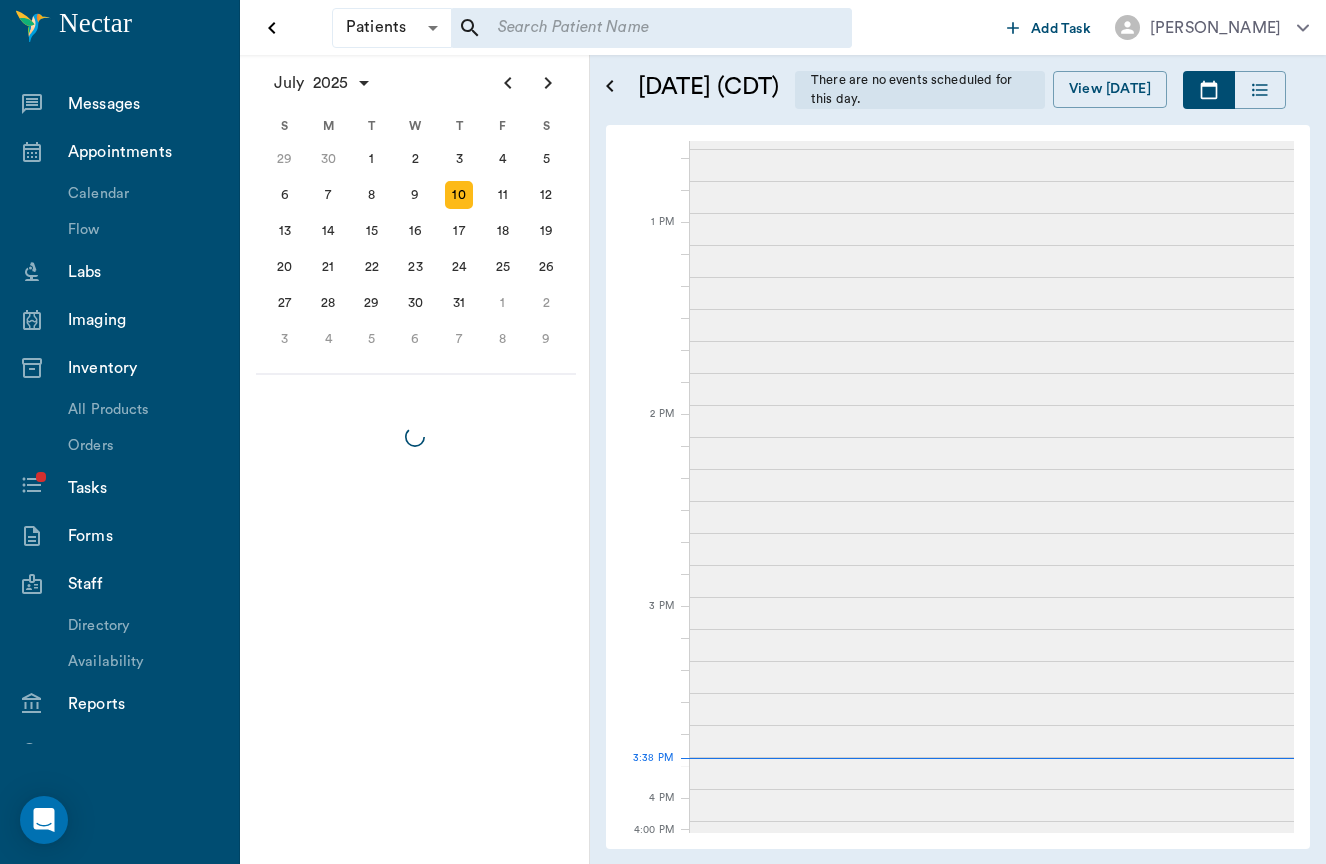 scroll, scrollTop: 0, scrollLeft: 0, axis: both 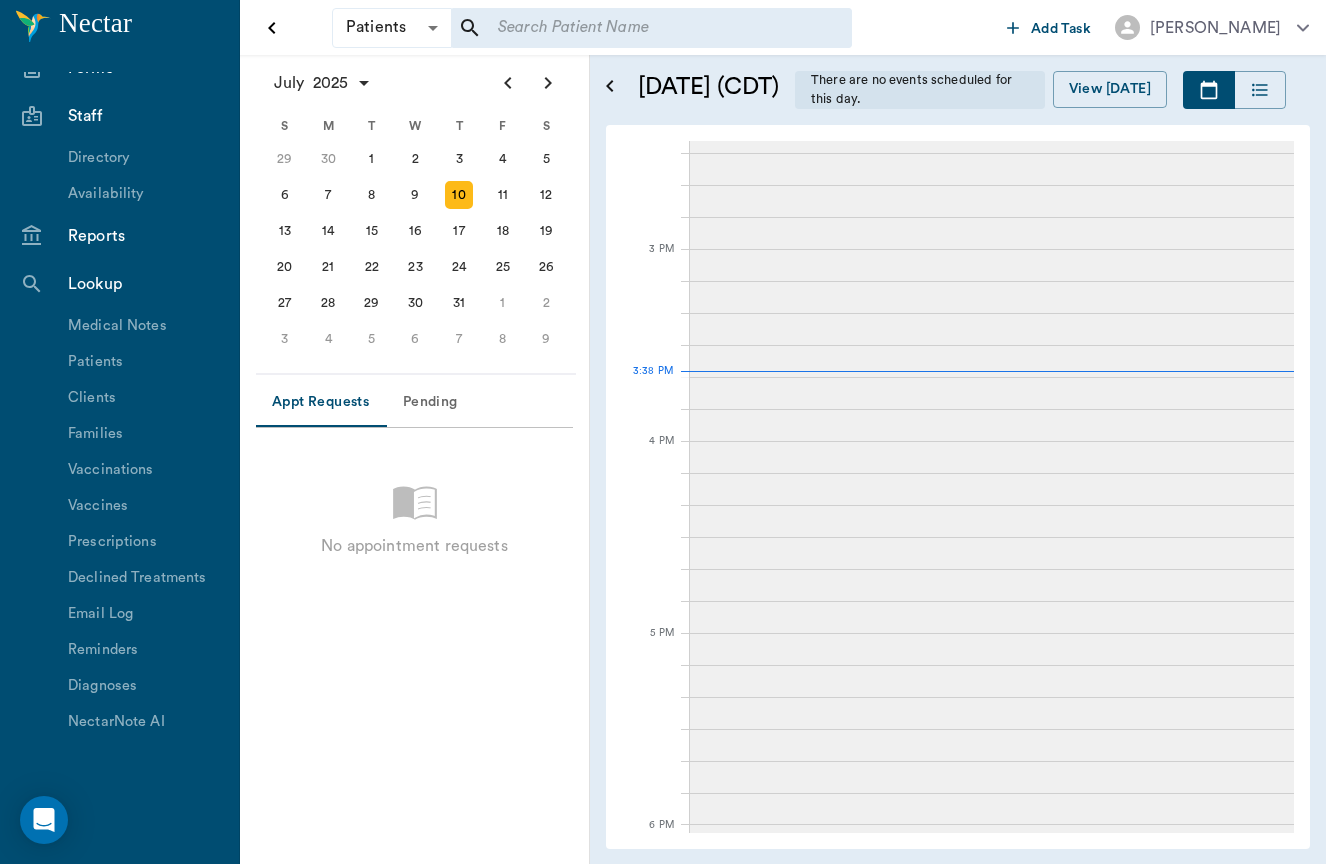 click on "Reports" at bounding box center (143, 236) 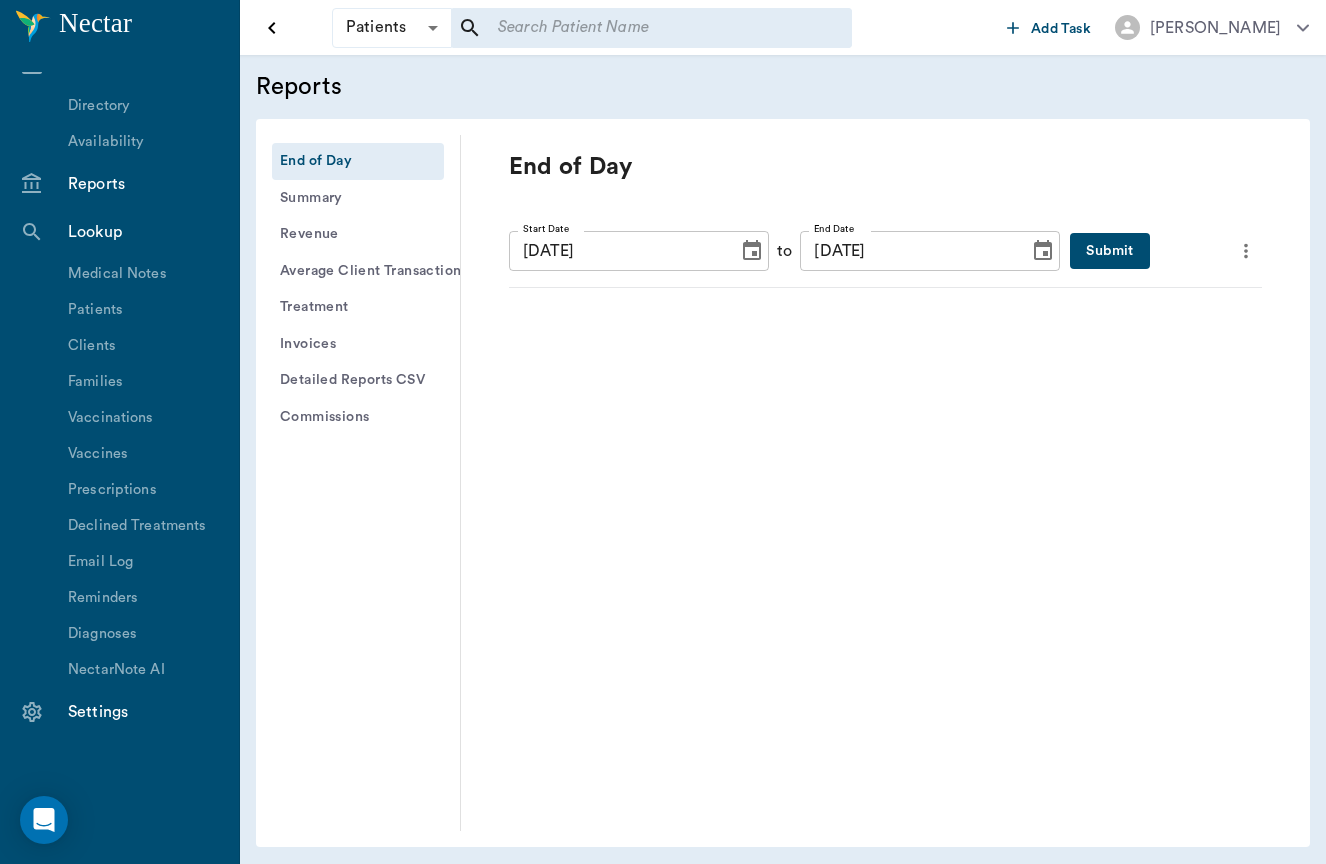 scroll, scrollTop: 532, scrollLeft: 0, axis: vertical 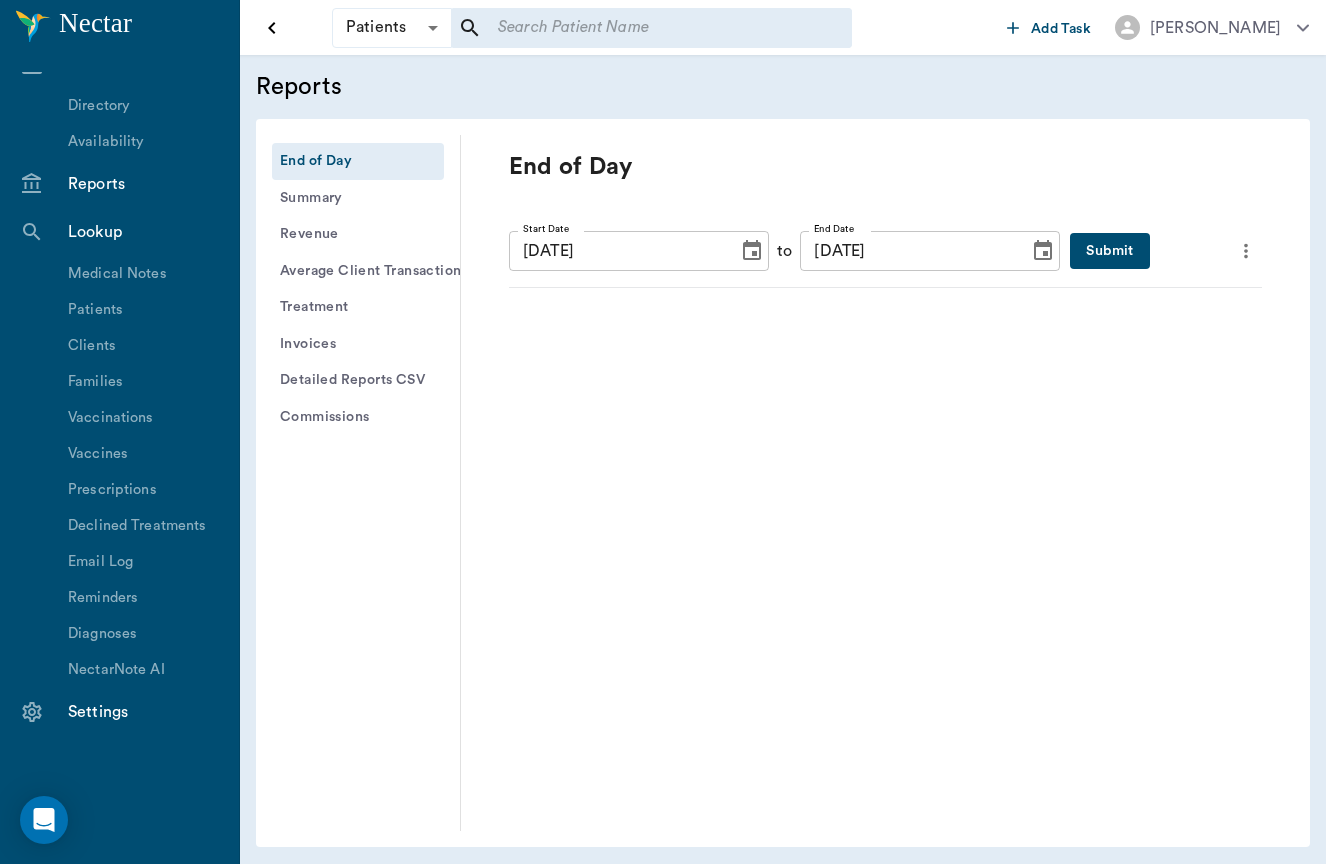 click on "Treatment" at bounding box center [358, 307] 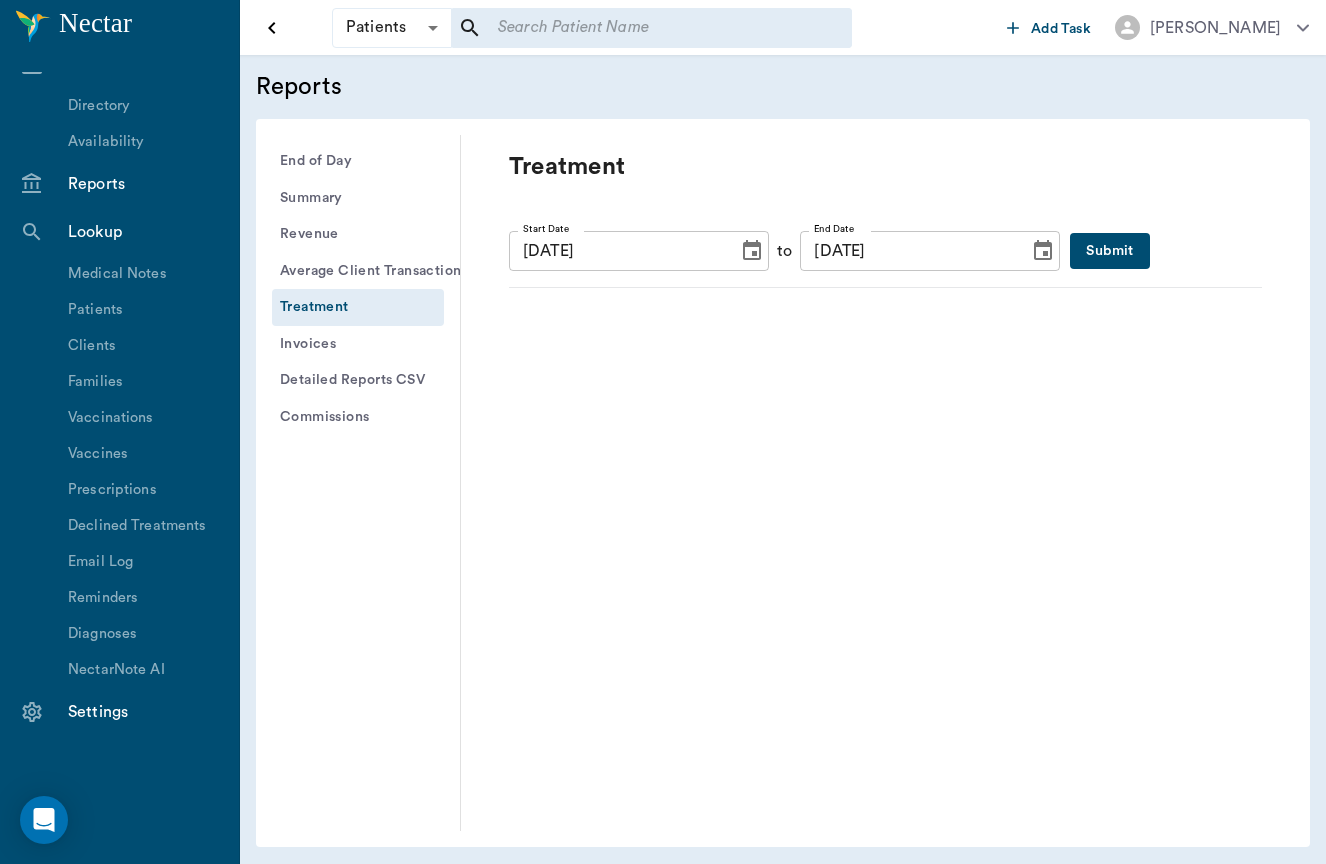 click at bounding box center [752, 251] 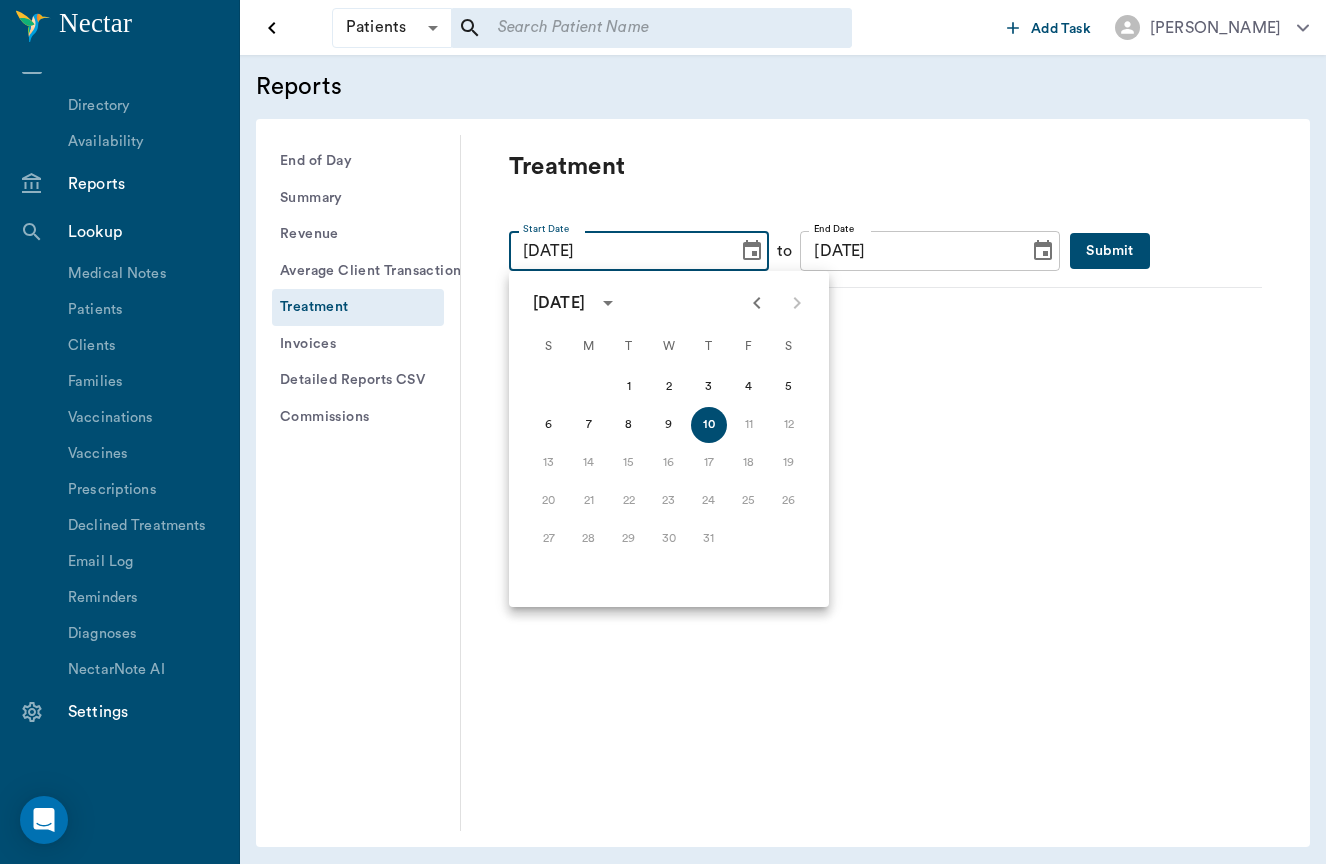 click at bounding box center [608, 303] 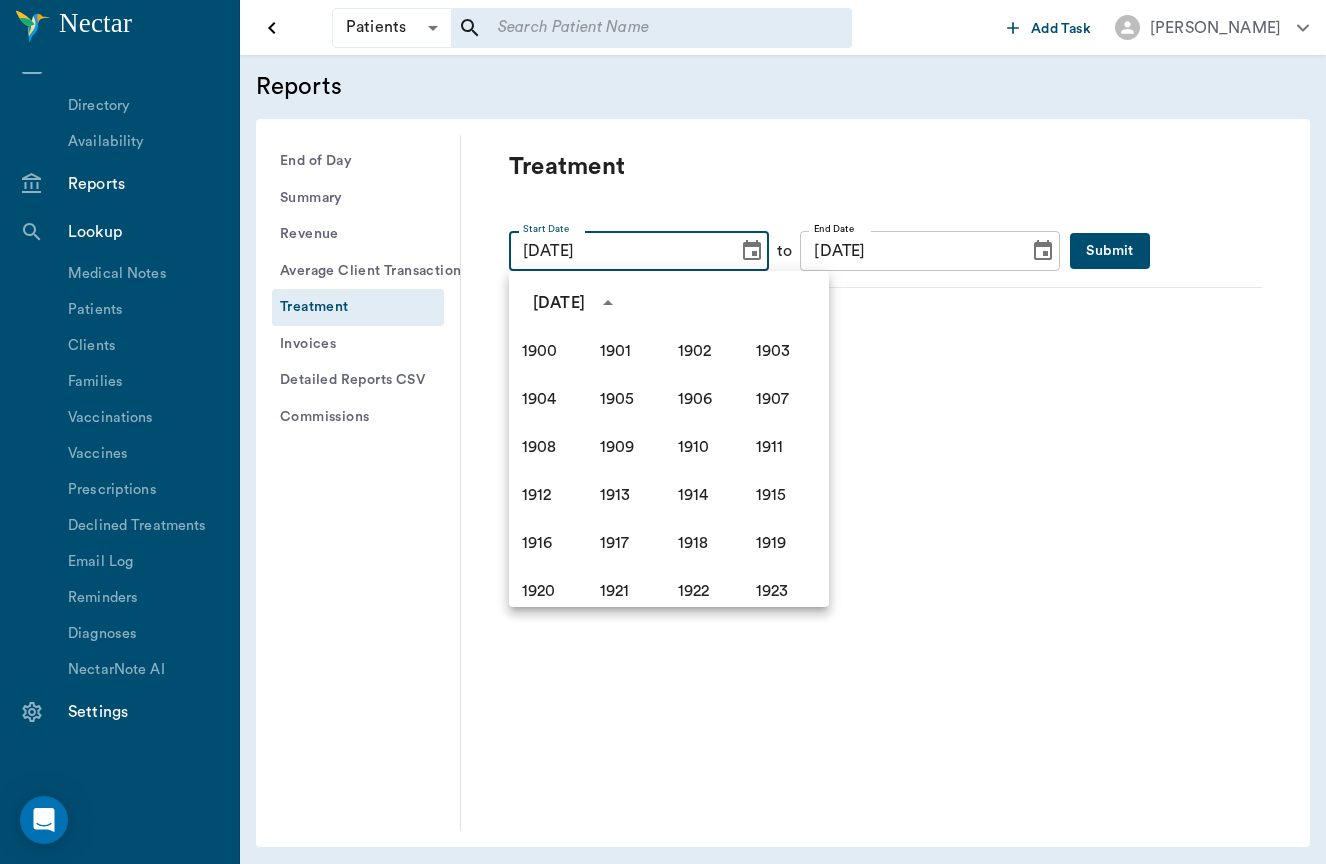 scroll, scrollTop: 1256, scrollLeft: 0, axis: vertical 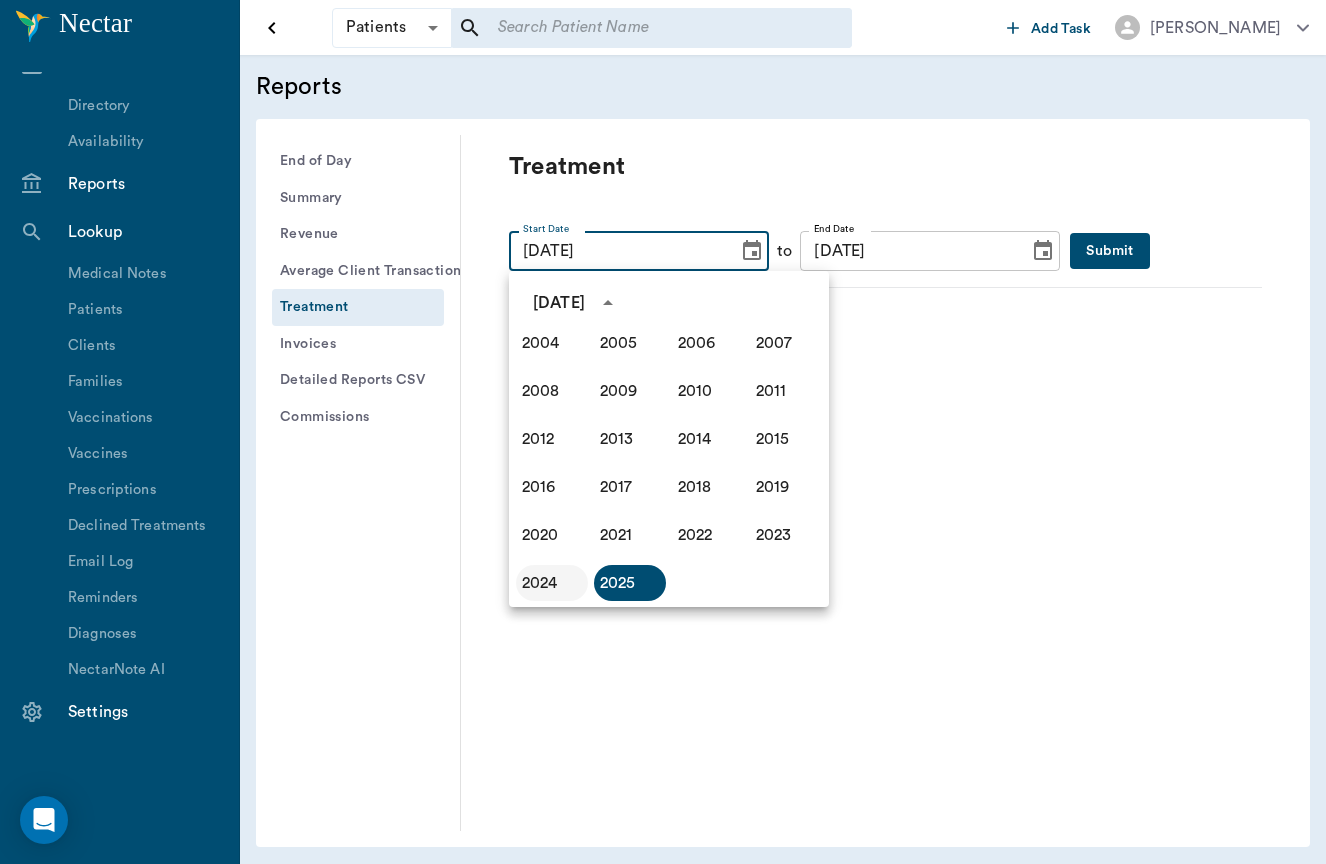 click on "2024" at bounding box center [552, 583] 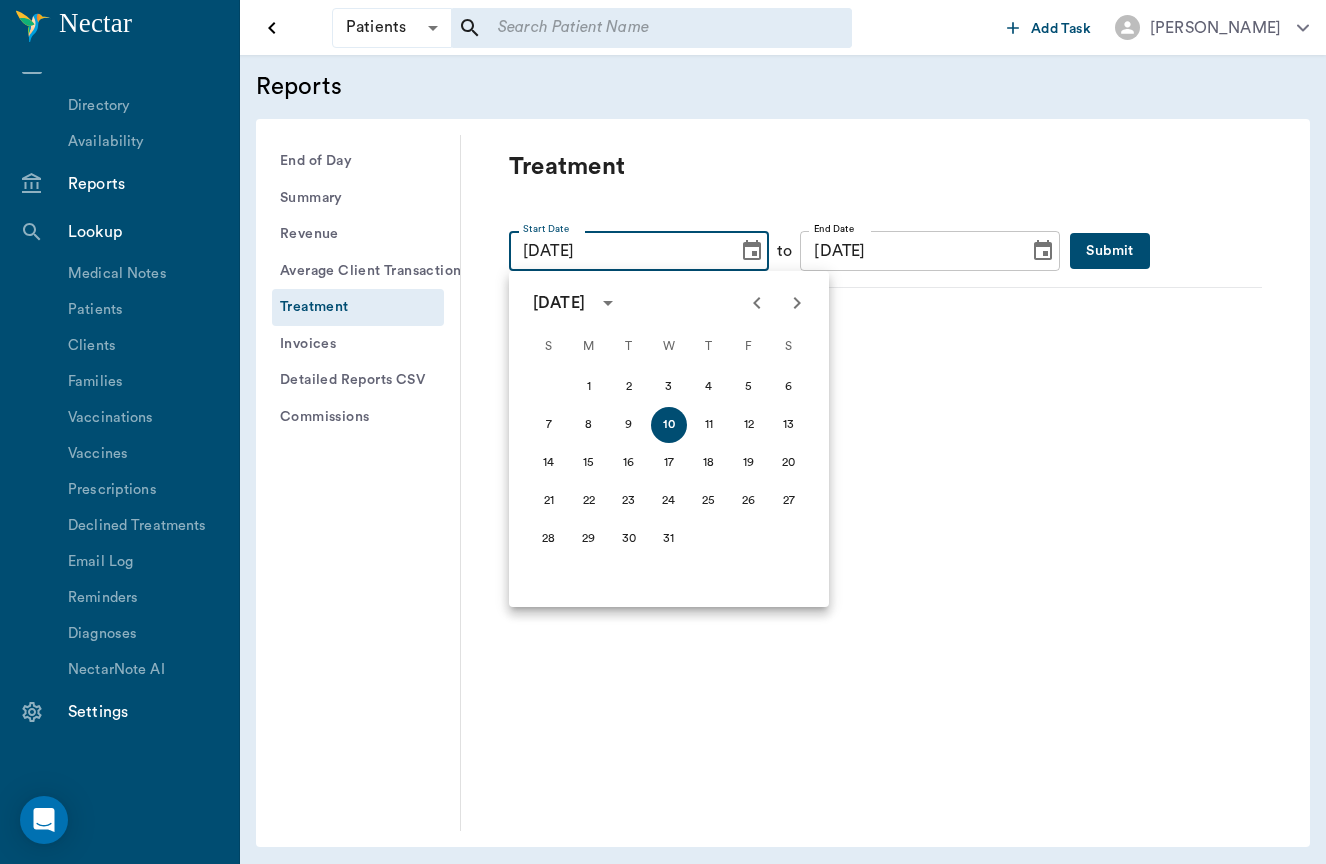 click on "[DATE]" at bounding box center (907, 251) 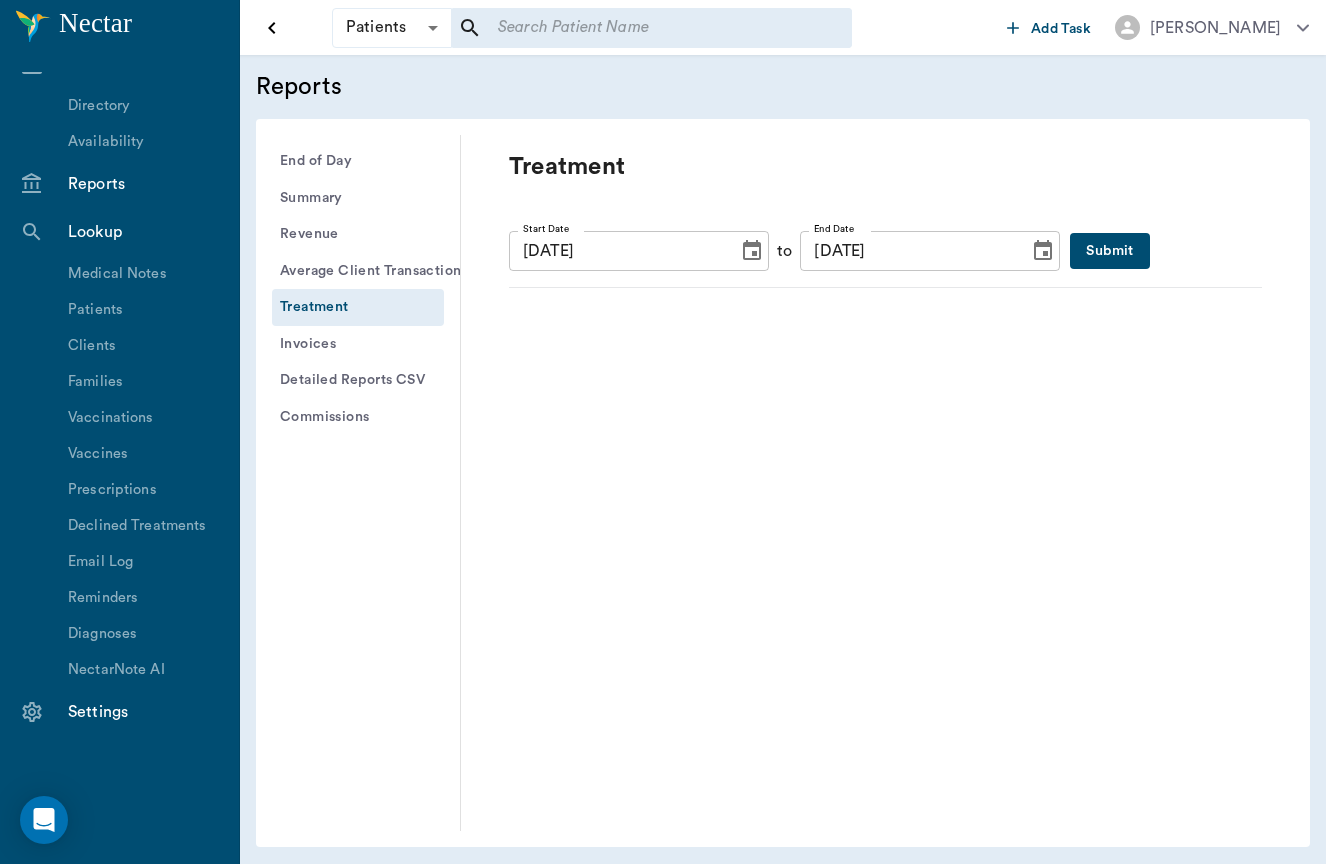 click 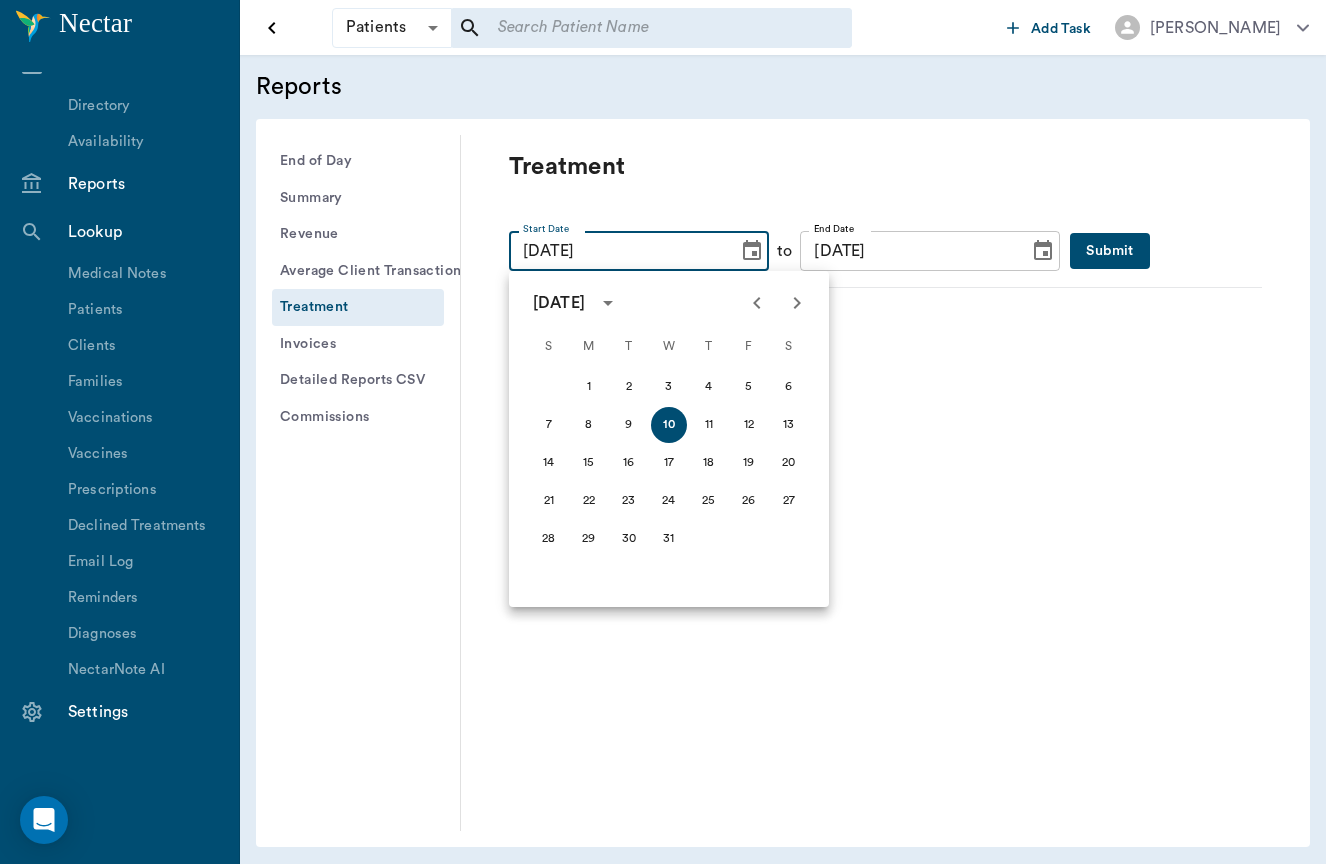click at bounding box center [797, 303] 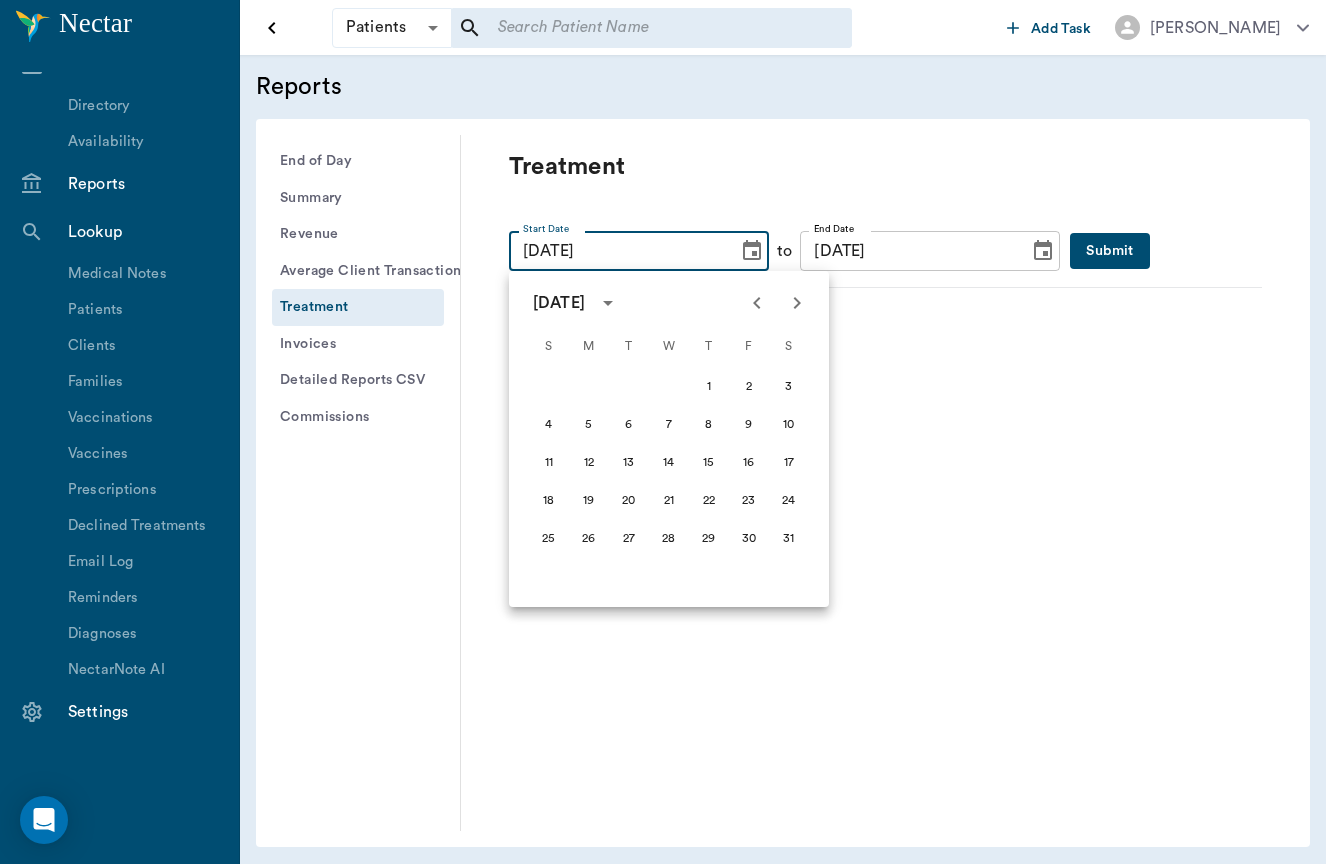 click at bounding box center [797, 303] 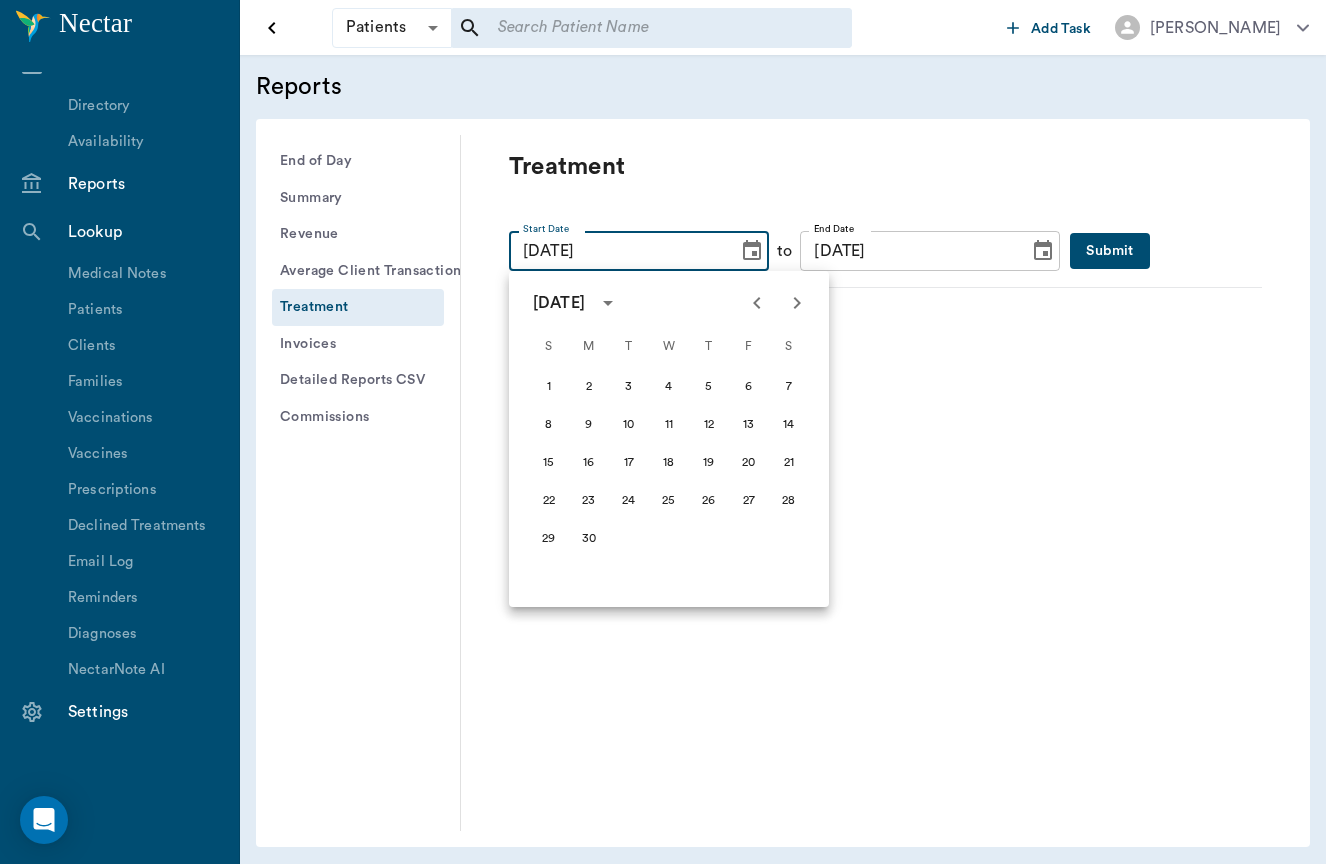 click 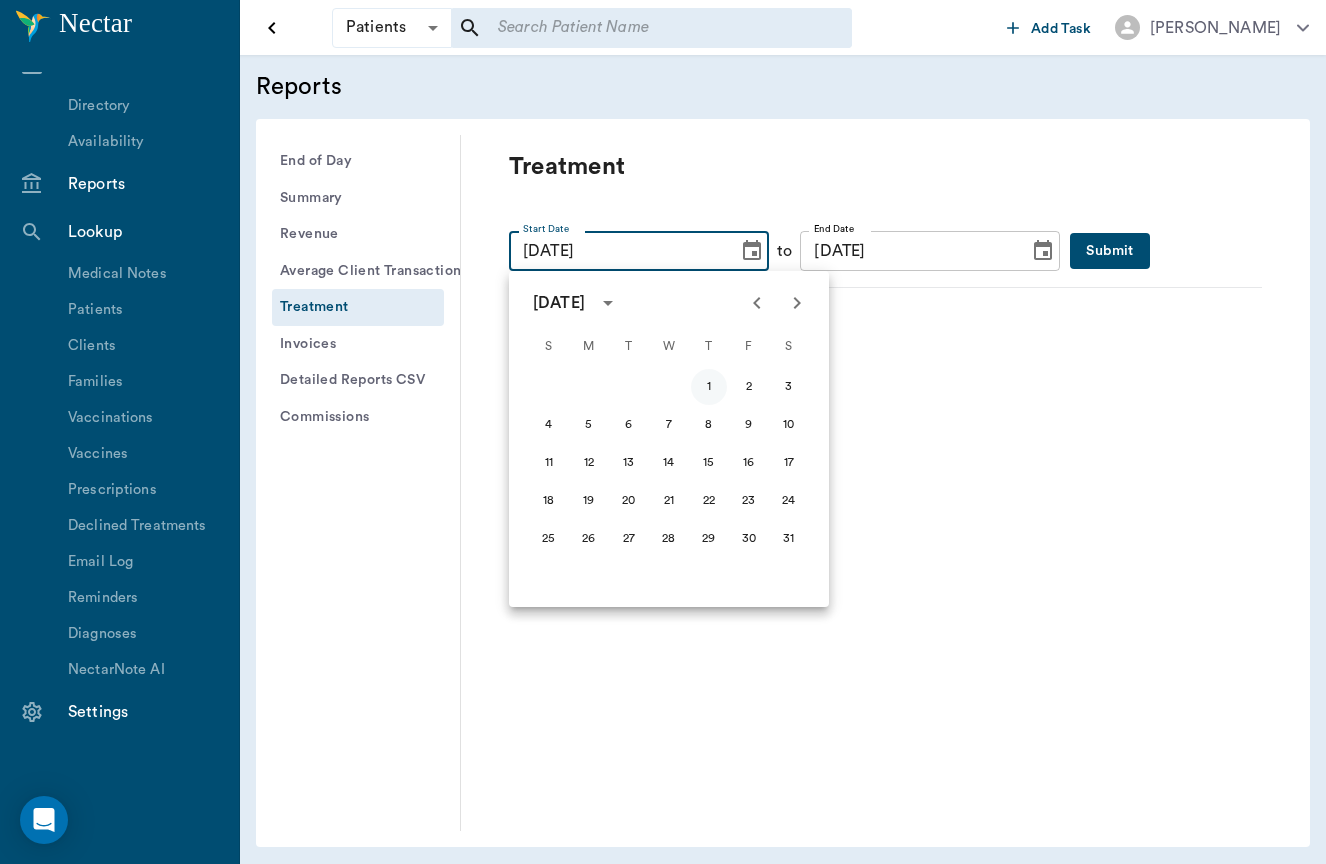 click on "1" at bounding box center (709, 387) 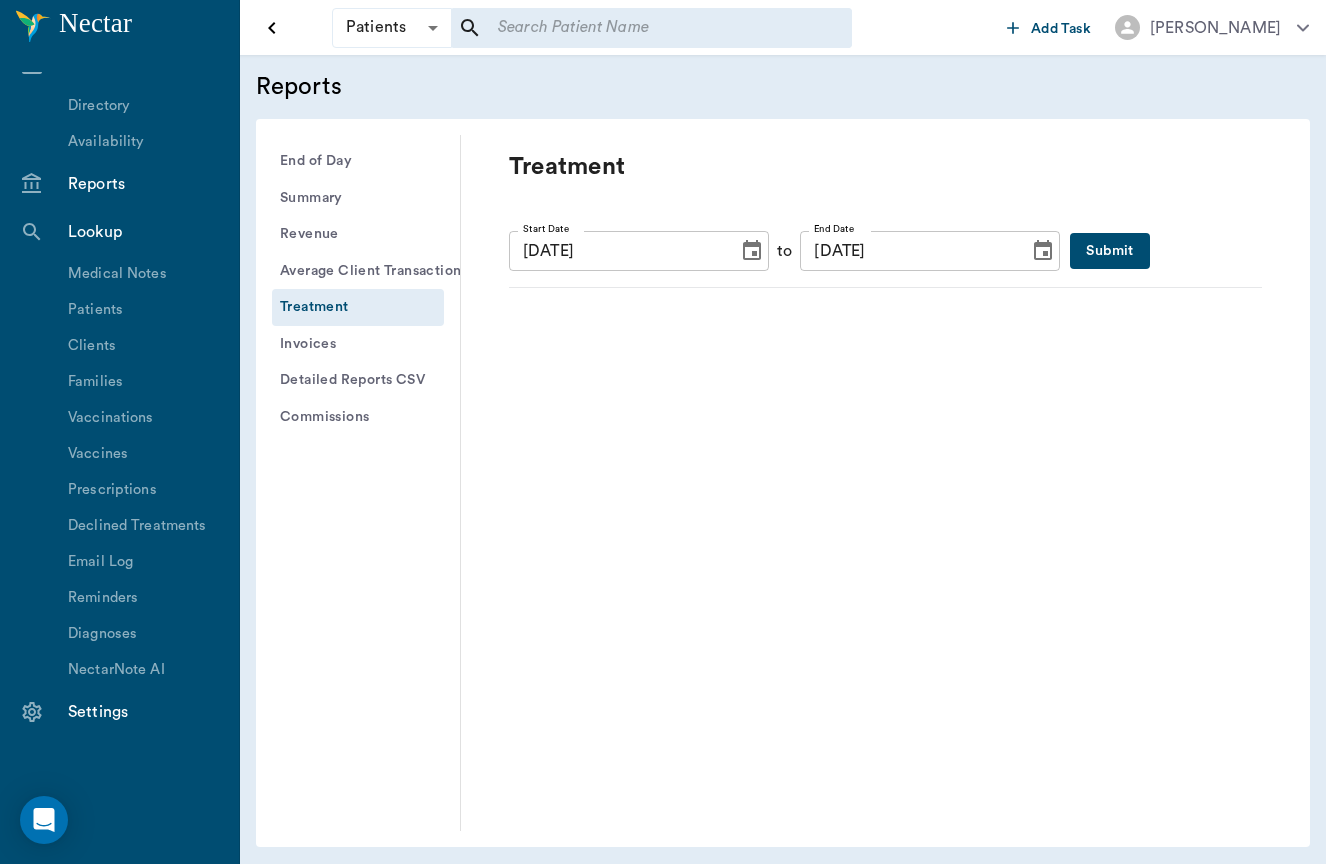 click on "Treatment Start Date 08/01/2024 Start Date to End Date 07/10/2025 End Date Submit" at bounding box center [869, 483] 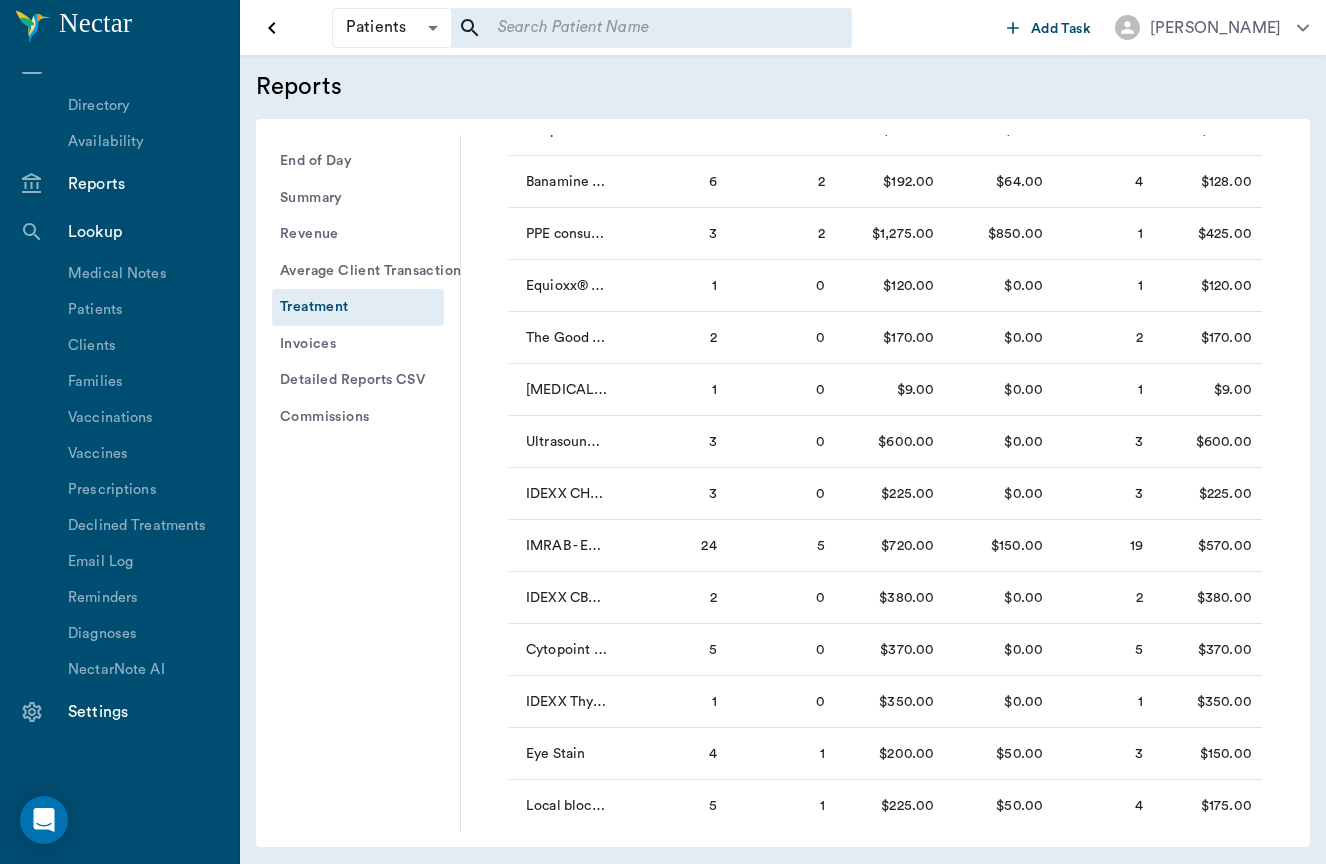 scroll, scrollTop: 5323, scrollLeft: 0, axis: vertical 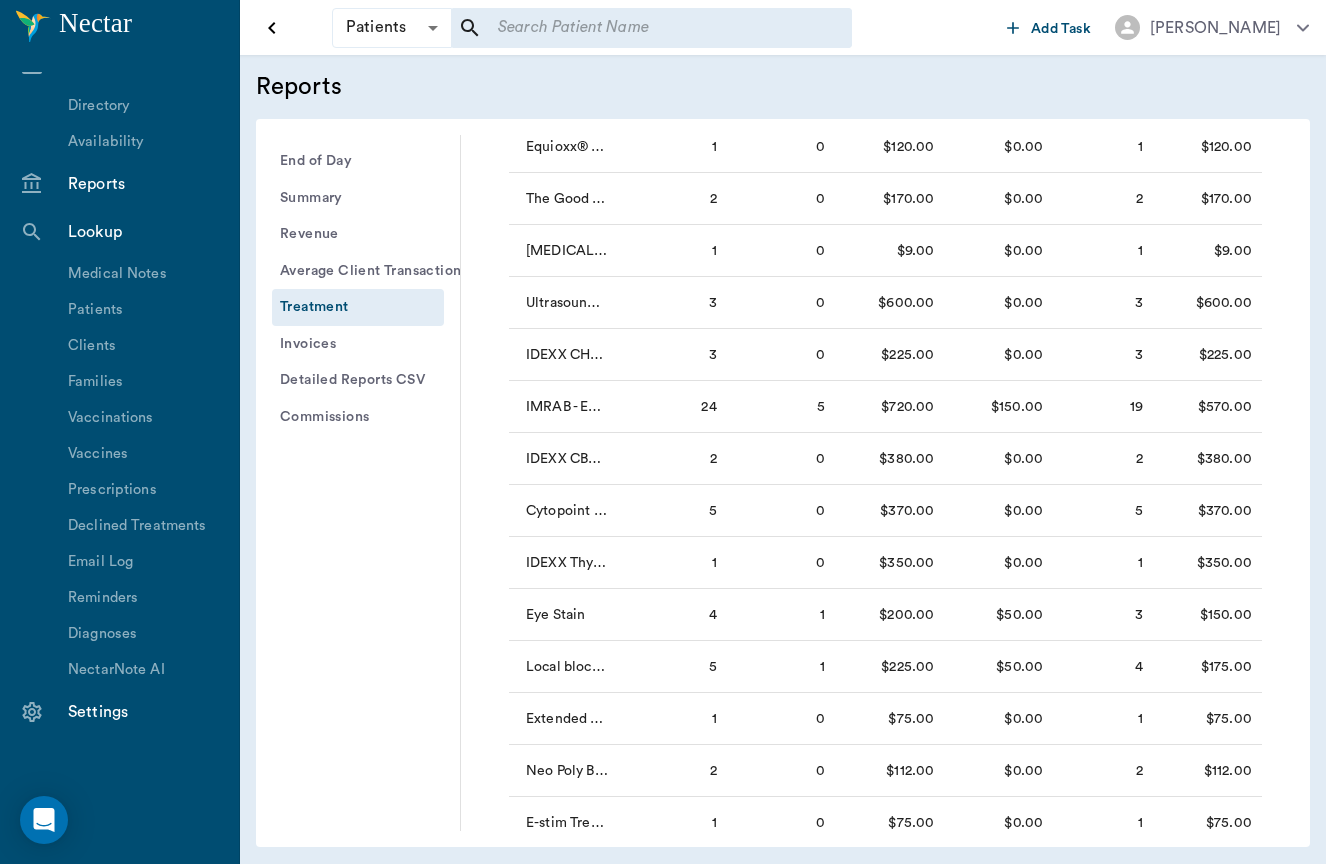 click on "Detailed Reports CSV" at bounding box center (358, 380) 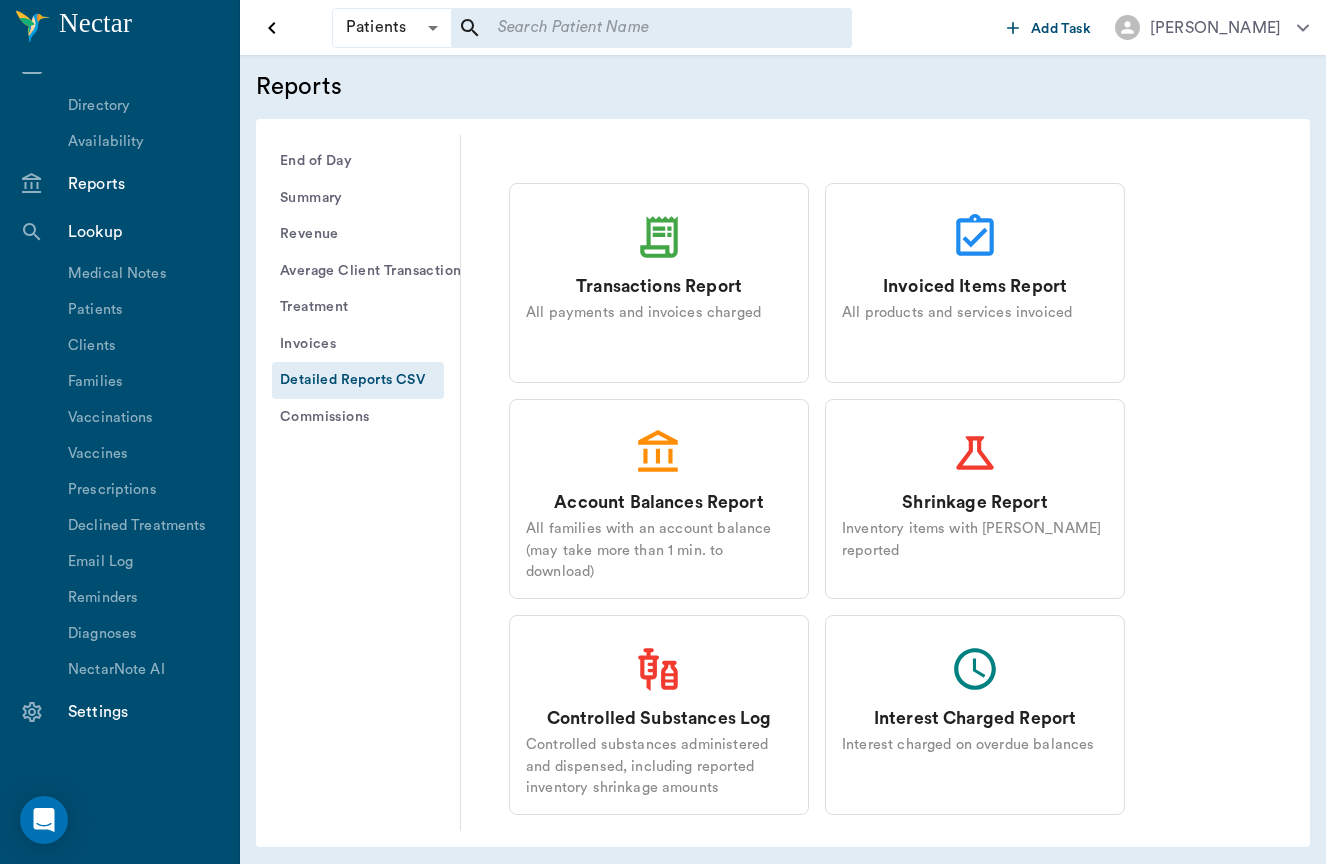 click on "Invoices" at bounding box center (358, 344) 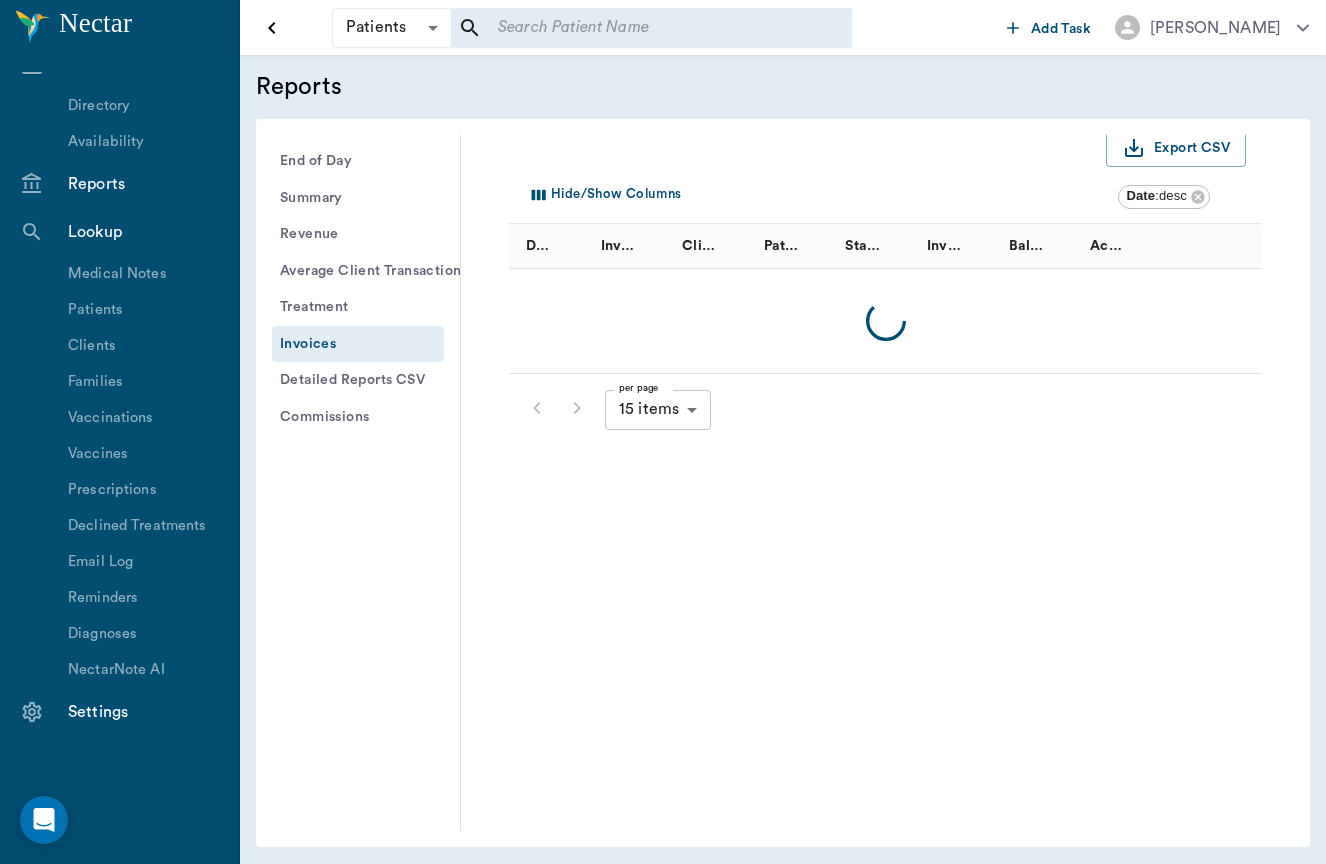 scroll, scrollTop: 84, scrollLeft: 0, axis: vertical 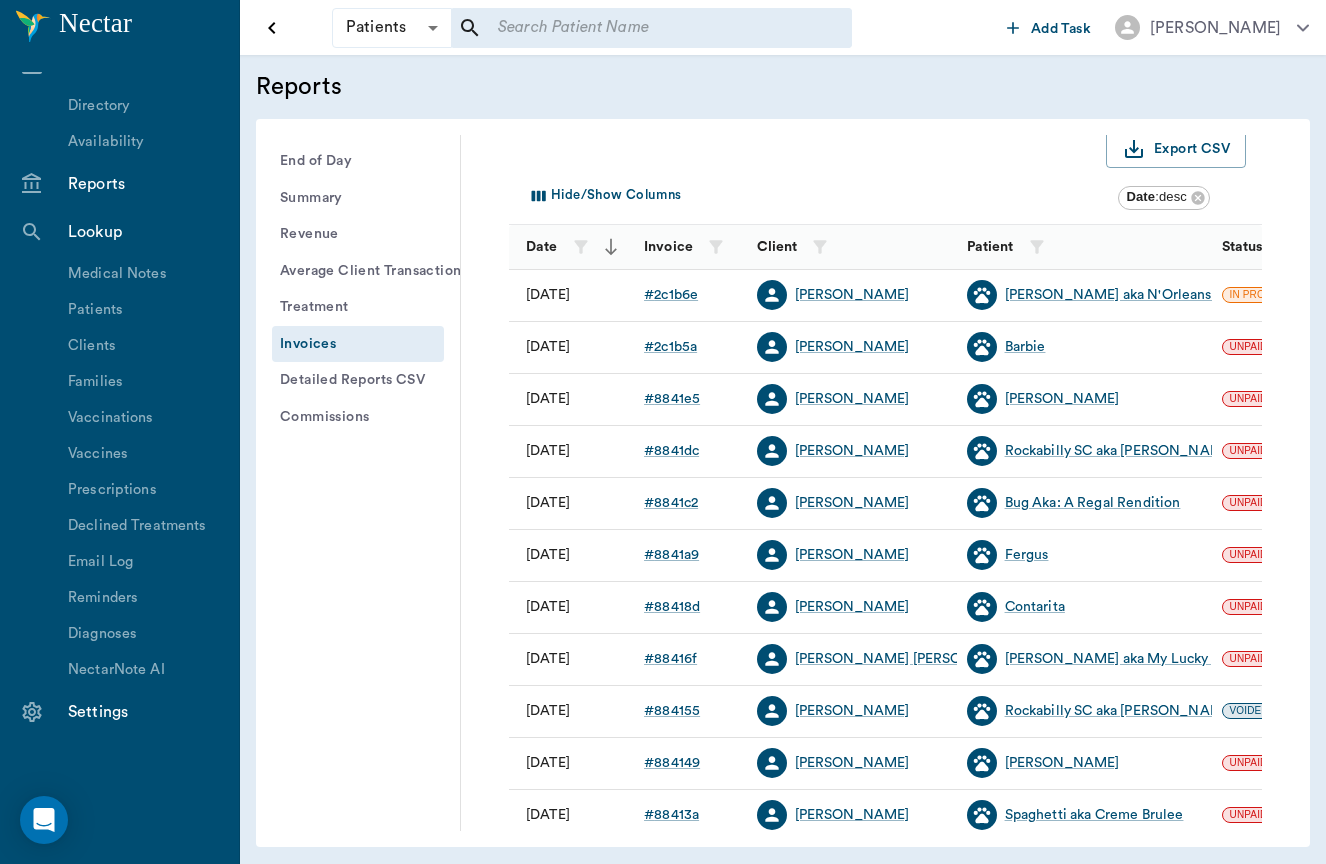 click on "Reports" at bounding box center (143, 184) 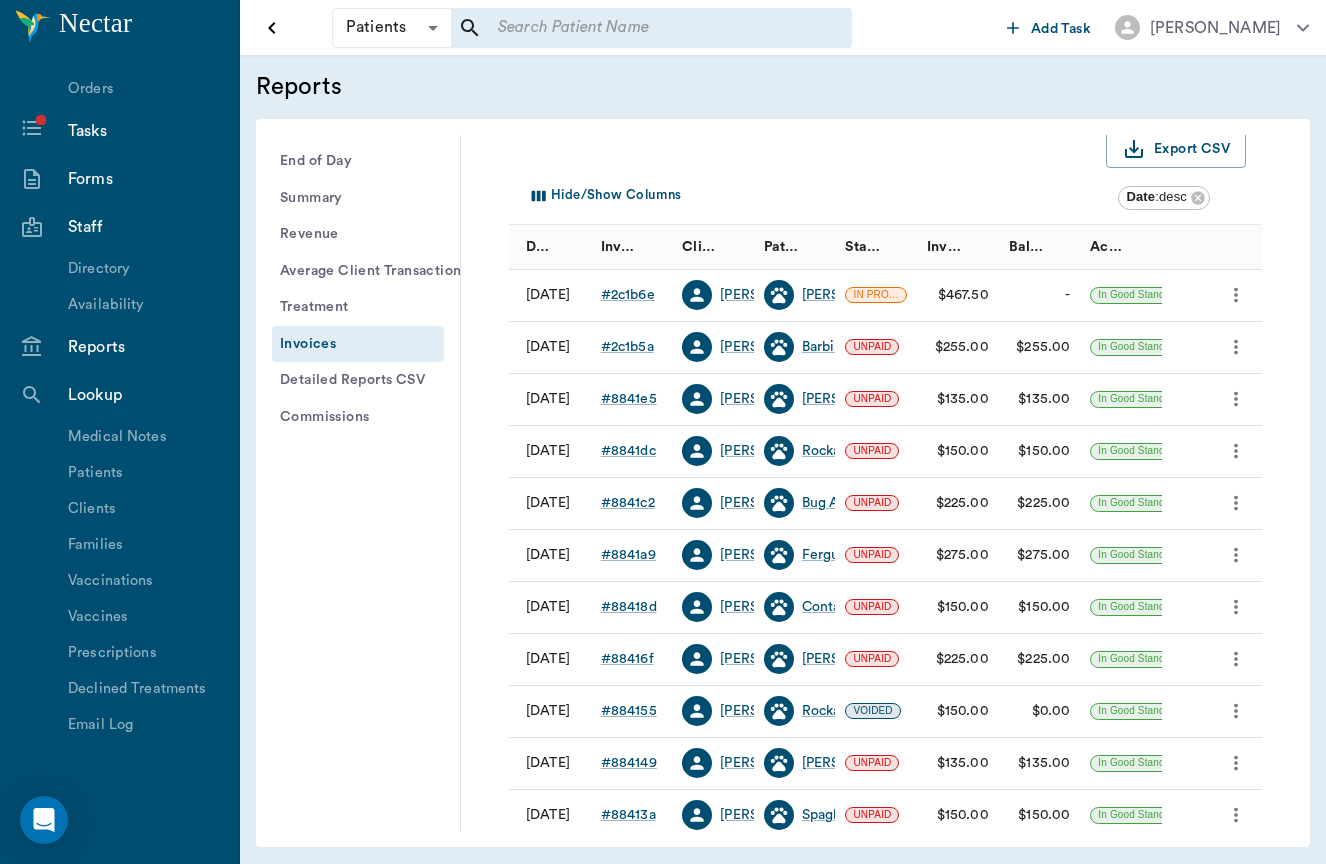 scroll, scrollTop: 355, scrollLeft: 0, axis: vertical 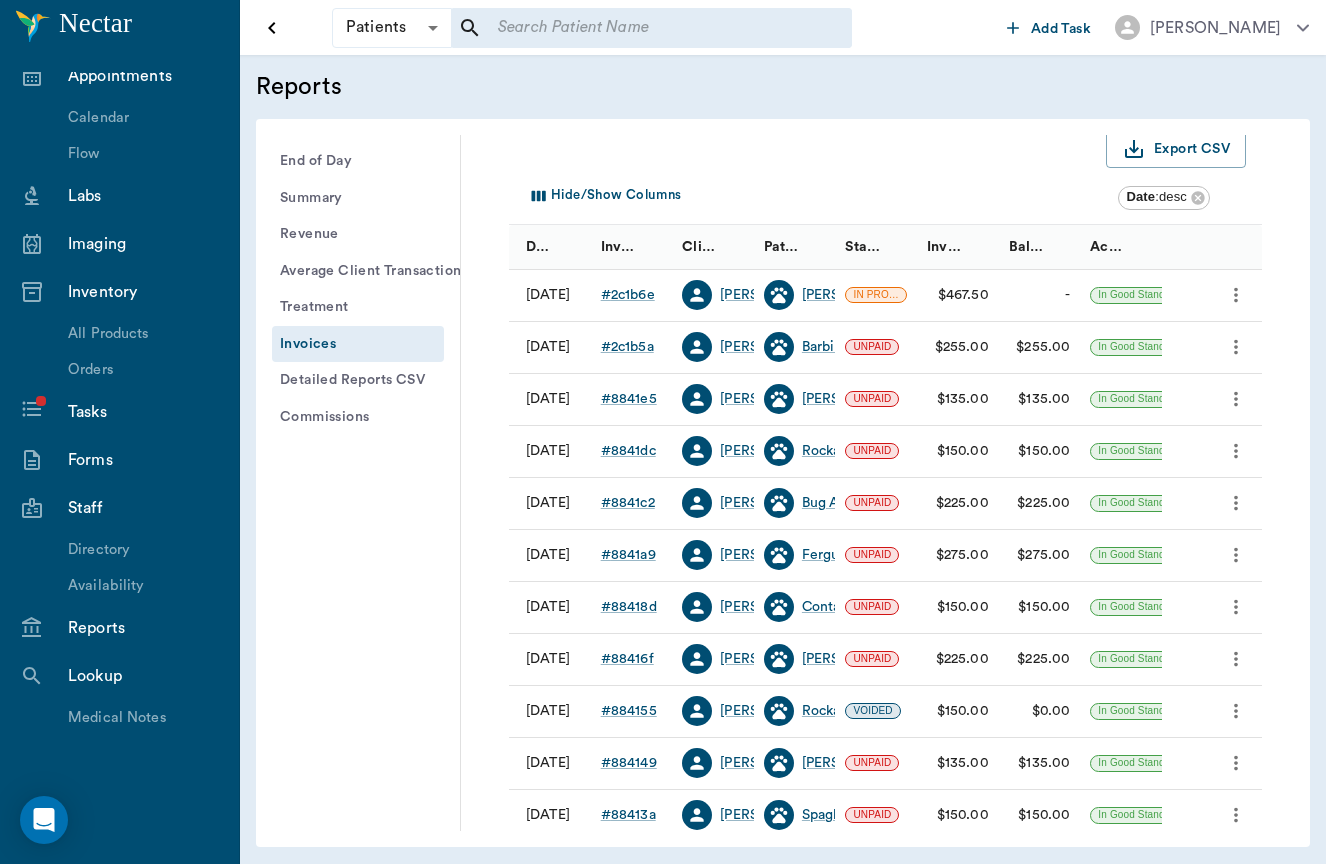 click on "All Products" at bounding box center [149, 334] 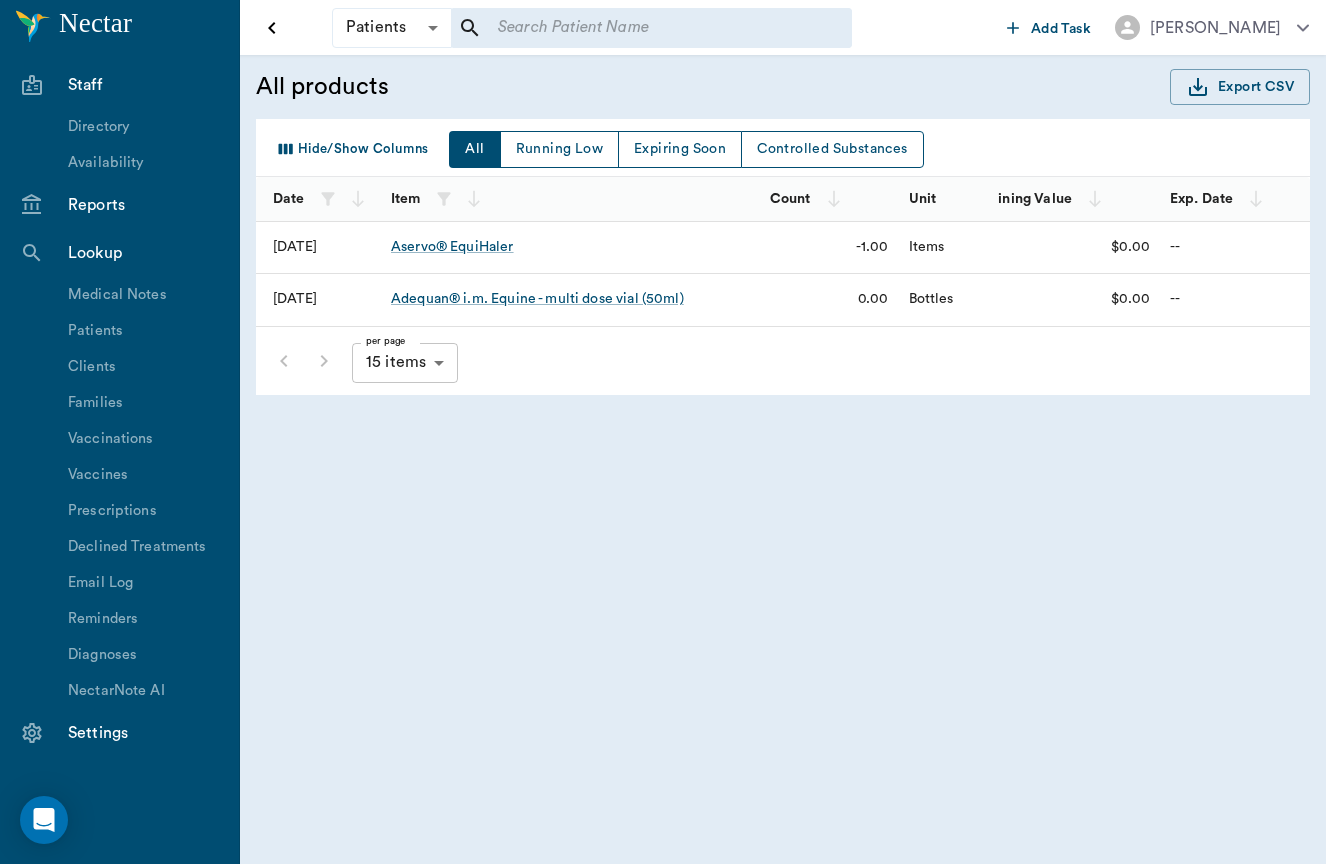 scroll, scrollTop: 487, scrollLeft: 0, axis: vertical 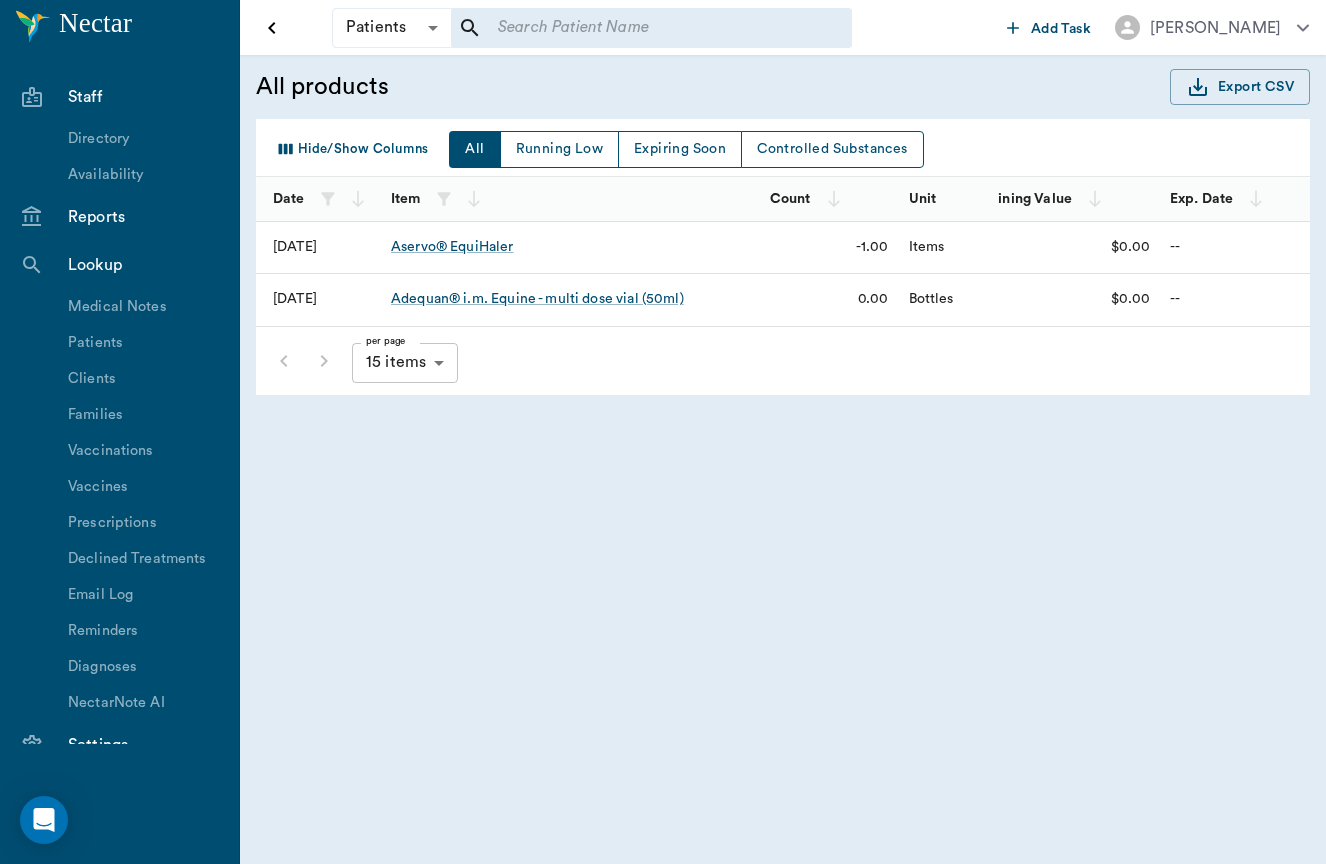 click on "Lookup" at bounding box center (119, 265) 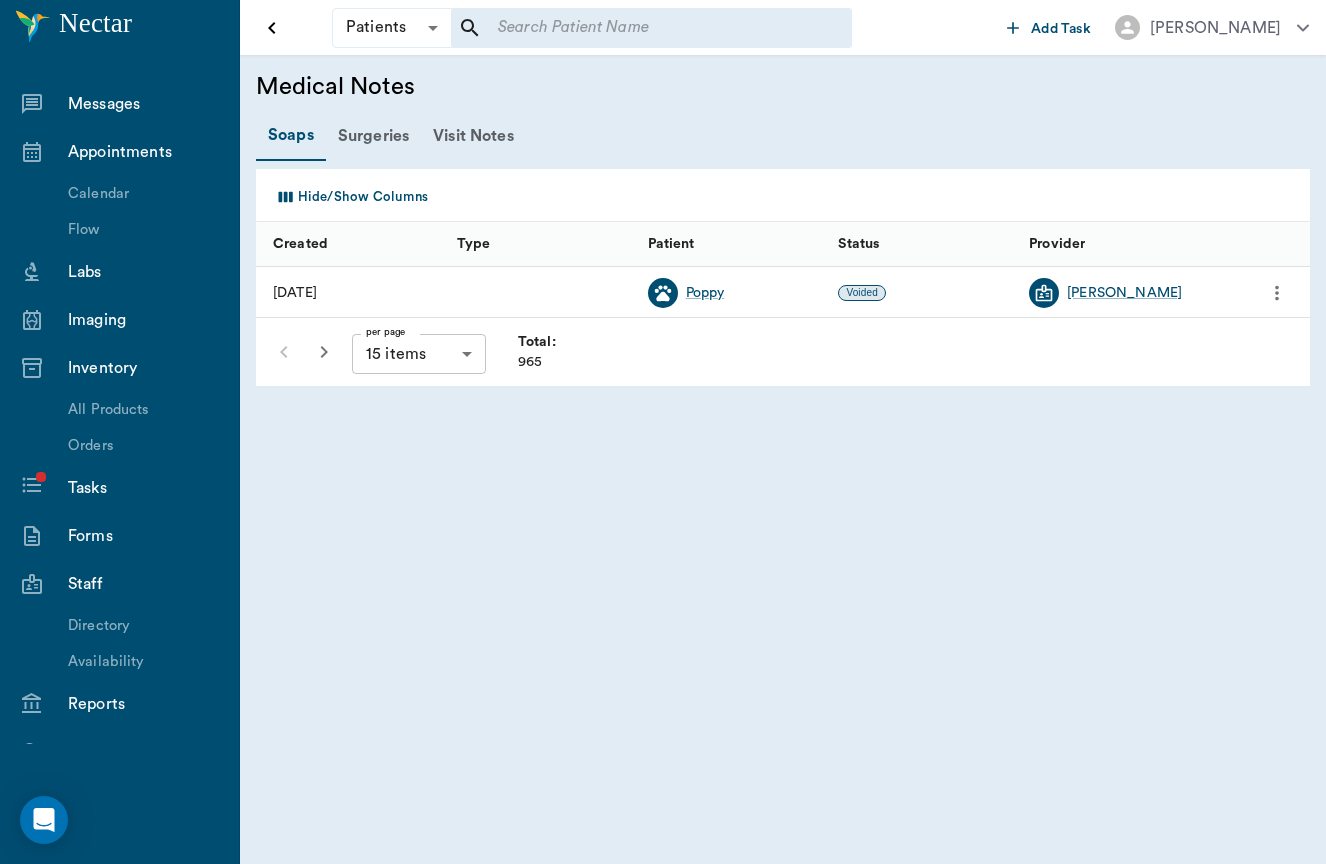 scroll, scrollTop: 487, scrollLeft: 0, axis: vertical 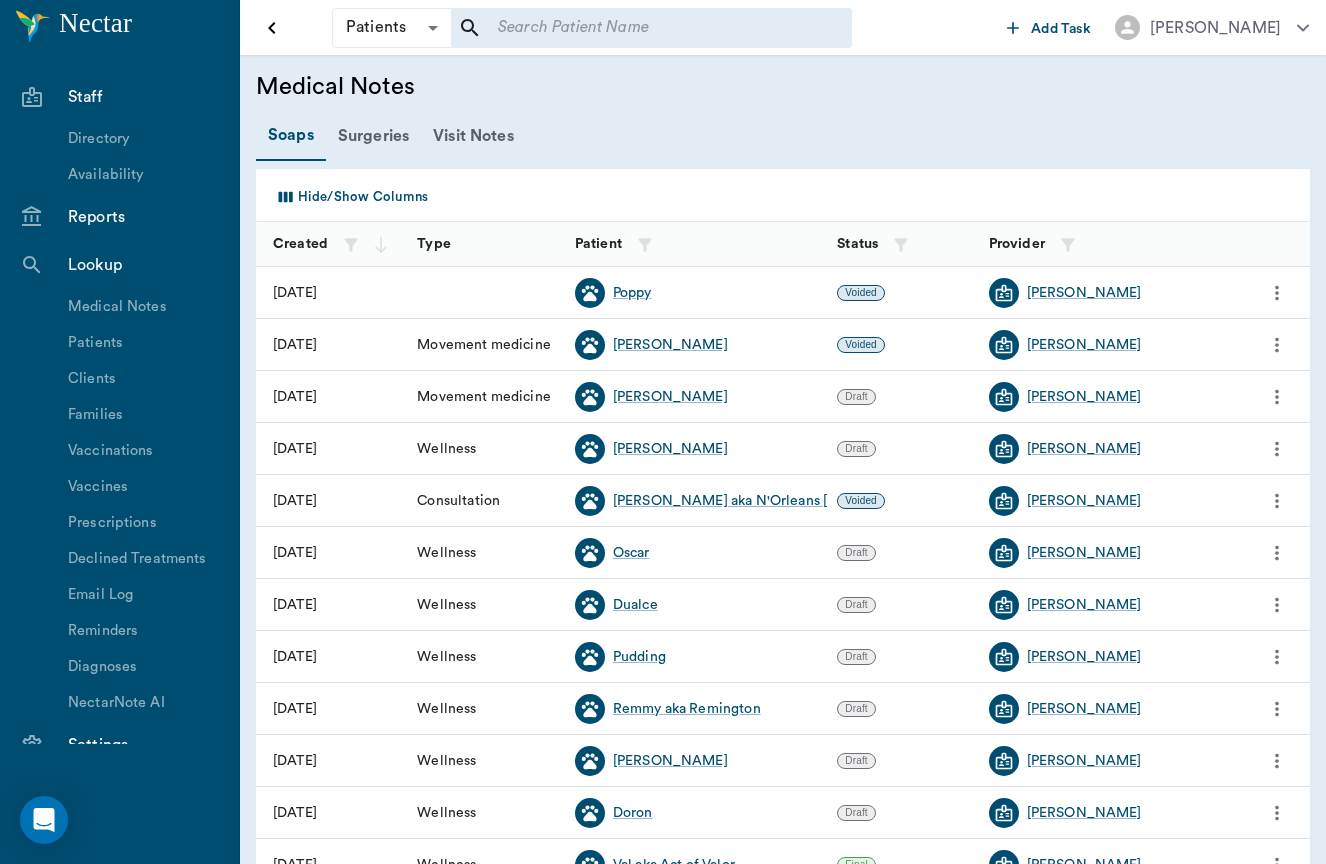 click on "Medical Notes" at bounding box center (149, 307) 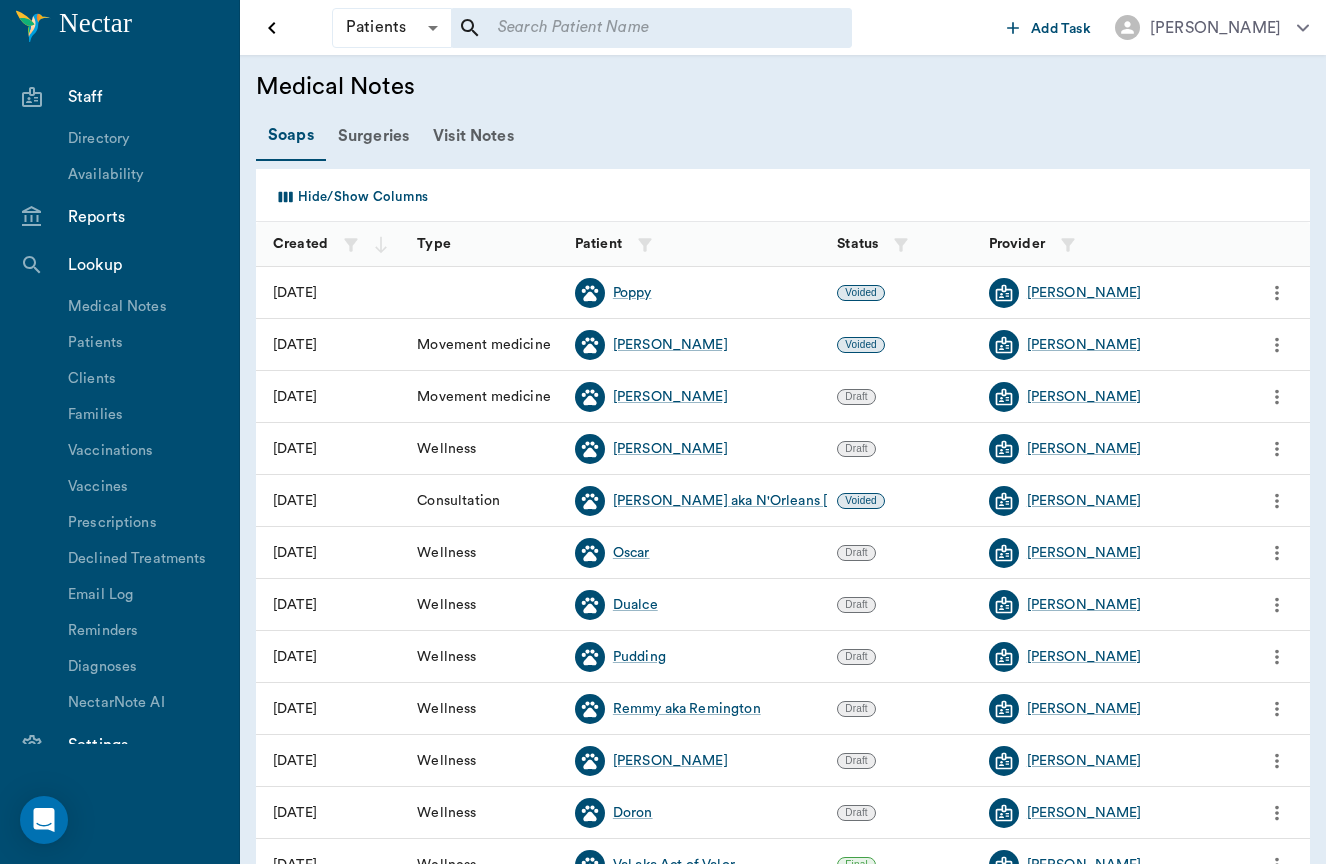click on "Medical Notes" at bounding box center (149, 307) 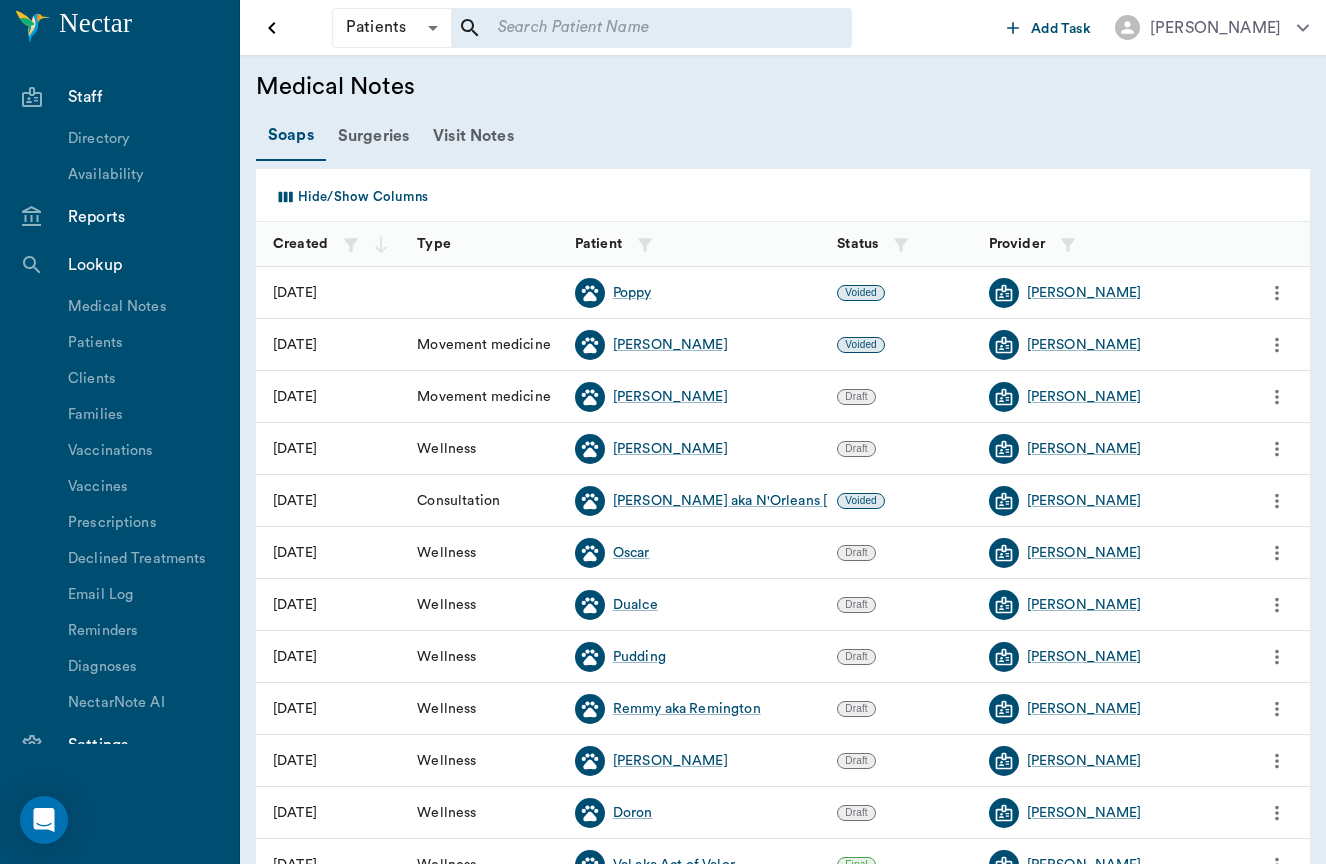 click on "Prescriptions" at bounding box center (149, 523) 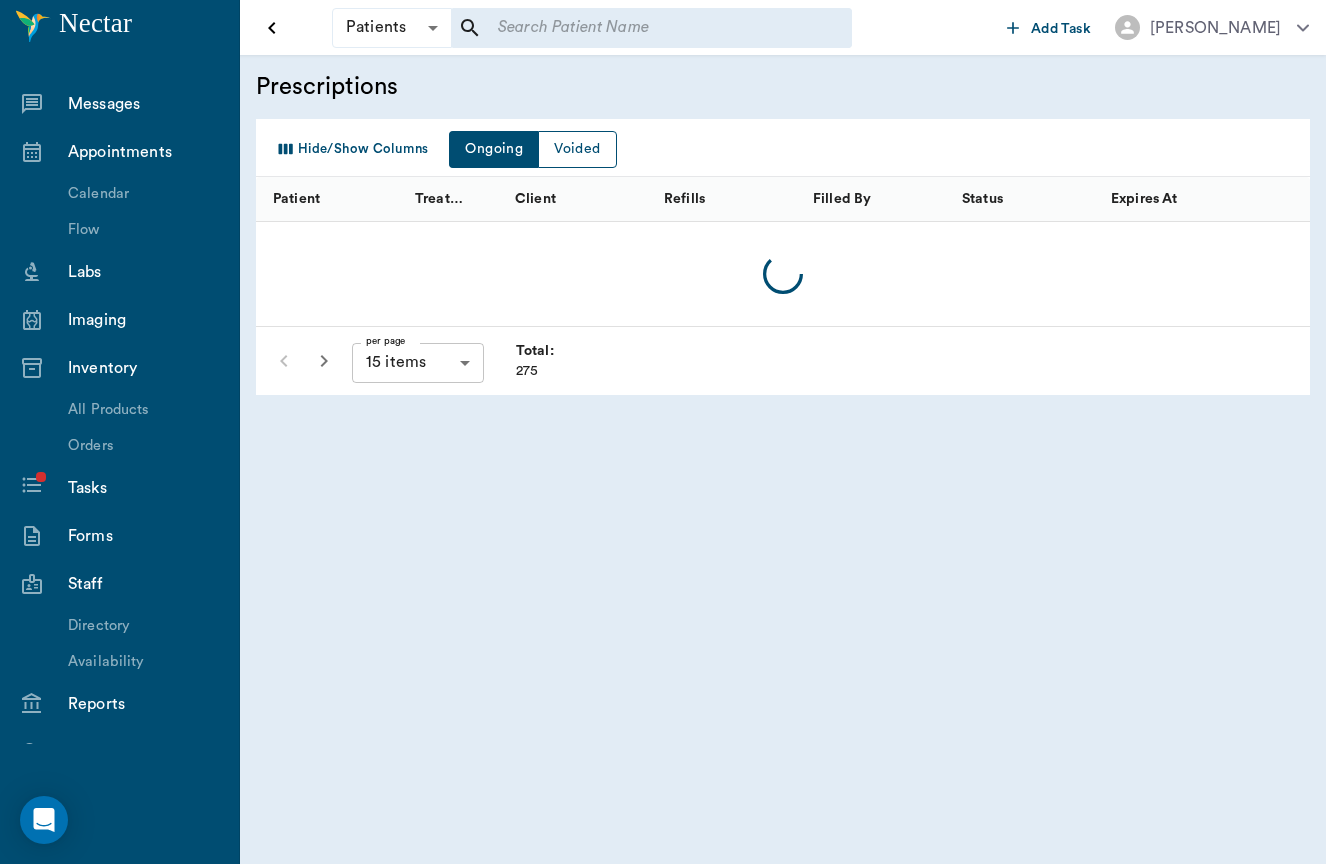 scroll, scrollTop: 487, scrollLeft: 0, axis: vertical 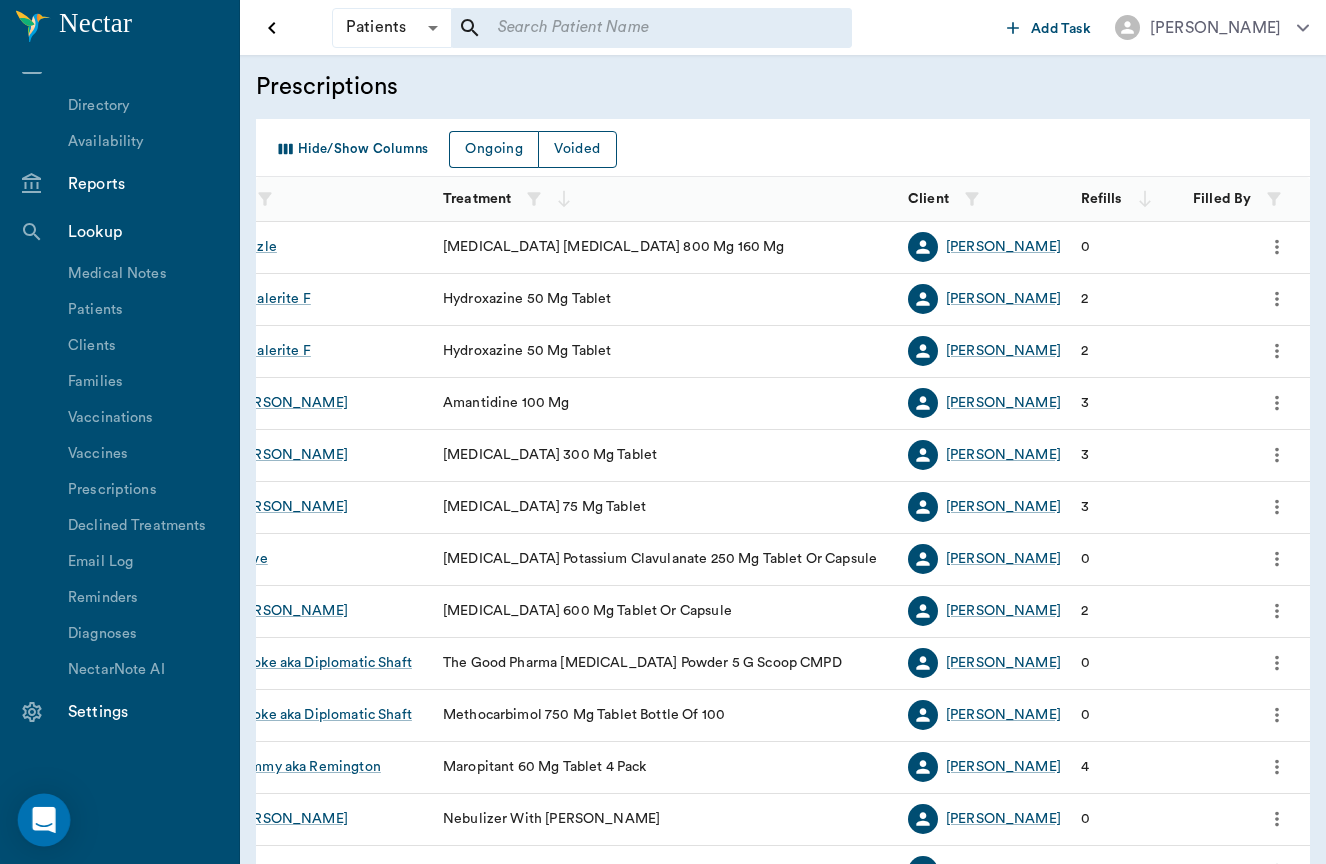 click at bounding box center [44, 820] 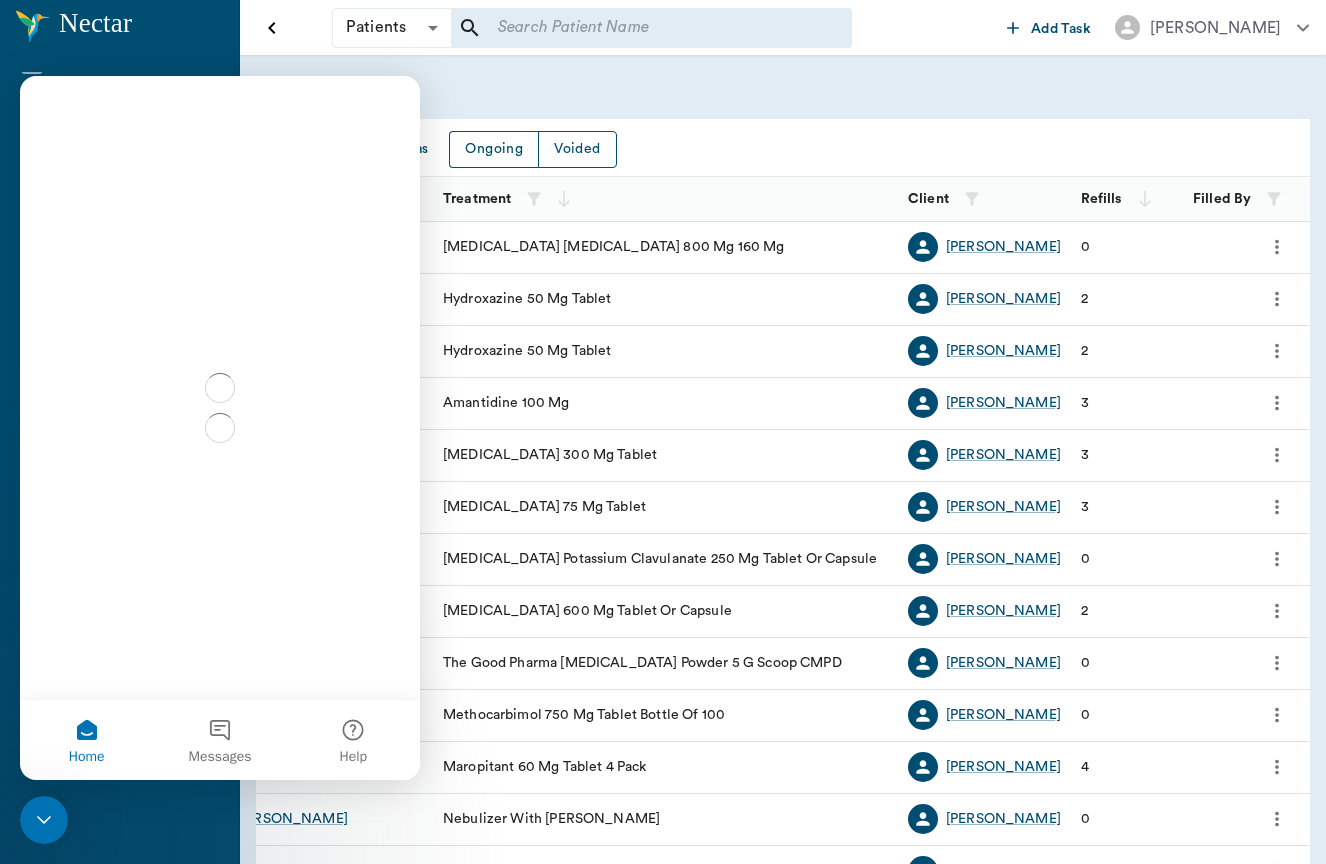 scroll, scrollTop: 0, scrollLeft: 0, axis: both 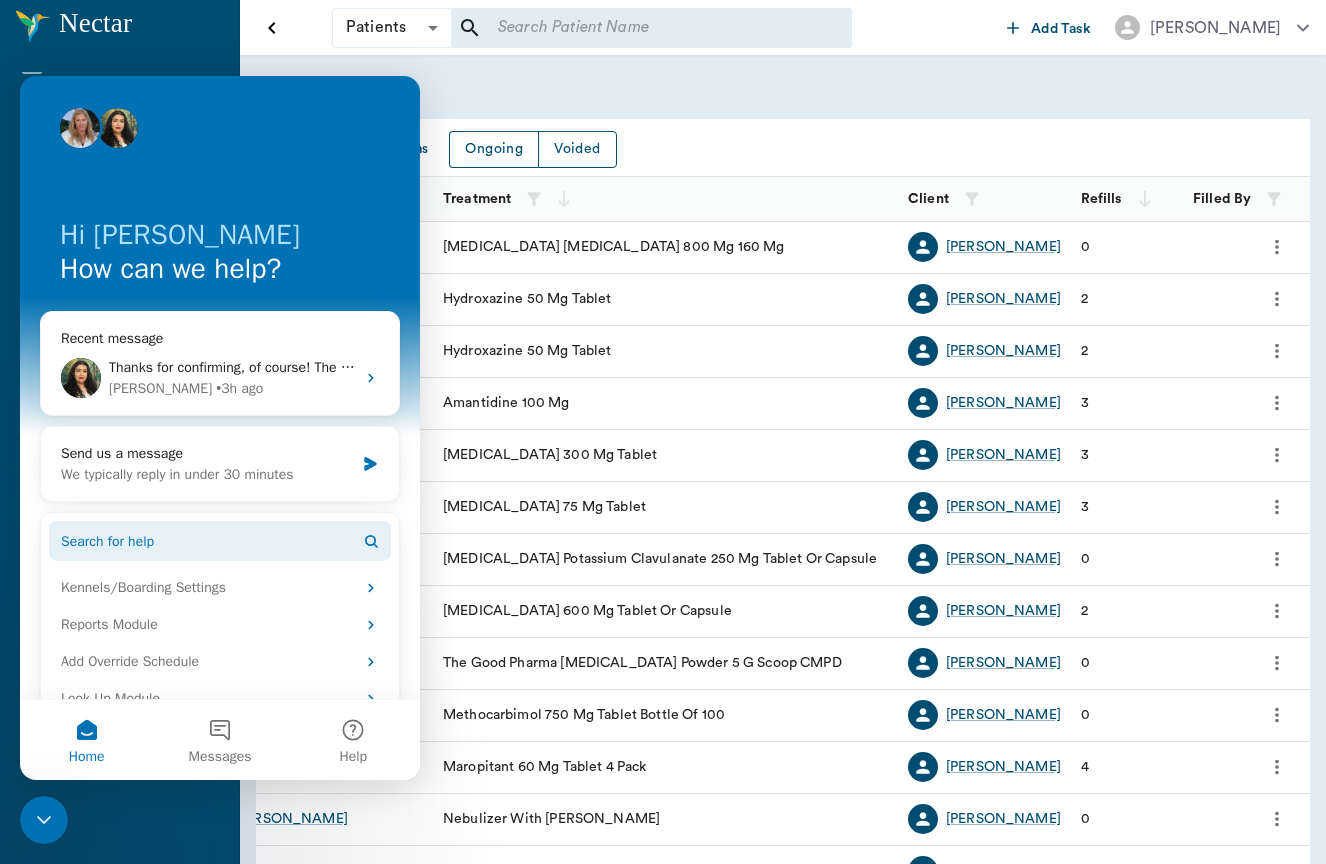 click on "Search for help" at bounding box center [220, 541] 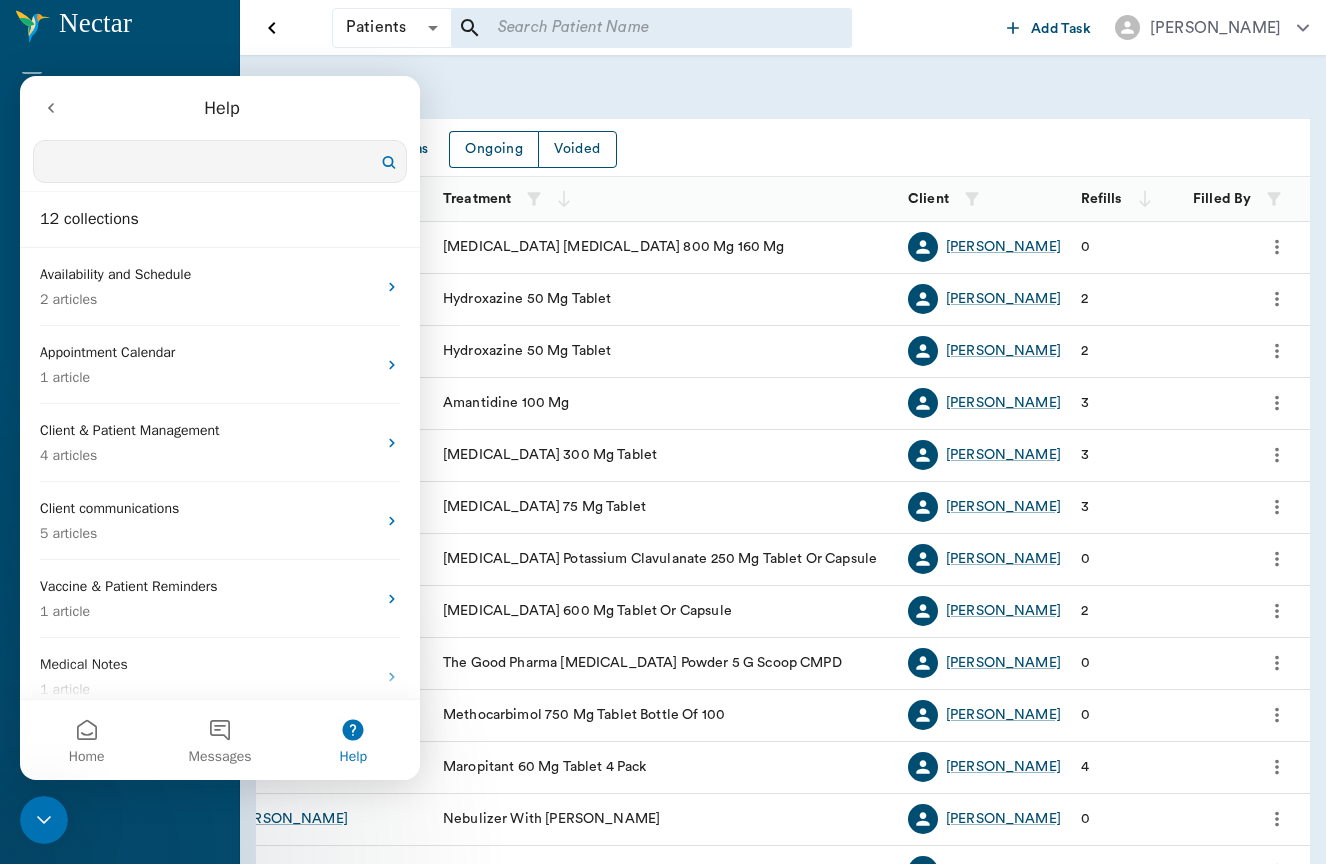 scroll, scrollTop: 11, scrollLeft: 29, axis: both 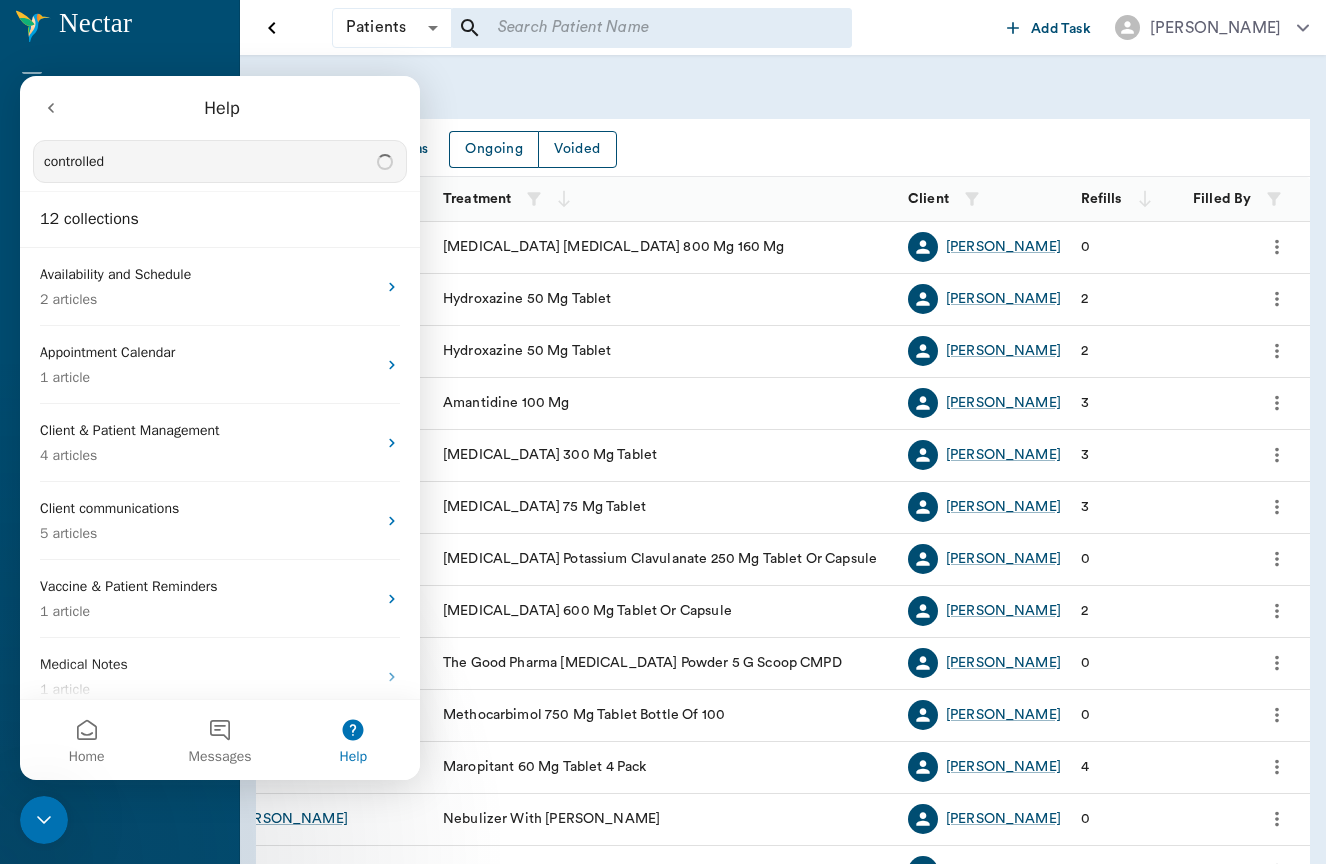 type on "controlled" 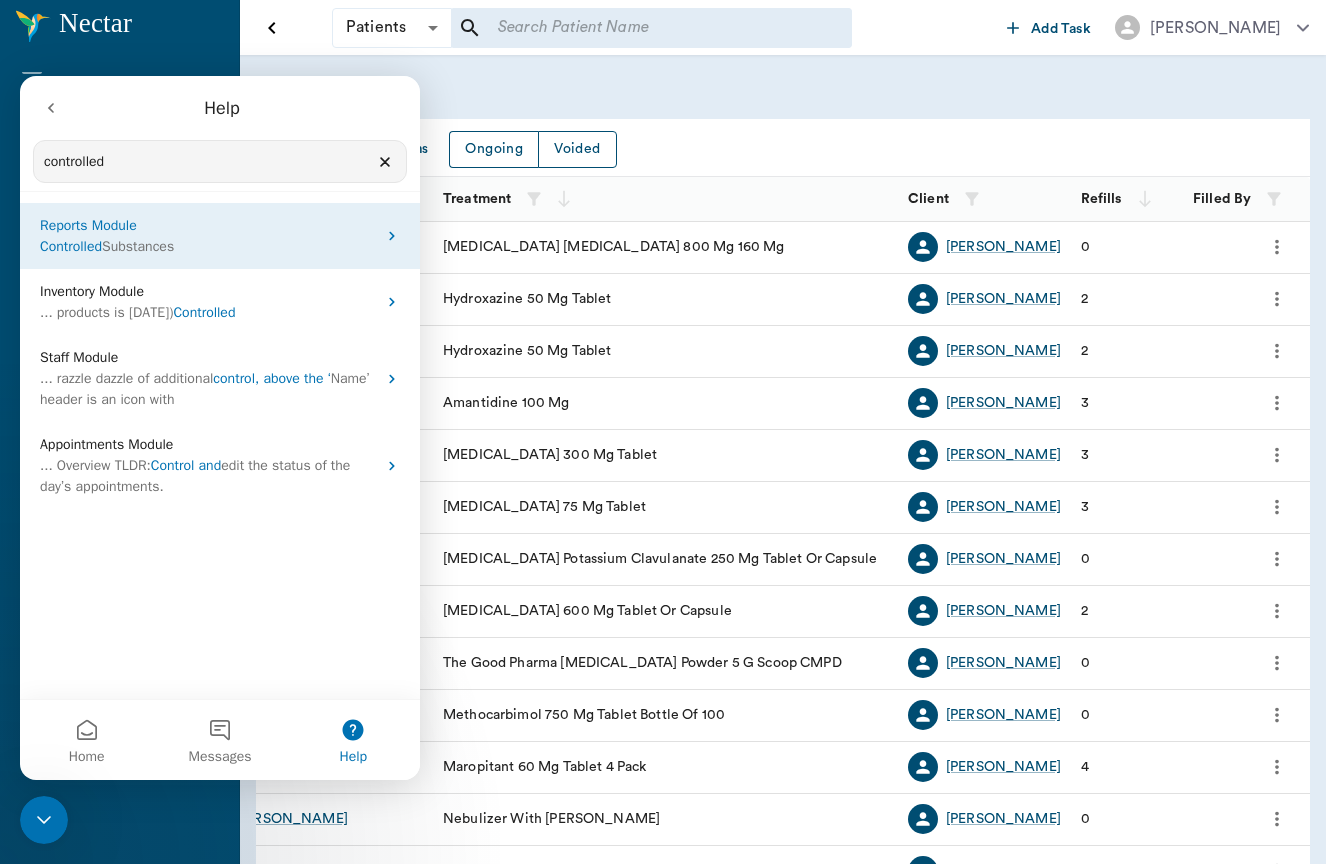 click on "Controlled  Substances" at bounding box center [208, 246] 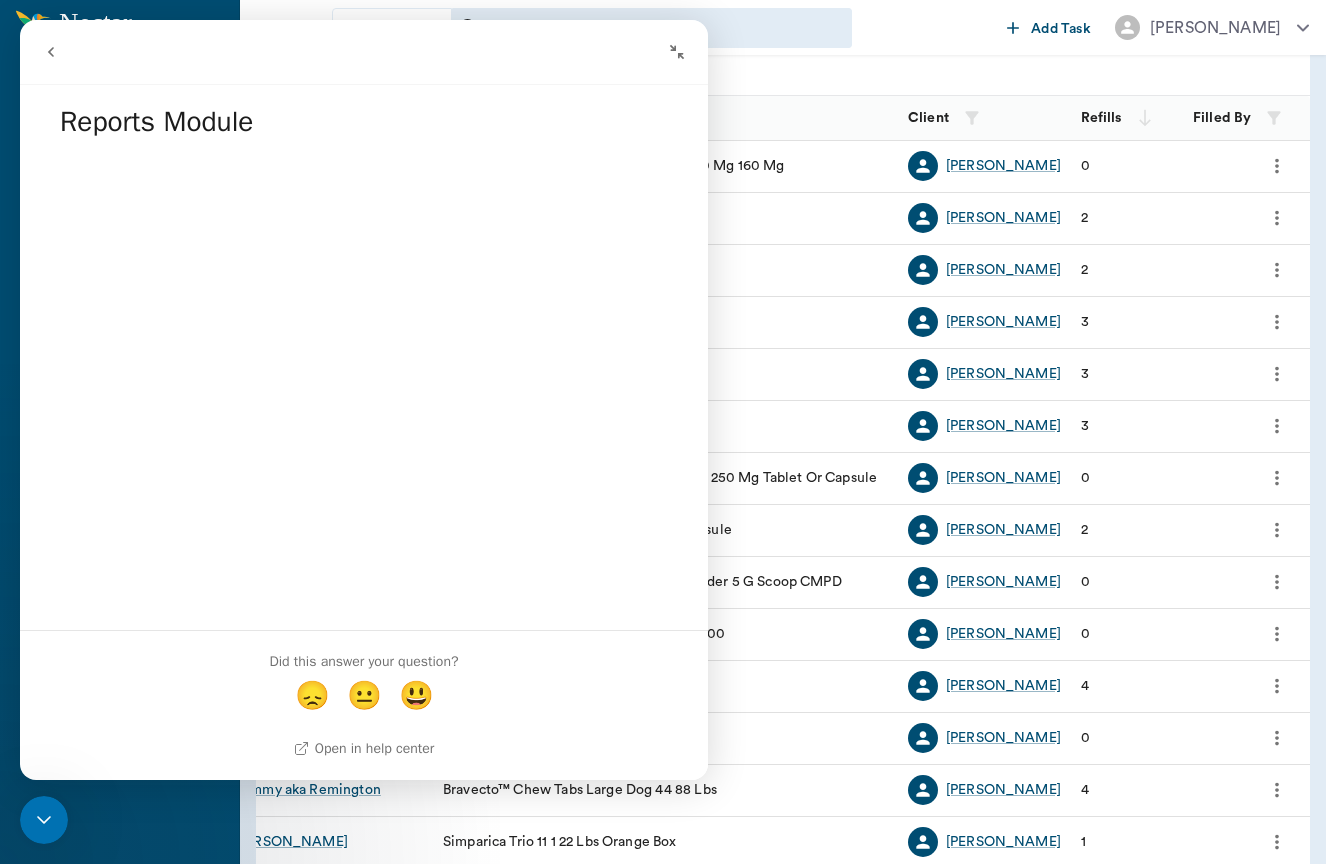 scroll, scrollTop: 85, scrollLeft: 0, axis: vertical 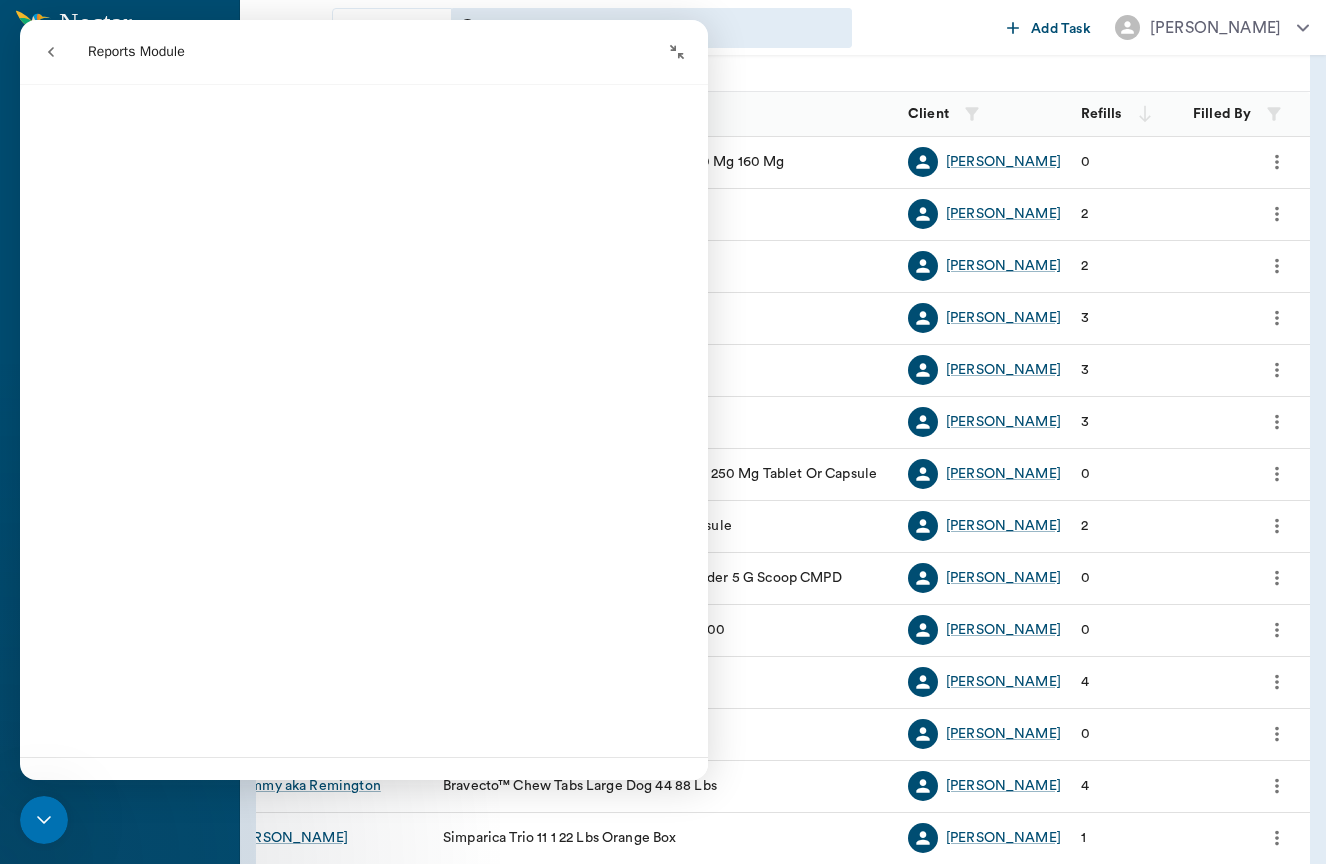 click at bounding box center (44, 820) 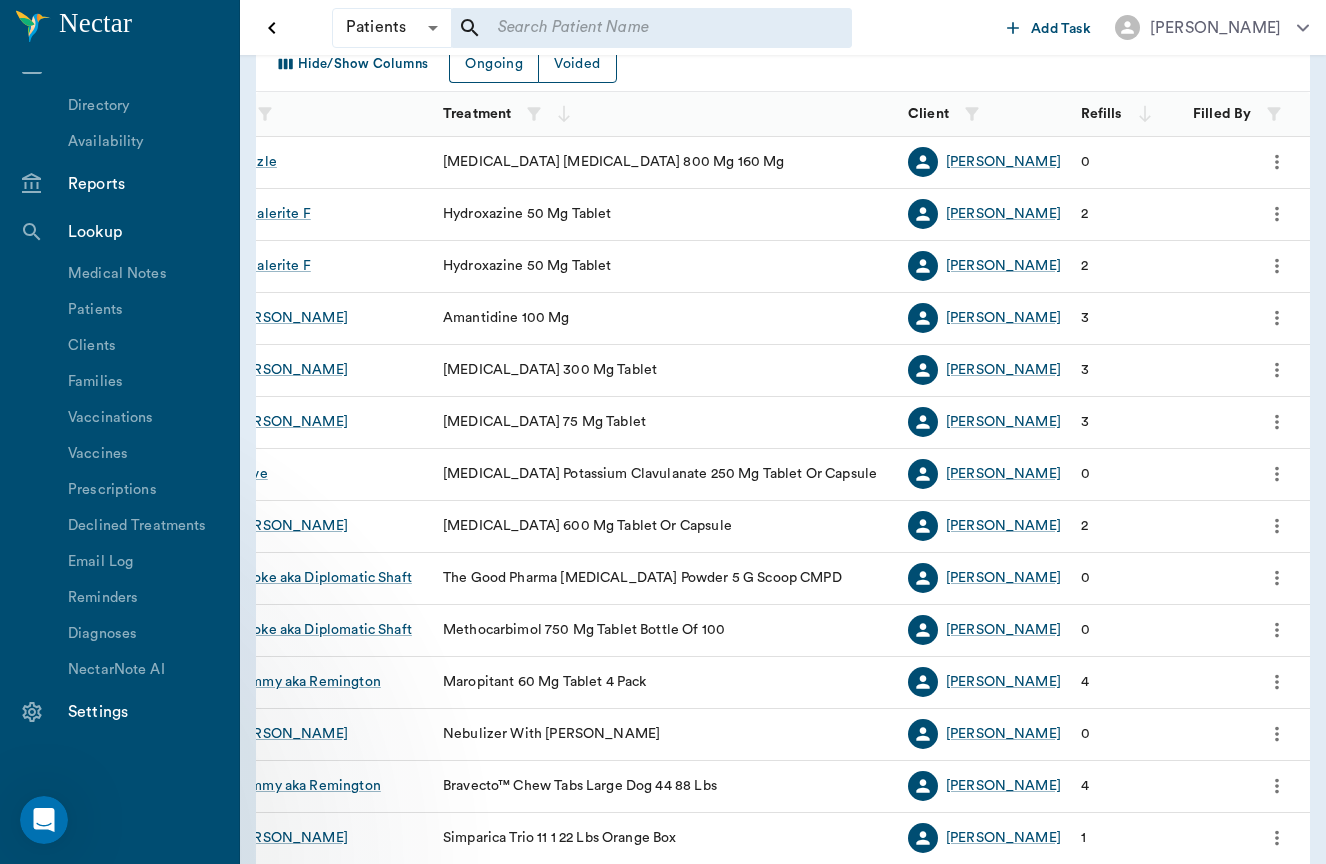 scroll, scrollTop: 0, scrollLeft: 0, axis: both 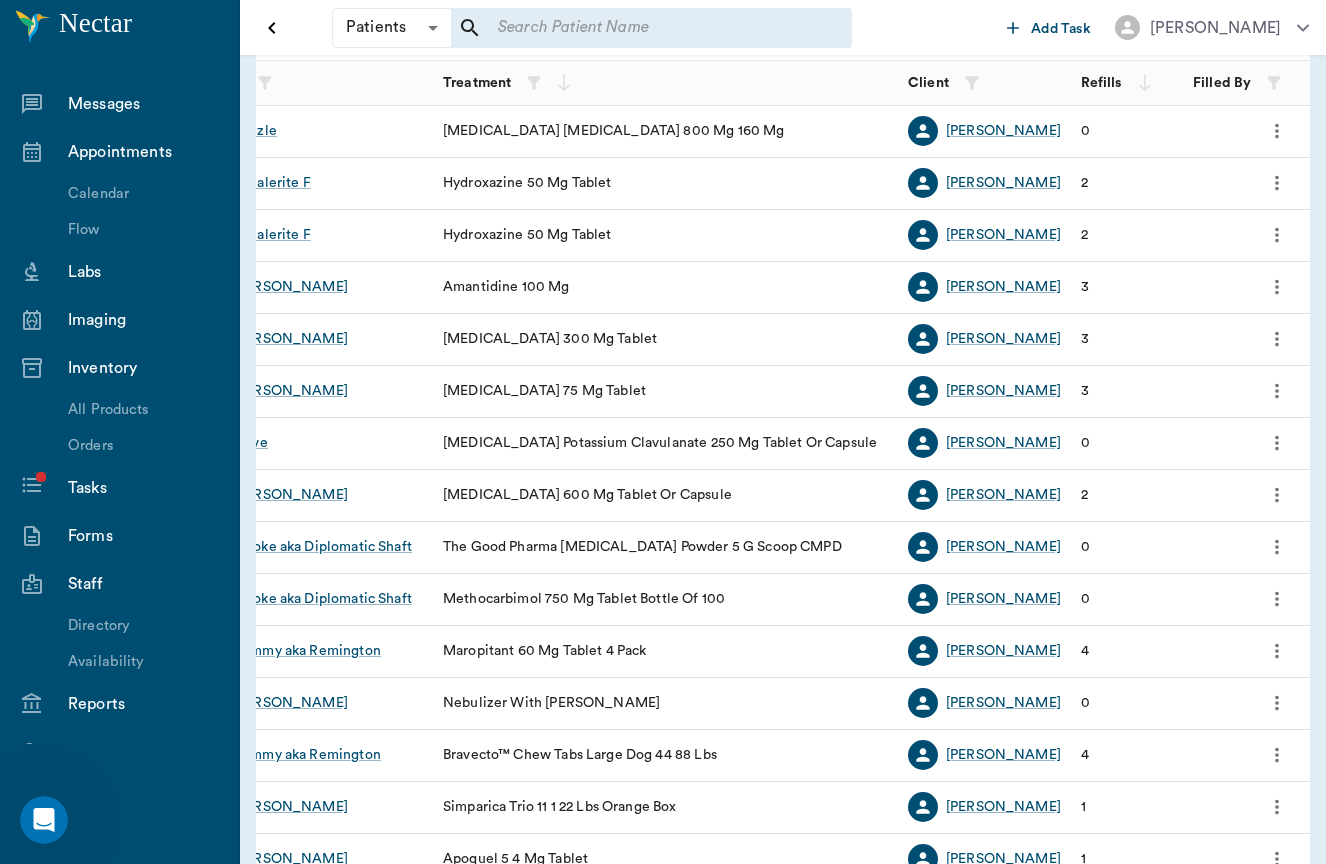 click at bounding box center (44, 820) 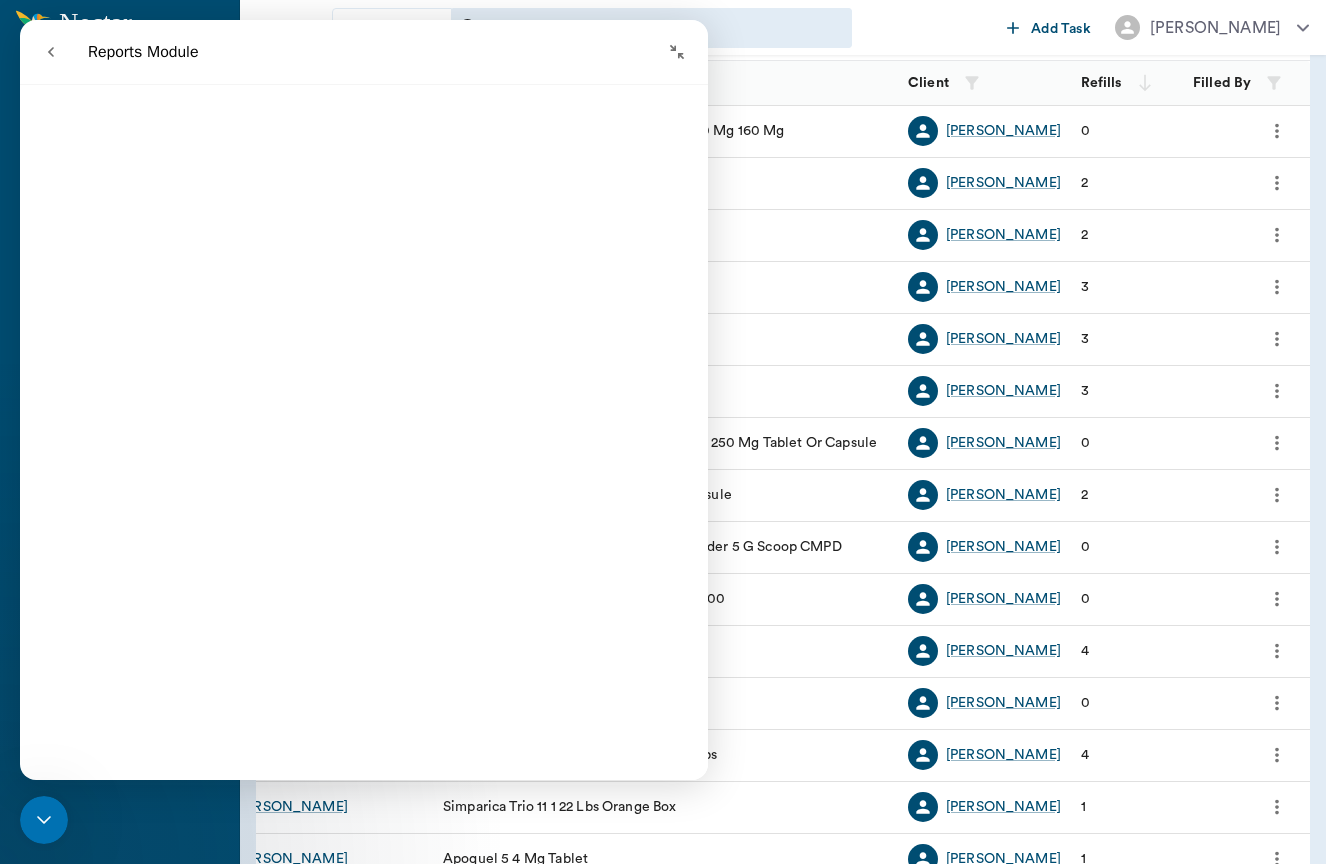 scroll, scrollTop: 442, scrollLeft: 0, axis: vertical 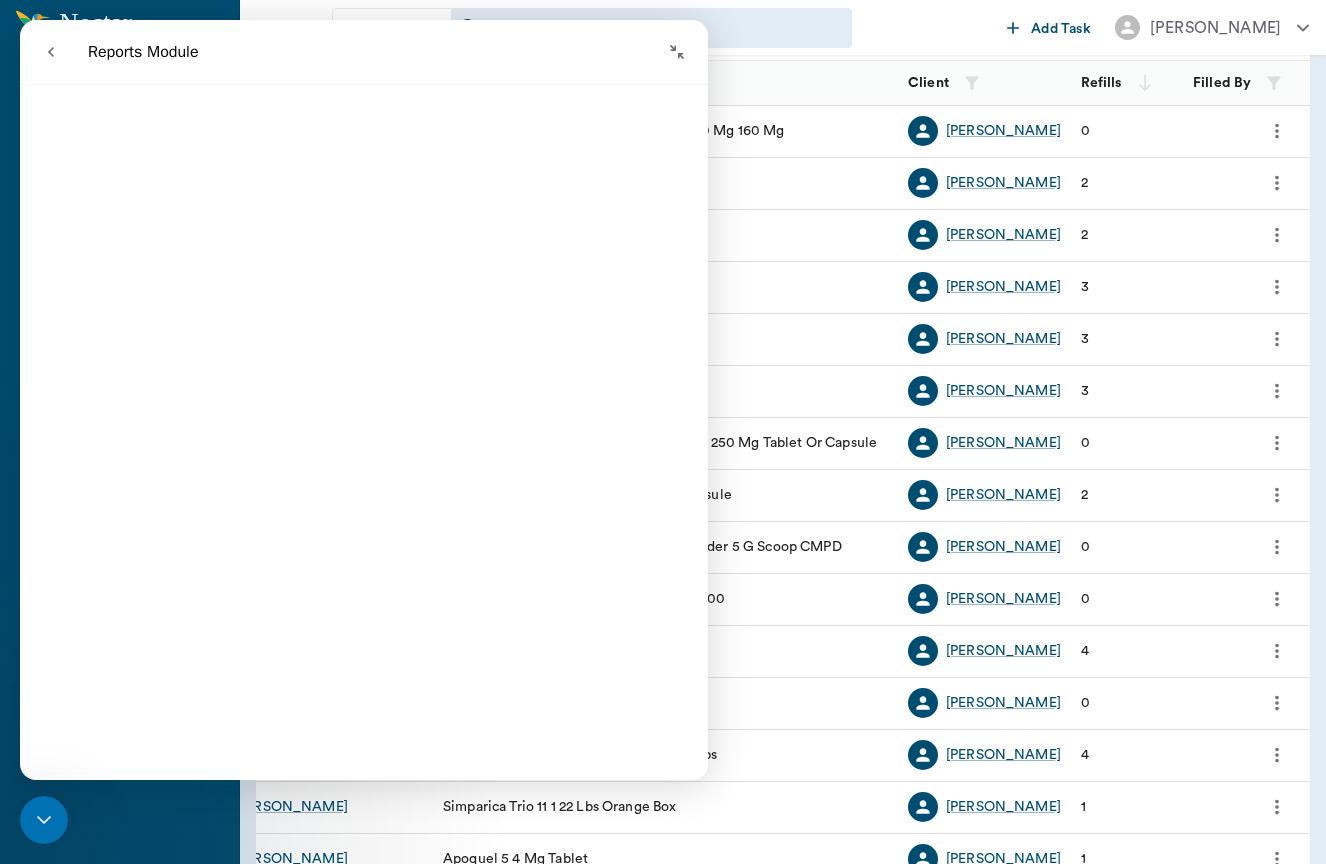 click at bounding box center (44, 820) 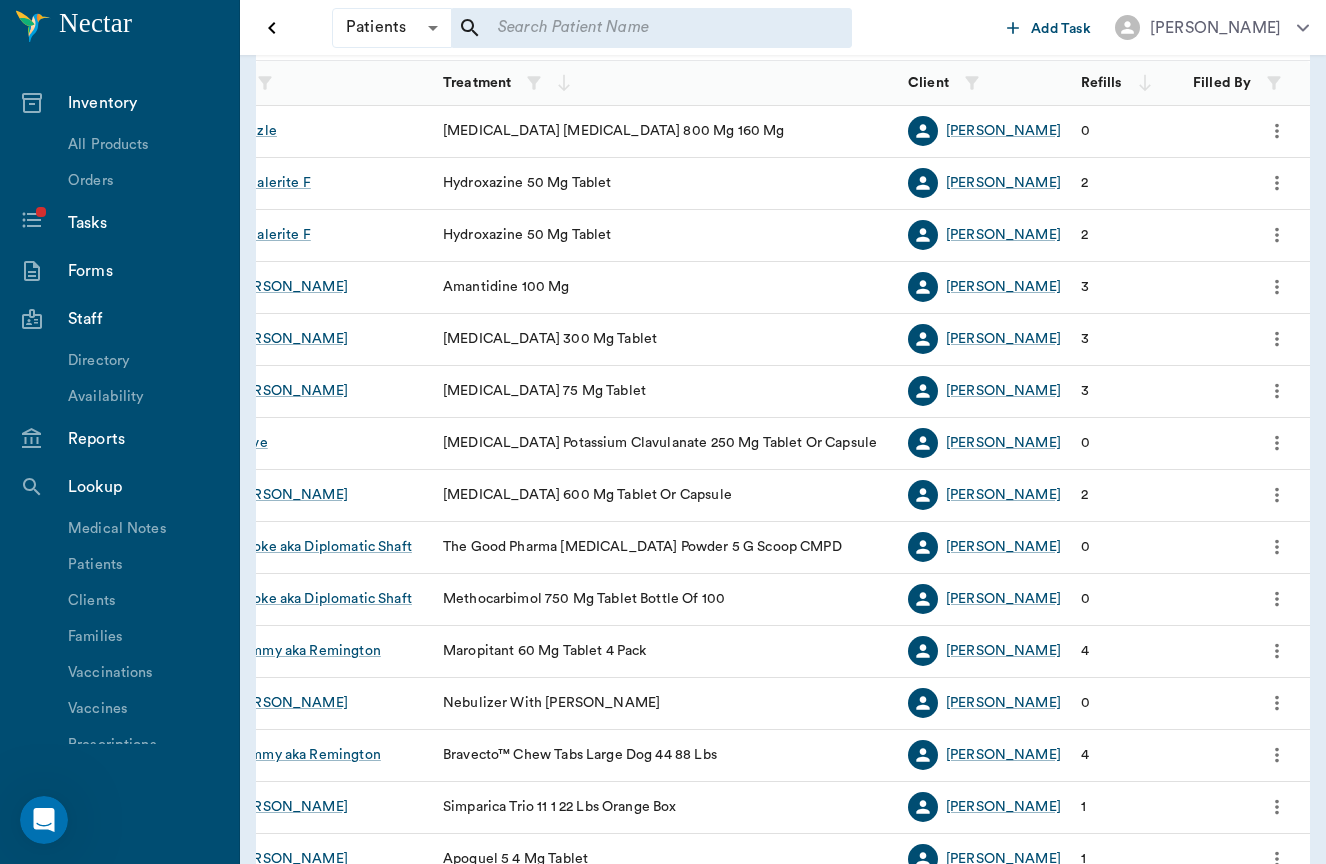 scroll, scrollTop: 296, scrollLeft: 0, axis: vertical 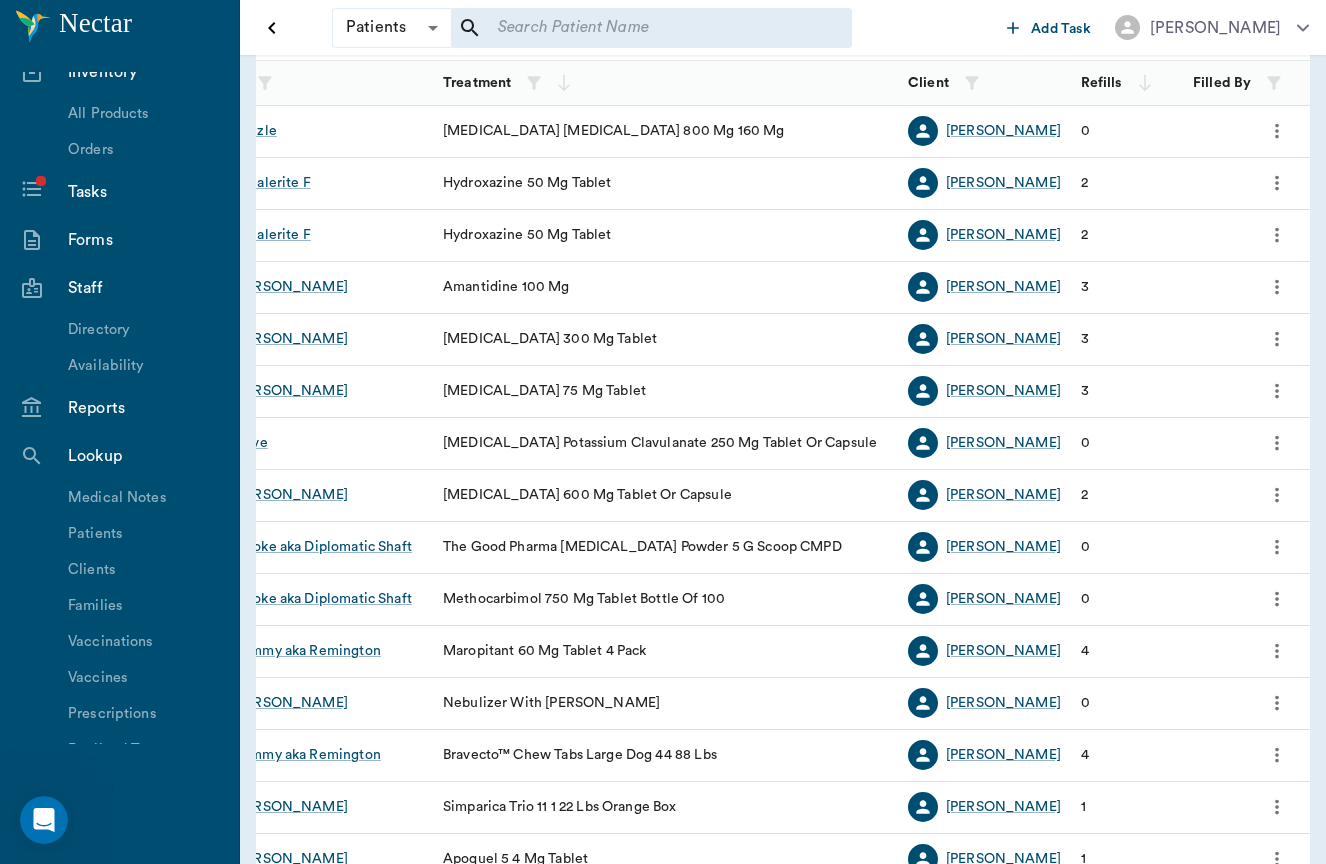 click on "Reports" at bounding box center (143, 408) 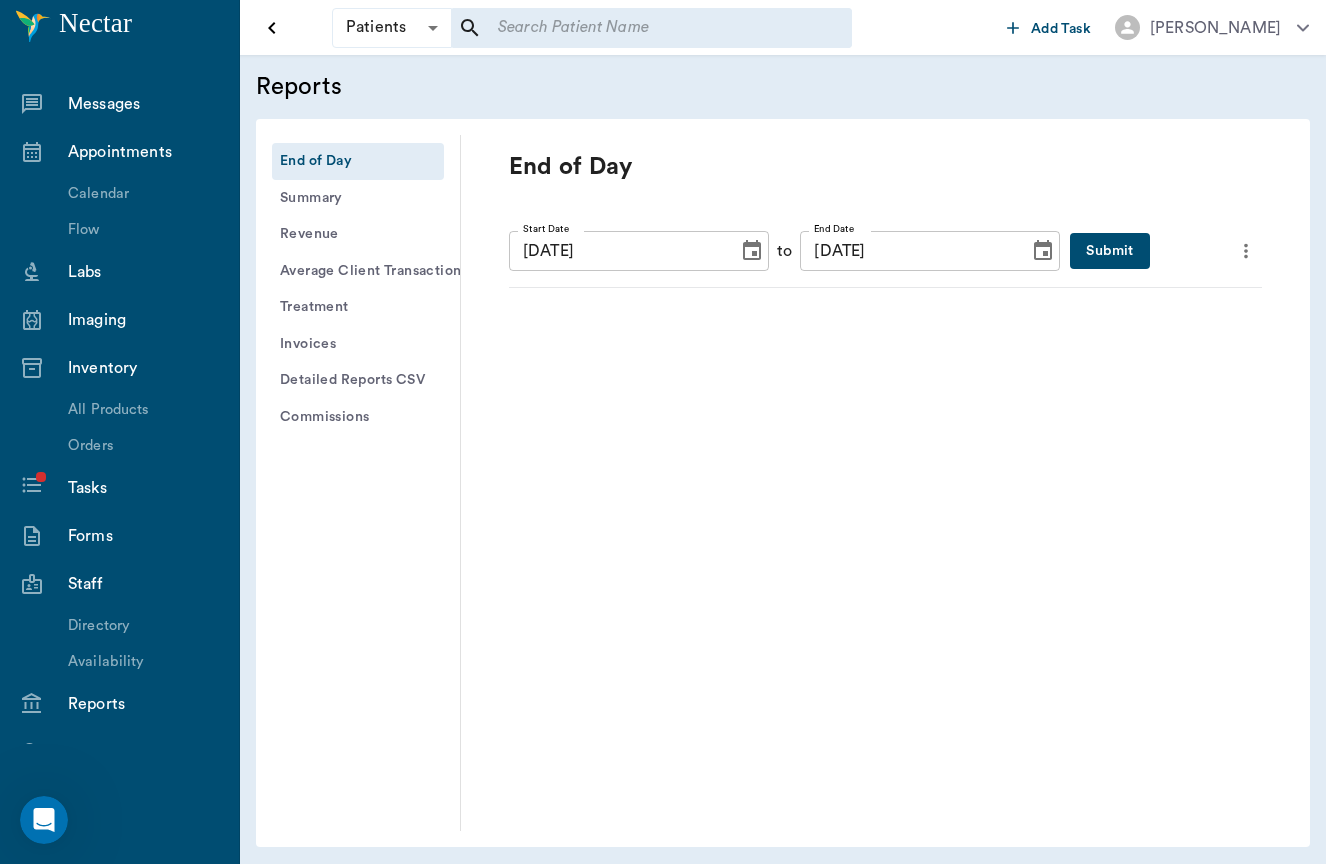 scroll, scrollTop: 0, scrollLeft: 0, axis: both 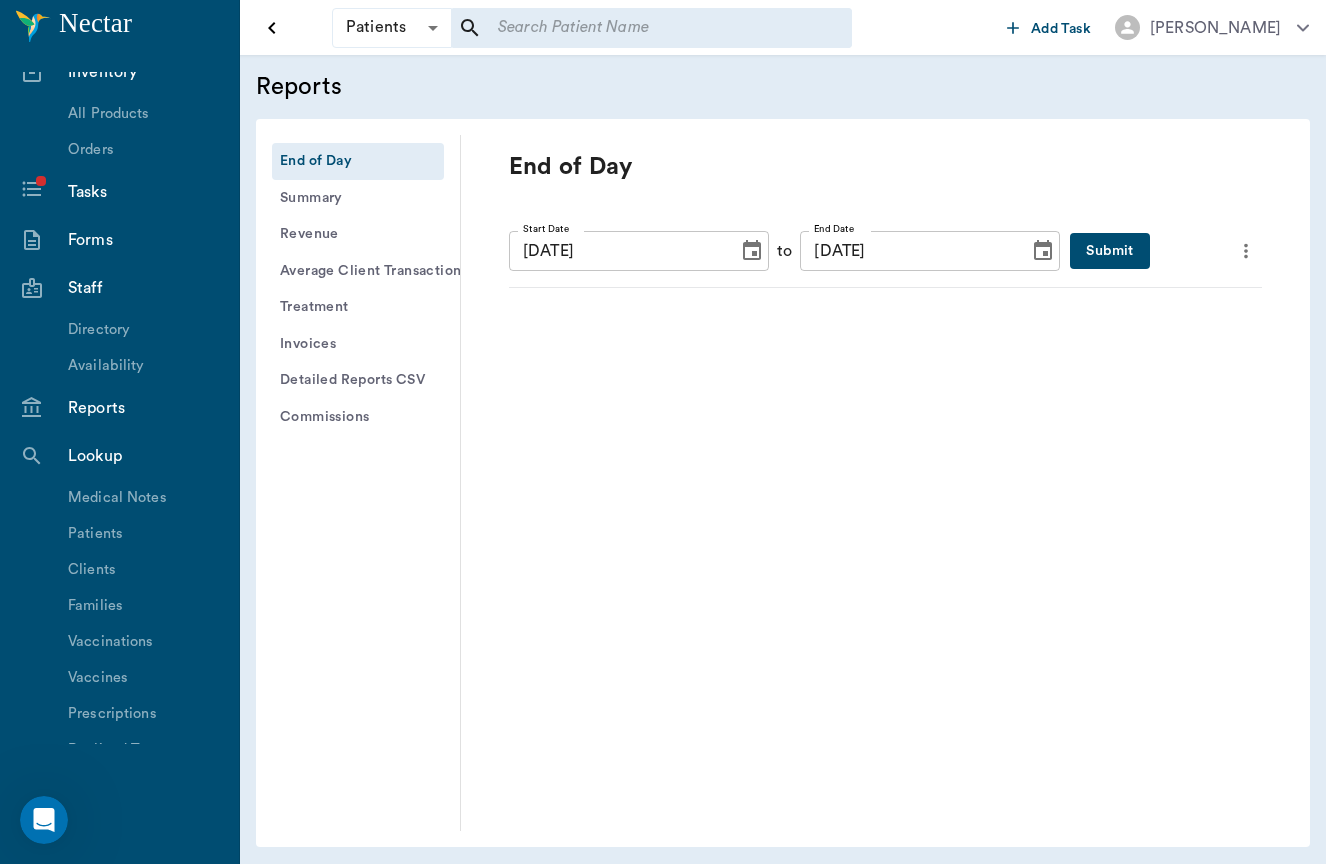 click 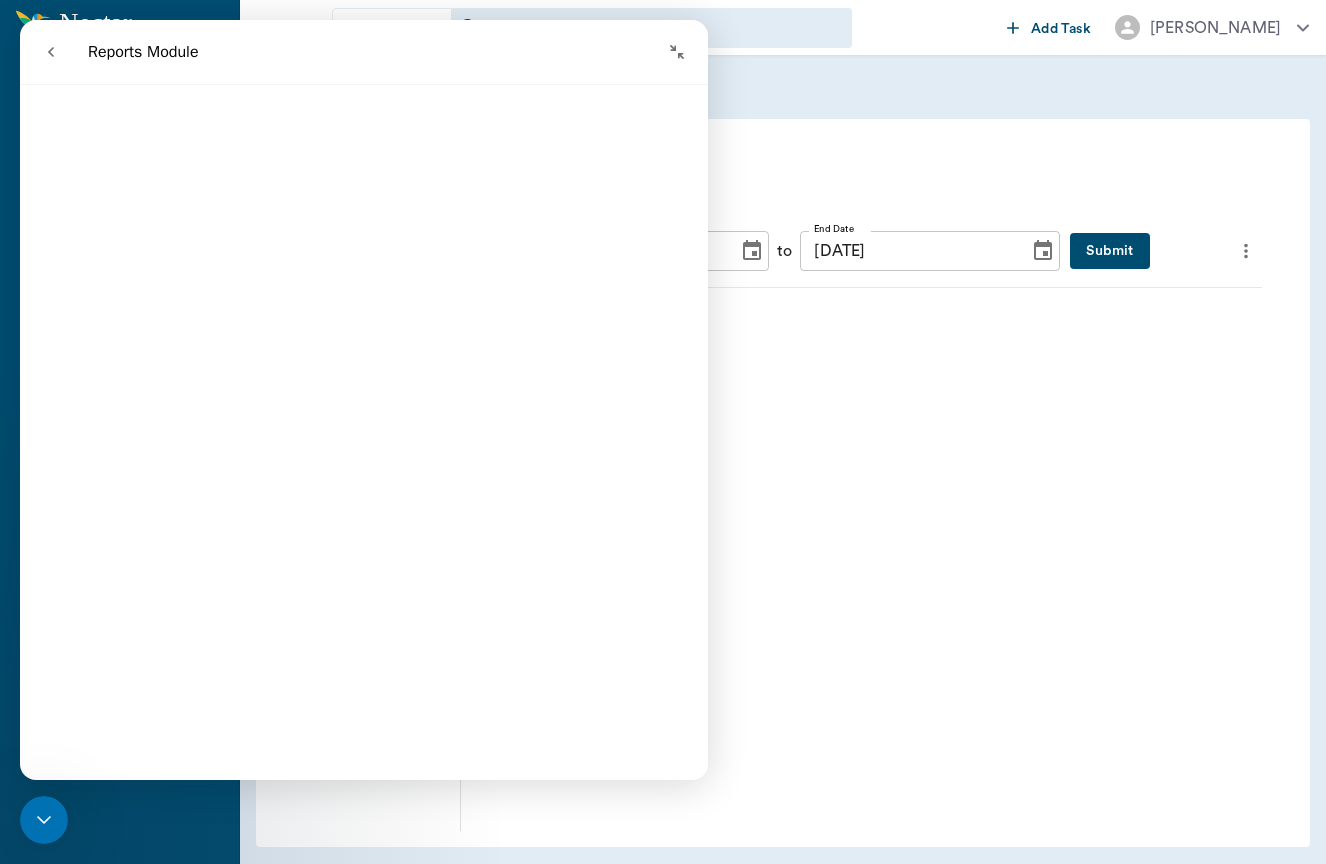 scroll, scrollTop: 461, scrollLeft: 0, axis: vertical 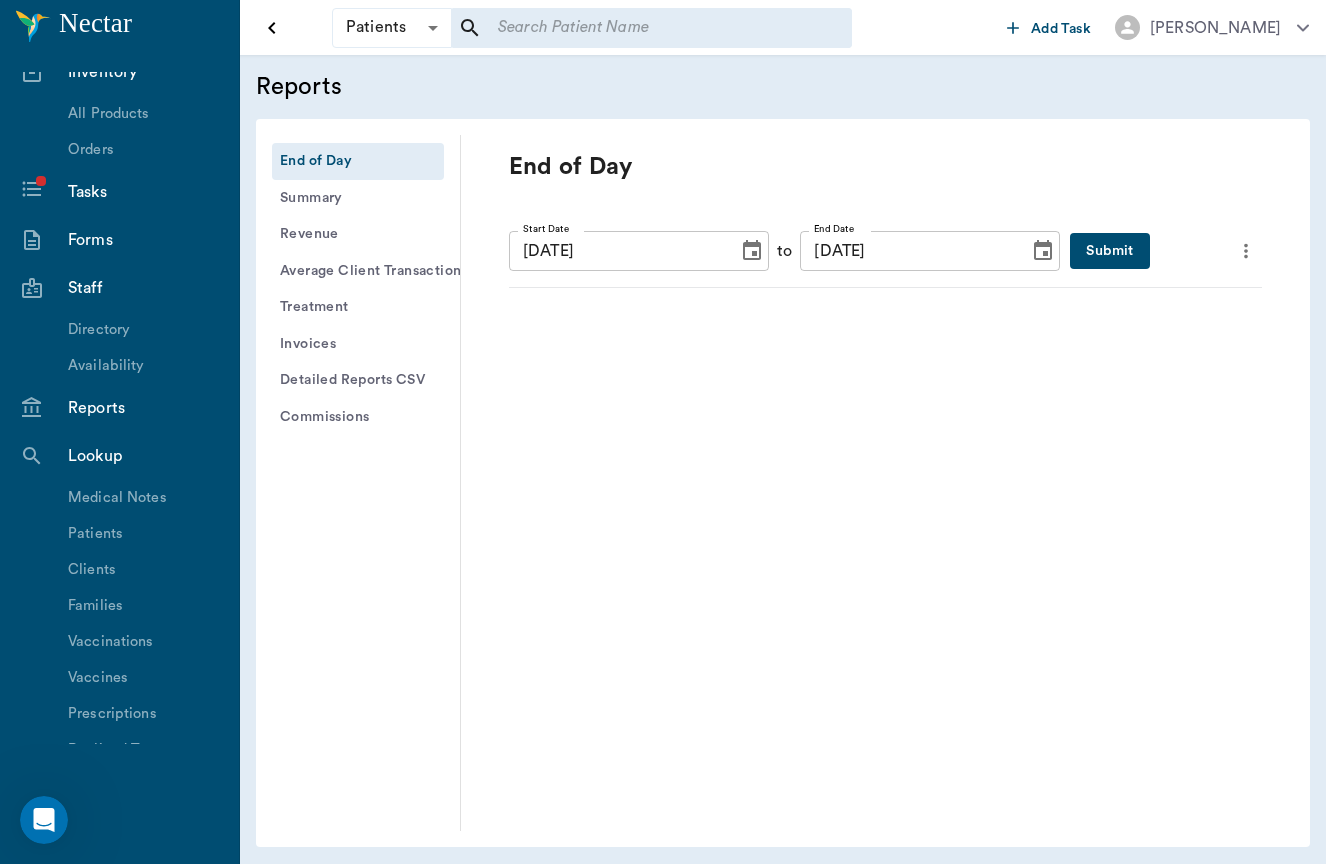 click on "Reports" at bounding box center (119, 408) 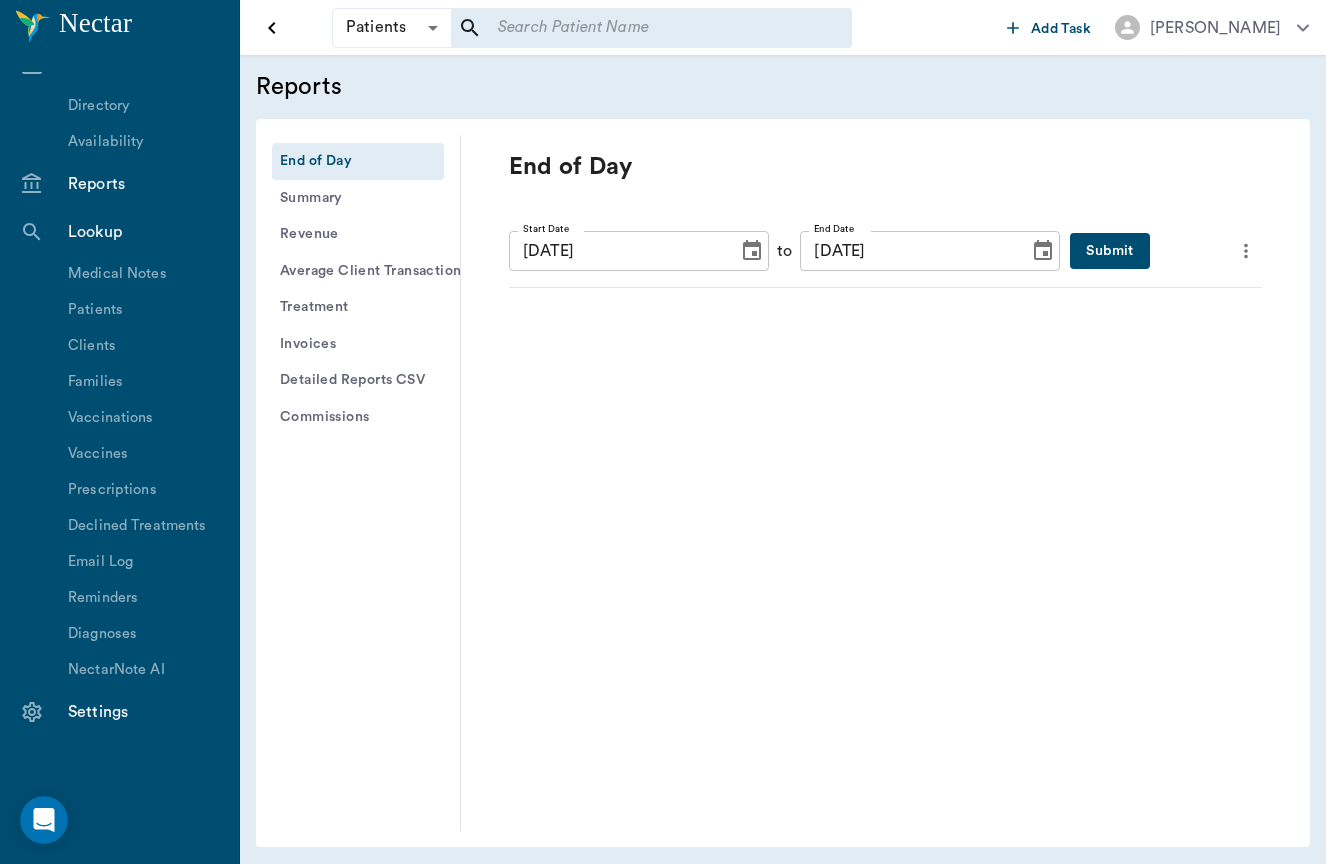scroll, scrollTop: 532, scrollLeft: 0, axis: vertical 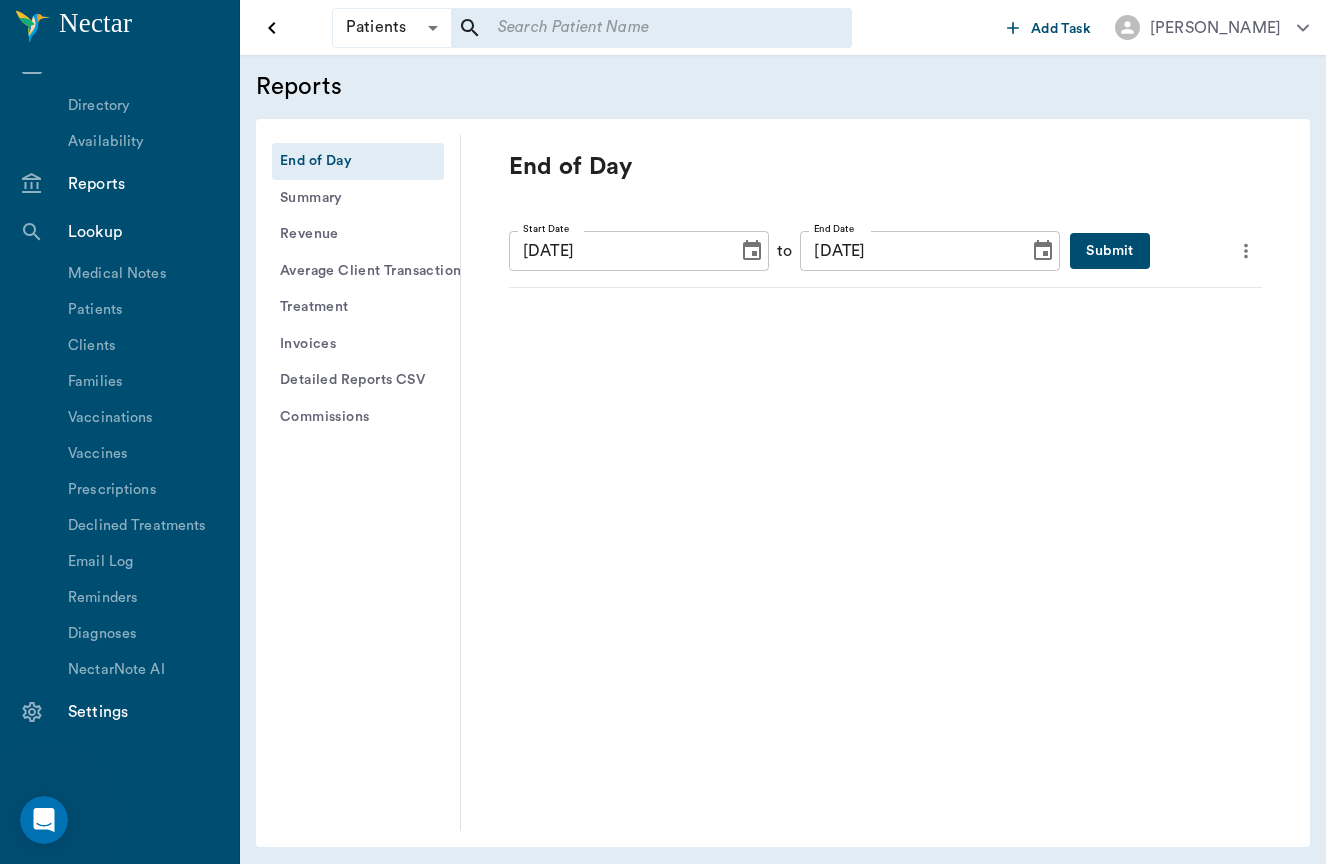 click on "Reports" at bounding box center (119, 184) 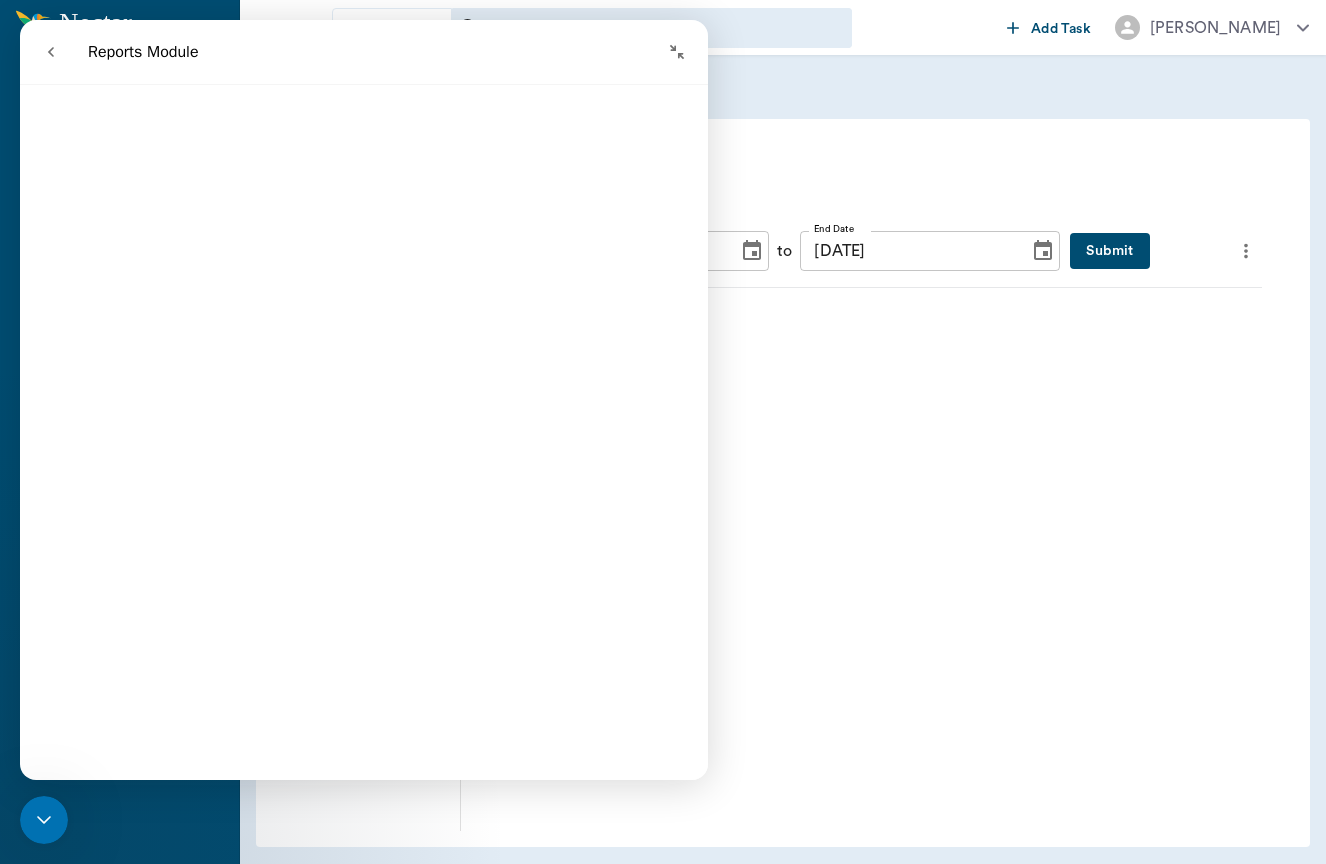 click 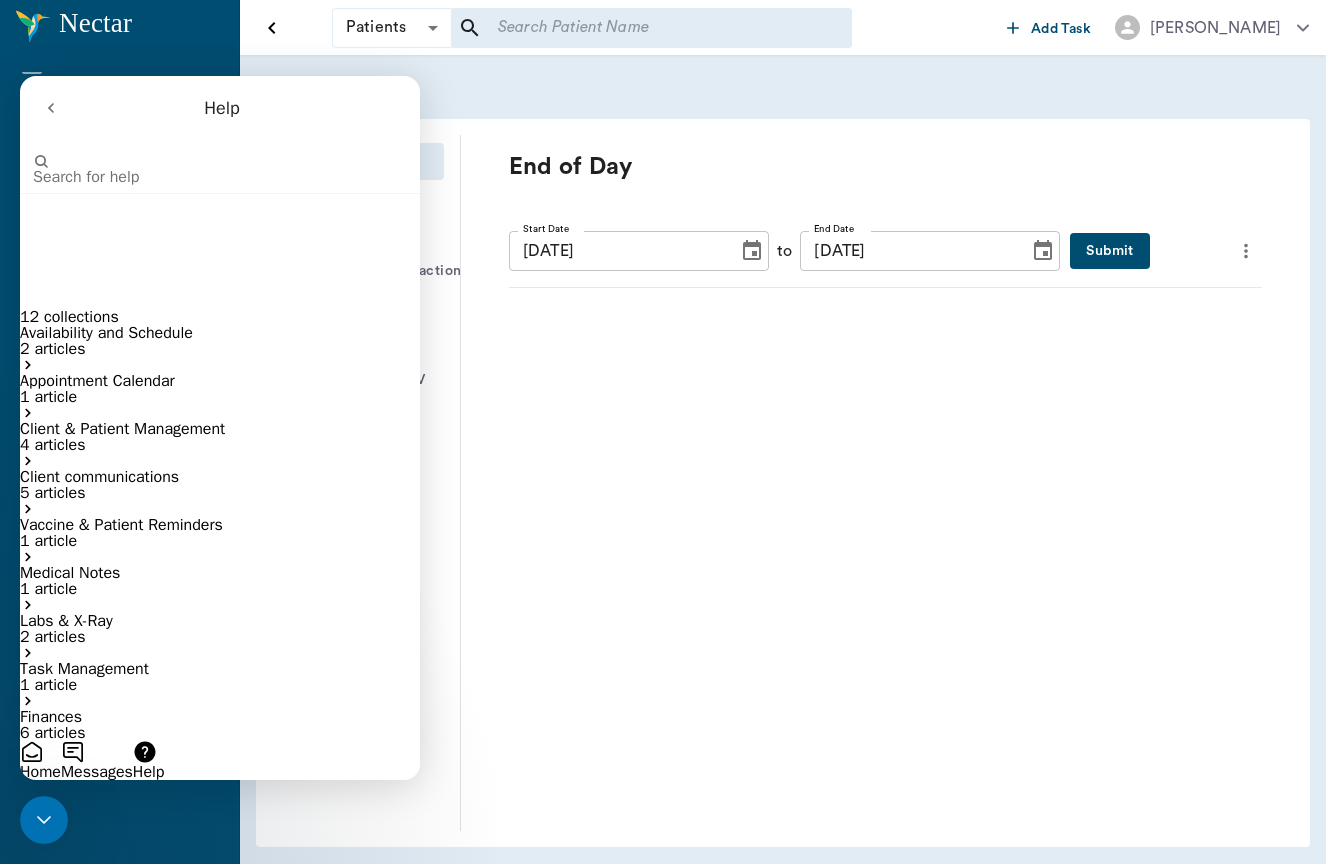 click on "Messages" at bounding box center (97, 760) 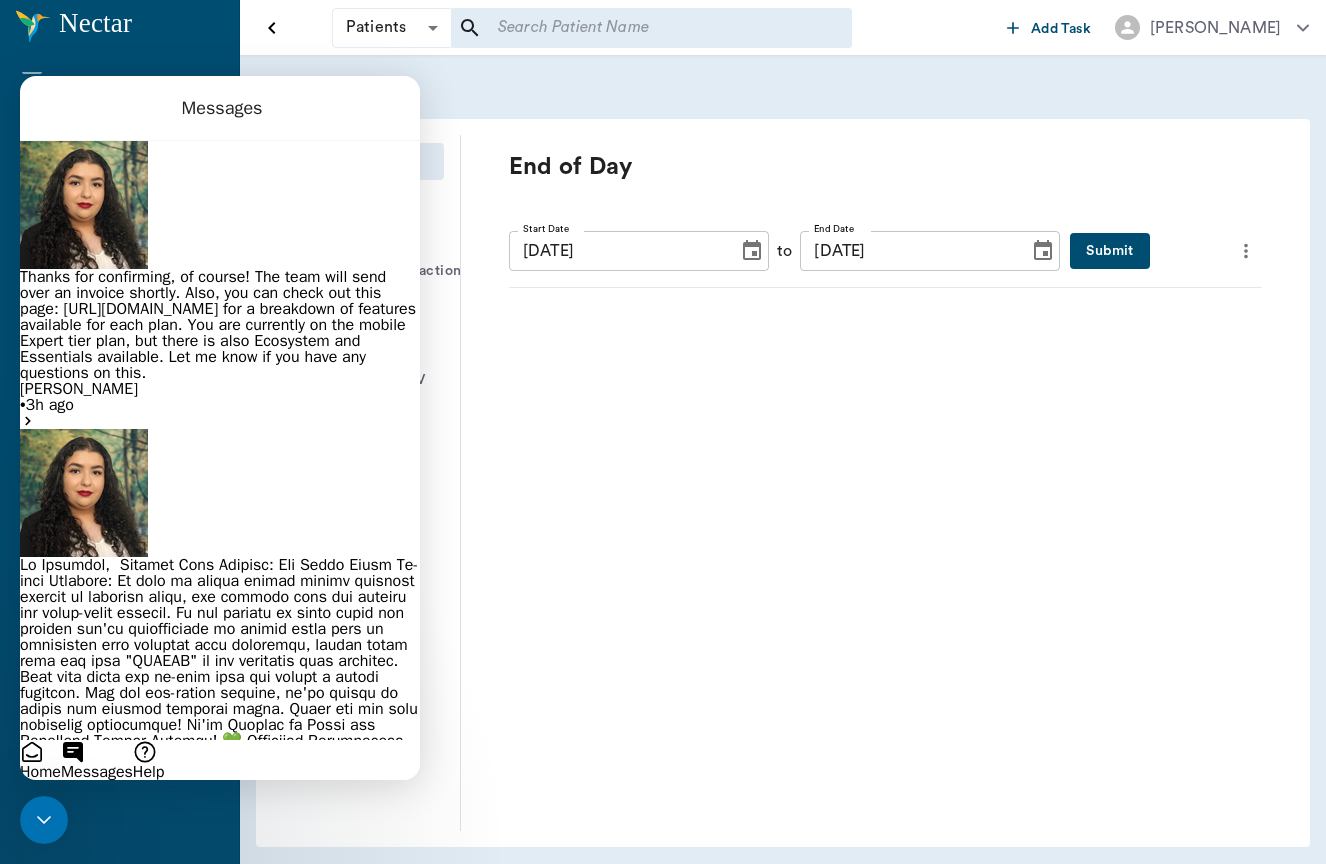 click on "Send us a message" at bounding box center (89, 796) 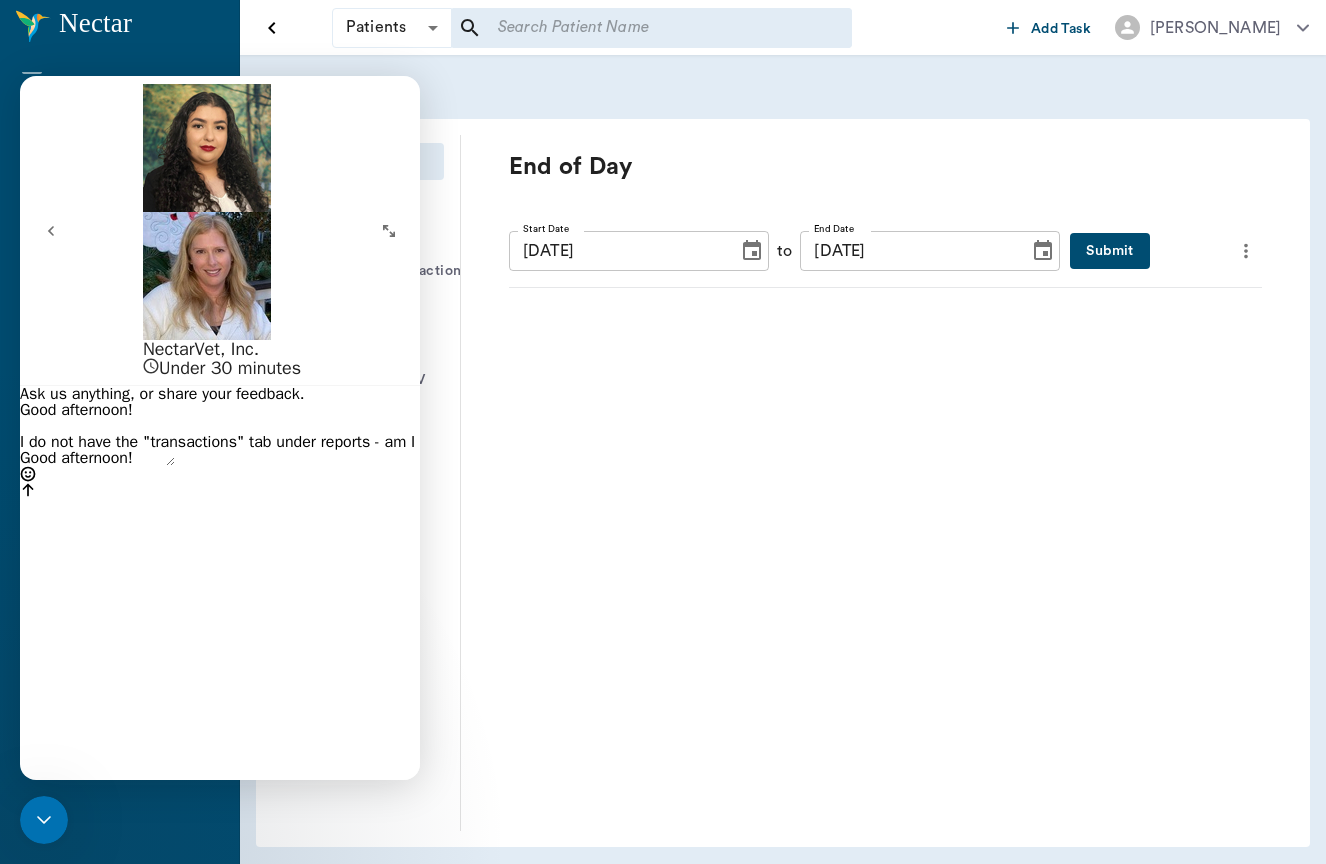 type on "Good afternoon!
I do not have the "transactions" tab under reports - am I looking at the wrong place" 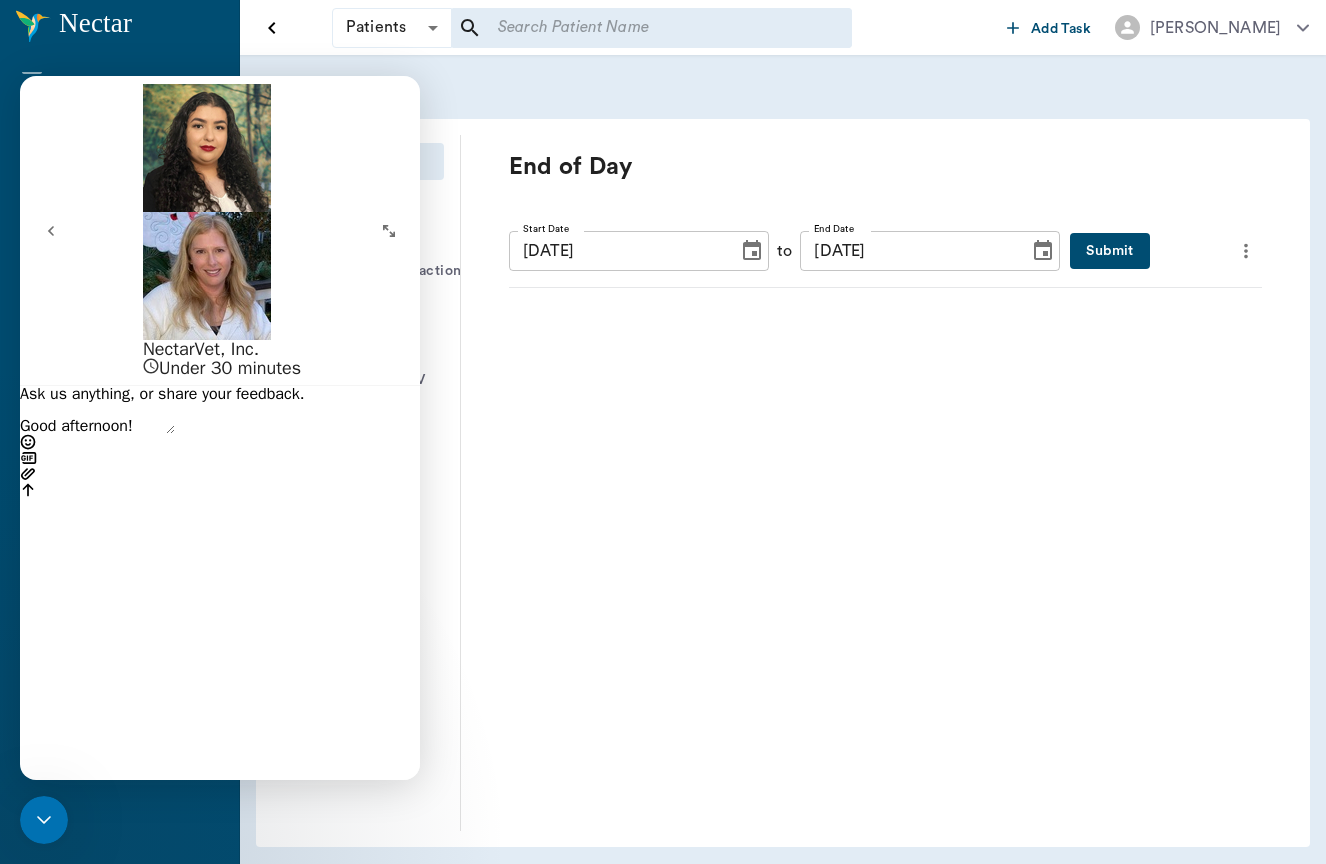 type 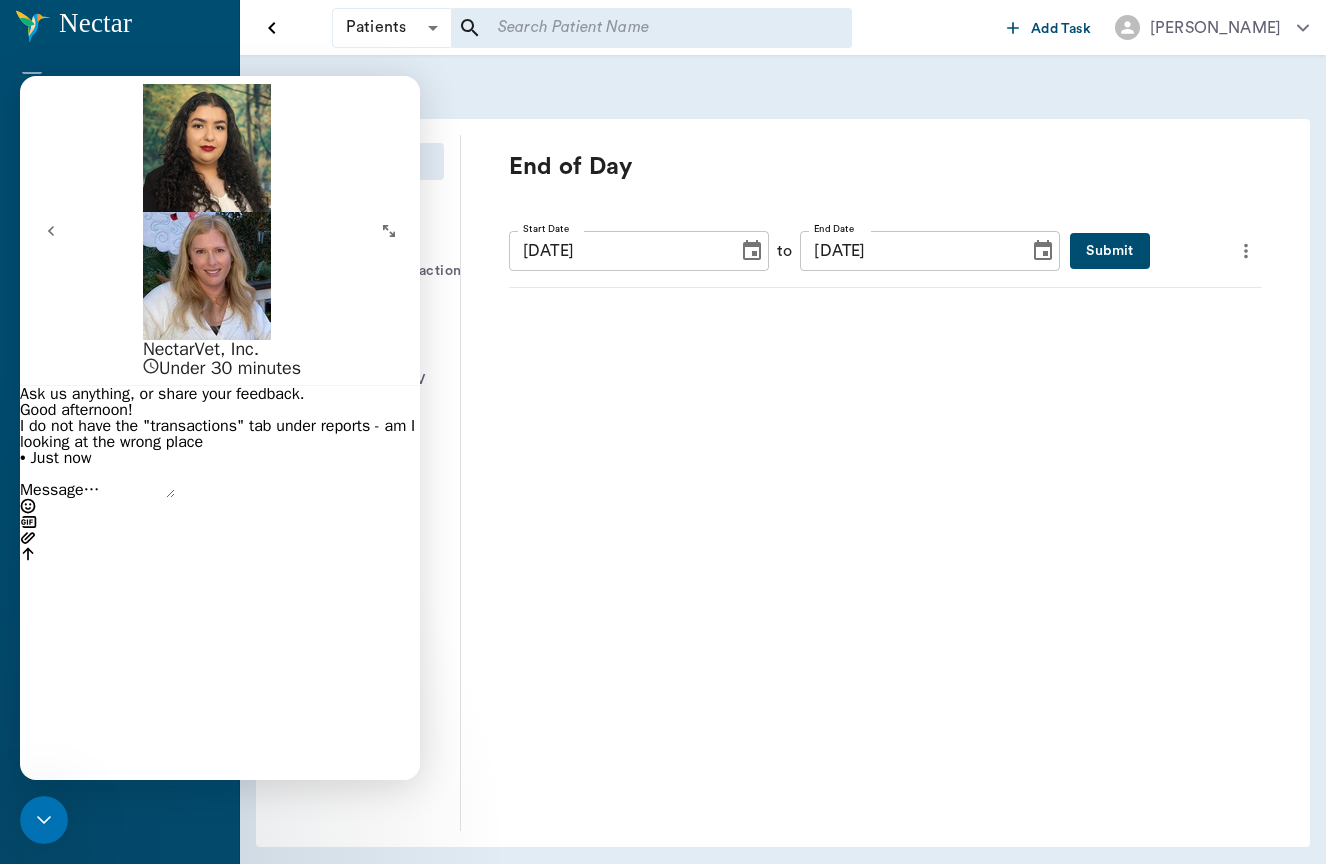 click on "End of Day Start Date 07/10/2025 Start Date to End Date 07/10/2025 End Date Submit" at bounding box center [869, 483] 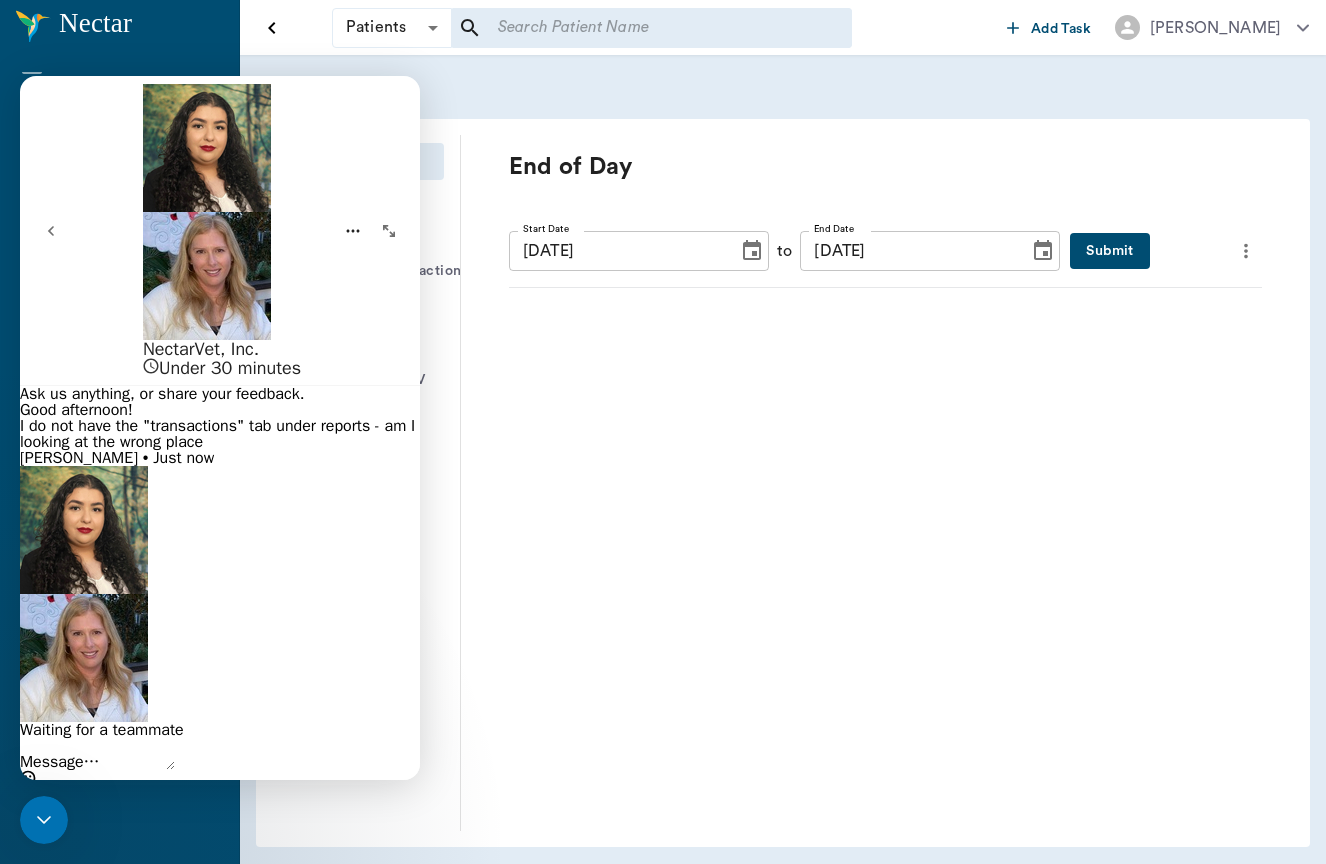 click on "Nectar Messages Appointments Calendar Flow Labs Imaging Inventory All Products Orders Tasks Forms Staff Directory Availability Reports Lookup Medical Notes Patients Clients Families Vaccinations Vaccines Prescriptions Declined Treatments Email Log Reminders Diagnoses NectarNote AI Settings" at bounding box center [120, 432] 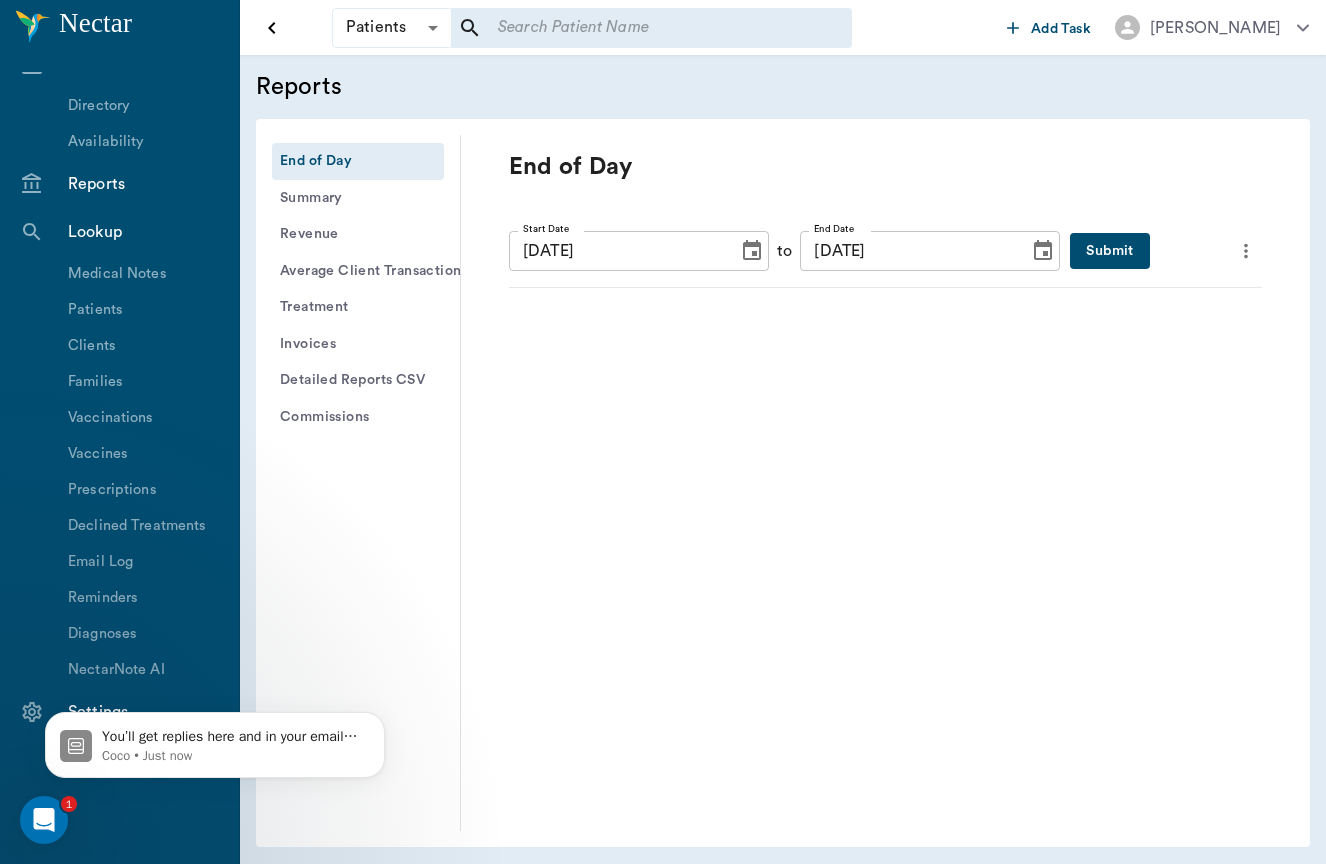 scroll, scrollTop: 0, scrollLeft: 0, axis: both 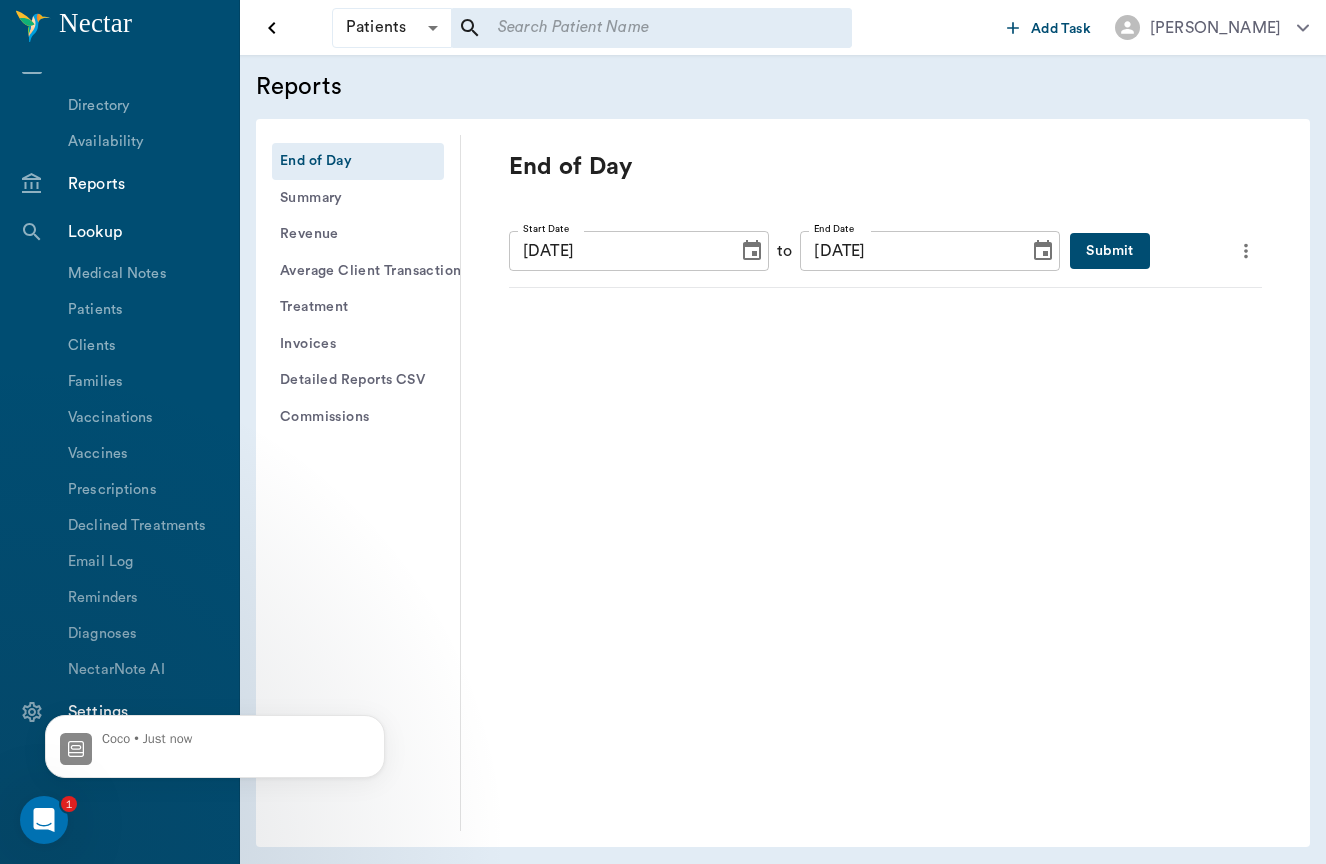 click at bounding box center [44, 820] 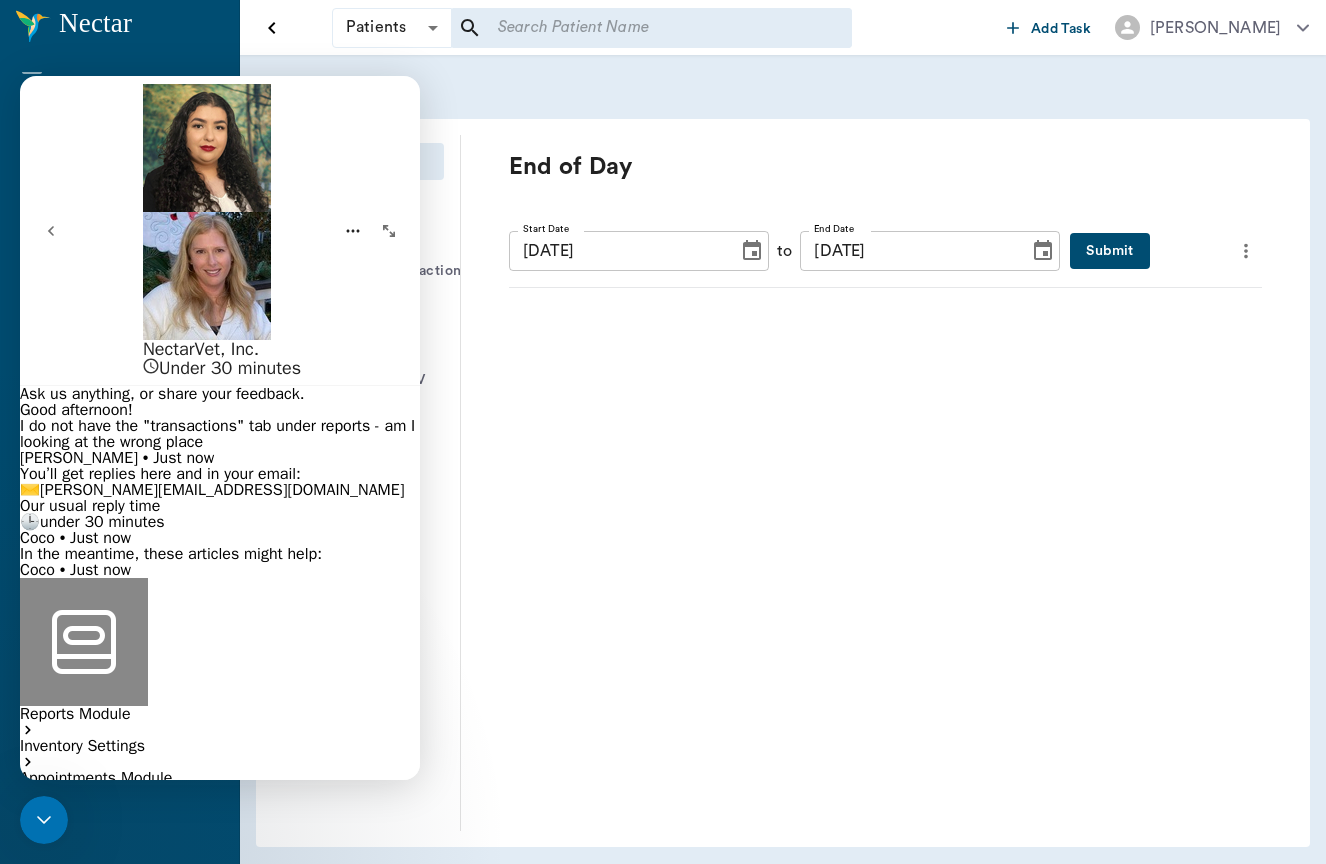 scroll, scrollTop: 102, scrollLeft: 0, axis: vertical 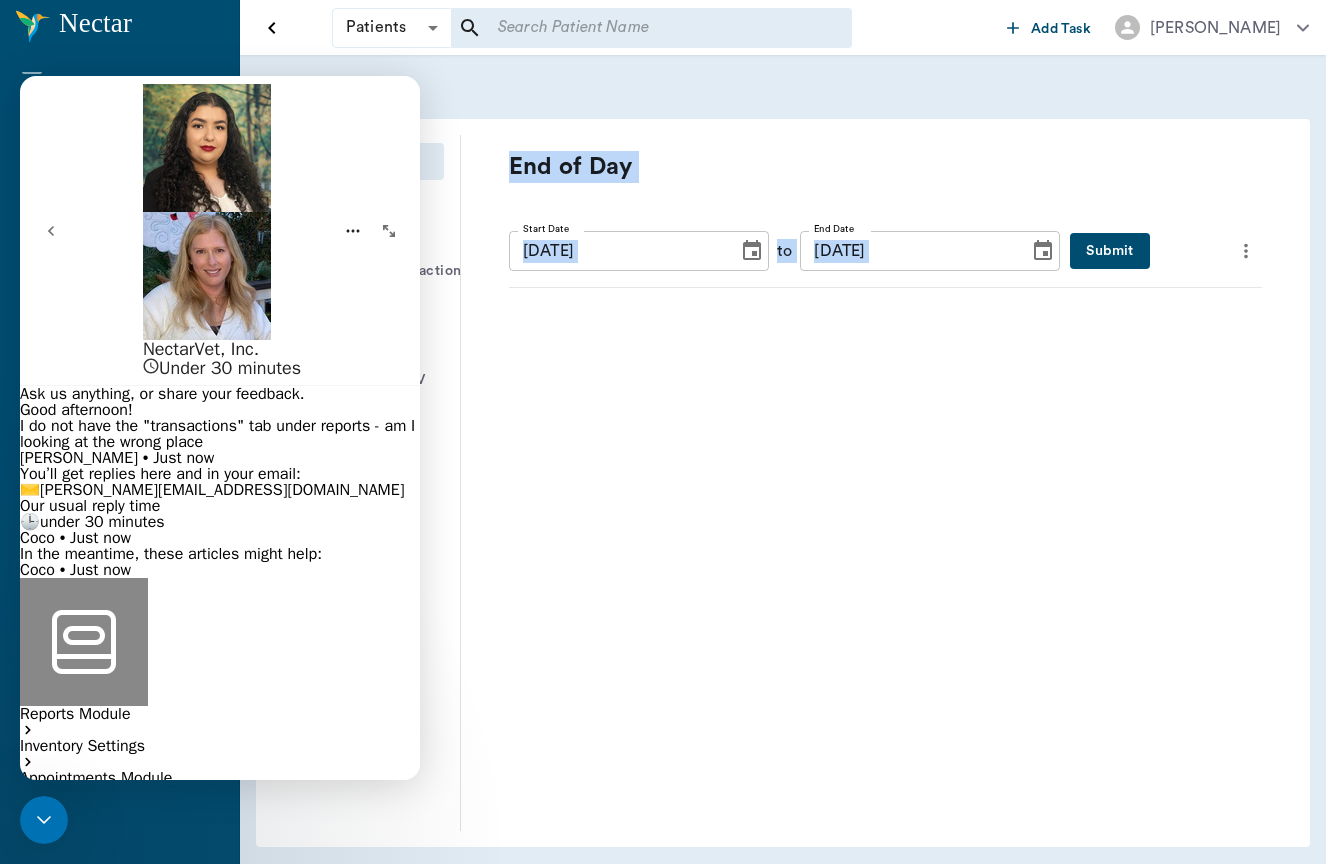 drag, startPoint x: 583, startPoint y: 771, endPoint x: 350, endPoint y: 718, distance: 238.95187 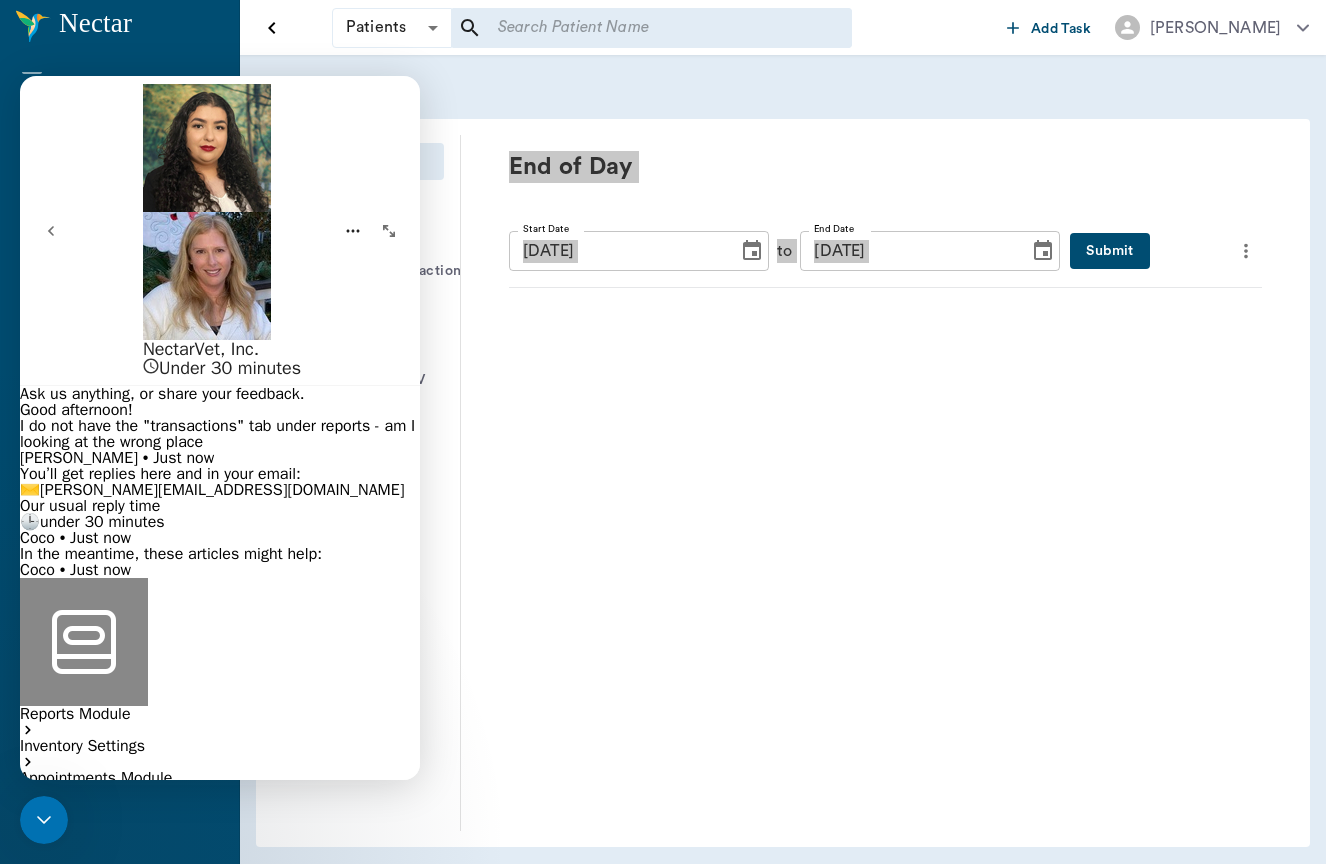 click at bounding box center [97, 2540] 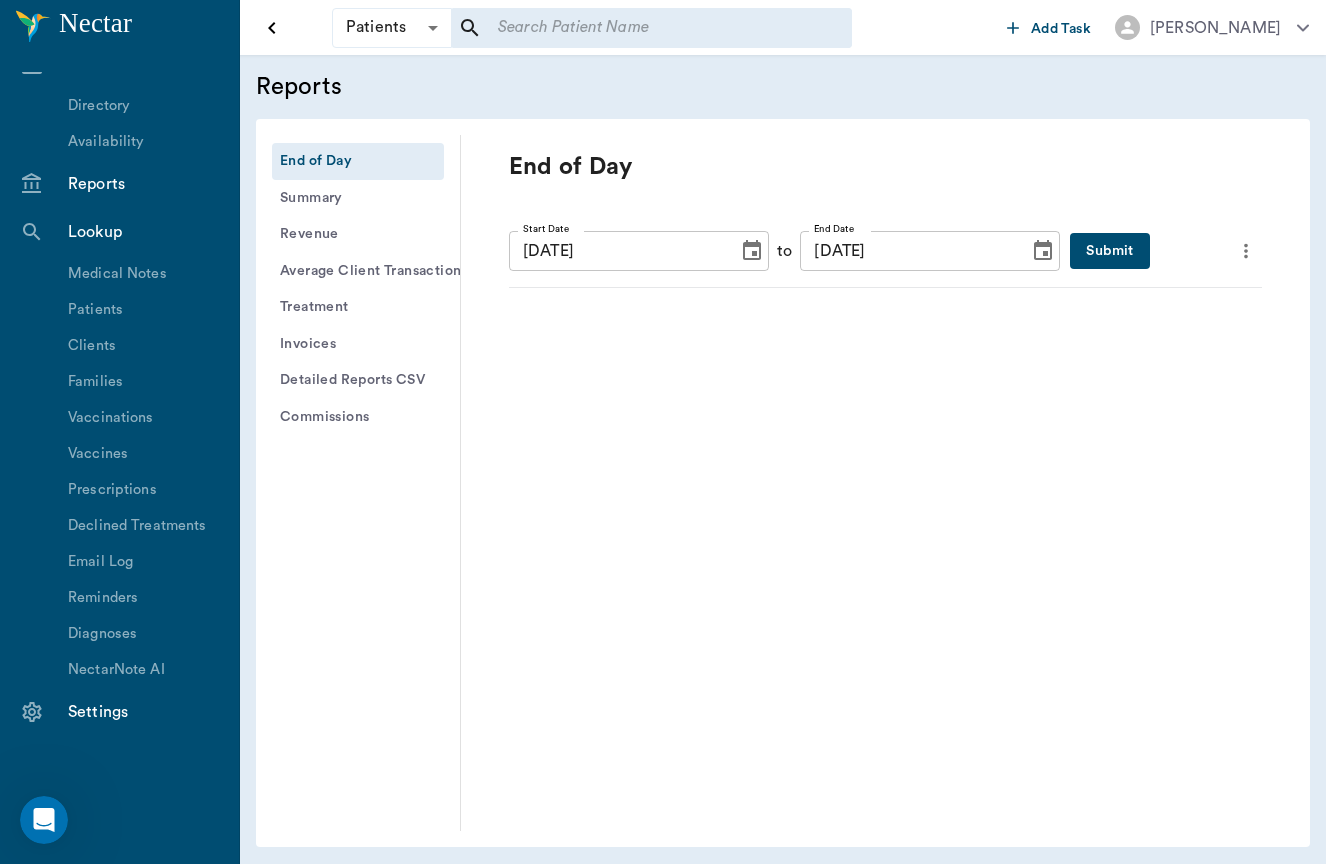 click on "Reports" at bounding box center (518, 87) 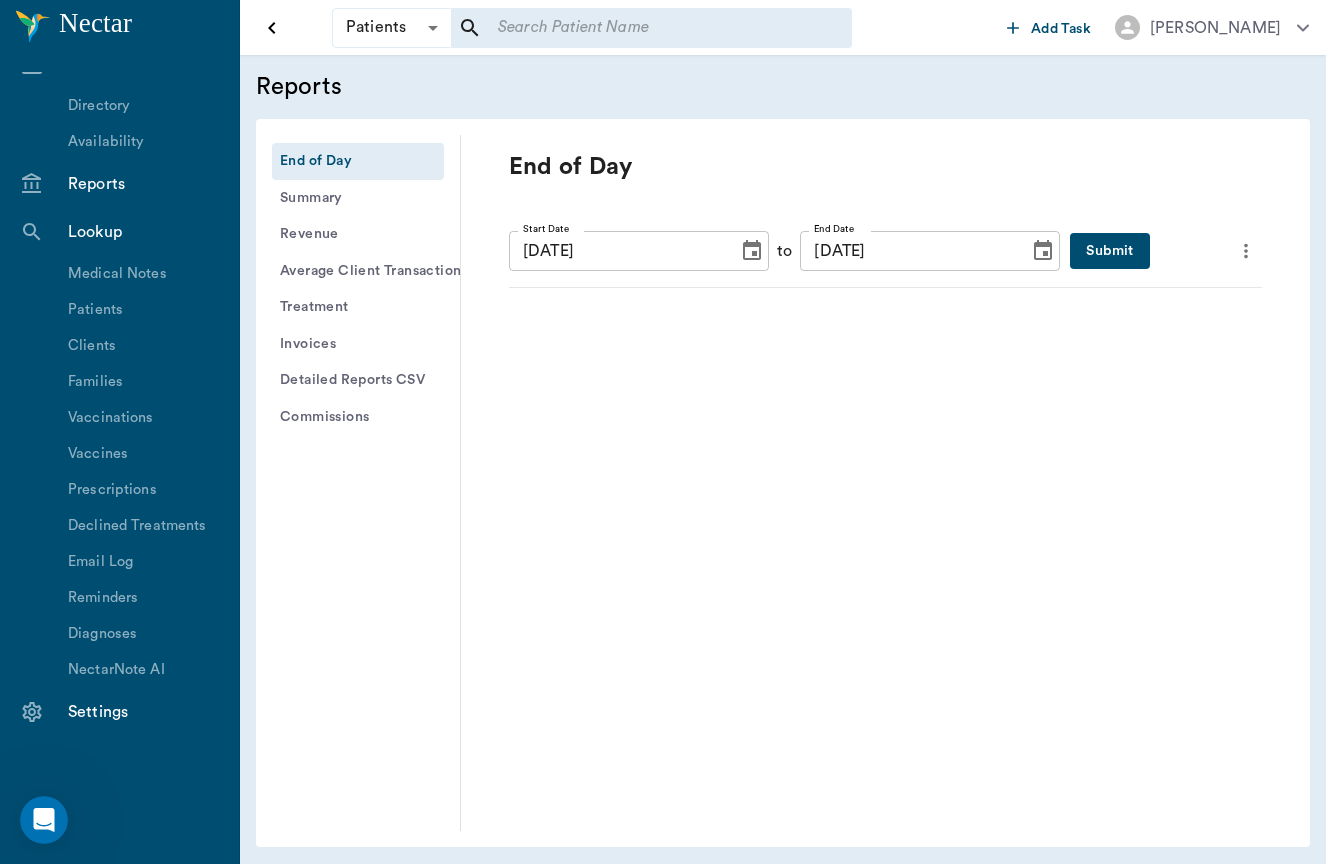 click on "Settings" at bounding box center [143, 712] 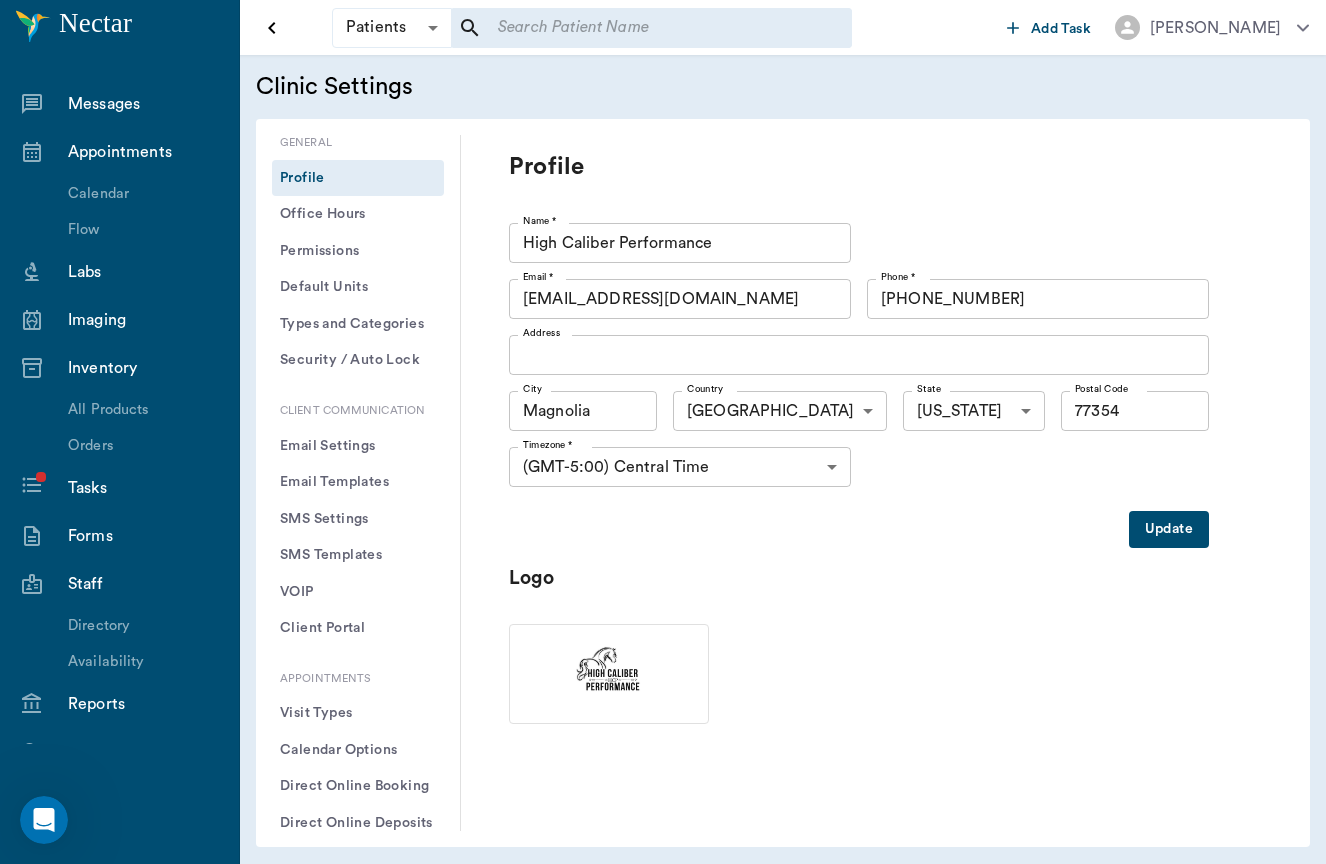 scroll, scrollTop: 532, scrollLeft: 0, axis: vertical 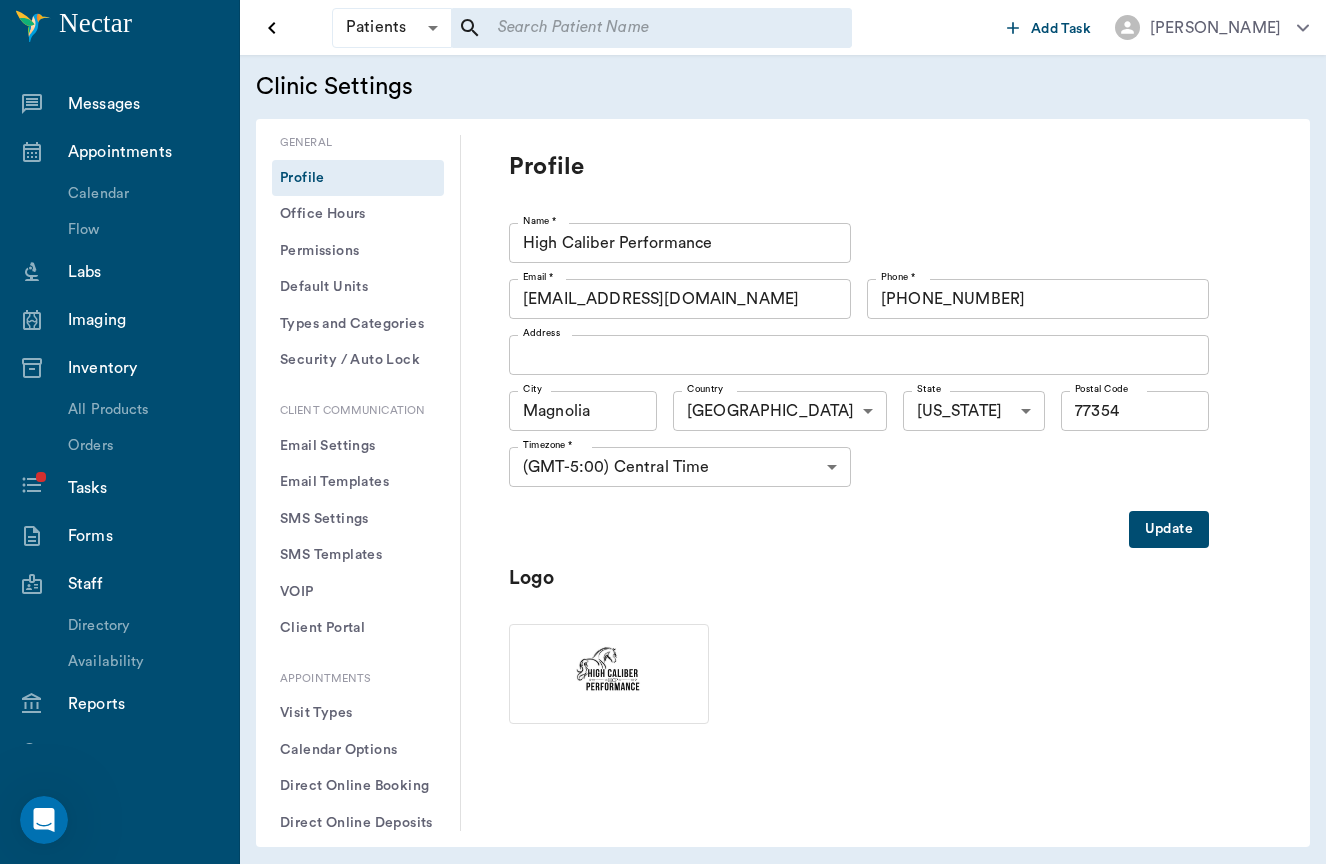 click on "Staff" at bounding box center [143, 584] 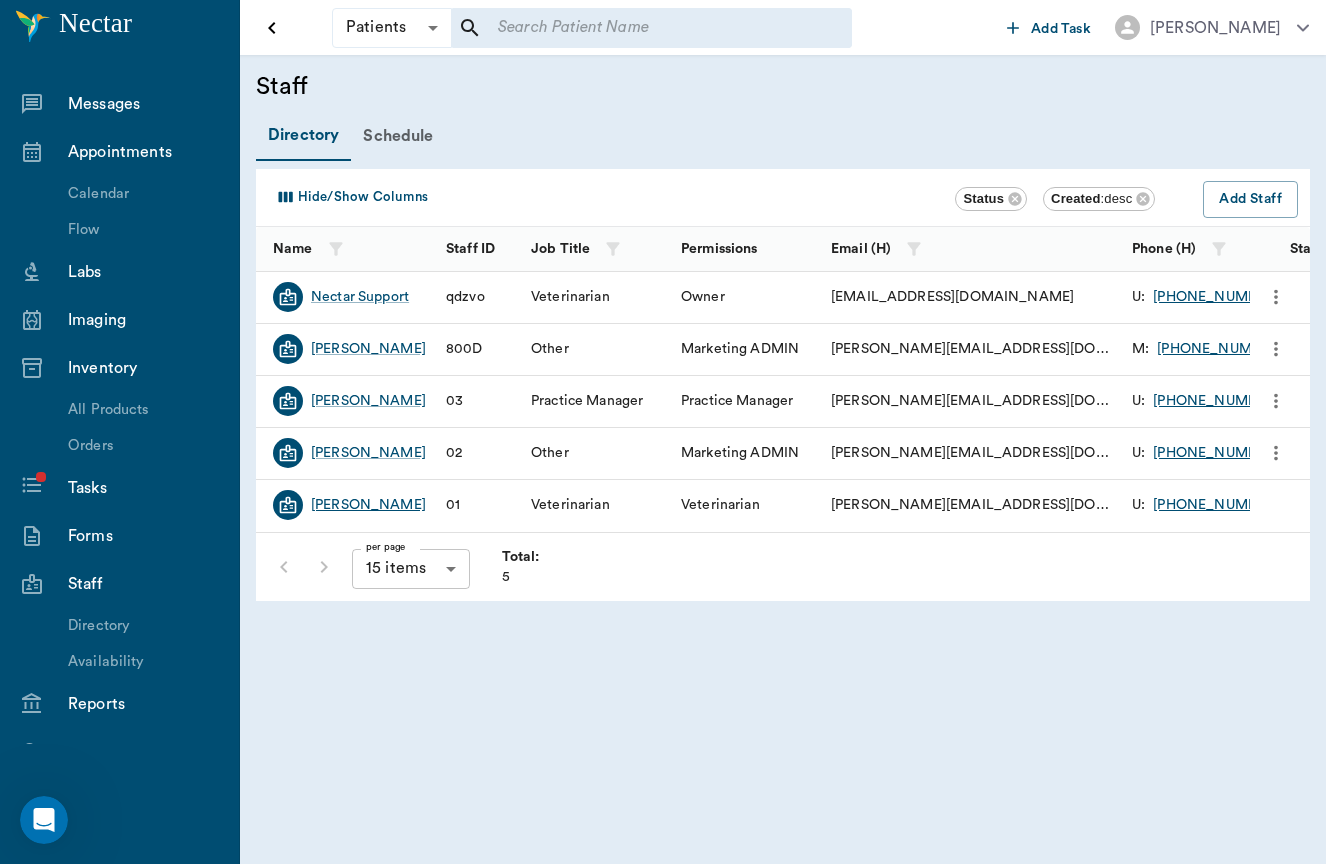 click on "[PERSON_NAME]" at bounding box center (368, 505) 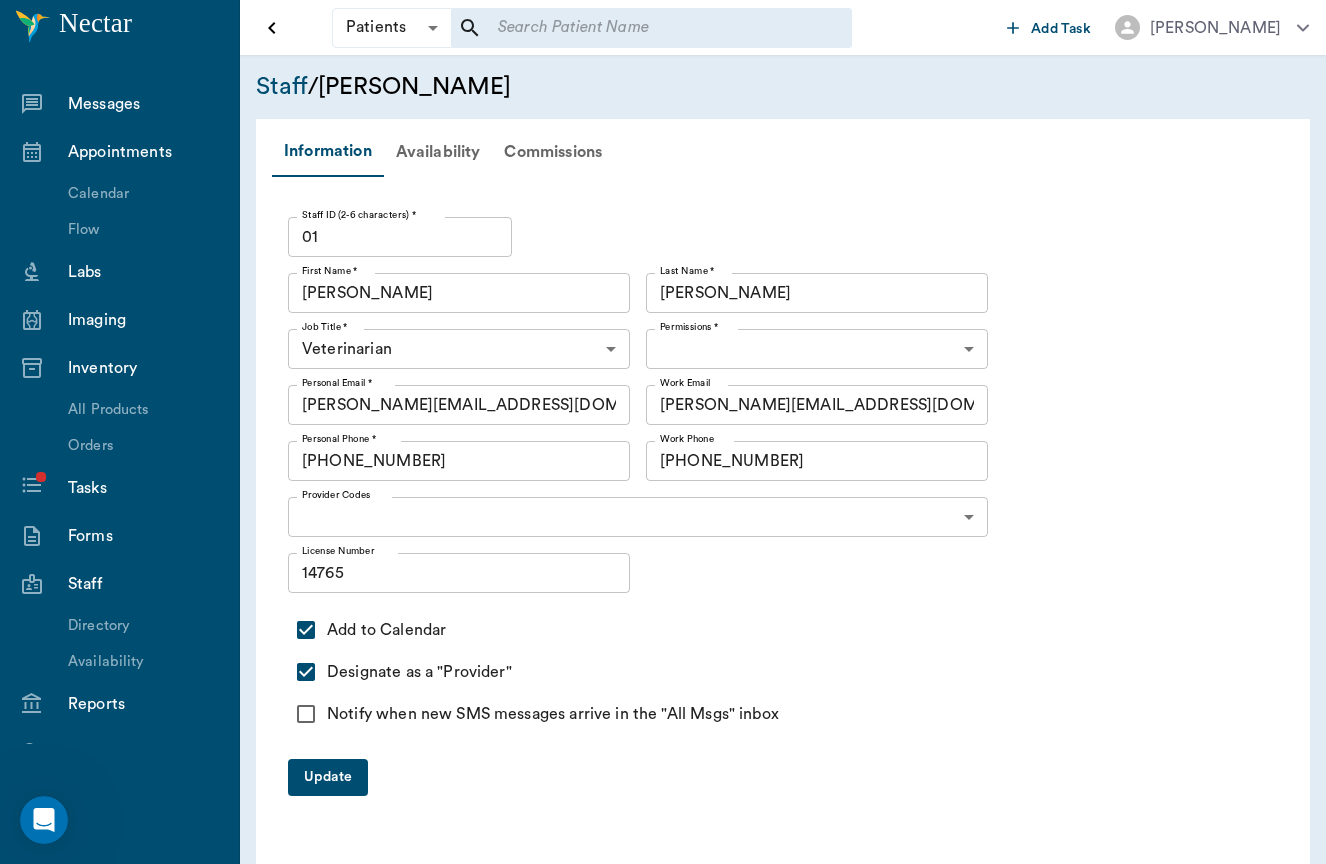 type on "6465b3ec318457f2b453253f" 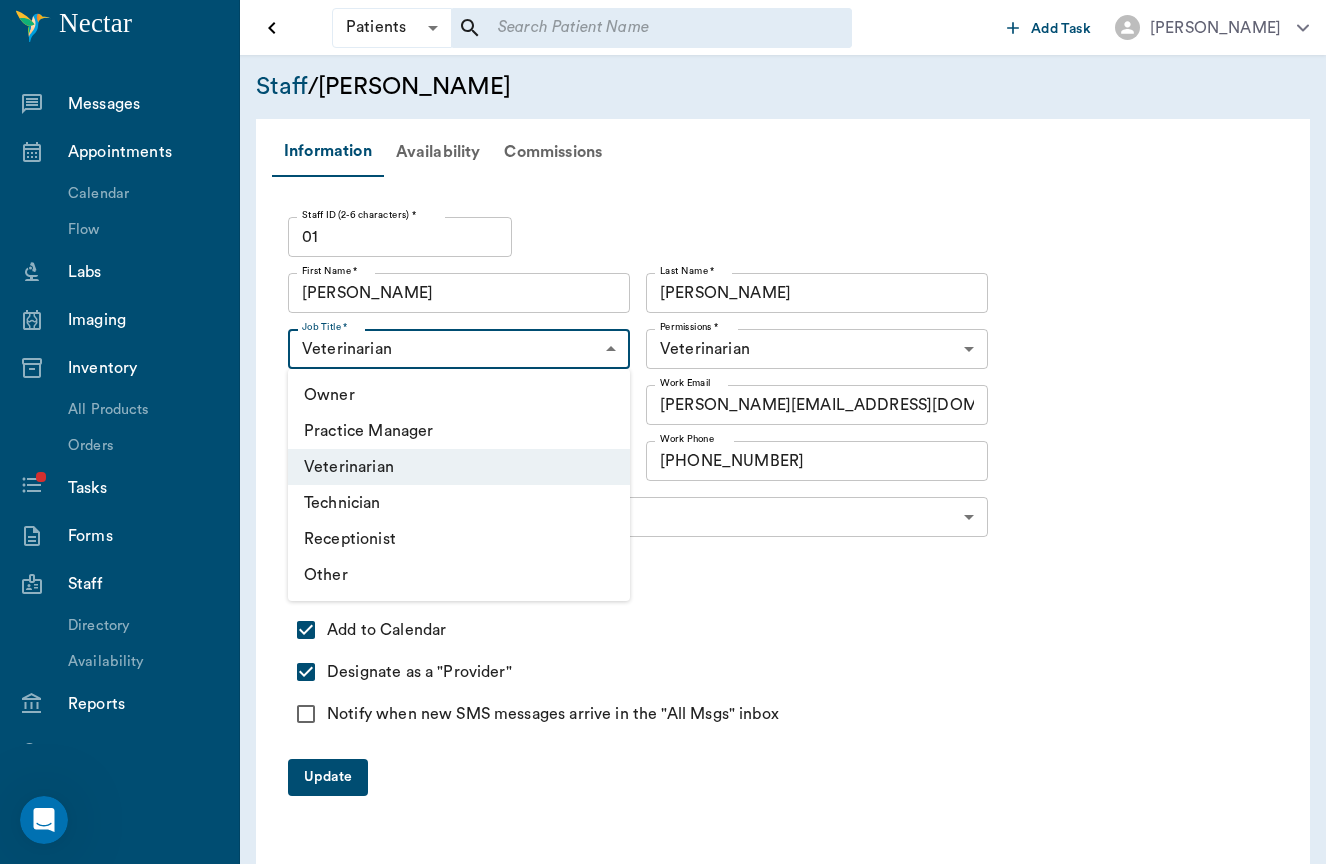 click on "Patients Patients ​ ​ Add Task Brittany Newsham Nectar Messages Appointments Calendar Flow Labs Imaging Inventory All Products Orders Tasks Forms Staff Directory Availability Reports Lookup Medical Notes Patients Clients Families Vaccinations Vaccines Prescriptions Declined Treatments Email Log Reminders Diagnoses NectarNote AI Settings Staff  /  Brittany Newsham Information Availability Commissions Staff ID (2-6 characters) * 01 Staff ID (2-6 characters) * First Name * Brittany First Name * Last Name * Newsham Last Name * Job Title * Veterinarian VETERINARIAN Job Title * Permissions * Veterinarian 6465b3ec318457f2b453253f Permissions * Personal Email * b.newsham@highcaliberperformance.com Personal Email * Work Email b.newsham@highcaliberperformance.com Work Email Personal Phone * (281) 744-4247 Personal Phone * Work Phone (281) 743-7549 Work Phone Provider Codes ​ Provider Codes License Number 14765 License Number Add to Calendar Designate as a "Provider" Update NectarVet | High Caliber Performance" at bounding box center [663, 432] 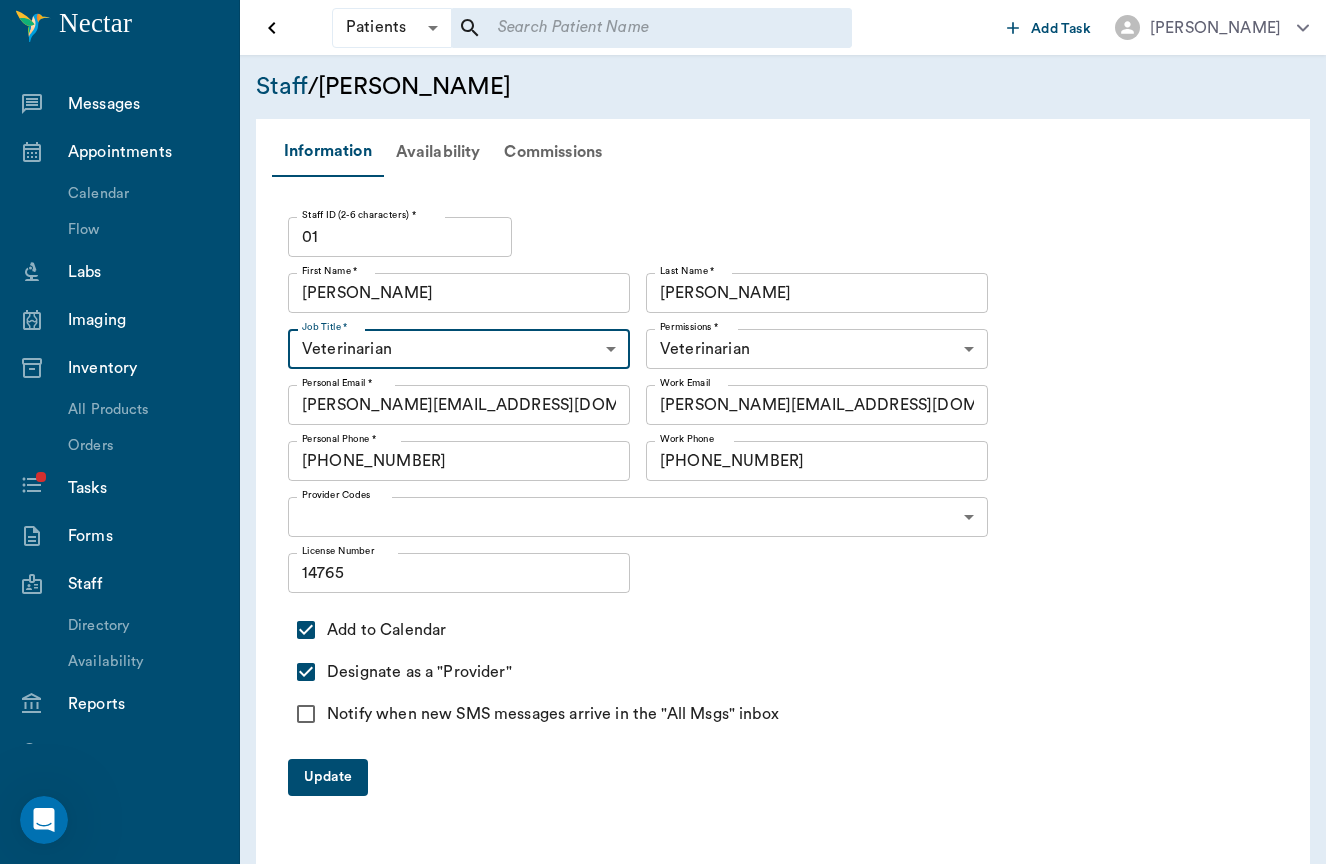 scroll, scrollTop: -1, scrollLeft: 0, axis: vertical 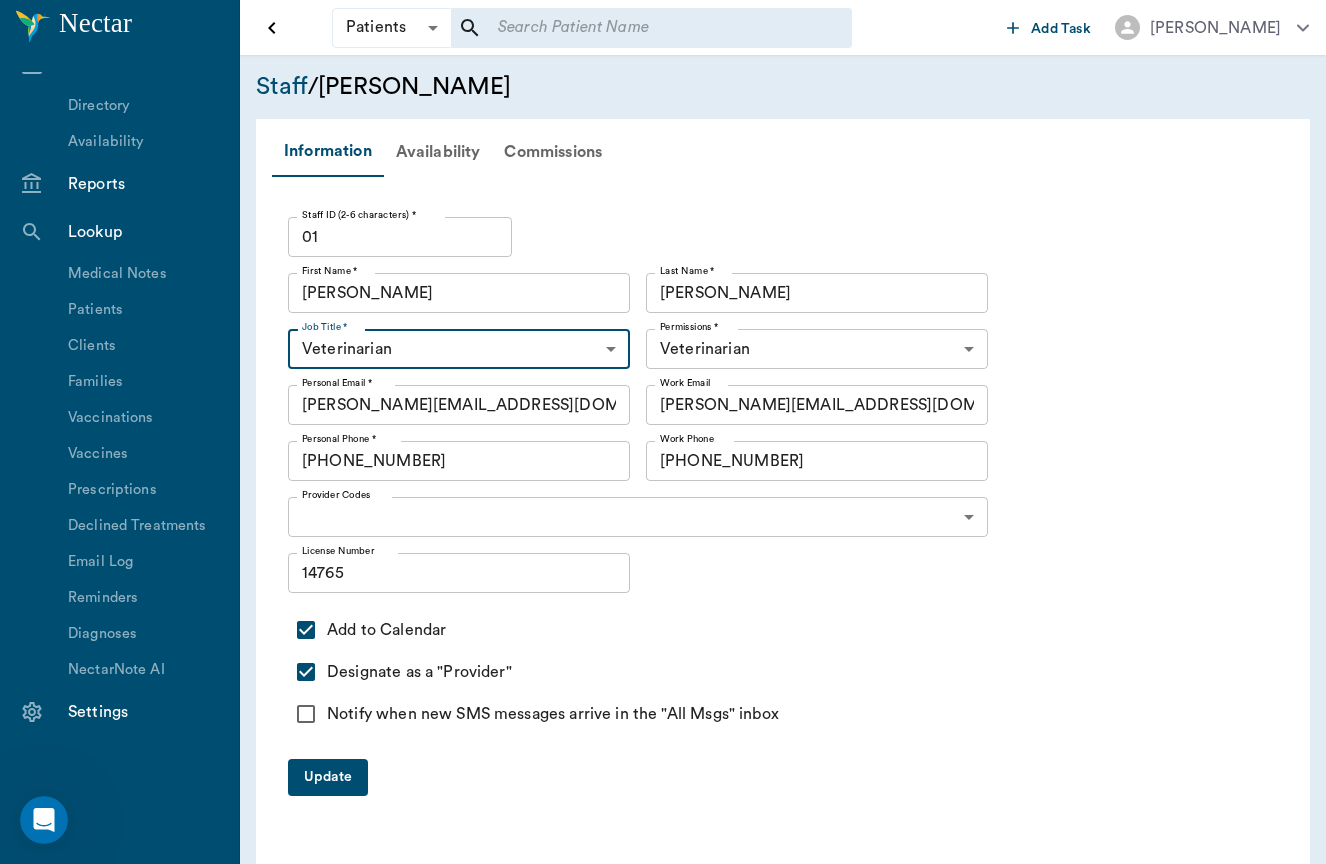 click on "Settings" at bounding box center (143, 712) 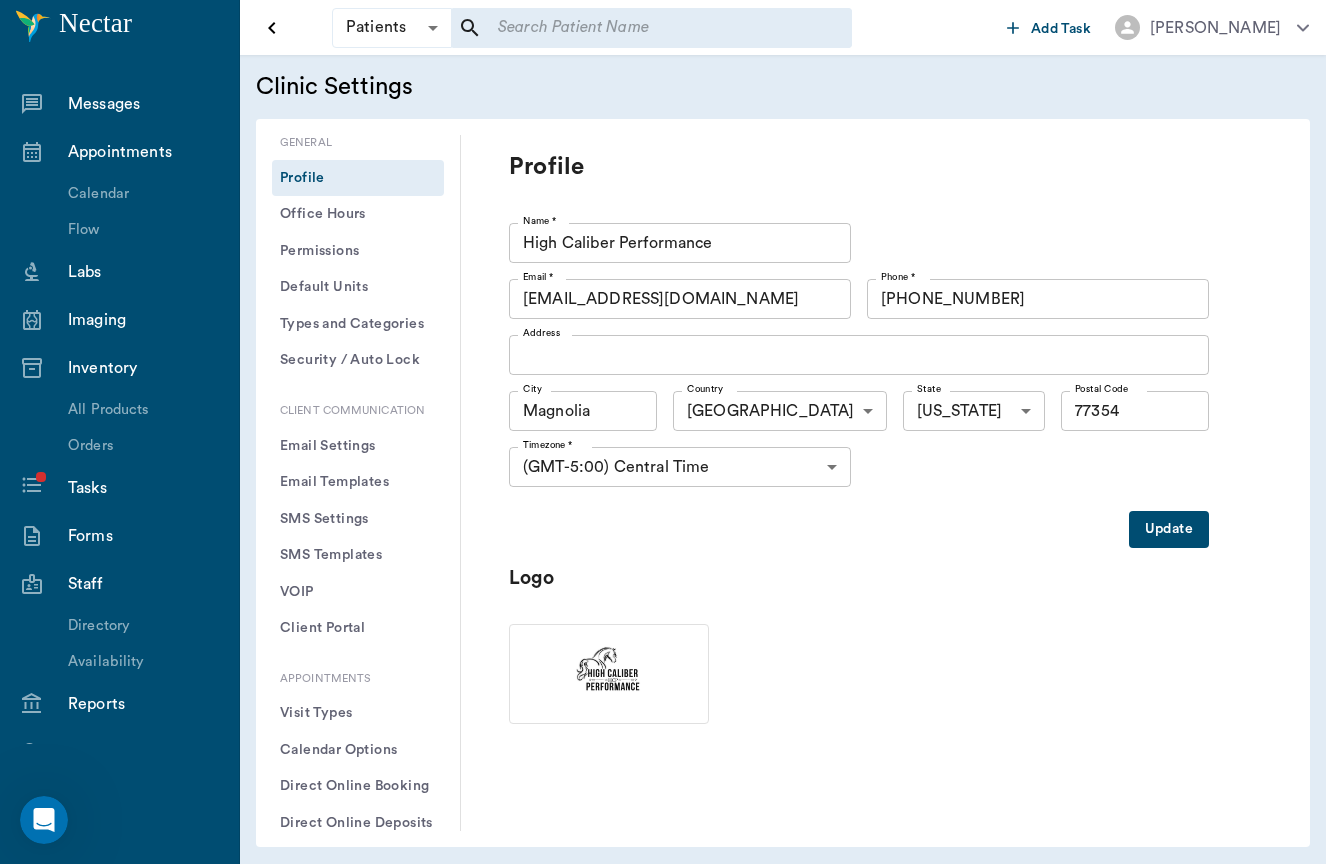scroll, scrollTop: 532, scrollLeft: 0, axis: vertical 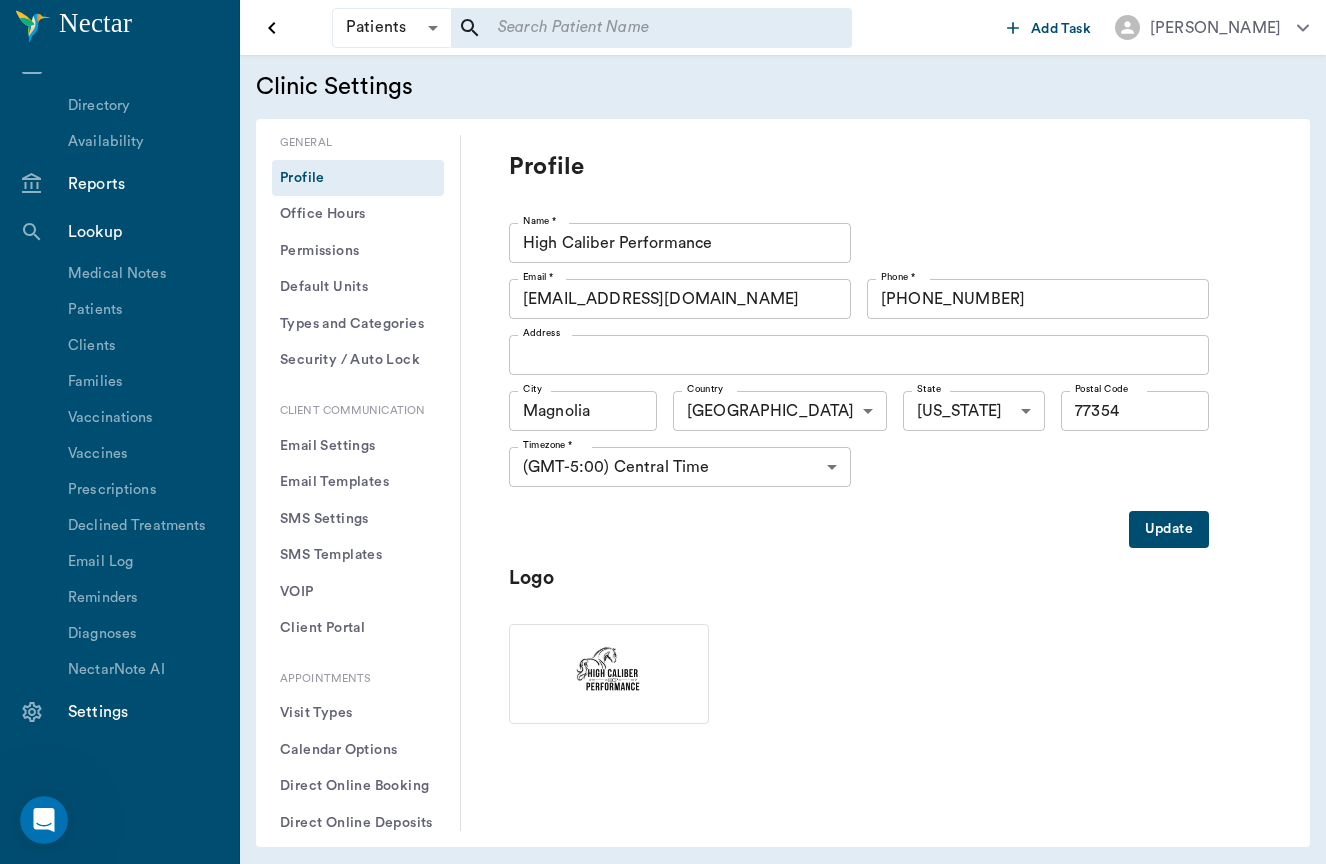 click on "Permissions" at bounding box center [358, 251] 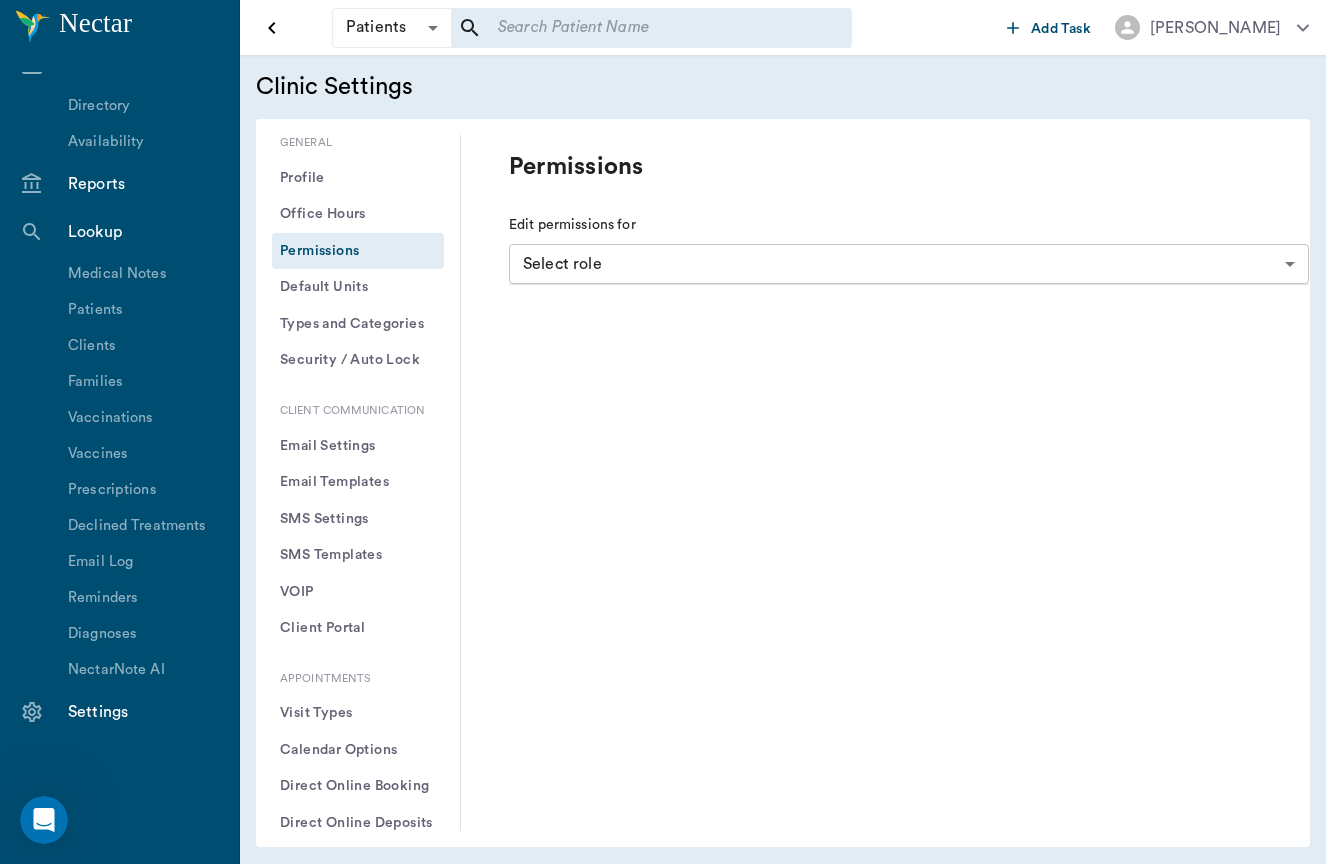 click on "Edit permissions for" at bounding box center (779, 225) 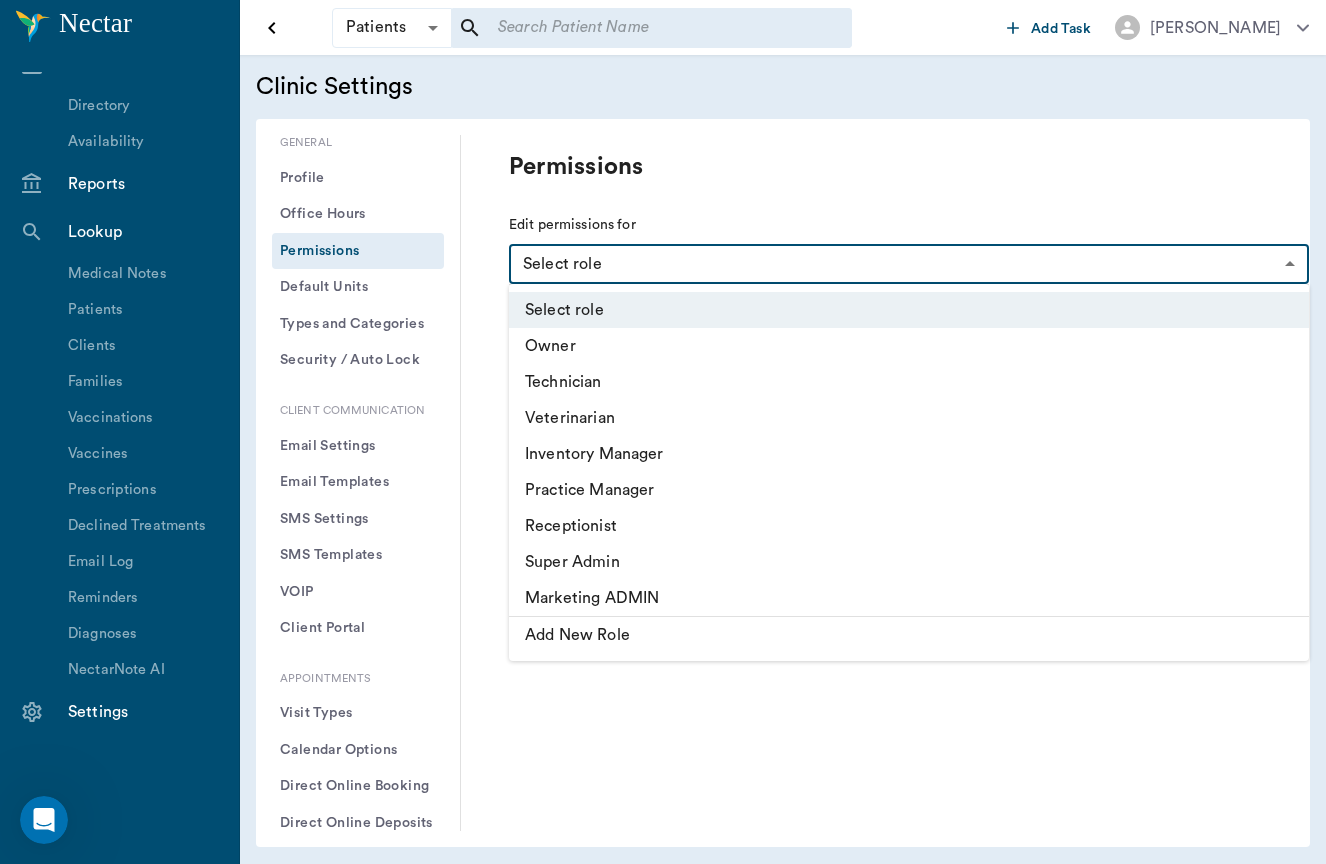 click on "Patients Patients ​ ​ Add Task Brittany Newsham Nectar Messages Appointments Calendar Flow Labs Imaging Inventory All Products Orders Tasks Forms Staff Directory Availability Reports Lookup Medical Notes Patients Clients Families Vaccinations Vaccines Prescriptions Declined Treatments Email Log Reminders Diagnoses NectarNote AI Settings Clinic Settings General Profile Office Hours Permissions Feature Flags AI Prompts Default Units Types and Categories Security / Auto Lock App Version Client Communication Email Settings Email Templates SMS Settings SMS Templates VOIP Mango Voice Client Portal Appointments Visit Types Calendar Options Direct Online Booking Direct Online Deposits Services & Prices Treatments Bundles Taxes Labs Group Discounts EMR SOAP Templates Surgery Templates Visit Note Templates Surgery Chart Diagnoses Patient Diagrams Forms Report Card Prescriptions Patient Options Species Breeds Colors Inventory Inventory Locations Vendors Finances Payment Estimates & Invoices Interest Greenline IDEXX" at bounding box center [663, 432] 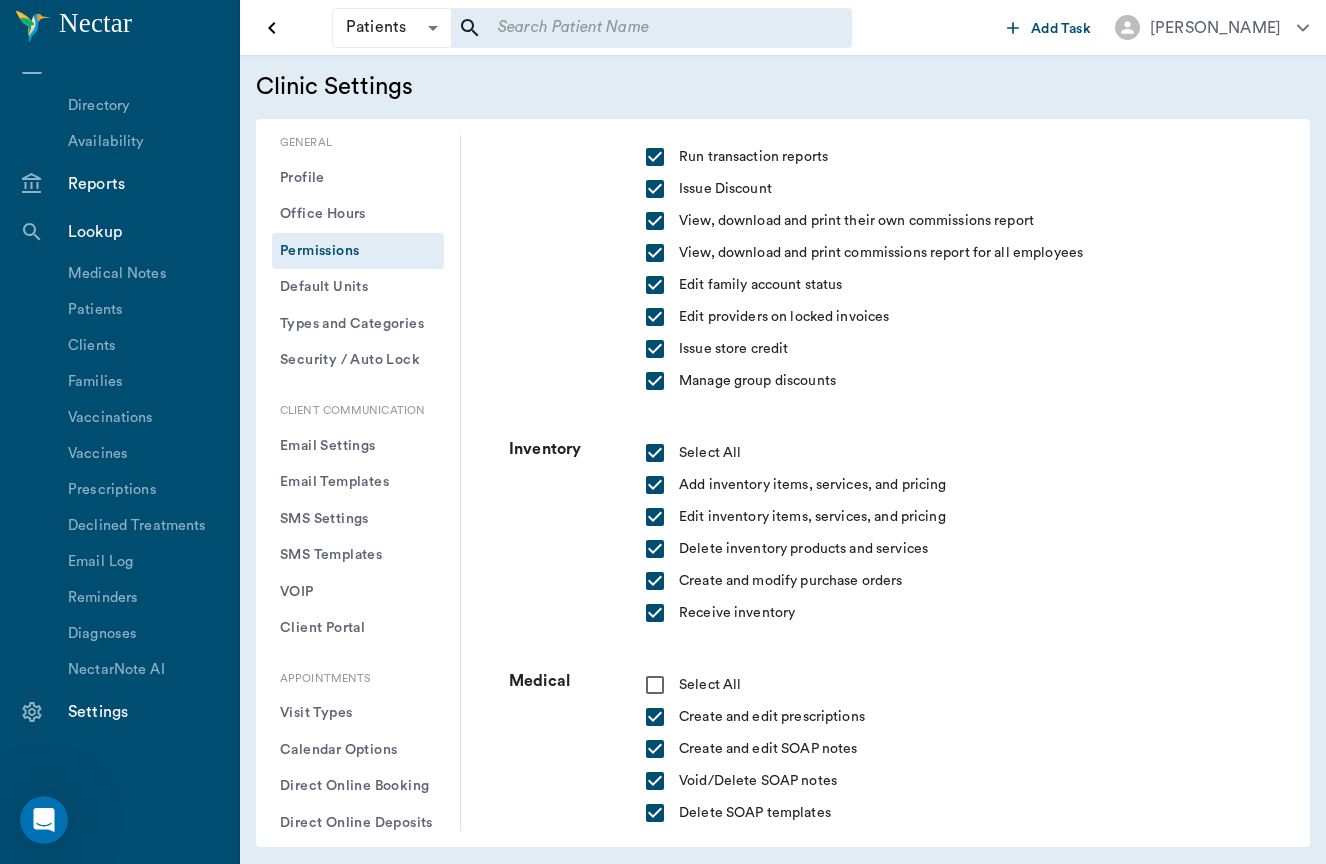 scroll, scrollTop: 890, scrollLeft: 0, axis: vertical 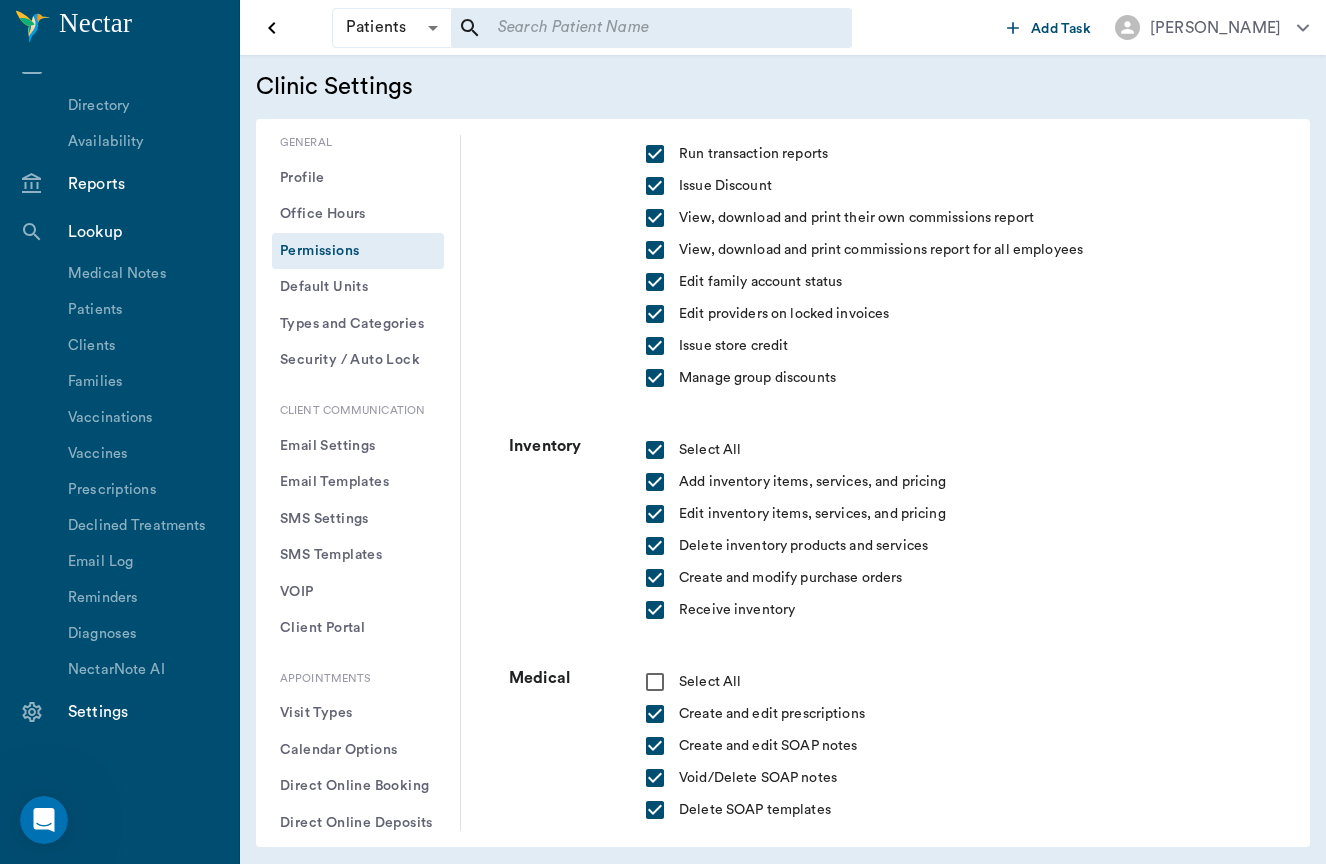 click on "Delete inventory products and services" at bounding box center (974, 546) 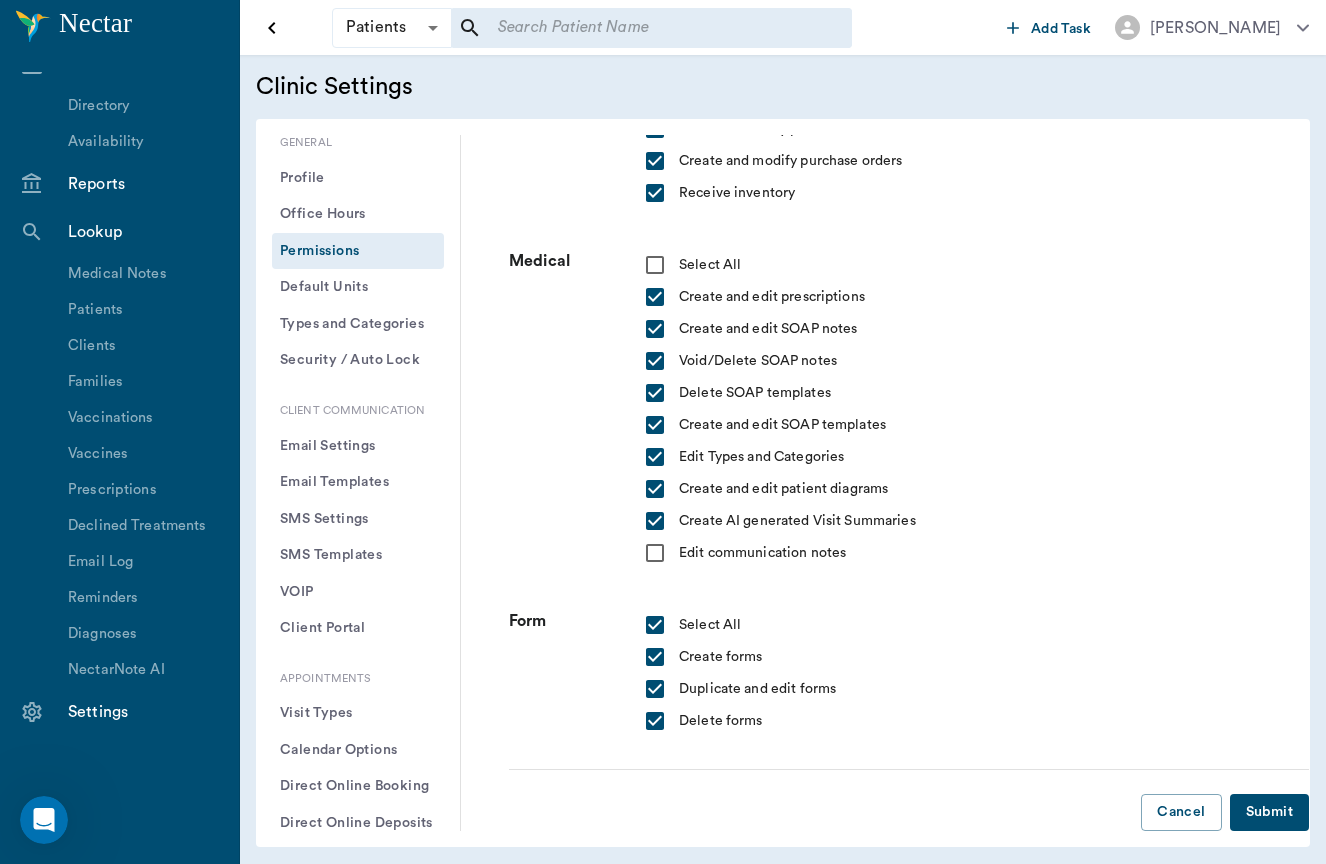 scroll, scrollTop: 1306, scrollLeft: 0, axis: vertical 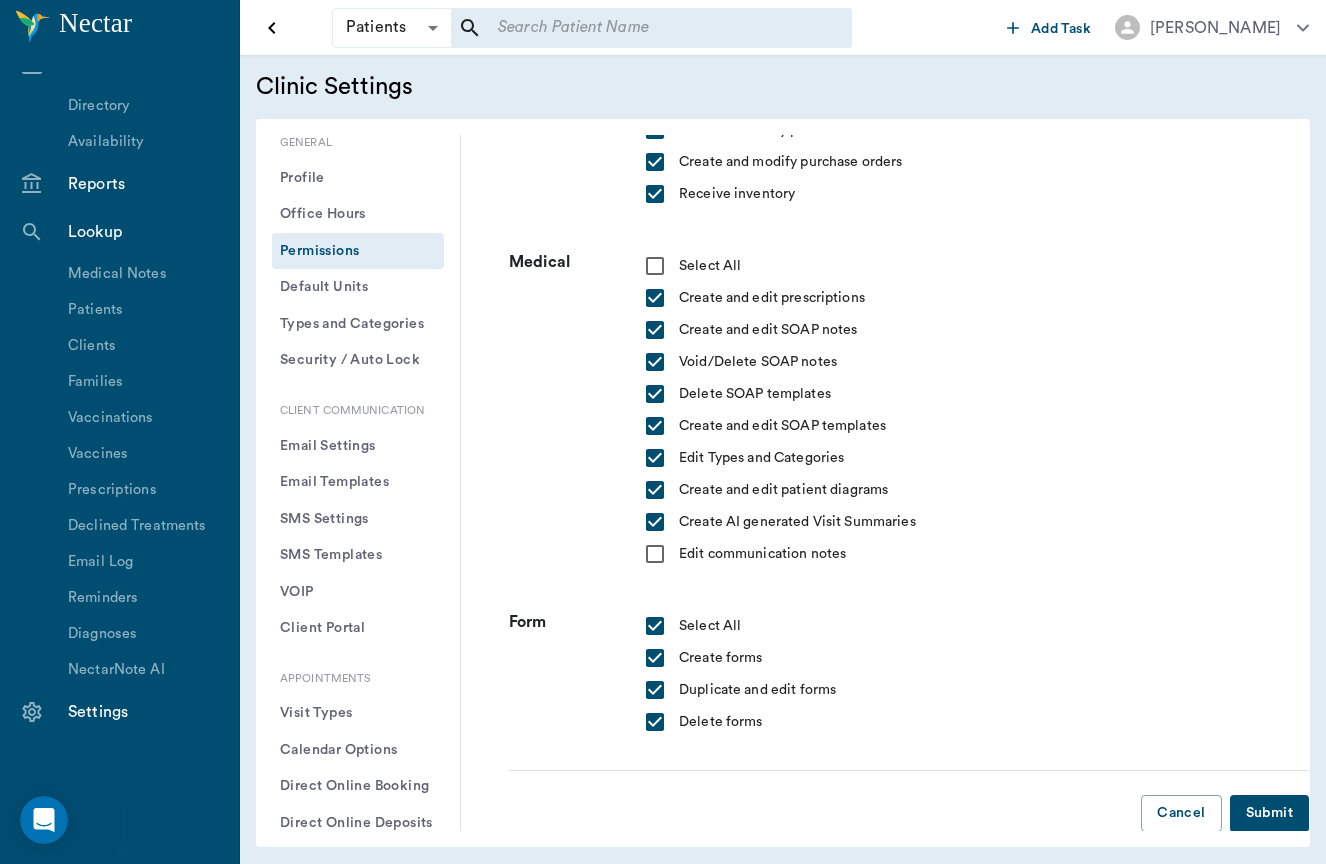 click at bounding box center [655, 266] 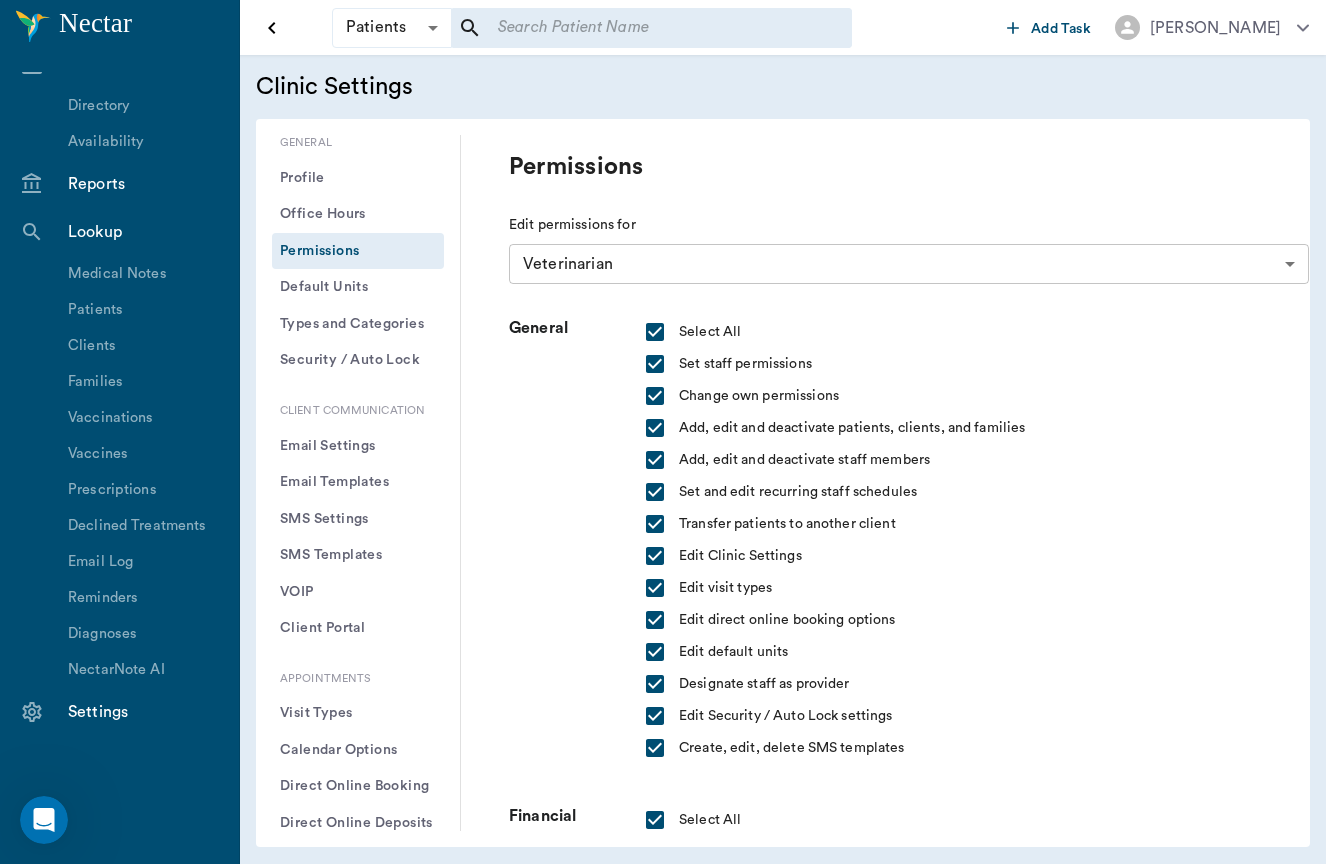click on "Patients Patients ​ ​ Add Task Brittany Newsham Nectar Messages Appointments Calendar Flow Labs Imaging Inventory All Products Orders Tasks Forms Staff Directory Availability Reports Lookup Medical Notes Patients Clients Families Vaccinations Vaccines Prescriptions Declined Treatments Email Log Reminders Diagnoses NectarNote AI Settings Clinic Settings General Profile Office Hours Permissions Feature Flags AI Prompts Default Units Types and Categories Security / Auto Lock App Version Client Communication Email Settings Email Templates SMS Settings SMS Templates VOIP Mango Voice Client Portal Appointments Visit Types Calendar Options Direct Online Booking Direct Online Deposits Services & Prices Treatments Bundles Taxes Labs Group Discounts EMR SOAP Templates Surgery Templates Visit Note Templates Surgery Chart Diagnoses Patient Diagrams Forms Report Card Prescriptions Patient Options Species Breeds Colors Inventory Inventory Locations Vendors Finances Payment Estimates & Invoices Interest Greenline IDEXX" at bounding box center (663, 432) 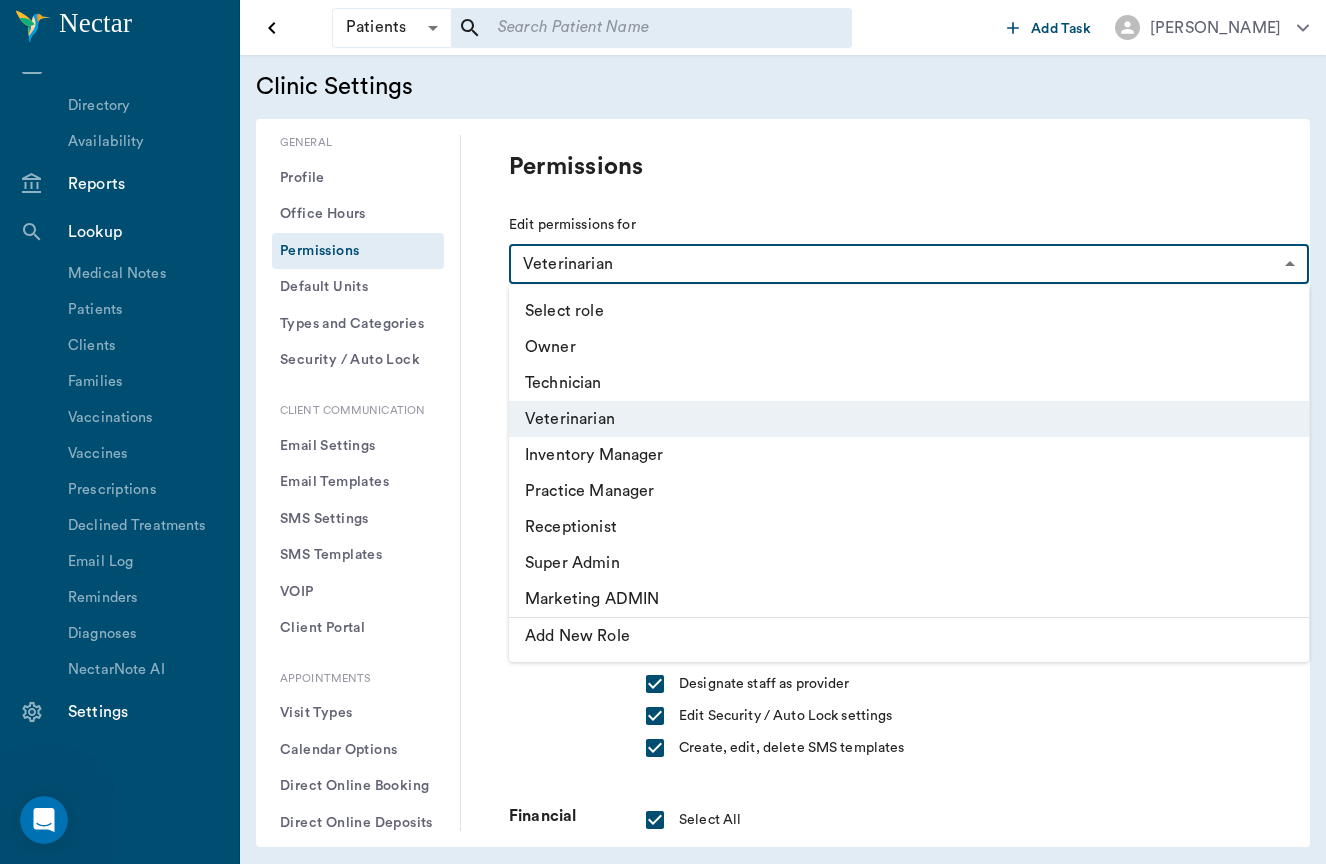 scroll, scrollTop: 0, scrollLeft: 0, axis: both 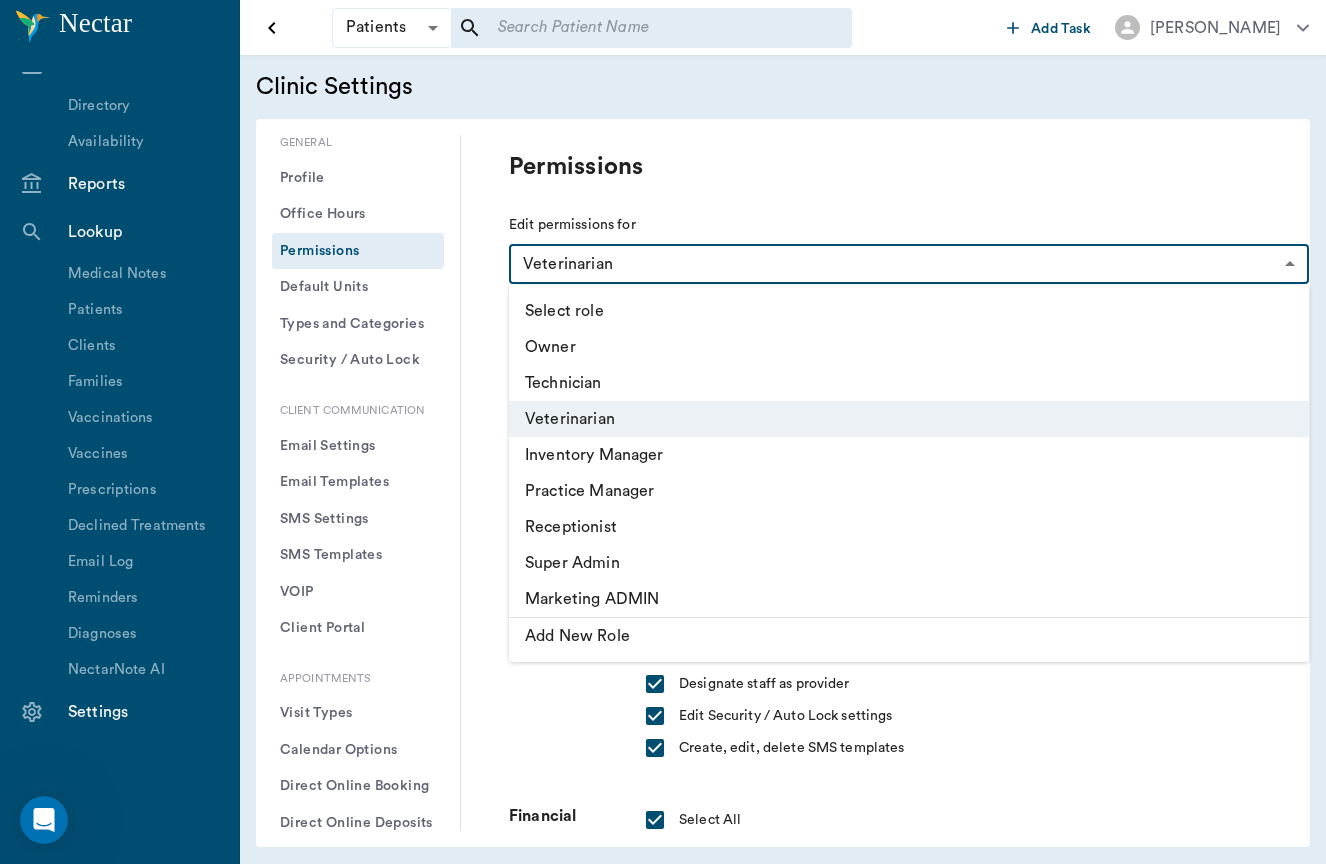 click on "Owner" at bounding box center [909, 347] 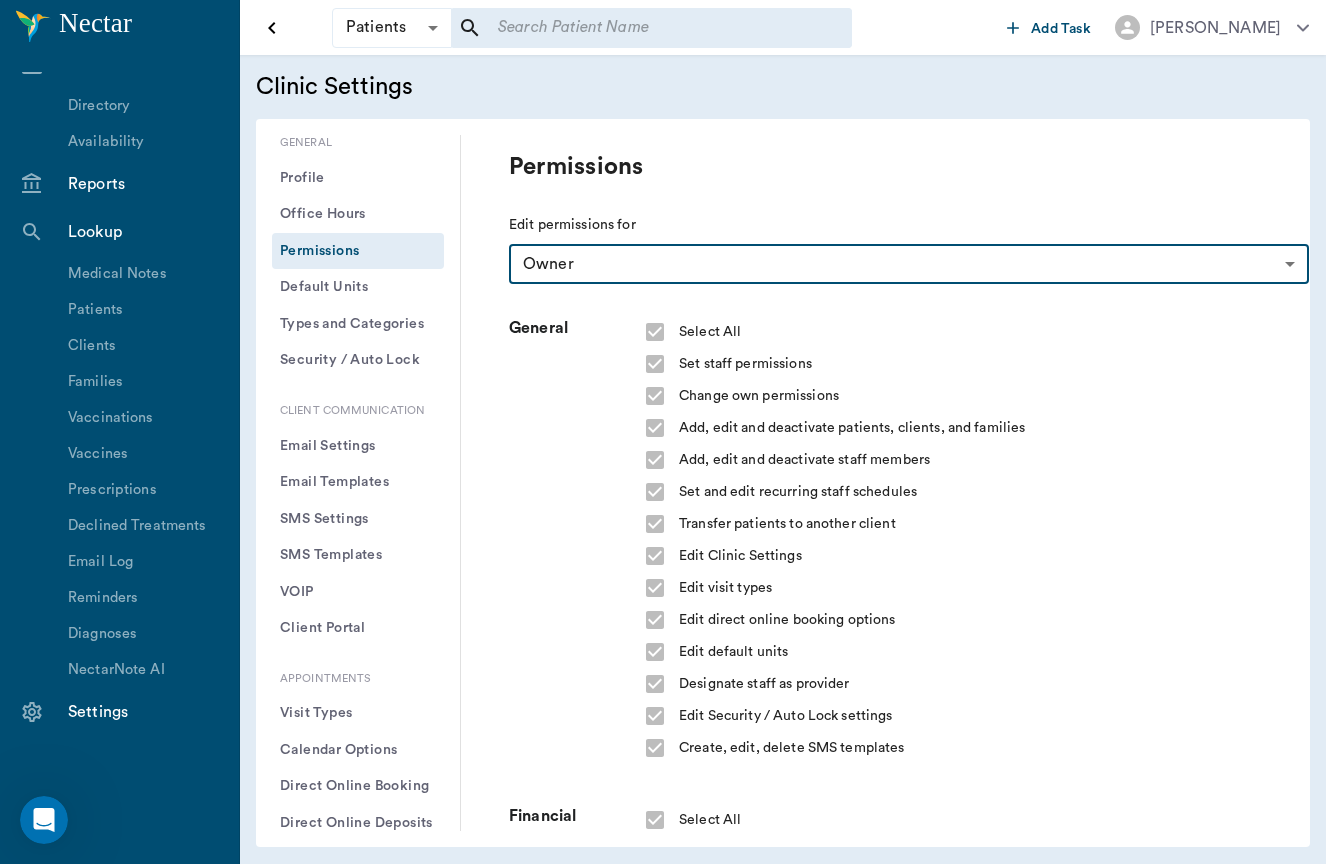 checkbox on "false" 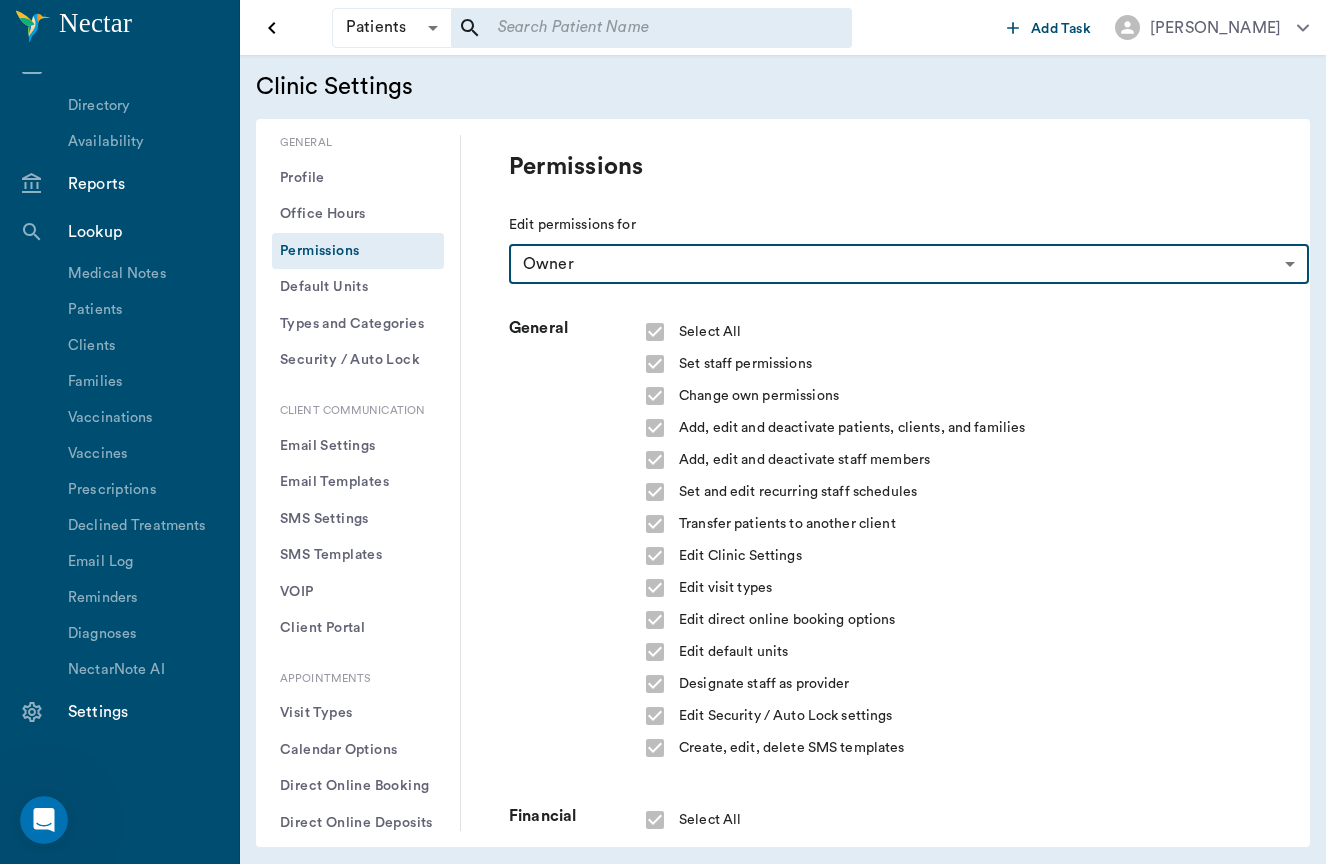 checkbox on "false" 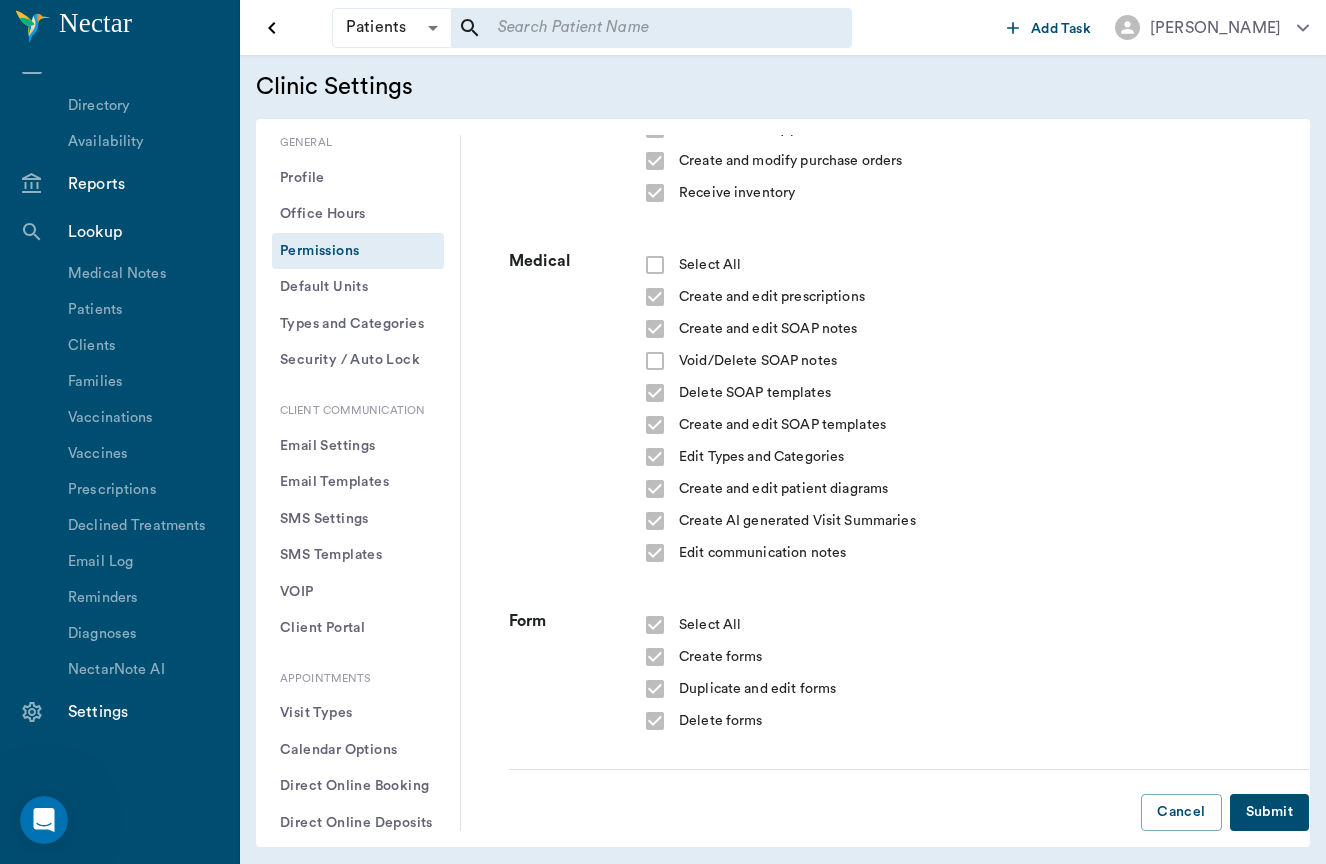 scroll, scrollTop: 1306, scrollLeft: 0, axis: vertical 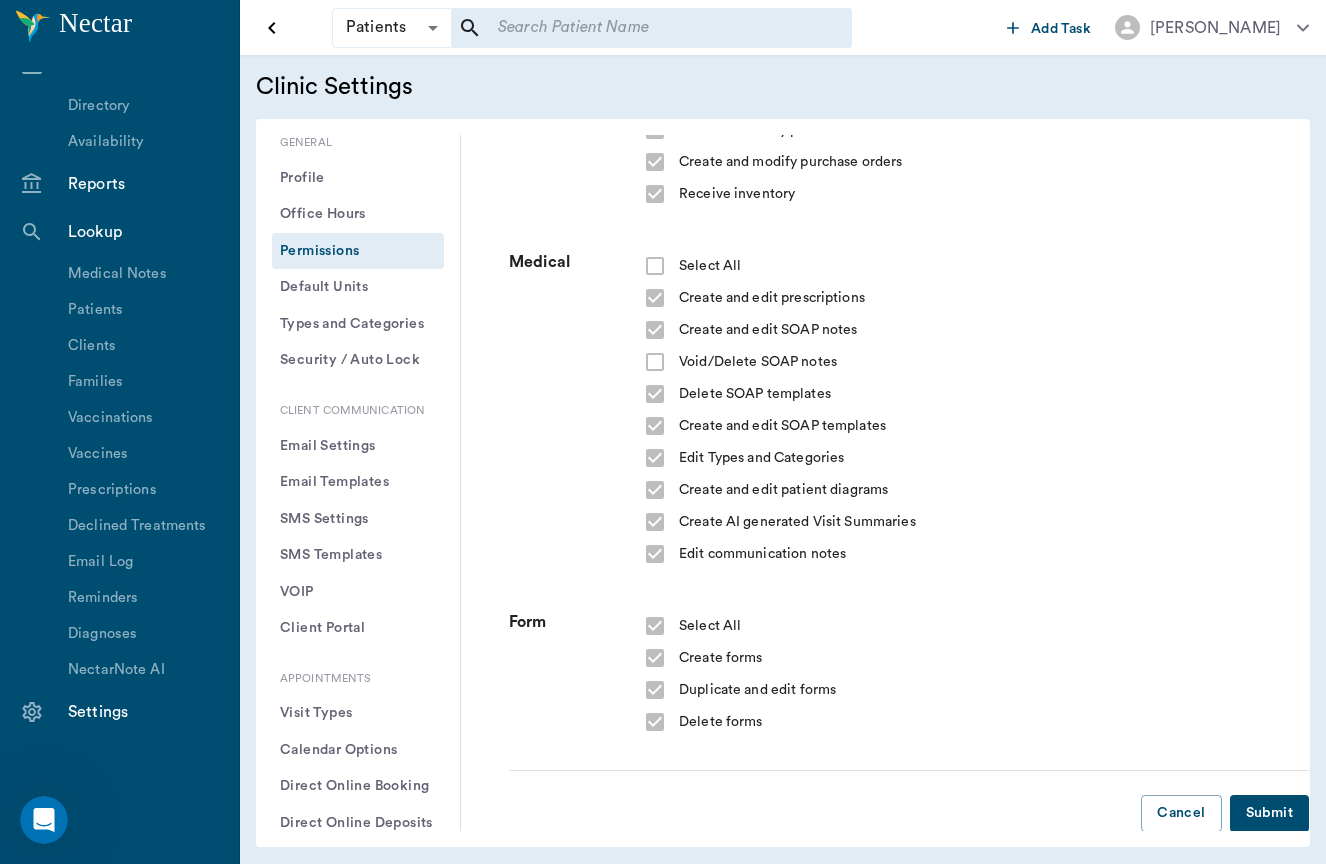 click on "Void/Delete SOAP notes" at bounding box center (974, 362) 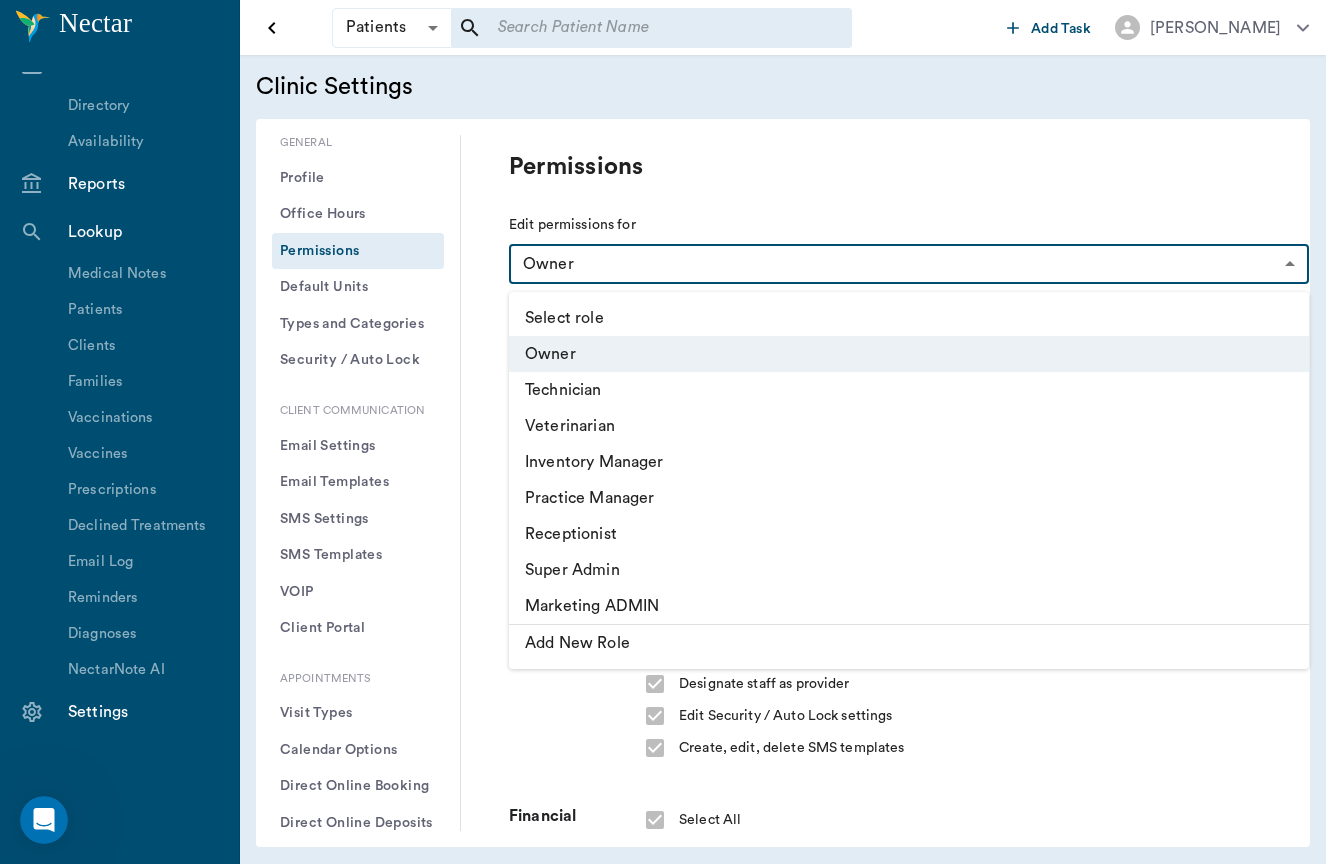 click on "Patients Patients ​ ​ Add Task Brittany Newsham Nectar Messages Appointments Calendar Flow Labs Imaging Inventory All Products Orders Tasks Forms Staff Directory Availability Reports Lookup Medical Notes Patients Clients Families Vaccinations Vaccines Prescriptions Declined Treatments Email Log Reminders Diagnoses NectarNote AI Settings Clinic Settings General Profile Office Hours Permissions Feature Flags AI Prompts Default Units Types and Categories Security / Auto Lock App Version Client Communication Email Settings Email Templates SMS Settings SMS Templates VOIP Mango Voice Client Portal Appointments Visit Types Calendar Options Direct Online Booking Direct Online Deposits Services & Prices Treatments Bundles Taxes Labs Group Discounts EMR SOAP Templates Surgery Templates Visit Note Templates Surgery Chart Diagnoses Patient Diagrams Forms Report Card Prescriptions Patient Options Species Breeds Colors Inventory Inventory Locations Vendors Finances Payment Estimates & Invoices Interest Greenline IDEXX" at bounding box center [663, 432] 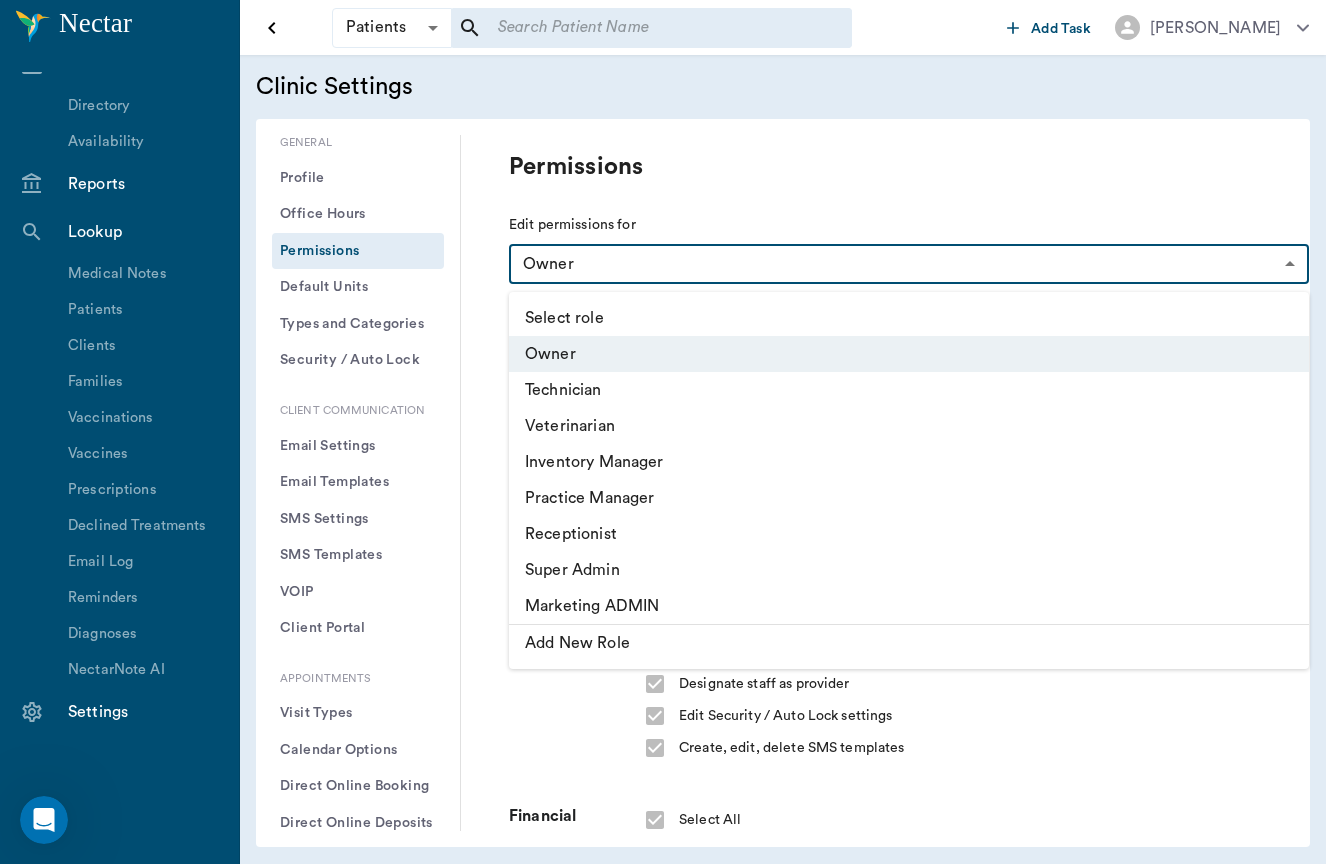 scroll, scrollTop: 0, scrollLeft: 0, axis: both 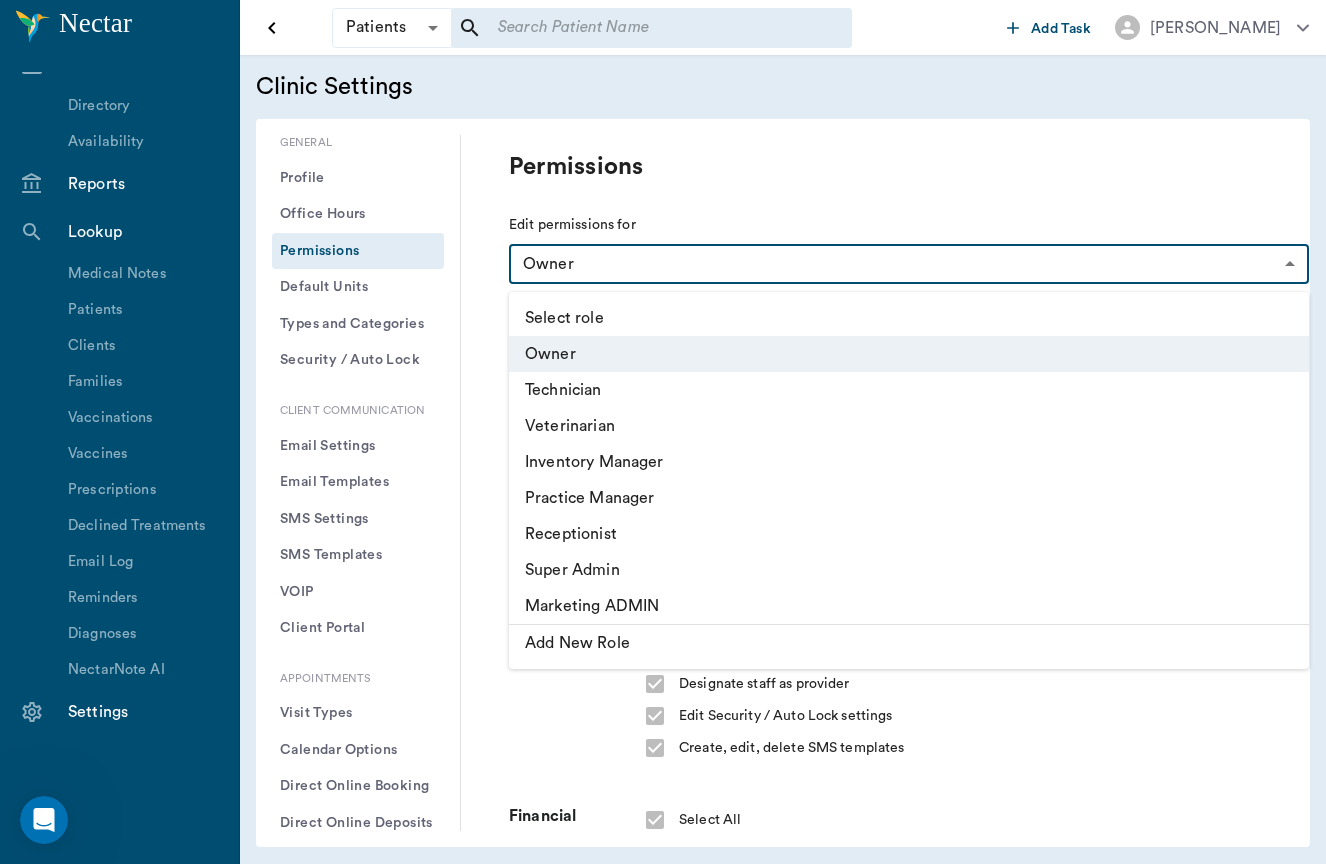 click on "Inventory Manager" at bounding box center [909, 462] 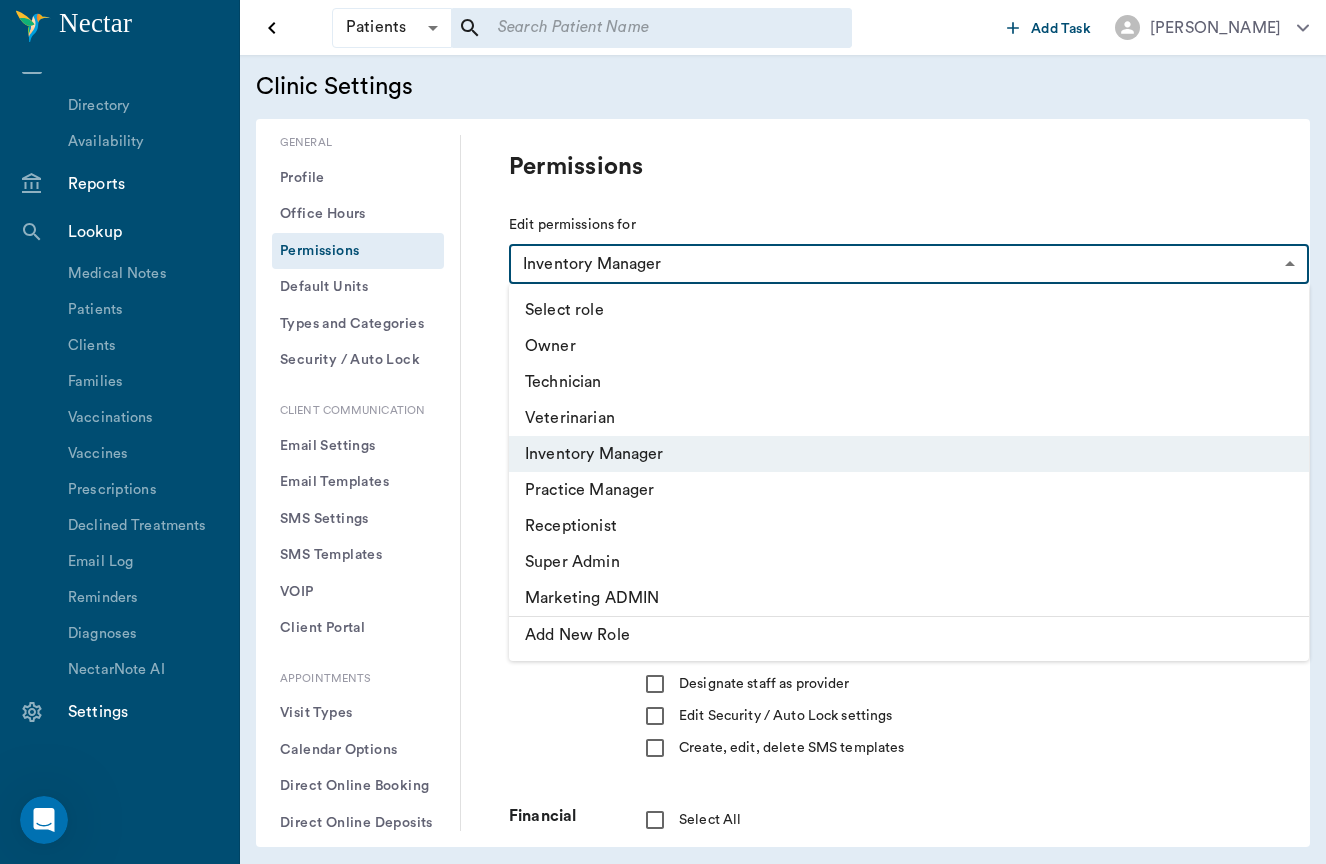 click on "Patients Patients ​ ​ Add Task Brittany Newsham Nectar Messages Appointments Calendar Flow Labs Imaging Inventory All Products Orders Tasks Forms Staff Directory Availability Reports Lookup Medical Notes Patients Clients Families Vaccinations Vaccines Prescriptions Declined Treatments Email Log Reminders Diagnoses NectarNote AI Settings Clinic Settings General Profile Office Hours Permissions Feature Flags AI Prompts Default Units Types and Categories Security / Auto Lock App Version Client Communication Email Settings Email Templates SMS Settings SMS Templates VOIP Mango Voice Client Portal Appointments Visit Types Calendar Options Direct Online Booking Direct Online Deposits Services & Prices Treatments Bundles Taxes Labs Group Discounts EMR SOAP Templates Surgery Templates Visit Note Templates Surgery Chart Diagnoses Patient Diagrams Forms Report Card Prescriptions Patient Options Species Breeds Colors Inventory Inventory Locations Vendors Finances Payment Estimates & Invoices Interest Greenline IDEXX" at bounding box center (663, 432) 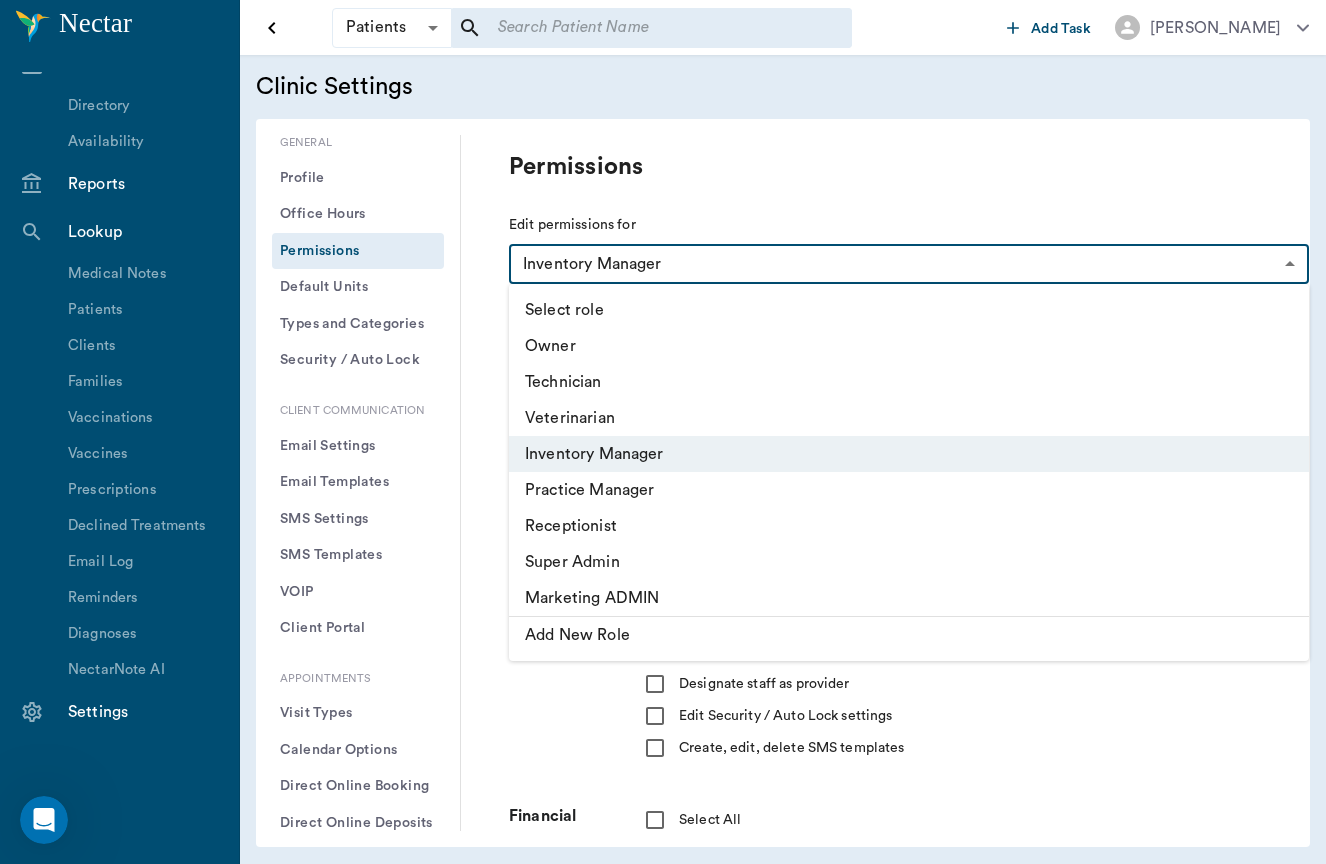 click on "Veterinarian" at bounding box center [909, 418] 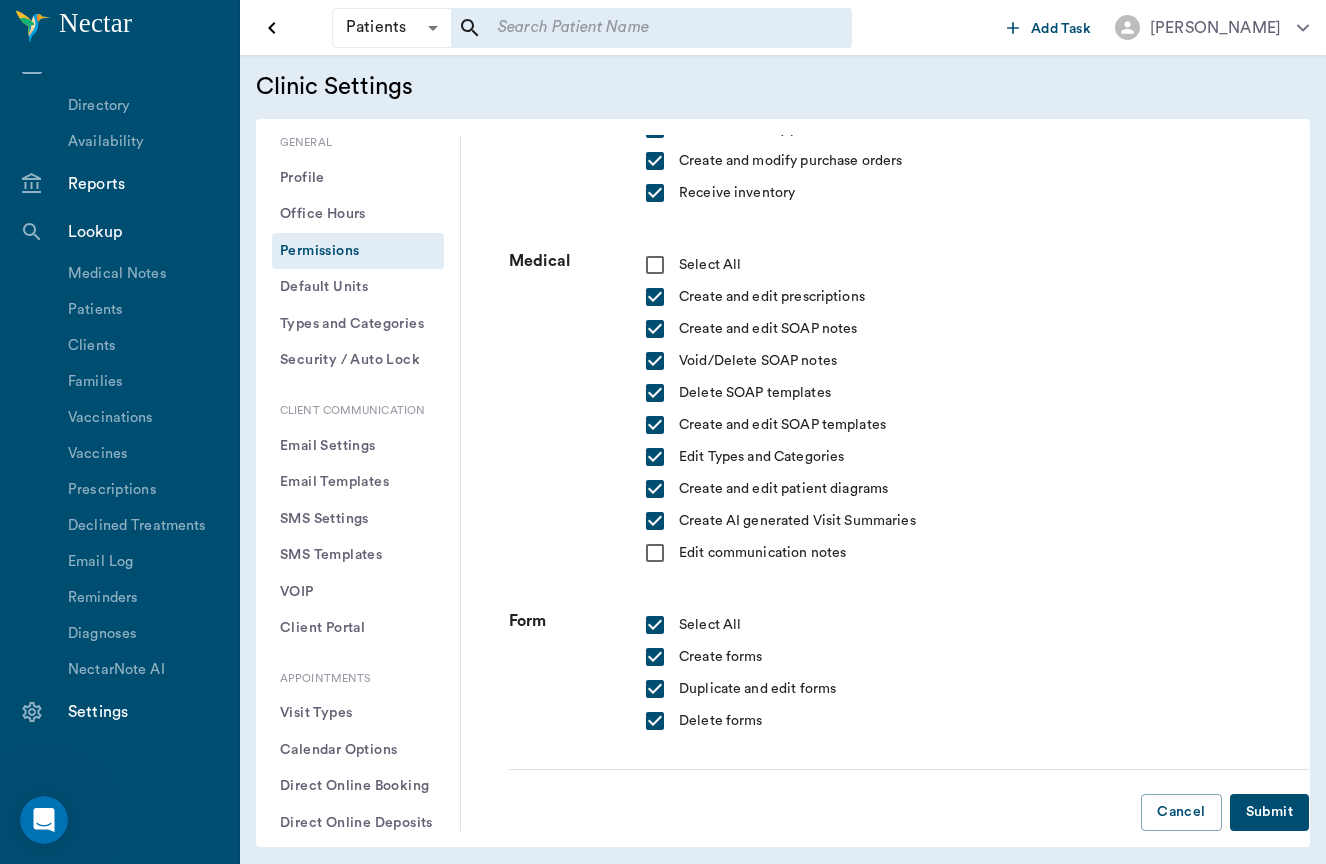 scroll, scrollTop: 1306, scrollLeft: 0, axis: vertical 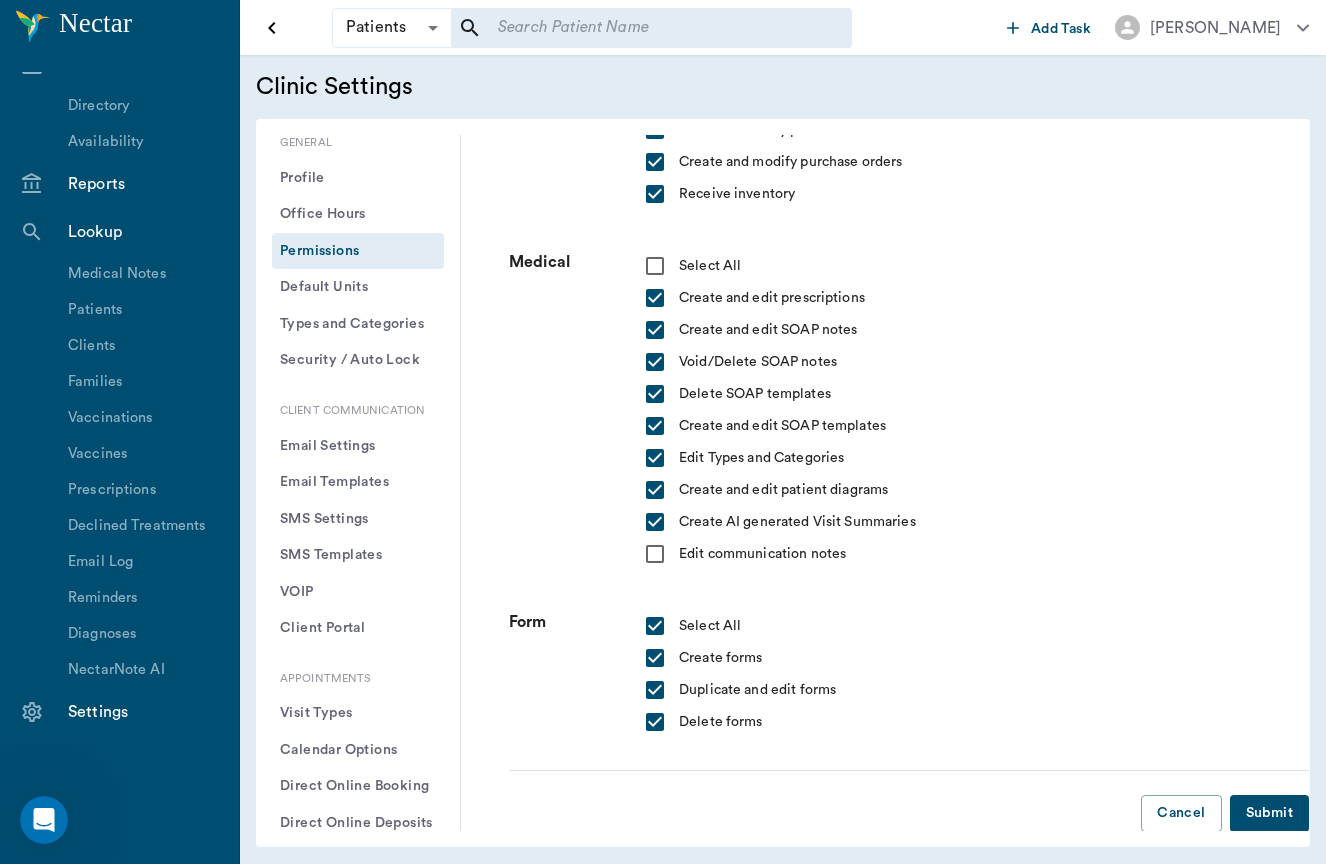 click at bounding box center [655, 266] 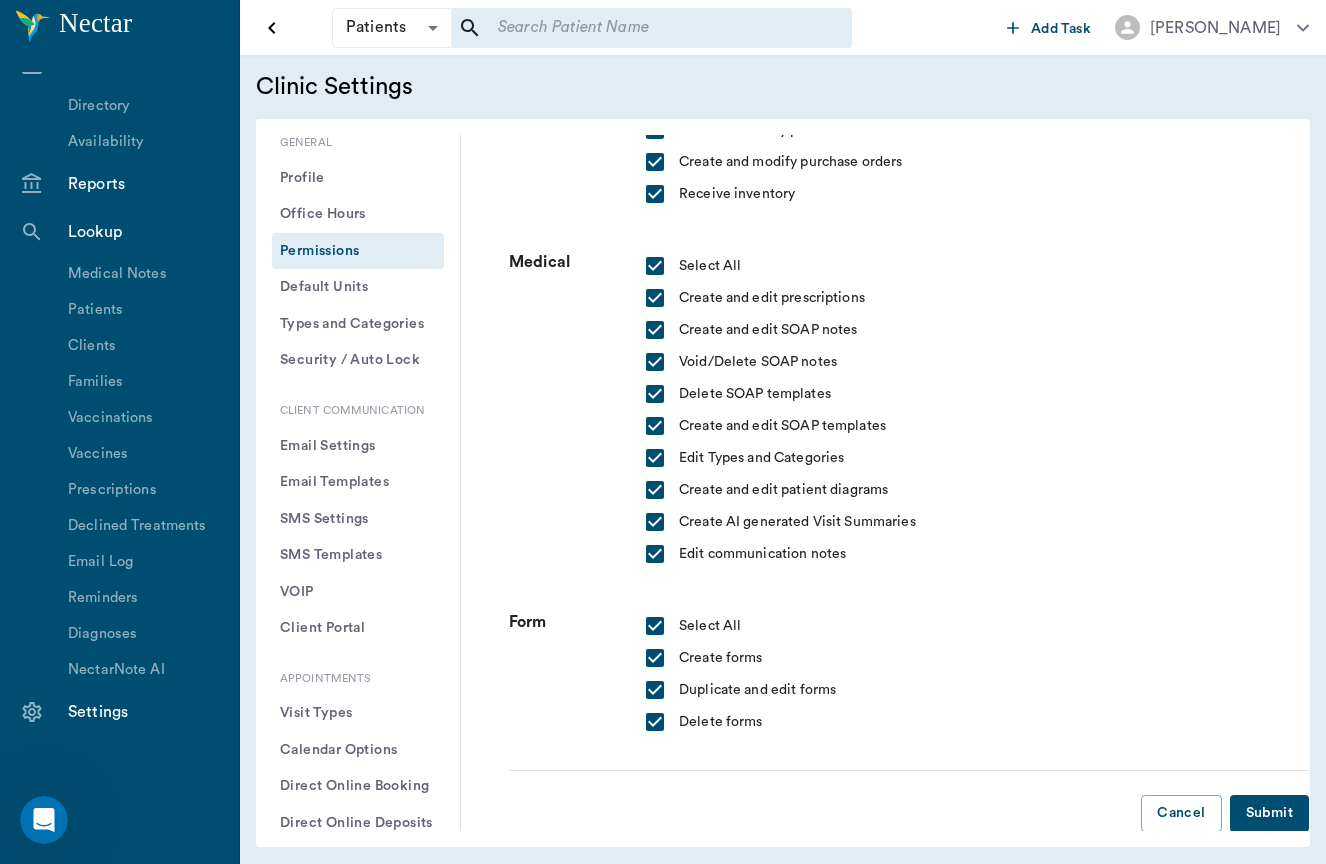 click on "Submit" at bounding box center (1269, 813) 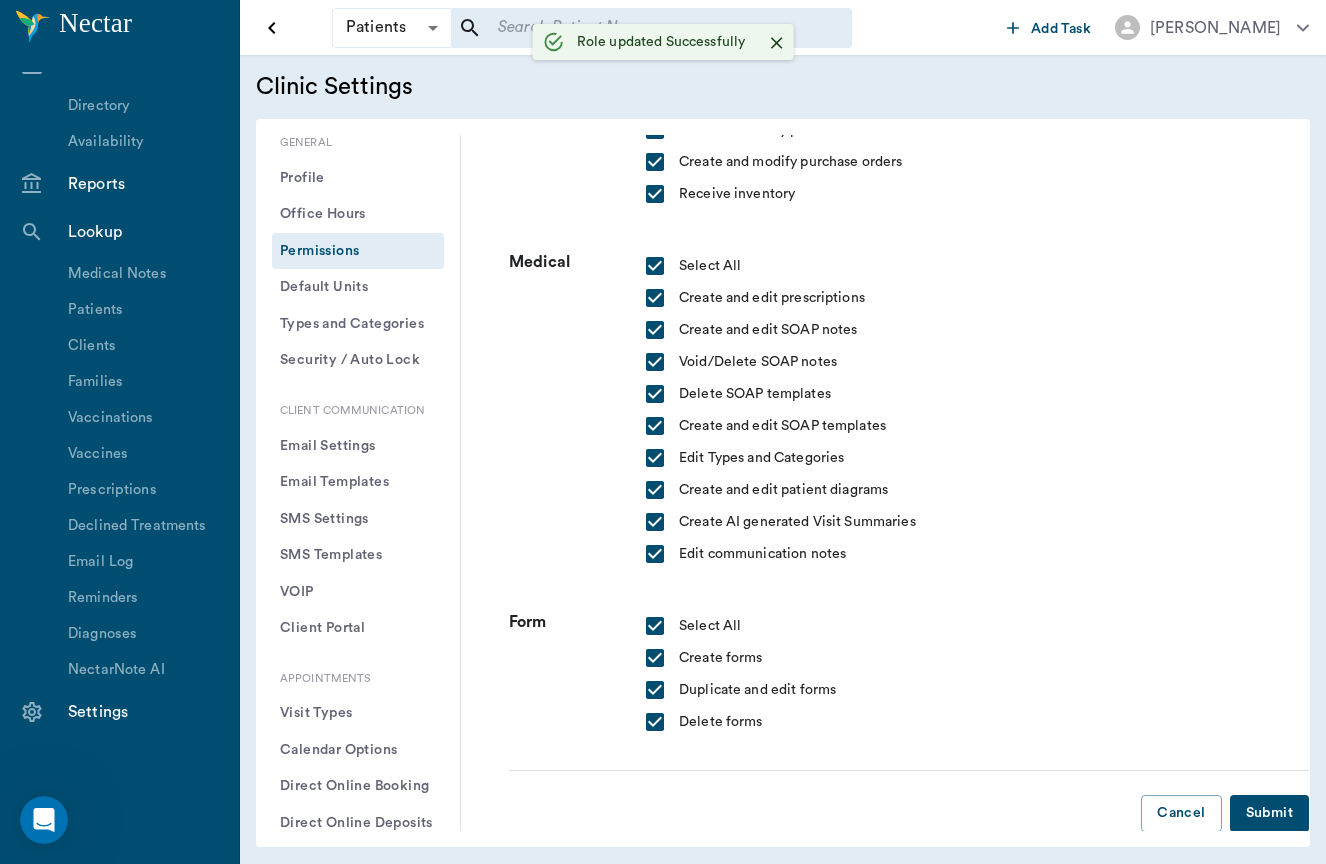 click on "Submit" at bounding box center [1269, 813] 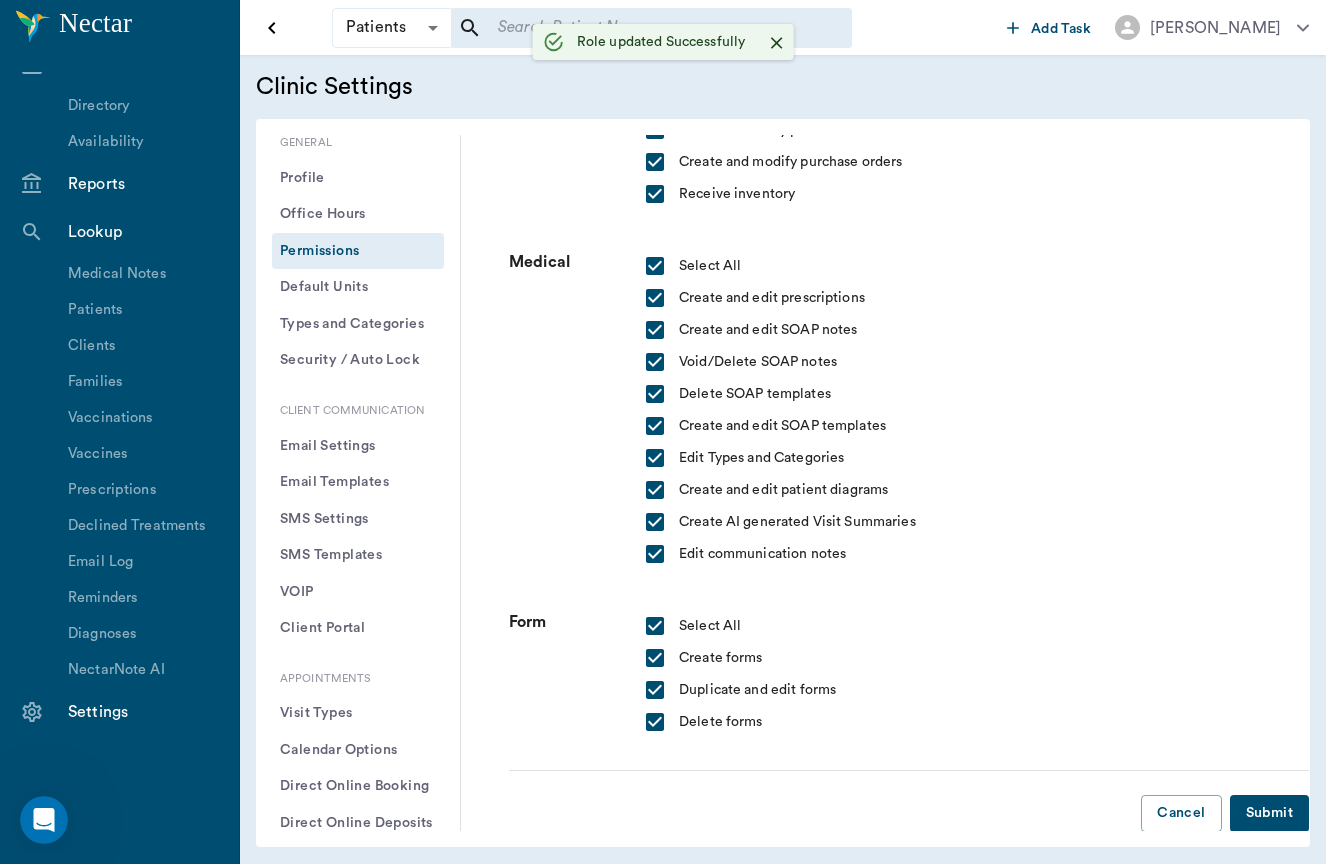 click on "Reports" at bounding box center [143, 184] 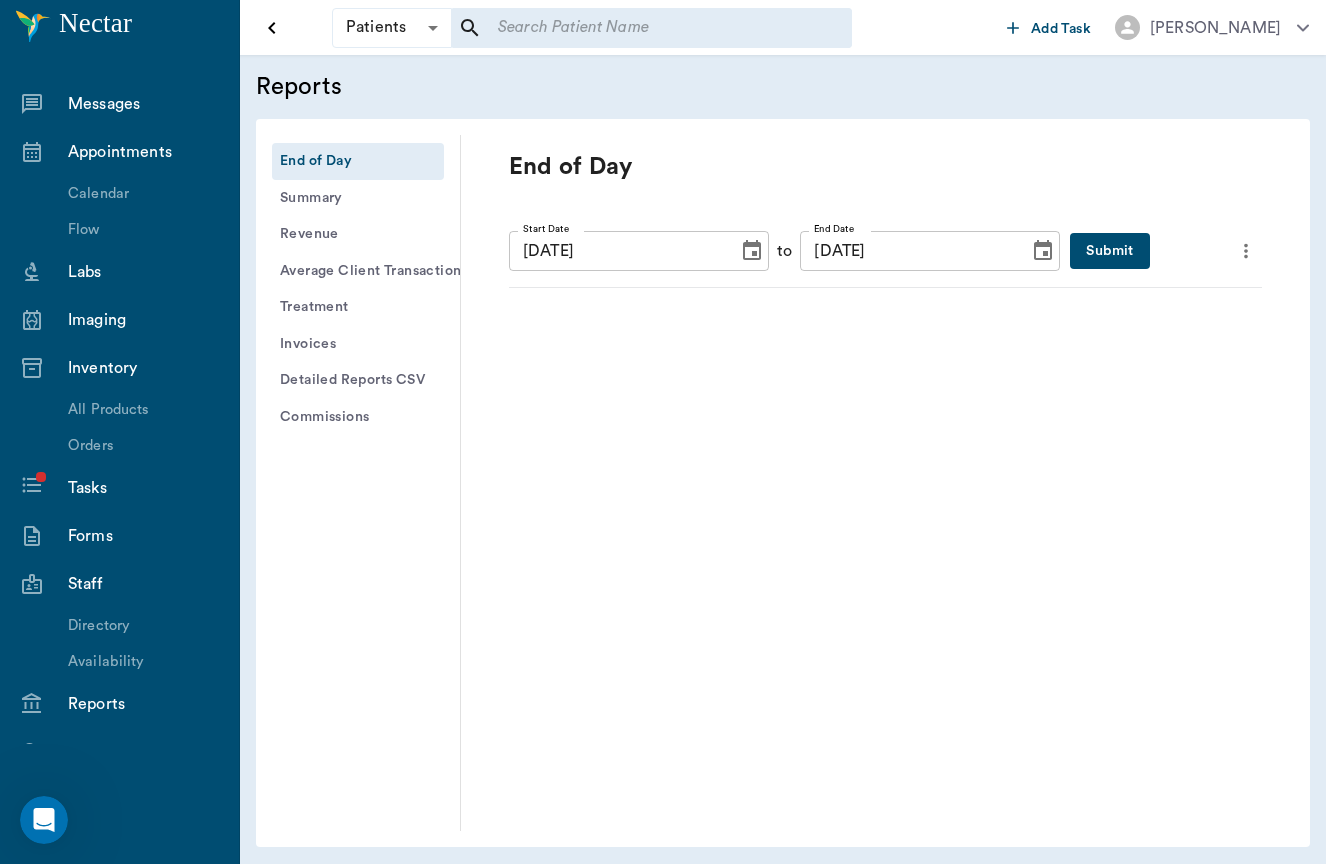 scroll, scrollTop: 532, scrollLeft: 0, axis: vertical 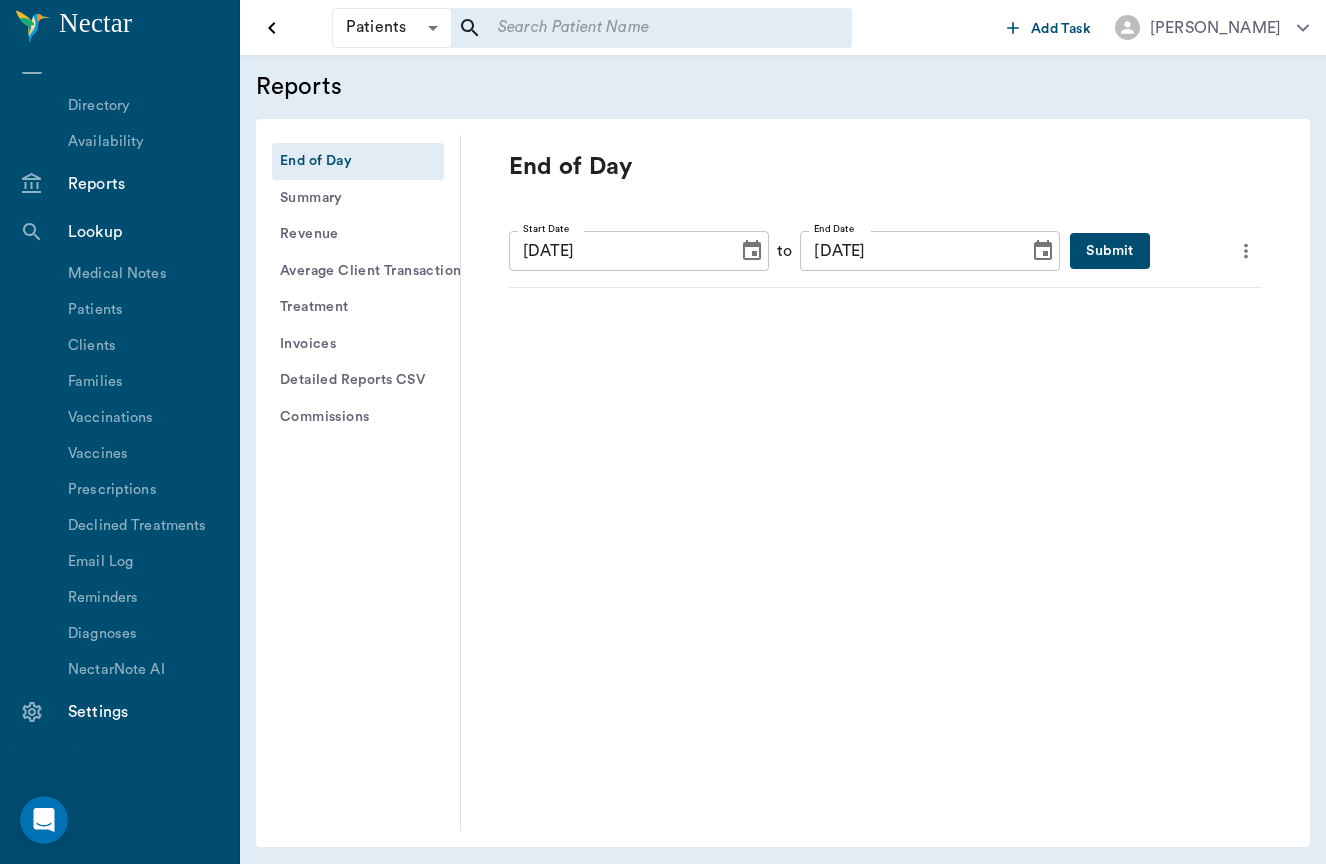 click on "Detailed Reports CSV" at bounding box center [358, 380] 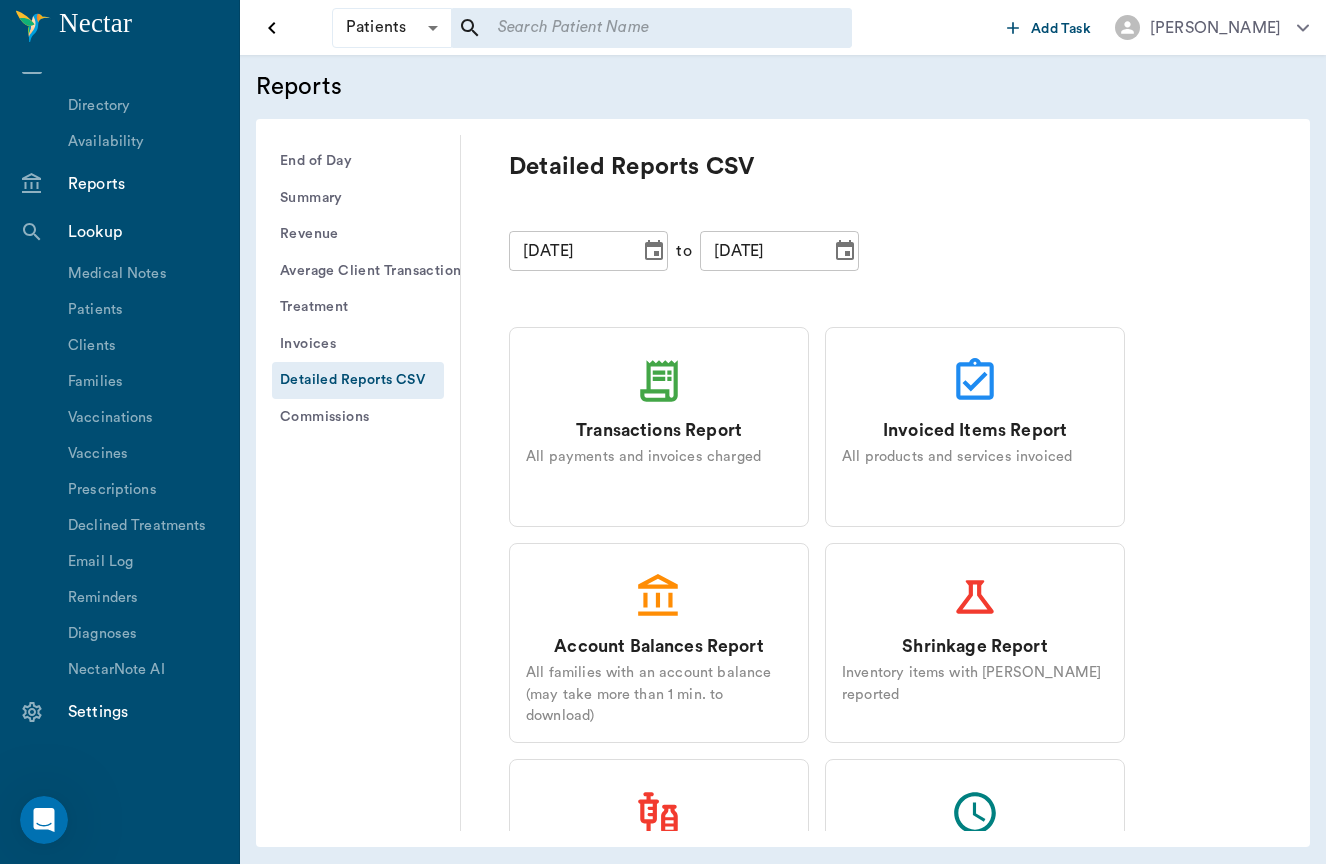 click on "All payments and invoices charged" at bounding box center [659, 457] 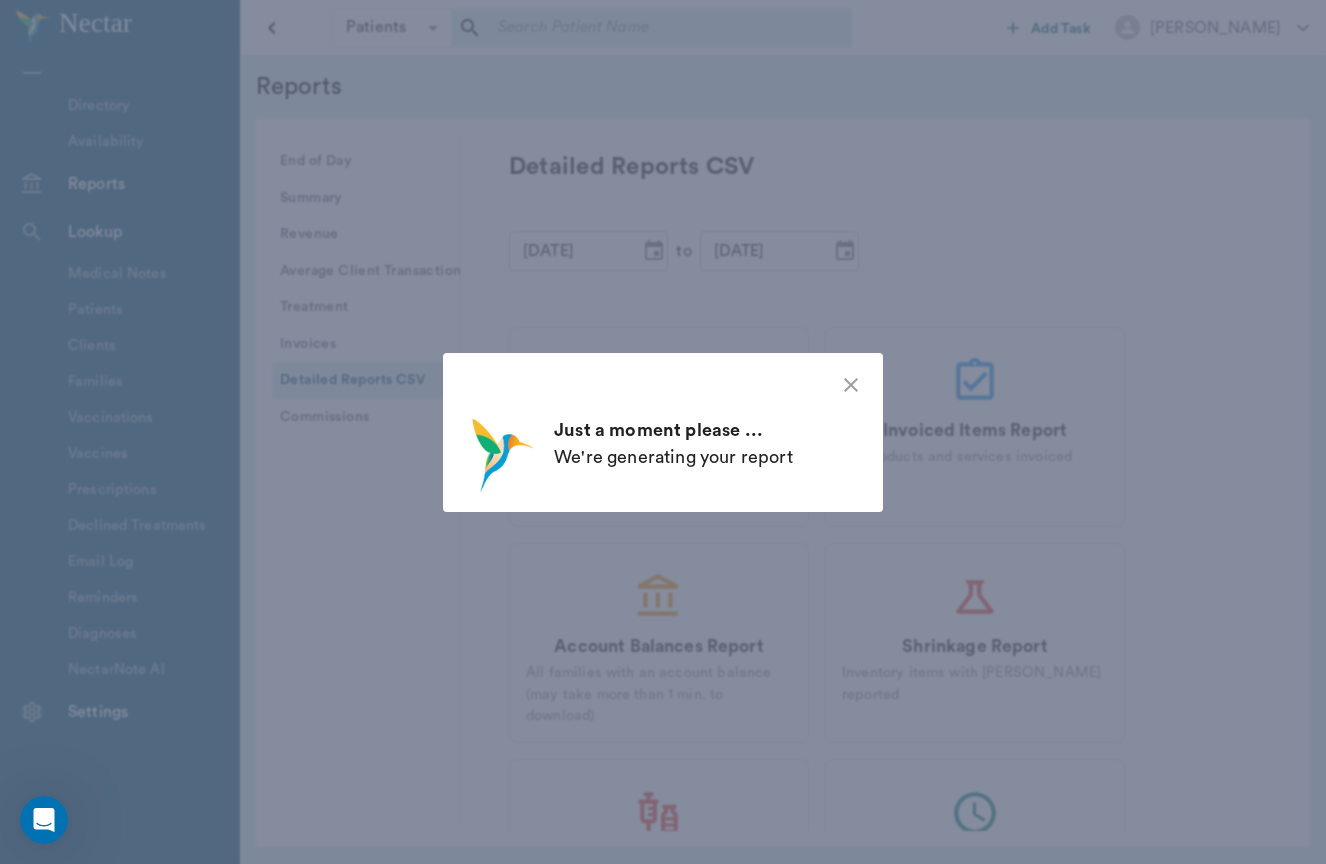 click 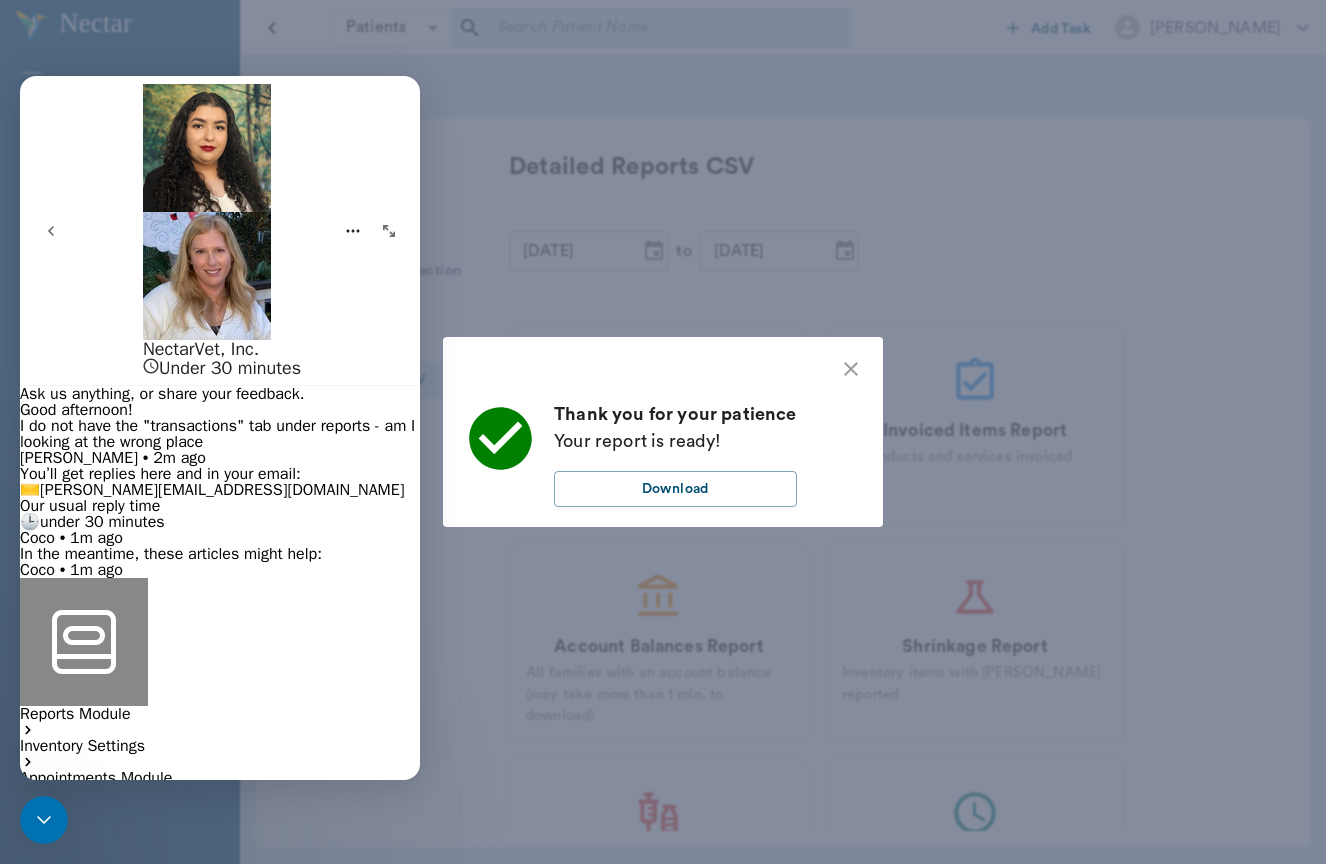 scroll, scrollTop: 455, scrollLeft: 0, axis: vertical 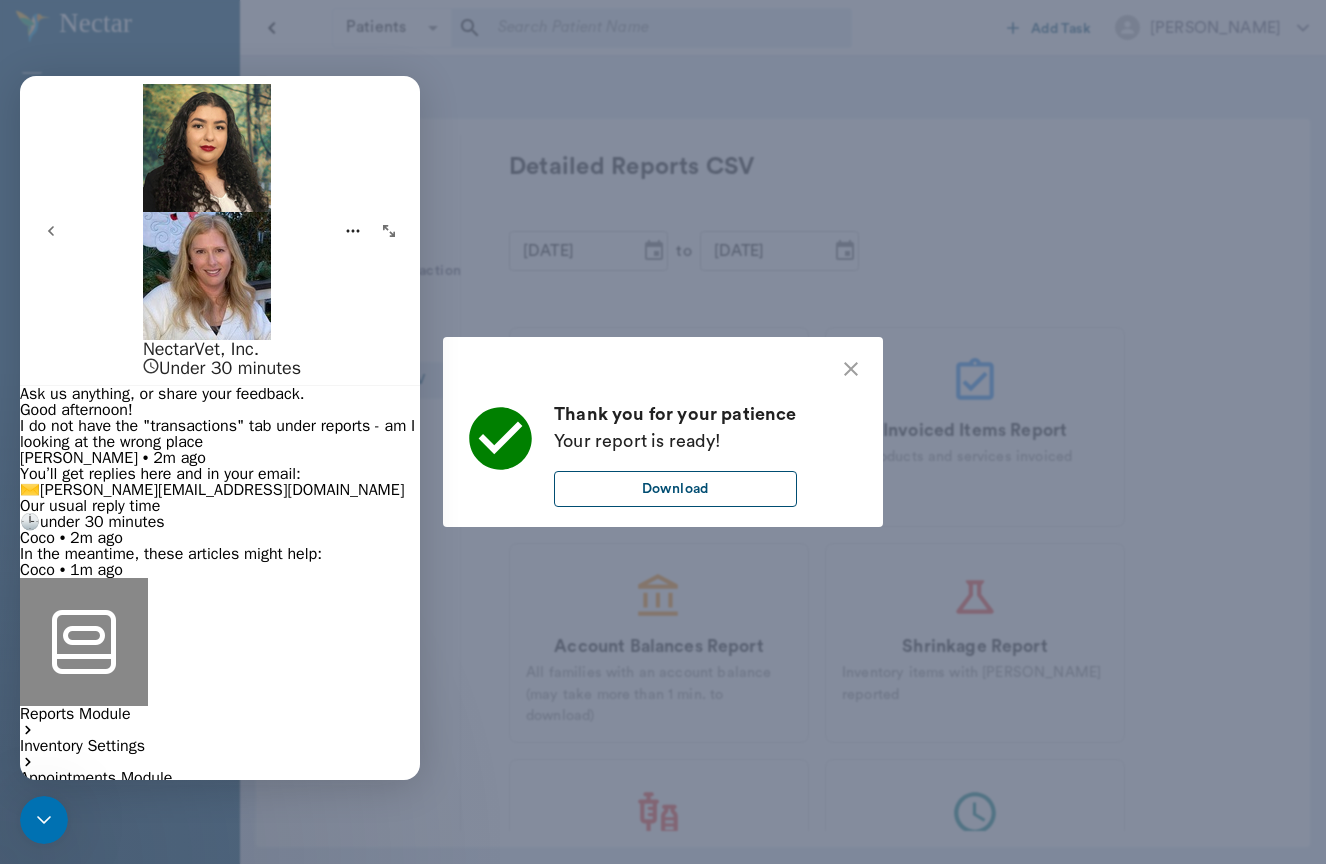 click on "Download" at bounding box center (675, 489) 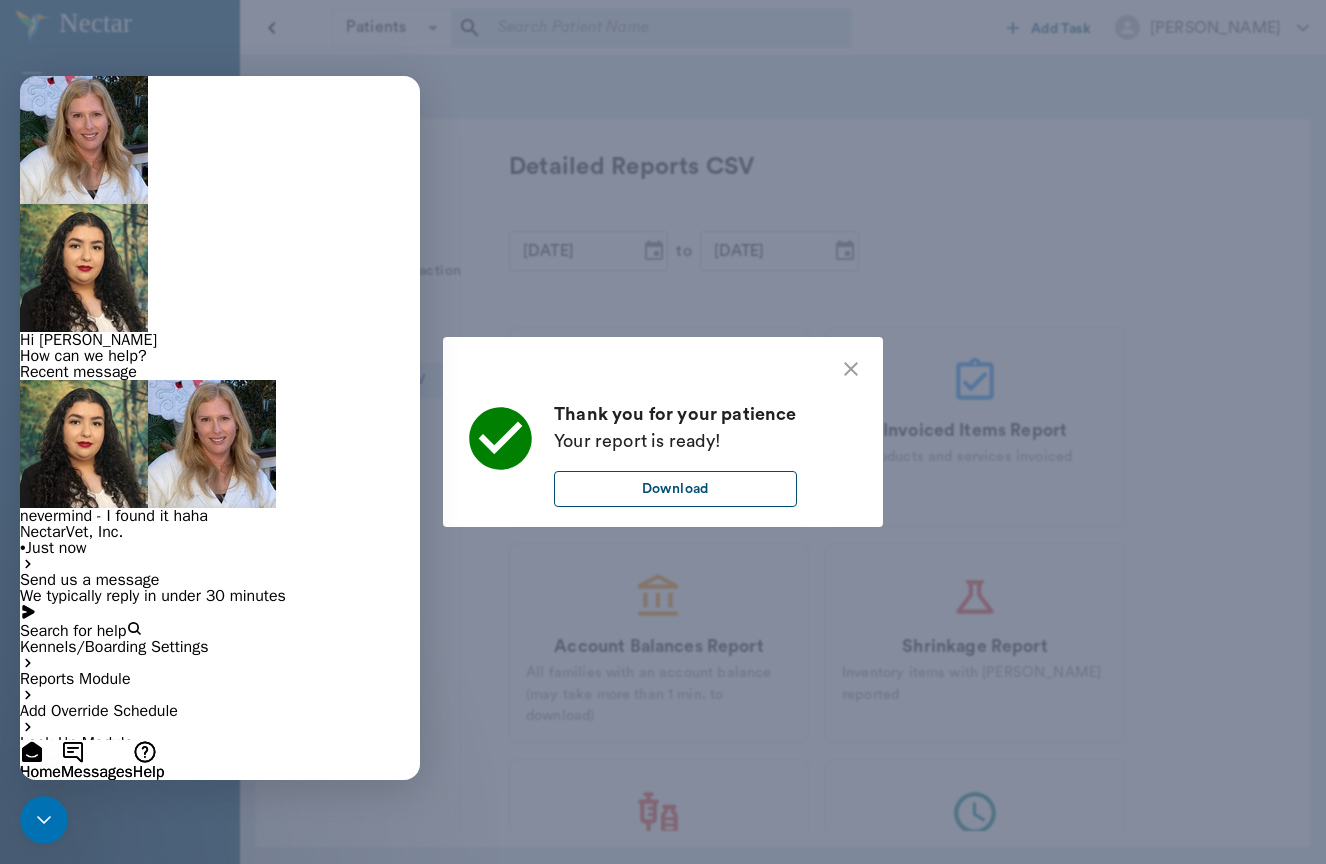 scroll, scrollTop: 0, scrollLeft: 0, axis: both 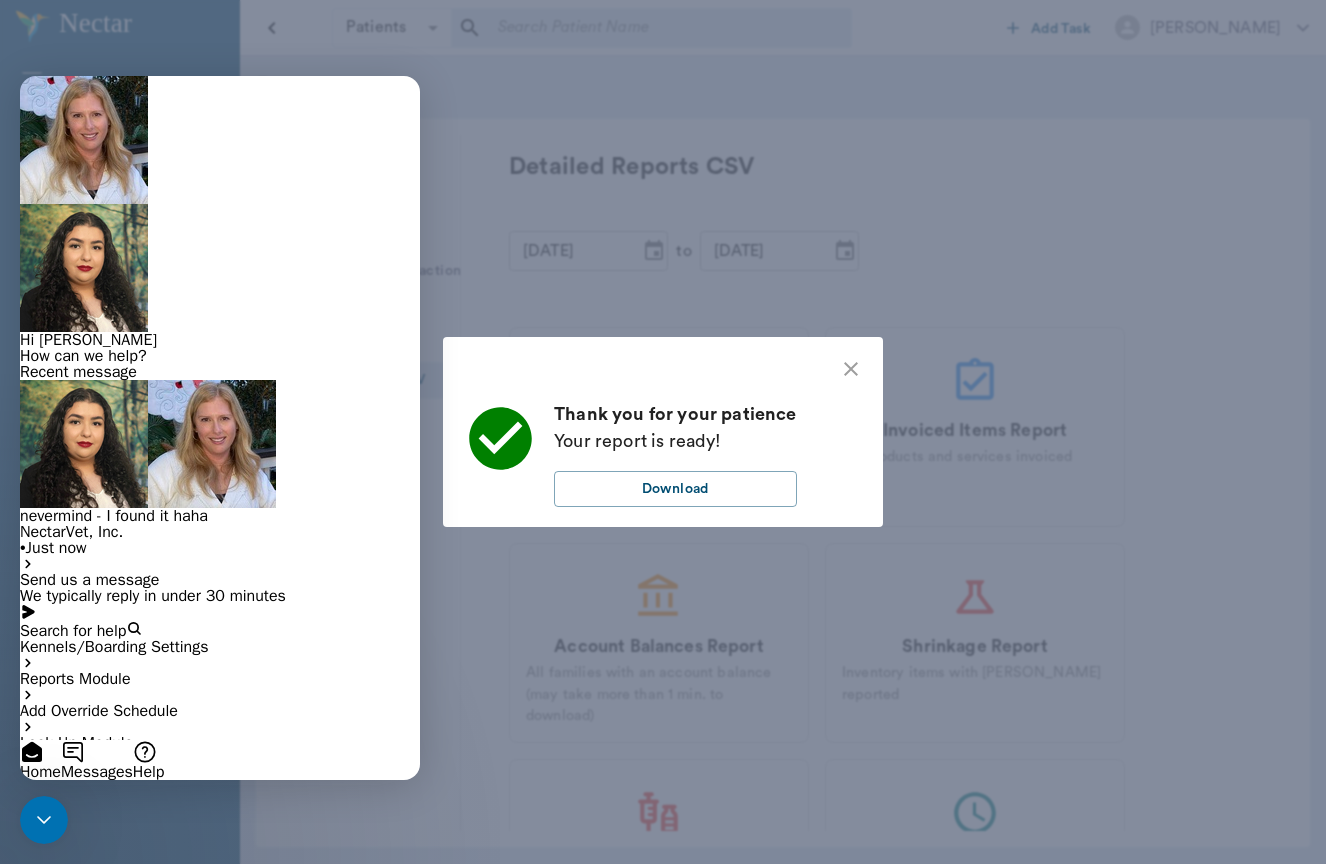 click 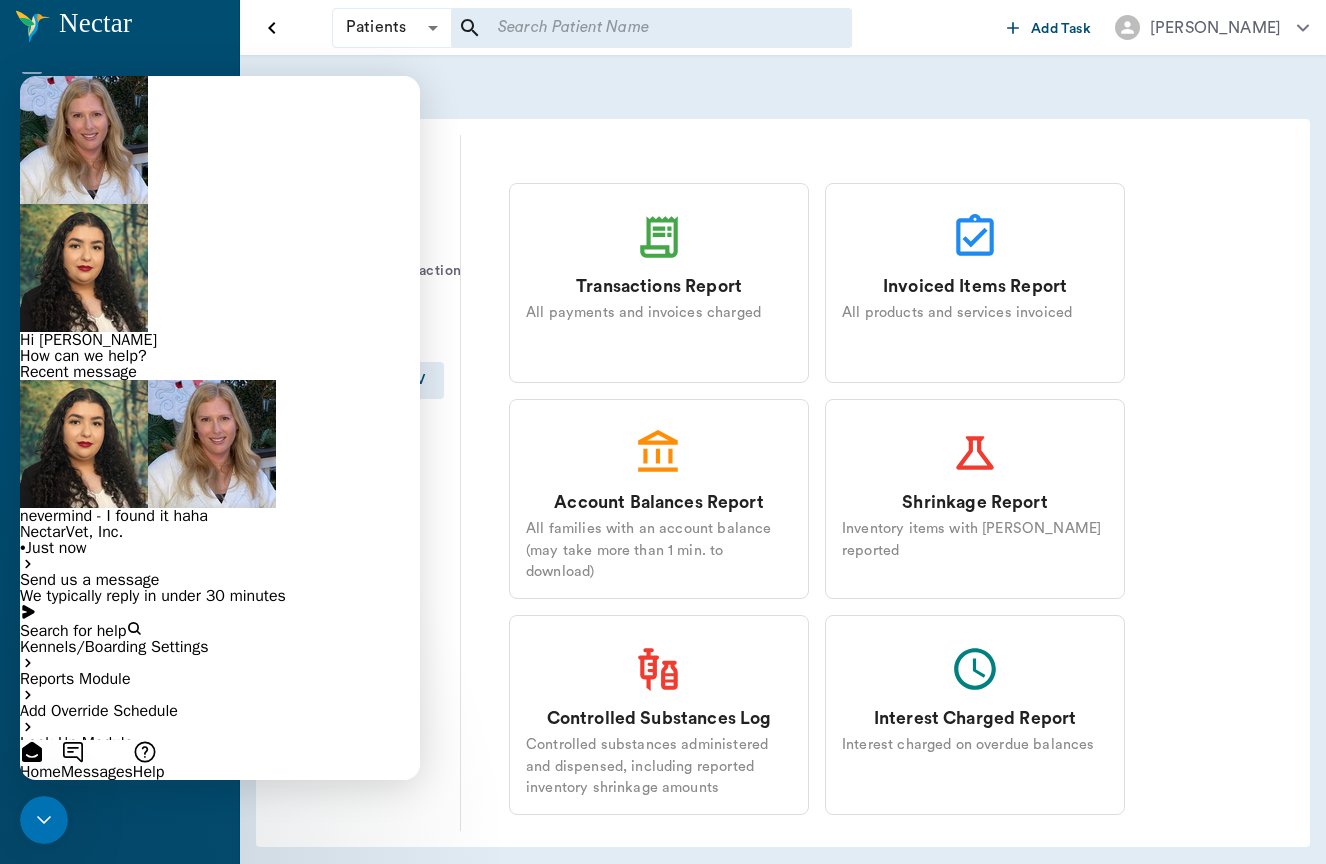 scroll, scrollTop: 144, scrollLeft: 0, axis: vertical 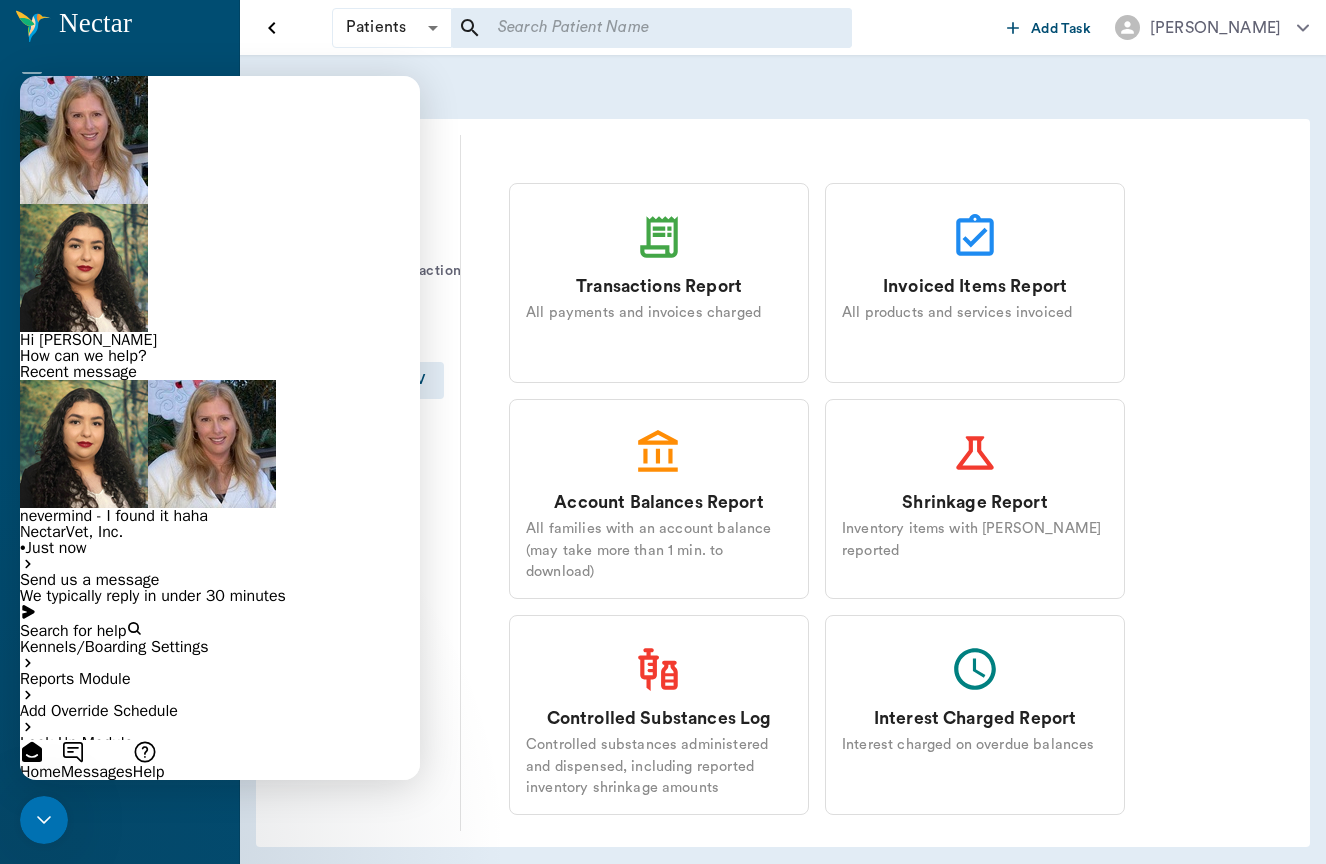click on "Controlled Substances Log Controlled substances administered and dispensed, including reported inventory shrinkage amounts" at bounding box center [659, 715] 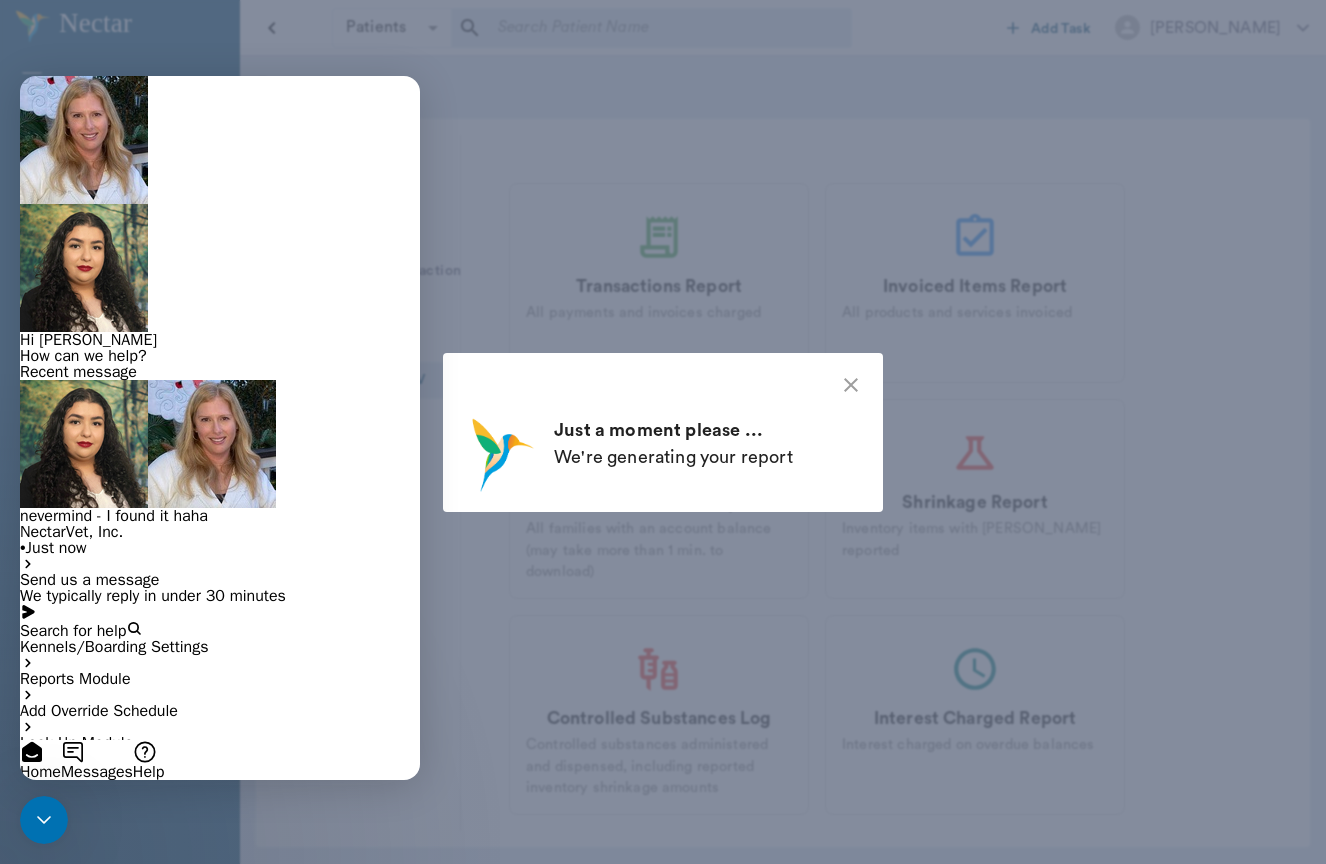 click 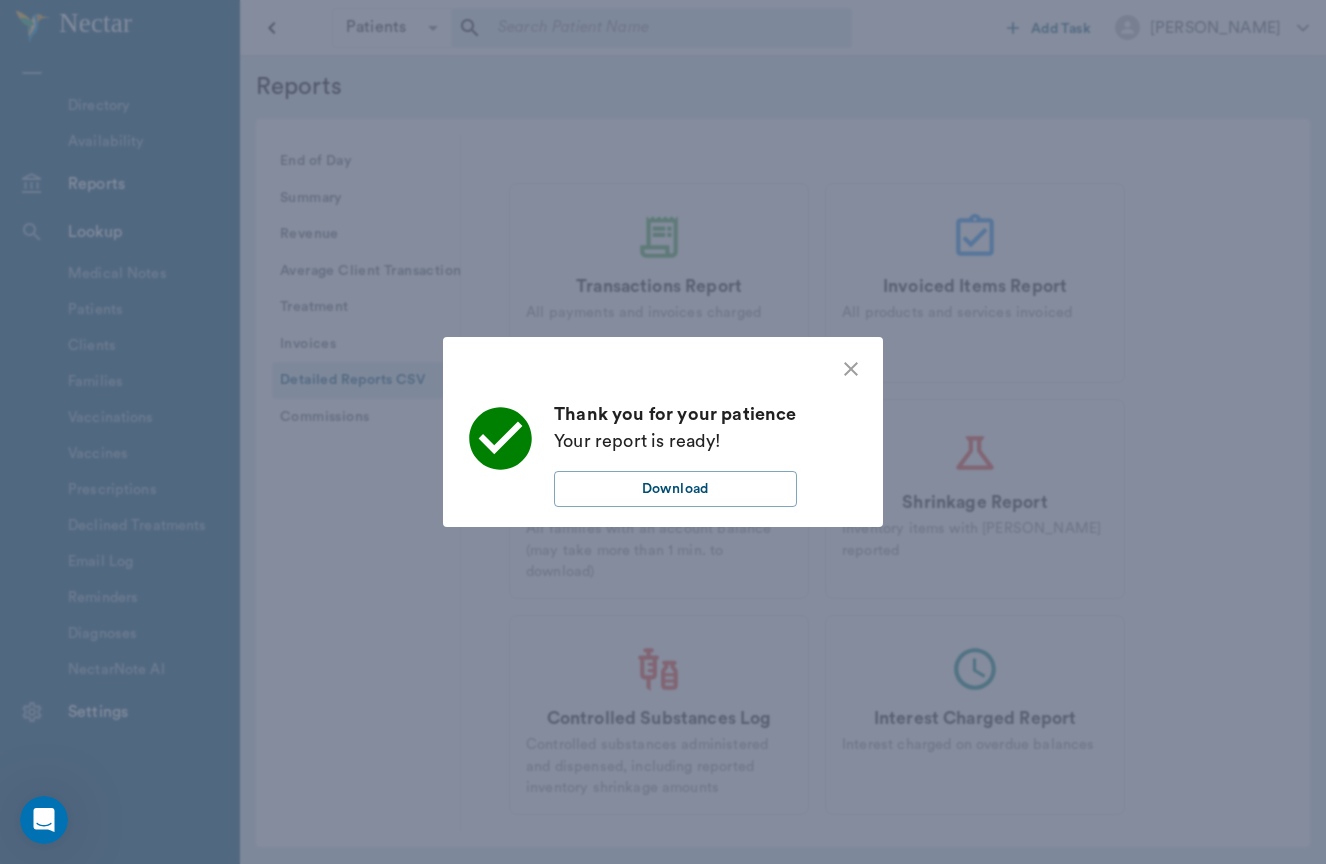click 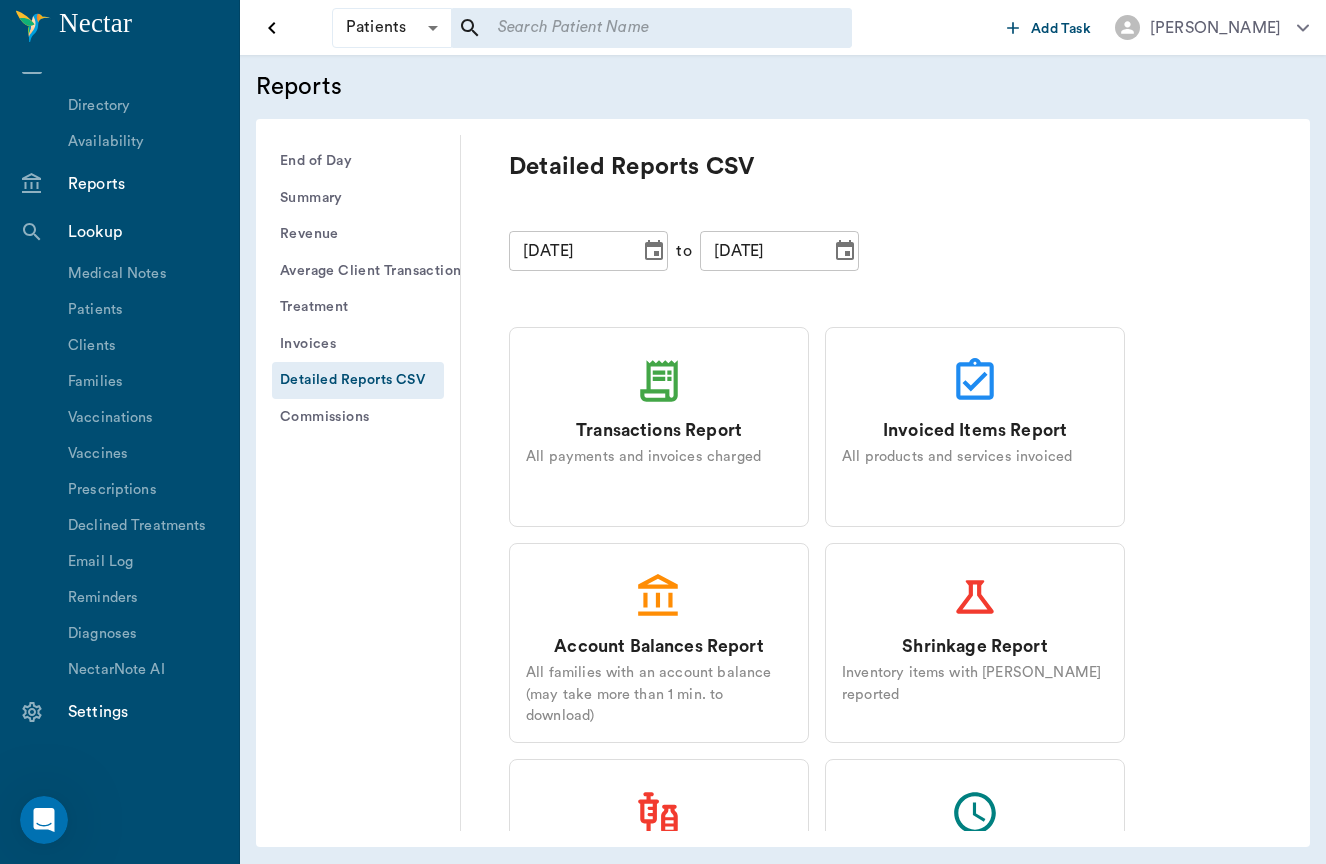 scroll, scrollTop: 0, scrollLeft: 0, axis: both 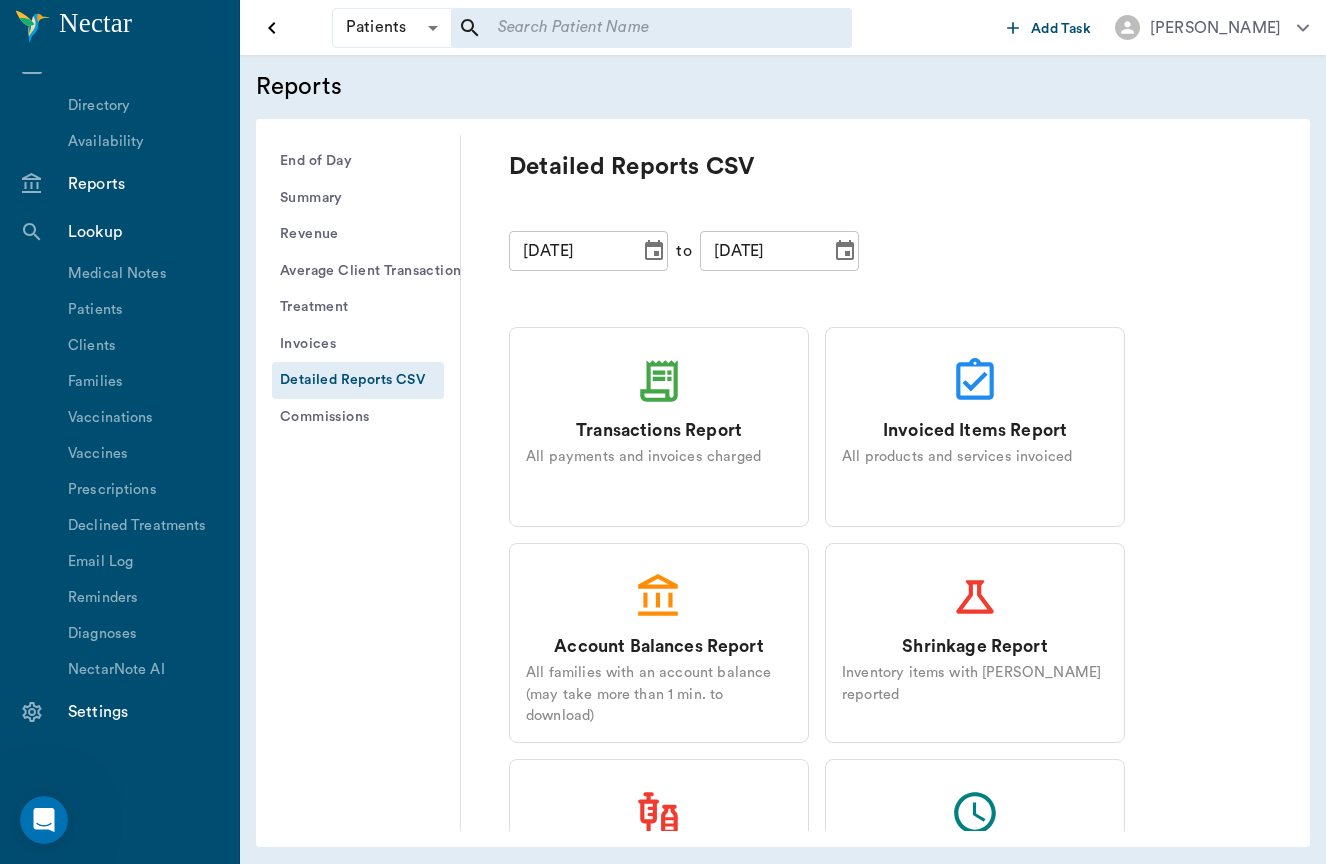 click 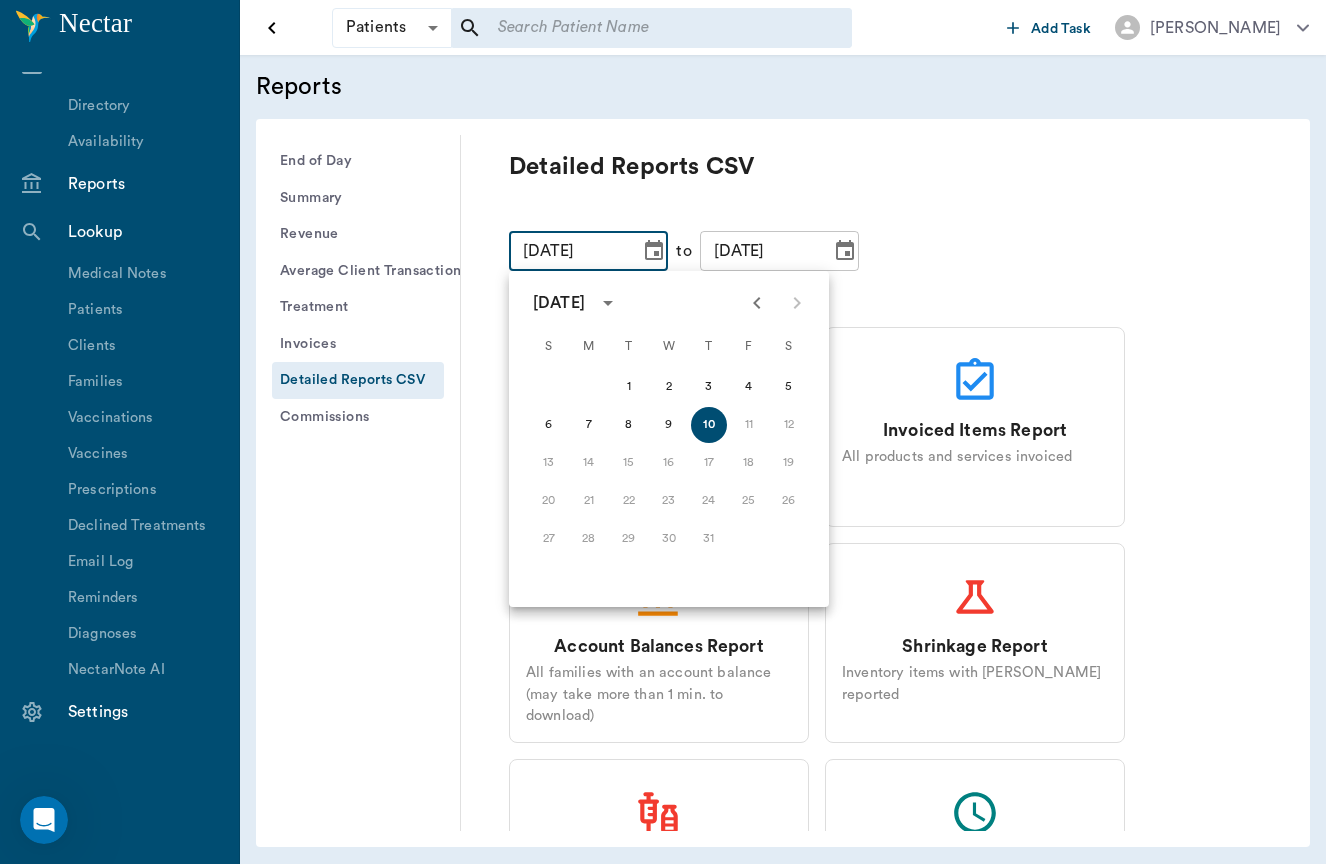 click 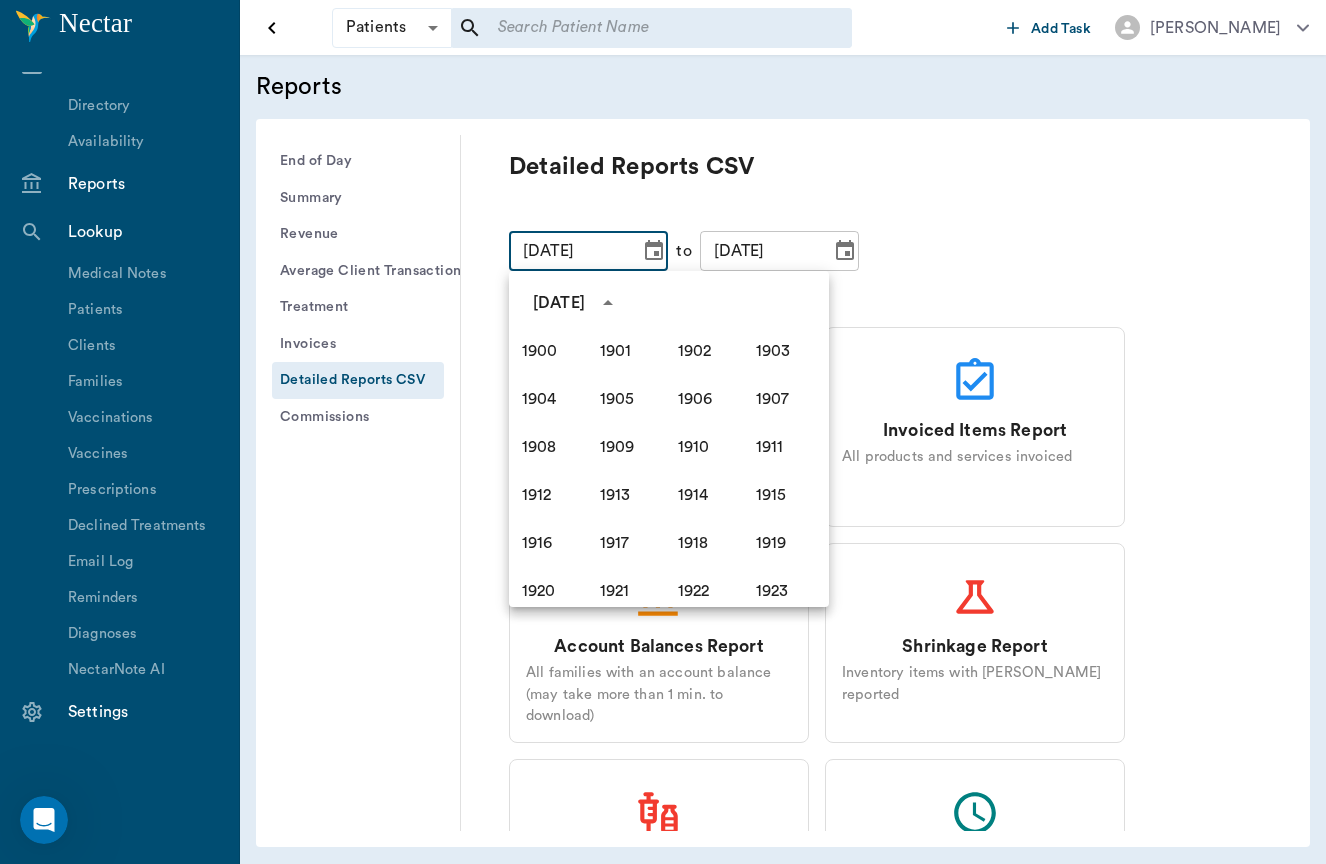 scroll, scrollTop: 1256, scrollLeft: 0, axis: vertical 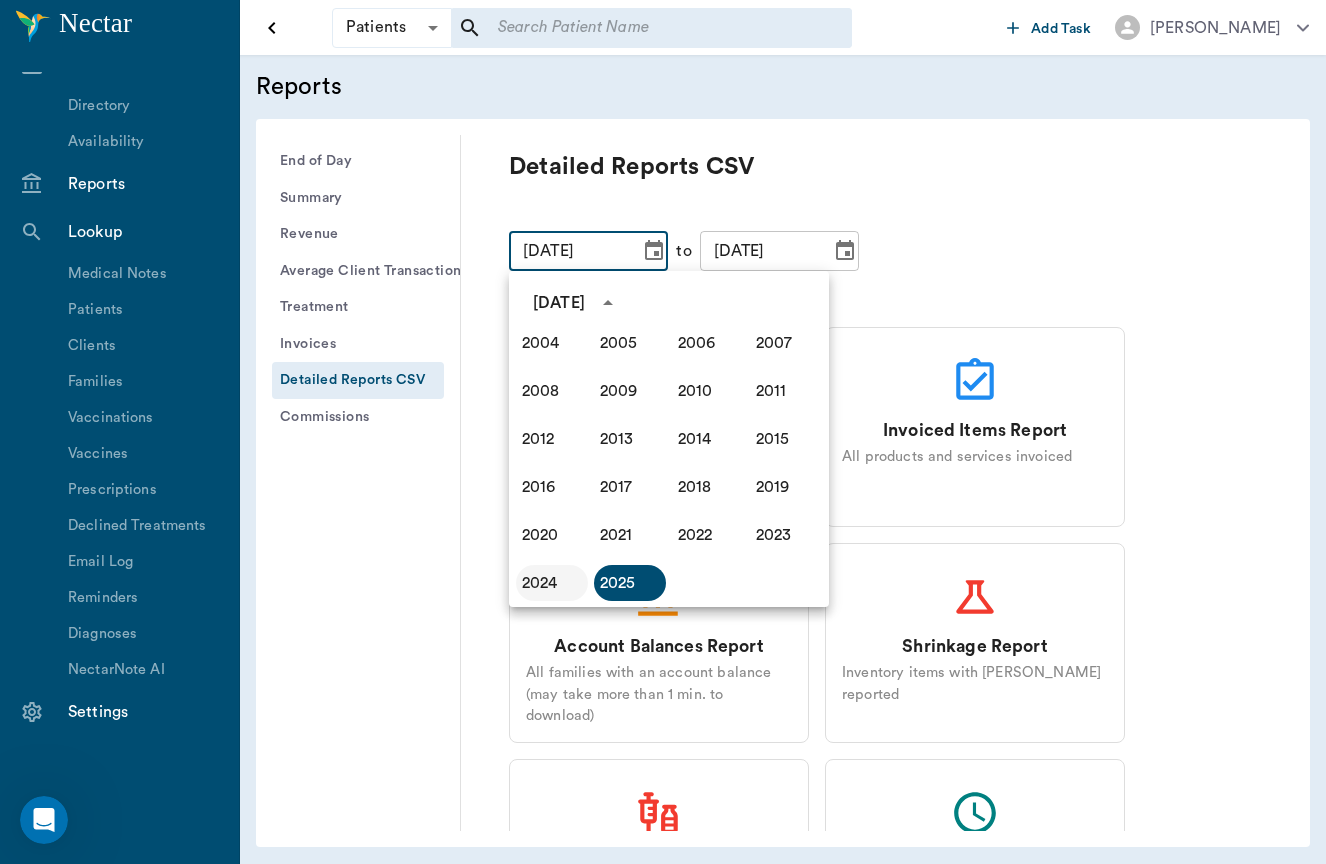 click on "2024" at bounding box center (552, 583) 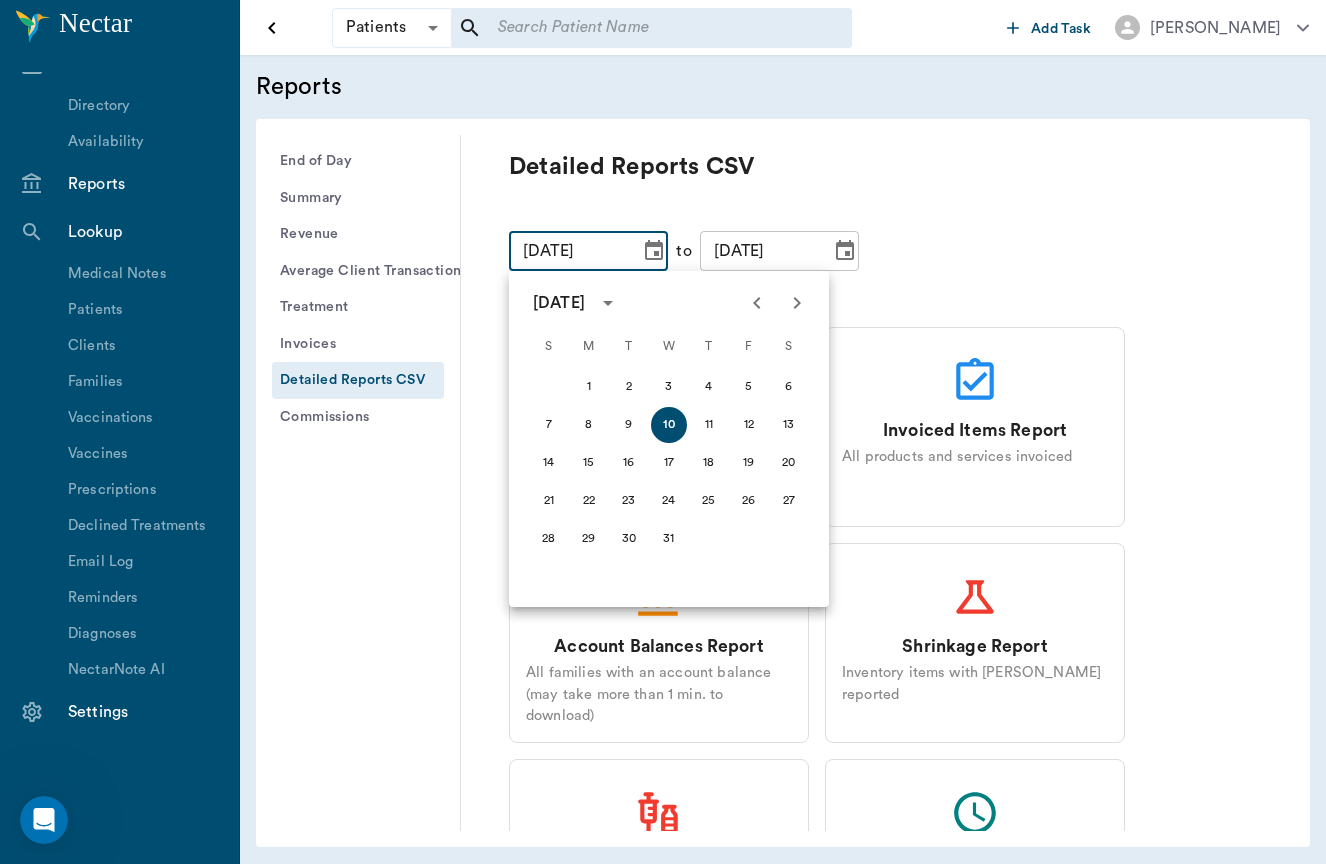click at bounding box center (797, 303) 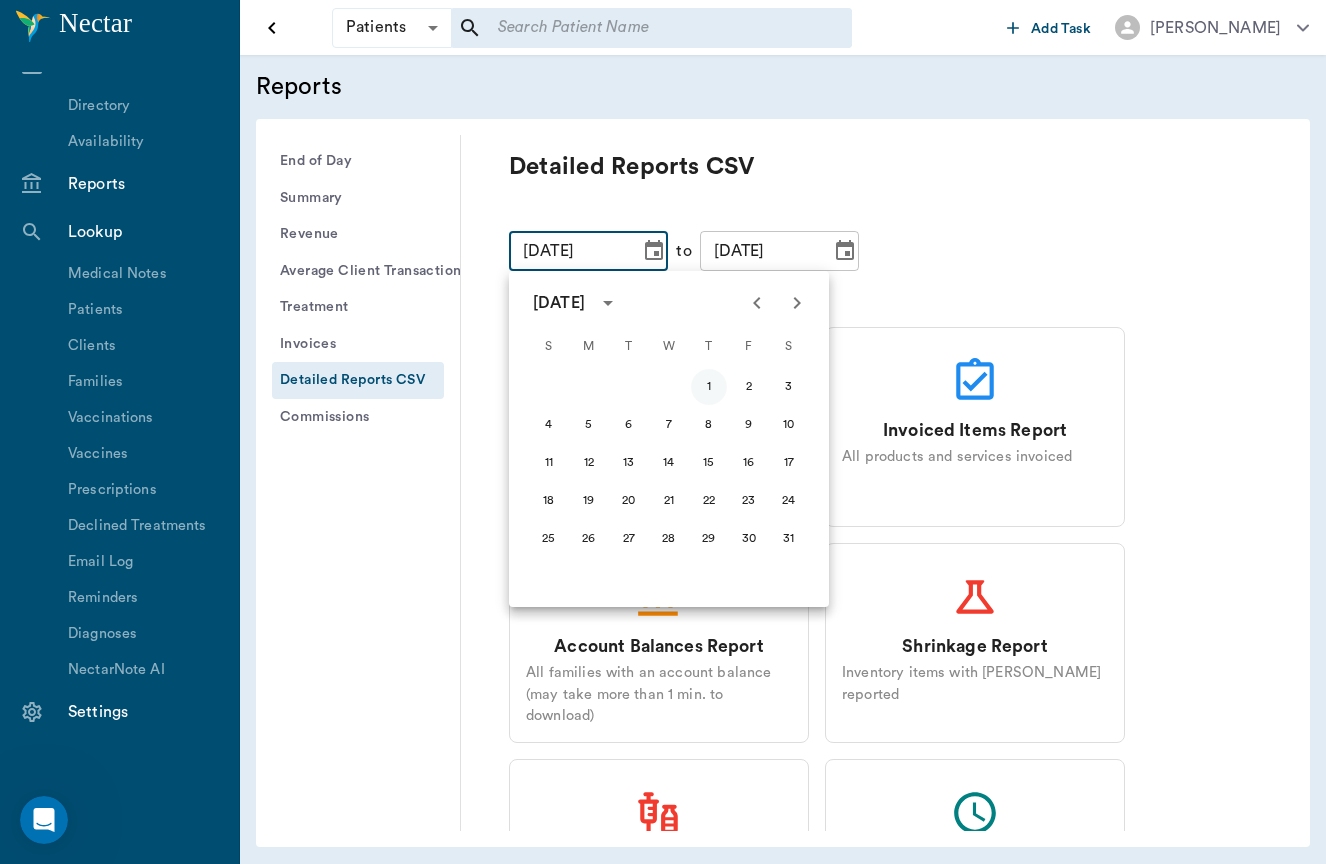 click on "1" at bounding box center (709, 387) 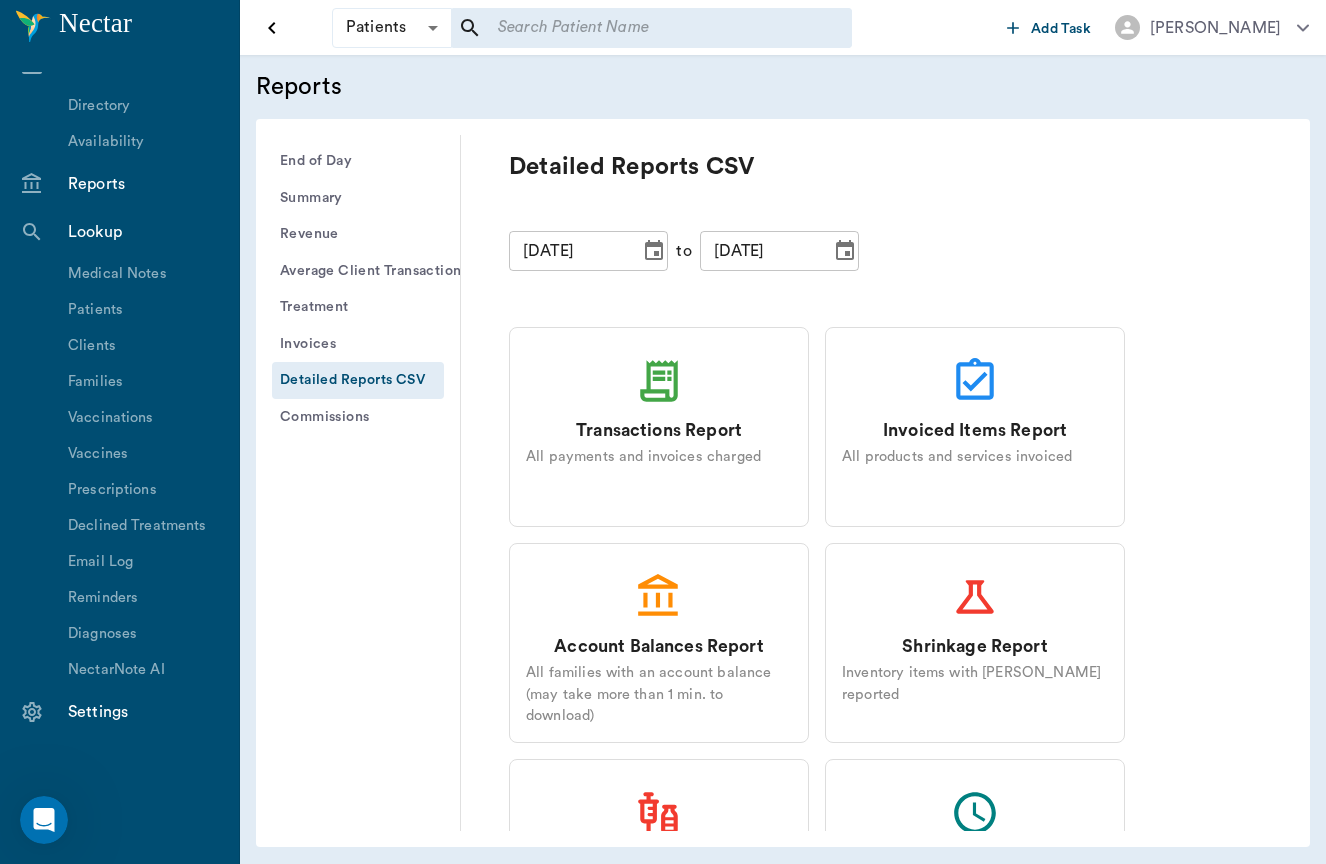 click on "08/01/2024 ​ to 07/10/2025 ​" at bounding box center (885, 251) 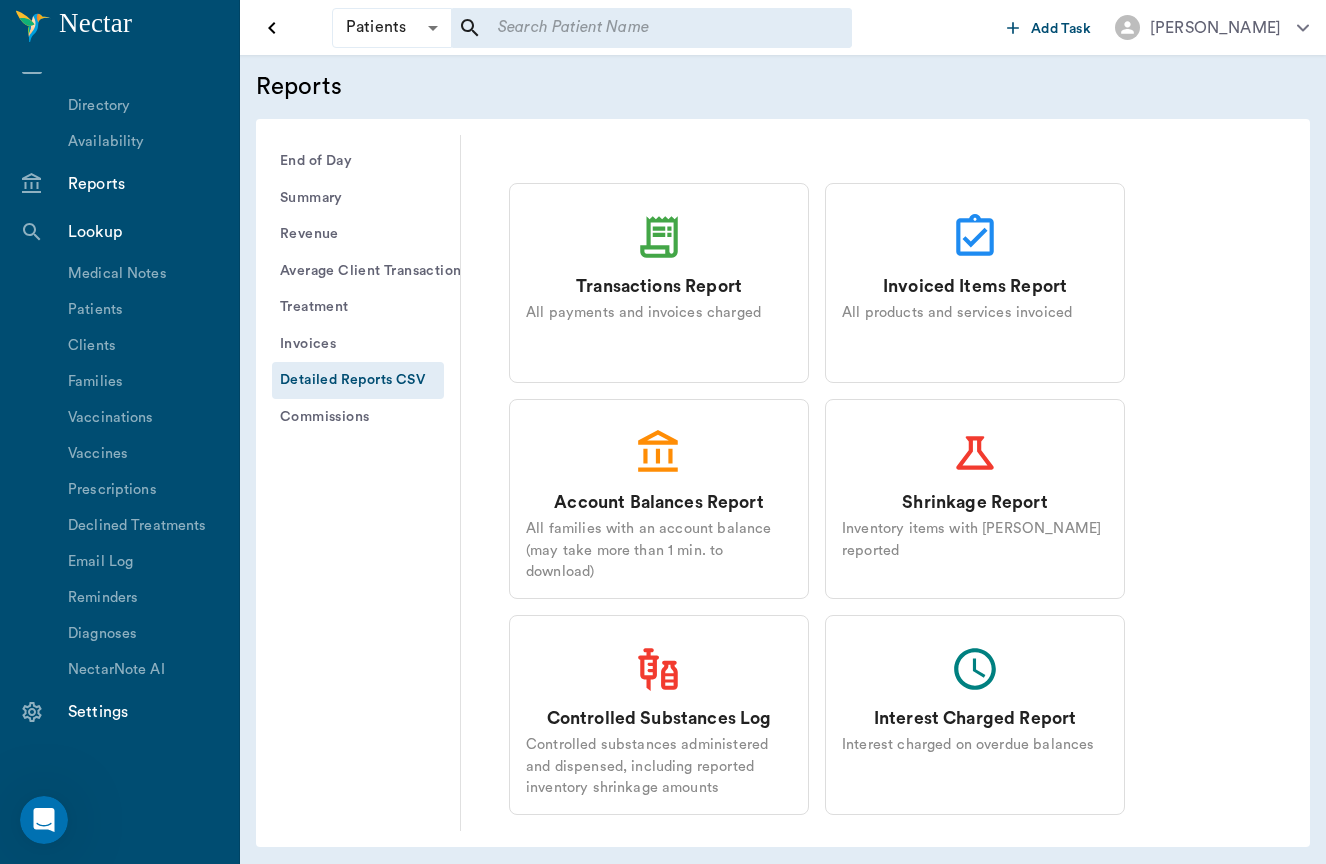 scroll, scrollTop: 144, scrollLeft: 0, axis: vertical 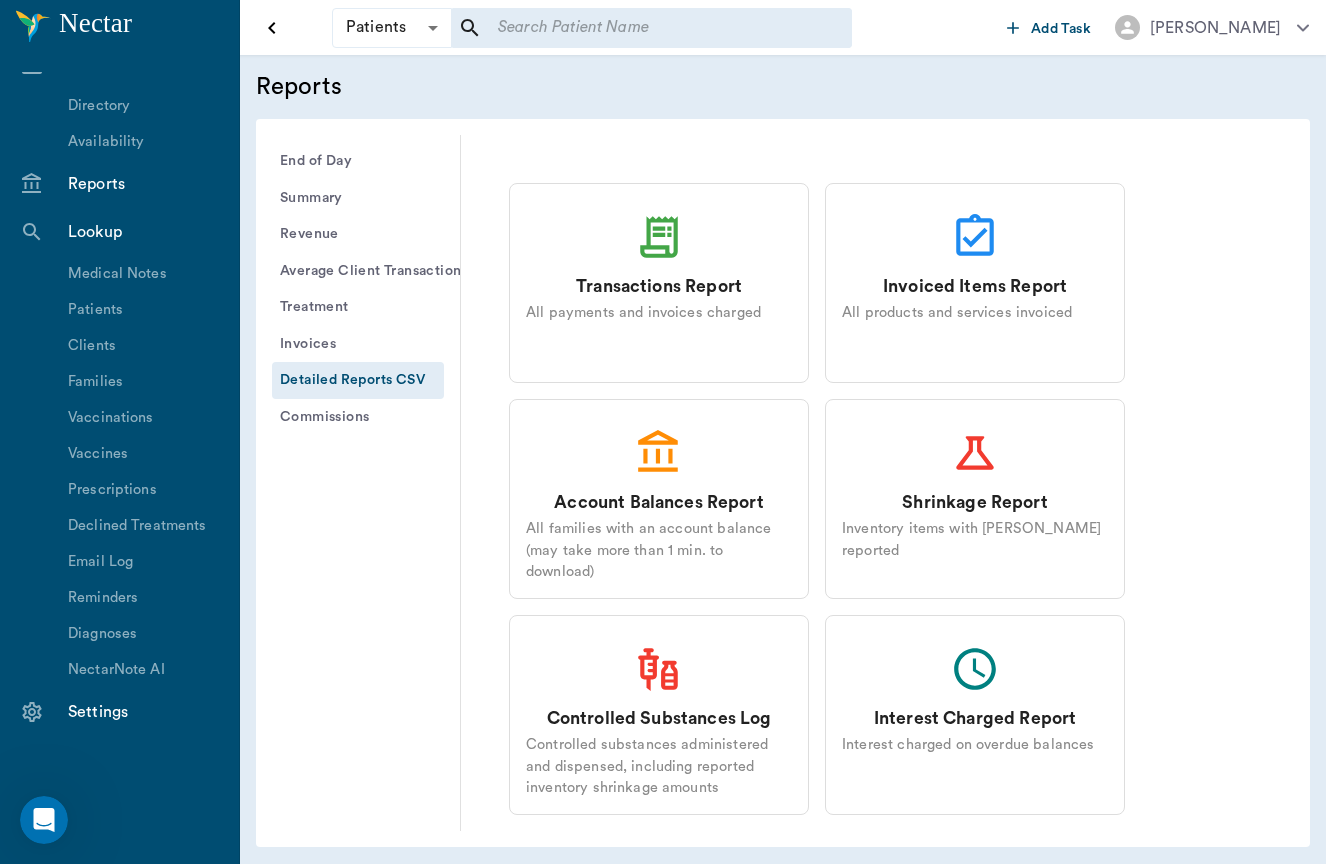click on "Controlled Substances Log" at bounding box center (659, 719) 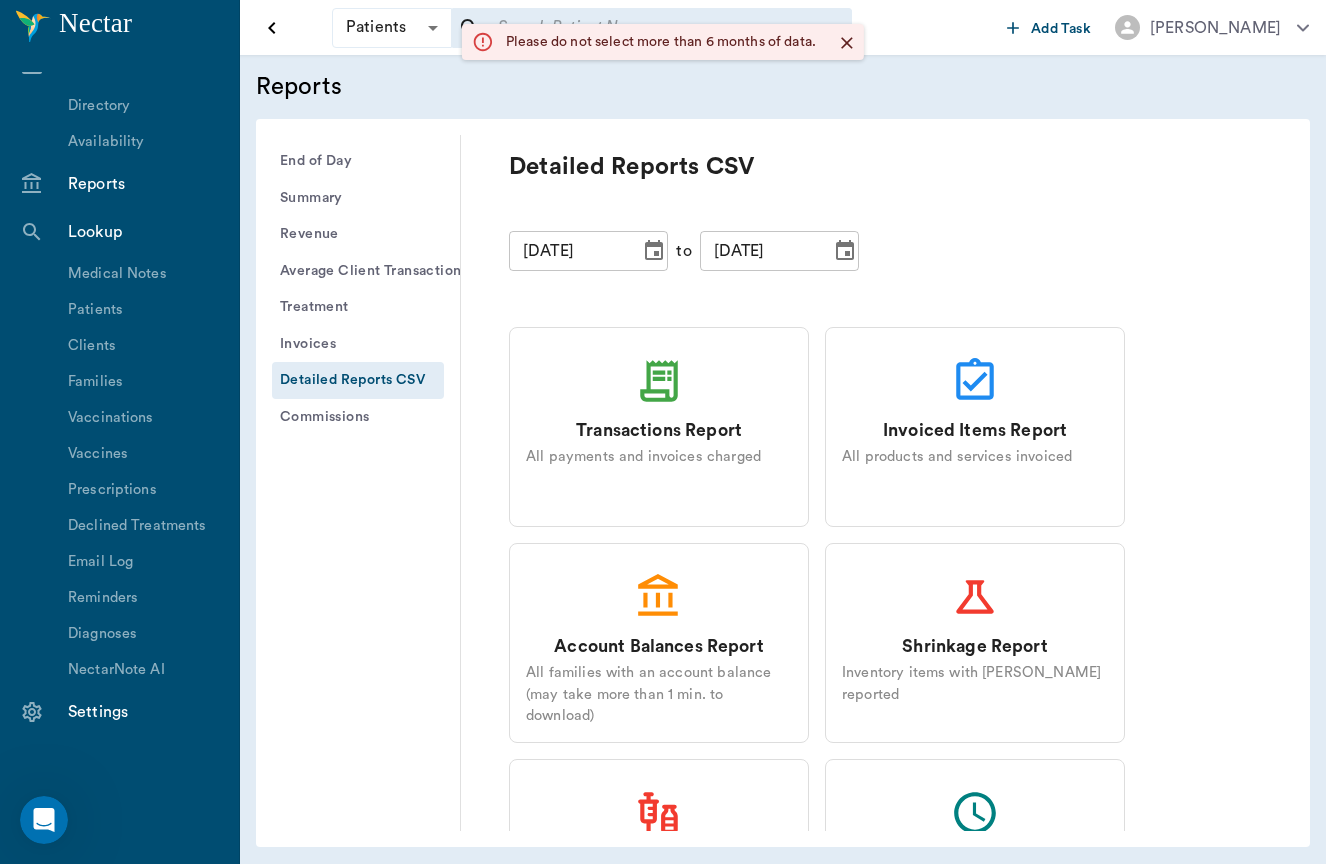 scroll, scrollTop: 0, scrollLeft: 0, axis: both 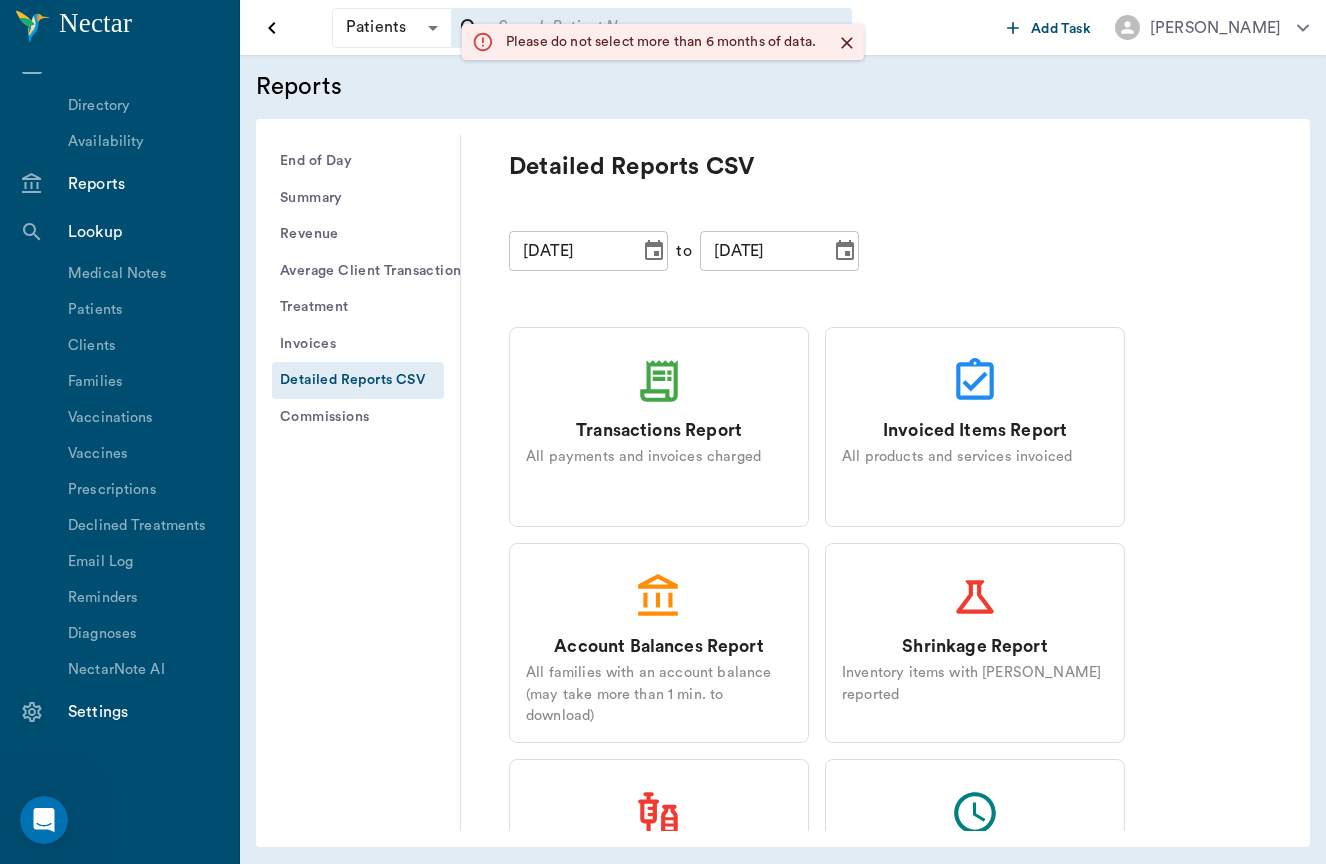 click at bounding box center (845, 251) 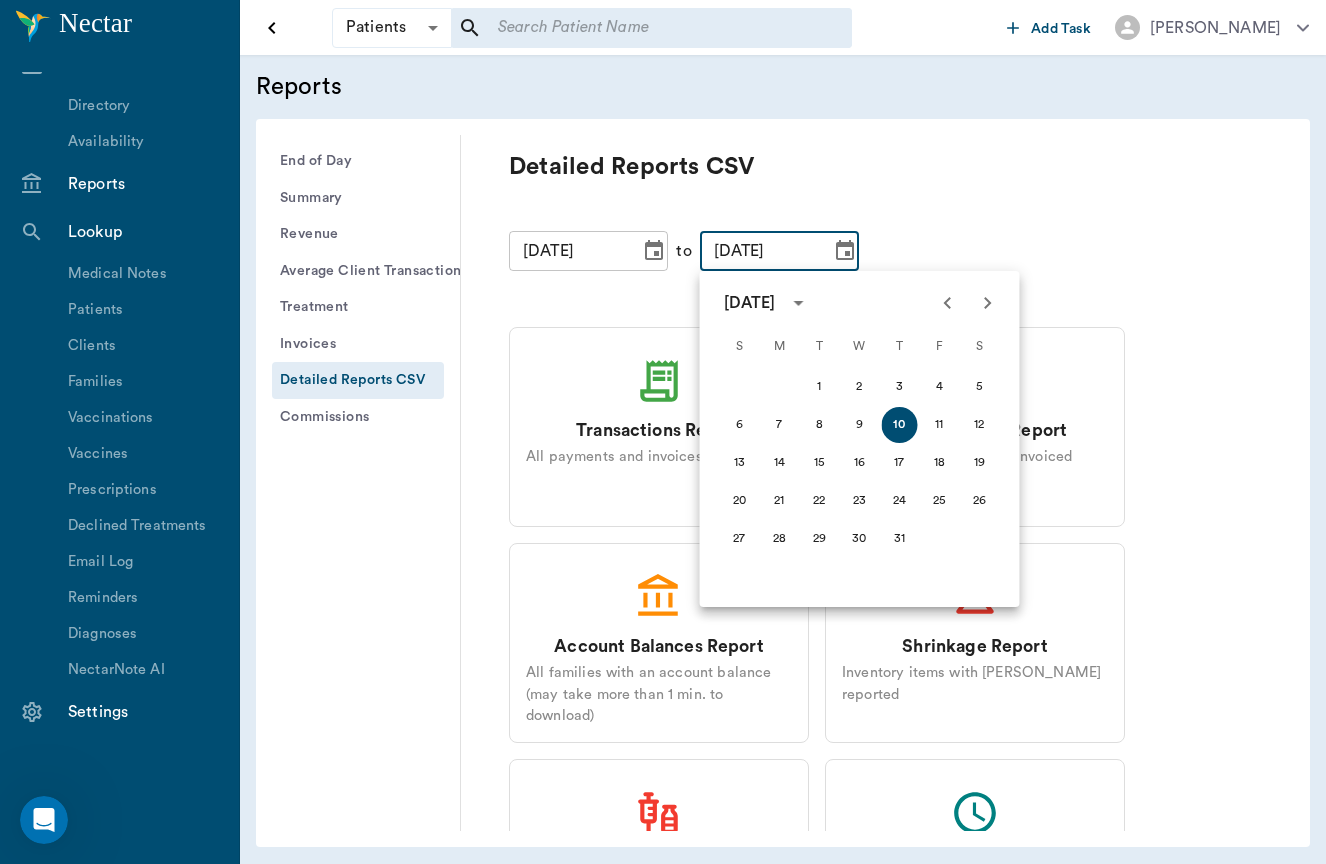 click at bounding box center (798, 303) 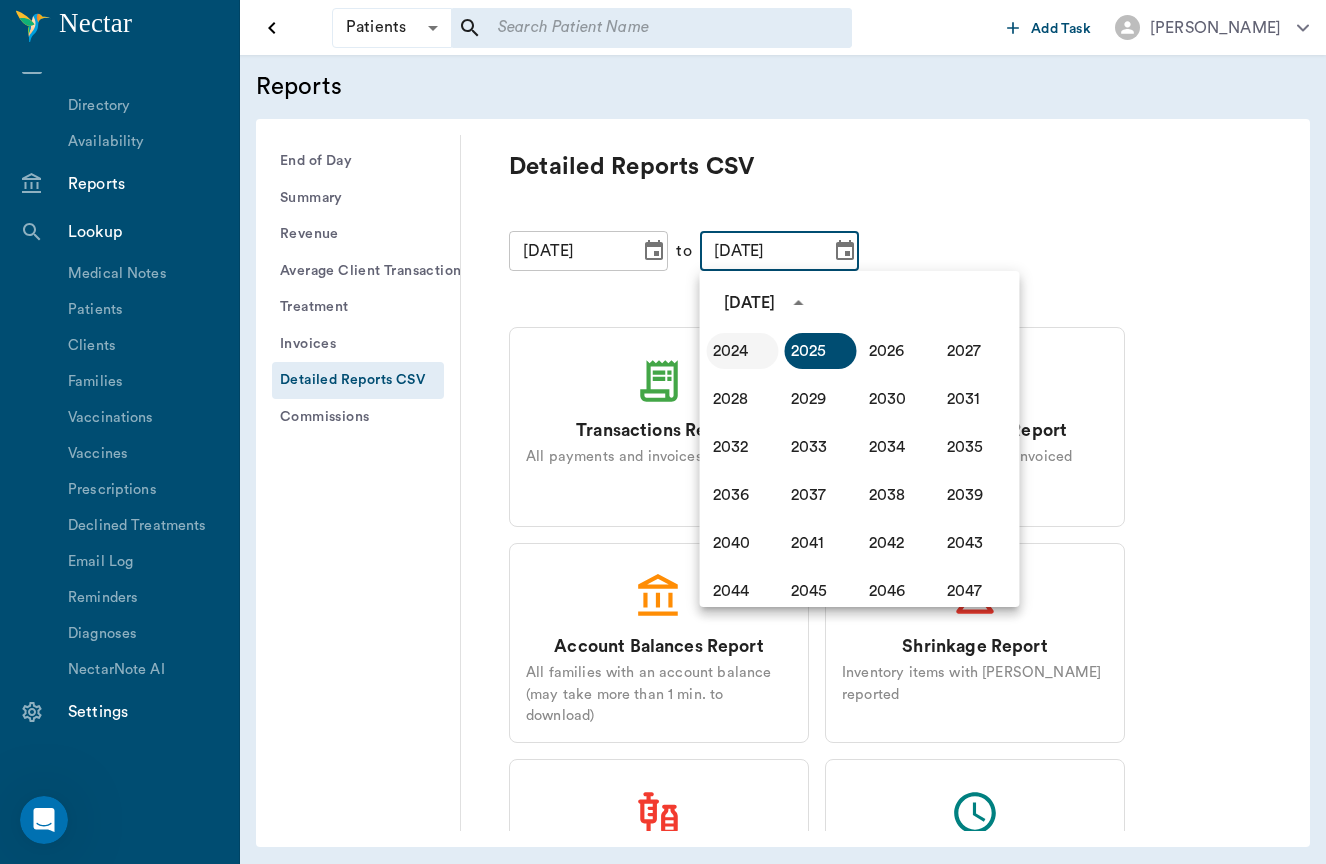 click on "2024" at bounding box center [743, 351] 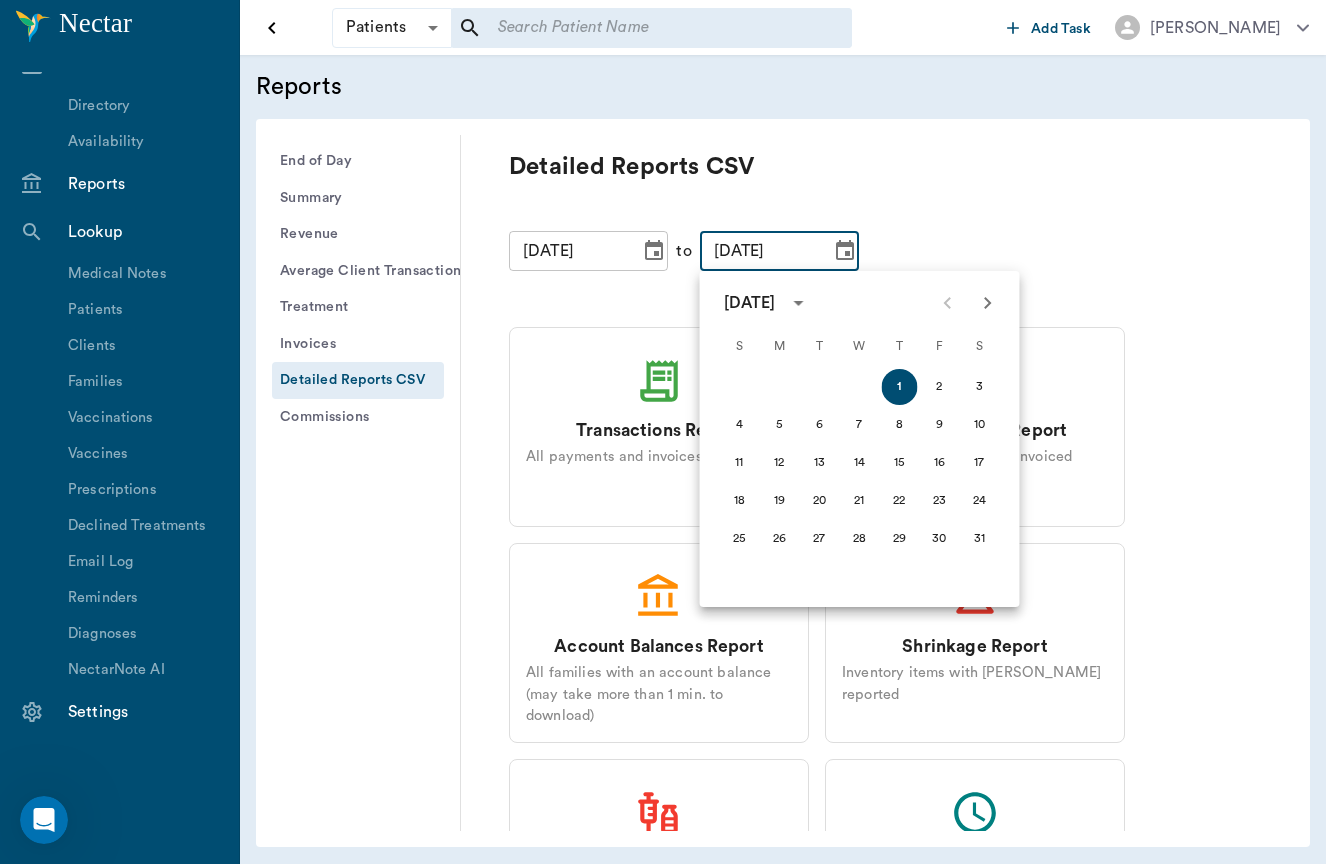 click at bounding box center (968, 303) 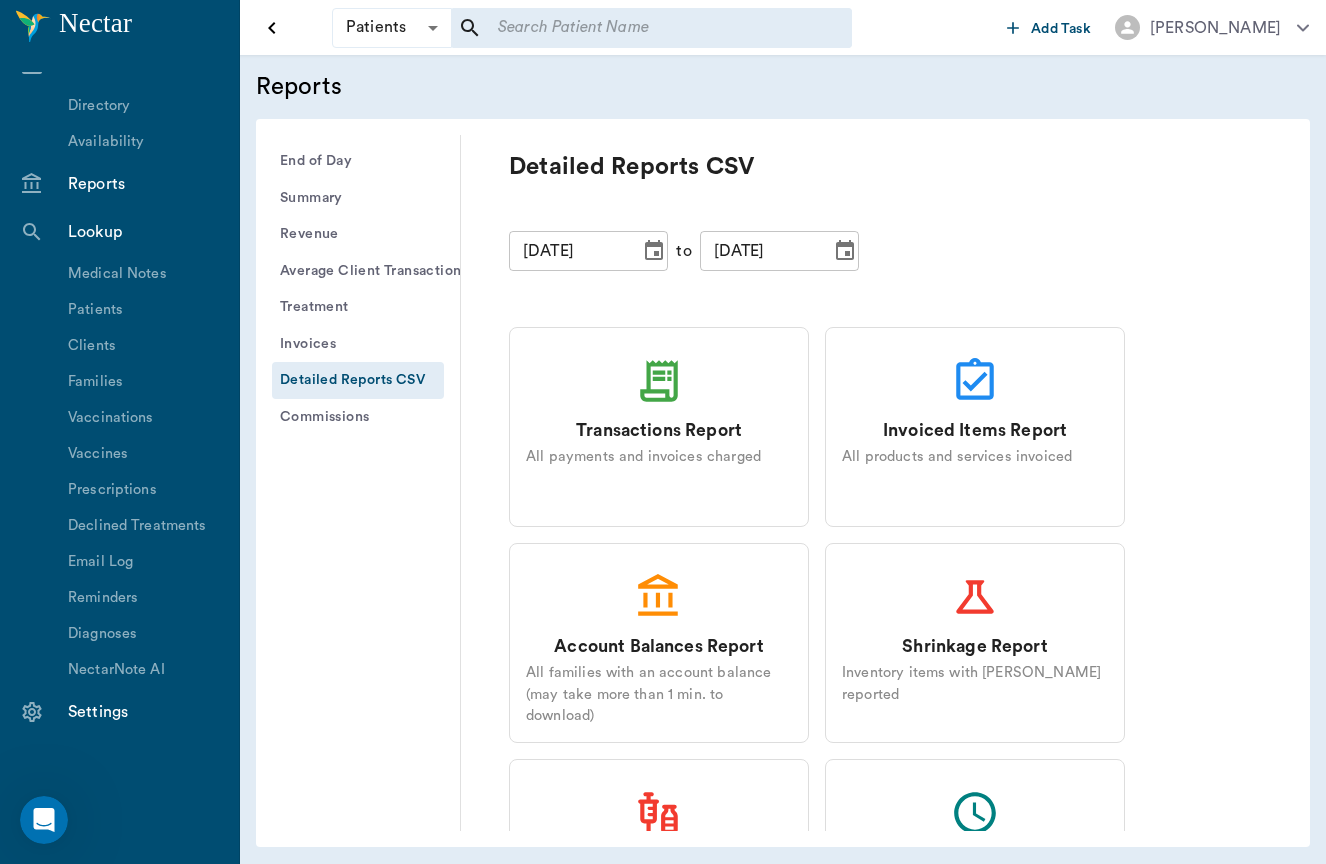 click 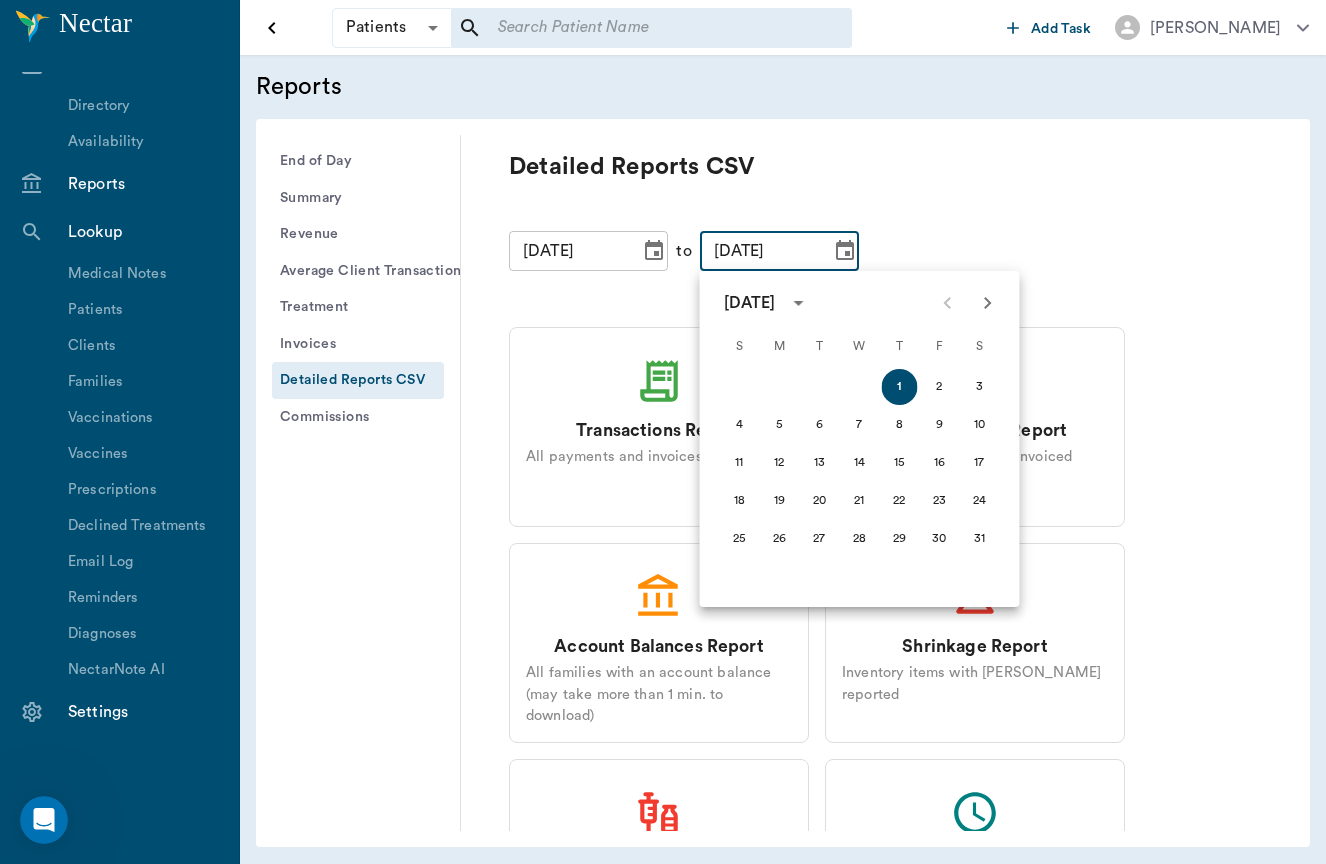 click 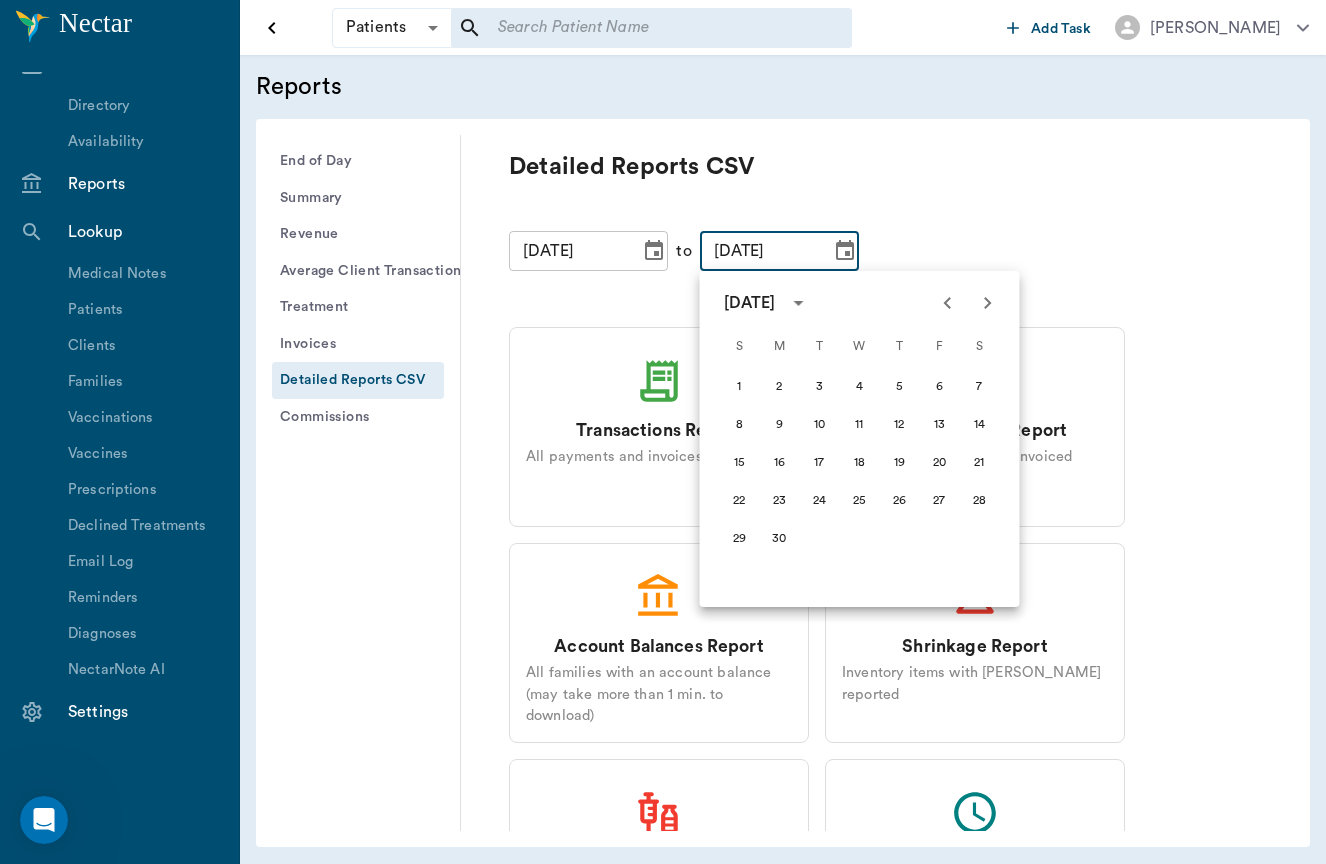click 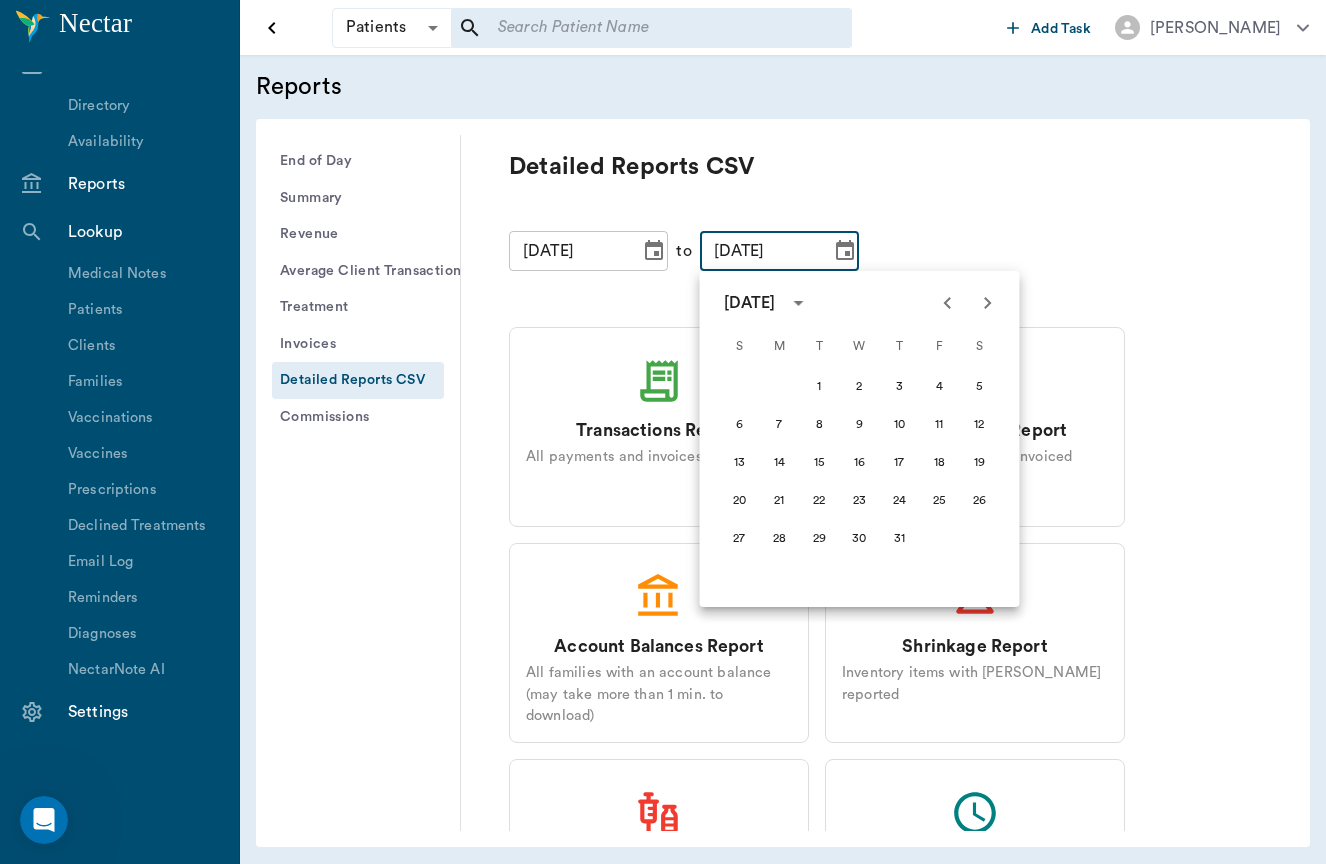 click 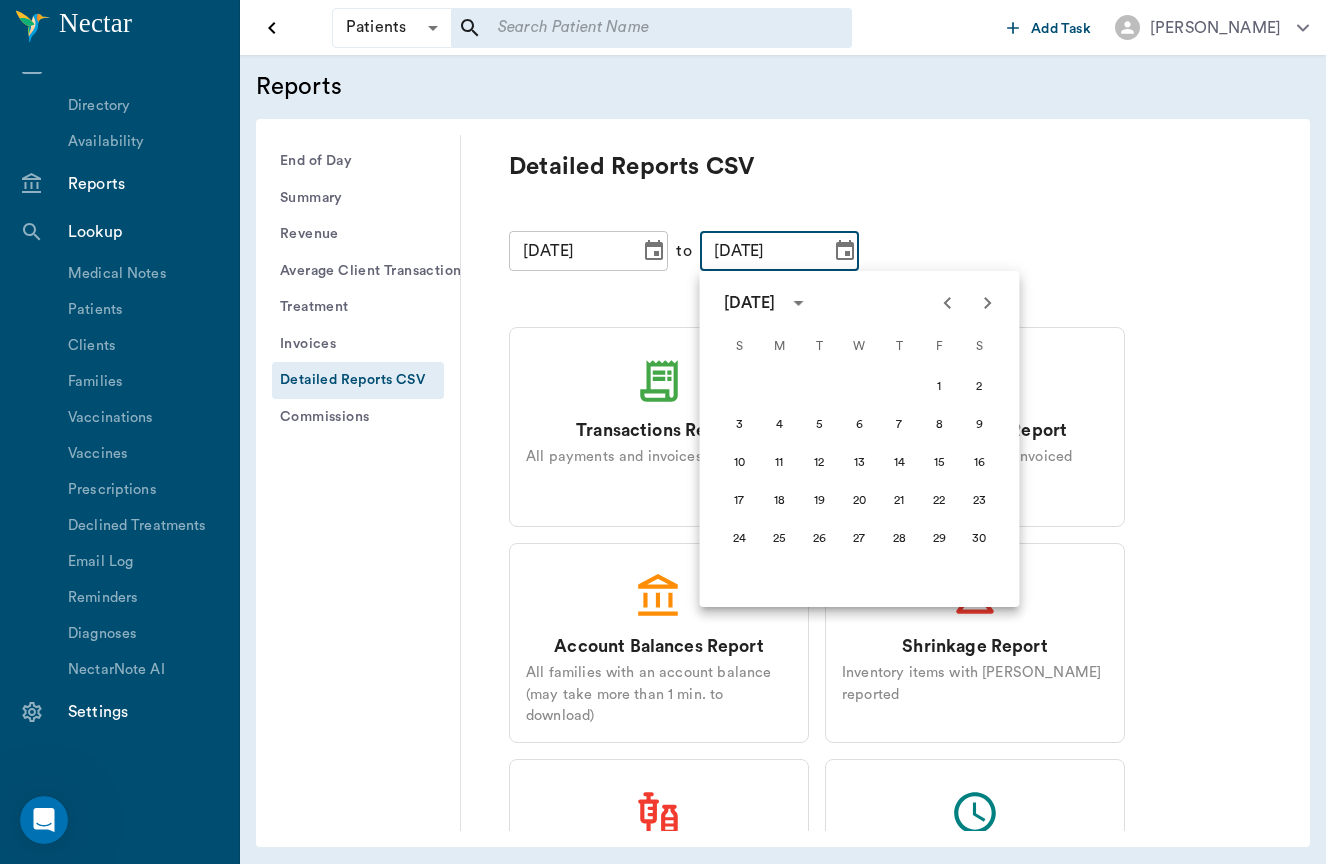 click 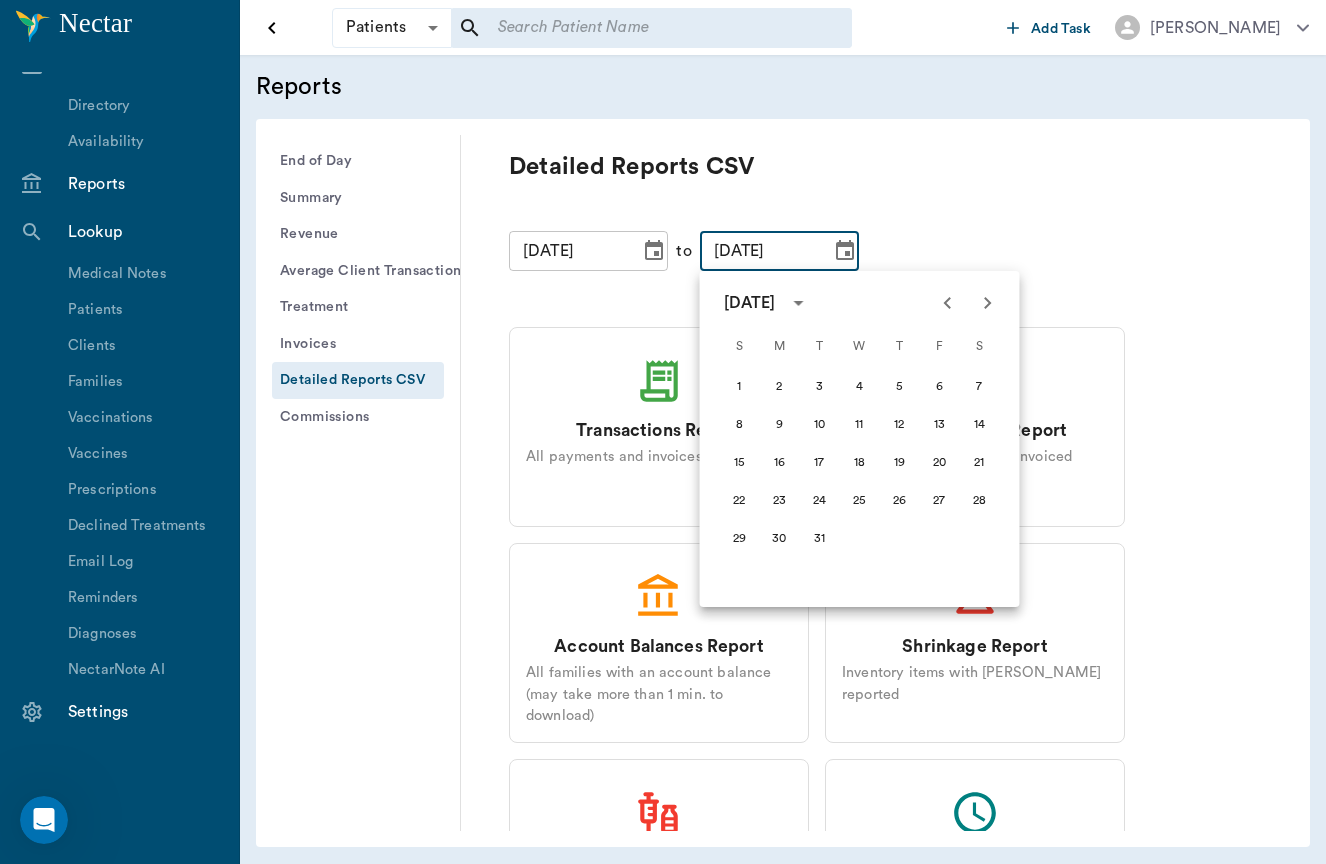 click 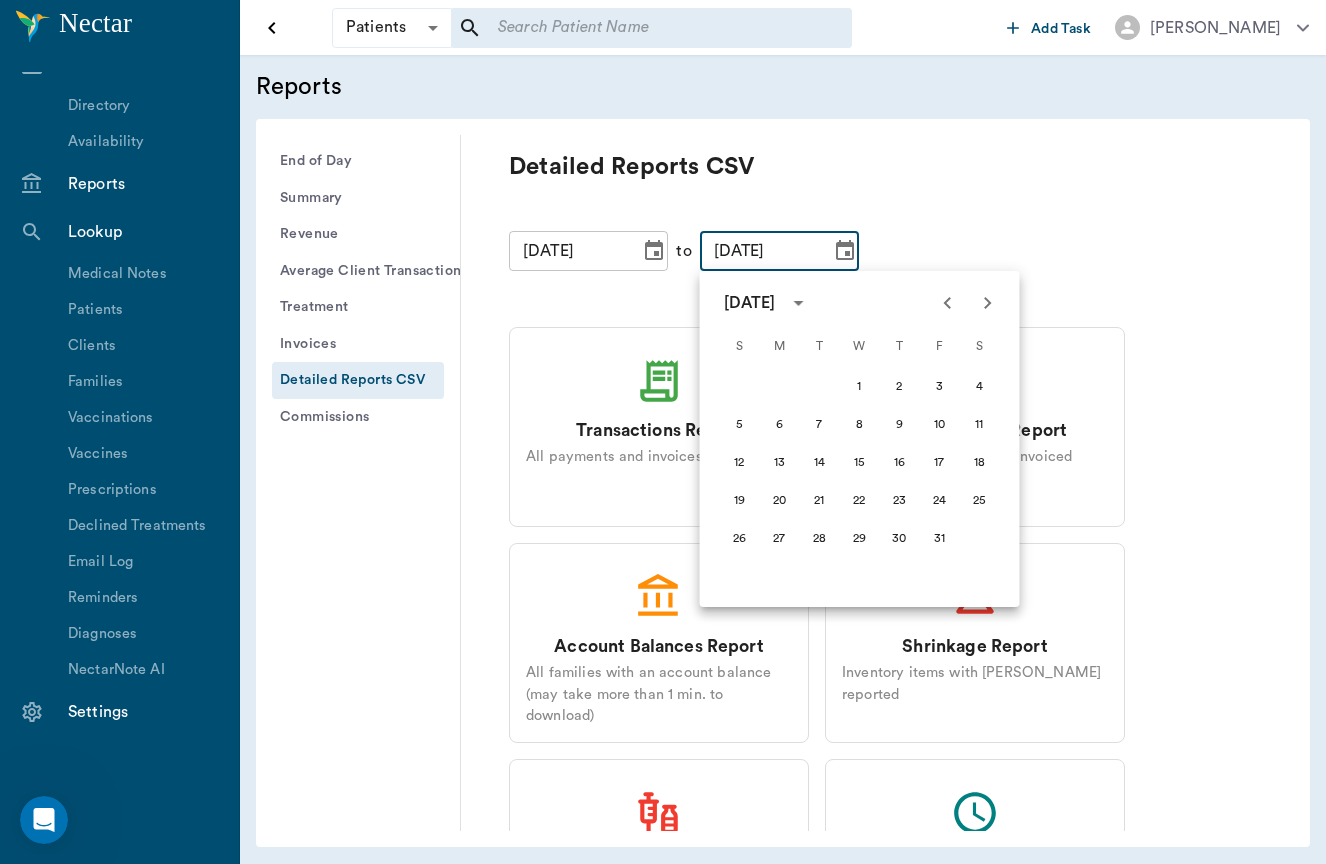 click on "08/01/2024 ​ to 08/01/2024 ​" at bounding box center [885, 251] 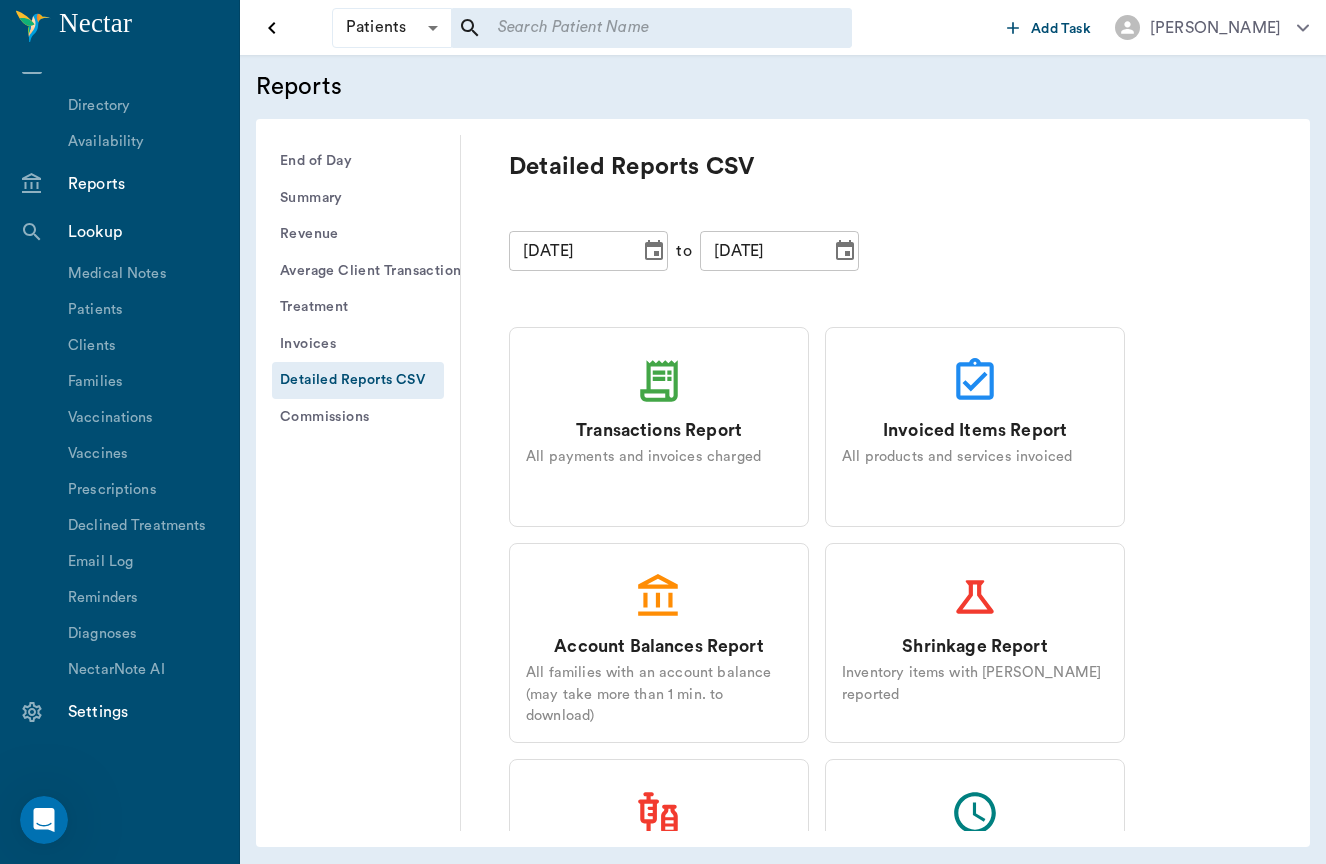 scroll, scrollTop: 0, scrollLeft: 0, axis: both 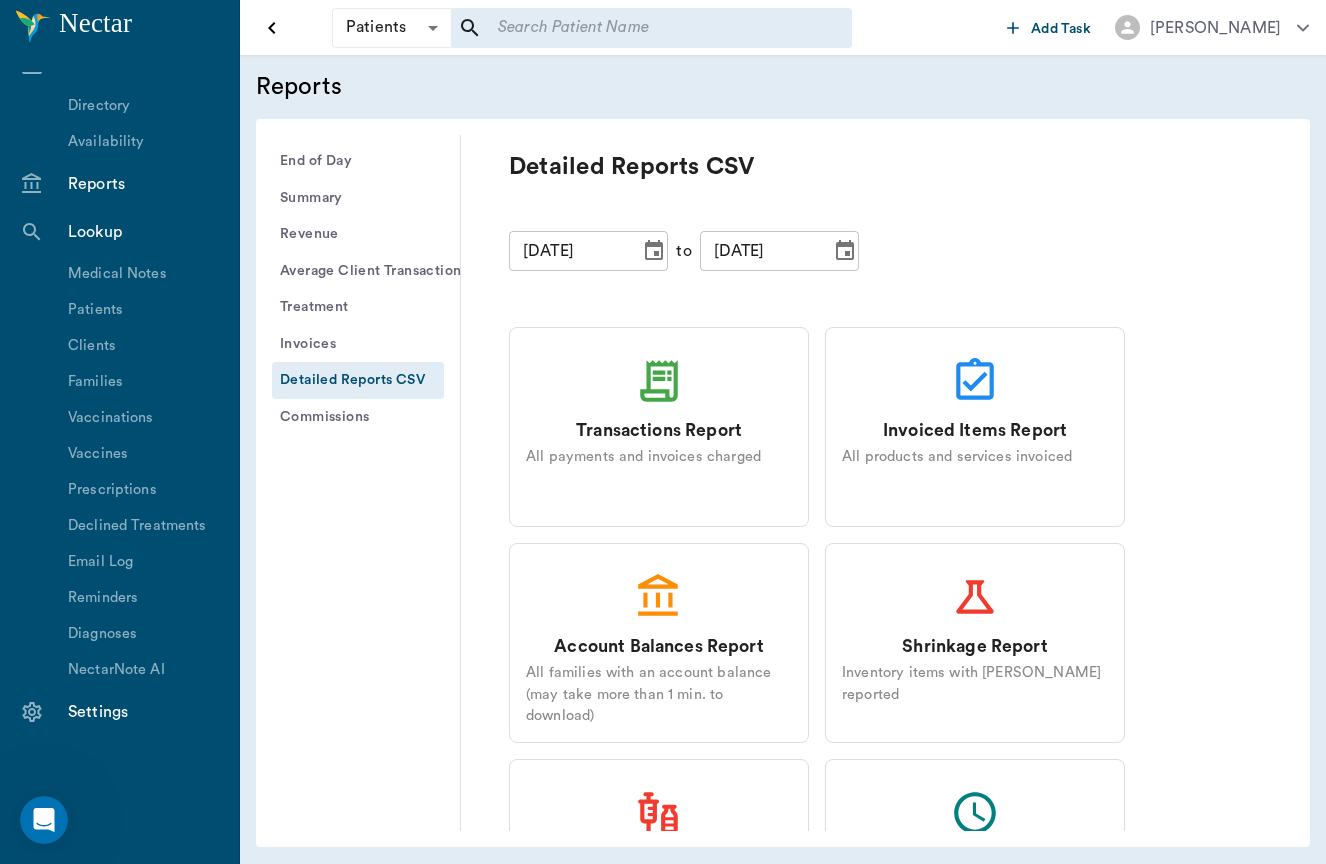 click 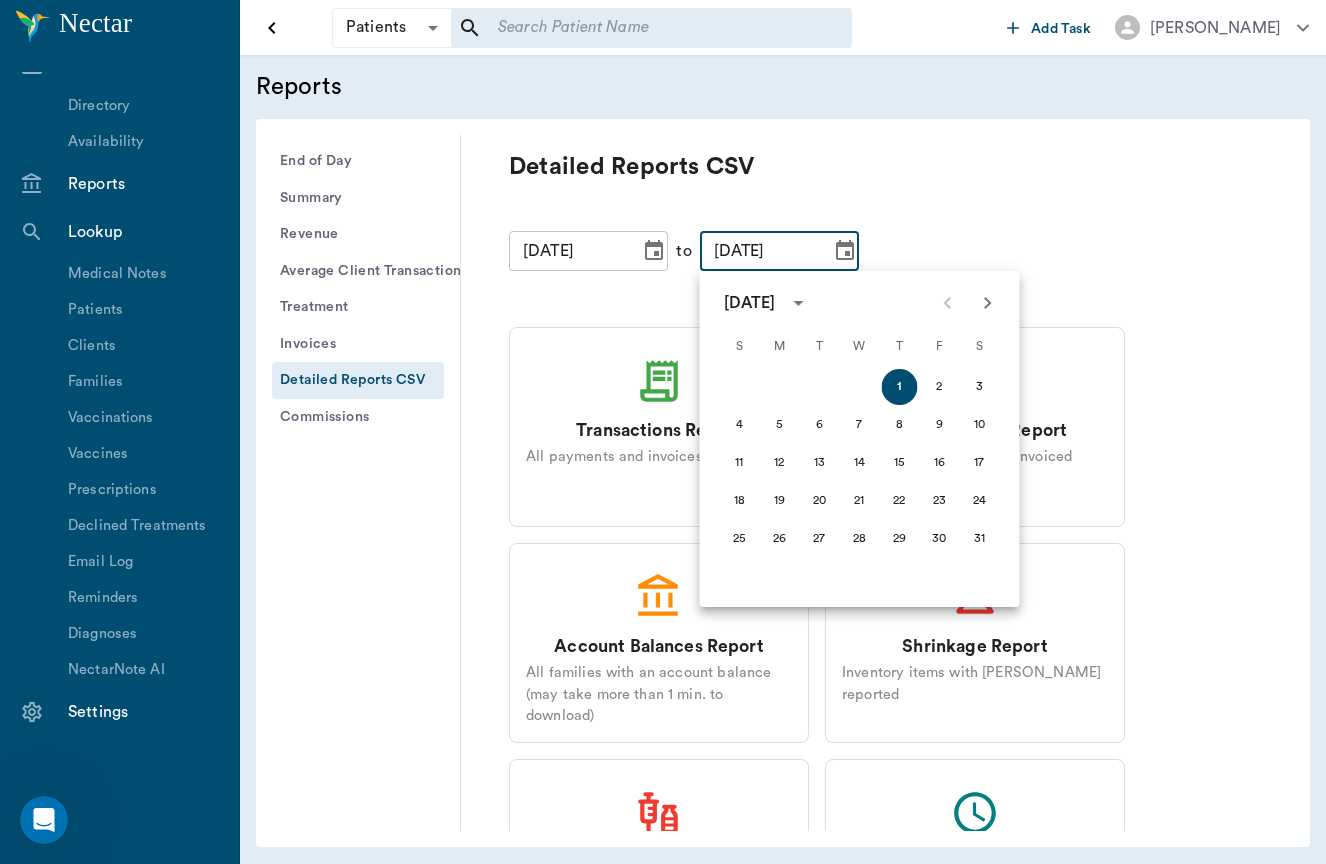 click 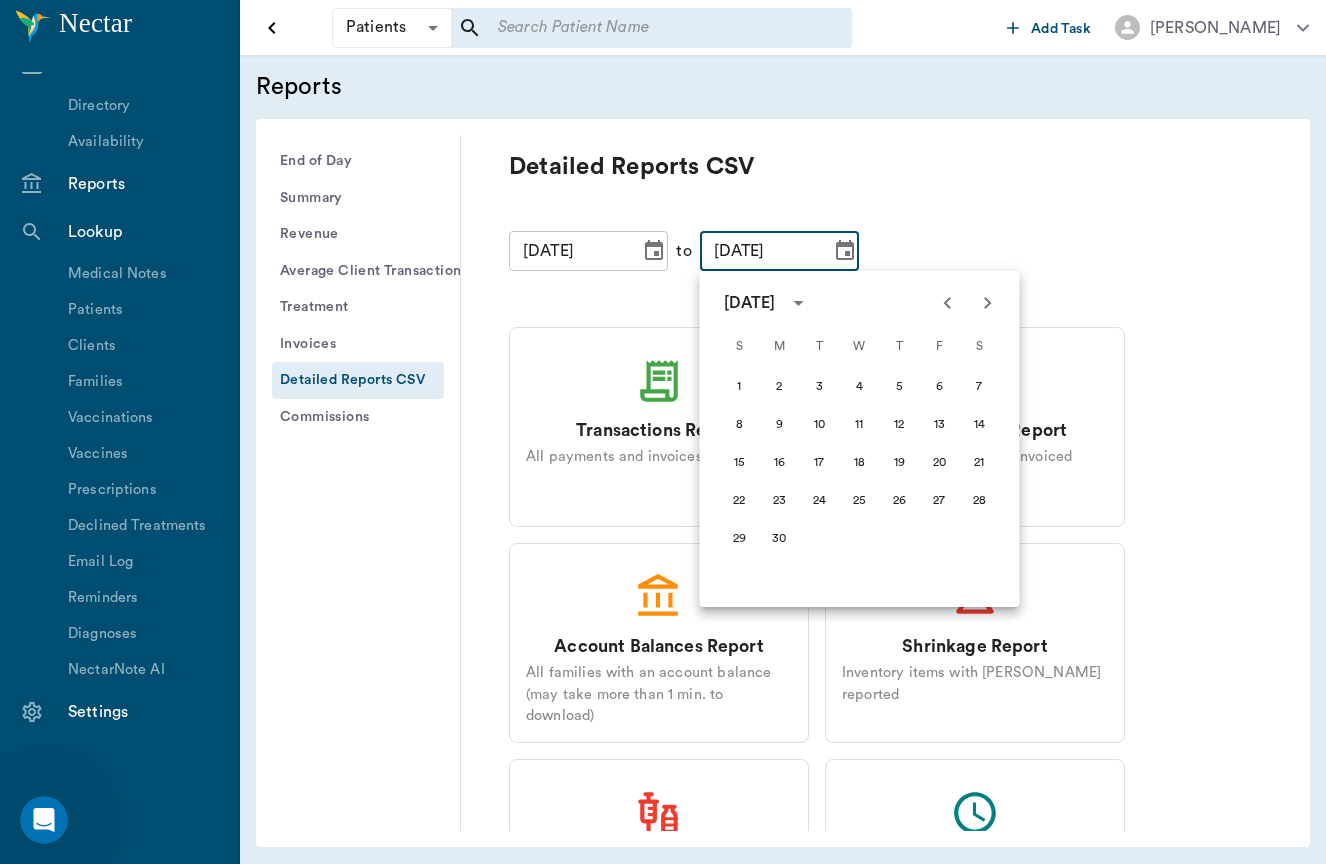 click 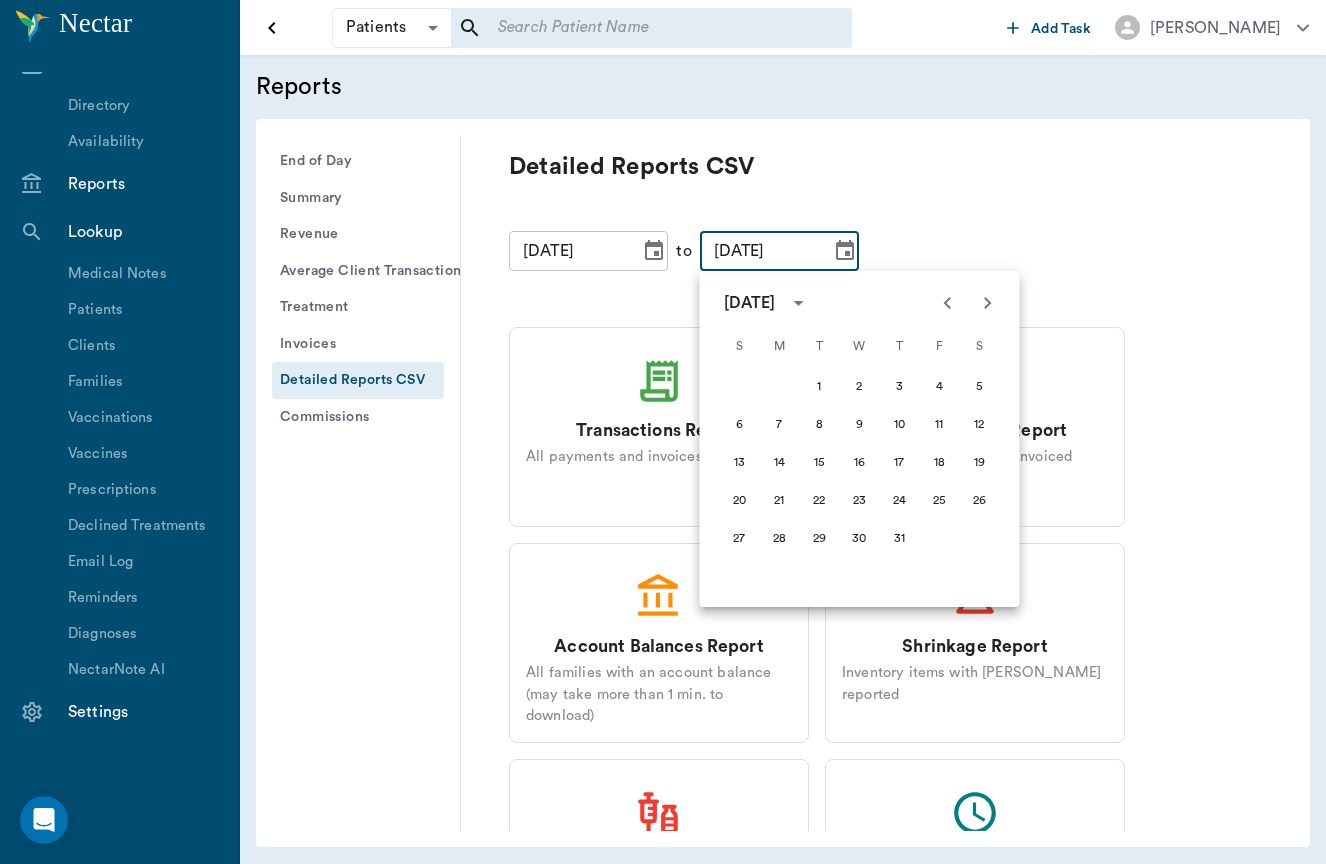 click 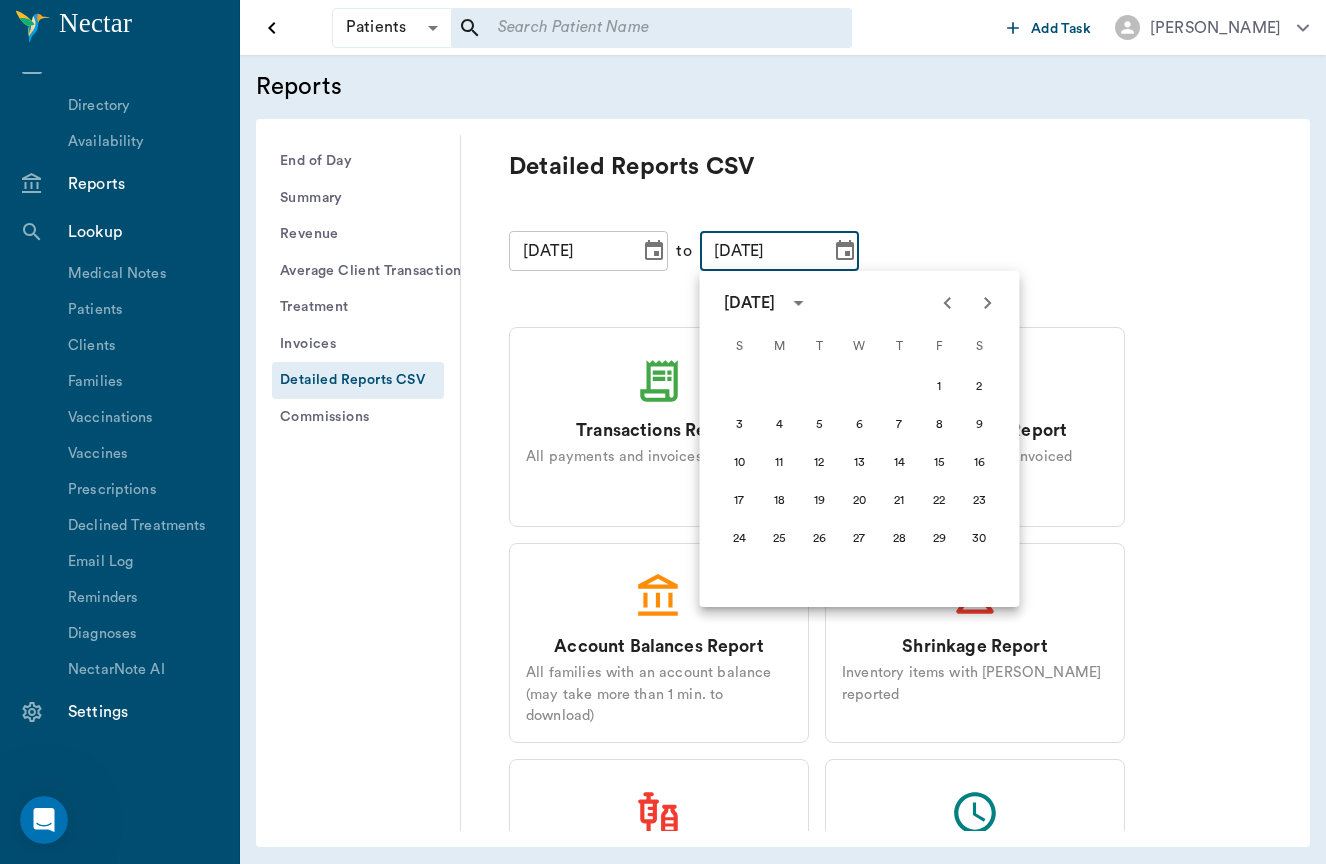 click 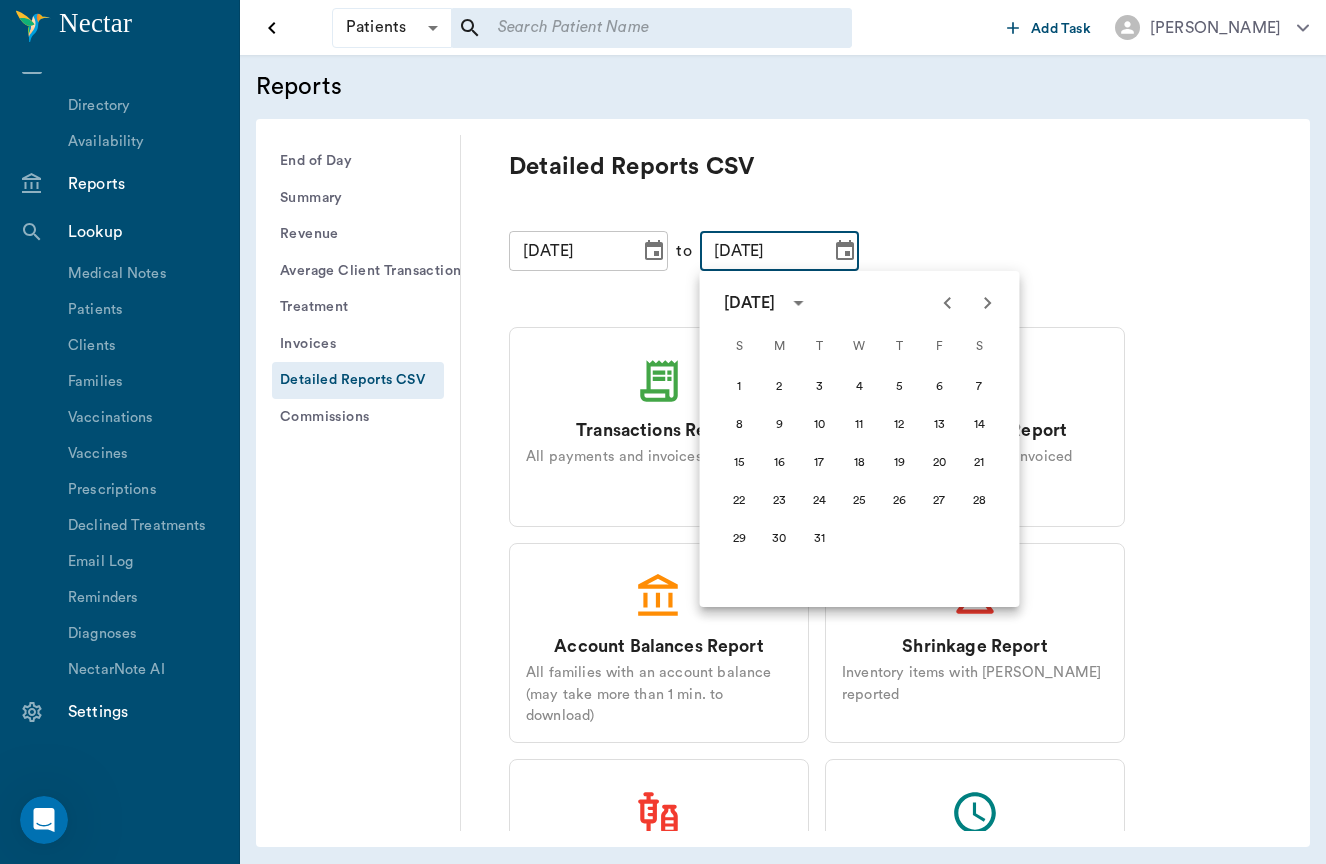 click 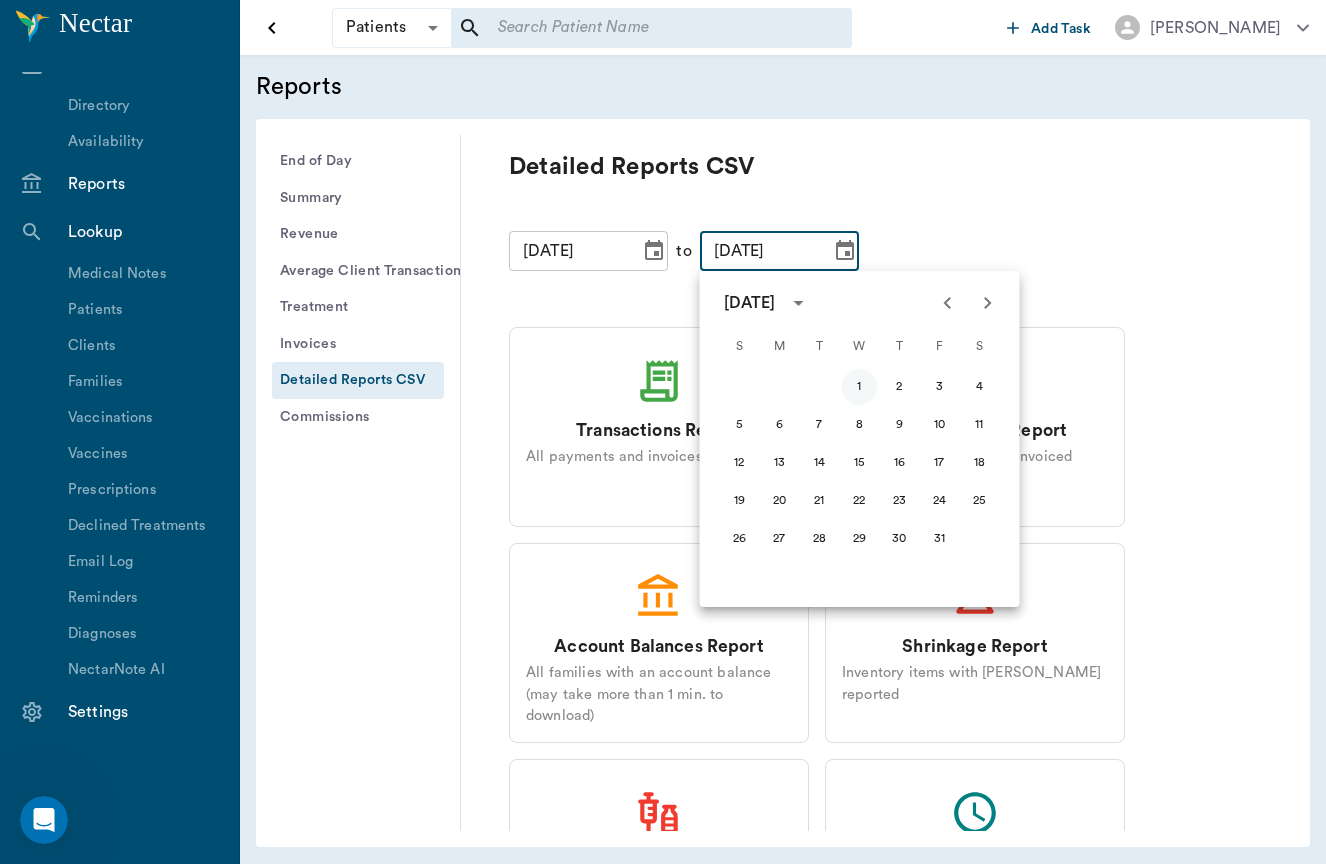 click on "1" at bounding box center [860, 387] 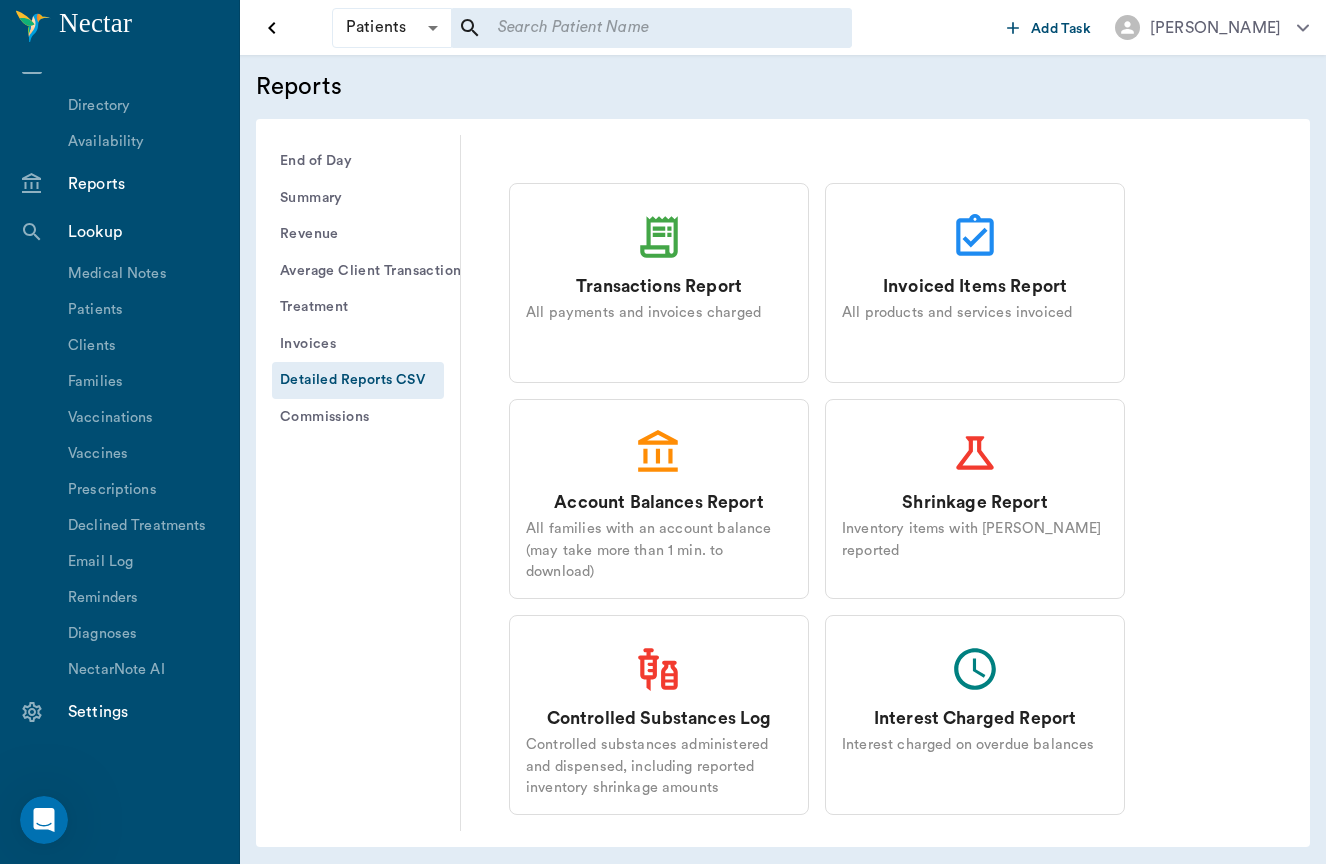 click on "Controlled Substances Log Controlled substances administered and dispensed, including reported inventory shrinkage amounts" at bounding box center (659, 715) 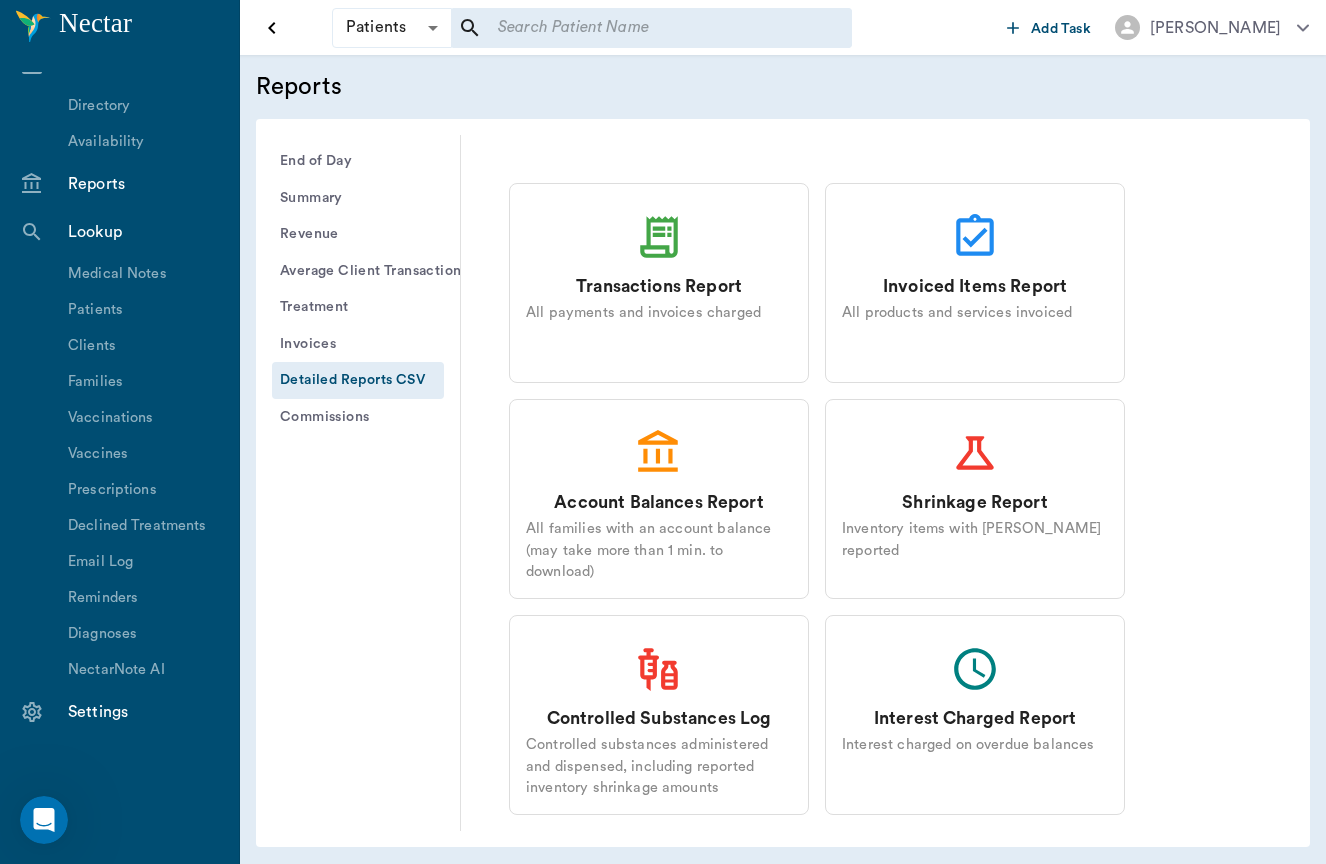scroll, scrollTop: 144, scrollLeft: 0, axis: vertical 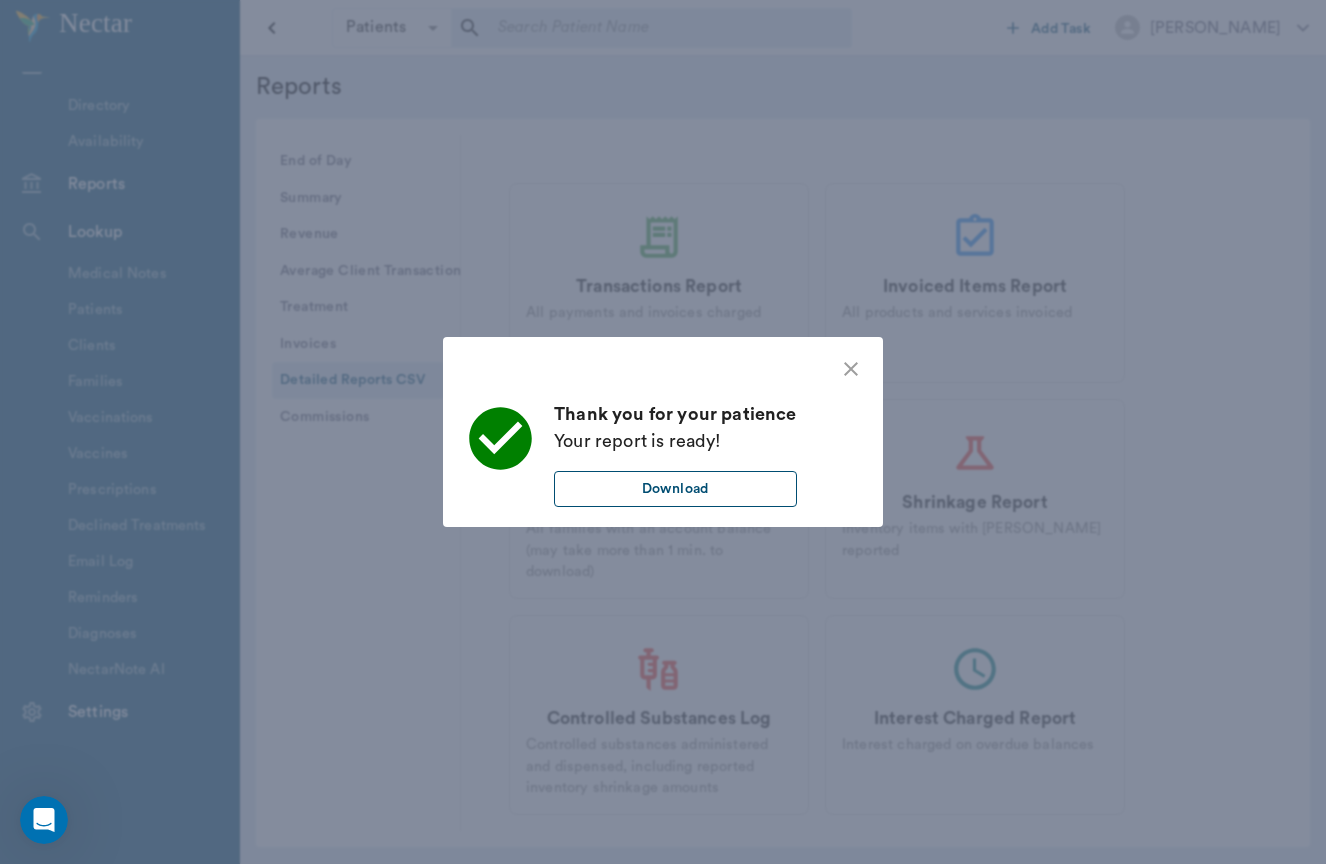 click on "Download" at bounding box center (675, 489) 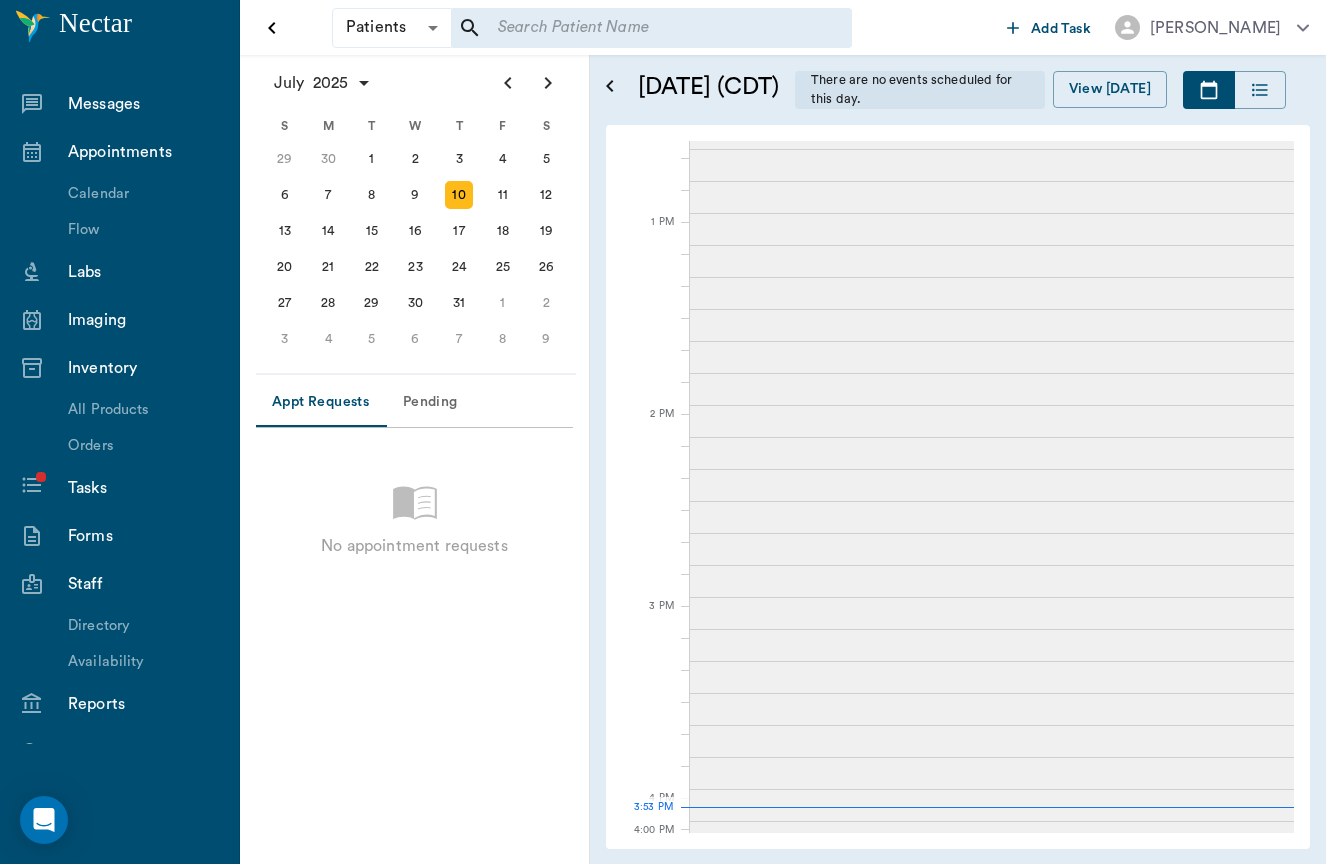 scroll, scrollTop: 0, scrollLeft: 0, axis: both 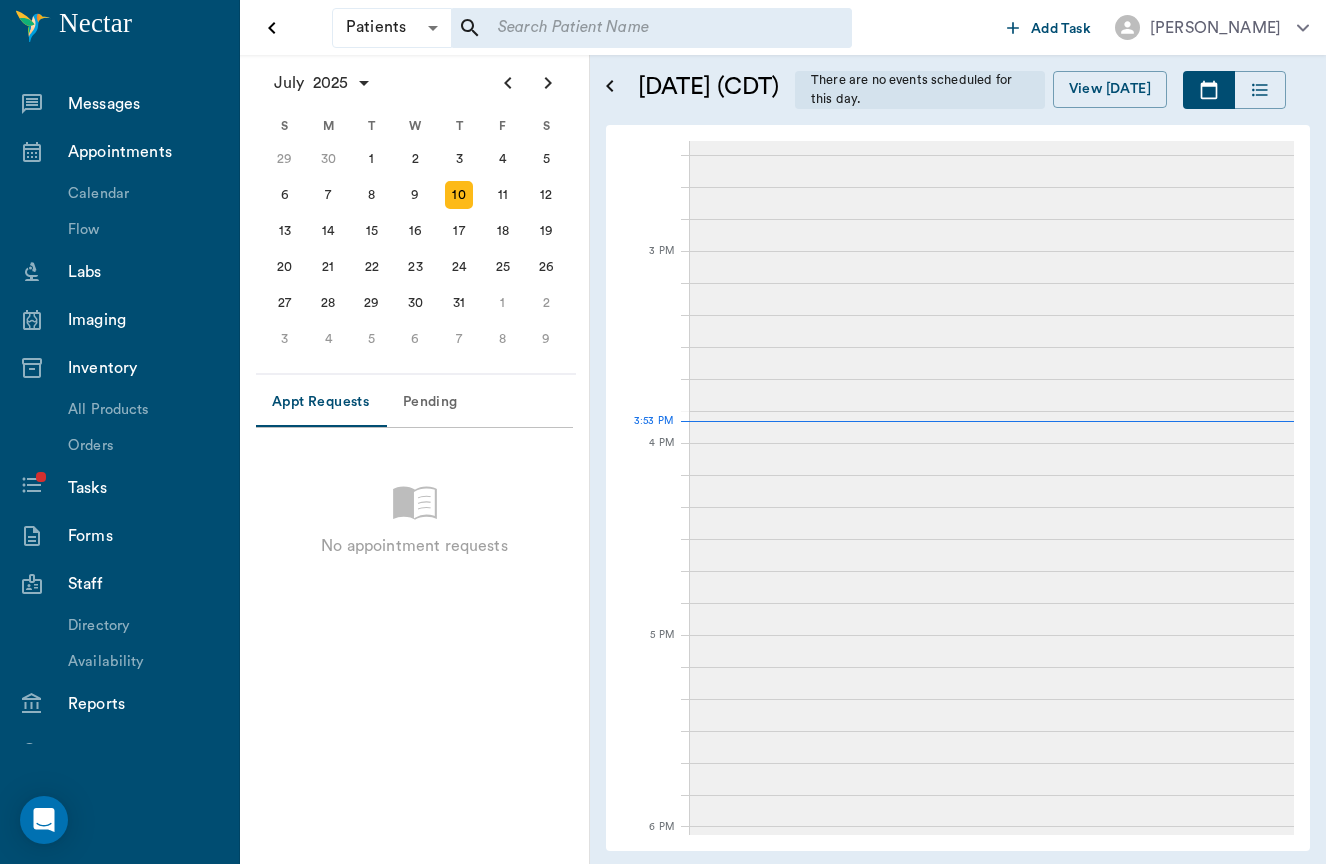 click on "Reports" at bounding box center (119, 704) 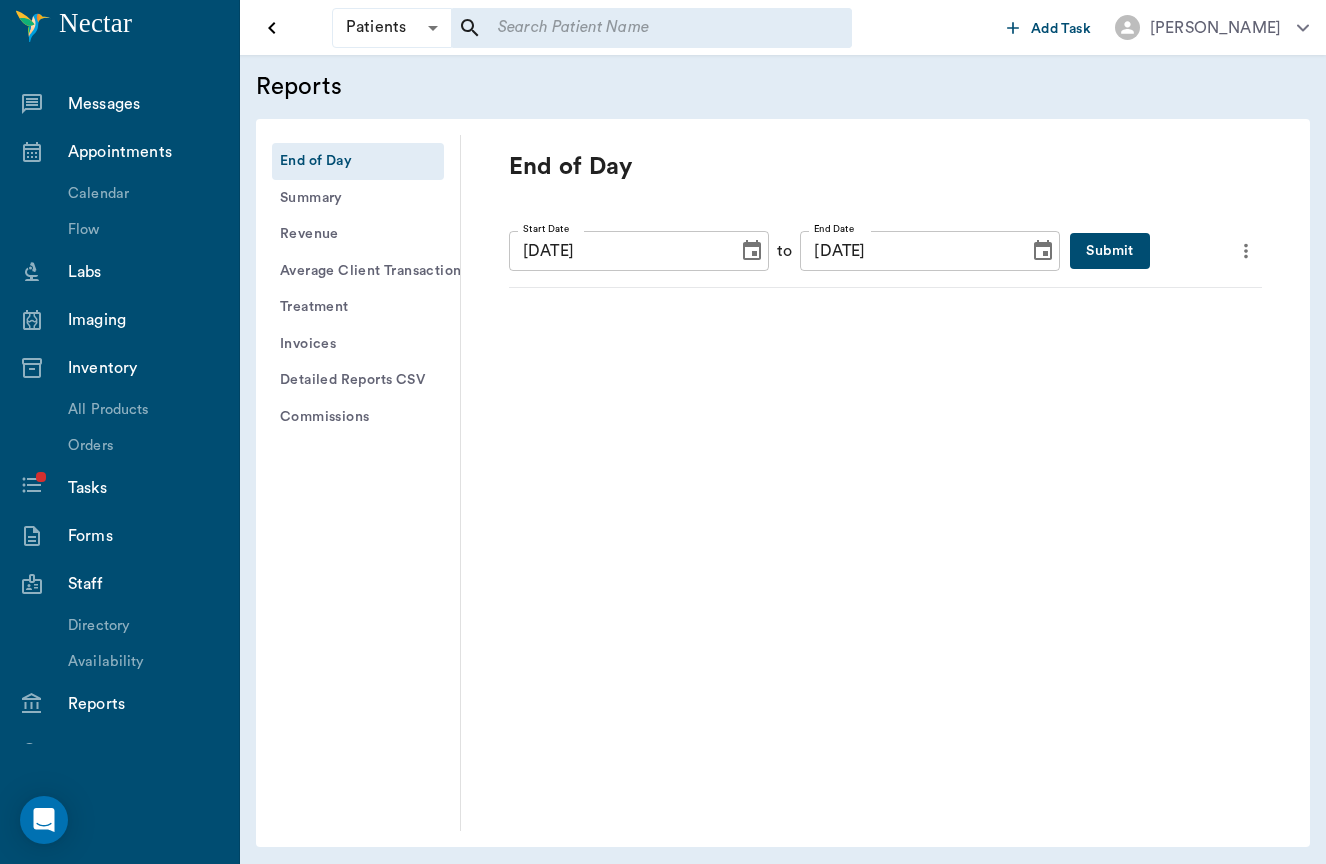 click on "Detailed Reports CSV" at bounding box center (358, 380) 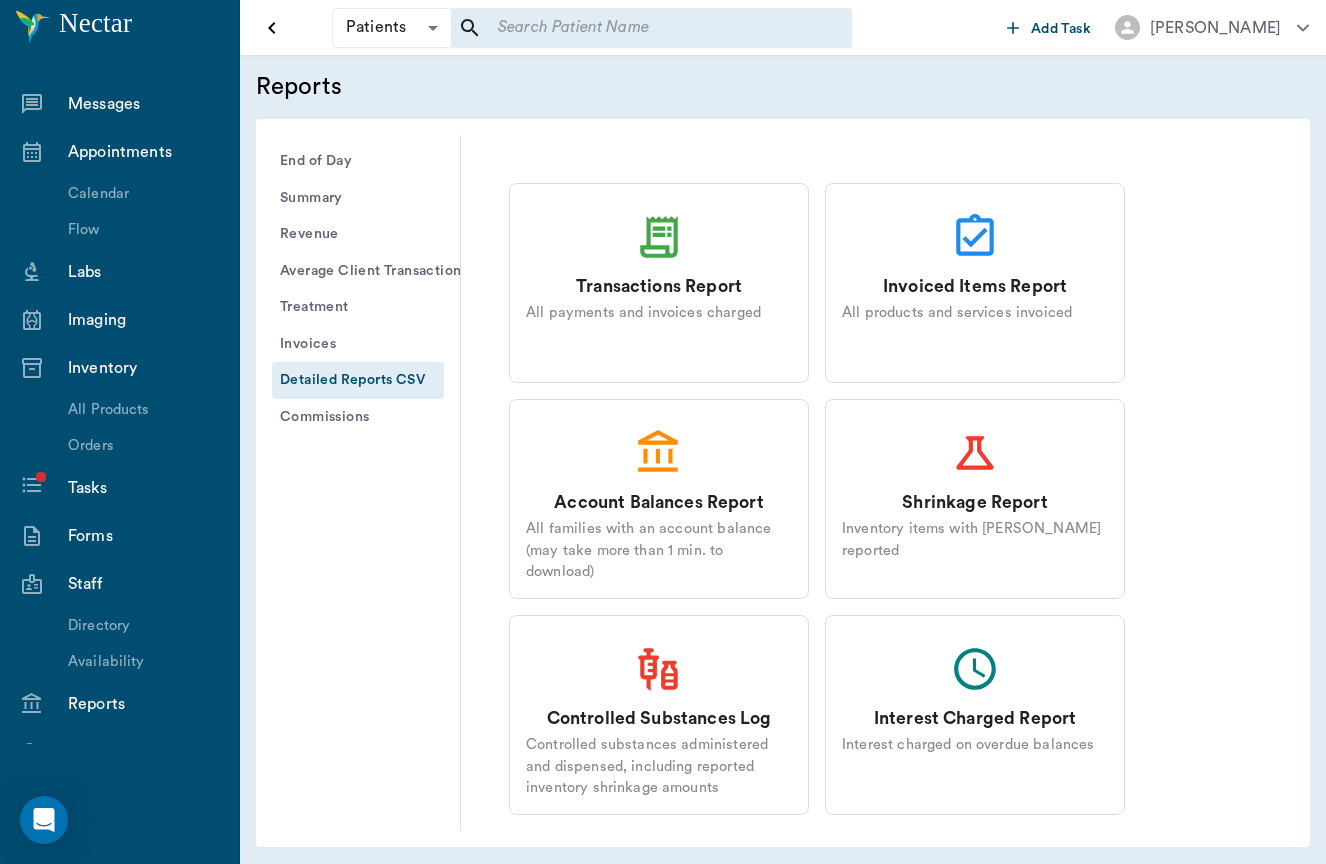 click on "Controlled Substances Log" at bounding box center [659, 719] 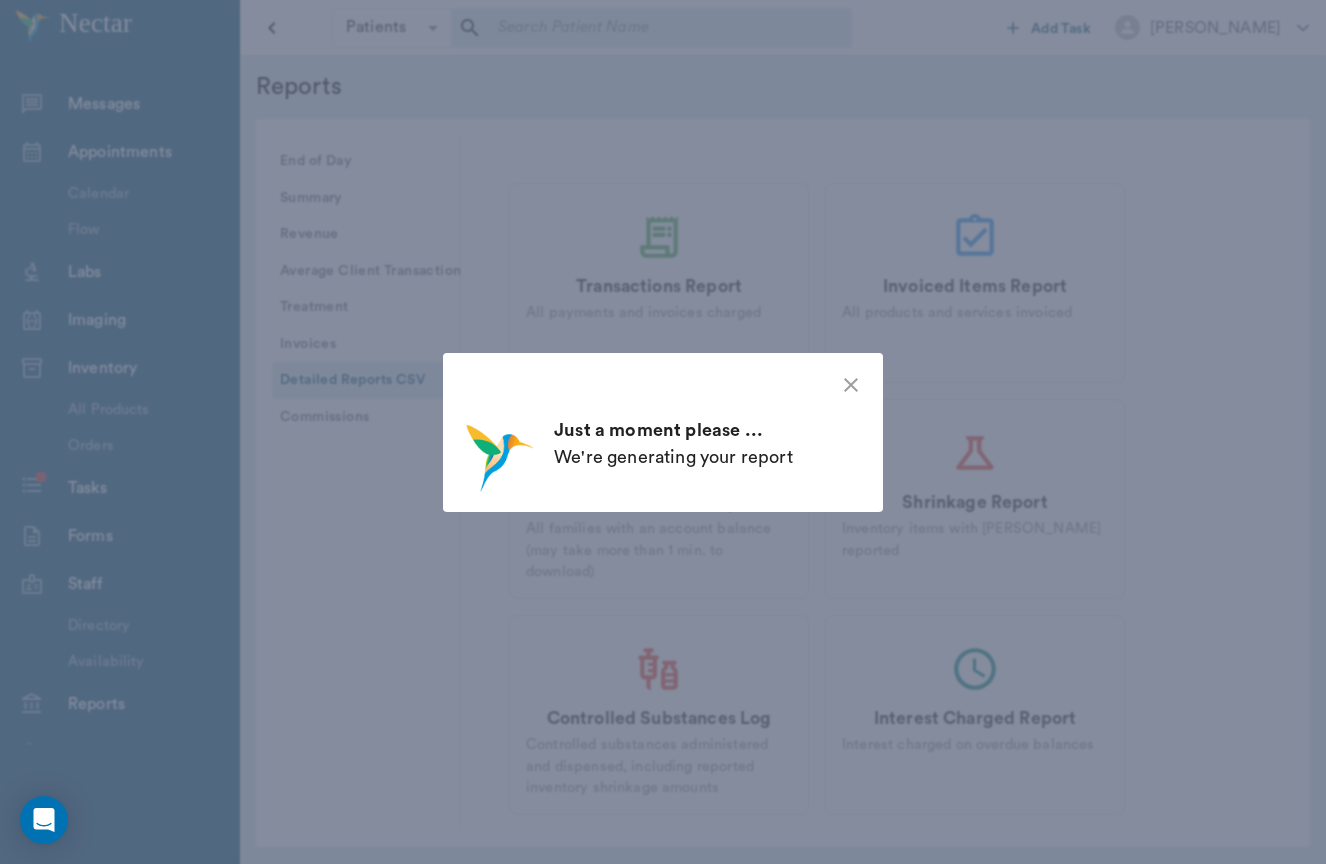 scroll, scrollTop: 144, scrollLeft: 0, axis: vertical 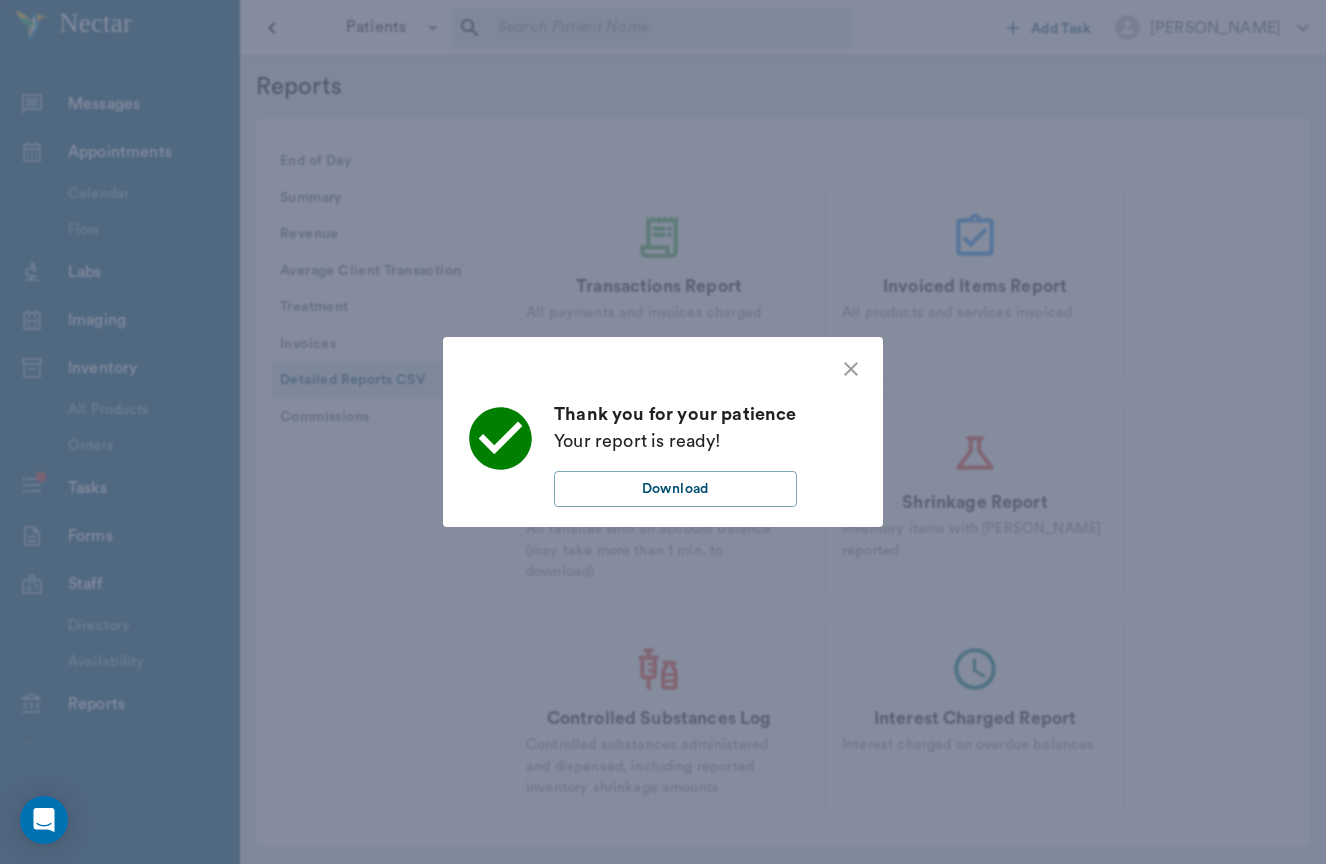 click 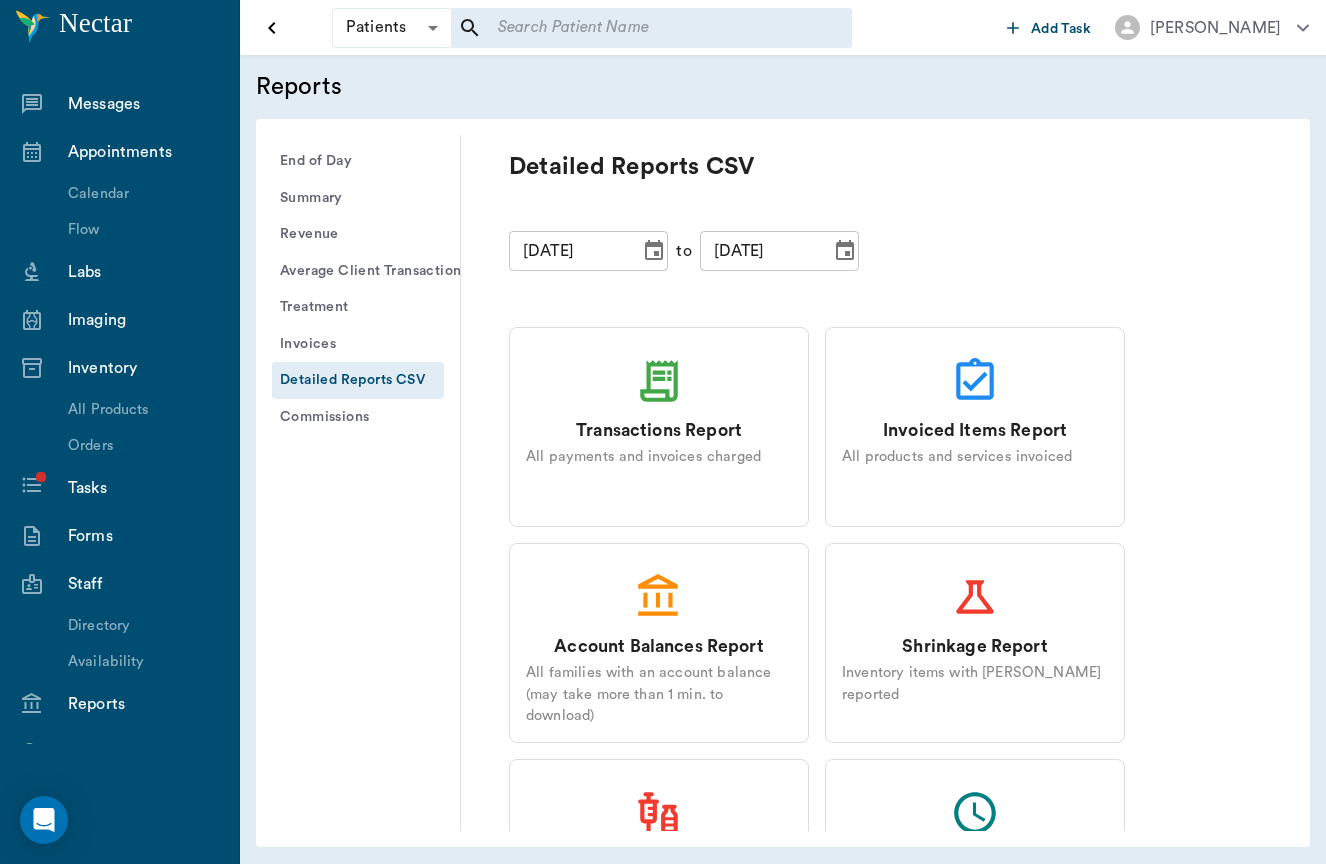 scroll, scrollTop: 0, scrollLeft: 0, axis: both 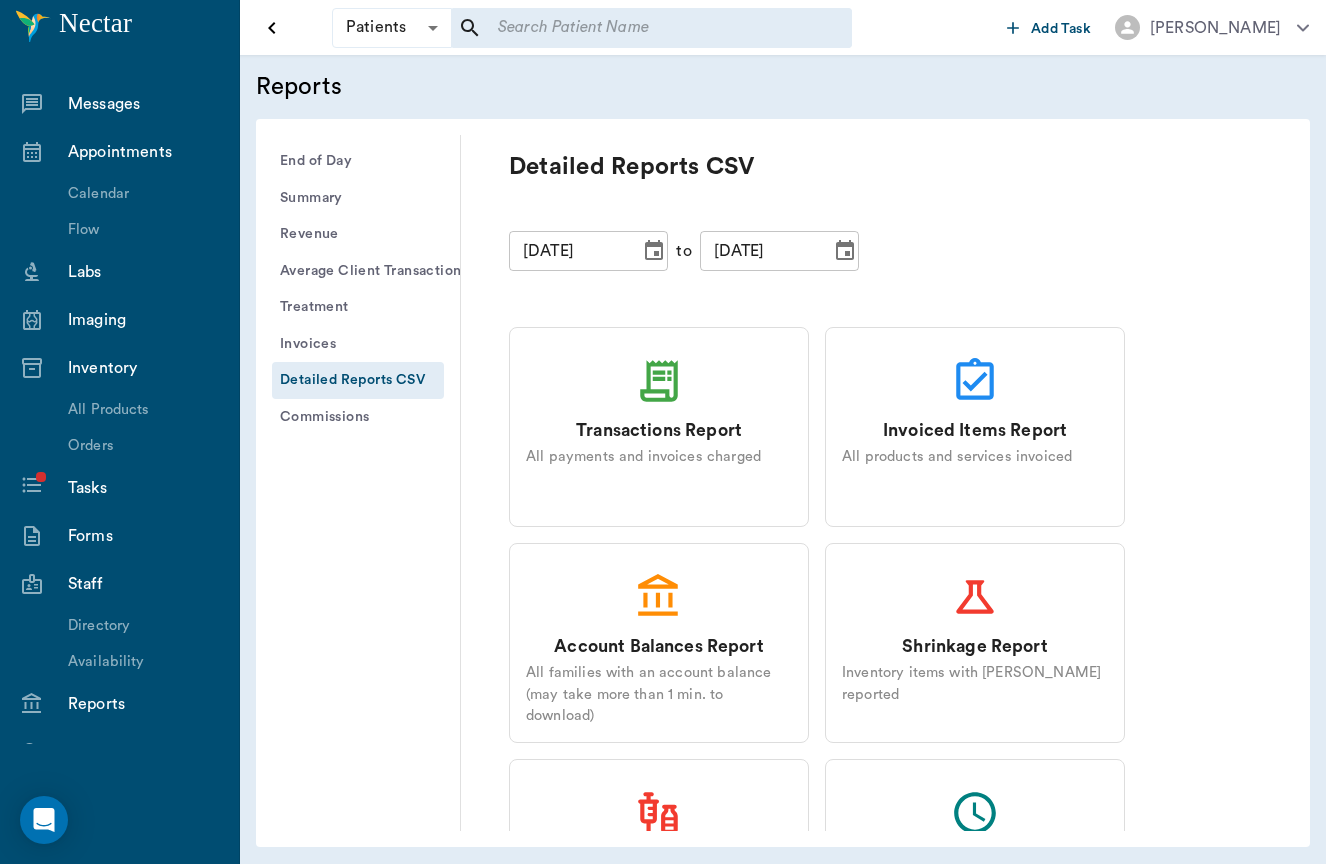 click 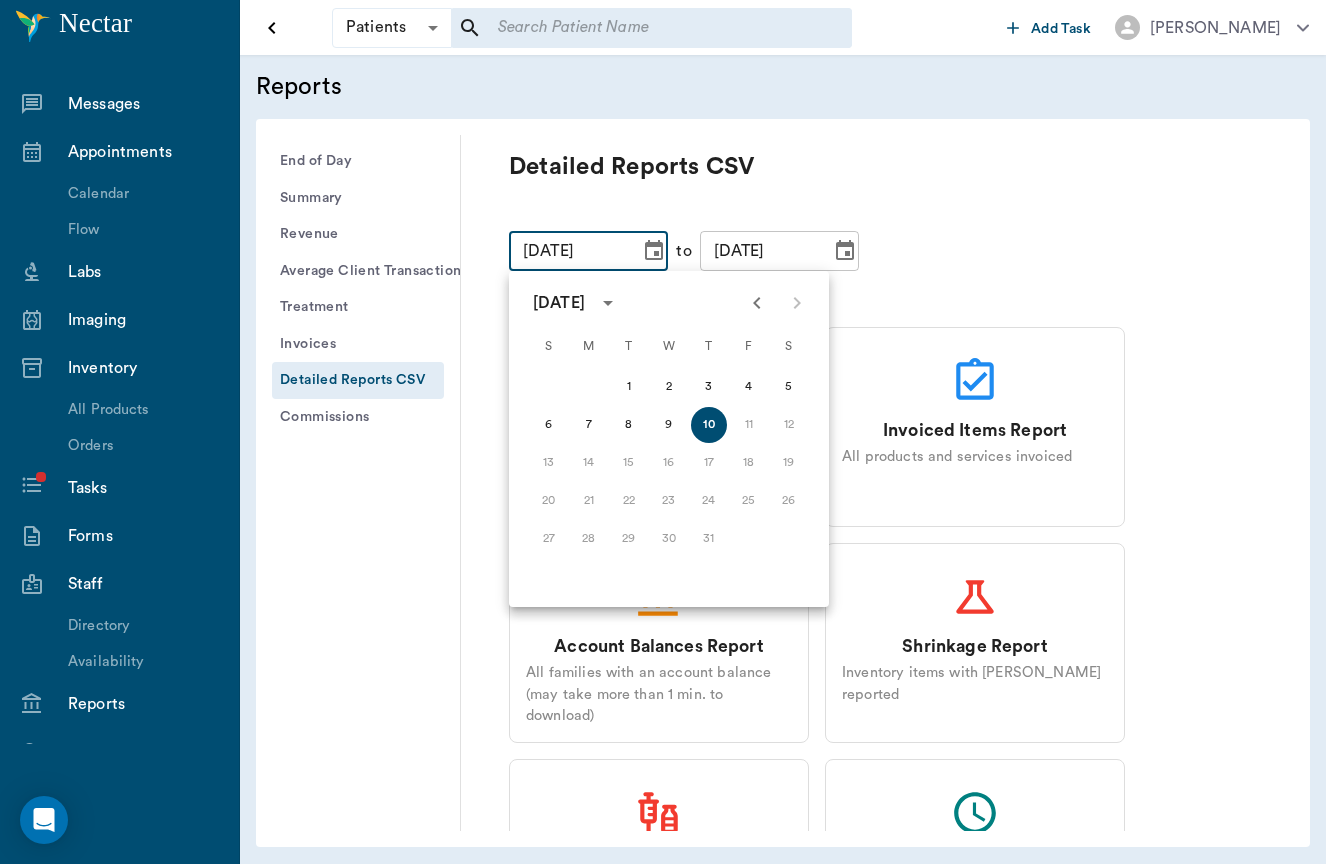 click 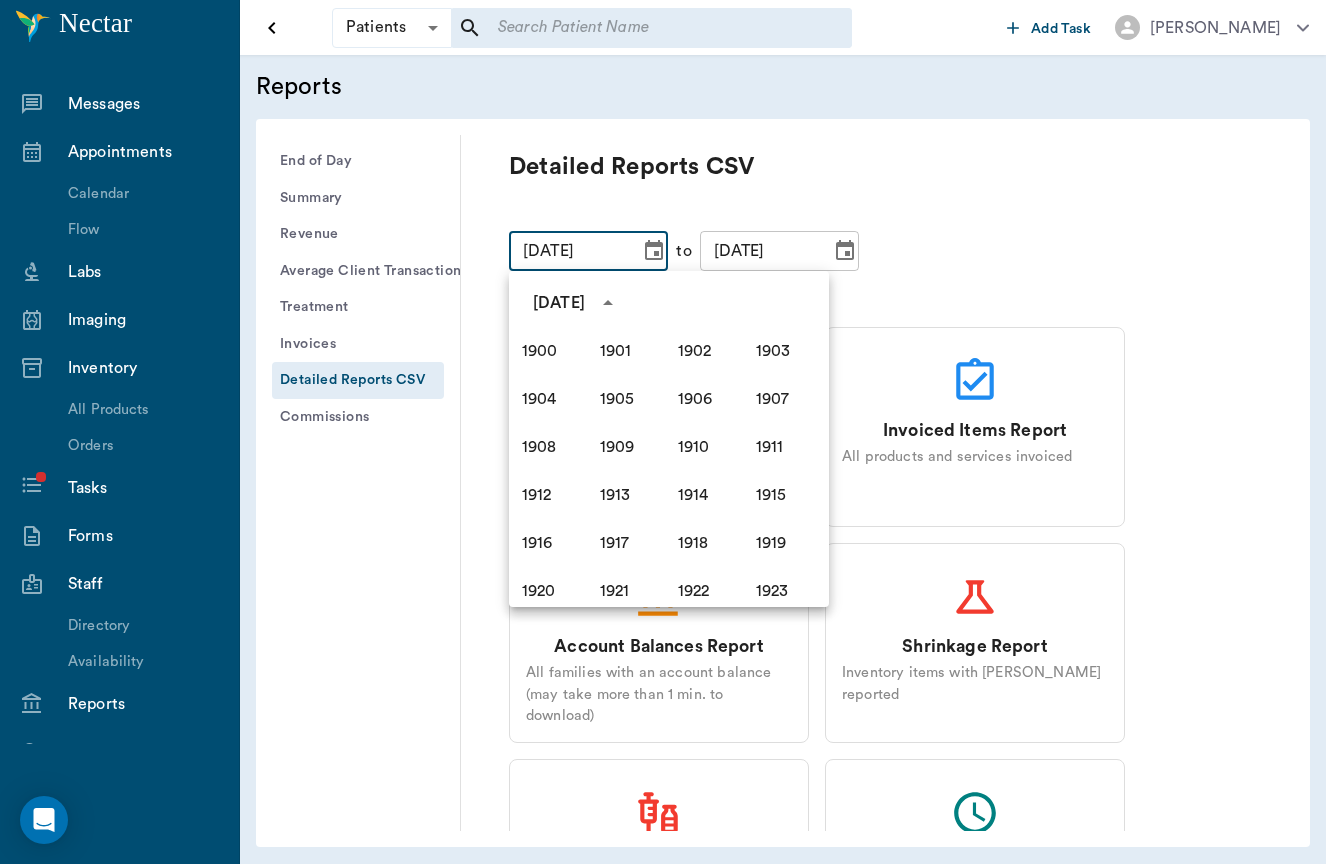 scroll, scrollTop: 1256, scrollLeft: 0, axis: vertical 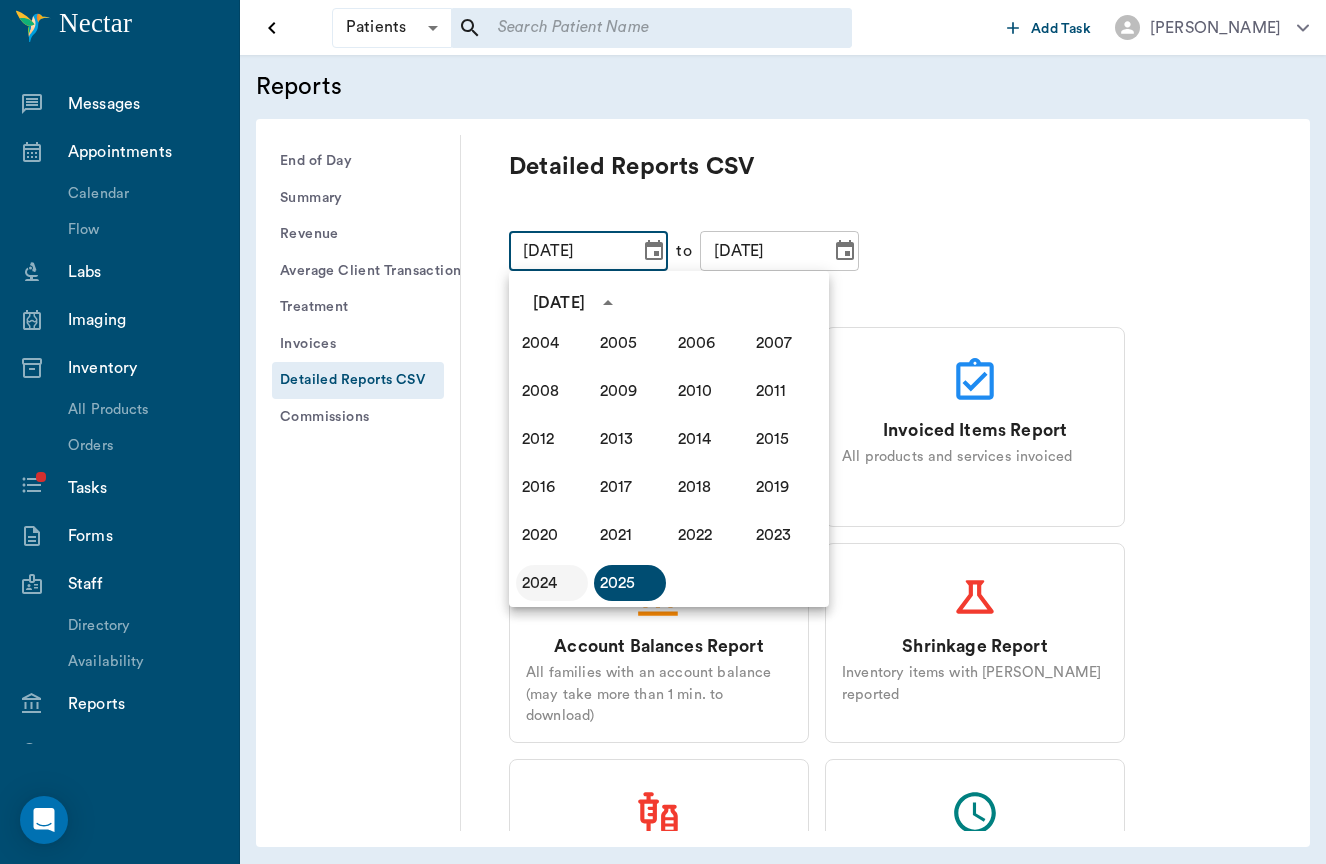 click on "2024" at bounding box center (552, 583) 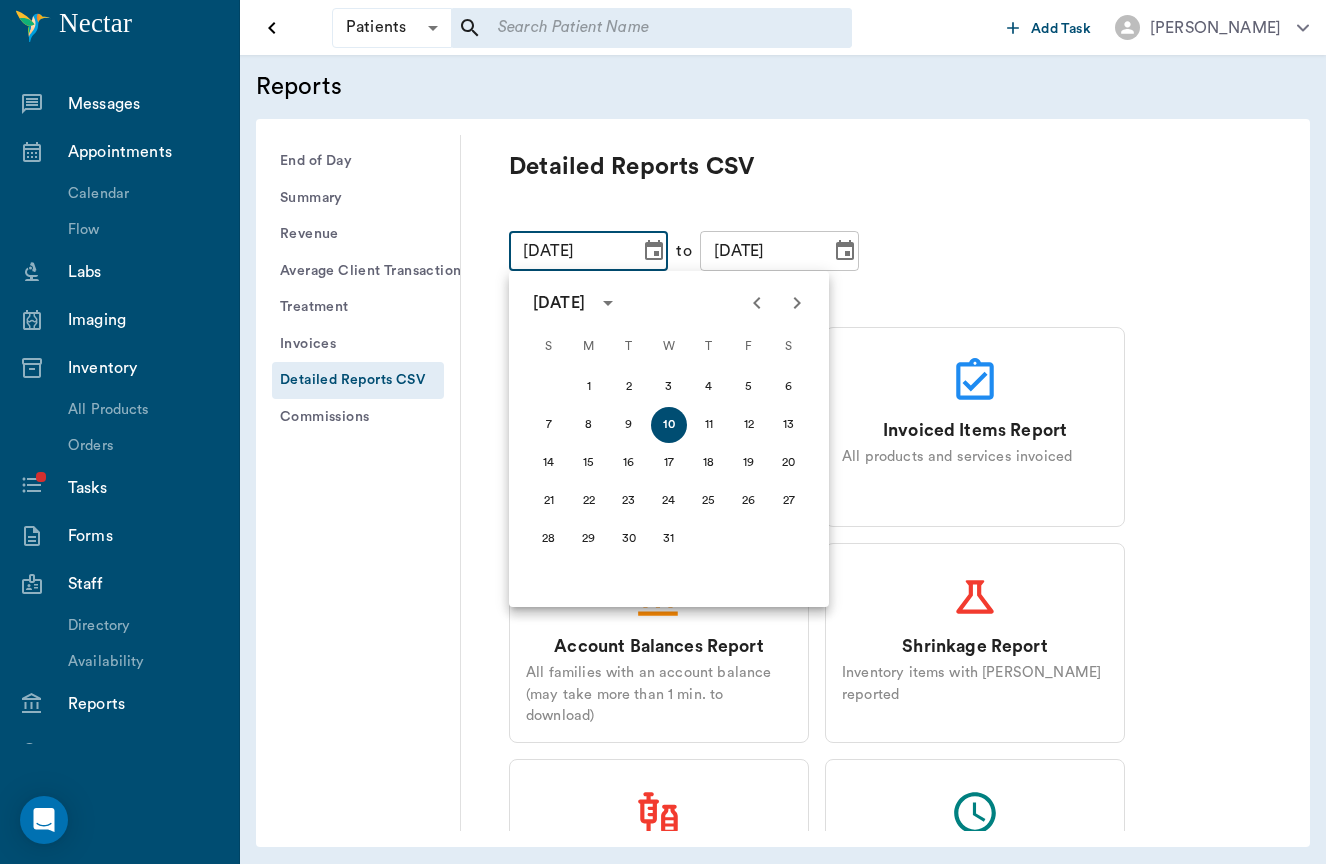 click 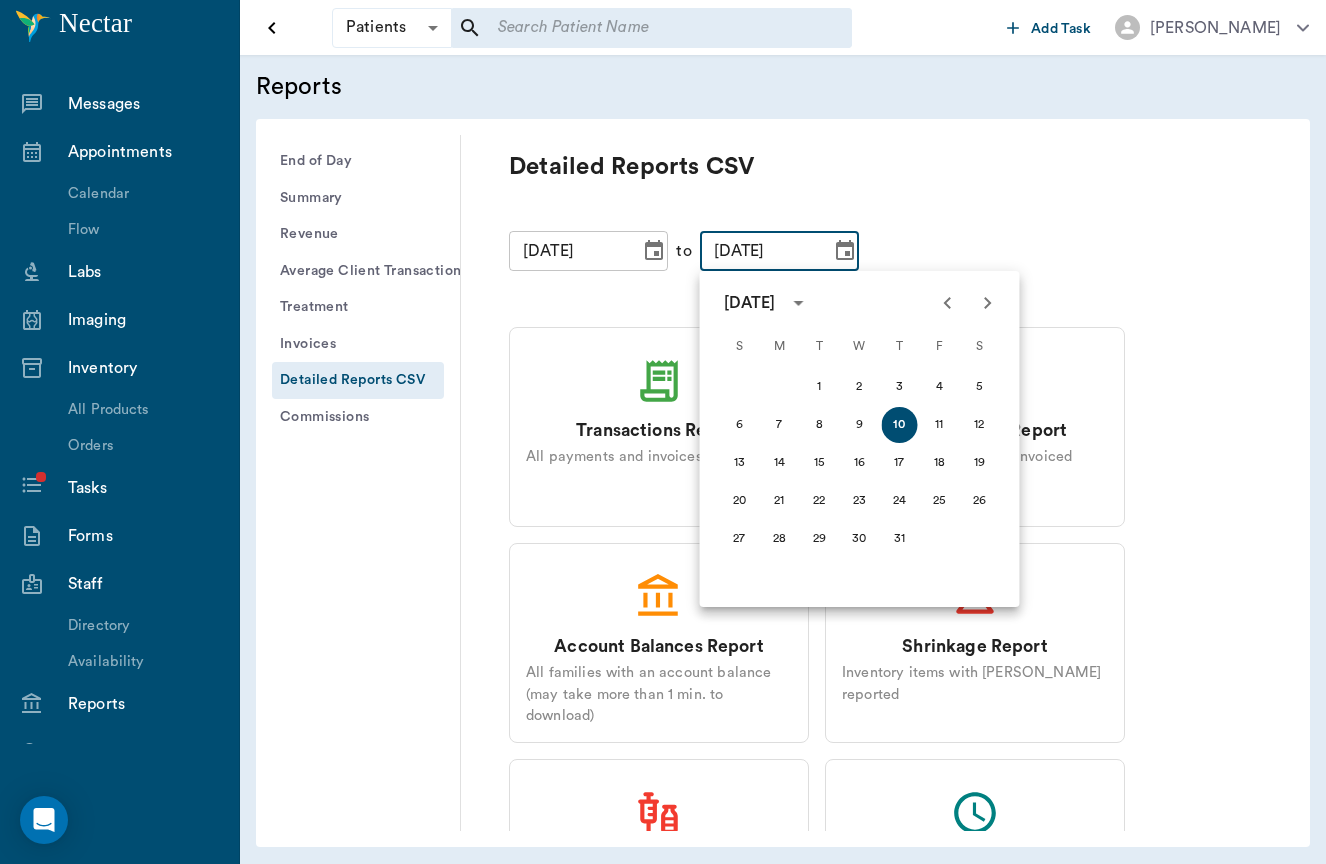 click 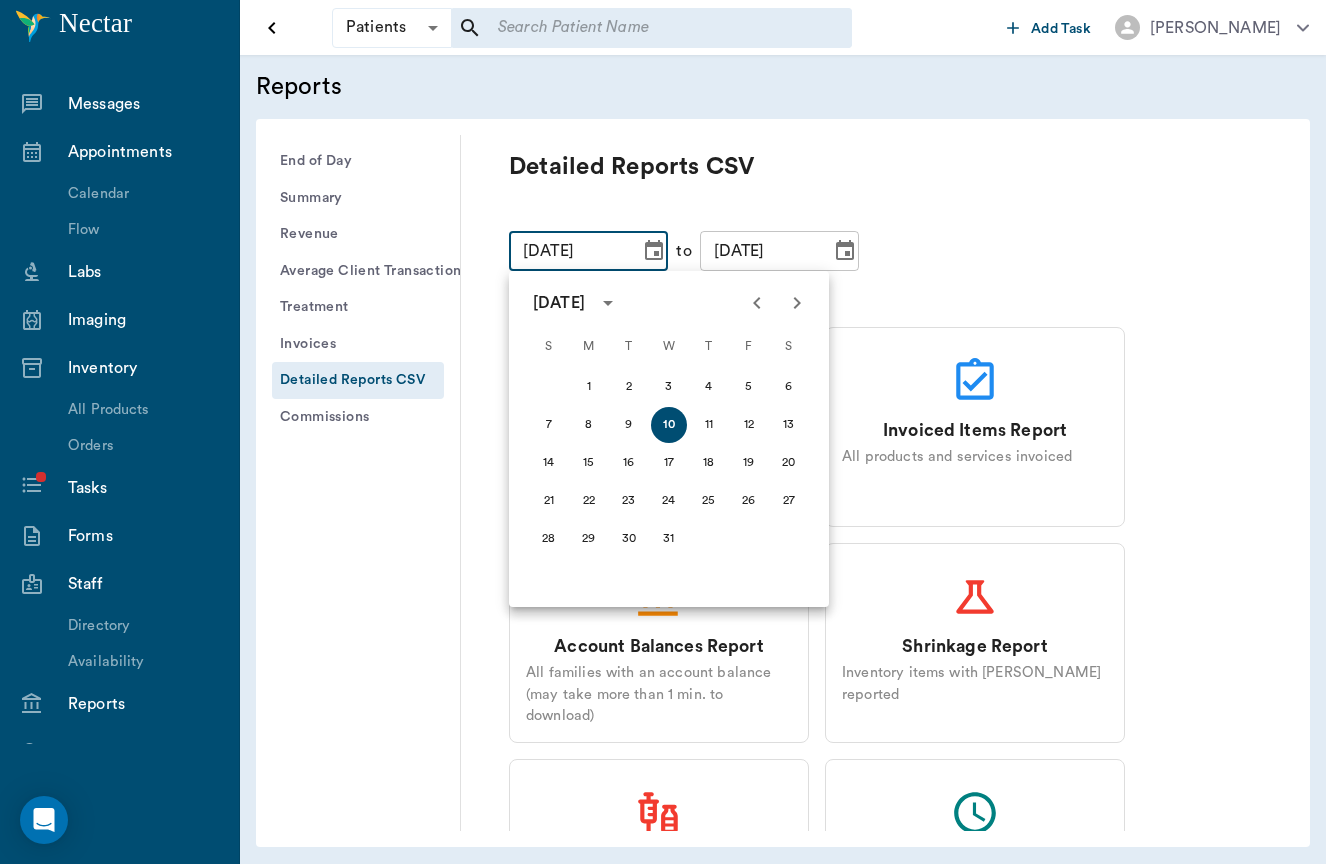 click 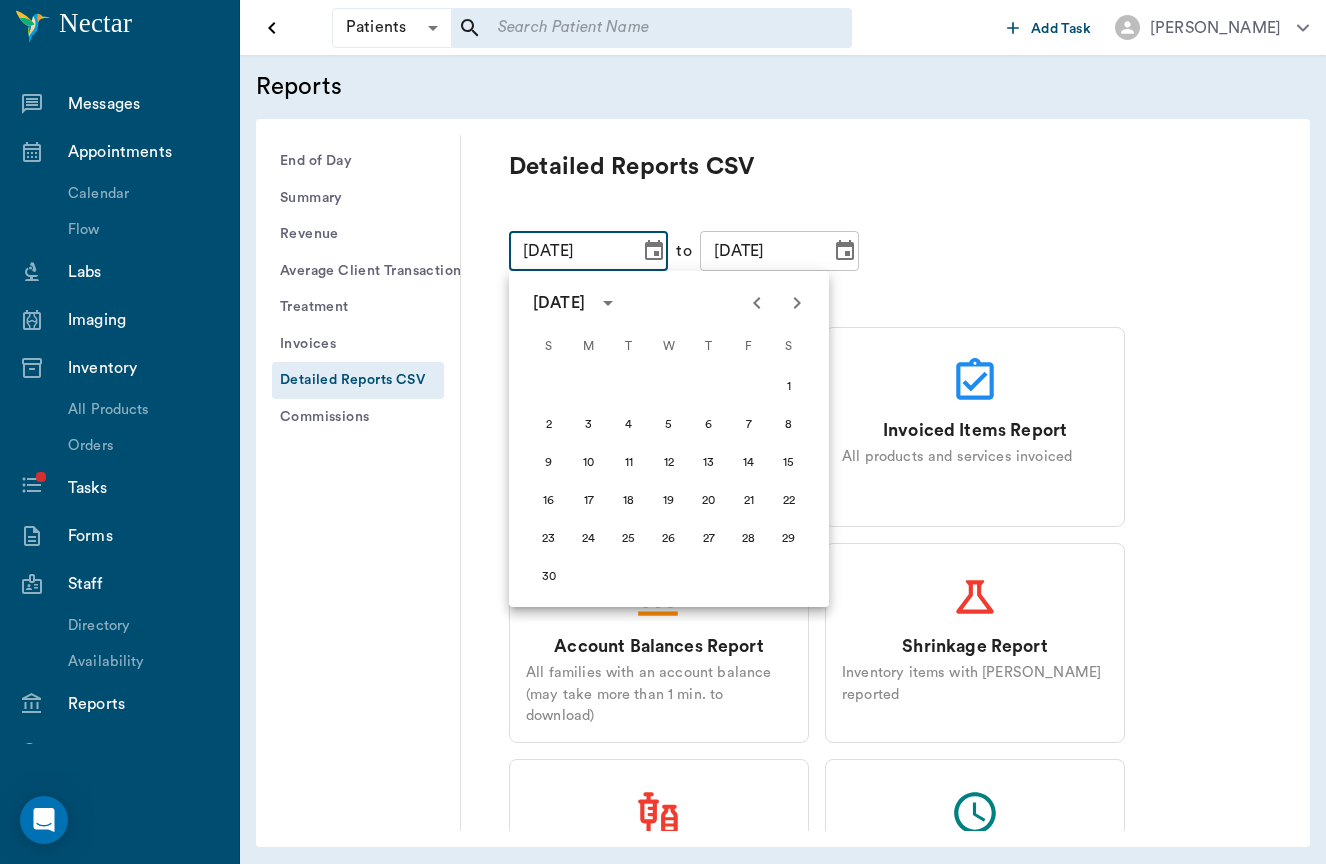 click 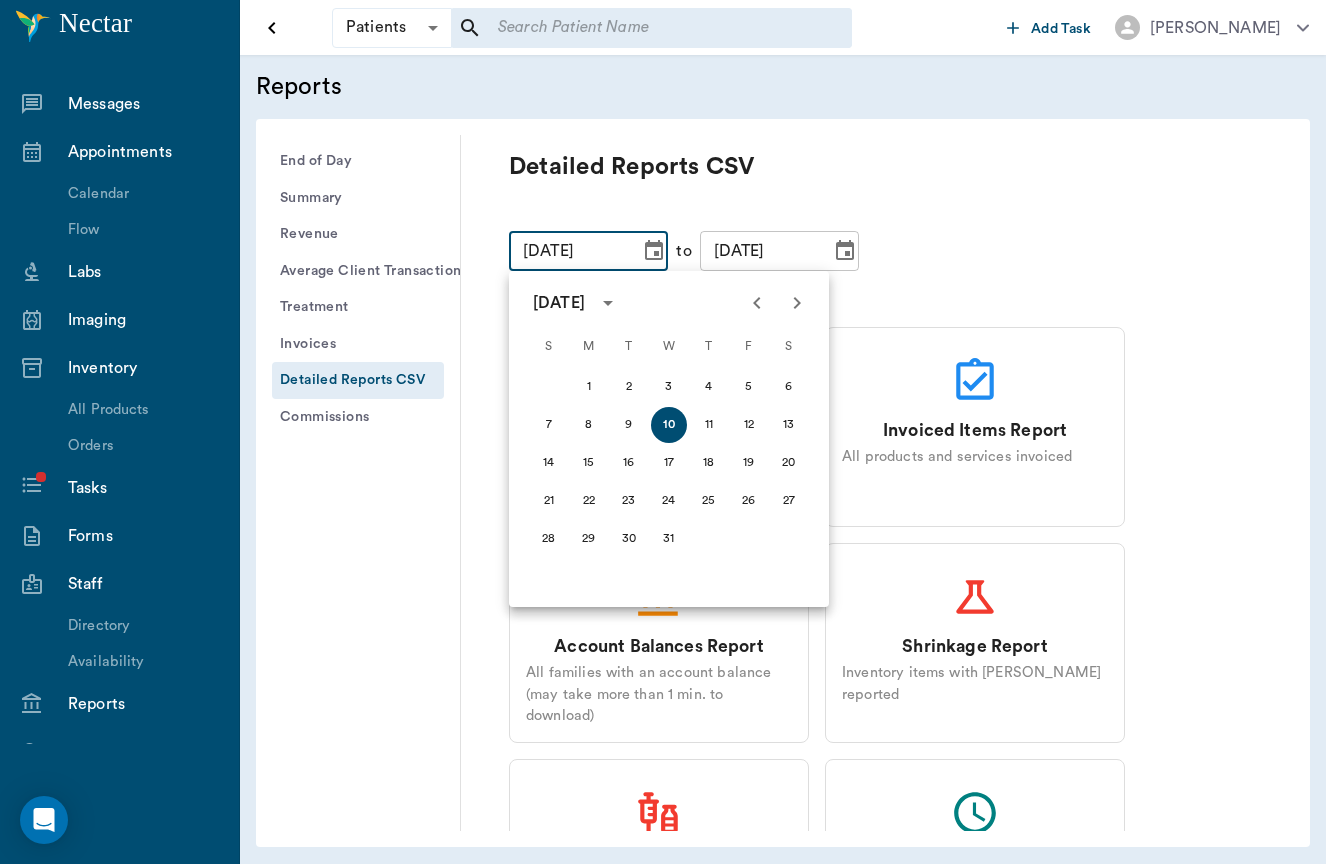 click 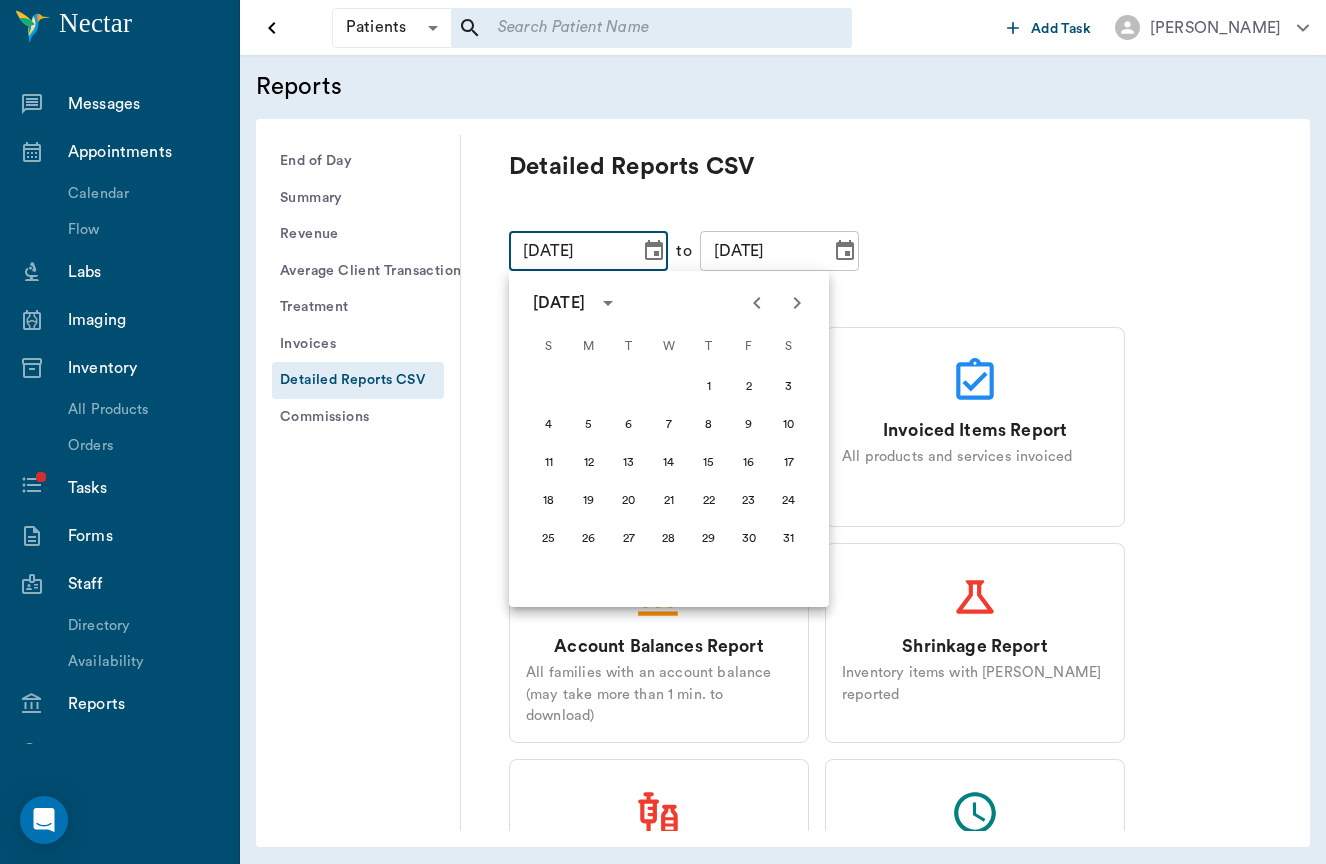 click 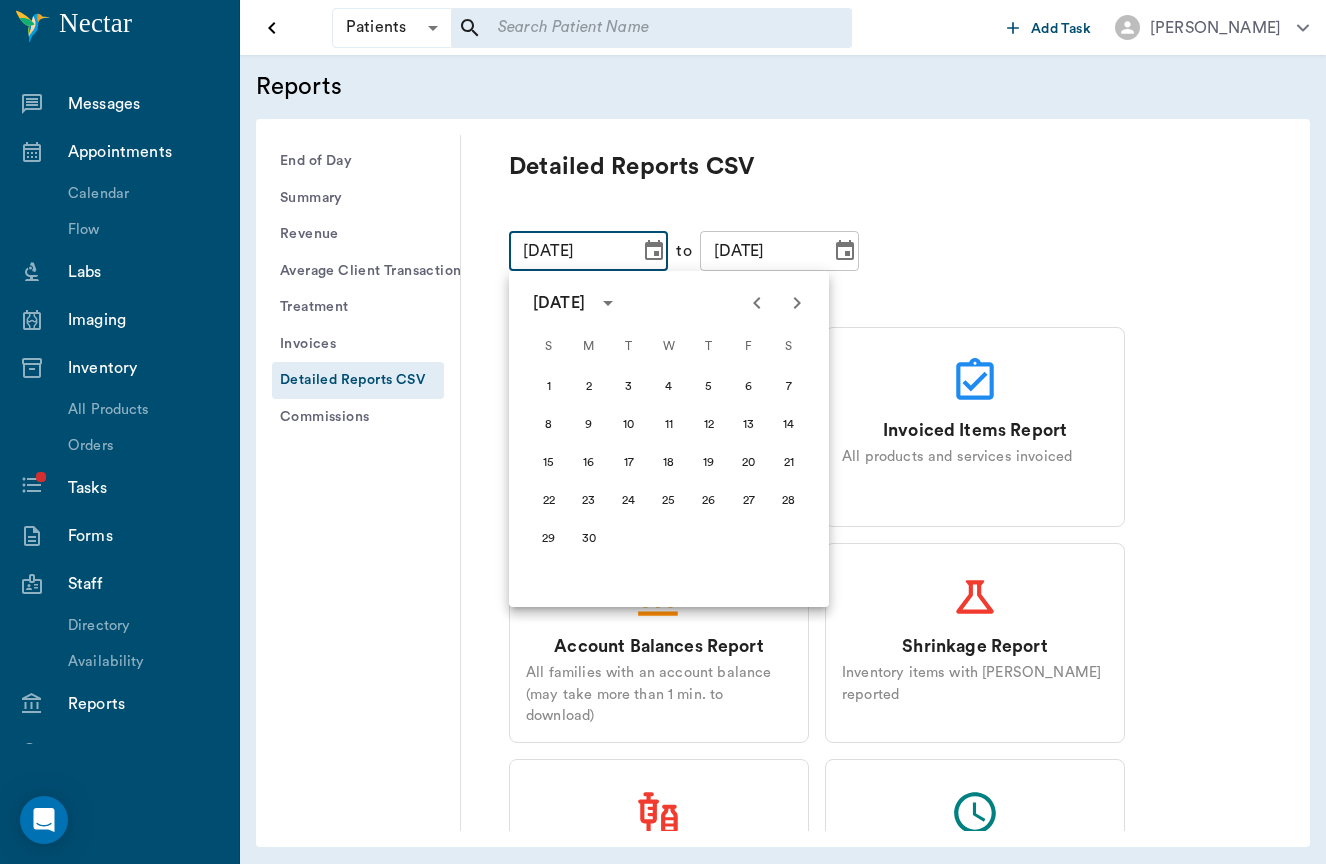 click 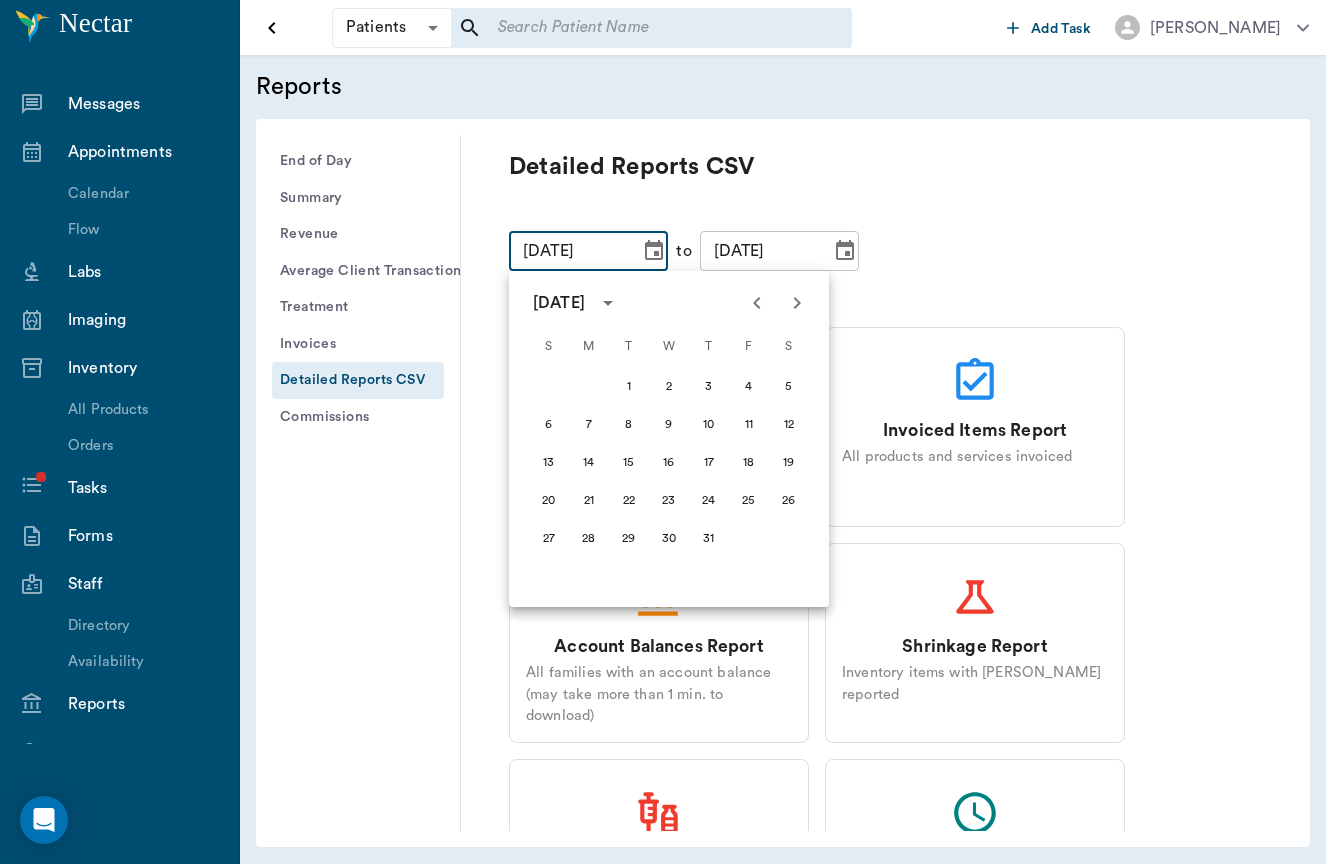 click 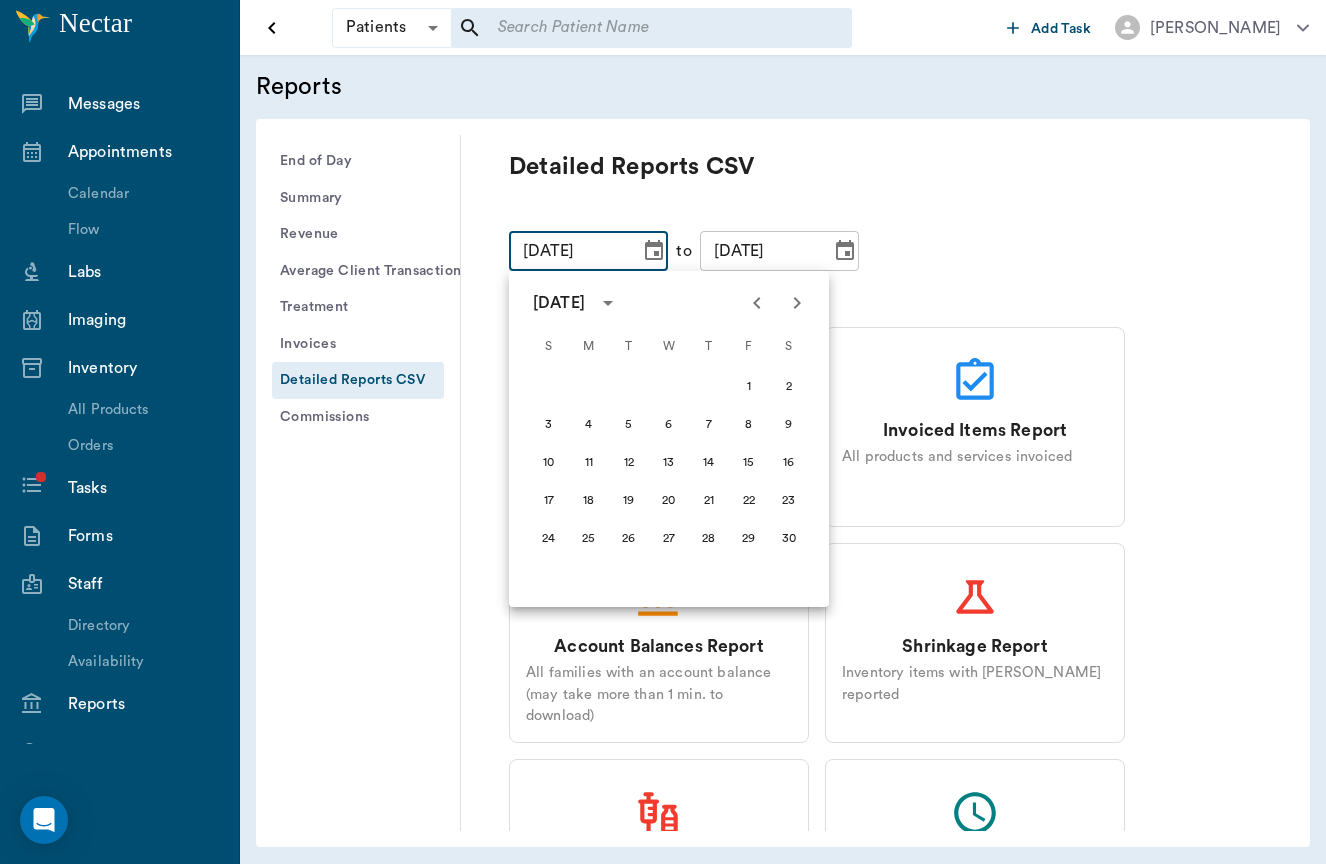 click 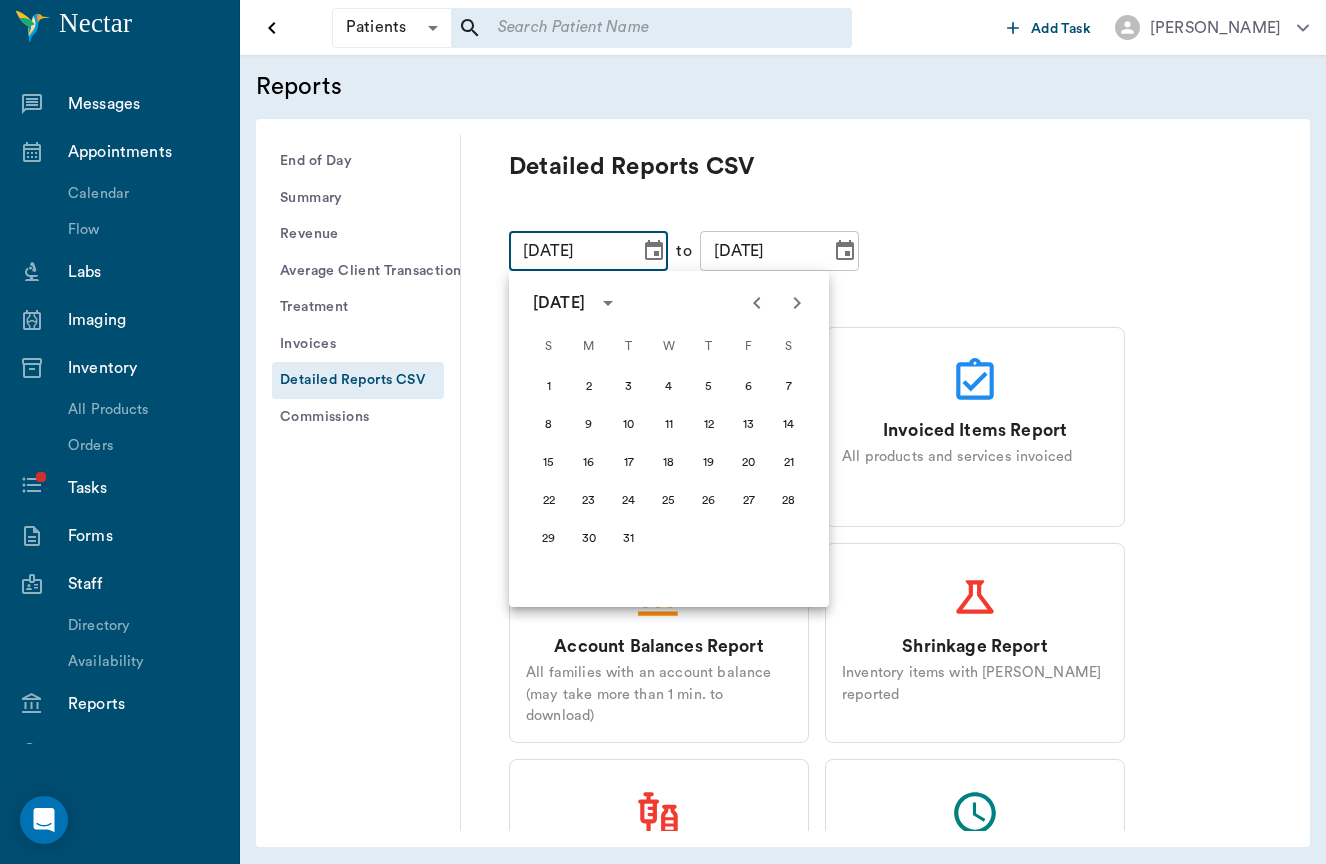 click 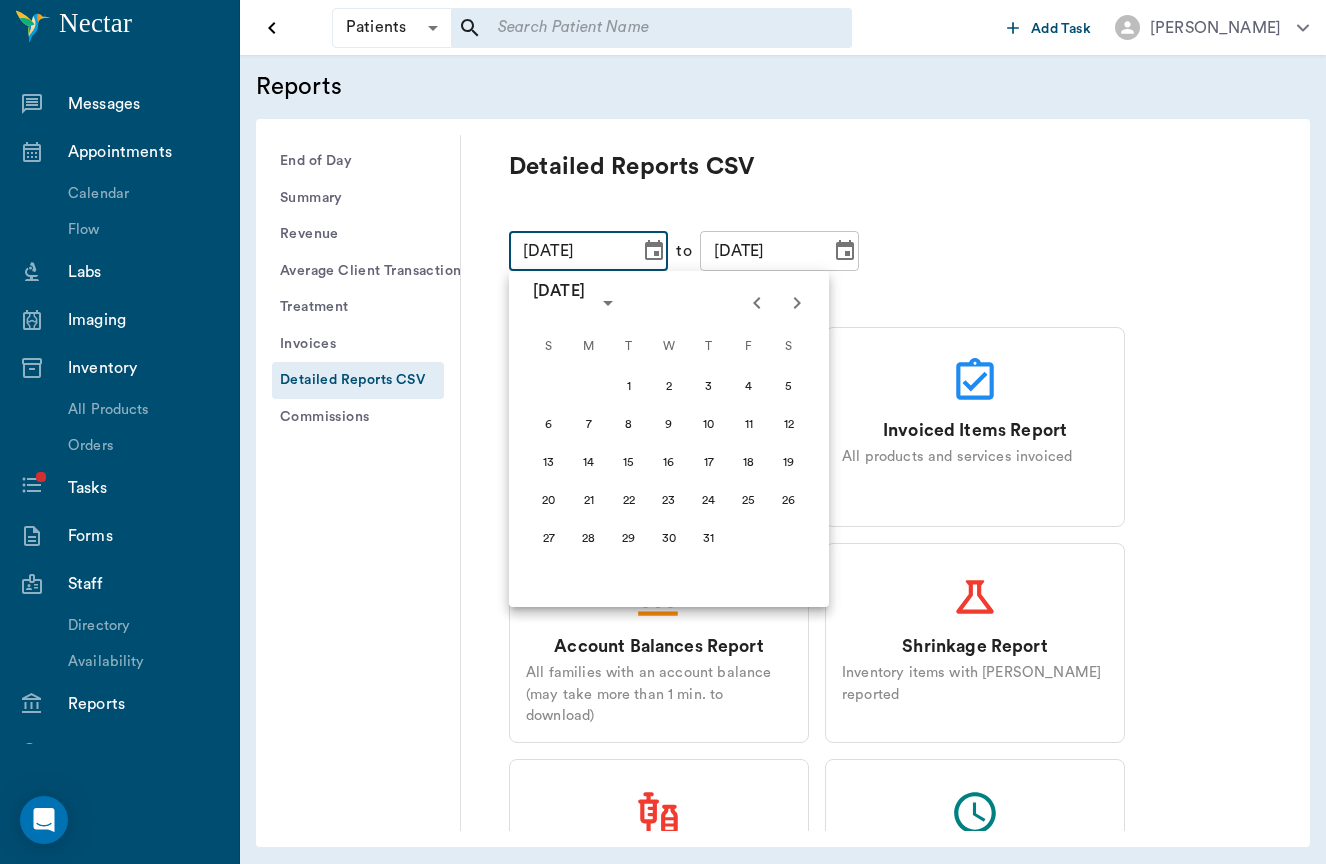 click 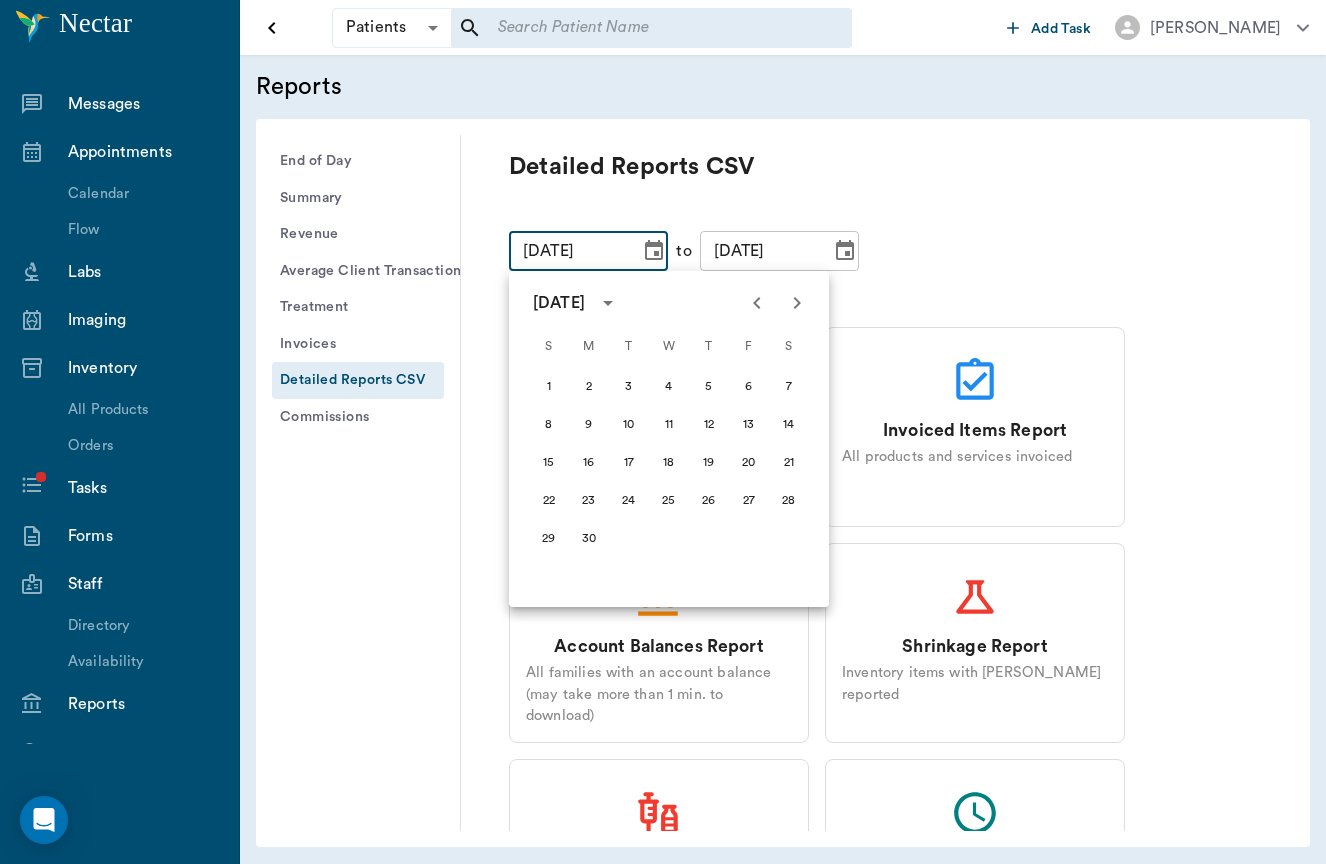 click 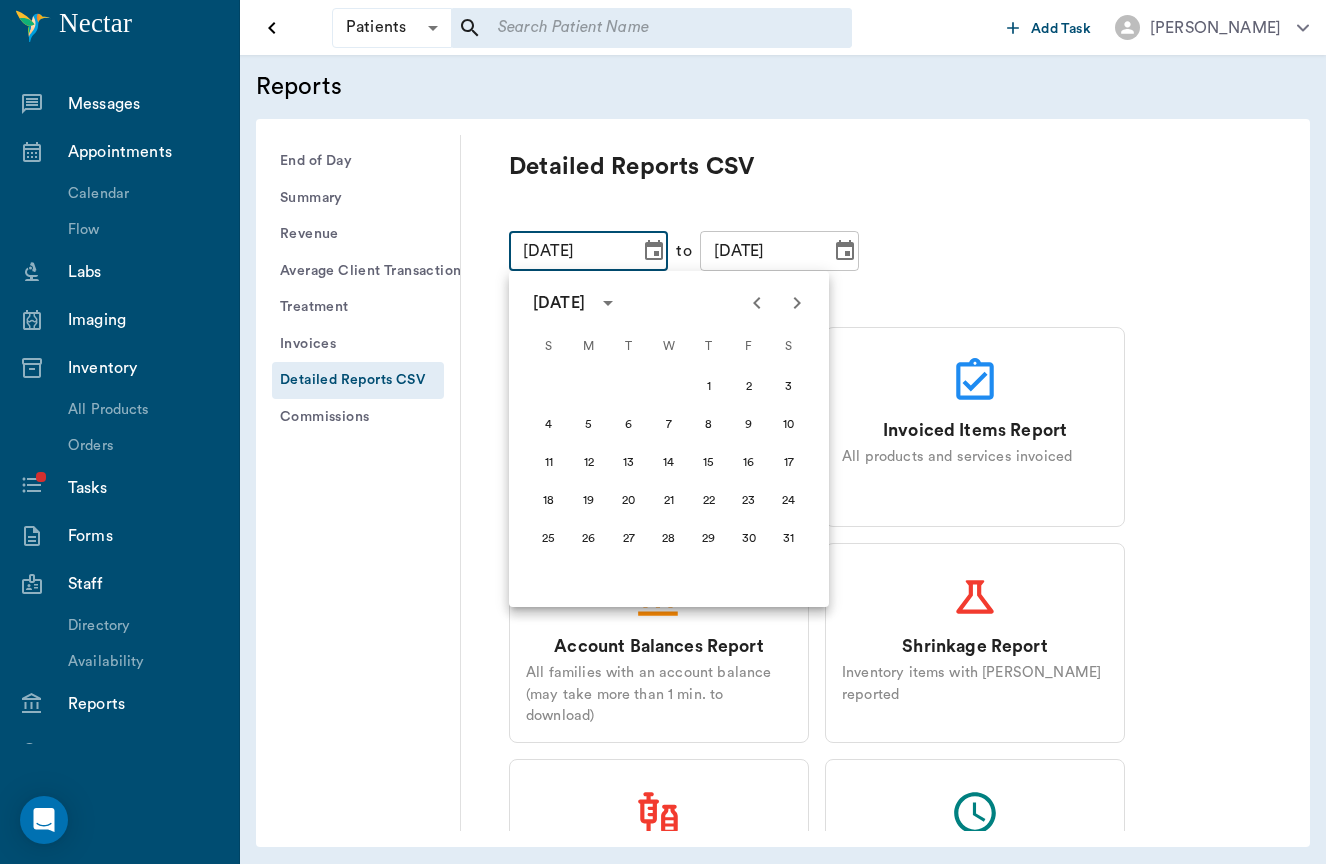 click 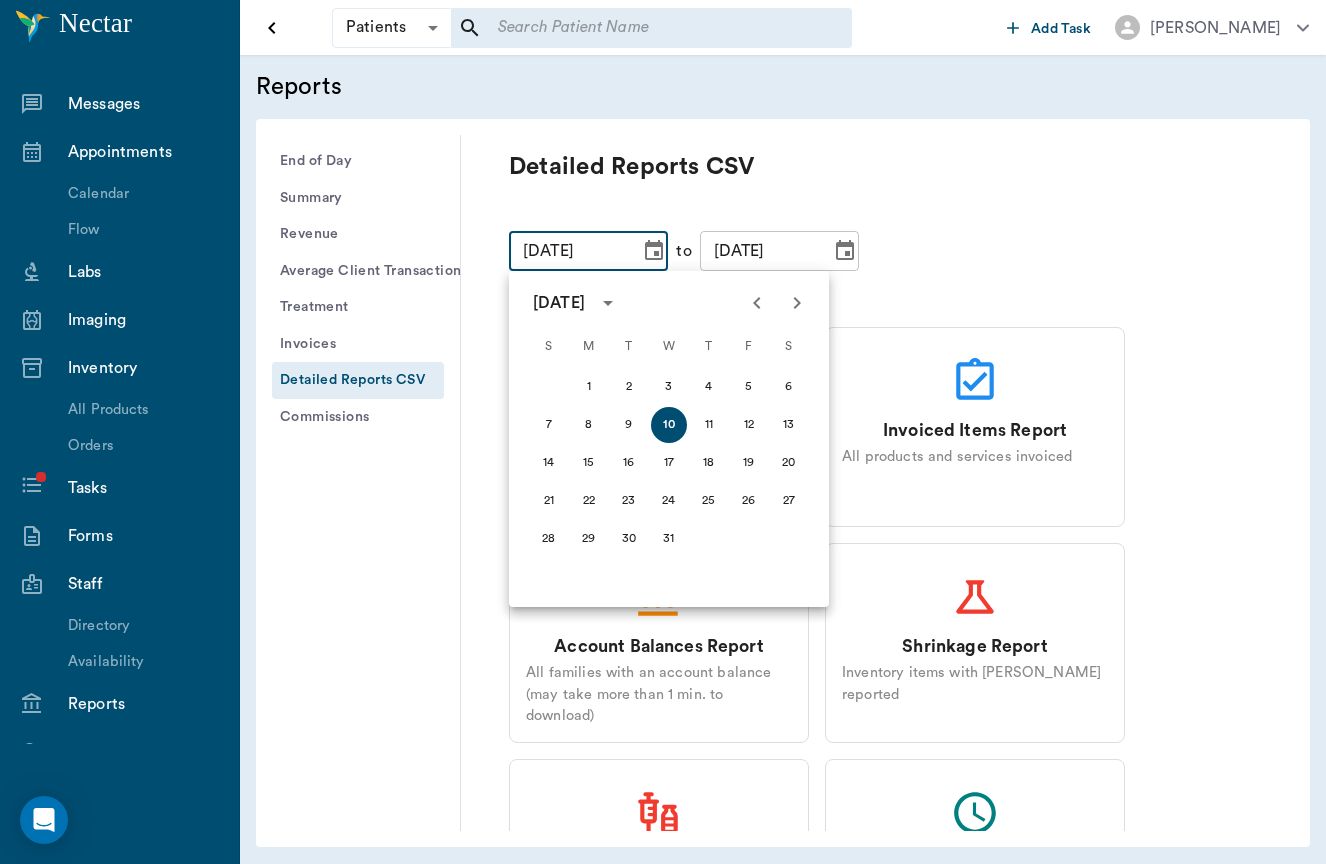 click 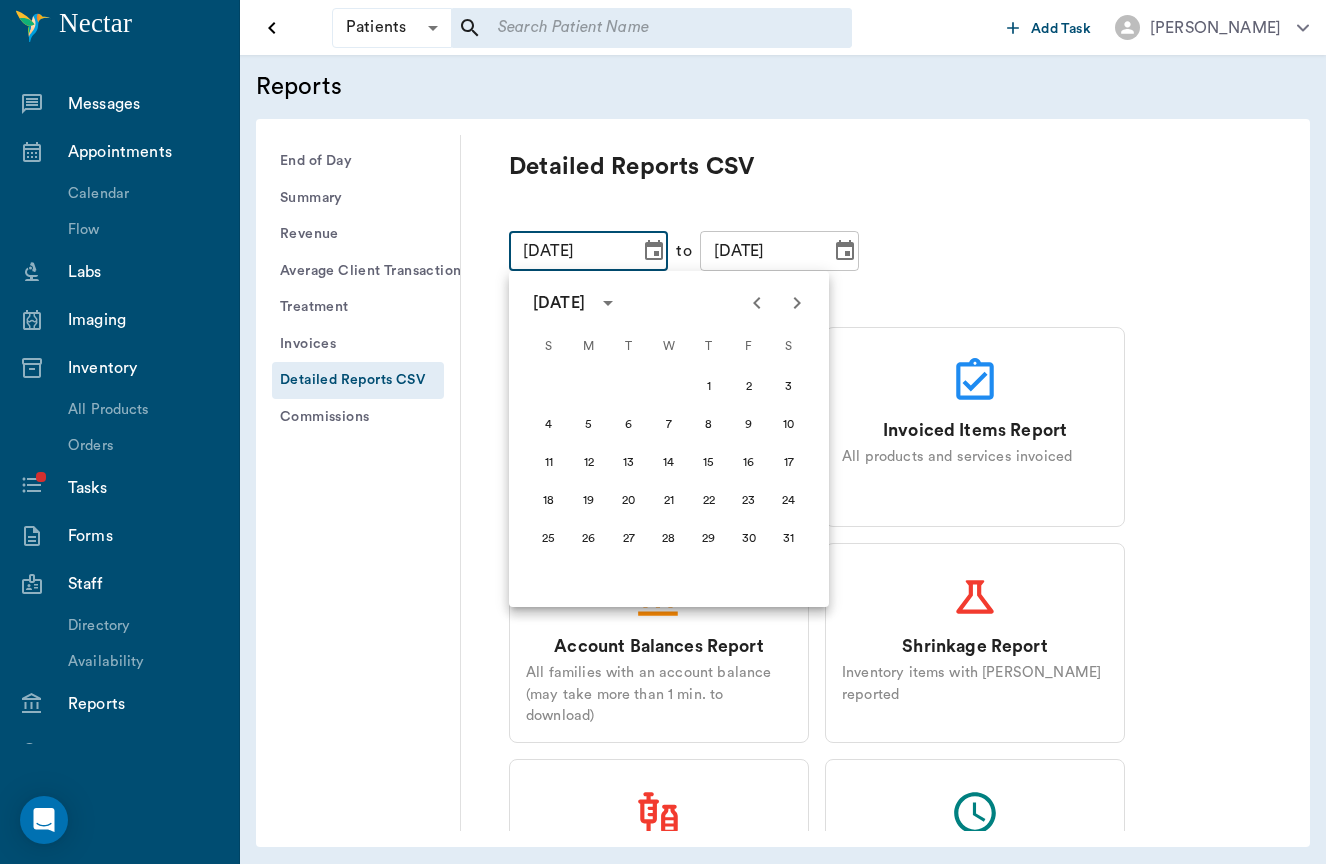 click 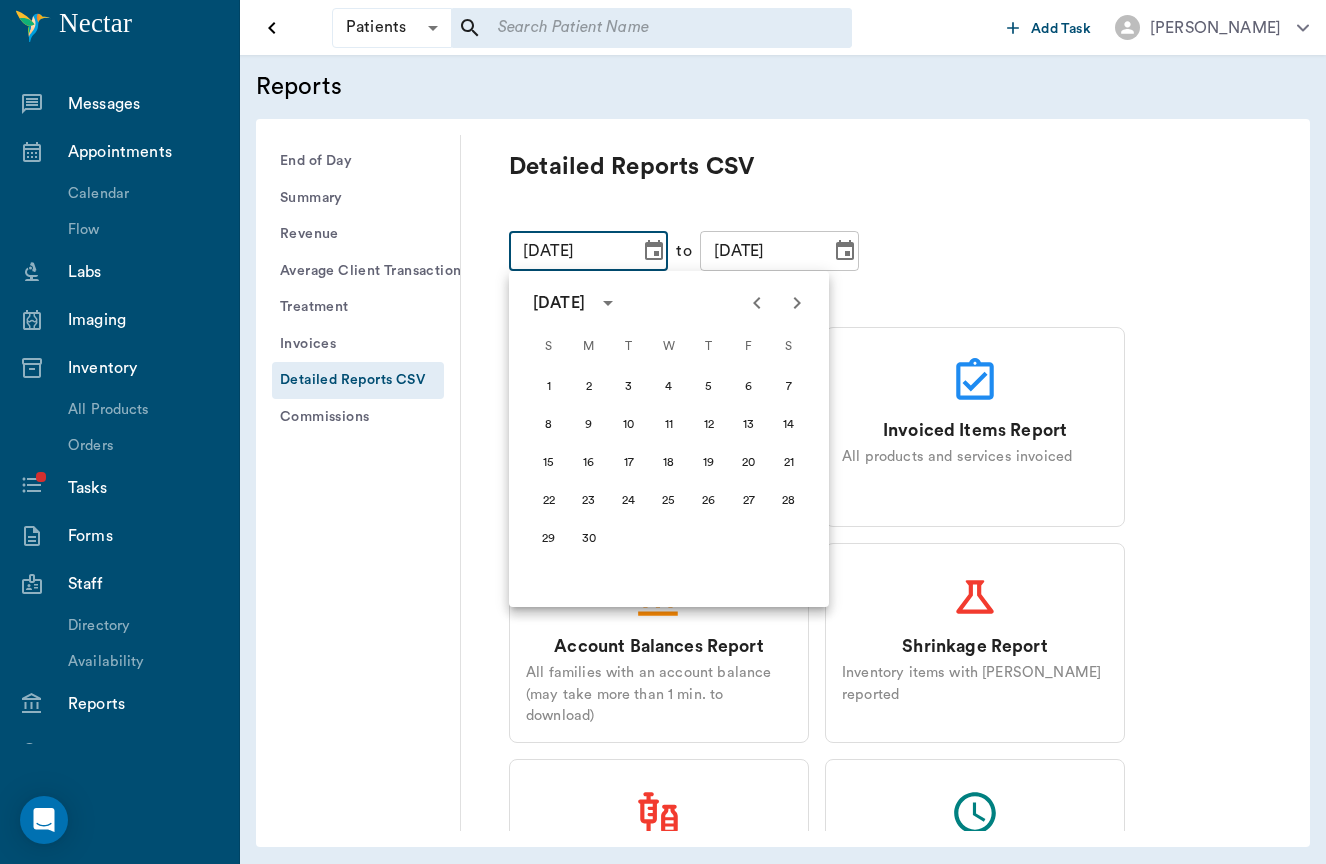 click 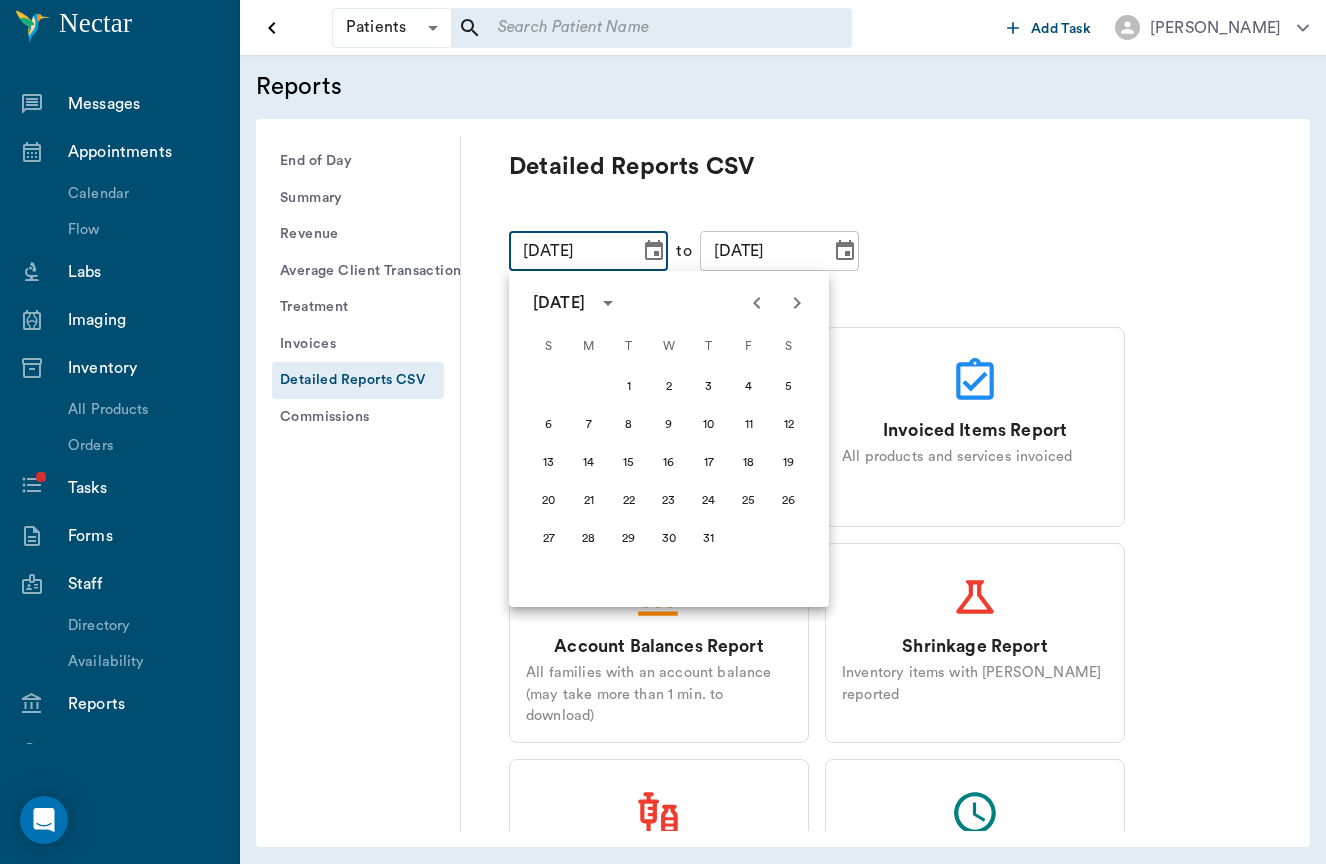 click 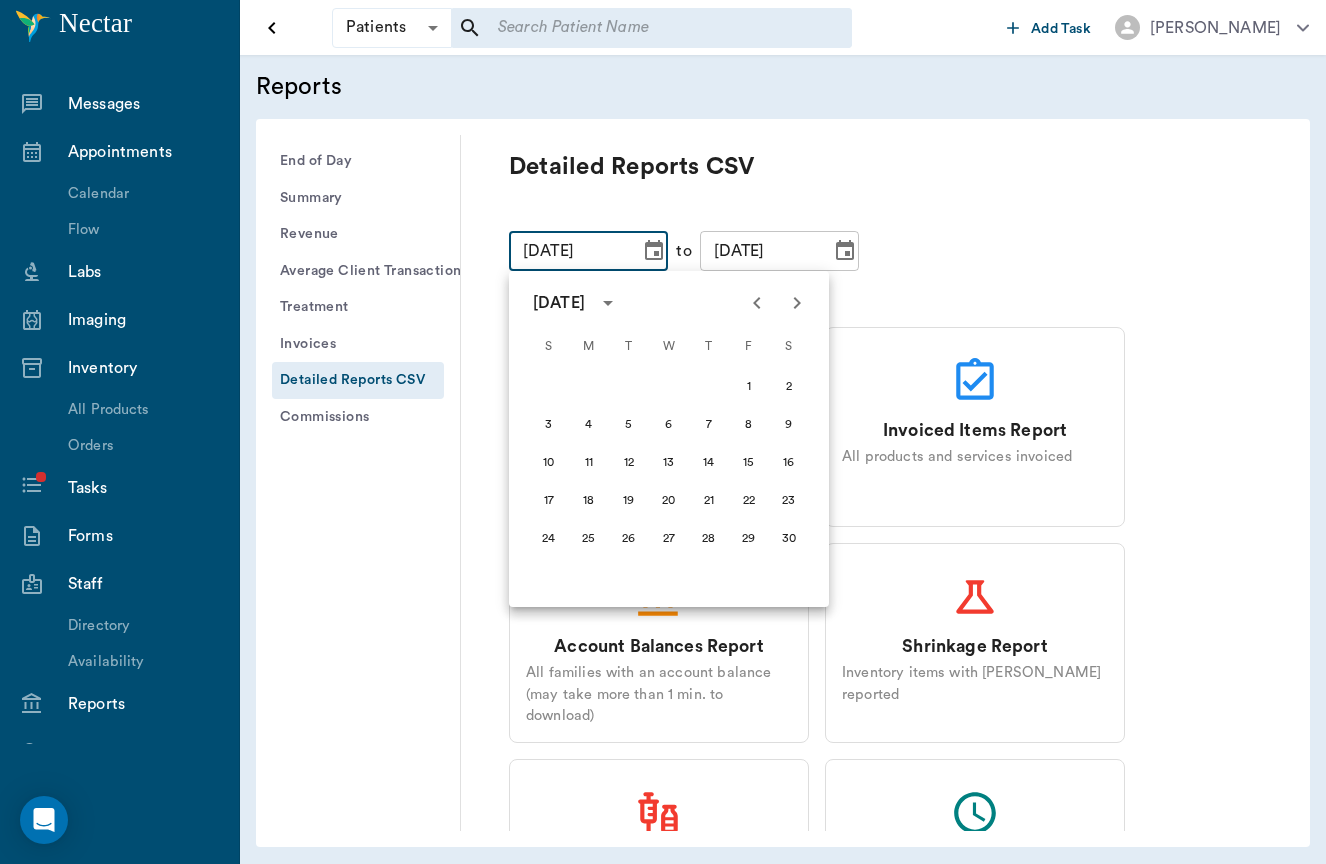 click 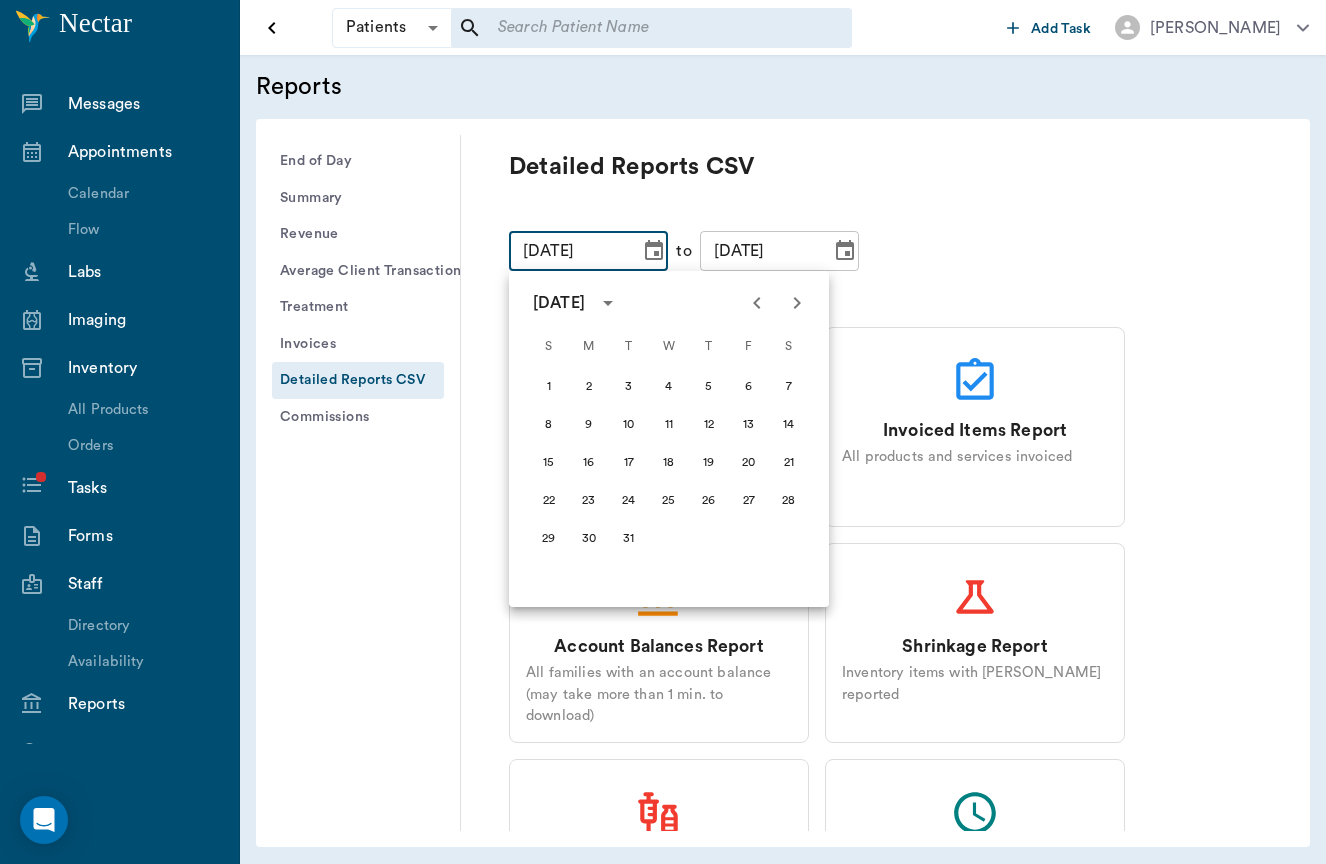 click 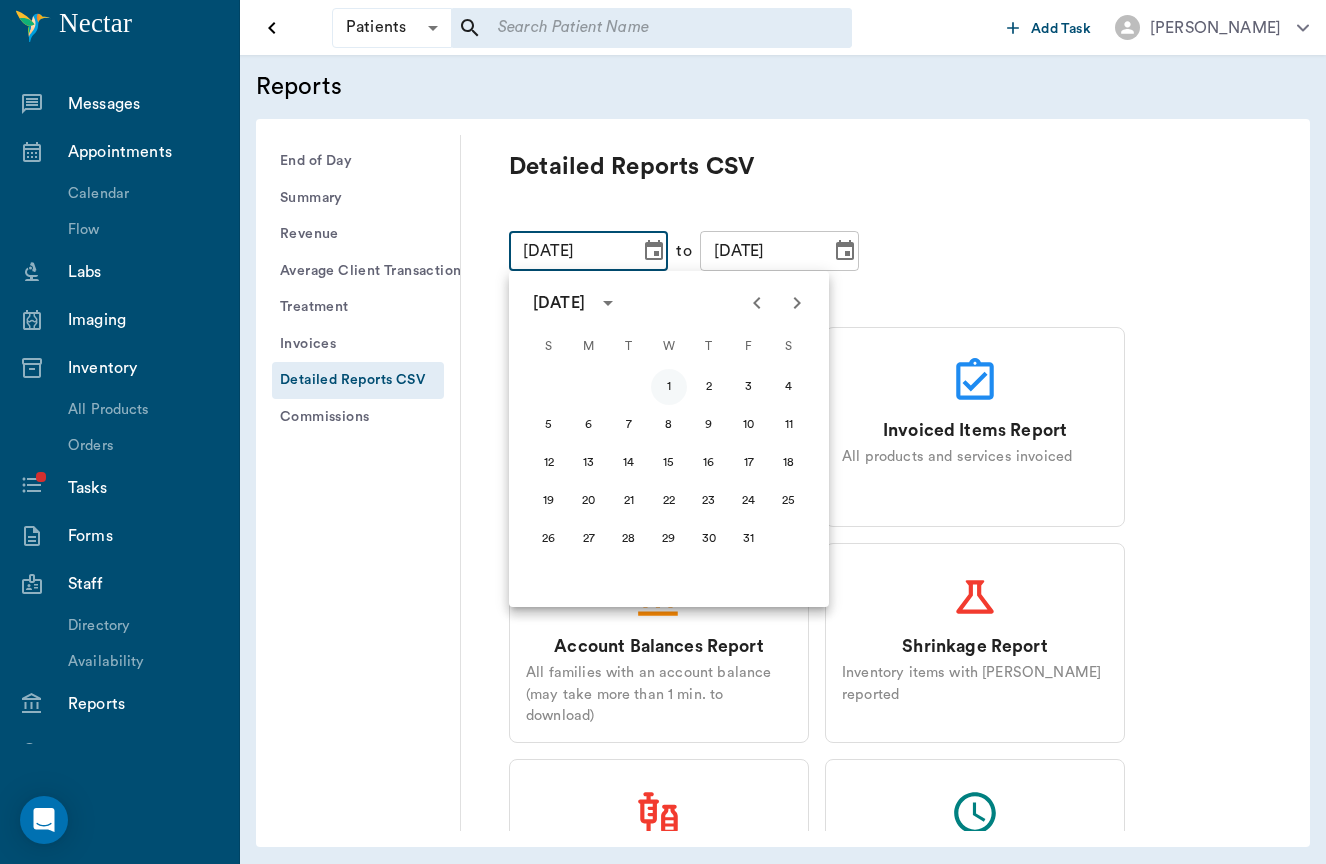 click on "1" at bounding box center [669, 387] 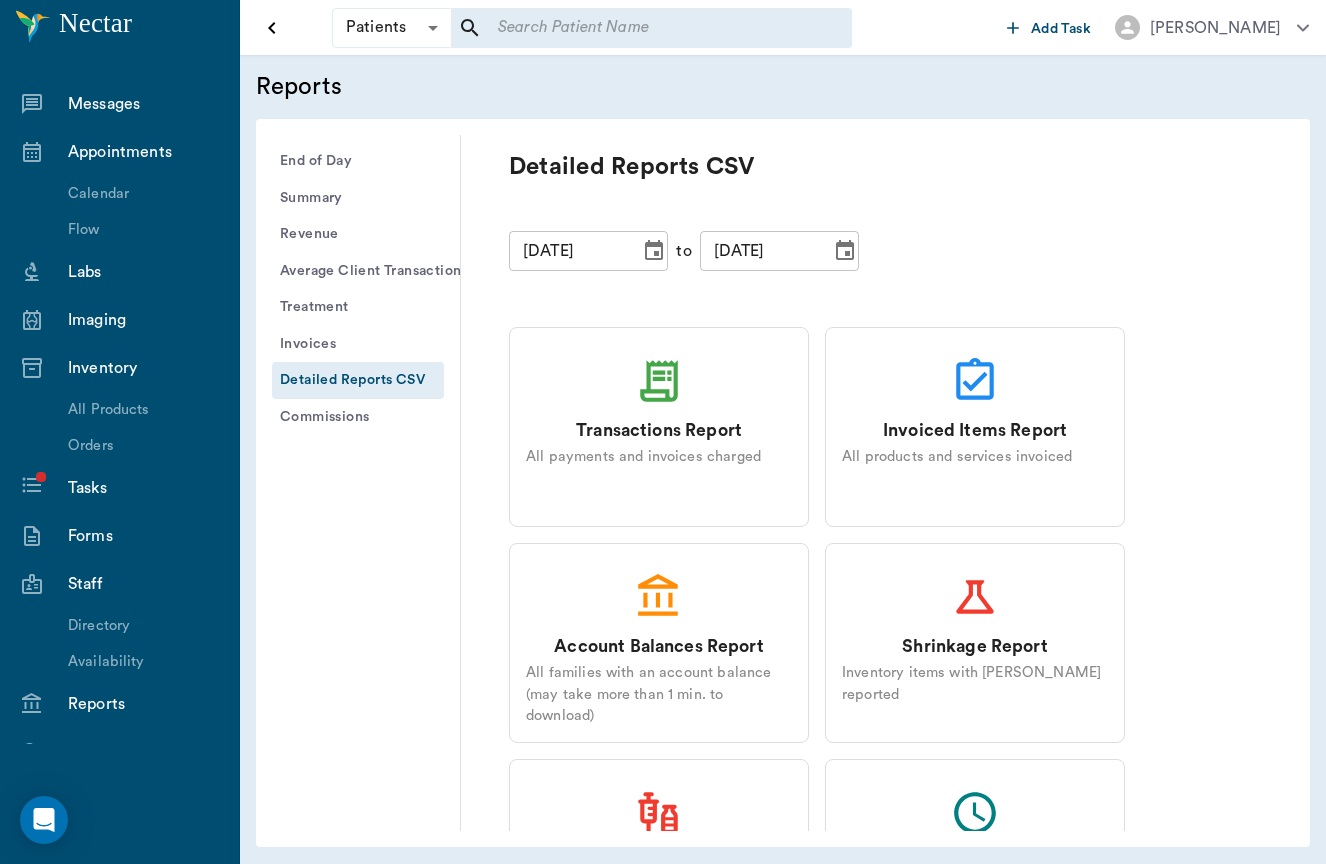 click 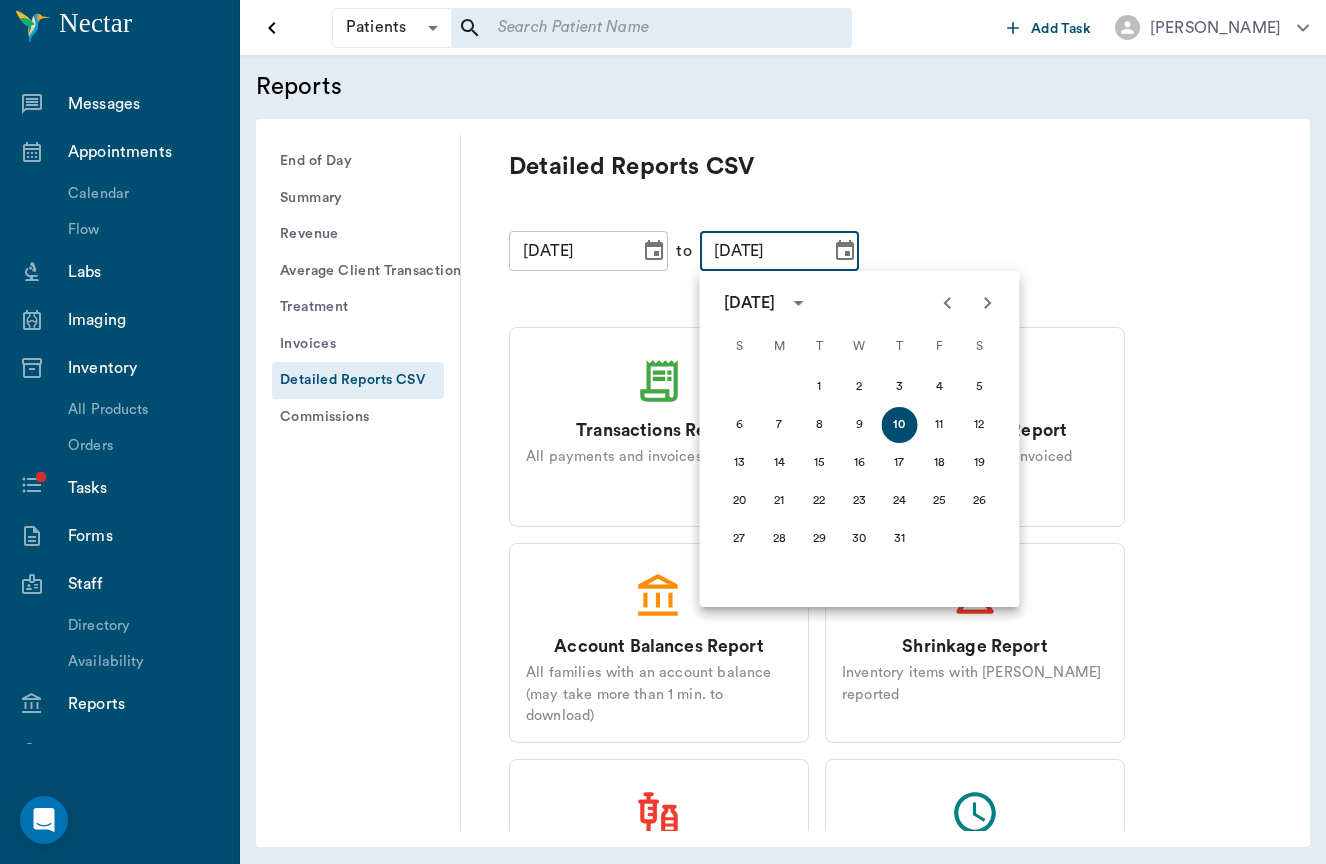 click 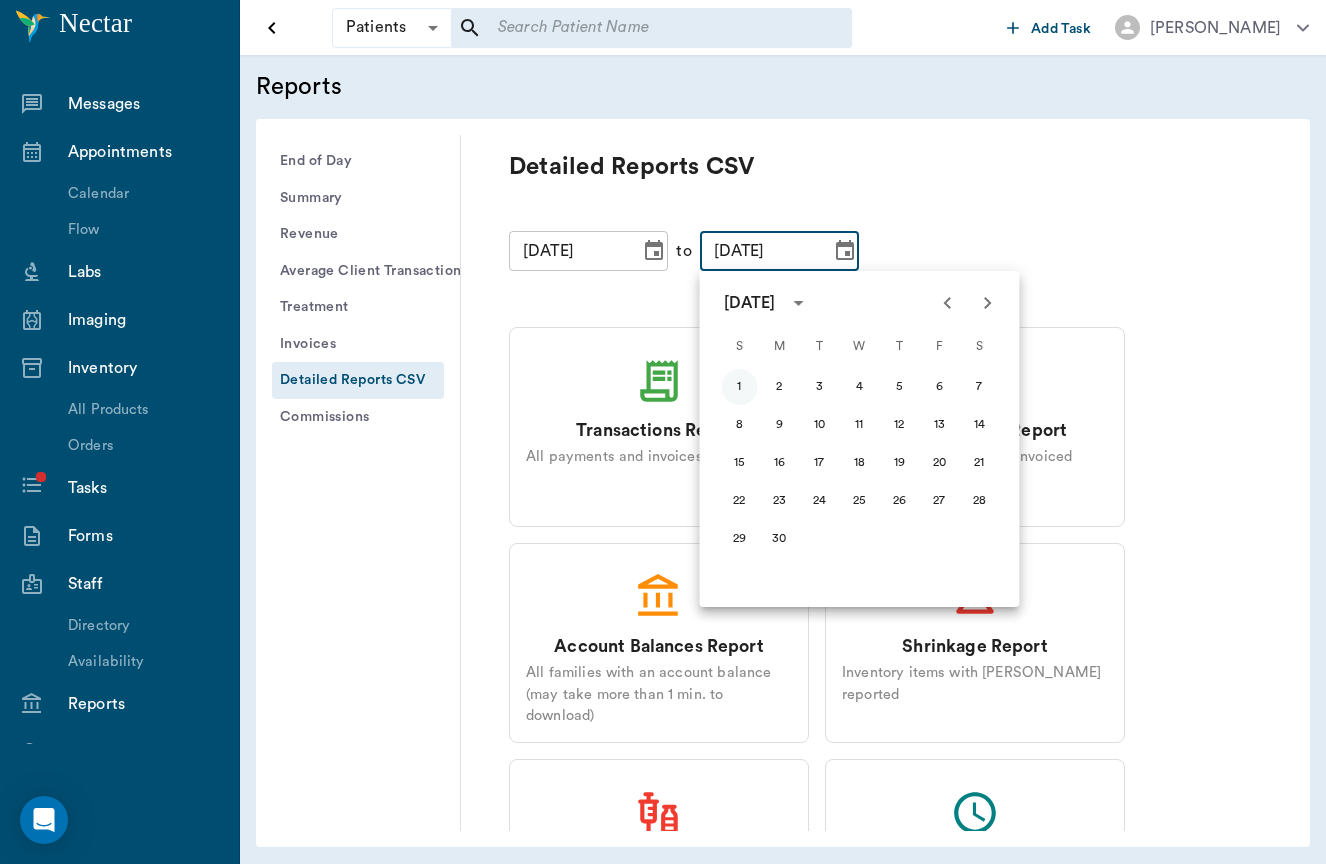 click on "1" at bounding box center [740, 387] 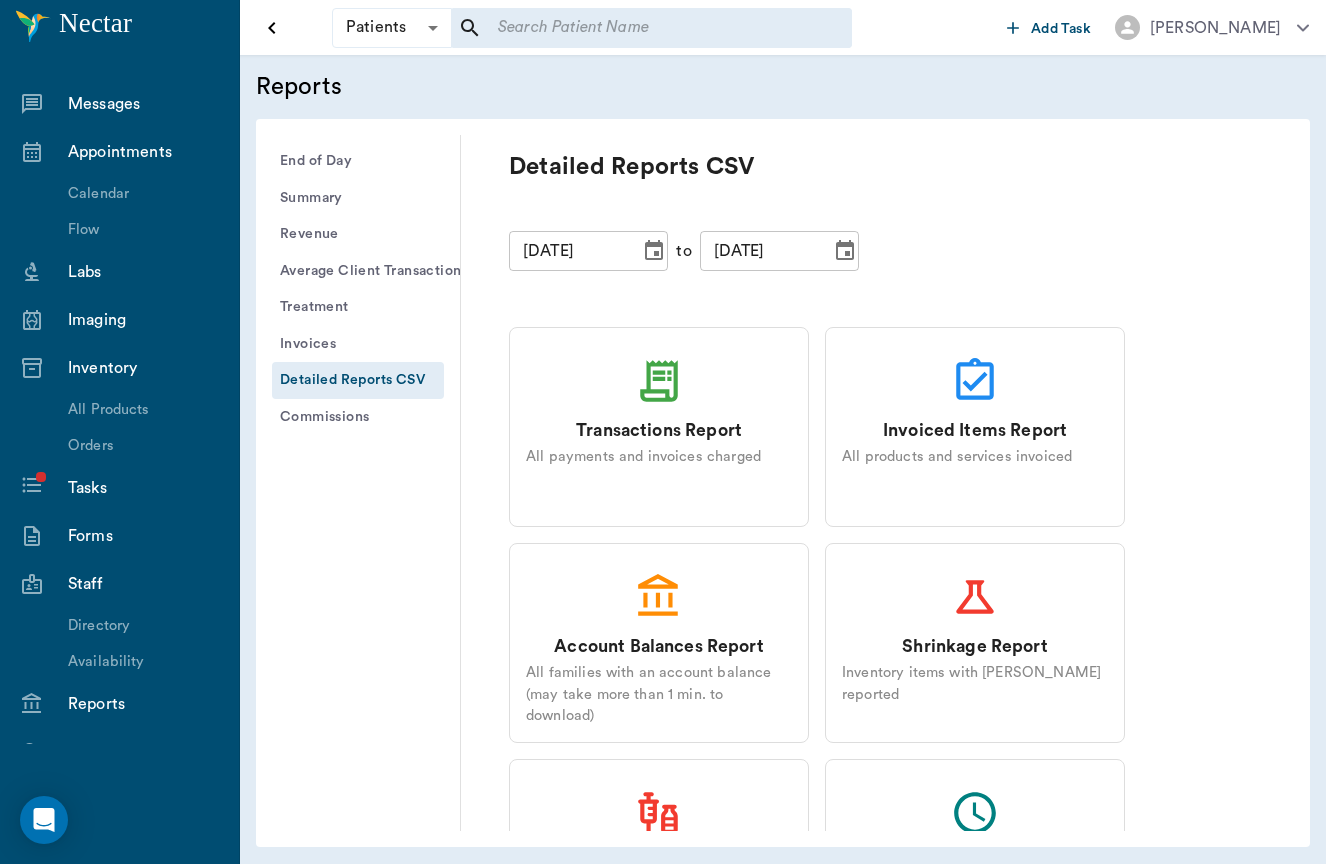 click on "Account Balances Report All families with an account balance (may take more than 1 min. to download)" at bounding box center (659, 643) 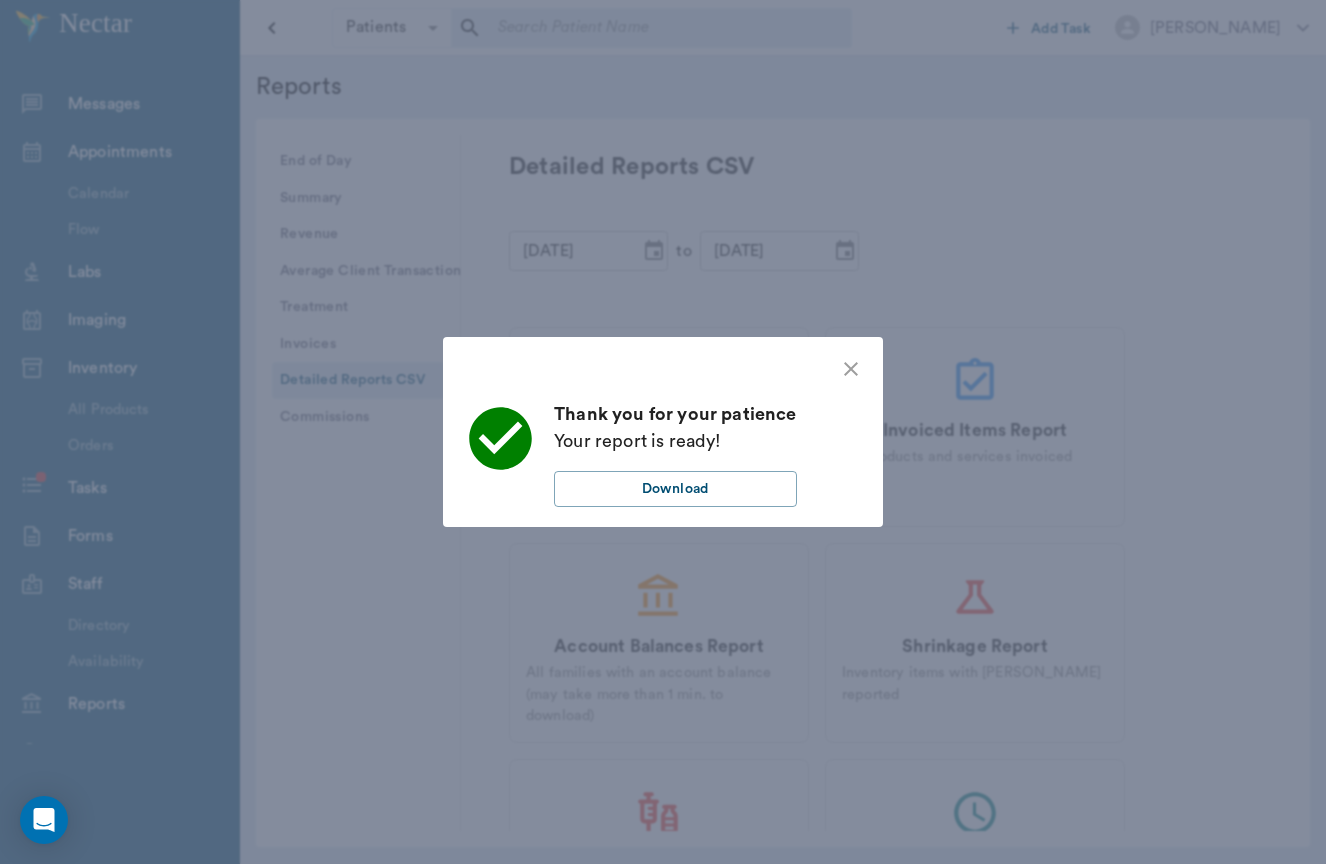 click at bounding box center [663, 369] 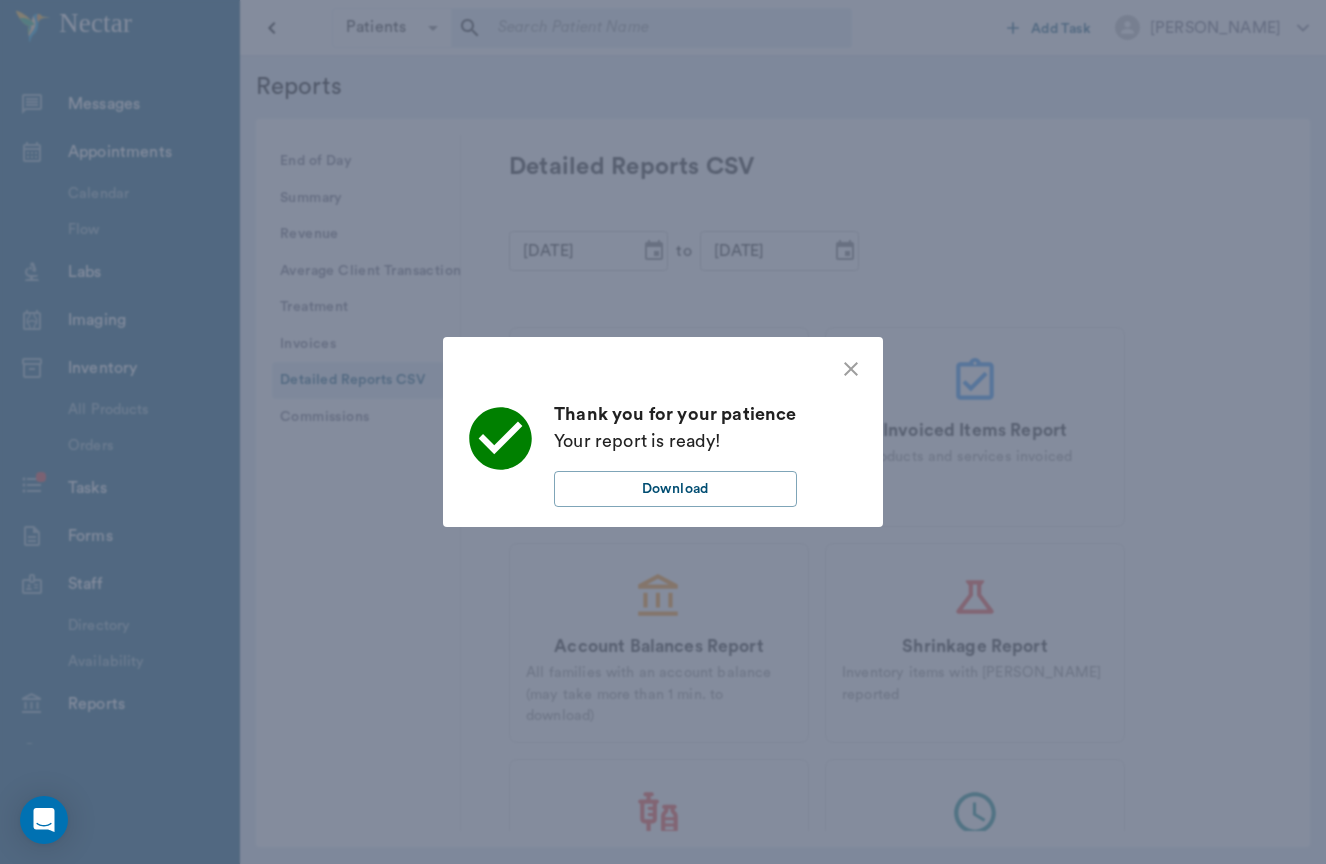click 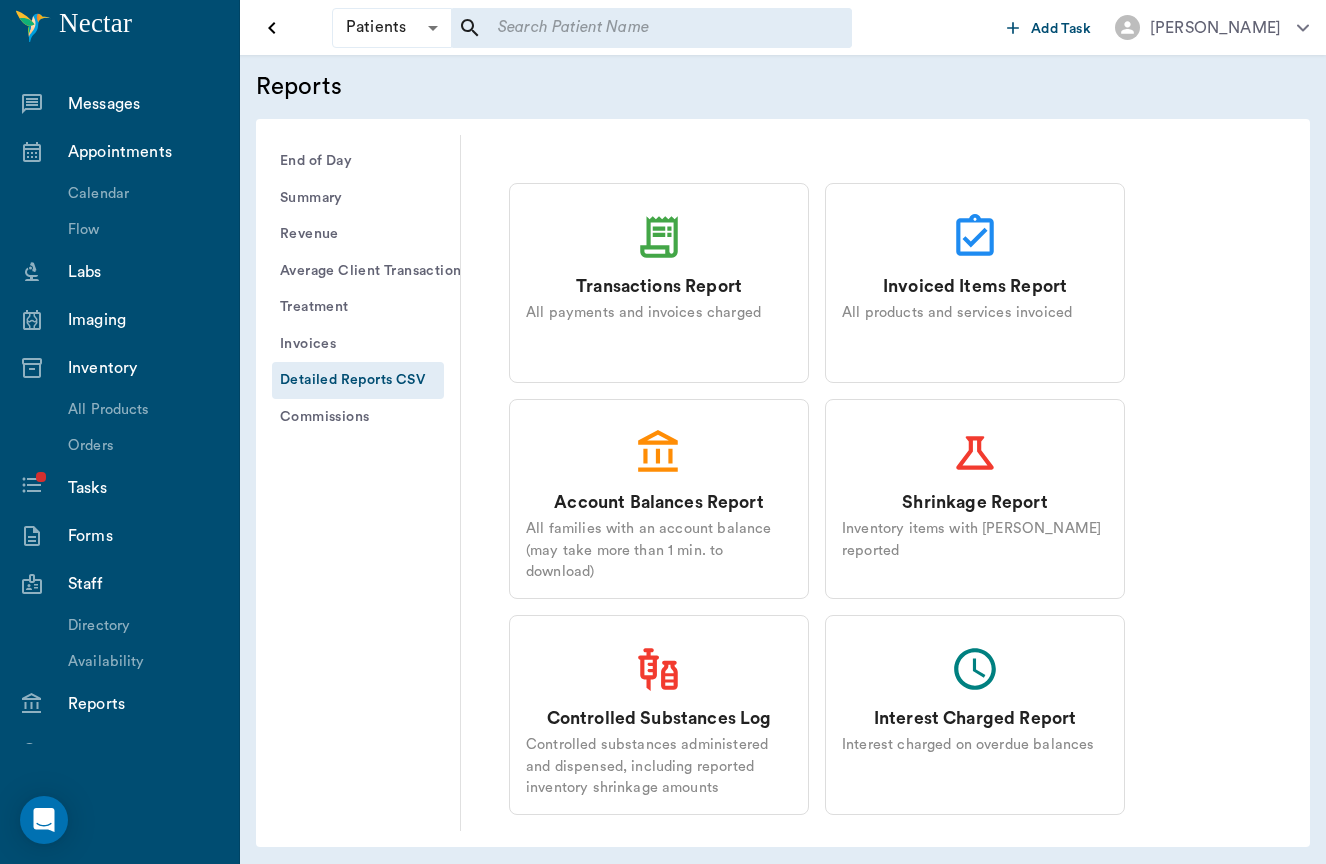 scroll, scrollTop: 144, scrollLeft: 0, axis: vertical 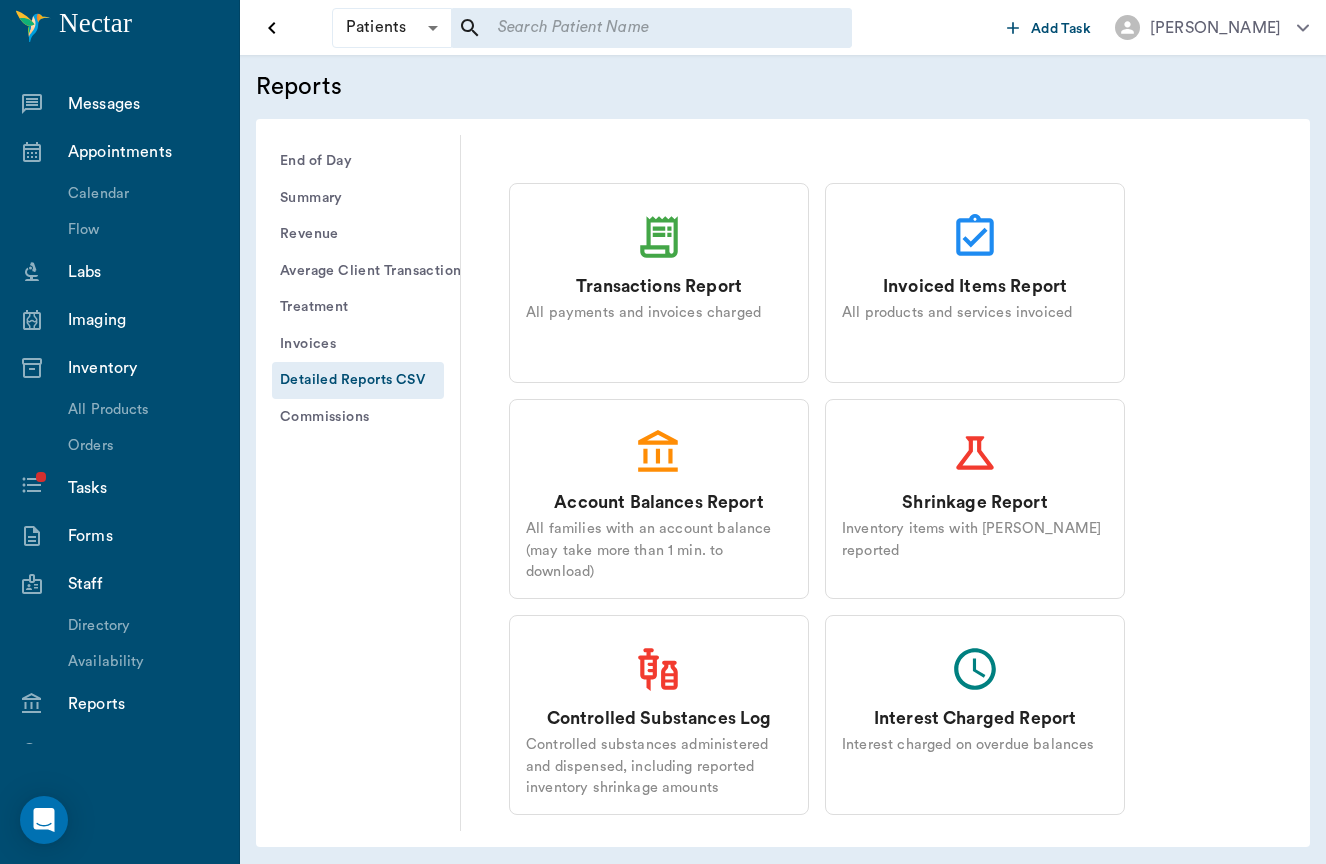click on "Controlled Substances Log Controlled substances administered and dispensed, including reported inventory shrinkage amounts" at bounding box center (659, 715) 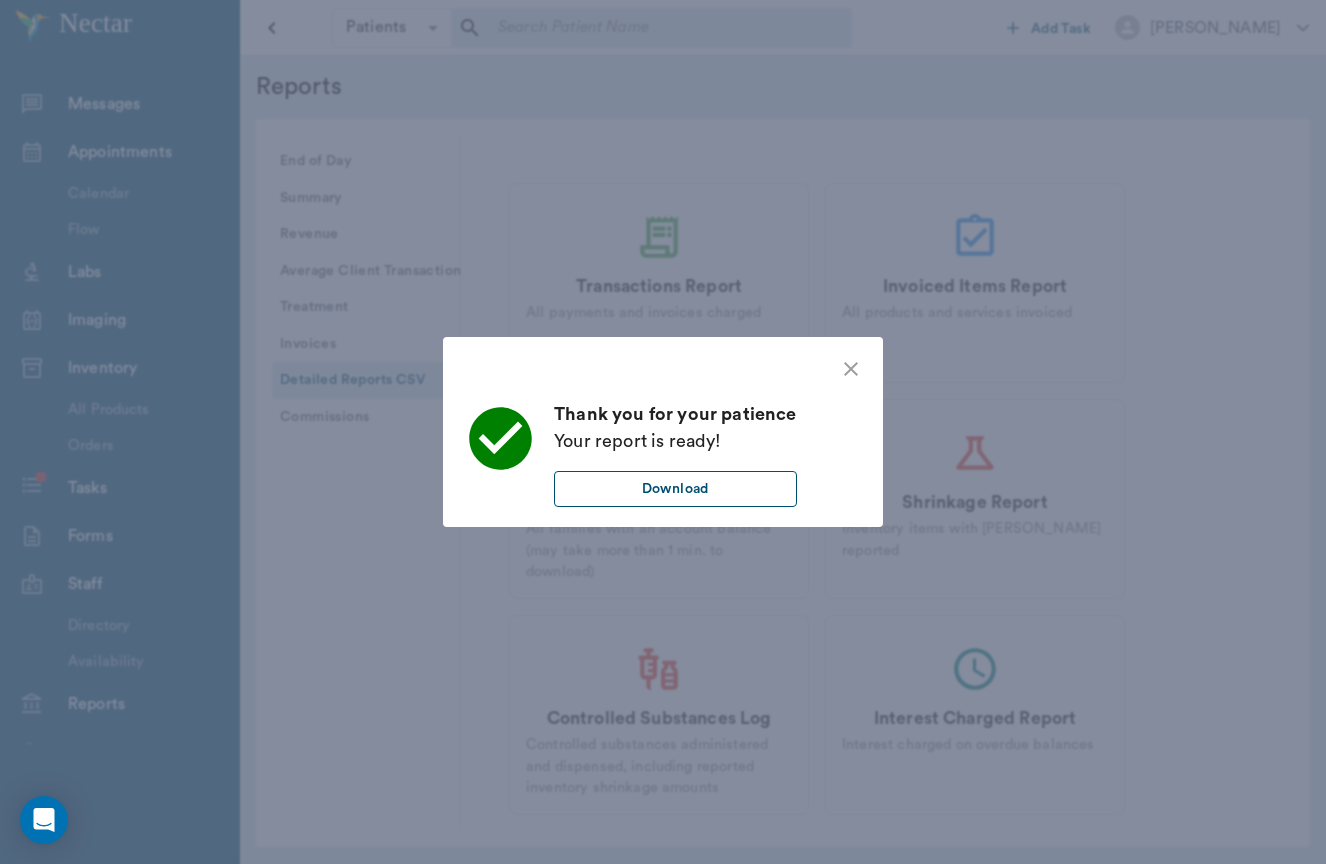 click on "Download" at bounding box center (675, 489) 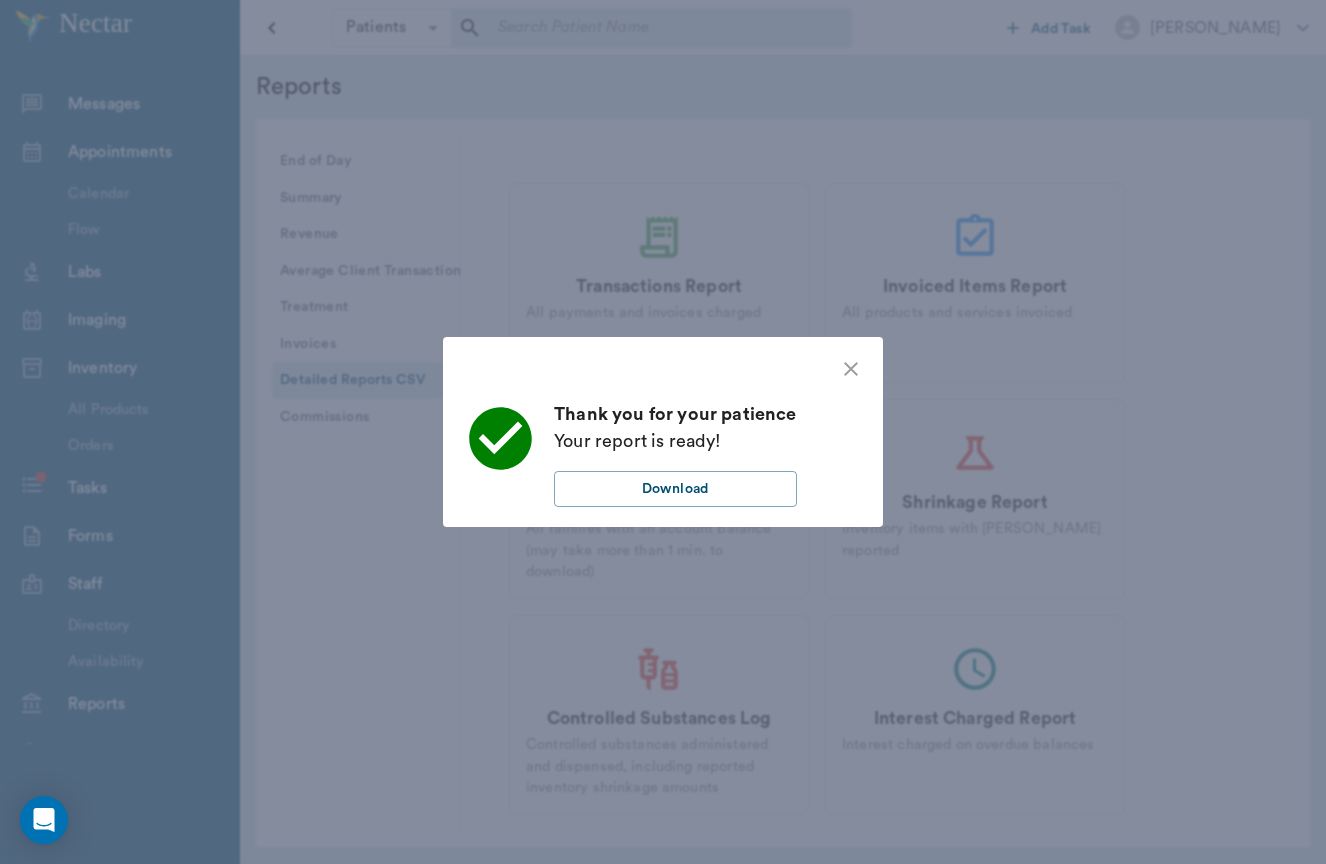 click 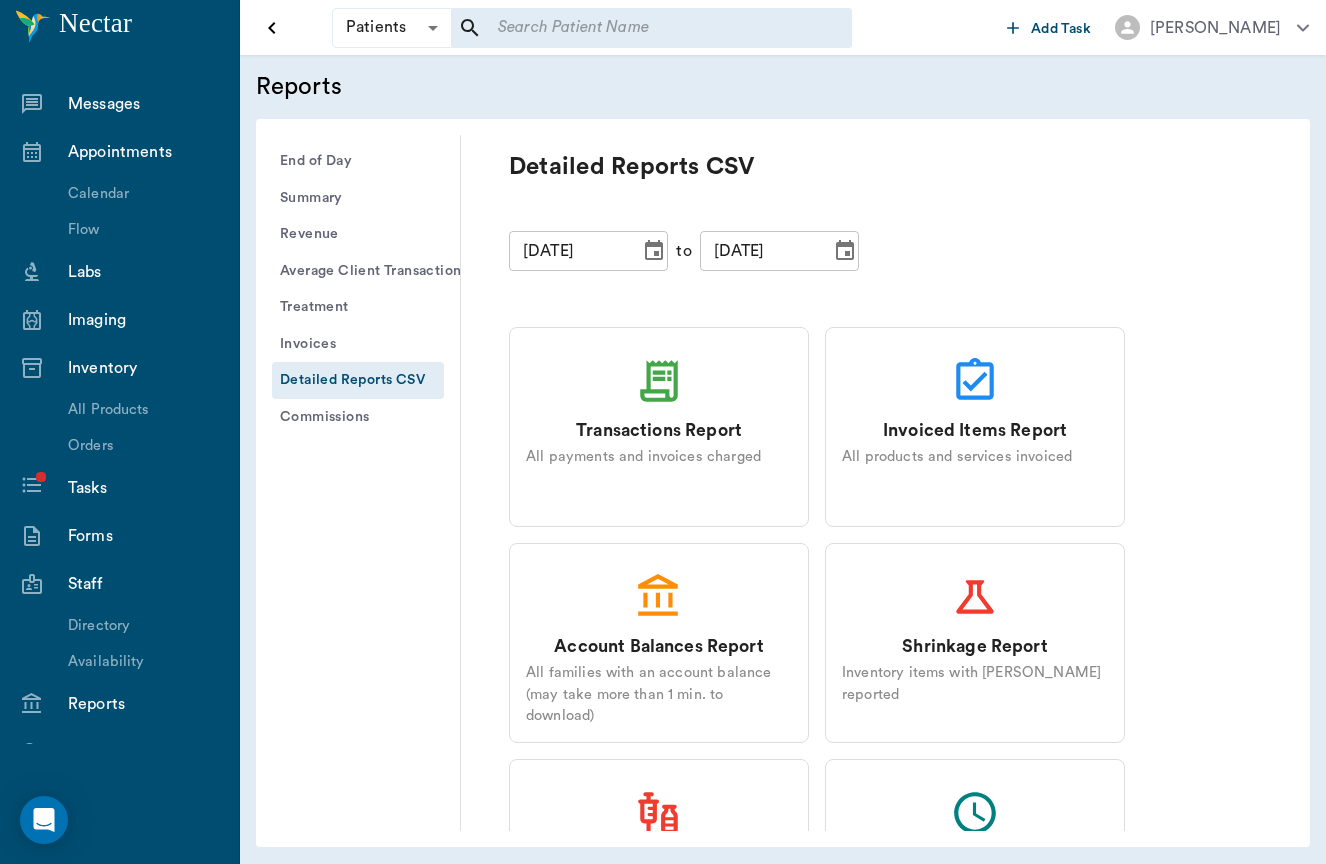 scroll, scrollTop: 0, scrollLeft: 0, axis: both 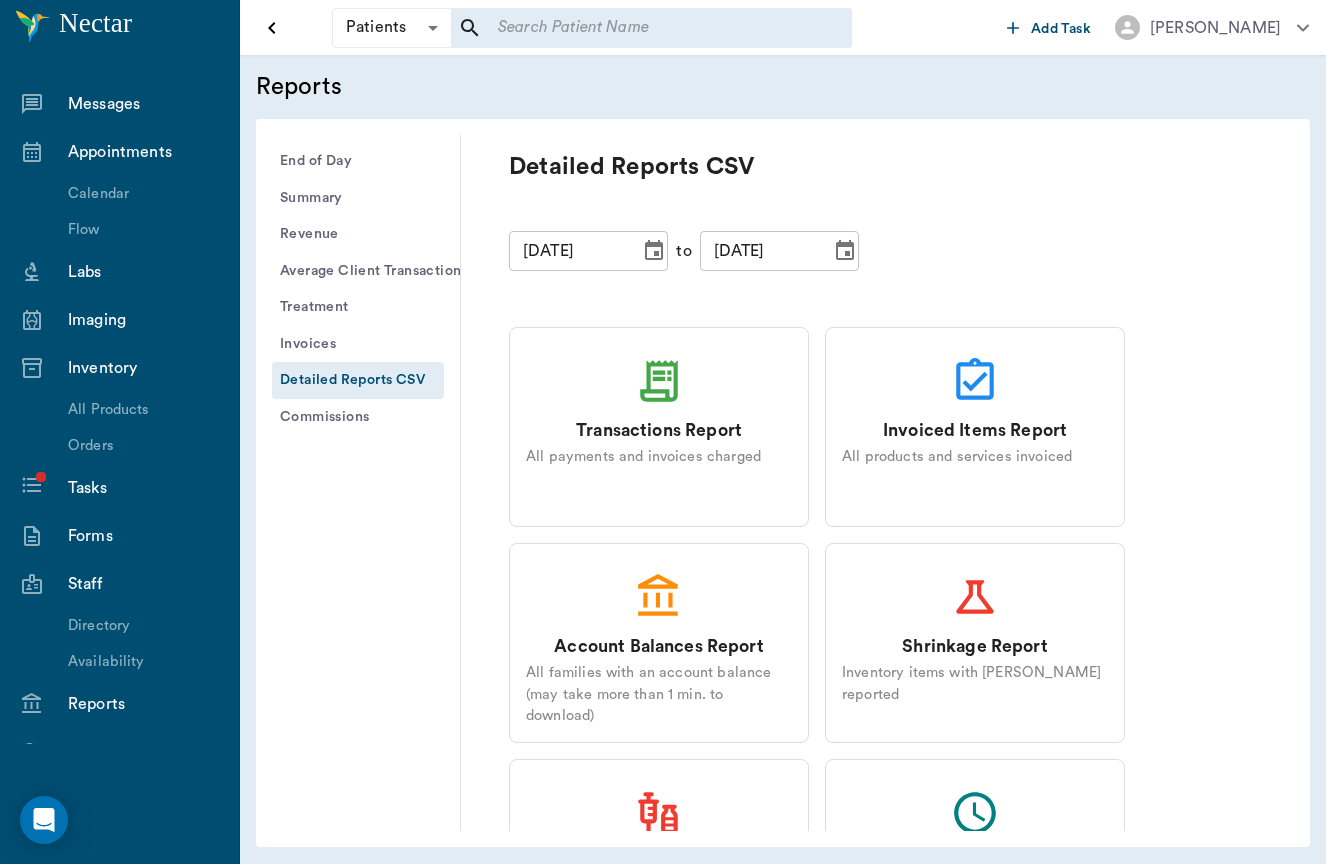 click 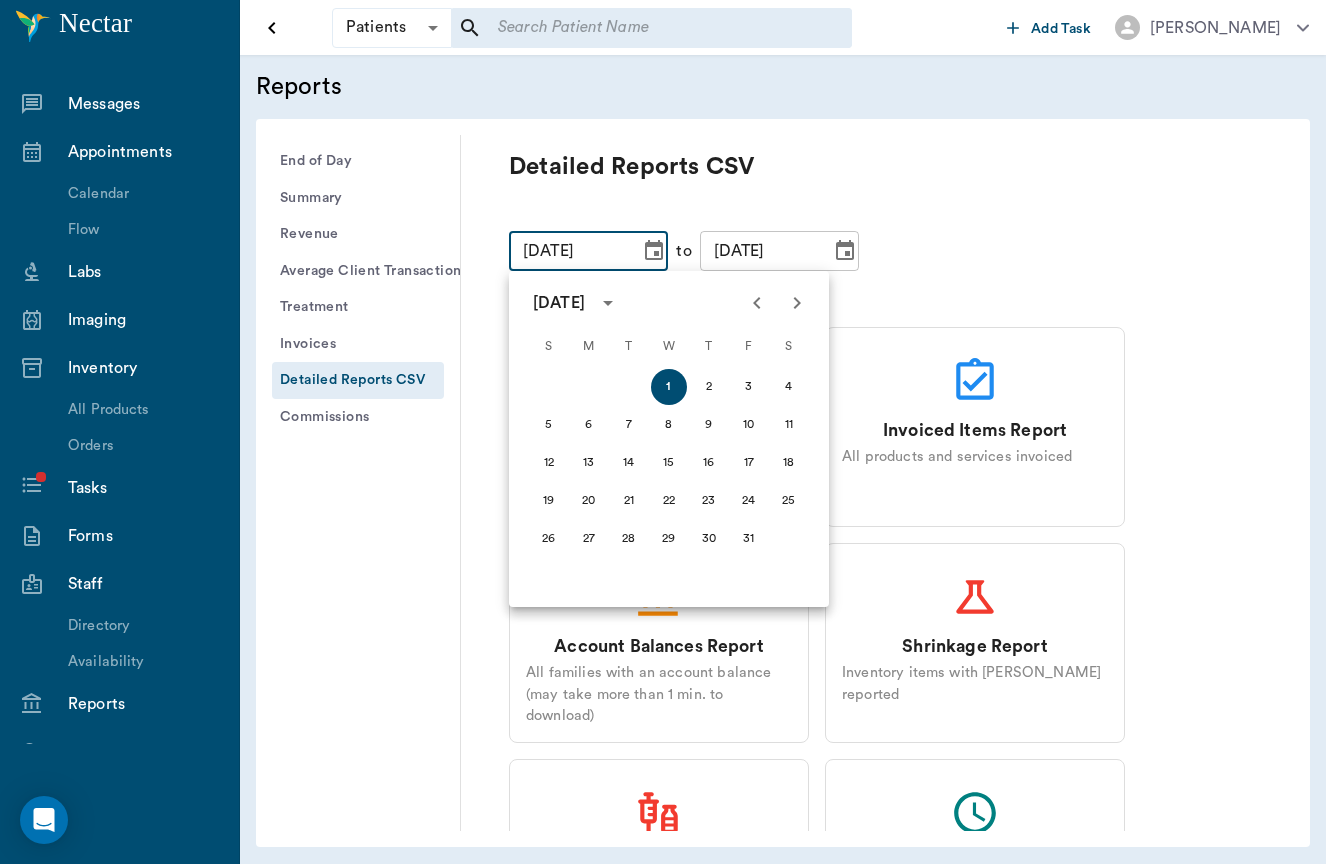 click 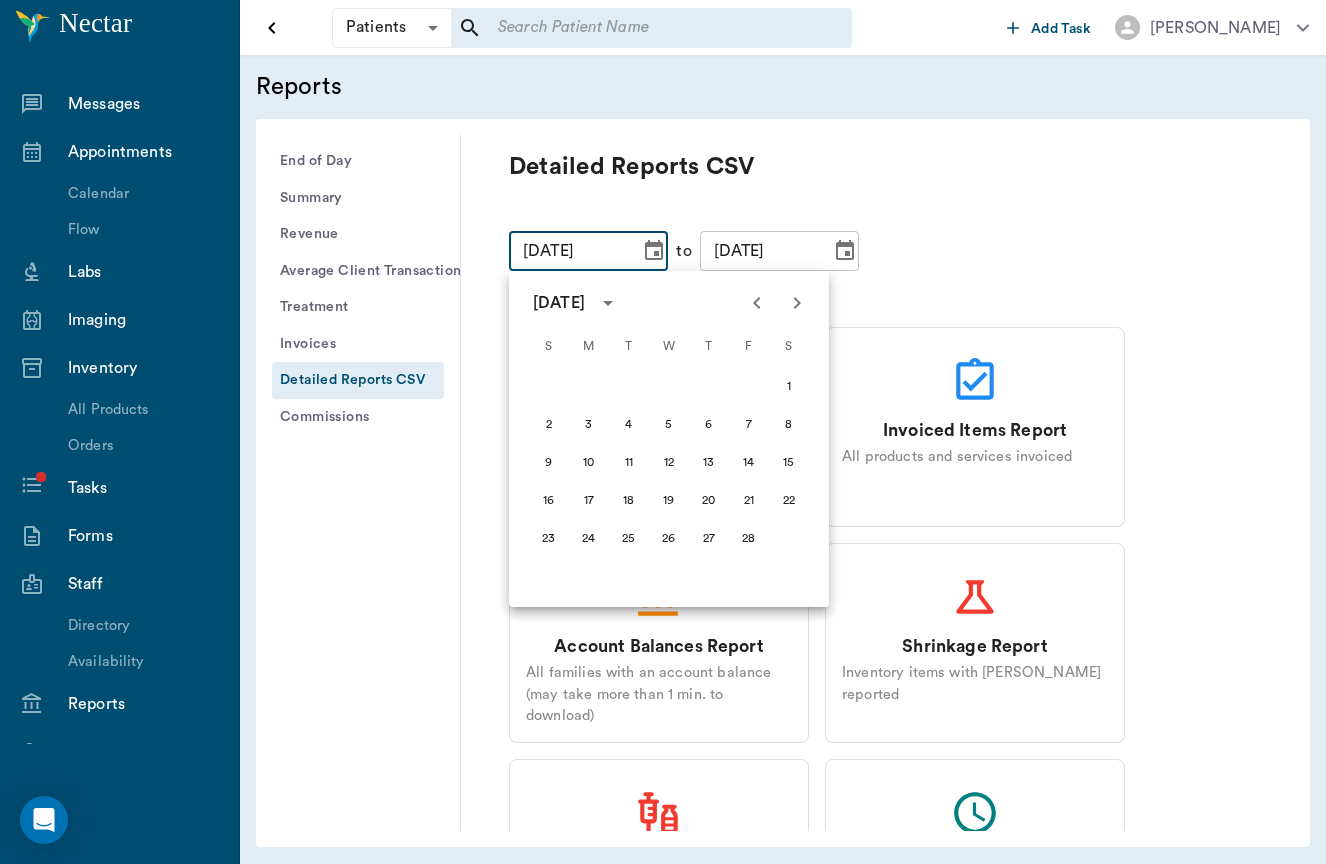 click 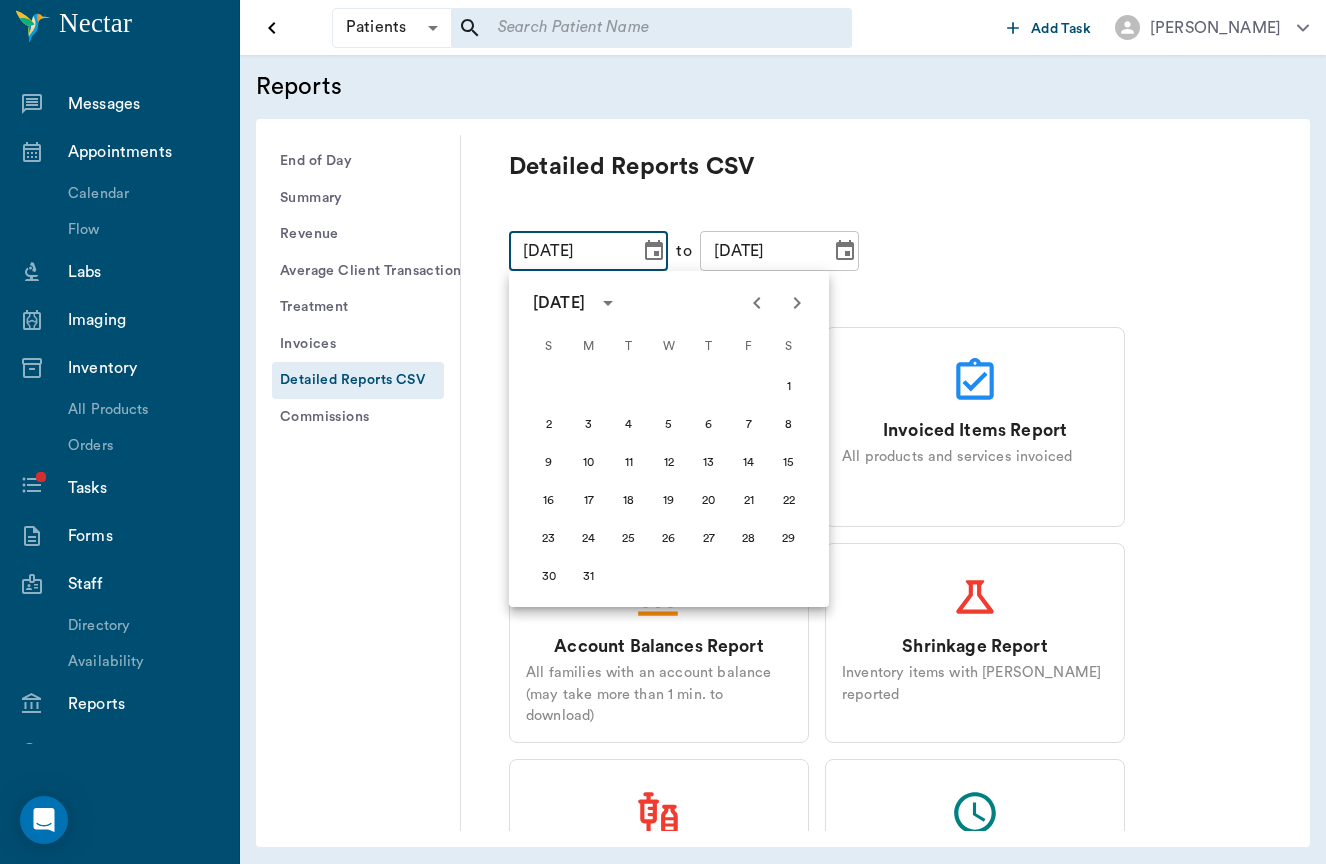click 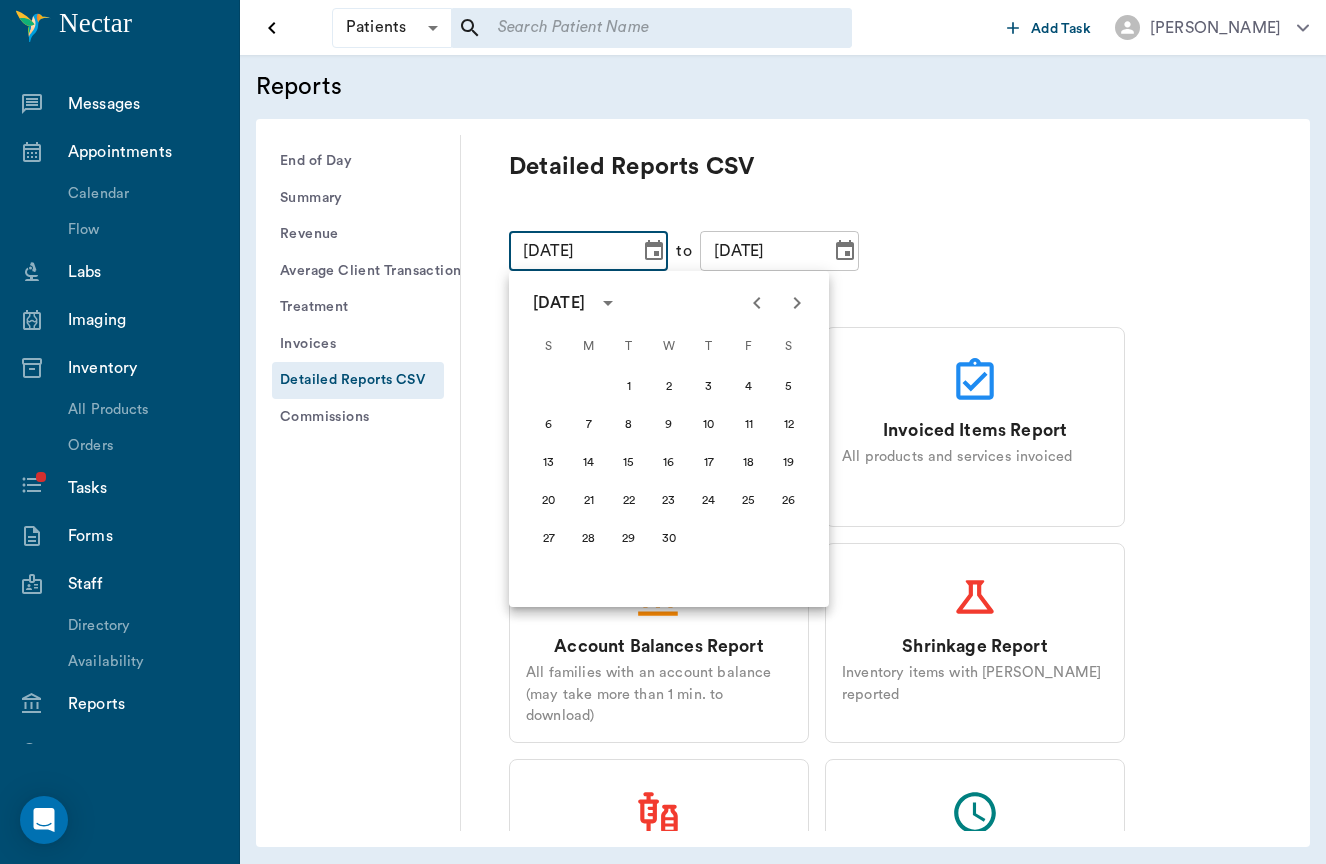 click 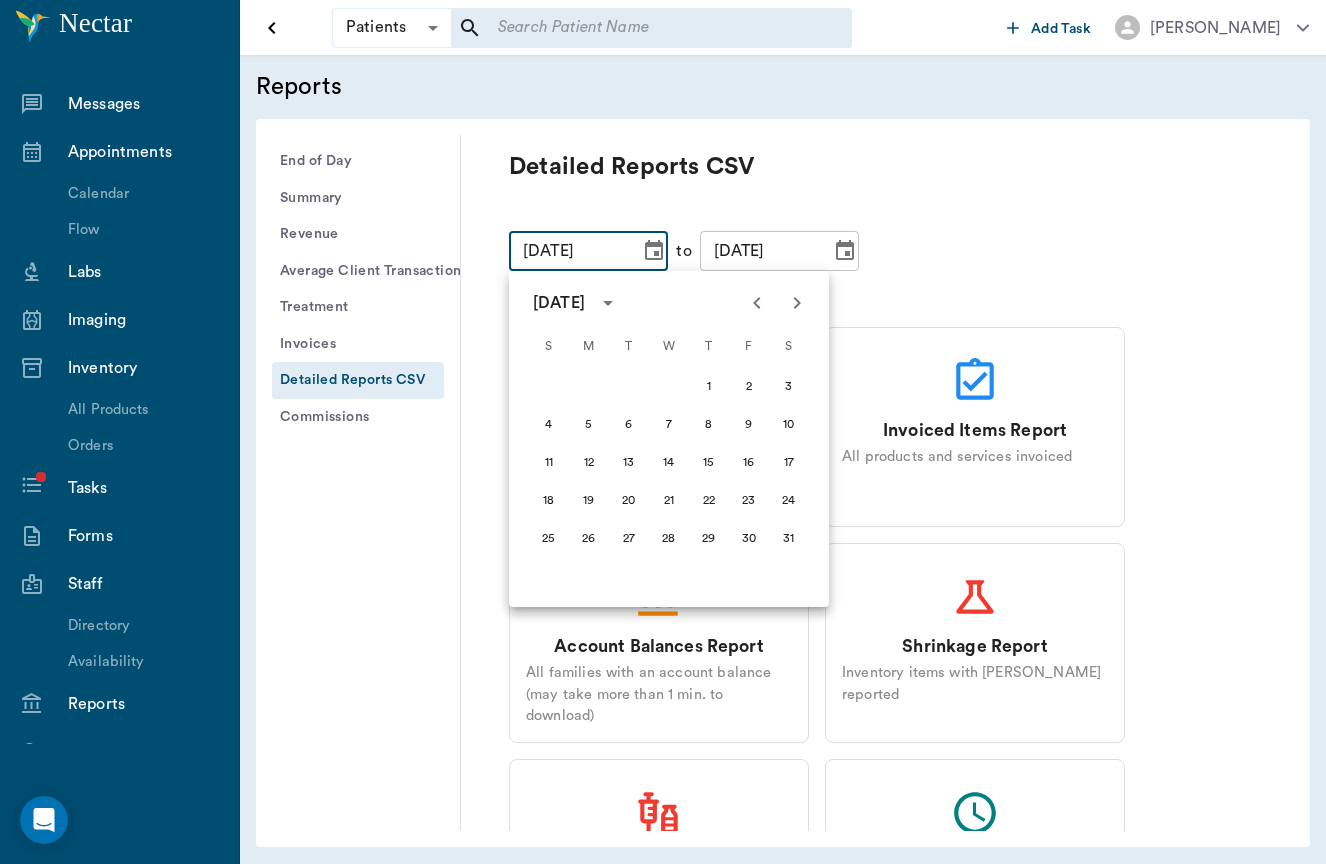click 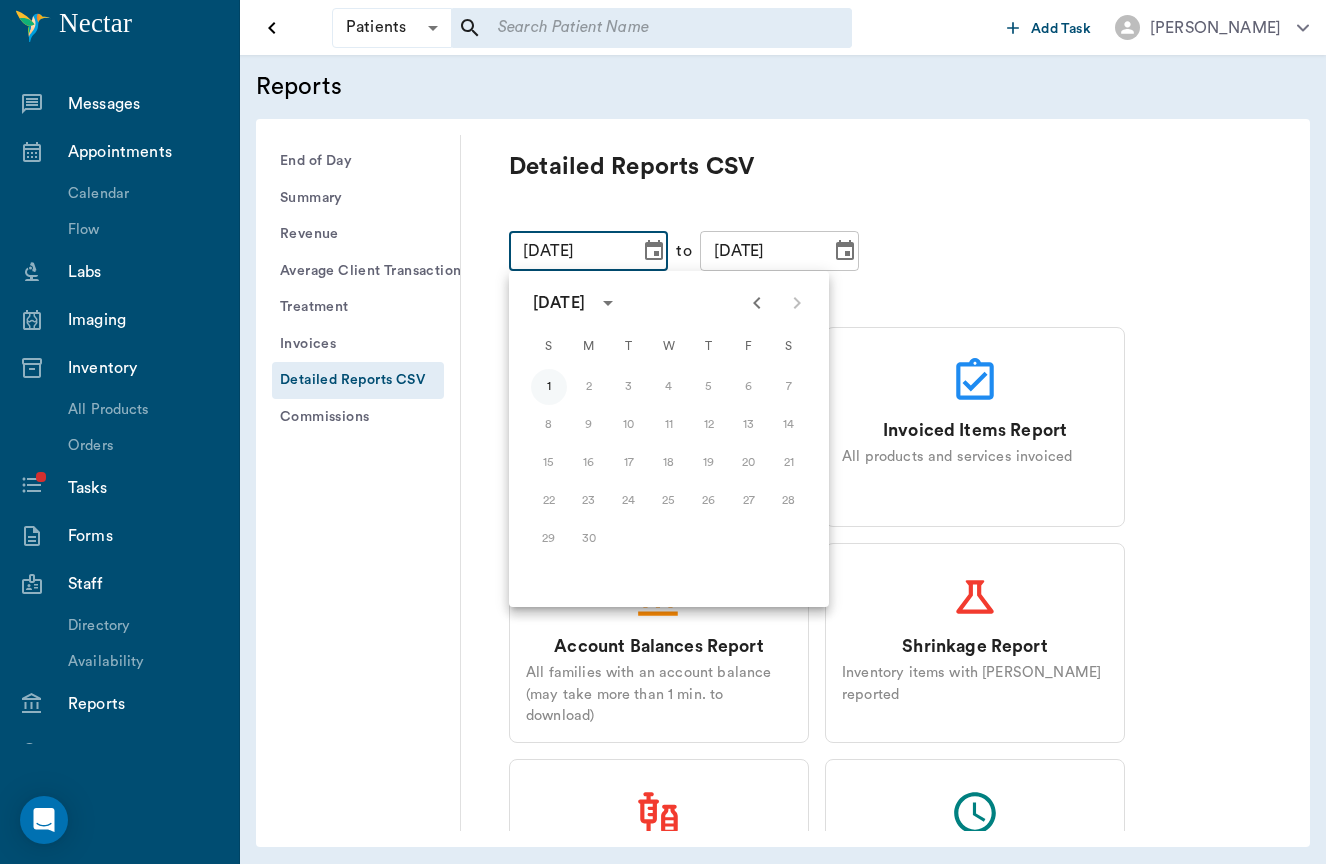 click on "1" at bounding box center (549, 387) 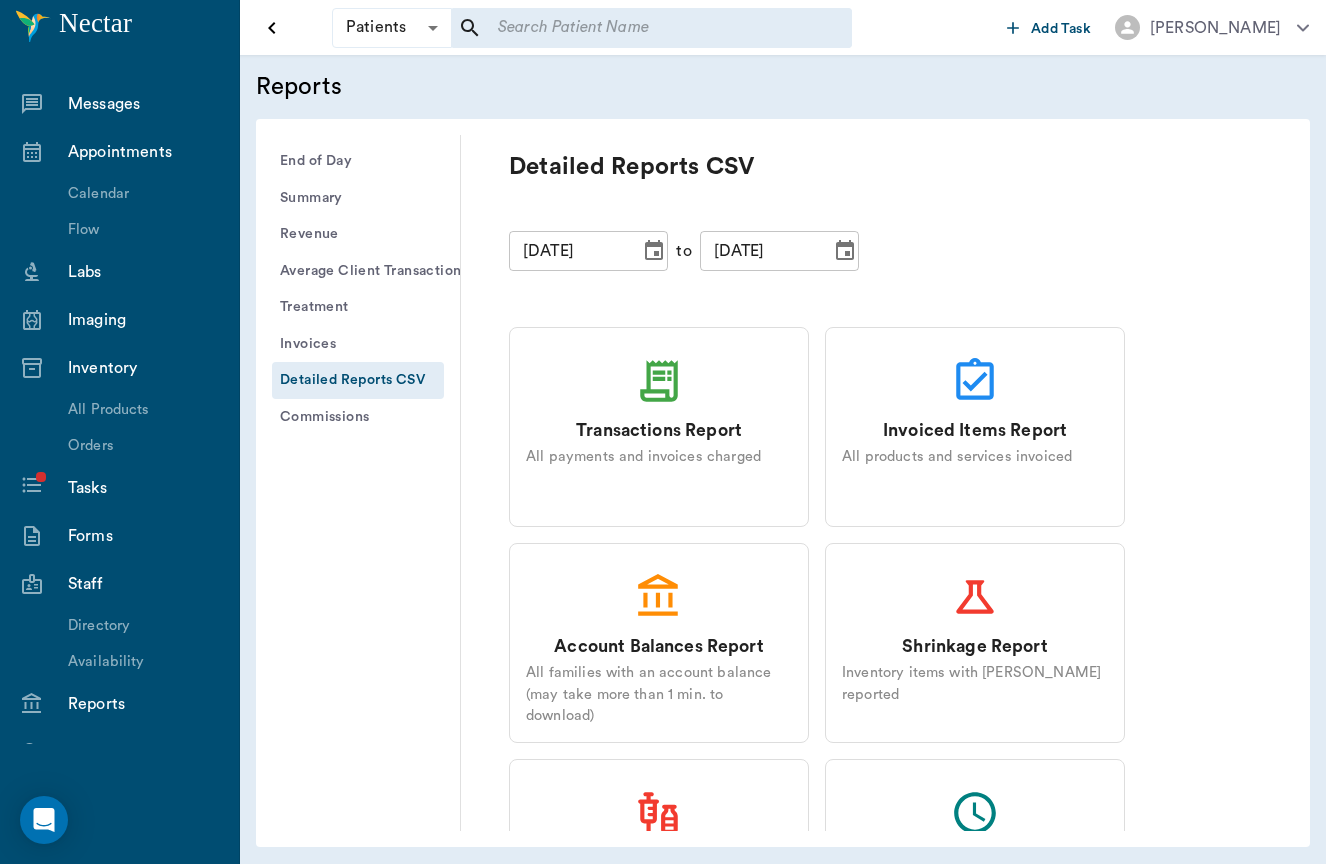 click at bounding box center [845, 251] 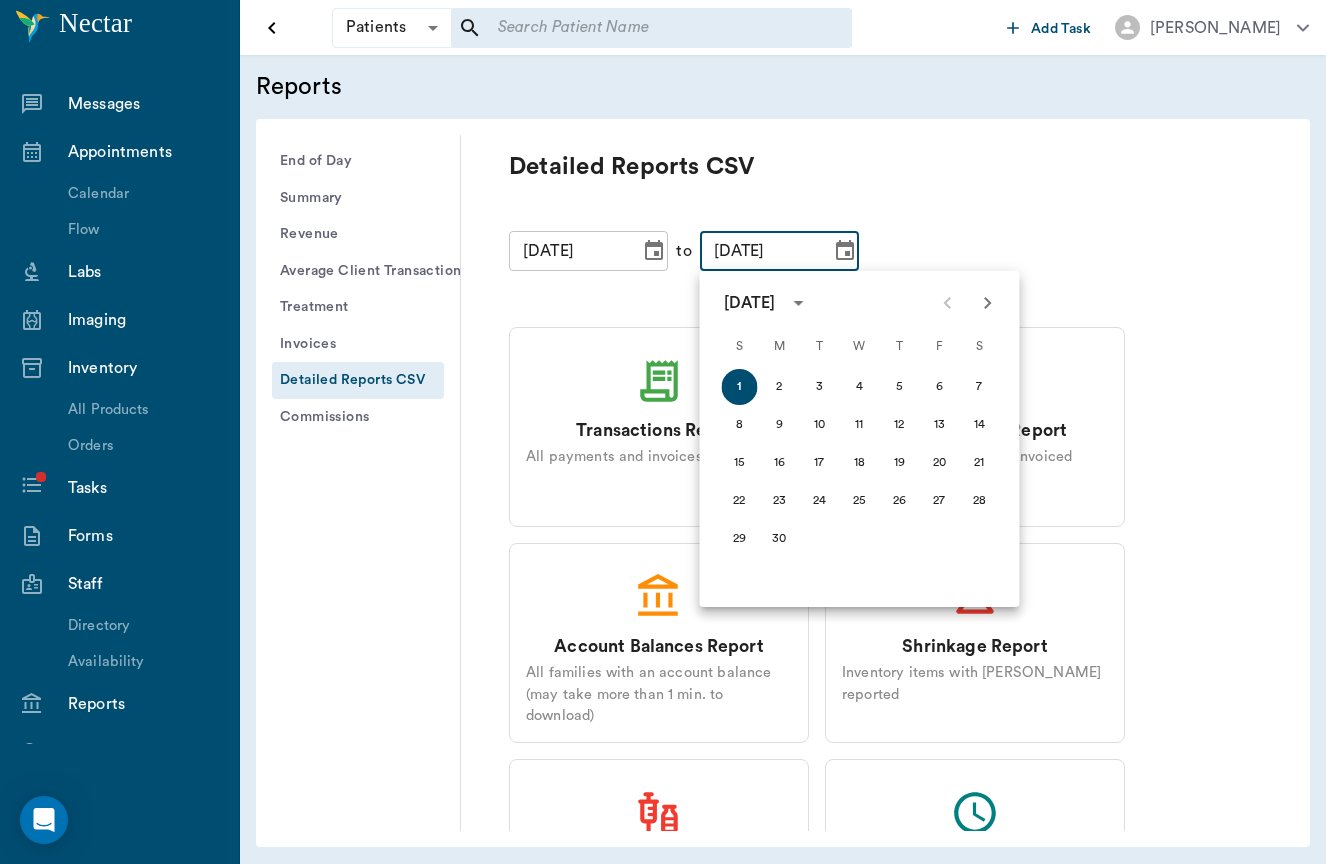 click 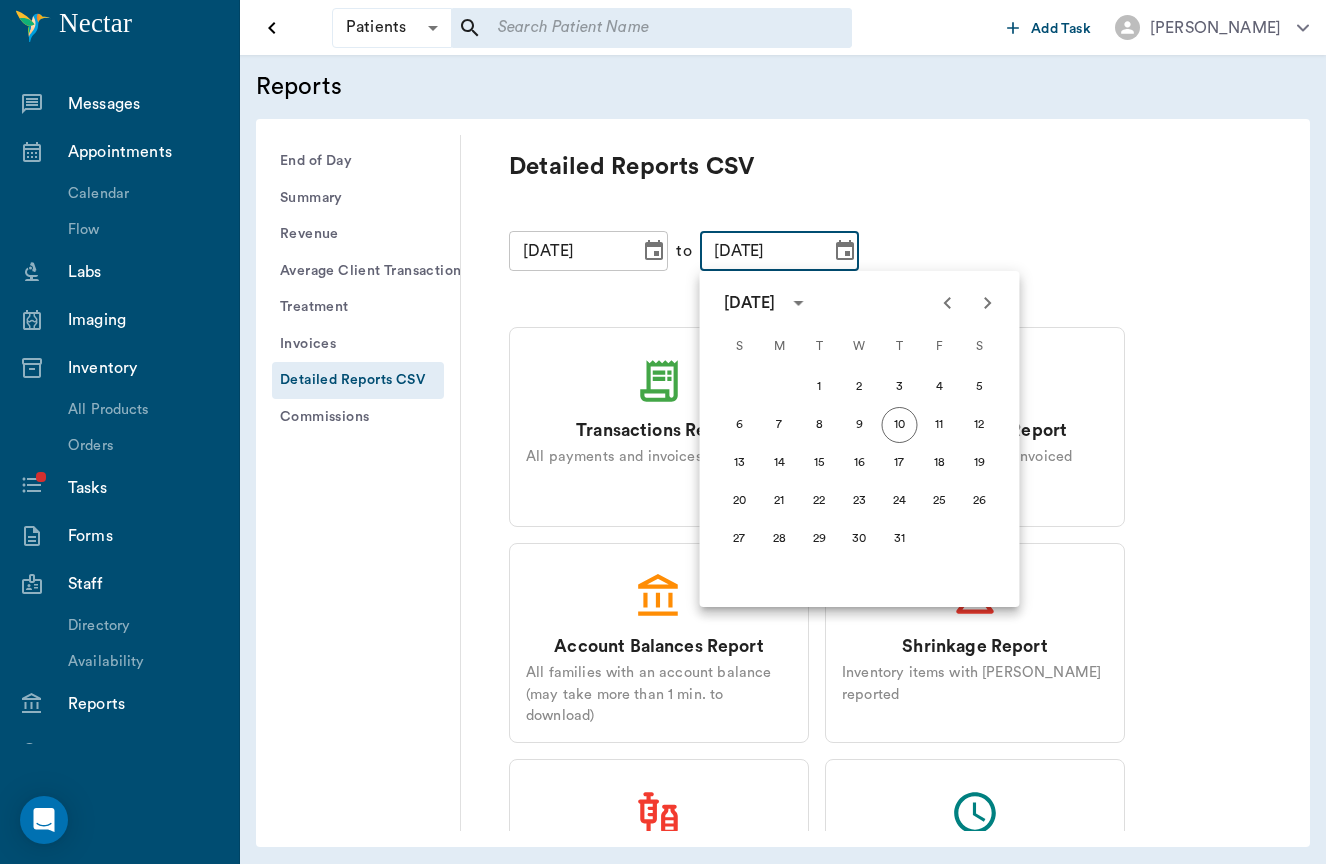 click 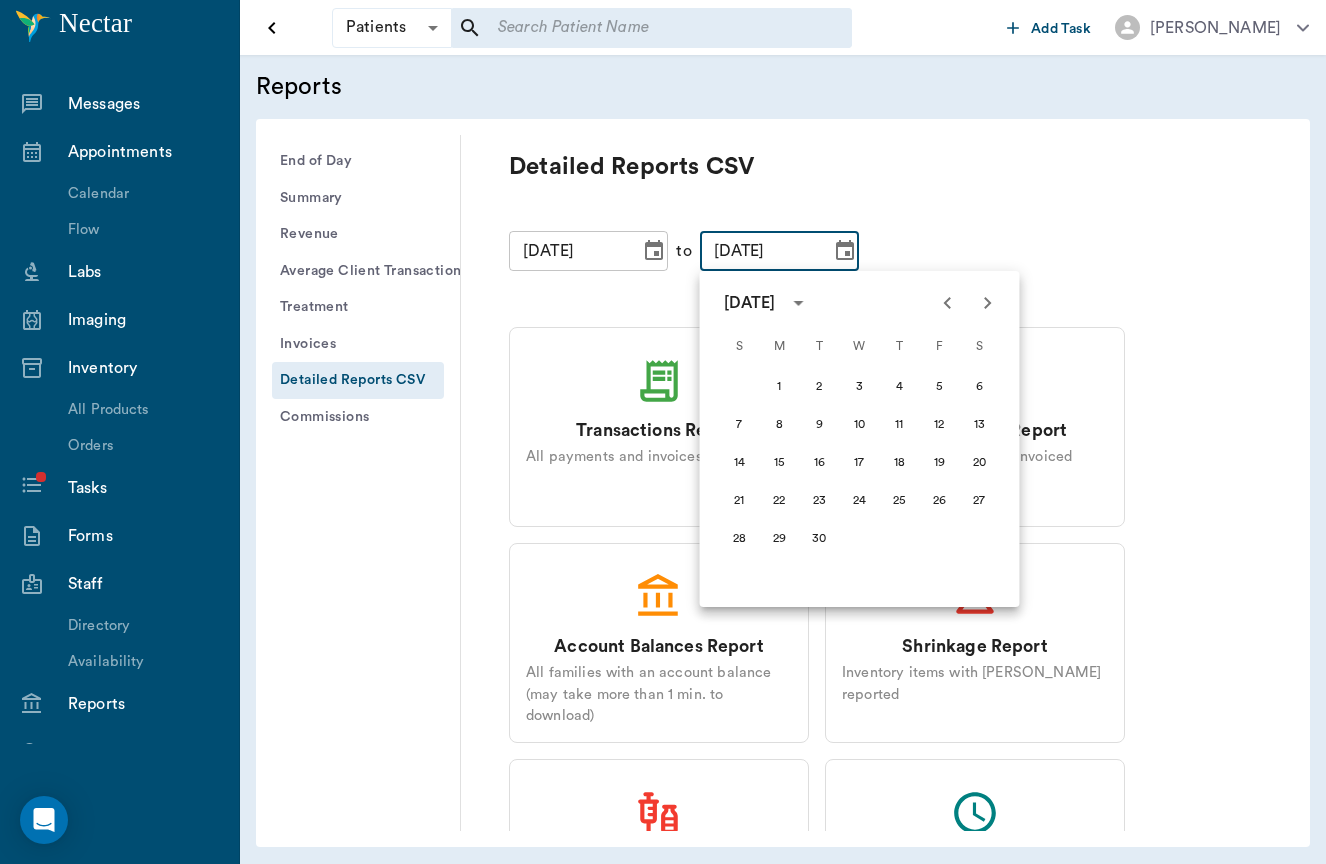 click 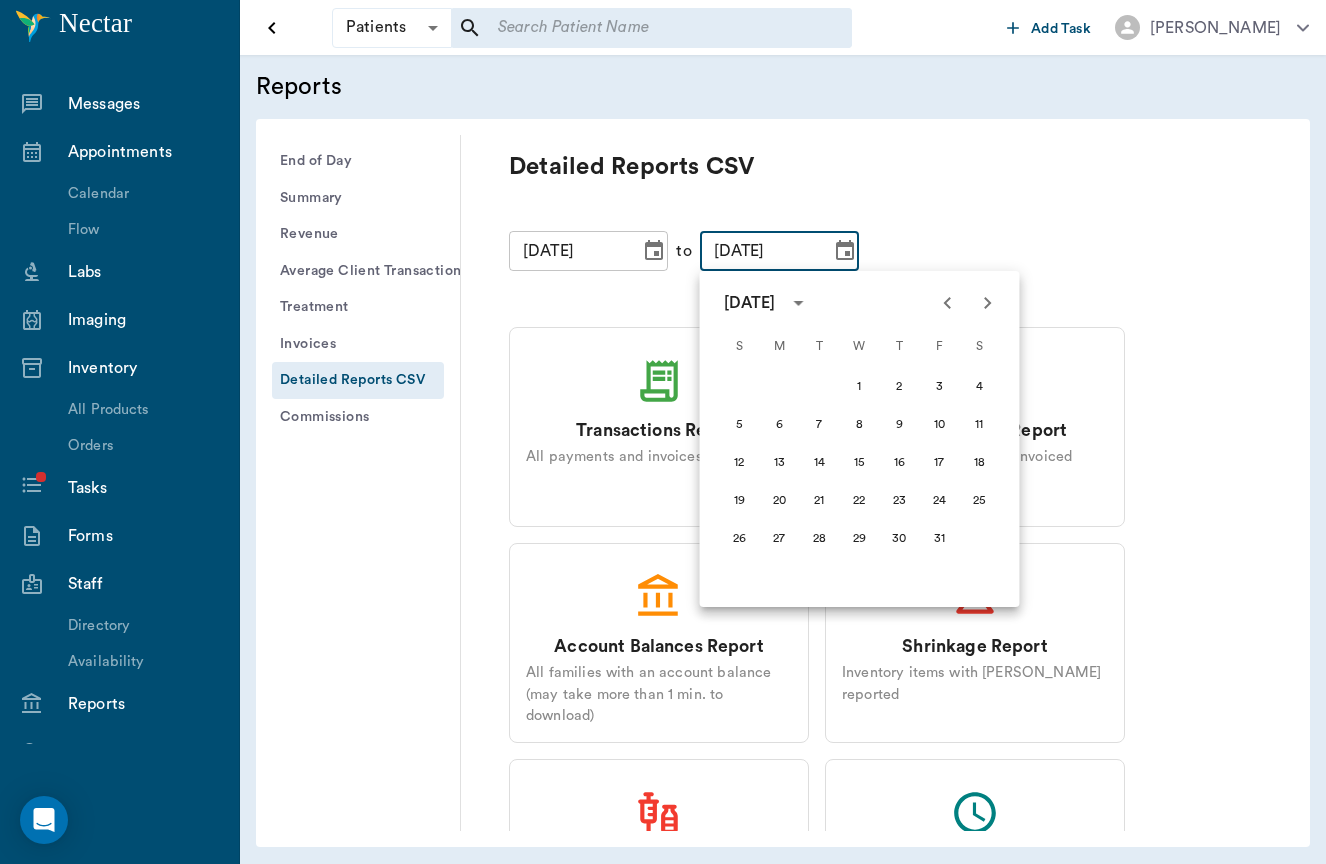 click on "[DATE] ​ to [DATE] ​" at bounding box center (885, 251) 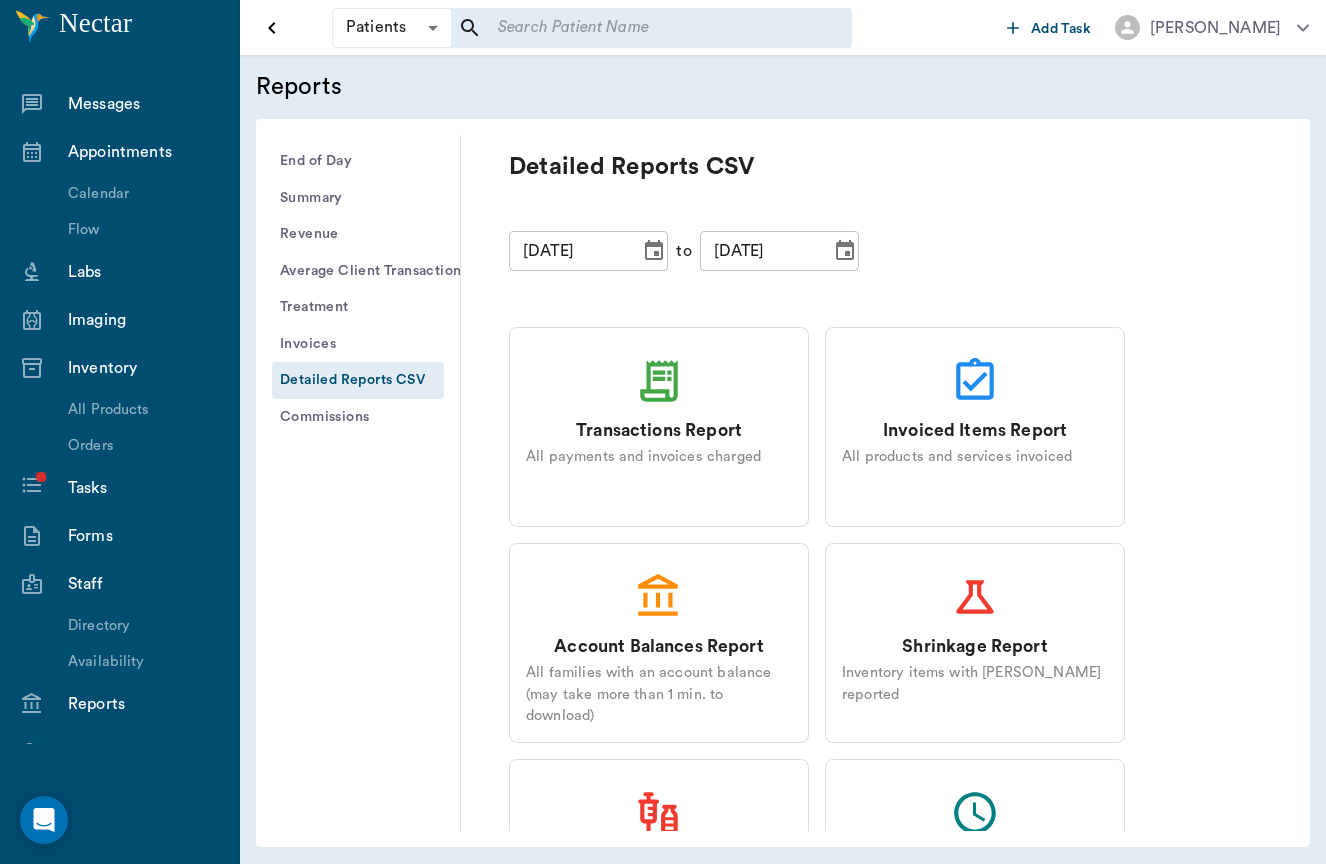 scroll, scrollTop: 0, scrollLeft: 0, axis: both 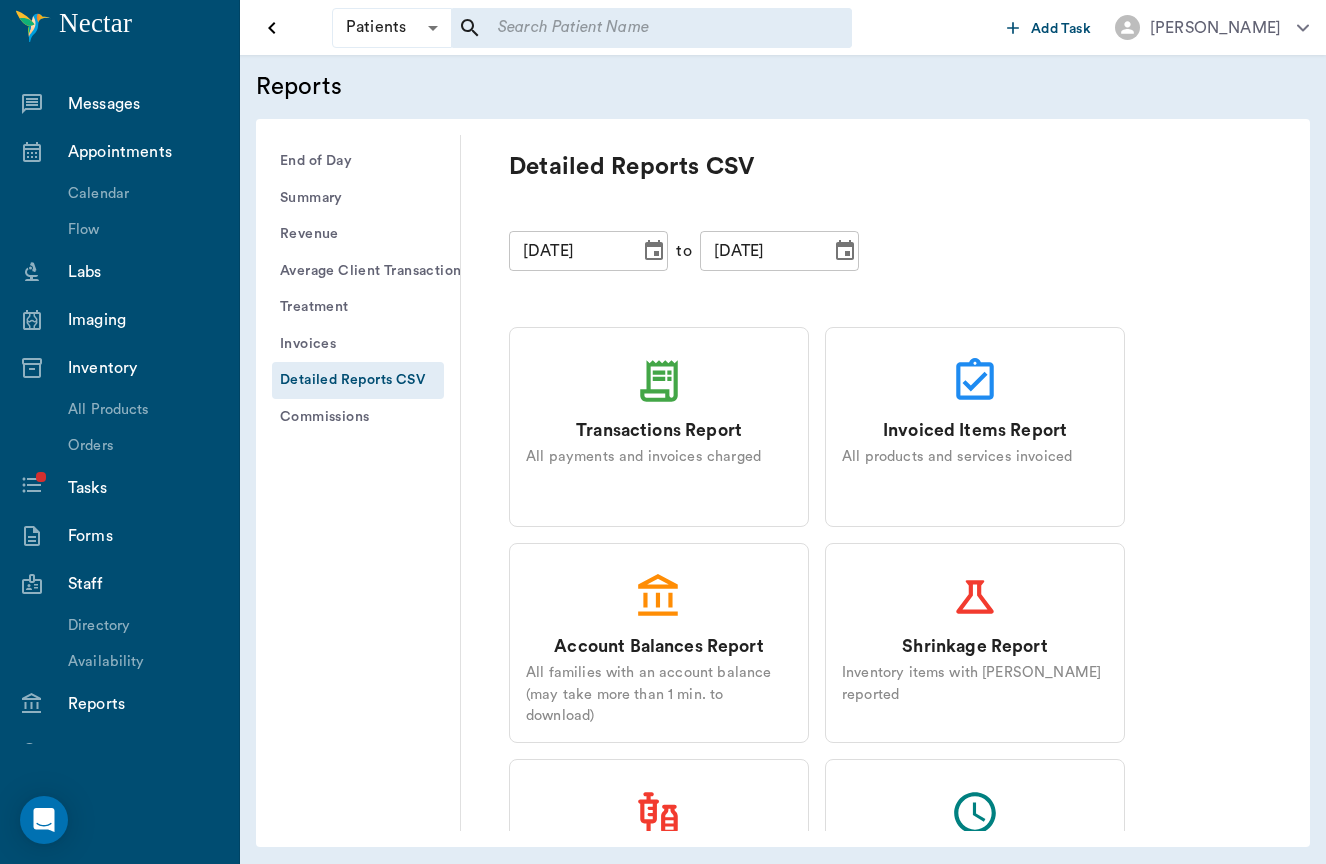 click 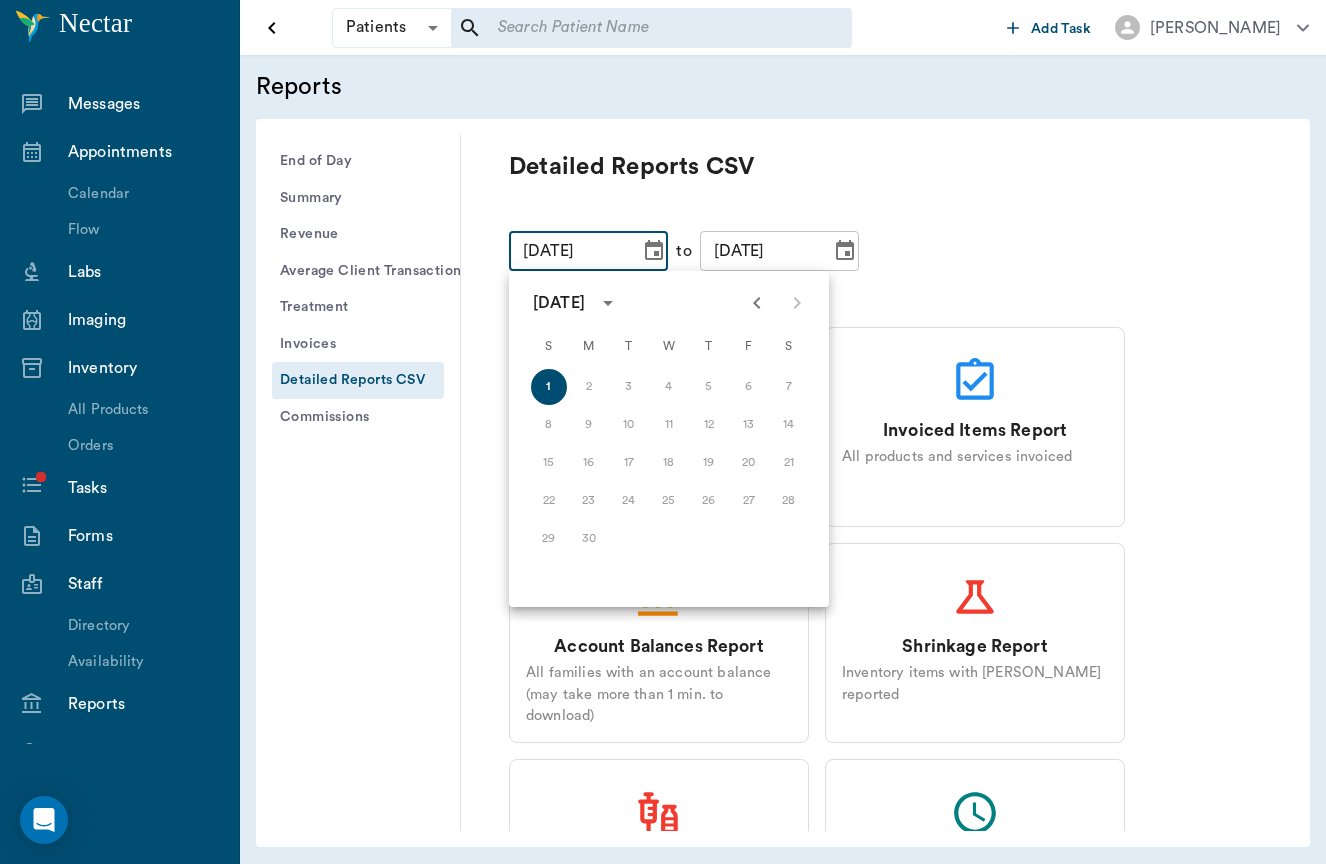 click 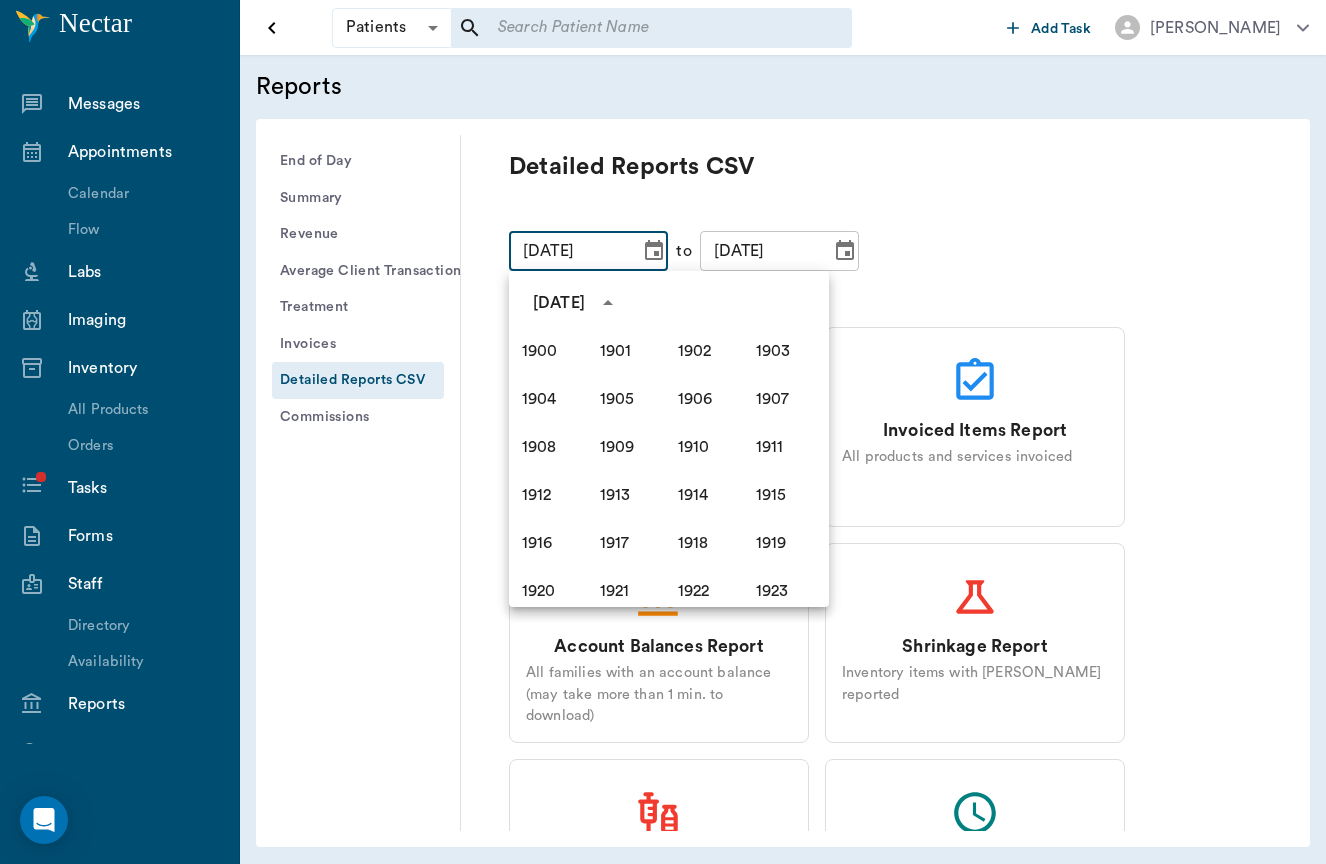 scroll, scrollTop: 1256, scrollLeft: 0, axis: vertical 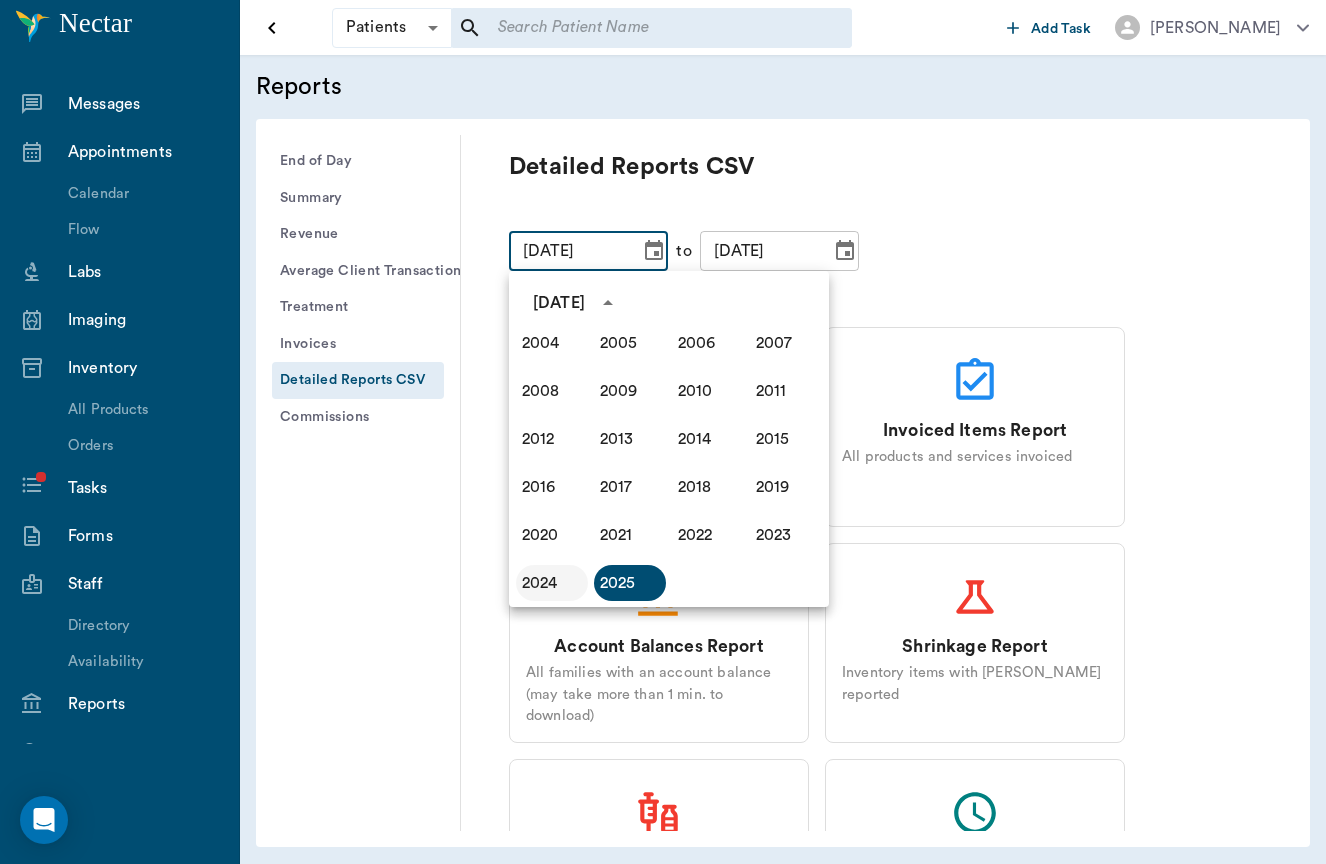 click on "2024" at bounding box center (552, 583) 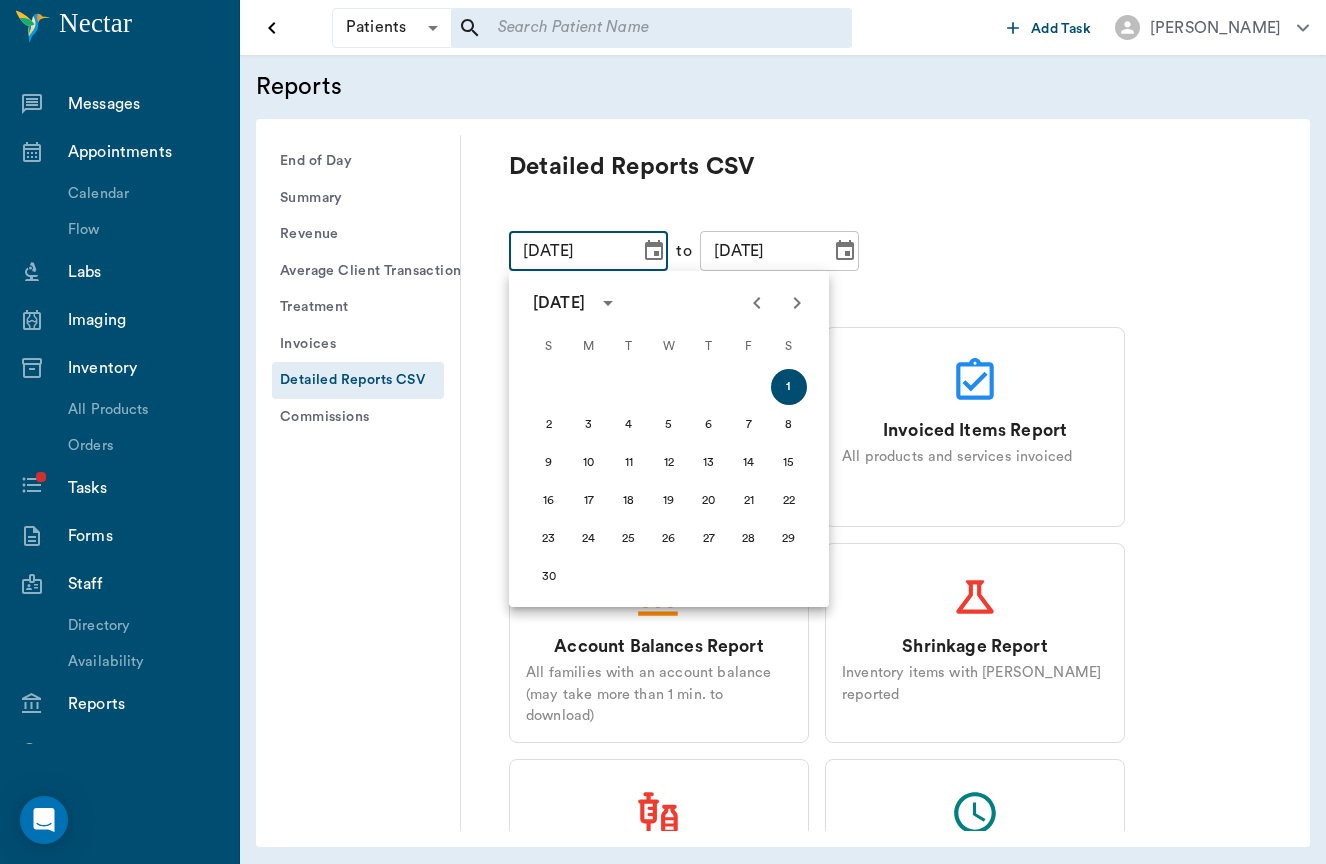 click 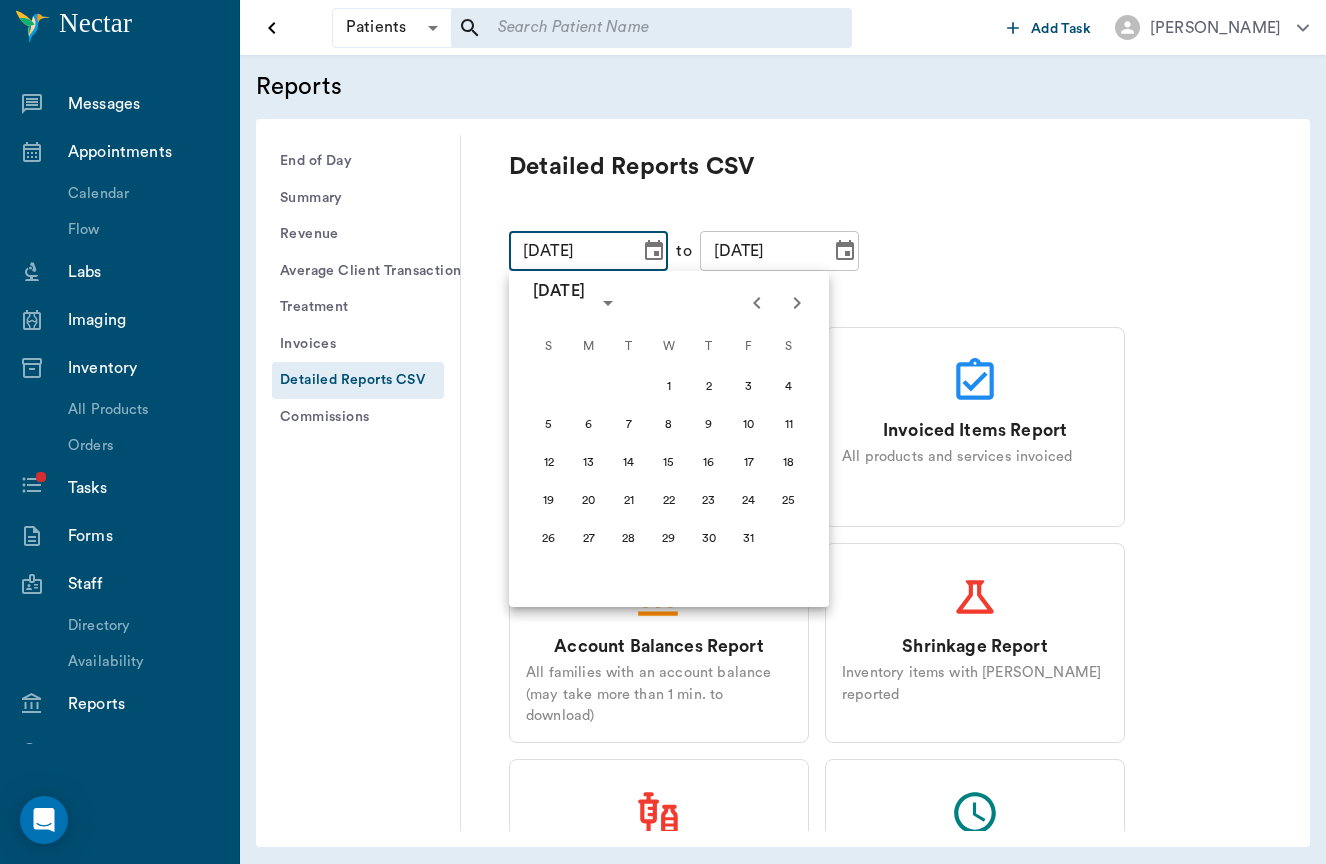 click 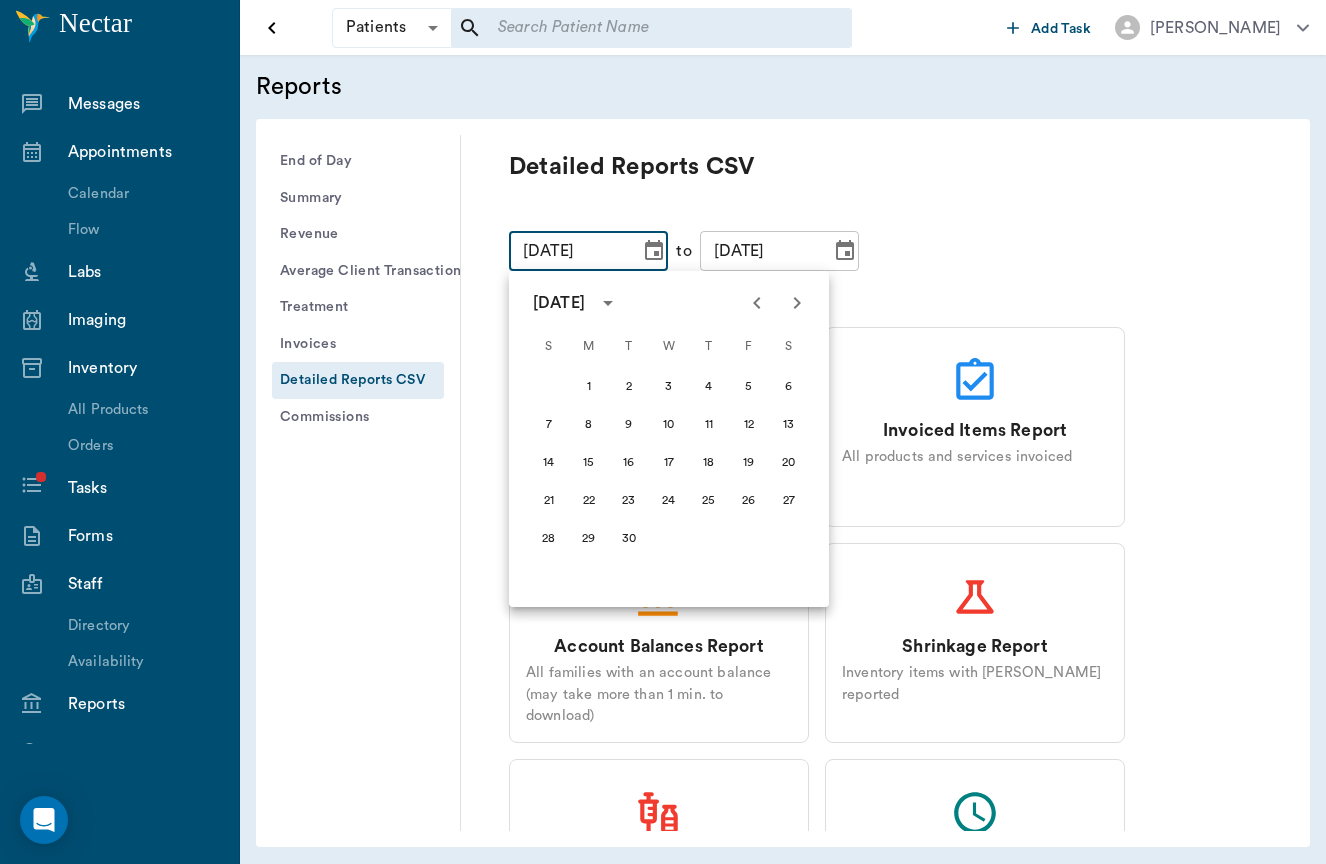 click 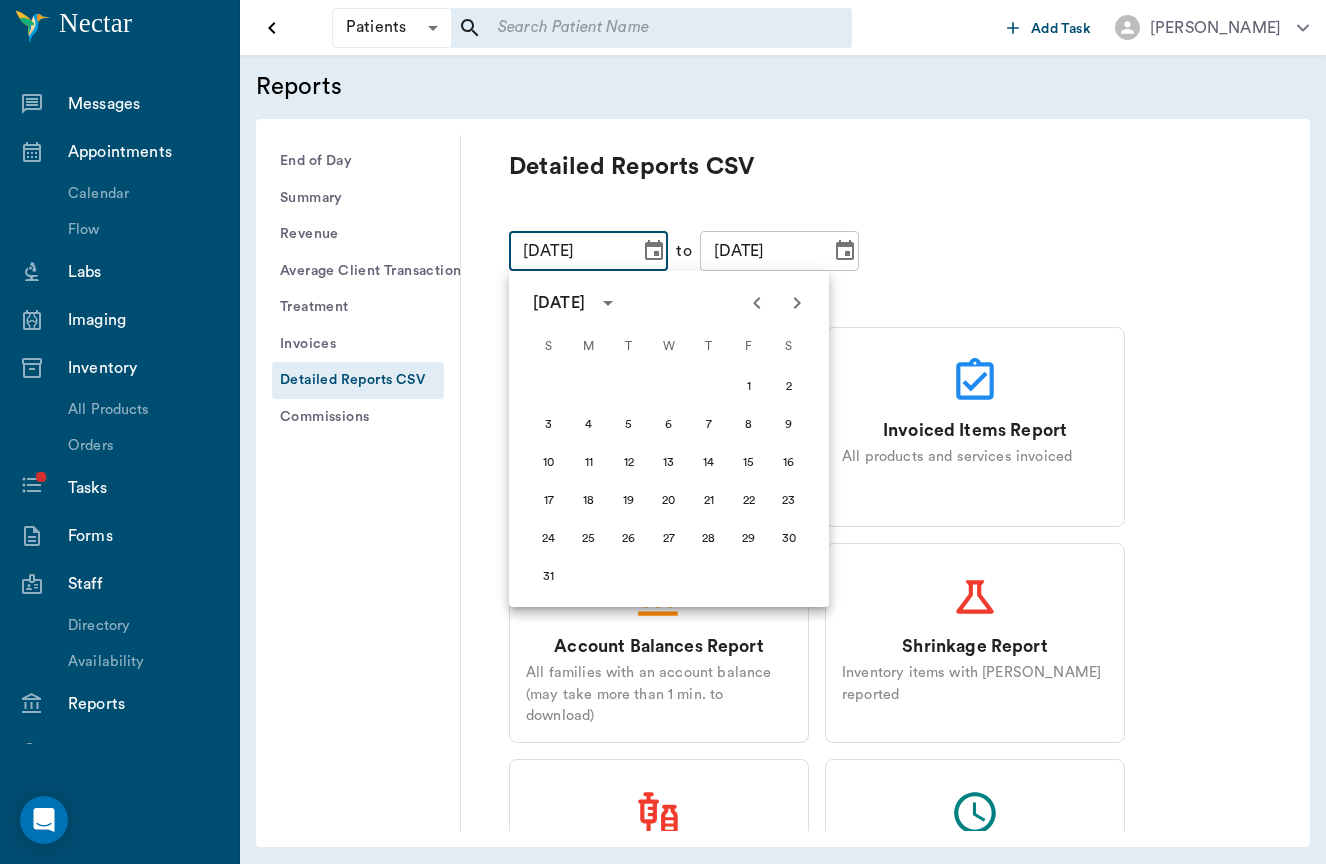 click 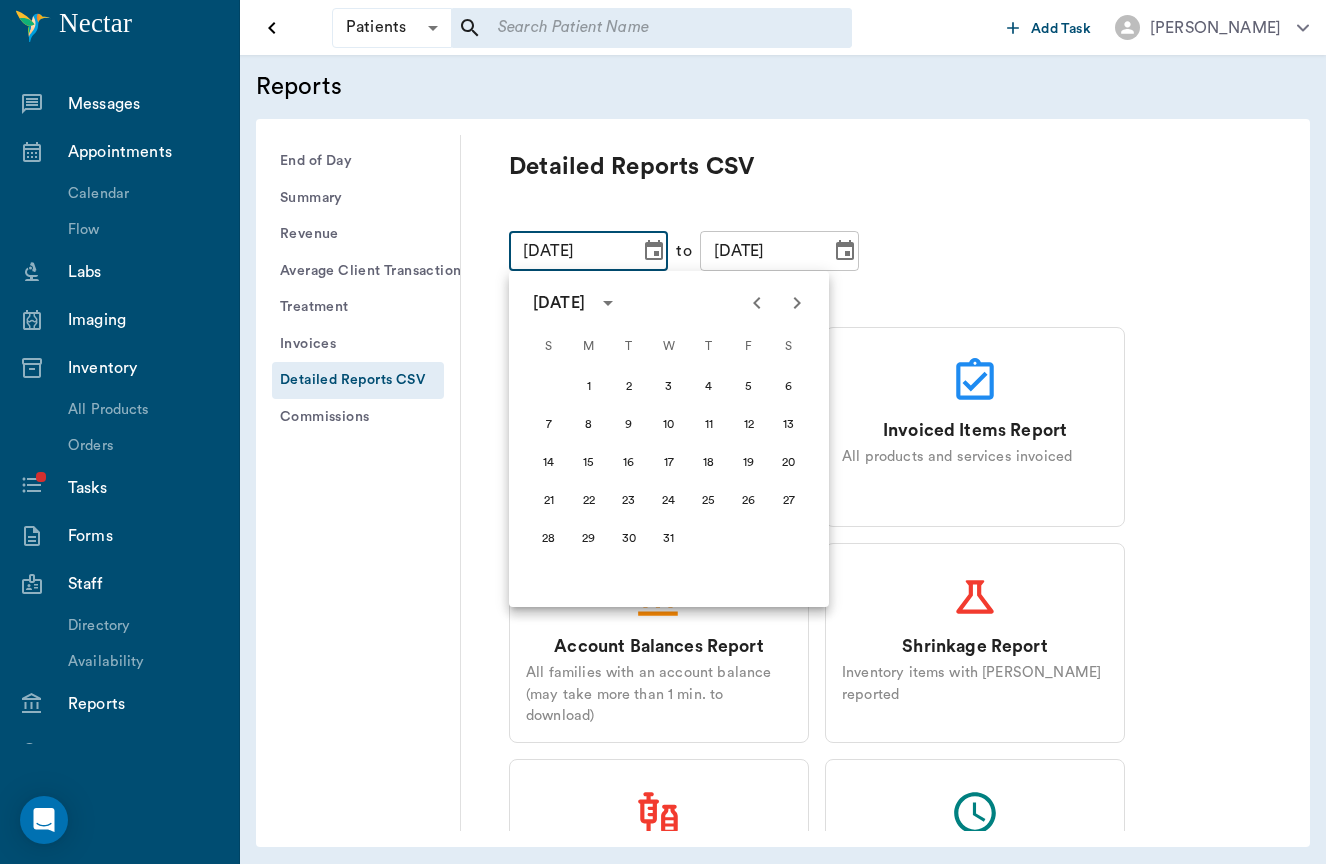 click 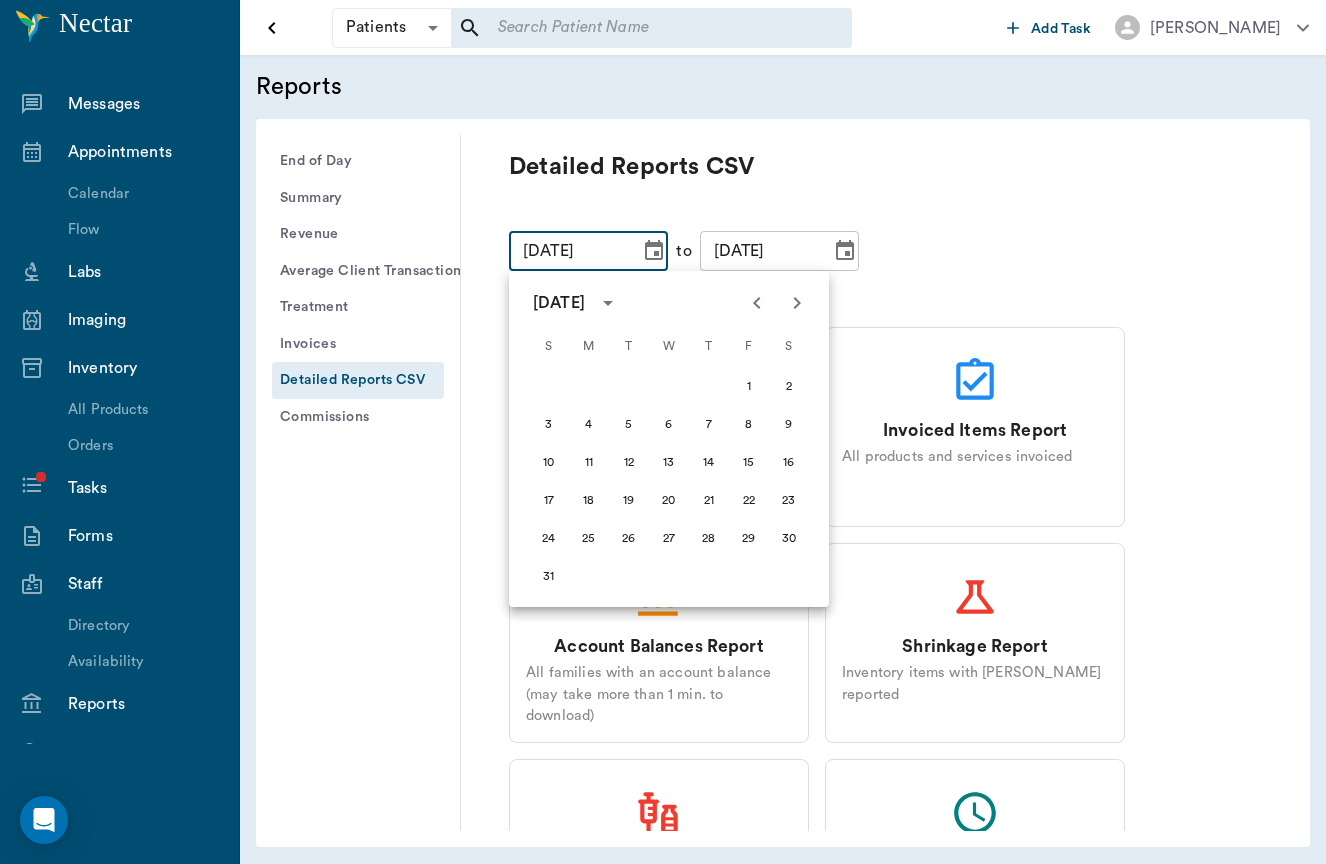 click 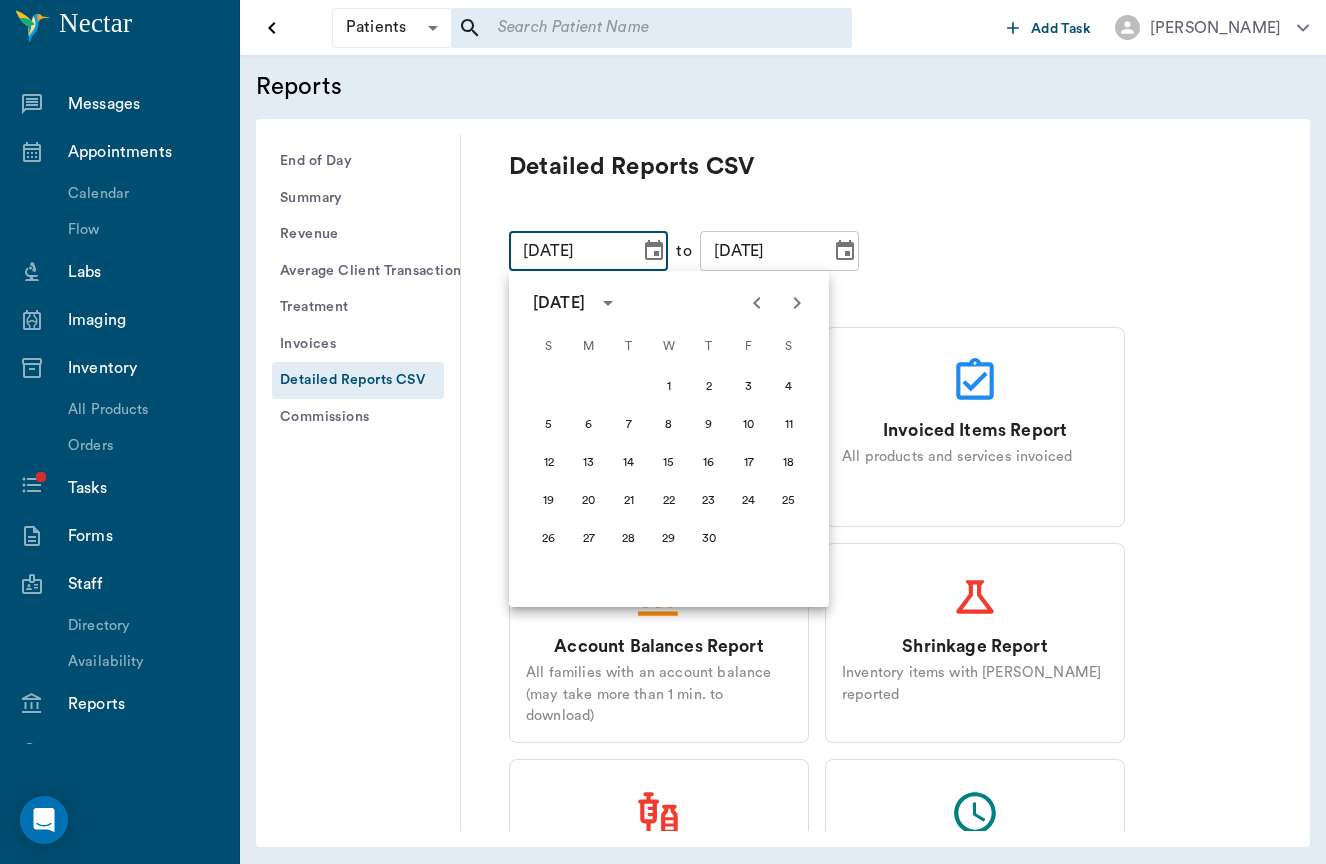 click at bounding box center [797, 303] 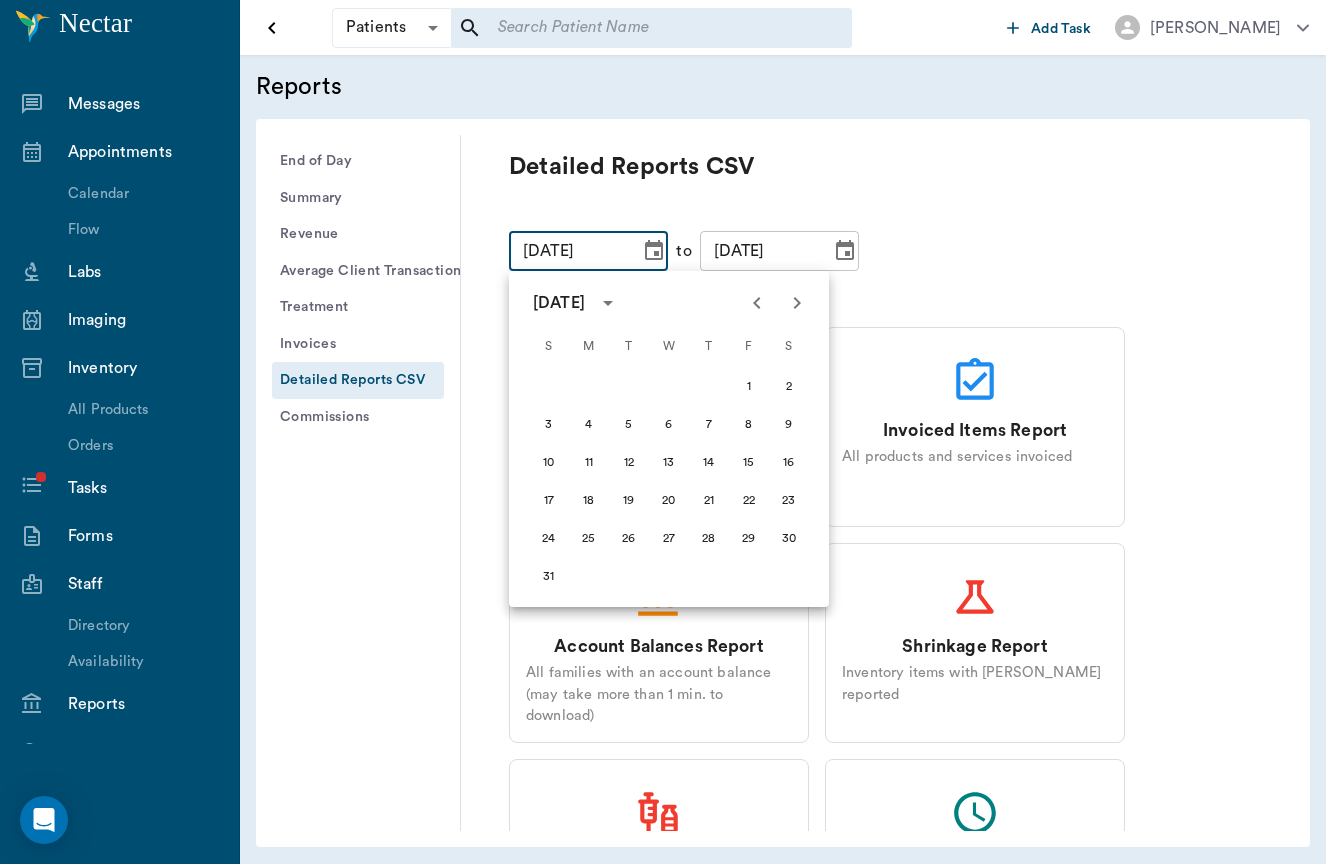 click at bounding box center (797, 303) 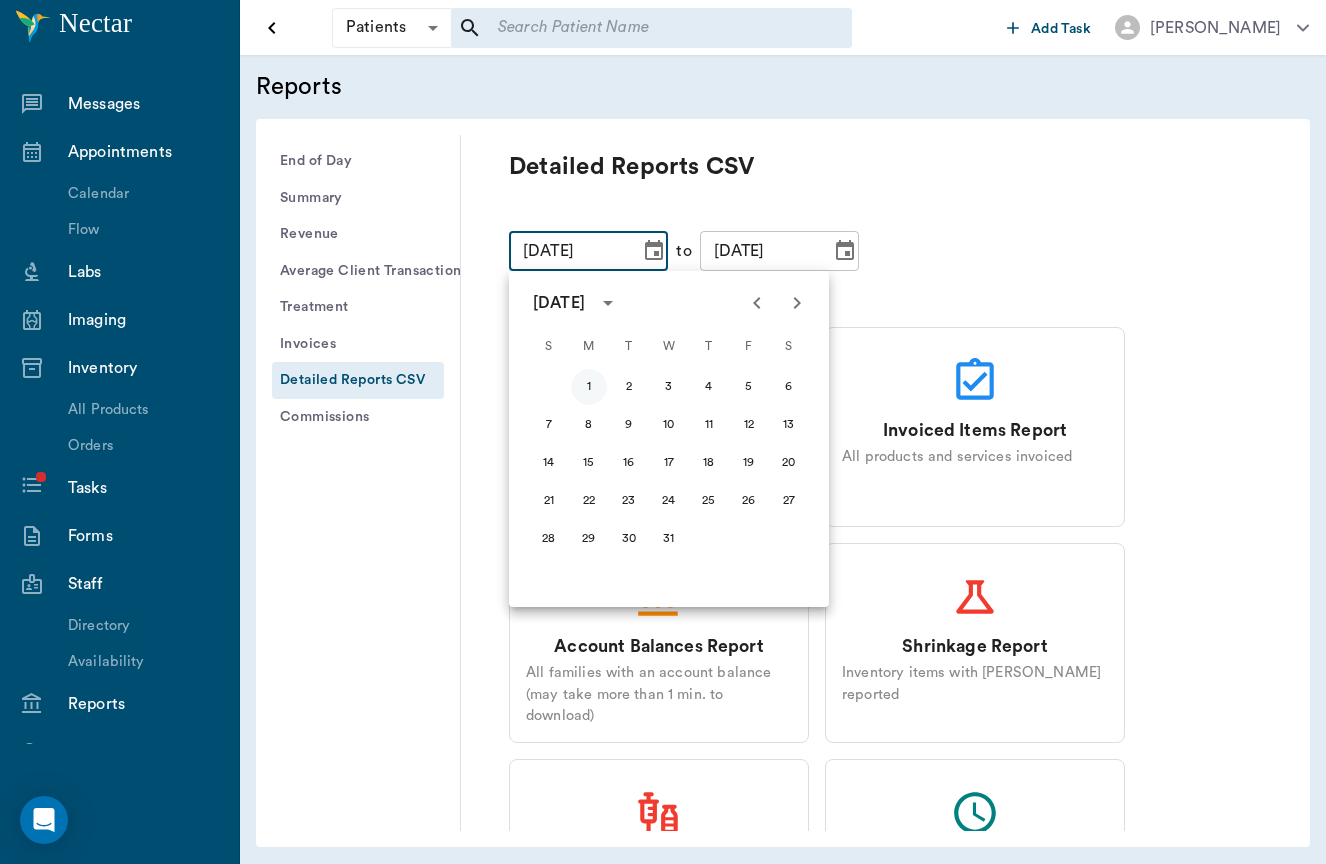 click on "1" at bounding box center (589, 387) 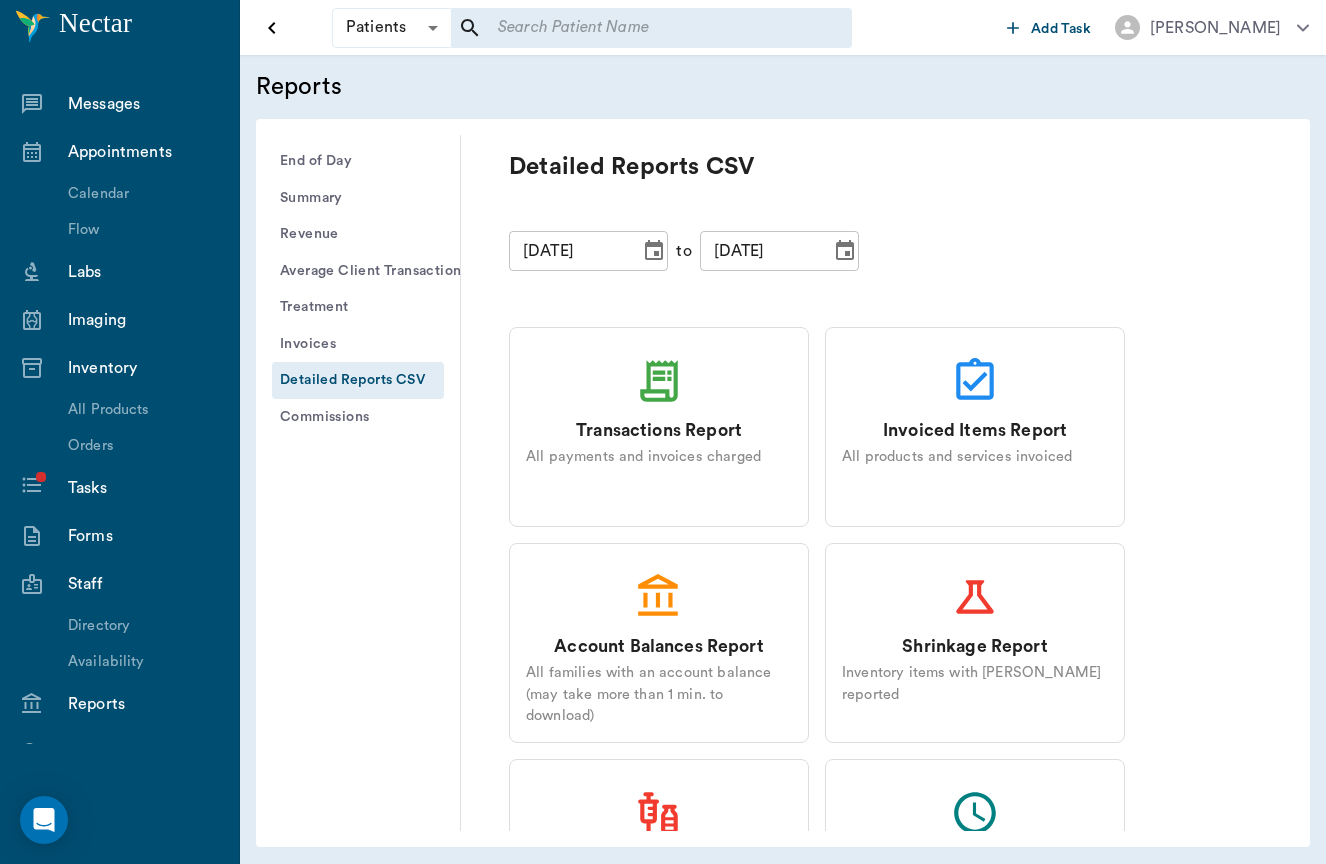 click 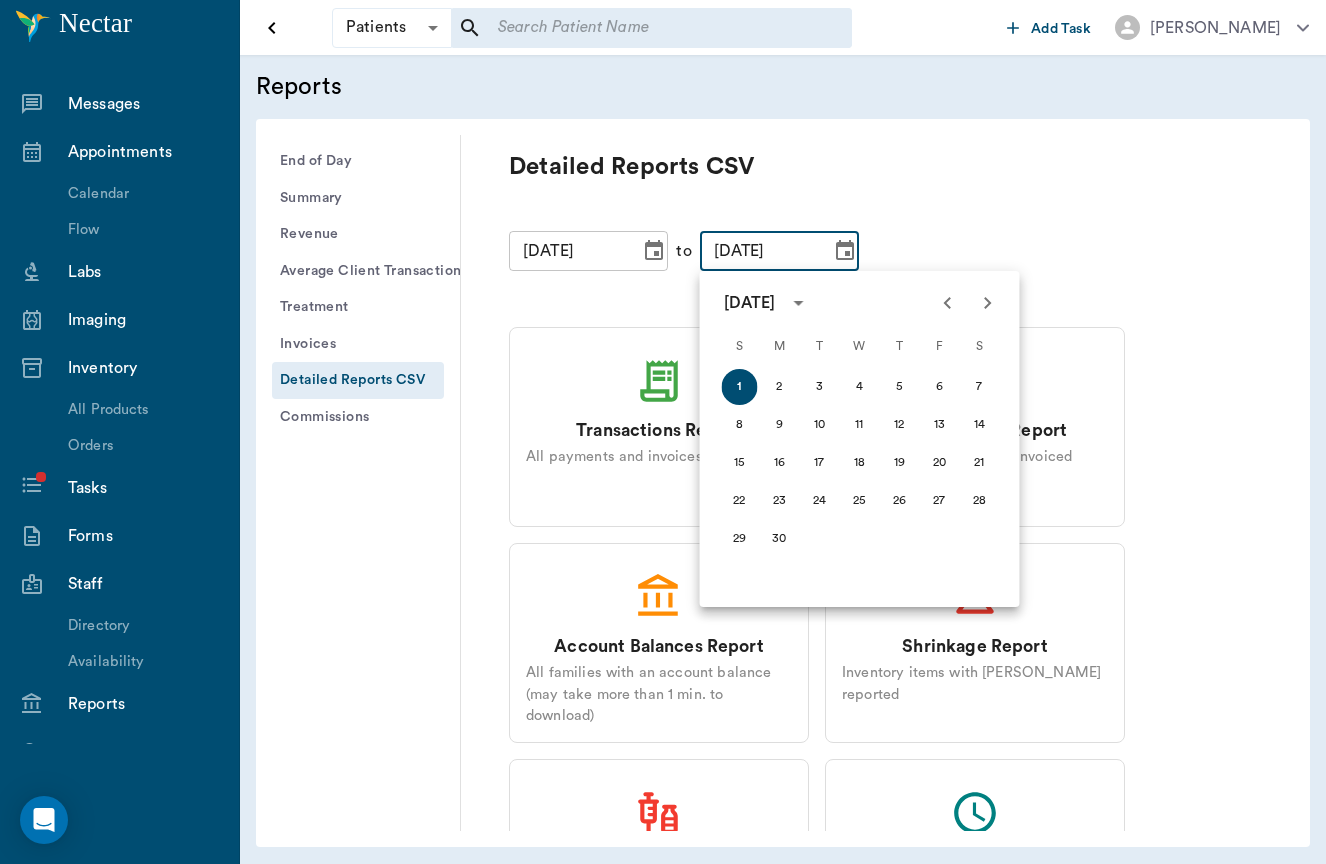 click at bounding box center [798, 303] 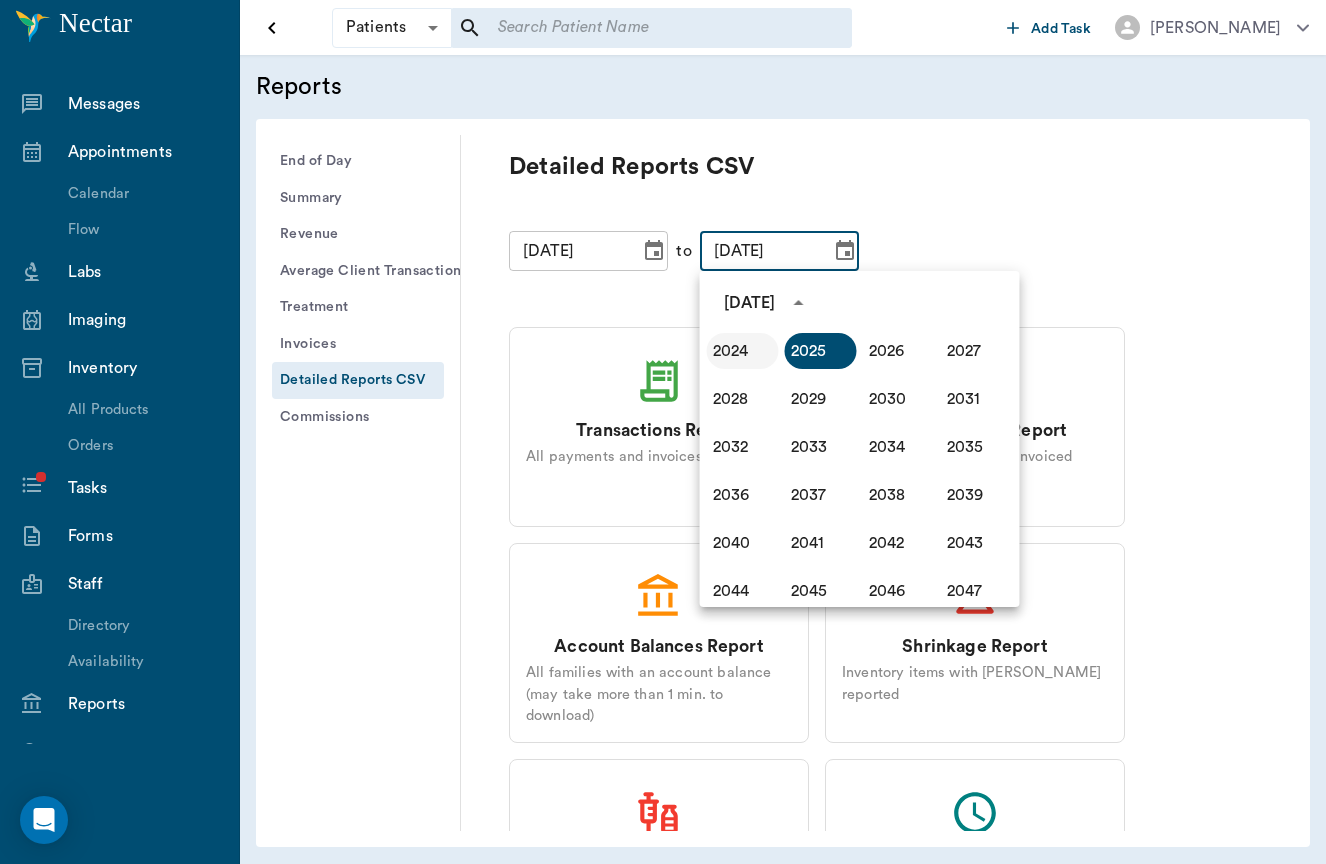 click on "2024" at bounding box center (743, 351) 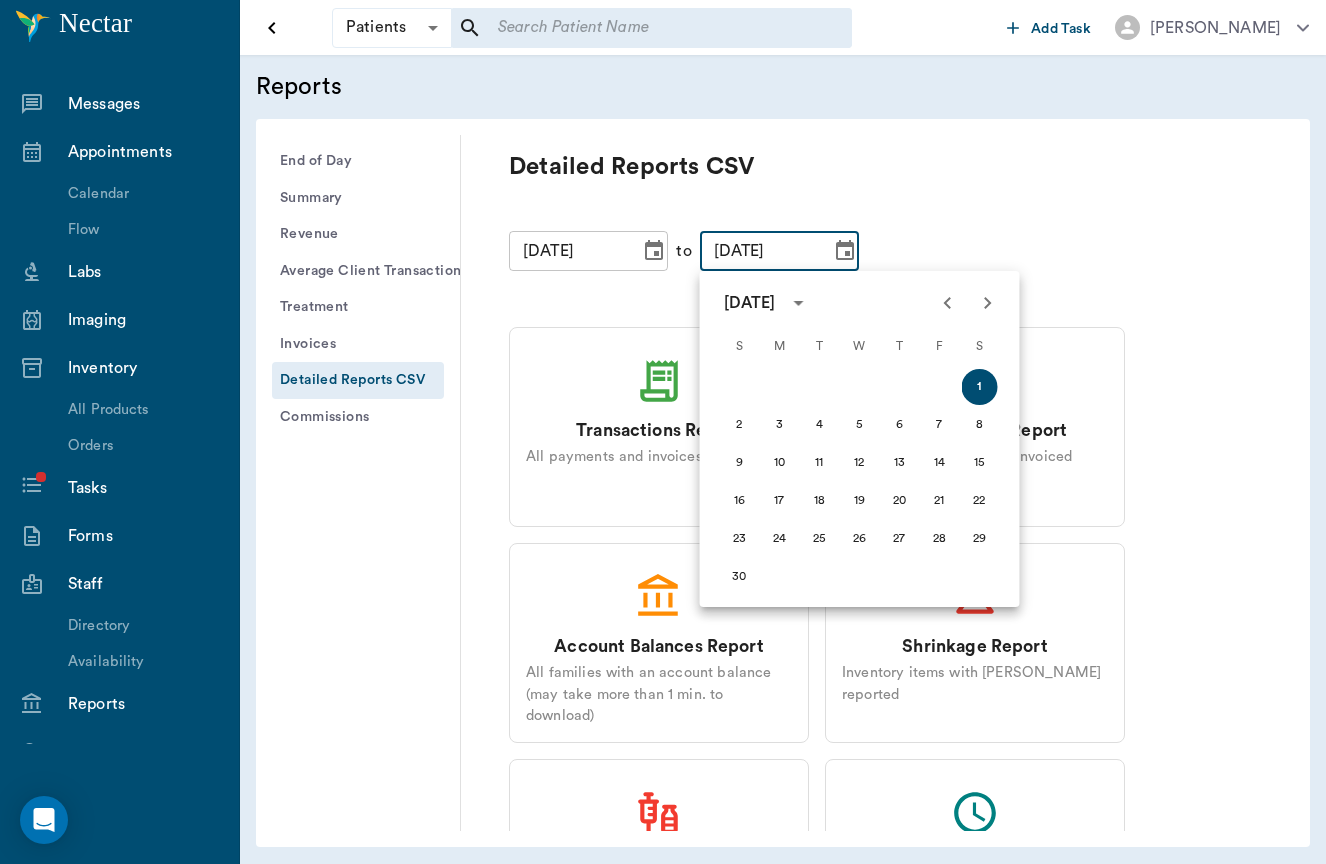 click on "[DATE] ​ to [DATE] ​" at bounding box center [885, 251] 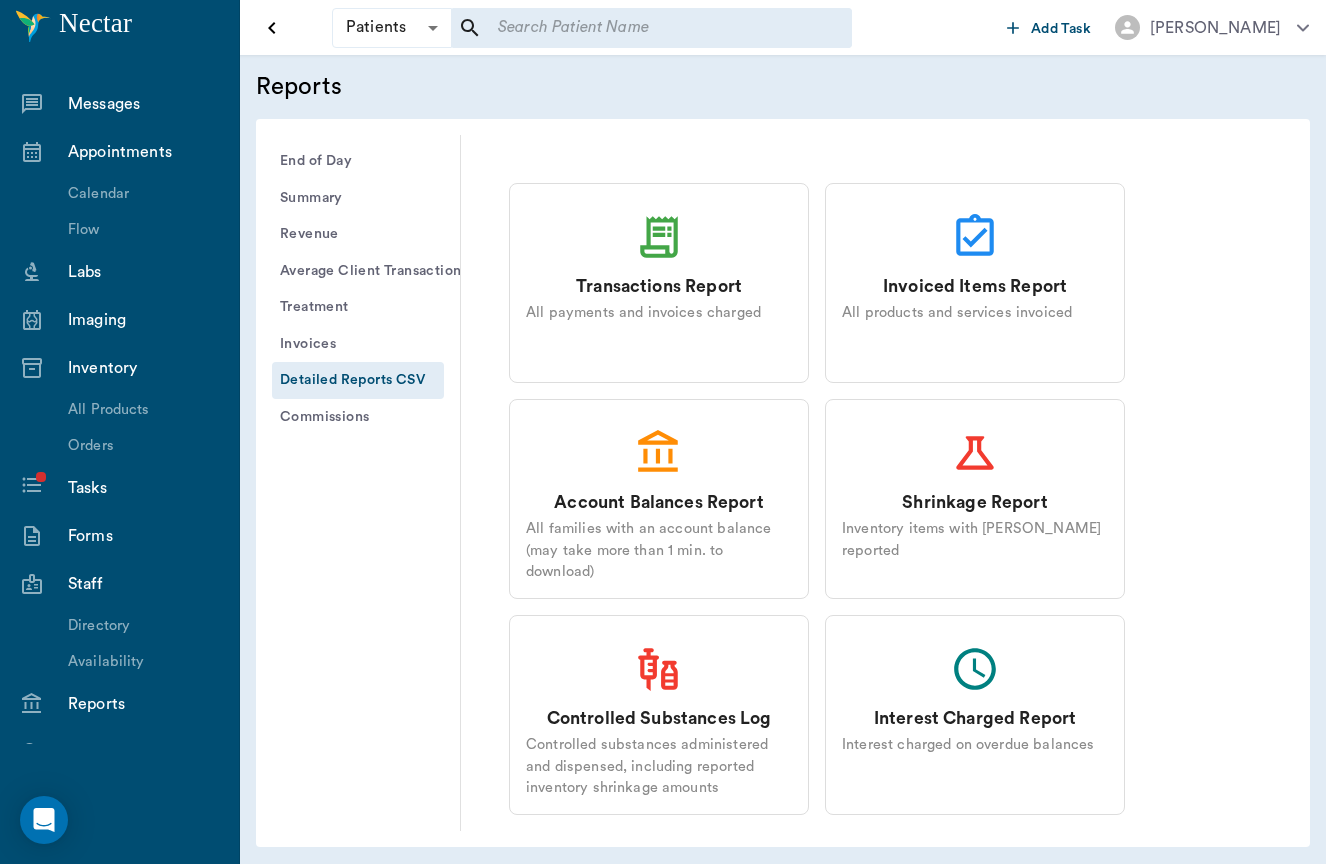 click on "Controlled Substances Log" at bounding box center [659, 719] 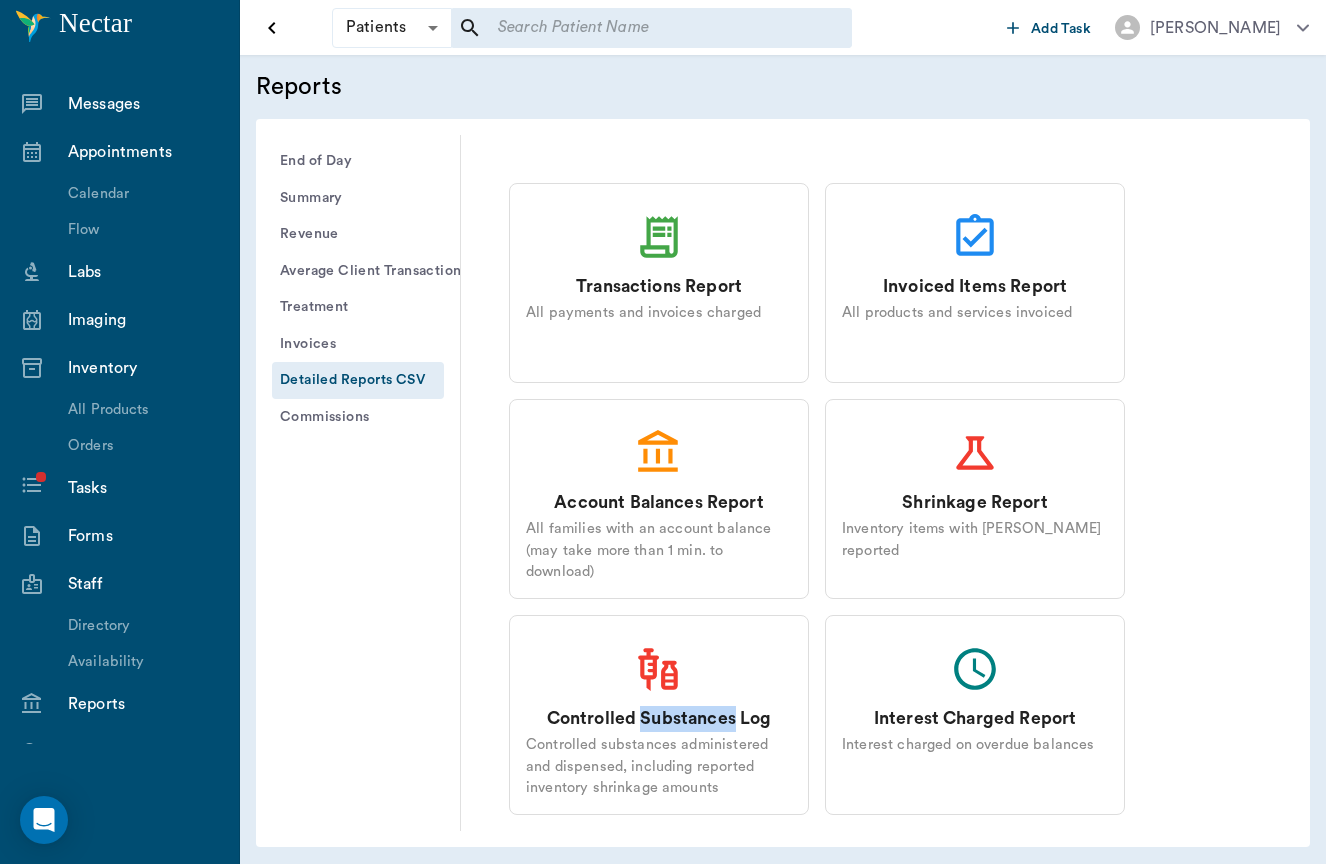 click on "Controlled Substances Log" at bounding box center (659, 719) 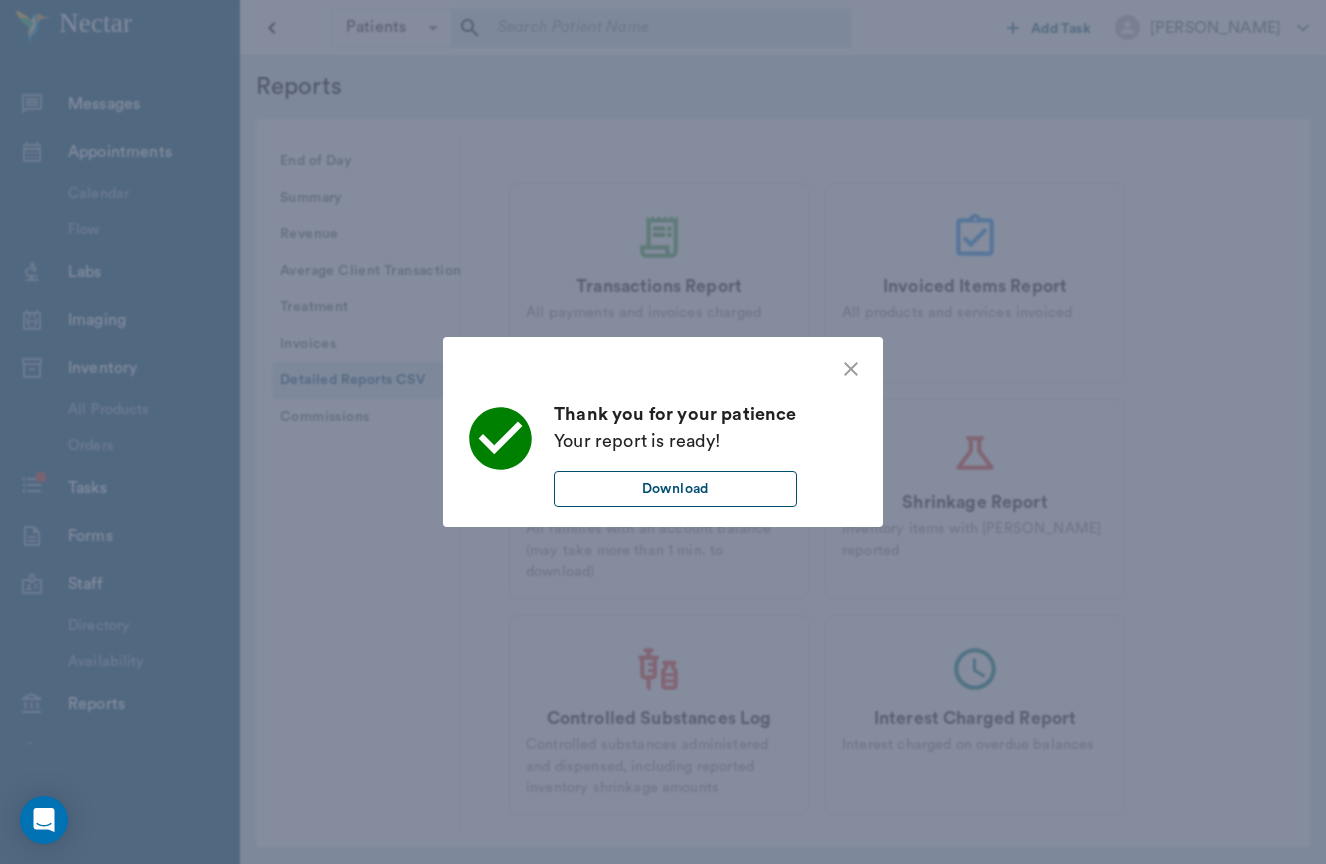 click on "Download" at bounding box center [675, 489] 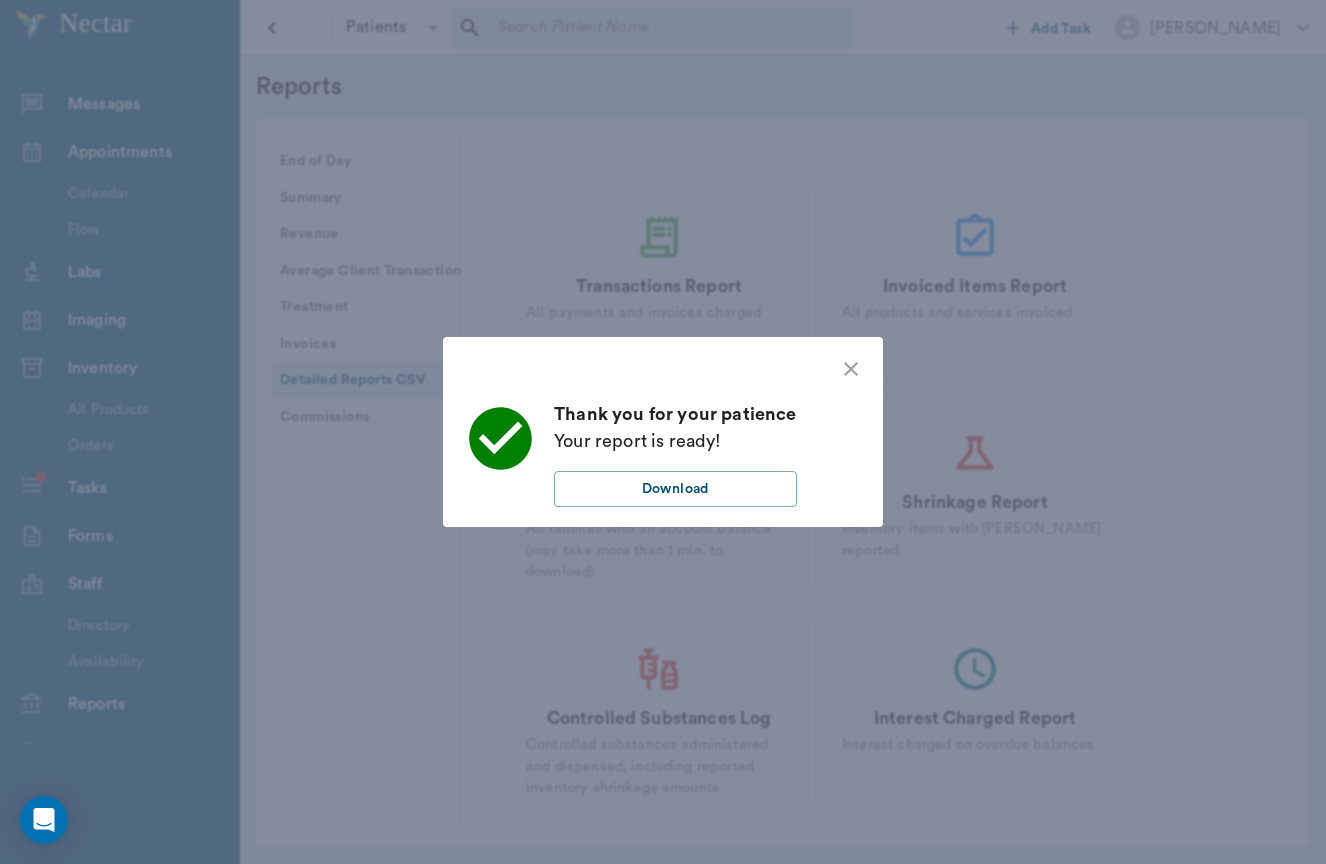 click at bounding box center [663, 369] 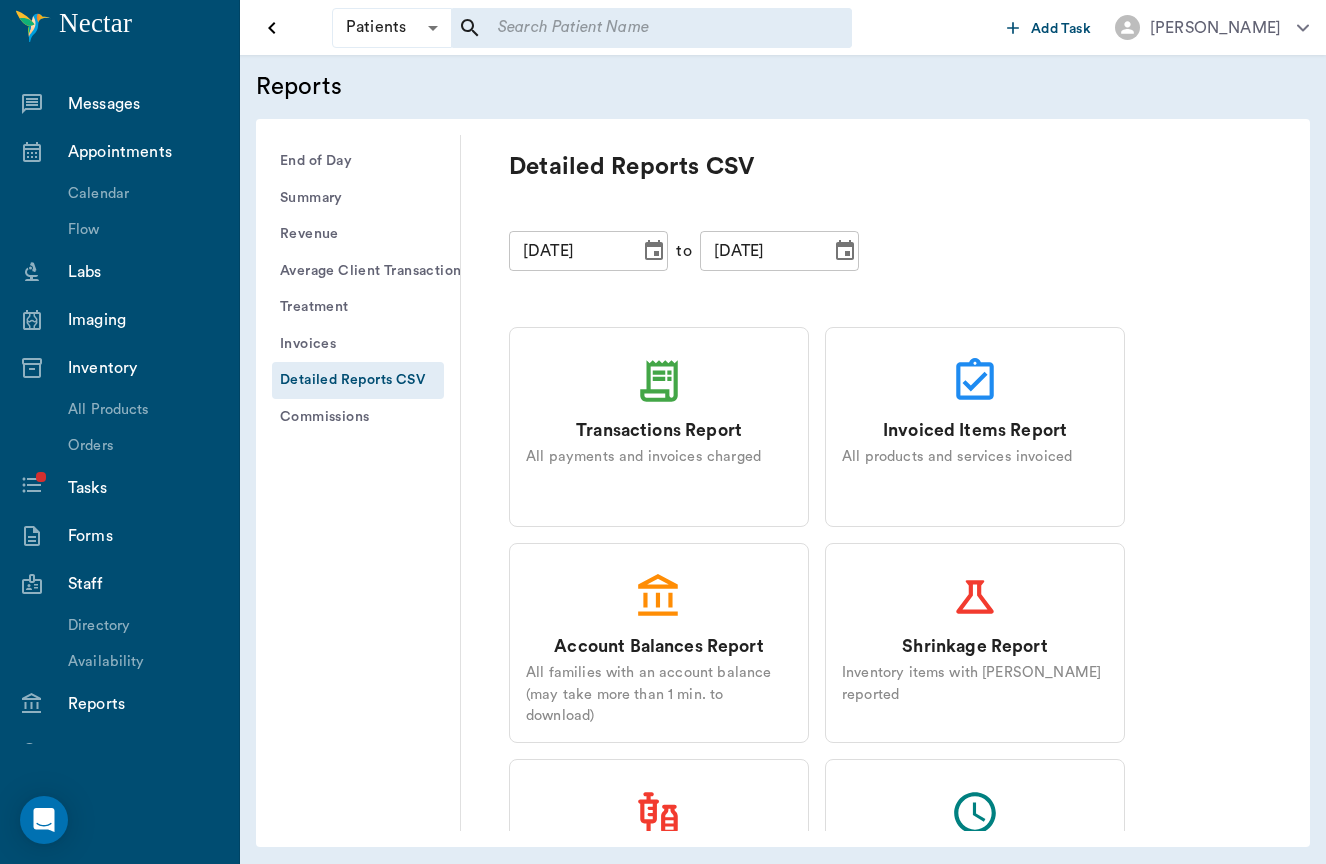 scroll, scrollTop: 0, scrollLeft: 0, axis: both 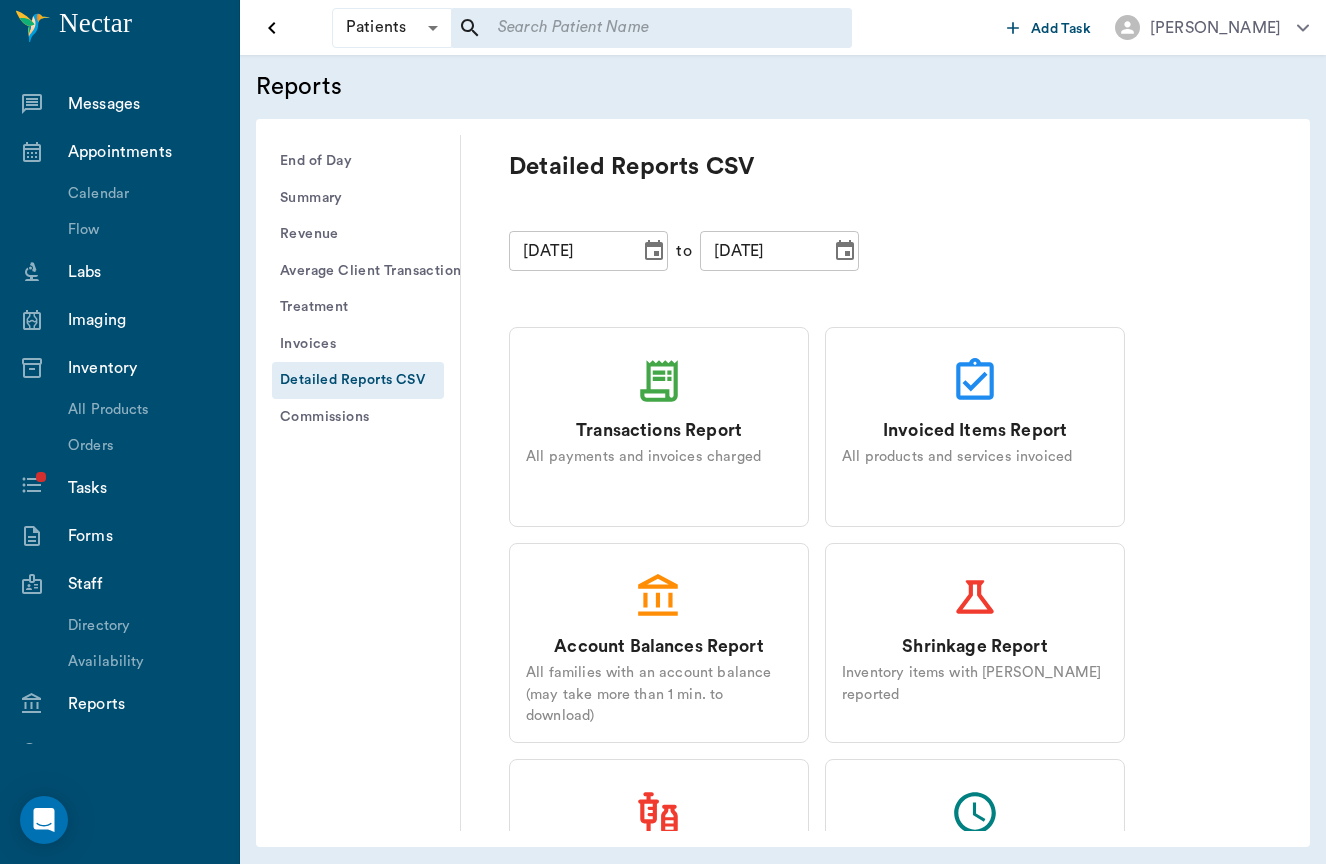 click 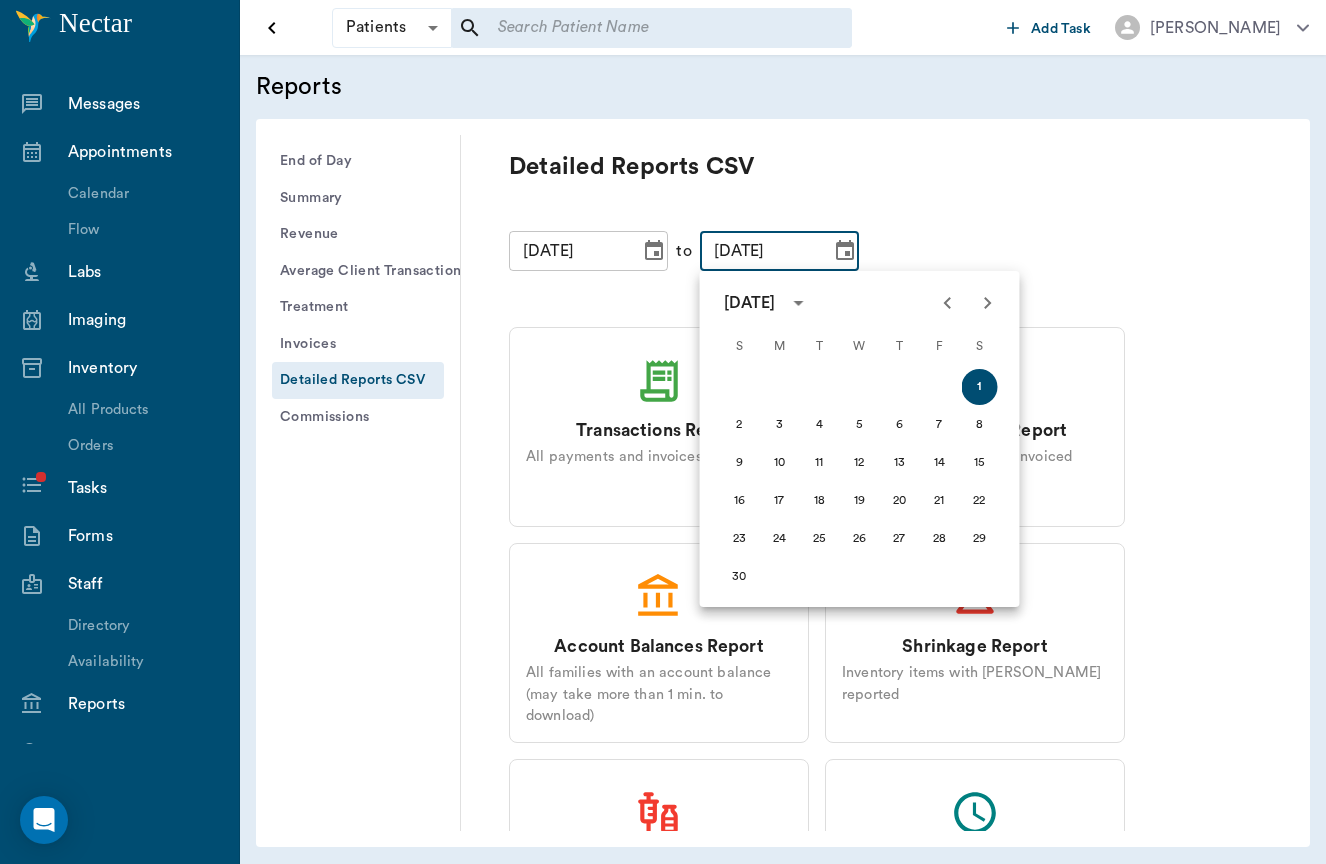 click on "Detailed Reports CSV" at bounding box center [885, 167] 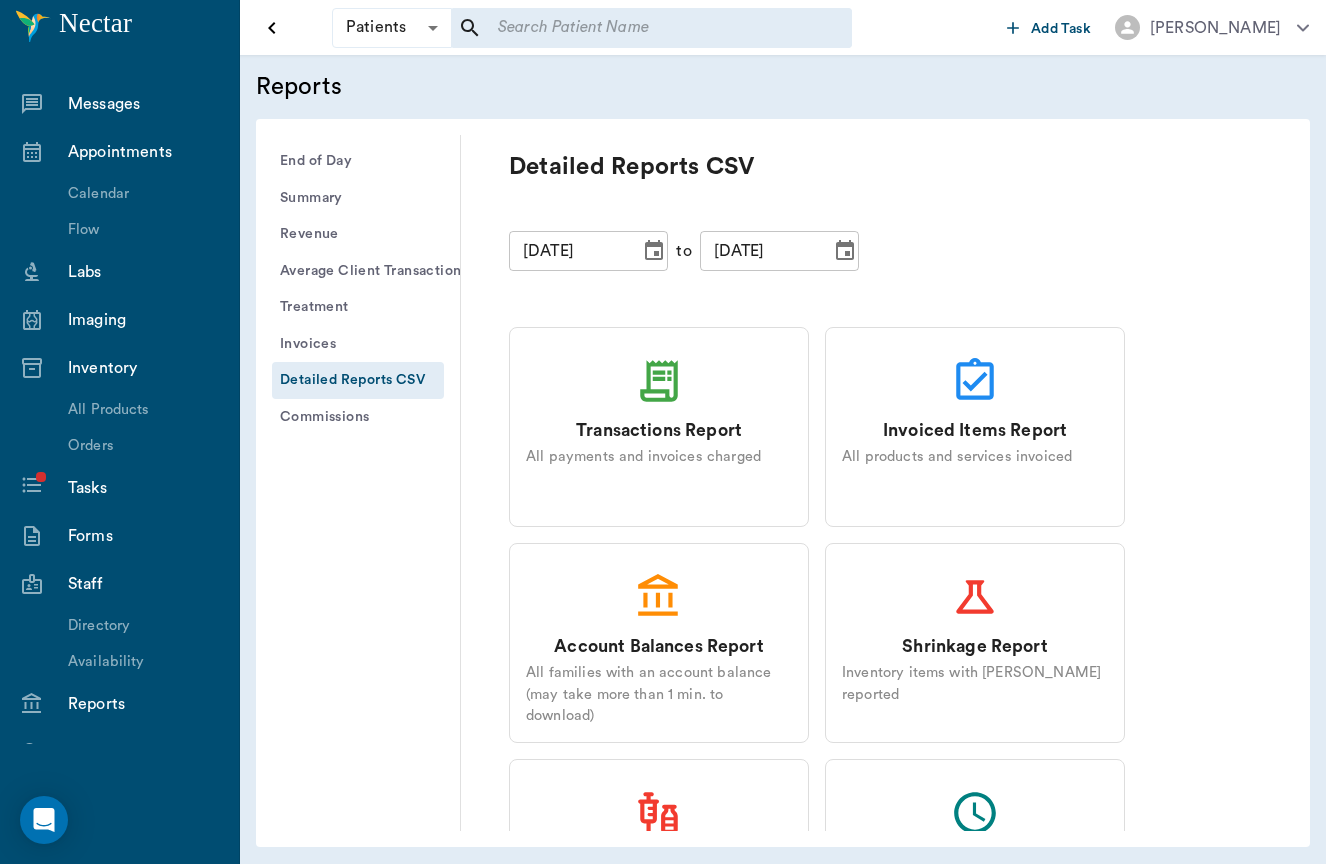 click 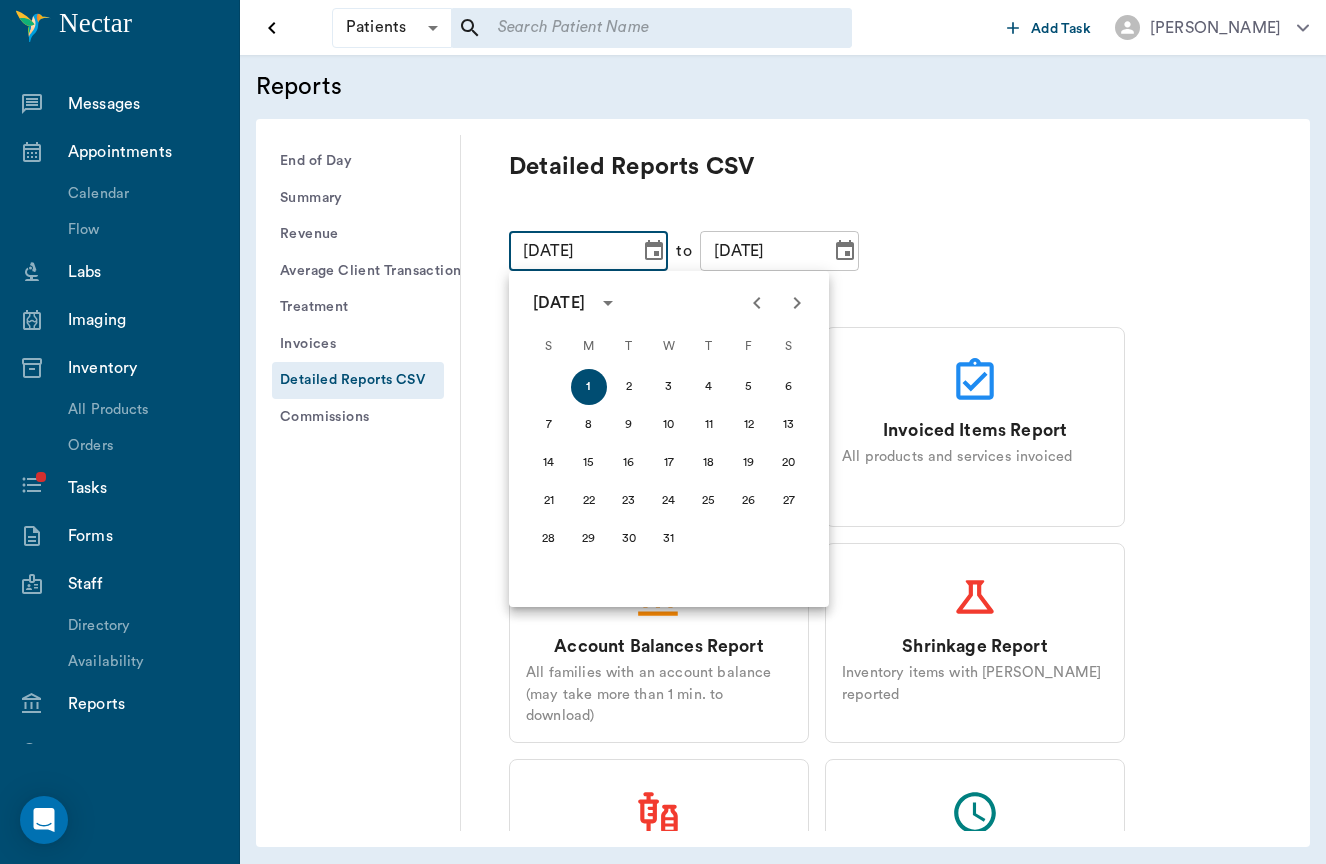 click 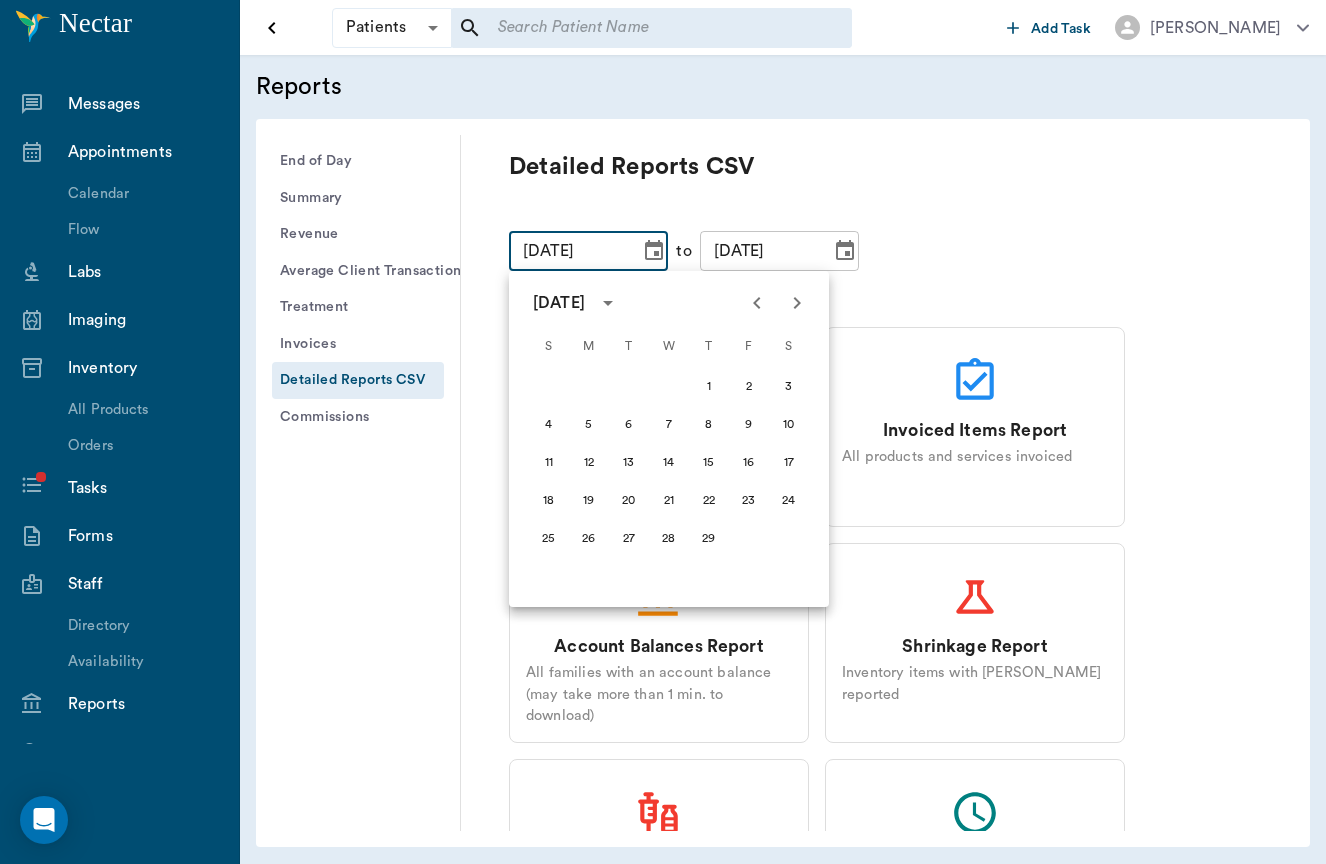 click 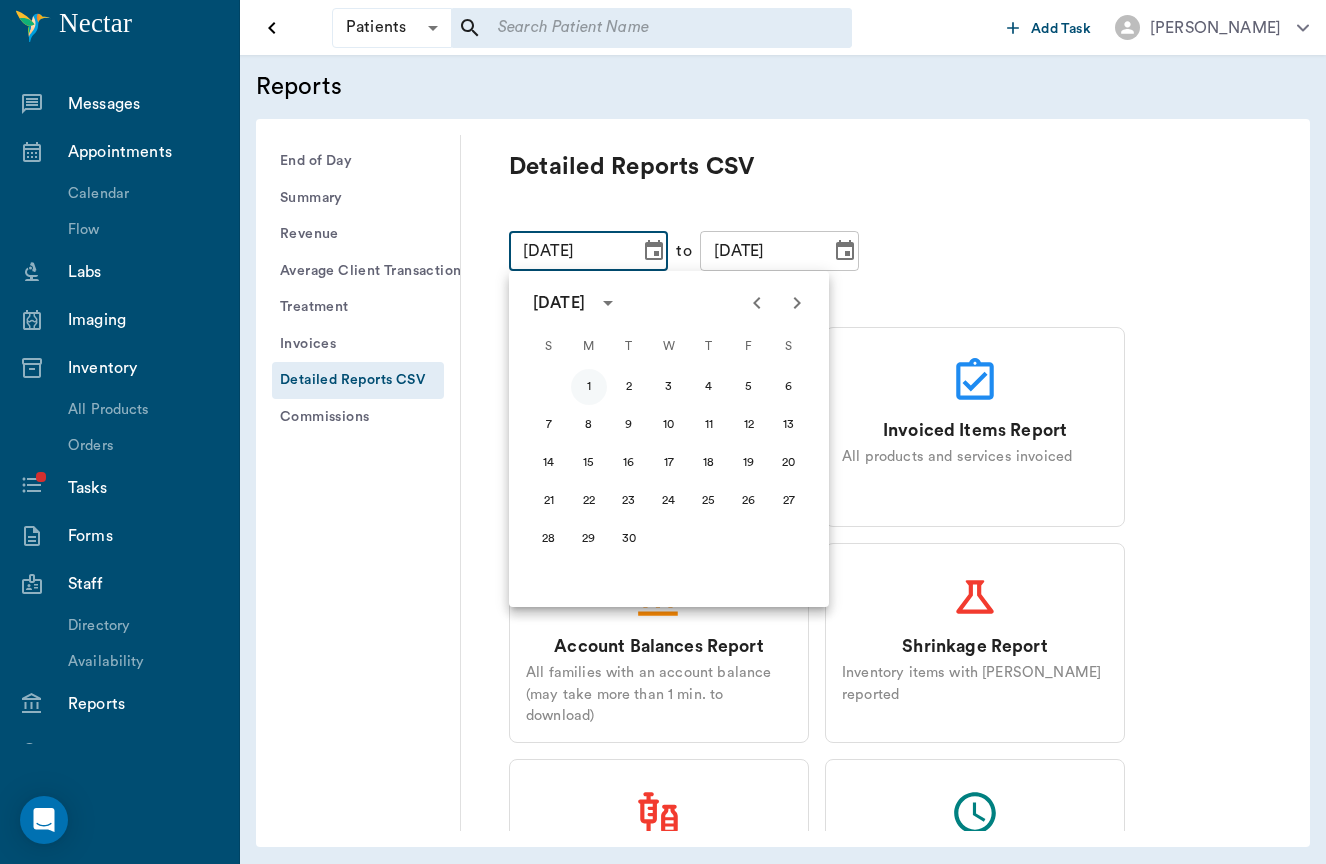 click on "1" at bounding box center [589, 387] 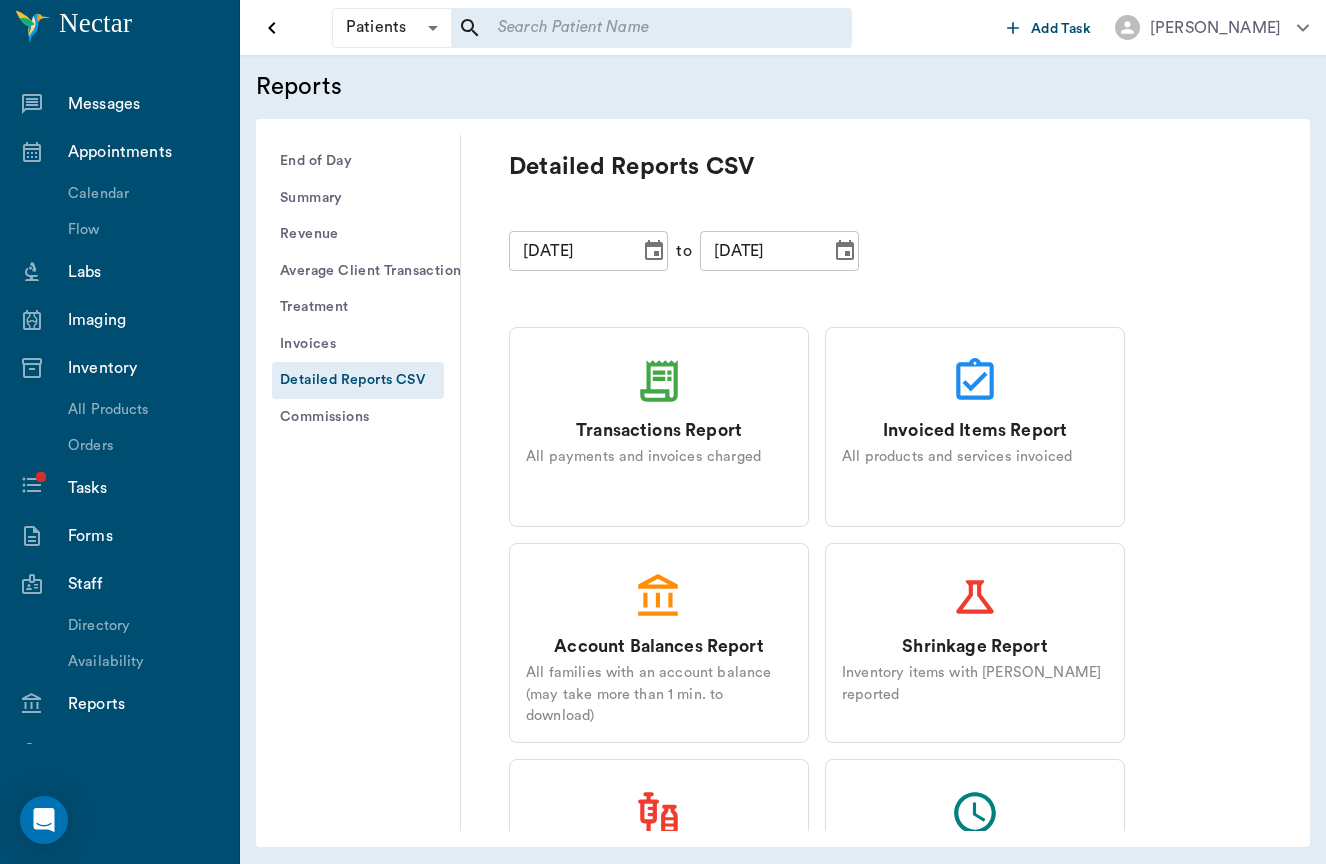 click at bounding box center (845, 251) 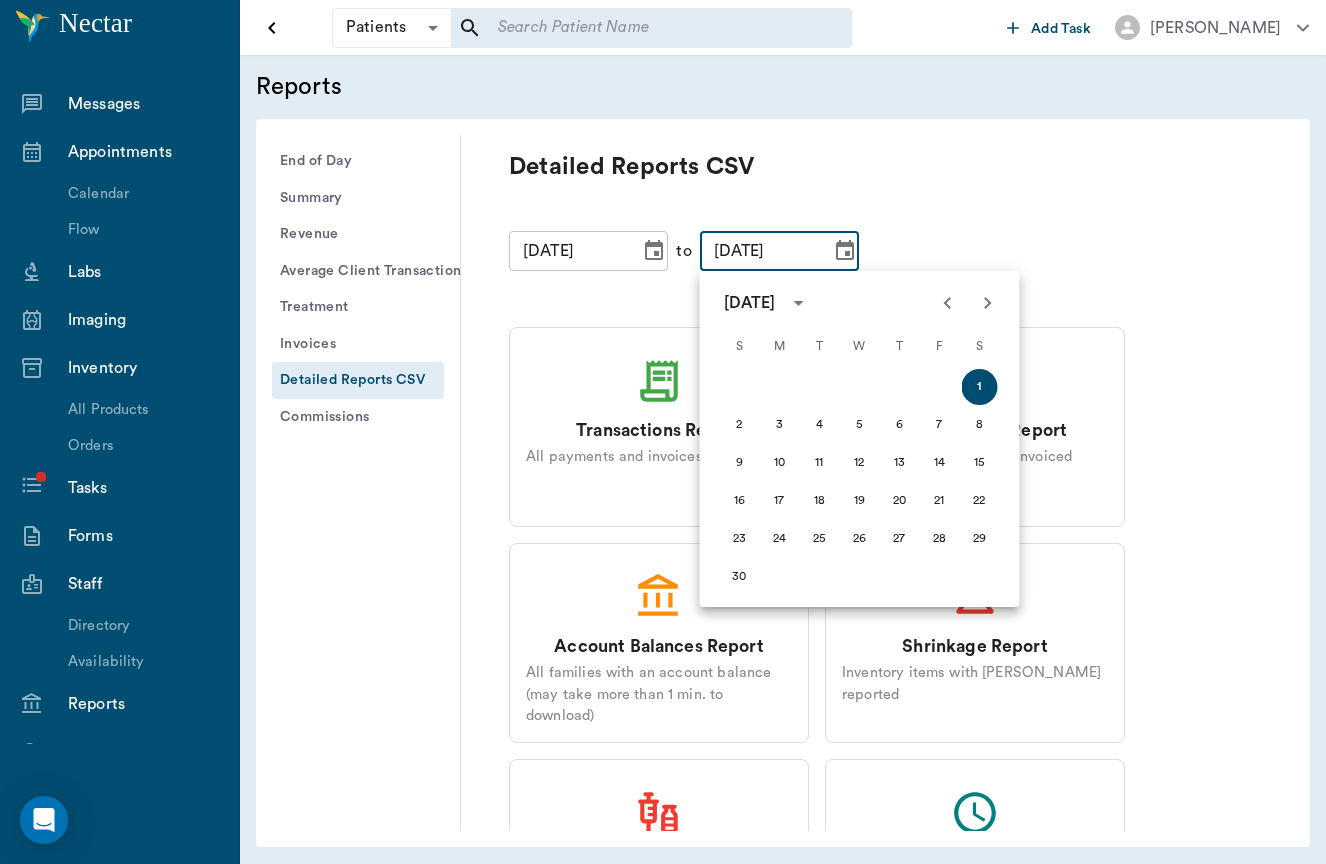 click 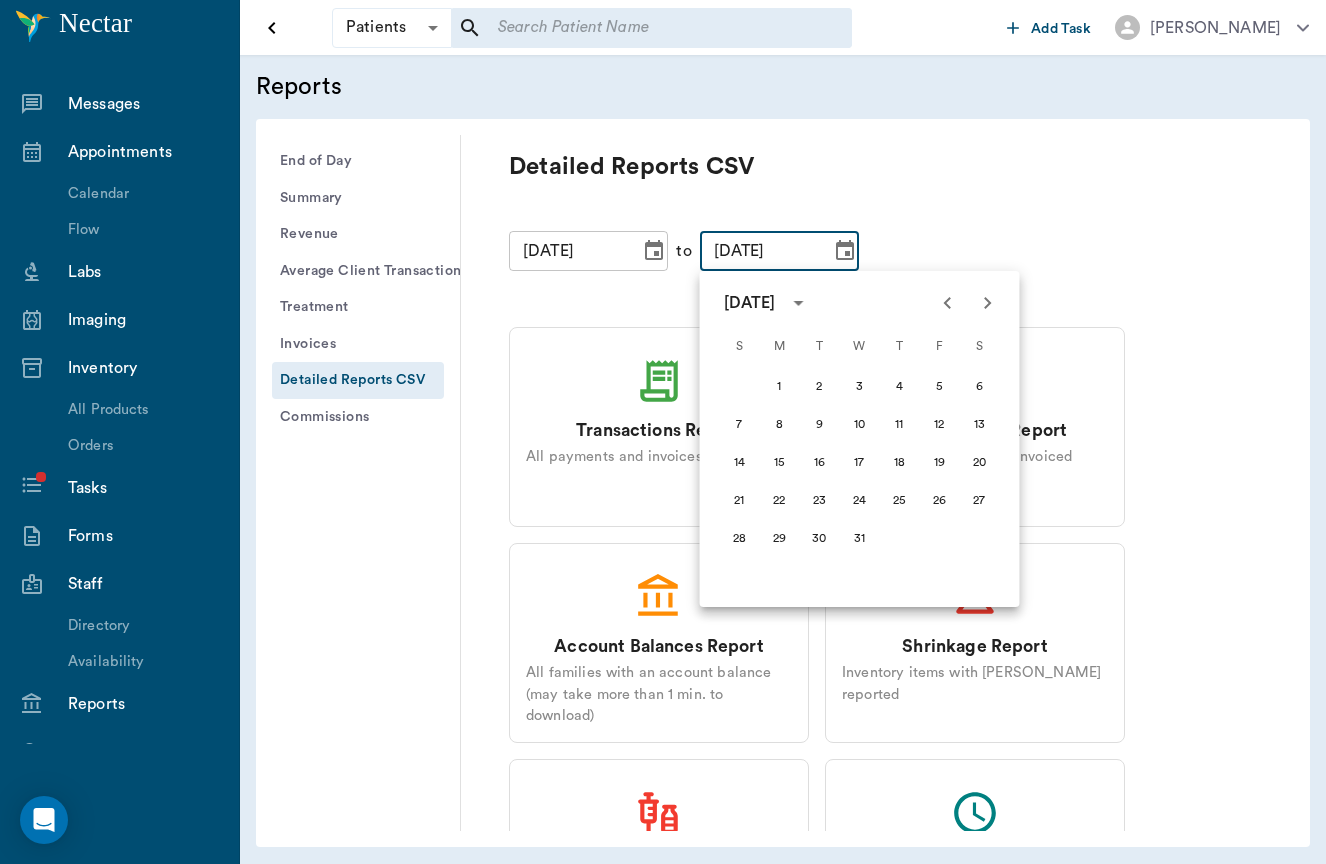 click 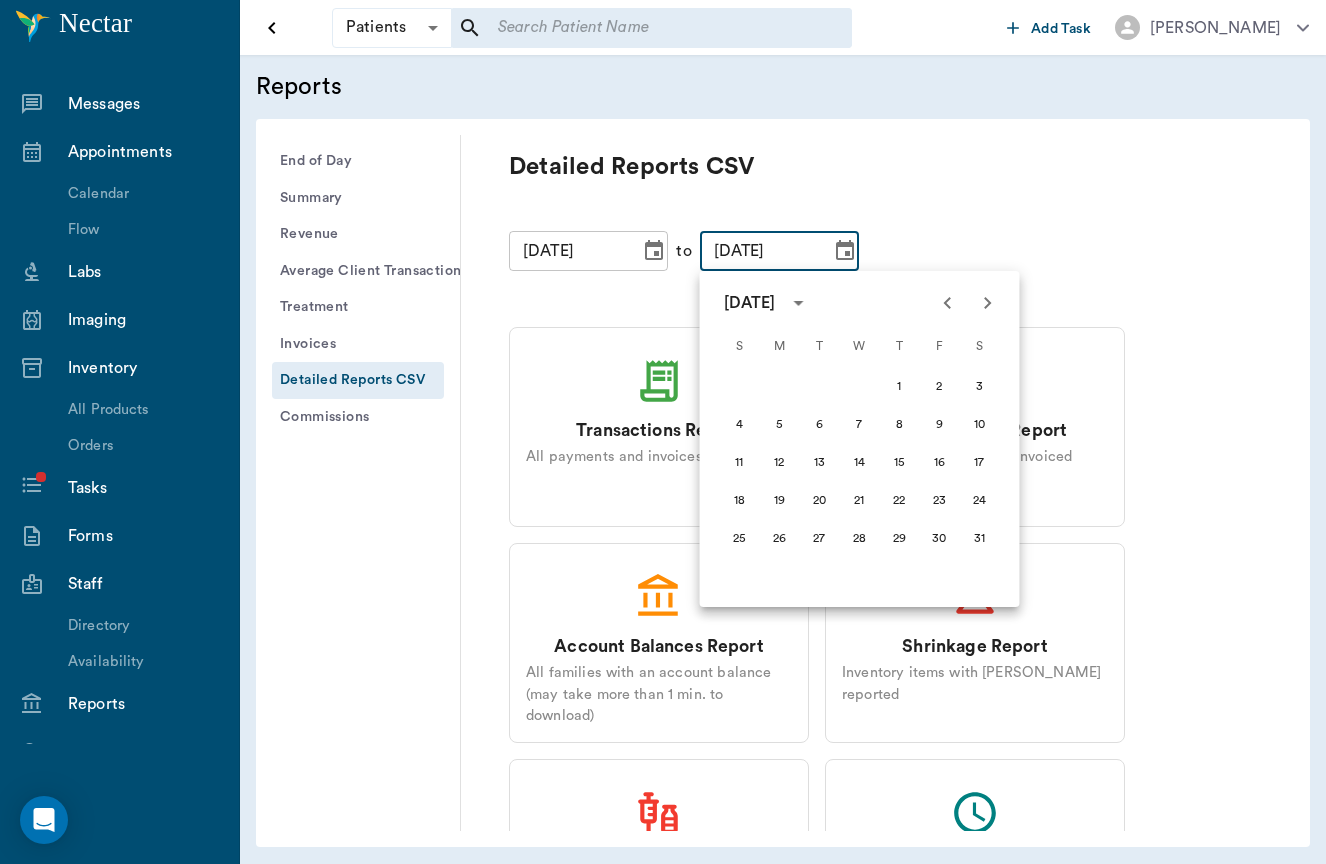 click 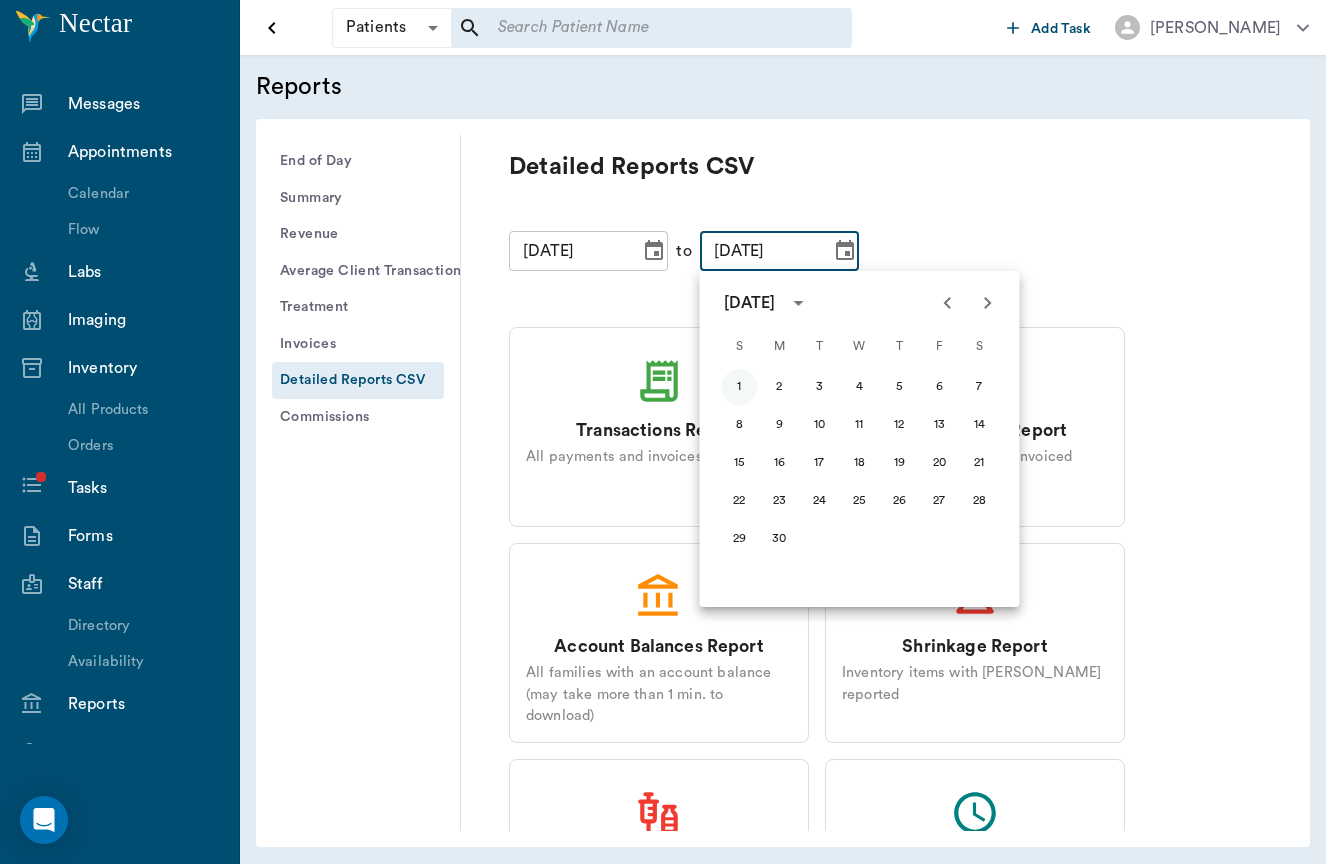 click on "1" at bounding box center [740, 387] 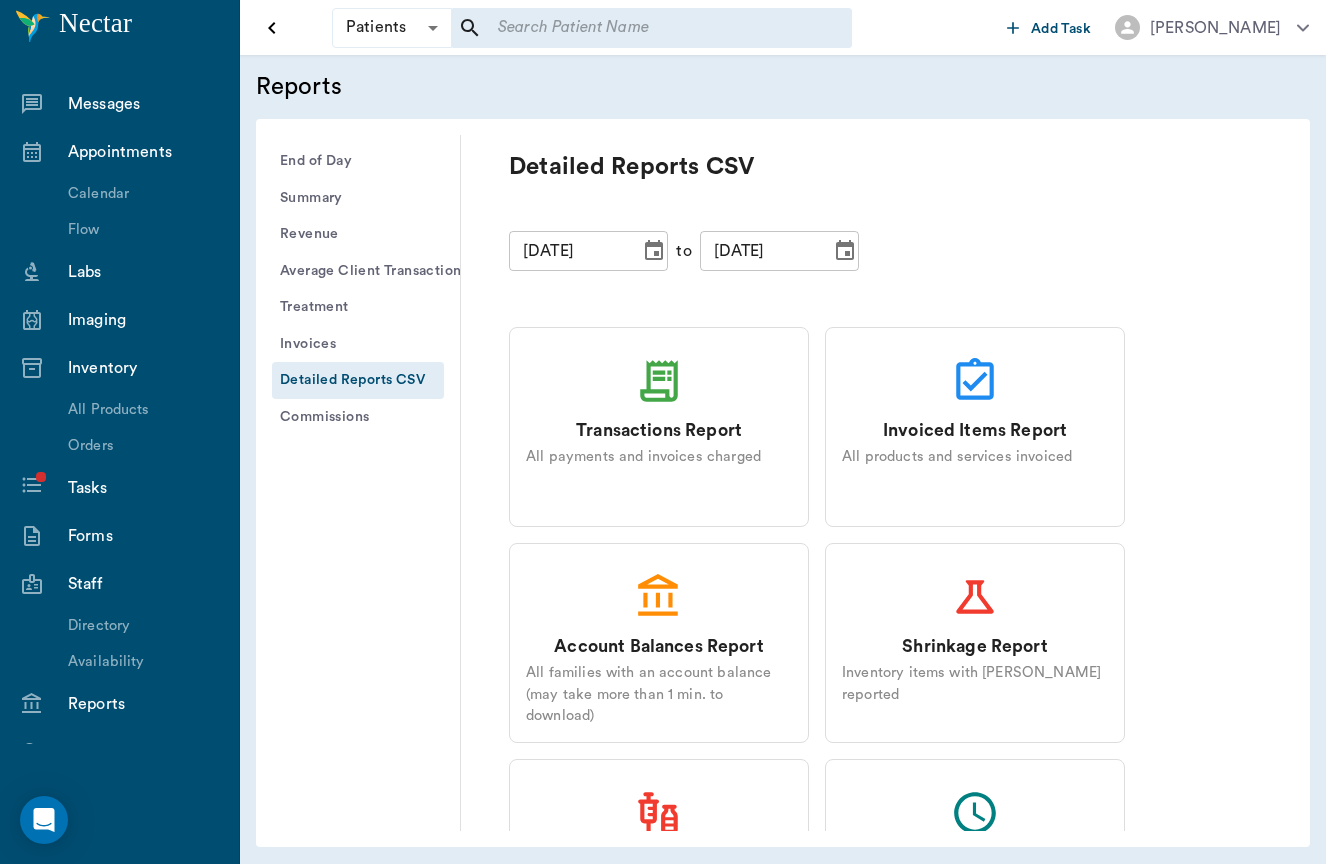 click on "Detailed Reports CSV" at bounding box center [885, 167] 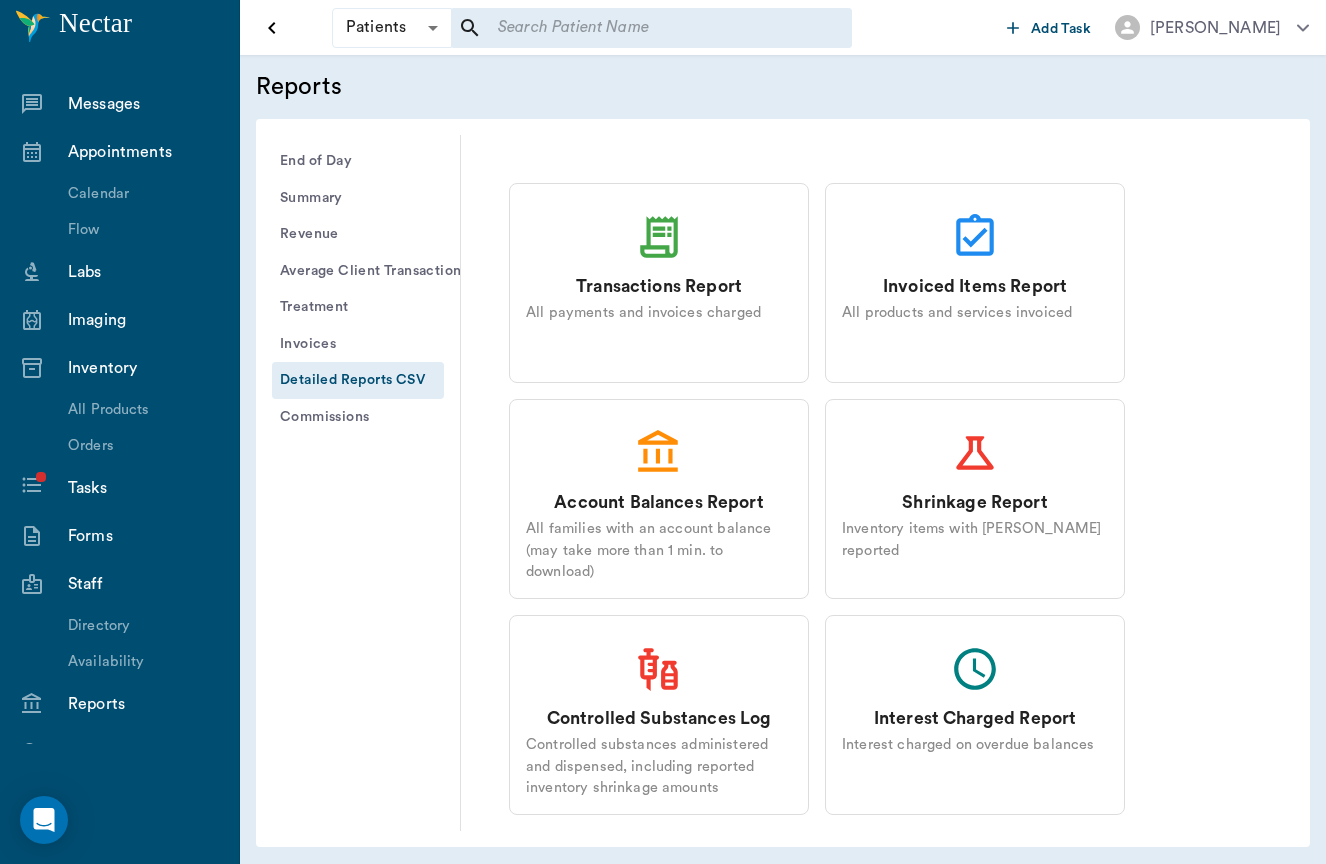scroll, scrollTop: 144, scrollLeft: 0, axis: vertical 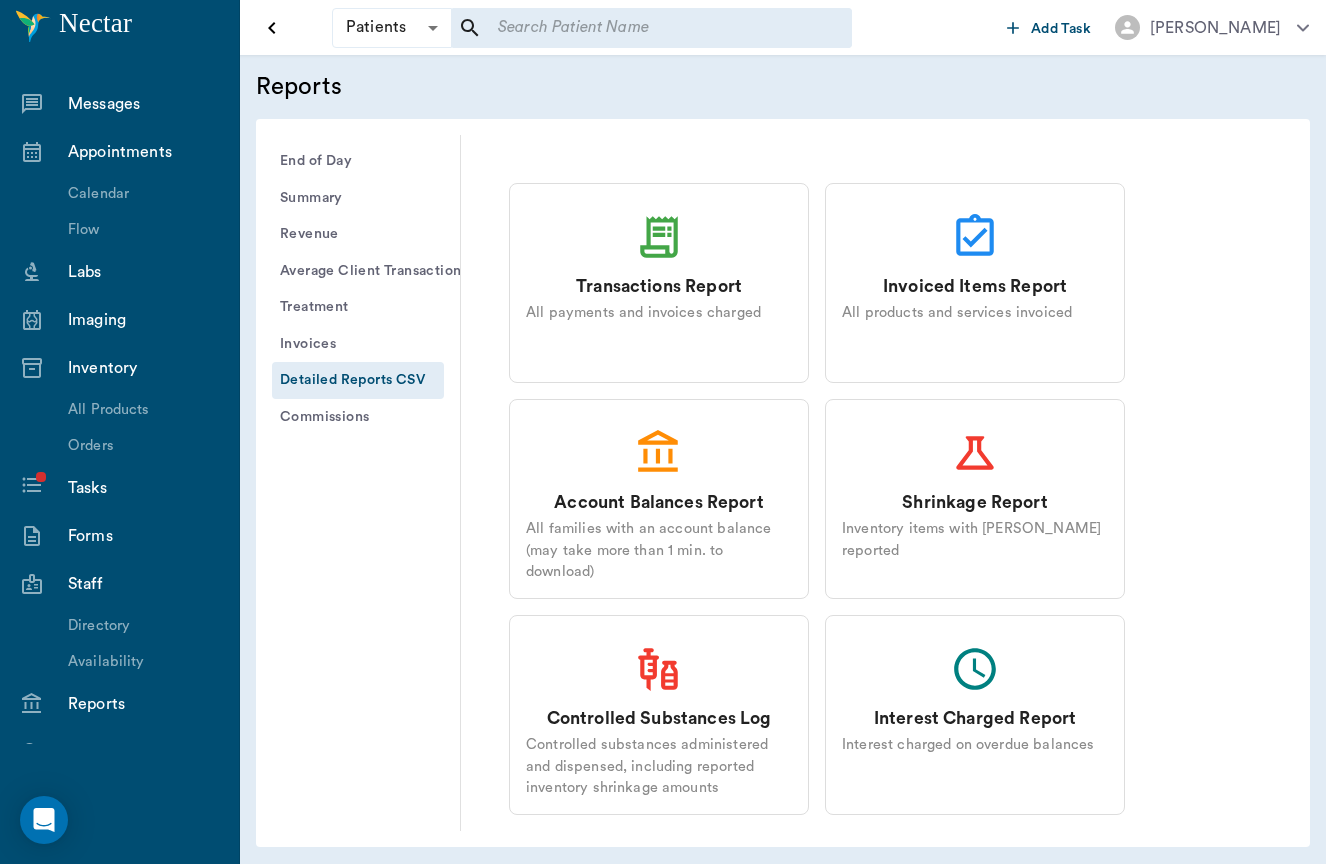 click on "Controlled Substances Log" at bounding box center [659, 719] 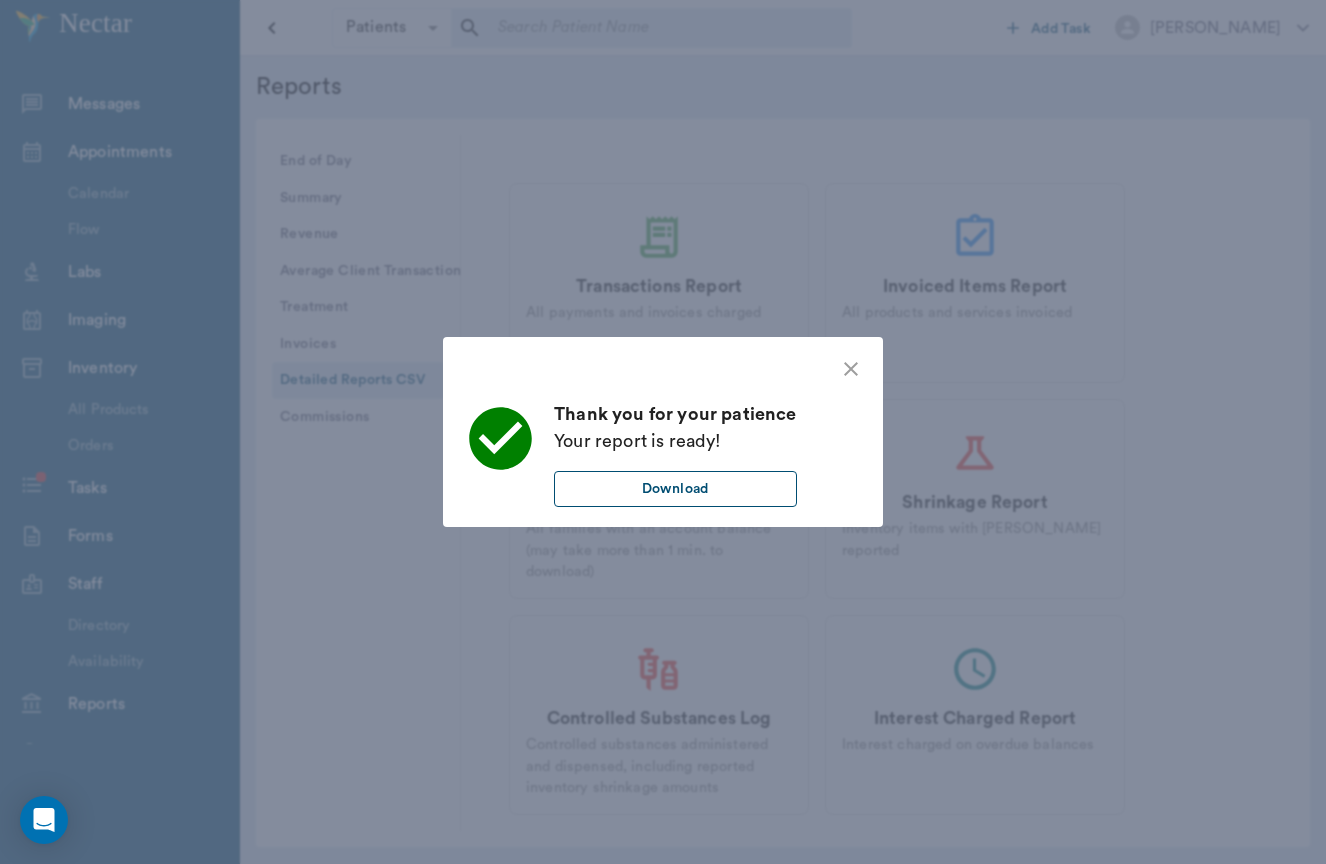 click on "Download" at bounding box center (675, 489) 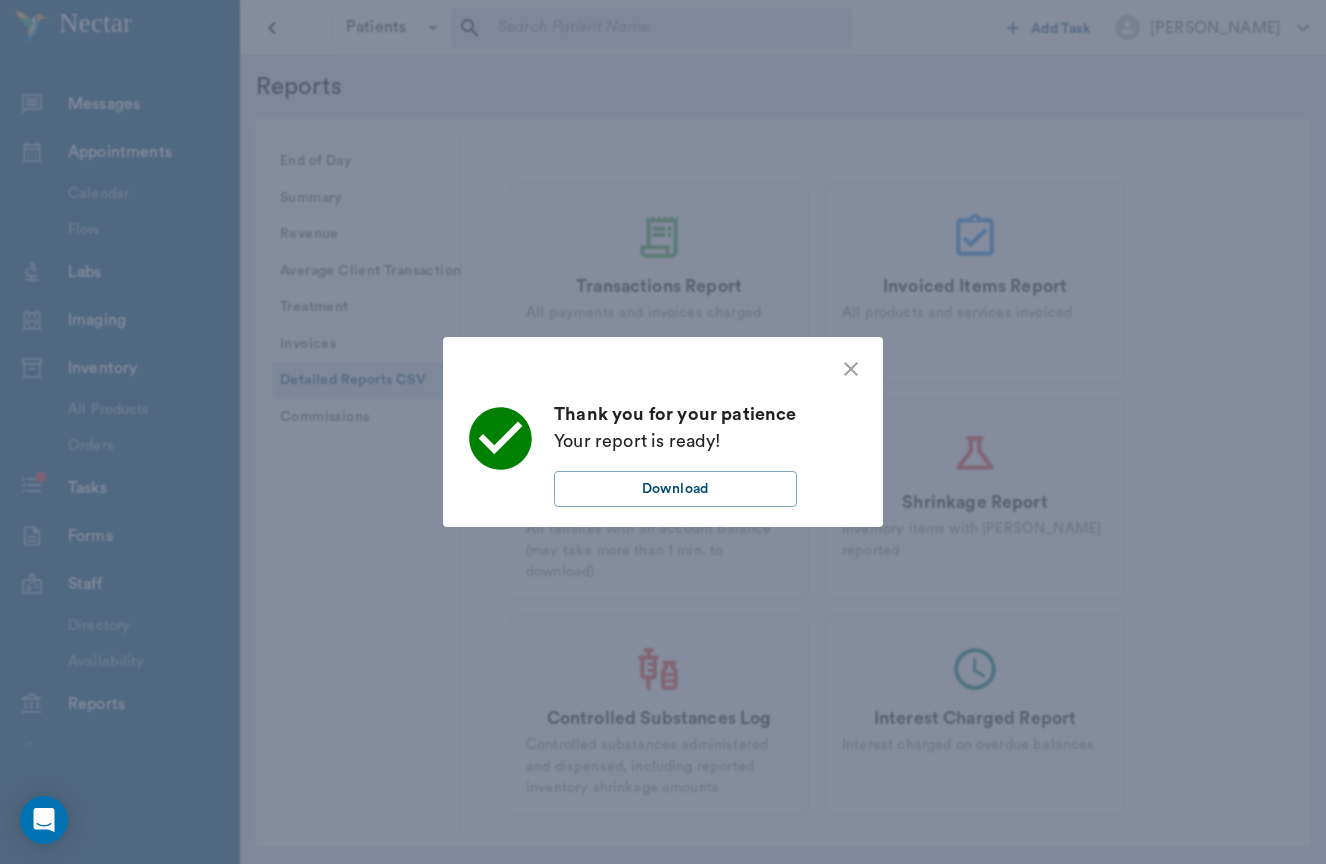 click 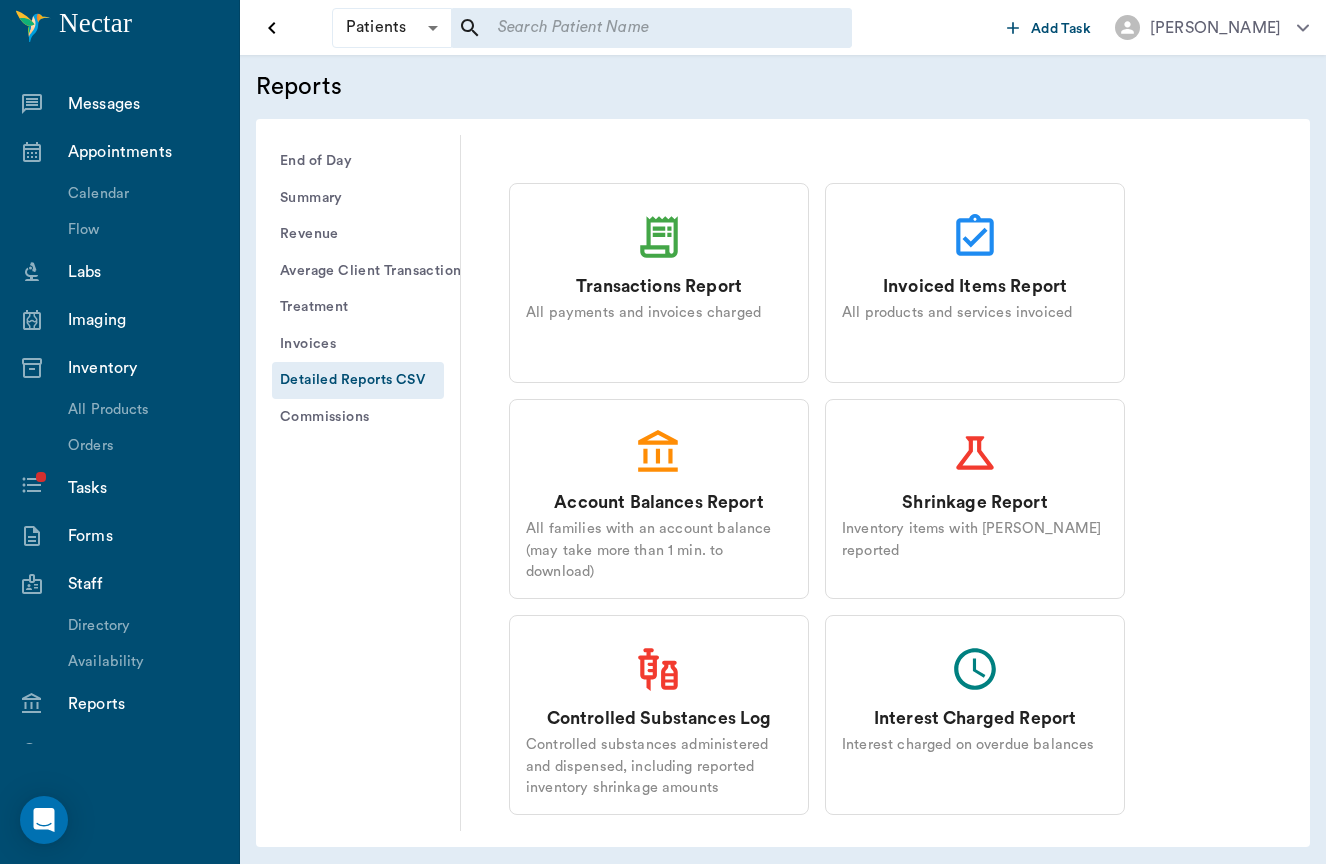 click on "Appointments" at bounding box center (119, 152) 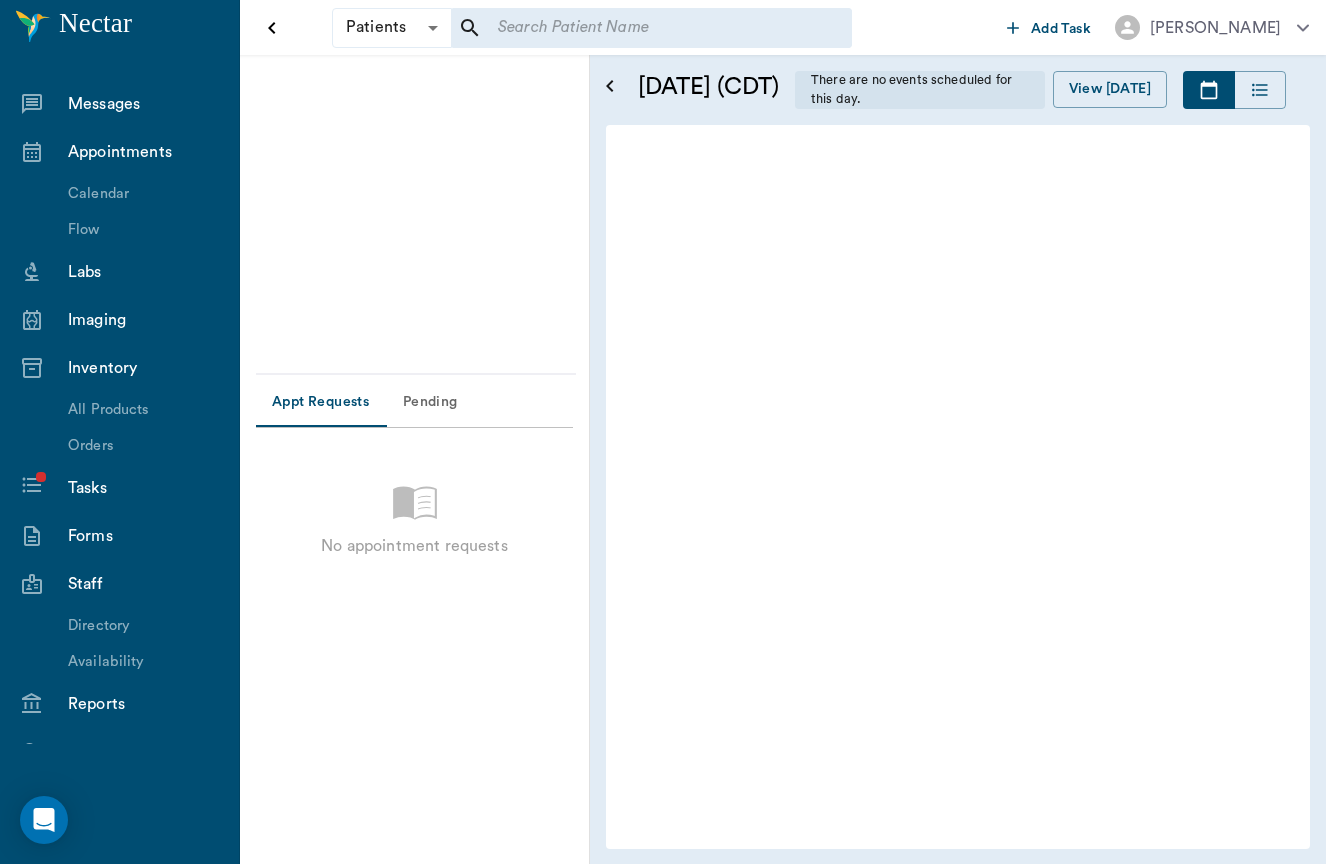 scroll, scrollTop: 890, scrollLeft: 0, axis: vertical 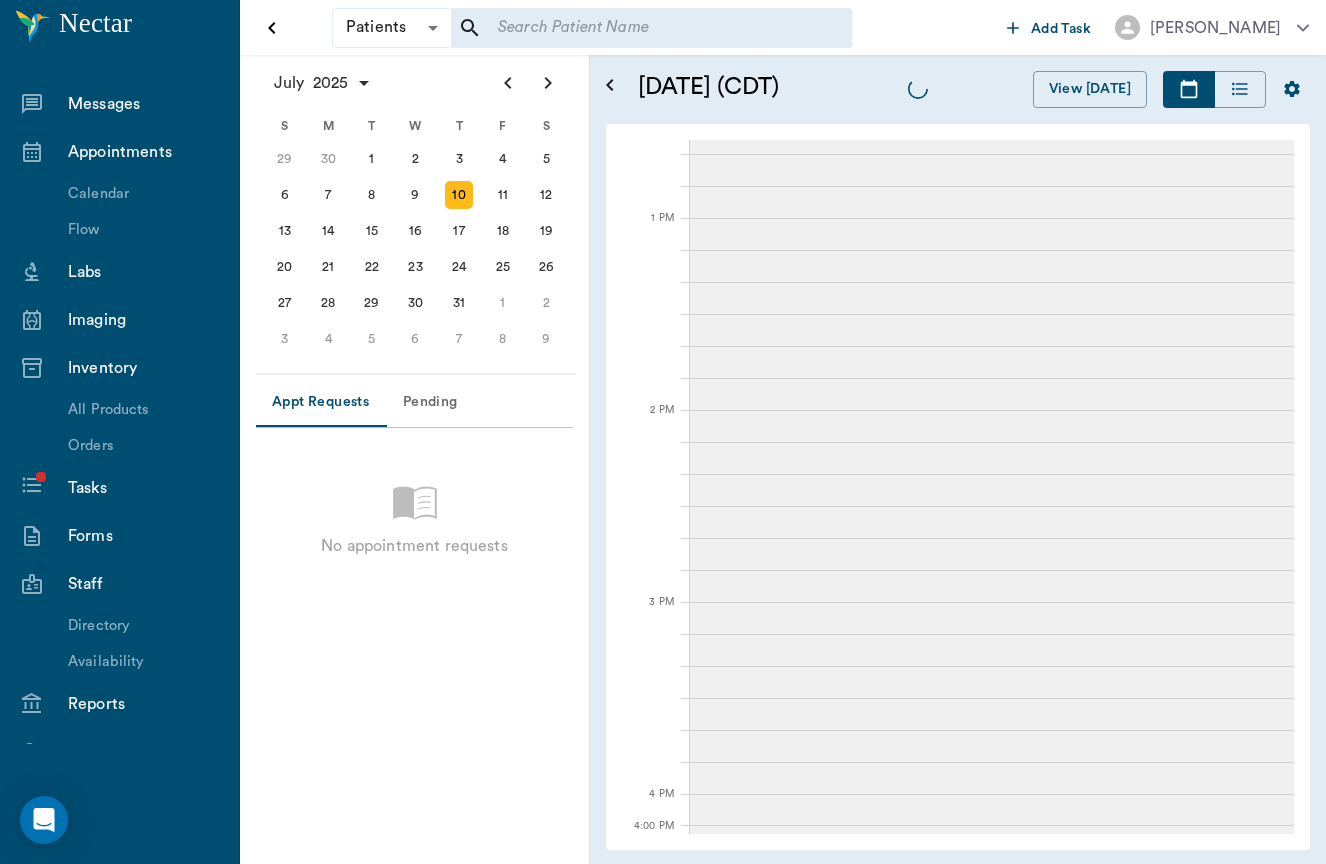 click on "Messages" at bounding box center (143, 104) 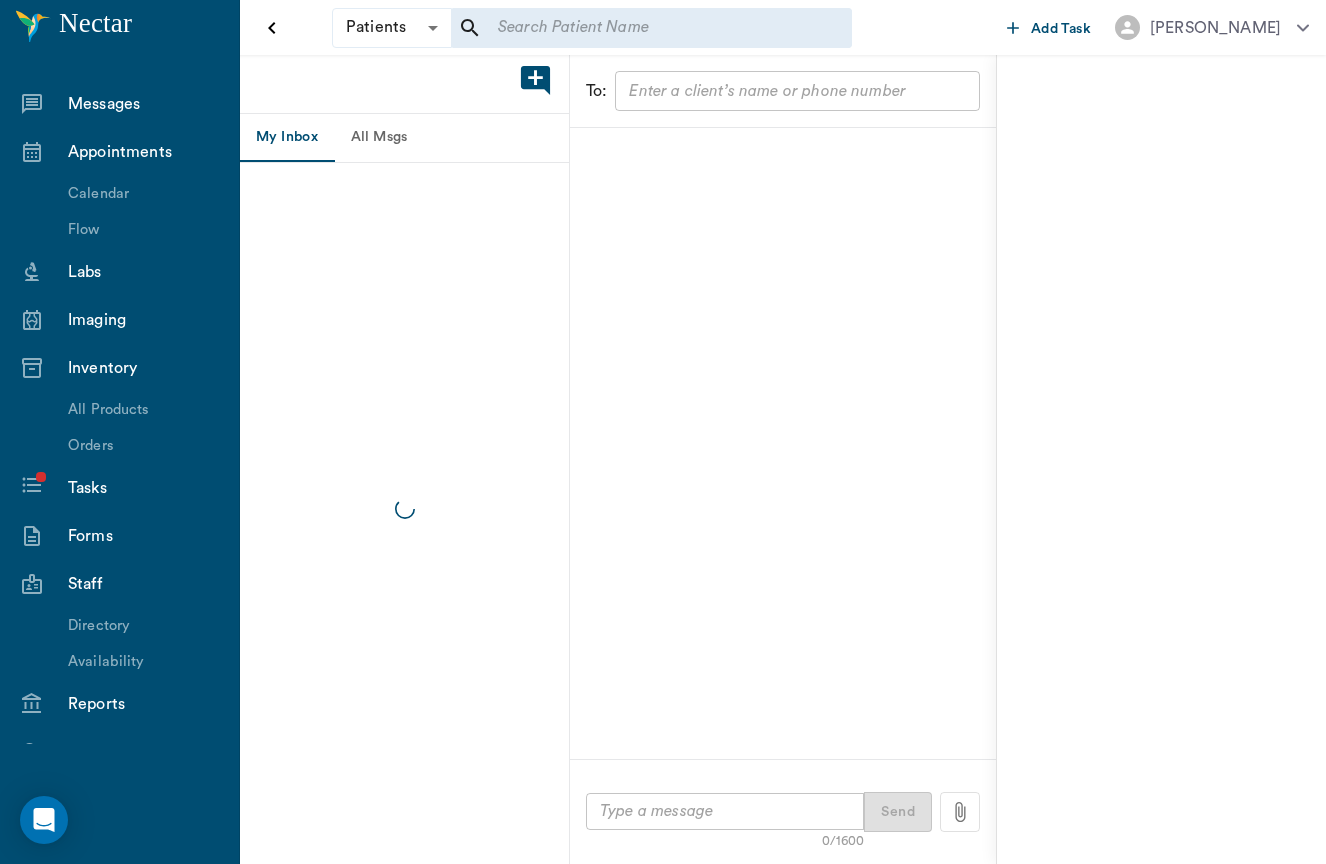click on "All Msgs" at bounding box center [379, 138] 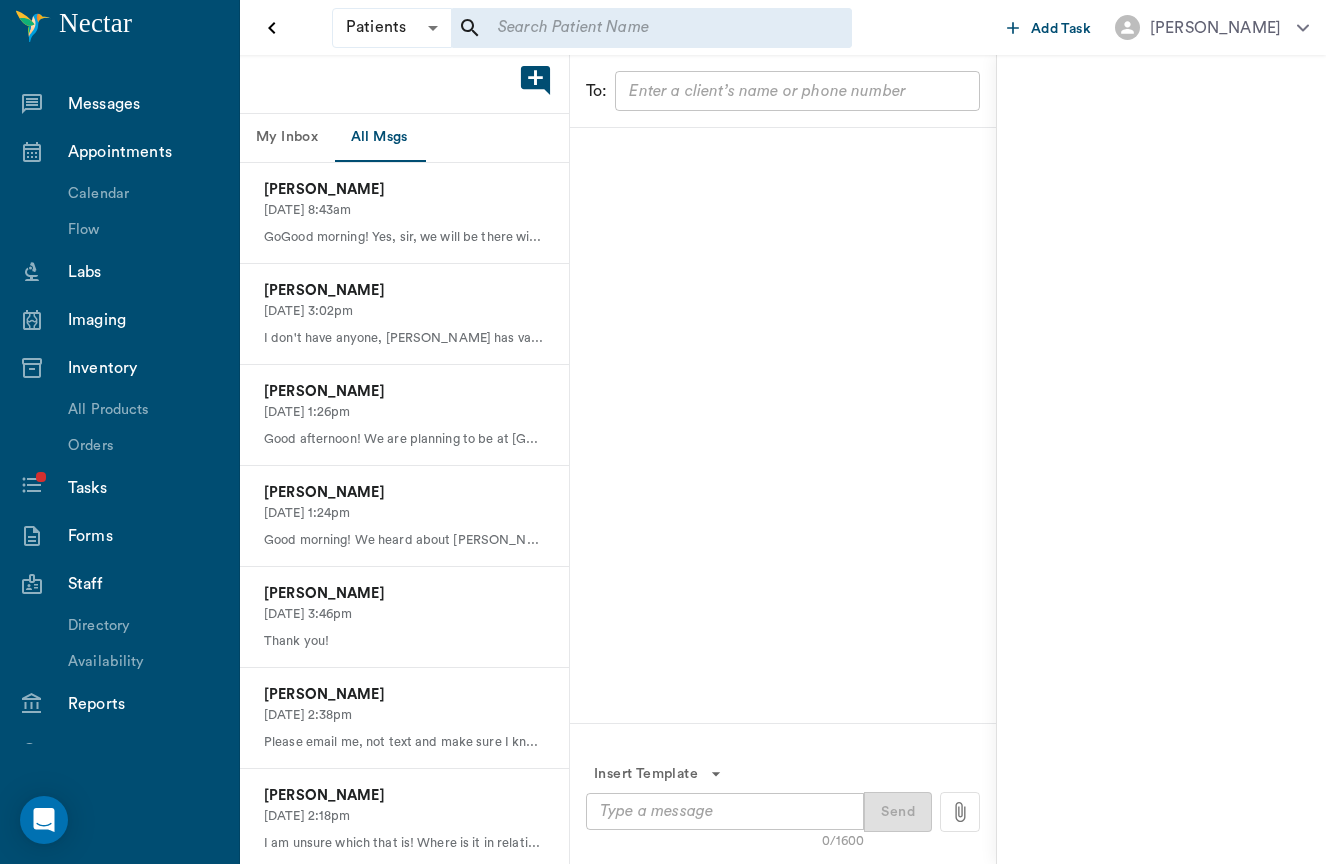 click on "Tasks" at bounding box center (143, 488) 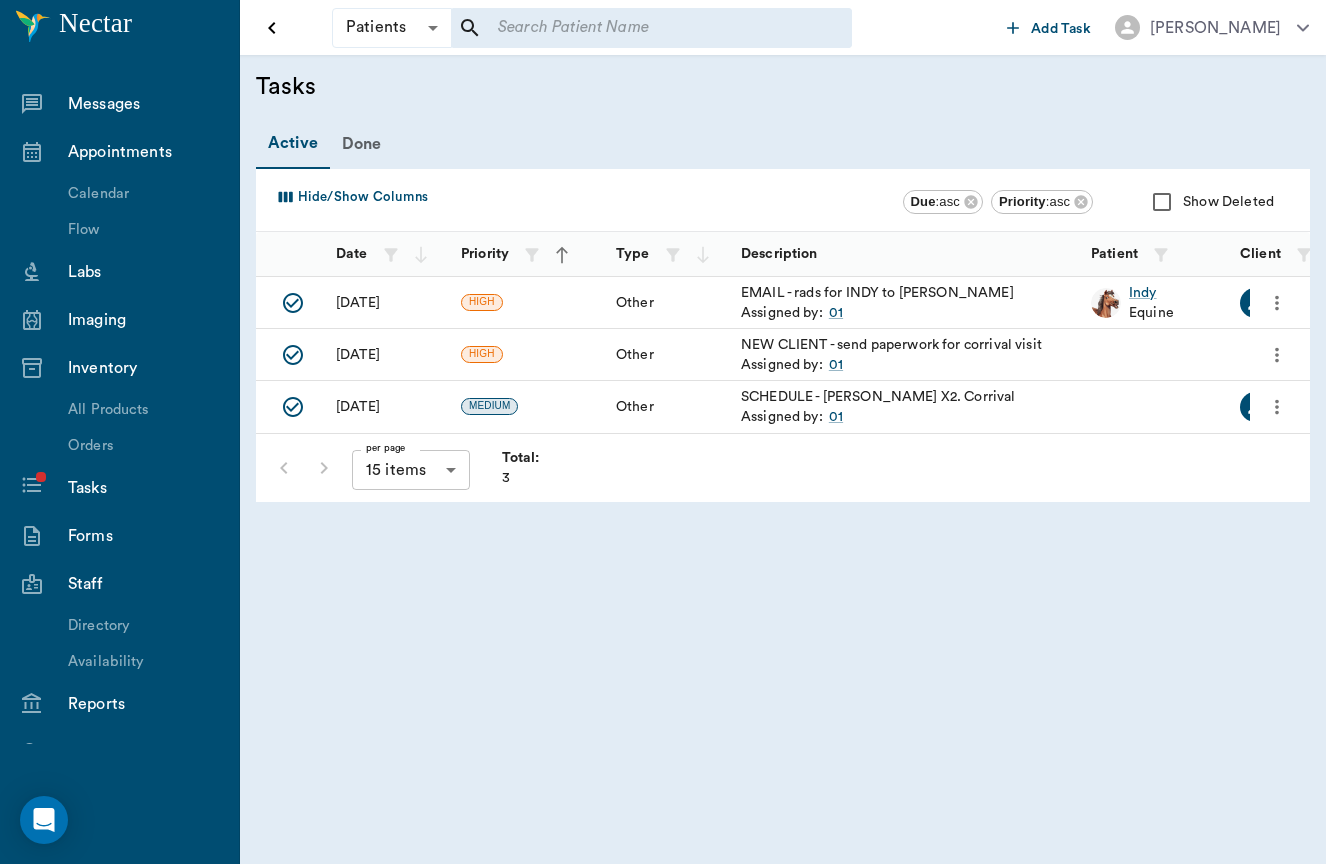 click 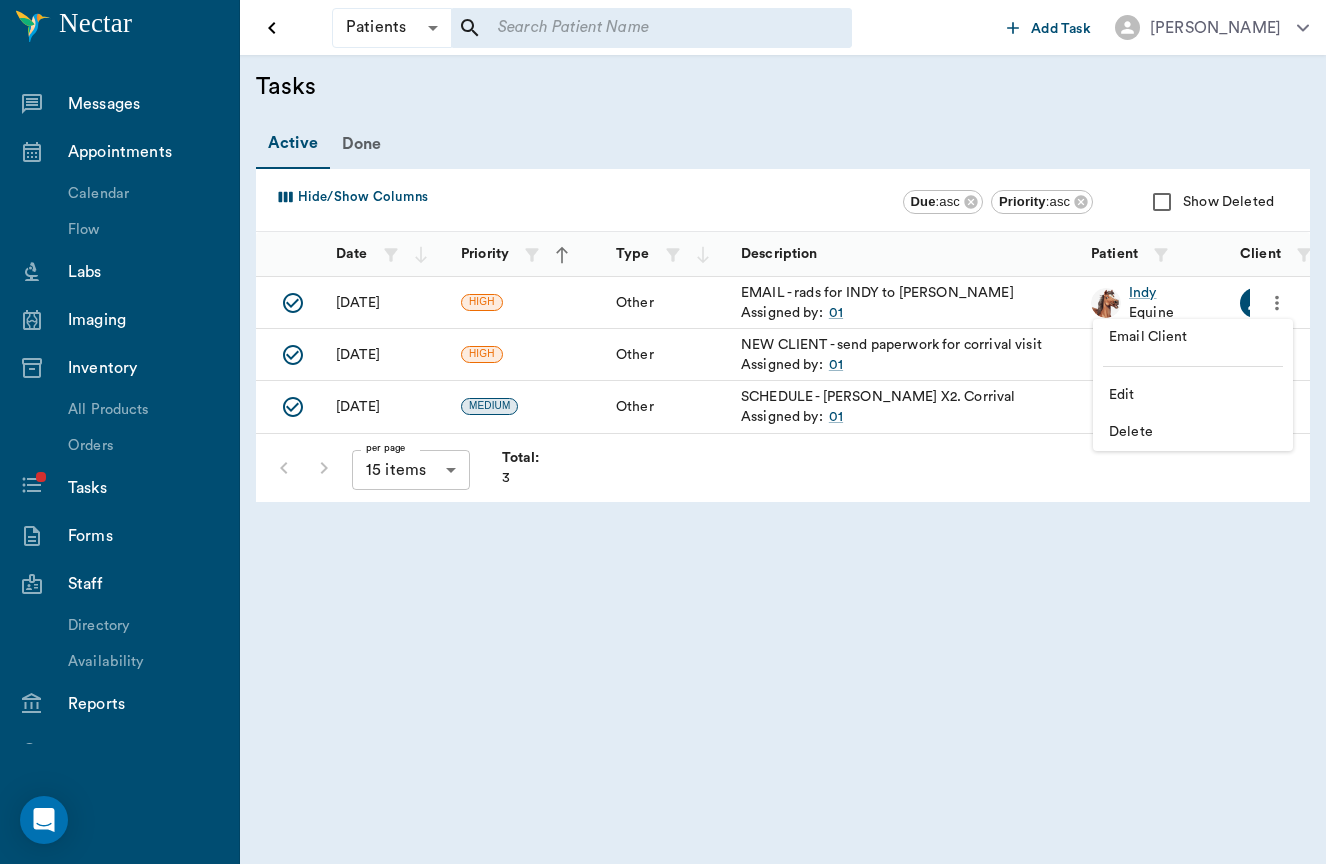 click at bounding box center [663, 432] 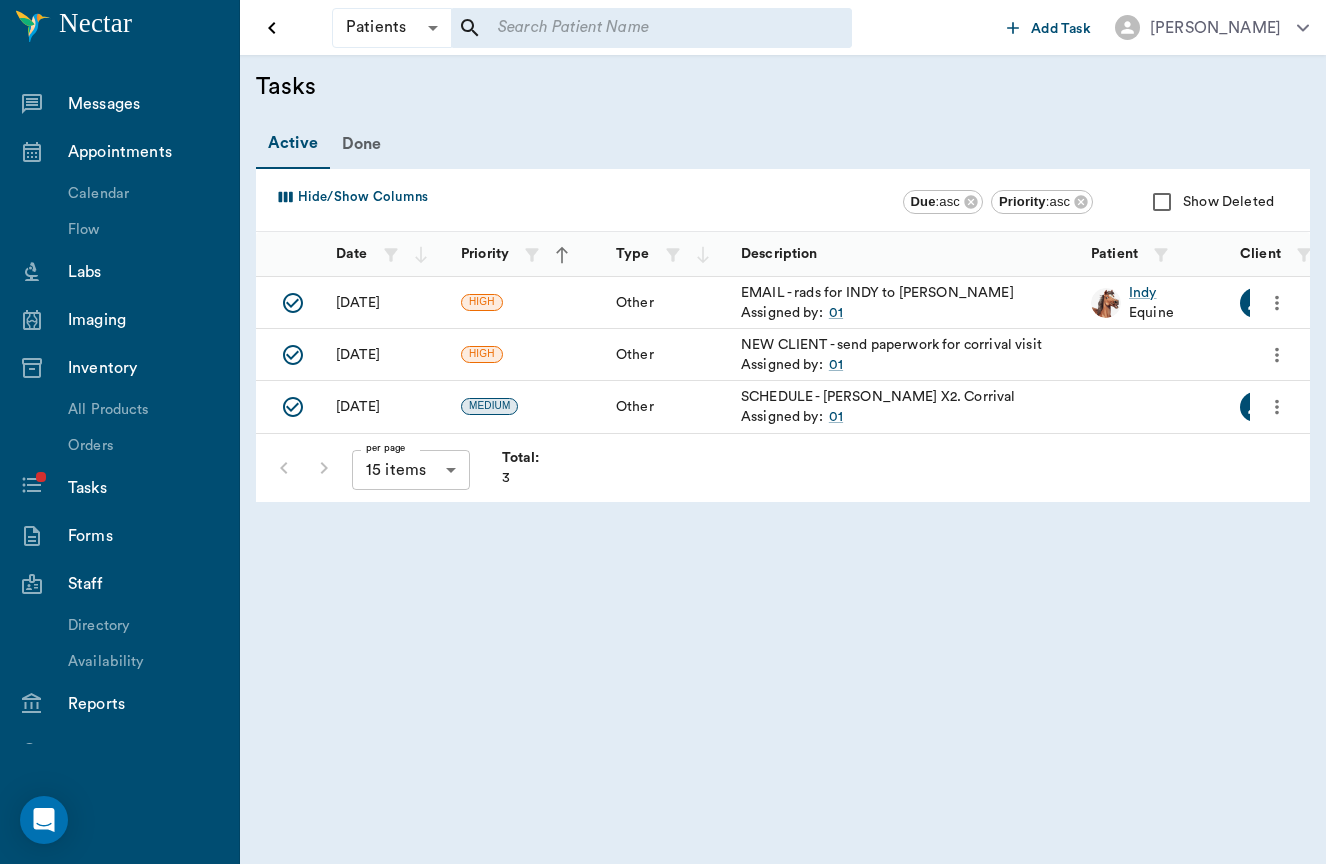 click 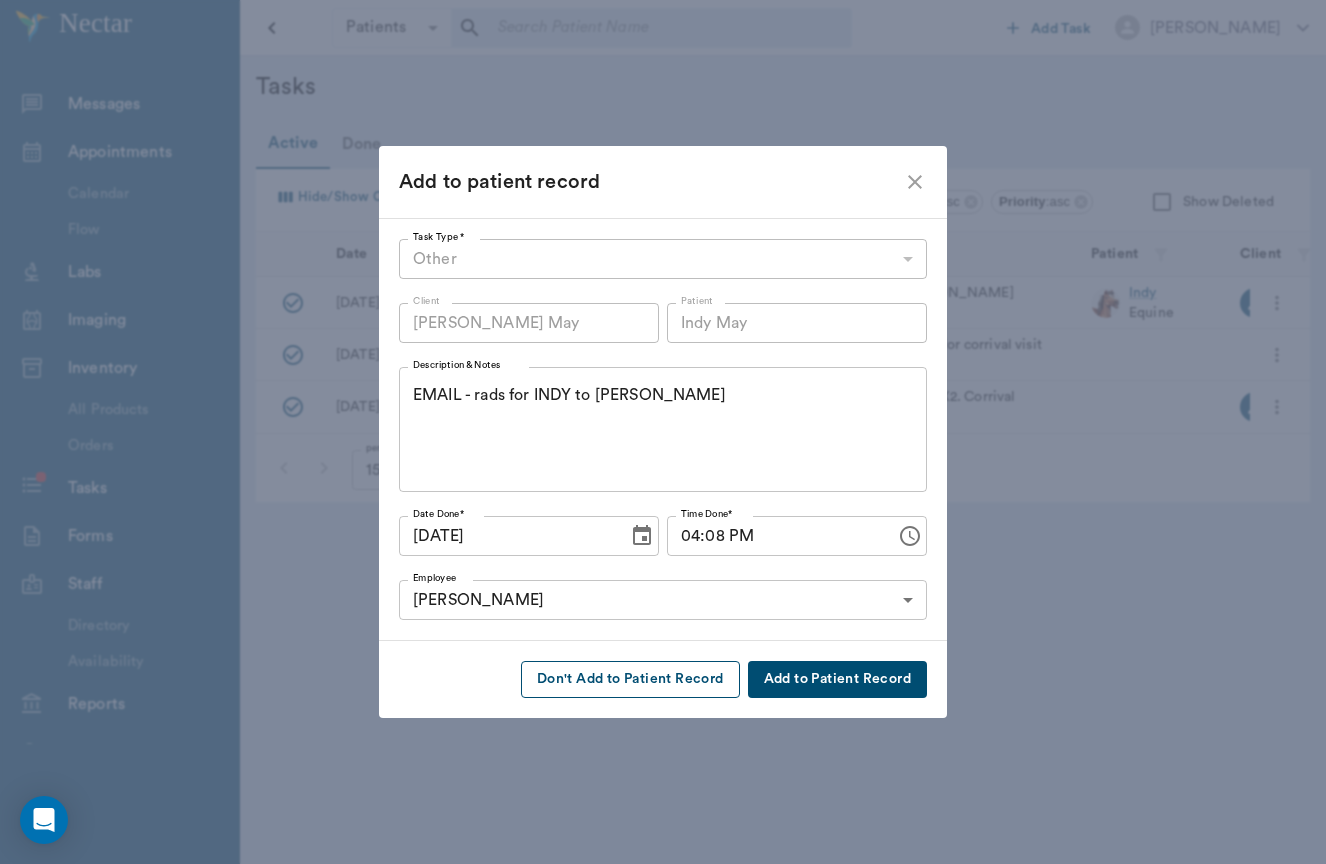 click on "Don't Add to Patient Record" at bounding box center [630, 679] 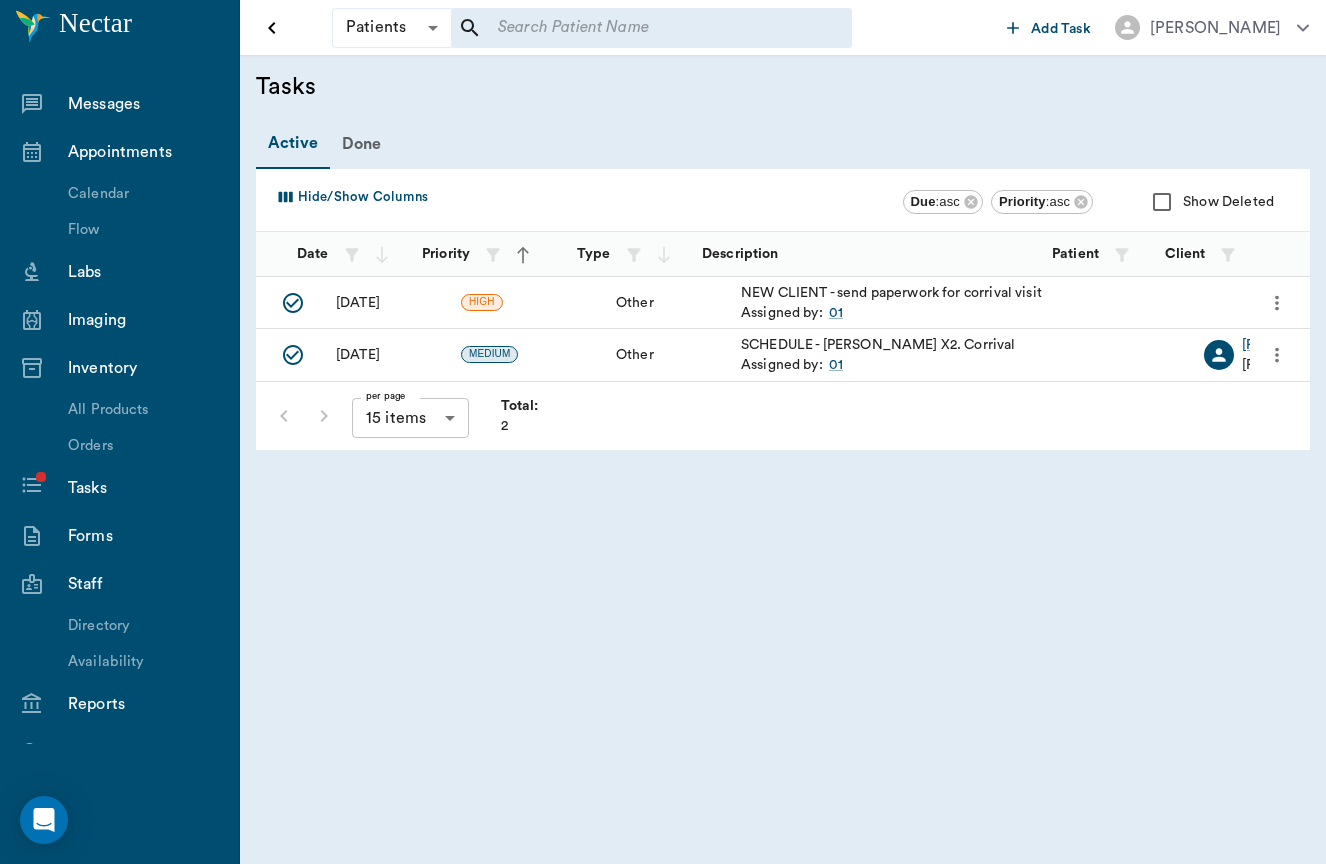 scroll, scrollTop: 0, scrollLeft: 0, axis: both 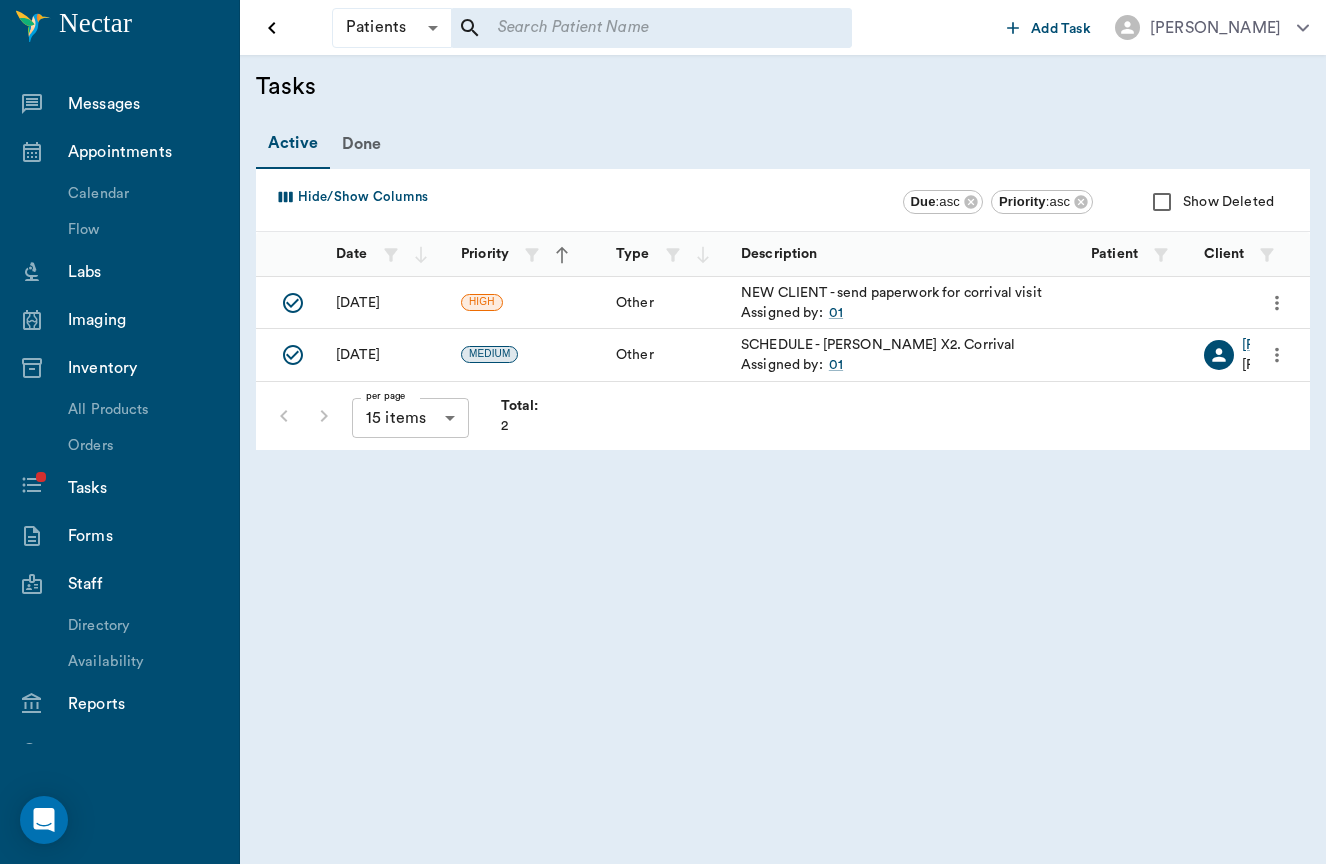 click on "Messages" at bounding box center (119, 104) 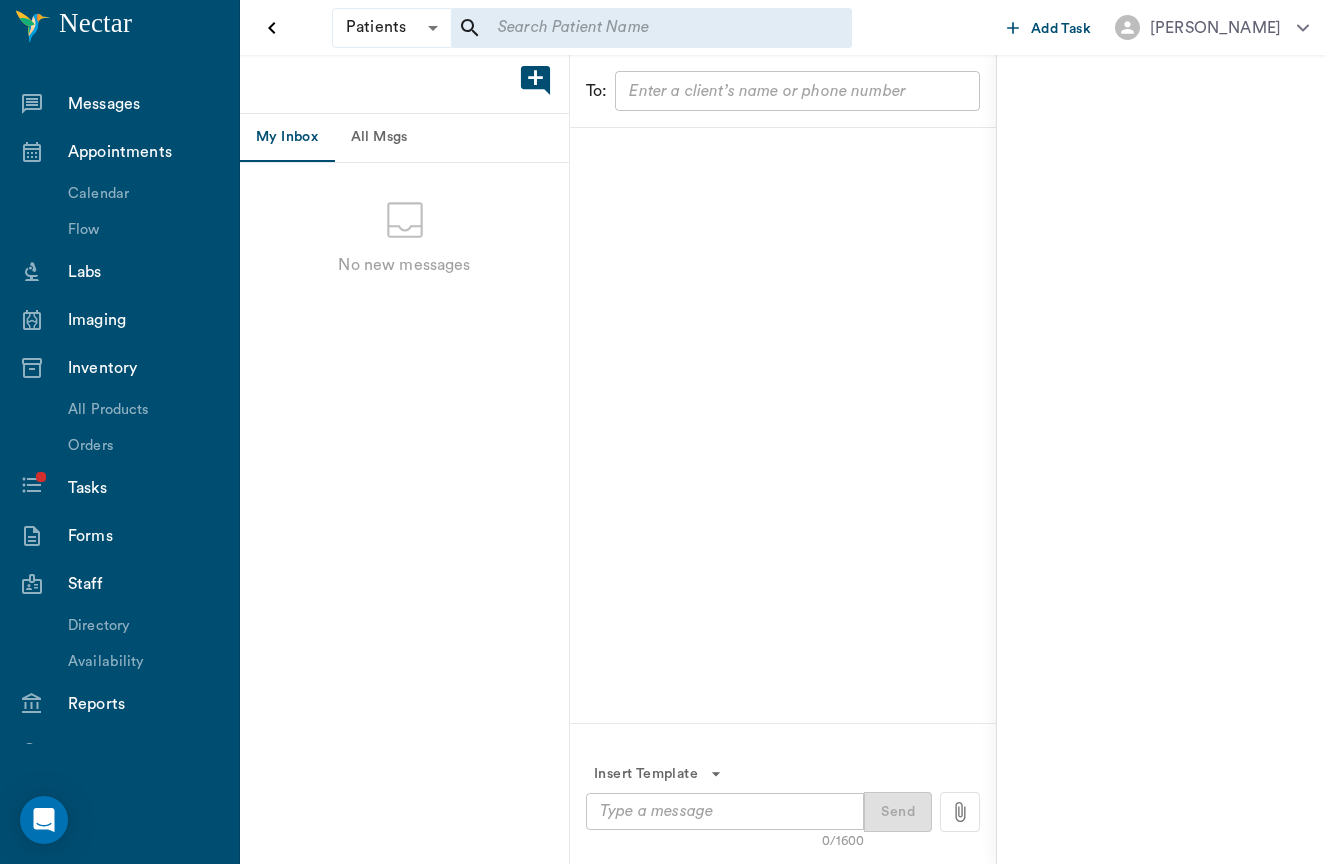 click on "Appointments" at bounding box center [143, 152] 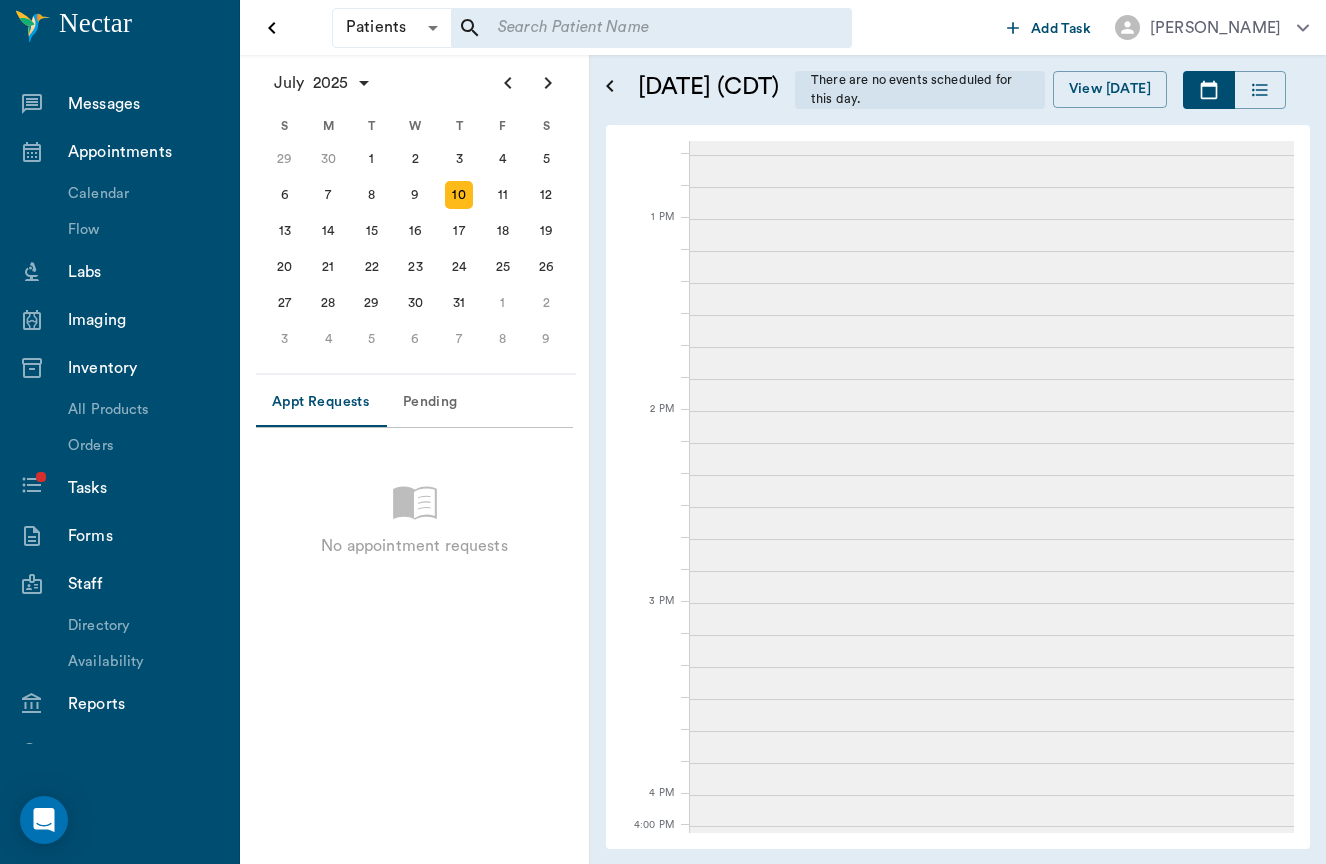 scroll, scrollTop: 1244, scrollLeft: 0, axis: vertical 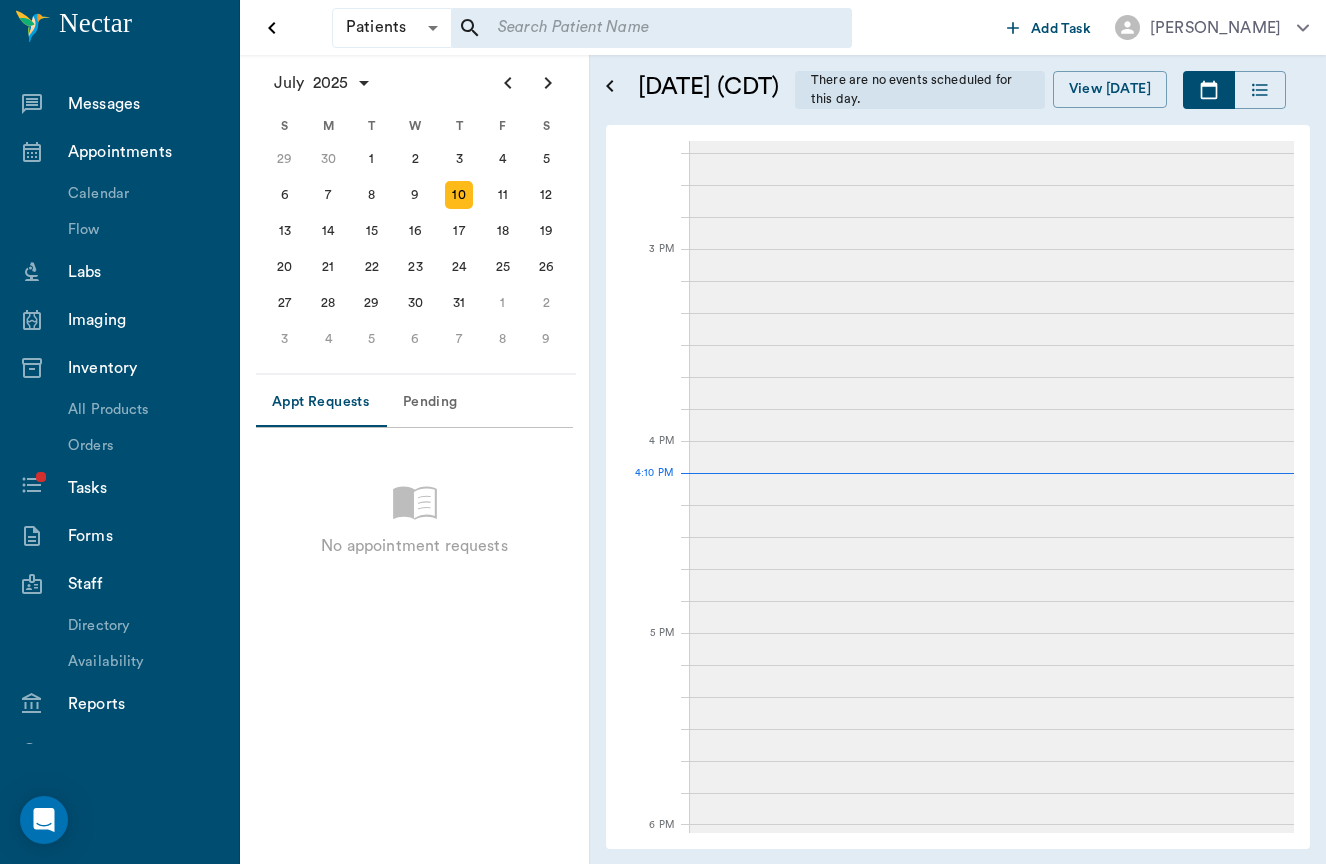 click at bounding box center [651, 28] 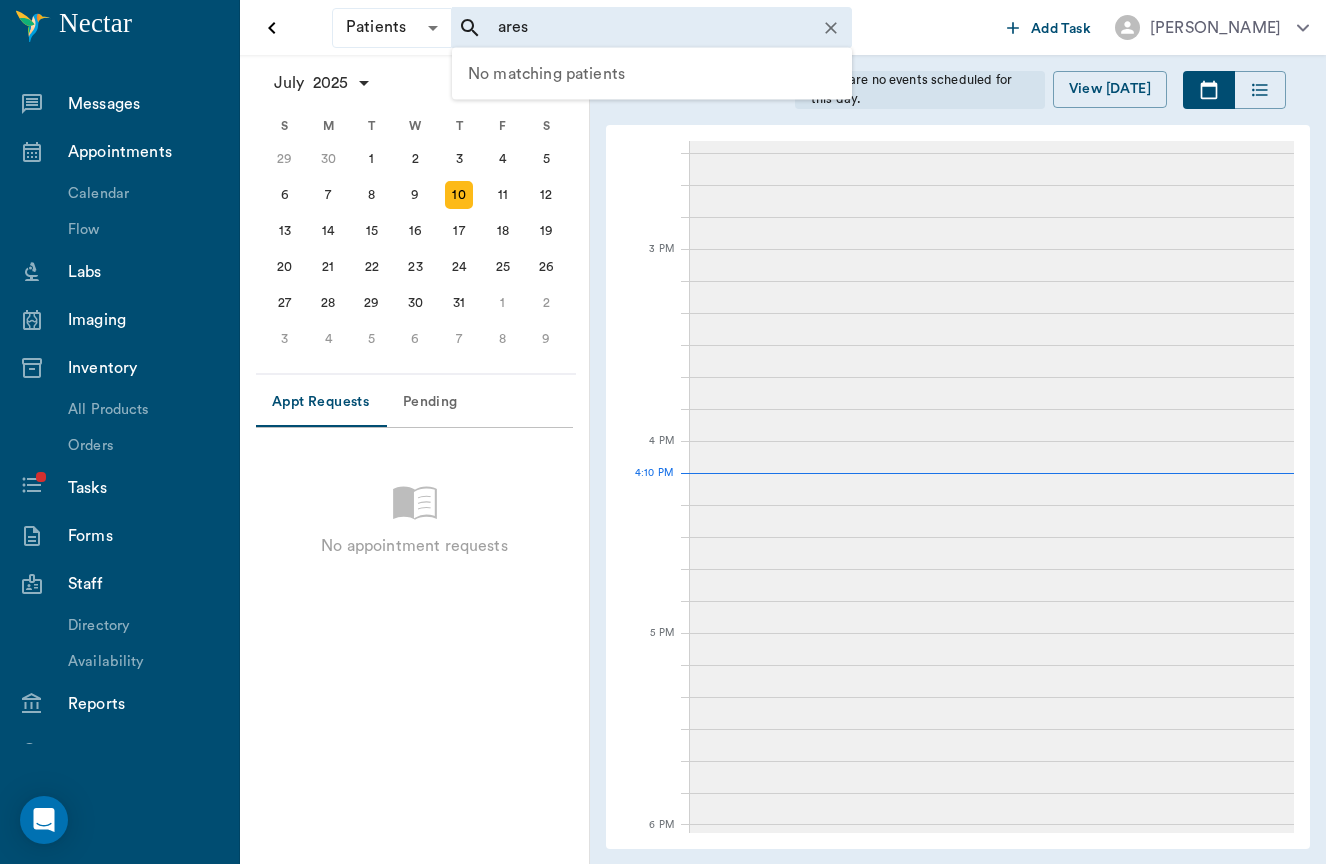 drag, startPoint x: 567, startPoint y: 39, endPoint x: 463, endPoint y: 39, distance: 104 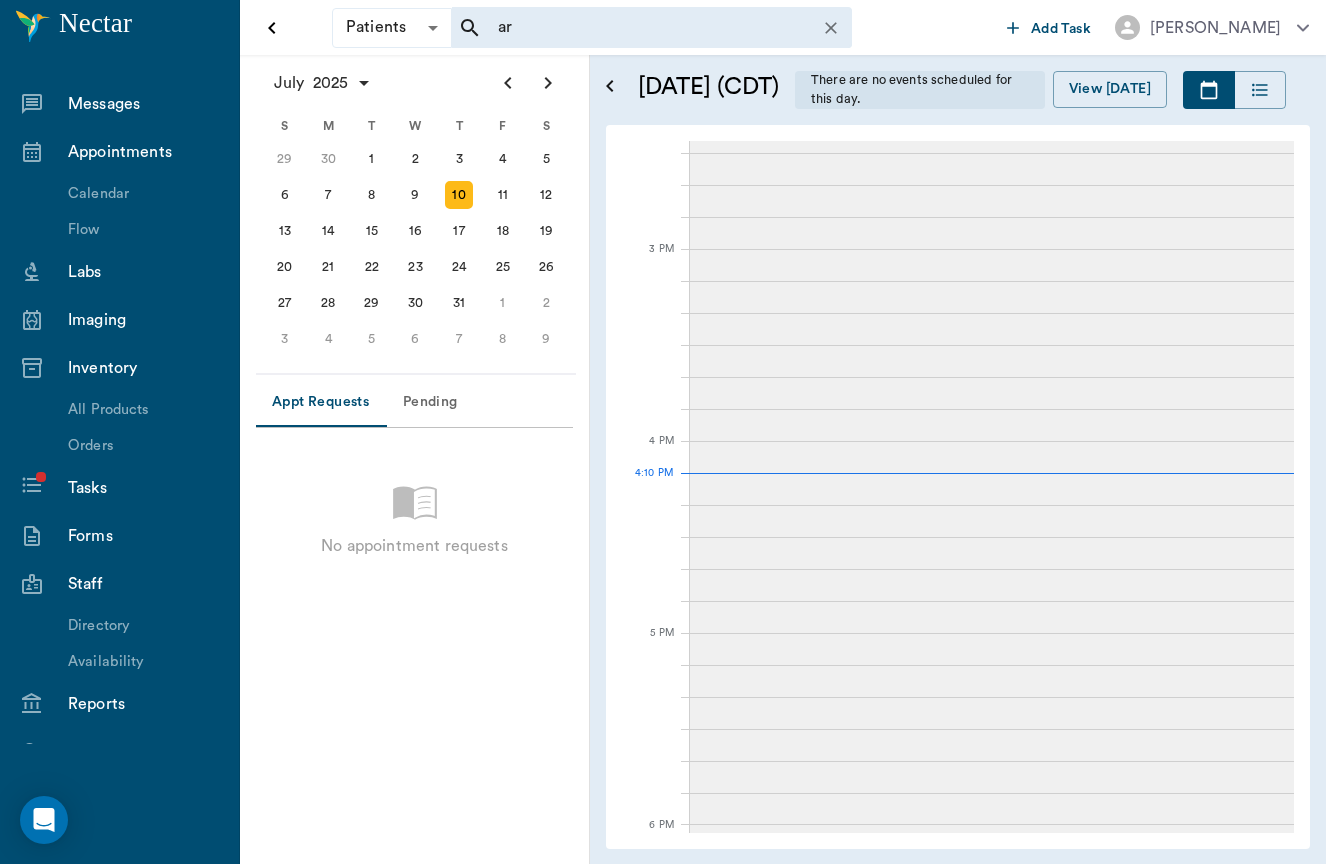 type on "a" 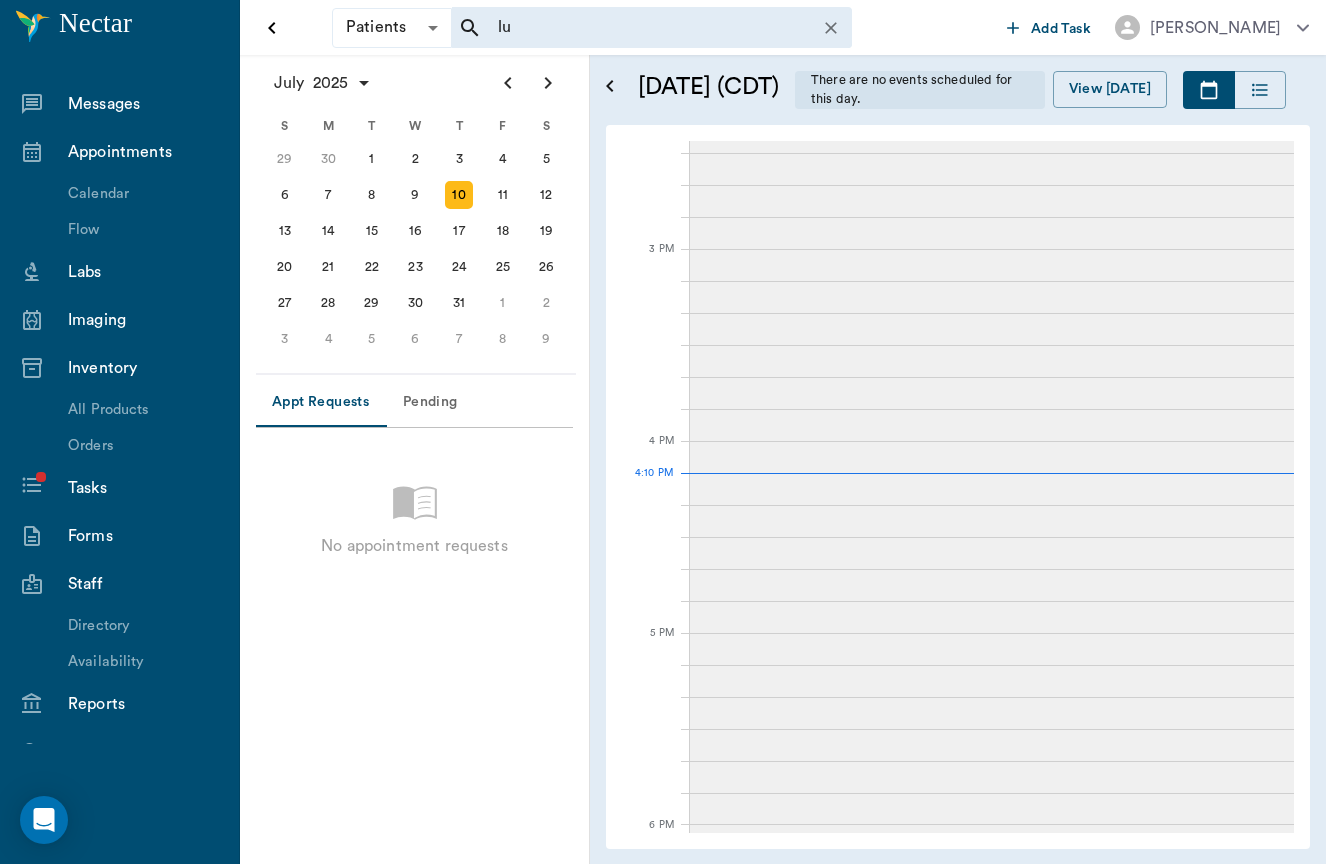 type on "l" 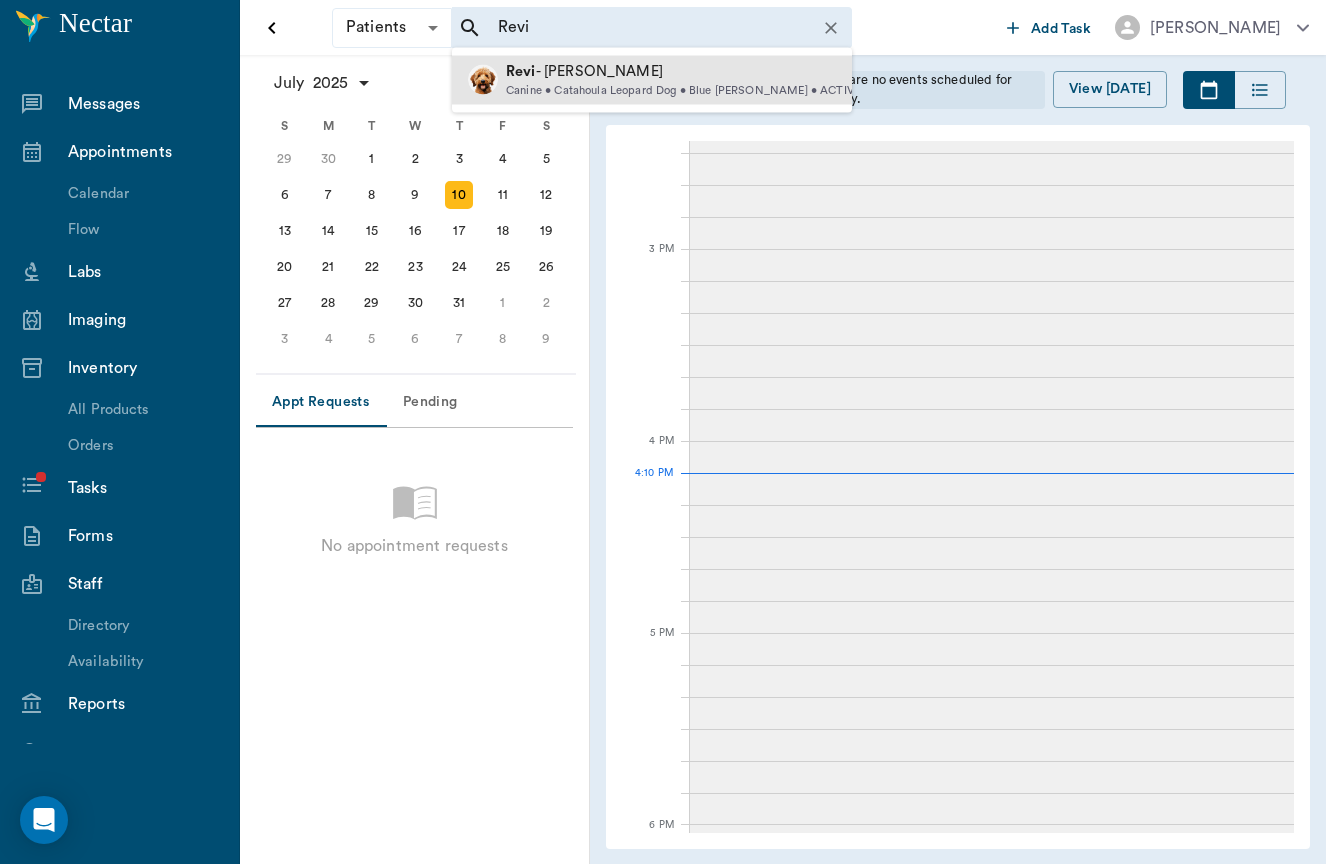 click on "Revi   - [PERSON_NAME] Canine  • Catahoula Leopard Dog  • Blue [PERSON_NAME] • ACTIVE" at bounding box center (652, 80) 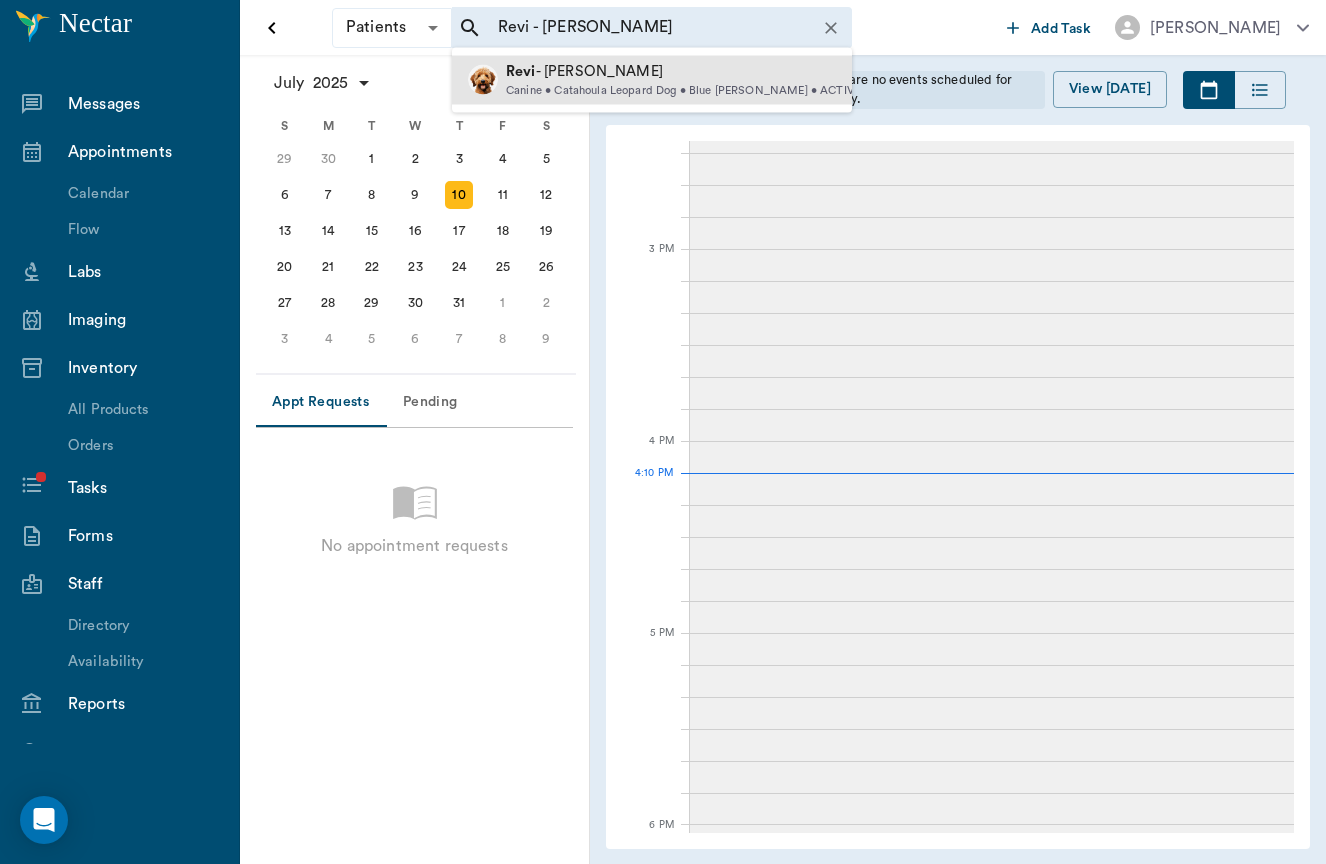 type 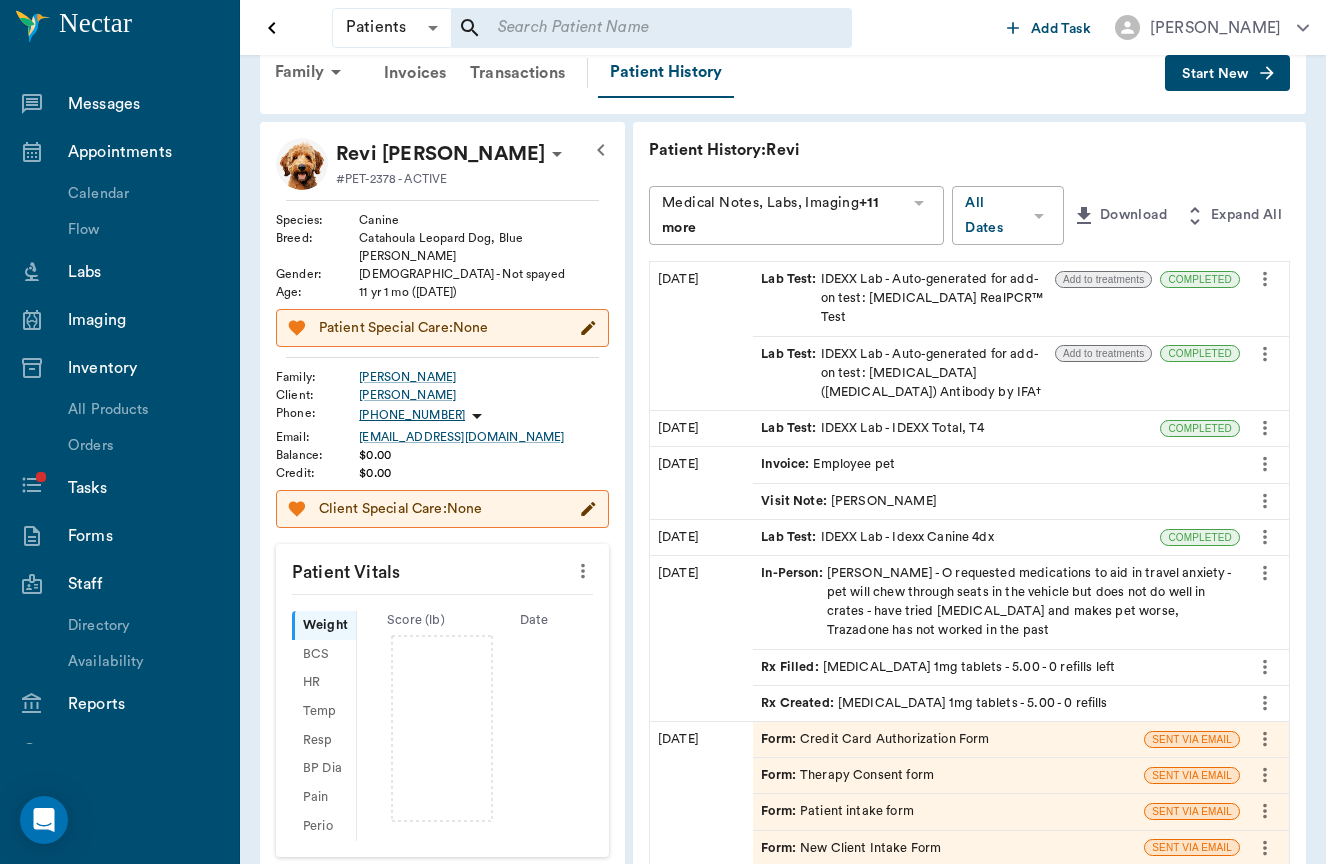 scroll, scrollTop: 49, scrollLeft: 0, axis: vertical 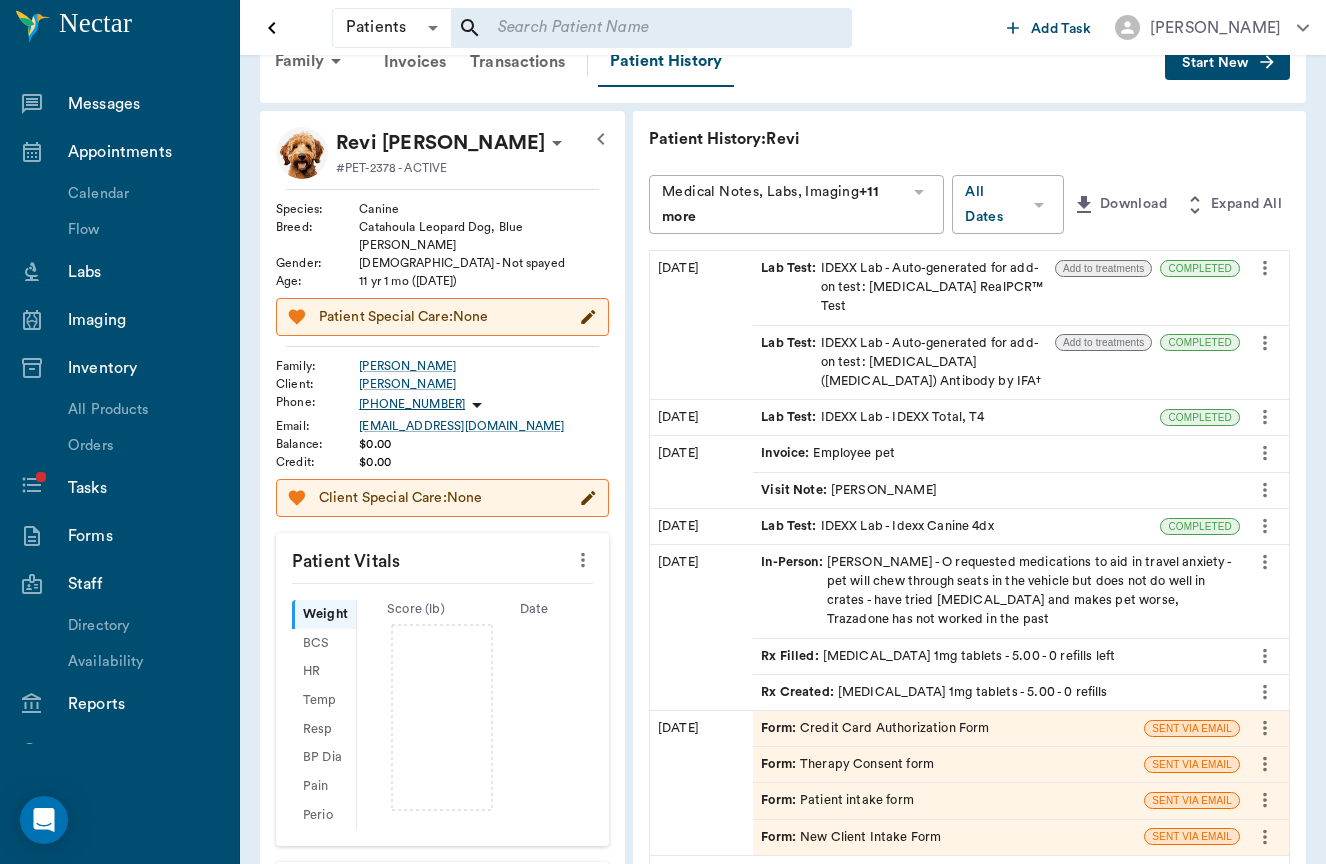 click on "Rx Filled : [MEDICAL_DATA] 1mg tablets - 5.00 - 0 refills left" at bounding box center (938, 656) 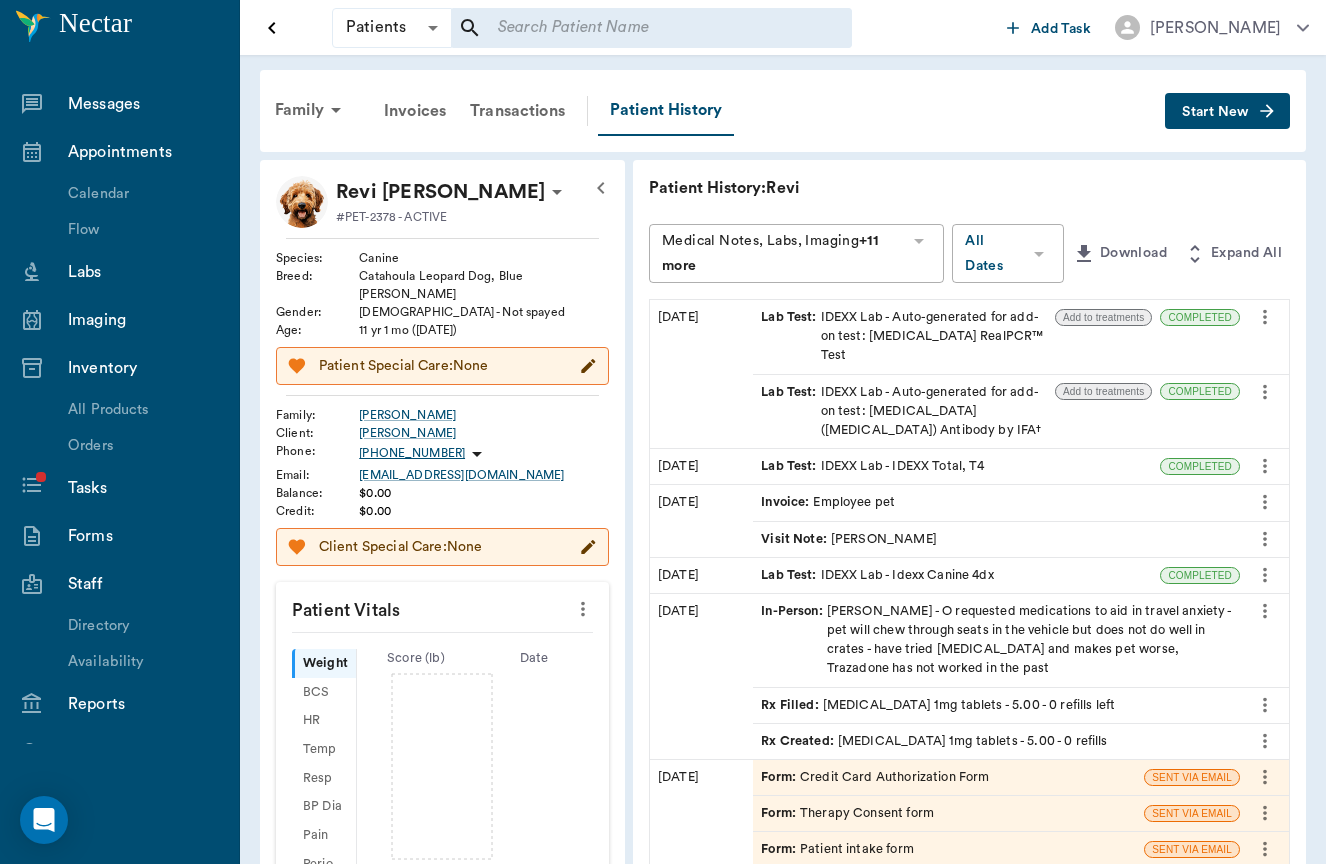 scroll, scrollTop: -2, scrollLeft: 0, axis: vertical 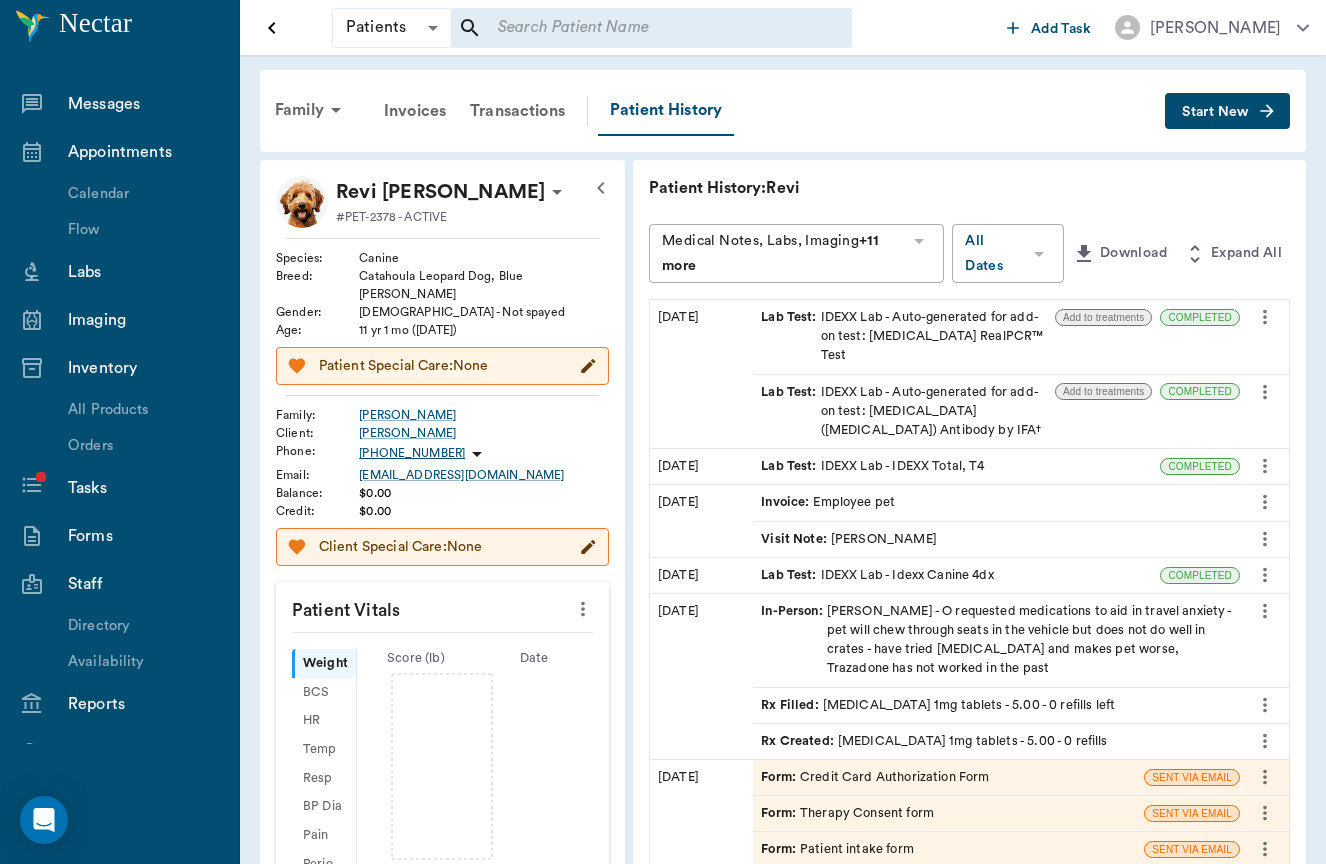 click at bounding box center [651, 28] 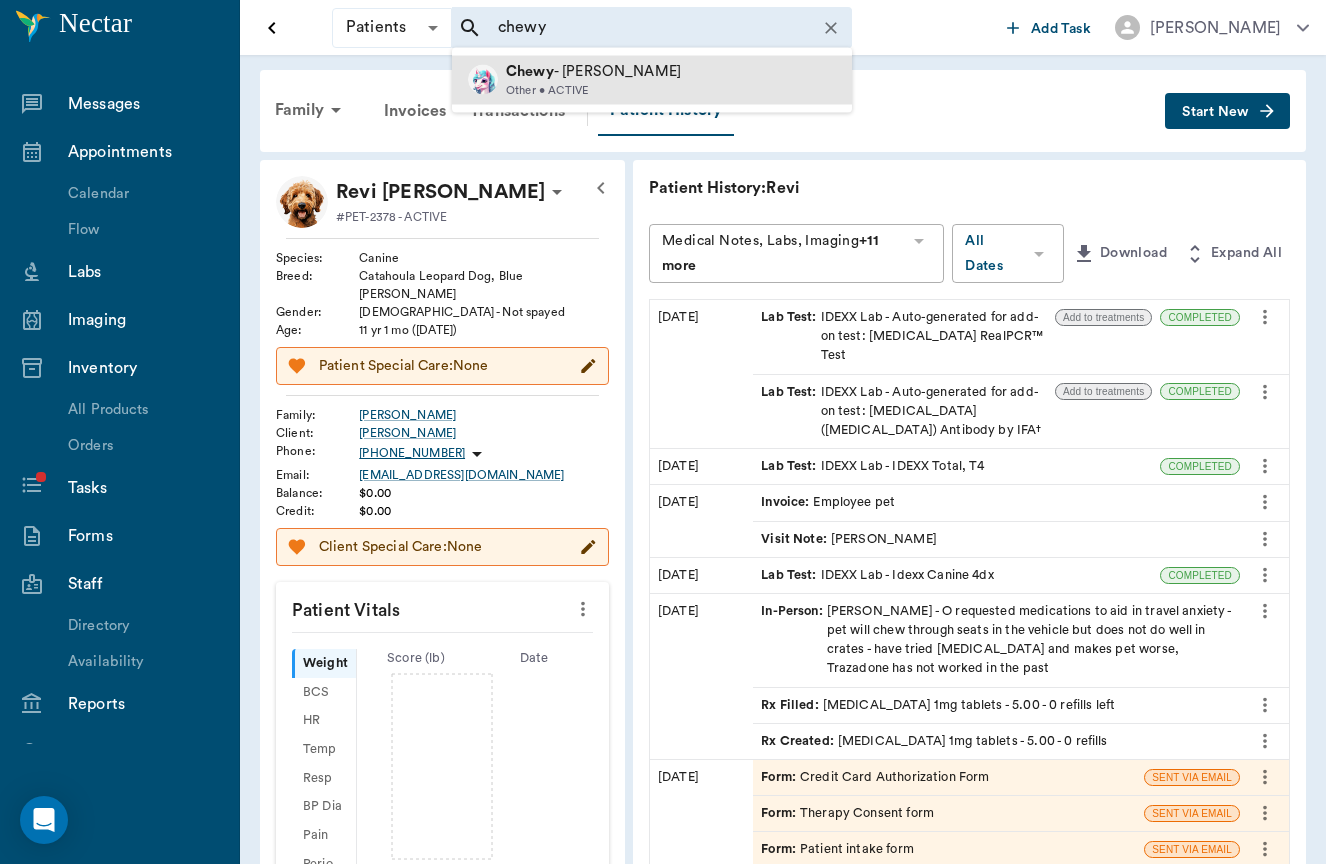 click on "Chewy   - [PERSON_NAME] Other   • ACTIVE" at bounding box center [652, 80] 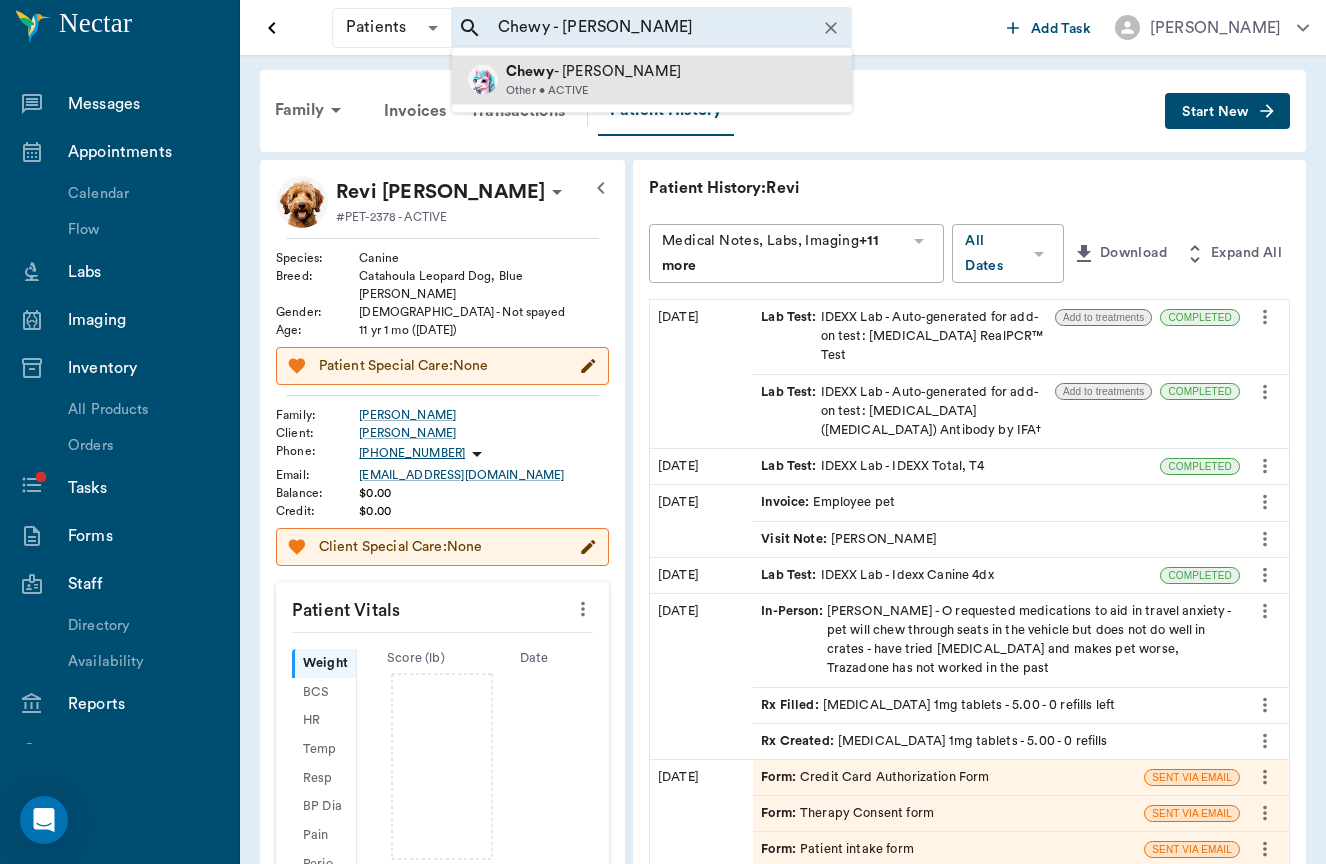 type 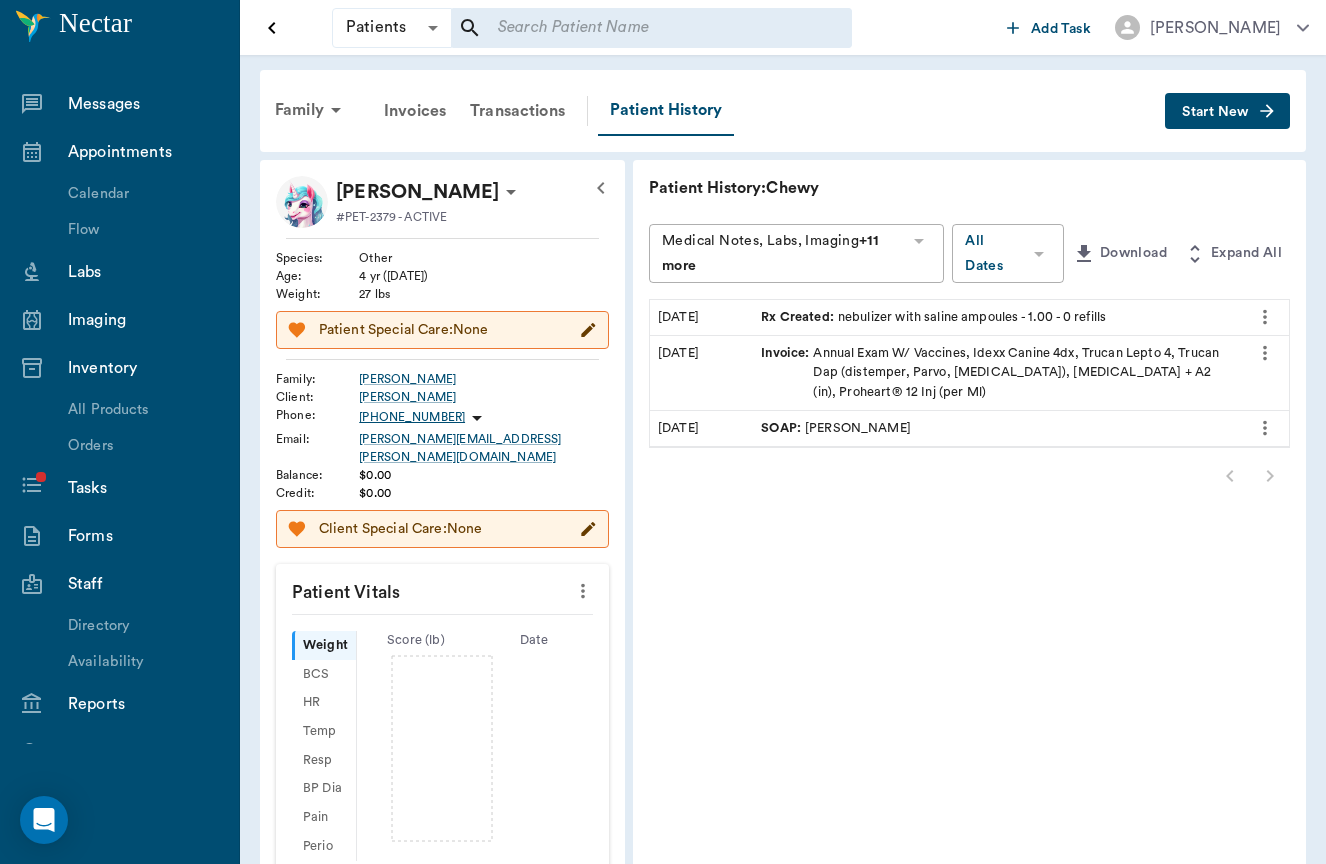 click on "Start New" at bounding box center [1227, 111] 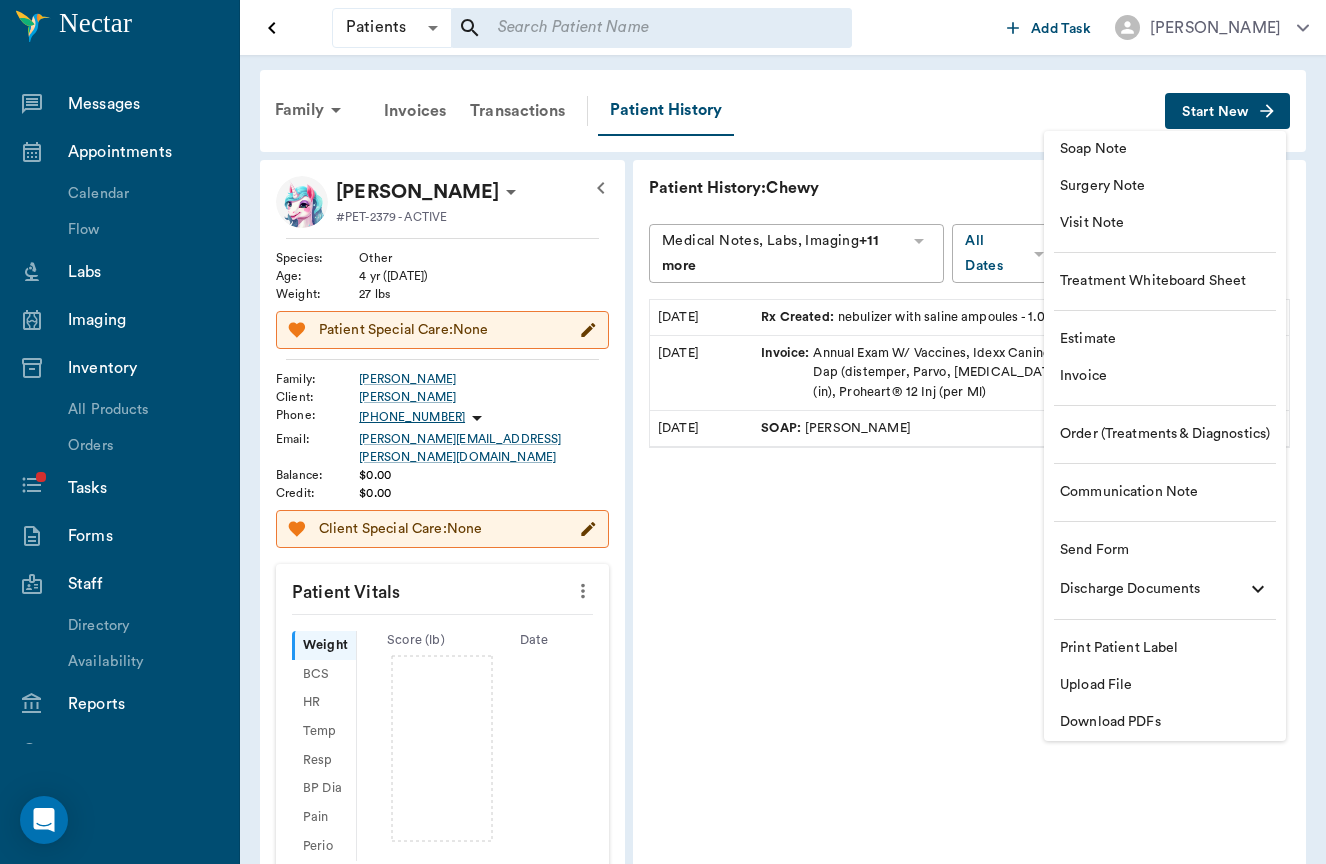 click on "Visit Note" at bounding box center (1165, 223) 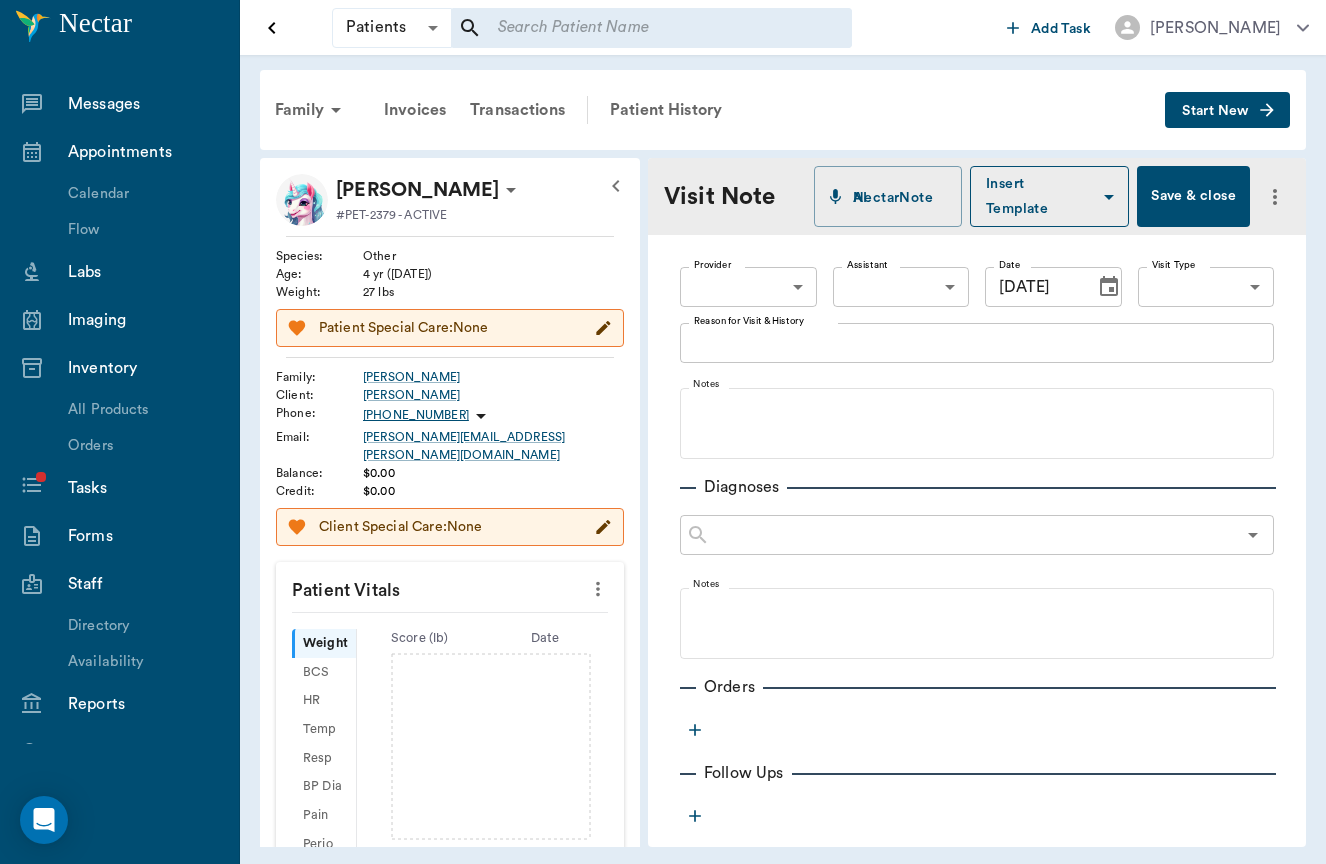 click on "Patients Patients ​ ​ Add Task [PERSON_NAME] Nectar Messages Appointments Calendar Flow Labs Imaging Inventory All Products Orders Tasks Forms Staff Directory Availability Reports Lookup Medical Notes Patients Clients Families Vaccinations Vaccines Prescriptions Declined Treatments Email Log Reminders Diagnoses NectarNote AI Settings Family Invoices Transactions Patient History Start New Chewy [PERSON_NAME] #PET-2379    -    ACTIVE   Species : Other Age : [DEMOGRAPHIC_DATA] yr ([DATE]) Weight : 27 lbs Patient Special Care:  None Family : [PERSON_NAME] Client : [PERSON_NAME] Phone : [PHONE_NUMBER] Email : [PERSON_NAME][EMAIL_ADDRESS][PERSON_NAME][DOMAIN_NAME] Balance : $0.00 Credit : $0.00 Client Special Care:  None Patient Vitals Weight BCS HR Temp Resp BP Dia Pain Perio Score ( lb ) Date Ongoing diagnosis Current Rx Reminders [MEDICAL_DATA] + A2 (in) [DATE] Annual Exam W/ Vaccines [DATE] Idexx Canine 4dx [DATE] Trucan Lepto 4 [DATE] Upcoming appointments Schedule Appointment Visit Note NectarNote AI Insert Template  Save & close Provider ​ Provider" at bounding box center [663, 432] 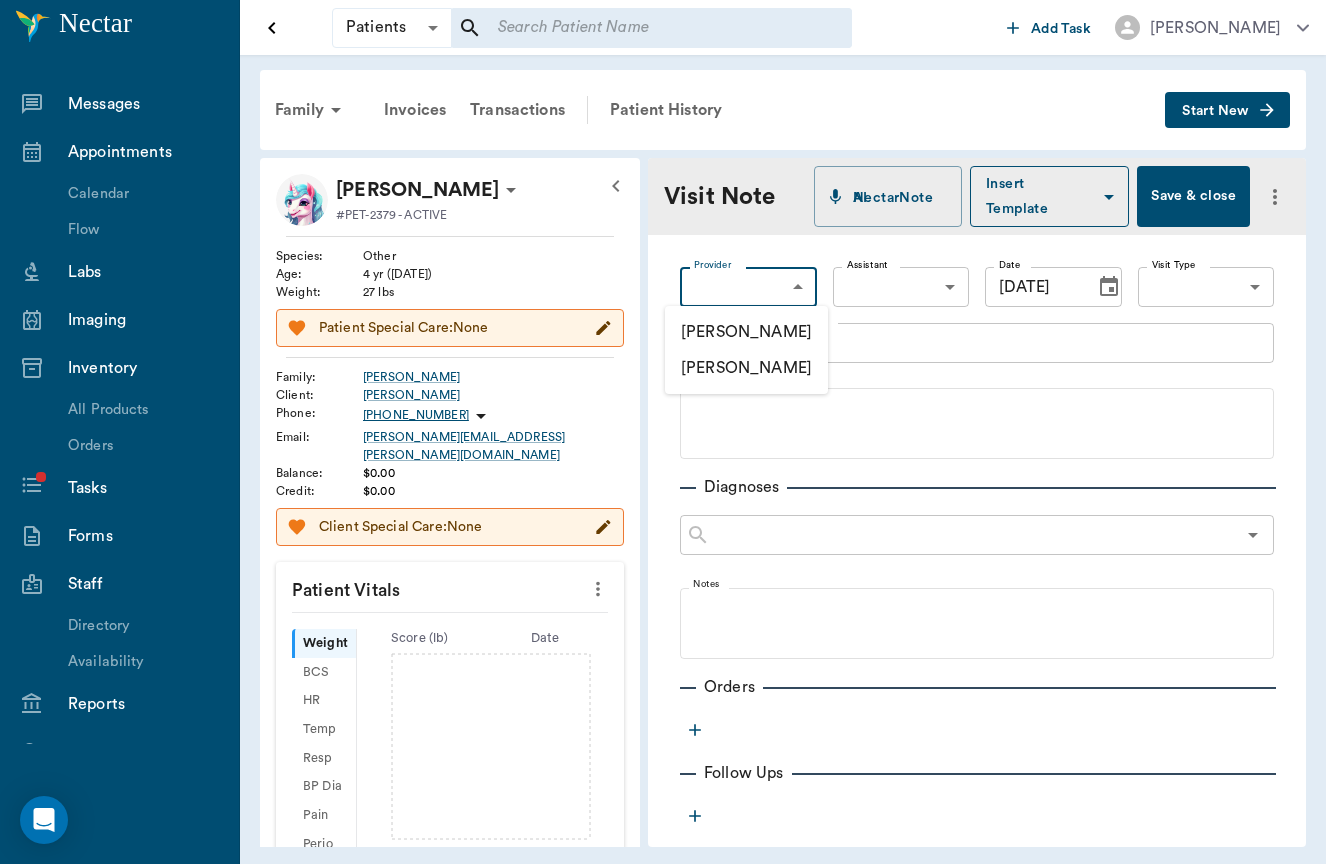click on "[PERSON_NAME]" at bounding box center [746, 368] 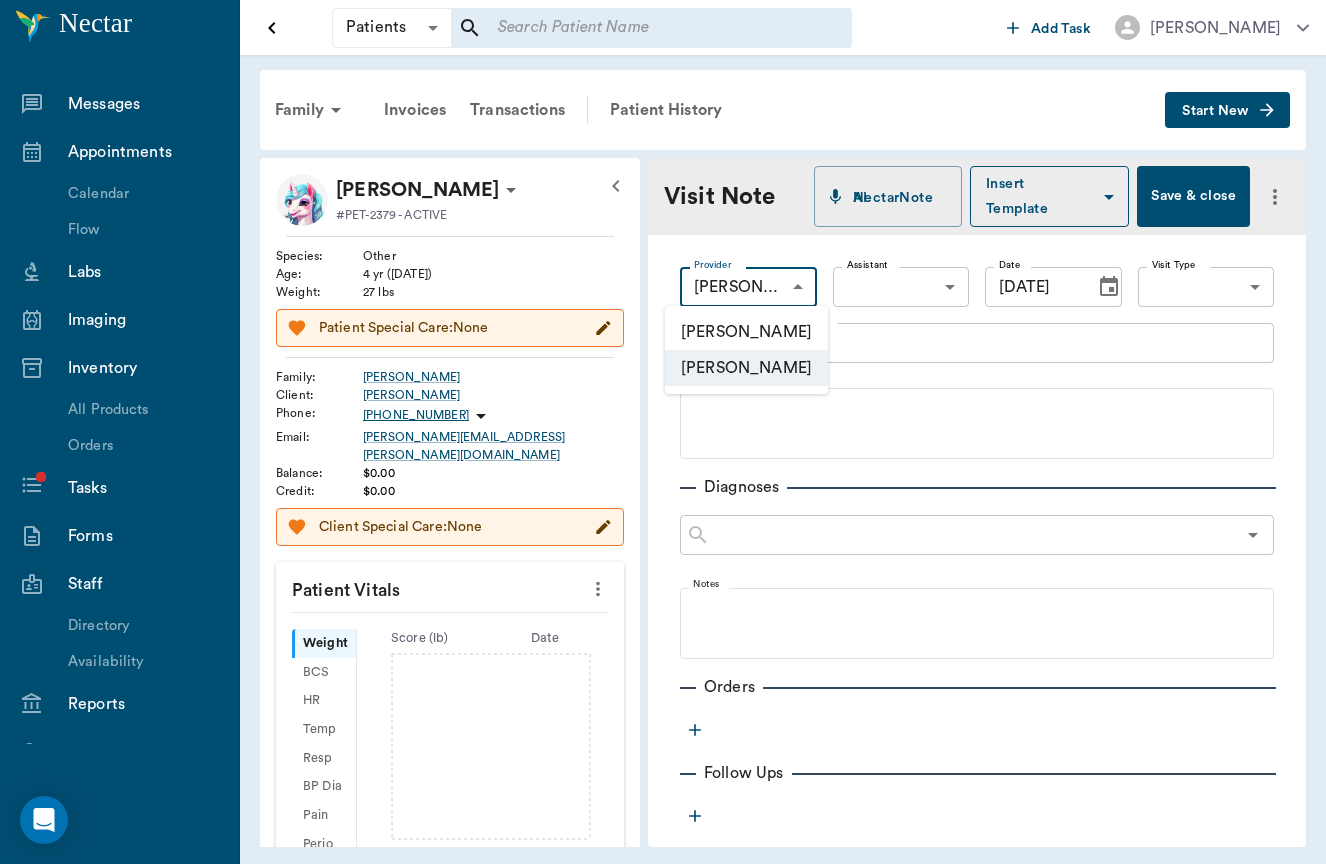 click on "Patients Patients ​ ​ Add Task [PERSON_NAME] Nectar Messages Appointments Calendar Flow Labs Imaging Inventory All Products Orders Tasks Forms Staff Directory Availability Reports Lookup Medical Notes Patients Clients Families Vaccinations Vaccines Prescriptions Declined Treatments Email Log Reminders Diagnoses NectarNote AI Settings Family Invoices Transactions Patient History Start New Chewy [PERSON_NAME] #PET-2379    -    ACTIVE   Species : Other Age : [DEMOGRAPHIC_DATA] yr ([DATE]) Weight : 27 lbs Patient Special Care:  None Family : [PERSON_NAME] Client : [PERSON_NAME] Phone : [PHONE_NUMBER] Email : [PERSON_NAME][EMAIL_ADDRESS][PERSON_NAME][DOMAIN_NAME] Balance : $0.00 Credit : $0.00 Client Special Care:  None Patient Vitals Weight BCS HR Temp Resp BP Dia Pain Perio Score ( lb ) Date Ongoing diagnosis Current Rx Reminders [MEDICAL_DATA] + A2 (in) [DATE] Annual Exam W/ Vaccines [DATE] Idexx Canine 4dx [DATE] Trucan Lepto 4 [DATE] Upcoming appointments Schedule Appointment Visit Note NectarNote AI Insert Template  Save & close Provider [PERSON_NAME]" at bounding box center [663, 432] 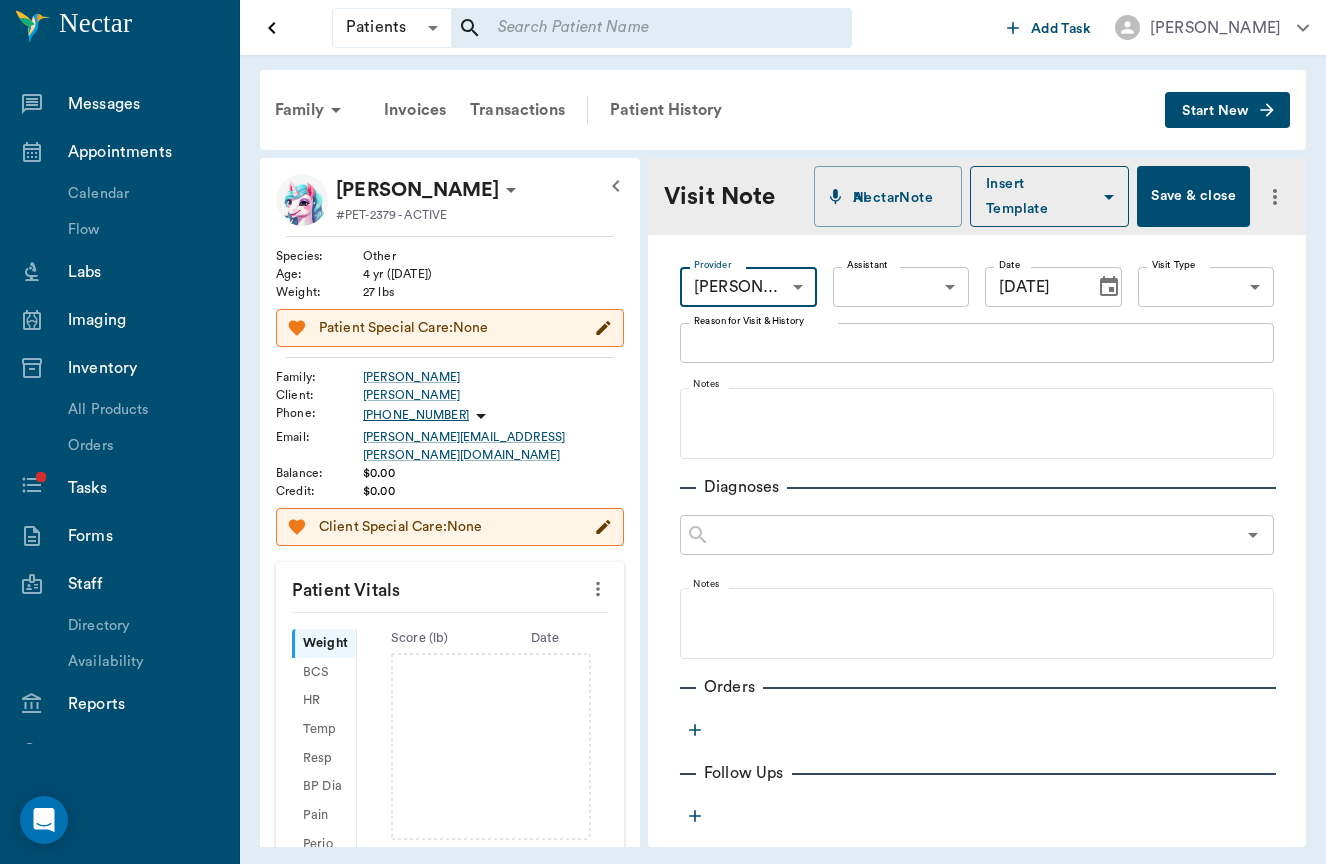 click on "Patients Patients ​ ​ Add Task [PERSON_NAME] Nectar Messages Appointments Calendar Flow Labs Imaging Inventory All Products Orders Tasks Forms Staff Directory Availability Reports Lookup Medical Notes Patients Clients Families Vaccinations Vaccines Prescriptions Declined Treatments Email Log Reminders Diagnoses NectarNote AI Settings Family Invoices Transactions Patient History Start New Chewy [PERSON_NAME] #PET-2379    -    ACTIVE   Species : Other Age : [DEMOGRAPHIC_DATA] yr ([DATE]) Weight : 27 lbs Patient Special Care:  None Family : [PERSON_NAME] Client : [PERSON_NAME] Phone : [PHONE_NUMBER] Email : [PERSON_NAME][EMAIL_ADDRESS][PERSON_NAME][DOMAIN_NAME] Balance : $0.00 Credit : $0.00 Client Special Care:  None Patient Vitals Weight BCS HR Temp Resp BP Dia Pain Perio Score ( lb ) Date Ongoing diagnosis Current Rx Reminders [MEDICAL_DATA] + A2 (in) [DATE] Annual Exam W/ Vaccines [DATE] Idexx Canine 4dx [DATE] Trucan Lepto 4 [DATE] Upcoming appointments Schedule Appointment Visit Note NectarNote AI Insert Template  Save & close Provider Provider ​" at bounding box center (663, 432) 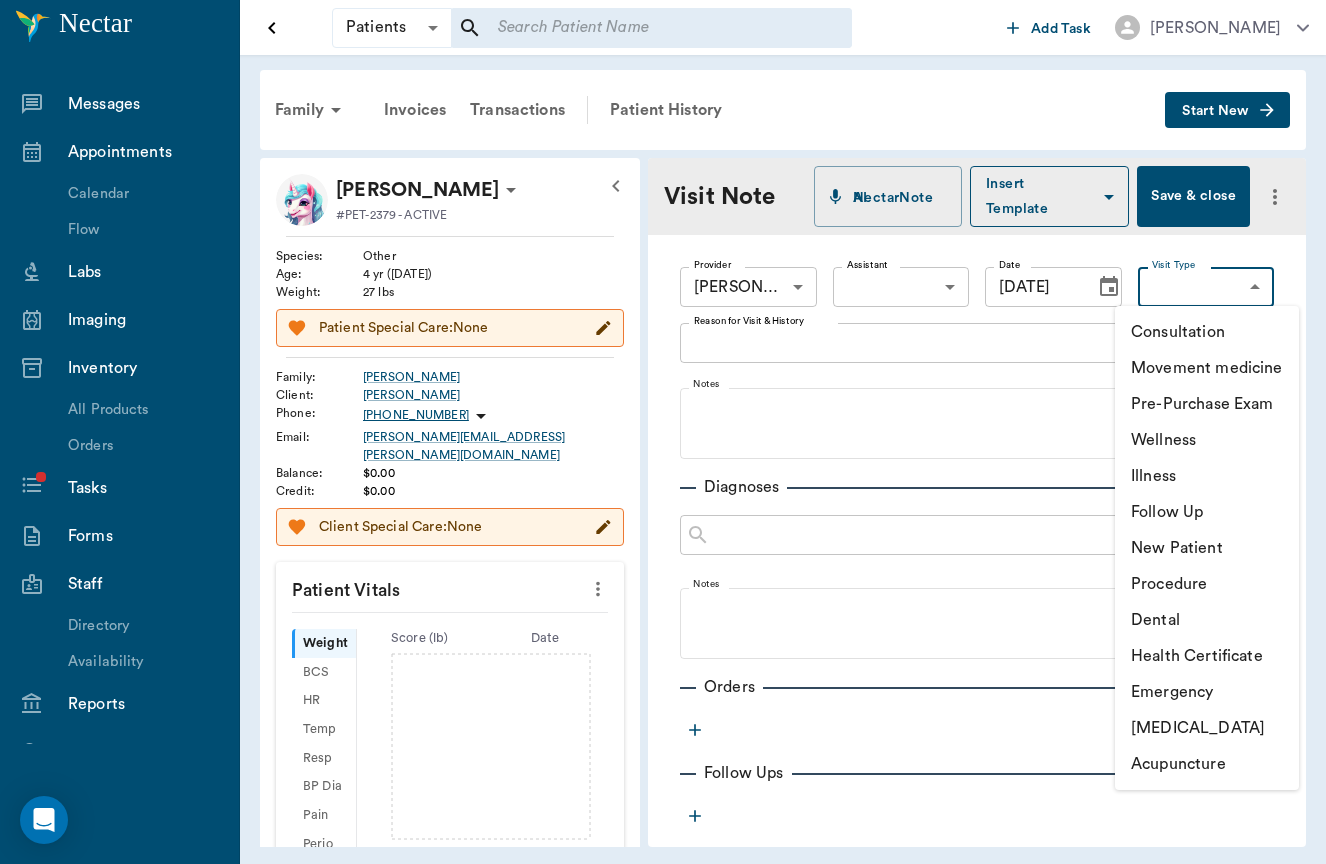 click on "Wellness" at bounding box center [1207, 440] 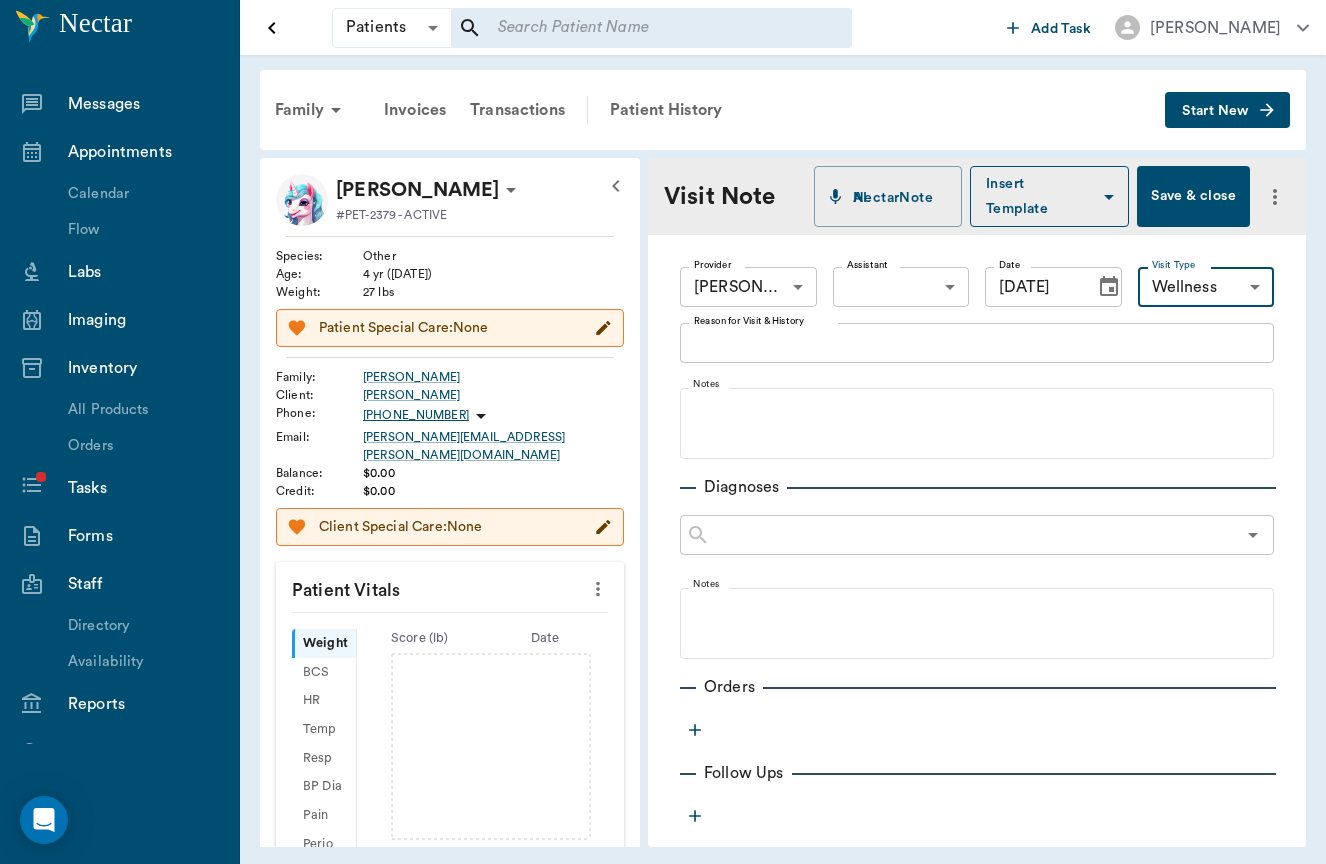 click 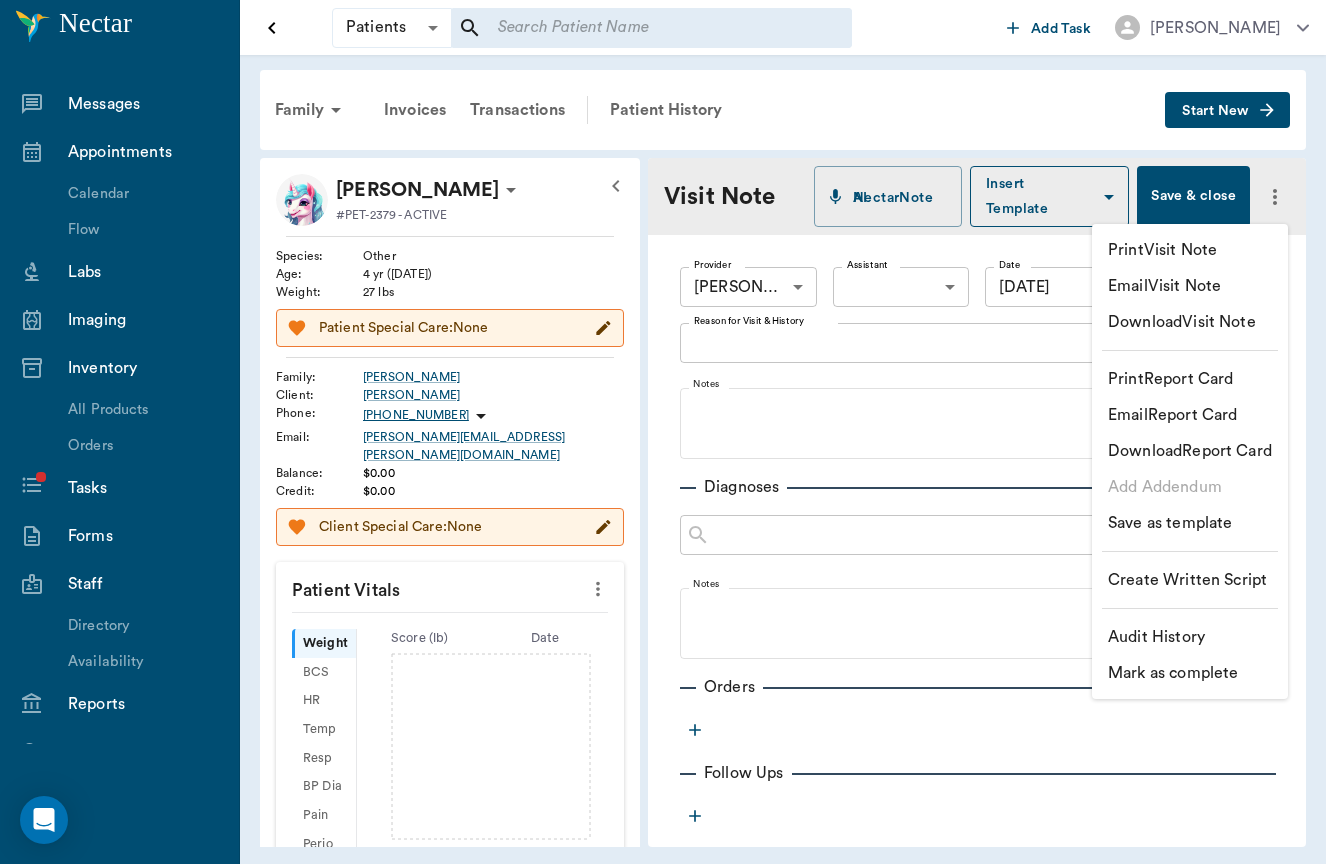 click at bounding box center (663, 432) 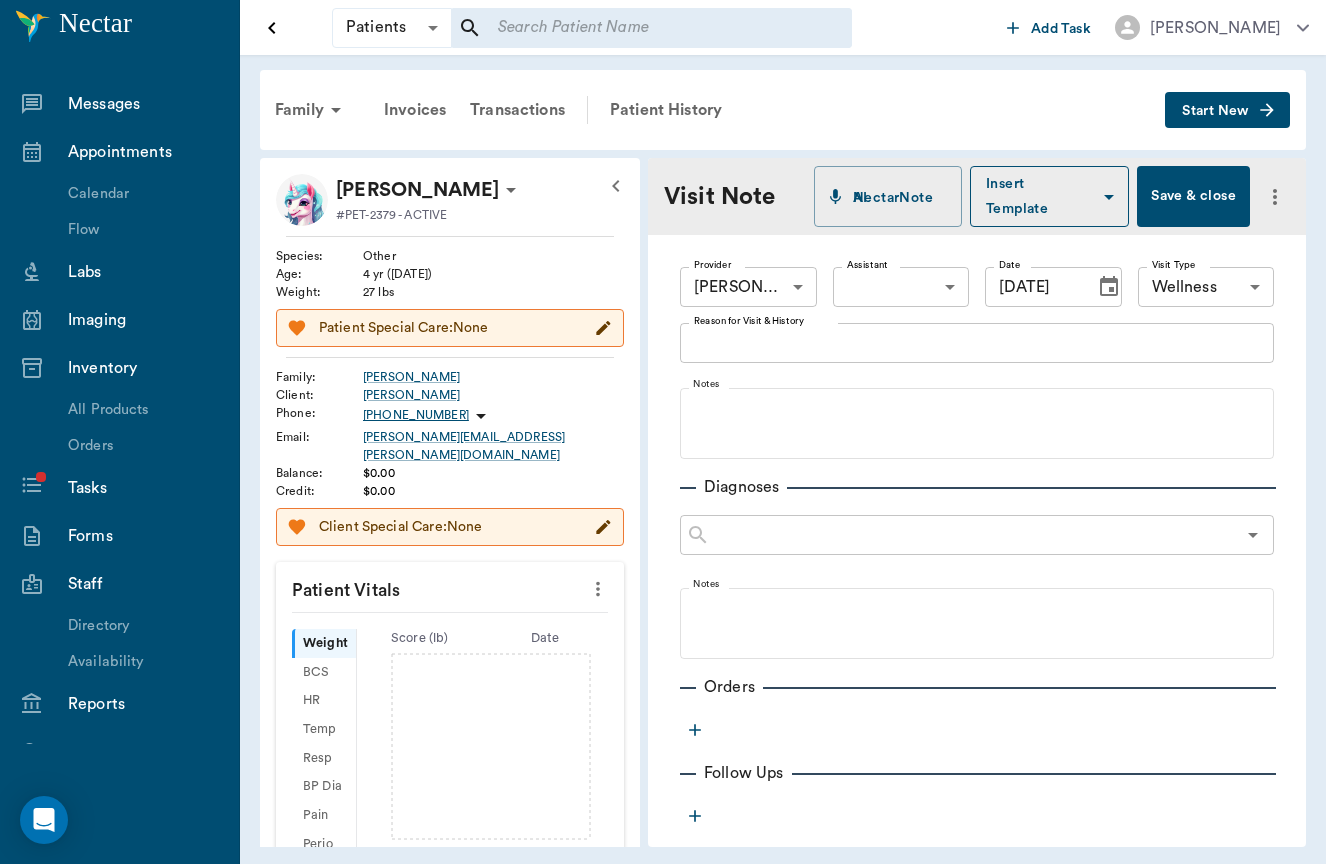 click on "Chewy [PERSON_NAME] #PET-2379    -    ACTIVE   Species : Other Age : [DEMOGRAPHIC_DATA] yr ([DATE]) Weight : 27 lbs Patient Special Care:  None Family : [PERSON_NAME] Client : [PERSON_NAME] Phone : [PHONE_NUMBER] Email : [PERSON_NAME][EMAIL_ADDRESS][PERSON_NAME][DOMAIN_NAME] Balance : $0.00 Credit : $0.00 Client Special Care:  None Patient Vitals Weight BCS HR Temp Resp BP Dia Pain Perio Score ( lb ) Date Ongoing diagnosis Current Rx Reminders [MEDICAL_DATA] + A2 (in) [DATE] Annual Exam W/ Vaccines [DATE] Idexx Canine 4dx [DATE] Trucan Lepto 4 [DATE] Upcoming appointments Schedule Appointment" at bounding box center (450, 780) 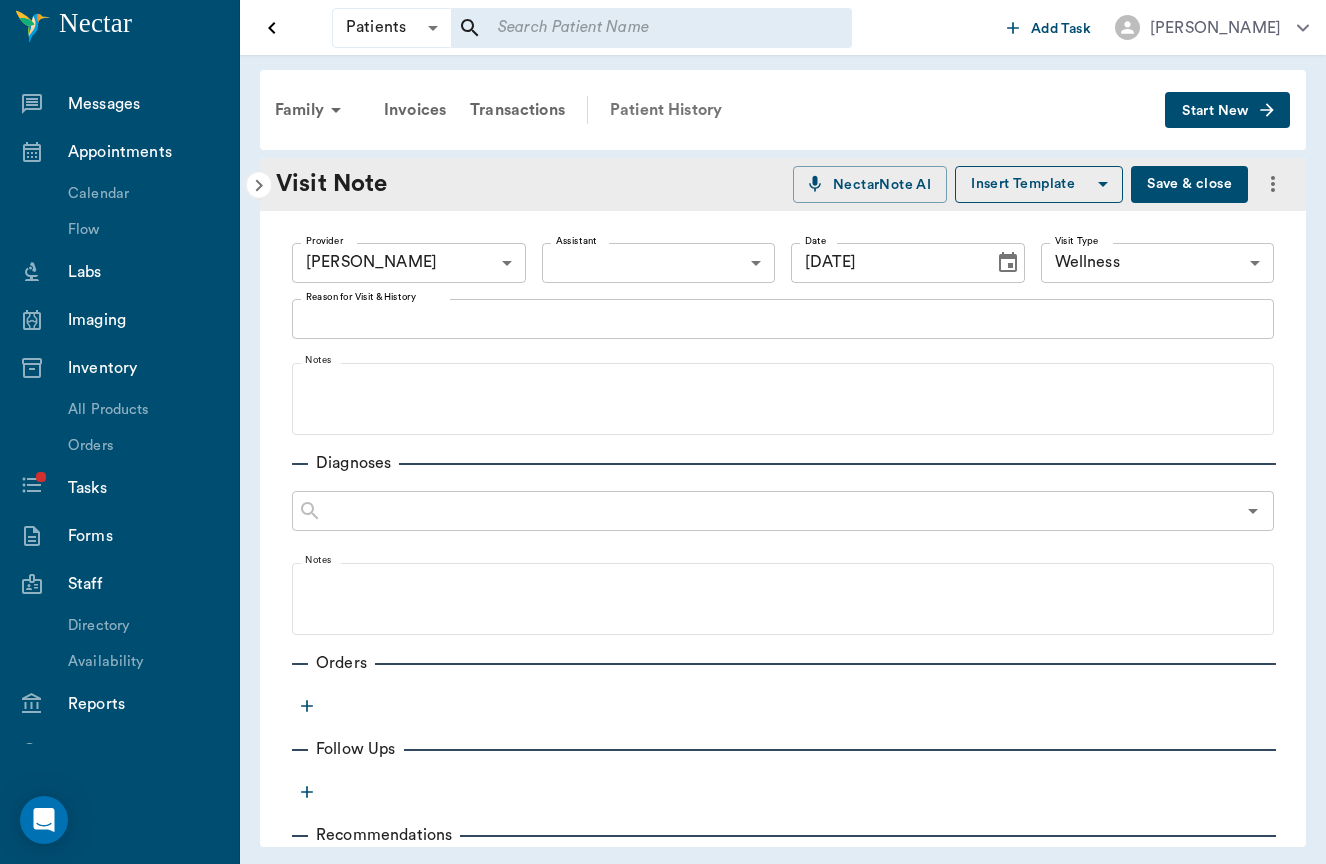 click on "Patient History" at bounding box center [666, 110] 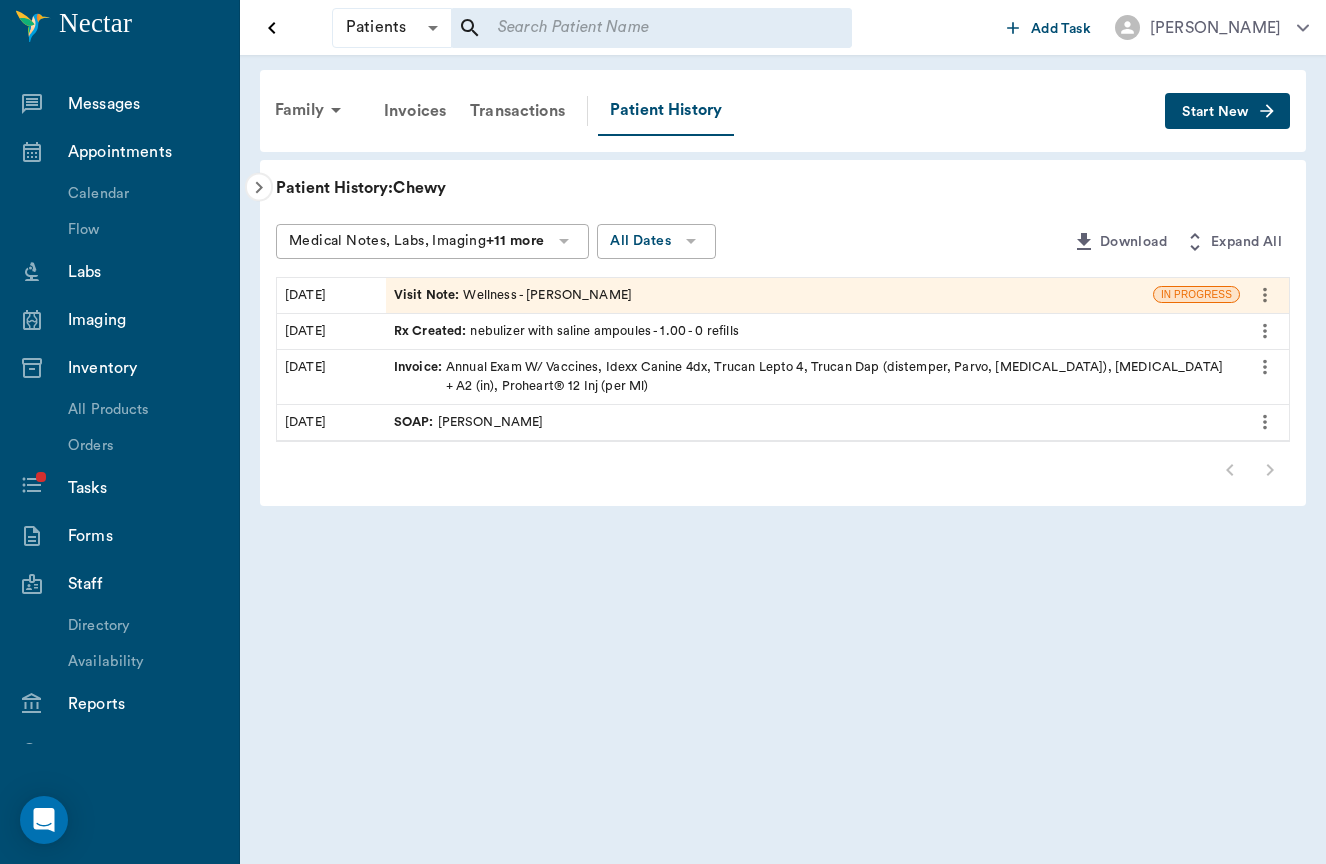 click 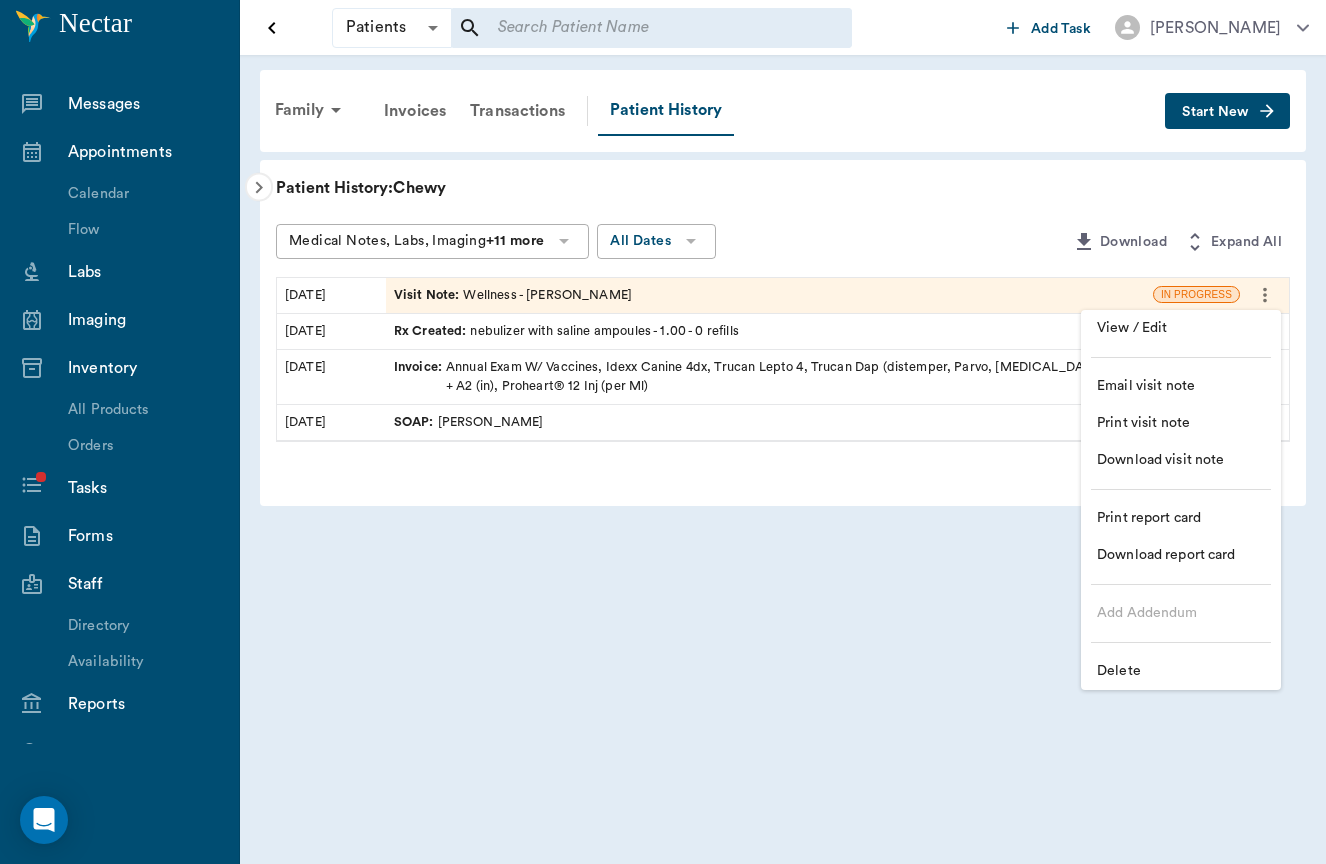 click on "Delete" at bounding box center (1181, 671) 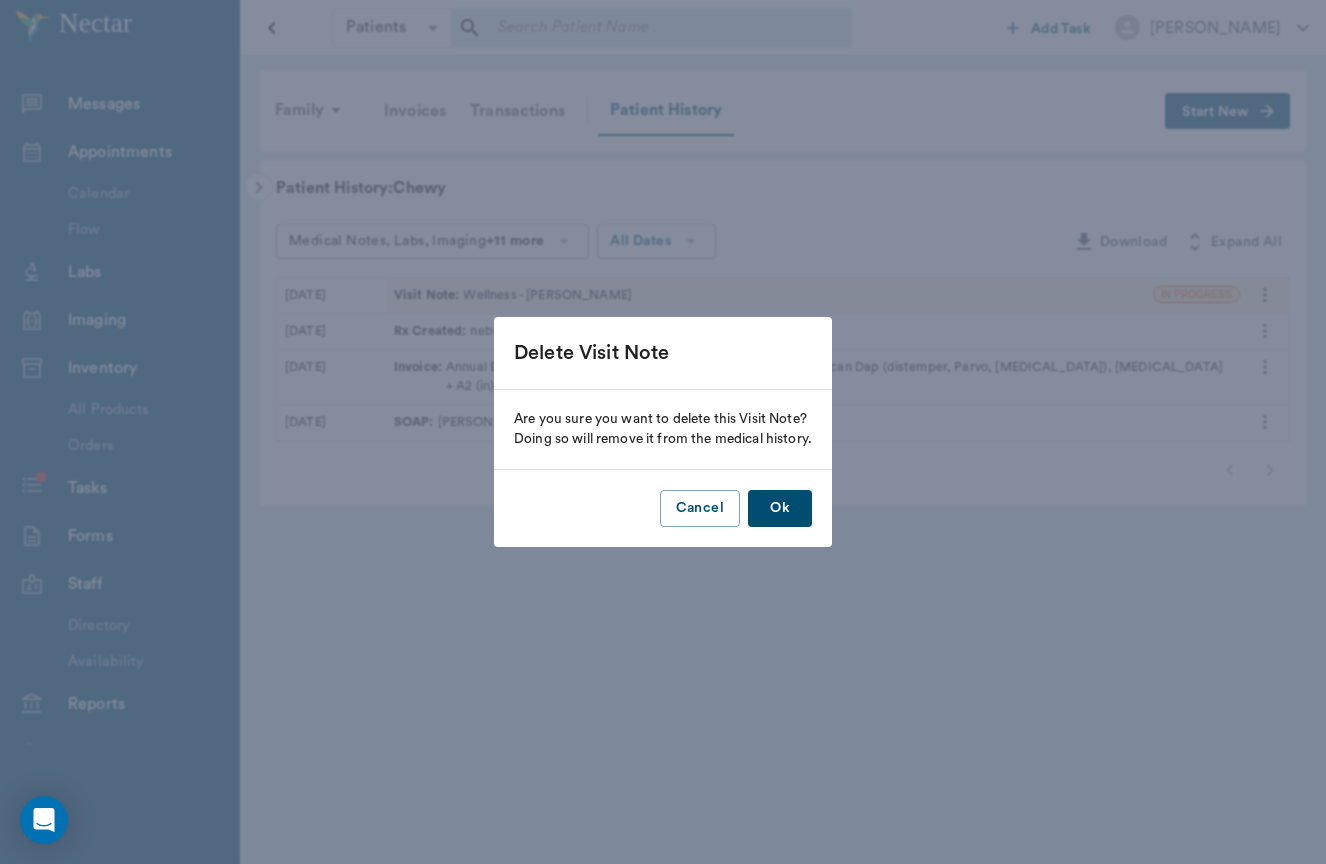 click on "Ok" at bounding box center (780, 508) 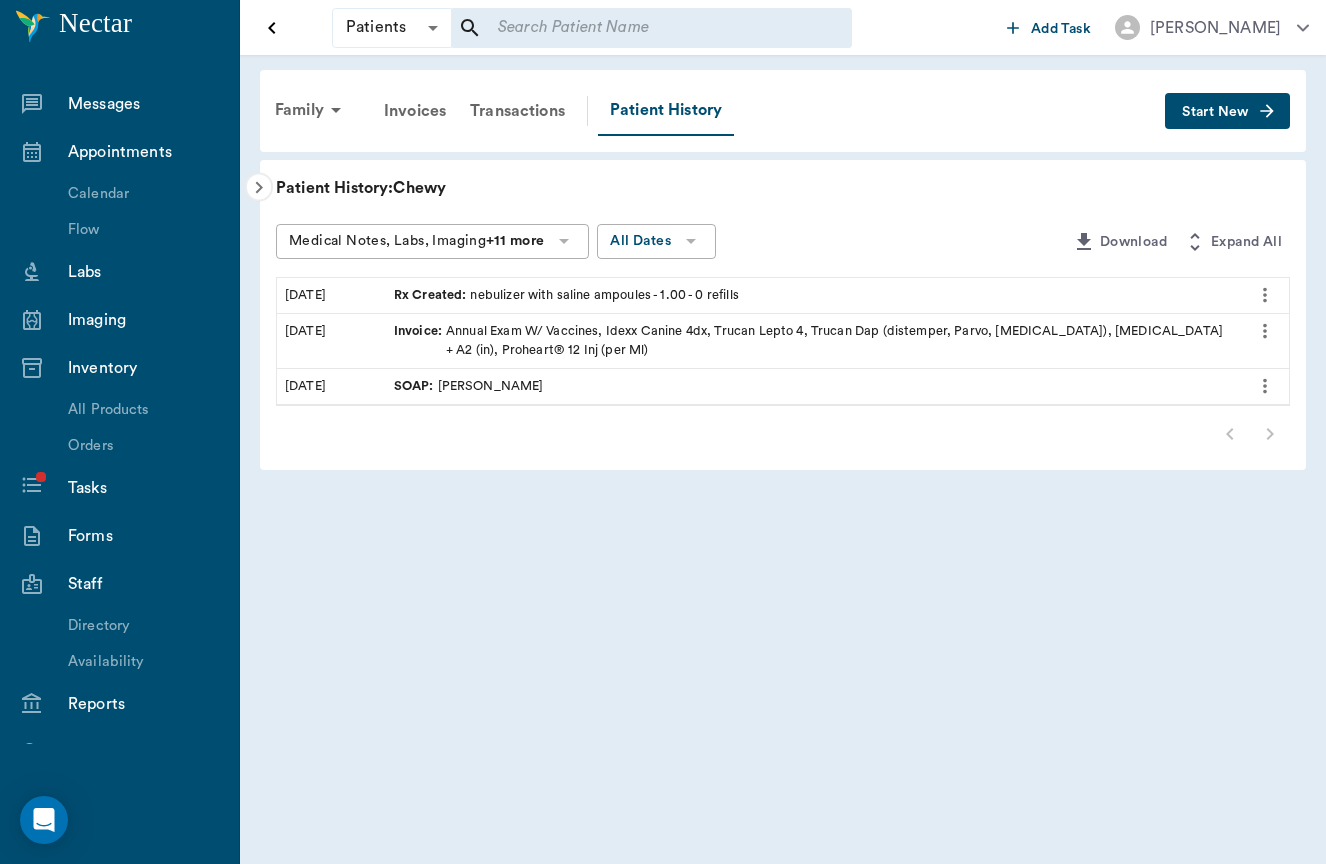 click 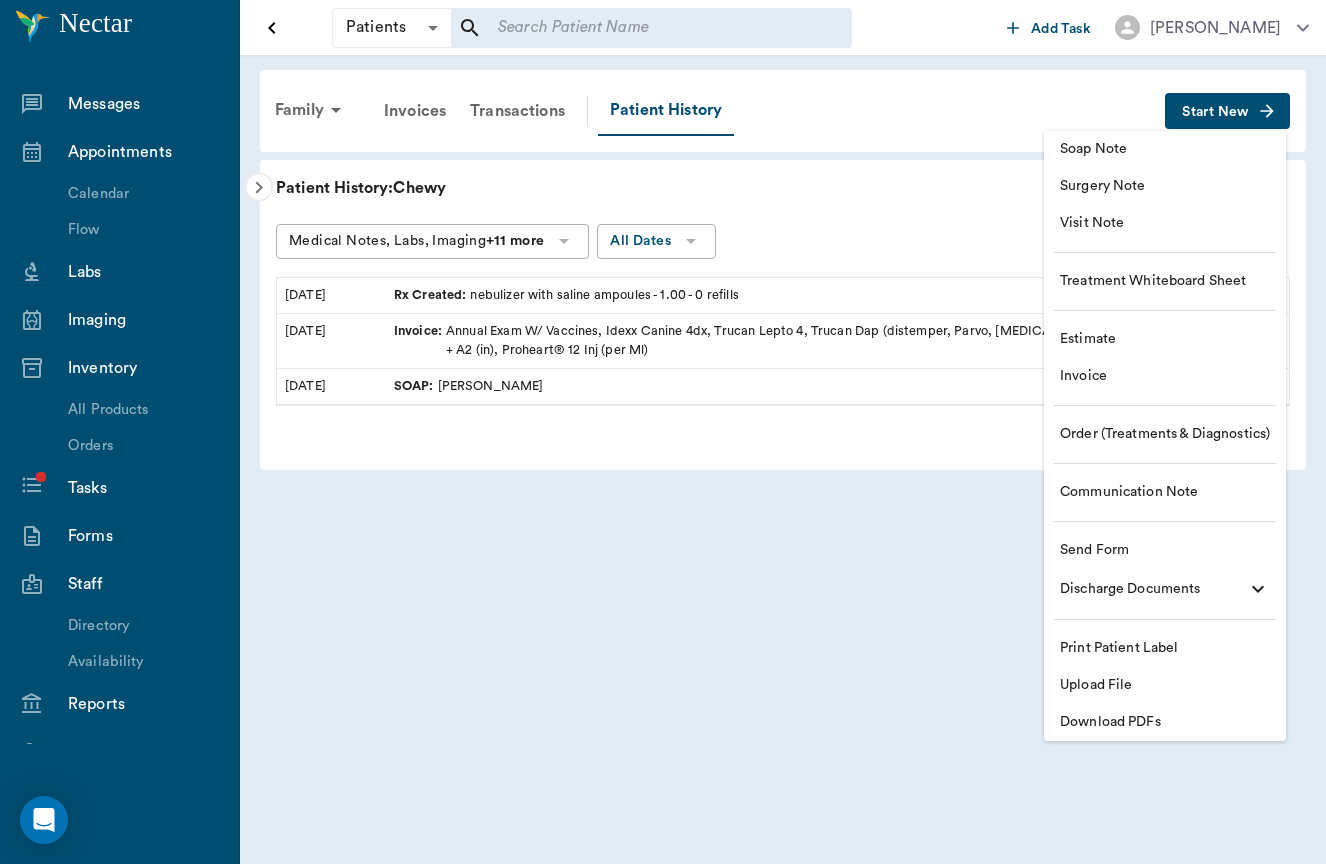 click on "Soap Note" at bounding box center [1165, 149] 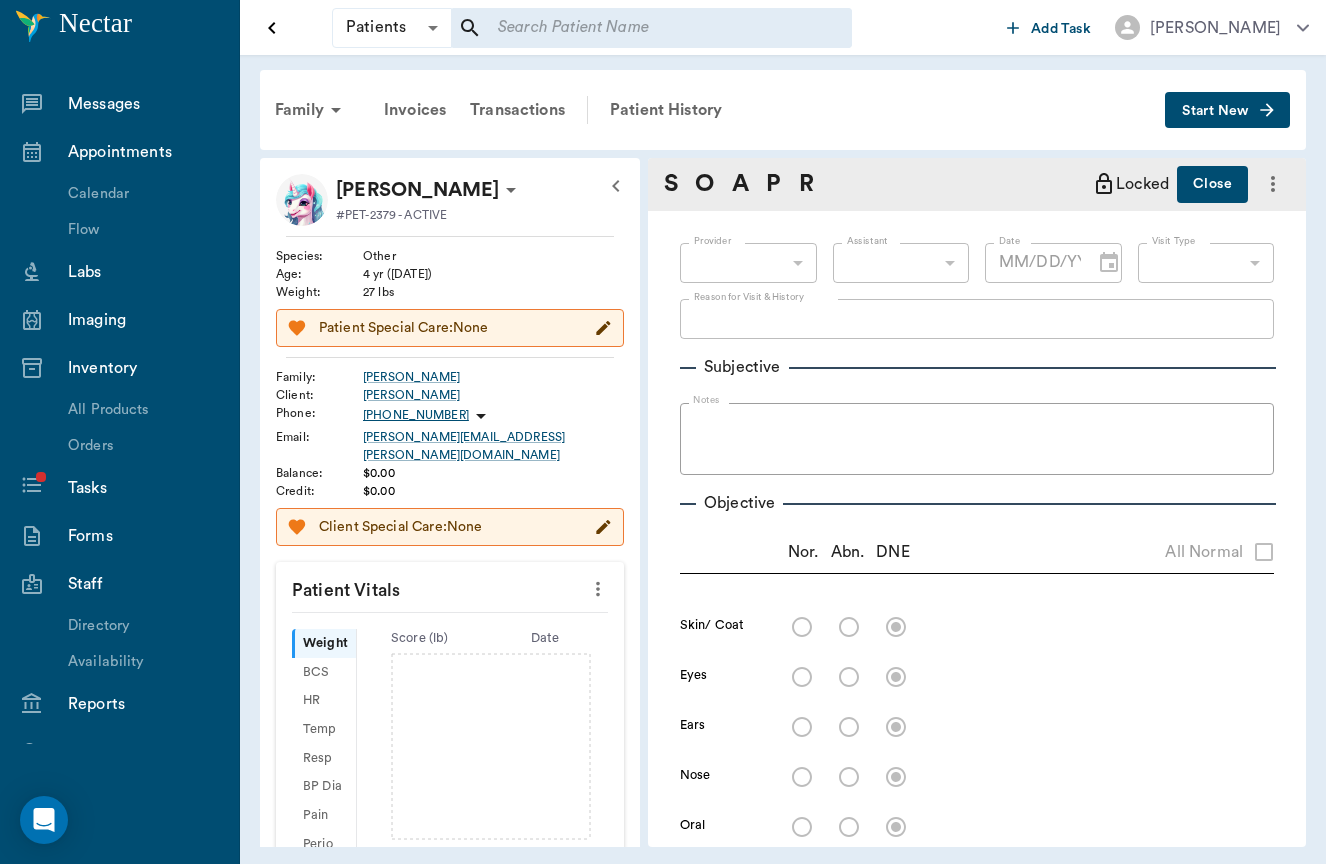 type on "[DATE]" 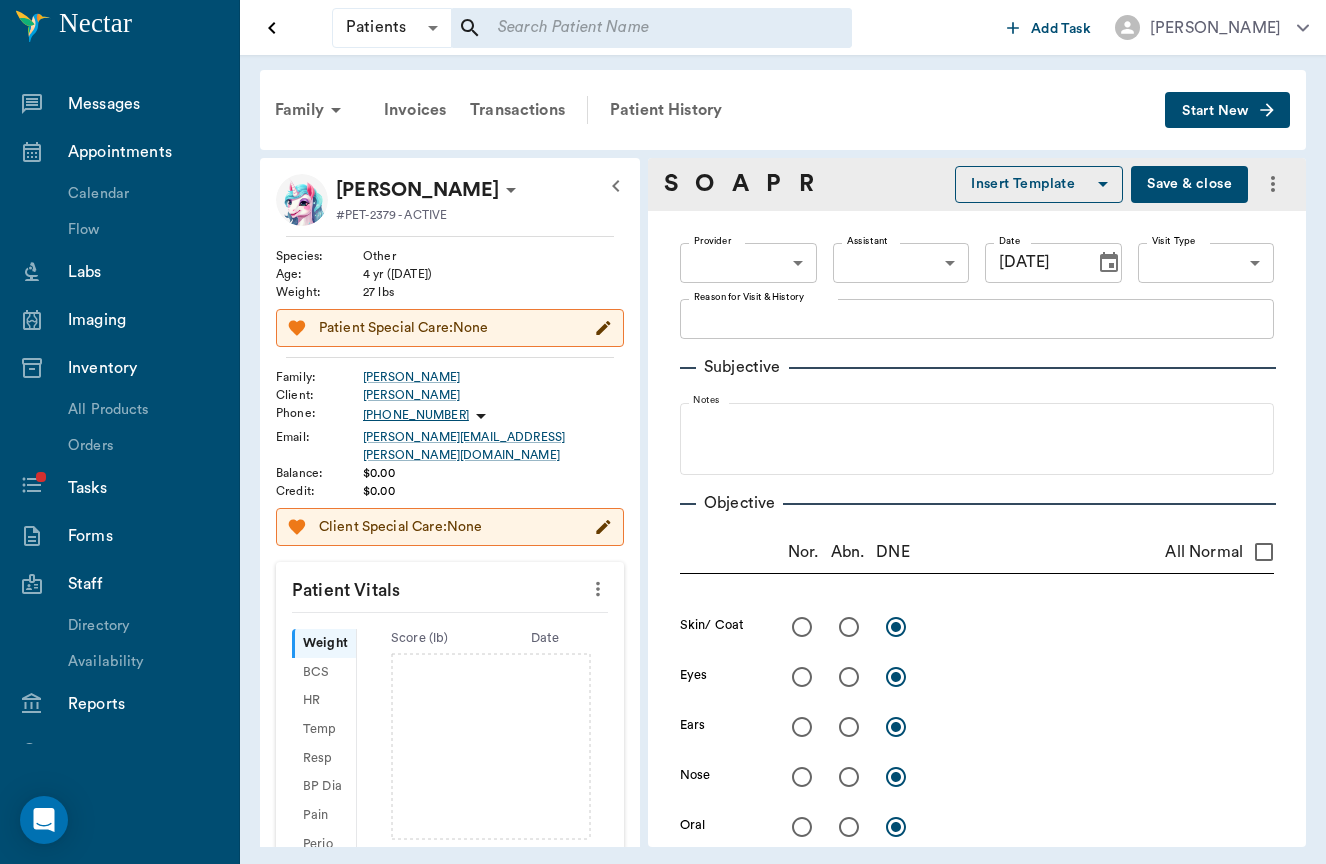 click on "Patients Patients ​ ​ Add Task [PERSON_NAME] Nectar Messages Appointments Calendar Flow Labs Imaging Inventory All Products Orders Tasks Forms Staff Directory Availability Reports Lookup Medical Notes Patients Clients Families Vaccinations Vaccines Prescriptions Declined Treatments Email Log Reminders Diagnoses NectarNote AI Settings Family Invoices Transactions Patient History Start New Chewy [PERSON_NAME] #PET-2379    -    ACTIVE   Species : Other Age : [DEMOGRAPHIC_DATA] yr ([DATE]) Weight : 27 lbs Patient Special Care:  None Family : [PERSON_NAME] Client : [PERSON_NAME] Phone : [PHONE_NUMBER] Email : [PERSON_NAME][EMAIL_ADDRESS][PERSON_NAME][DOMAIN_NAME] Balance : $0.00 Credit : $0.00 Client Special Care:  None Patient Vitals Weight BCS HR Temp Resp BP Dia Pain Perio Score ( lb ) Date Ongoing diagnosis Current Rx Reminders [MEDICAL_DATA] + A2 (in) [DATE] Annual Exam W/ Vaccines [DATE] Idexx Canine 4dx [DATE] Trucan Lepto 4 [DATE] Upcoming appointments Schedule Appointment S O A P R Insert Template  Save & close Provider ​ Provider Assistant ​ x" at bounding box center (663, 432) 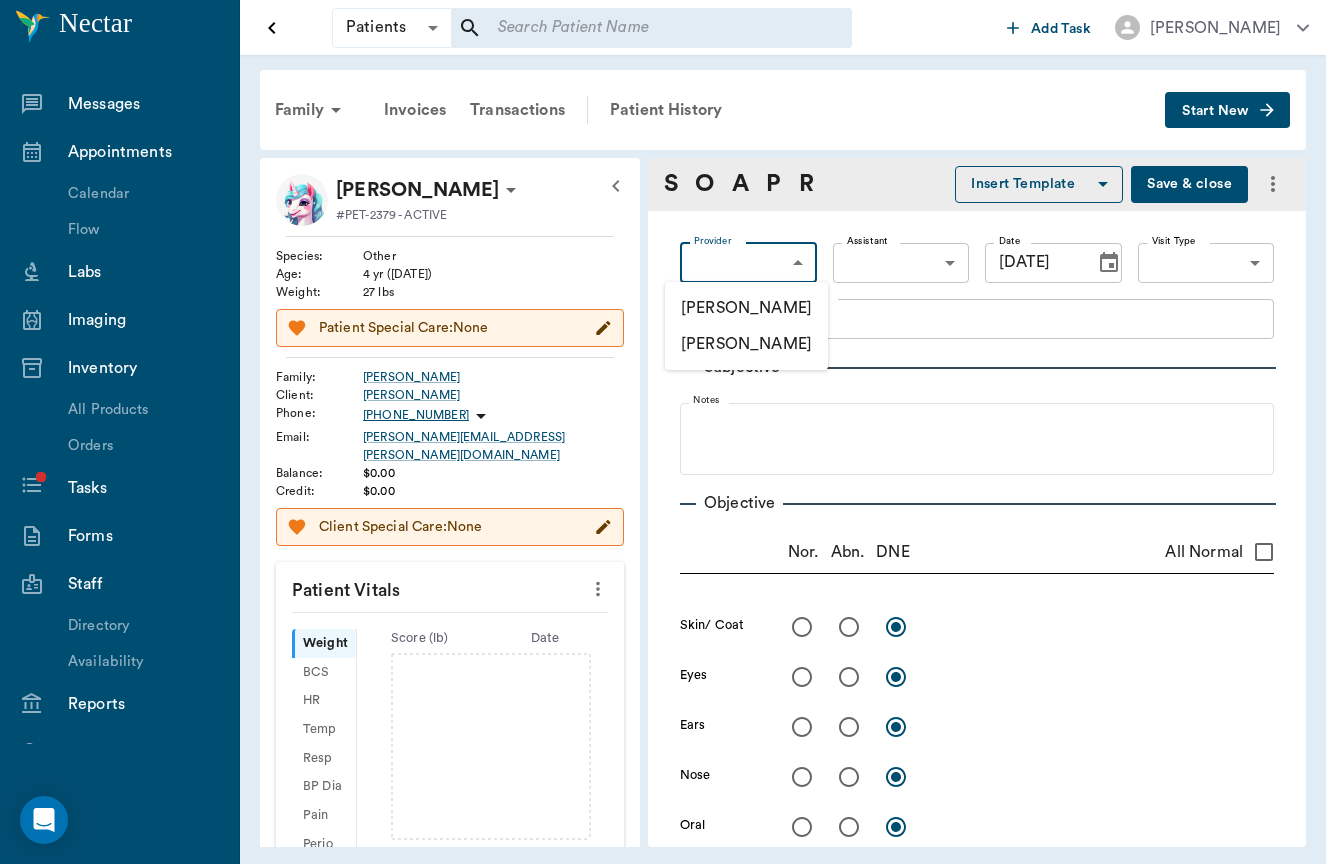 click on "[PERSON_NAME]" at bounding box center [746, 308] 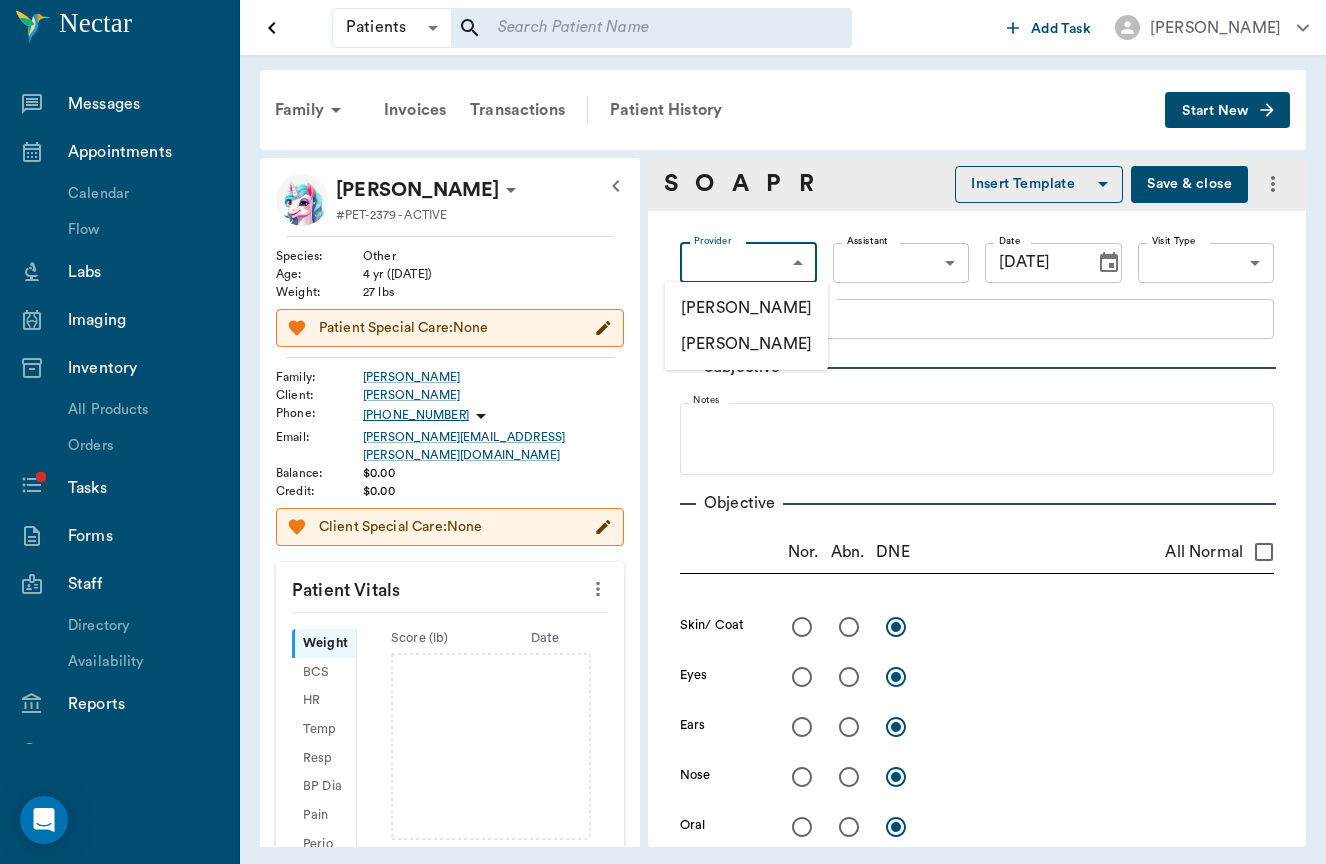 type on "649b3e03b5bc7e03f9326794" 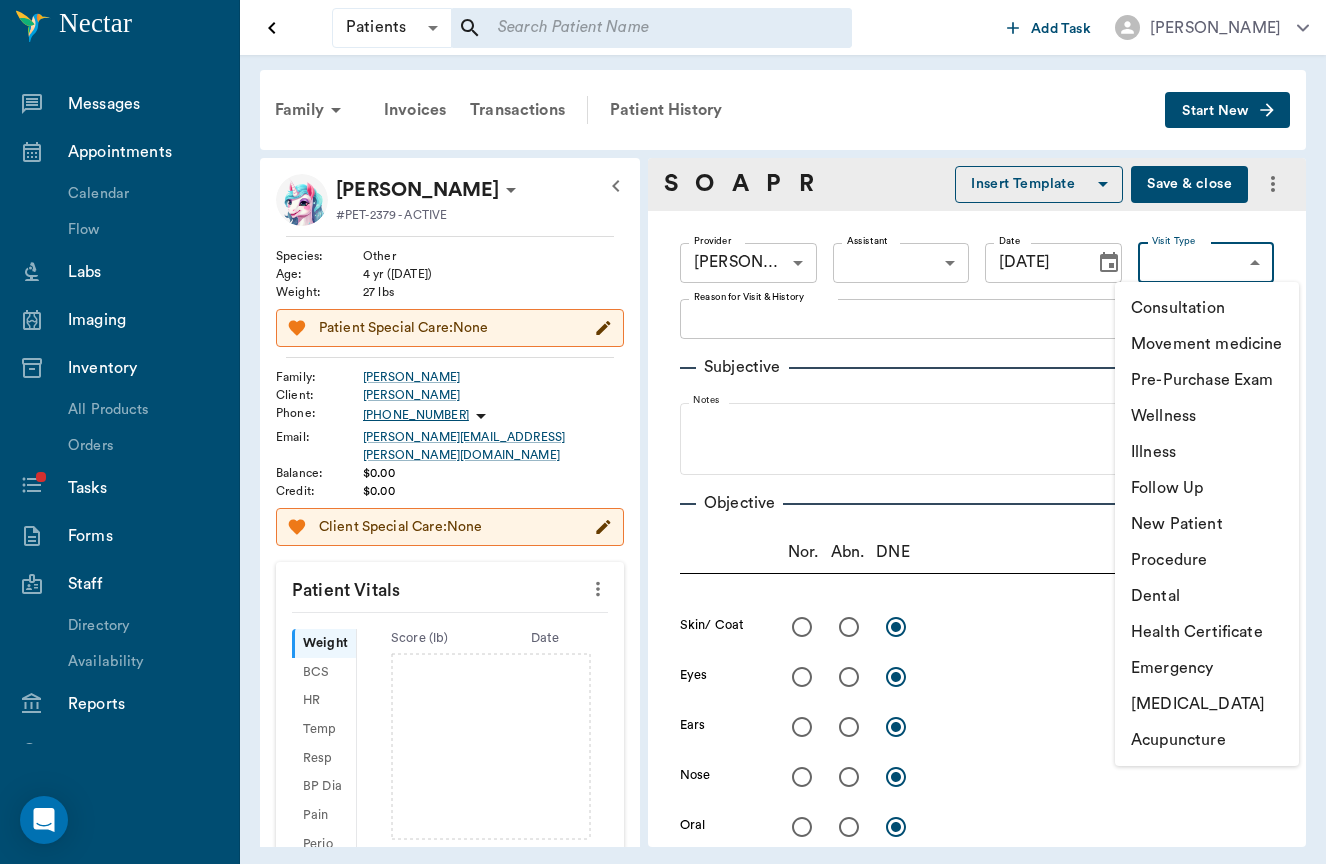 click on "Patients Patients ​ ​ Add Task [PERSON_NAME] Nectar Messages Appointments Calendar Flow Labs Imaging Inventory All Products Orders Tasks Forms Staff Directory Availability Reports Lookup Medical Notes Patients Clients Families Vaccinations Vaccines Prescriptions Declined Treatments Email Log Reminders Diagnoses NectarNote AI Settings Family Invoices Transactions Patient History Start New Chewy [PERSON_NAME] #PET-2379    -    ACTIVE   Species : Other Age : [DEMOGRAPHIC_DATA] yr ([DATE]) Weight : 27 lbs Patient Special Care:  None Family : [PERSON_NAME] Client : [PERSON_NAME] Phone : [PHONE_NUMBER] Email : [PERSON_NAME][EMAIL_ADDRESS][PERSON_NAME][DOMAIN_NAME] Balance : $0.00 Credit : $0.00 Client Special Care:  None Patient Vitals Weight BCS HR Temp Resp BP Dia Pain Perio Score ( lb ) Date Ongoing diagnosis Current Rx Reminders [MEDICAL_DATA] + A2 (in) [DATE] Annual Exam W/ Vaccines [DATE] Idexx Canine 4dx [DATE] Trucan Lepto 4 [DATE] Upcoming appointments Schedule Appointment S O A P R Insert Template  Save & close Provider [PERSON_NAME] Provider x" at bounding box center [663, 432] 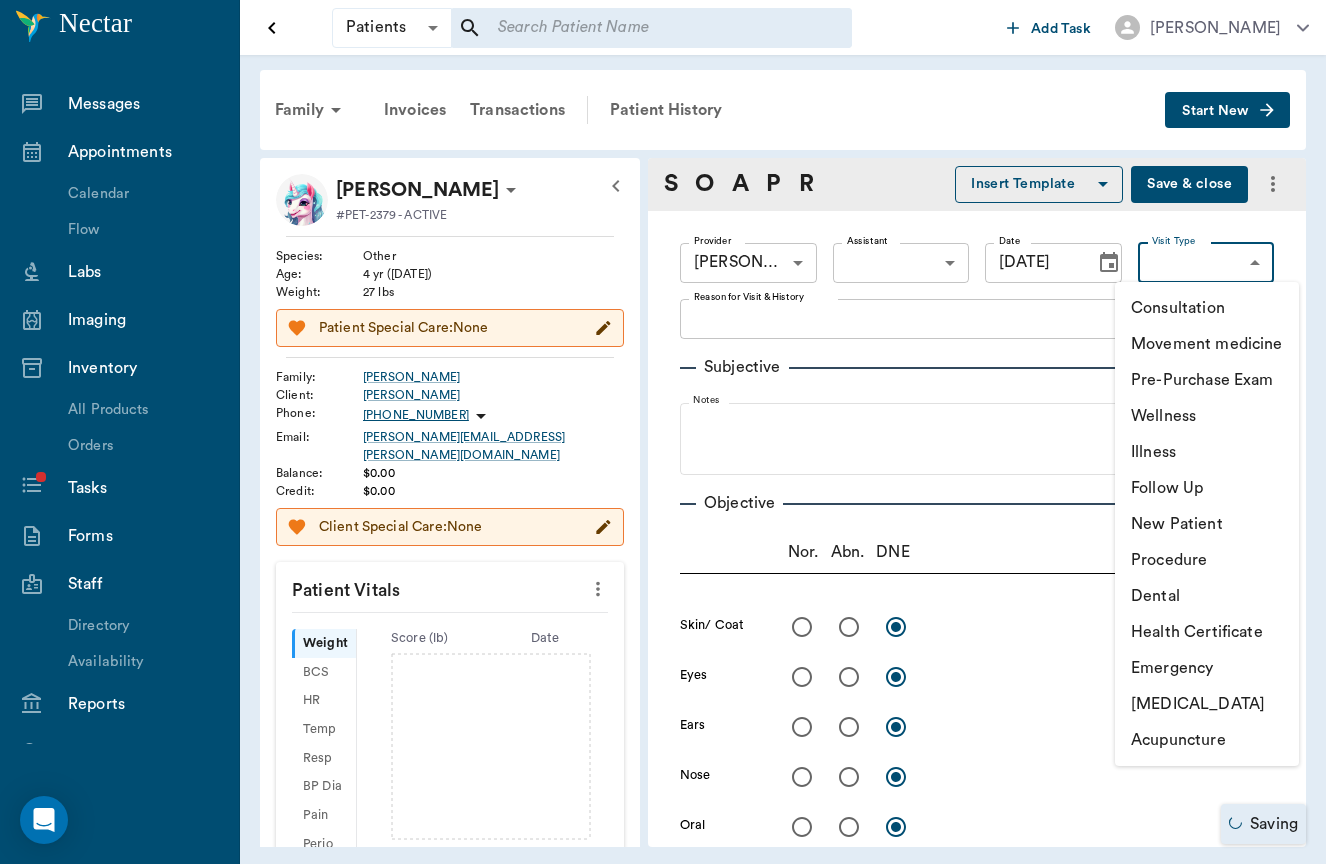 click on "Wellness" at bounding box center [1207, 416] 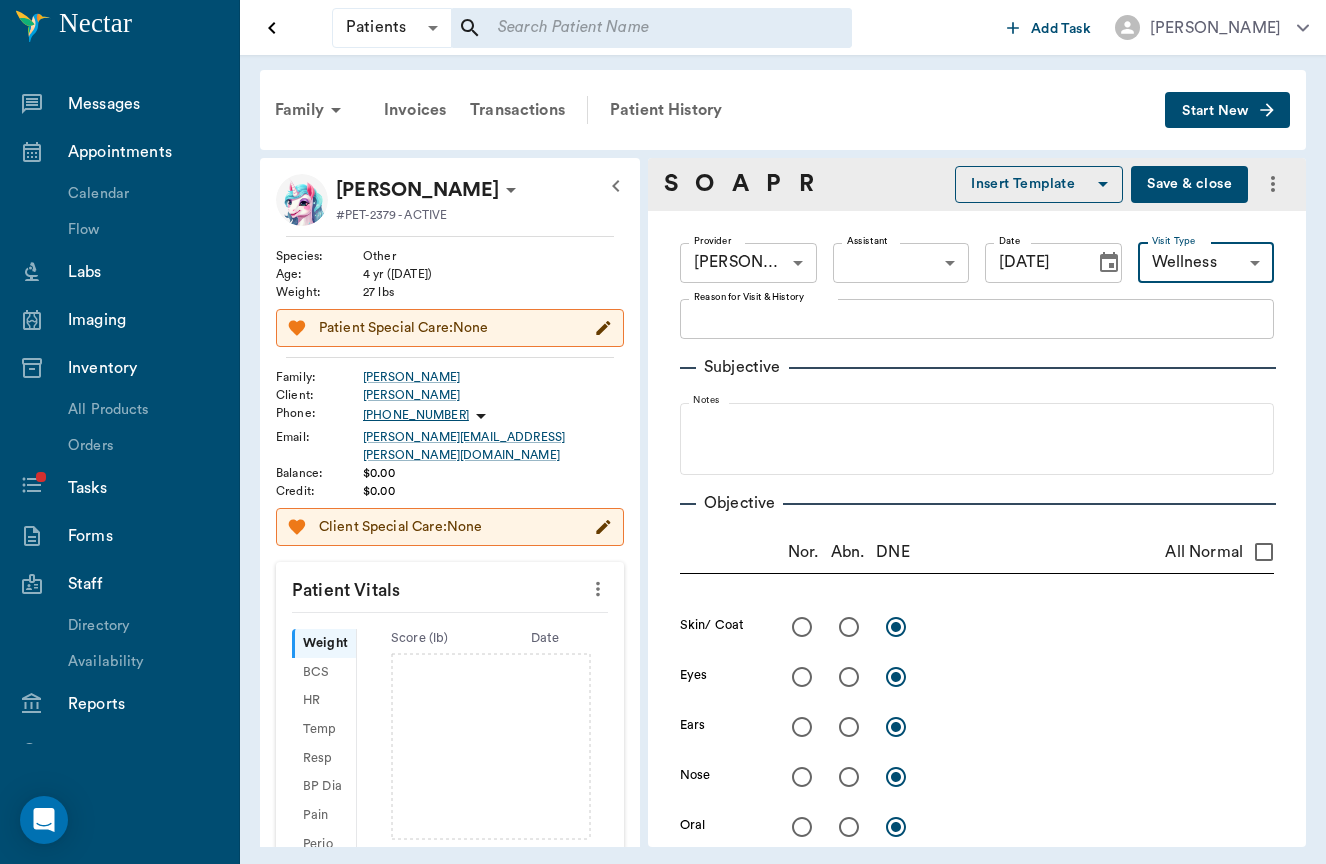 click 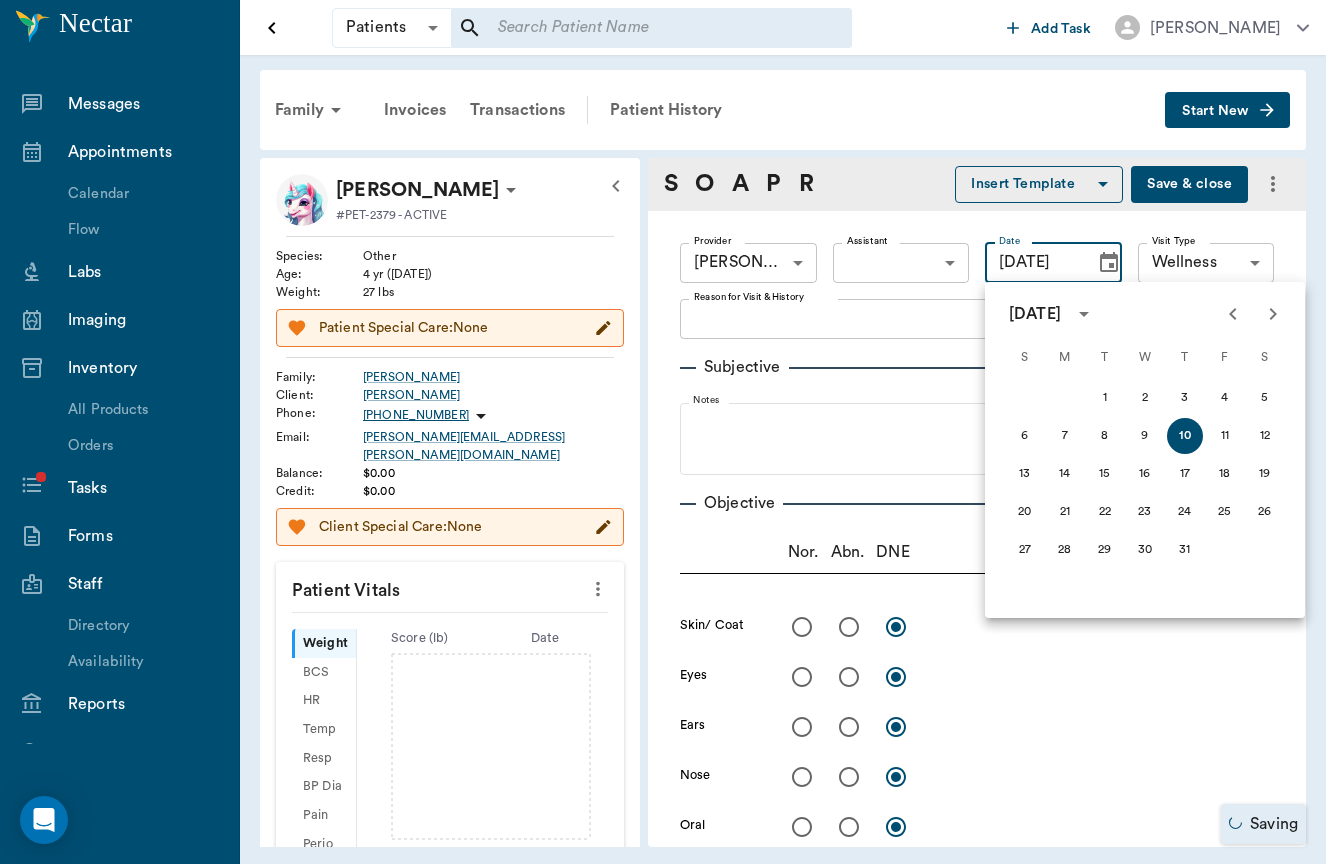 click 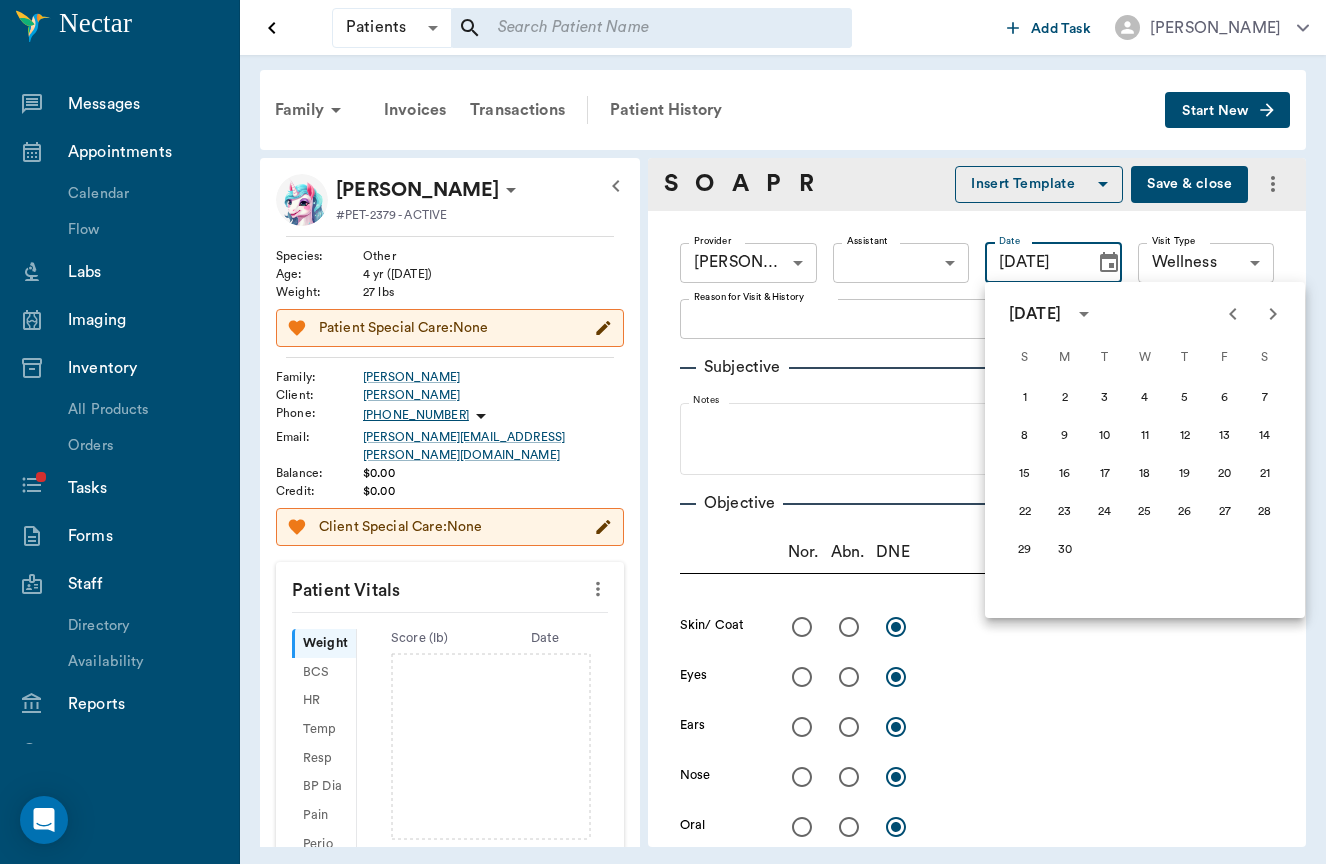 click 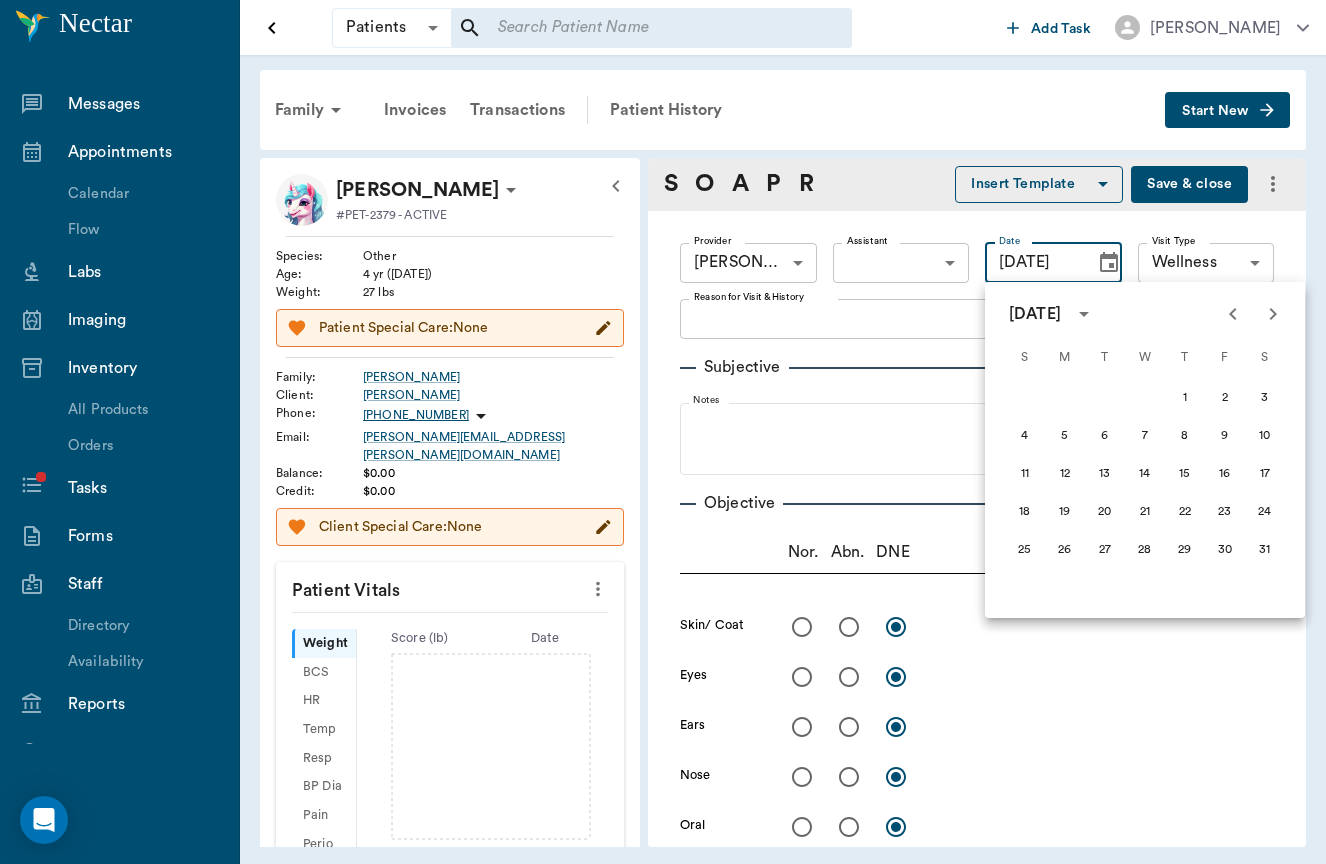 click 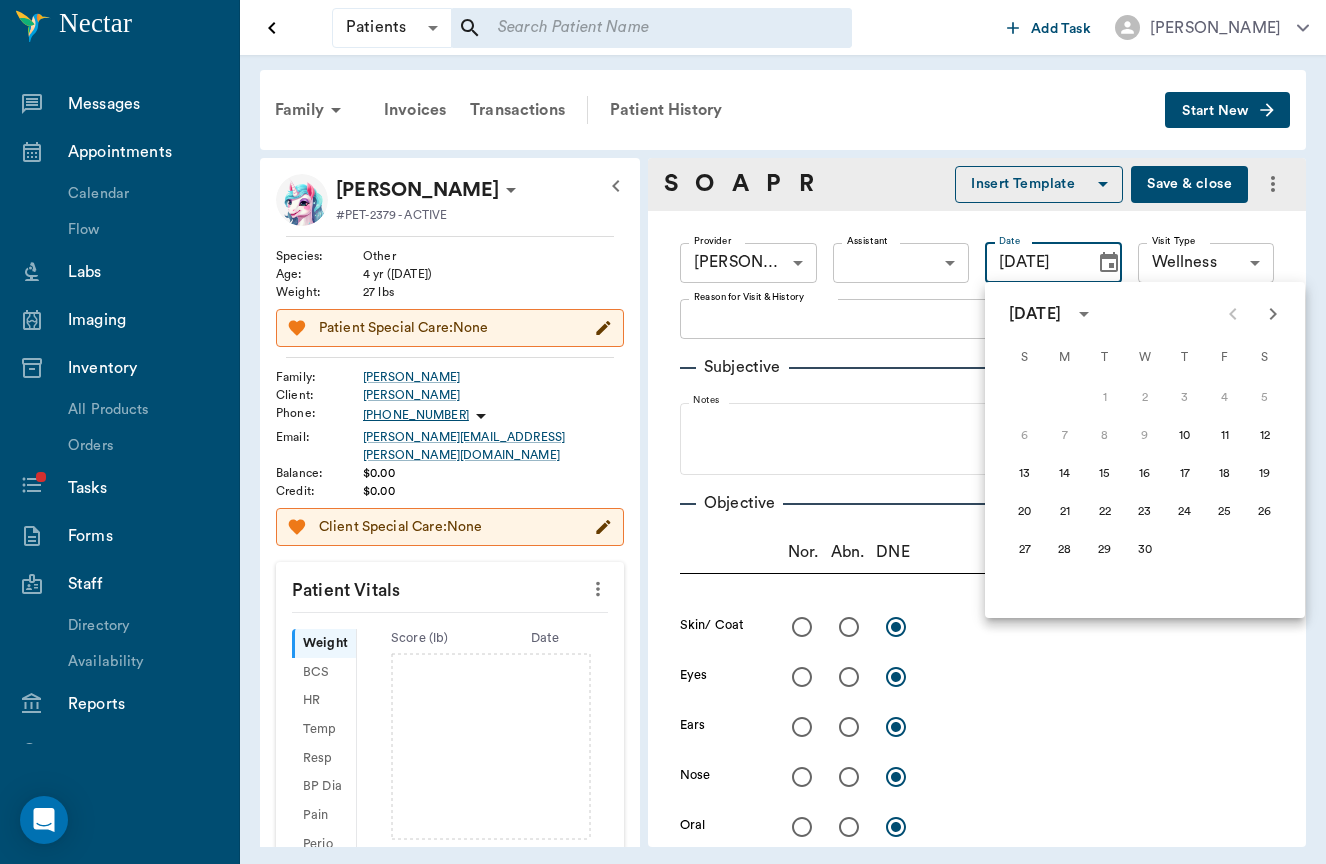 click at bounding box center [1253, 314] 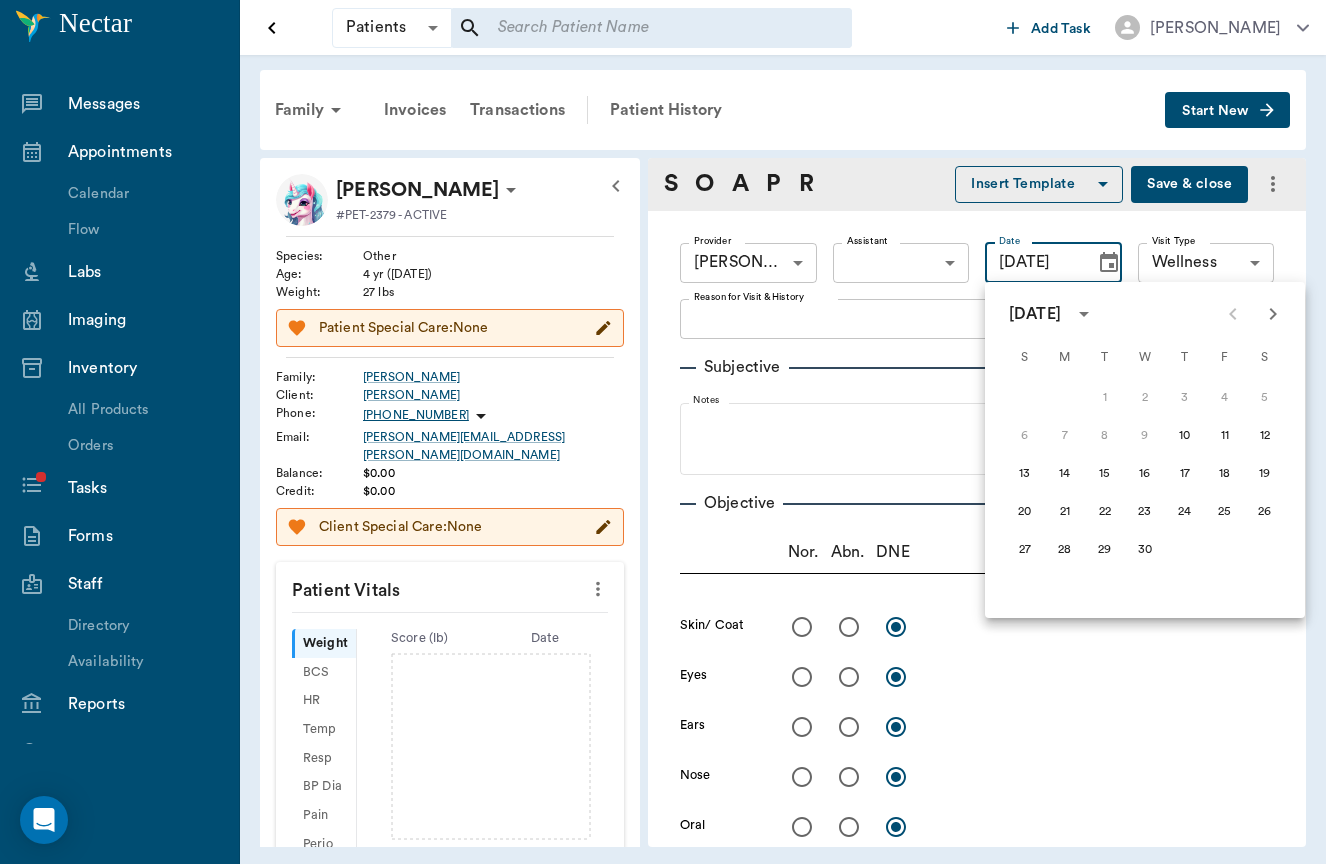 click 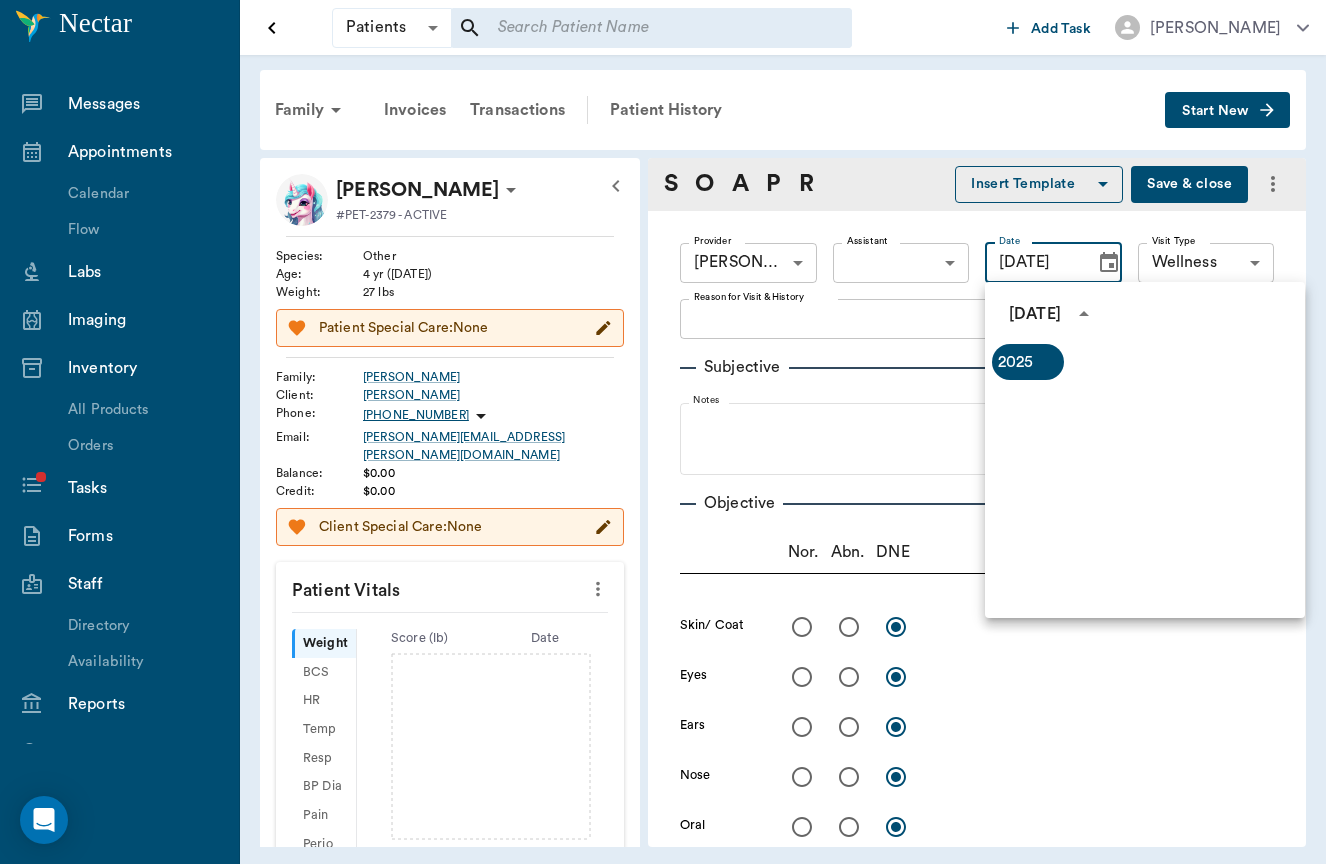 click on "[DATE]" at bounding box center [1035, 314] 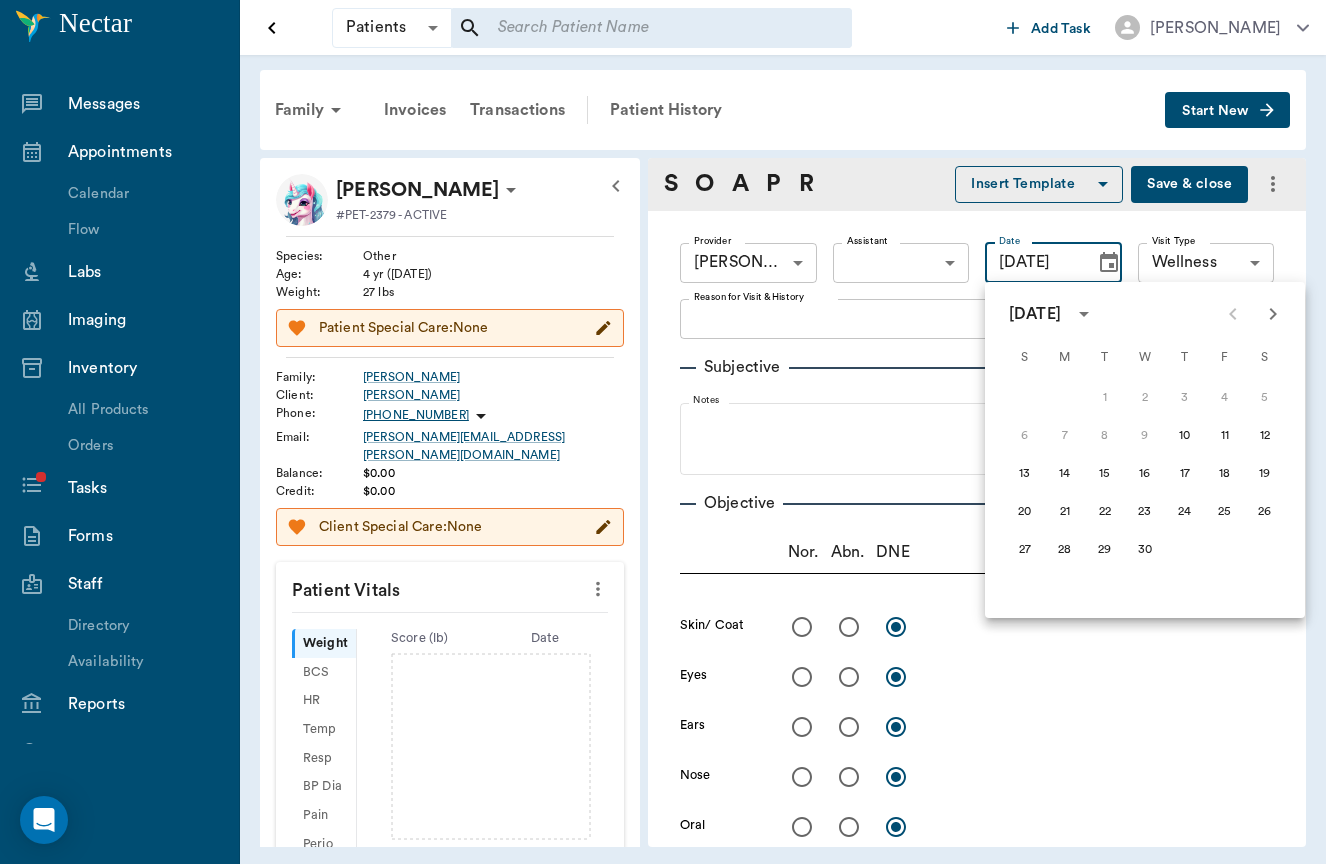 click on "Patients Patients ​ ​ Add Task [PERSON_NAME] Nectar Messages Appointments Calendar Flow Labs Imaging Inventory All Products Orders Tasks Forms Staff Directory Availability Reports Lookup Medical Notes Patients Clients Families Vaccinations Vaccines Prescriptions Declined Treatments Email Log Reminders Diagnoses NectarNote AI Settings Family Invoices Transactions Patient History Start New Chewy [PERSON_NAME] #PET-2379    -    ACTIVE   Species : Other Age : [DEMOGRAPHIC_DATA] yr ([DATE]) Weight : 27 lbs Patient Special Care:  None Family : [PERSON_NAME] Client : [PERSON_NAME] Phone : [PHONE_NUMBER] Email : [PERSON_NAME][EMAIL_ADDRESS][PERSON_NAME][DOMAIN_NAME] Balance : $0.00 Credit : $0.00 Client Special Care:  None Patient Vitals Weight BCS HR Temp Resp BP Dia Pain Perio Score ( lb ) Date Ongoing diagnosis Current Rx Reminders [MEDICAL_DATA] + A2 (in) [DATE] Annual Exam W/ Vaccines [DATE] Idexx Canine 4dx [DATE] Trucan Lepto 4 [DATE] Upcoming appointments Schedule Appointment S O A P R Insert Template  Save & close Provider [PERSON_NAME] Provider x" at bounding box center (663, 432) 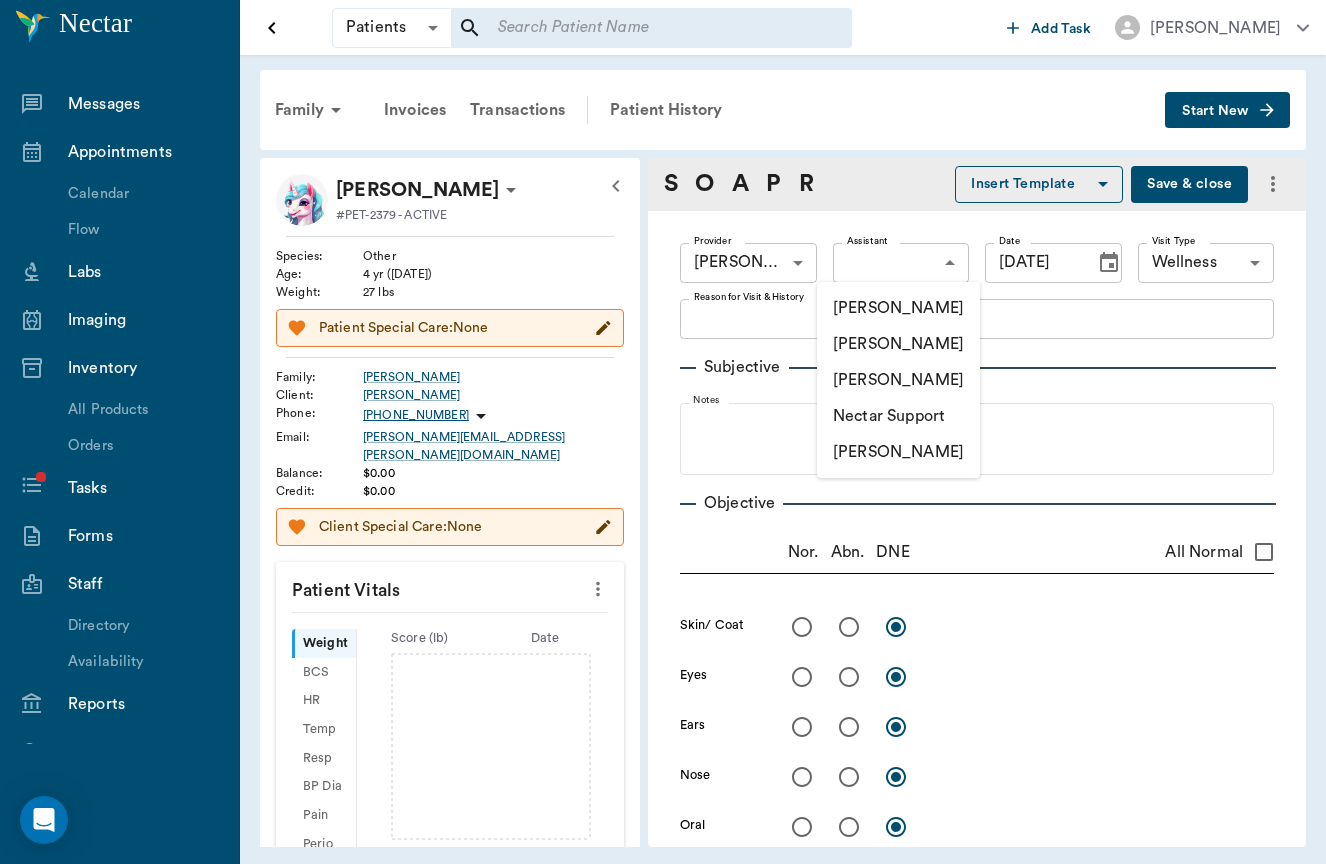 click at bounding box center [663, 432] 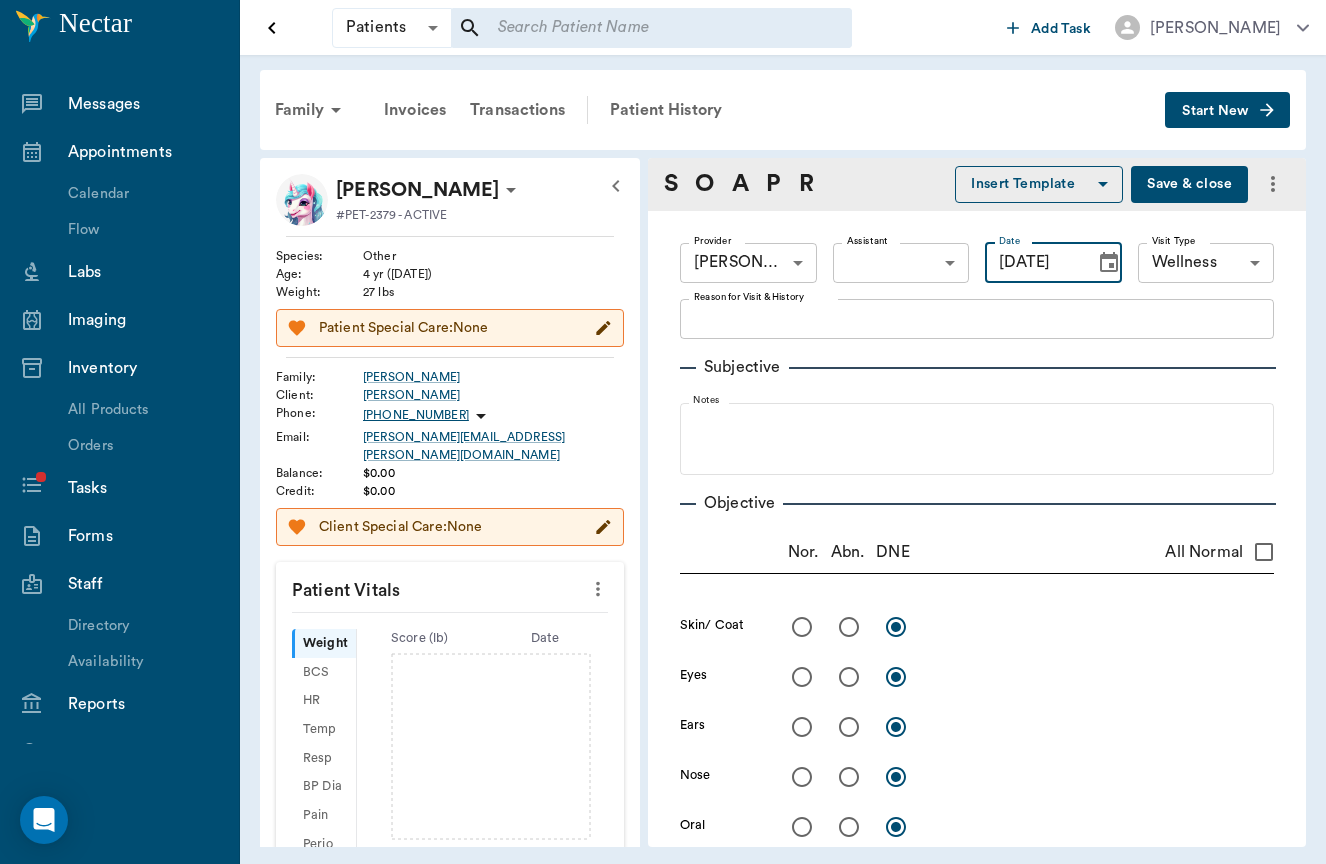 click on "[DATE]" at bounding box center [1033, 263] 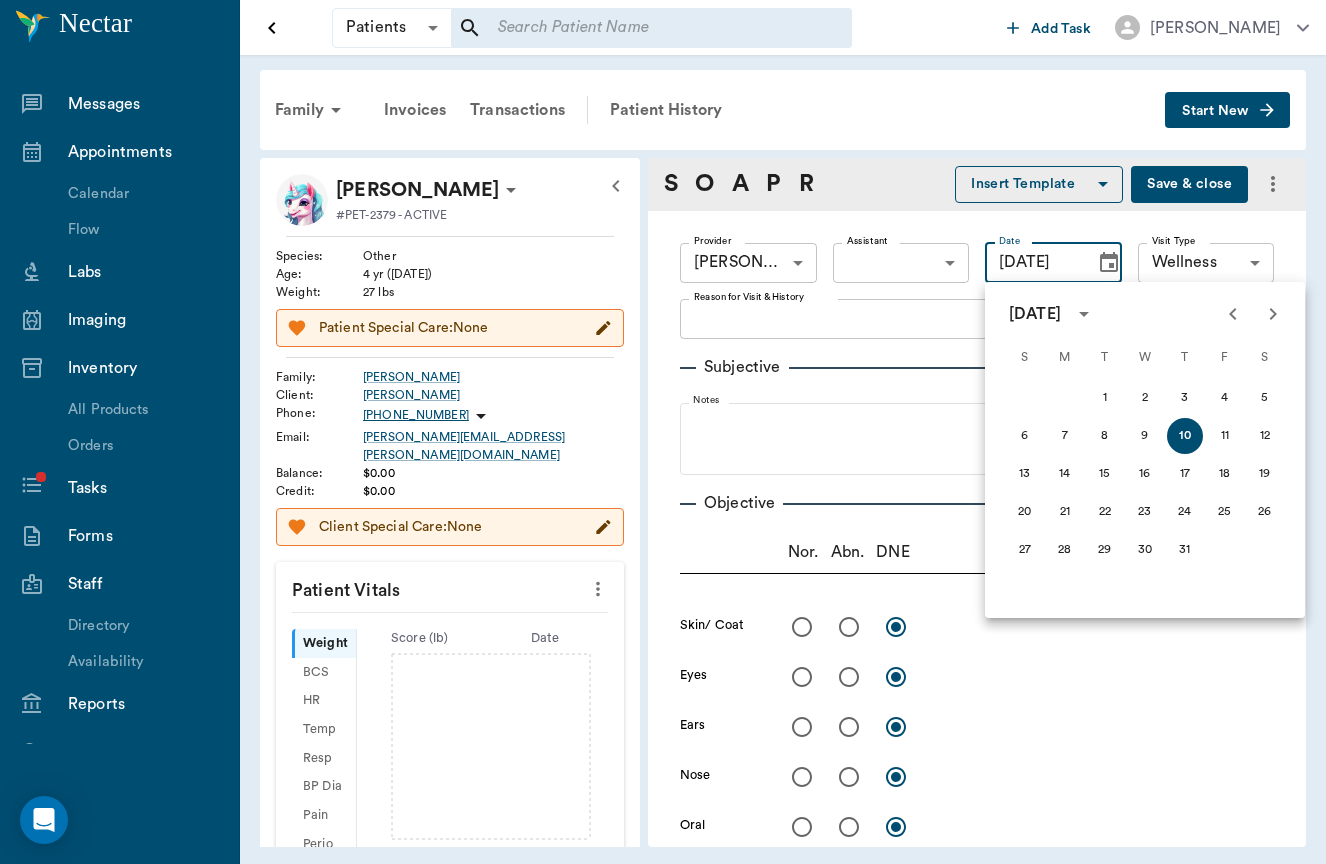 click 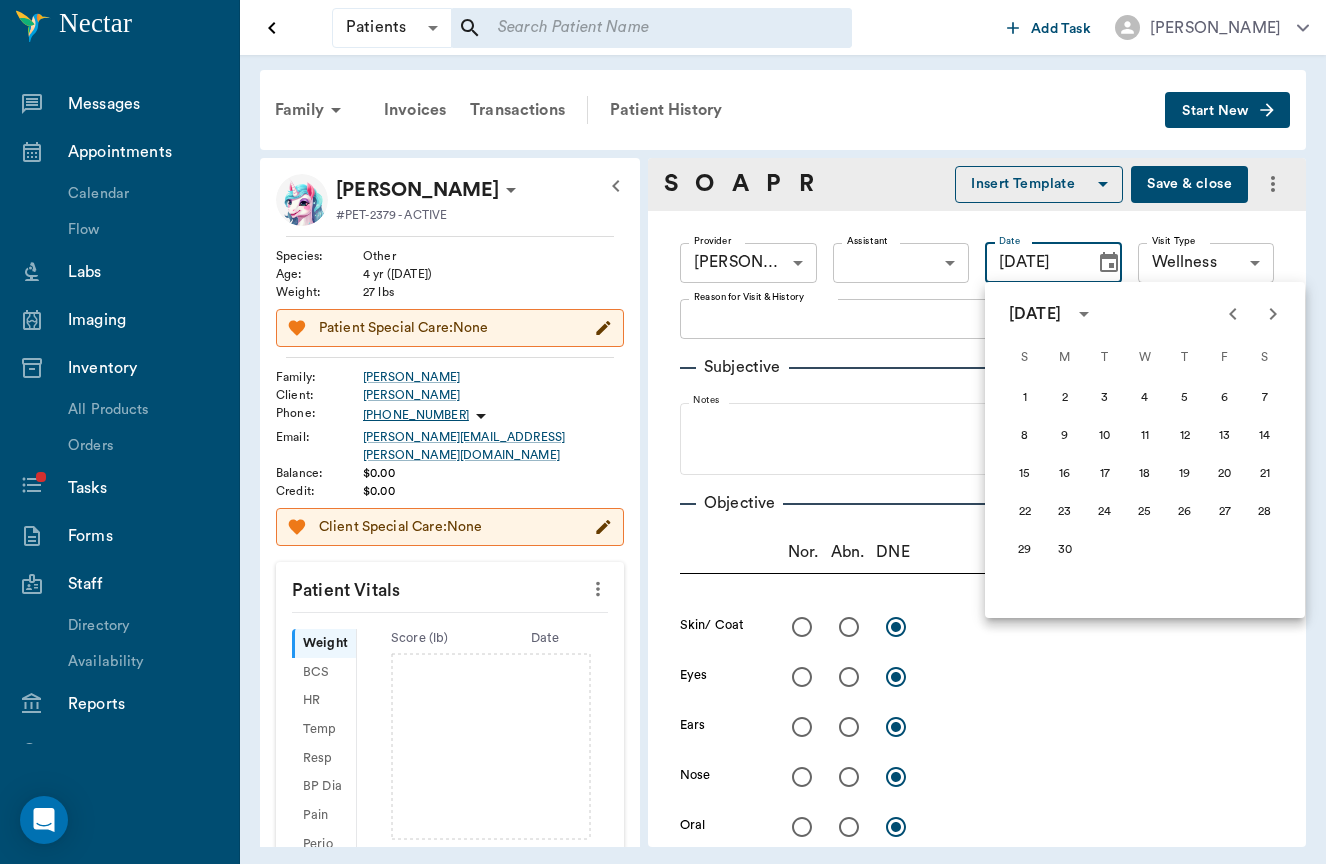 click 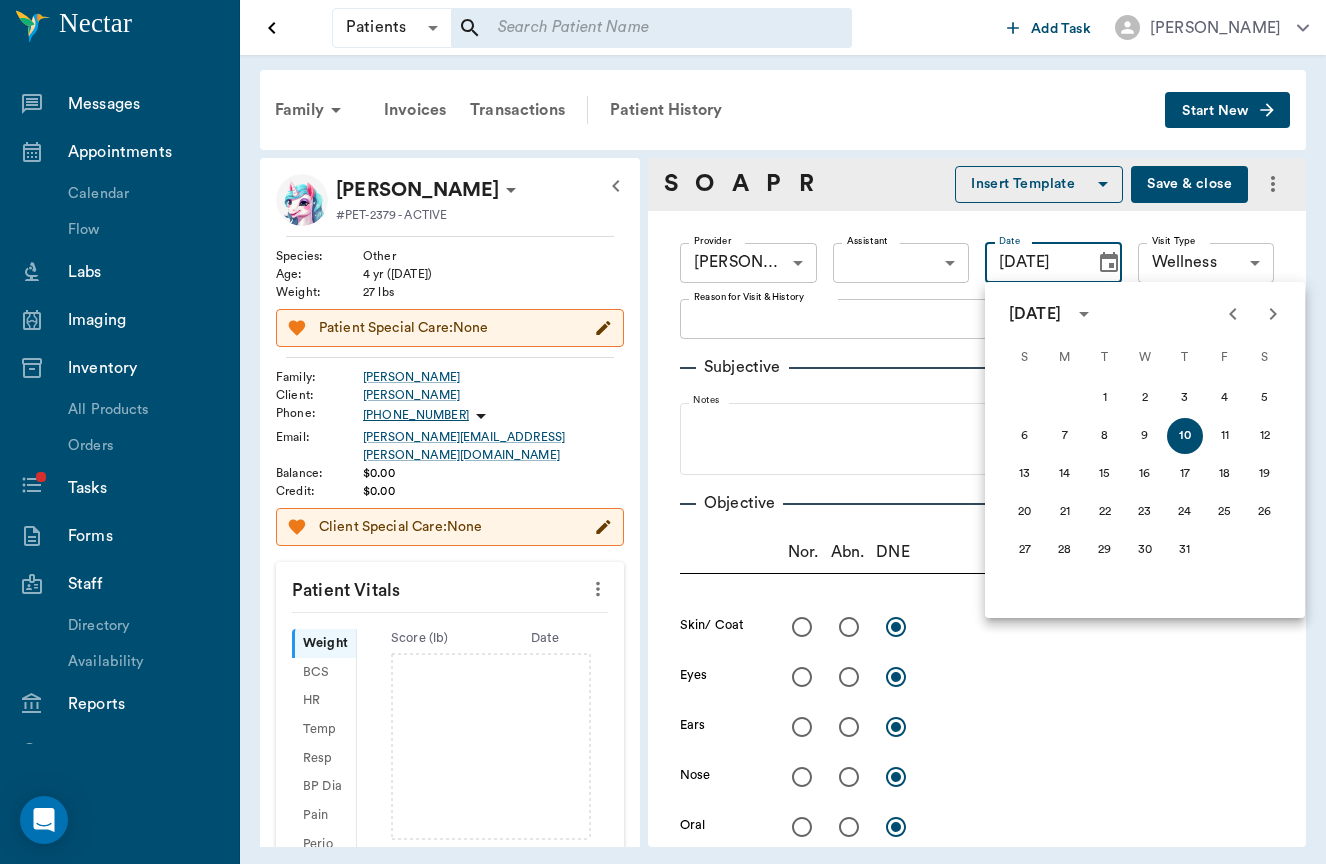 click 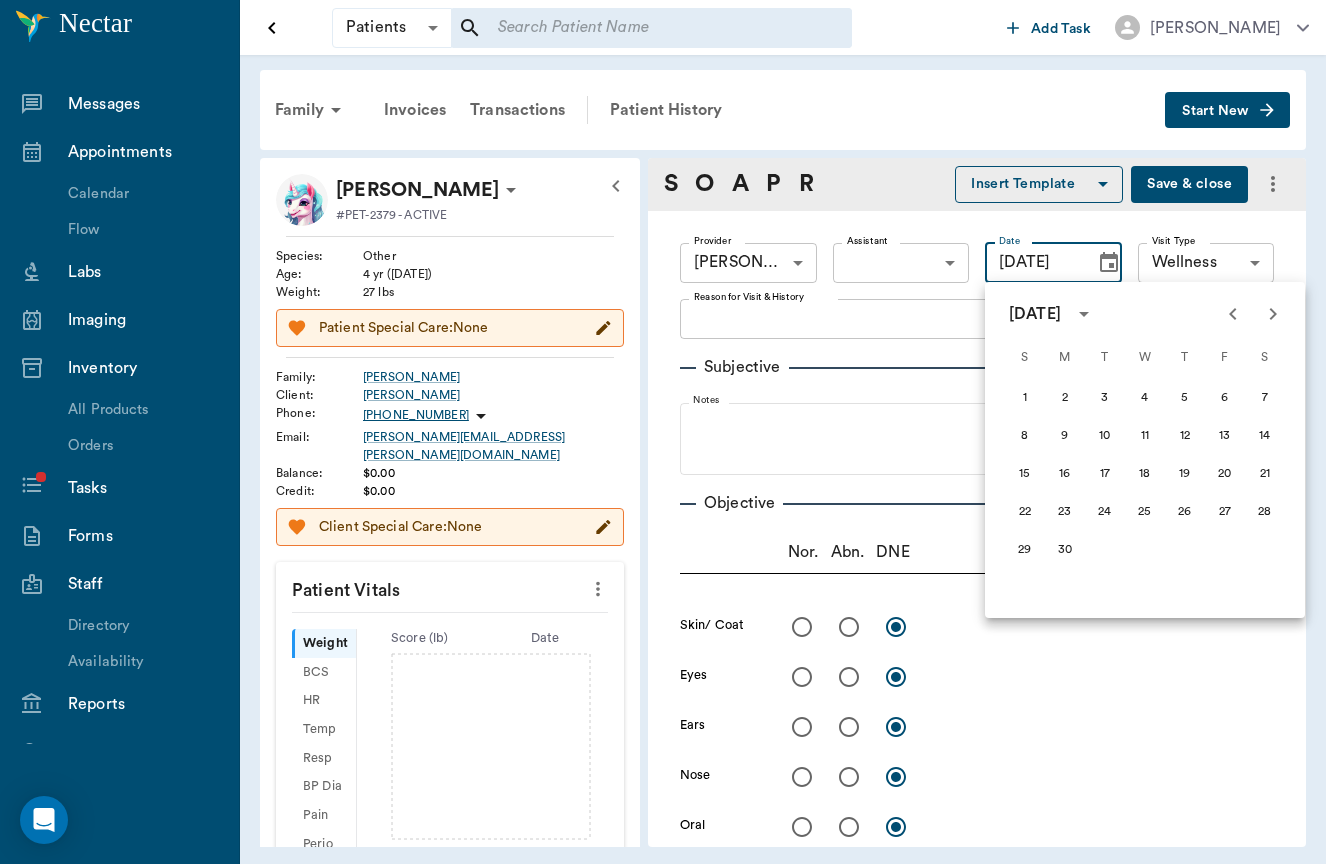 click 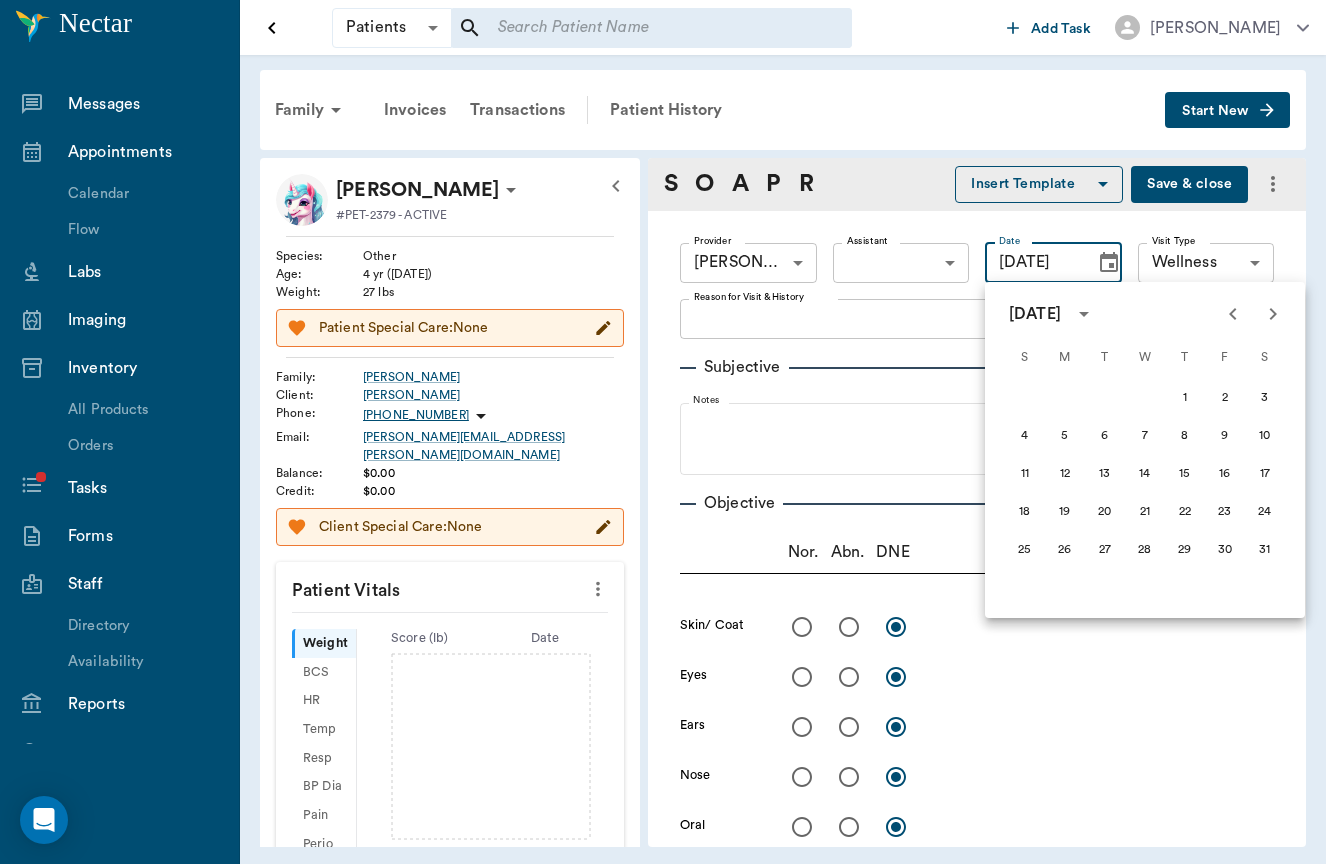 click 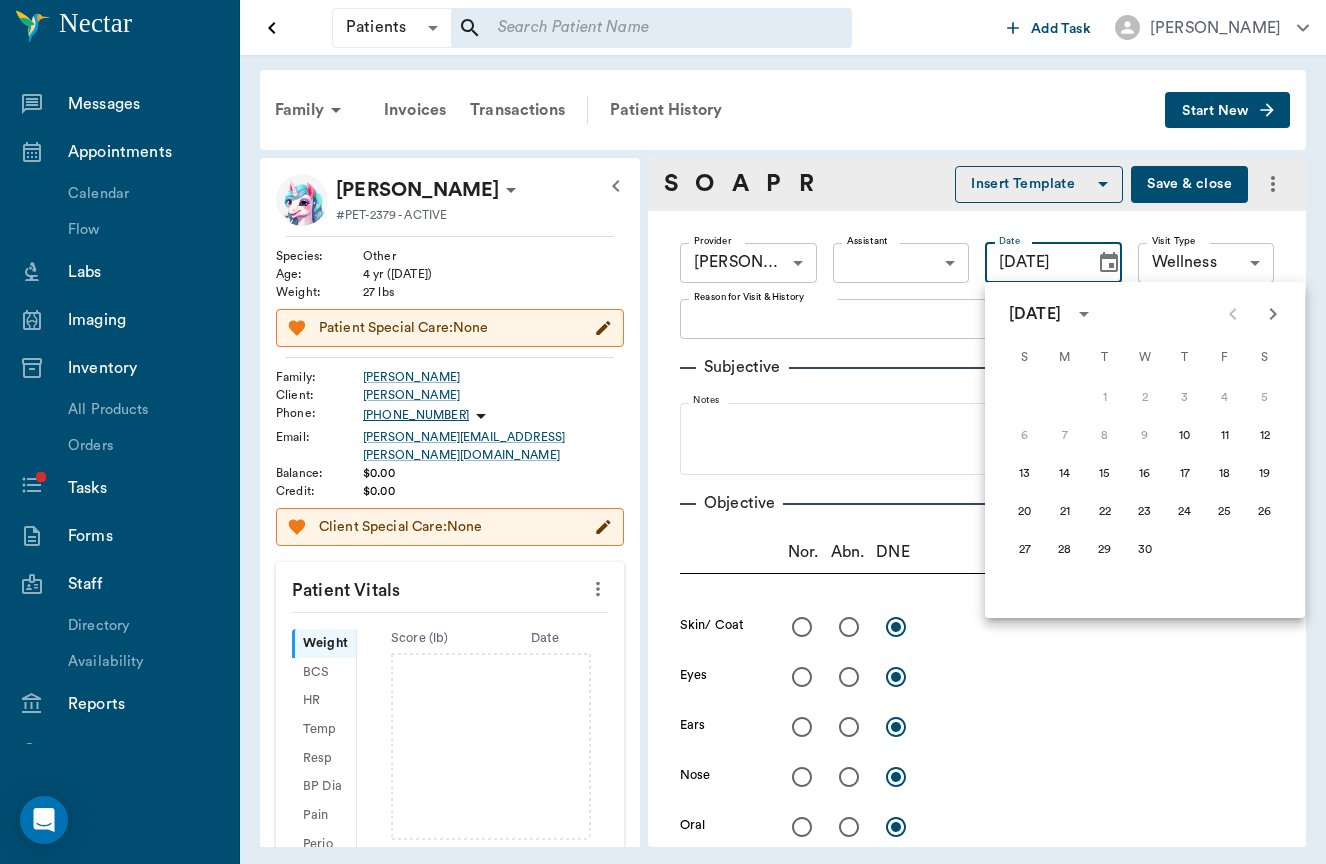 click at bounding box center [1253, 314] 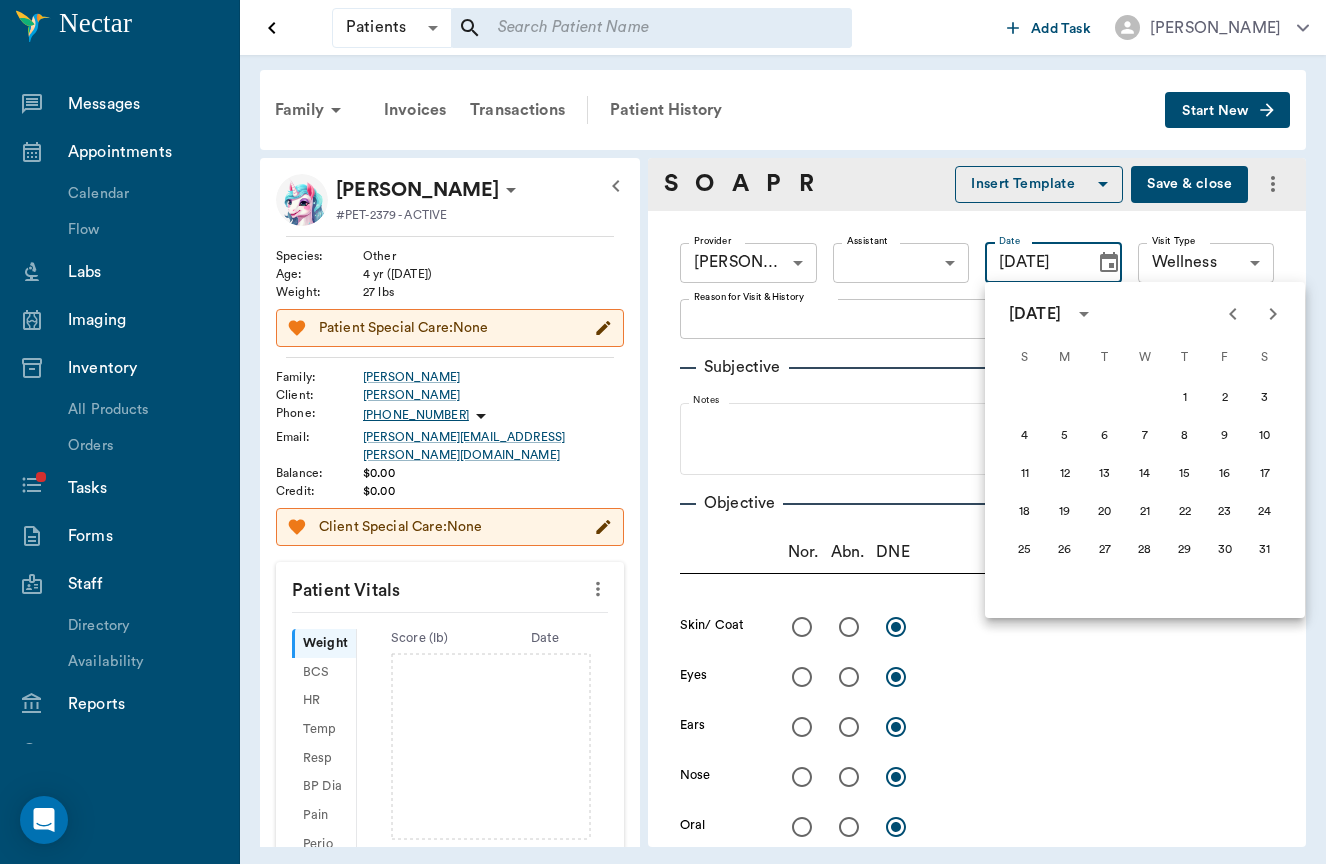 click on "4 5 6 7 8 9 10" at bounding box center [1145, 436] 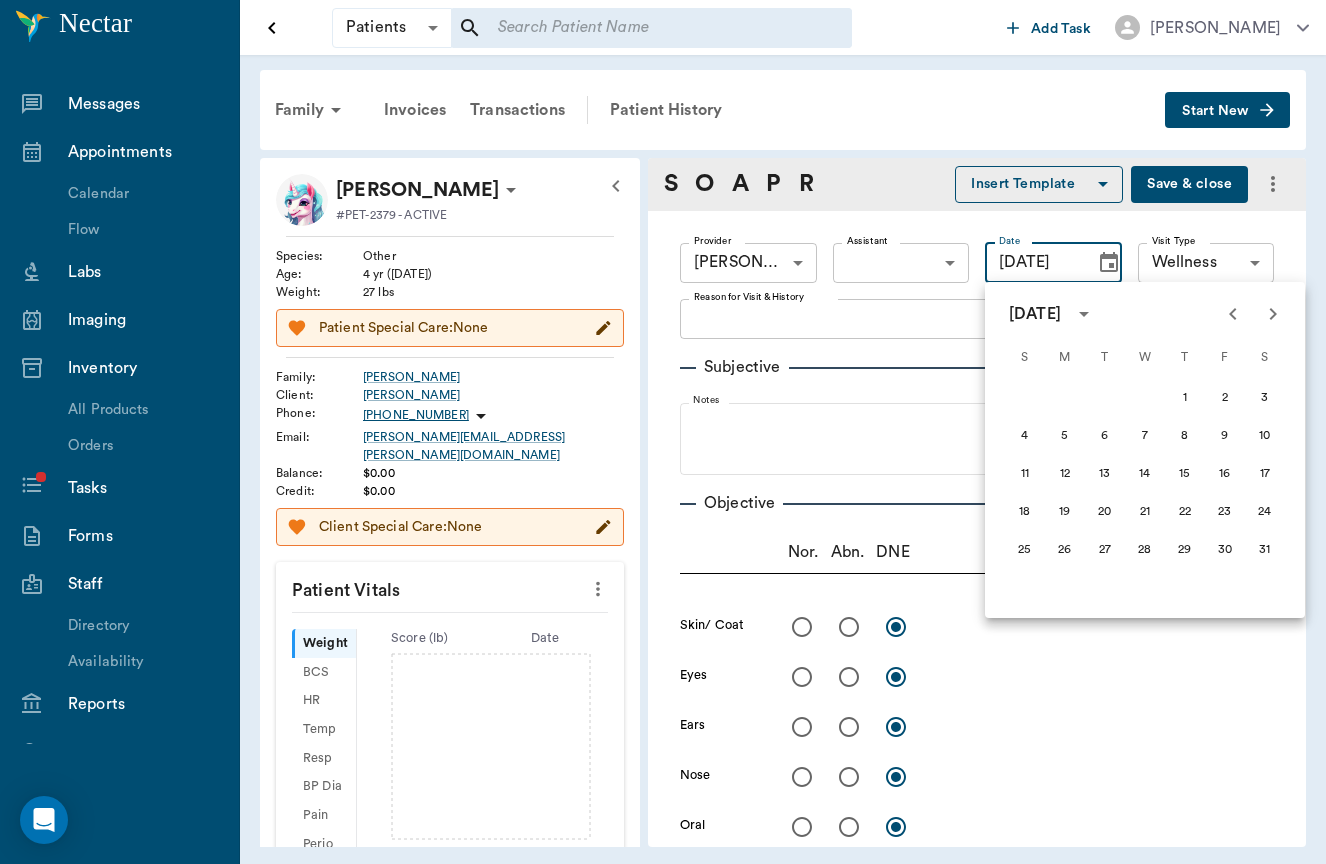 click 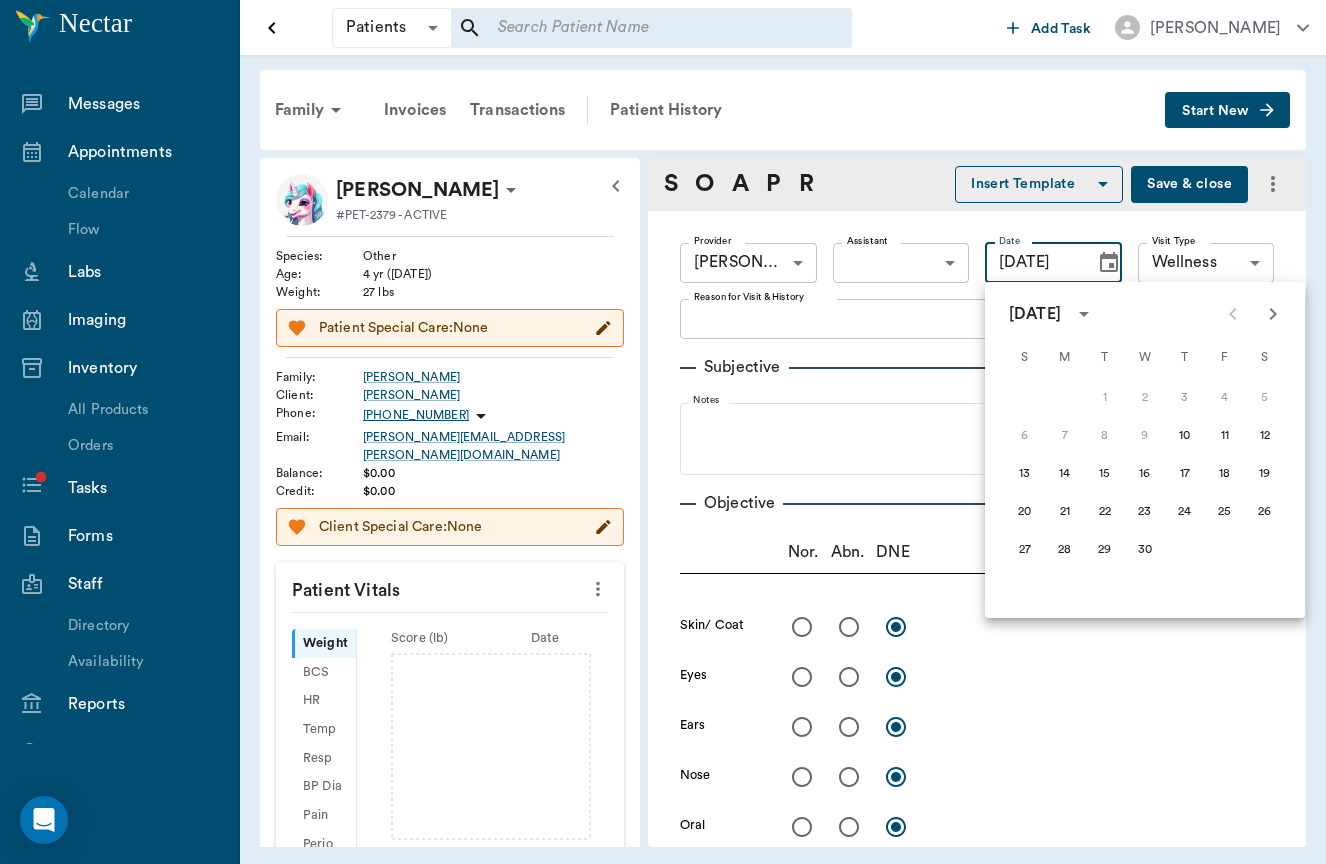 click at bounding box center (1253, 314) 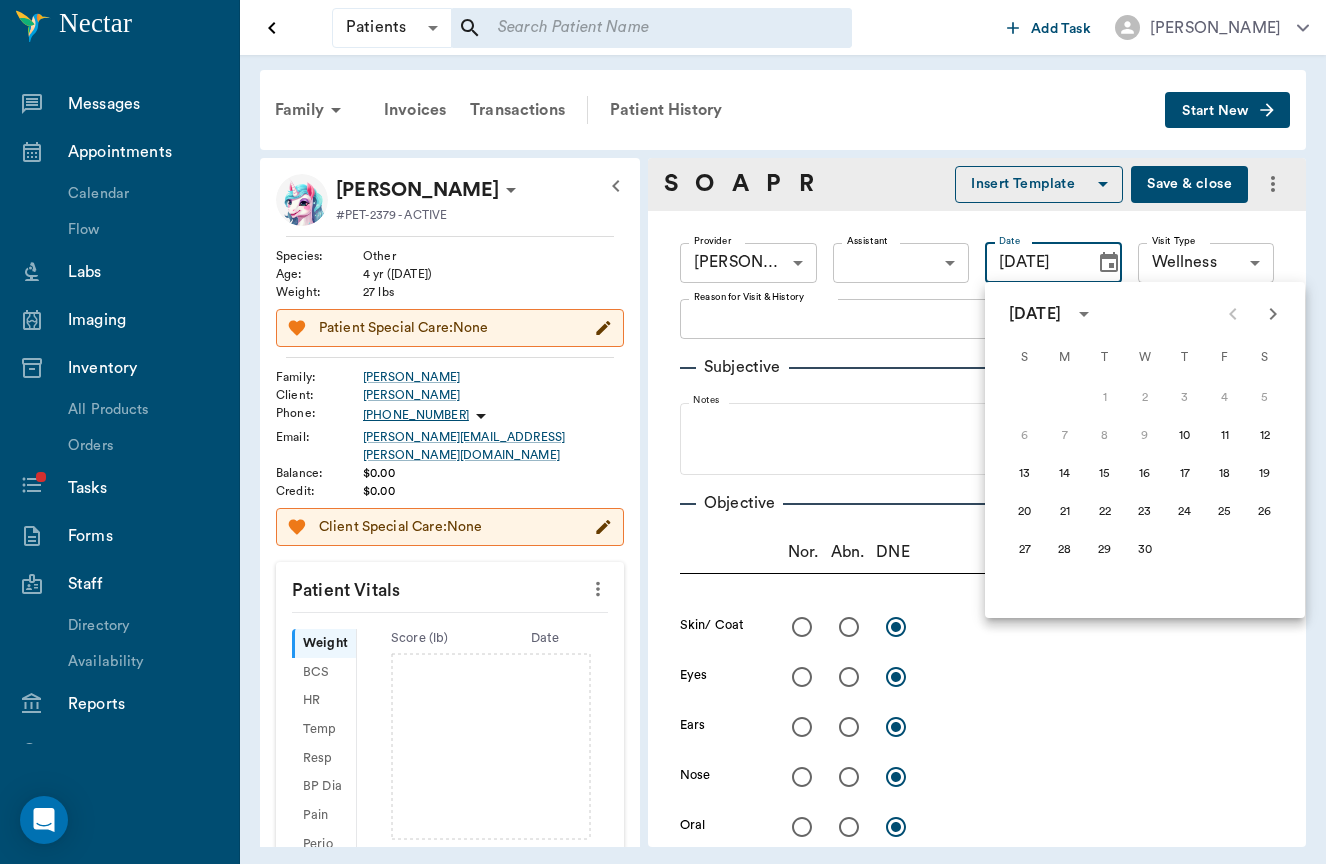 click at bounding box center (1253, 314) 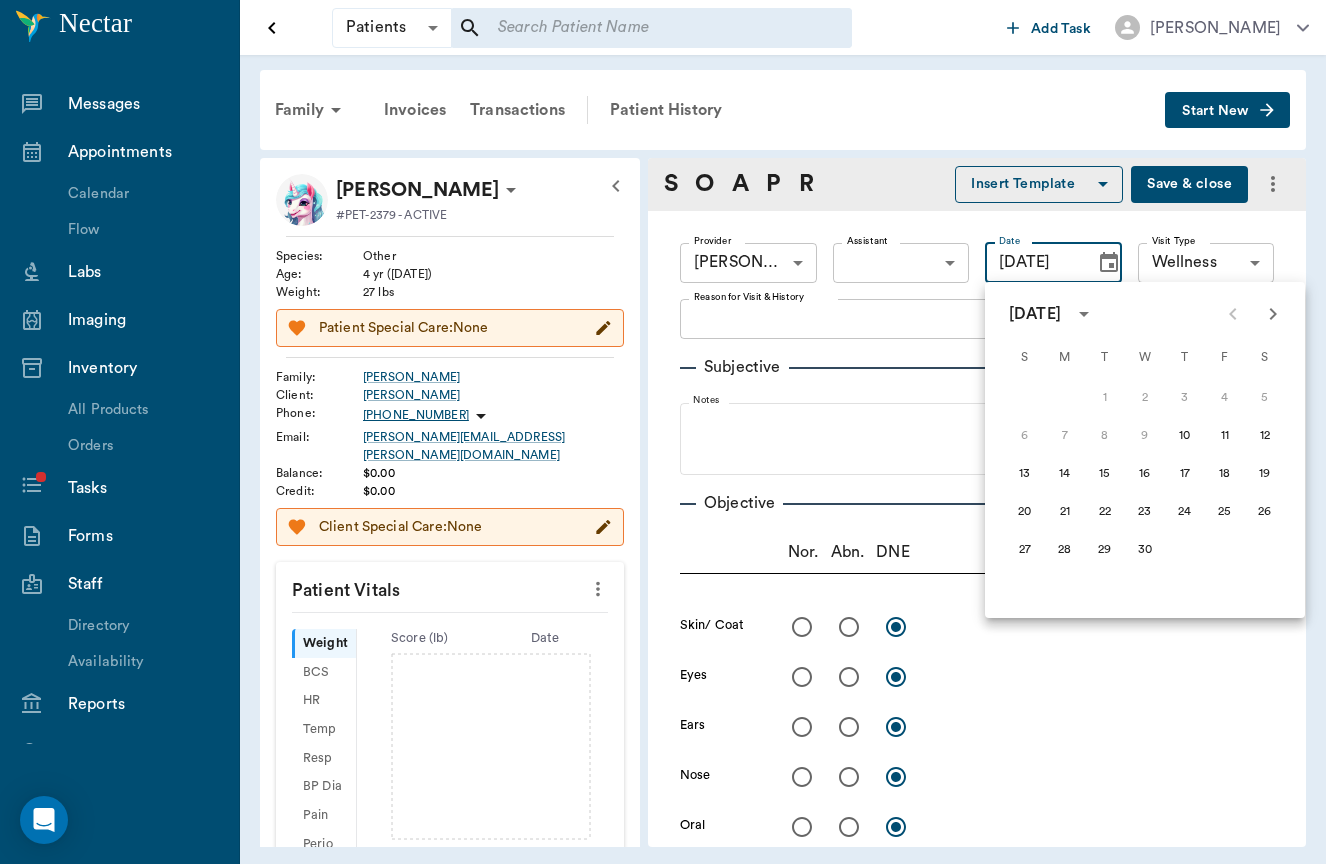 click 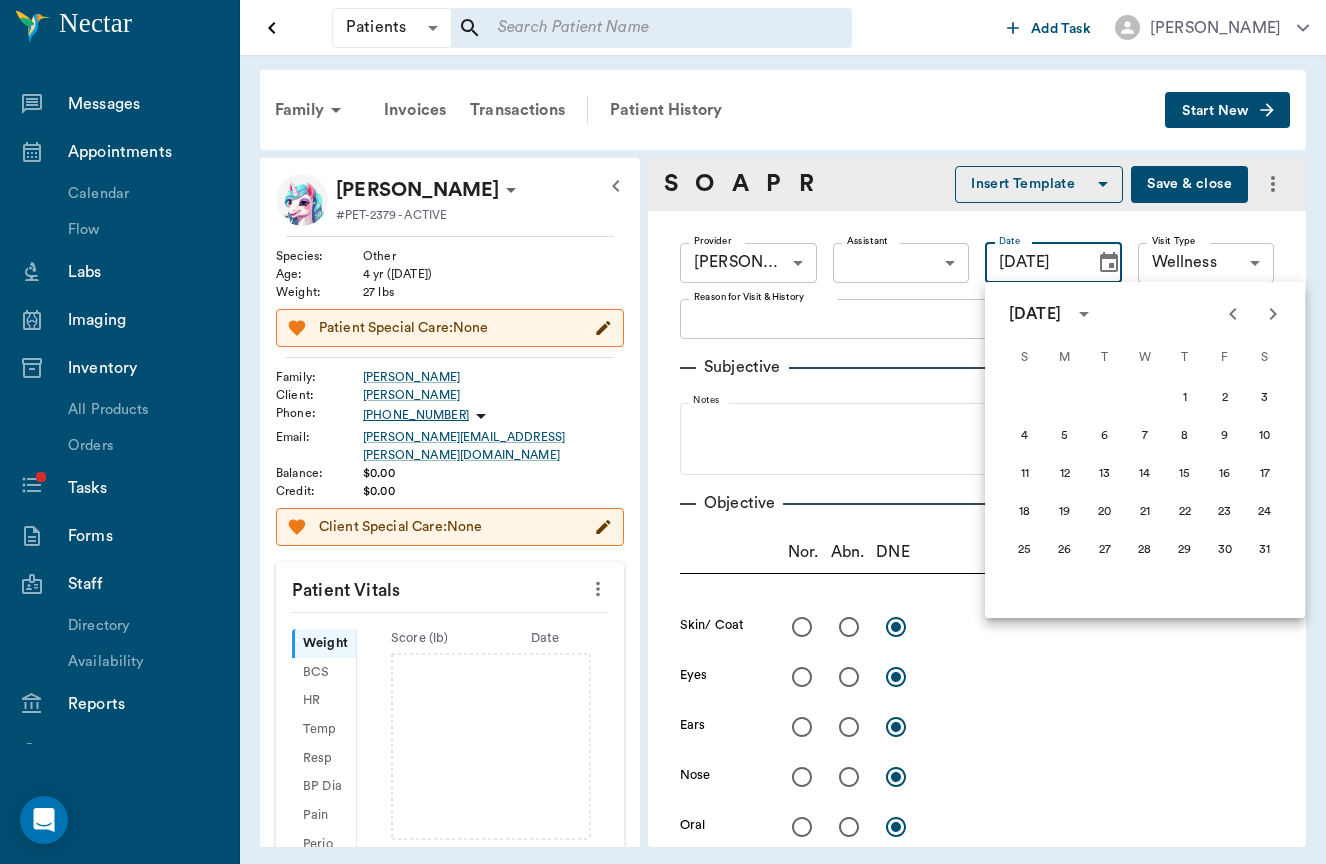 click on "S O A P R Insert Template  Save & close" at bounding box center [977, 184] 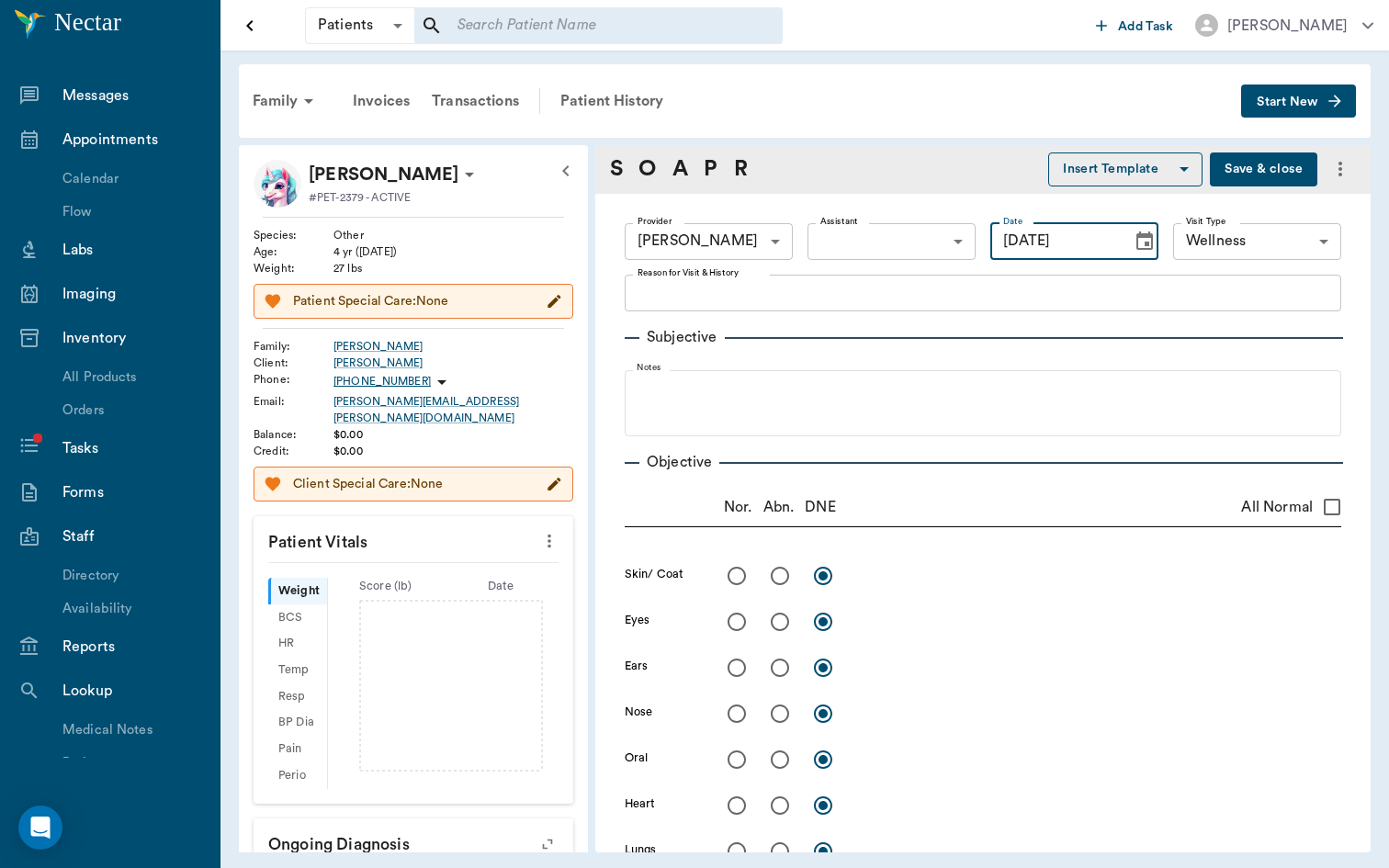 click on "[DATE]" at bounding box center [1055, 242] 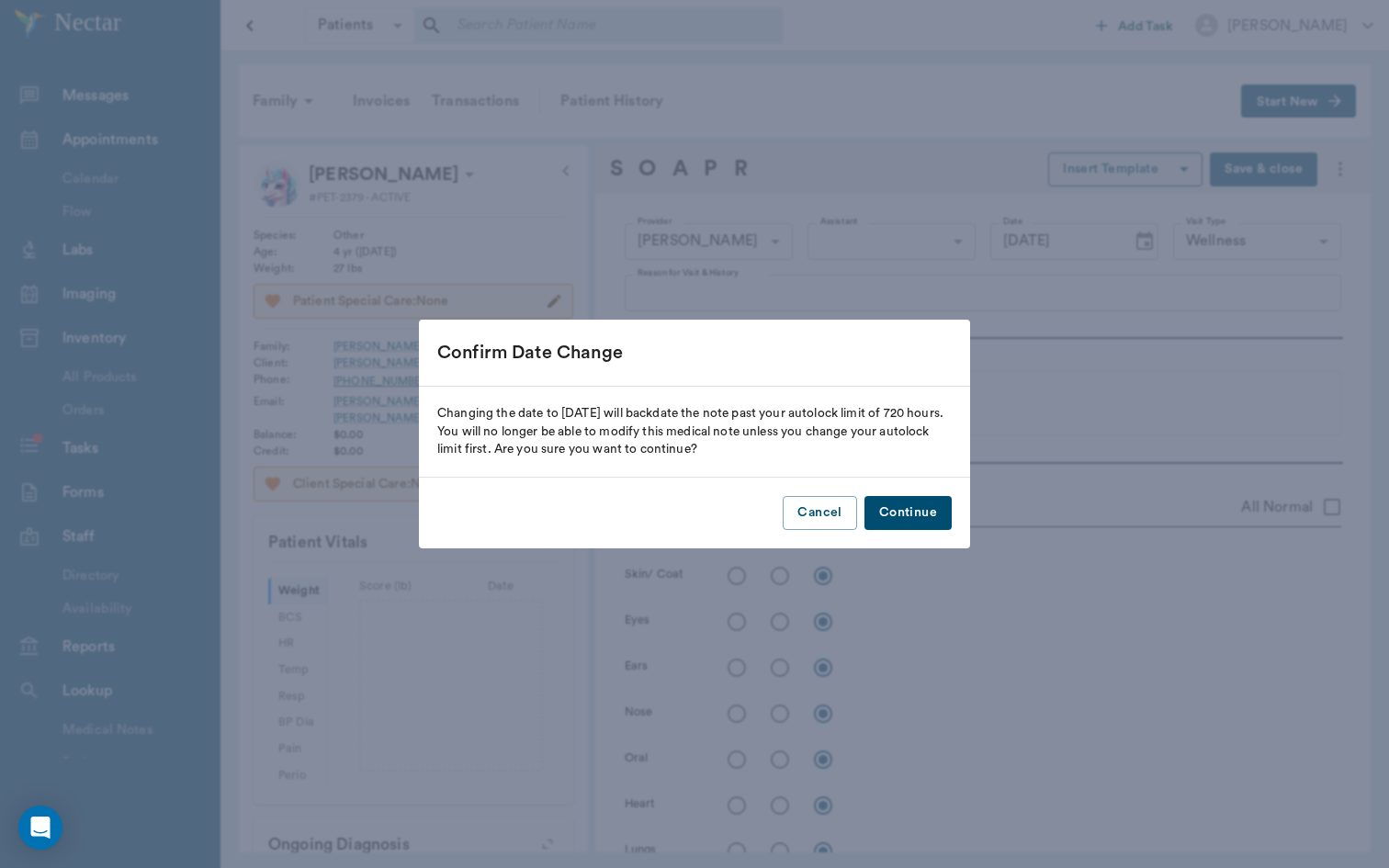 click on "Continue" at bounding box center (908, 513) 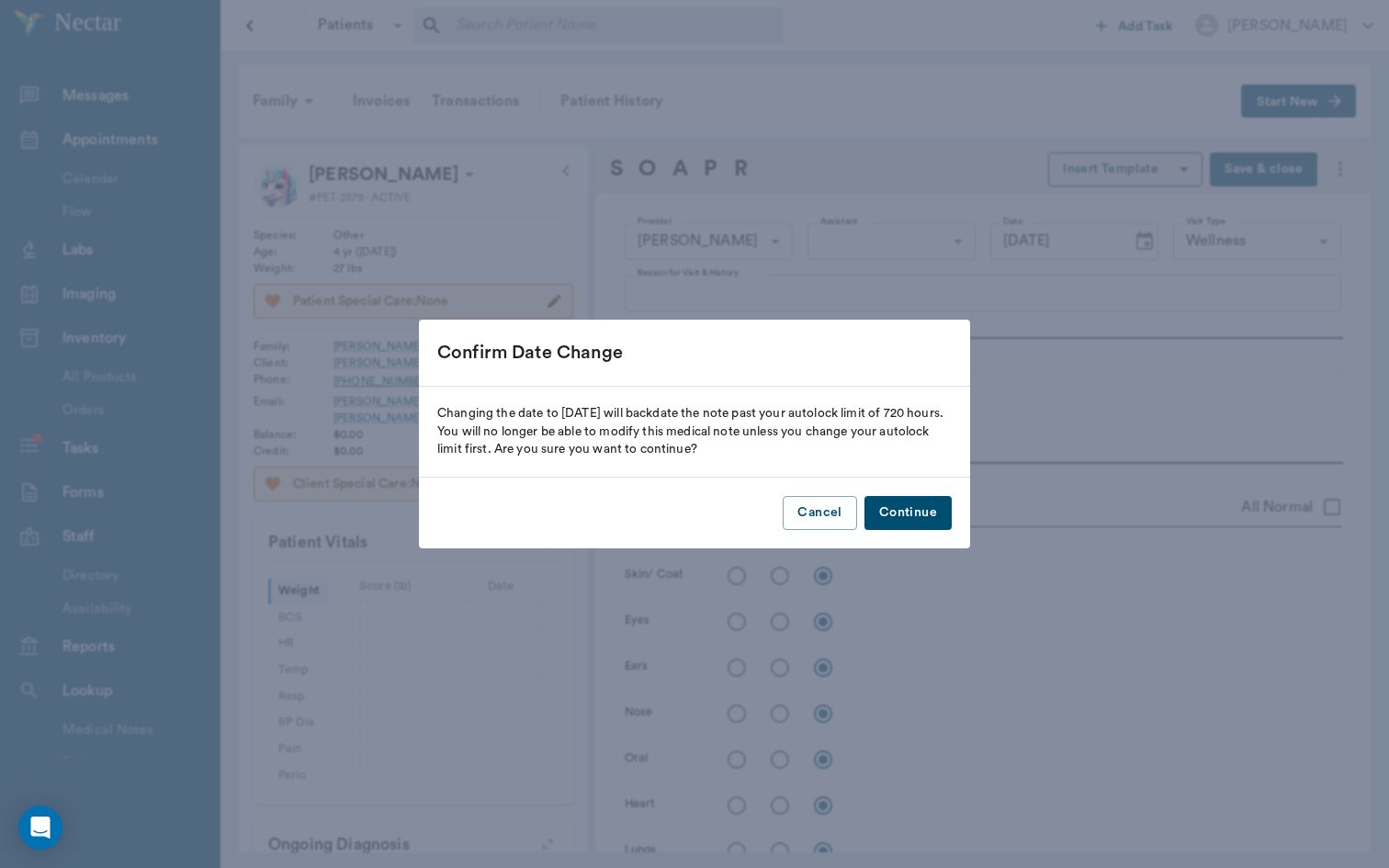 type on "[DATE]" 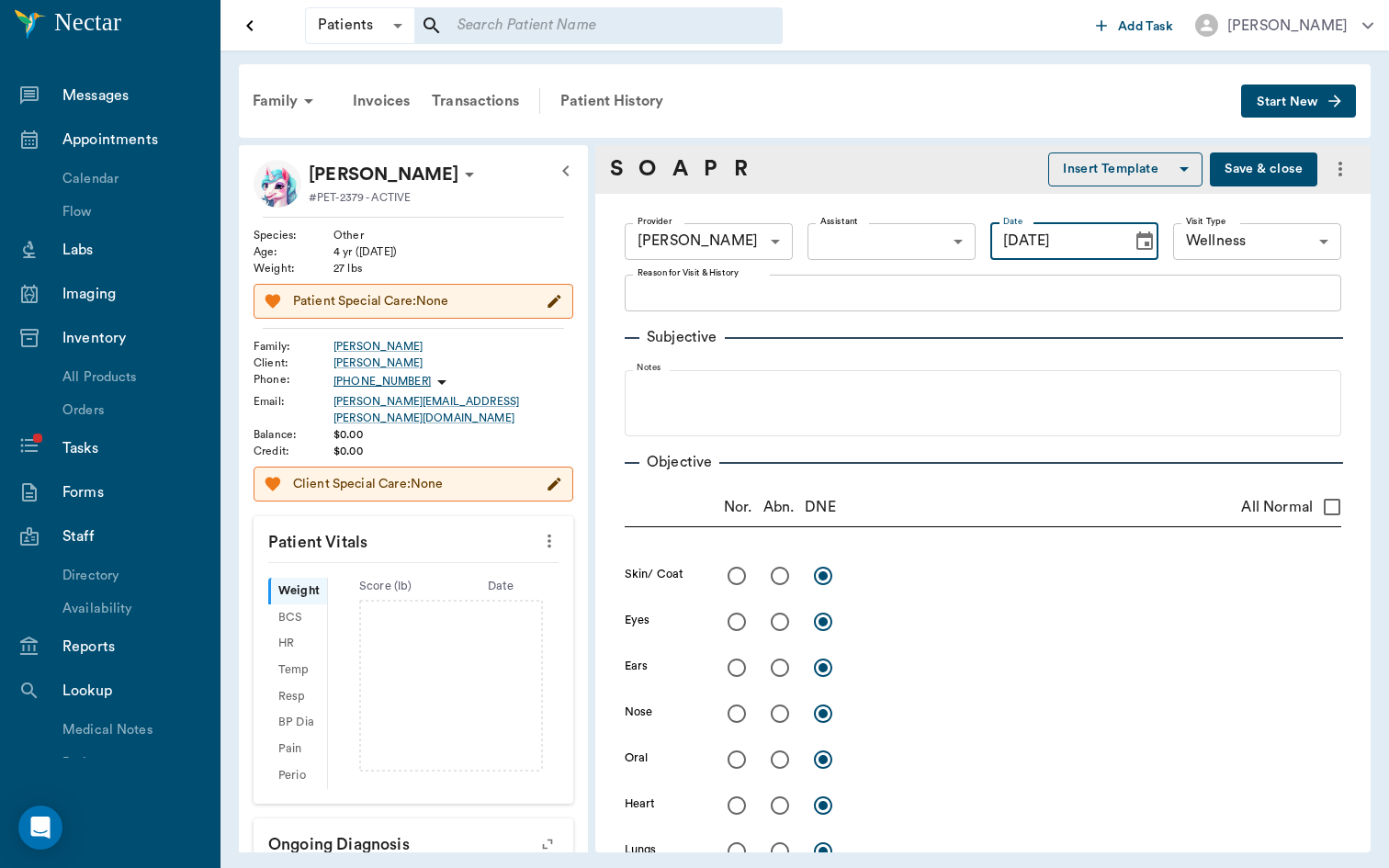click on "[DATE]" at bounding box center (1055, 242) 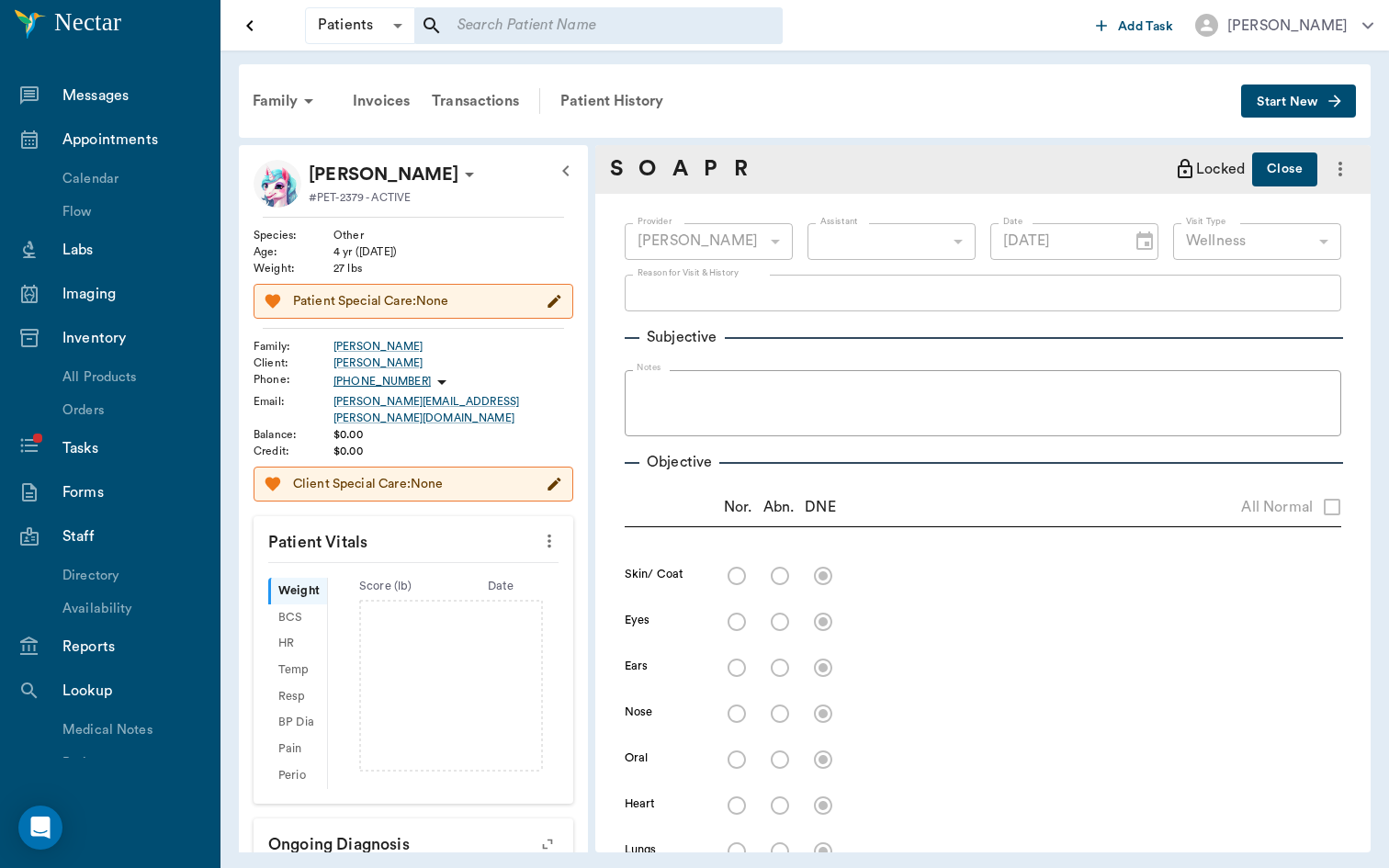 scroll, scrollTop: 0, scrollLeft: 0, axis: both 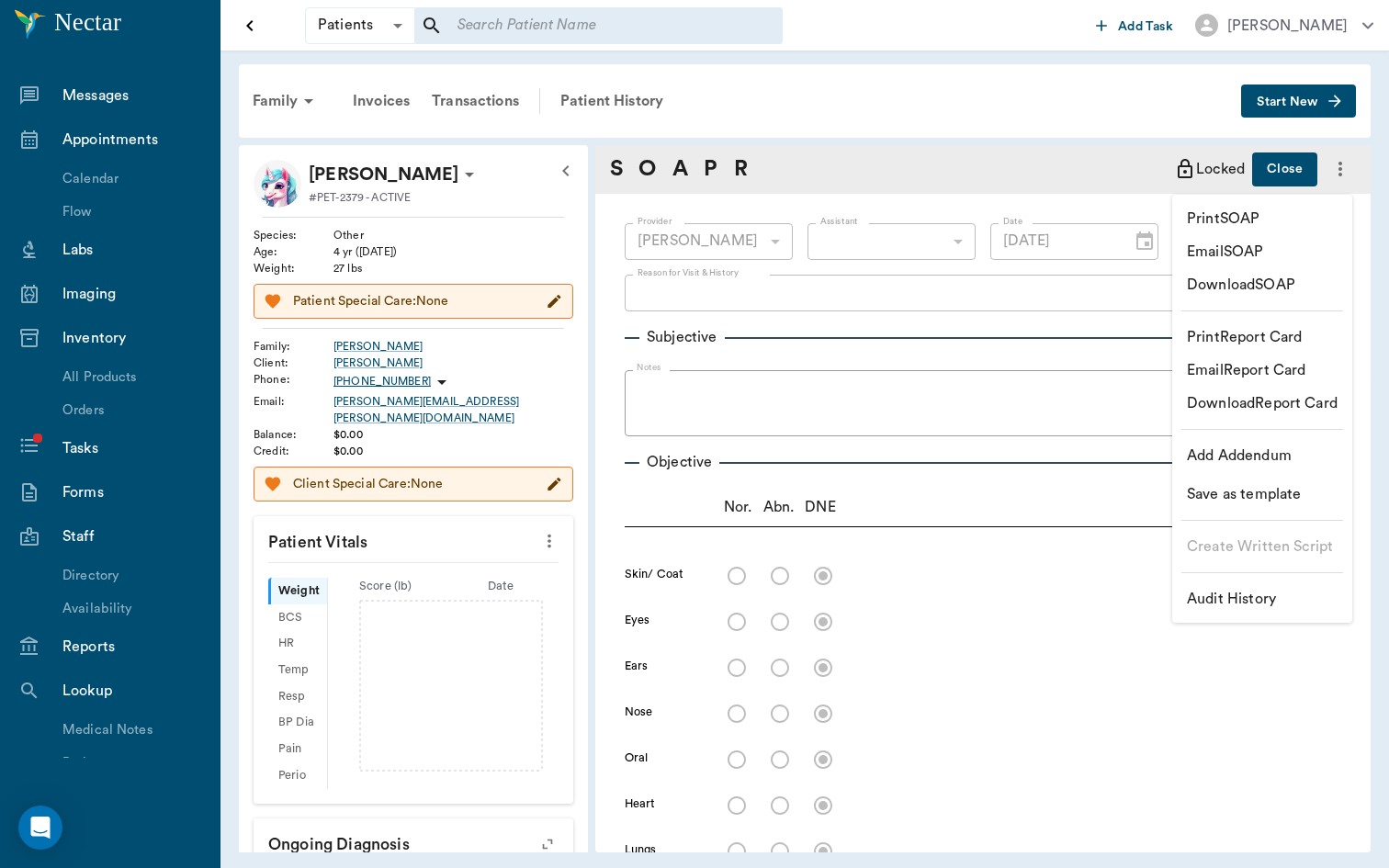 click at bounding box center (694, 434) 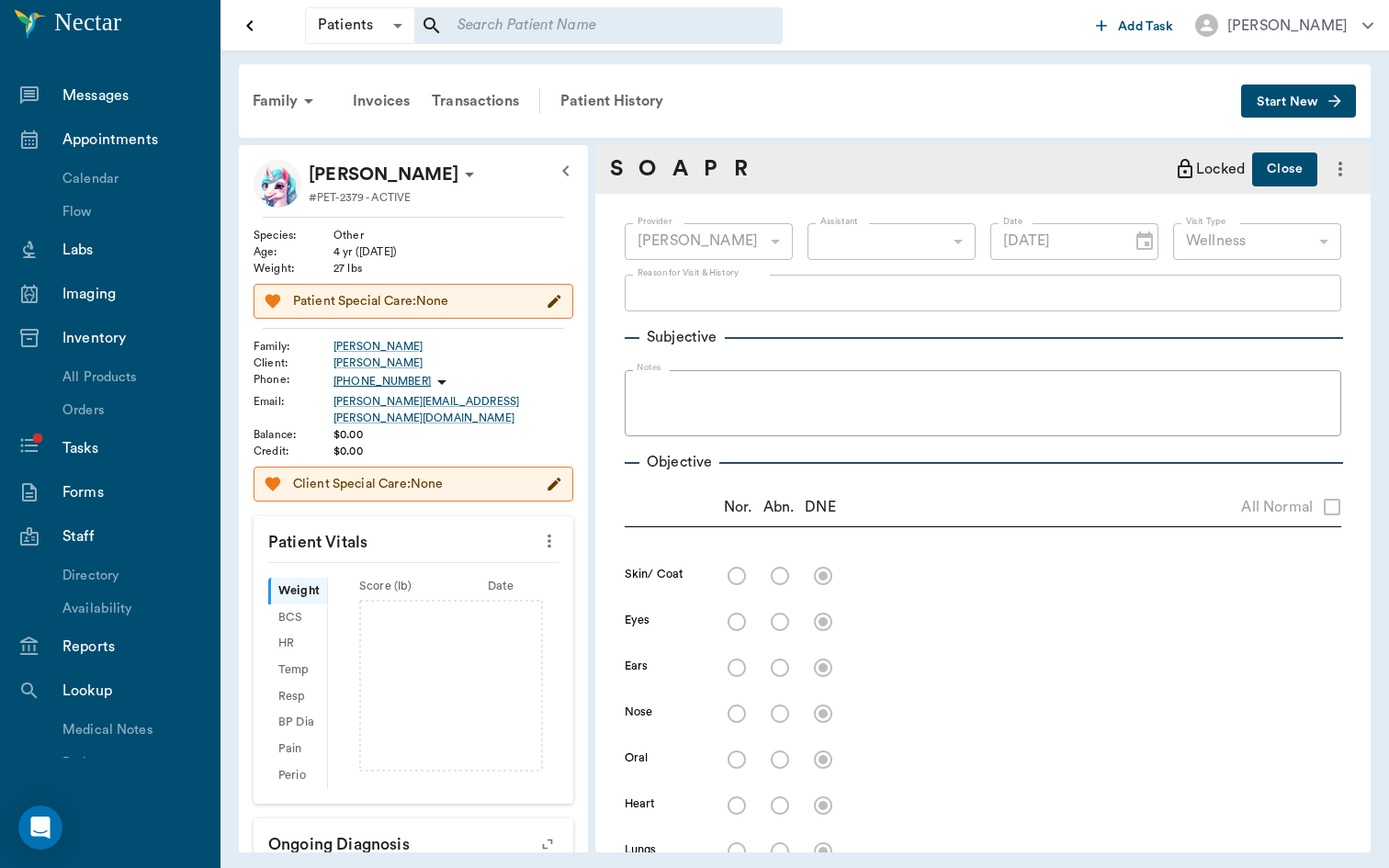 click on "Patients Patients ​ ​ Add Task [PERSON_NAME] Nectar Messages Appointments Calendar Flow Labs Imaging Inventory All Products Orders Tasks Forms Staff Directory Availability Reports Lookup Medical Notes Patients Clients Families Vaccinations Vaccines Prescriptions Declined Treatments Email Log Reminders Diagnoses NectarNote AI Settings Family Invoices Transactions Patient History Start New Chewy [PERSON_NAME] #PET-2379    -    ACTIVE   Species : Other Age : [DEMOGRAPHIC_DATA] yr ([DATE]) Weight : 27 lbs Patient Special Care:  None Family : [PERSON_NAME] Client : [PERSON_NAME] Phone : [PHONE_NUMBER] Email : [PERSON_NAME][EMAIL_ADDRESS][PERSON_NAME][DOMAIN_NAME] Balance : $0.00 Credit : $0.00 Client Special Care:  None Patient Vitals Weight BCS HR Temp Resp BP Dia Pain Perio Score ( lb ) Date Ongoing diagnosis Current Rx Reminders [MEDICAL_DATA] + A2 (in) [DATE] Annual Exam W/ Vaccines [DATE] Idexx Canine 4dx [DATE] Trucan Lepto 4 [DATE] Upcoming appointments Schedule Appointment S O A P R Locked Close Provider [PERSON_NAME] 649b3e03b5bc7e03f9326794 ​ x" at bounding box center [694, 434] 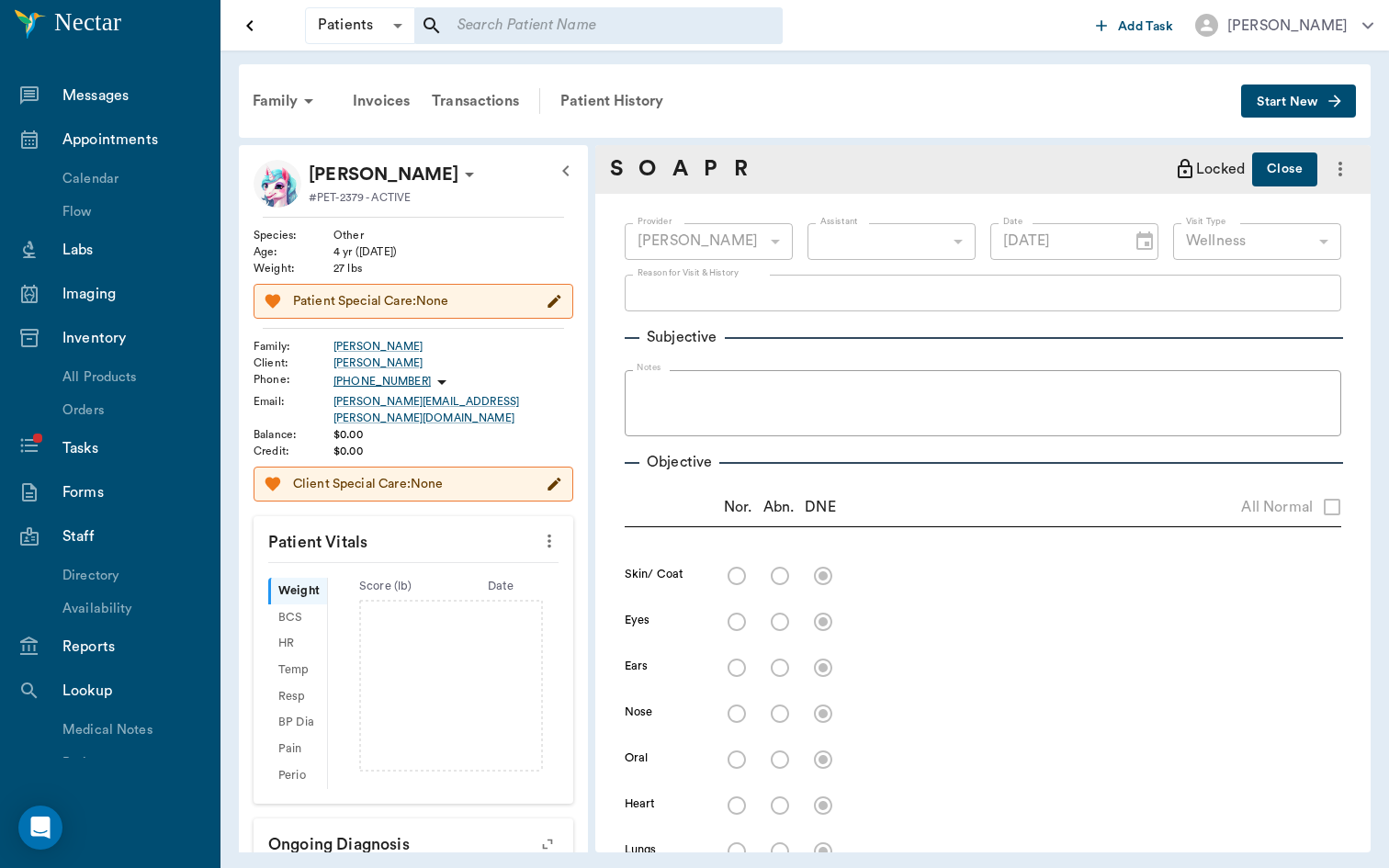 click on "S O A P R Locked Close" at bounding box center [983, 169] 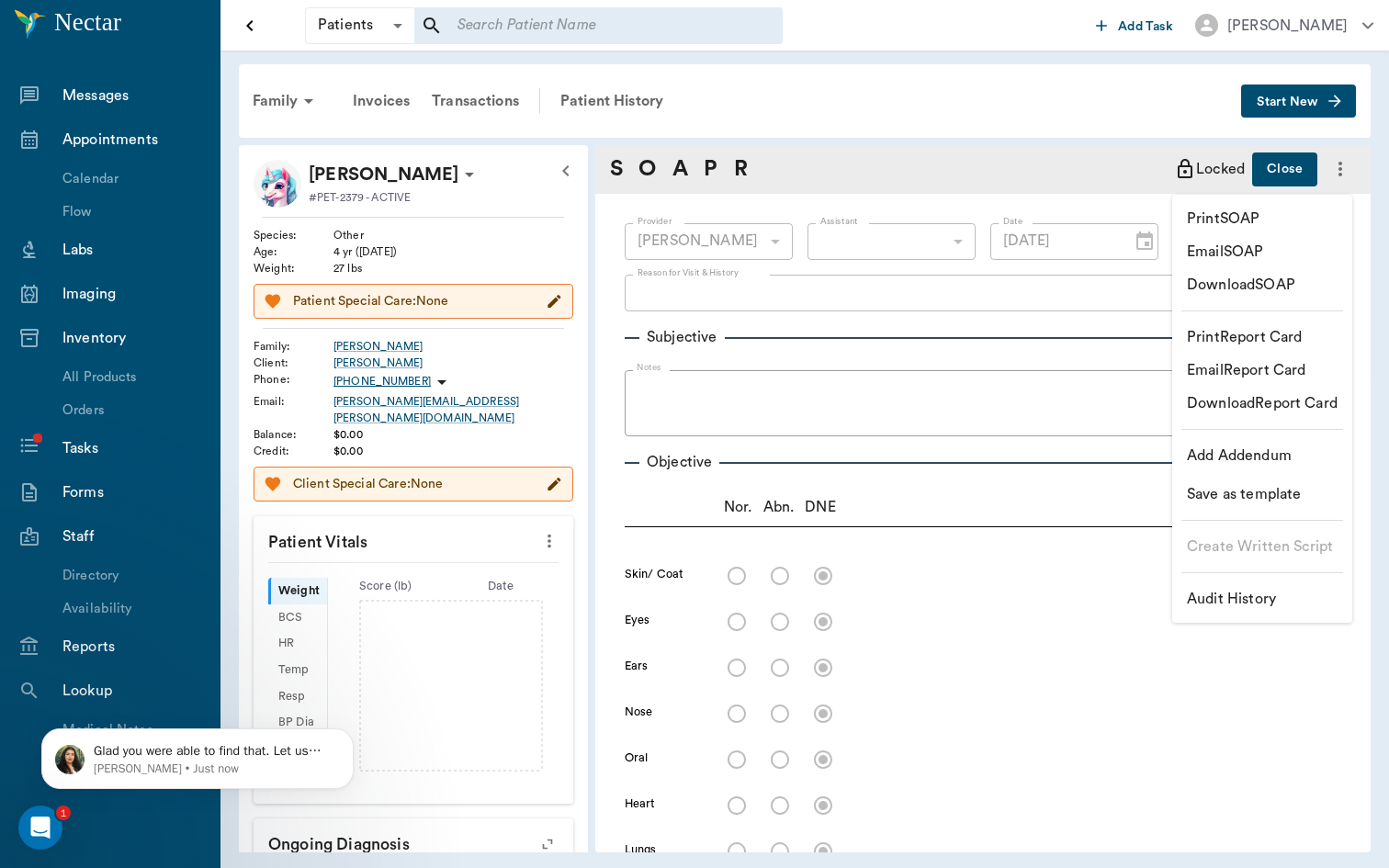scroll, scrollTop: 0, scrollLeft: 0, axis: both 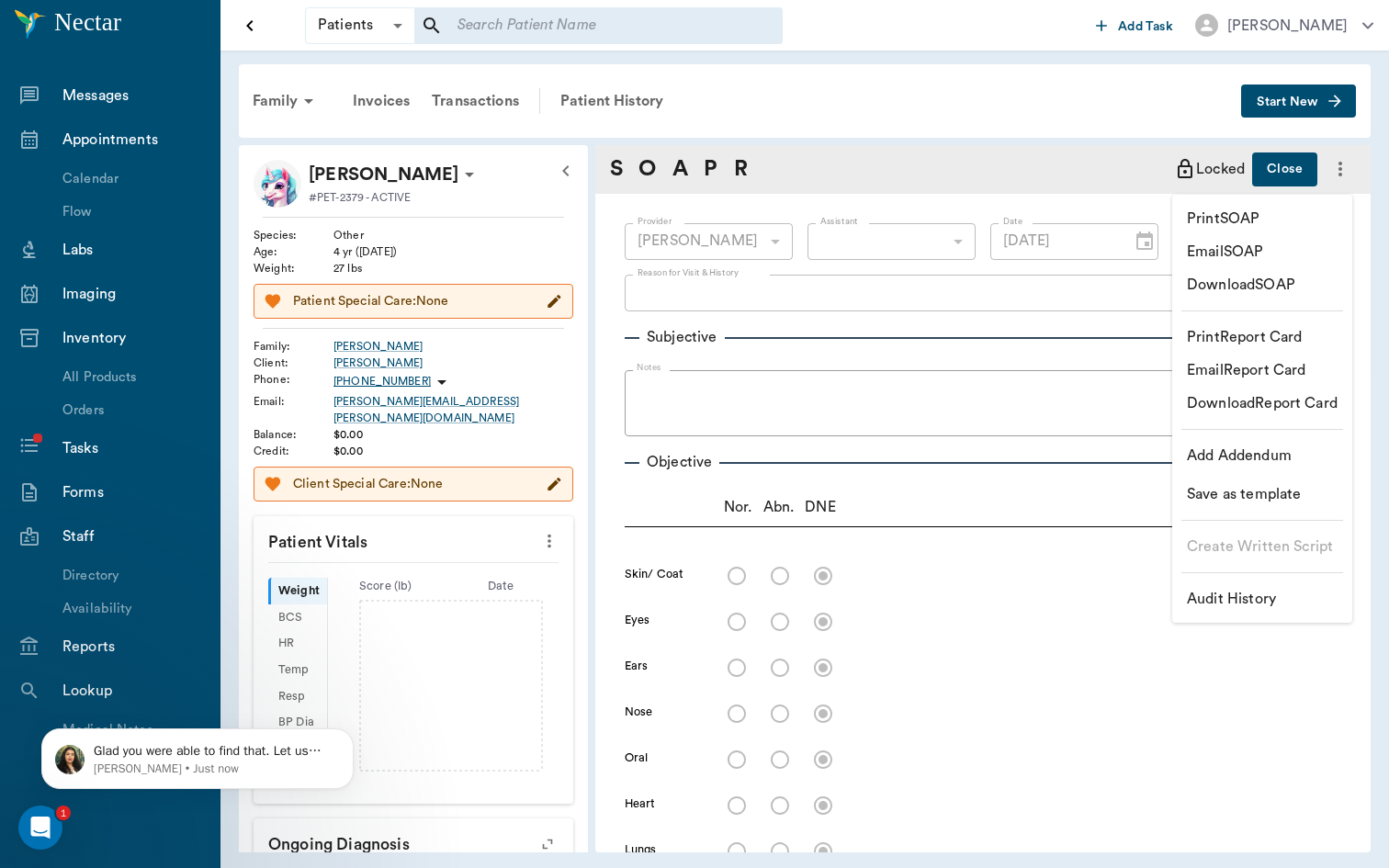 click at bounding box center [694, 434] 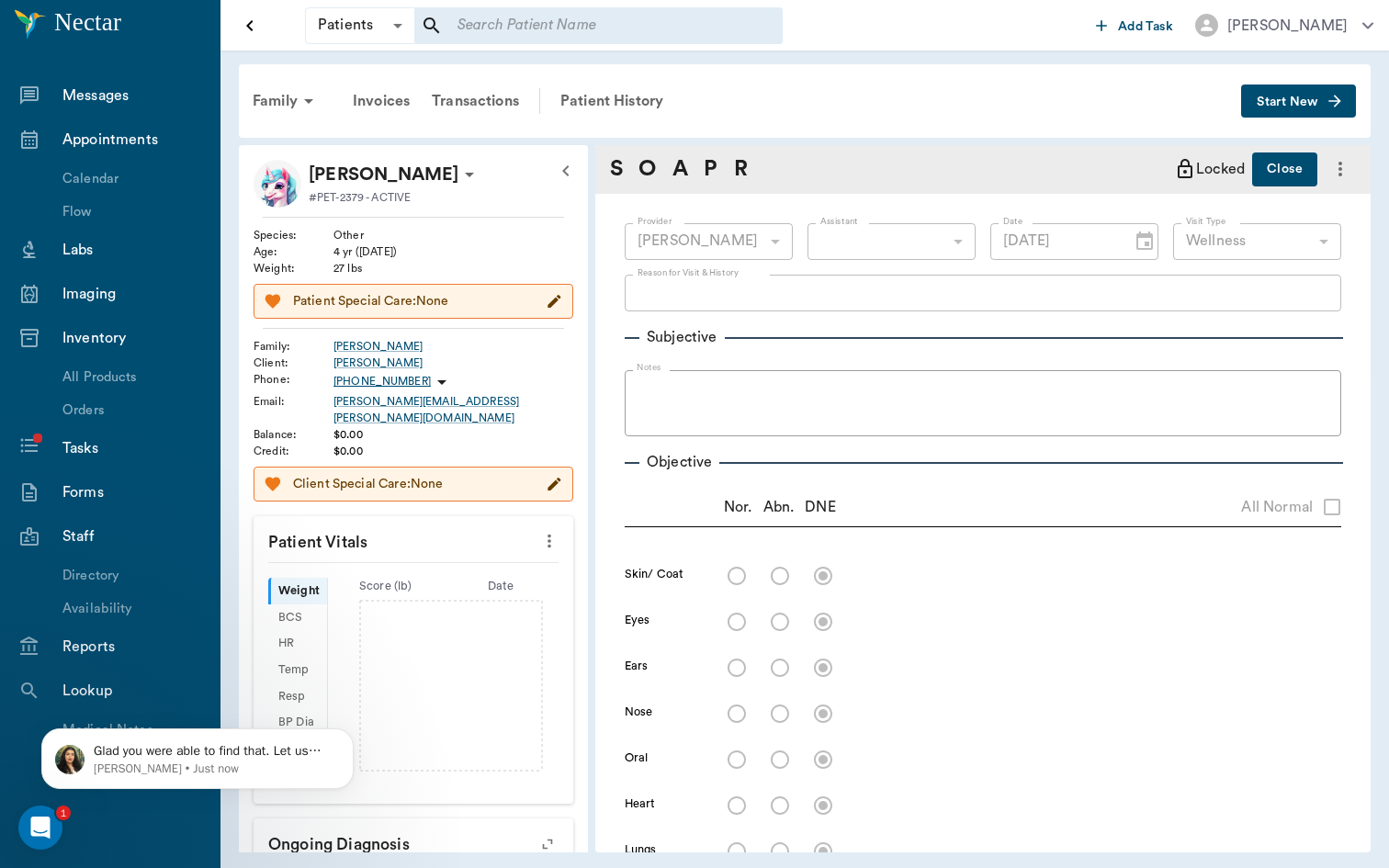 click on "Family Invoices Transactions Patient History Start New" at bounding box center [805, 101] 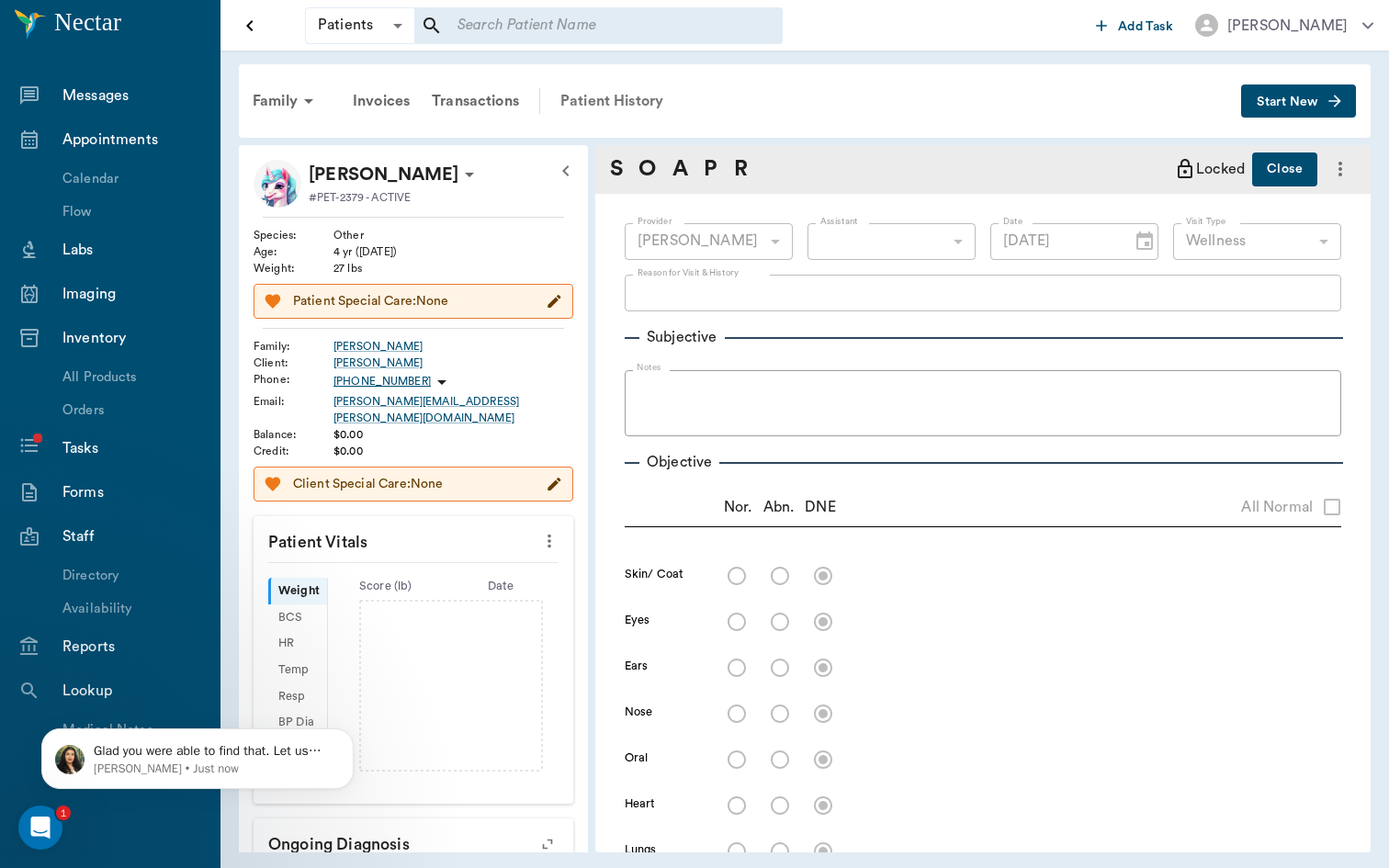 click on "Patient History" at bounding box center (612, 101) 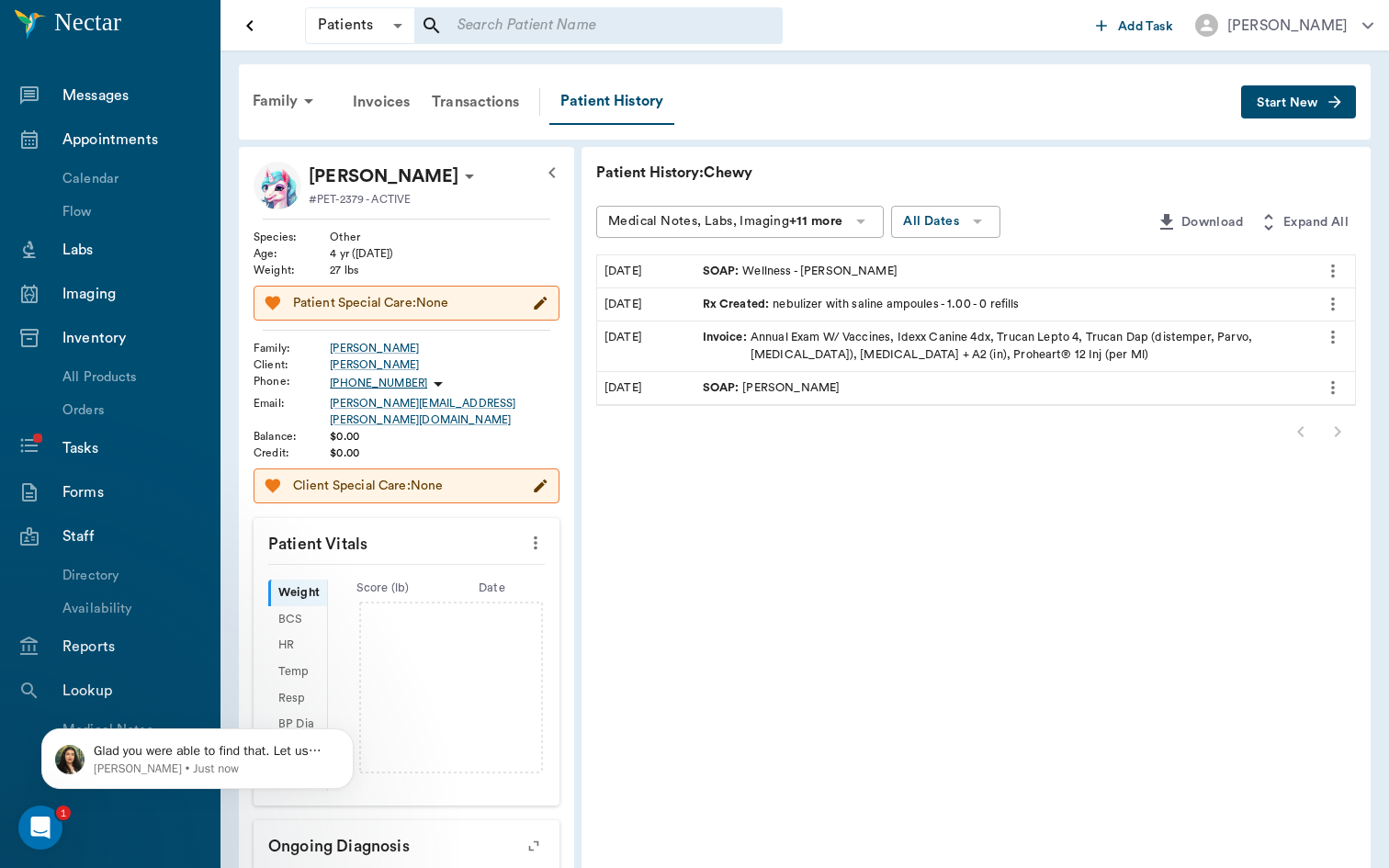 click at bounding box center [1332, 271] 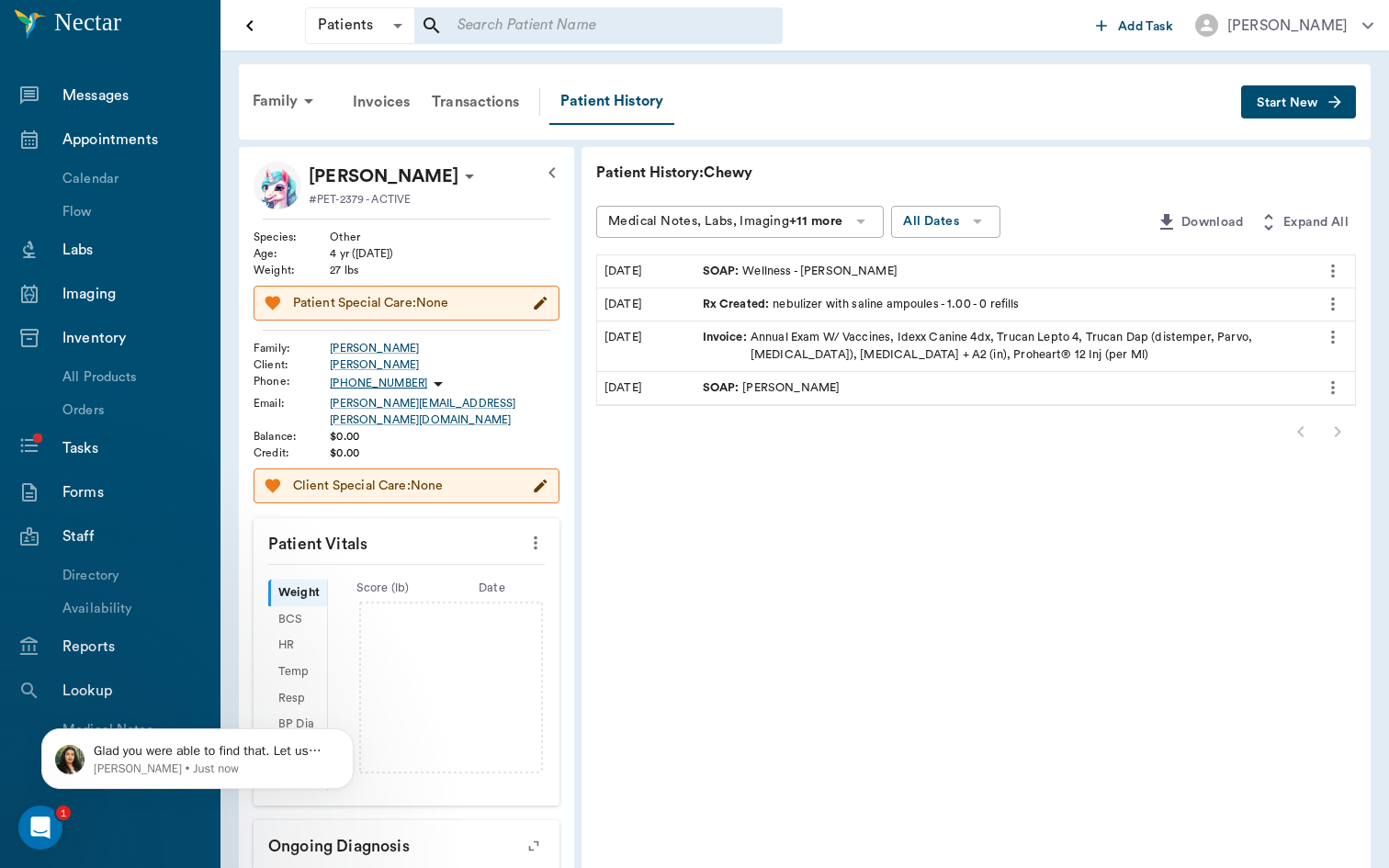 click 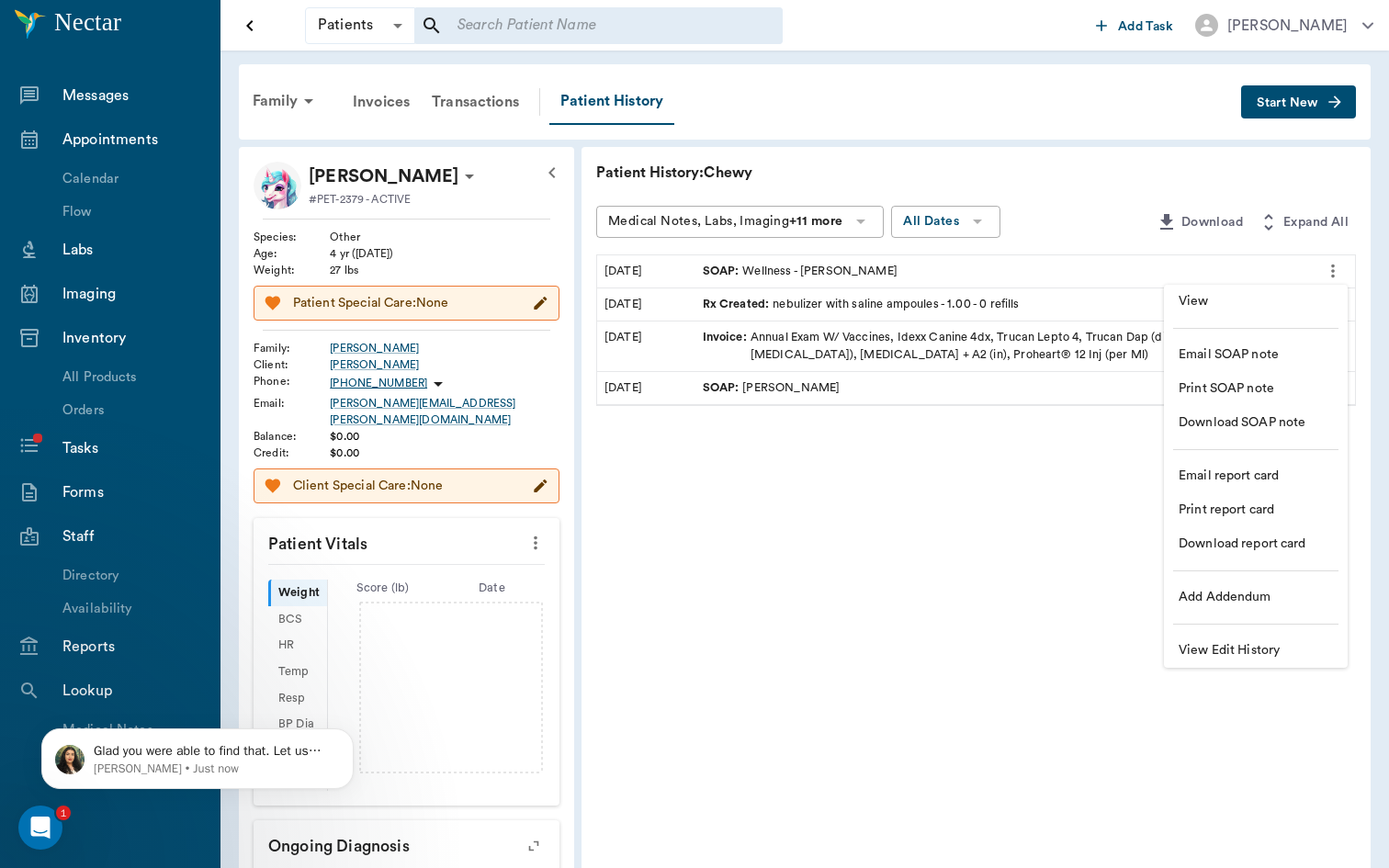 click on "View" at bounding box center (1256, 301) 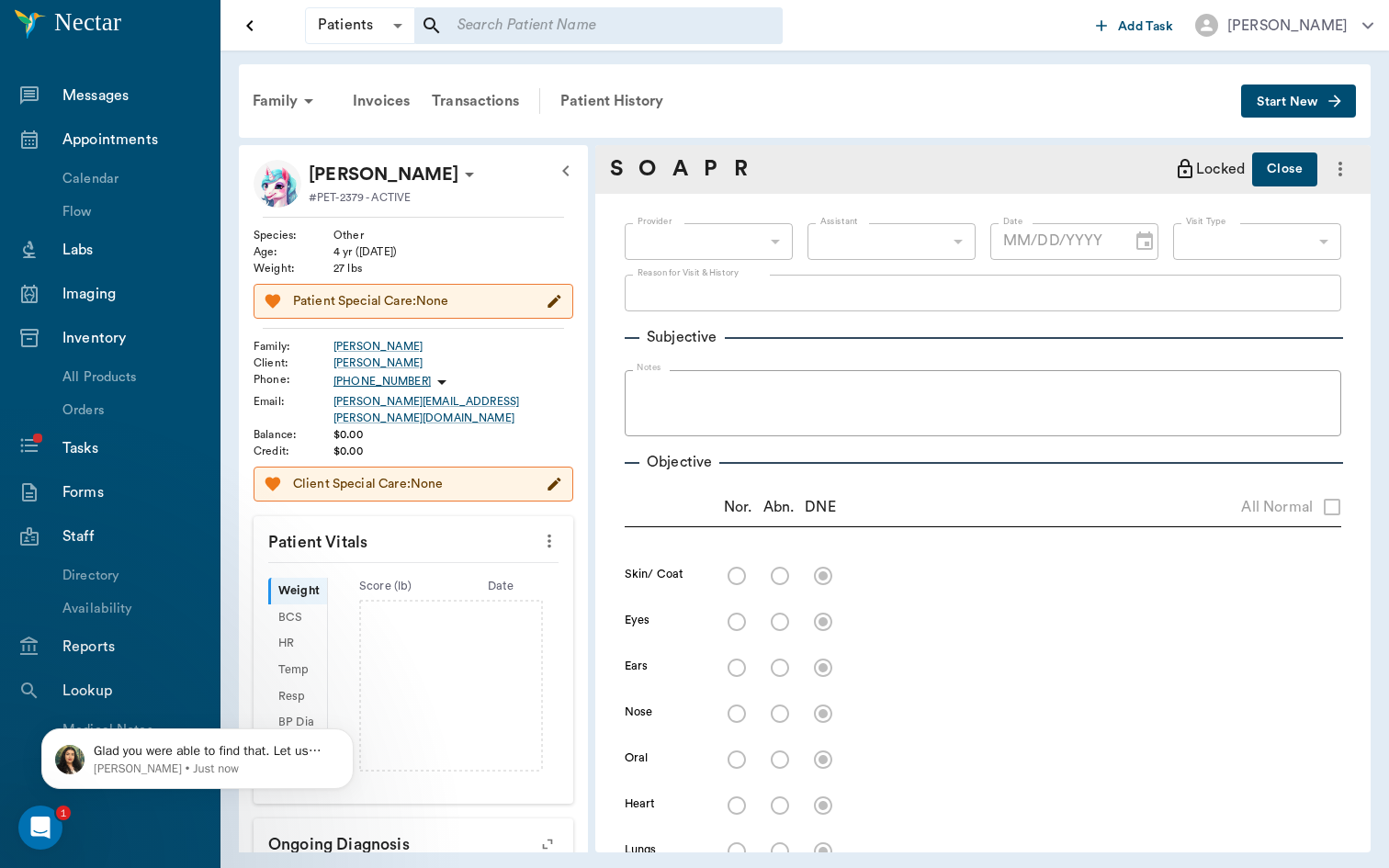 type on "649b3e03b5bc7e03f9326794" 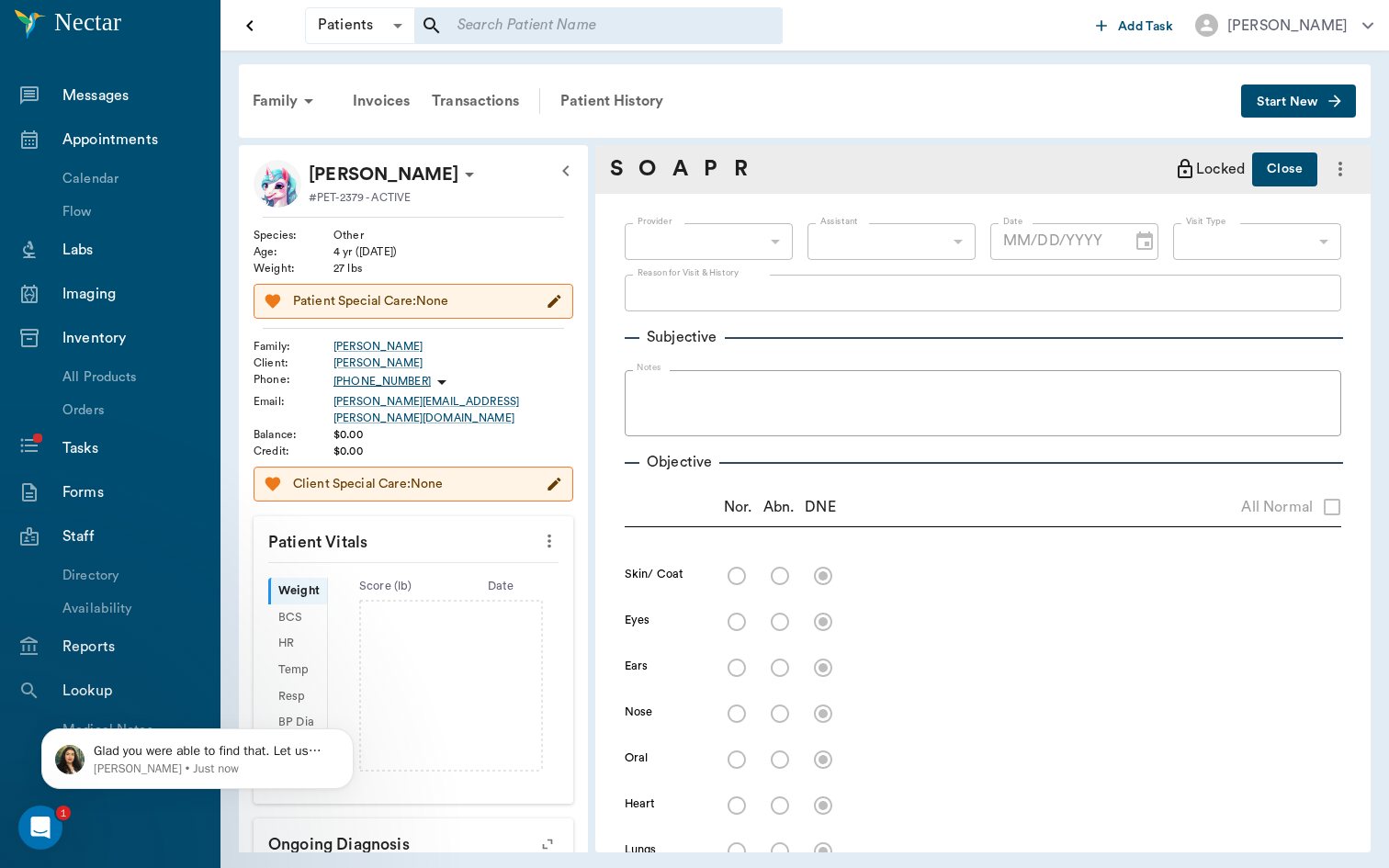 type on "65d2c202a8044d23520120c5" 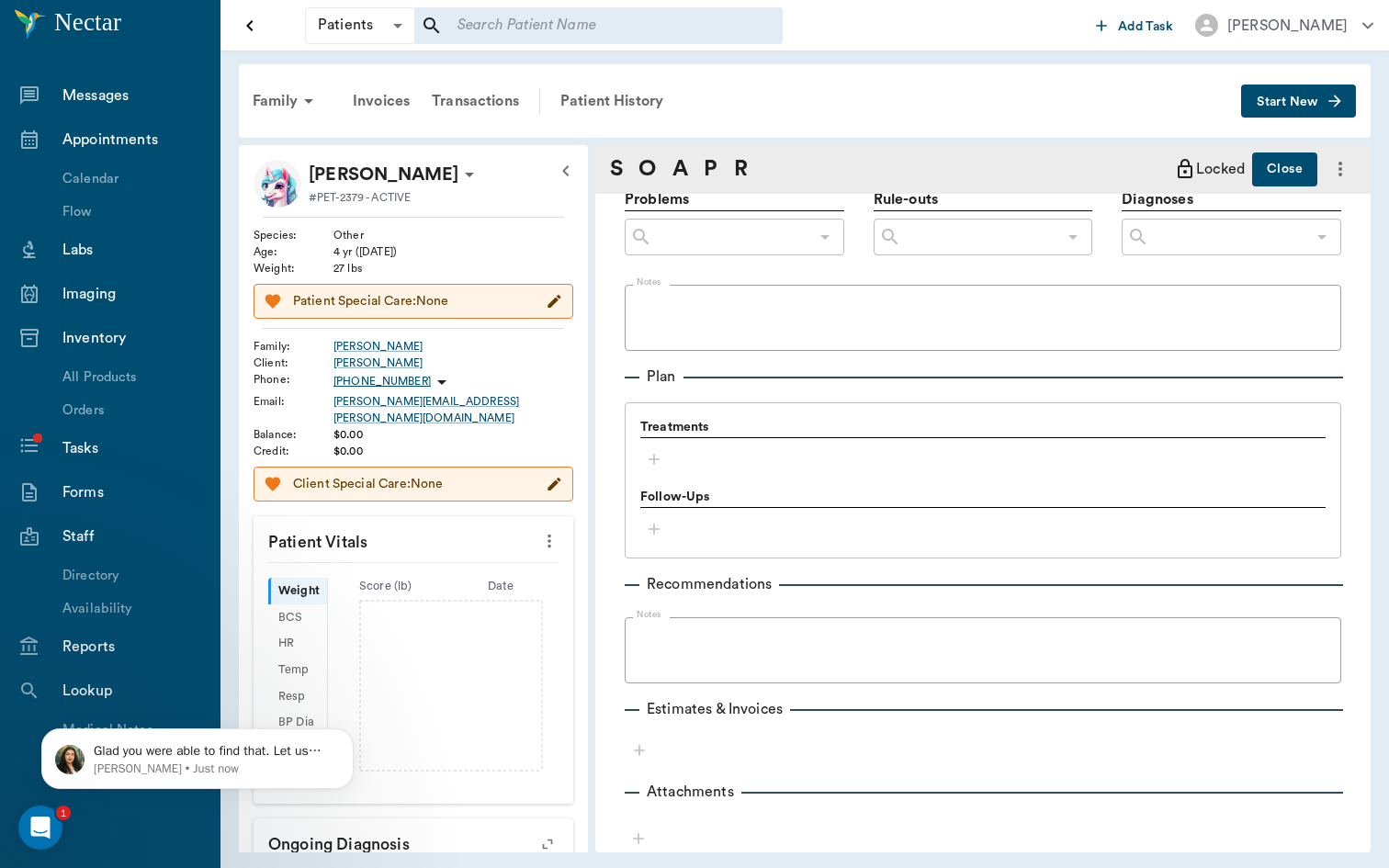 scroll, scrollTop: 1038, scrollLeft: 0, axis: vertical 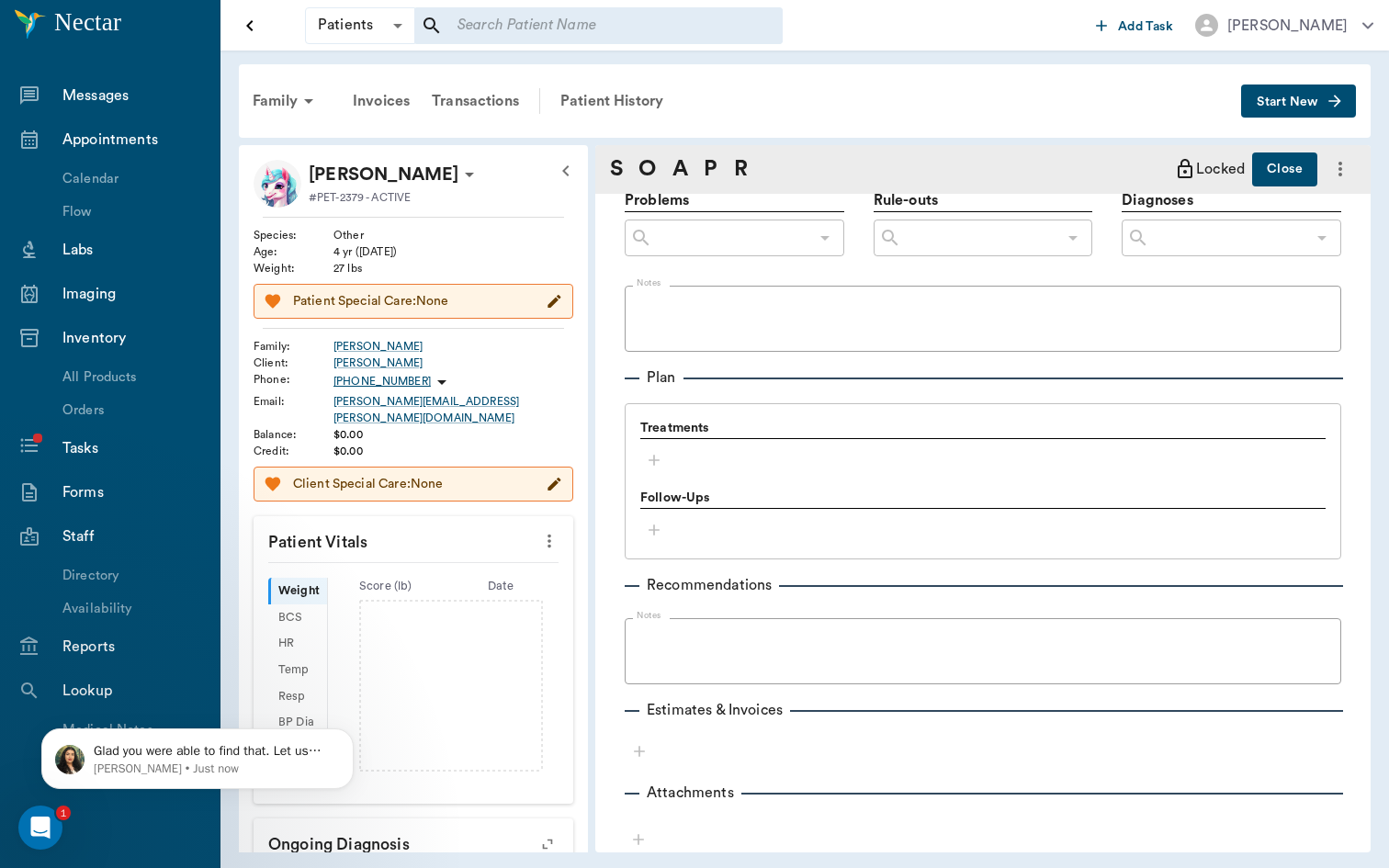 click 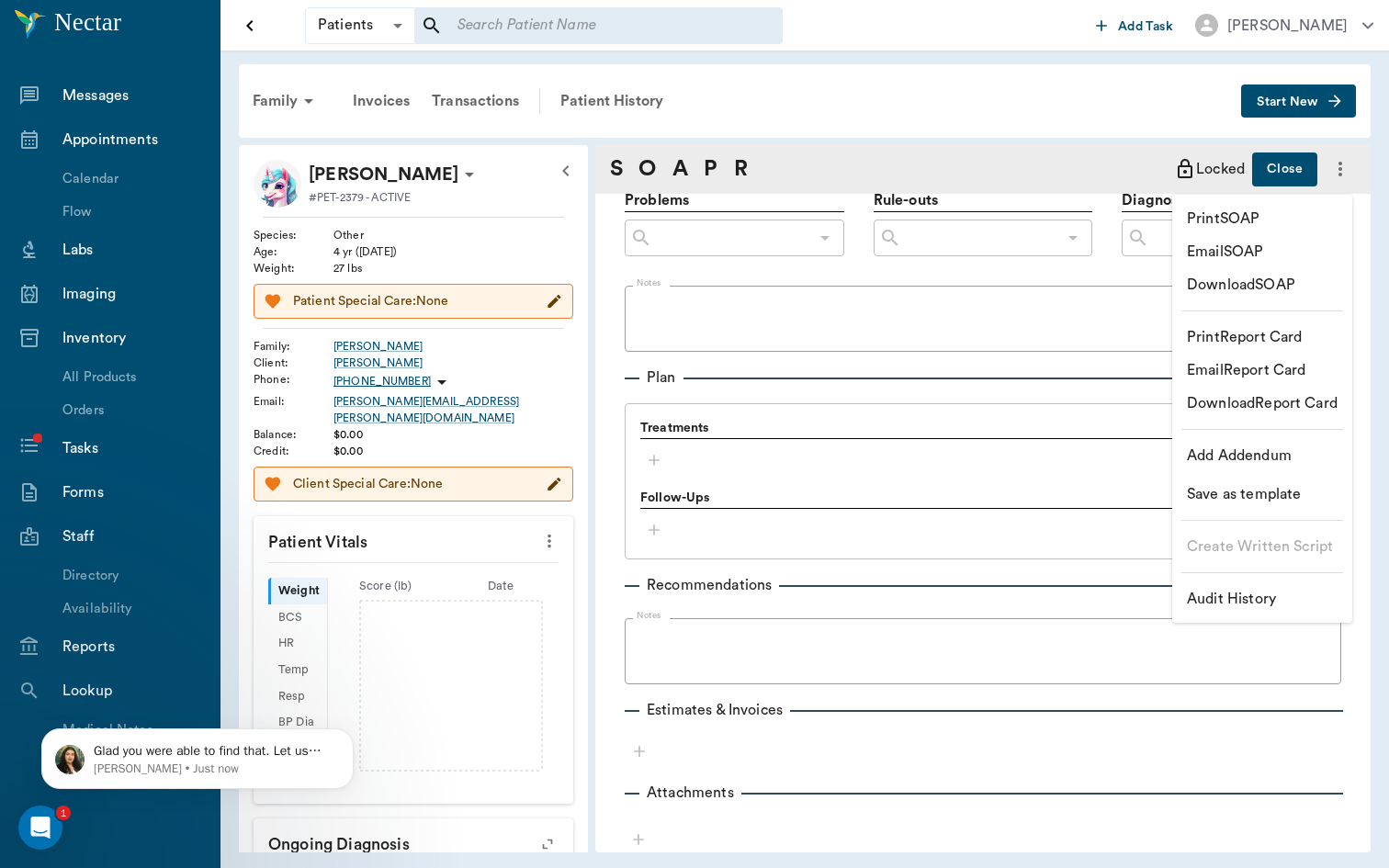 click on "Add Addendum" at bounding box center [1262, 456] 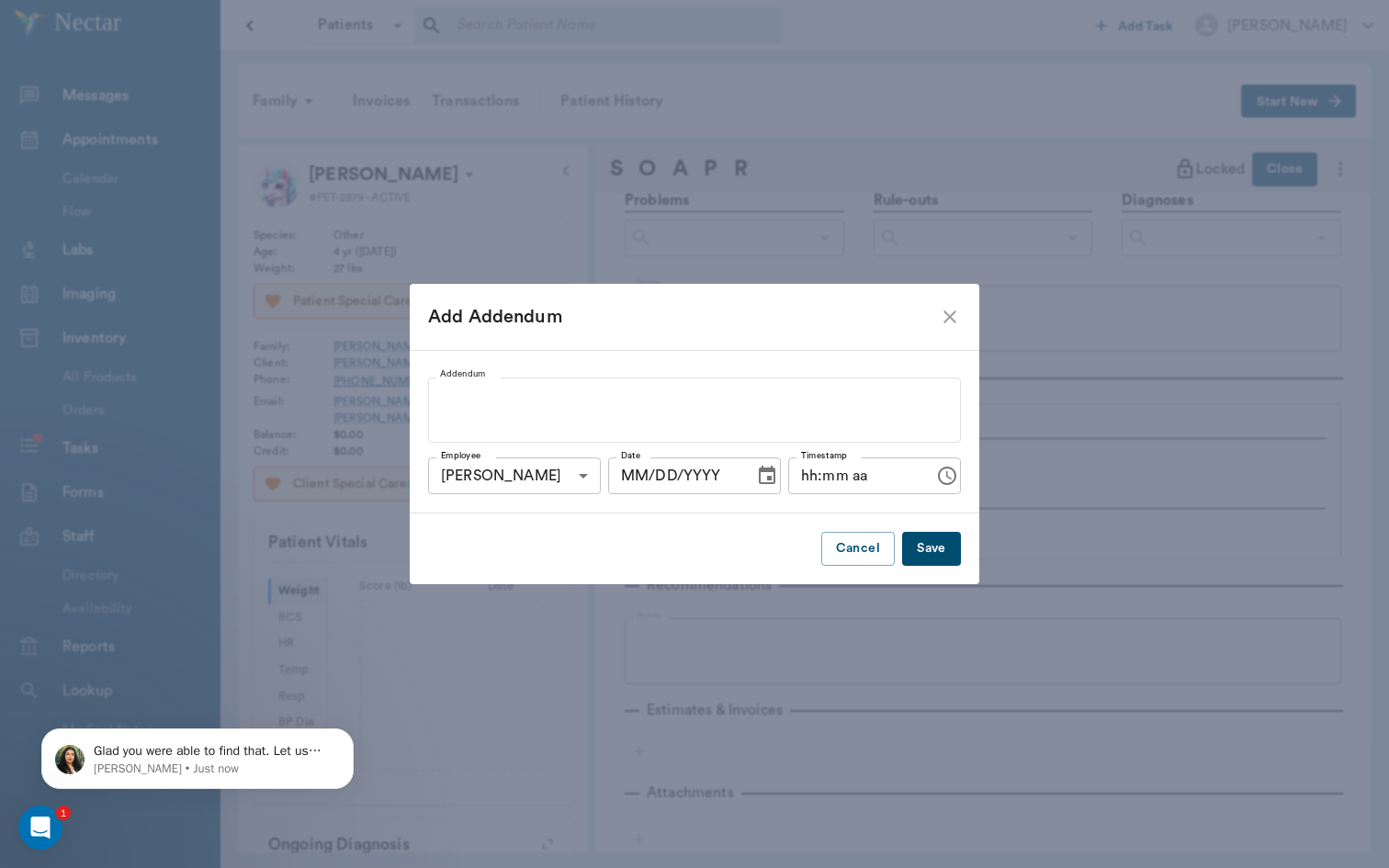 type on "[DATE]" 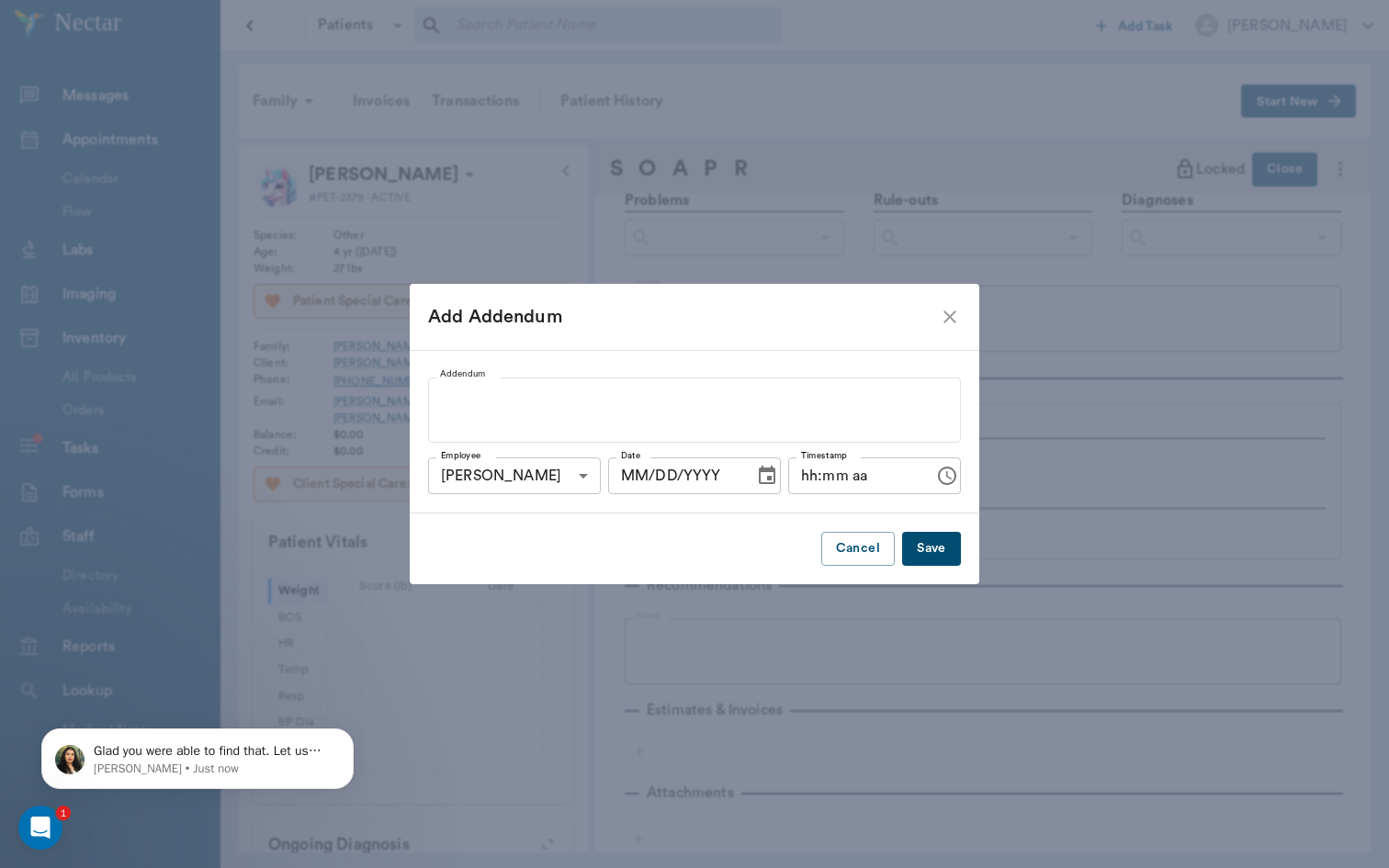 type on "04:16 PM" 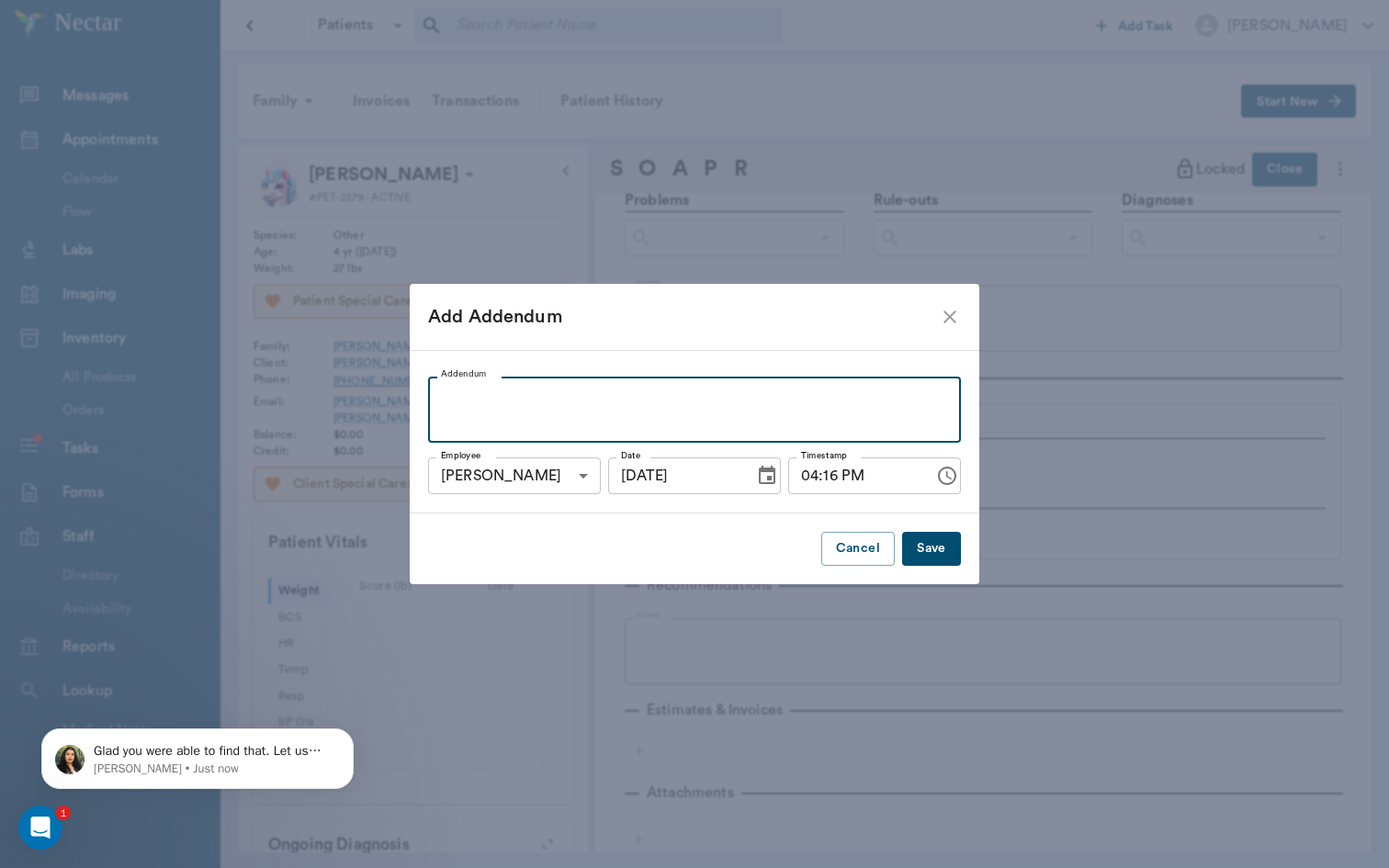 click at bounding box center [694, 398] 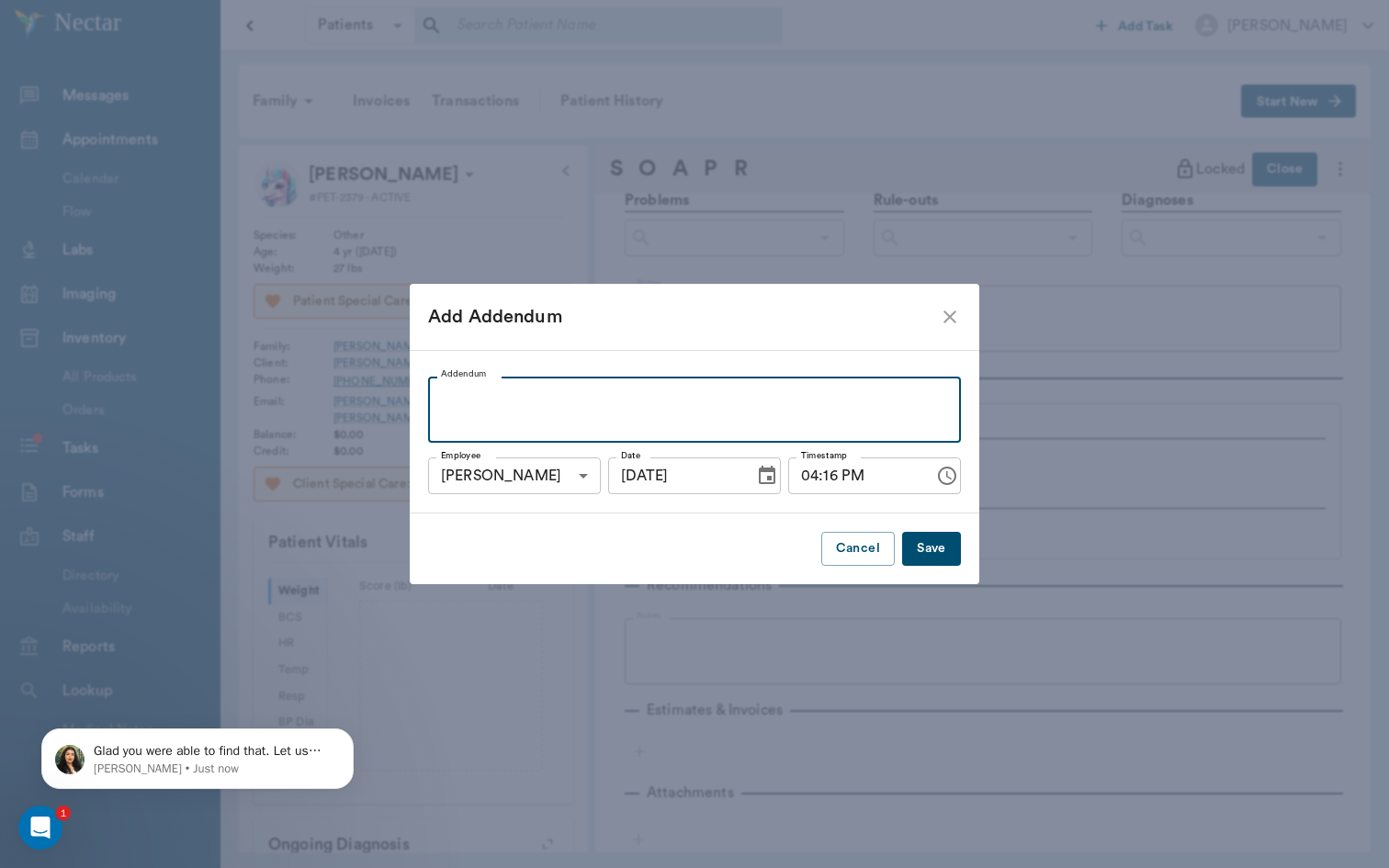 type 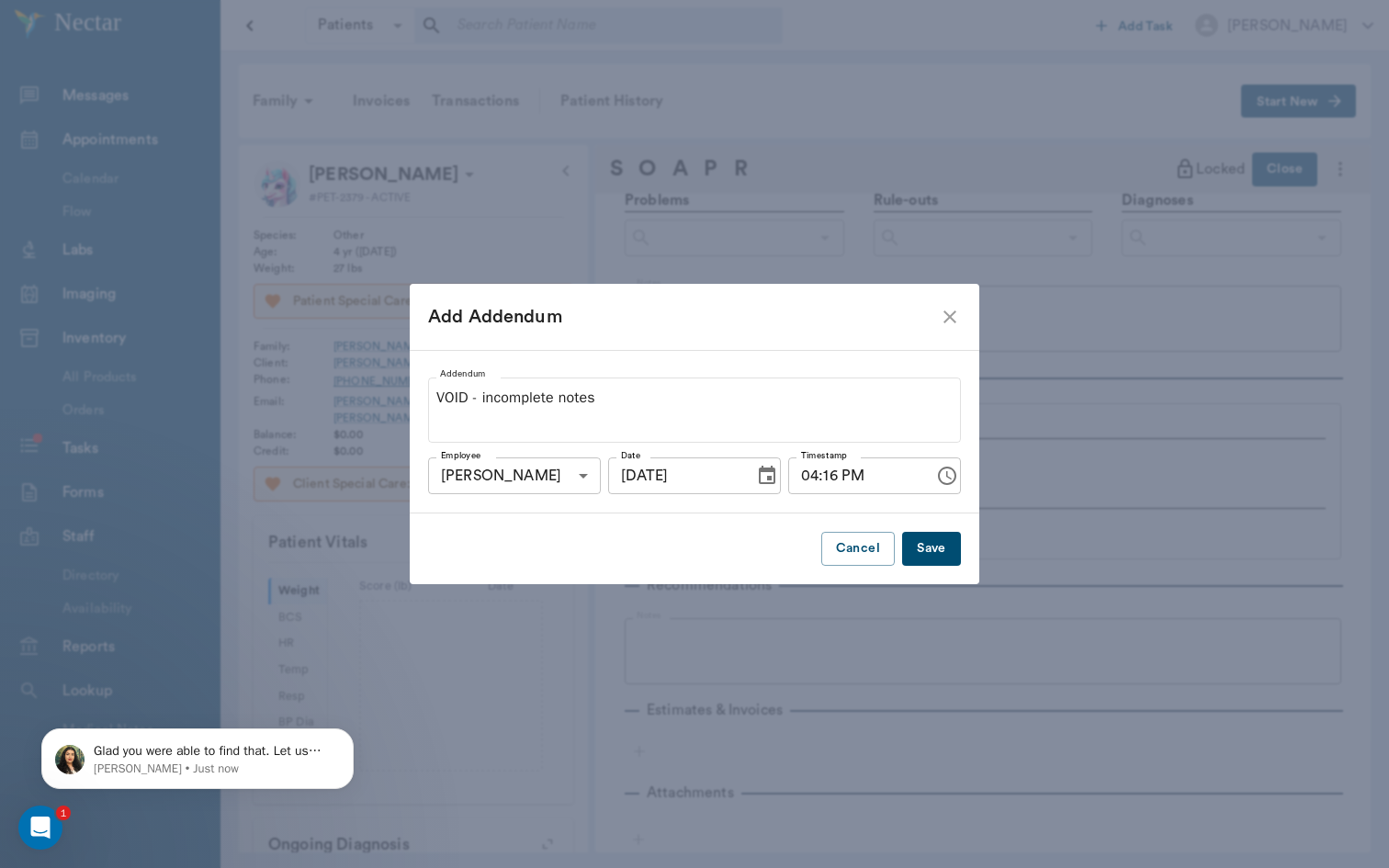 click on "Save" at bounding box center [932, 548] 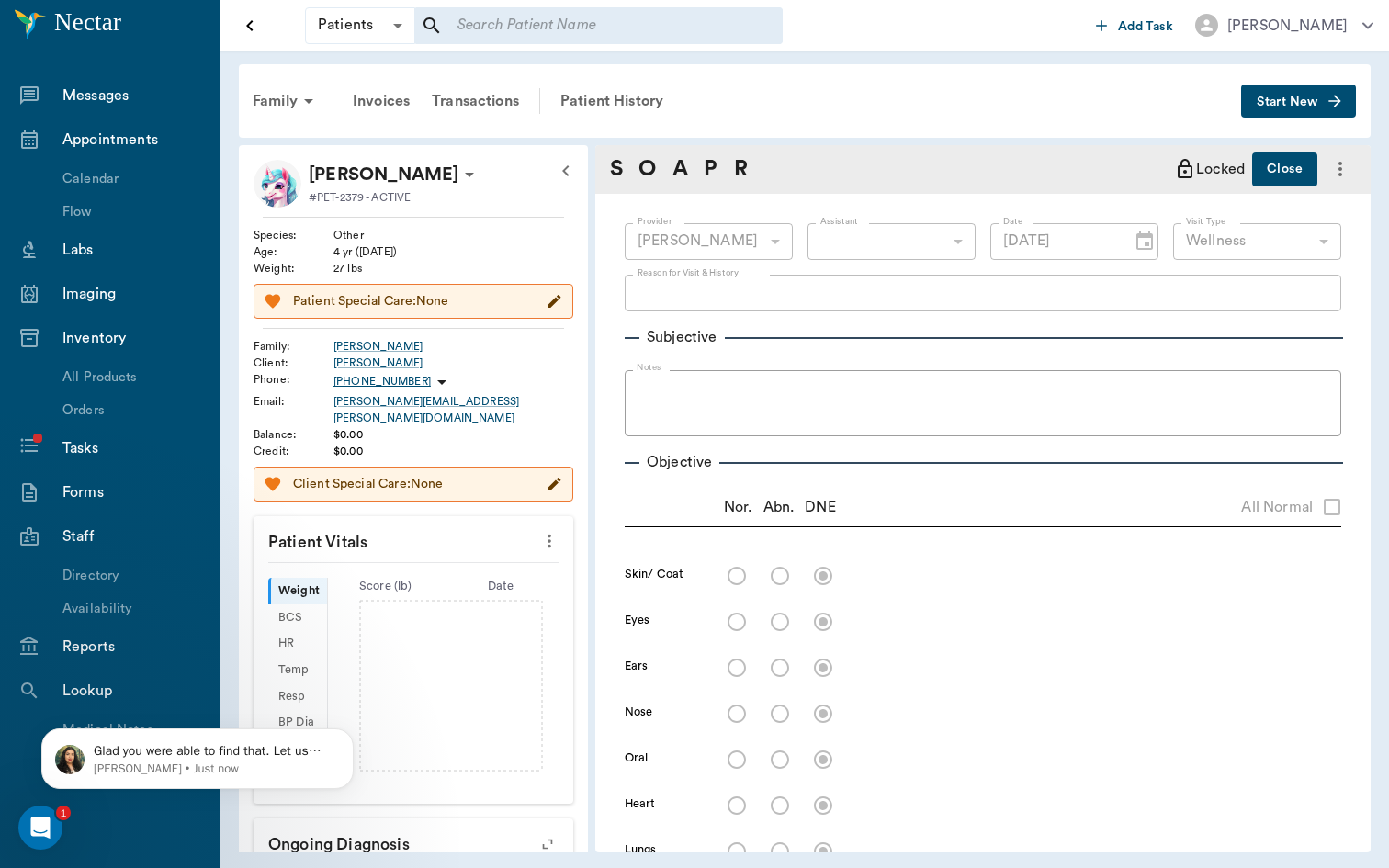 scroll, scrollTop: 0, scrollLeft: 0, axis: both 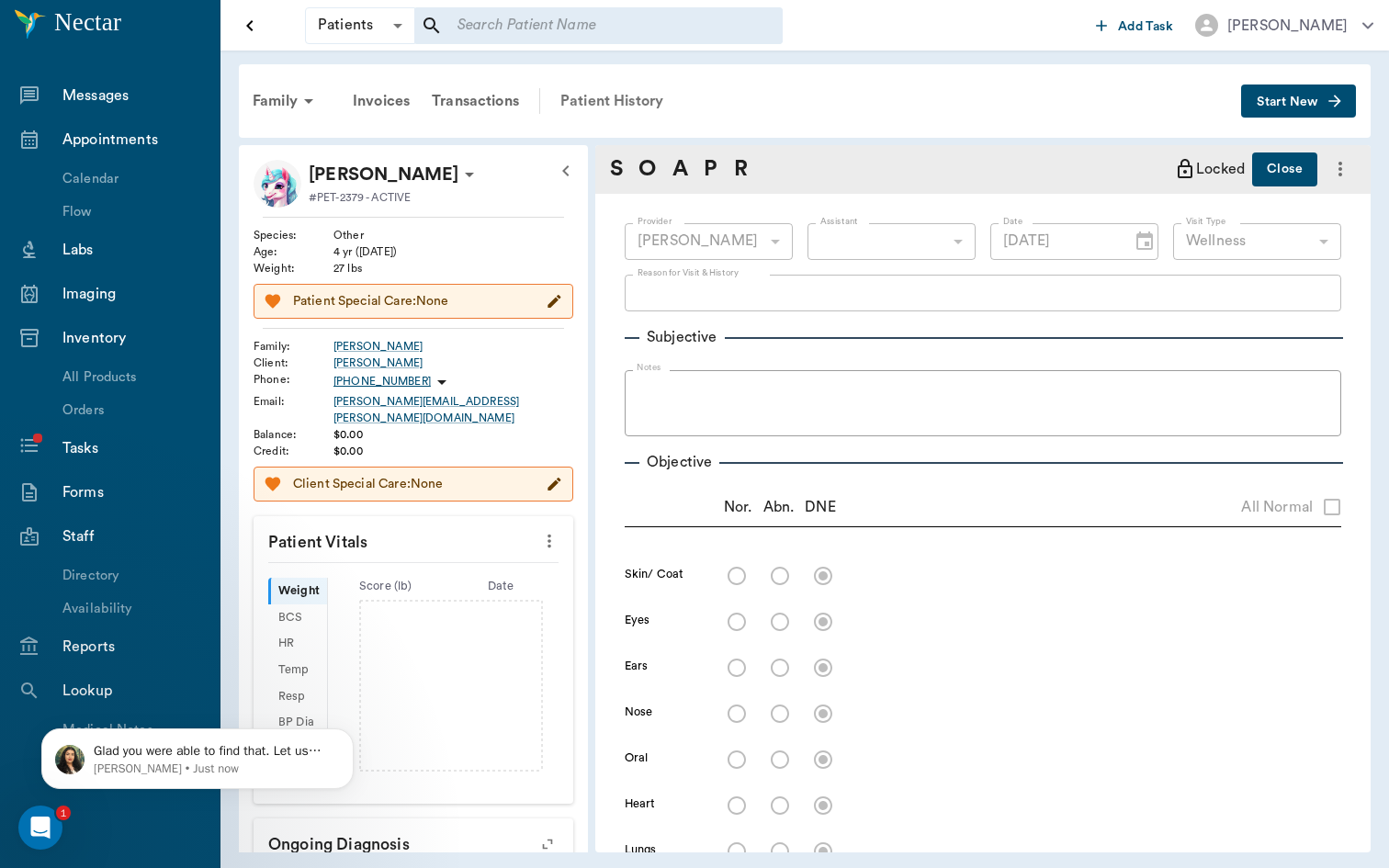 click on "Patient History" at bounding box center (612, 101) 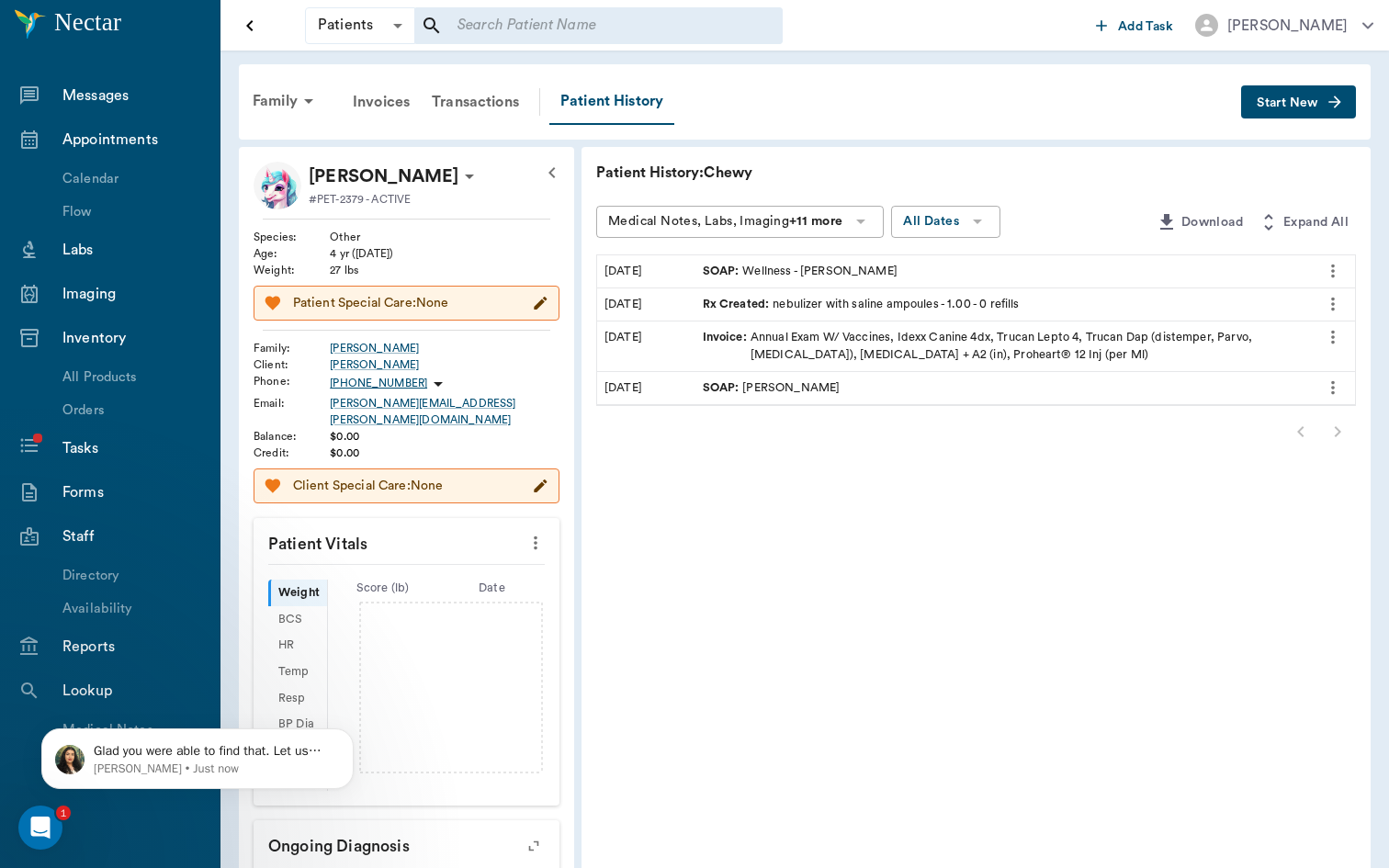 click on "Start New" at bounding box center [1298, 102] 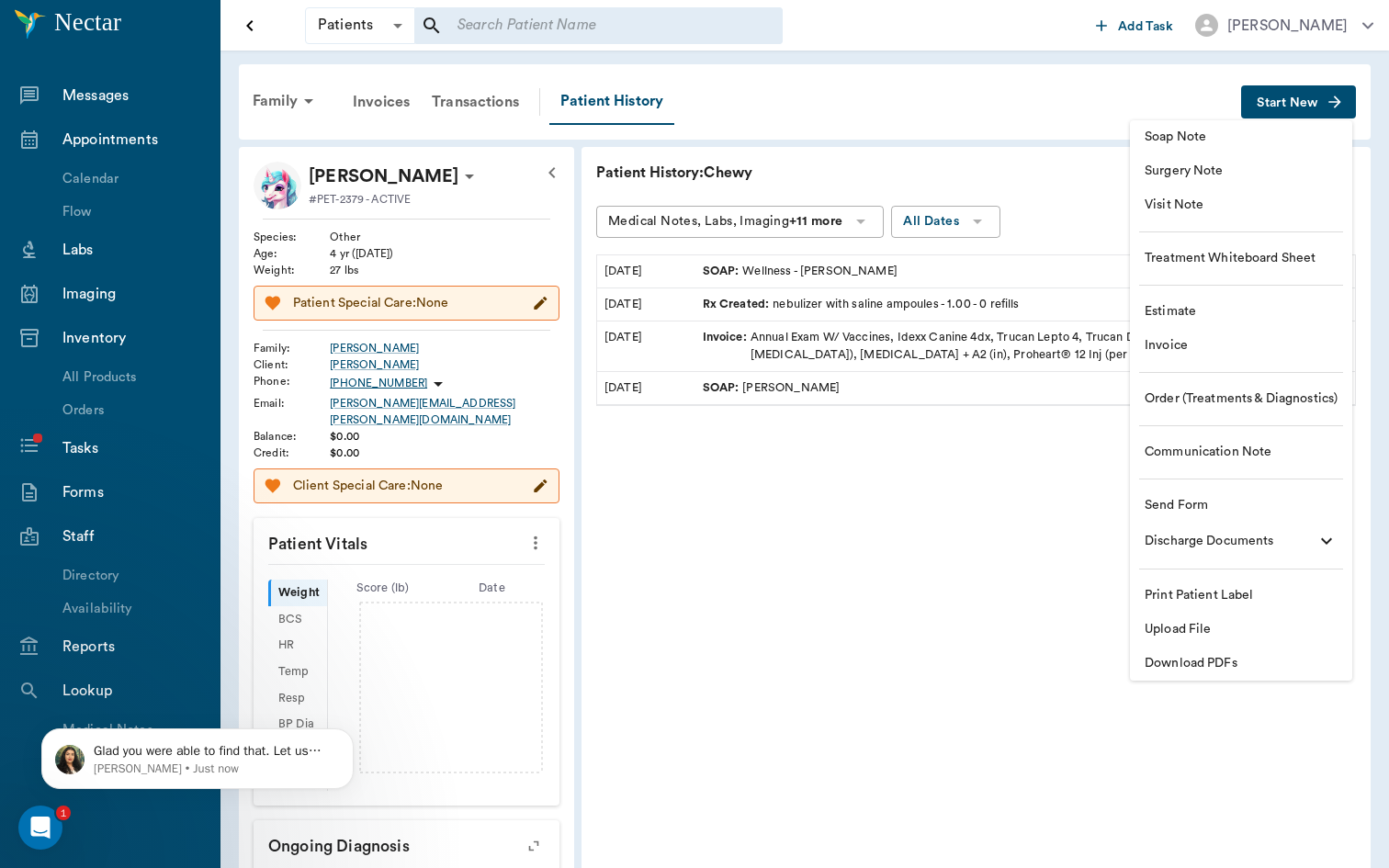 click on "Soap Note" at bounding box center (1241, 137) 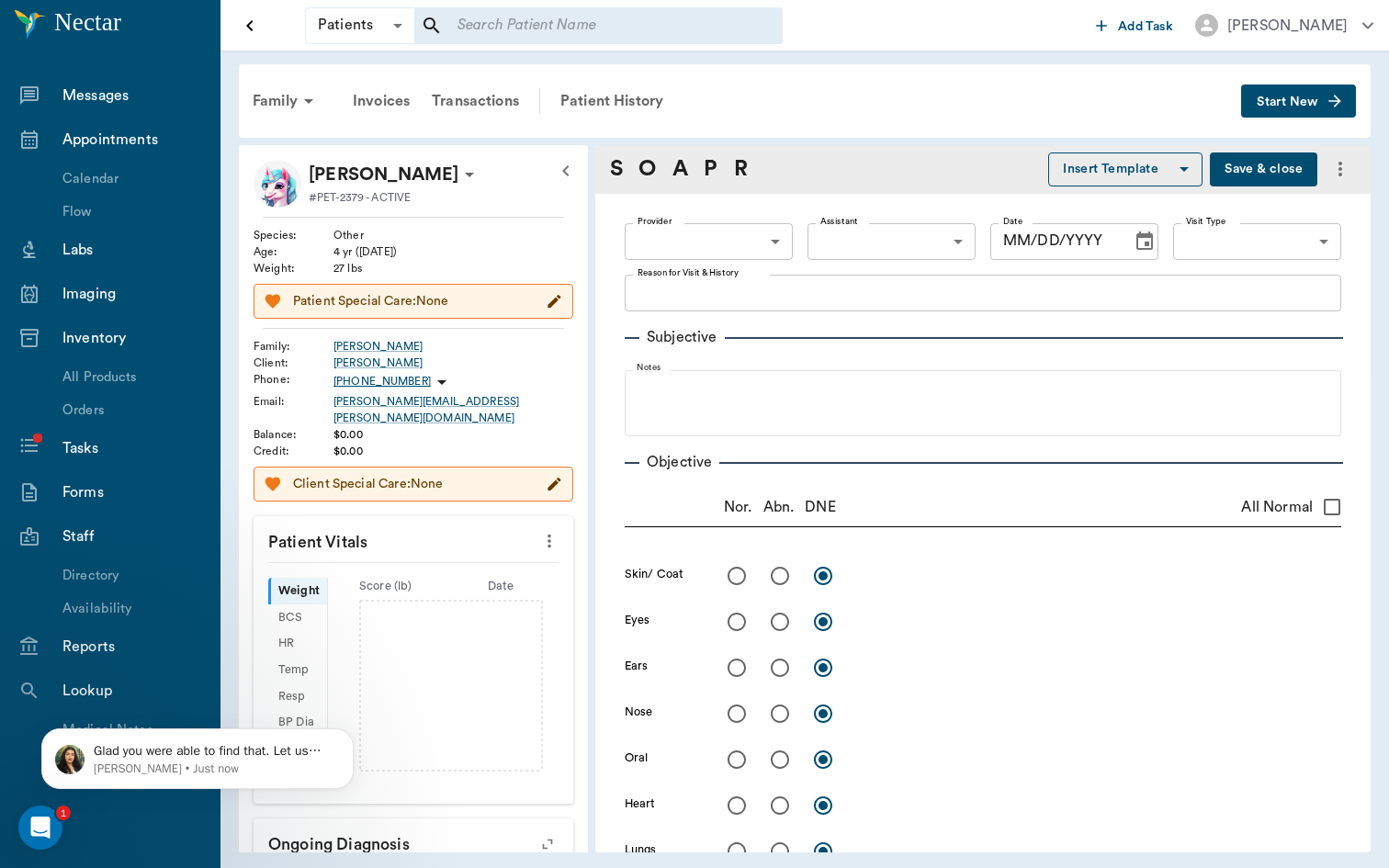 type on "[DATE]" 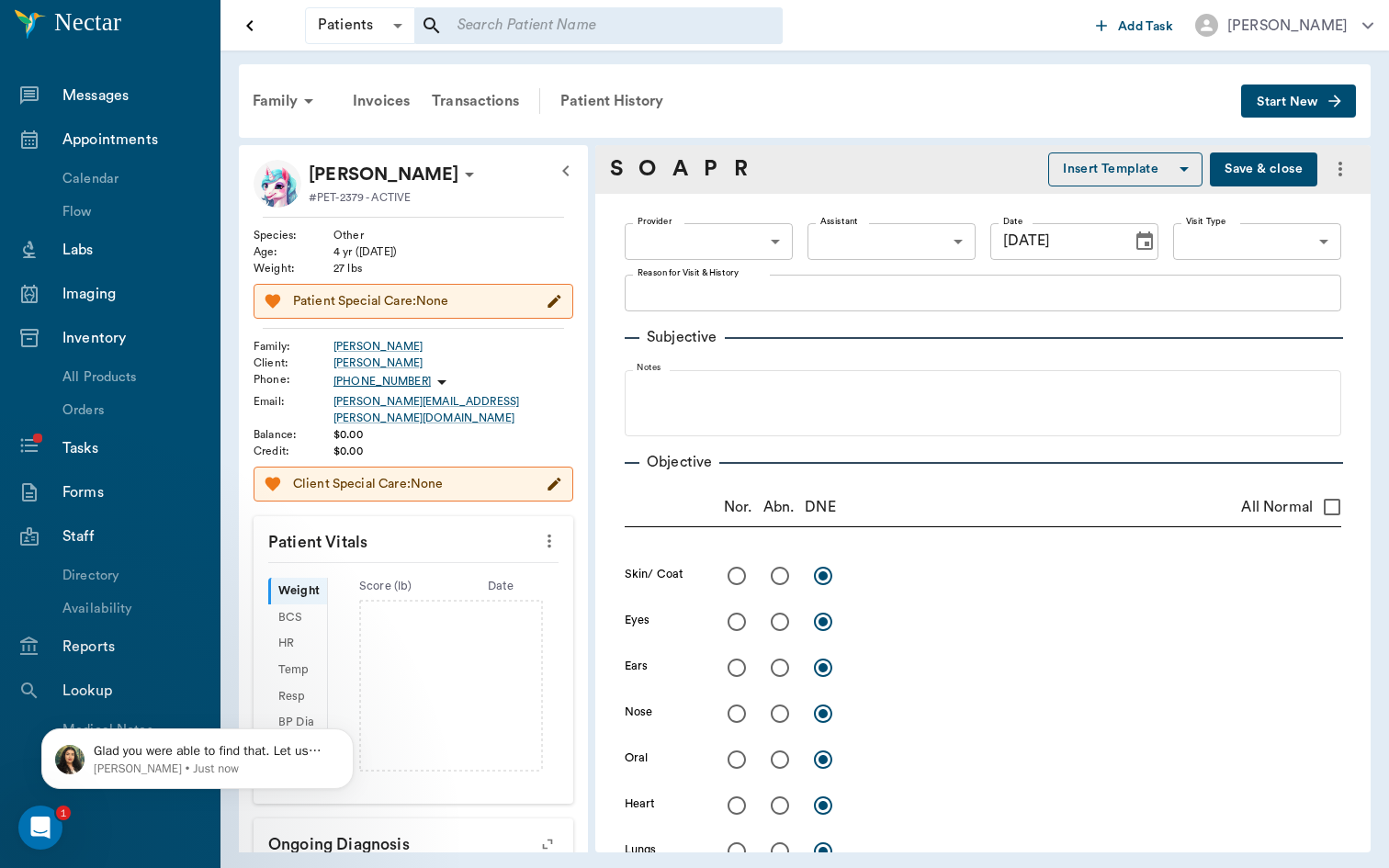 click on "Patients Patients ​ ​ Add Task [PERSON_NAME] Nectar Messages Appointments Calendar Flow Labs Imaging Inventory All Products Orders Tasks Forms Staff Directory Availability Reports Lookup Medical Notes Patients Clients Families Vaccinations Vaccines Prescriptions Declined Treatments Email Log Reminders Diagnoses NectarNote AI Settings Family Invoices Transactions Patient History Start New Chewy [PERSON_NAME] #PET-2379    -    ACTIVE   Species : Other Age : [DEMOGRAPHIC_DATA] yr ([DATE]) Weight : 27 lbs Patient Special Care:  None Family : [PERSON_NAME] Client : [PERSON_NAME] Phone : [PHONE_NUMBER] Email : [PERSON_NAME][EMAIL_ADDRESS][PERSON_NAME][DOMAIN_NAME] Balance : $0.00 Credit : $0.00 Client Special Care:  None Patient Vitals Weight BCS HR Temp Resp BP Dia Pain Perio Score ( lb ) Date Ongoing diagnosis Current Rx Reminders [MEDICAL_DATA] + A2 (in) [DATE] Annual Exam W/ Vaccines [DATE] Idexx Canine 4dx [DATE] Trucan Lepto 4 [DATE] Upcoming appointments Schedule Appointment S O A P R Insert Template  Save & close Provider ​ Provider Assistant ​ x" at bounding box center [694, 434] 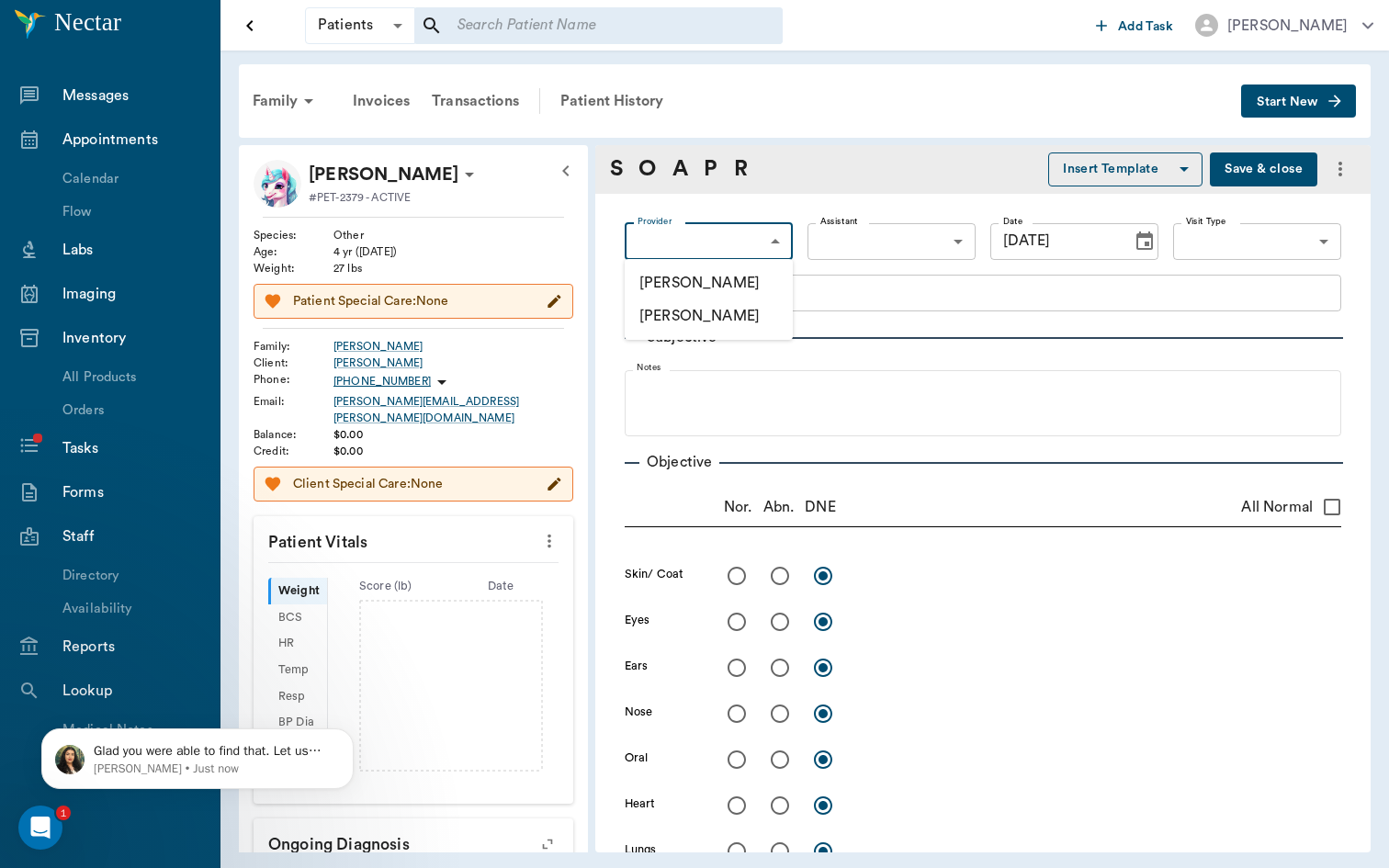 click on "[PERSON_NAME]" at bounding box center [708, 316] 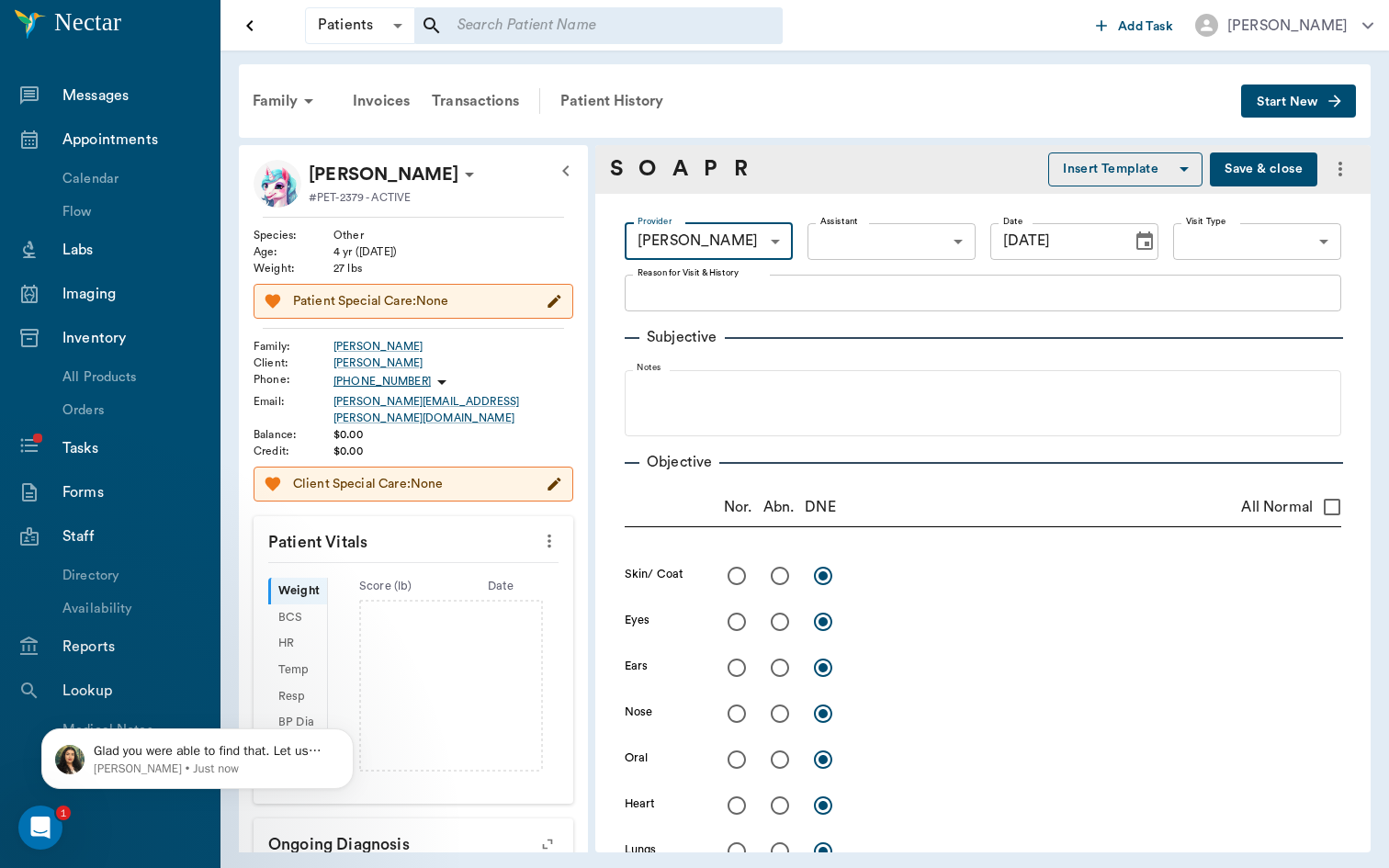 click on "Patients Patients ​ ​ Add Task [PERSON_NAME] Nectar Messages Appointments Calendar Flow Labs Imaging Inventory All Products Orders Tasks Forms Staff Directory Availability Reports Lookup Medical Notes Patients Clients Families Vaccinations Vaccines Prescriptions Declined Treatments Email Log Reminders Diagnoses NectarNote AI Settings Family Invoices Transactions Patient History Start New Chewy [PERSON_NAME] #PET-2379    -    ACTIVE   Species : Other Age : [DEMOGRAPHIC_DATA] yr ([DATE]) Weight : 27 lbs Patient Special Care:  None Family : [PERSON_NAME] Client : [PERSON_NAME] Phone : [PHONE_NUMBER] Email : [PERSON_NAME][EMAIL_ADDRESS][PERSON_NAME][DOMAIN_NAME] Balance : $0.00 Credit : $0.00 Client Special Care:  None Patient Vitals Weight BCS HR Temp Resp BP Dia Pain Perio Score ( lb ) Date Ongoing diagnosis Current Rx Reminders [MEDICAL_DATA] + A2 (in) [DATE] Annual Exam W/ Vaccines [DATE] Idexx Canine 4dx [DATE] Trucan Lepto 4 [DATE] Upcoming appointments Schedule Appointment S O A P R Insert Template  Save & close Provider [PERSON_NAME] Provider ​ x" at bounding box center [694, 434] 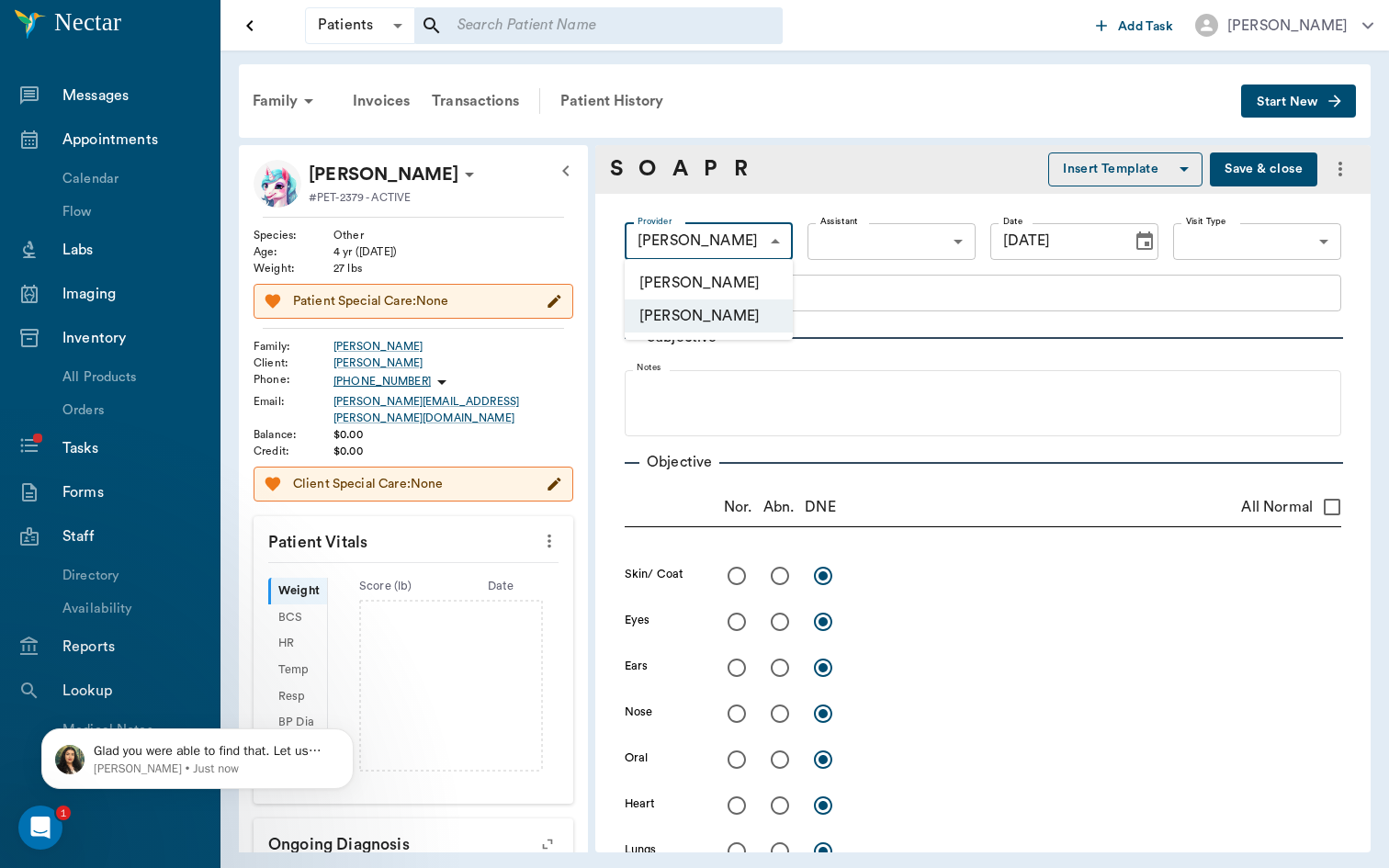 click at bounding box center [694, 434] 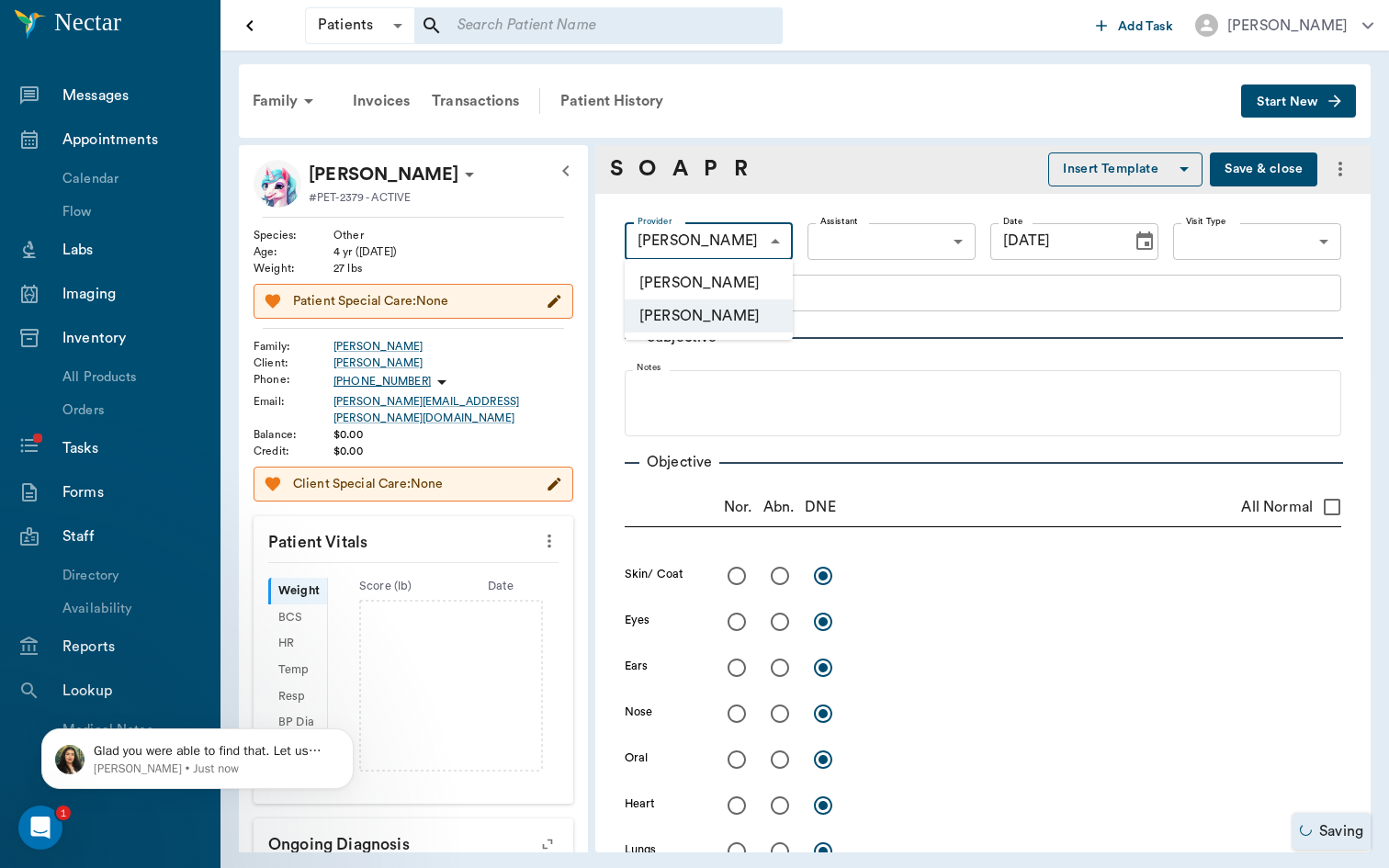 click on "Patients Patients ​ ​ Add Task [PERSON_NAME] Nectar Messages Appointments Calendar Flow Labs Imaging Inventory All Products Orders Tasks Forms Staff Directory Availability Reports Lookup Medical Notes Patients Clients Families Vaccinations Vaccines Prescriptions Declined Treatments Email Log Reminders Diagnoses NectarNote AI Settings Family Invoices Transactions Patient History Start New Chewy [PERSON_NAME] #PET-2379    -    ACTIVE   Species : Other Age : [DEMOGRAPHIC_DATA] yr ([DATE]) Weight : 27 lbs Patient Special Care:  None Family : [PERSON_NAME] Client : [PERSON_NAME] Phone : [PHONE_NUMBER] Email : [PERSON_NAME][EMAIL_ADDRESS][PERSON_NAME][DOMAIN_NAME] Balance : $0.00 Credit : $0.00 Client Special Care:  None Patient Vitals Weight BCS HR Temp Resp BP Dia Pain Perio Score ( lb ) Date Ongoing diagnosis Current Rx Reminders [MEDICAL_DATA] + A2 (in) [DATE] Annual Exam W/ Vaccines [DATE] Idexx Canine 4dx [DATE] Trucan Lepto 4 [DATE] Upcoming appointments Schedule Appointment S O A P R Insert Template  Save & close Provider [PERSON_NAME] Provider ​ x" at bounding box center [694, 434] 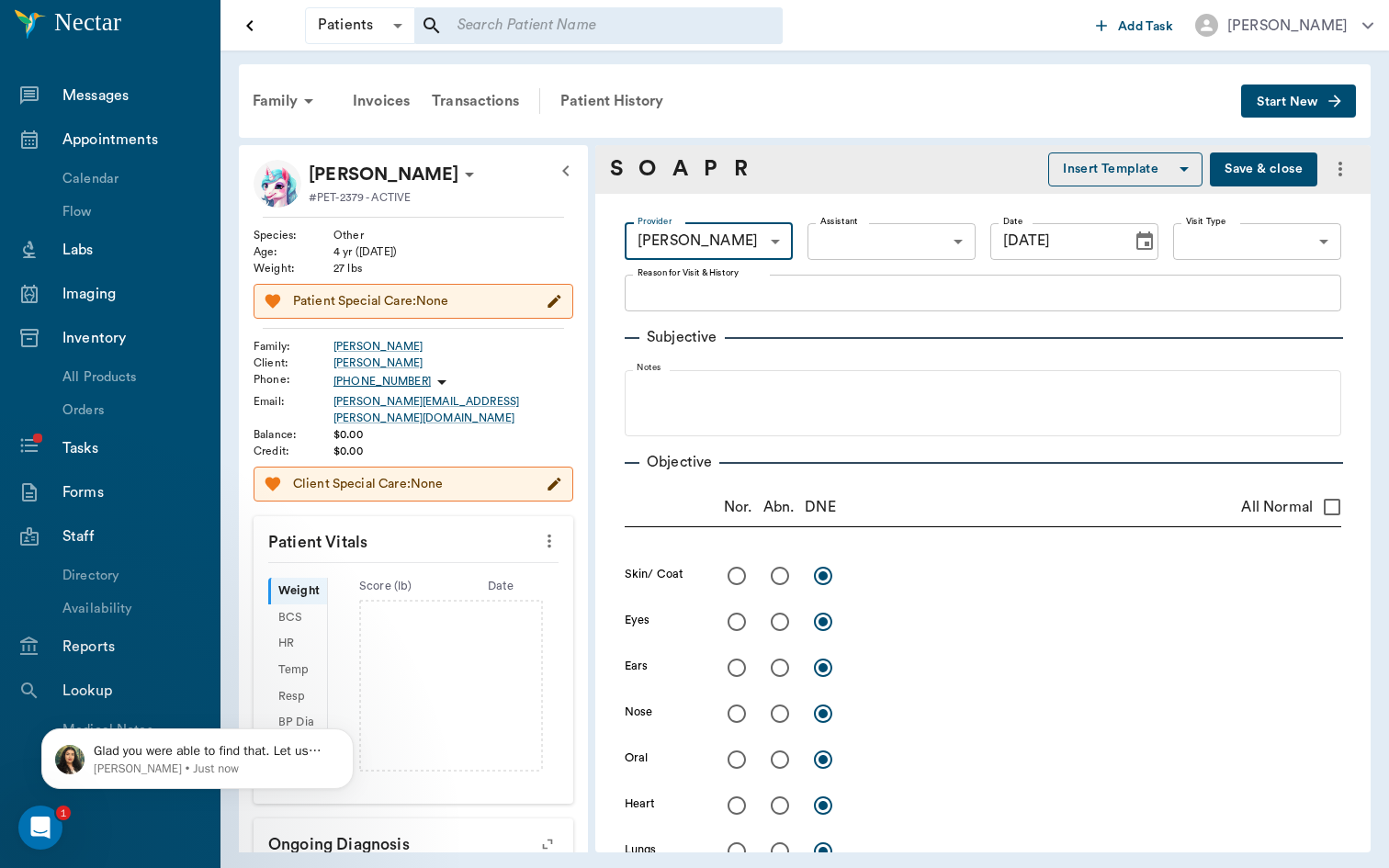 click on "Patients Patients ​ ​ Add Task [PERSON_NAME] Nectar Messages Appointments Calendar Flow Labs Imaging Inventory All Products Orders Tasks Forms Staff Directory Availability Reports Lookup Medical Notes Patients Clients Families Vaccinations Vaccines Prescriptions Declined Treatments Email Log Reminders Diagnoses NectarNote AI Settings Family Invoices Transactions Patient History Start New Chewy [PERSON_NAME] #PET-2379    -    ACTIVE   Species : Other Age : [DEMOGRAPHIC_DATA] yr ([DATE]) Weight : 27 lbs Patient Special Care:  None Family : [PERSON_NAME] Client : [PERSON_NAME] Phone : [PHONE_NUMBER] Email : [PERSON_NAME][EMAIL_ADDRESS][PERSON_NAME][DOMAIN_NAME] Balance : $0.00 Credit : $0.00 Client Special Care:  None Patient Vitals Weight BCS HR Temp Resp BP Dia Pain Perio Score ( lb ) Date Ongoing diagnosis Current Rx Reminders [MEDICAL_DATA] + A2 (in) [DATE] Annual Exam W/ Vaccines [DATE] Idexx Canine 4dx [DATE] Trucan Lepto 4 [DATE] Upcoming appointments Schedule Appointment S O A P R Insert Template  Save & close Provider [PERSON_NAME] Provider x" at bounding box center (694, 434) 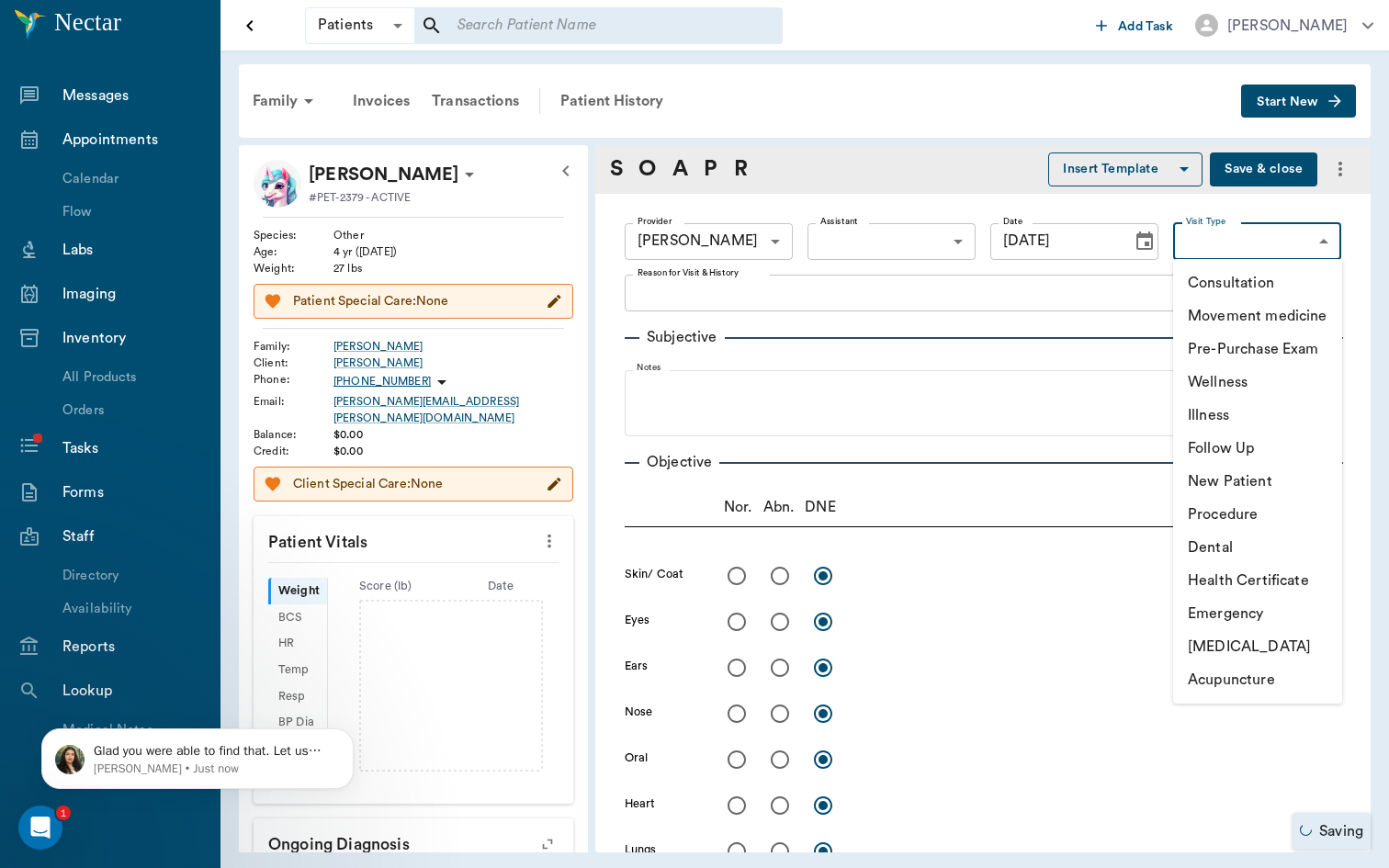 click on "Wellness" at bounding box center [1258, 382] 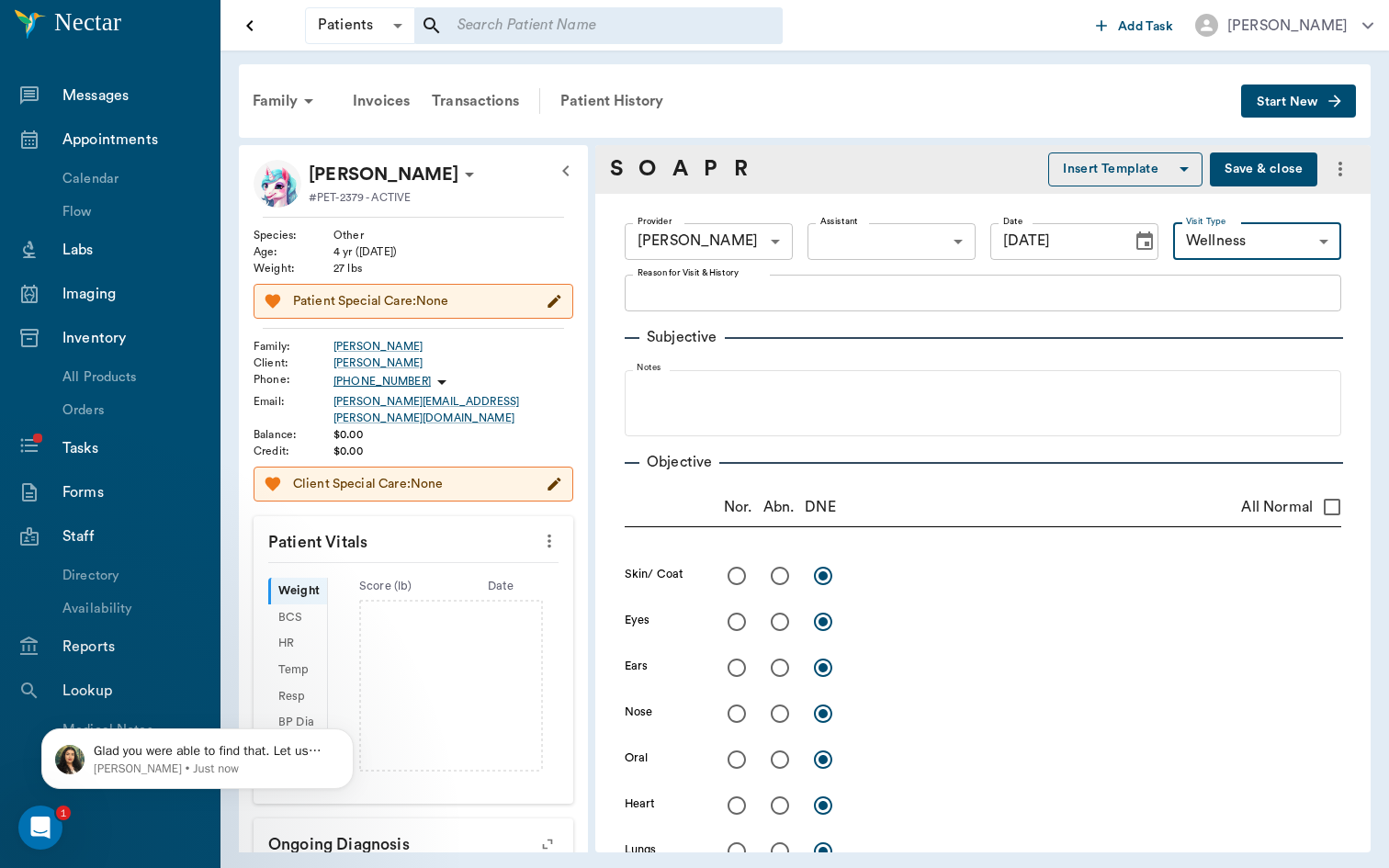 click 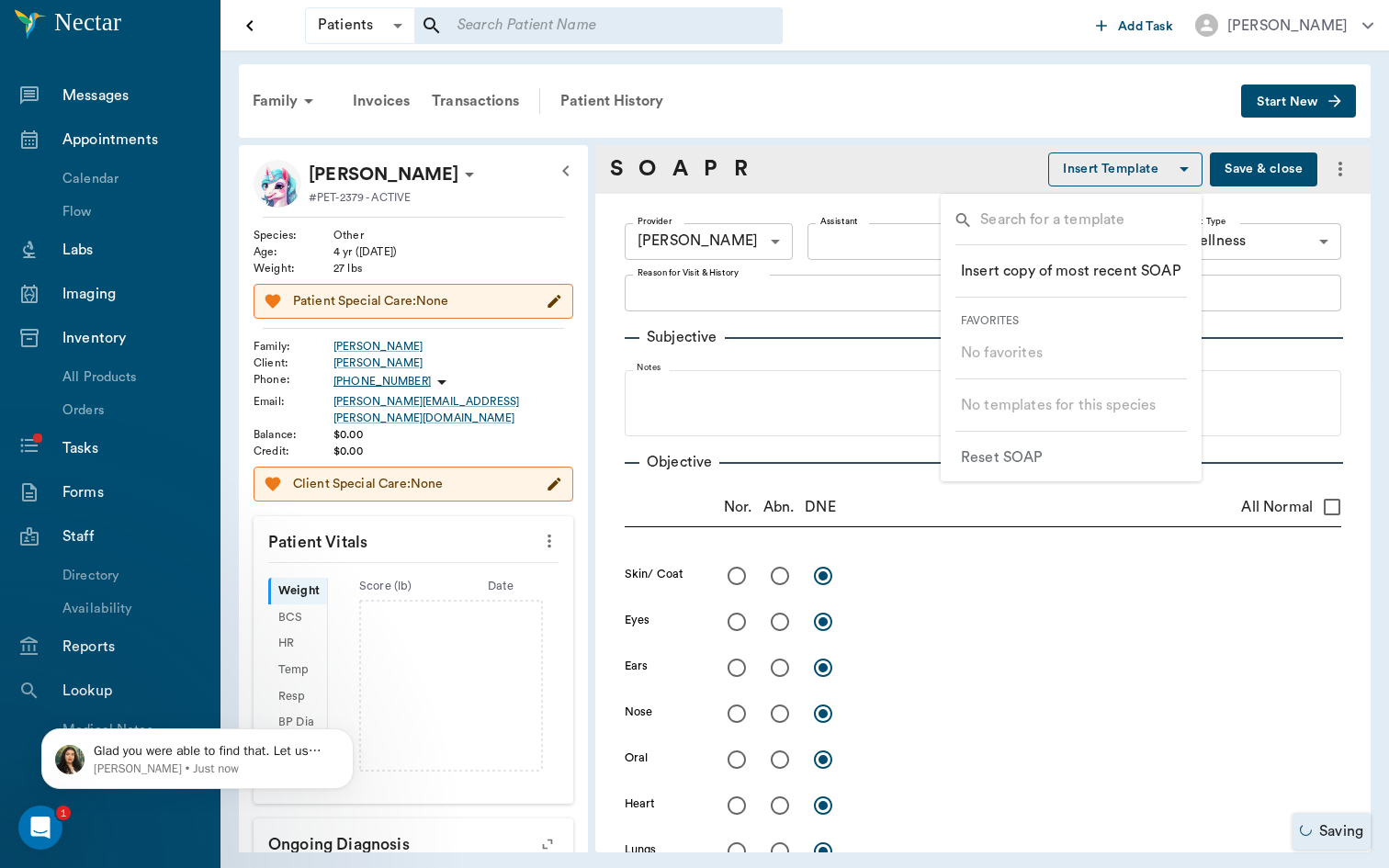 click on "Insert copy of most recent SOAP" at bounding box center [1071, 271] 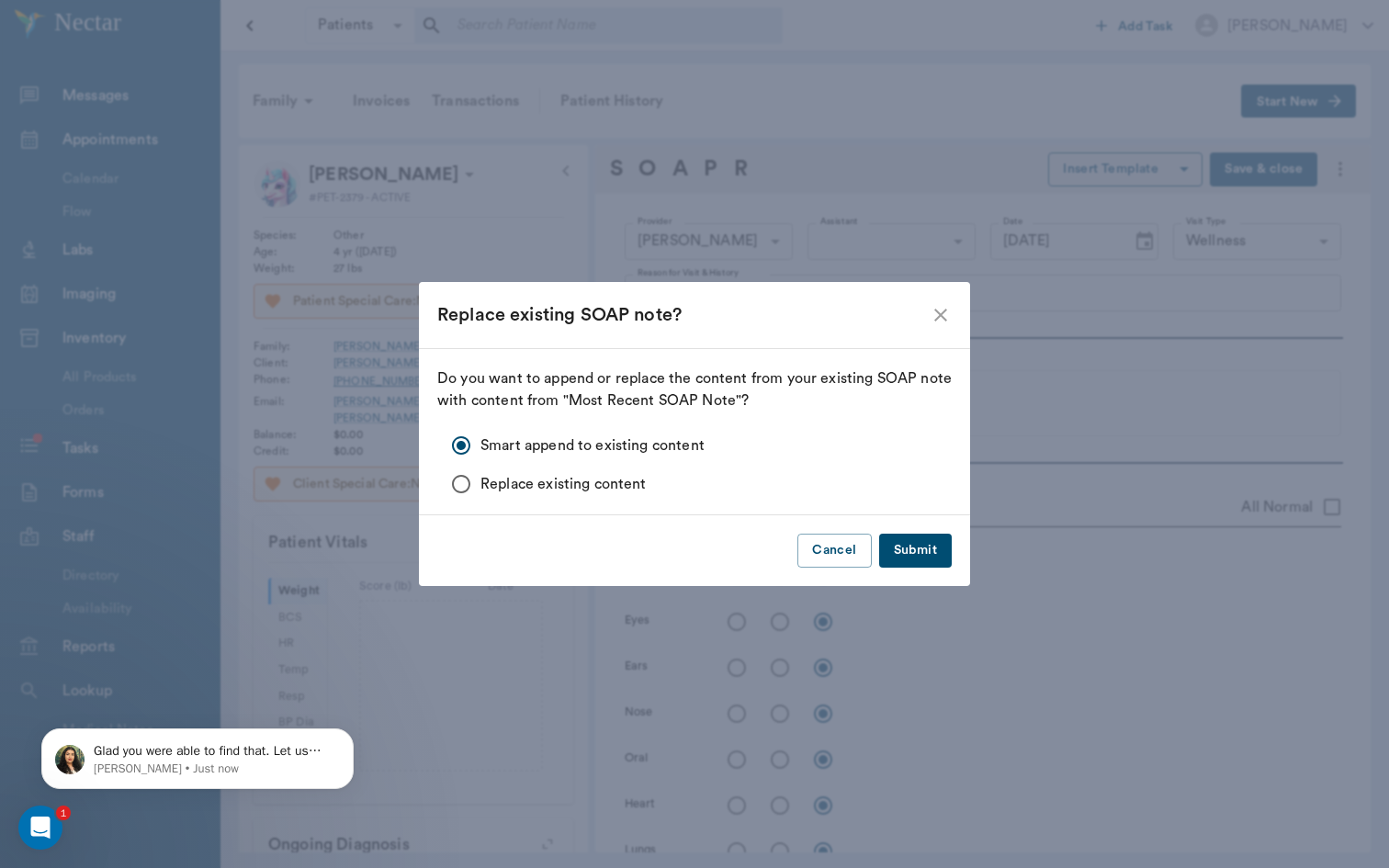 click on "Submit" at bounding box center (915, 550) 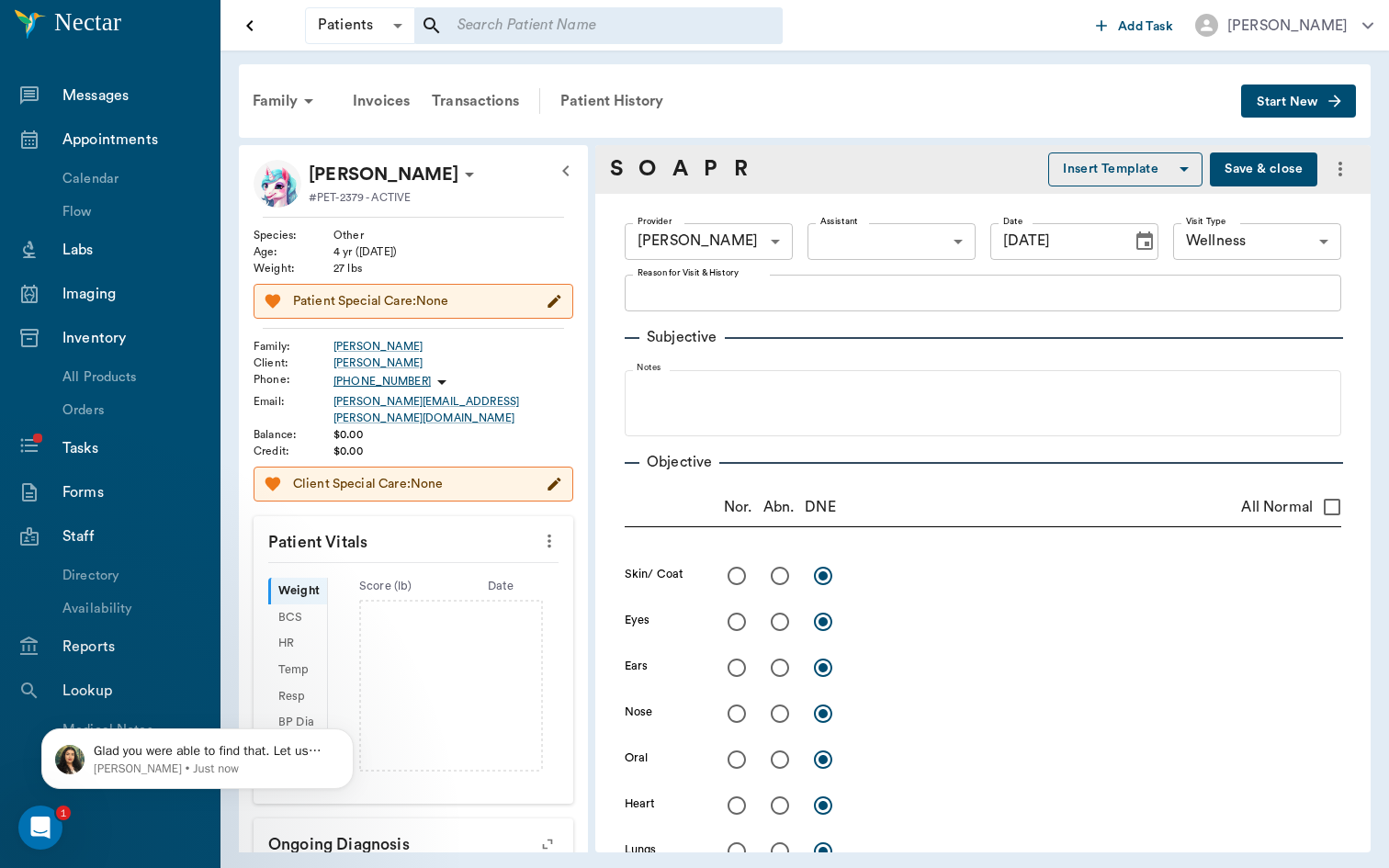 scroll, scrollTop: 0, scrollLeft: 0, axis: both 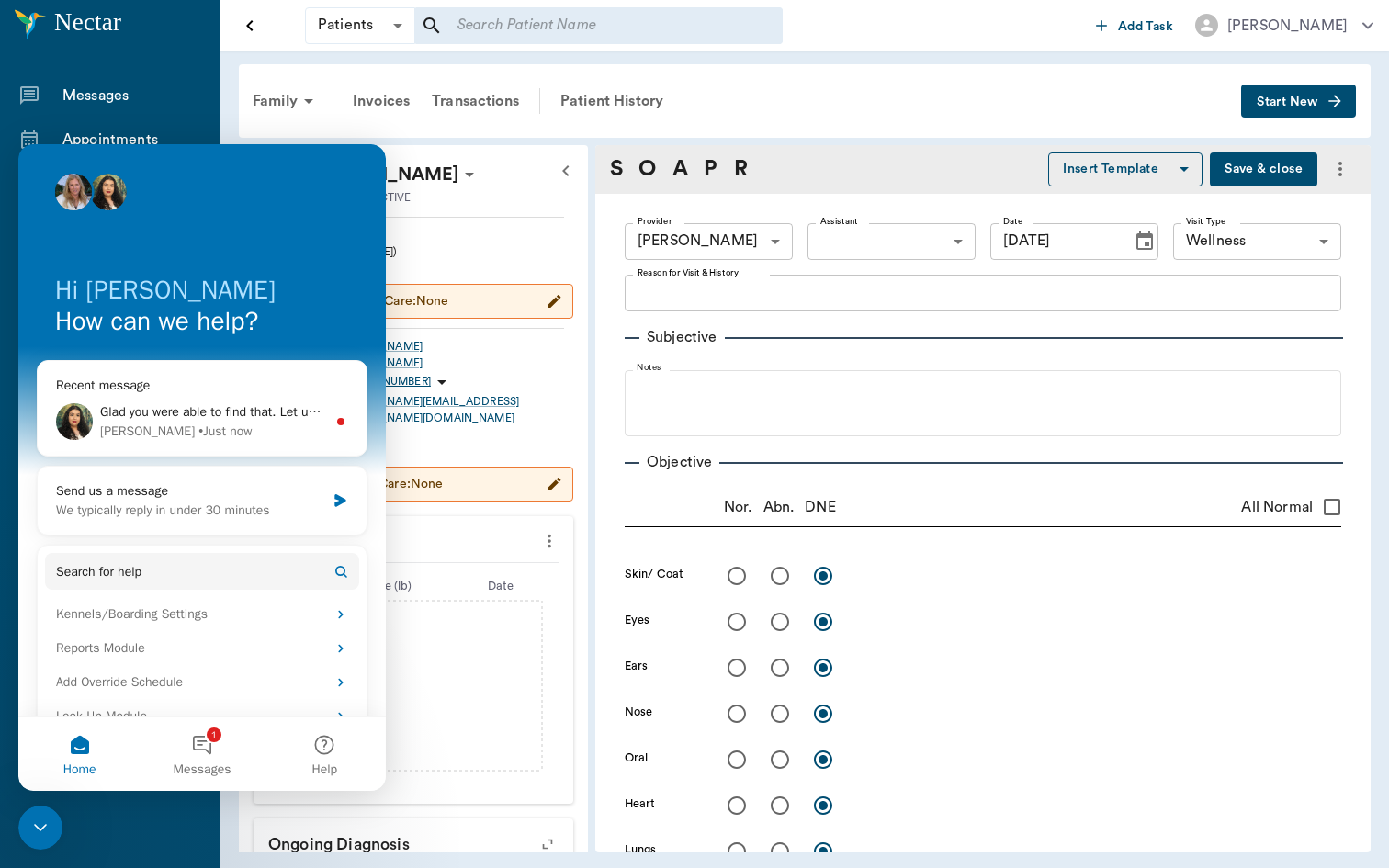 click 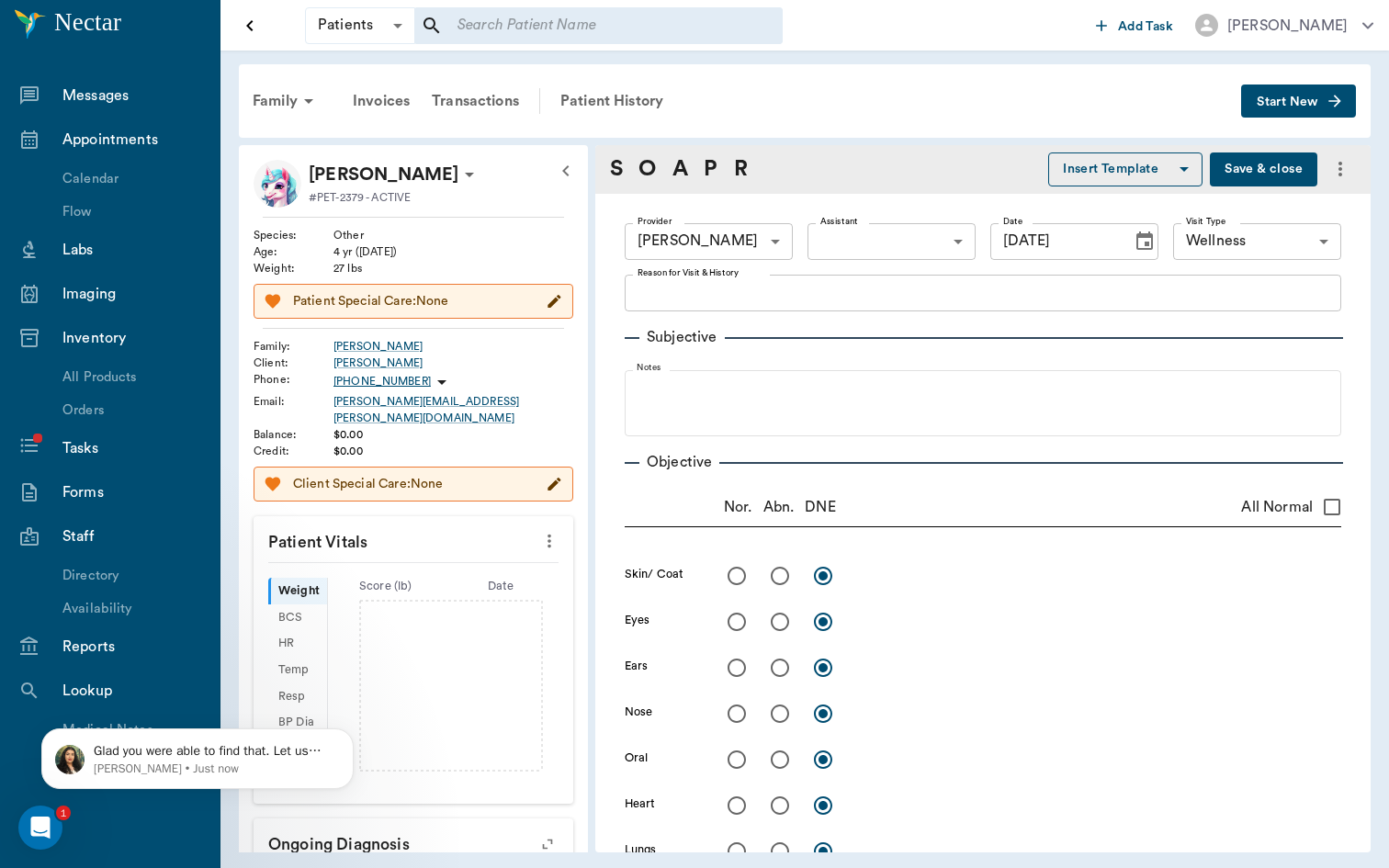scroll, scrollTop: 0, scrollLeft: 0, axis: both 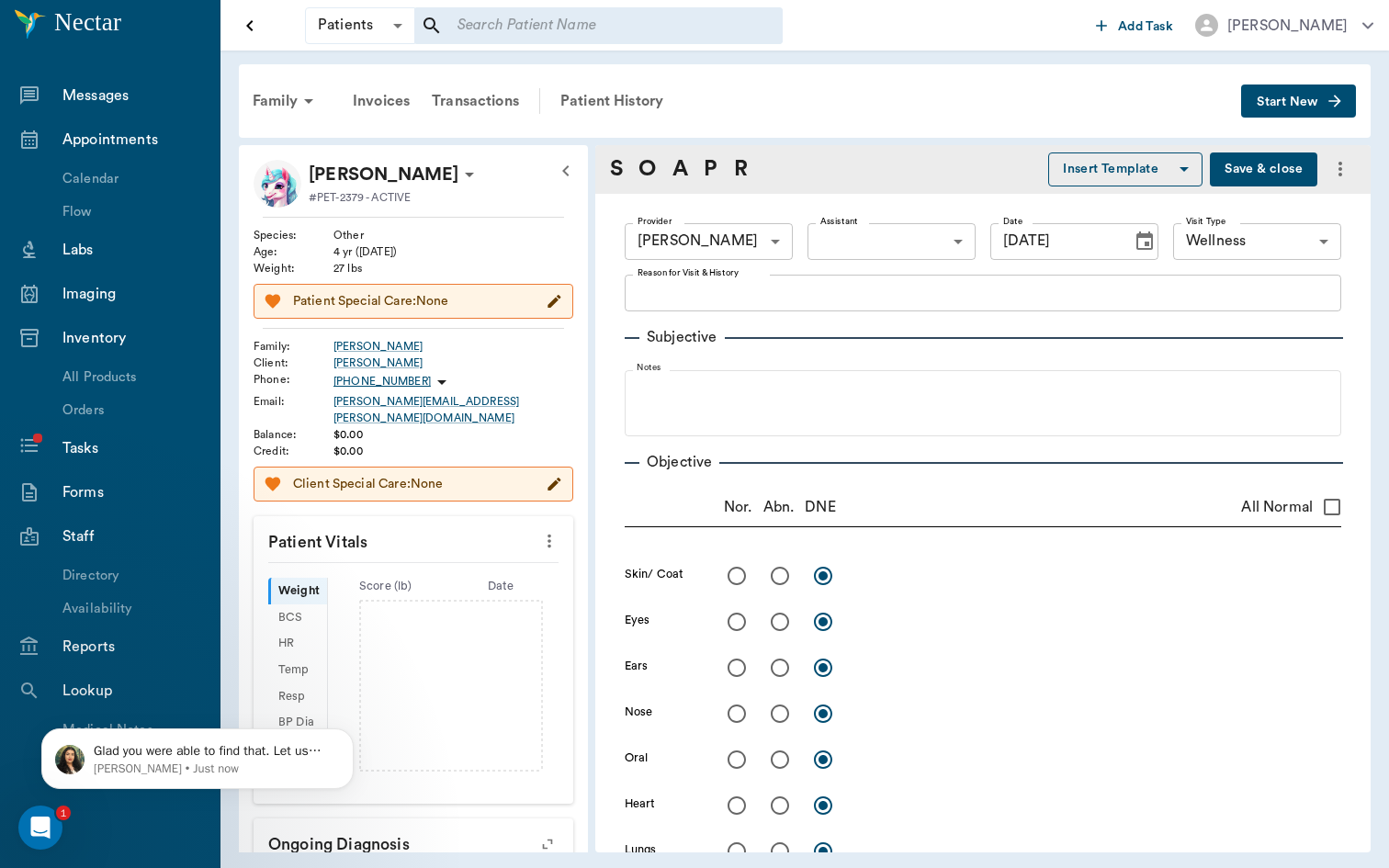 click on "Insert Template" at bounding box center (1125, 169) 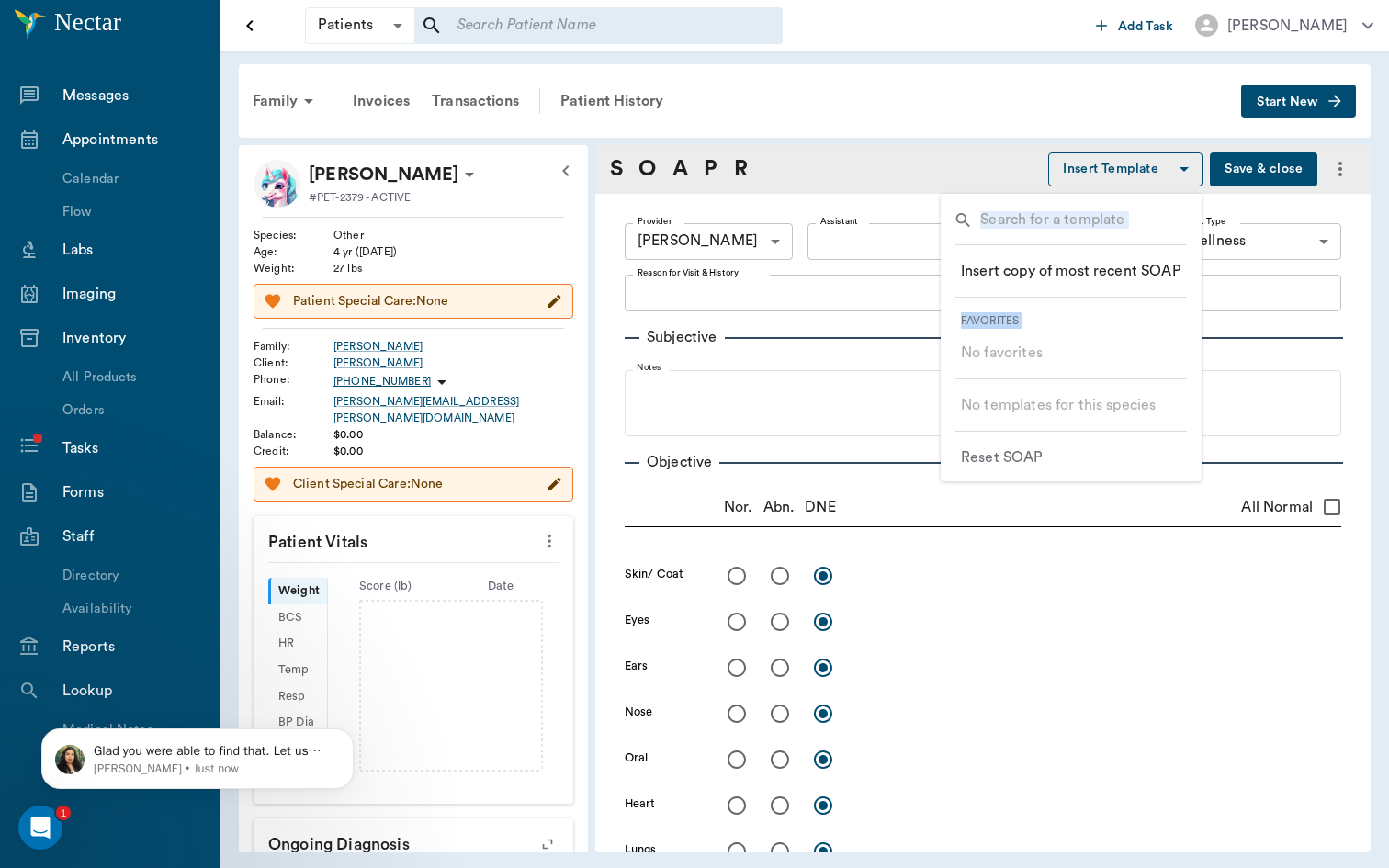 drag, startPoint x: 1045, startPoint y: 459, endPoint x: 1014, endPoint y: 589, distance: 133.64505 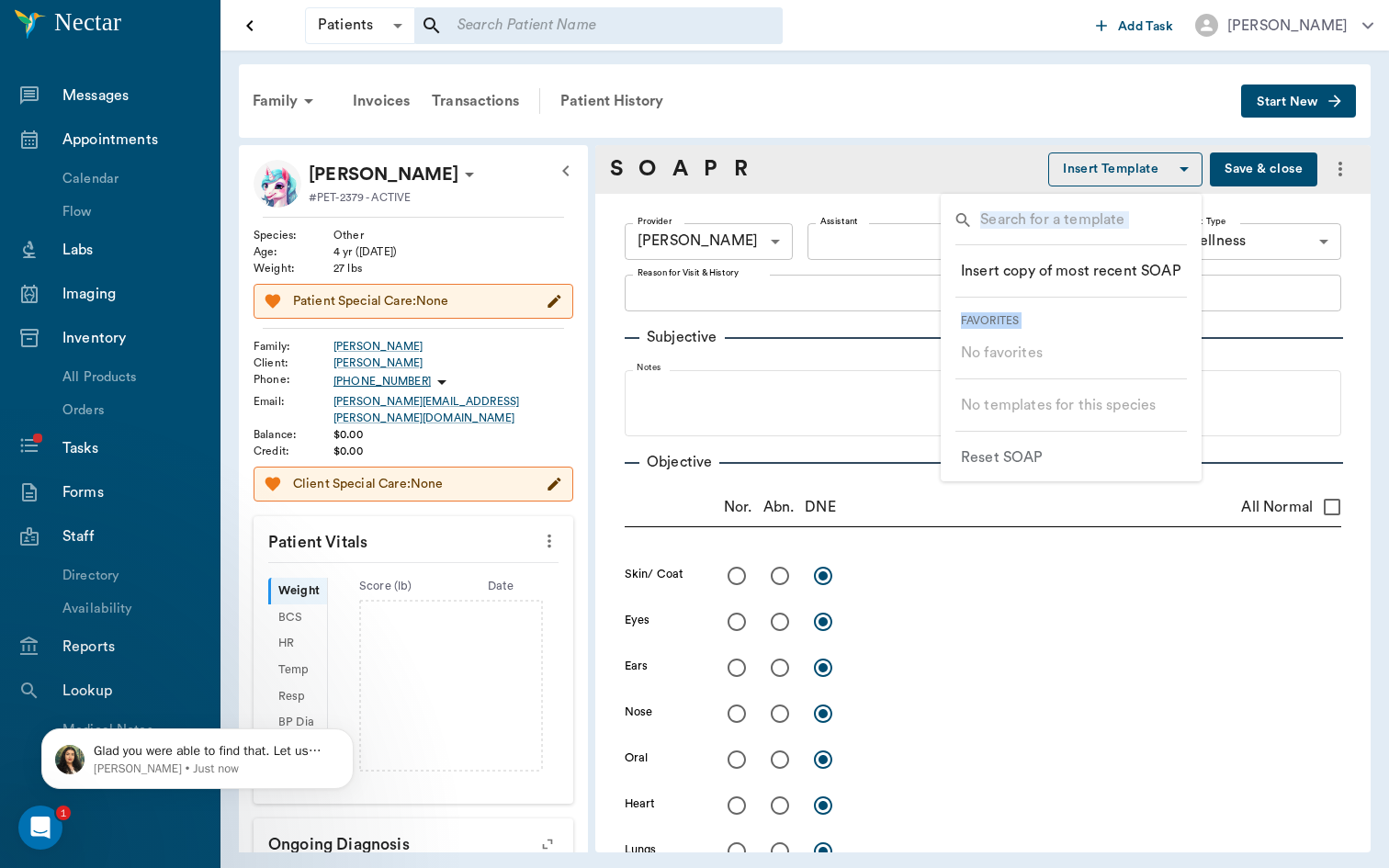 click on "​ ​ Insert copy of most recent SOAP Favorites No favorites No templates for this species ​ Reset SOAP" at bounding box center (694, 455) 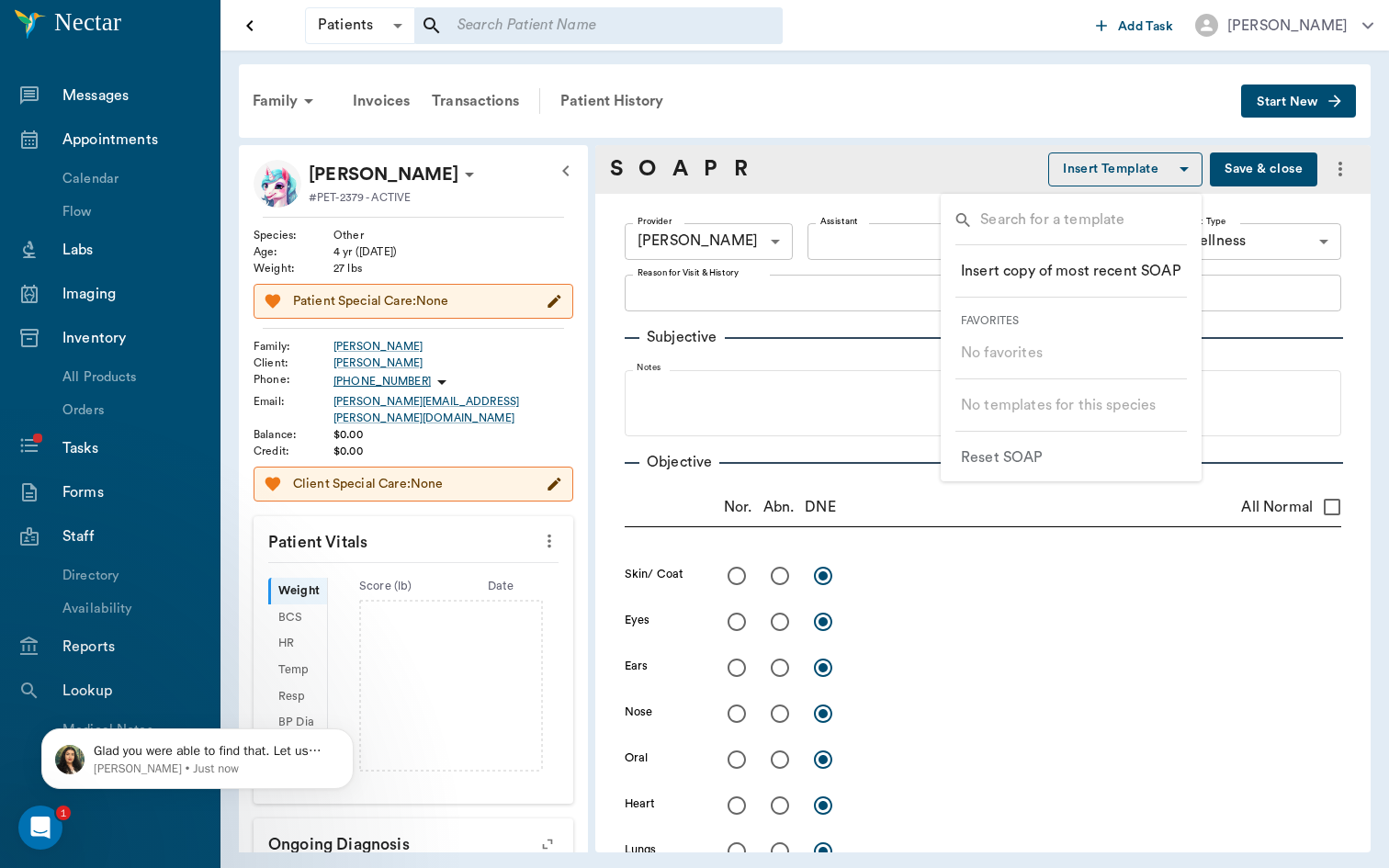 click at bounding box center [694, 434] 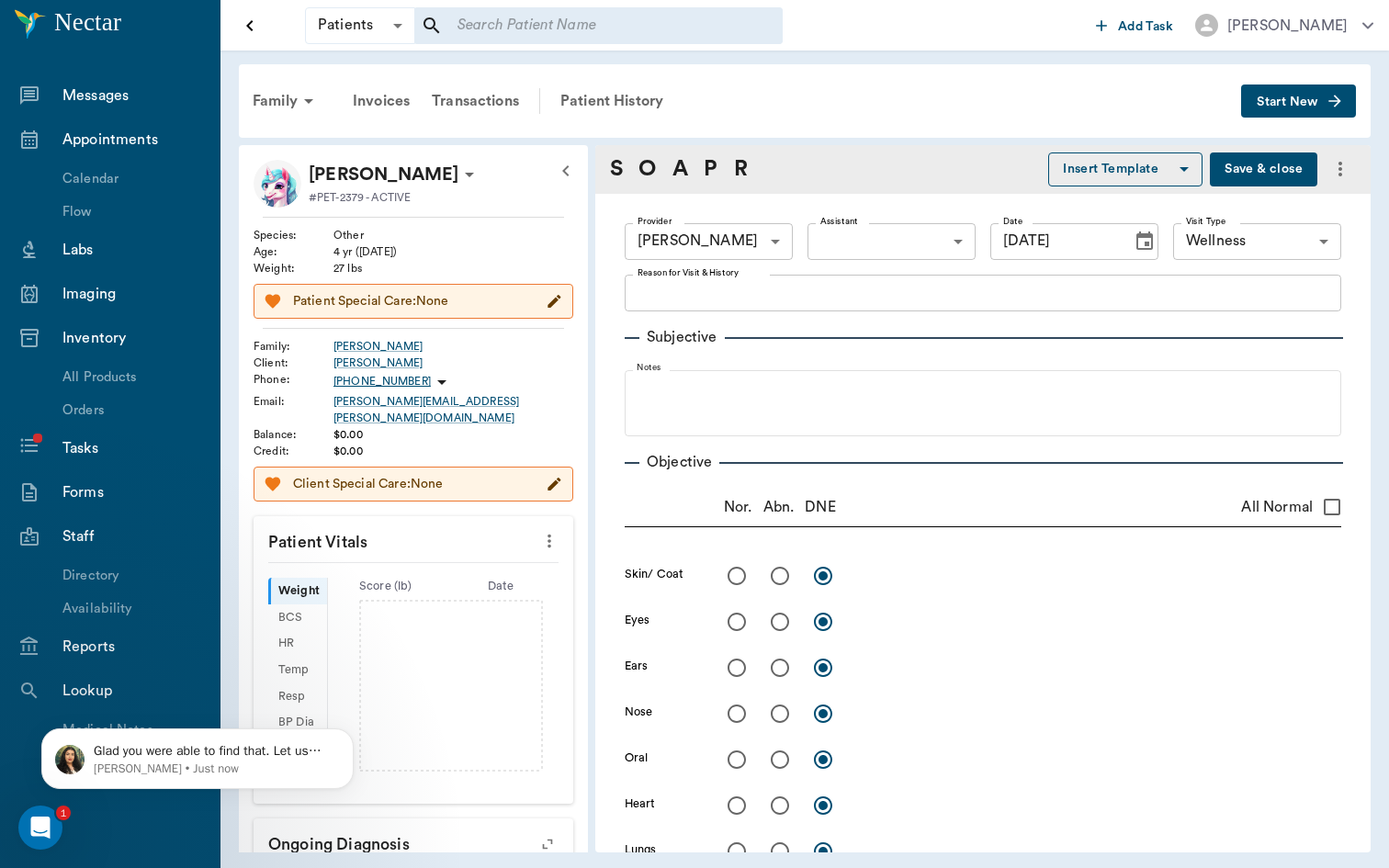 scroll, scrollTop: 0, scrollLeft: 0, axis: both 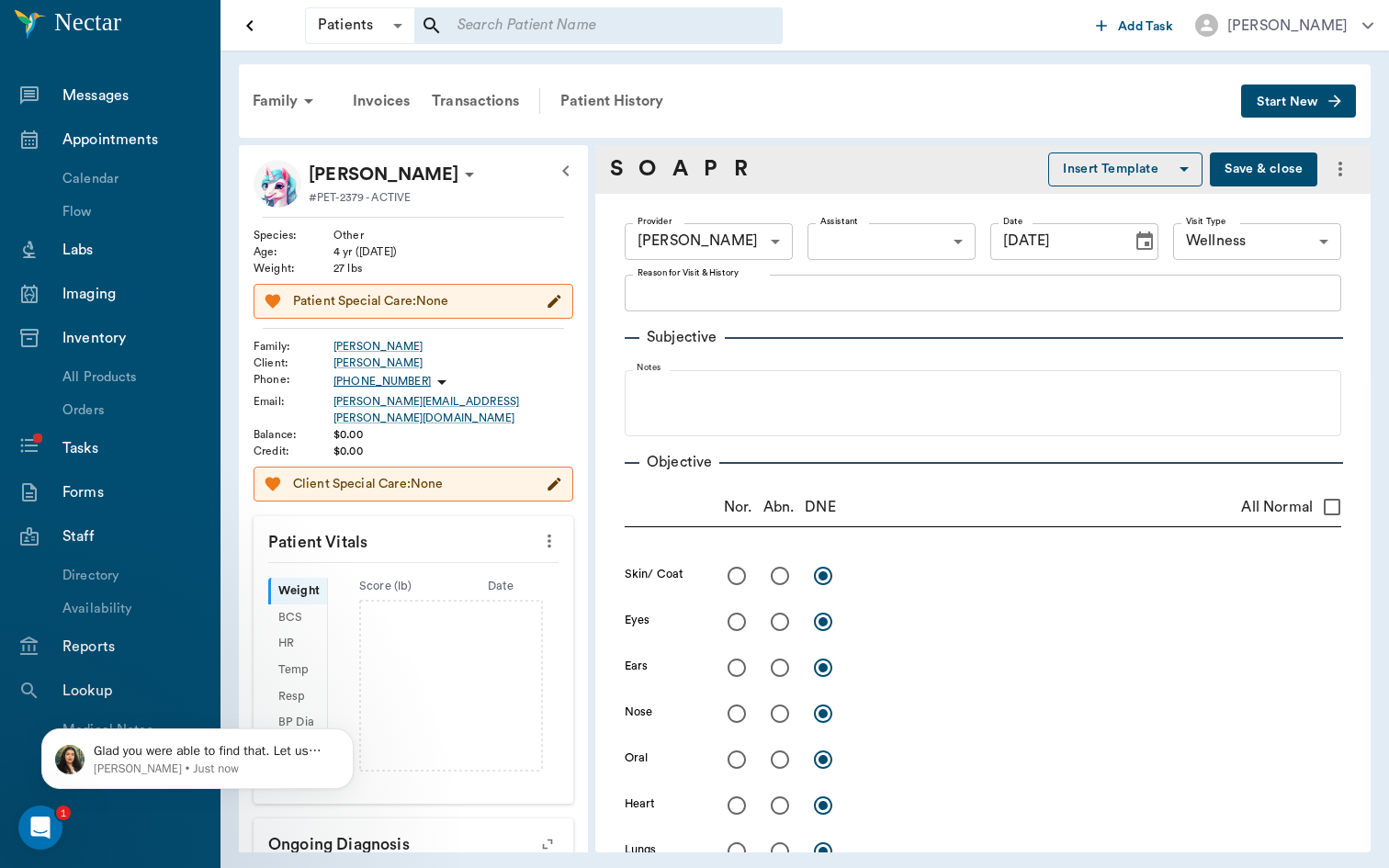 click 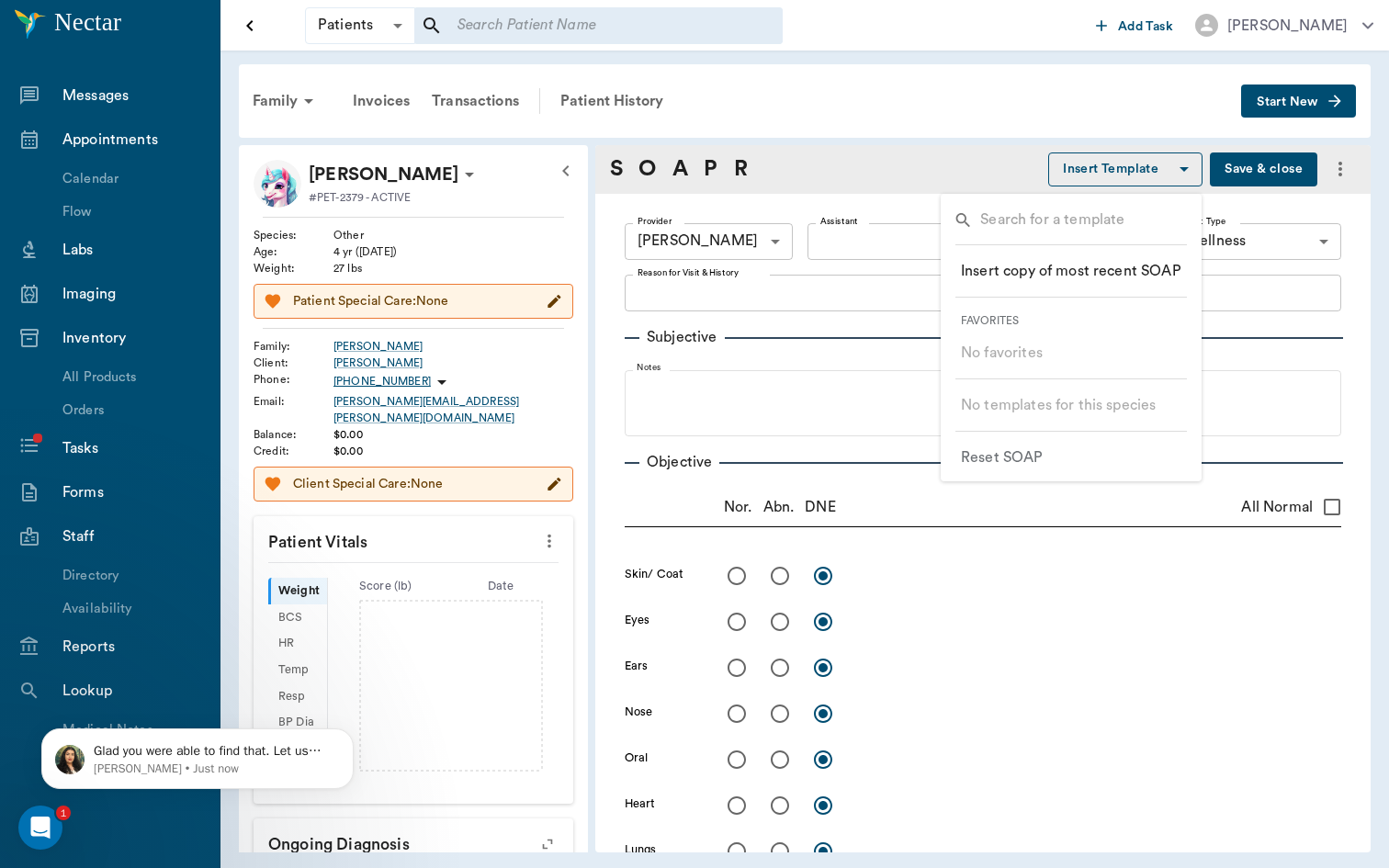 click on "Favorites" at bounding box center (1078, 321) 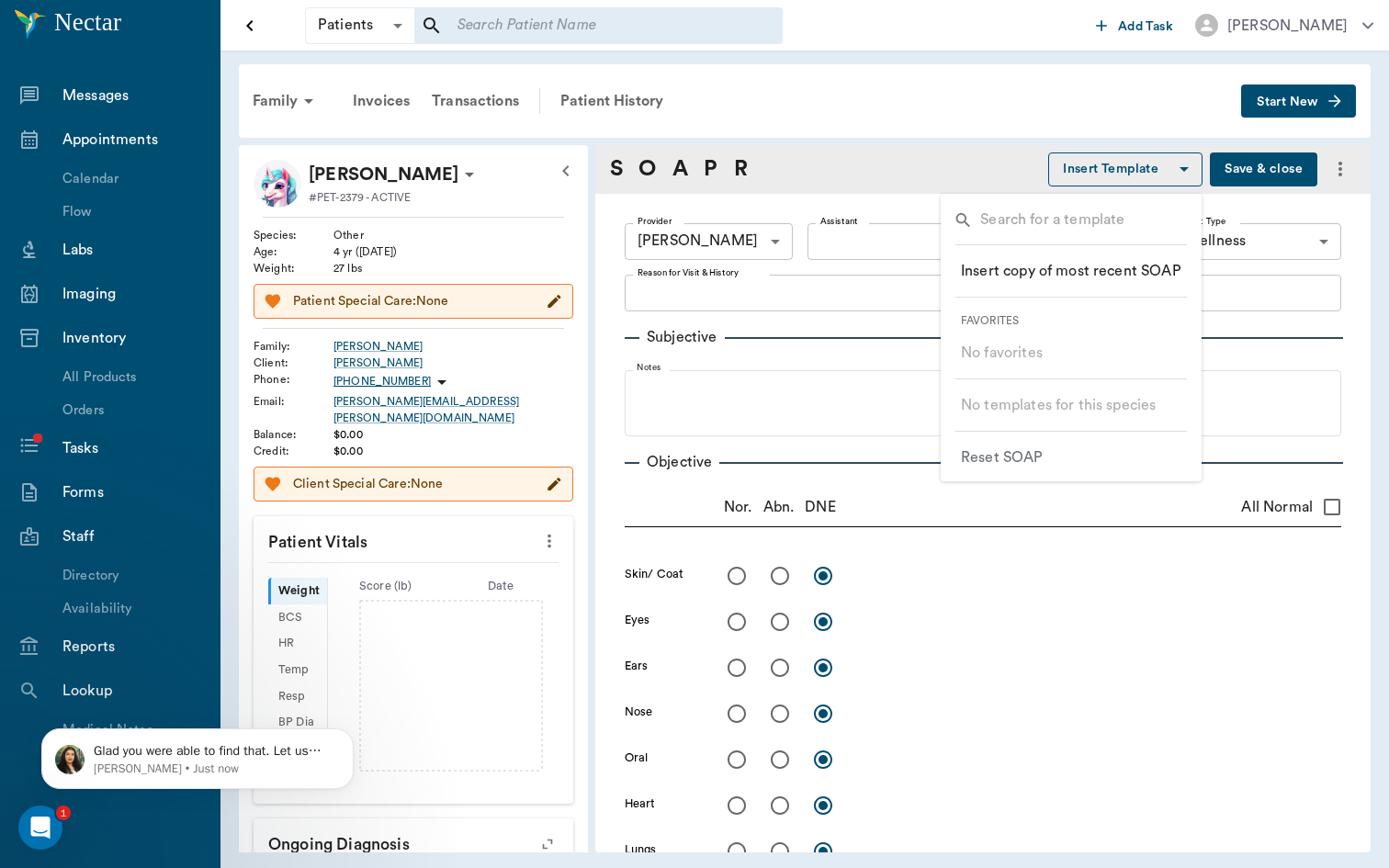 click at bounding box center (694, 434) 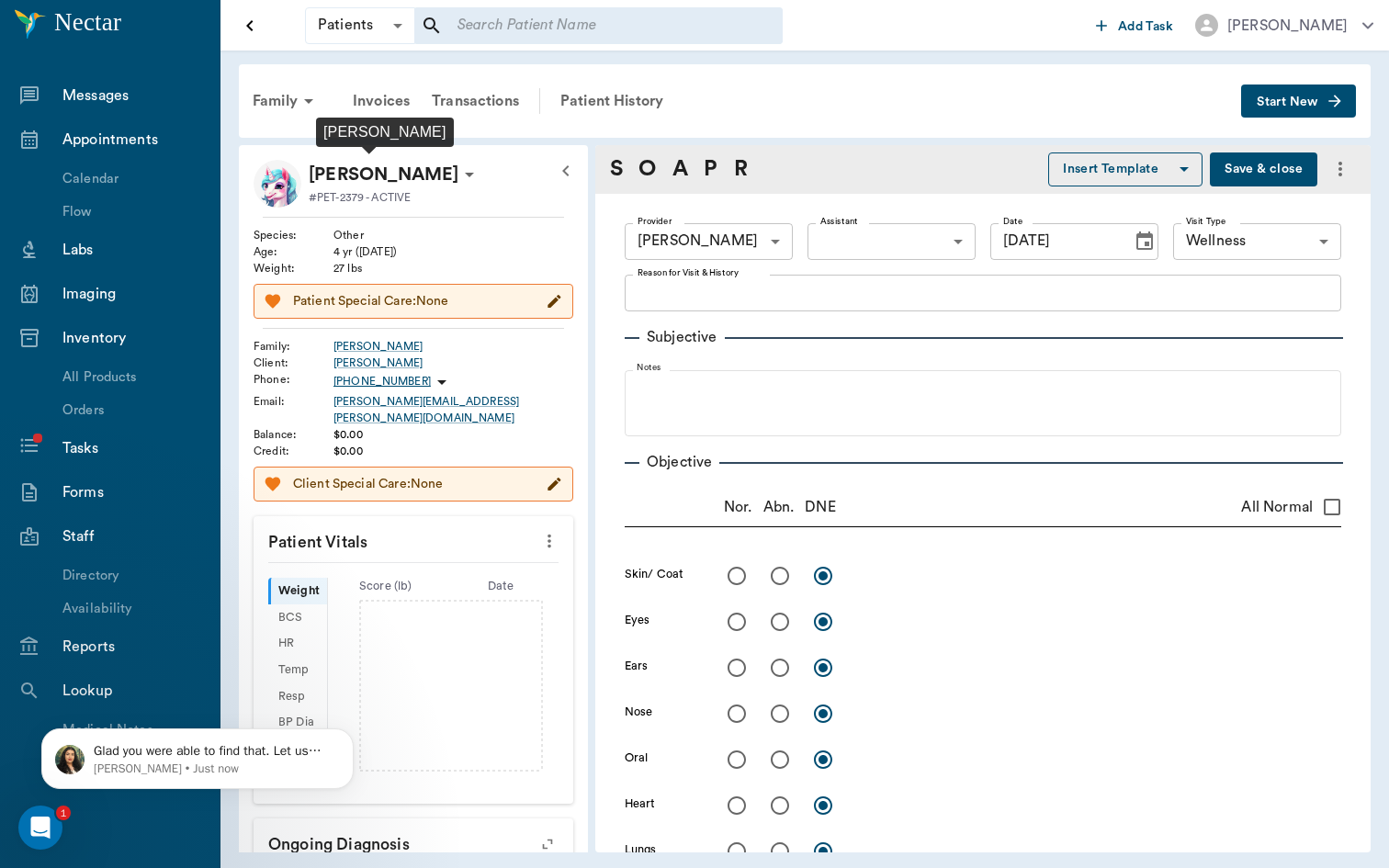 click on "[PERSON_NAME]" at bounding box center (383, 175) 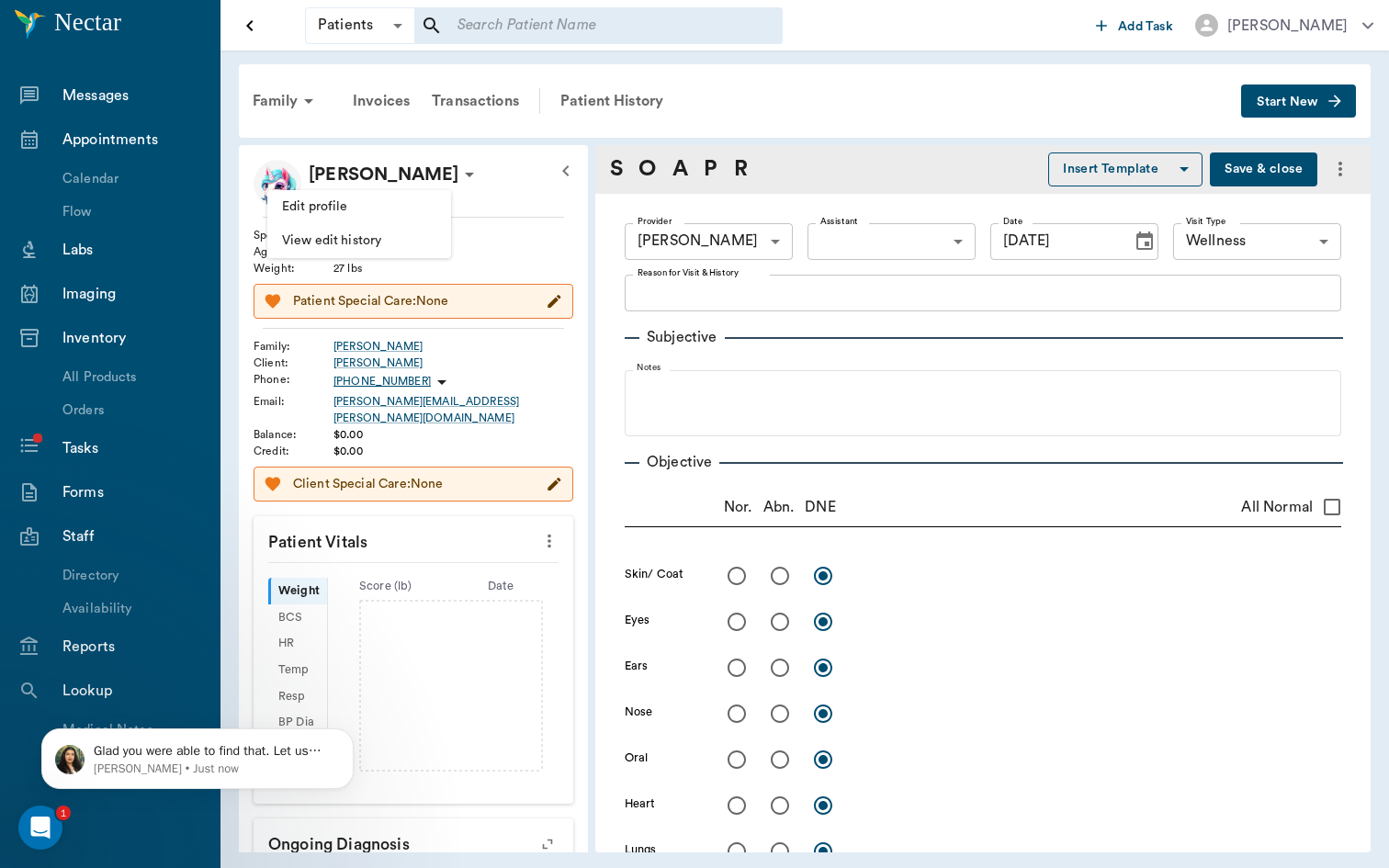 click on "Edit profile" at bounding box center [359, 207] 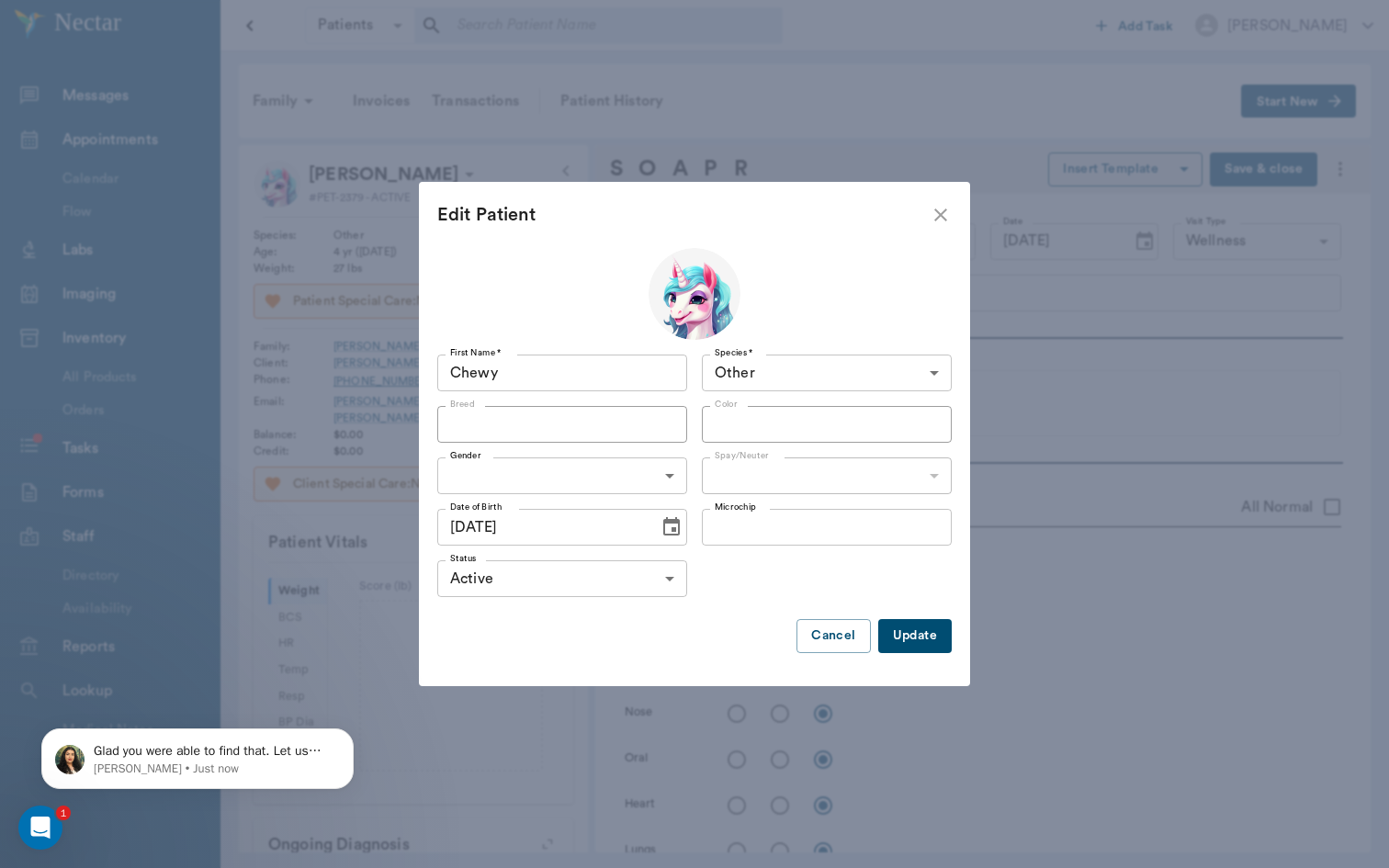 click on "Patients Patients ​ ​ Add Task [PERSON_NAME] Nectar Messages Appointments Calendar Flow Labs Imaging Inventory All Products Orders Tasks Forms Staff Directory Availability Reports Lookup Medical Notes Patients Clients Families Vaccinations Vaccines Prescriptions Declined Treatments Email Log Reminders Diagnoses NectarNote AI Settings Family Invoices Transactions Patient History Start New Chewy [PERSON_NAME] #PET-2379    -    ACTIVE   Species : Other Age : [DEMOGRAPHIC_DATA] yr ([DATE]) Weight : 27 lbs Patient Special Care:  None Family : [PERSON_NAME] Client : [PERSON_NAME] Phone : [PHONE_NUMBER] Email : [PERSON_NAME][EMAIL_ADDRESS][PERSON_NAME][DOMAIN_NAME] Balance : $0.00 Credit : $0.00 Client Special Care:  None Patient Vitals Weight BCS HR Temp Resp BP Dia Pain Perio Score ( lb ) Date Ongoing diagnosis Current Rx Reminders [MEDICAL_DATA] + A2 (in) [DATE] Annual Exam W/ Vaccines [DATE] Idexx Canine 4dx [DATE] Trucan Lepto 4 [DATE] Upcoming appointments Schedule Appointment S O A P R Insert Template  Save & close Provider [PERSON_NAME] Provider x" at bounding box center [694, 434] 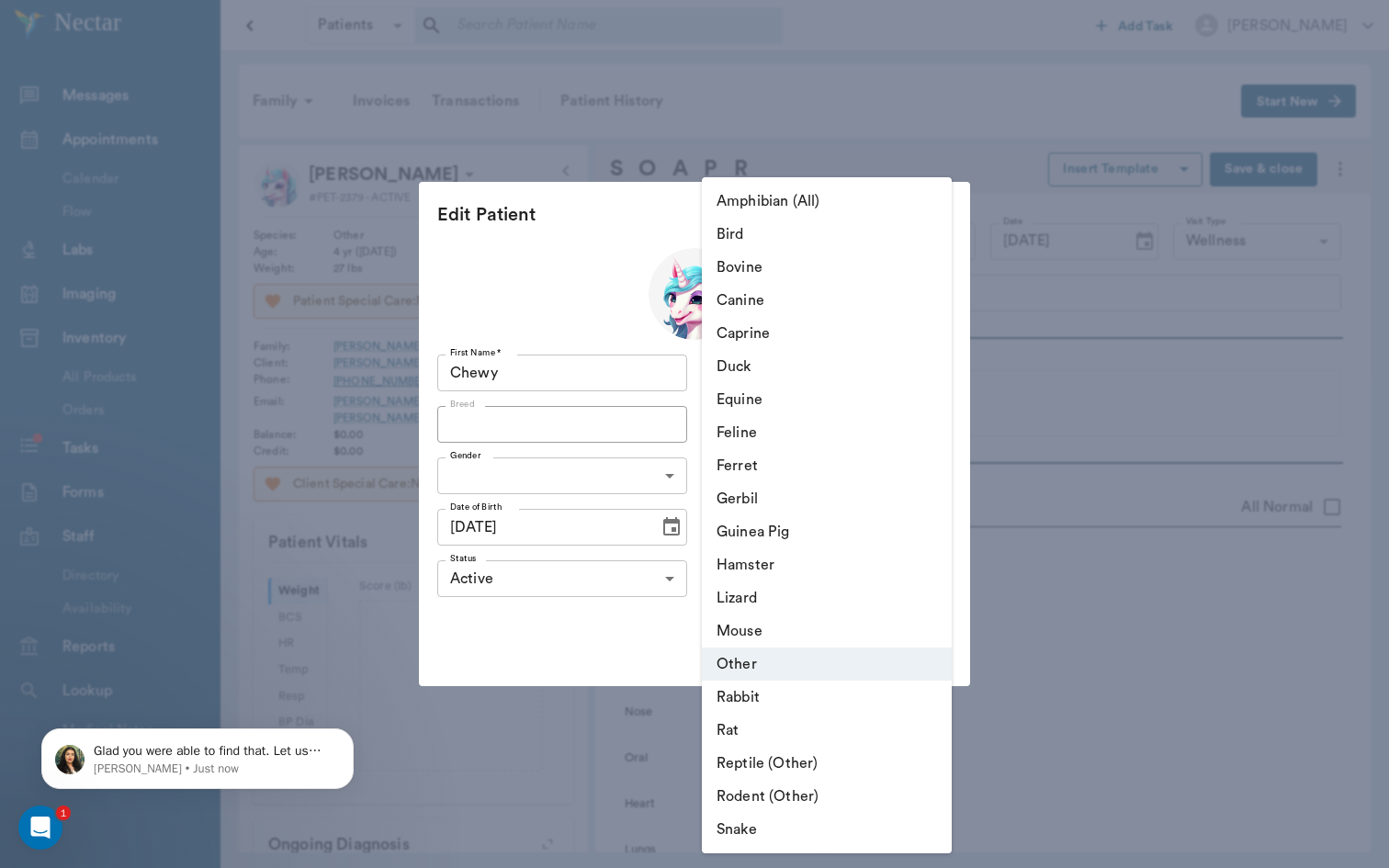 click on "Canine" at bounding box center [827, 300] 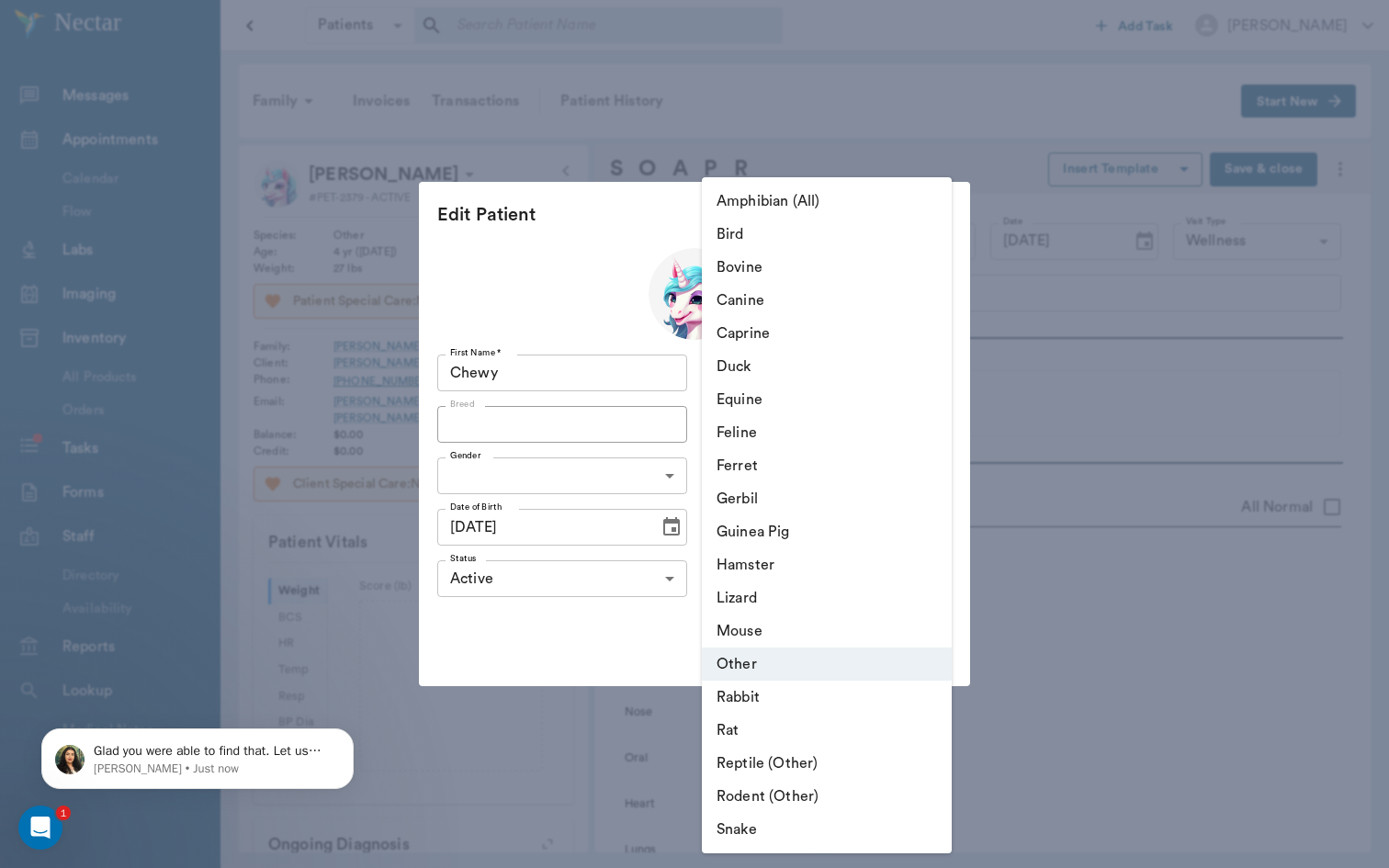 type on "Canine" 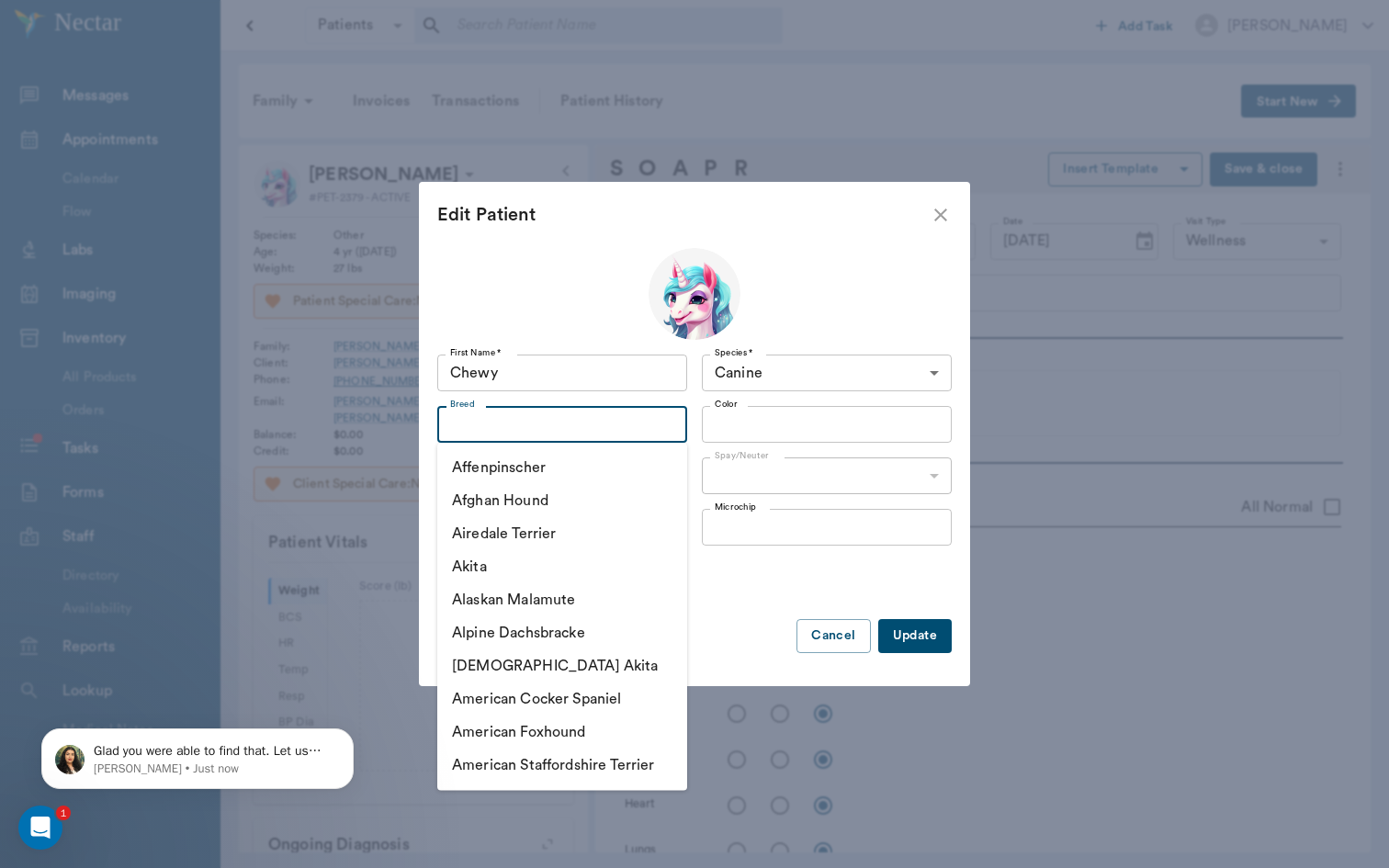 click on "Breed" at bounding box center [547, 424] 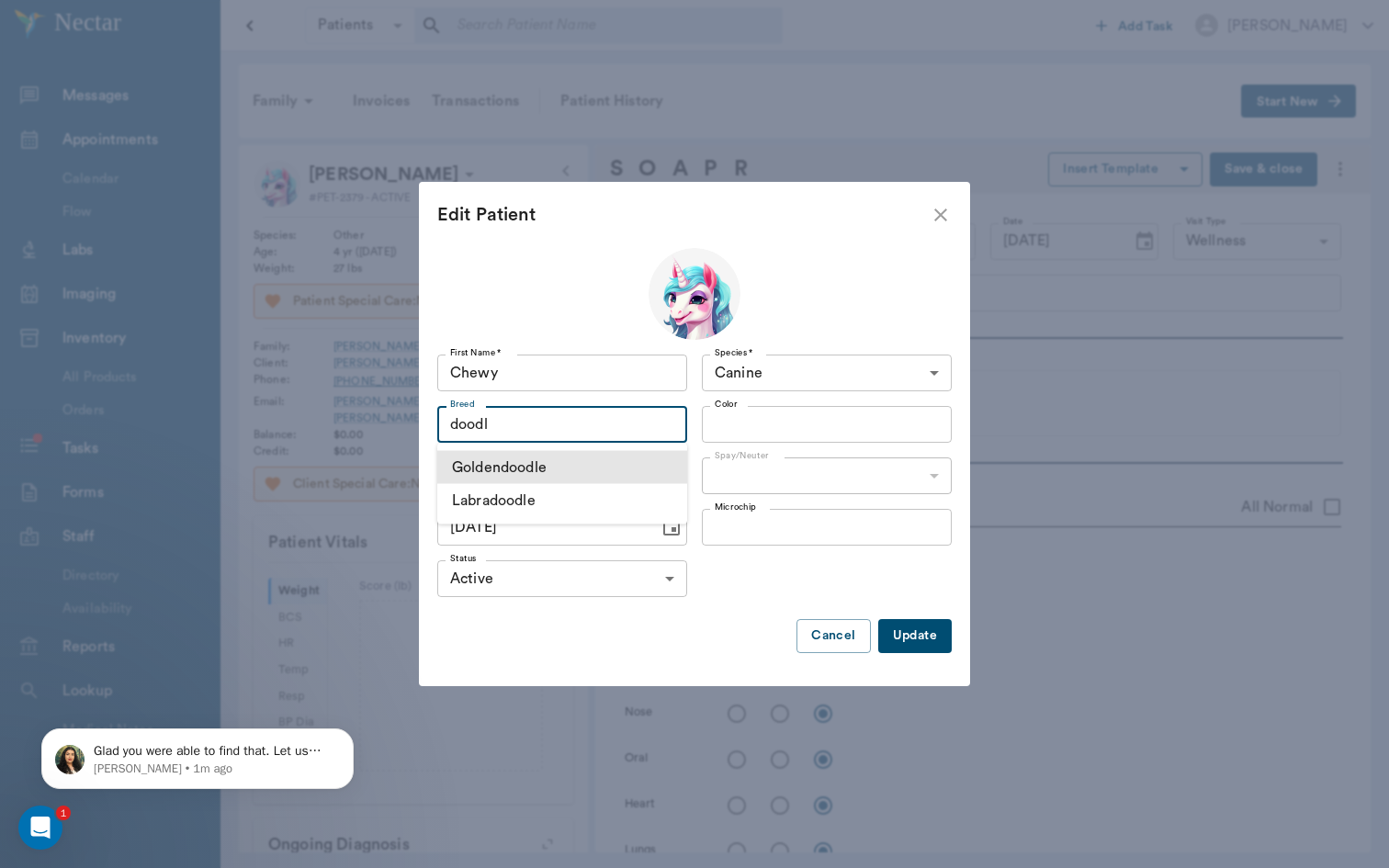click on "Goldendoodle" at bounding box center [562, 468] 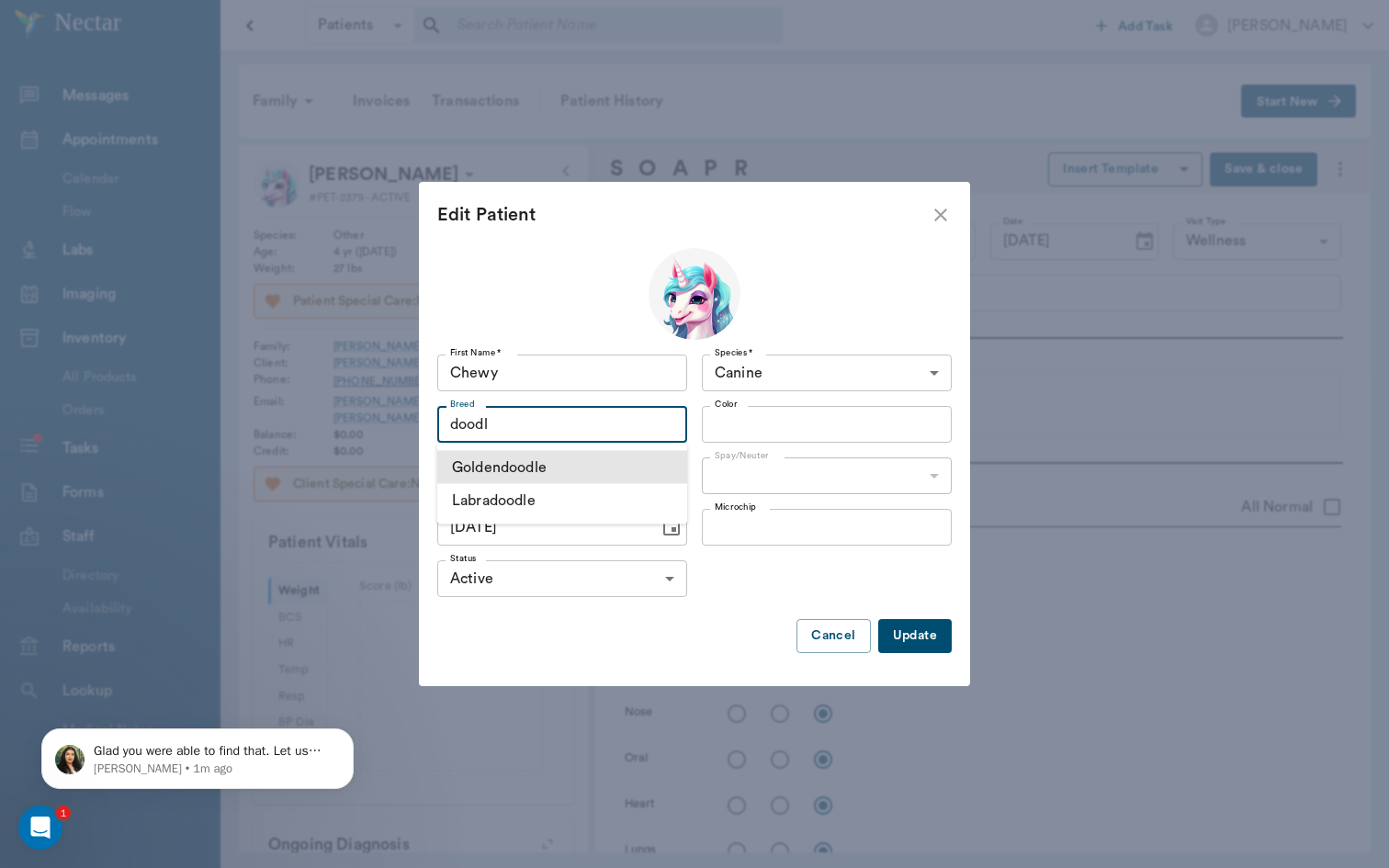 type on "doodl" 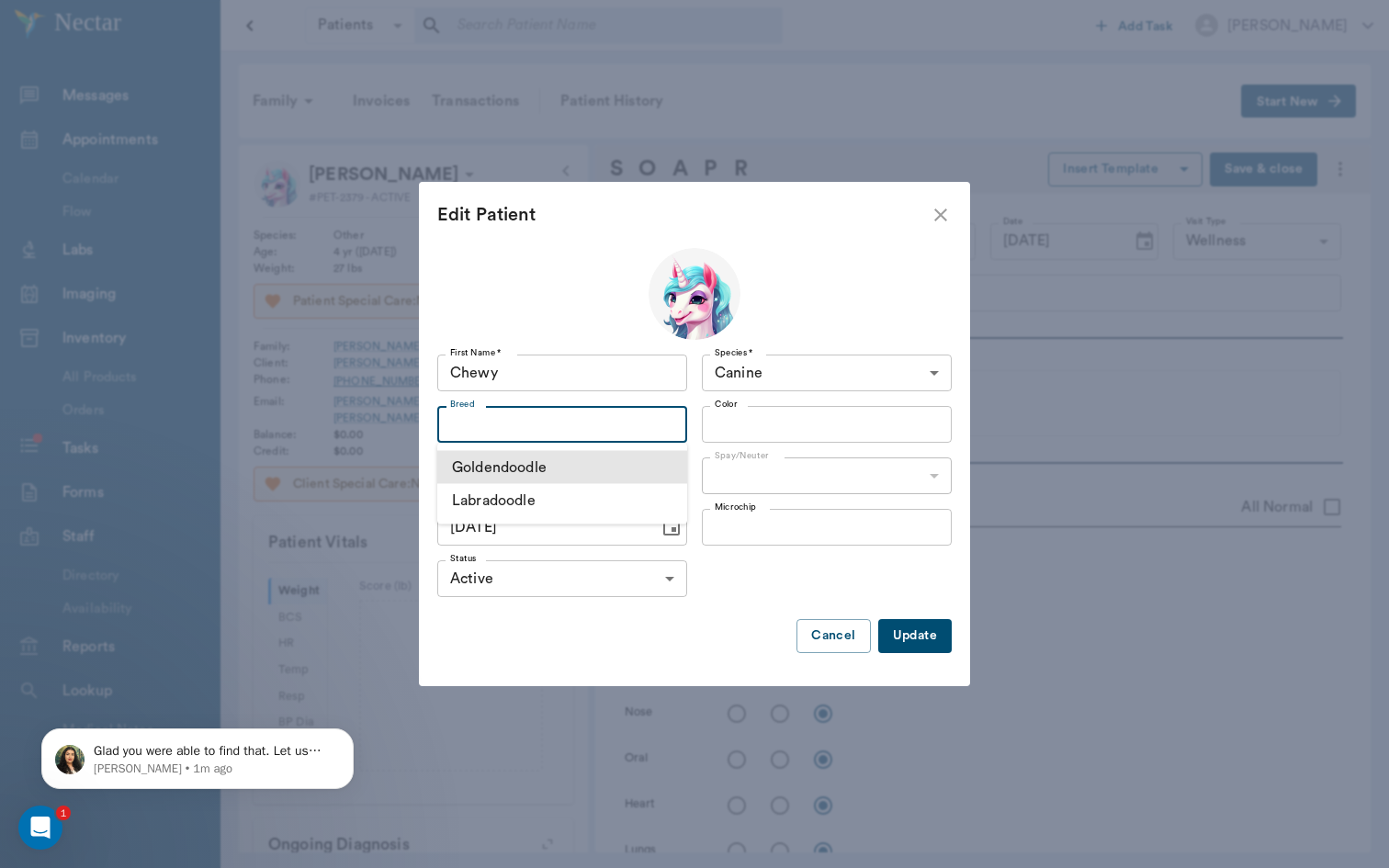 type on "Goldendoodle" 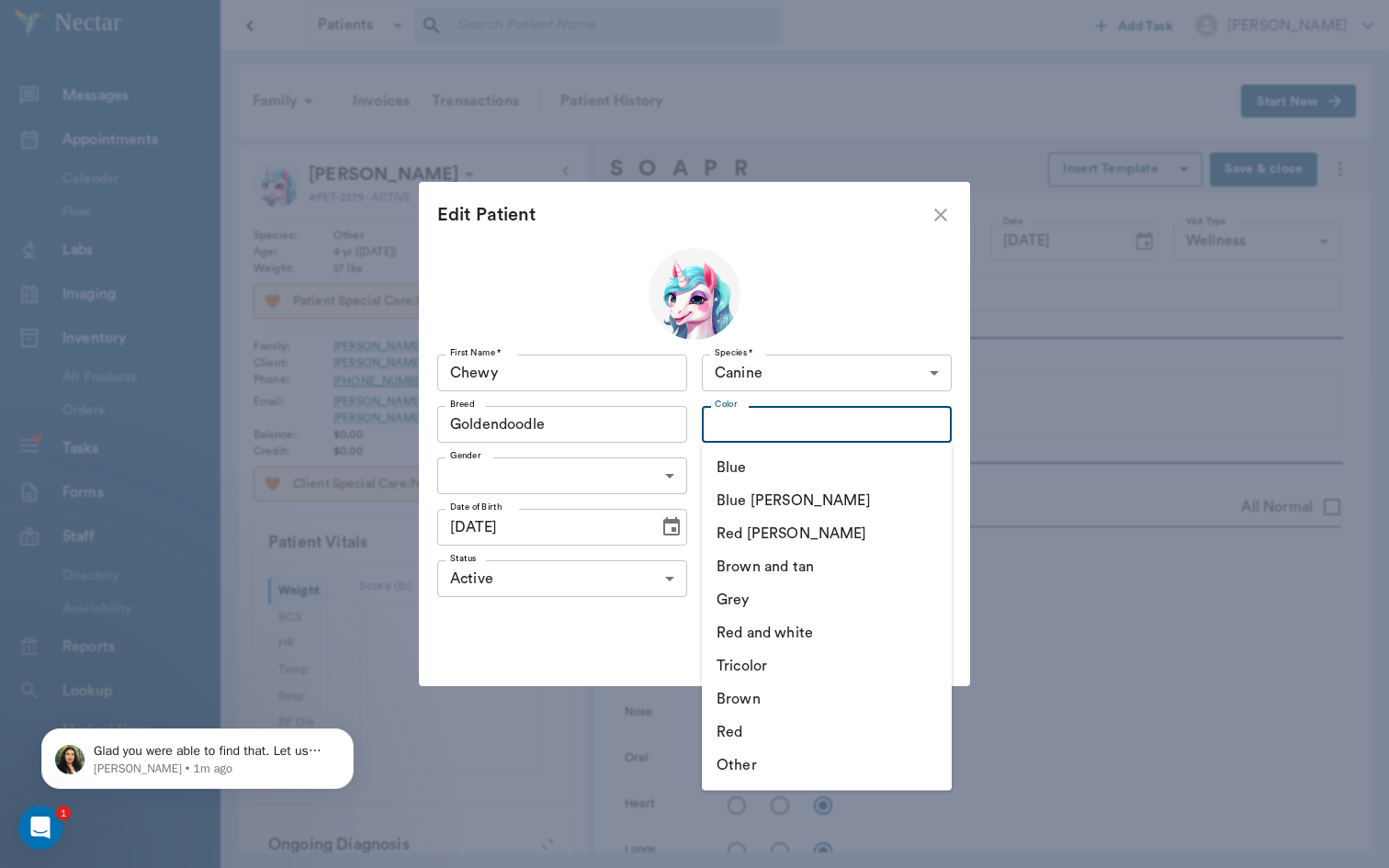 click on "Color" at bounding box center [811, 424] 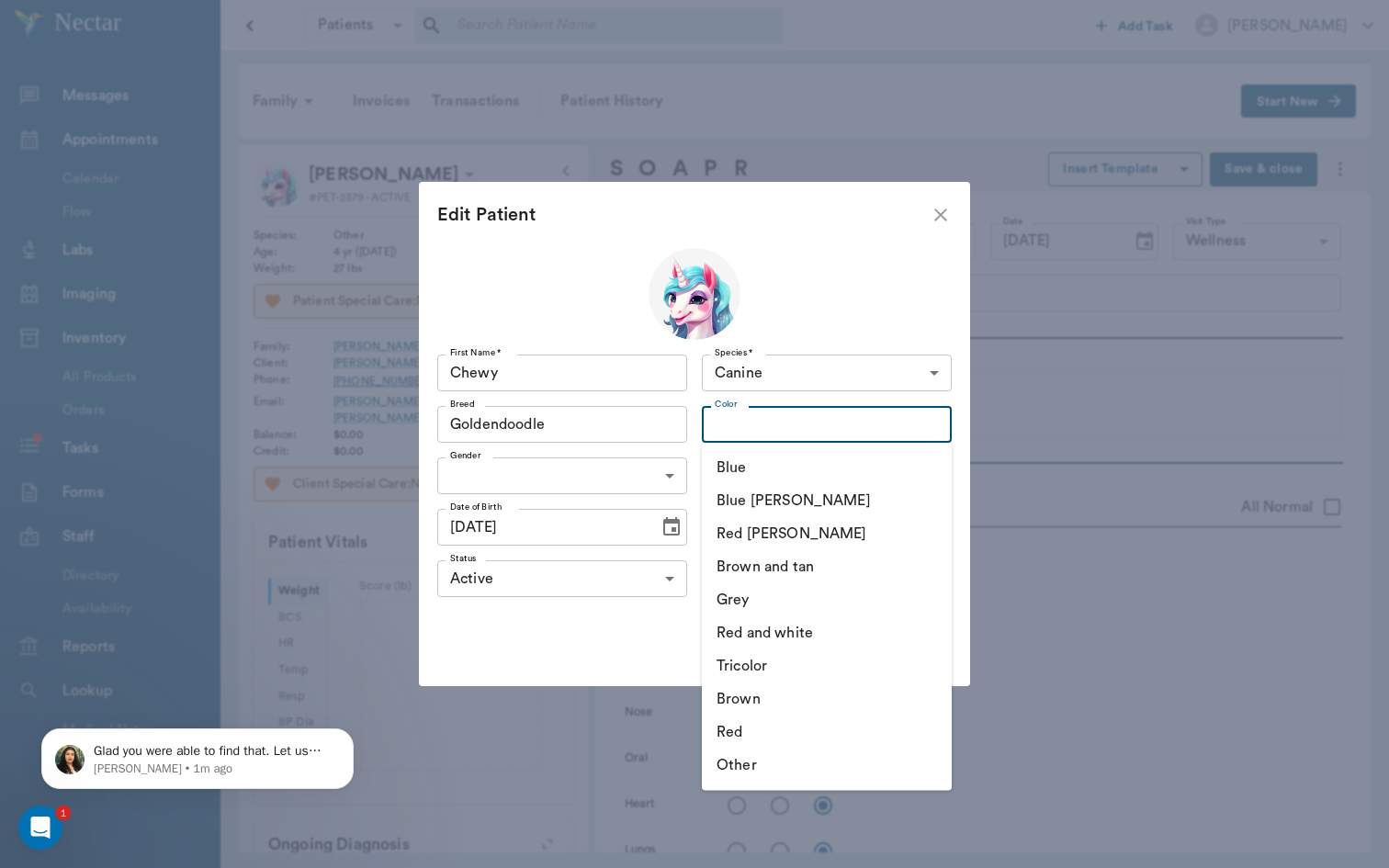 type on "t" 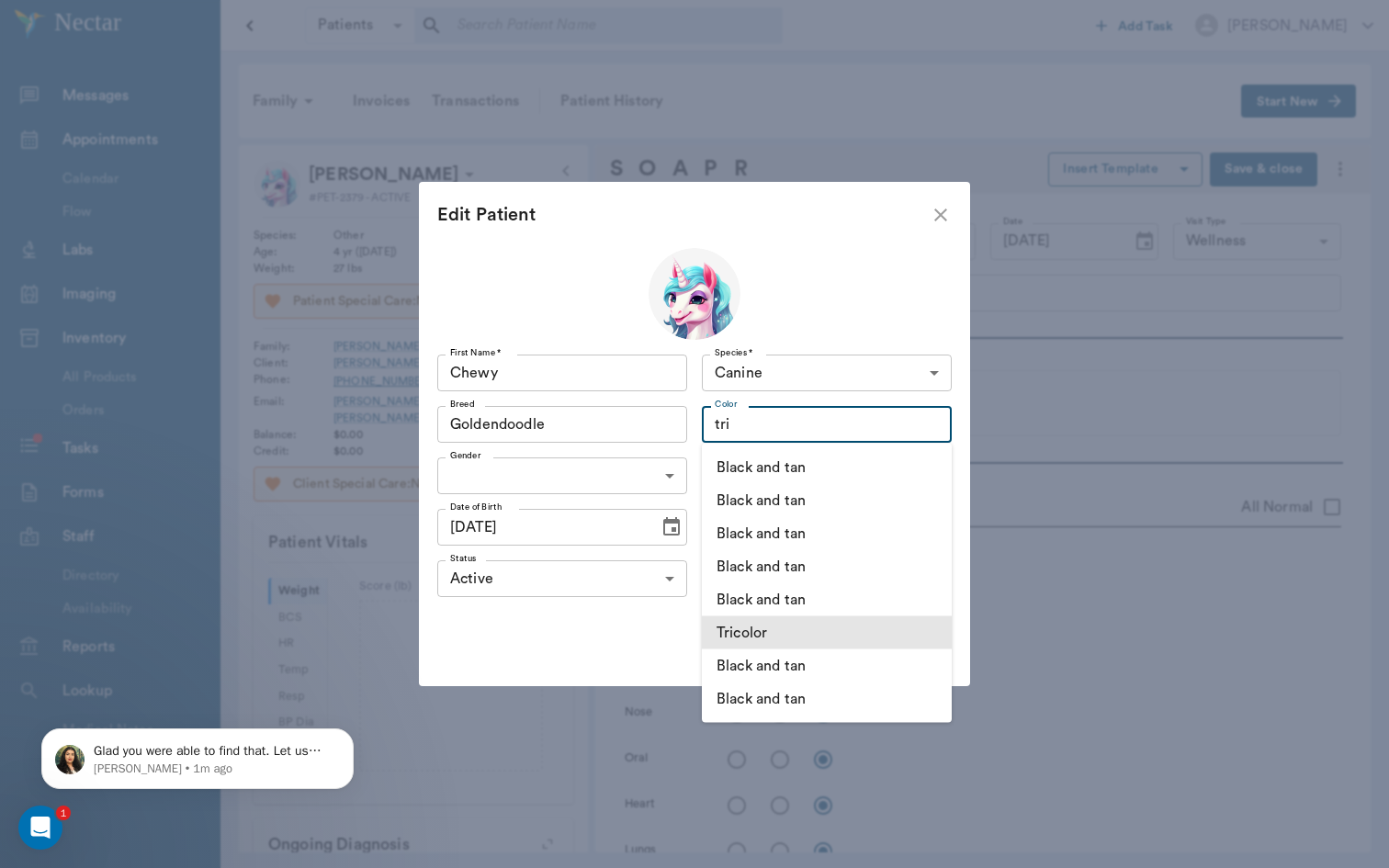 click on "Tricolor" at bounding box center [827, 633] 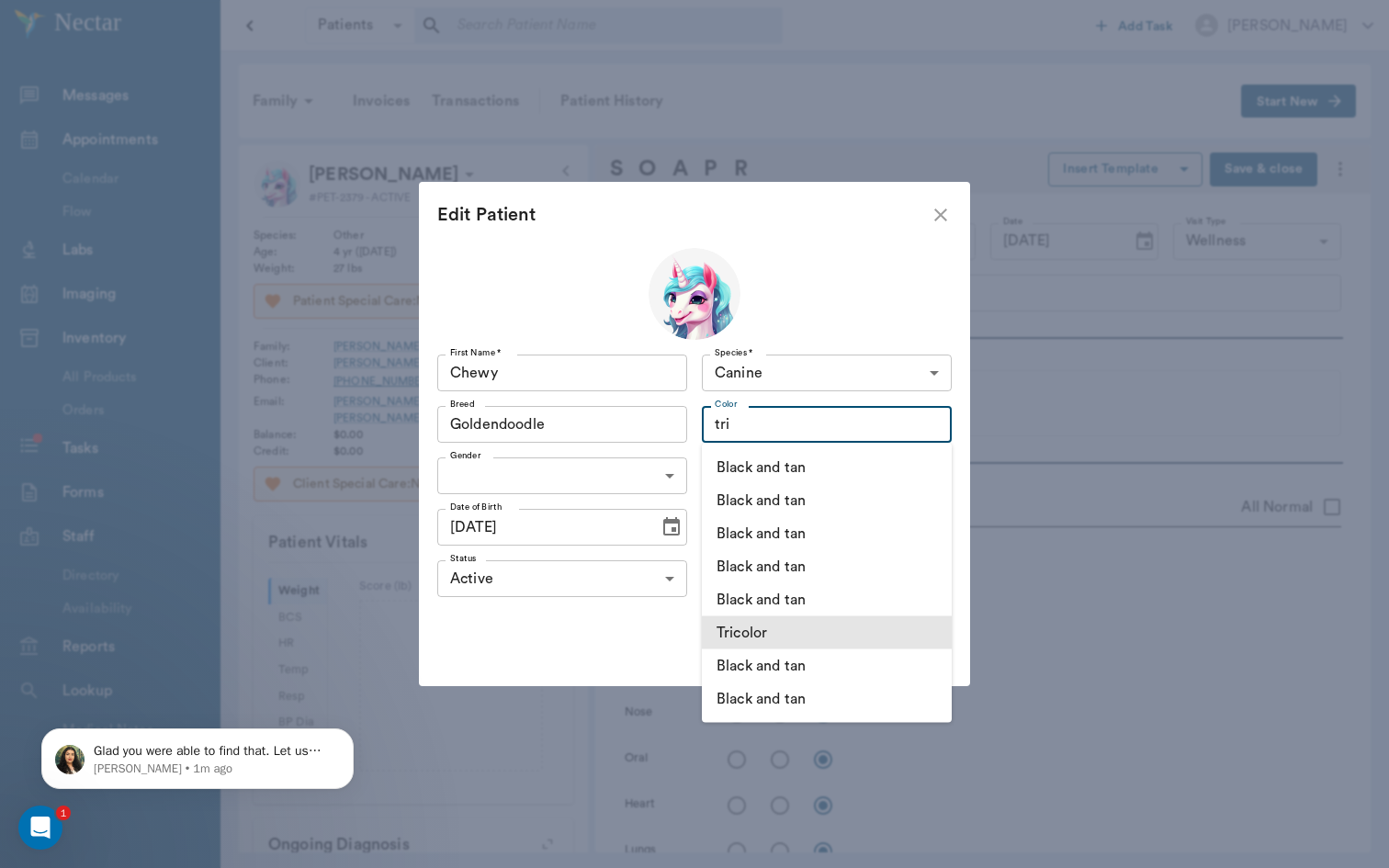 type on "tri" 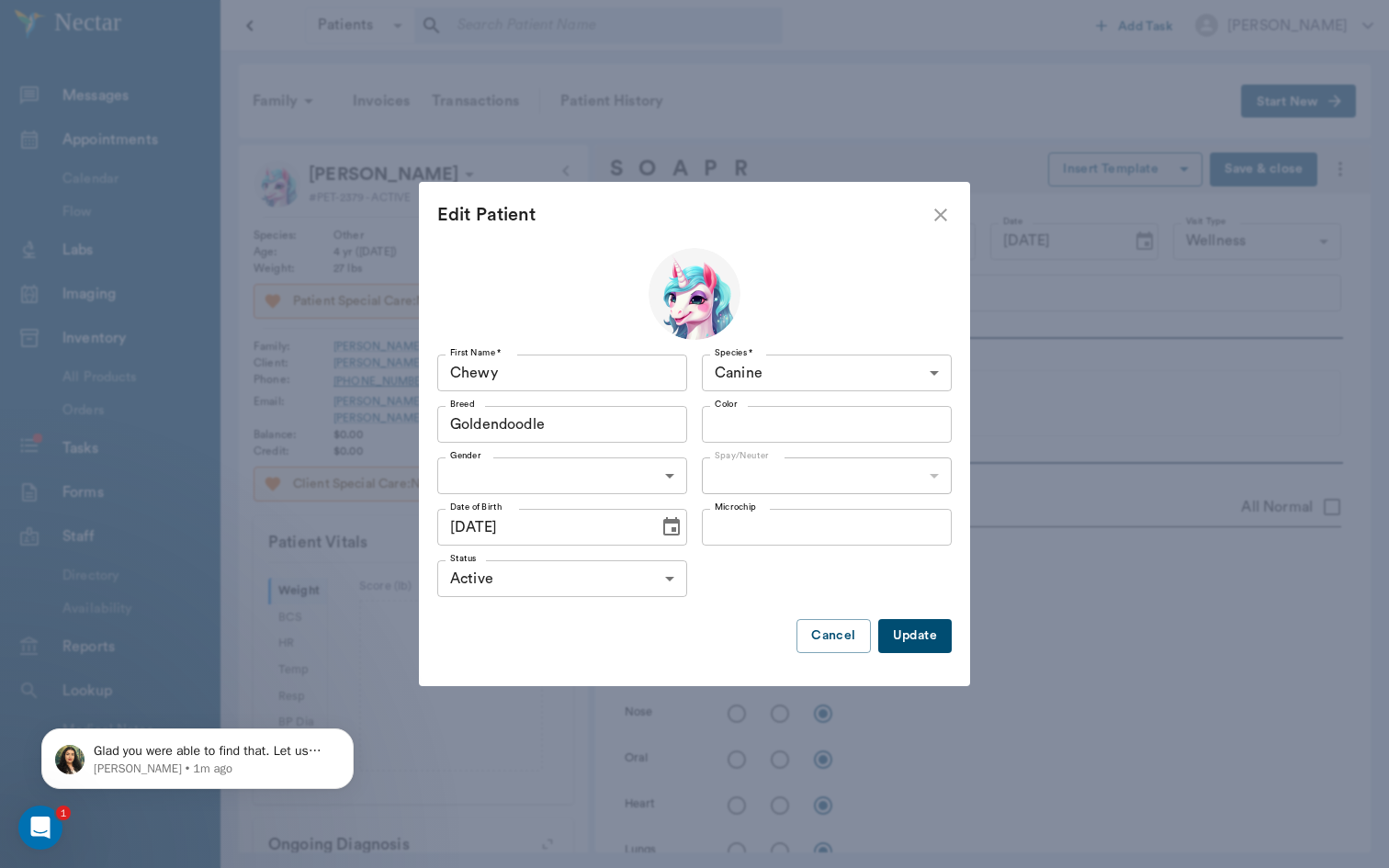 type on "Tricolor" 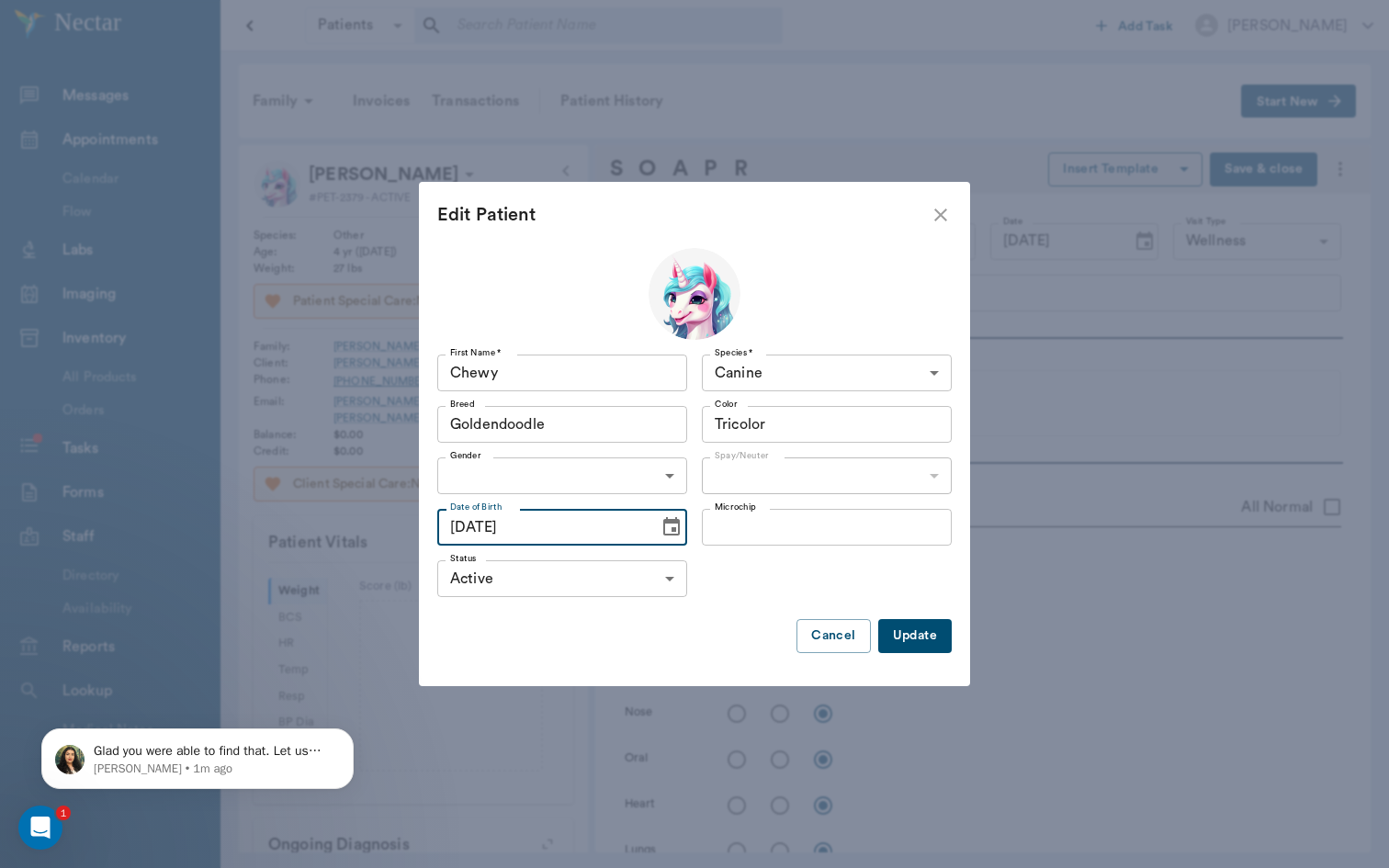 click on "[DATE]" at bounding box center [541, 527] 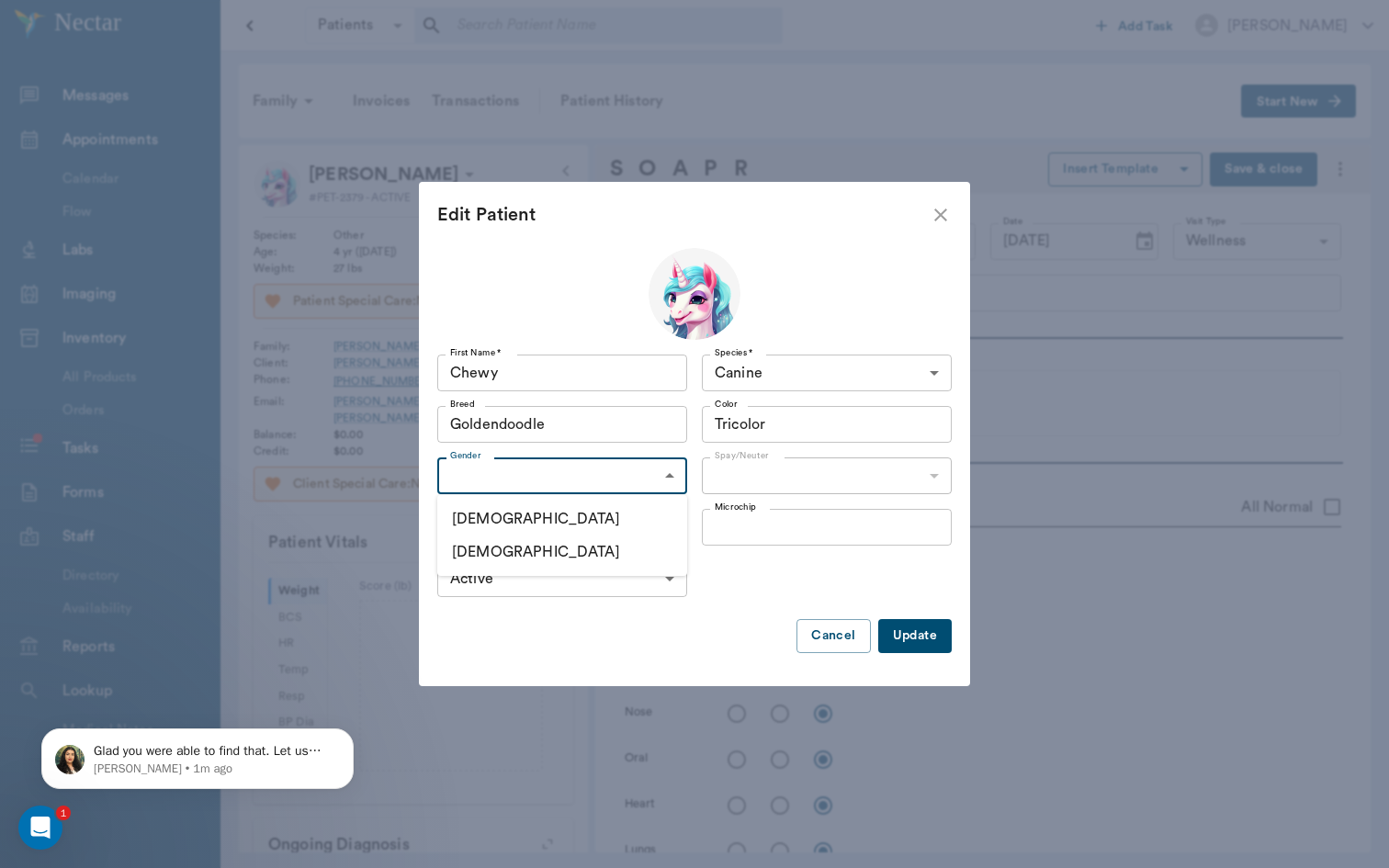 click on "[DEMOGRAPHIC_DATA]" at bounding box center (562, 519) 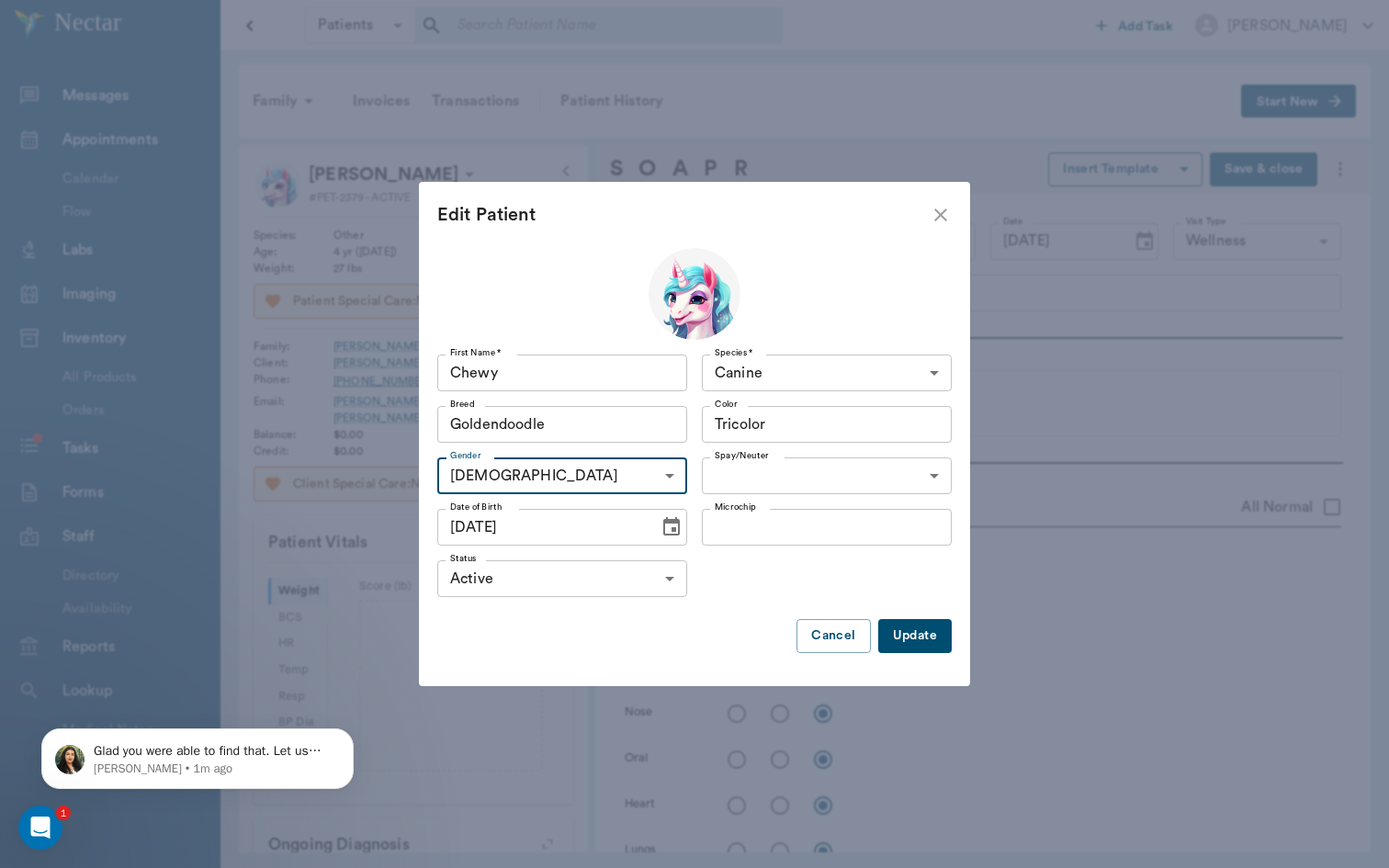 click on "Patients Patients ​ ​ Add Task [PERSON_NAME] Nectar Messages Appointments Calendar Flow Labs Imaging Inventory All Products Orders Tasks Forms Staff Directory Availability Reports Lookup Medical Notes Patients Clients Families Vaccinations Vaccines Prescriptions Declined Treatments Email Log Reminders Diagnoses NectarNote AI Settings Family Invoices Transactions Patient History Start New Chewy [PERSON_NAME] #PET-2379    -    ACTIVE   Species : Other Age : [DEMOGRAPHIC_DATA] yr ([DATE]) Weight : 27 lbs Patient Special Care:  None Family : [PERSON_NAME] Client : [PERSON_NAME] Phone : [PHONE_NUMBER] Email : [PERSON_NAME][EMAIL_ADDRESS][PERSON_NAME][DOMAIN_NAME] Balance : $0.00 Credit : $0.00 Client Special Care:  None Patient Vitals Weight BCS HR Temp Resp BP Dia Pain Perio Score ( lb ) Date Ongoing diagnosis Current Rx Reminders [MEDICAL_DATA] + A2 (in) [DATE] Annual Exam W/ Vaccines [DATE] Idexx Canine 4dx [DATE] Trucan Lepto 4 [DATE] Upcoming appointments Schedule Appointment S O A P R Insert Template  Save & close Provider [PERSON_NAME] Provider x" at bounding box center [694, 434] 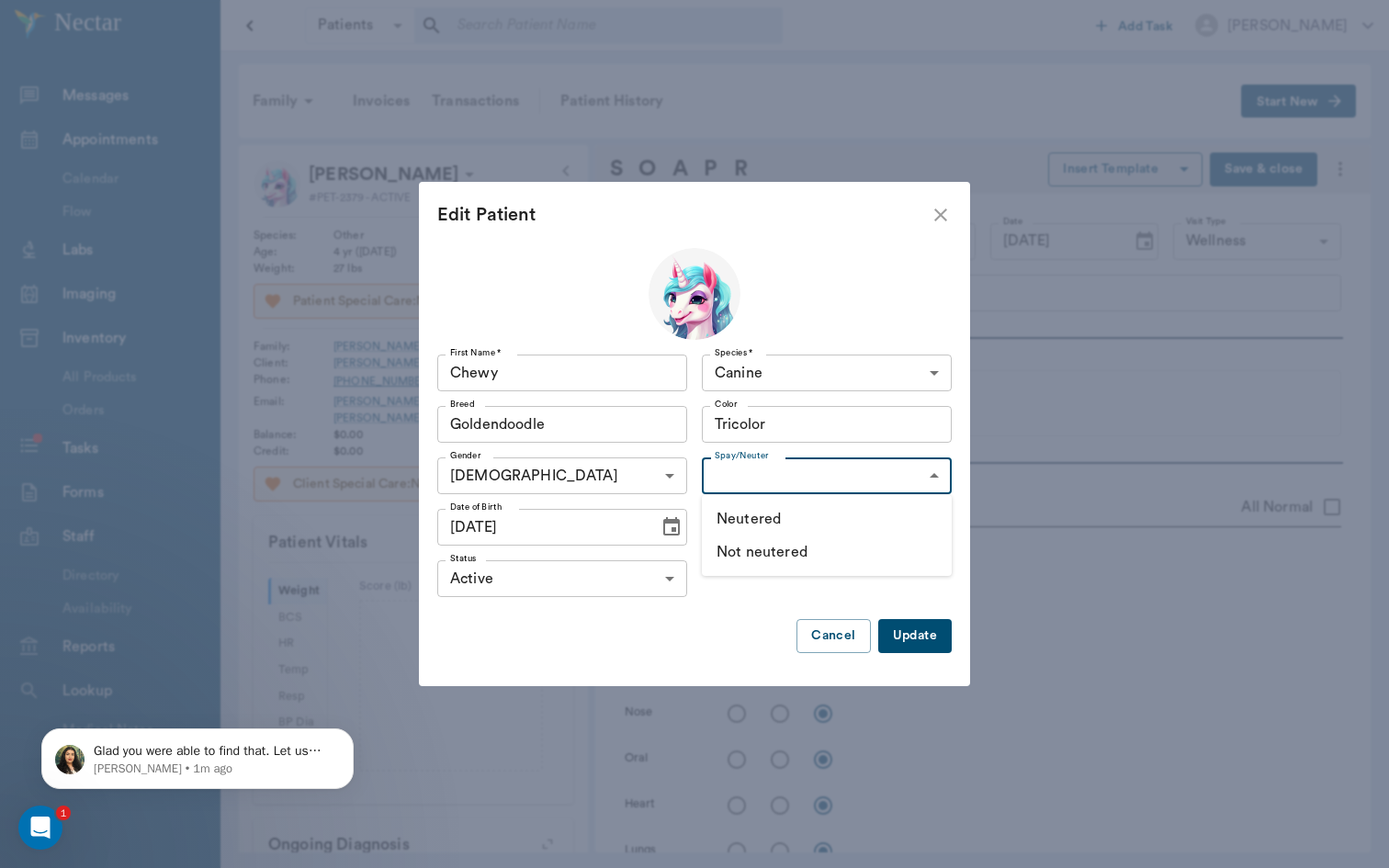 click on "Neutered" at bounding box center (827, 519) 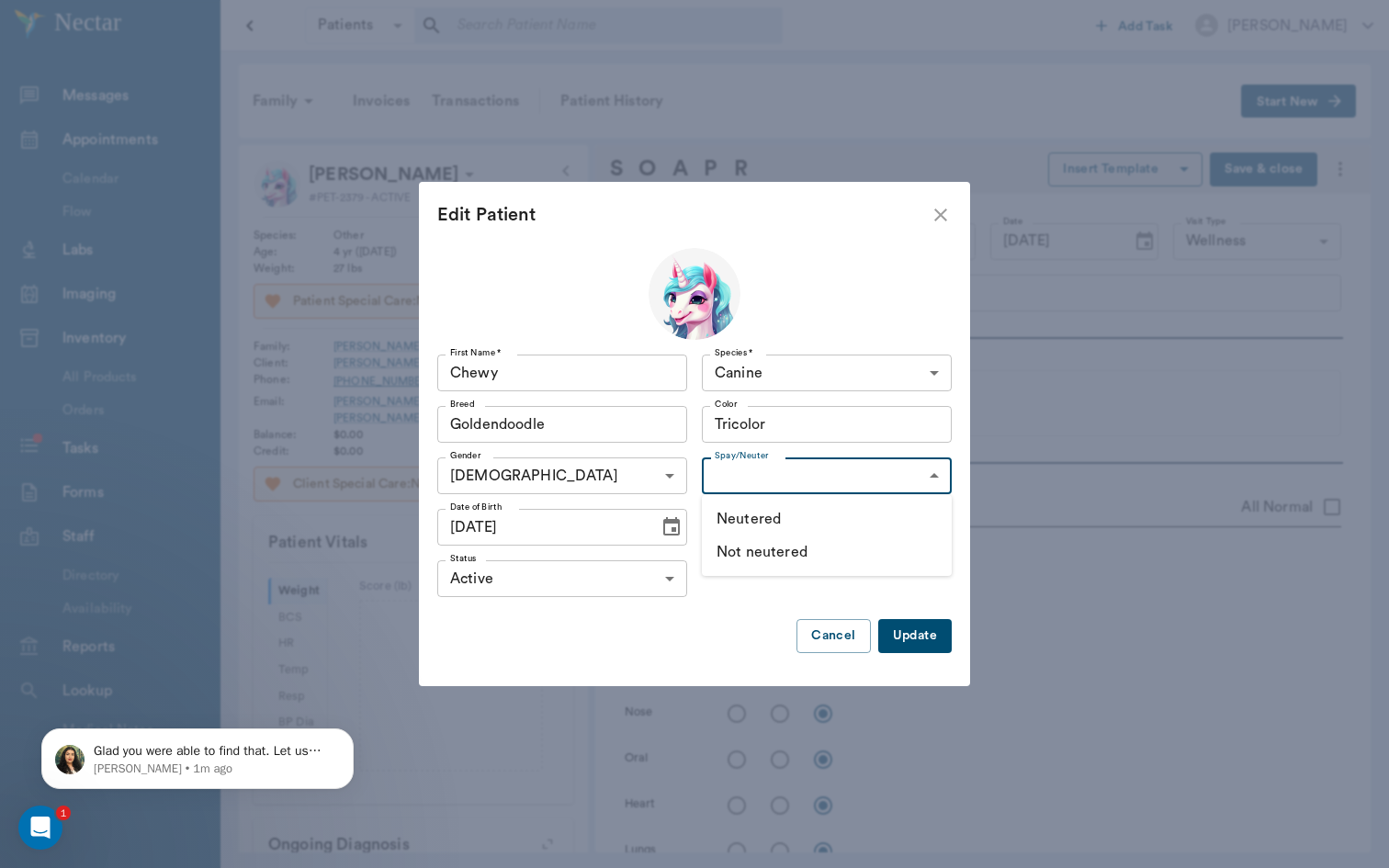type on "true" 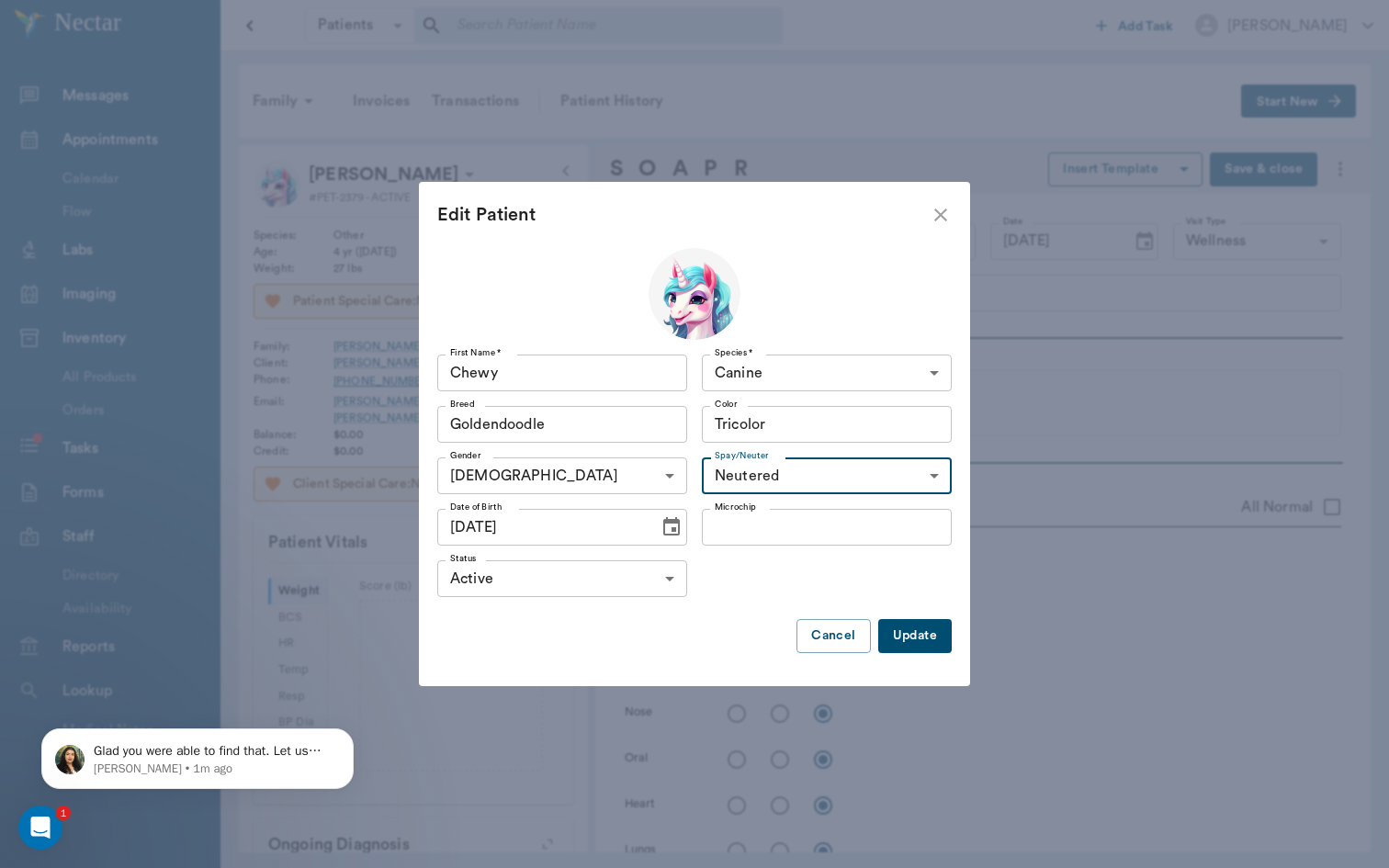 click on "Update Cancel" at bounding box center (694, 636) 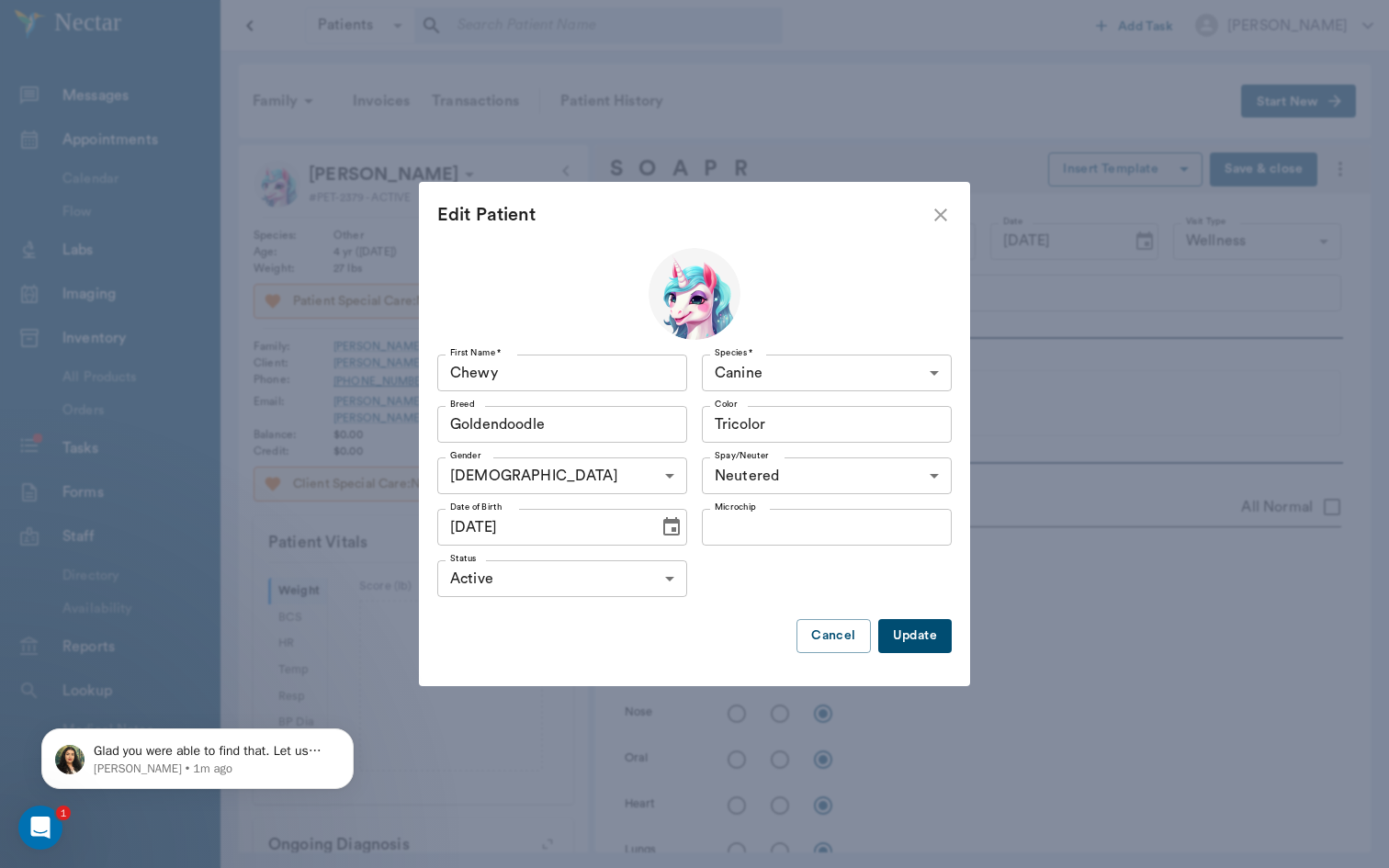 click on "Update" at bounding box center (915, 636) 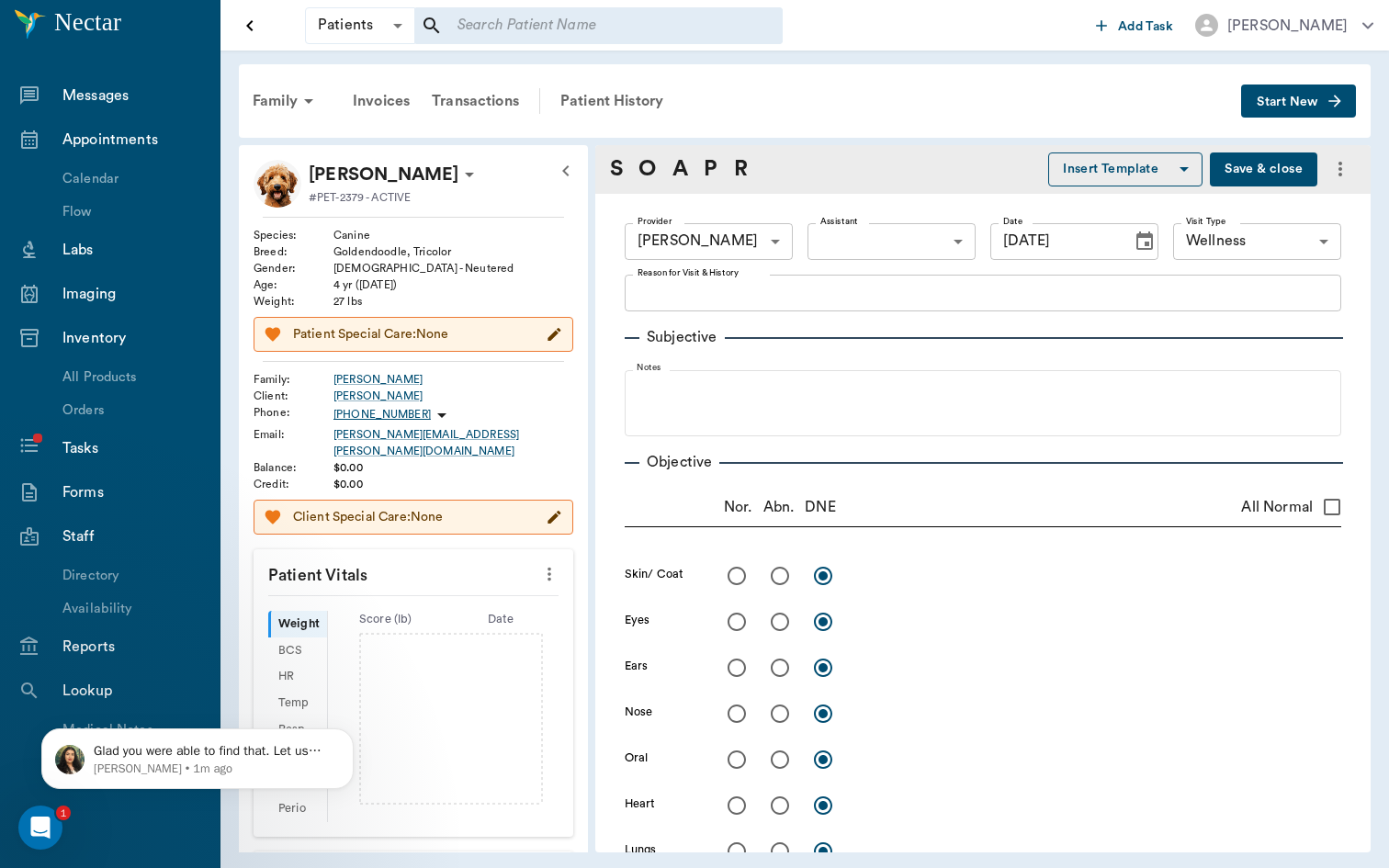 click on "Patients Patients ​ ​ Add Task [PERSON_NAME] Nectar Messages Appointments Calendar Flow Labs Imaging Inventory All Products Orders Tasks Forms Staff Directory Availability Reports Lookup Medical Notes Patients Clients Families Vaccinations Vaccines Prescriptions Declined Treatments Email Log Reminders Diagnoses NectarNote AI Settings Family Invoices Transactions Patient History Start New Chewy [PERSON_NAME] #PET-2379    -    ACTIVE   Species : Canine Breed : Goldendoodle, Tricolor Gender : [DEMOGRAPHIC_DATA] - Neutered Age : [DEMOGRAPHIC_DATA] yr ([DATE]) Weight : 27 lbs Patient Special Care:  None Family : [PERSON_NAME] Client : [PERSON_NAME] Phone : [PHONE_NUMBER] Email : [PERSON_NAME][EMAIL_ADDRESS][PERSON_NAME][DOMAIN_NAME] Balance : $0.00 Credit : $0.00 Client Special Care:  None Patient Vitals Weight BCS HR Temp Resp BP Dia Pain Perio Score ( lb ) Date Ongoing diagnosis Current Rx Reminders [MEDICAL_DATA] + A2 (in) [DATE] Annual Exam W/ Vaccines [DATE] Idexx Canine 4dx [DATE] Trucan Lepto 4 [DATE] Upcoming appointments Schedule Appointment S O A P R Provider ​" at bounding box center [694, 434] 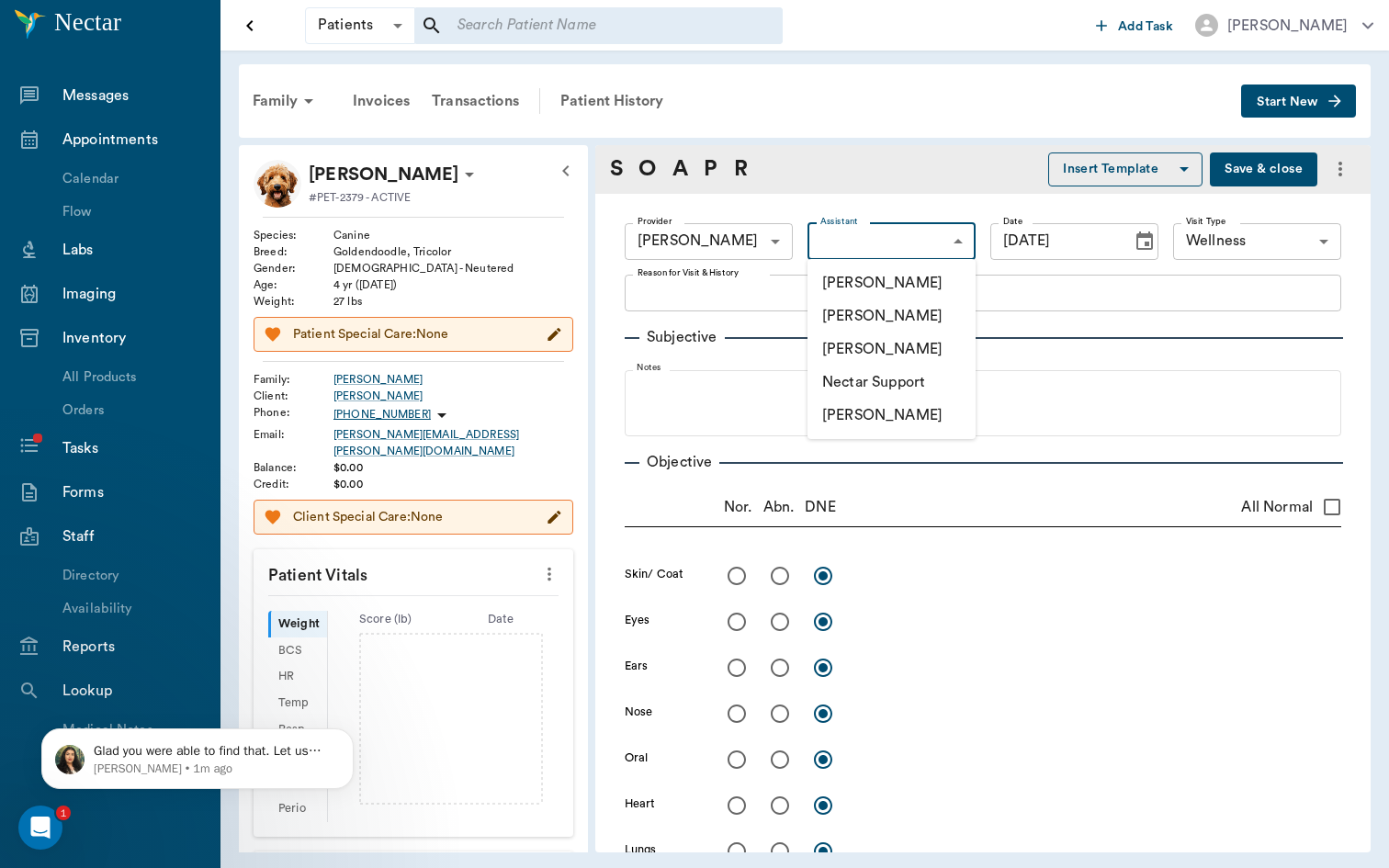 click at bounding box center (694, 434) 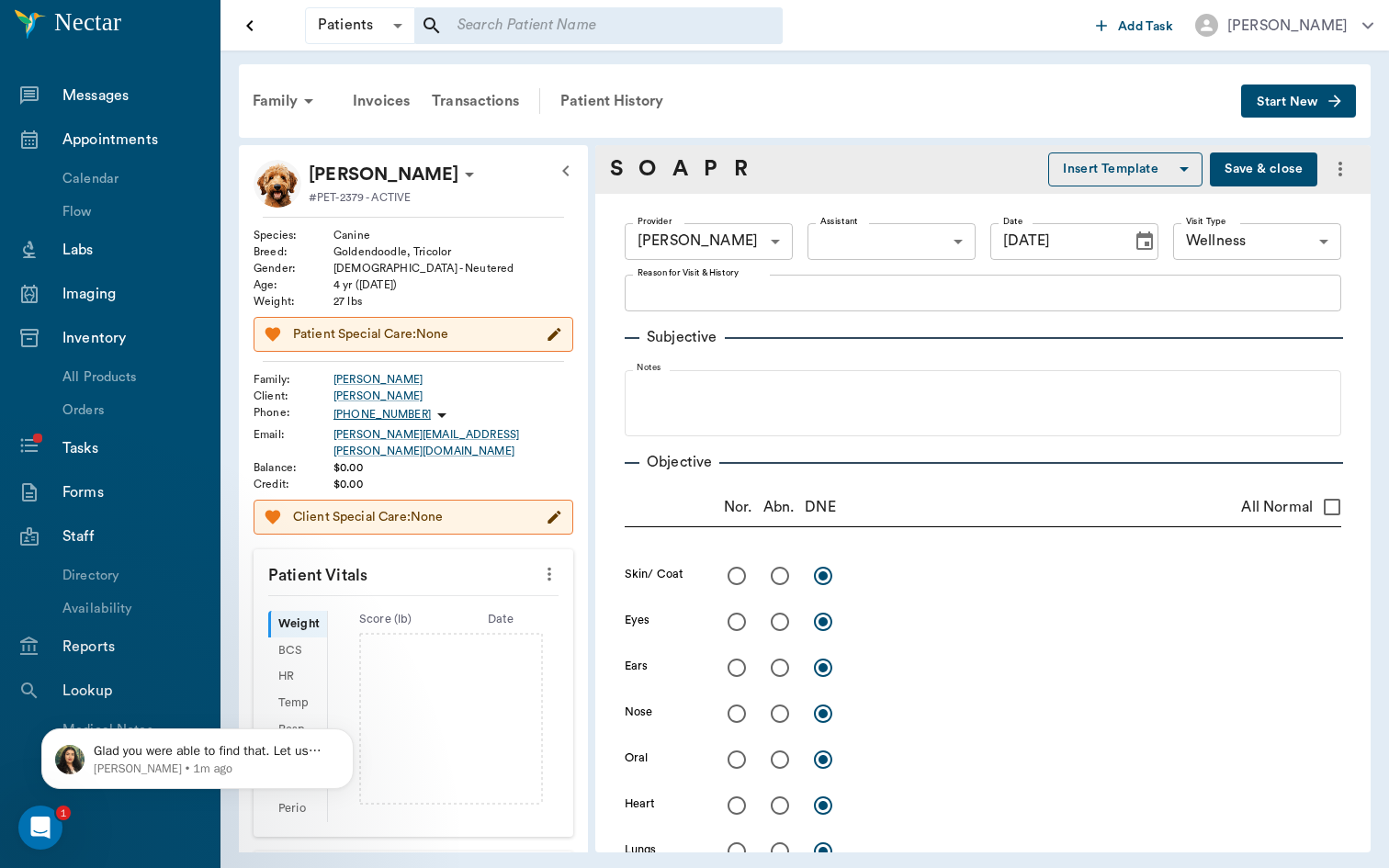 click 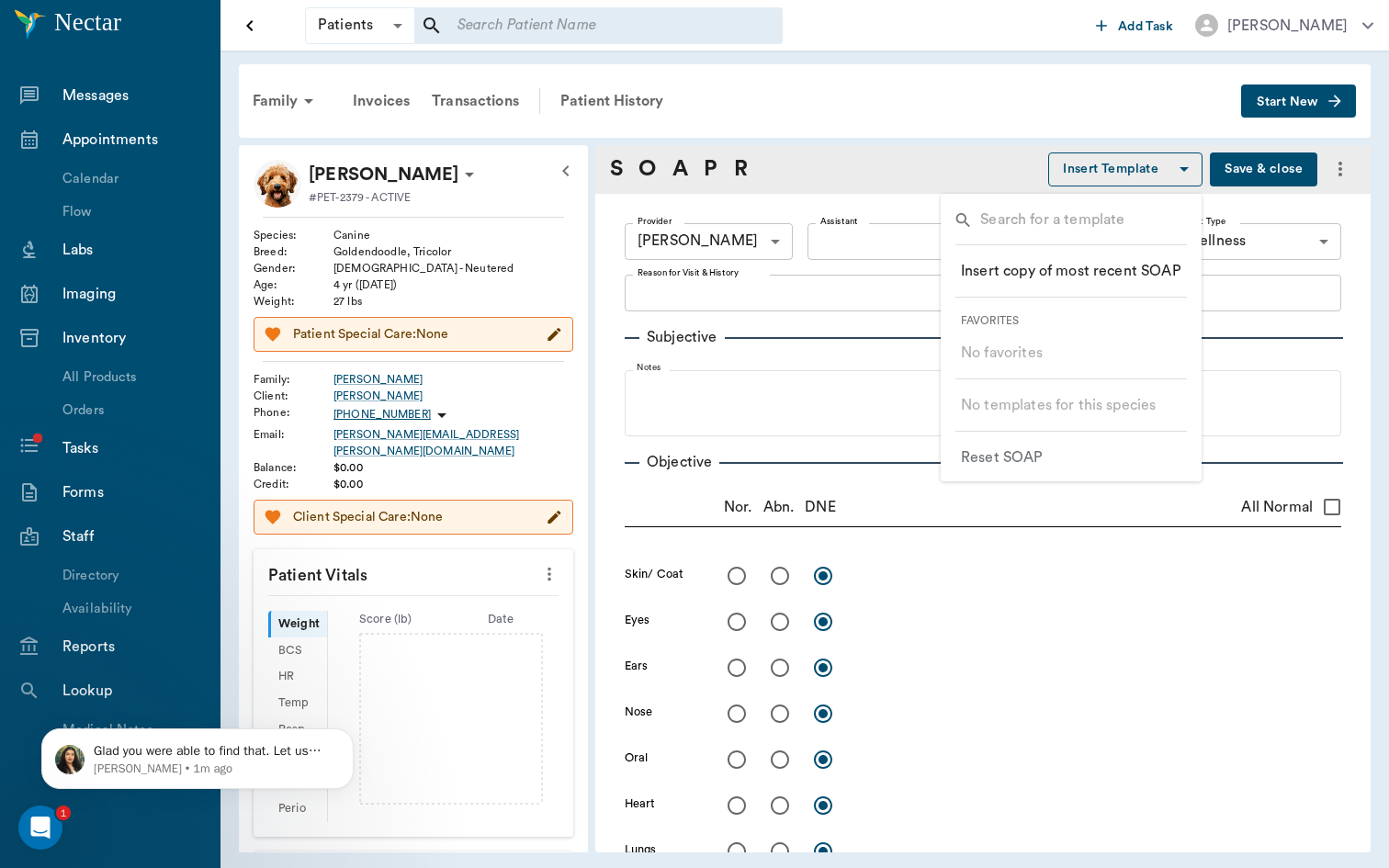 click at bounding box center (694, 434) 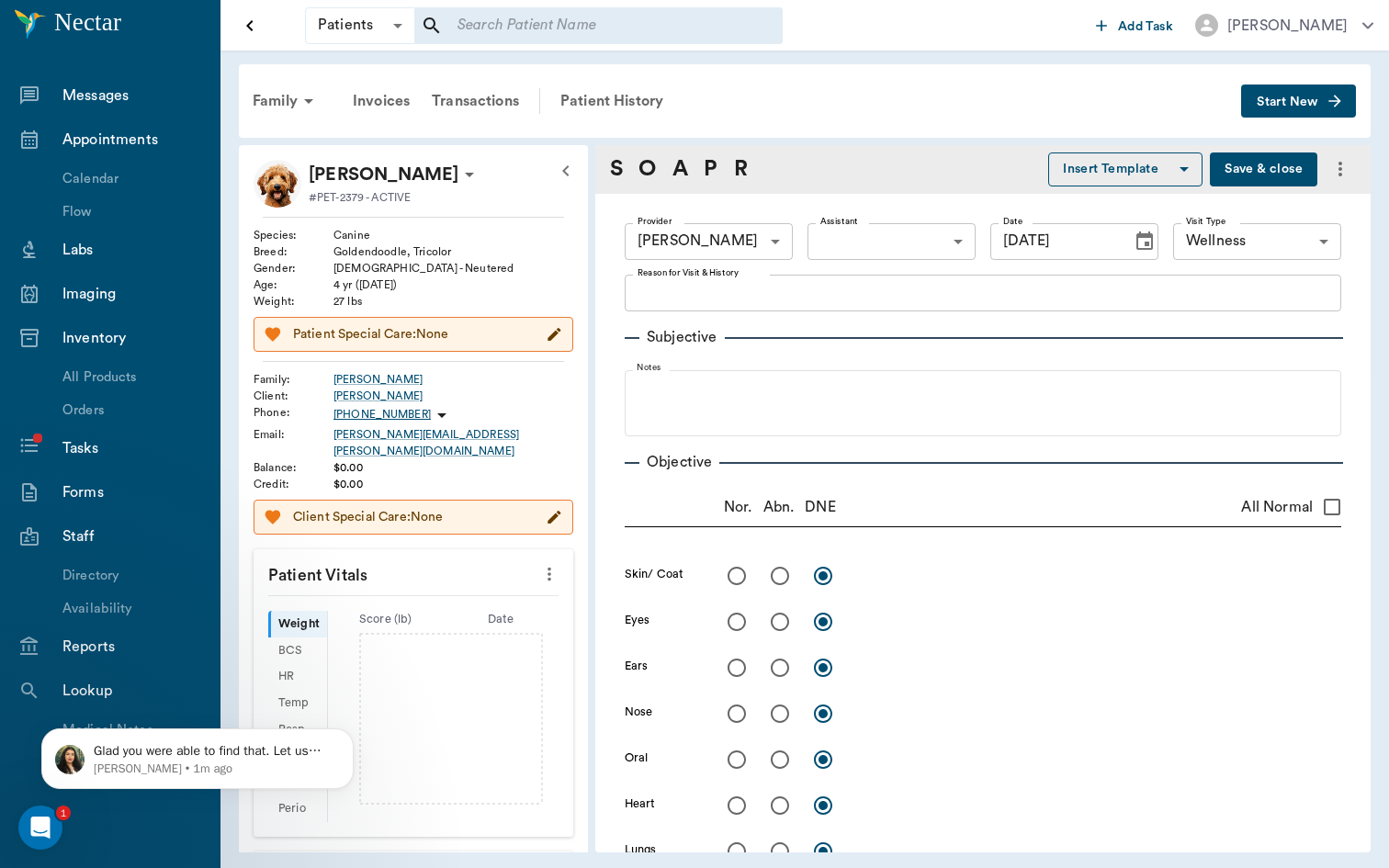 click on "Save & close" at bounding box center [1263, 169] 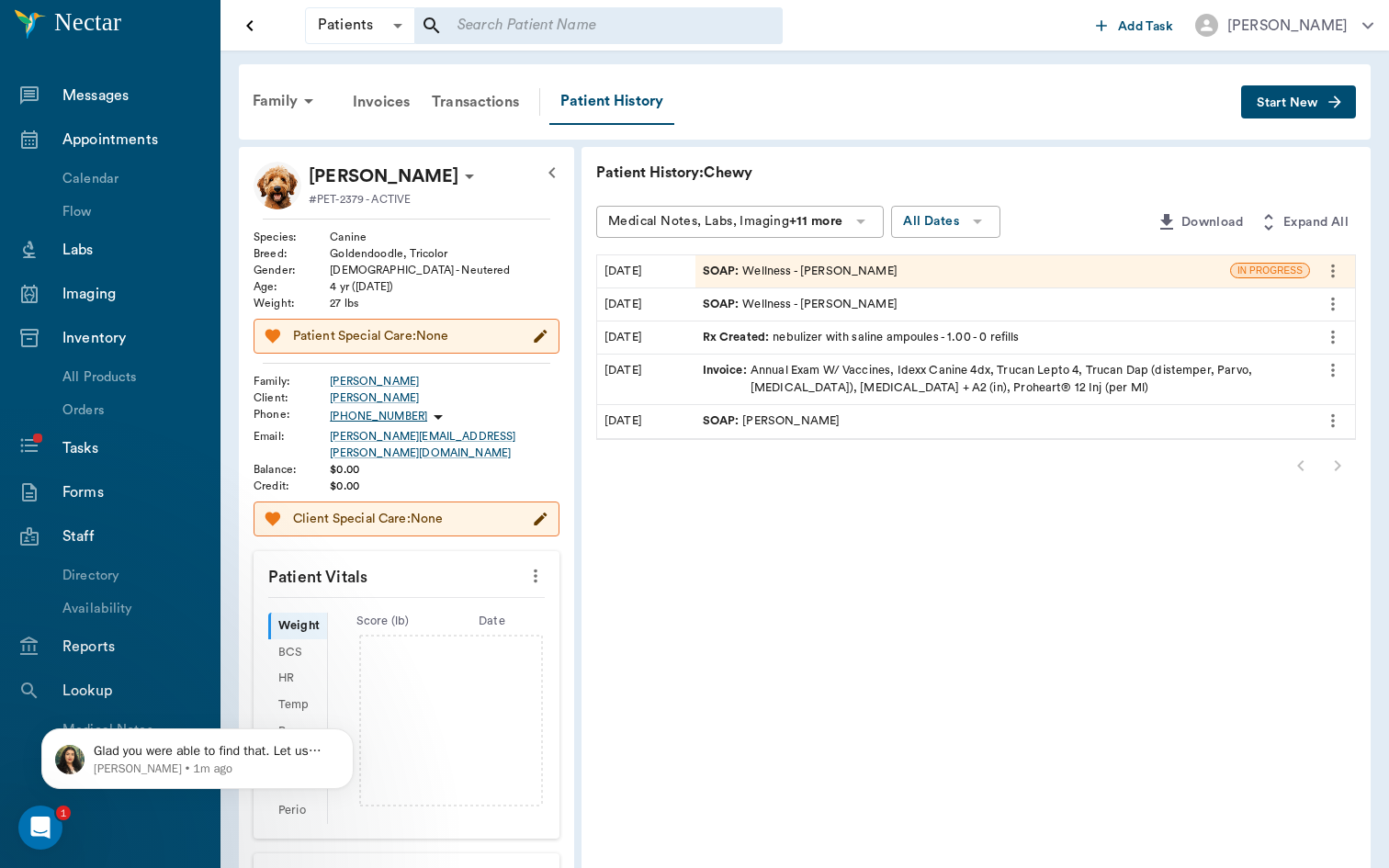 click on "SOAP : Wellness - [PERSON_NAME]" at bounding box center (800, 271) 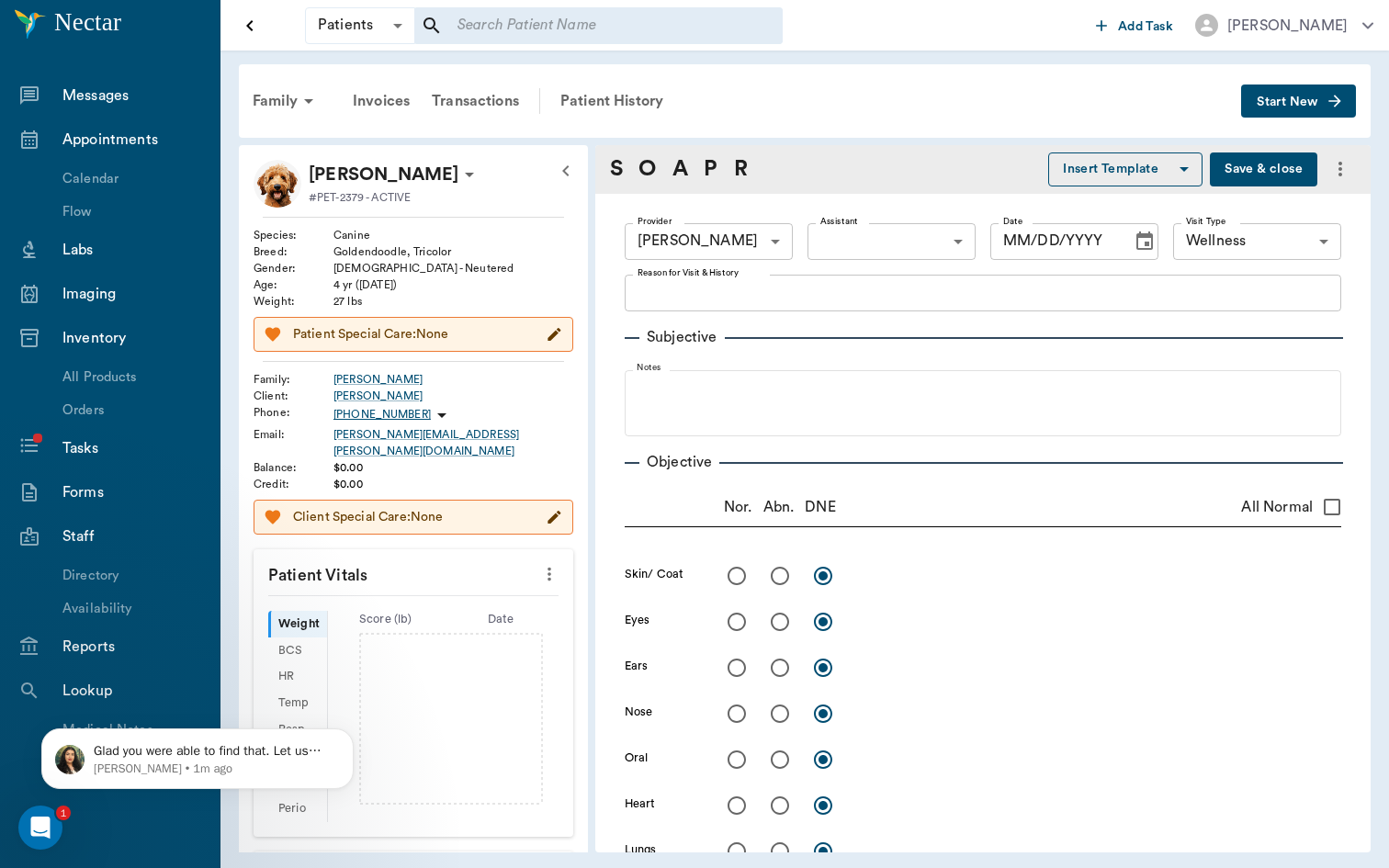 type on "649b3e03b5bc7e03f9326794" 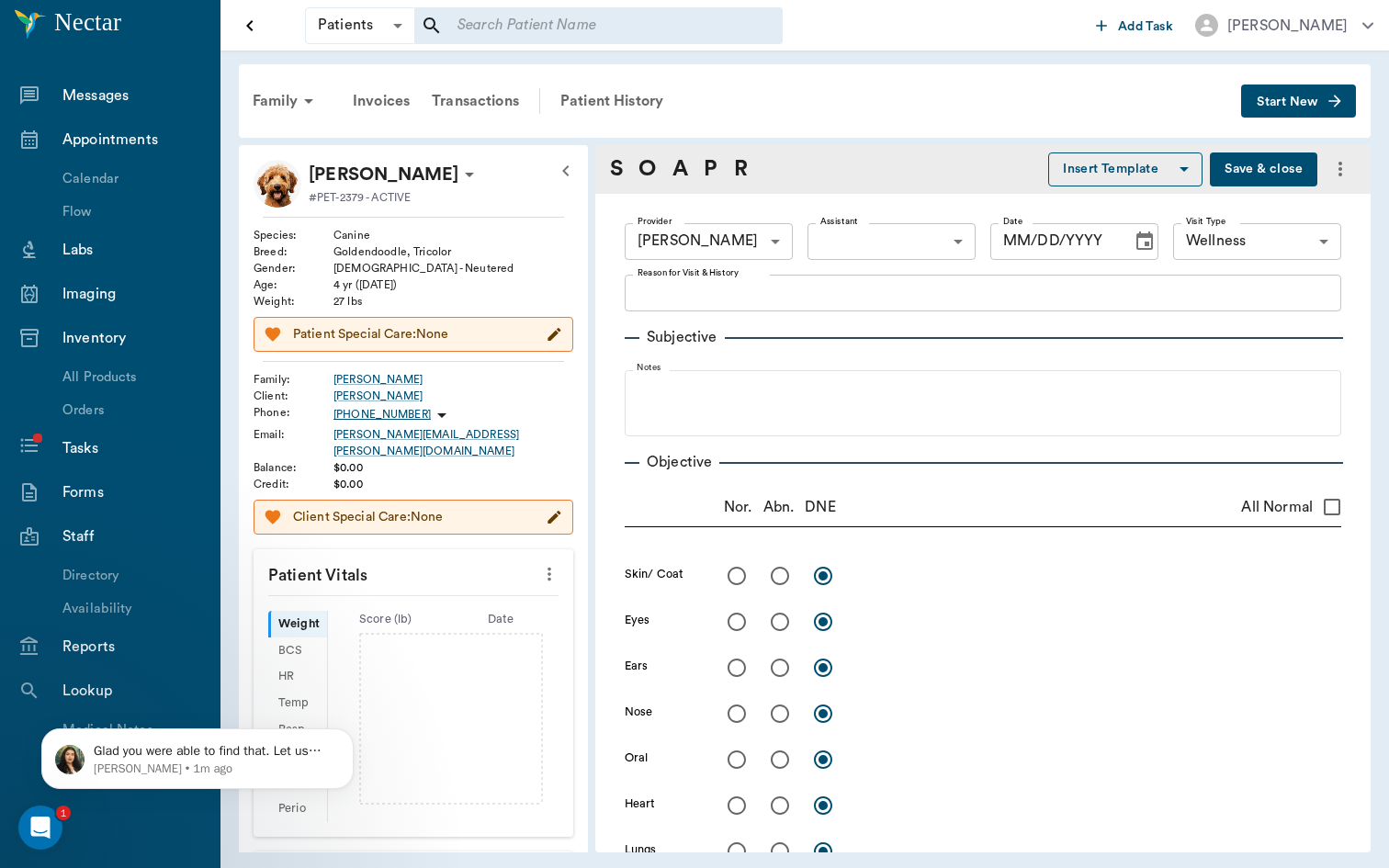 type on "[DATE]" 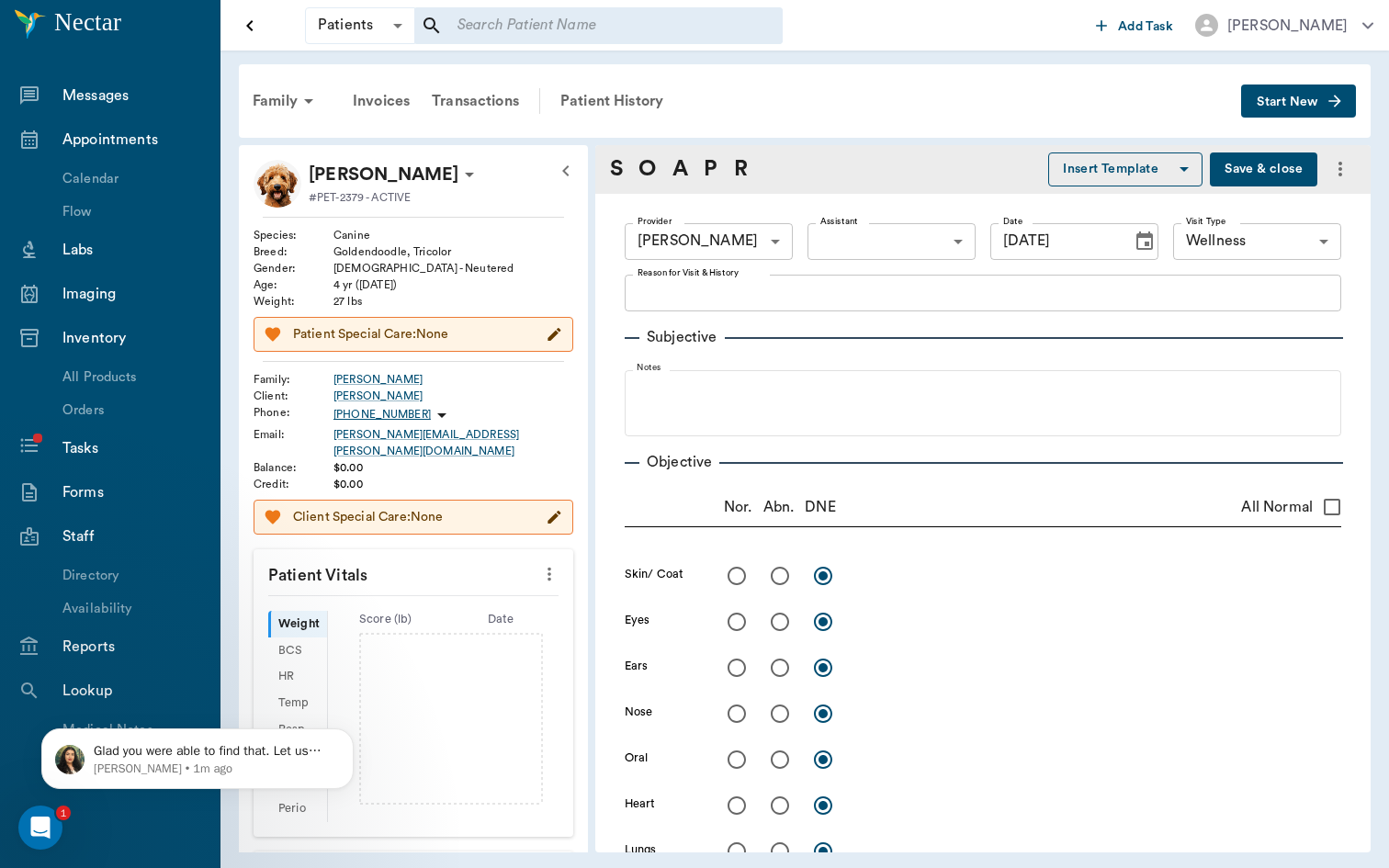 click 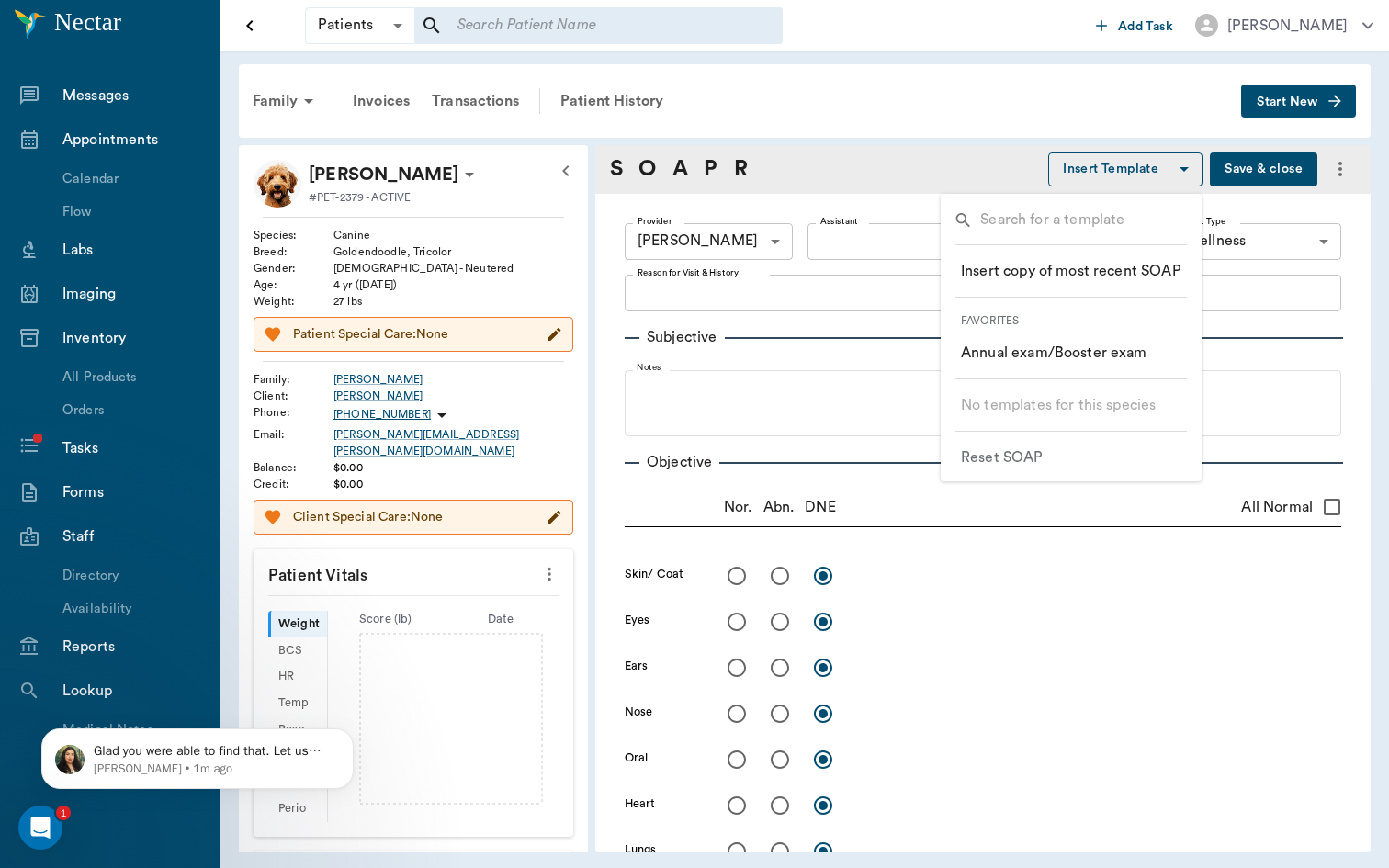 click on "​ Annual exam/Booster exam" at bounding box center (1054, 353) 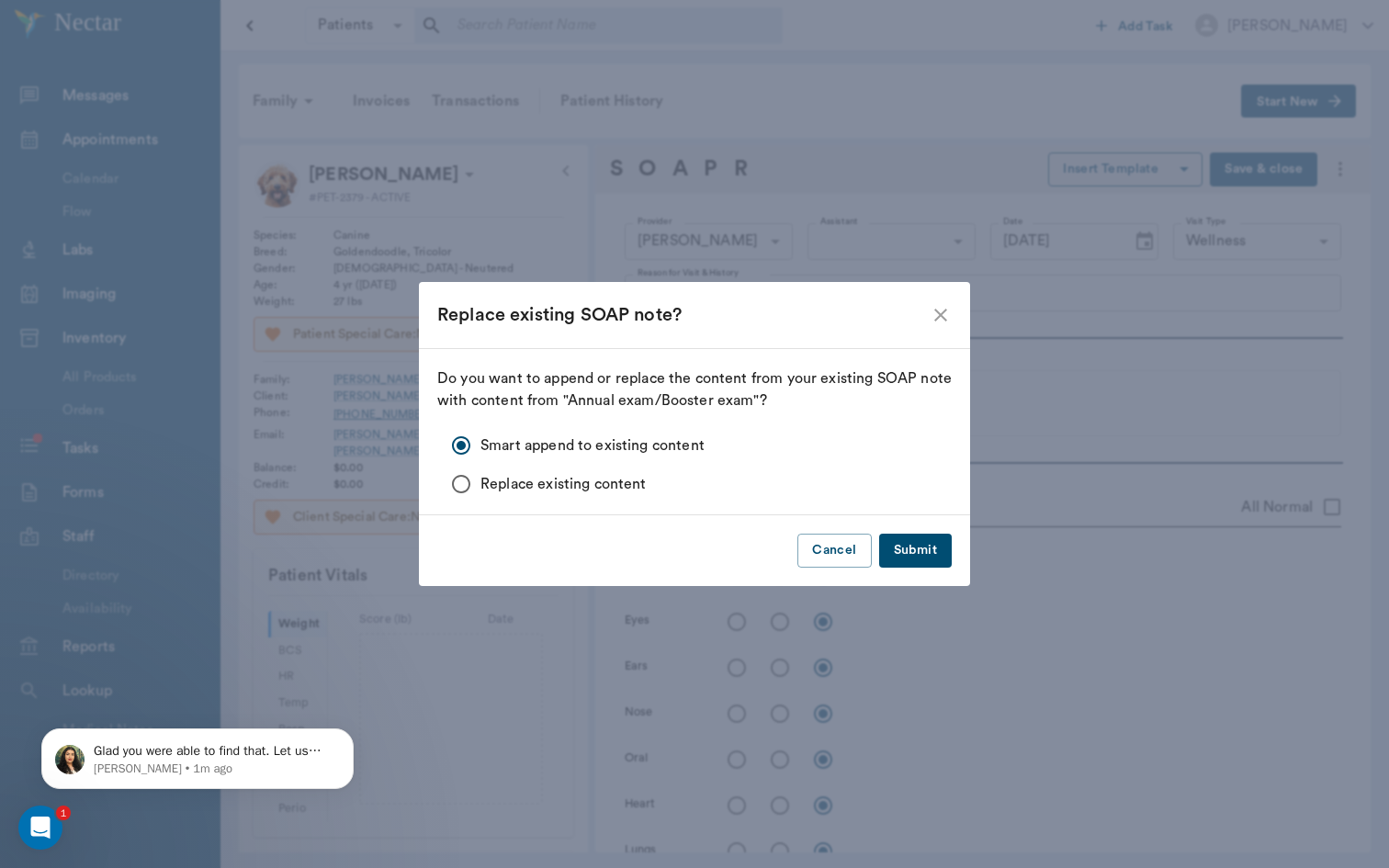 click on "Submit" at bounding box center [915, 550] 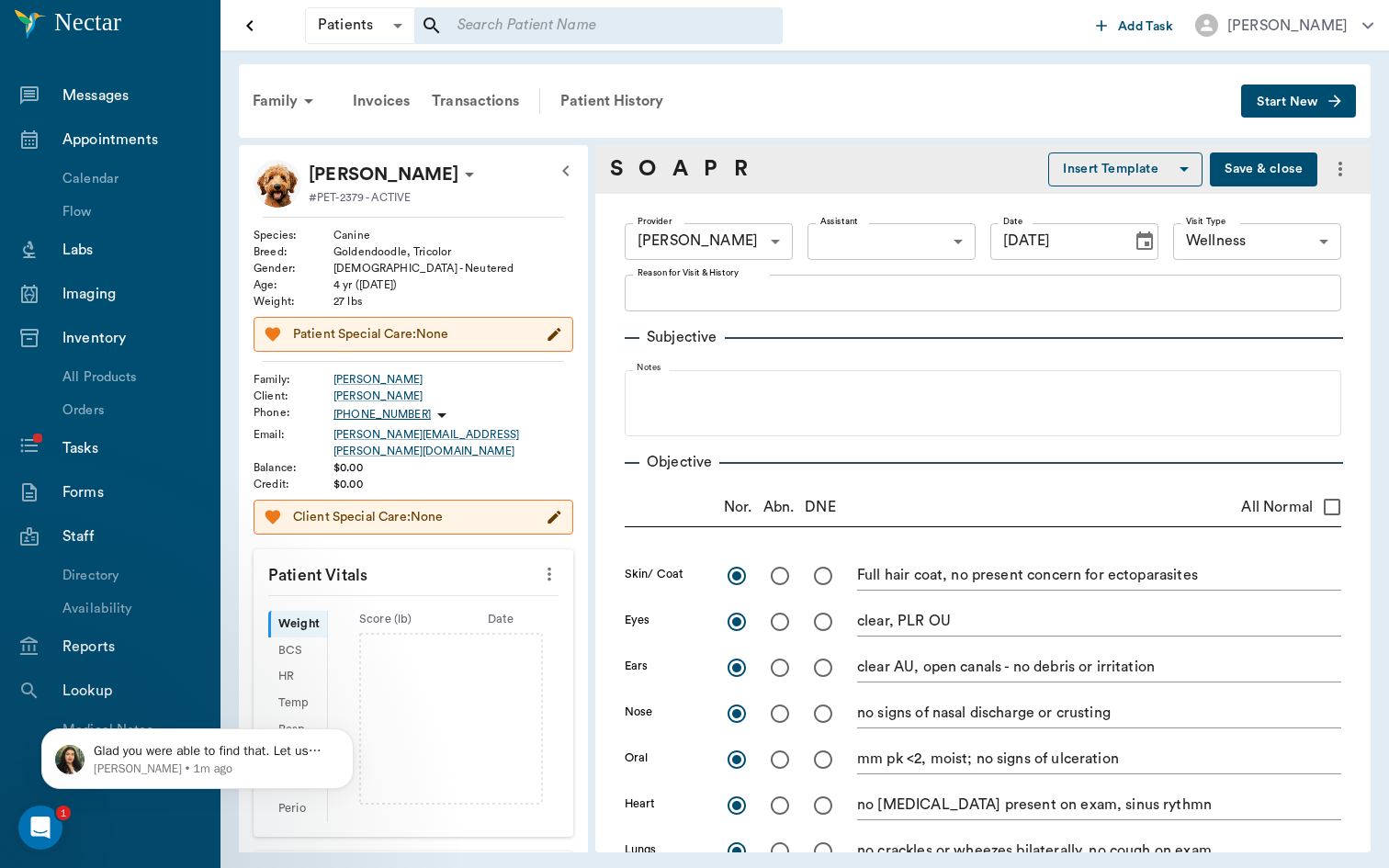 radio on "true" 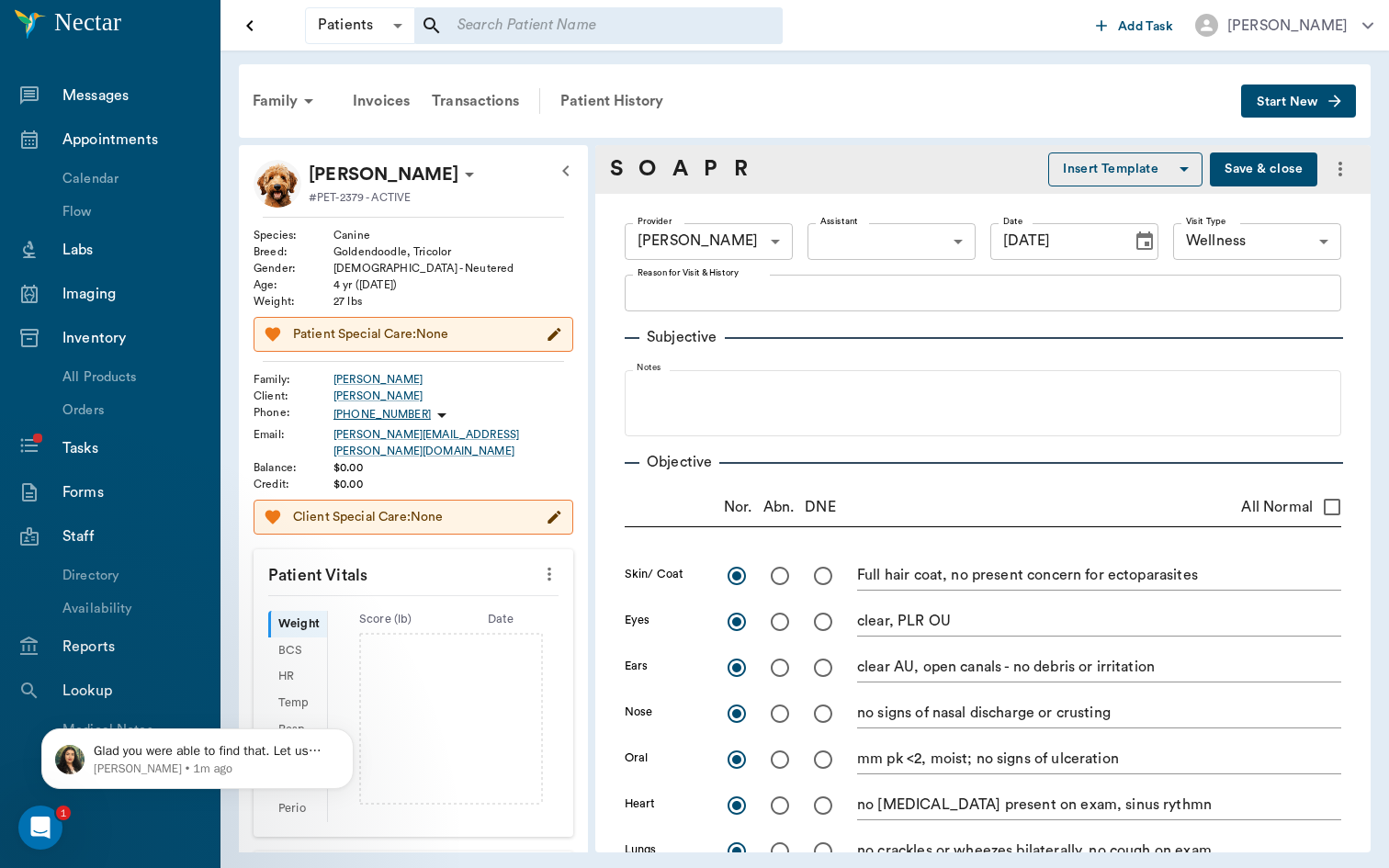 type on "Full hair coat, no present concern for ectoparasites" 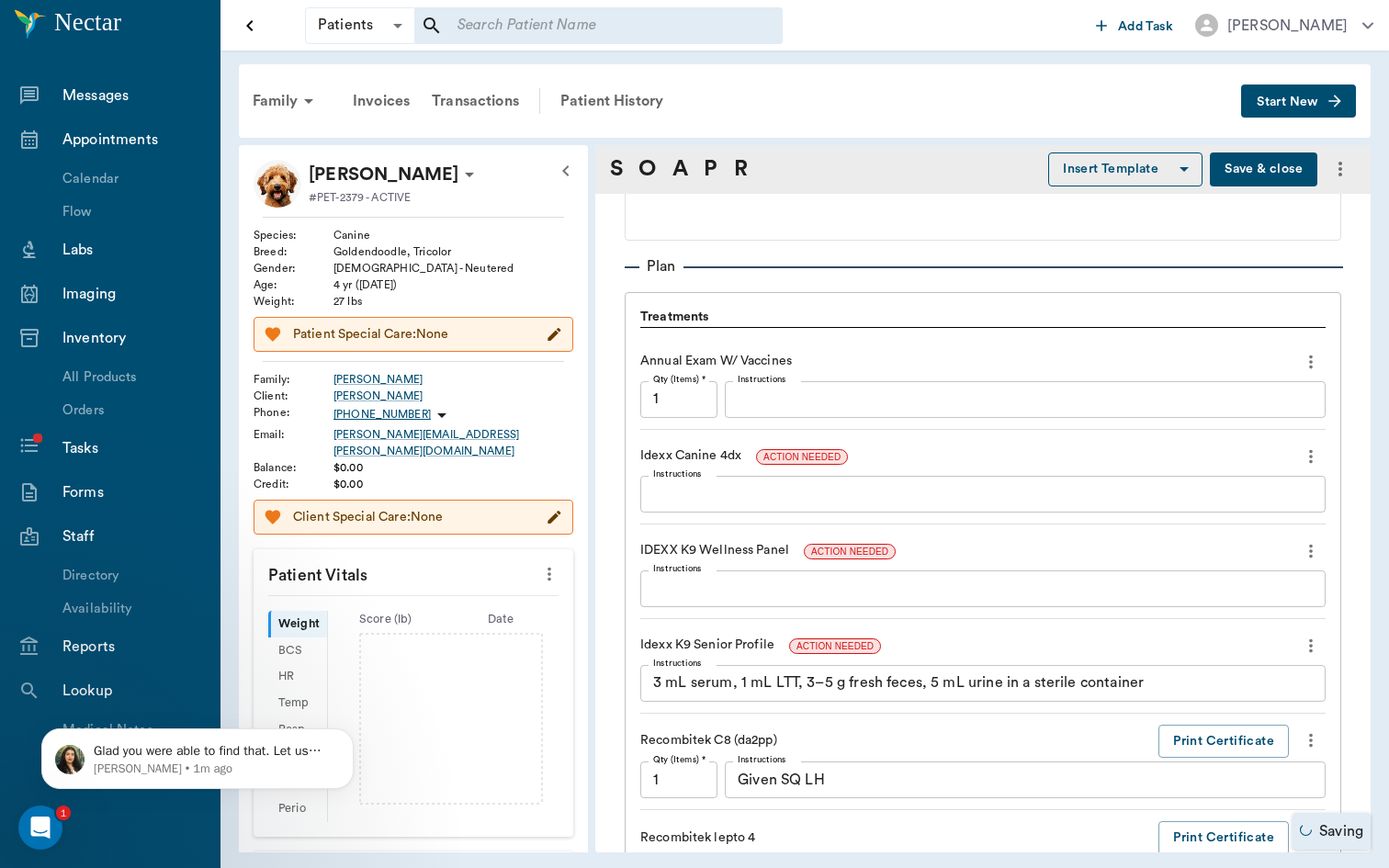 scroll, scrollTop: 1177, scrollLeft: 0, axis: vertical 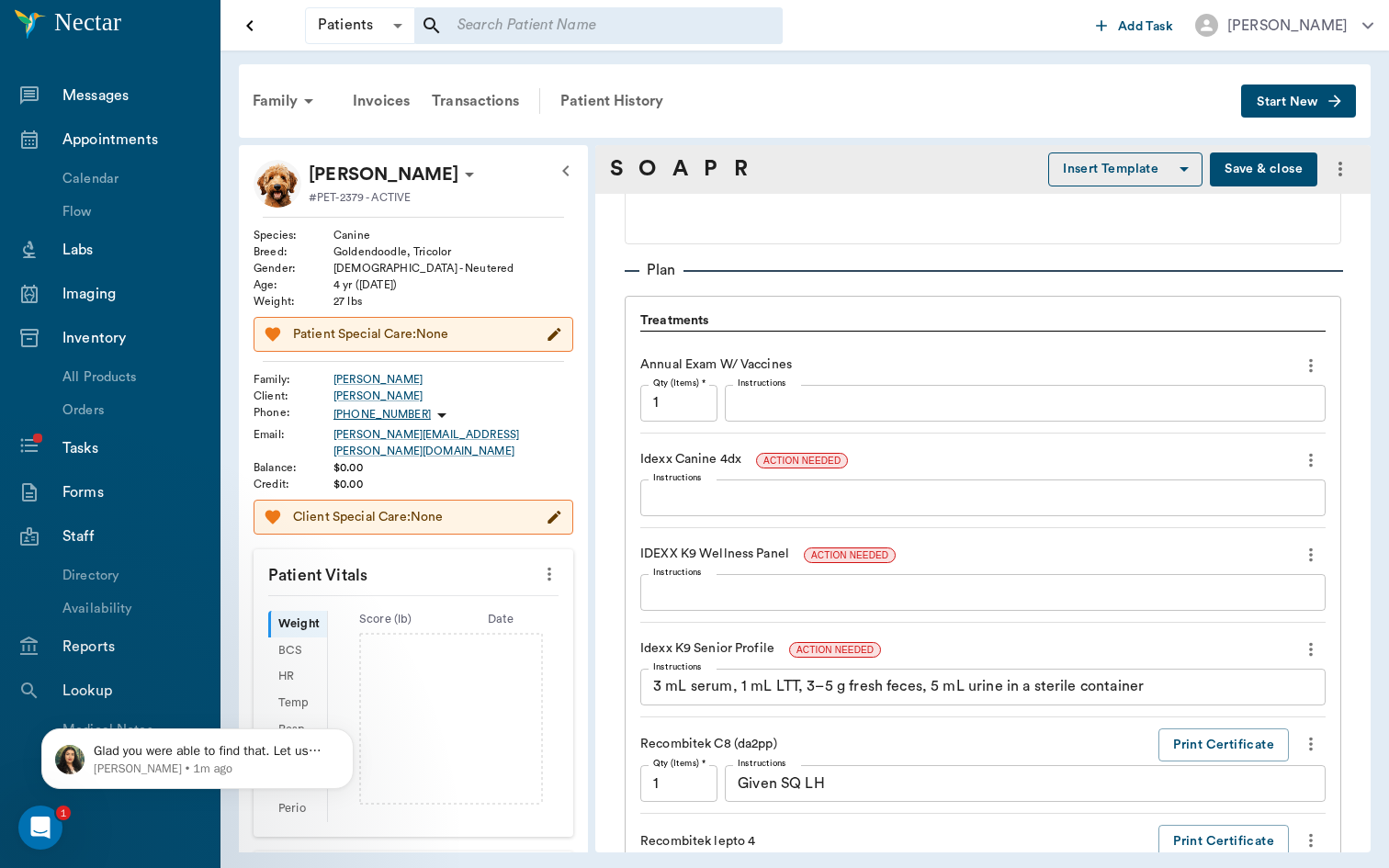 click 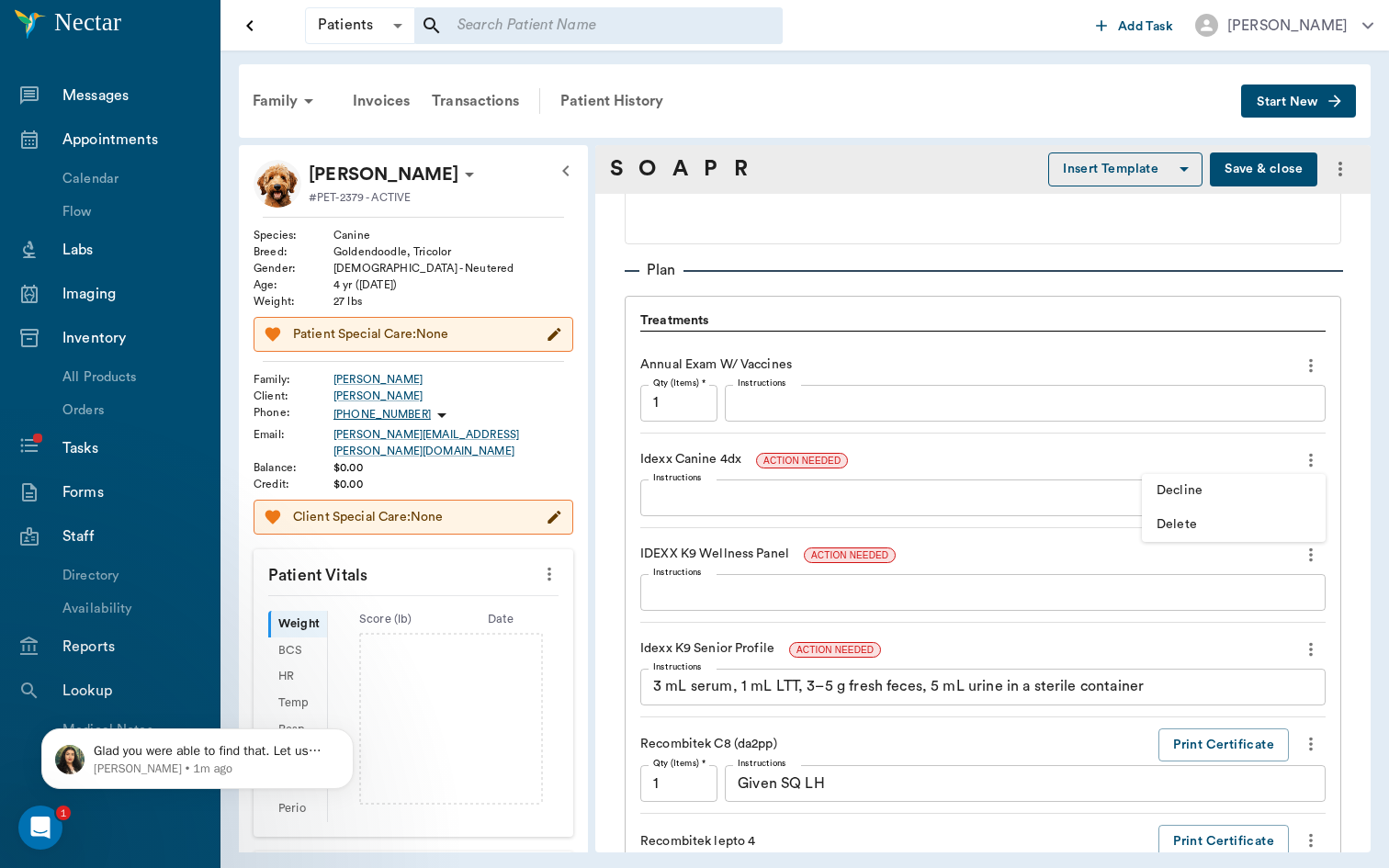 click at bounding box center (694, 434) 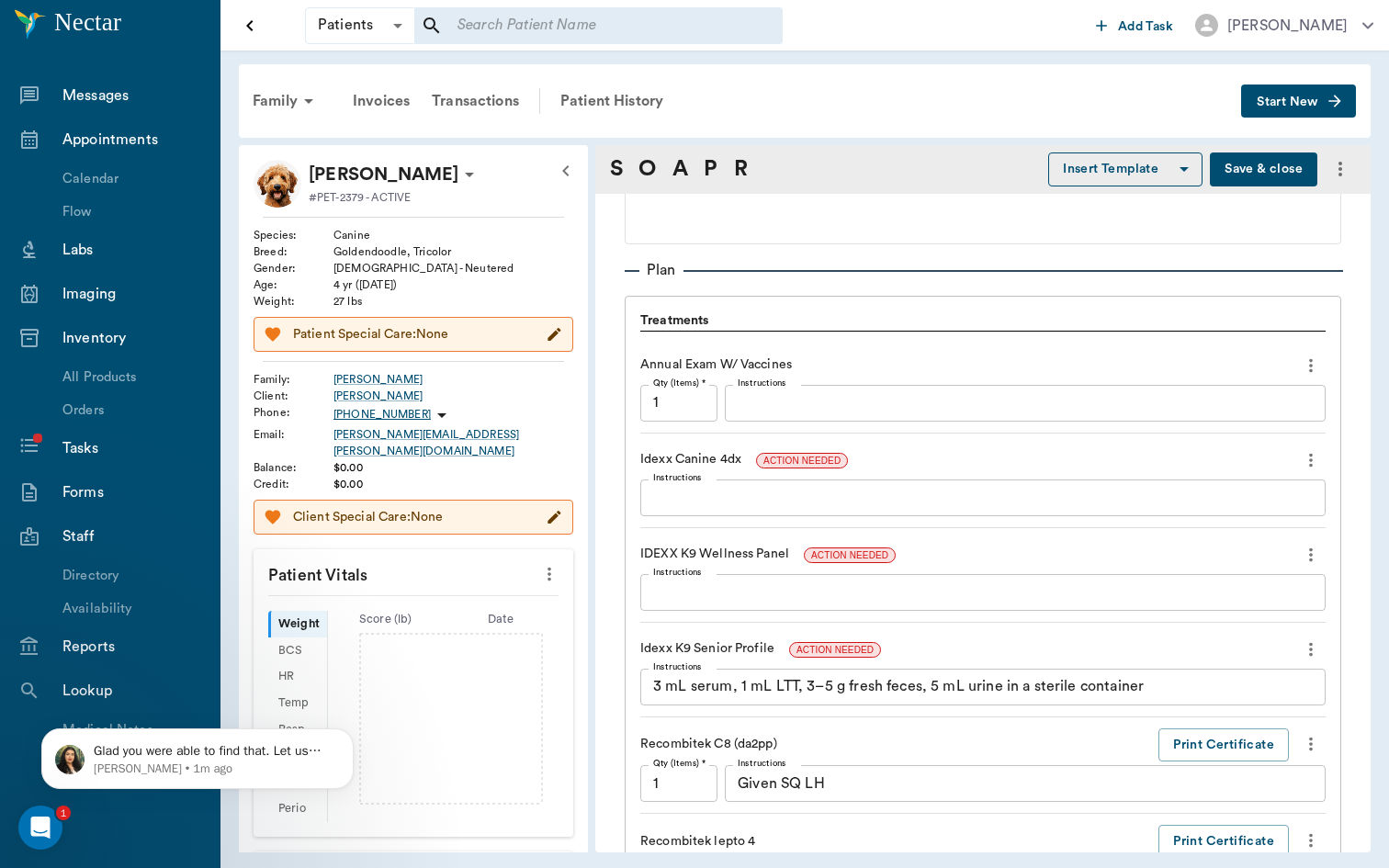 click 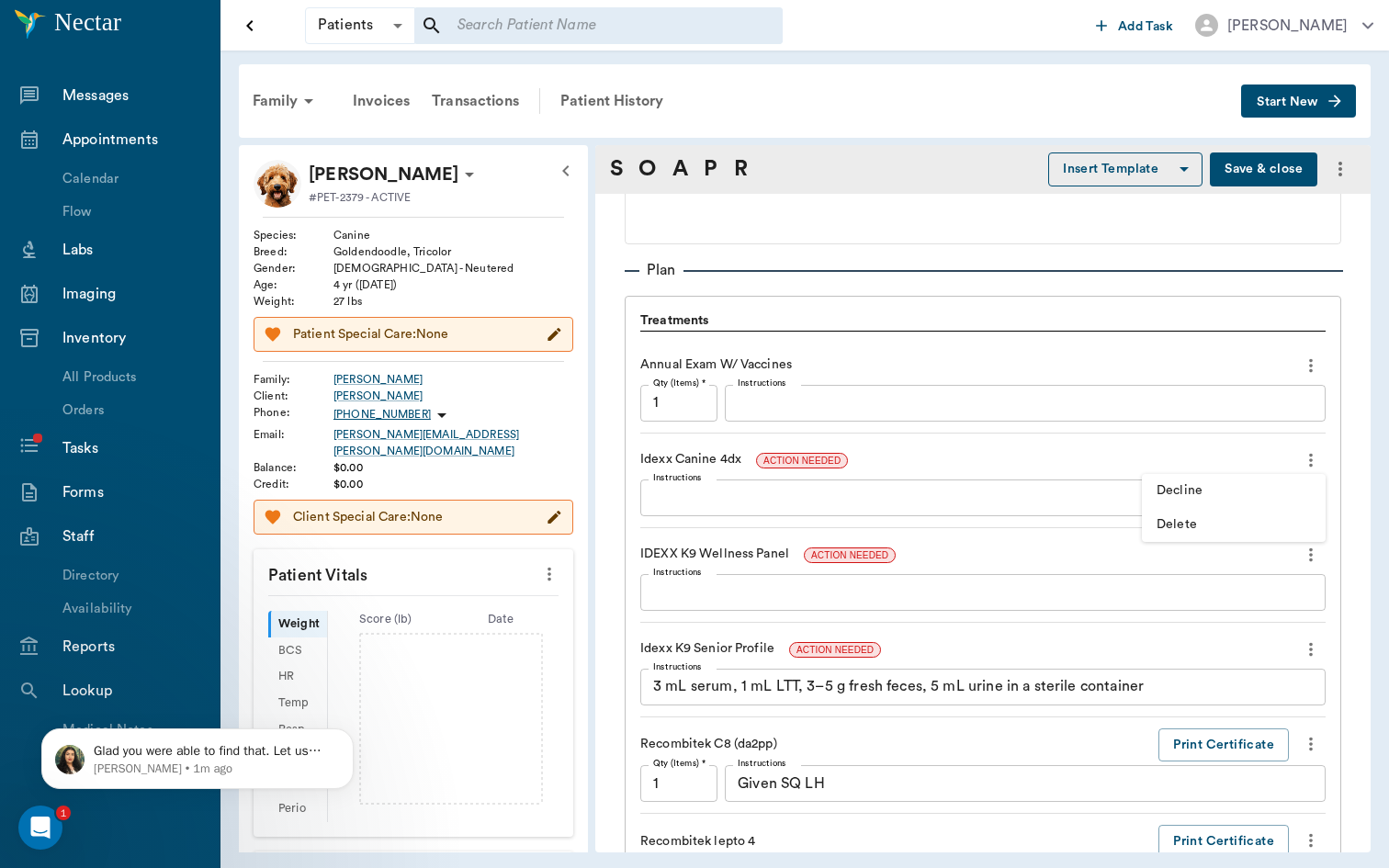 click at bounding box center [694, 434] 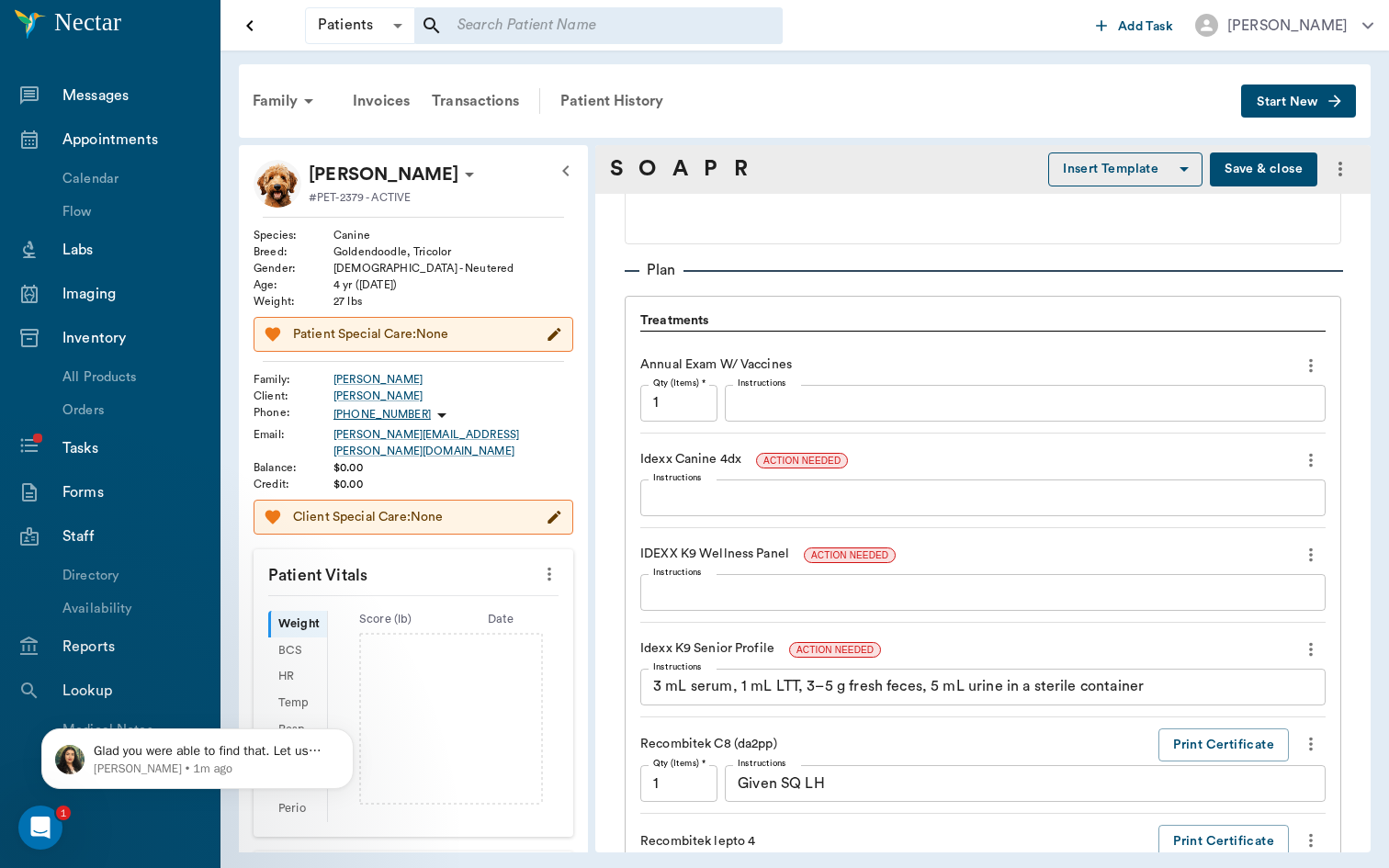 click at bounding box center (1311, 555) 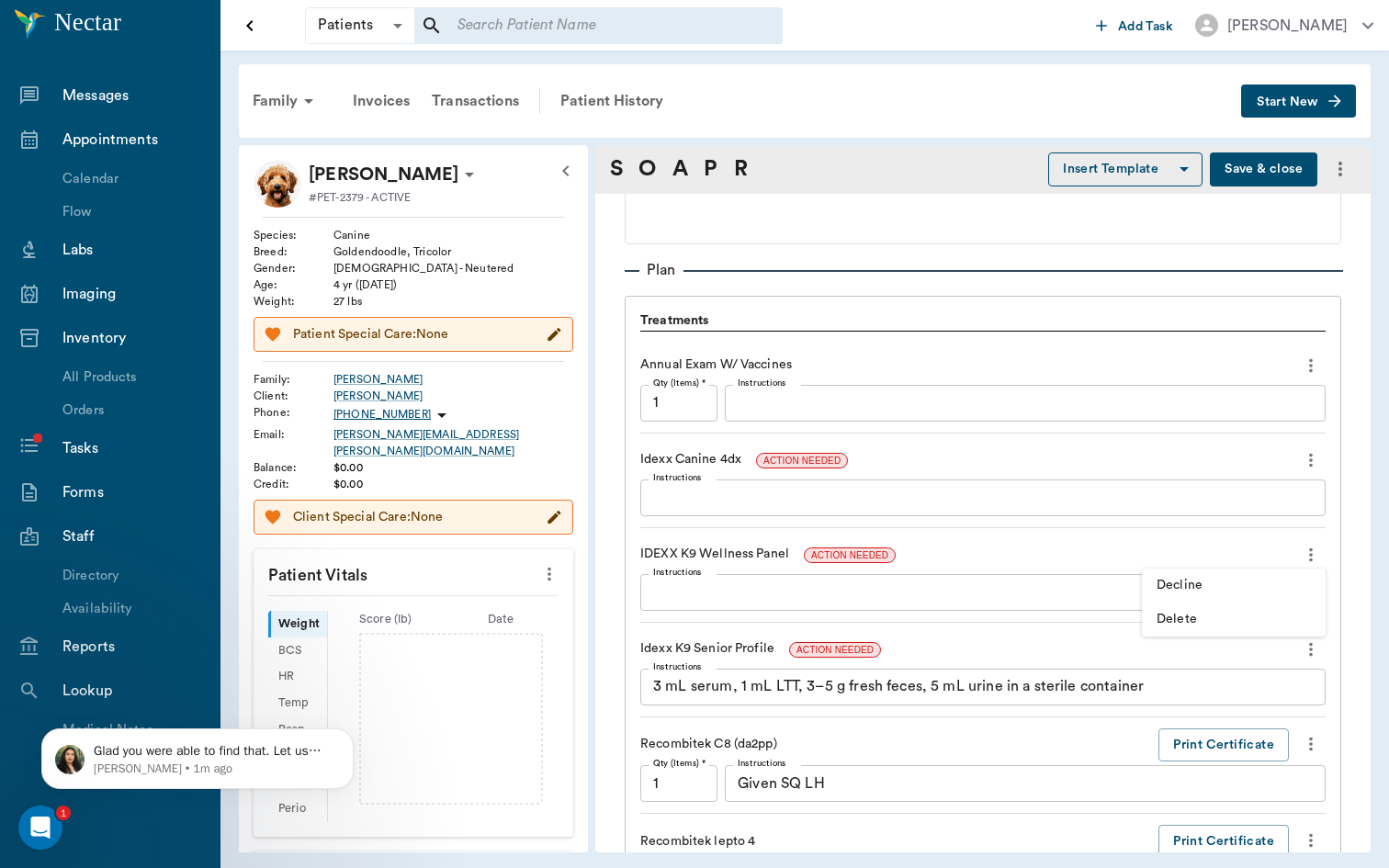 click on "Delete" at bounding box center (1234, 619) 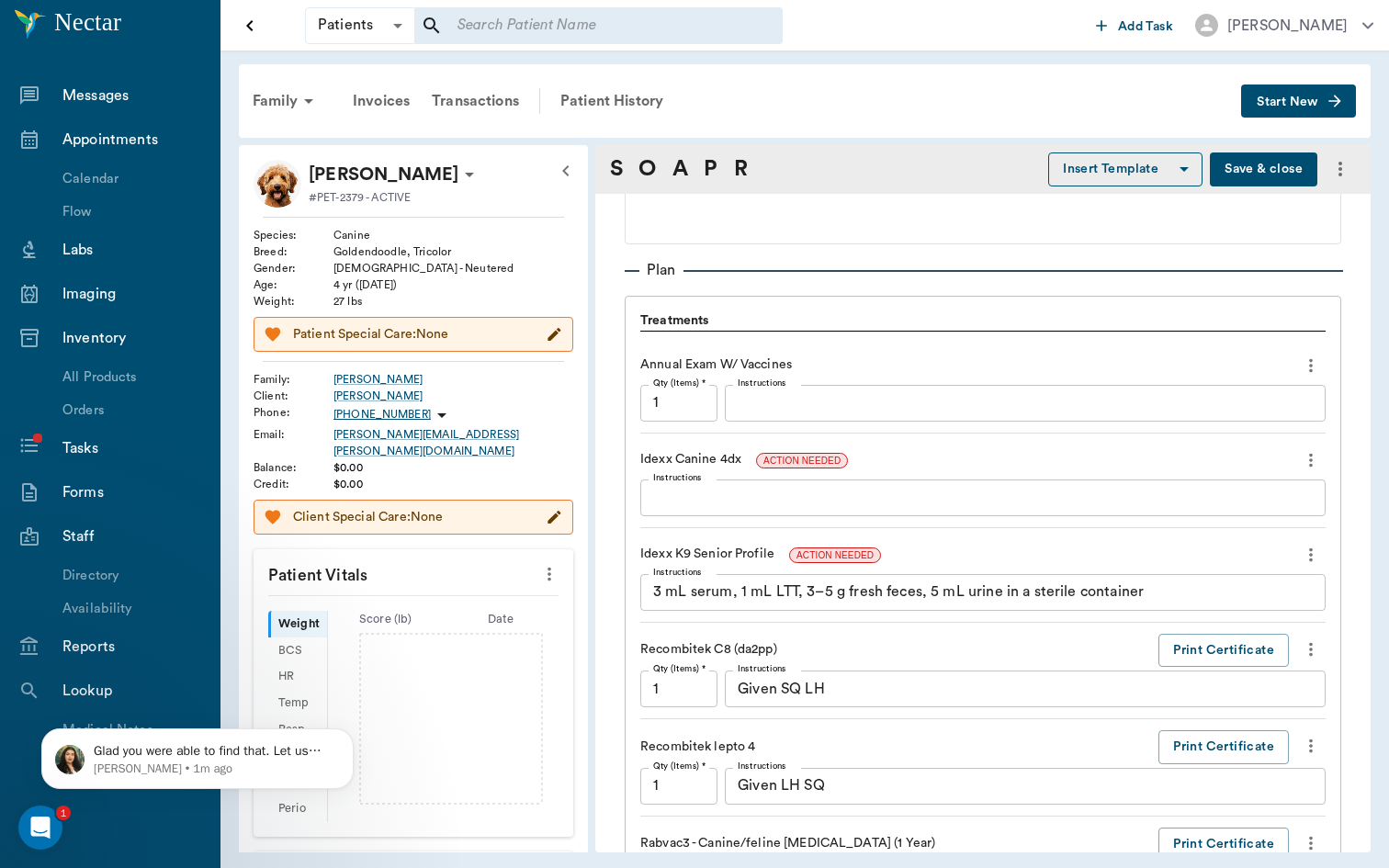 click 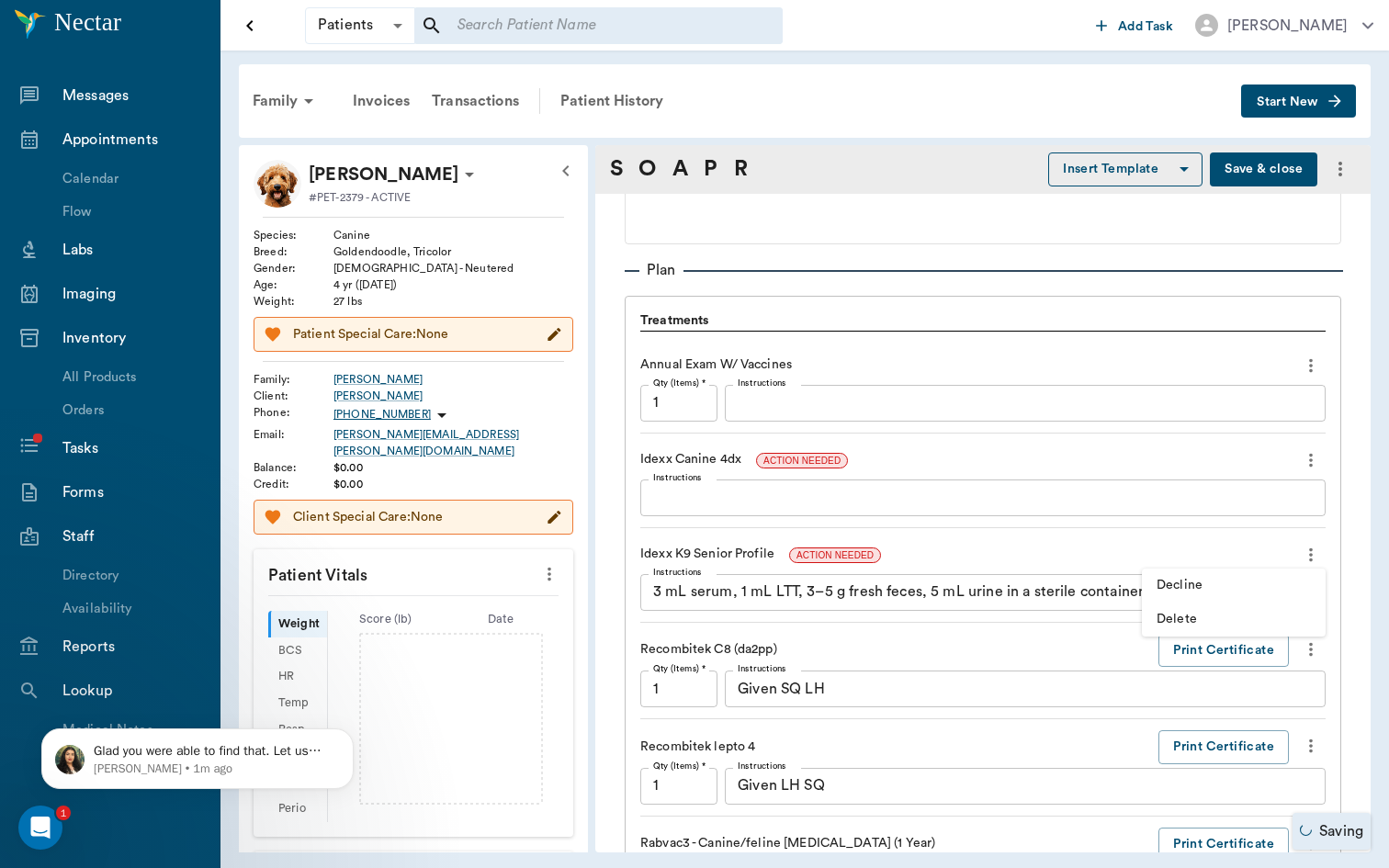 click on "Delete" at bounding box center (1234, 619) 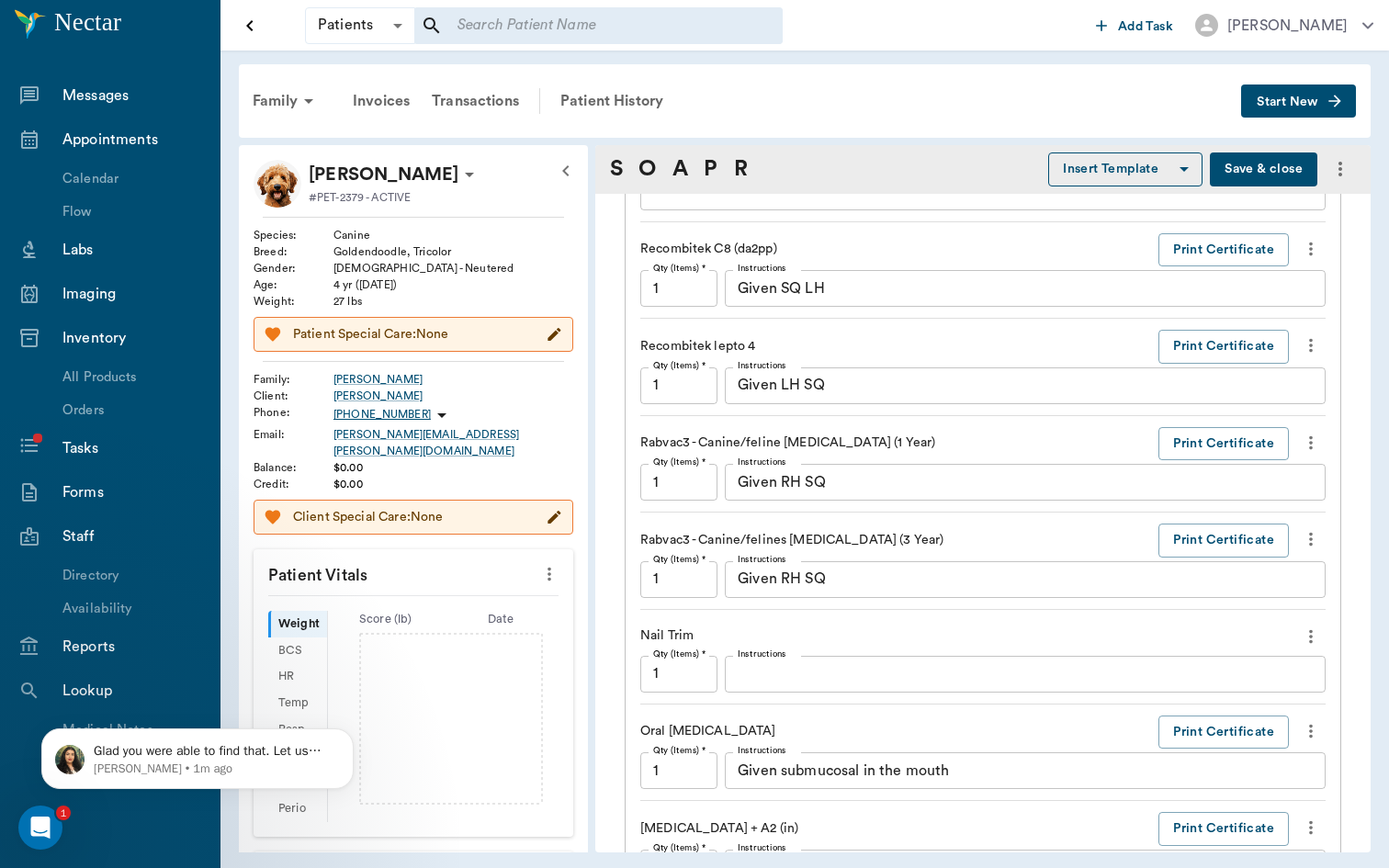 scroll, scrollTop: 1494, scrollLeft: 0, axis: vertical 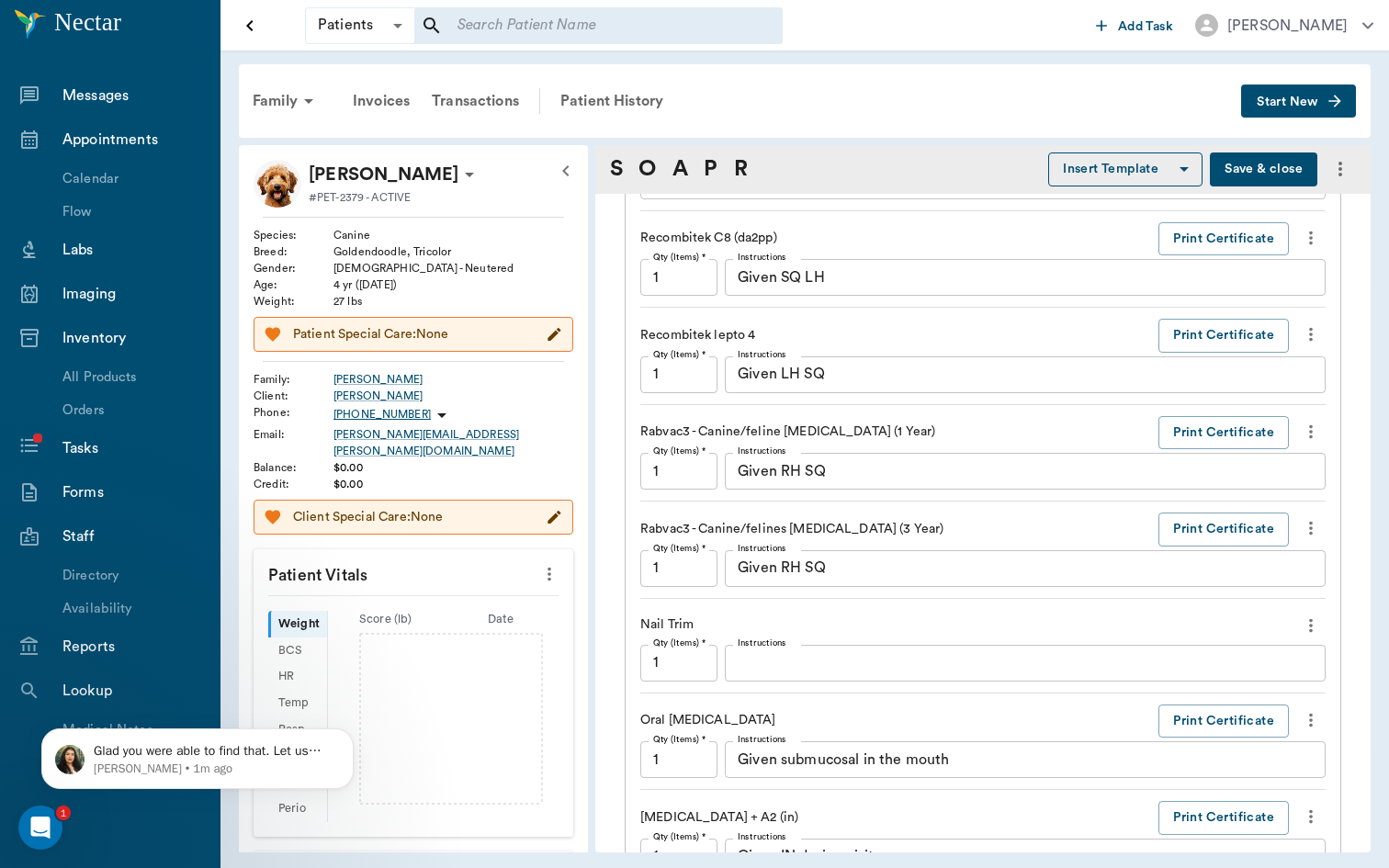 click 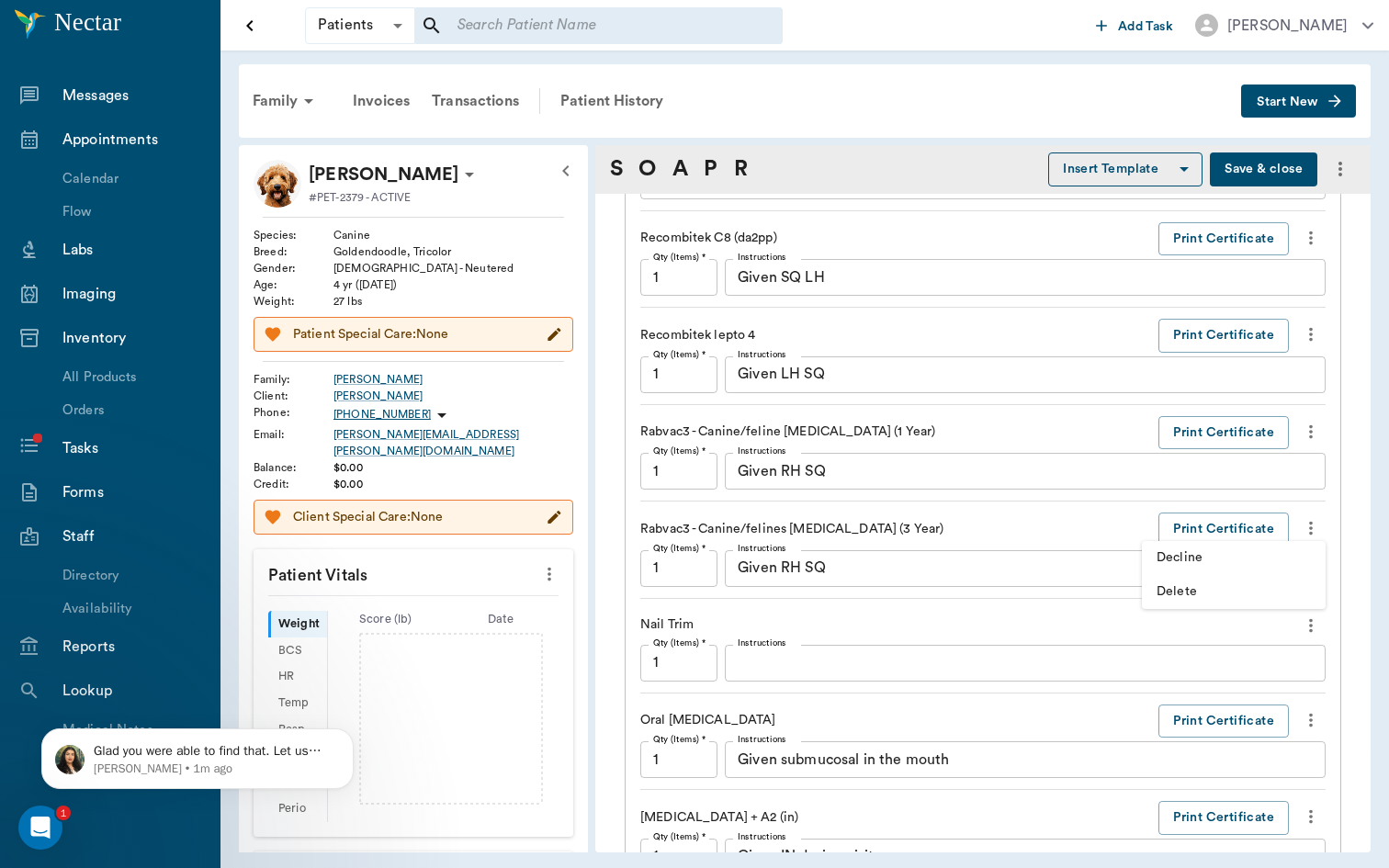 click at bounding box center (694, 434) 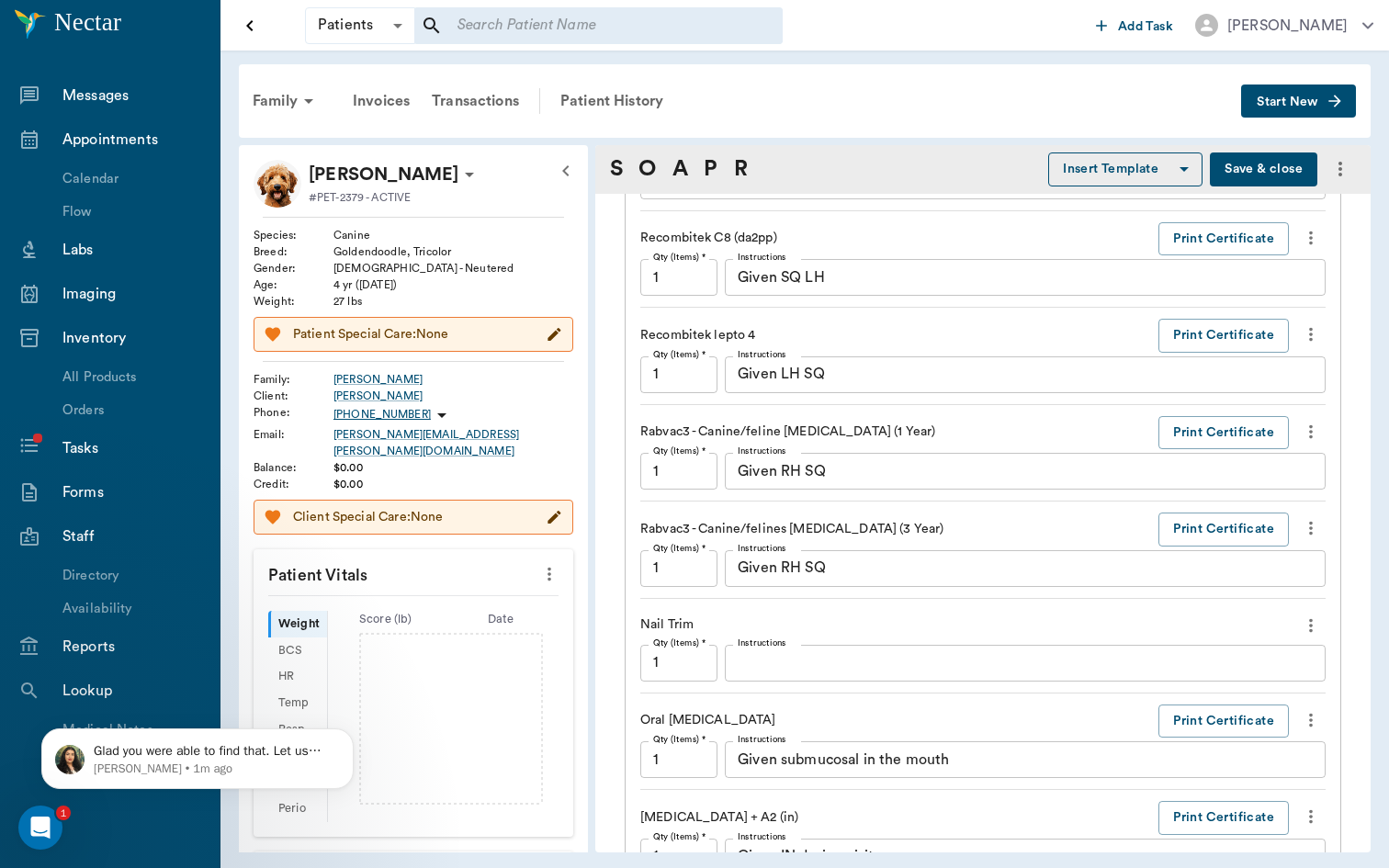 click 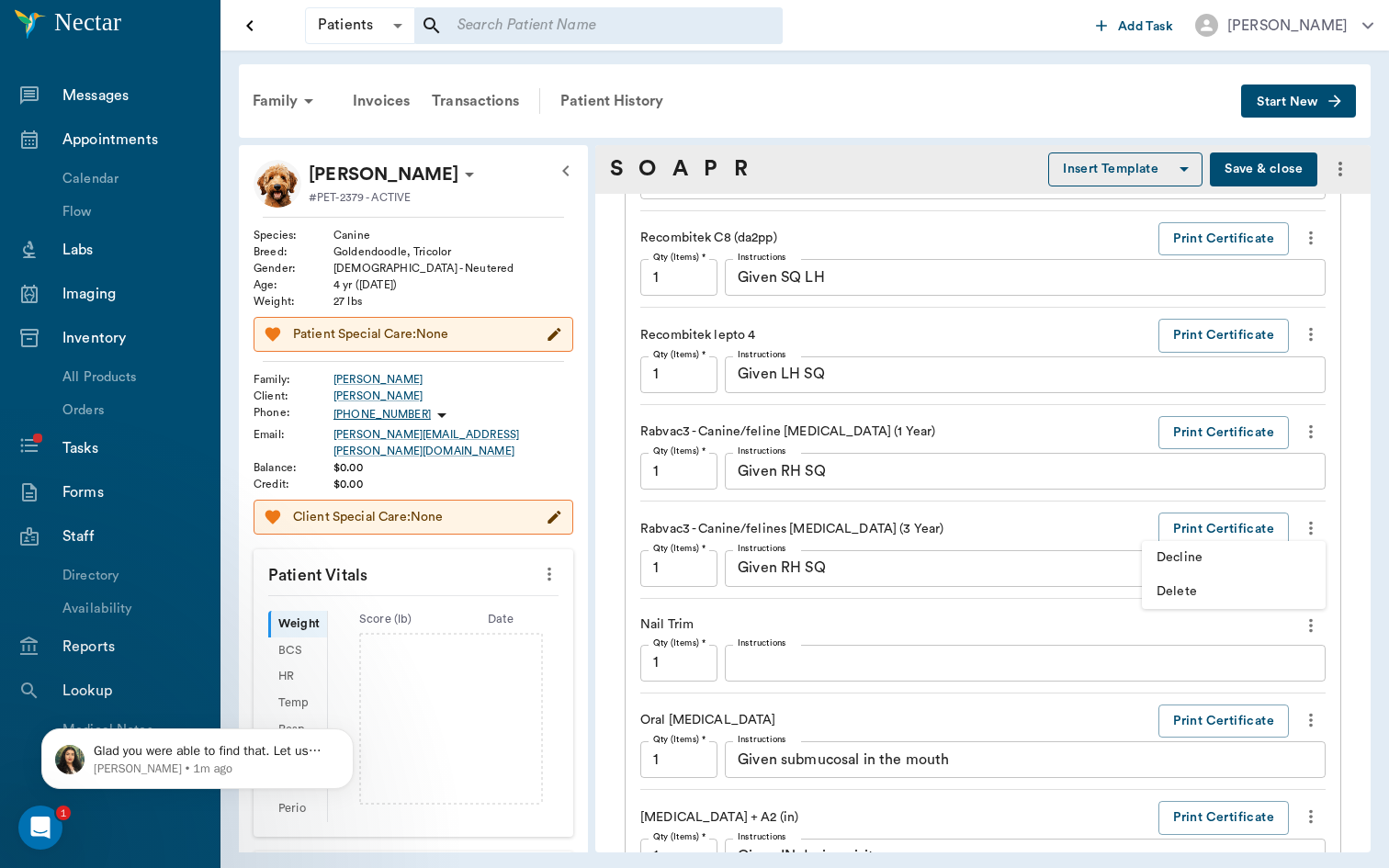 click on "Delete" at bounding box center [1234, 592] 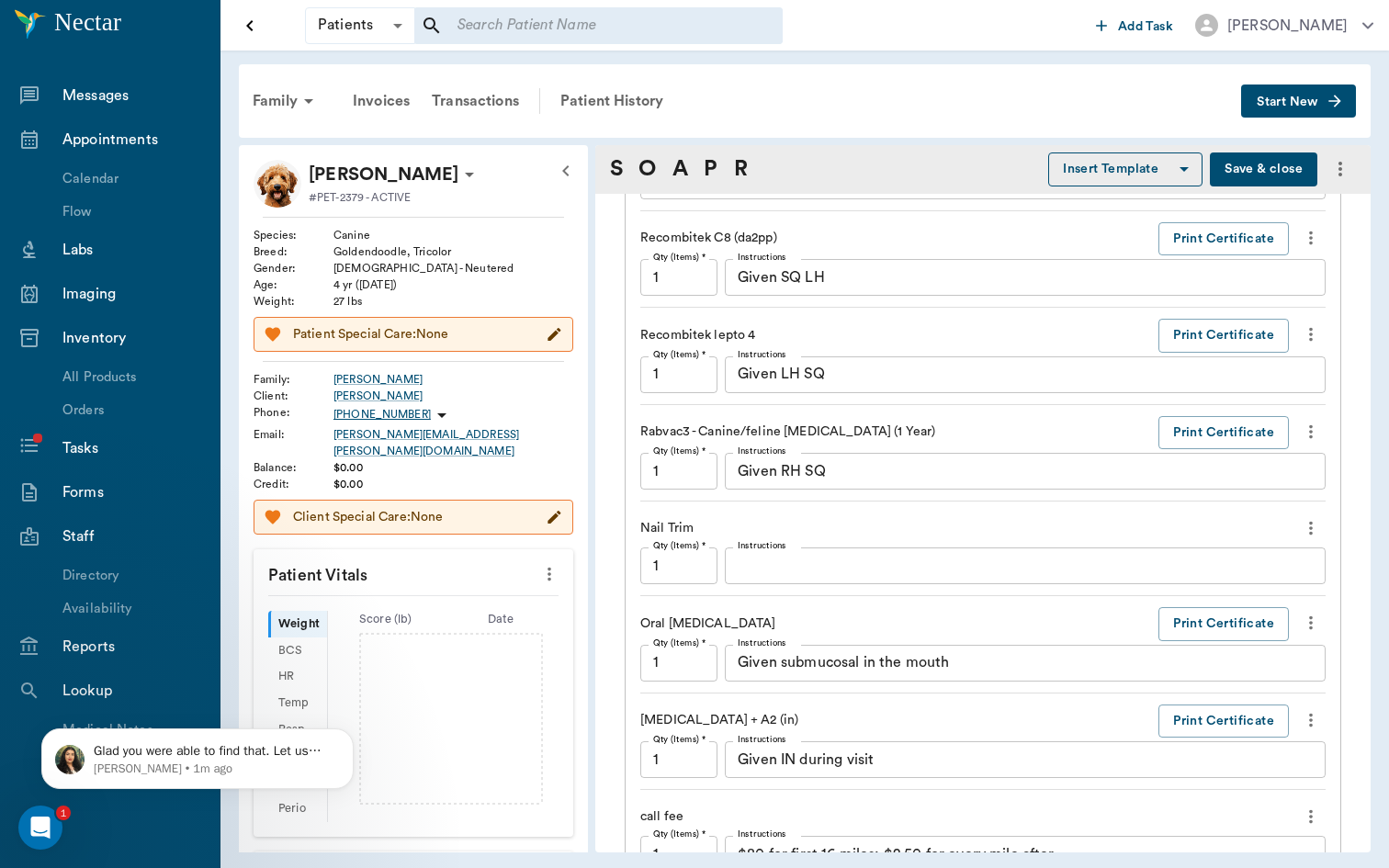 click 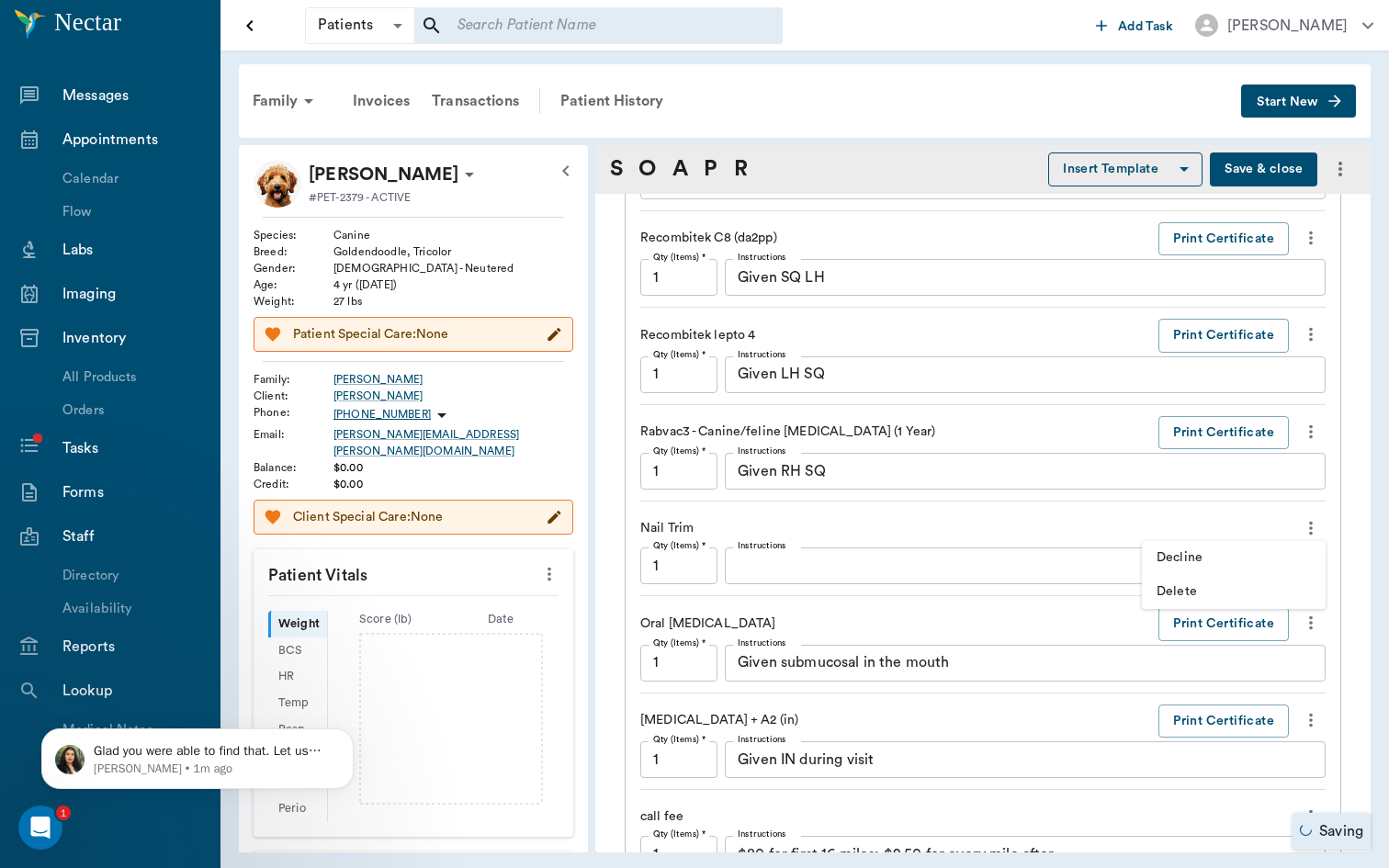 click on "Delete" at bounding box center [1234, 592] 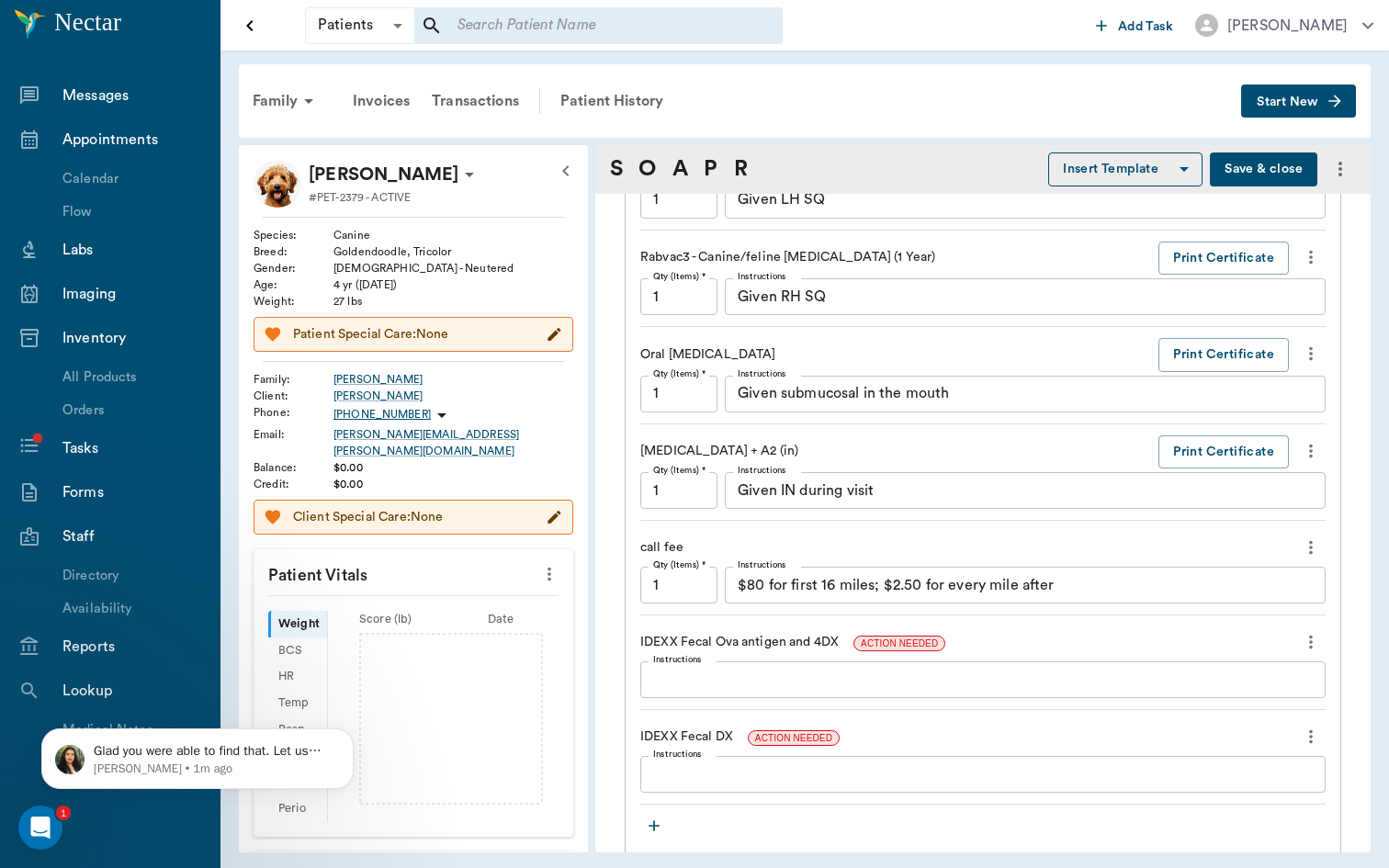 scroll, scrollTop: 1672, scrollLeft: 0, axis: vertical 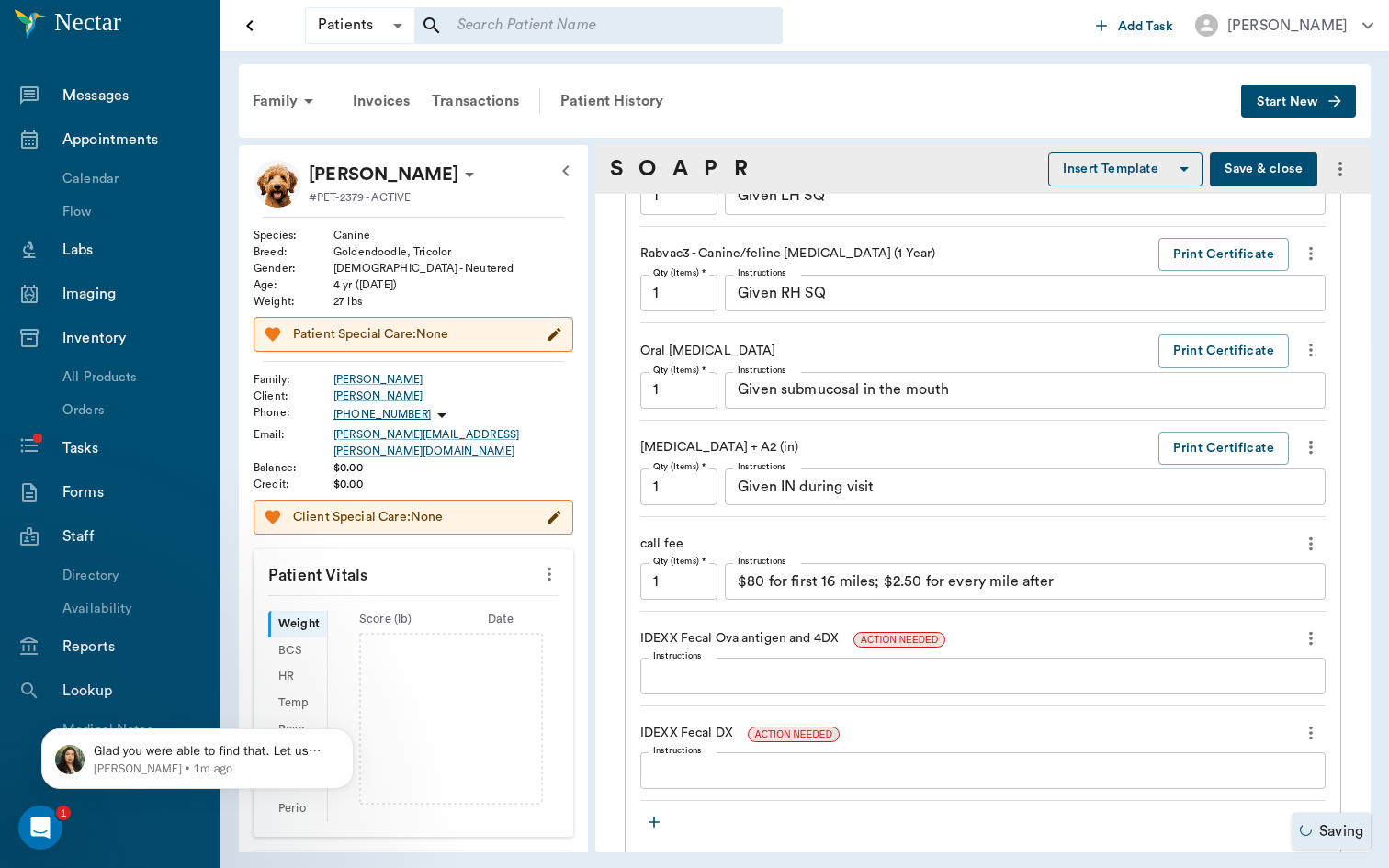 click 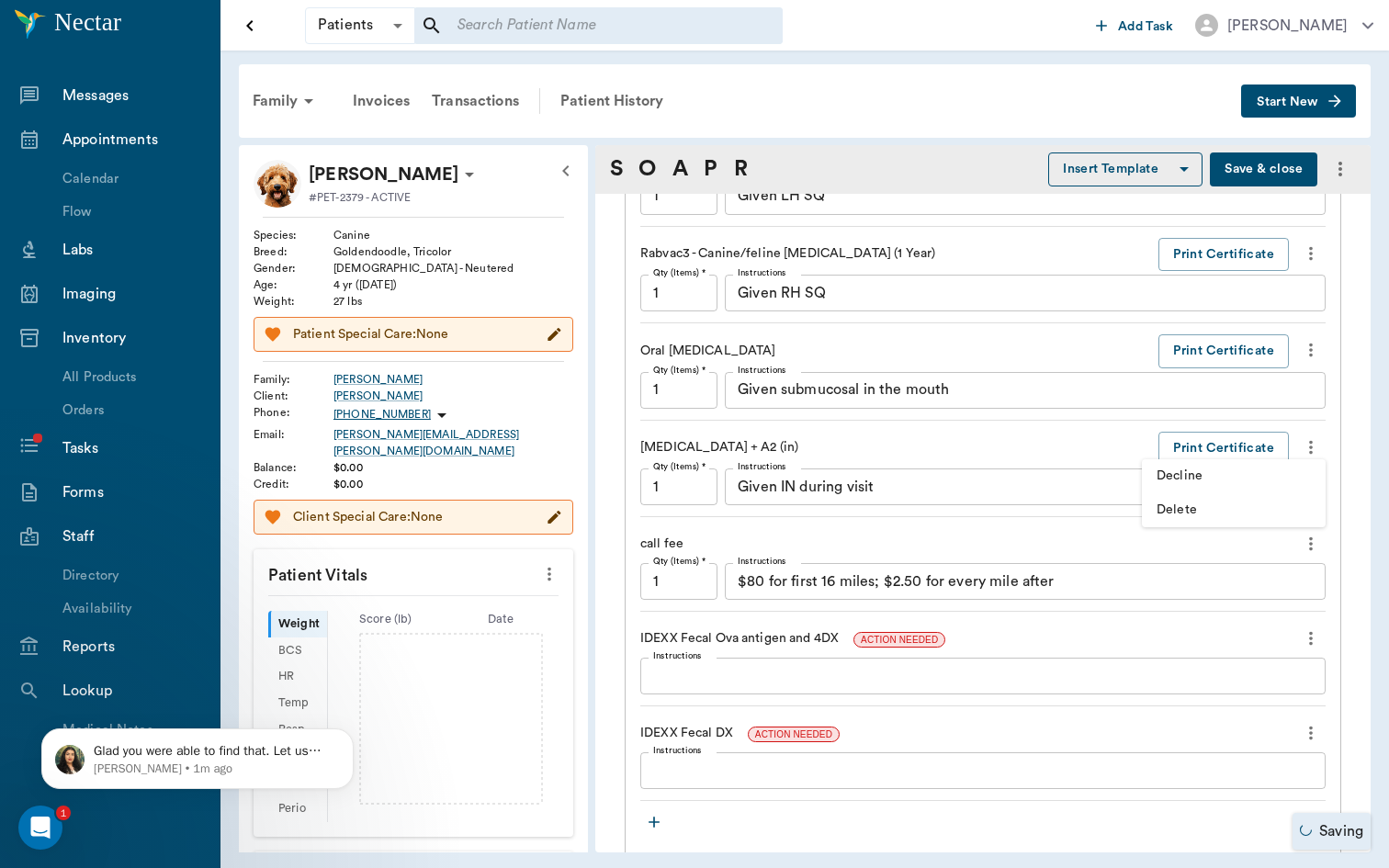 click on "Delete" at bounding box center (1234, 510) 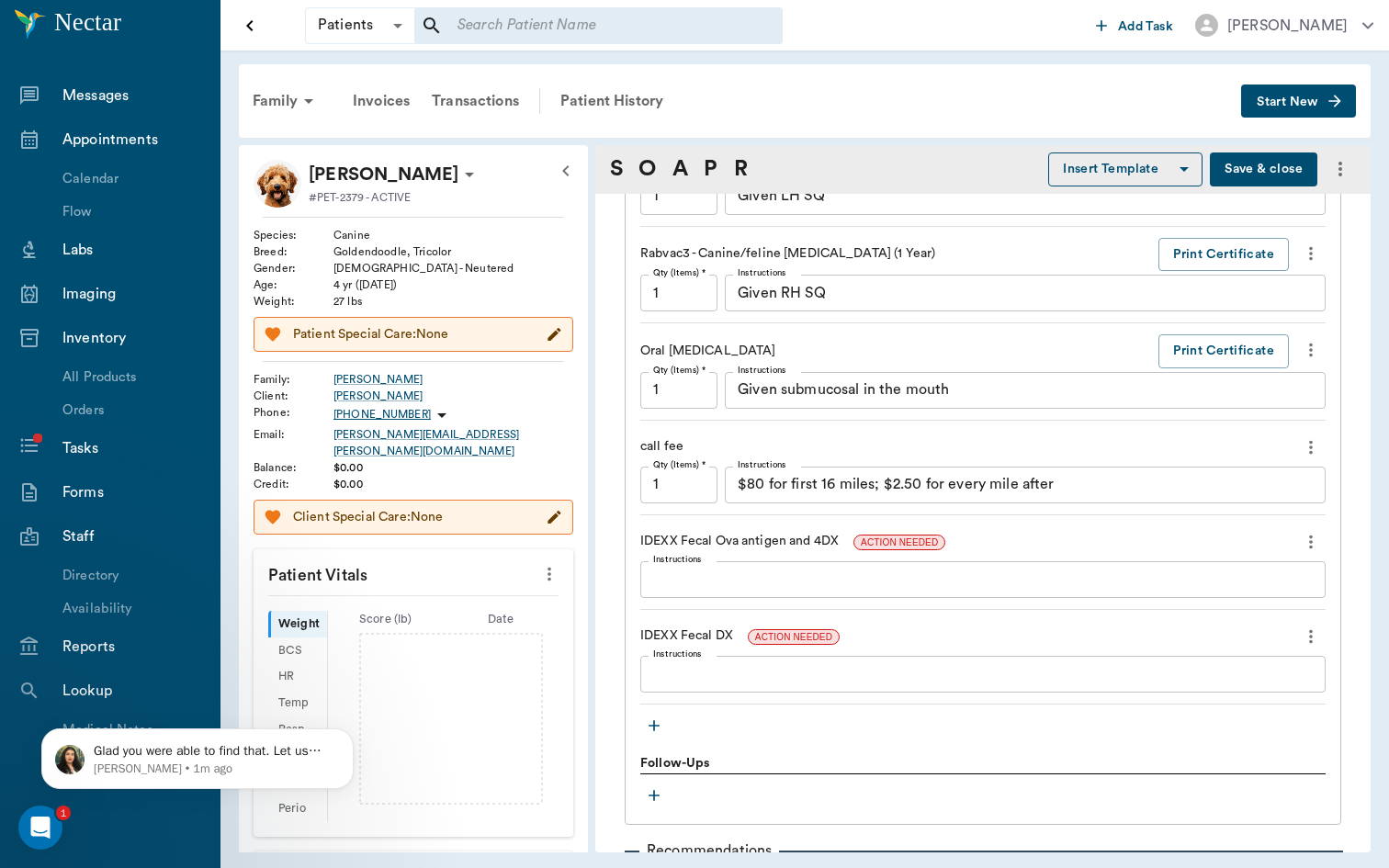 click at bounding box center (1311, 447) 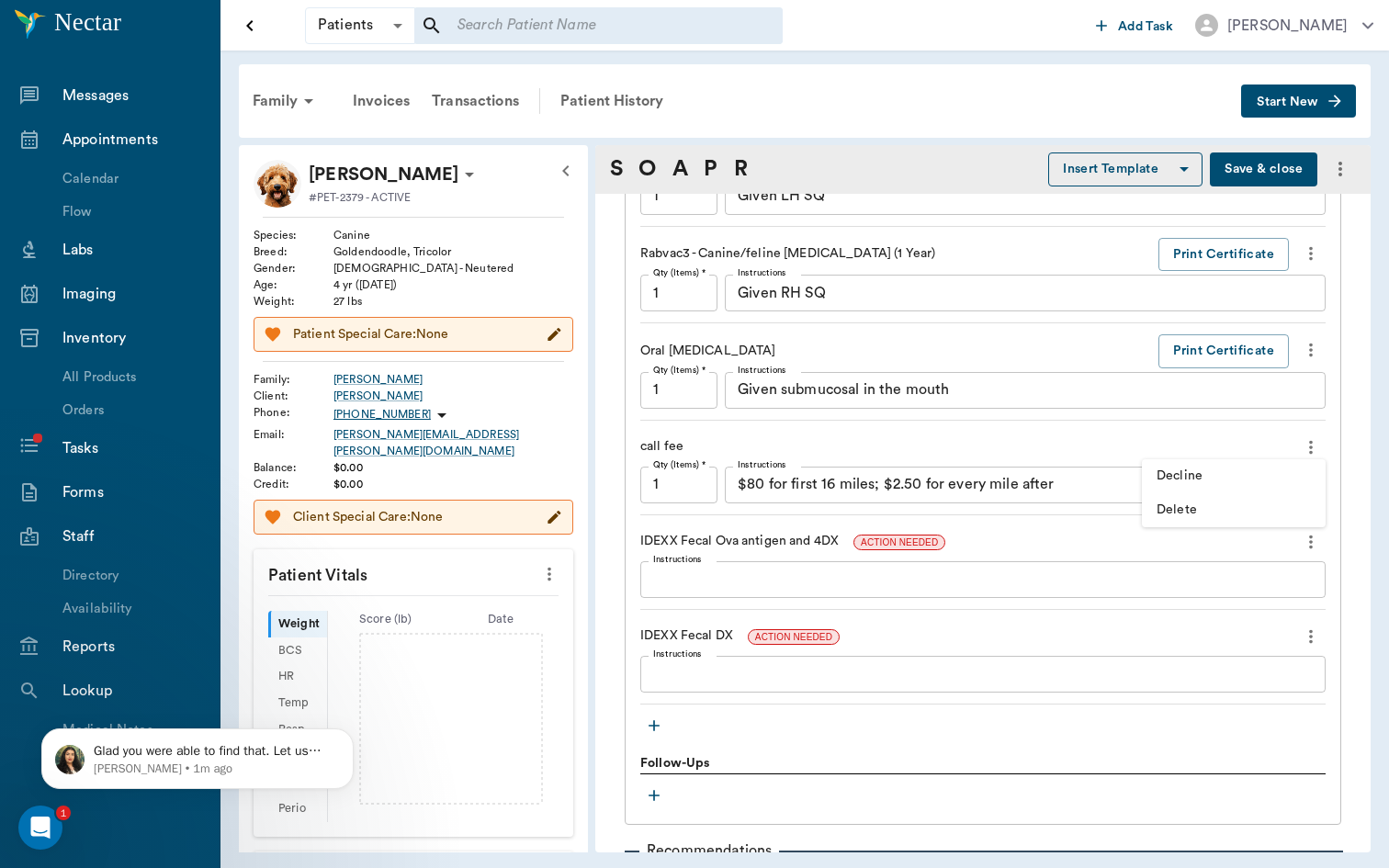 click at bounding box center (694, 434) 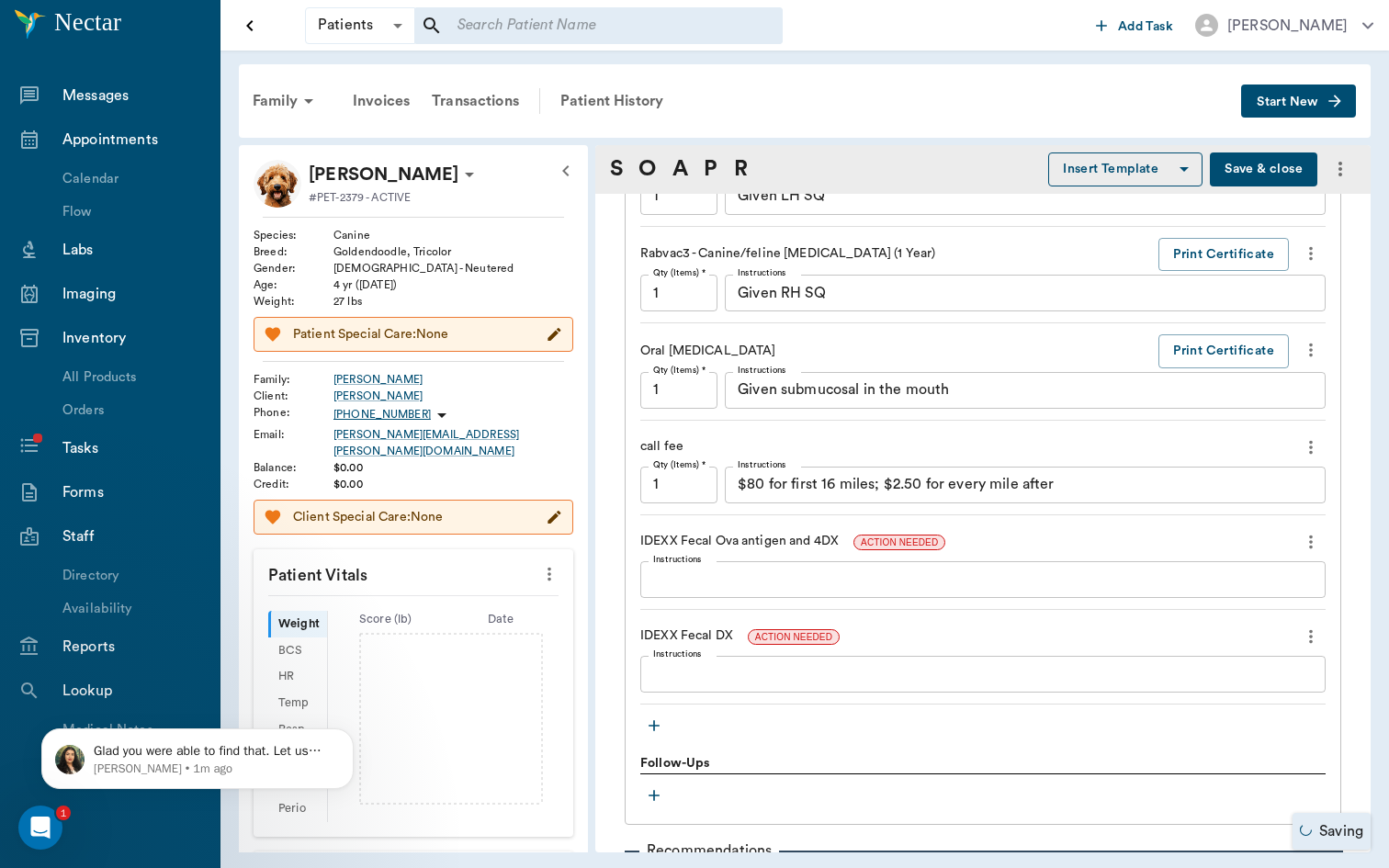 click 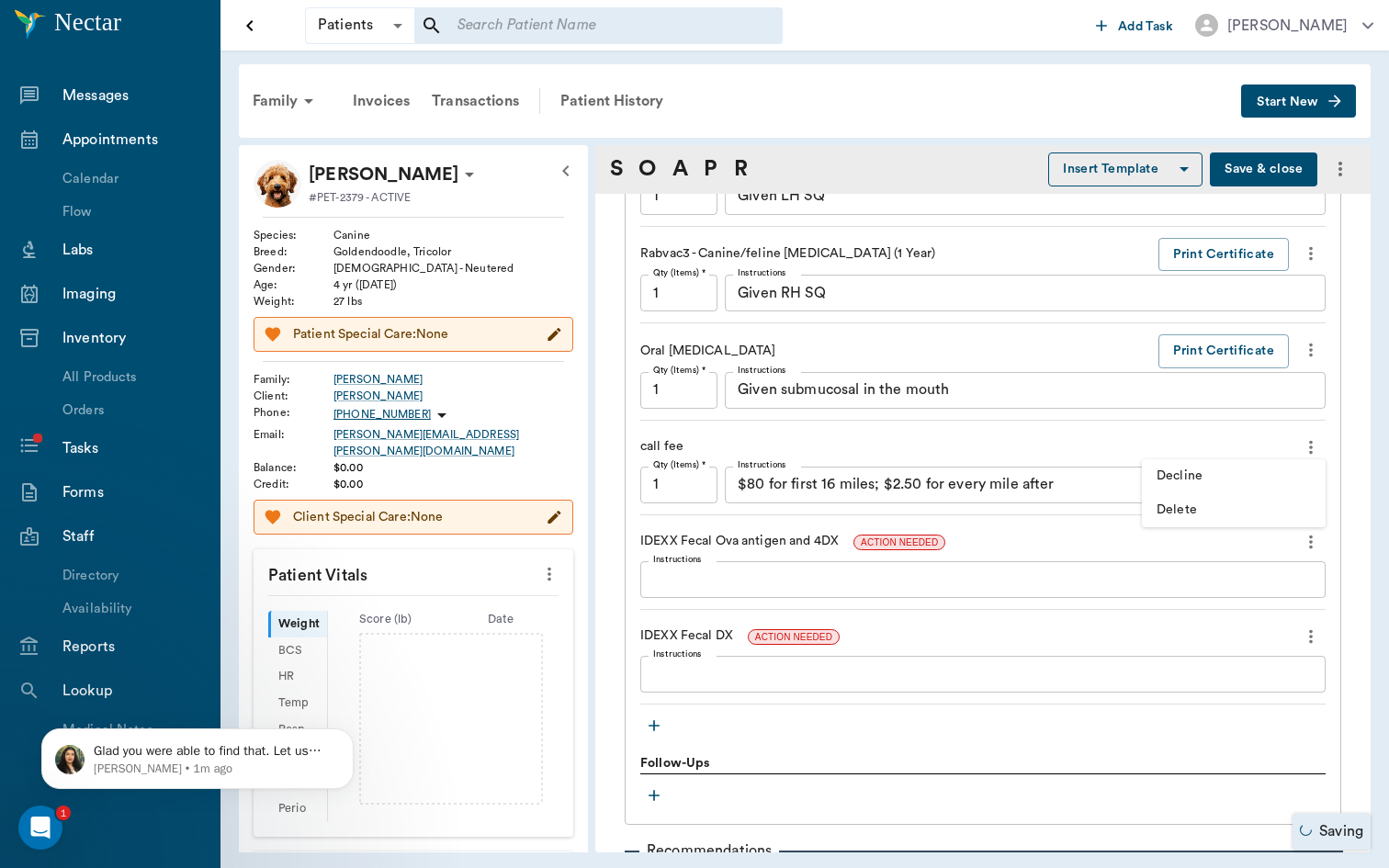 click on "Delete" at bounding box center [1234, 510] 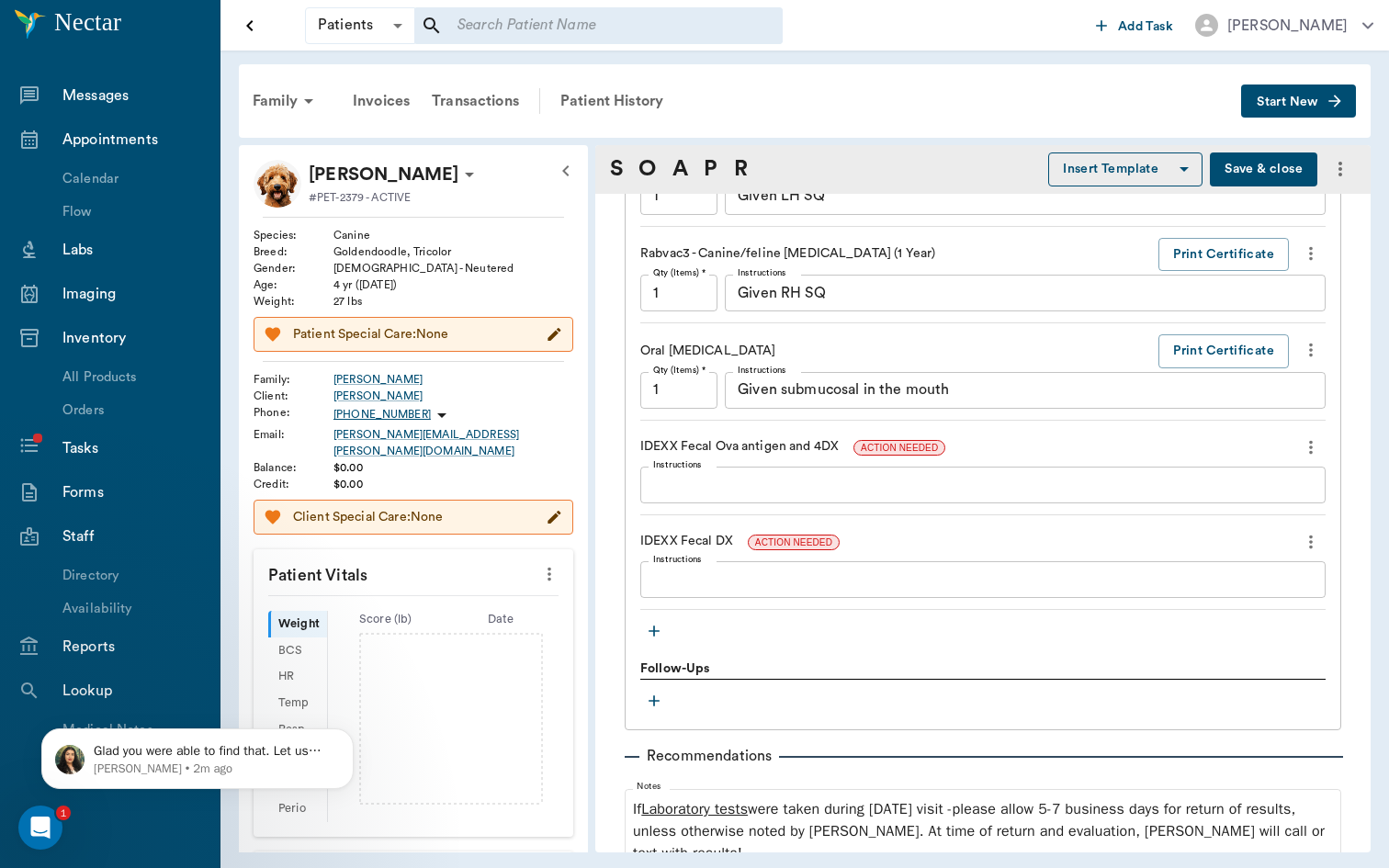 click 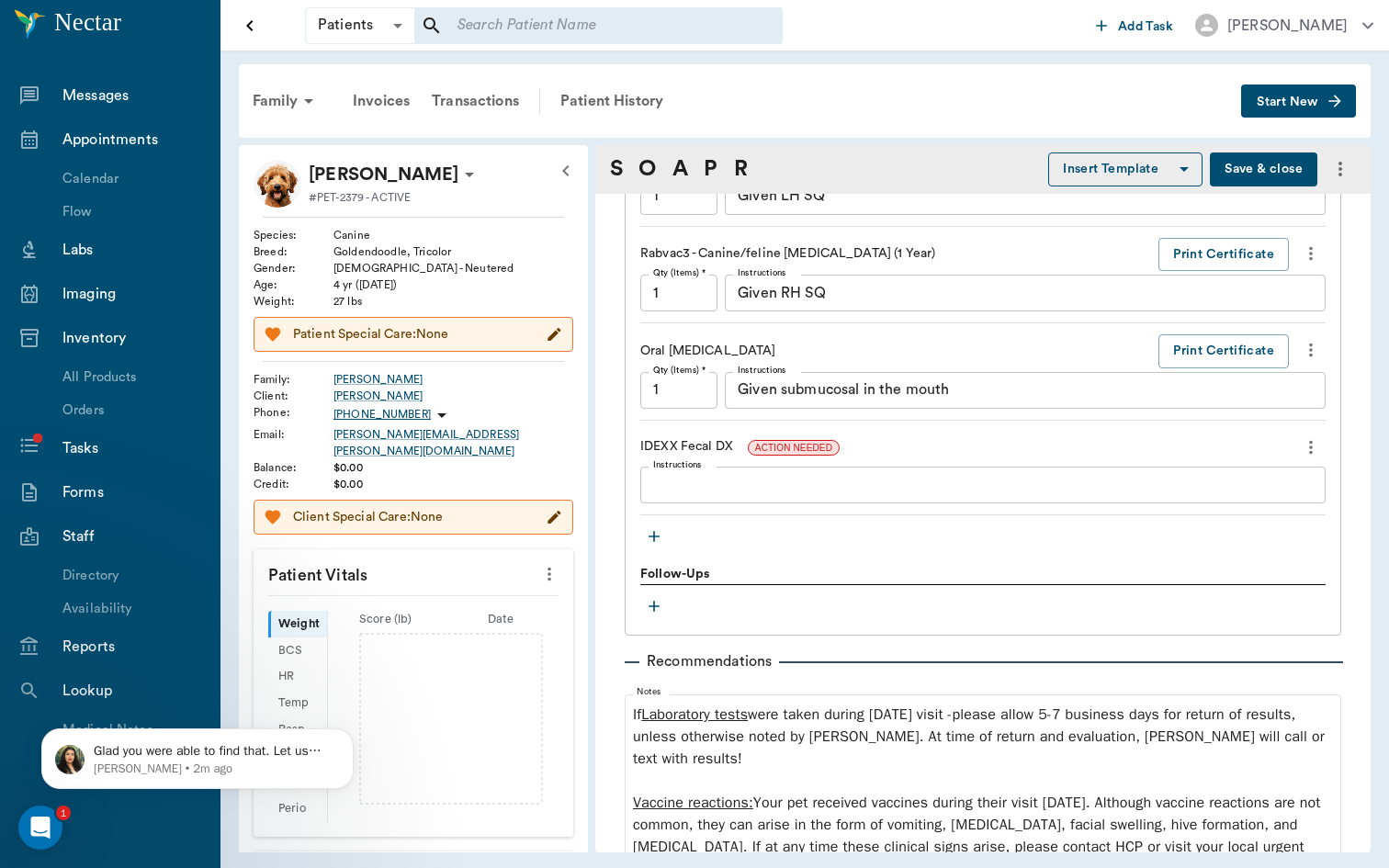 click 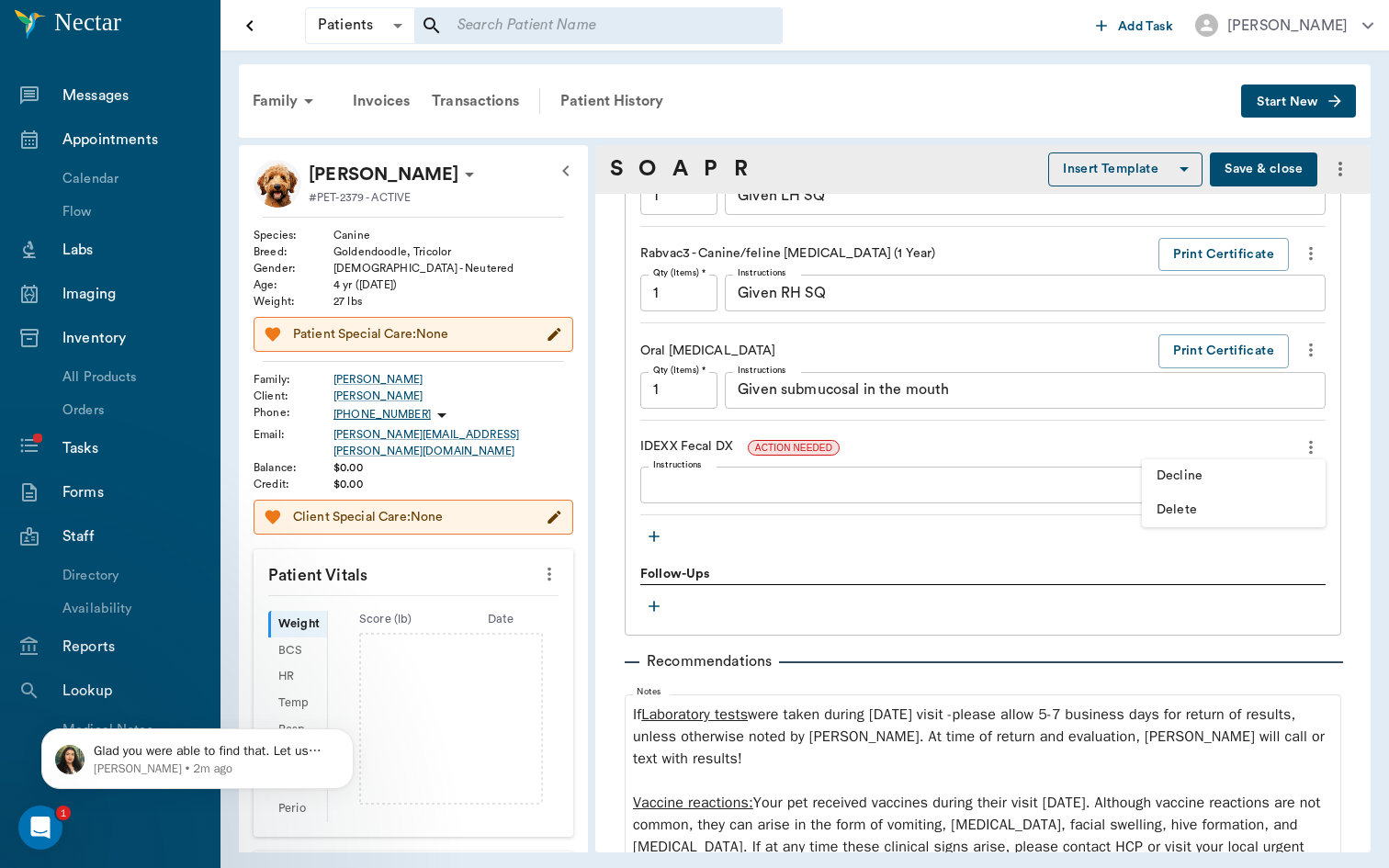click on "Delete" at bounding box center (1234, 510) 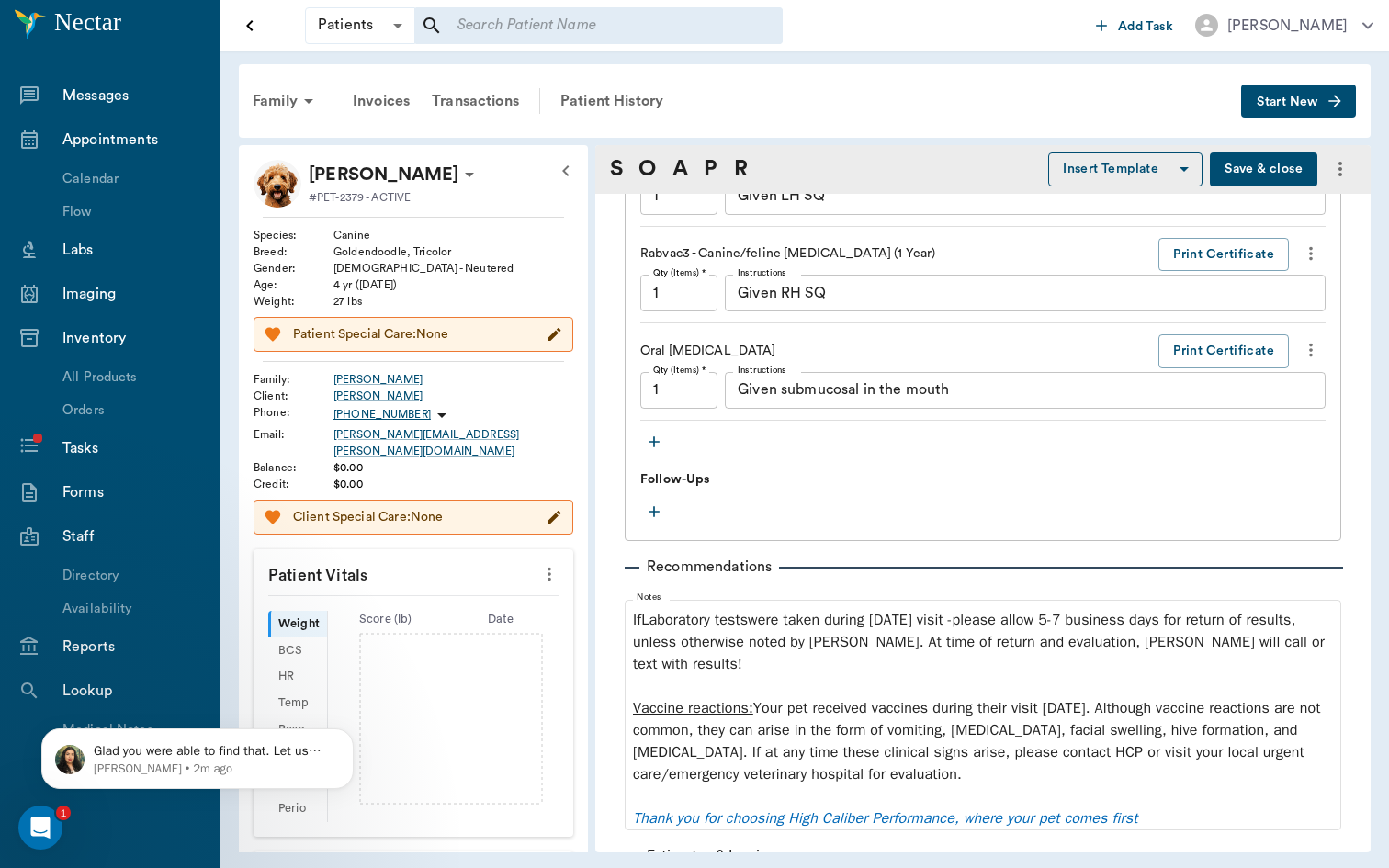 click at bounding box center [654, 442] 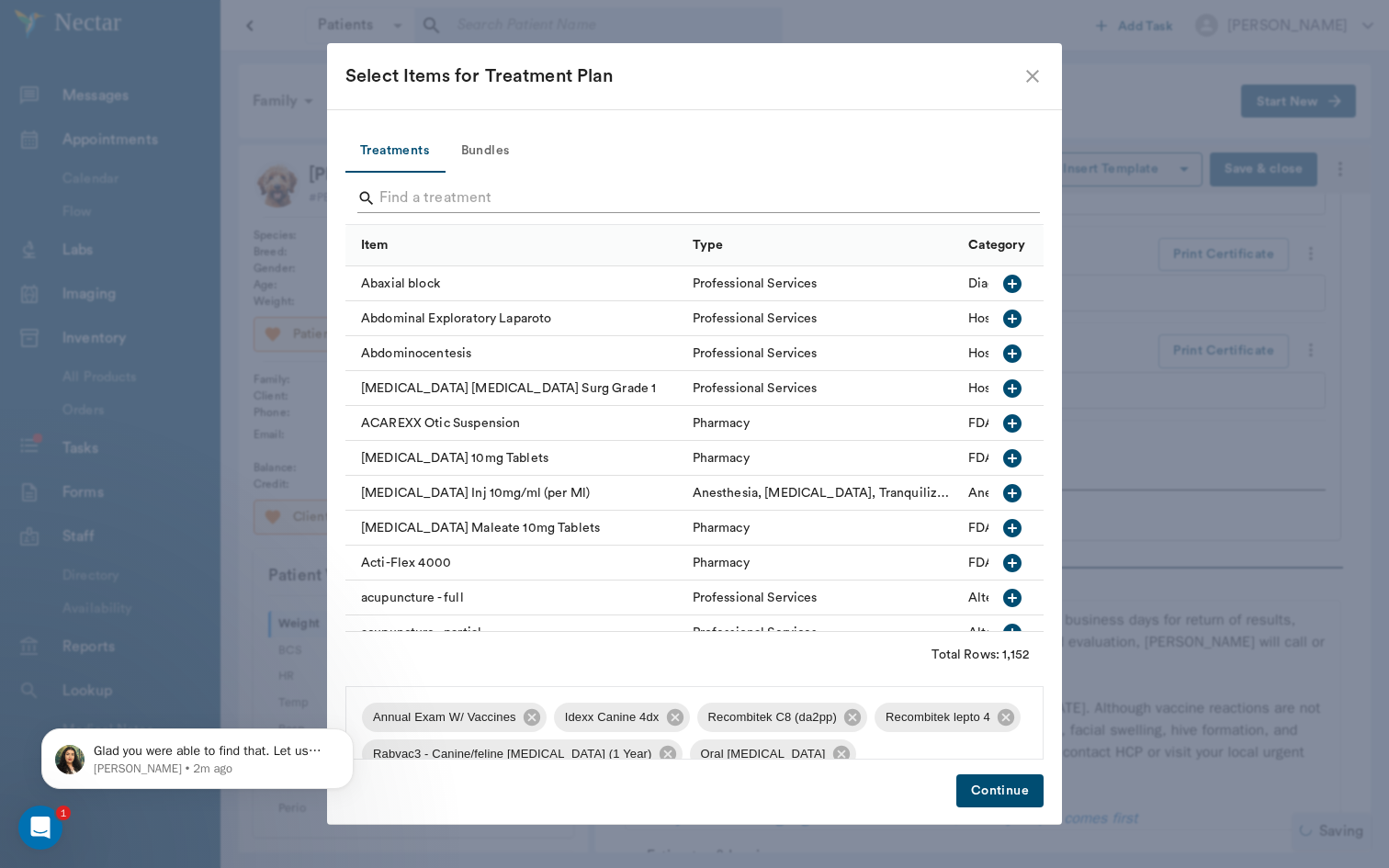 click at bounding box center (695, 198) 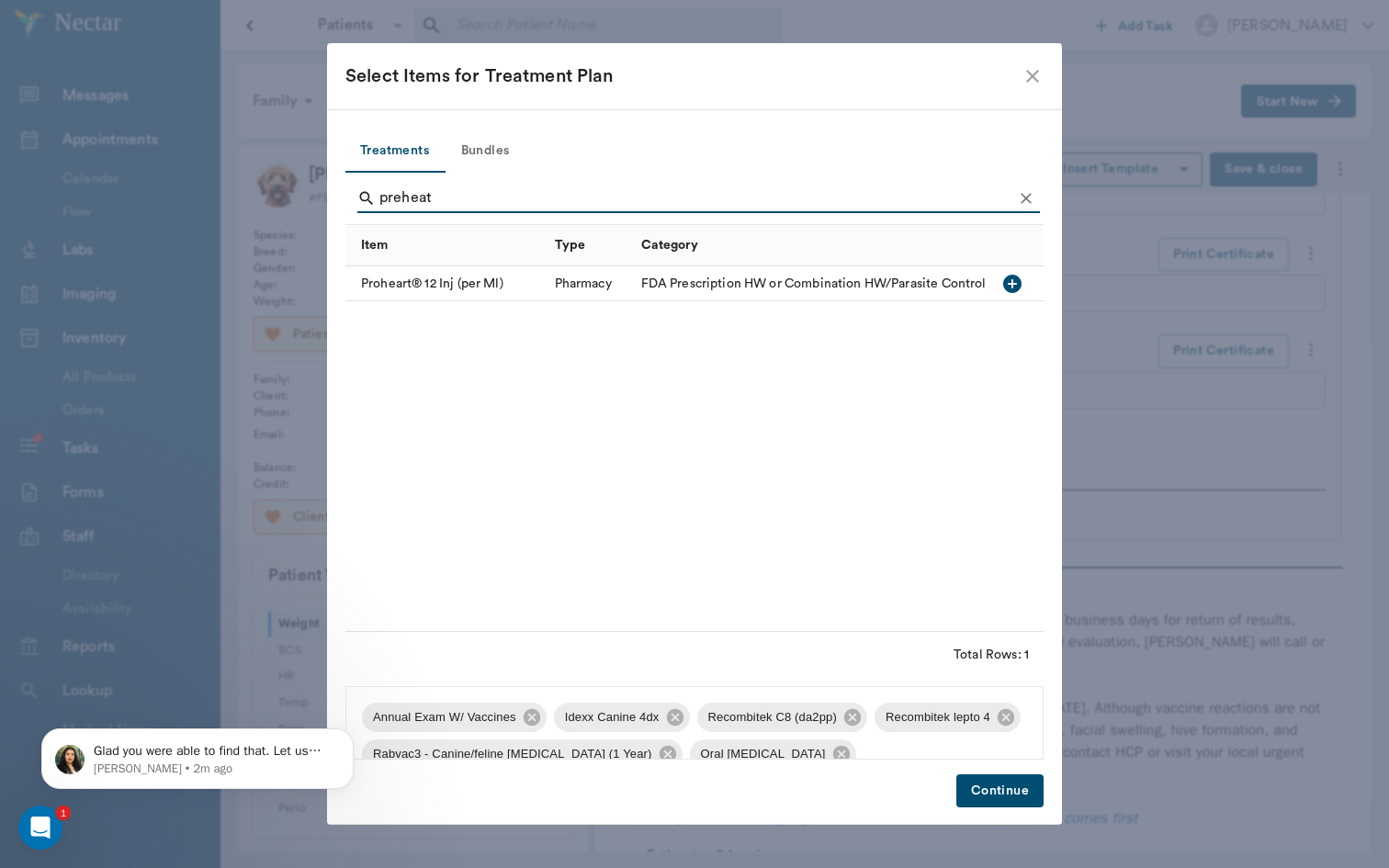 type on "preheat" 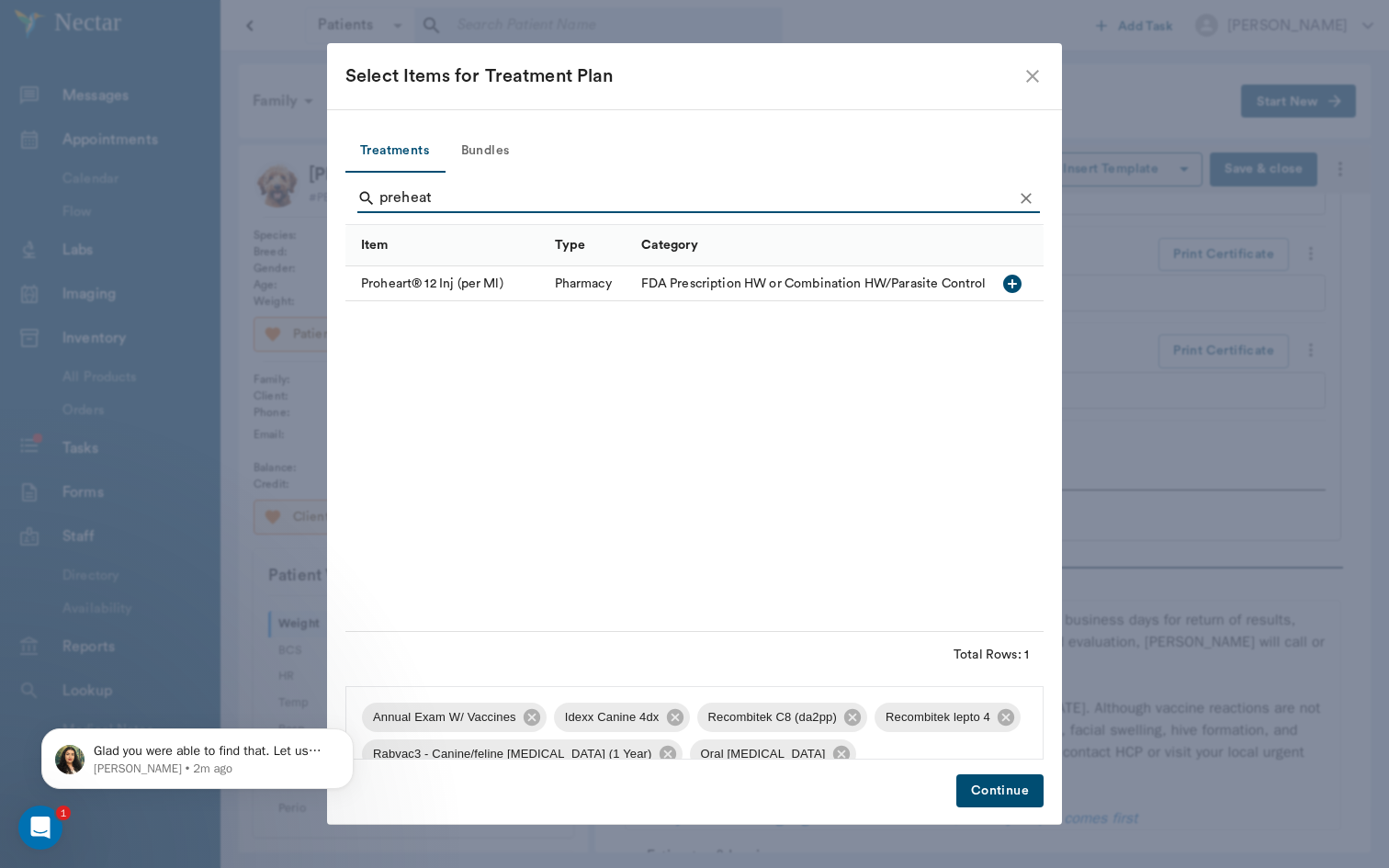 drag, startPoint x: 496, startPoint y: 192, endPoint x: 451, endPoint y: 287, distance: 105.11898 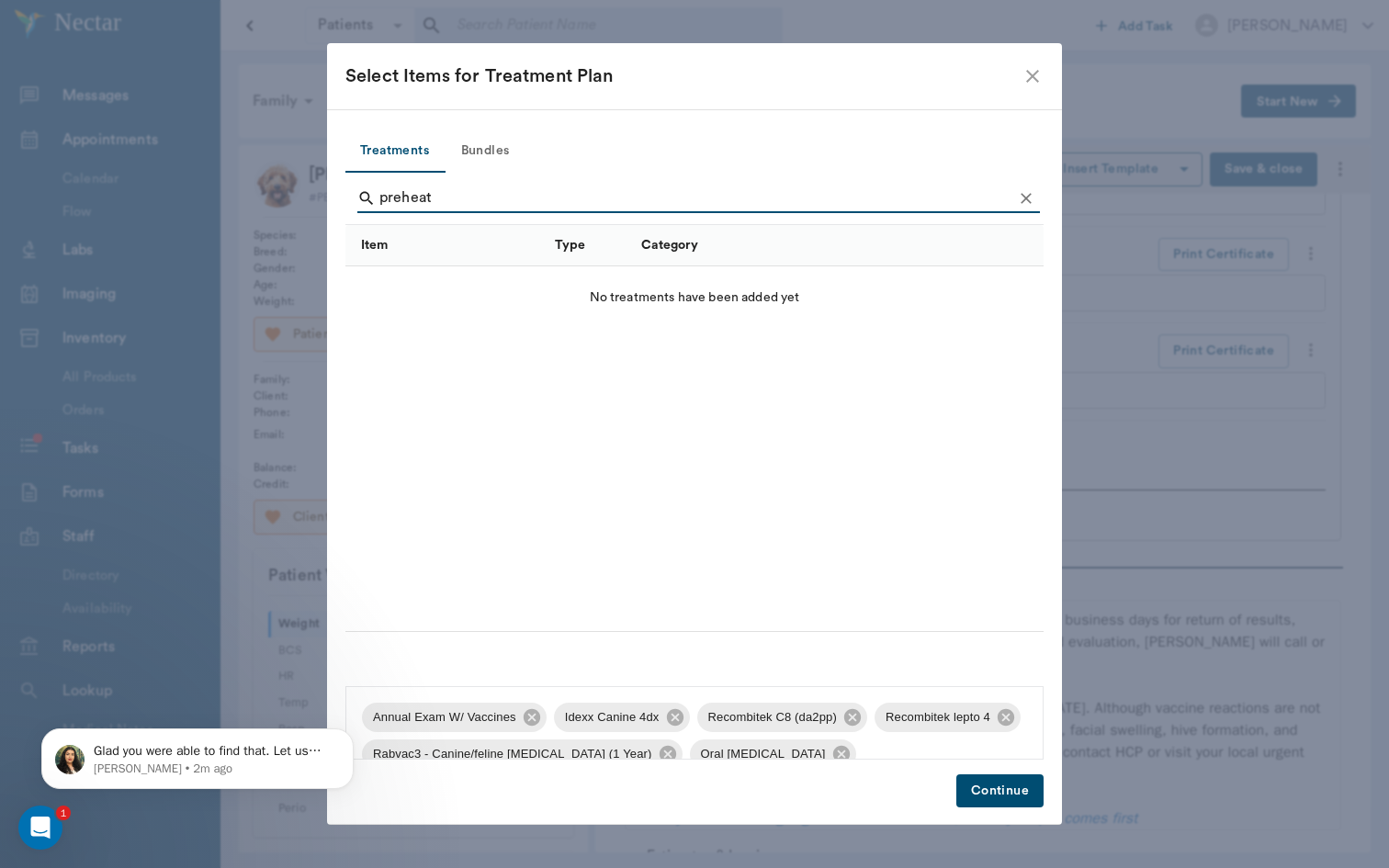 drag, startPoint x: 920, startPoint y: 637, endPoint x: 990, endPoint y: 802, distance: 179.23448 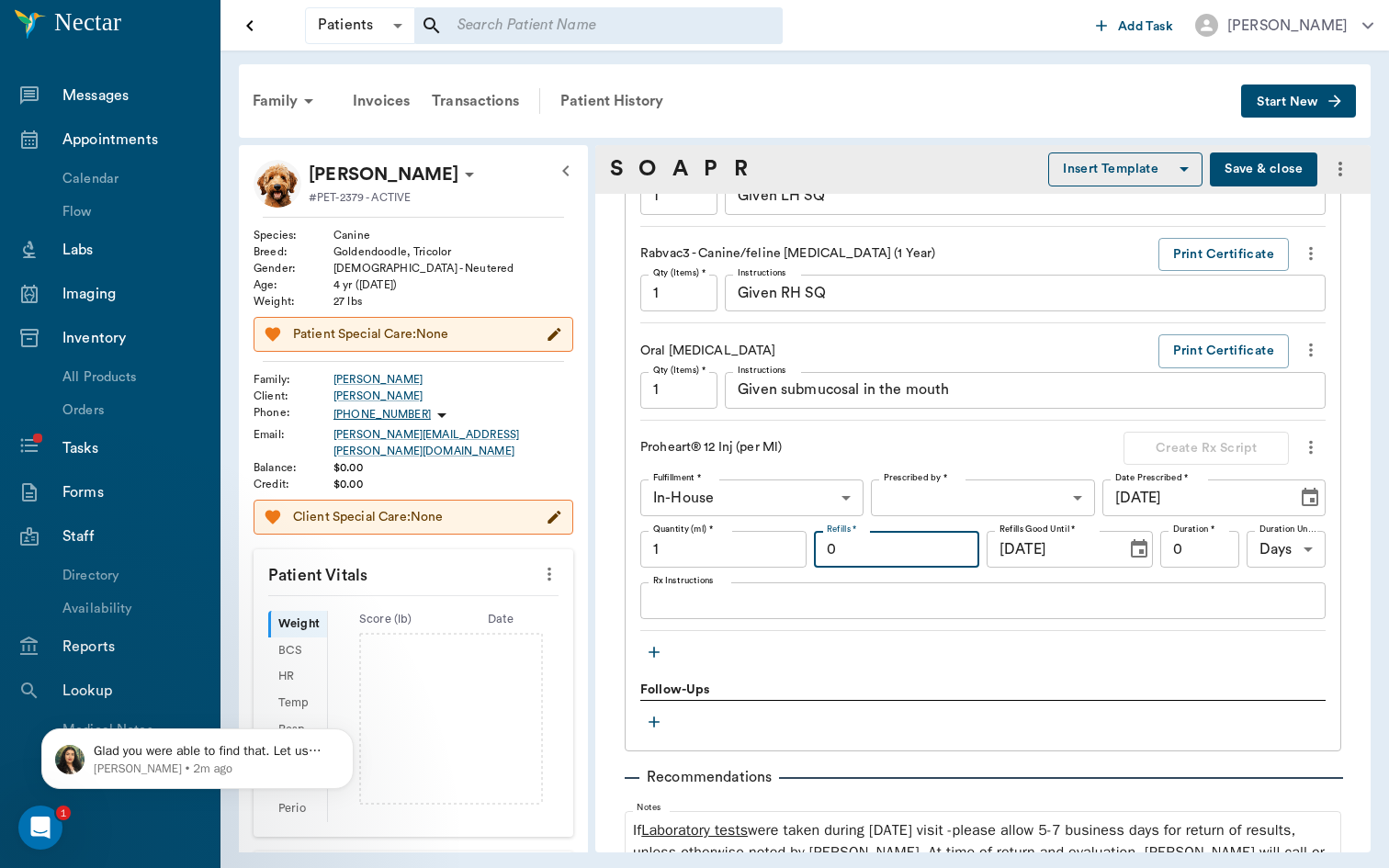 click on "0" at bounding box center [897, 549] 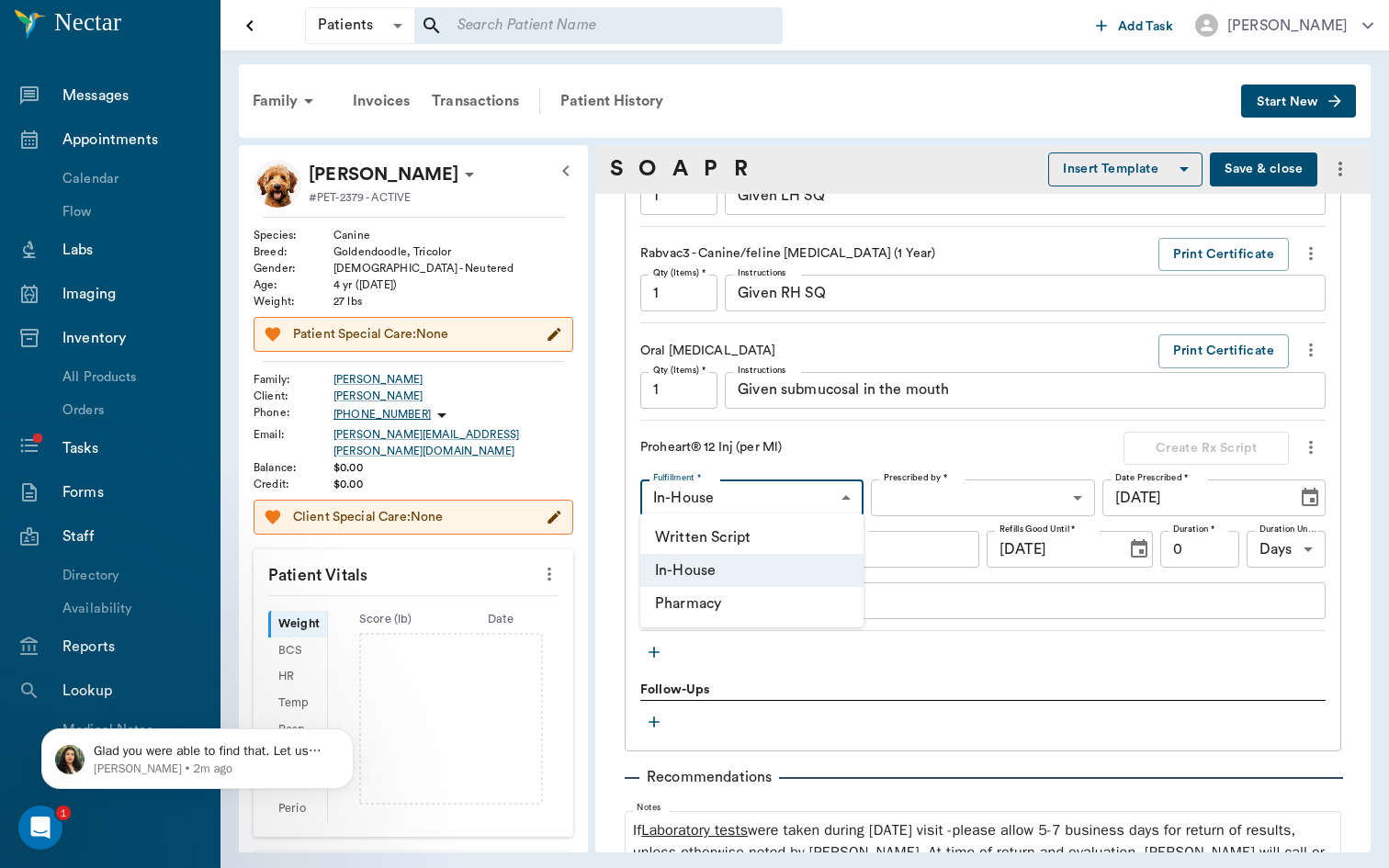 click on "Patients Patients ​ ​ Add Task [PERSON_NAME] Nectar Messages Appointments Calendar Flow Labs Imaging Inventory All Products Orders Tasks Forms Staff Directory Availability Reports Lookup Medical Notes Patients Clients Families Vaccinations Vaccines Prescriptions Declined Treatments Email Log Reminders Diagnoses NectarNote AI Settings Family Invoices Transactions Patient History Start New Chewy [PERSON_NAME] #PET-2379    -    ACTIVE   Species : Canine Breed : Goldendoodle, Tricolor Gender : [DEMOGRAPHIC_DATA] - Neutered Age : [DEMOGRAPHIC_DATA] yr ([DATE]) Weight : 27 lbs Patient Special Care:  None Family : [PERSON_NAME] Client : [PERSON_NAME] Phone : [PHONE_NUMBER] Email : [PERSON_NAME][EMAIL_ADDRESS][PERSON_NAME][DOMAIN_NAME] Balance : $0.00 Credit : $0.00 Client Special Care:  None Patient Vitals Weight BCS HR Temp Resp BP Dia Pain Perio Score ( lb ) Date Ongoing diagnosis Current Rx Reminders [MEDICAL_DATA] + A2 (in) [DATE] Annual Exam W/ Vaccines [DATE] Idexx Canine 4dx [DATE] Trucan Lepto 4 [DATE] Upcoming appointments Schedule Appointment S O A P R Provider ​" at bounding box center (694, 434) 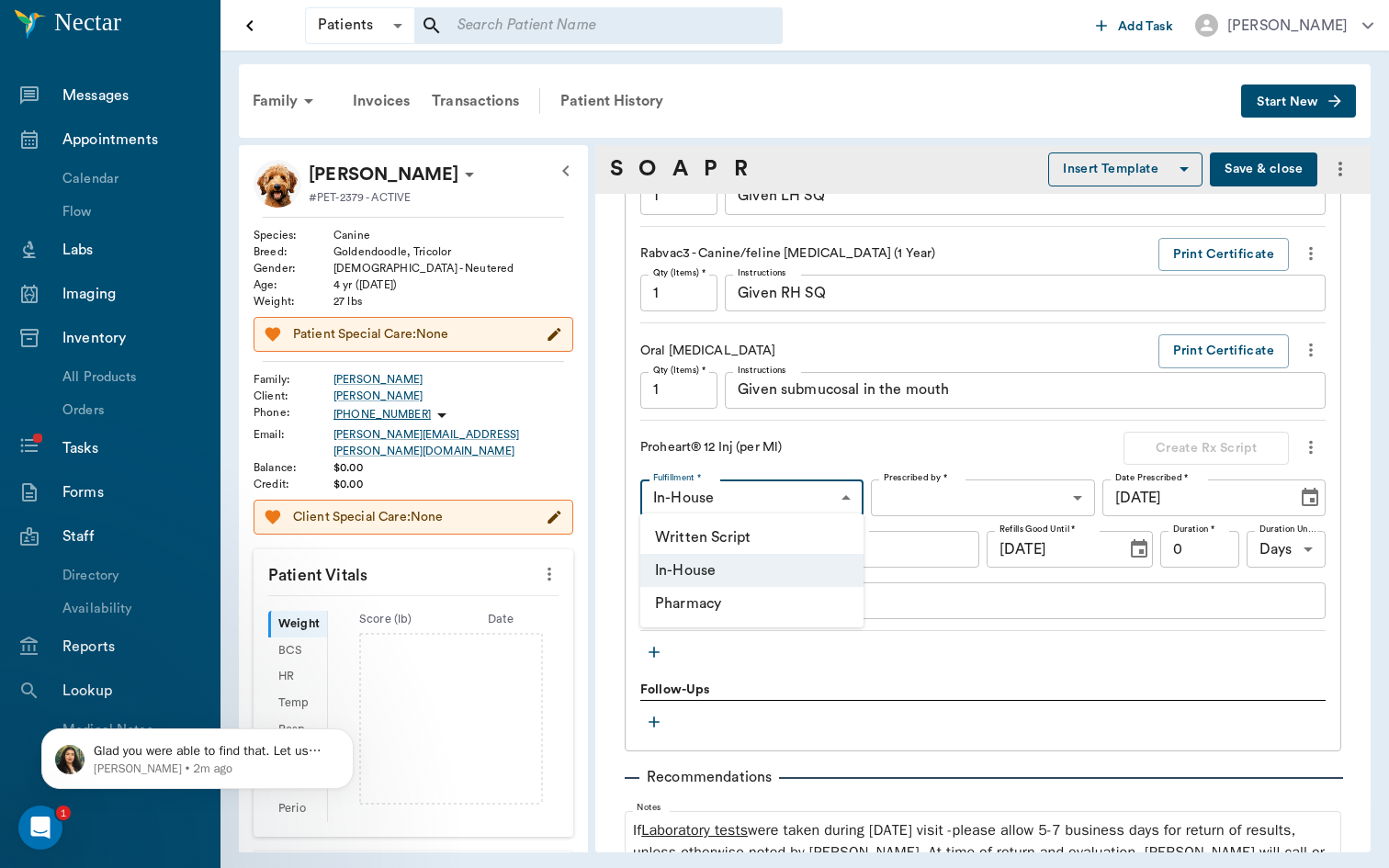 click at bounding box center [694, 434] 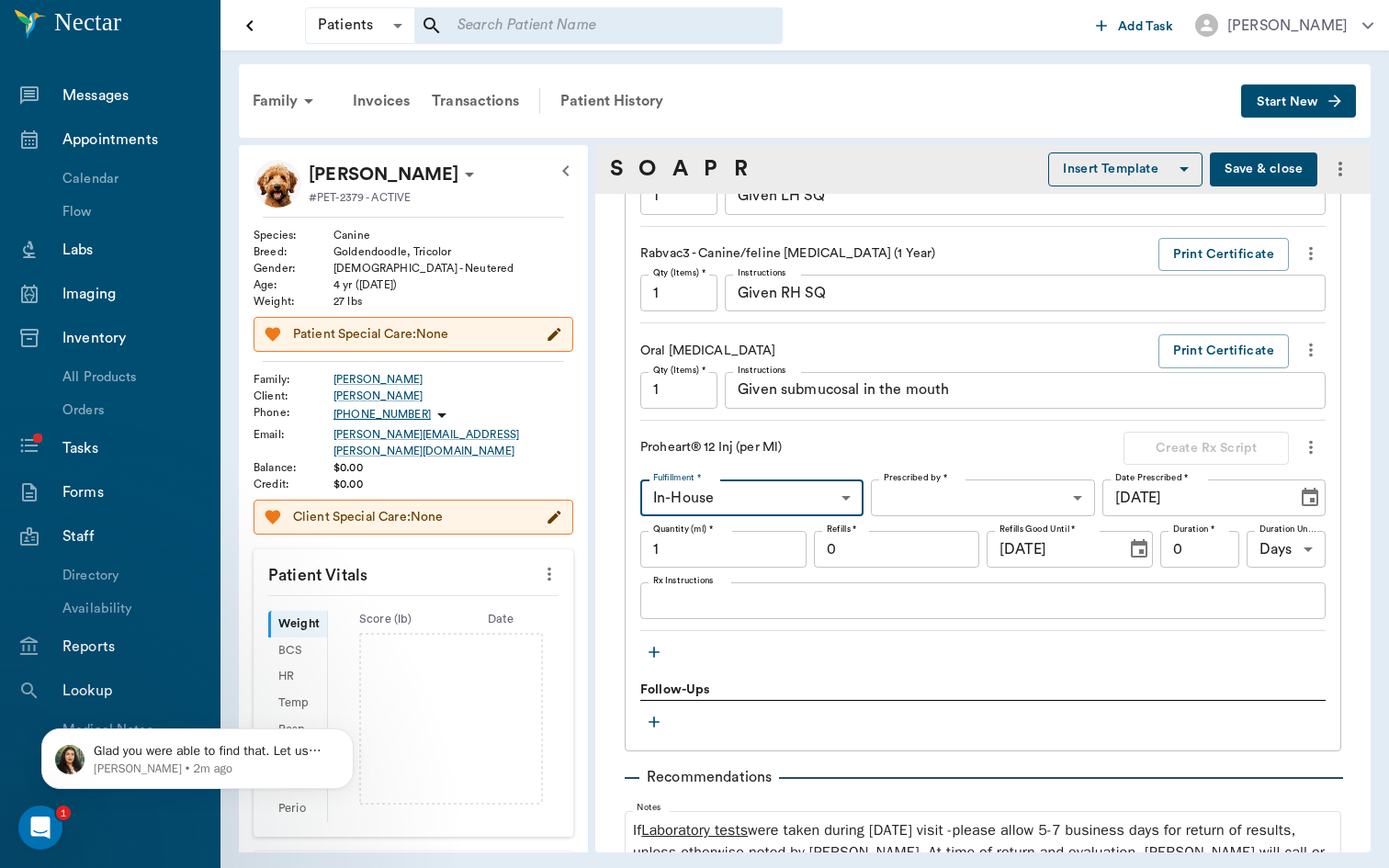 click on "Patients Patients ​ ​ Add Task [PERSON_NAME] Nectar Messages Appointments Calendar Flow Labs Imaging Inventory All Products Orders Tasks Forms Staff Directory Availability Reports Lookup Medical Notes Patients Clients Families Vaccinations Vaccines Prescriptions Declined Treatments Email Log Reminders Diagnoses NectarNote AI Settings Family Invoices Transactions Patient History Start New Chewy [PERSON_NAME] #PET-2379    -    ACTIVE   Species : Canine Breed : Goldendoodle, Tricolor Gender : [DEMOGRAPHIC_DATA] - Neutered Age : [DEMOGRAPHIC_DATA] yr ([DATE]) Weight : 27 lbs Patient Special Care:  None Family : [PERSON_NAME] Client : [PERSON_NAME] Phone : [PHONE_NUMBER] Email : [PERSON_NAME][EMAIL_ADDRESS][PERSON_NAME][DOMAIN_NAME] Balance : $0.00 Credit : $0.00 Client Special Care:  None Patient Vitals Weight BCS HR Temp Resp BP Dia Pain Perio Score ( lb ) Date Ongoing diagnosis Current Rx Reminders [MEDICAL_DATA] + A2 (in) [DATE] Annual Exam W/ Vaccines [DATE] Idexx Canine 4dx [DATE] Trucan Lepto 4 [DATE] Upcoming appointments Schedule Appointment S O A P R Provider ​" at bounding box center (694, 434) 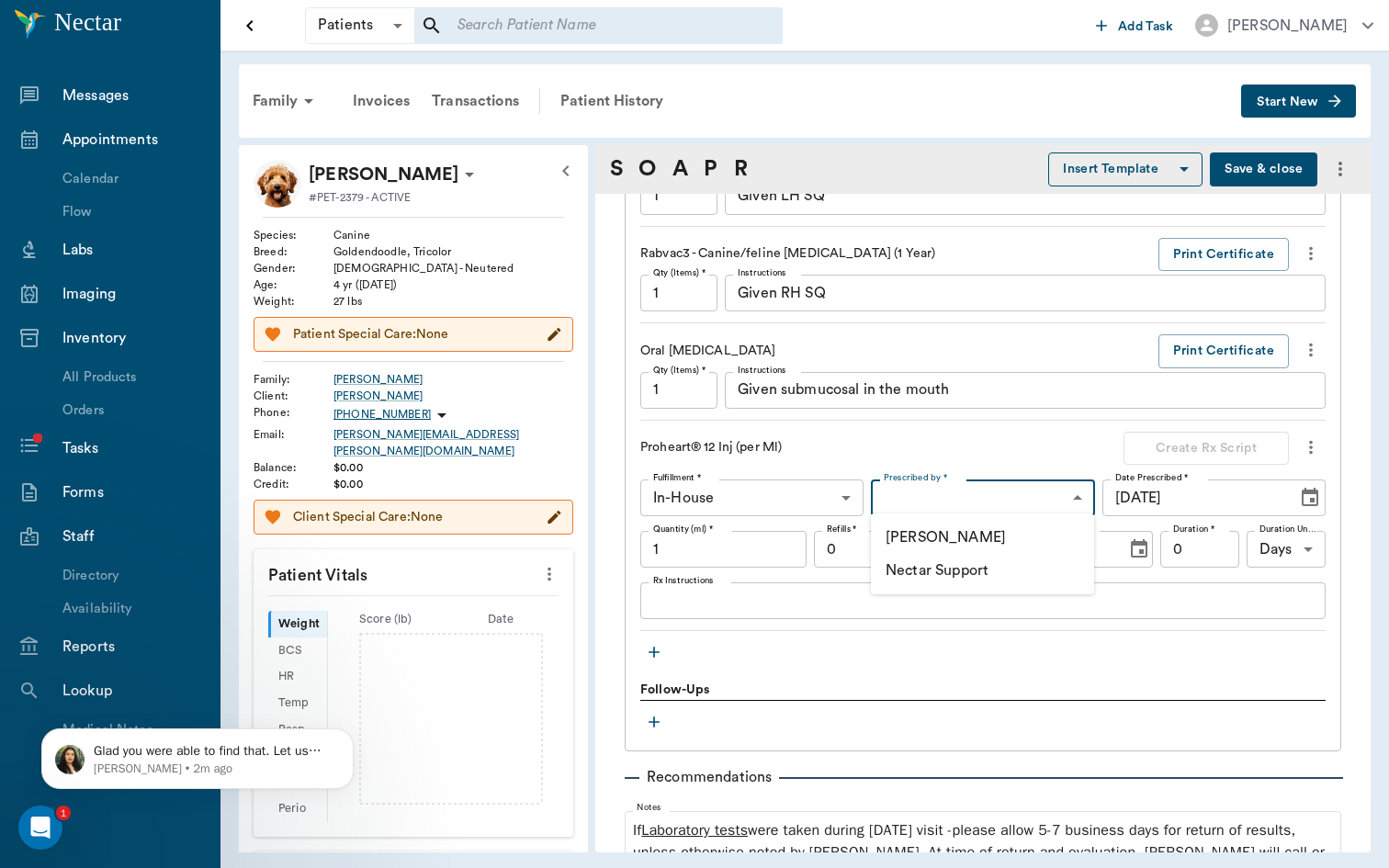 click on "[PERSON_NAME] Nectar Support" at bounding box center (982, 554) 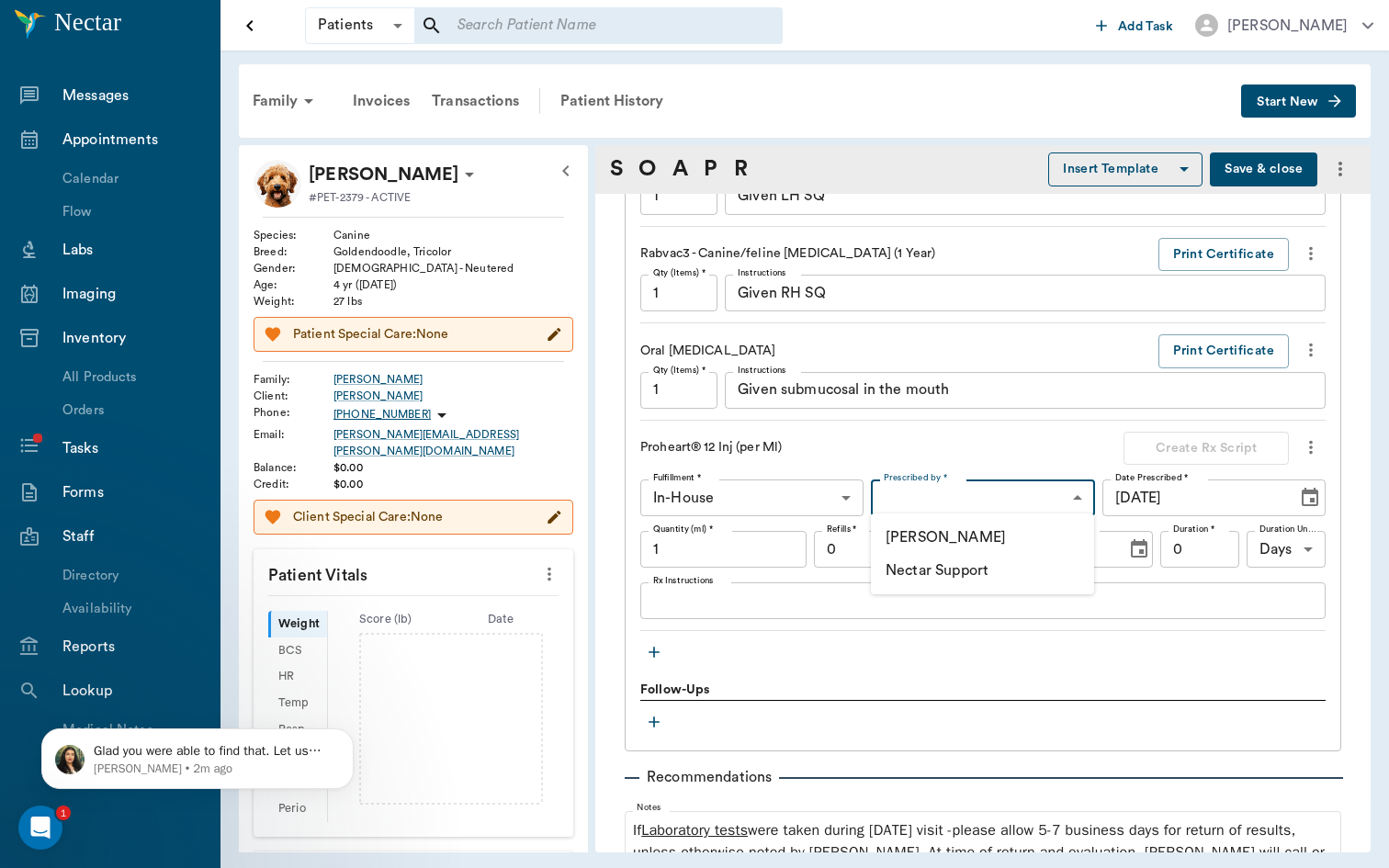 click on "[PERSON_NAME]" at bounding box center (982, 537) 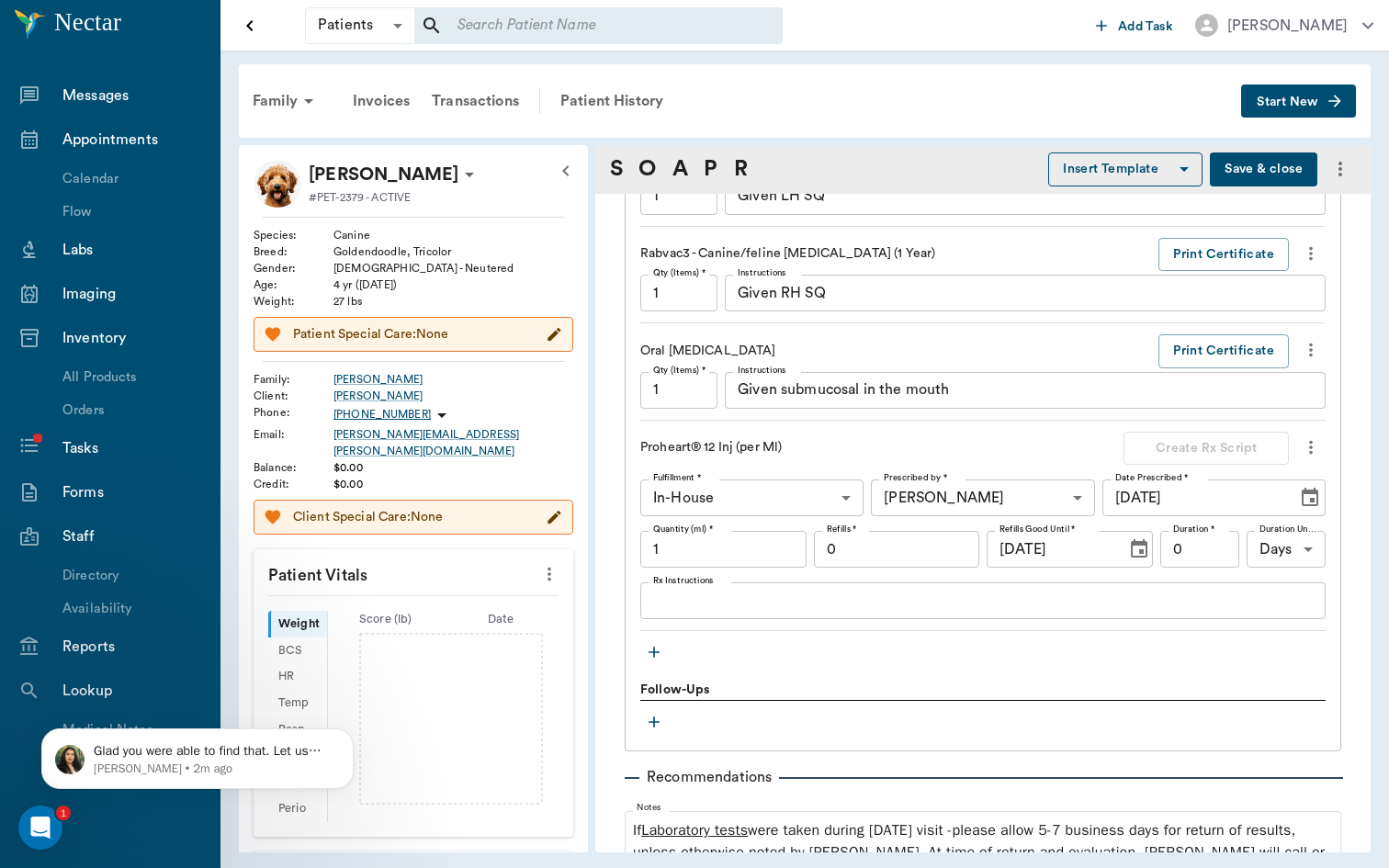 click on "x Rx Instructions" at bounding box center [983, 601] 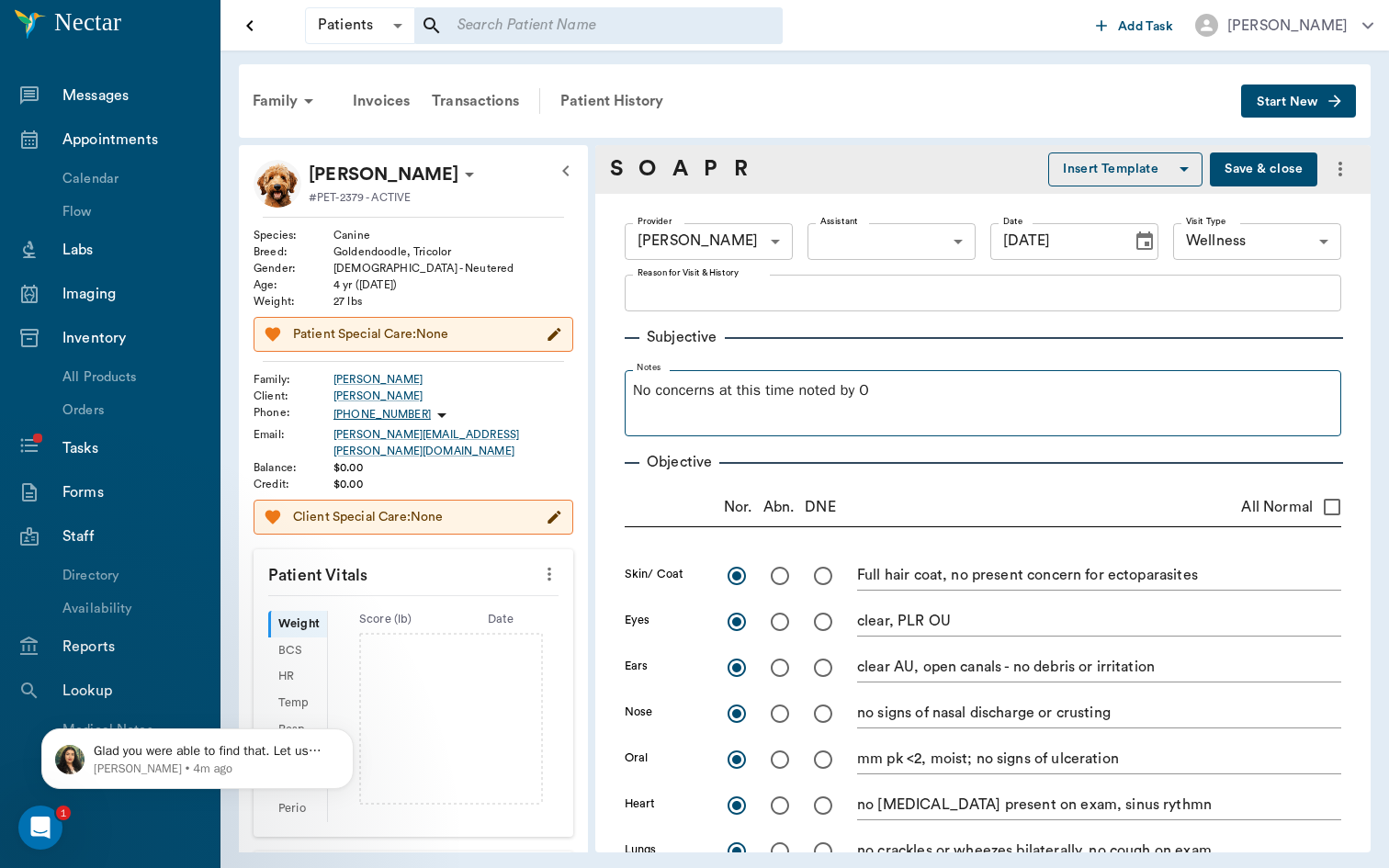 scroll, scrollTop: 0, scrollLeft: 0, axis: both 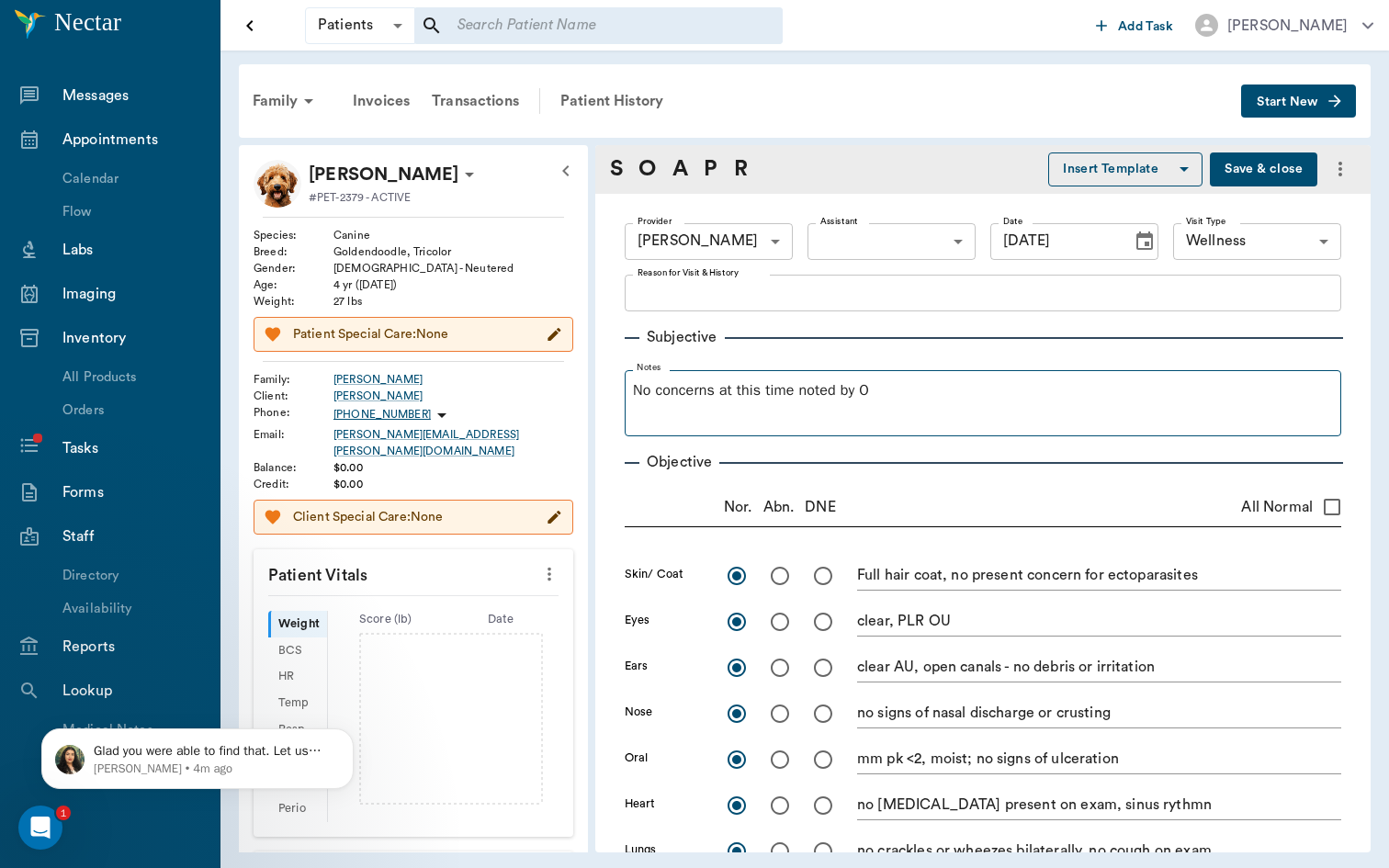 drag, startPoint x: 924, startPoint y: 376, endPoint x: 902, endPoint y: 376, distance: 22 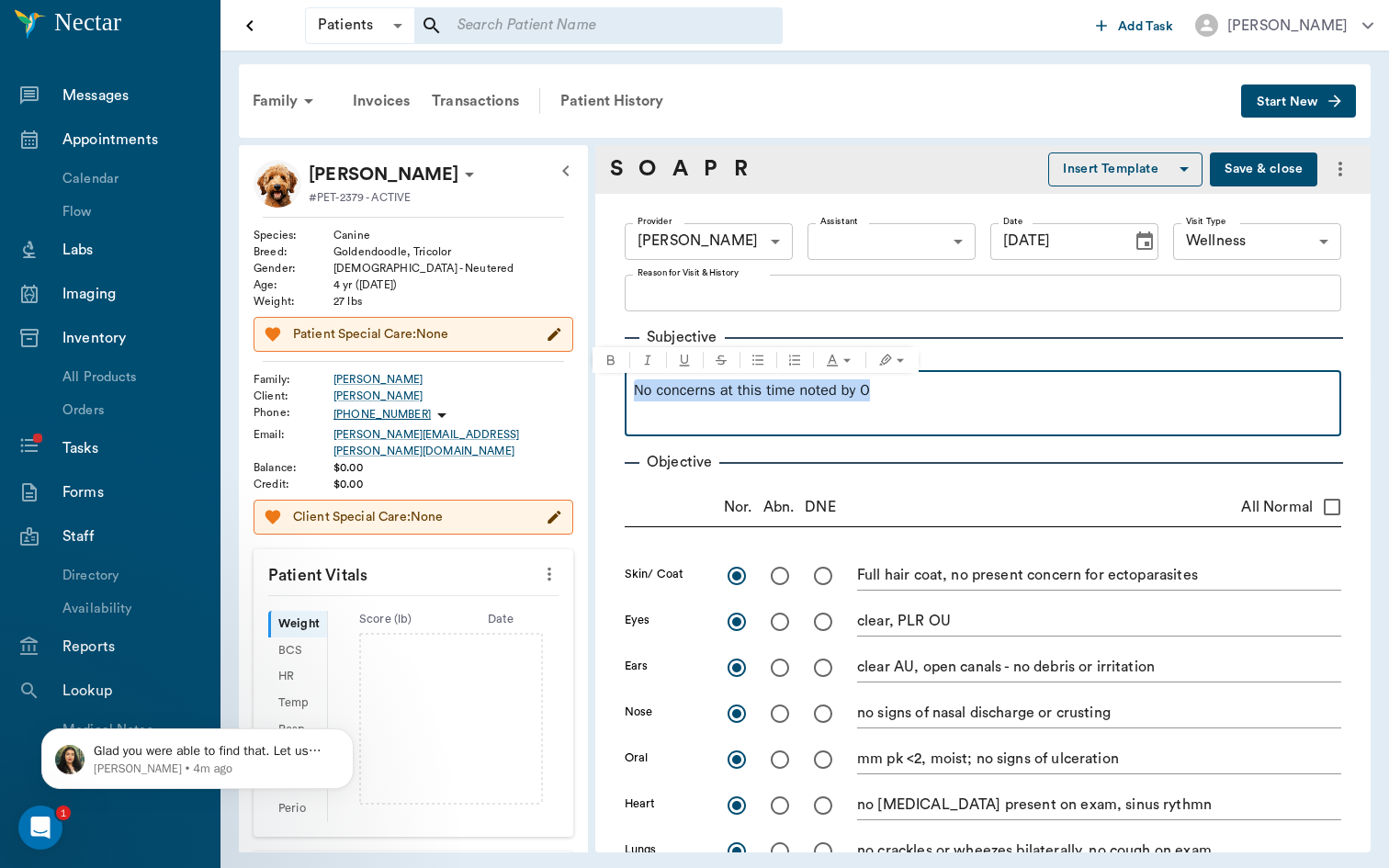 drag, startPoint x: 867, startPoint y: 385, endPoint x: 614, endPoint y: 386, distance: 253.002 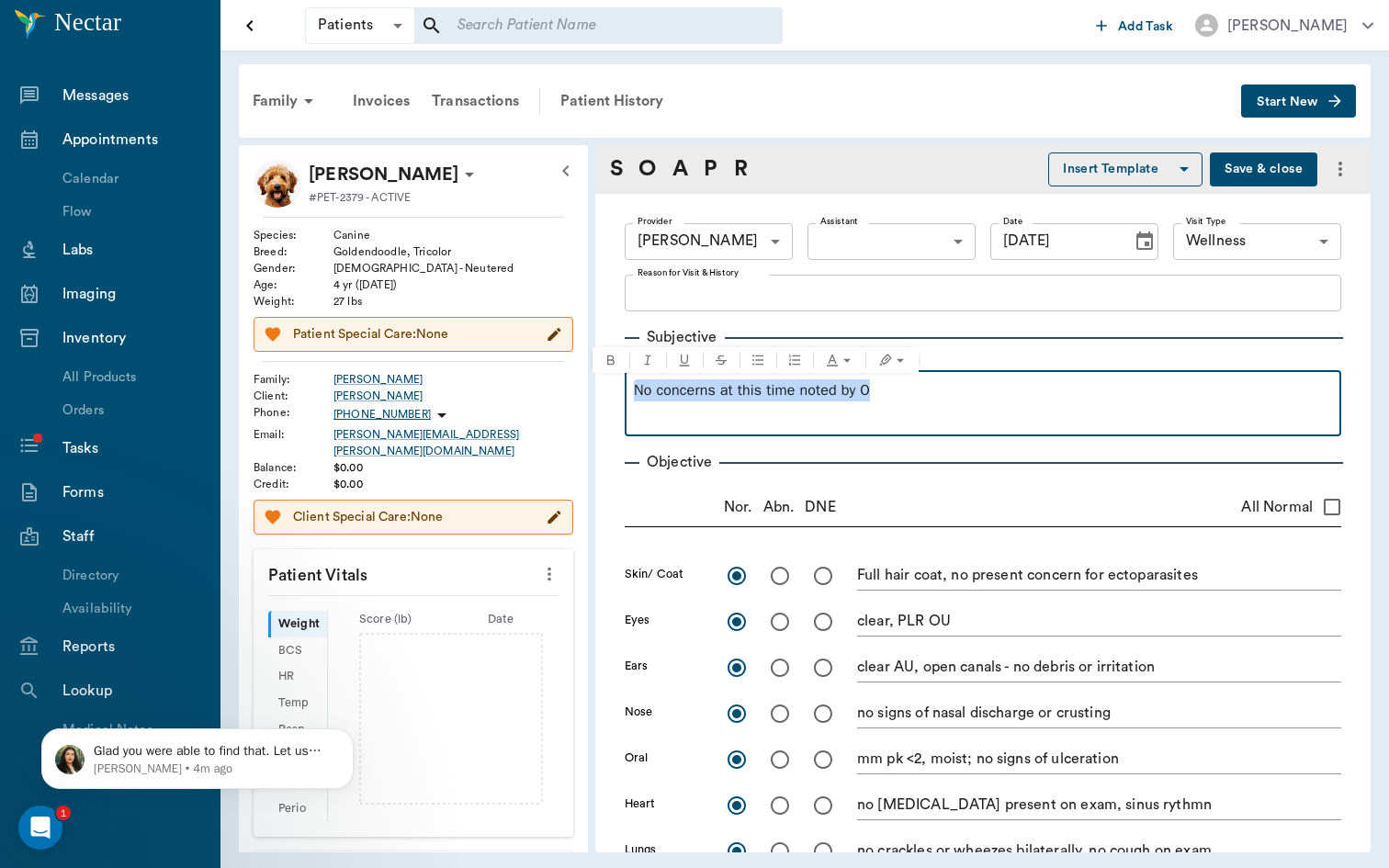 click on "Provider [PERSON_NAME] 649b3e03b5bc7e03f9326794 Provider Assistant ​ Assistant Date [DATE] Date Visit Type Wellness 65d2c202a8044d23520120c5 Visit Type Reason for Visit & History x Reason for Visit & History Subjective Notes No concerns at this time noted by O Objective Nor. Abn. DNE All Normal Skin/ Coat Full hair coat, no present concern for ectoparasites x Eyes clear, PLR OU x Ears clear AU, open canals - no debris or irritation x Nose no signs of nasal discharge or crusting x Oral mm pk <2, moist; no signs of ulceration x Heart no [MEDICAL_DATA] present on exam, sinus rythmn x Lungs no crackles or wheezes bilaterally, no cough on exam x Lymph Nodes PLN wnl x Abdomen soft, non painful to [MEDICAL_DATA], no mass effect appreciated x Urogenital external genitalia wnl x MS ambulatory x4, no present lameness x Neuro no CP deficits x4, CN intact x Rectal x Notes Problems ​ Rule-outs ​ Diagnoses ​ Healthy animal Notes Plan Treatments Annual Exam W/ Vaccines Qty (Items) * 1 Qty (Items) * Instructions x x 1" at bounding box center [983, 1549] 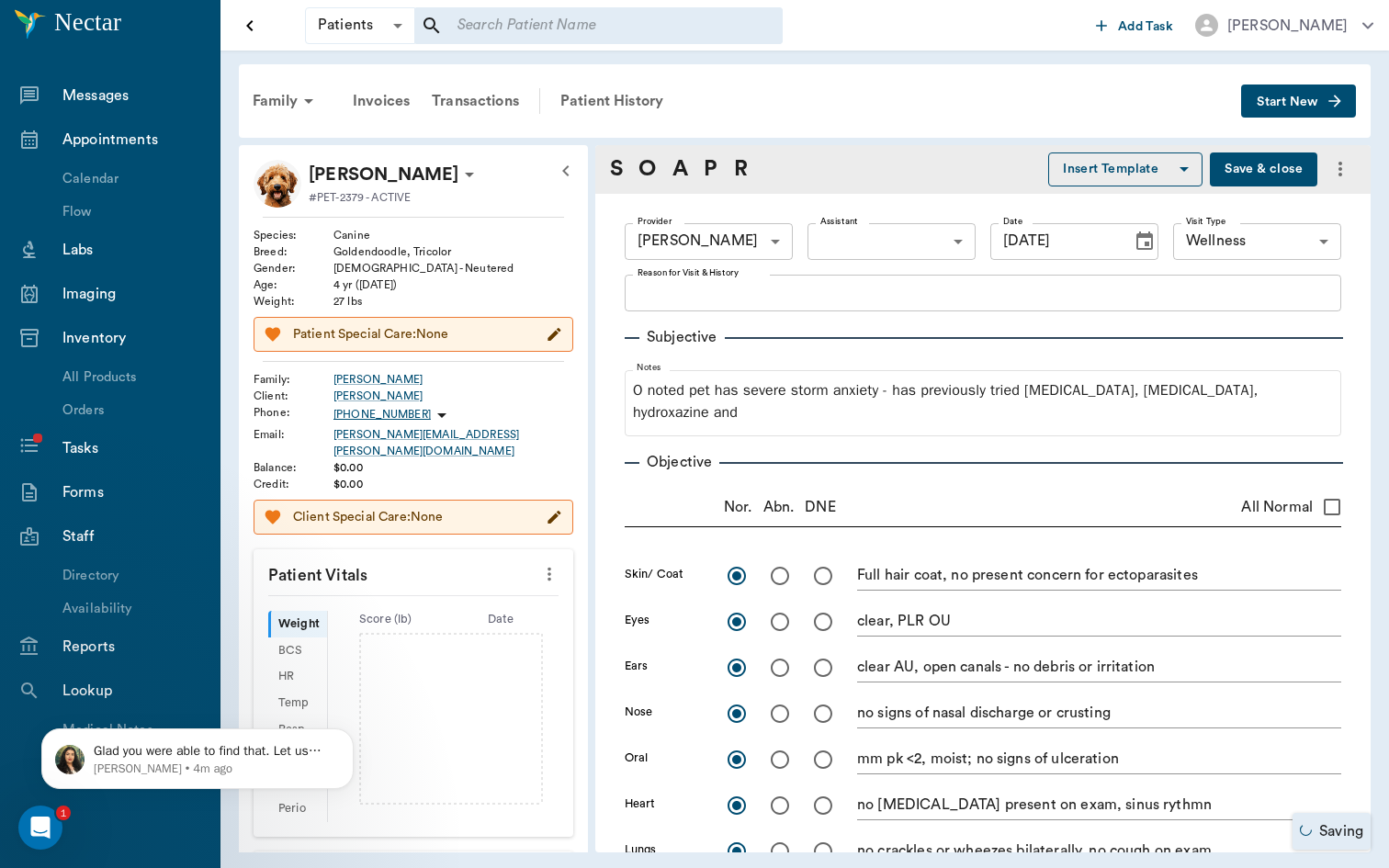 click on "x Reason for Visit & History" at bounding box center (983, 293) 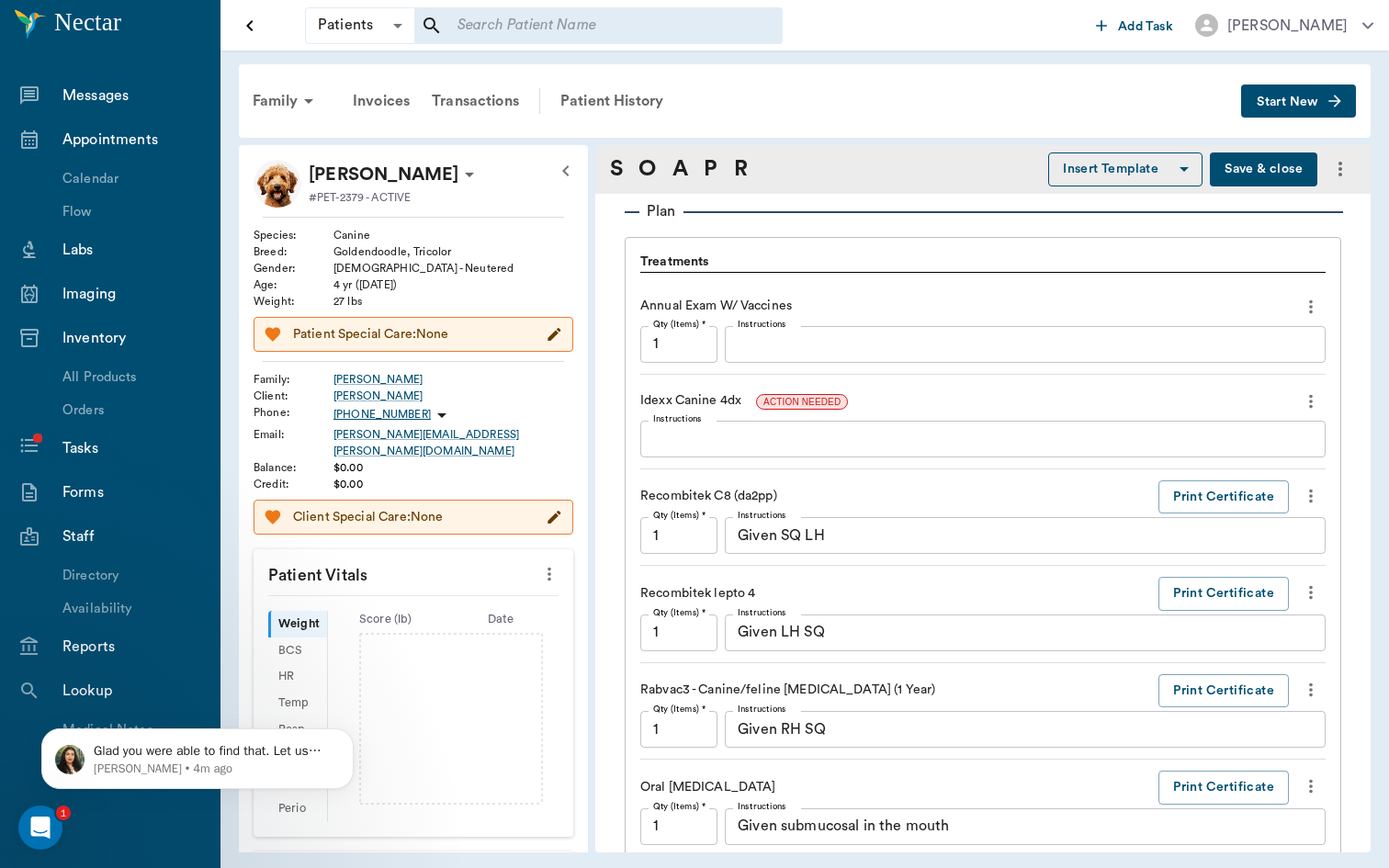 scroll, scrollTop: 1232, scrollLeft: 0, axis: vertical 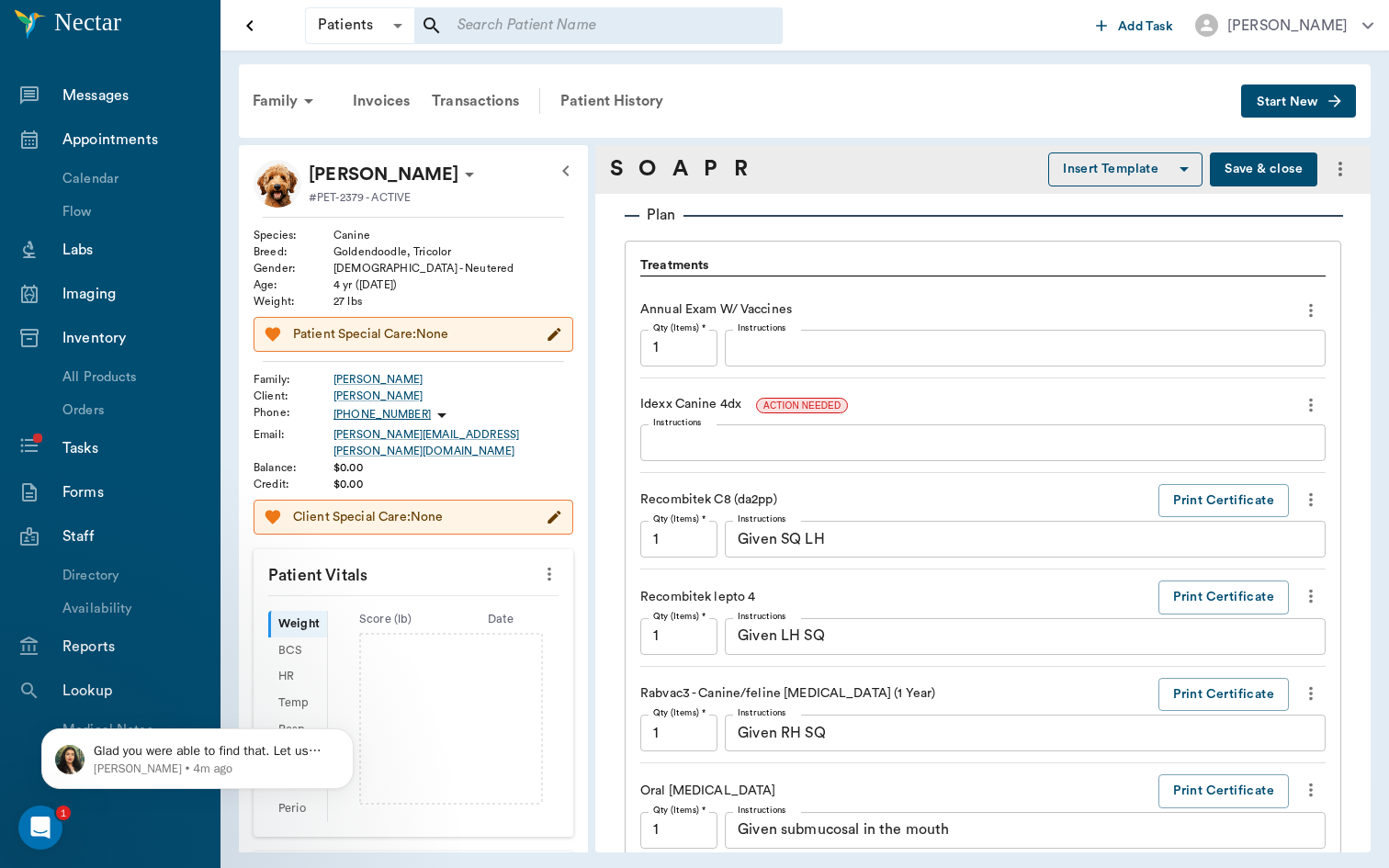 type on "Wellness/storm anxiety" 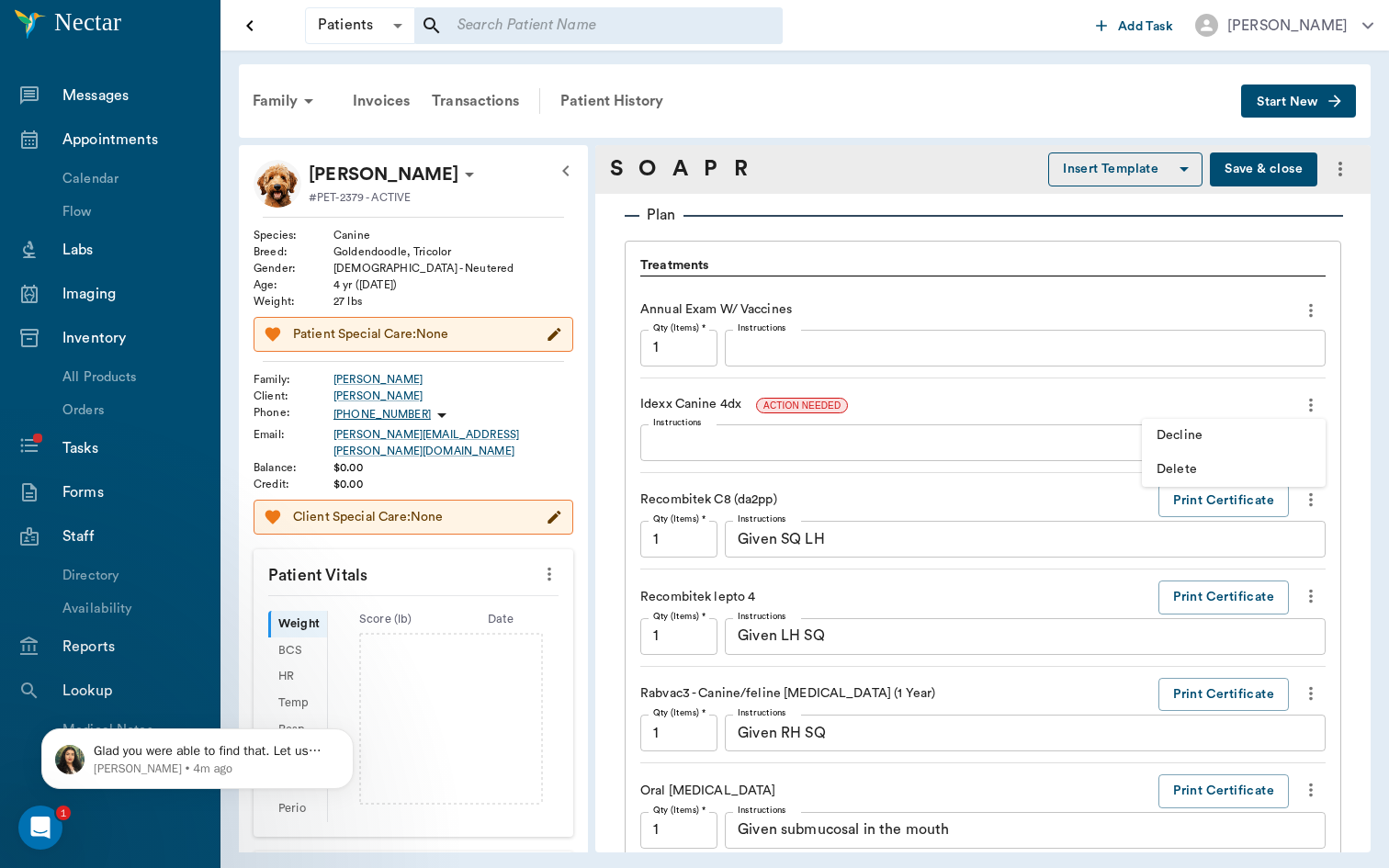 click on "Delete" at bounding box center [1234, 469] 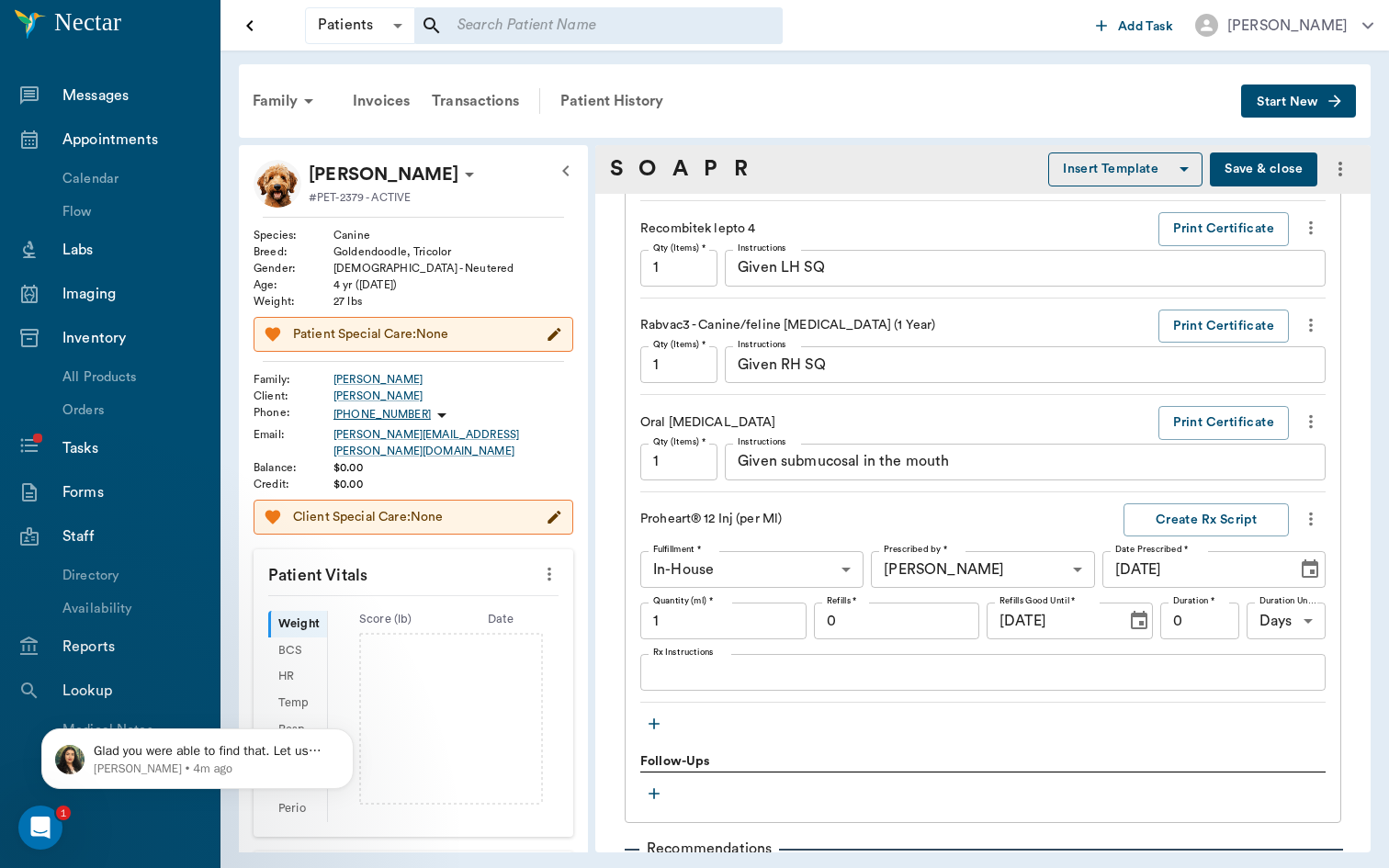 scroll, scrollTop: 1623, scrollLeft: 0, axis: vertical 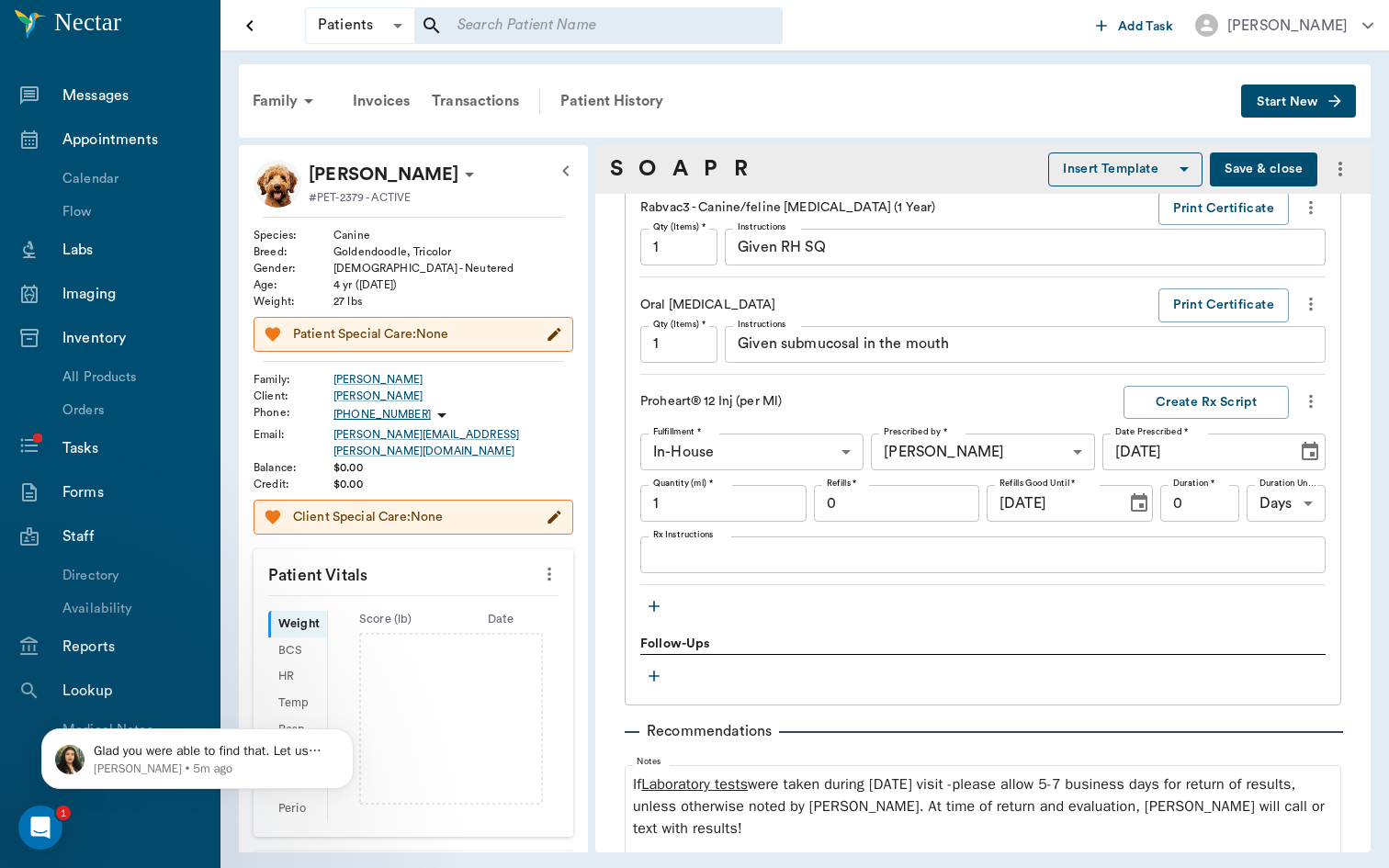 click 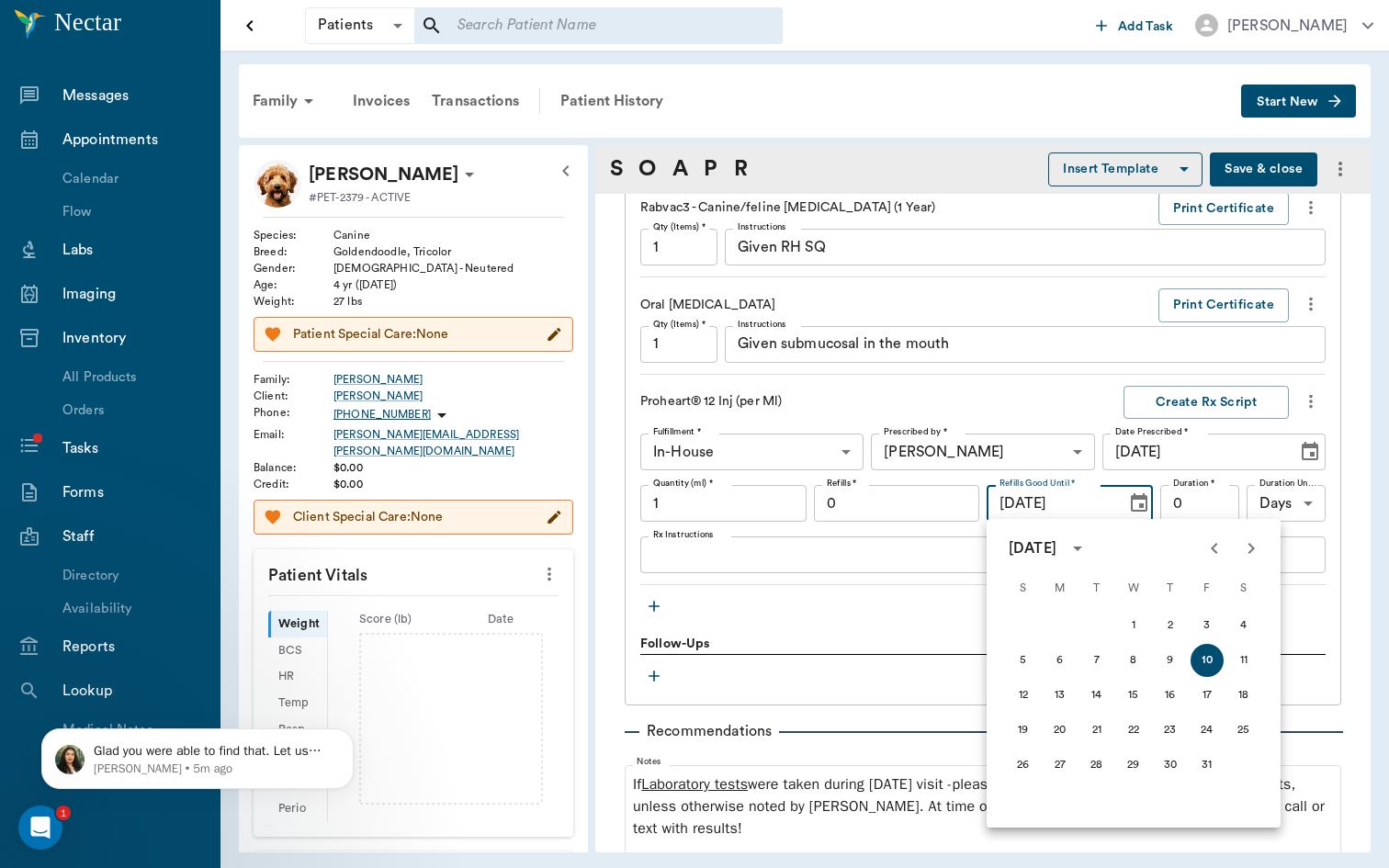 click on "Proheart® 12 Inj (per Ml) Create Rx Script Fulfillment * In-House In-House Fulfillment * Prescribed by * [PERSON_NAME] 649b3e03b5bc7e03f9326794 Prescribed by * Date Prescribed * [DATE] Date Prescribed * Quantity (ml) * 1 Quantity (ml) * Refills * 0 Refills * Refills Good Until * [DATE] Refills Good Until * Duration * 0 Duration * Duration Unit * Days DAYS Duration Unit * Rx Instructions x Rx Instructions" at bounding box center (983, 486) 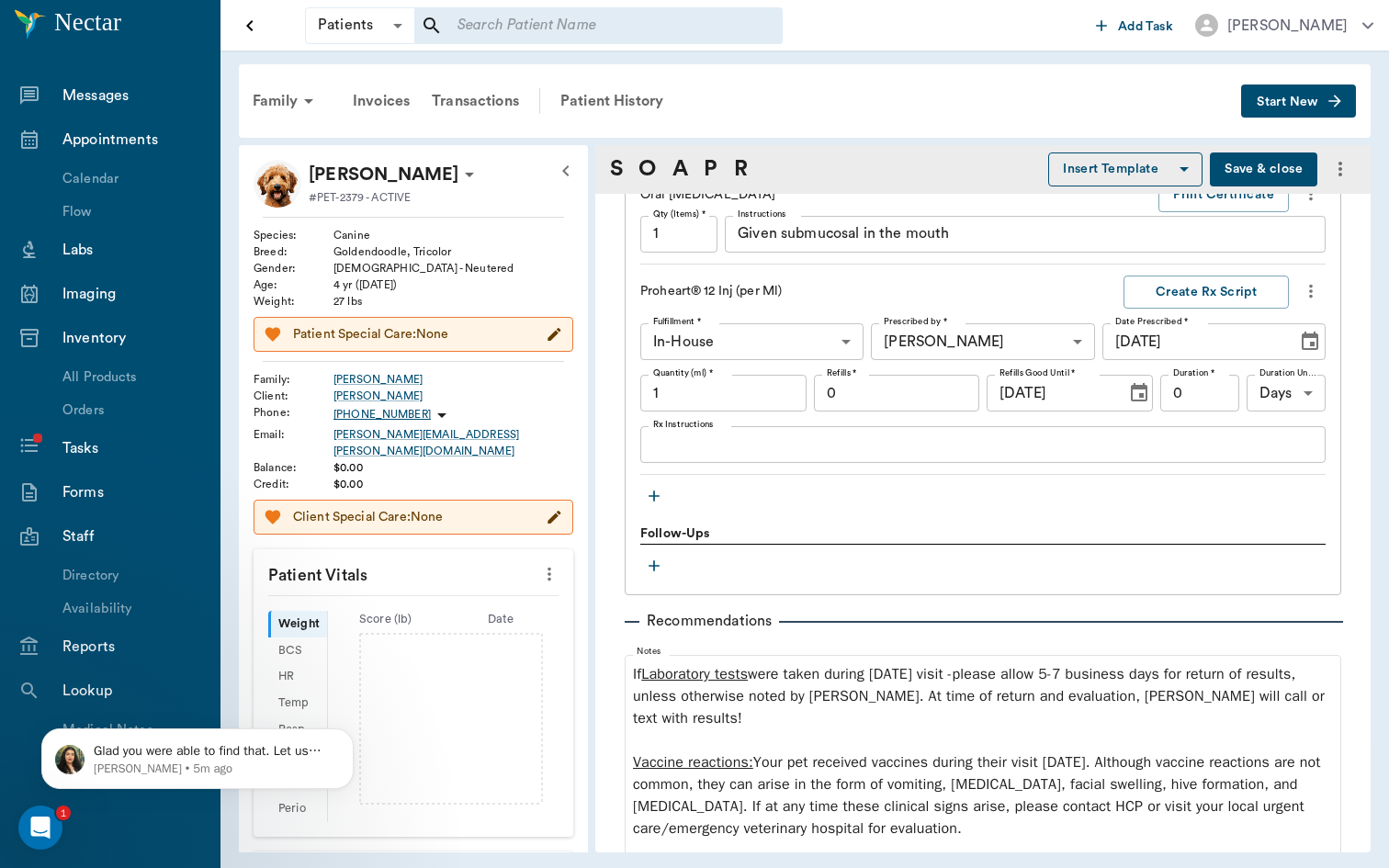 scroll, scrollTop: 1472, scrollLeft: 0, axis: vertical 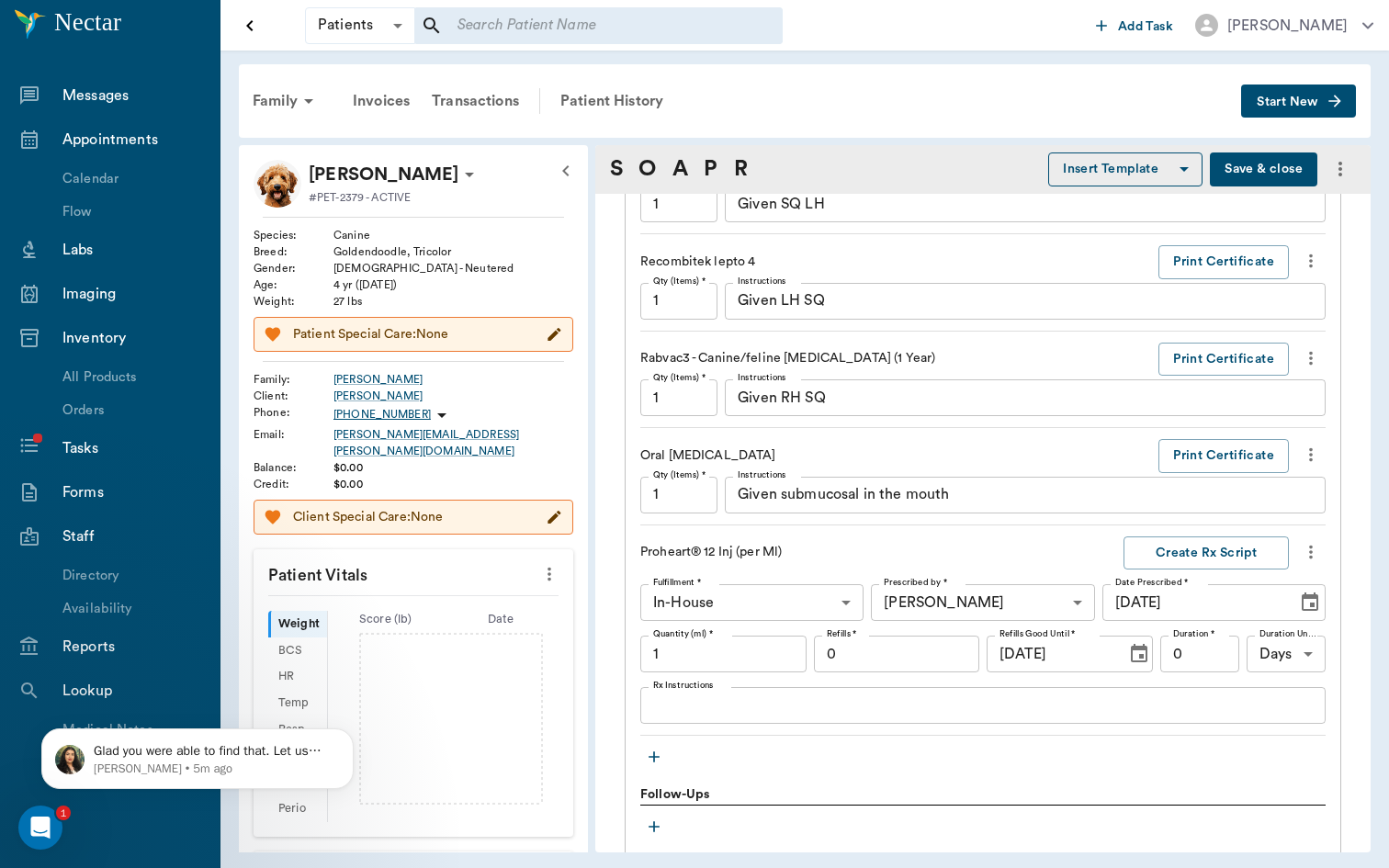 click on "1" at bounding box center (723, 654) 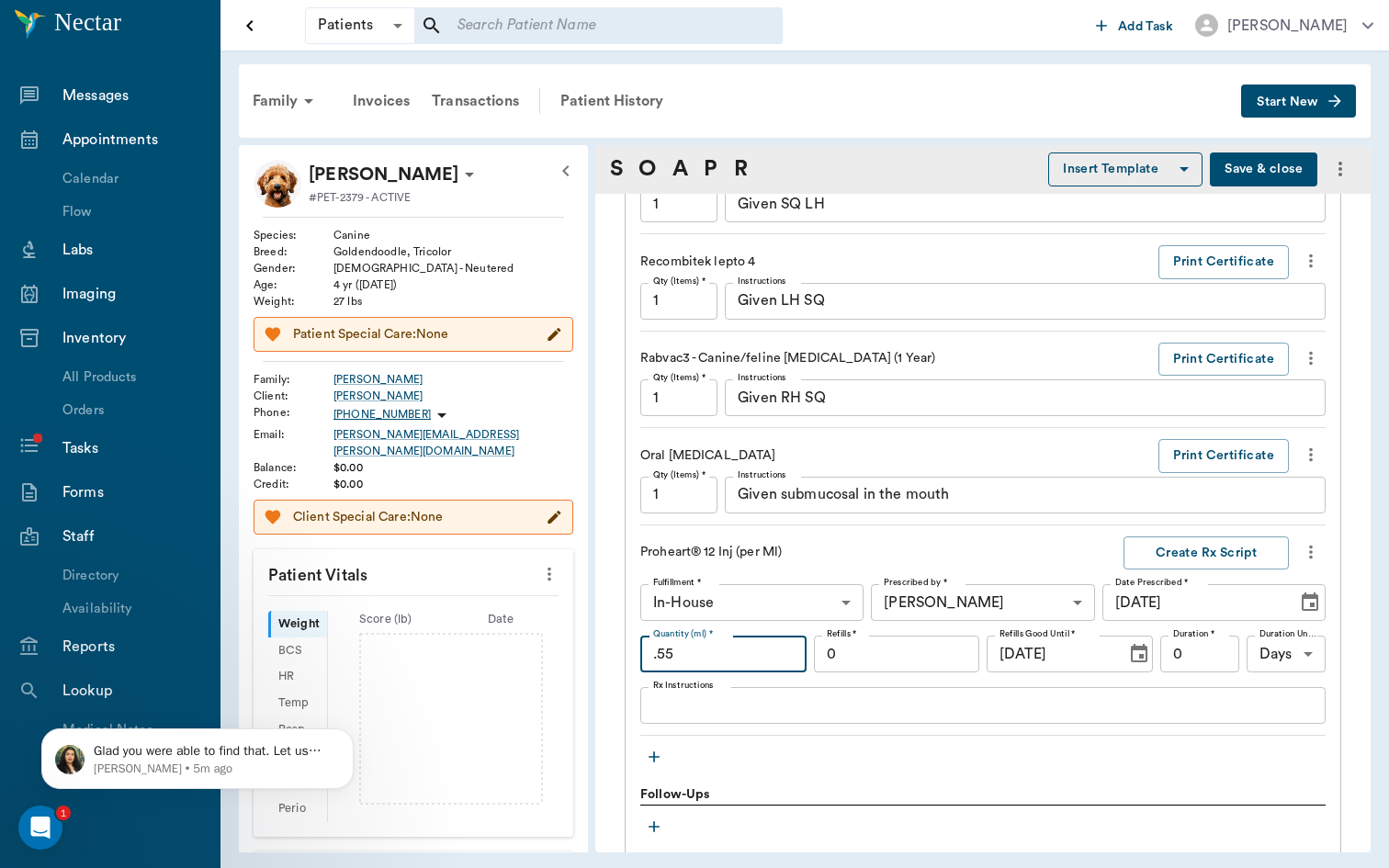 type on ".55" 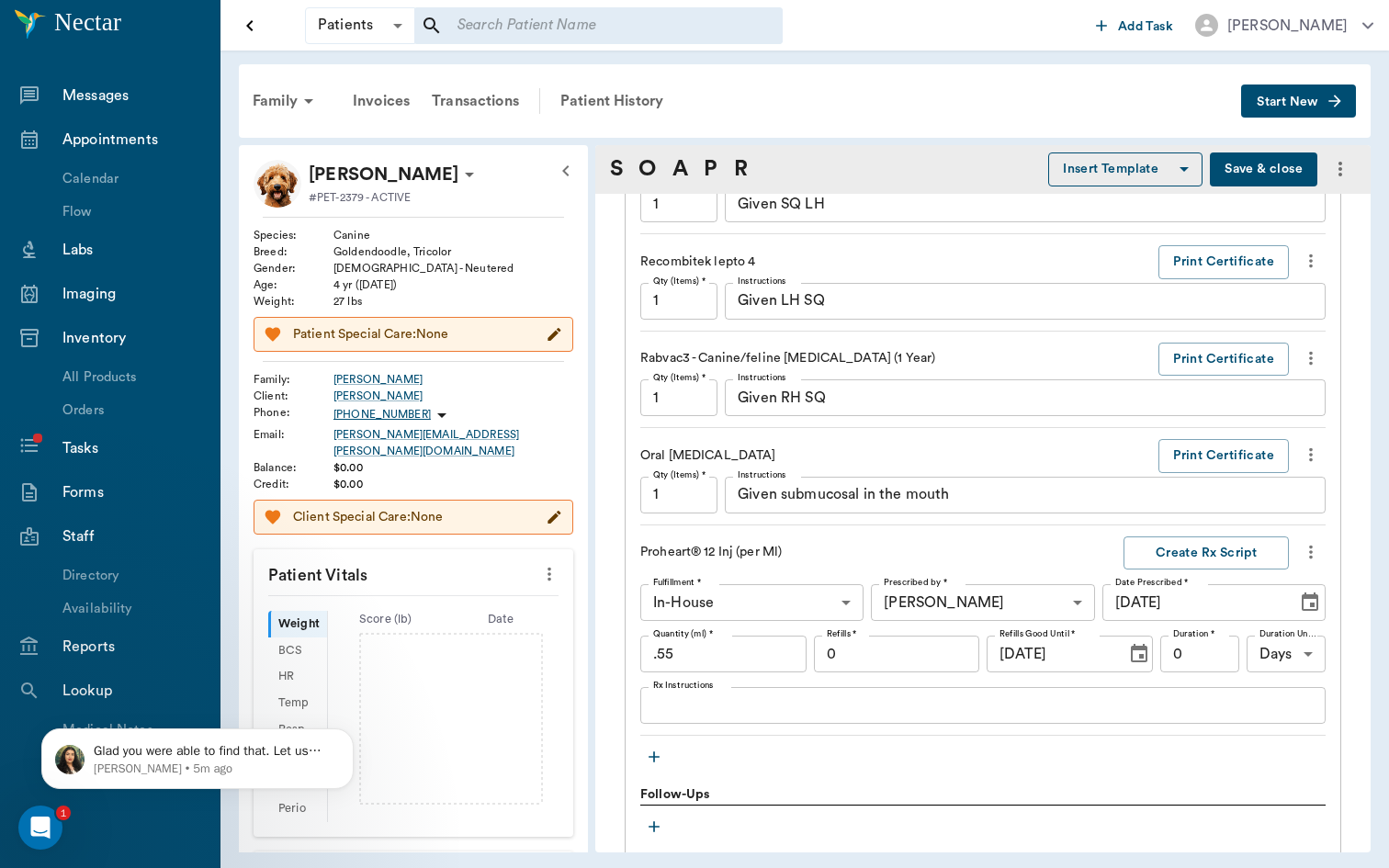click on "Rx Instructions" at bounding box center (983, 705) 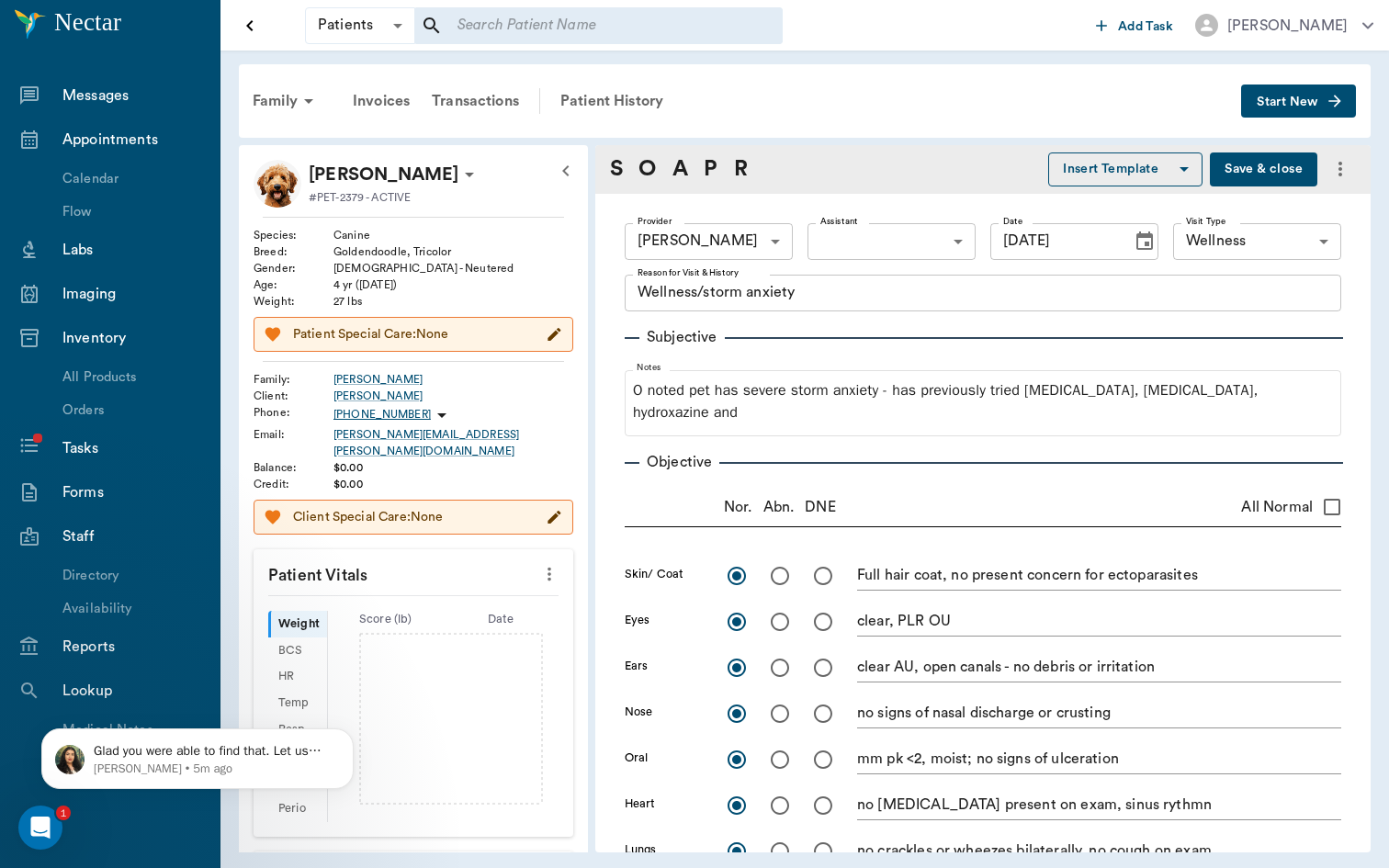 scroll, scrollTop: 0, scrollLeft: 0, axis: both 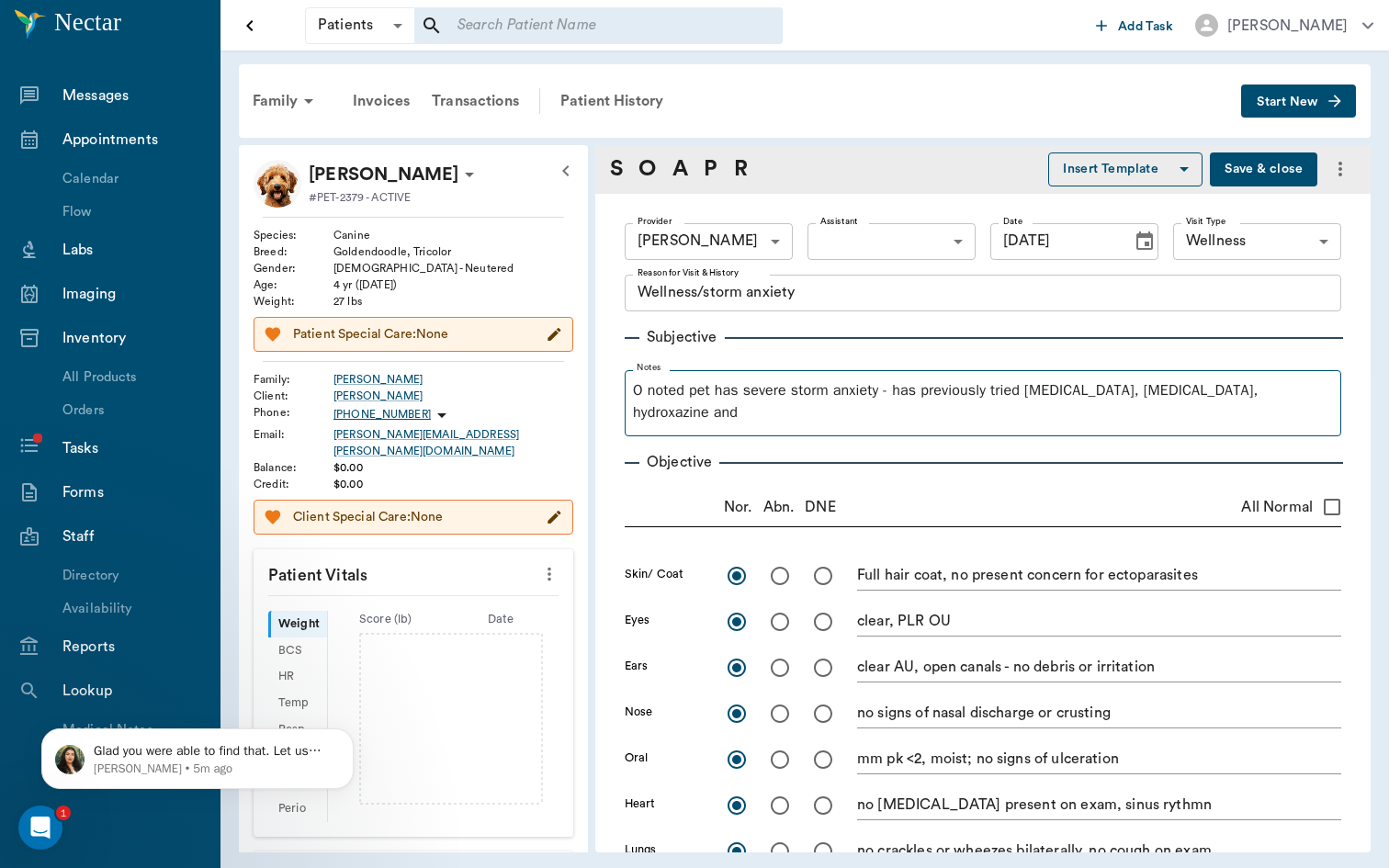 type on "Give SQ left neck" 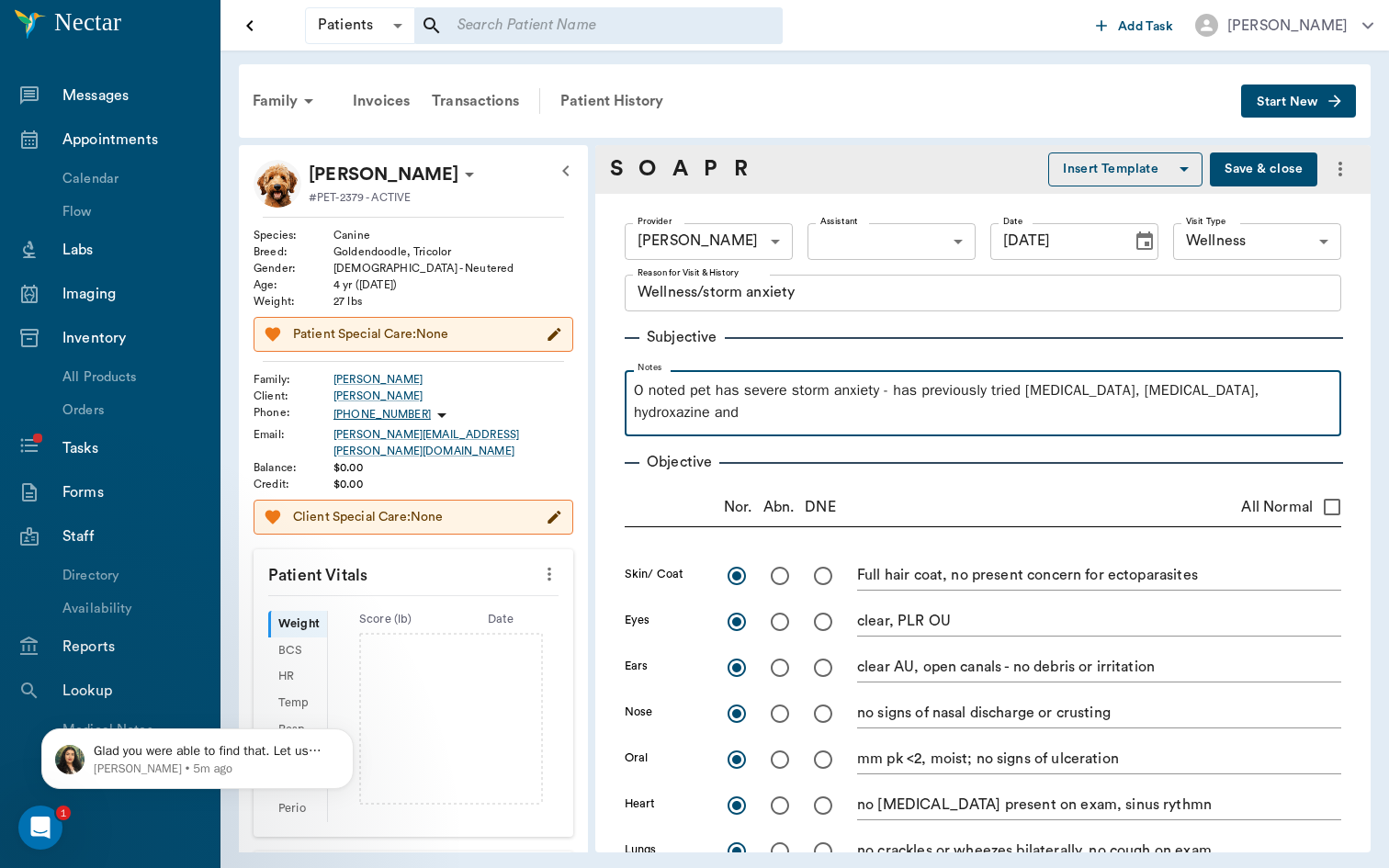 click on "O noted pet has severe storm anxiety - has previously tried [MEDICAL_DATA], [MEDICAL_DATA], hydroxazine and" at bounding box center (983, 401) 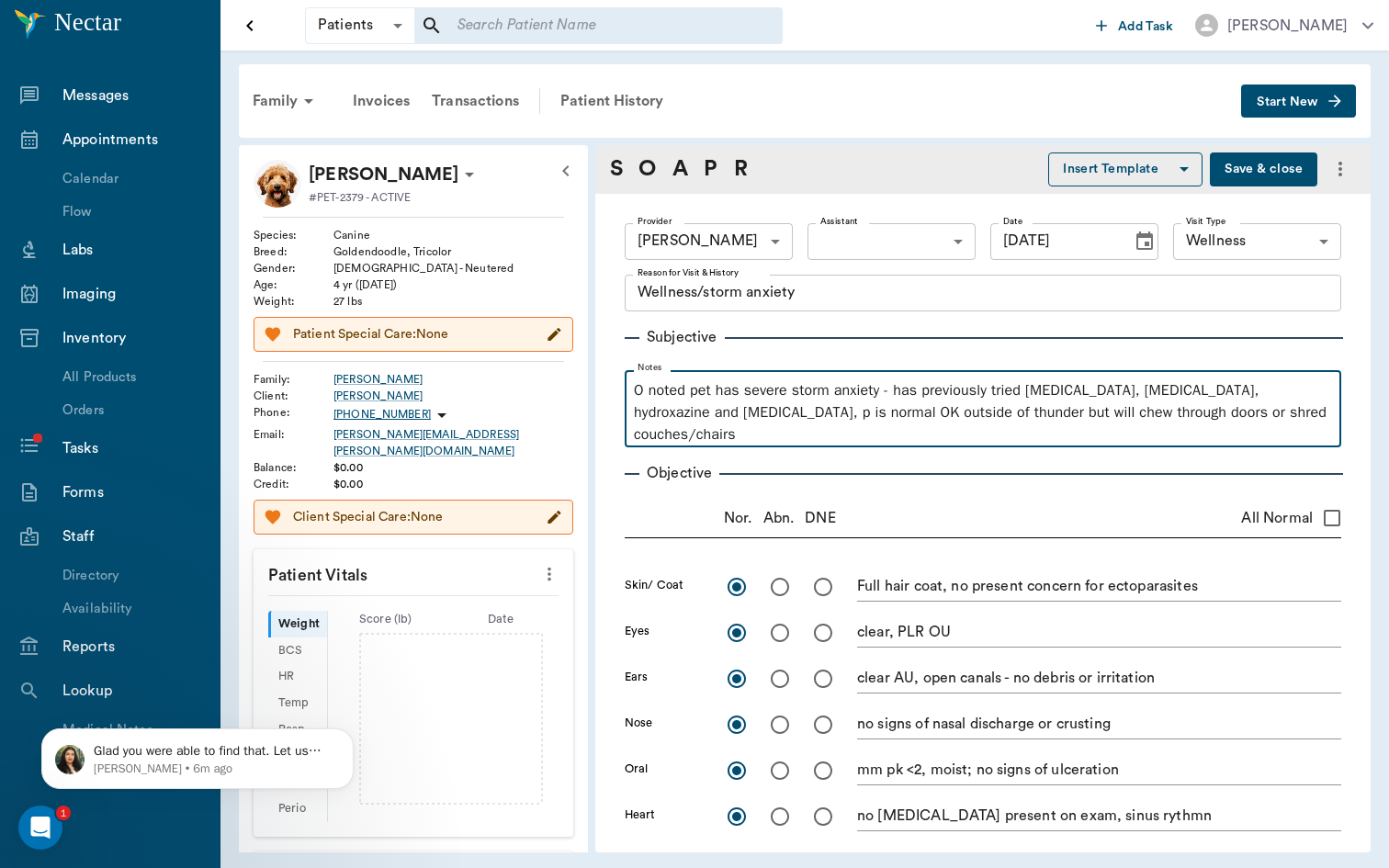 scroll, scrollTop: 0, scrollLeft: 0, axis: both 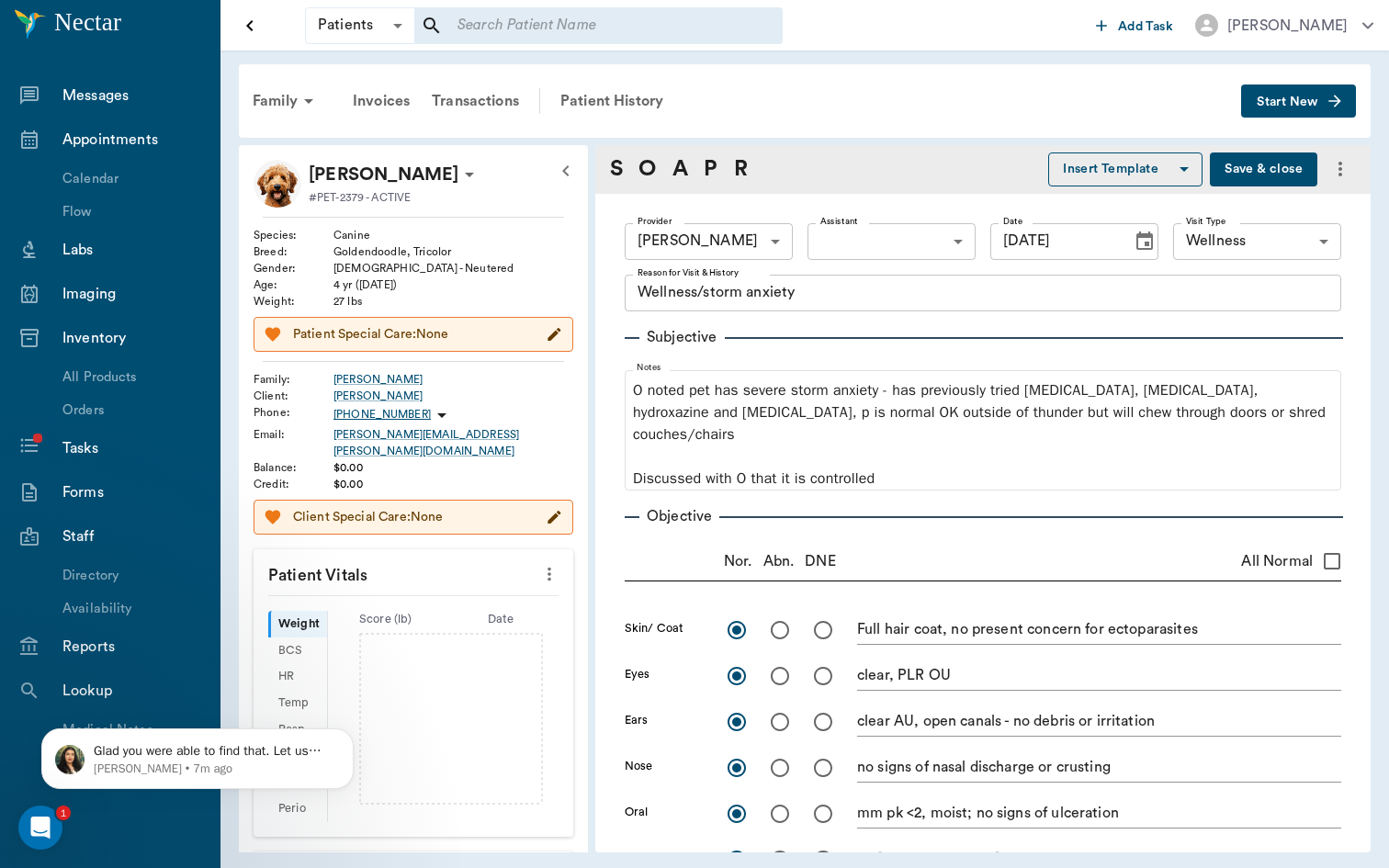 click 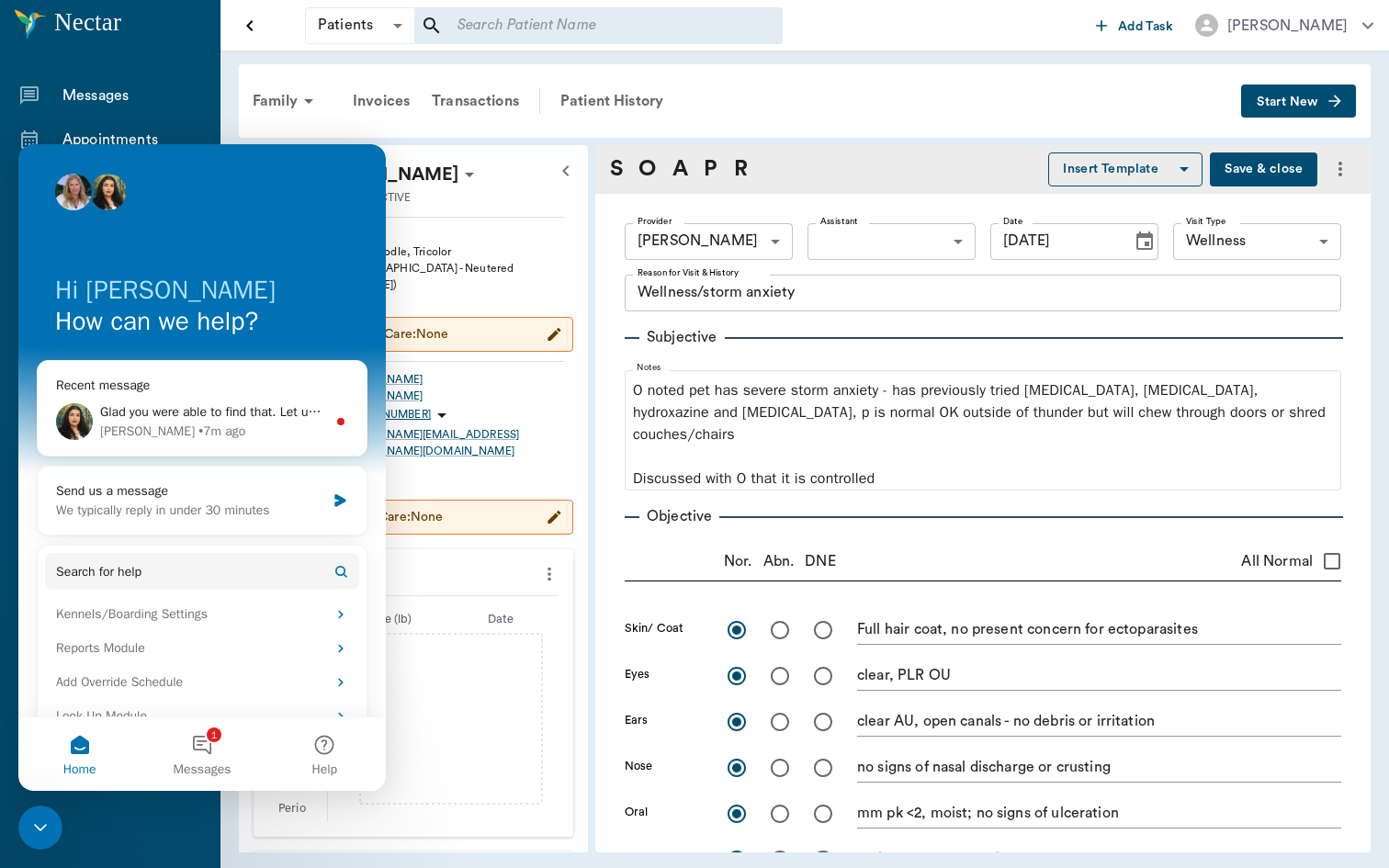 click 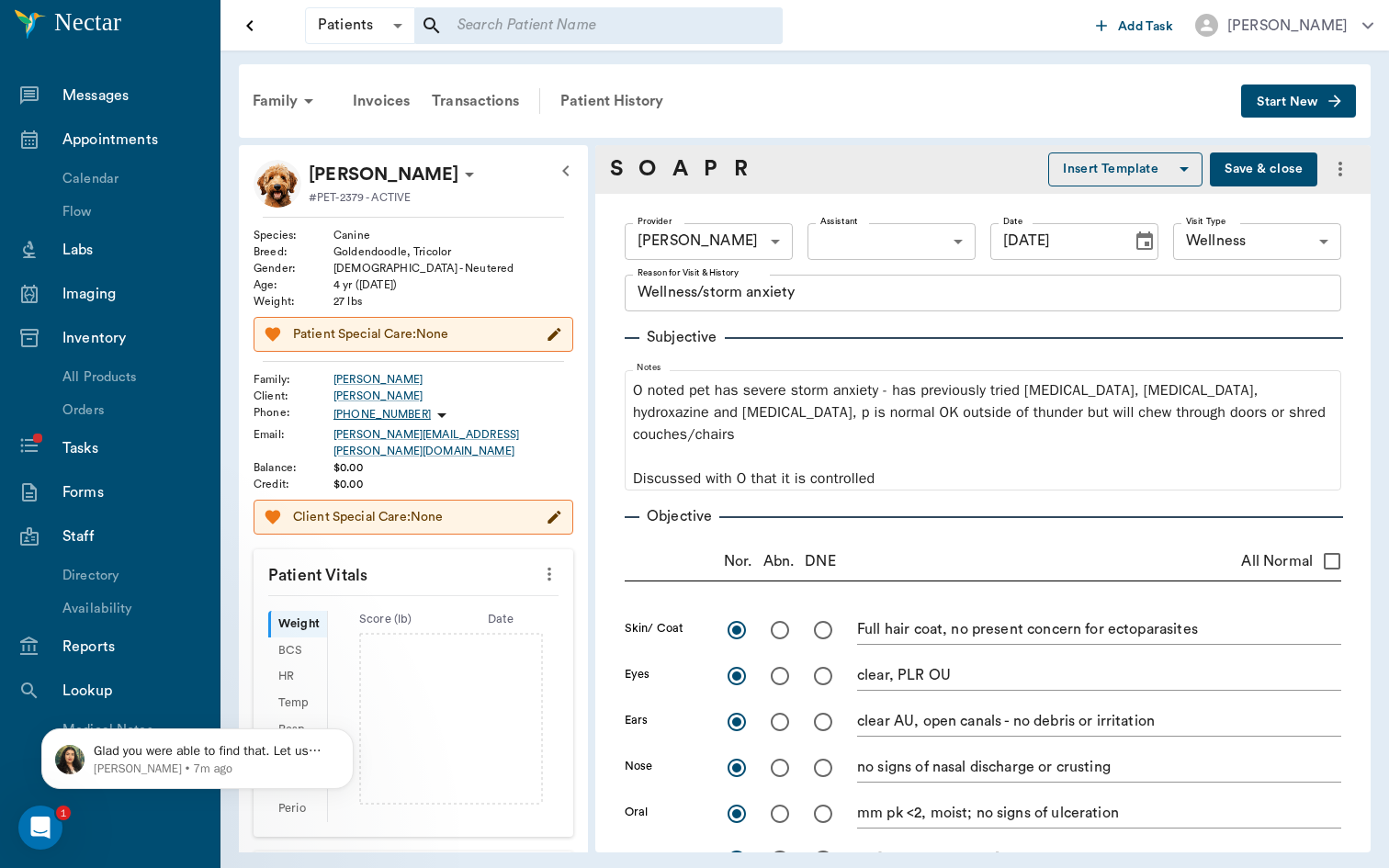 scroll, scrollTop: 0, scrollLeft: 0, axis: both 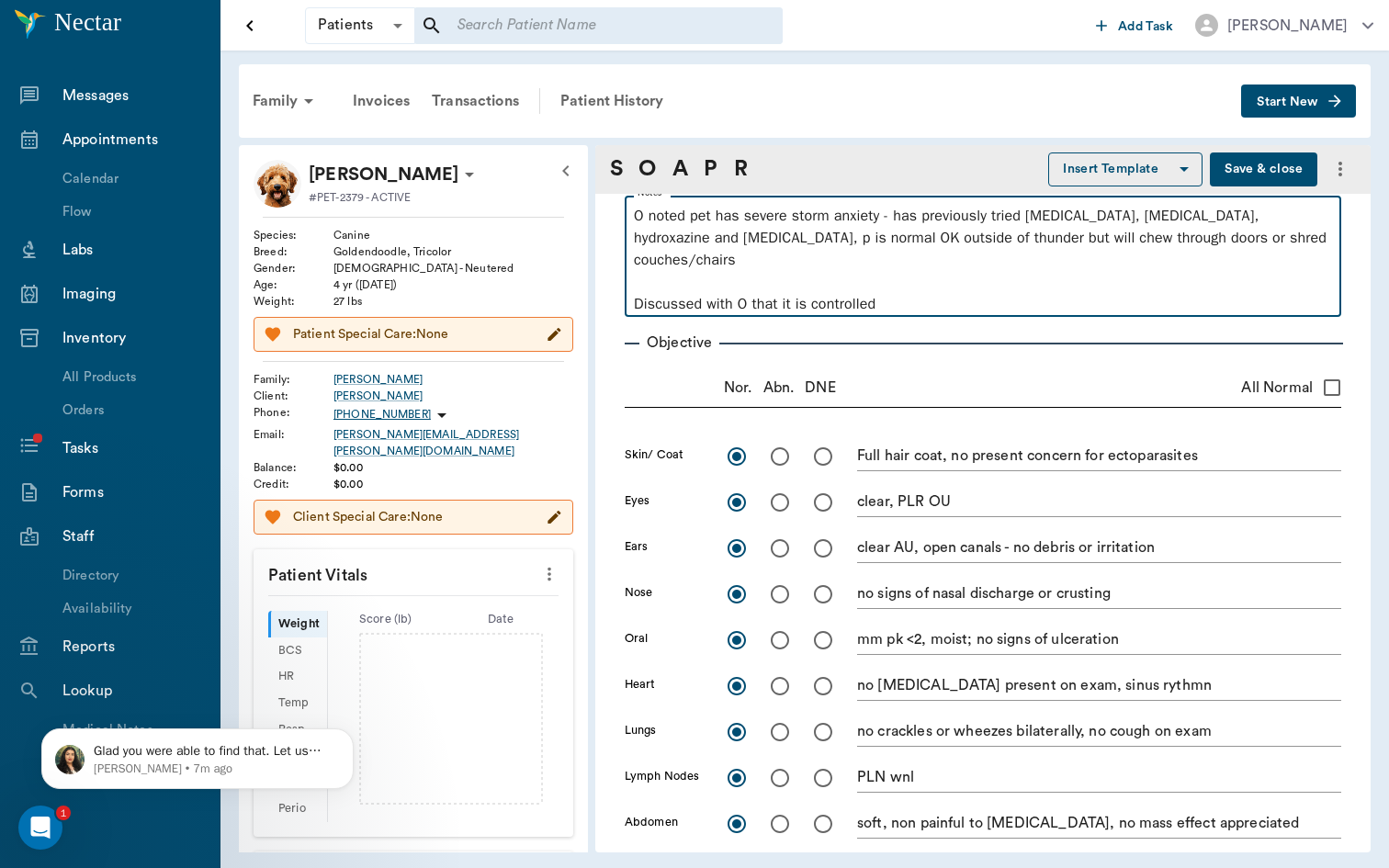 click on "Discussed with O that it is controlled" at bounding box center [983, 304] 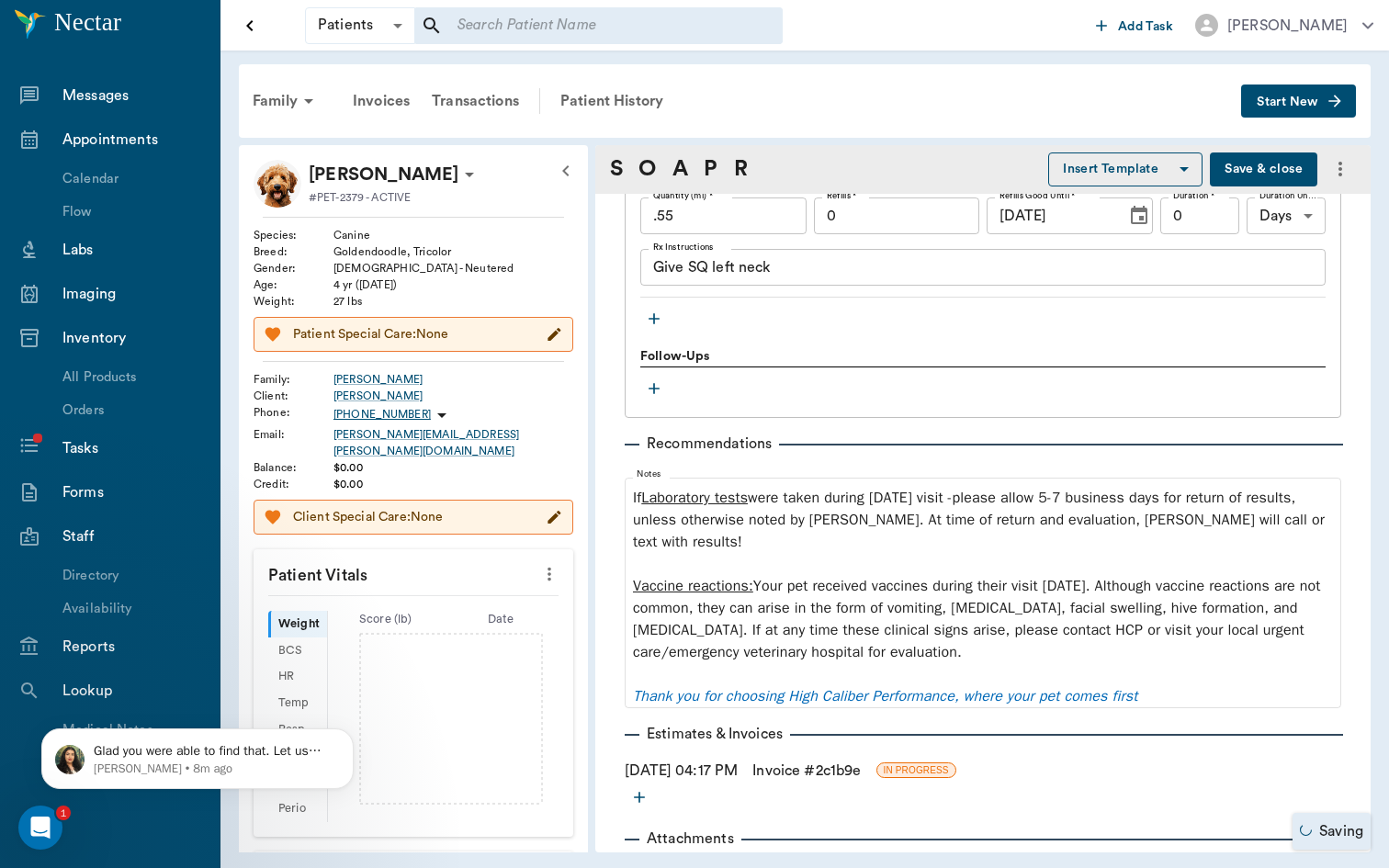 click 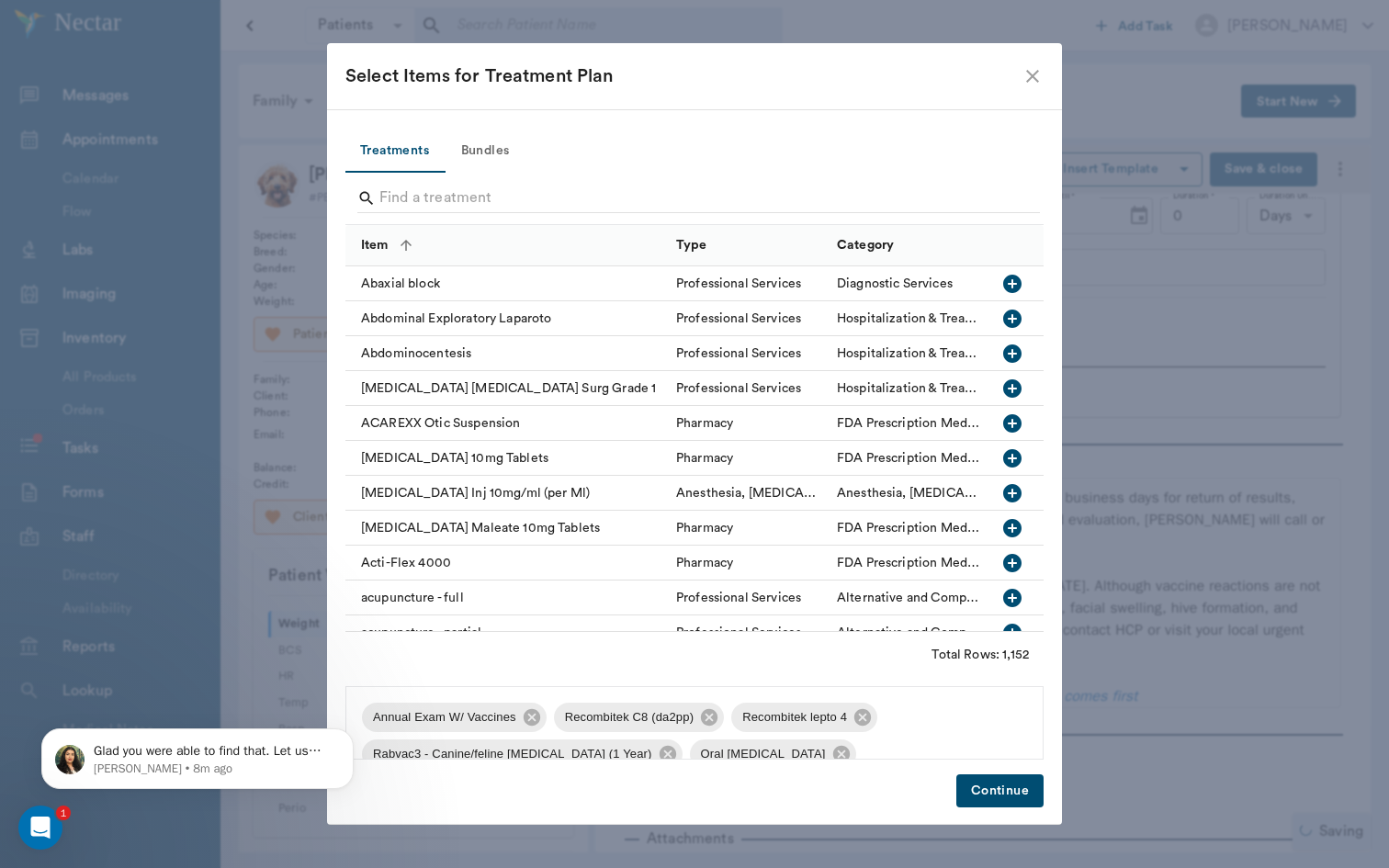 scroll, scrollTop: 1986, scrollLeft: 0, axis: vertical 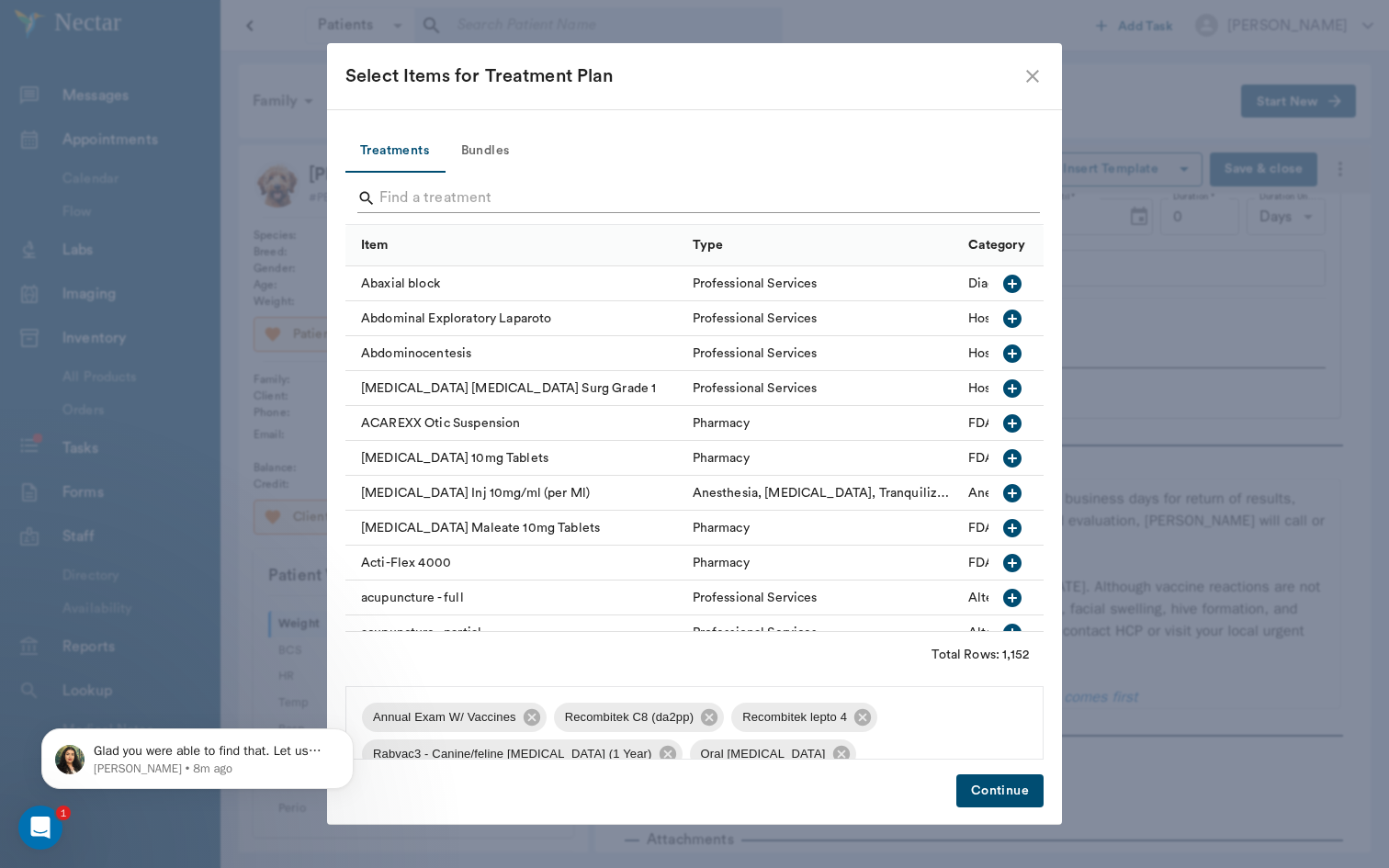 click at bounding box center [695, 198] 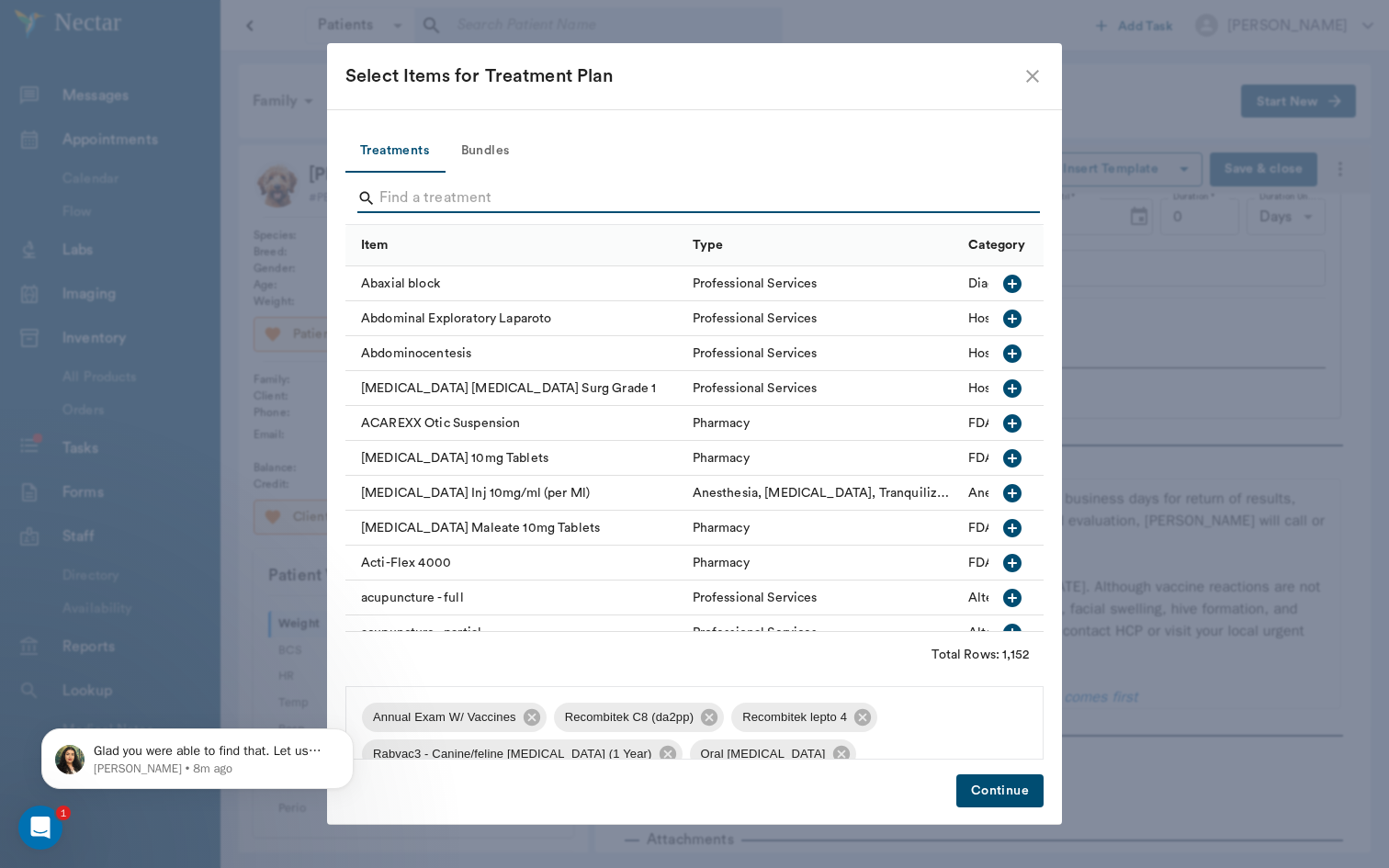 type on "i" 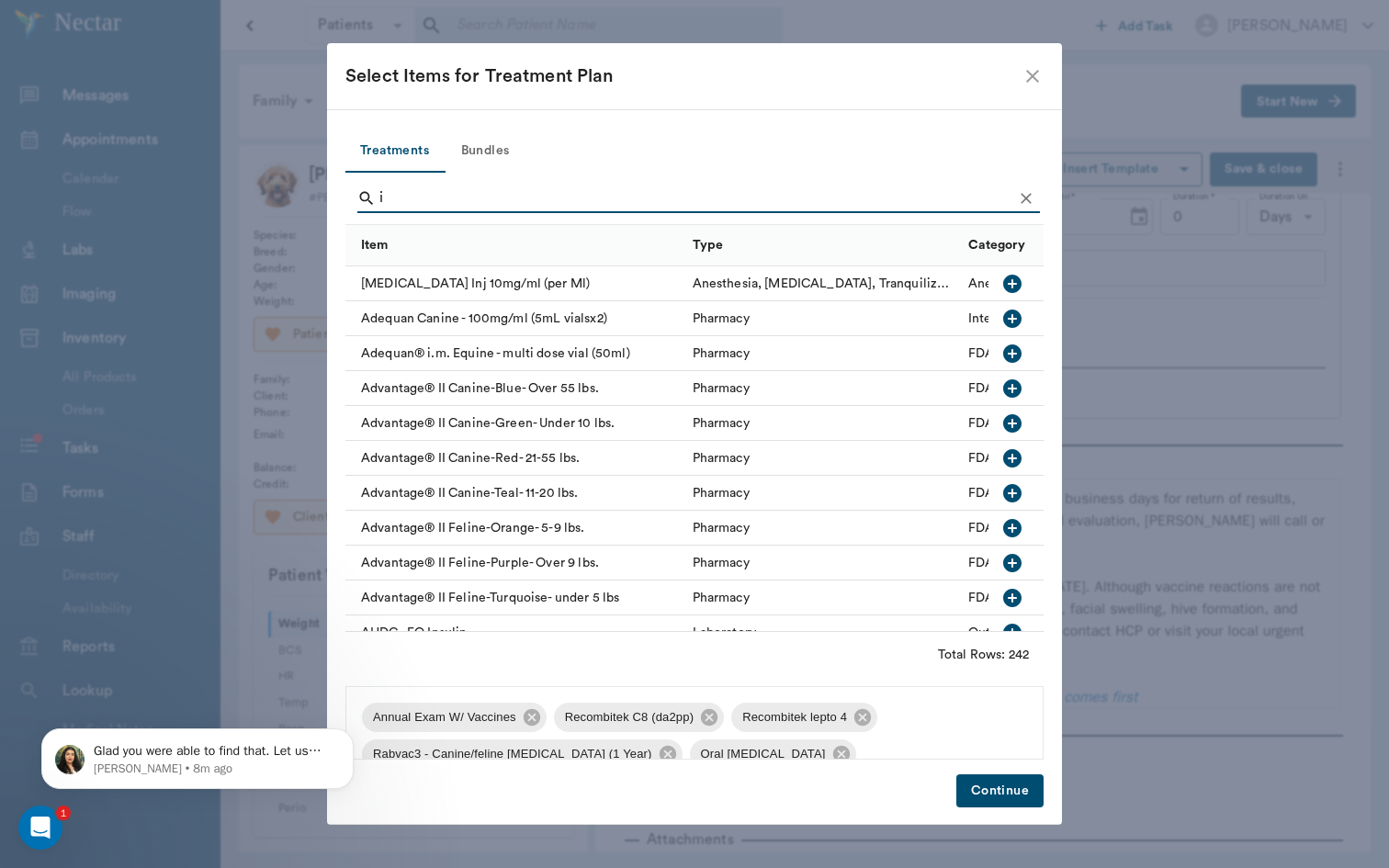 type 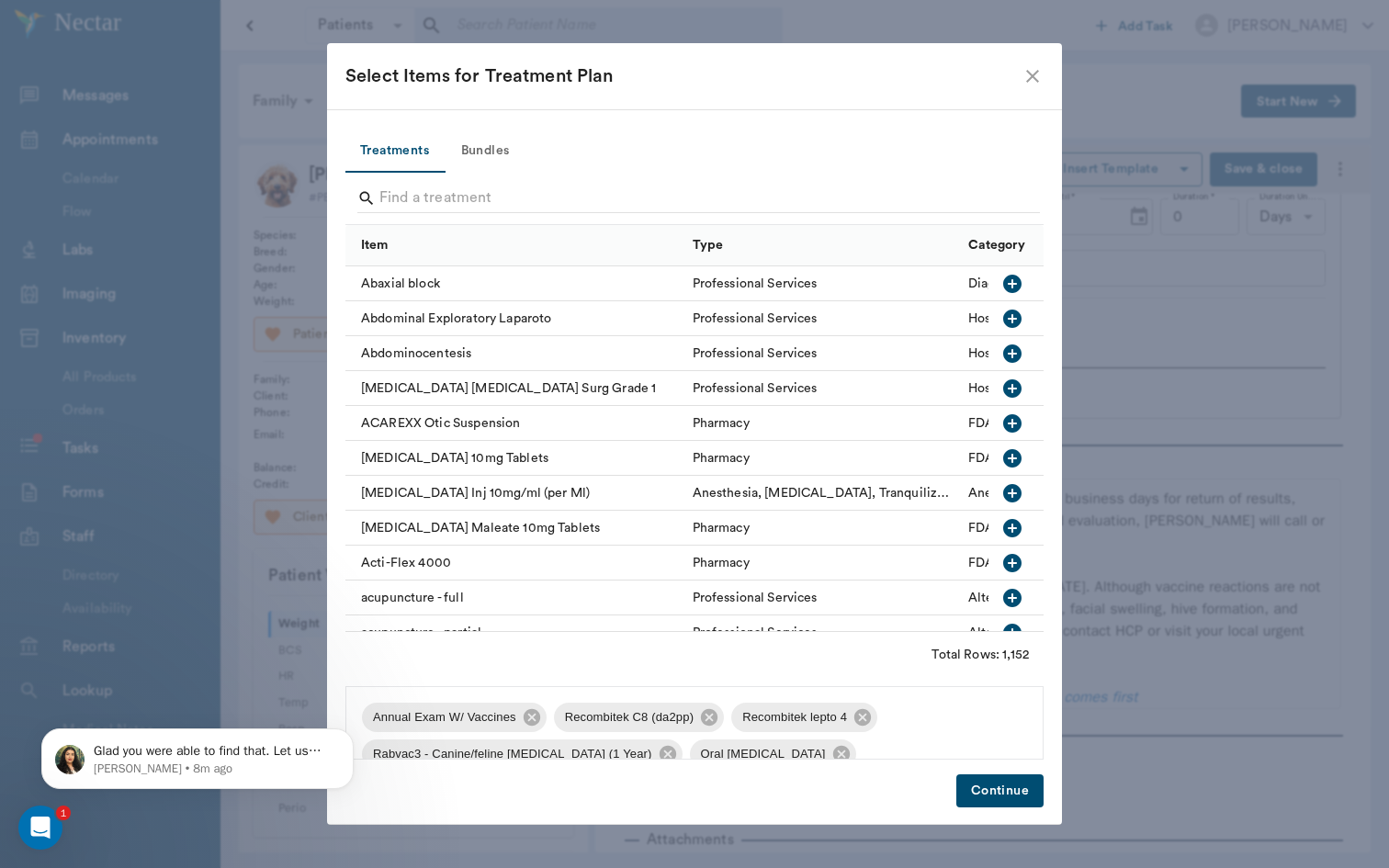click on "Select Items for Treatment Plan" at bounding box center (694, 76) 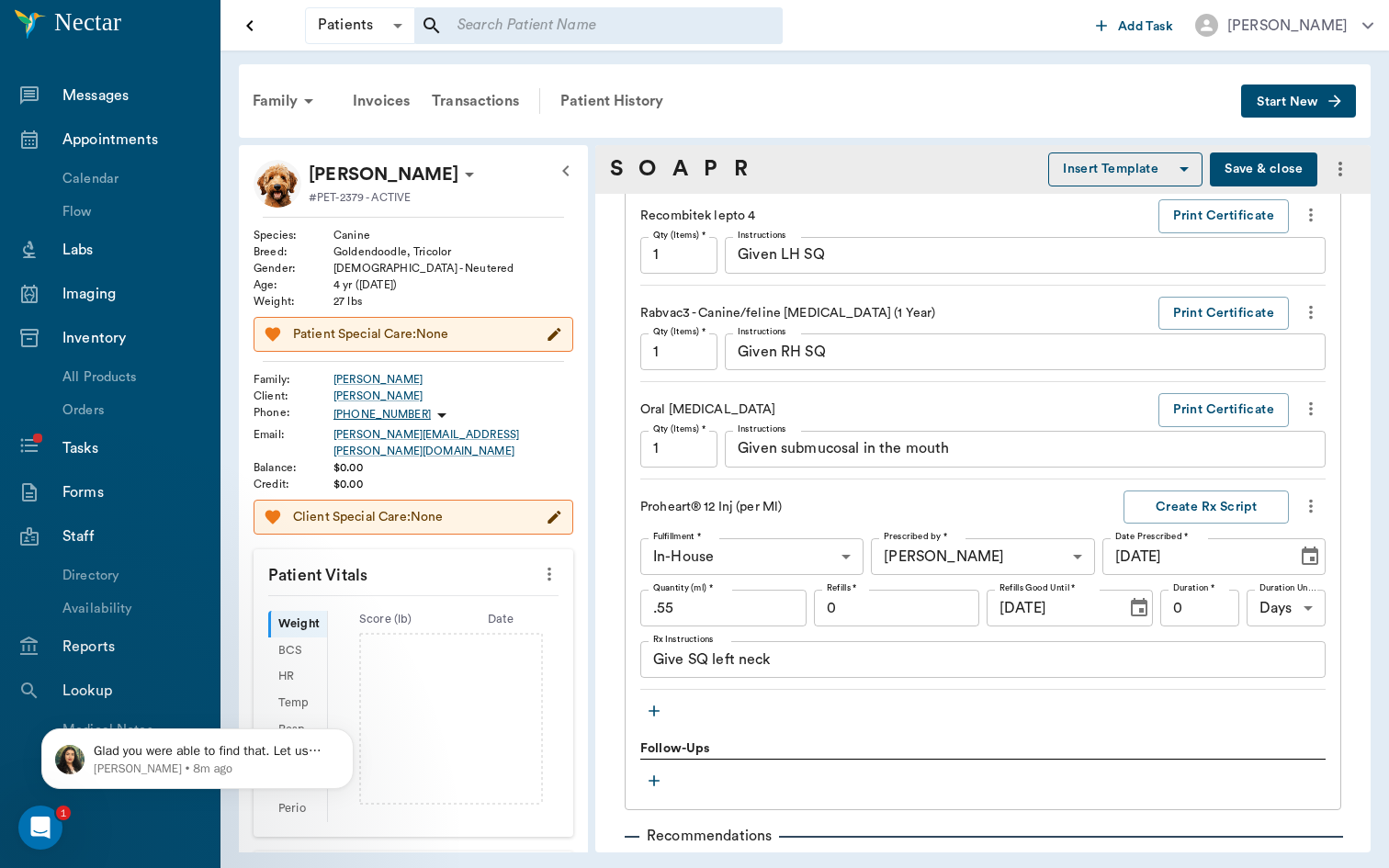 scroll, scrollTop: 1629, scrollLeft: 0, axis: vertical 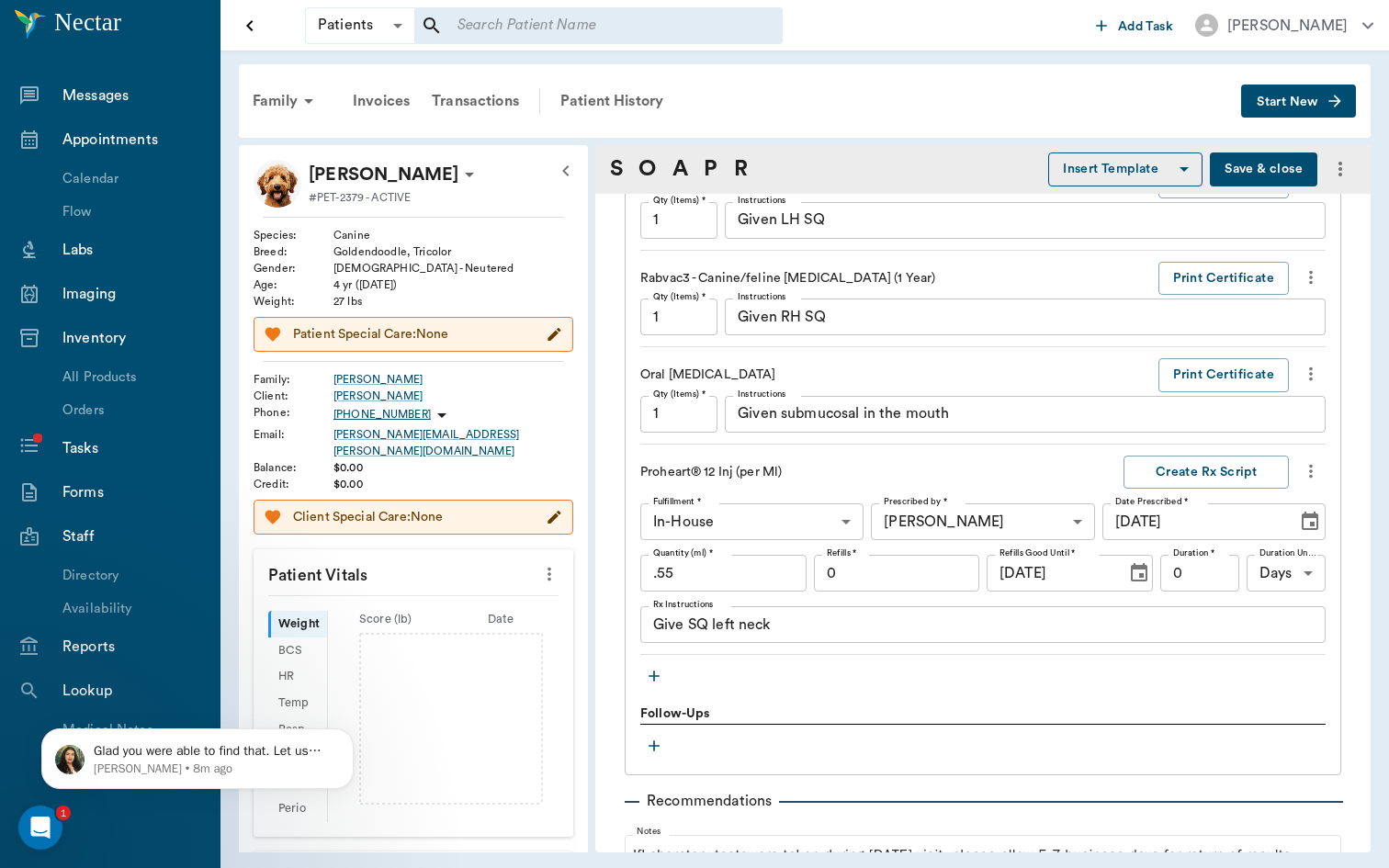 click 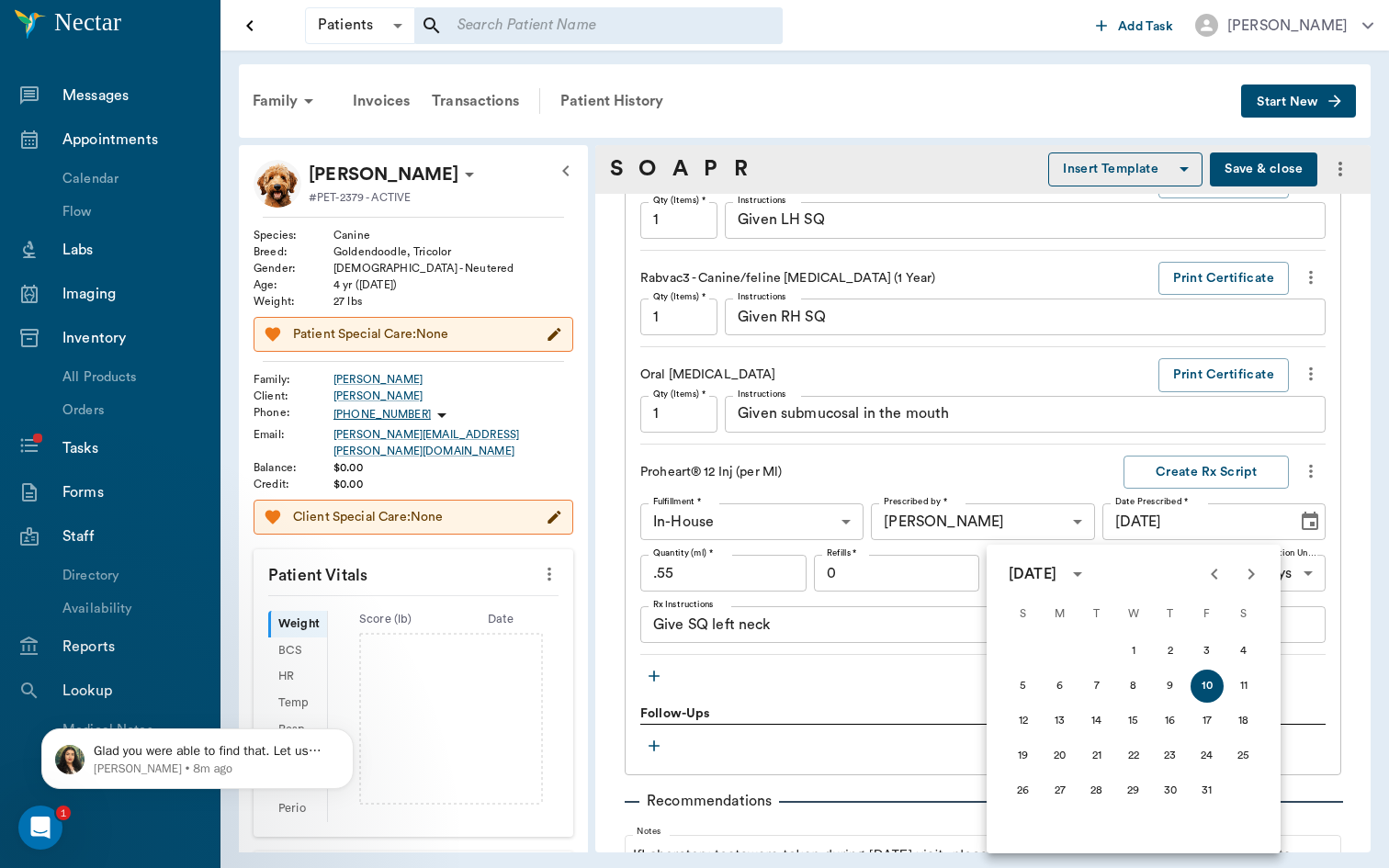 click 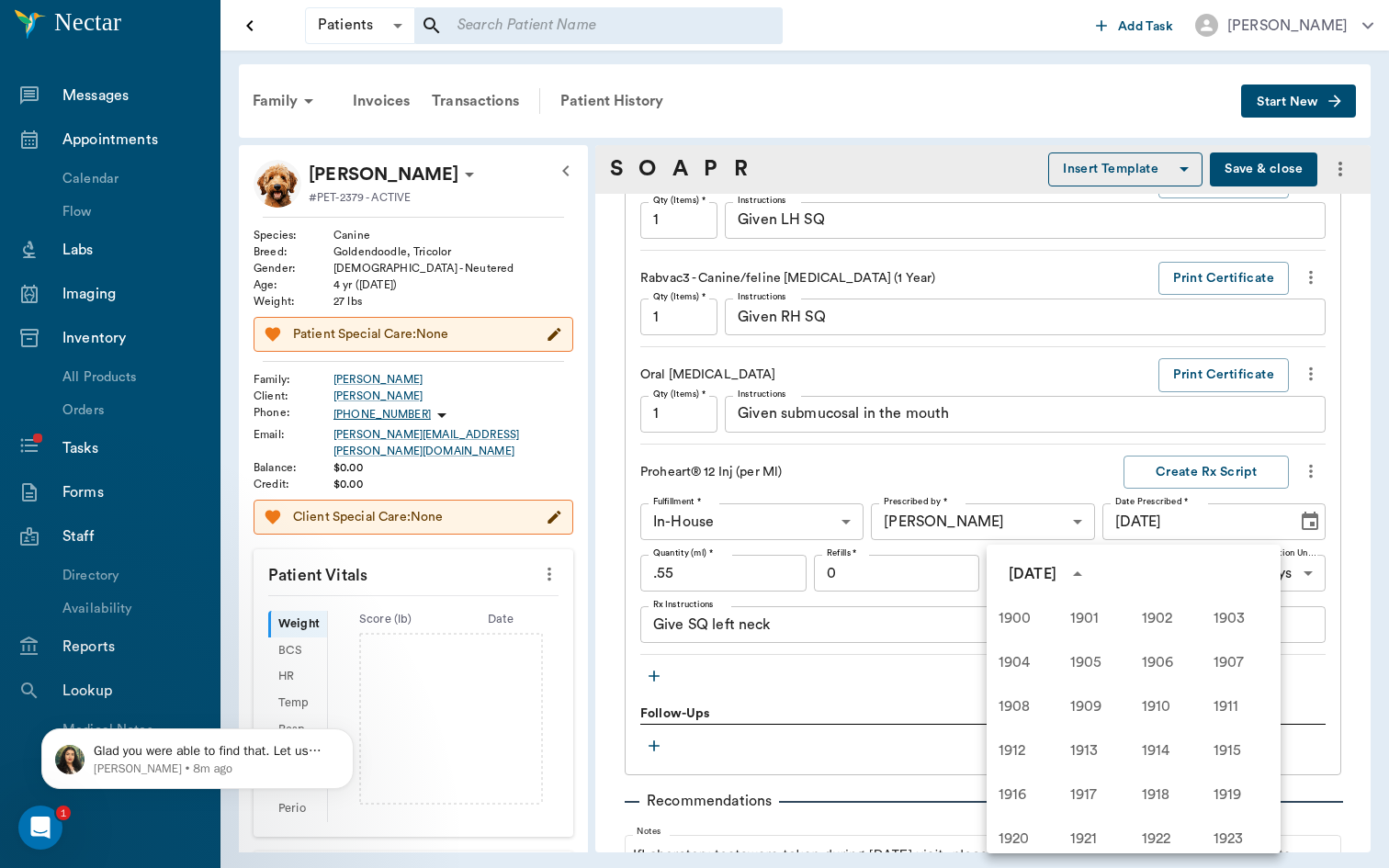 scroll, scrollTop: 1260, scrollLeft: 0, axis: vertical 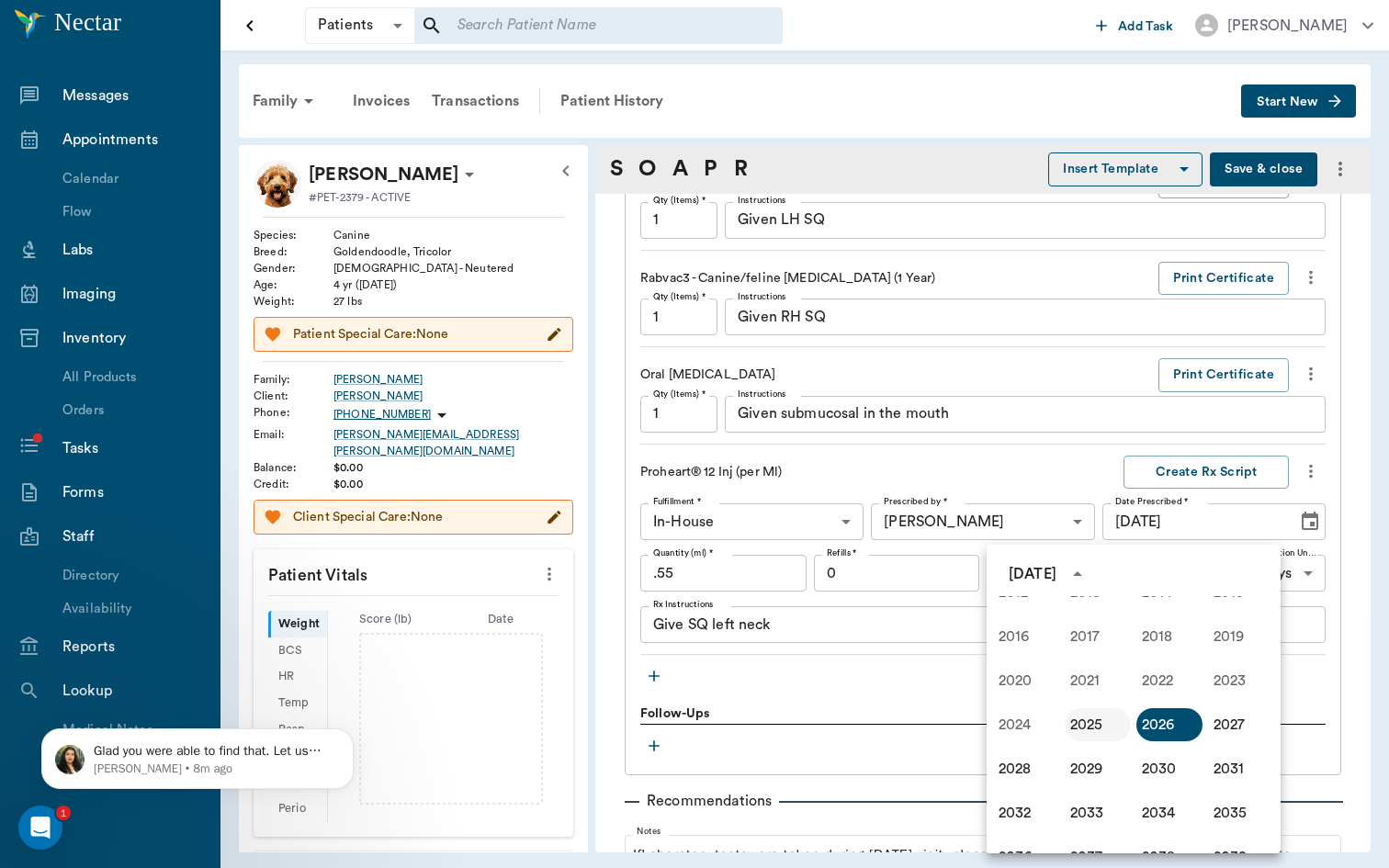 click on "2025" at bounding box center [1098, 725] 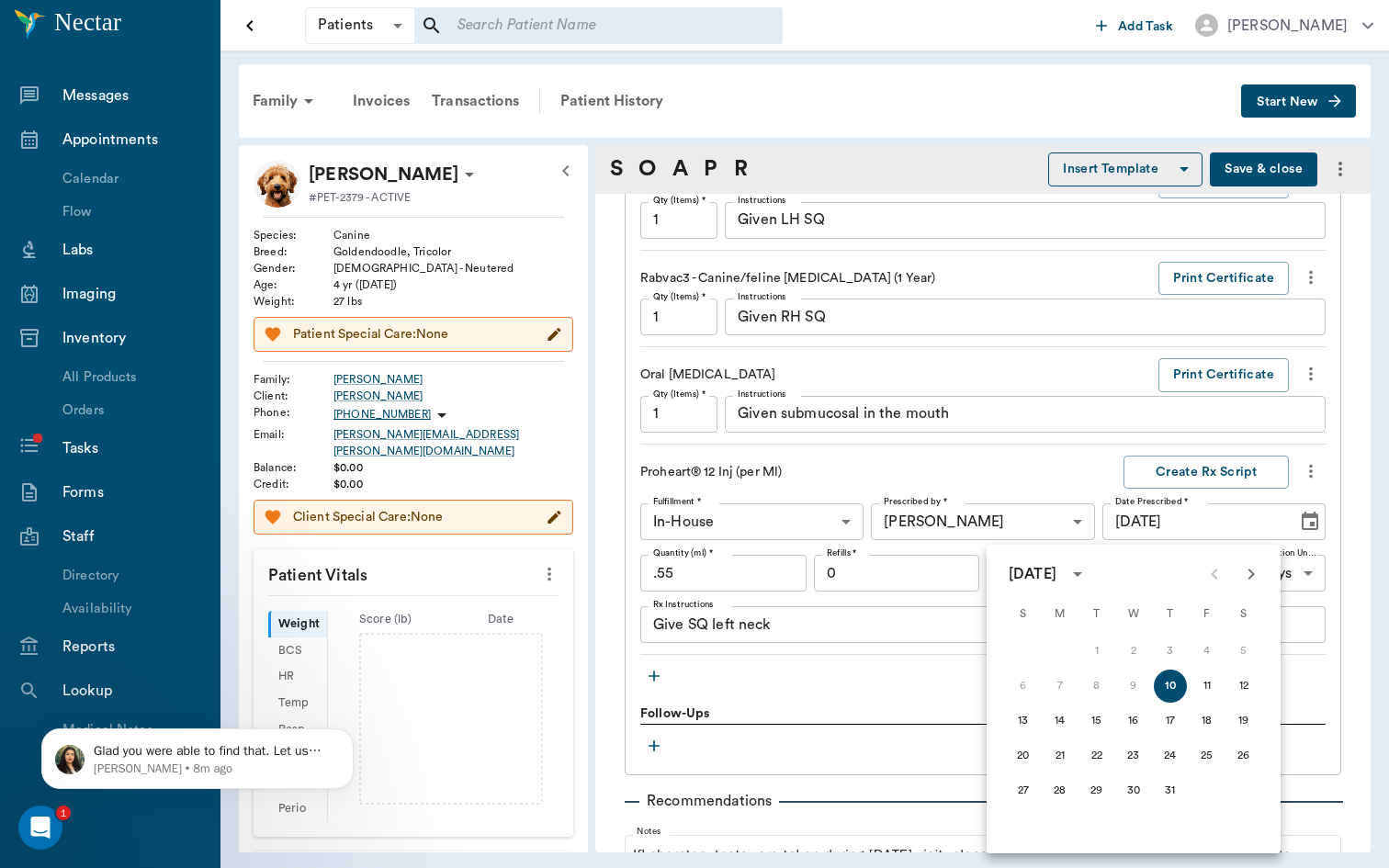 click on "[DATE]" at bounding box center (1050, 573) 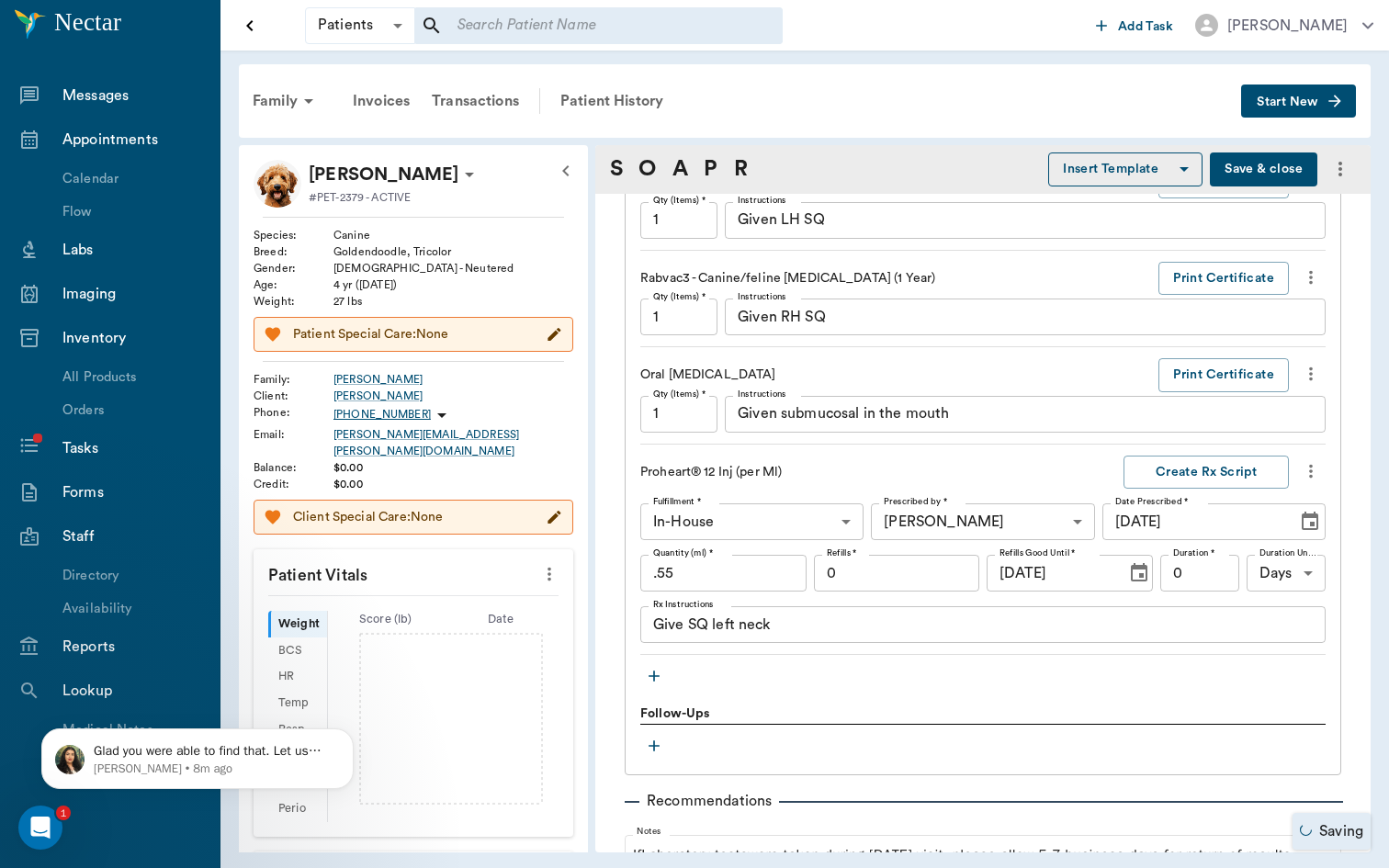 click on "[DATE]" at bounding box center (1050, 573) 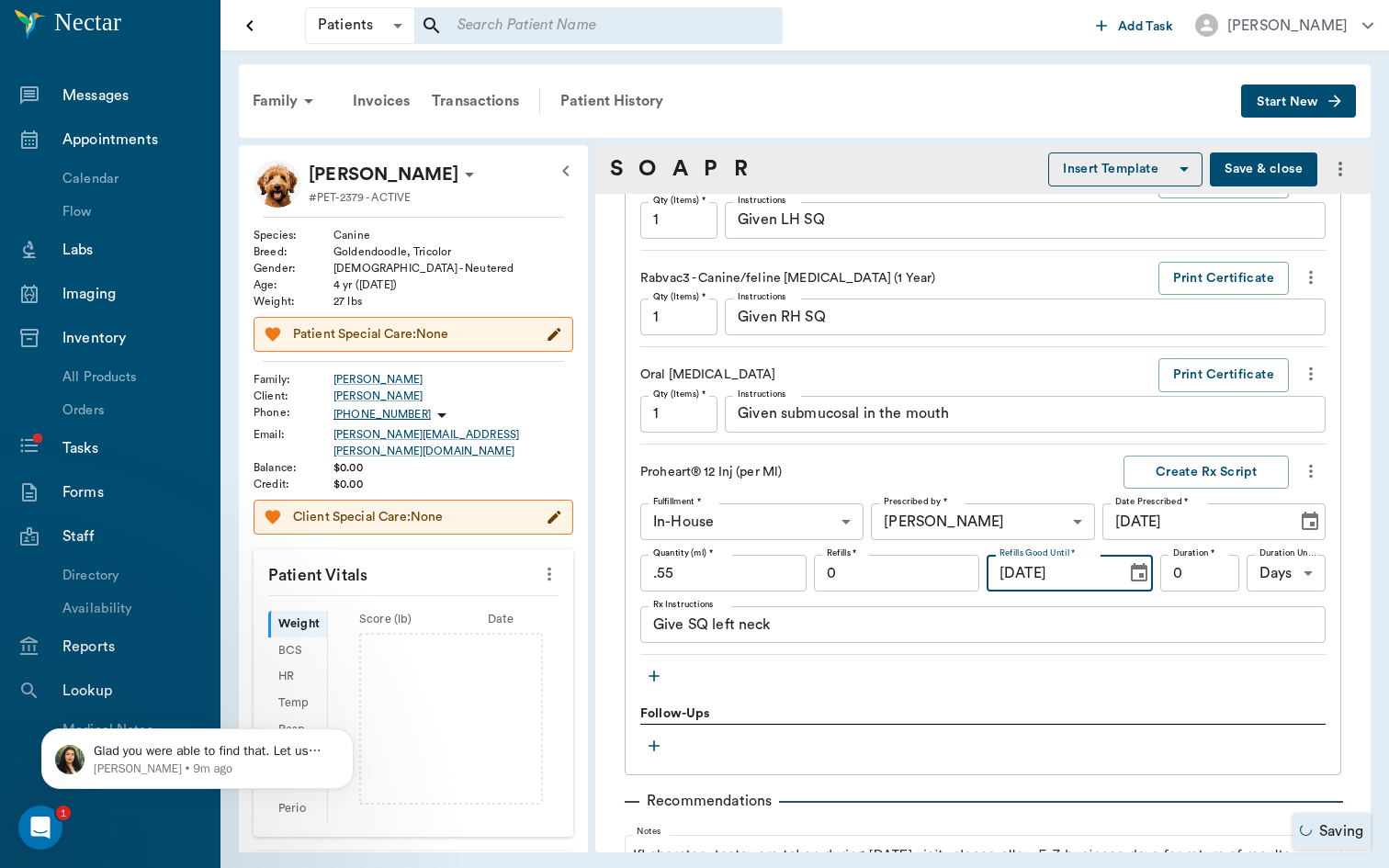 click on "[DATE]" at bounding box center (1050, 573) 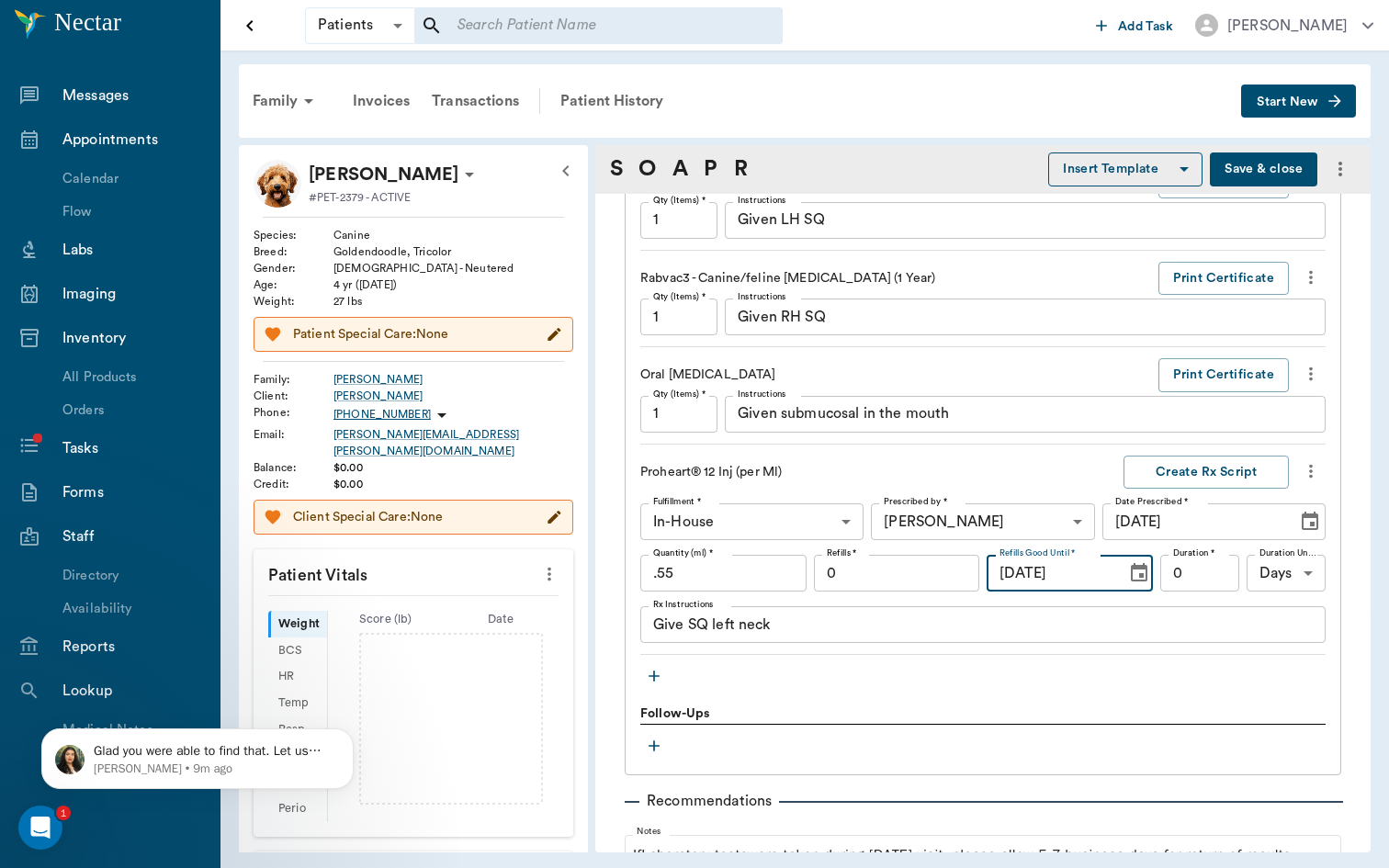 type on "[DATE]" 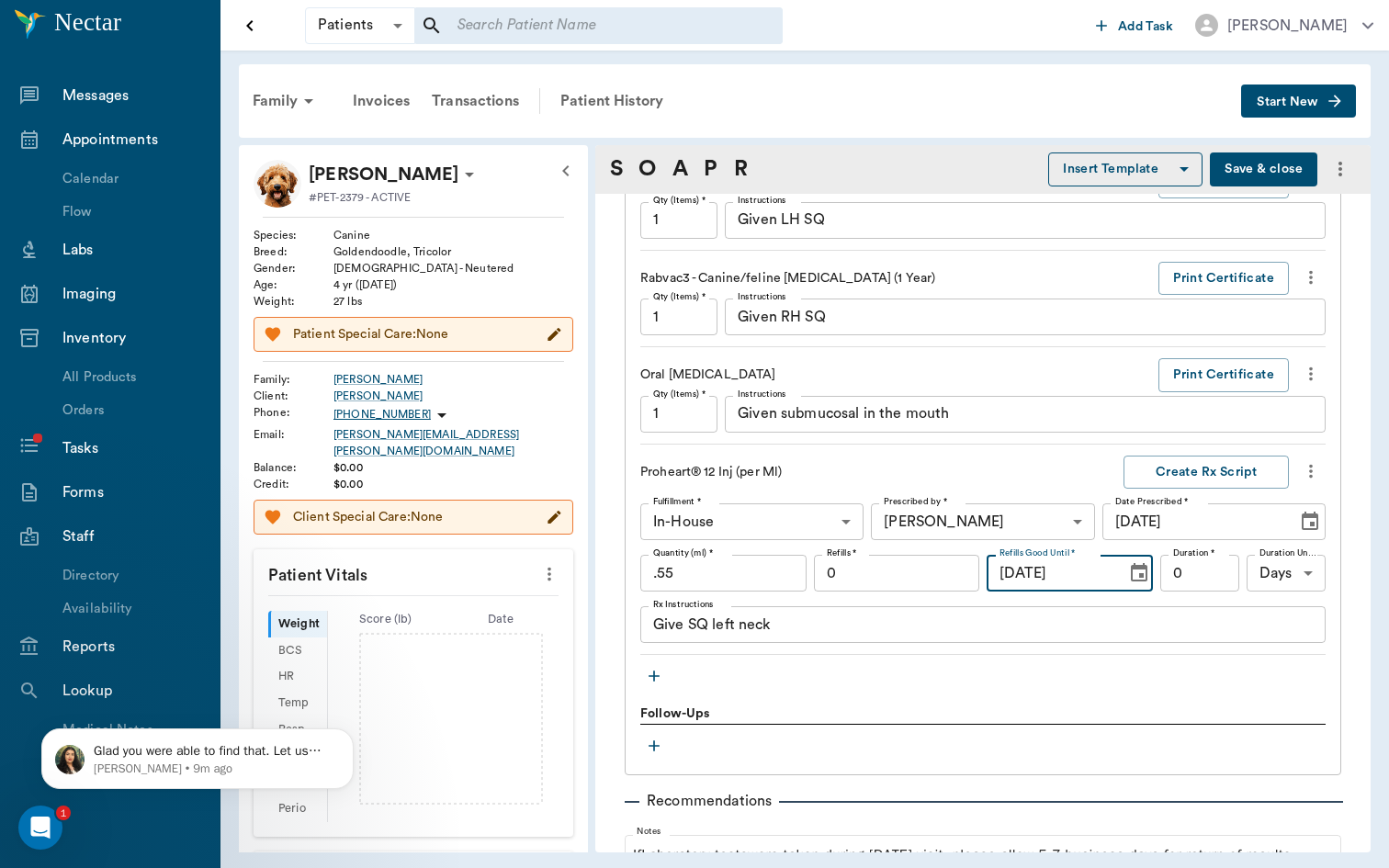 click on "Give SQ left neck" at bounding box center (983, 625) 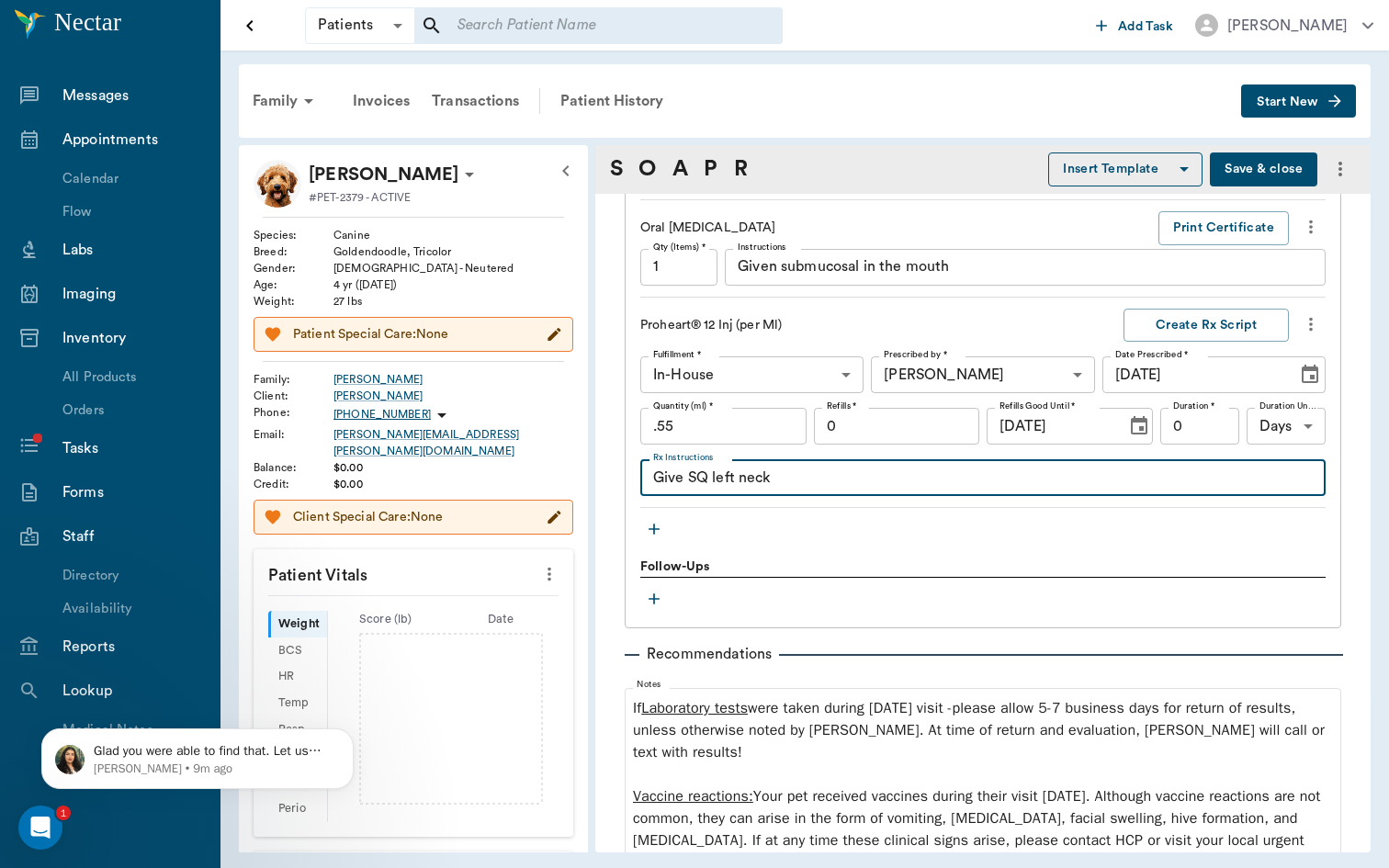 scroll, scrollTop: 1775, scrollLeft: 0, axis: vertical 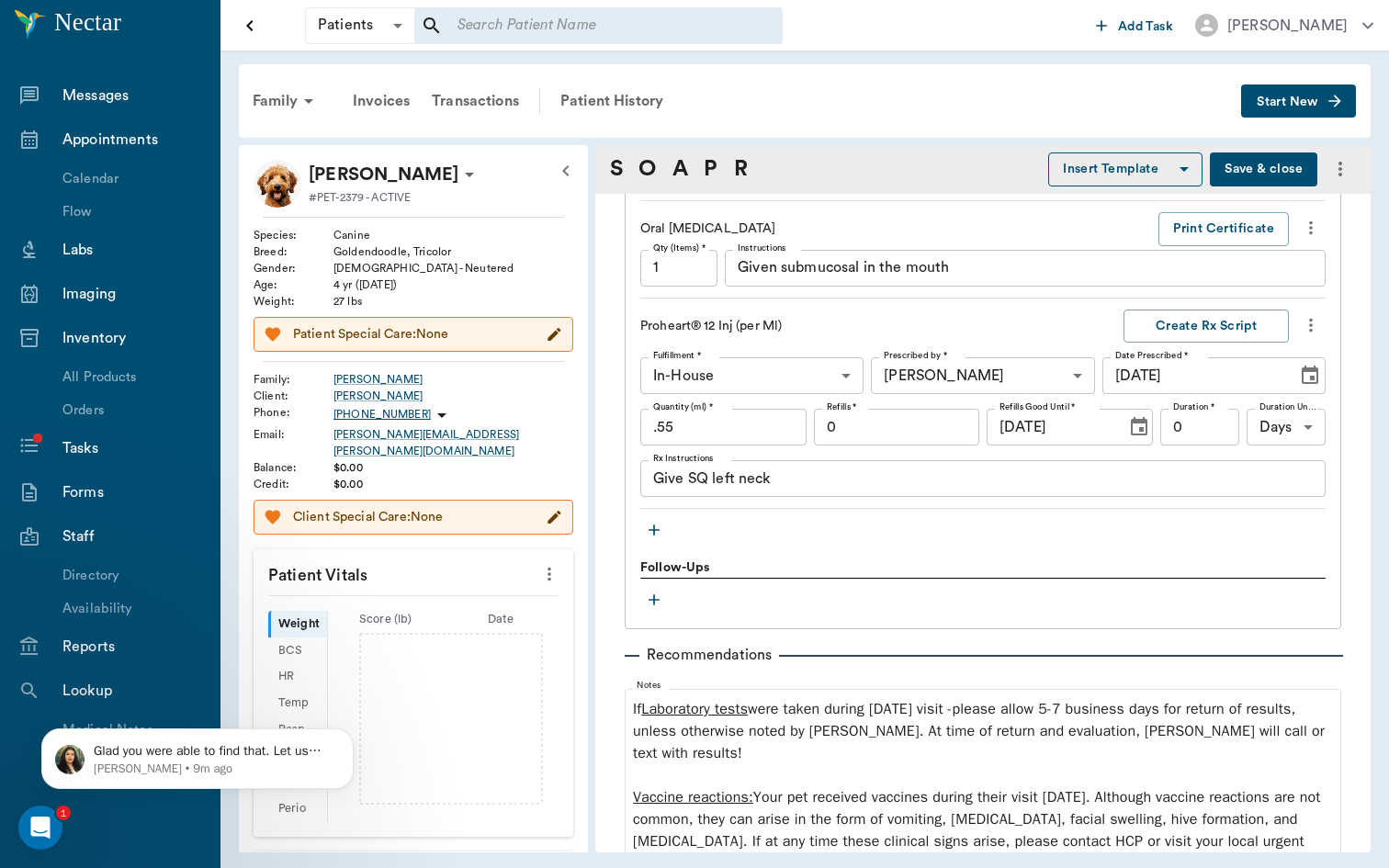 click 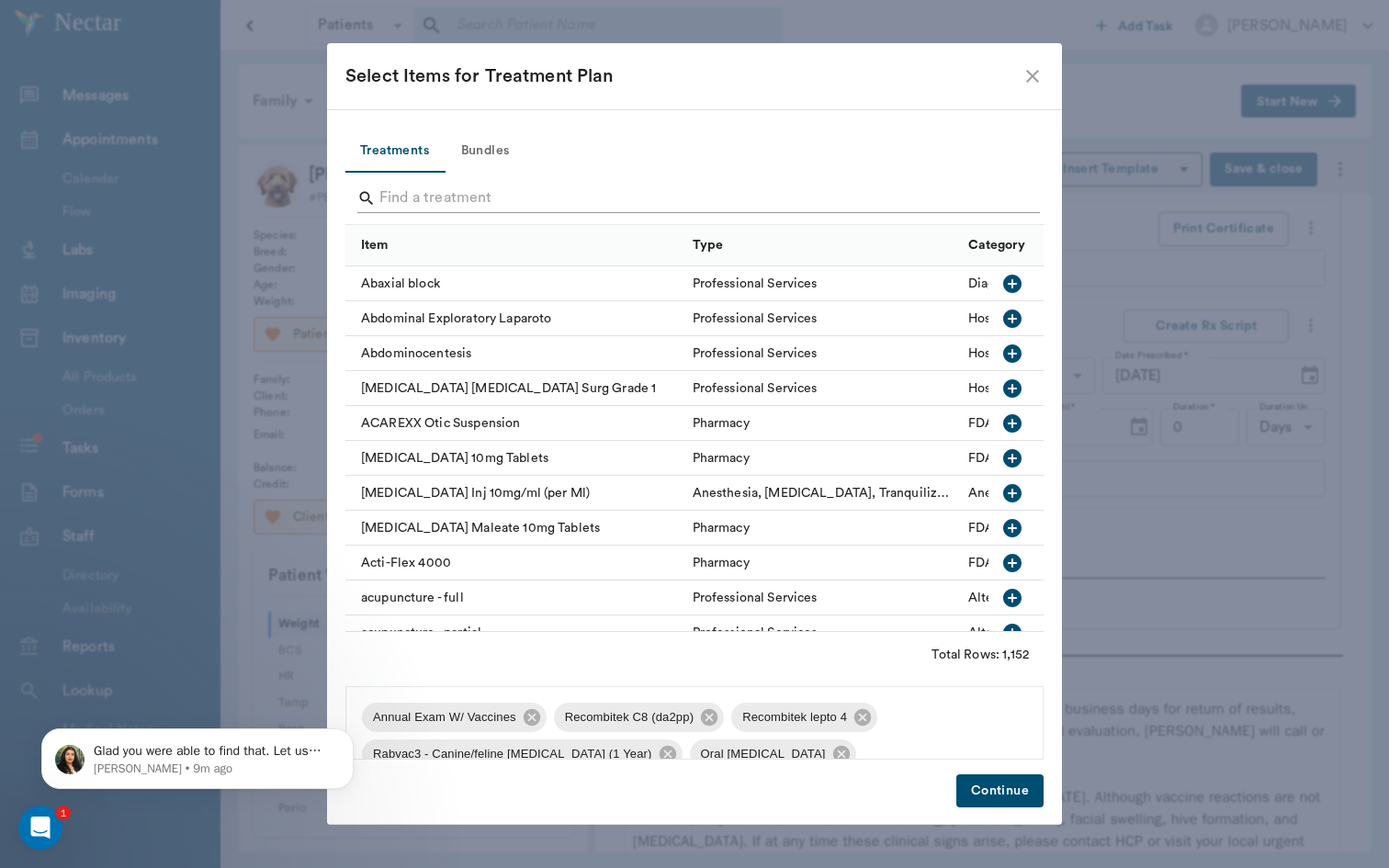 click at bounding box center [695, 198] 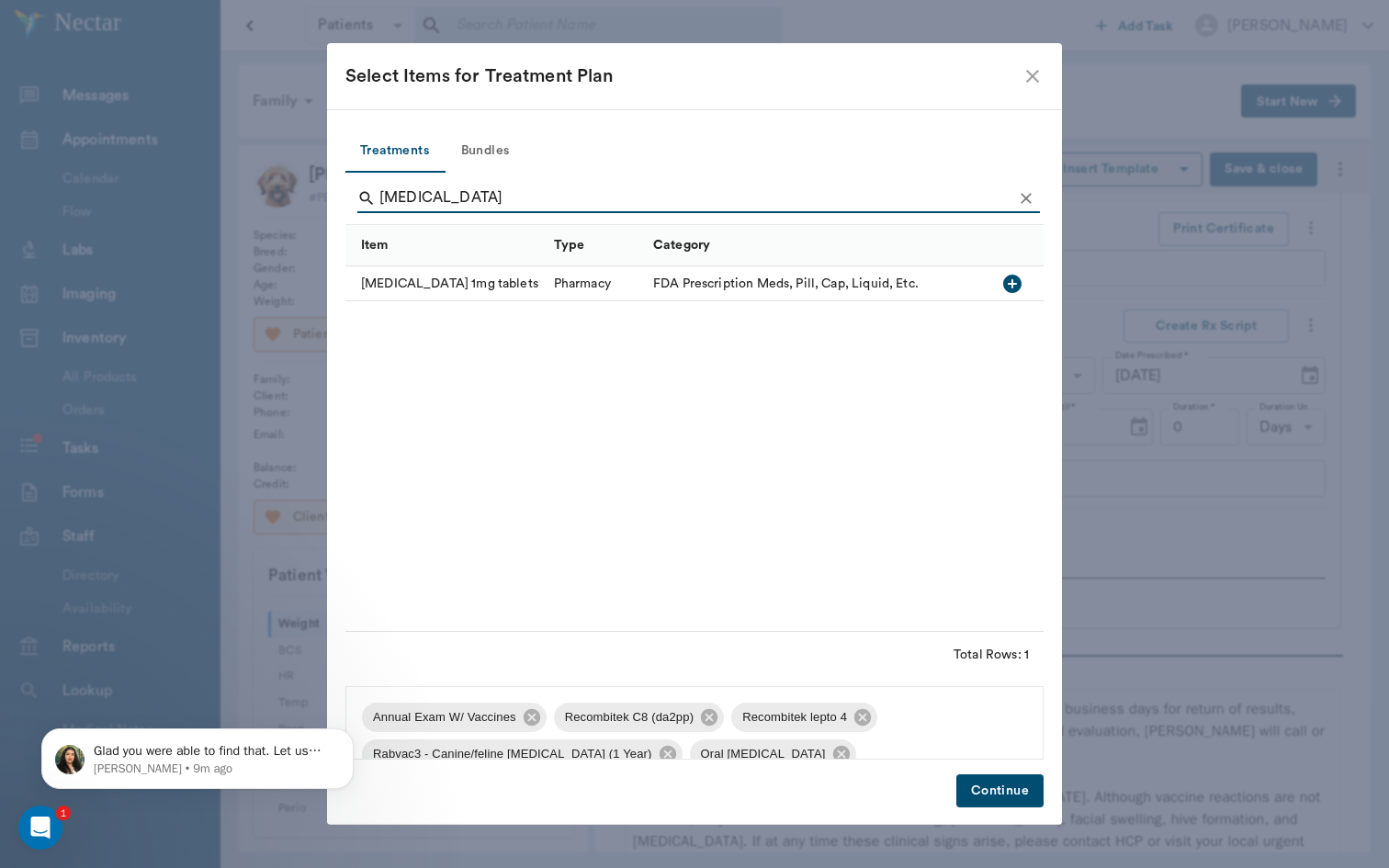 type on "[MEDICAL_DATA]" 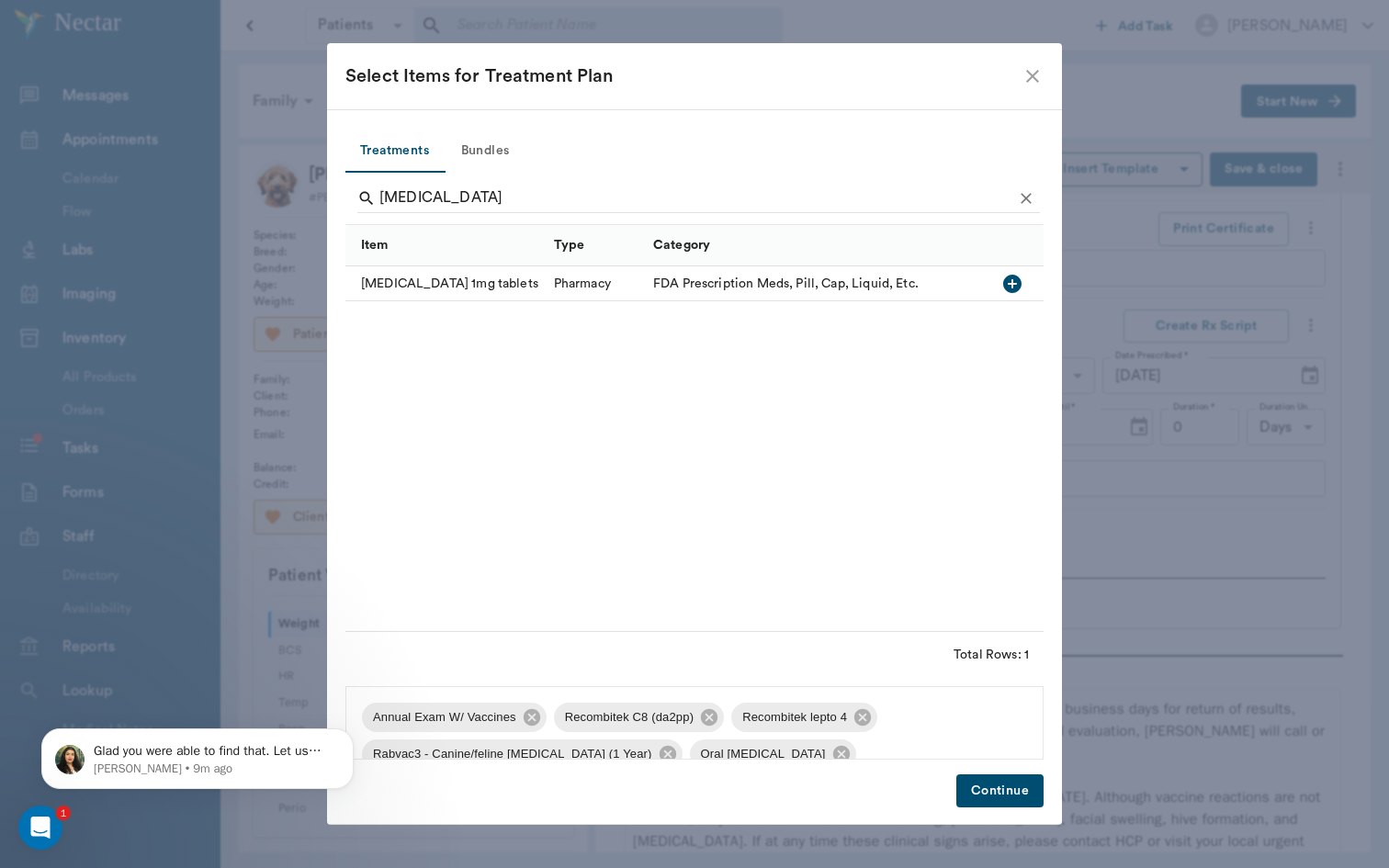click on "[MEDICAL_DATA] 1mg tablets" at bounding box center (445, 284) 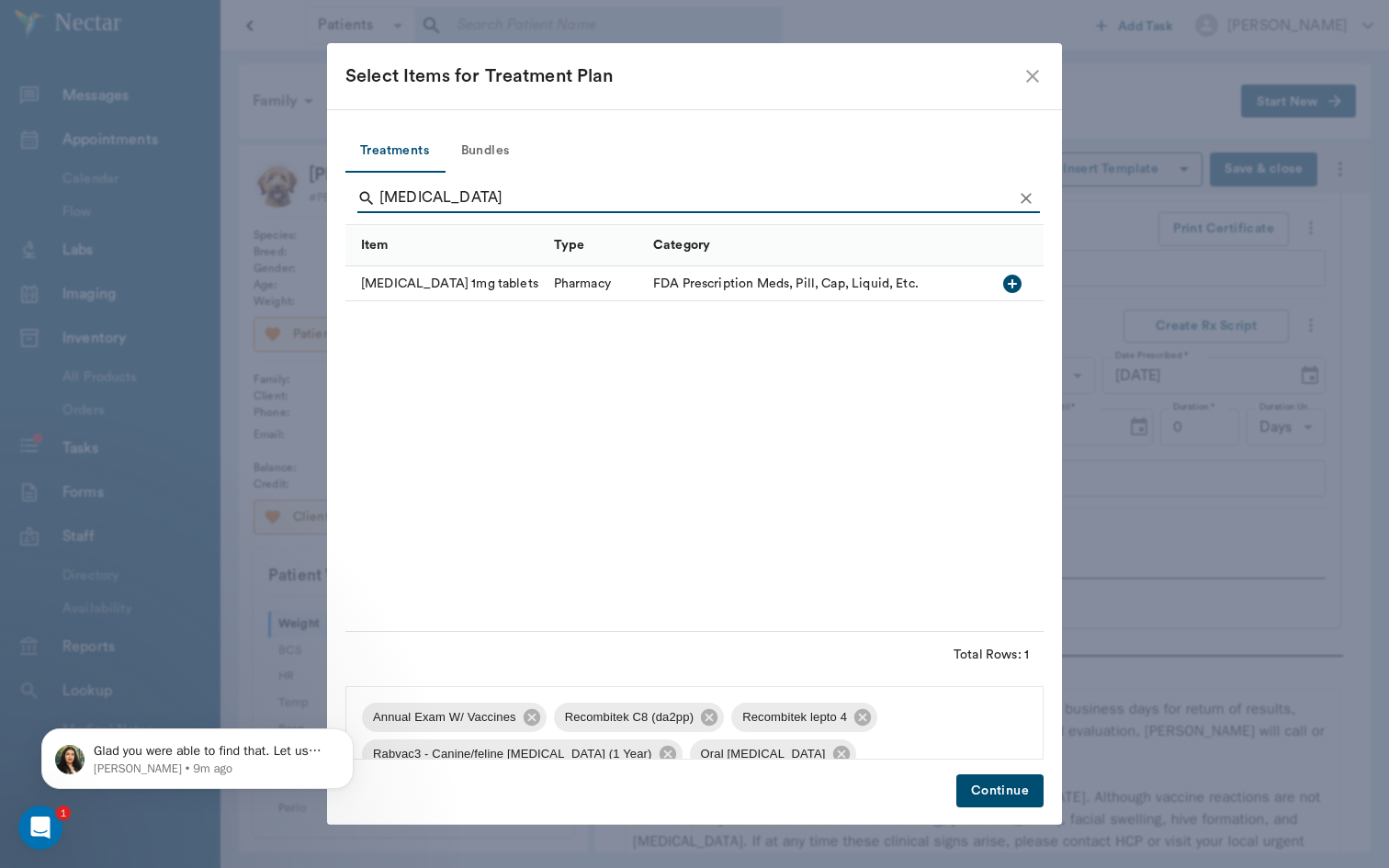 click on "Continue" at bounding box center [999, 791] 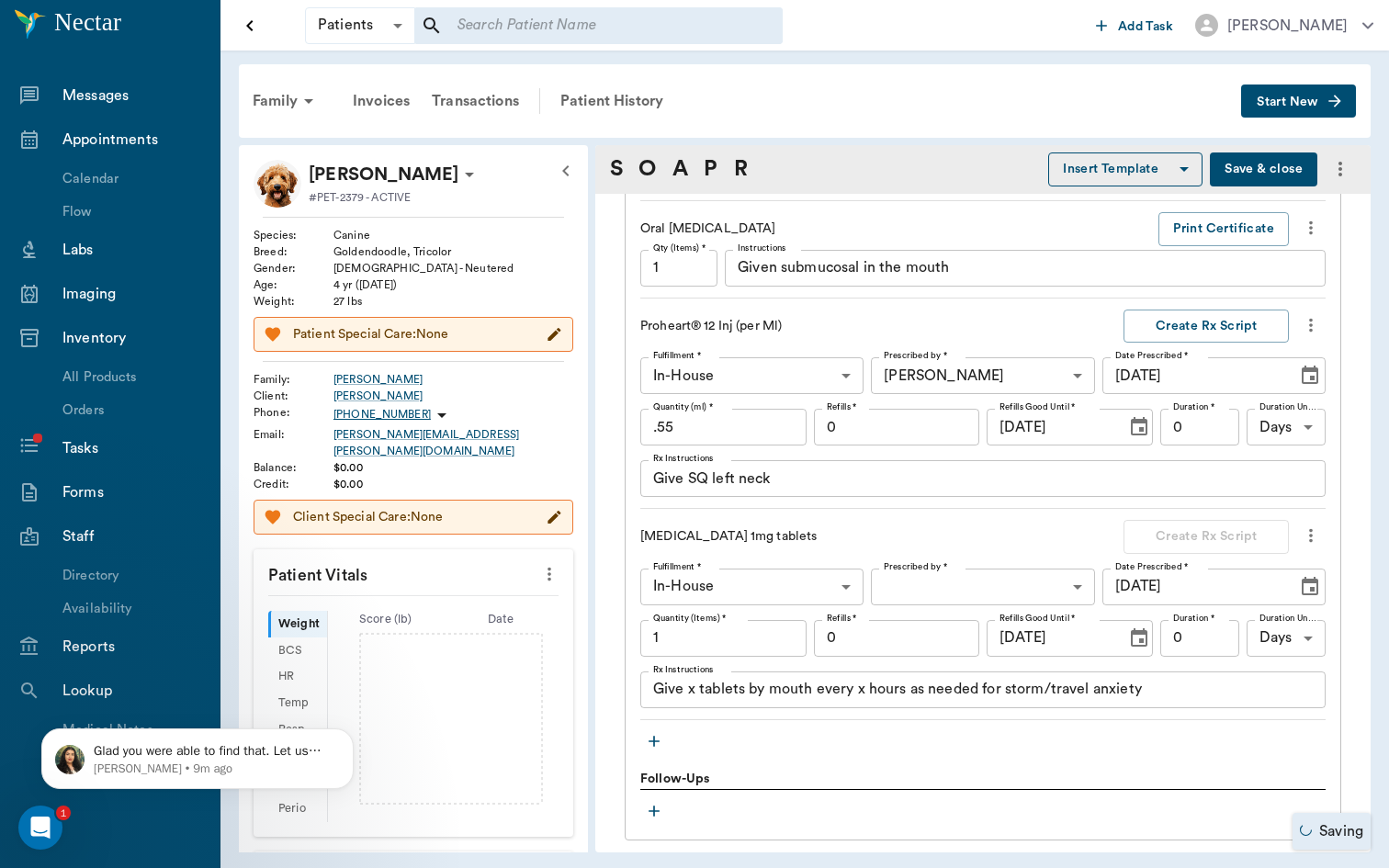 click on "[DATE]" at bounding box center (1193, 587) 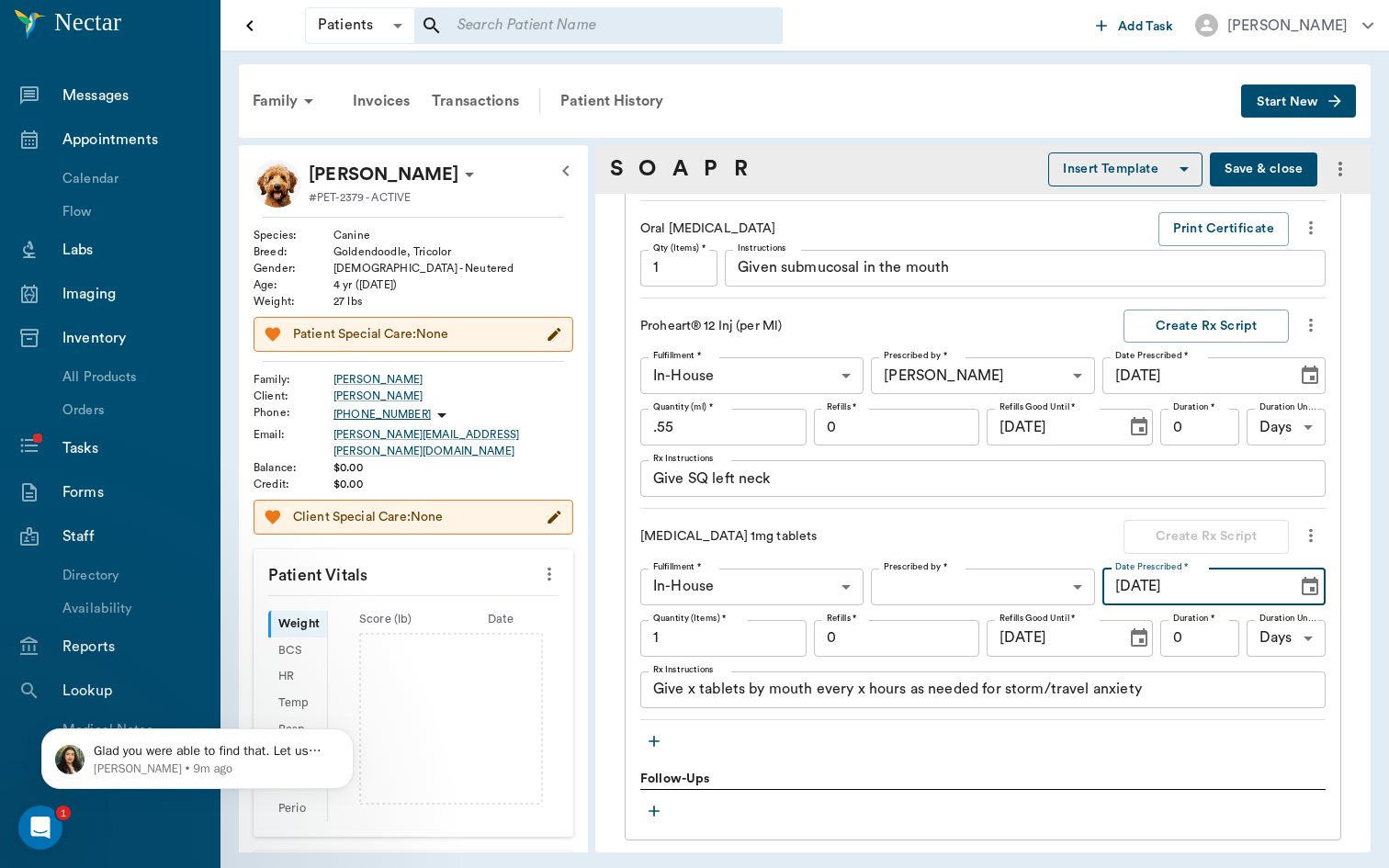 type on "[DATE]" 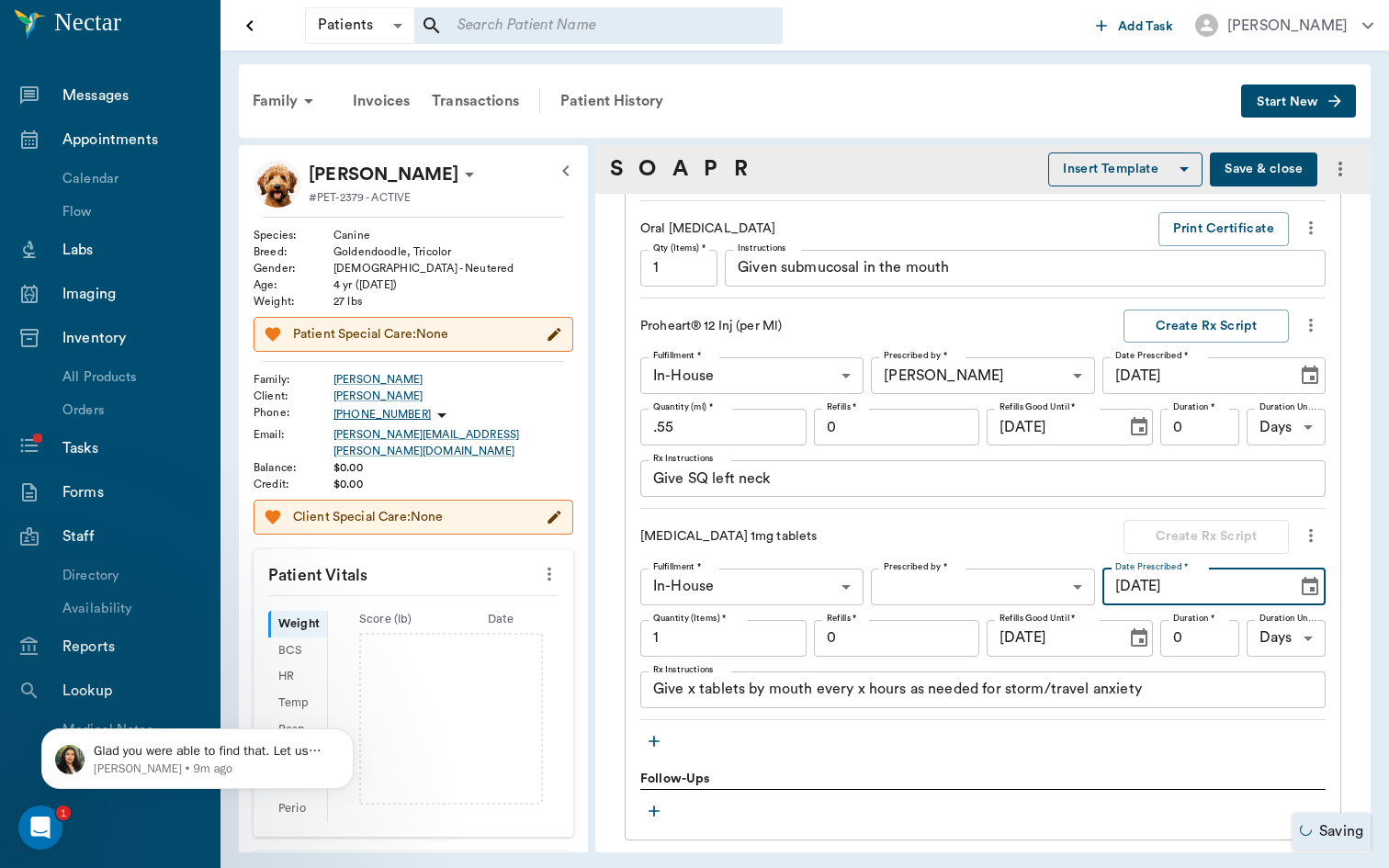 click on "1" at bounding box center [723, 638] 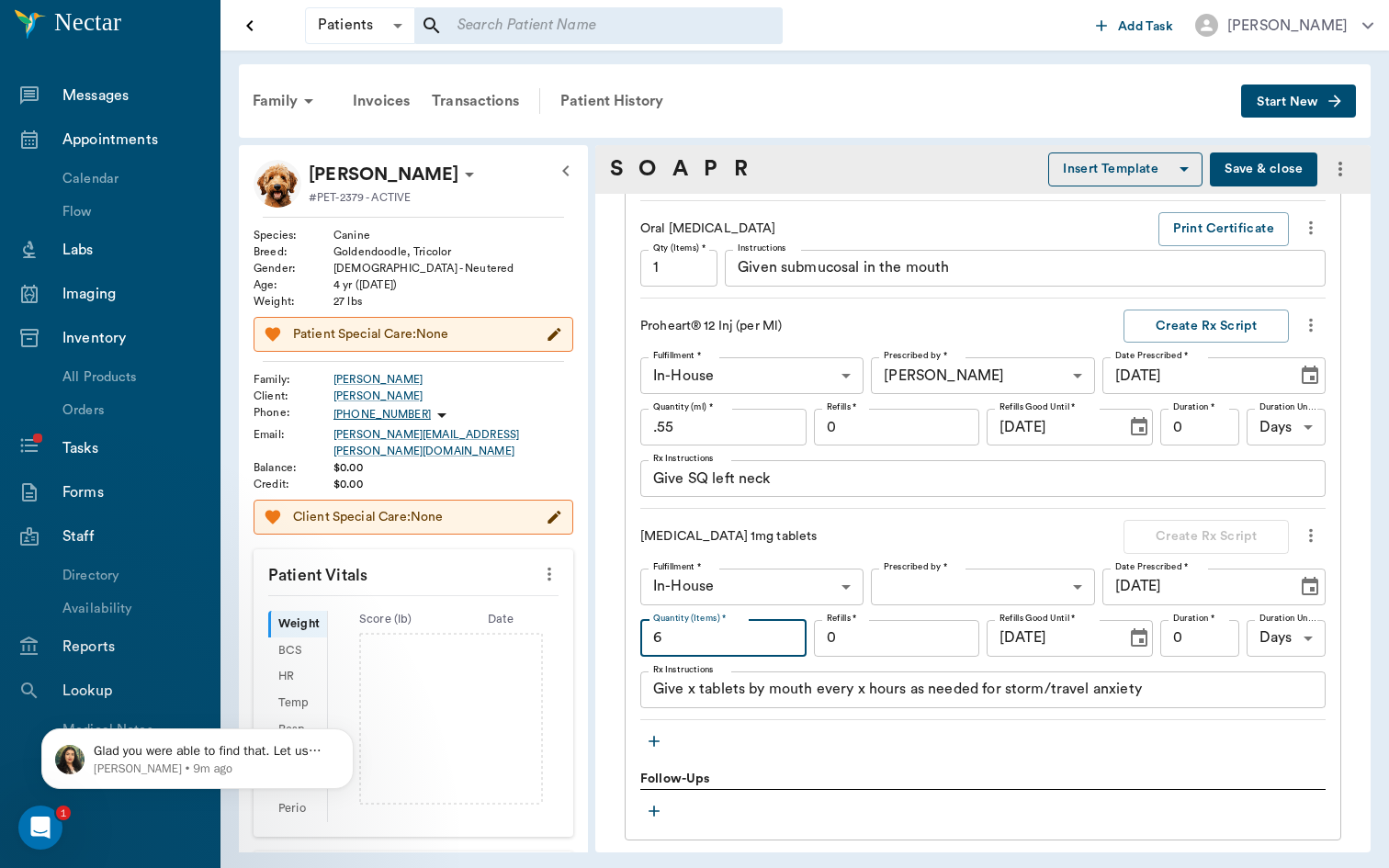 type on "6" 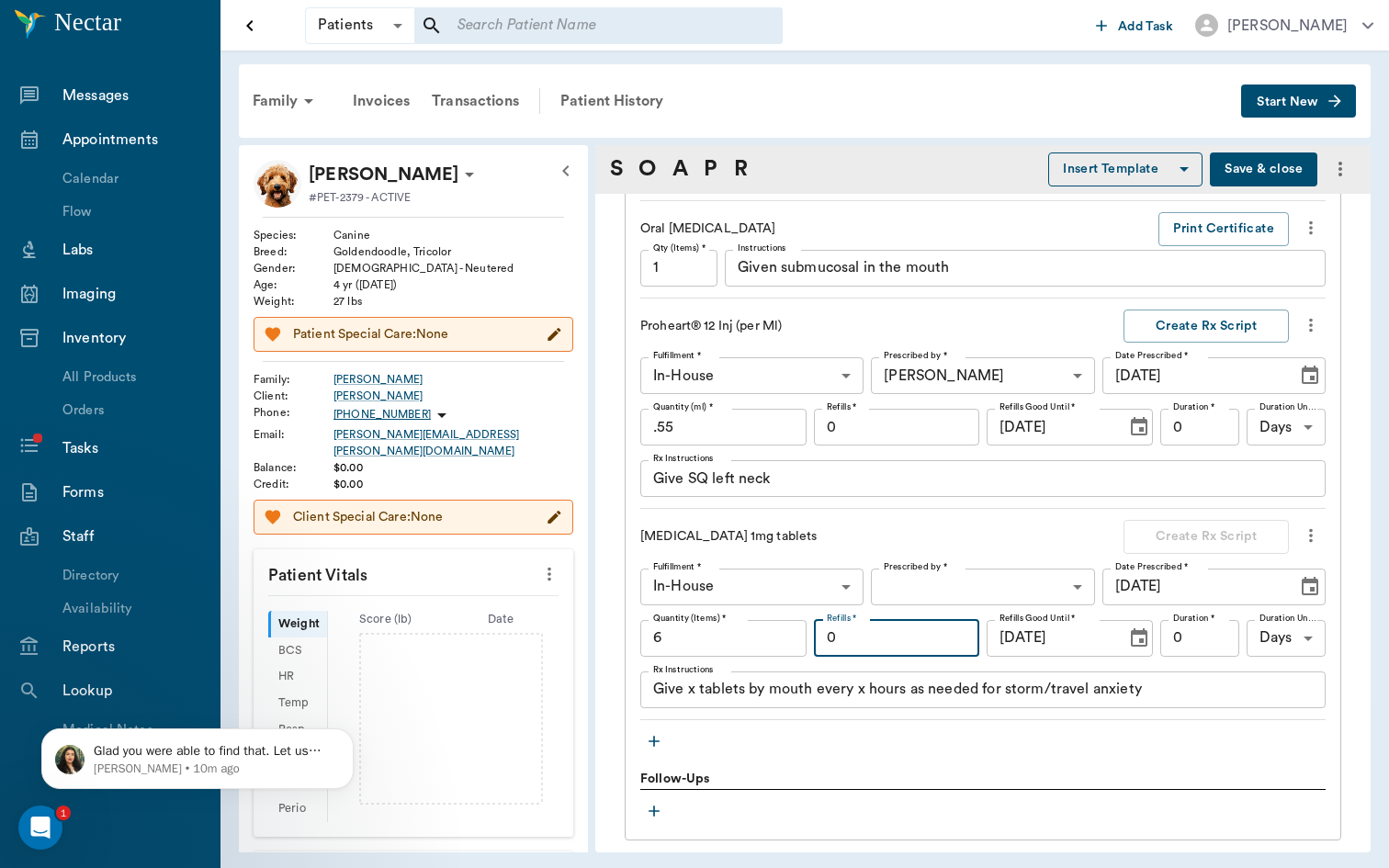 type on "7" 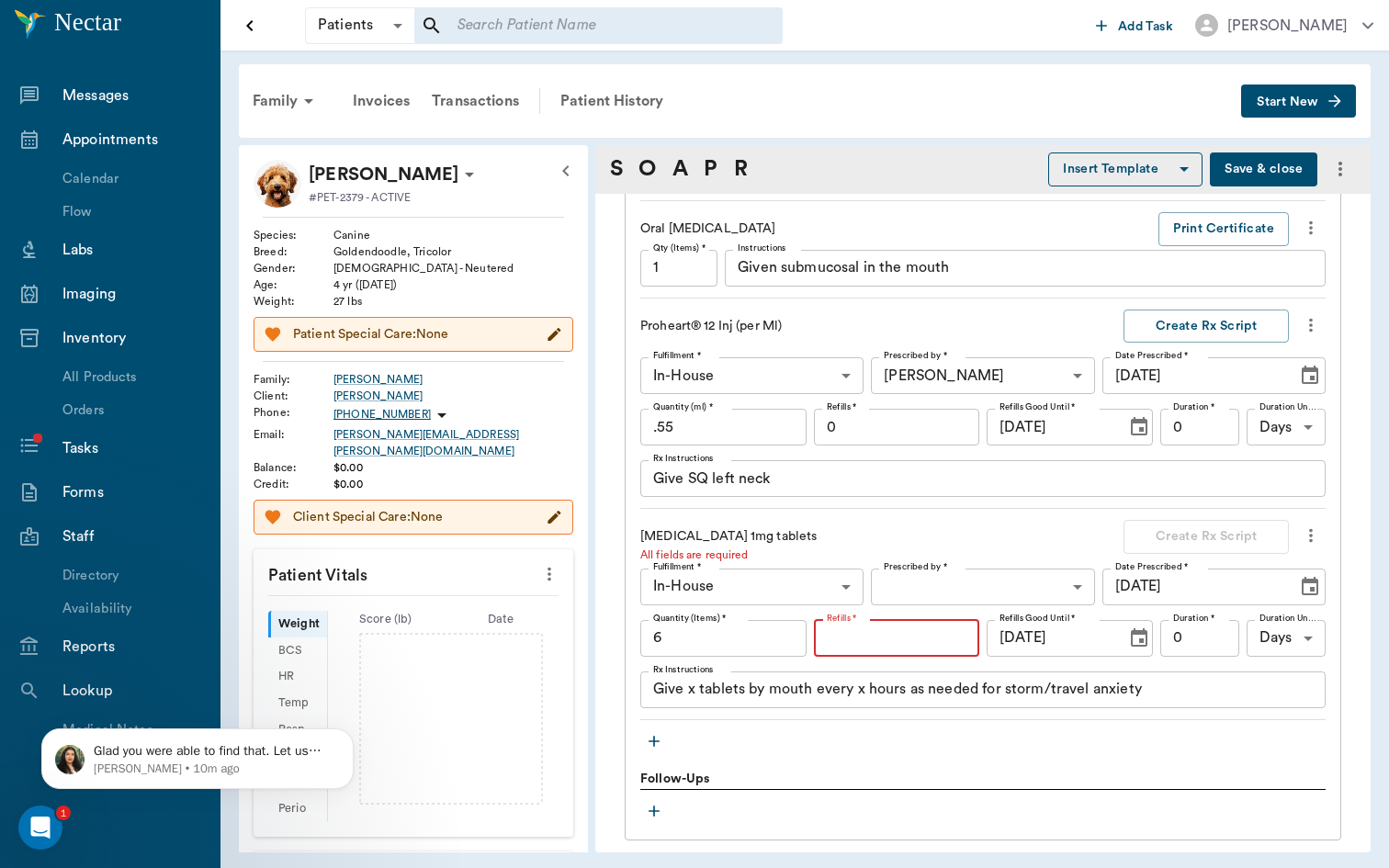 type on "0" 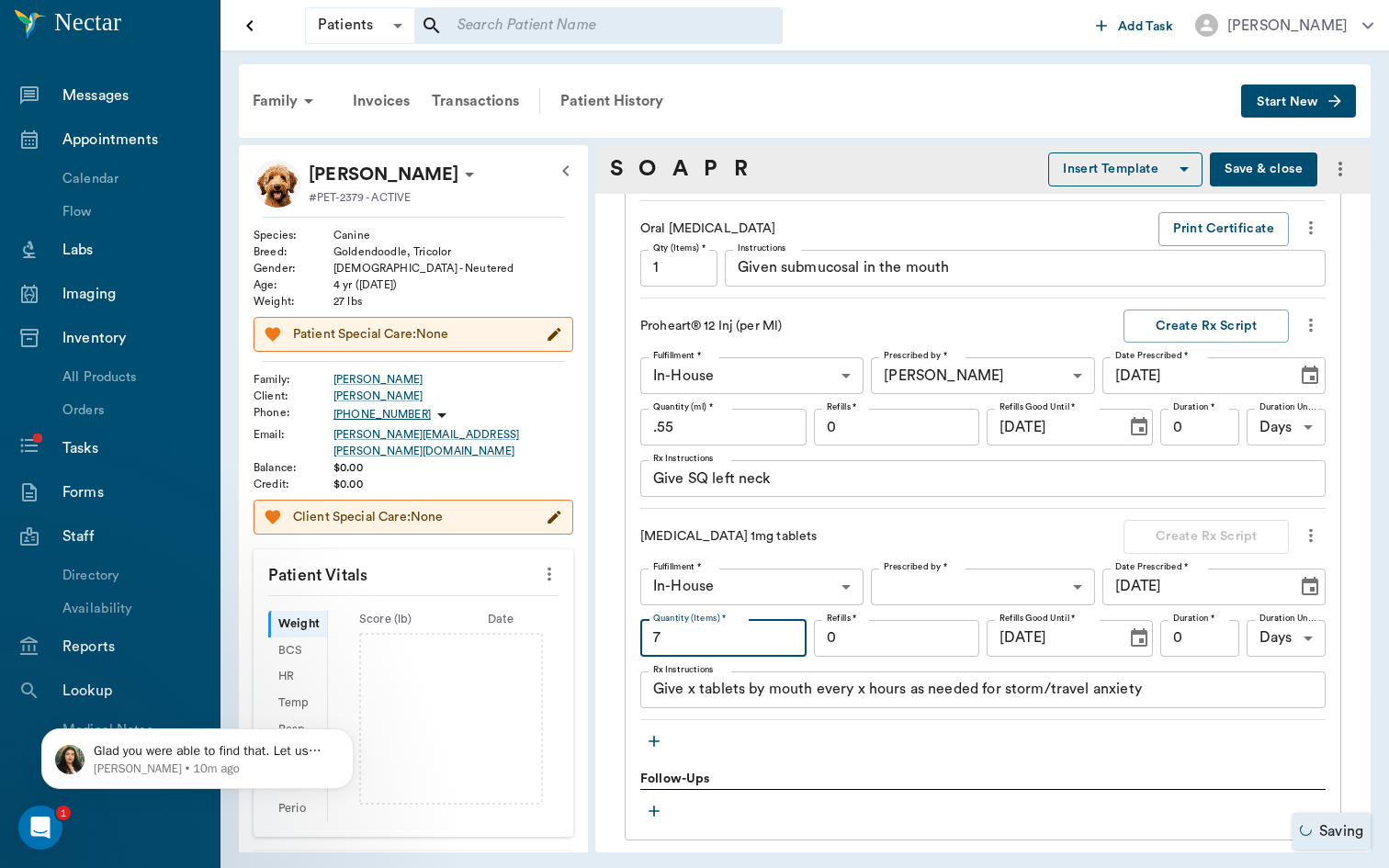type on "7" 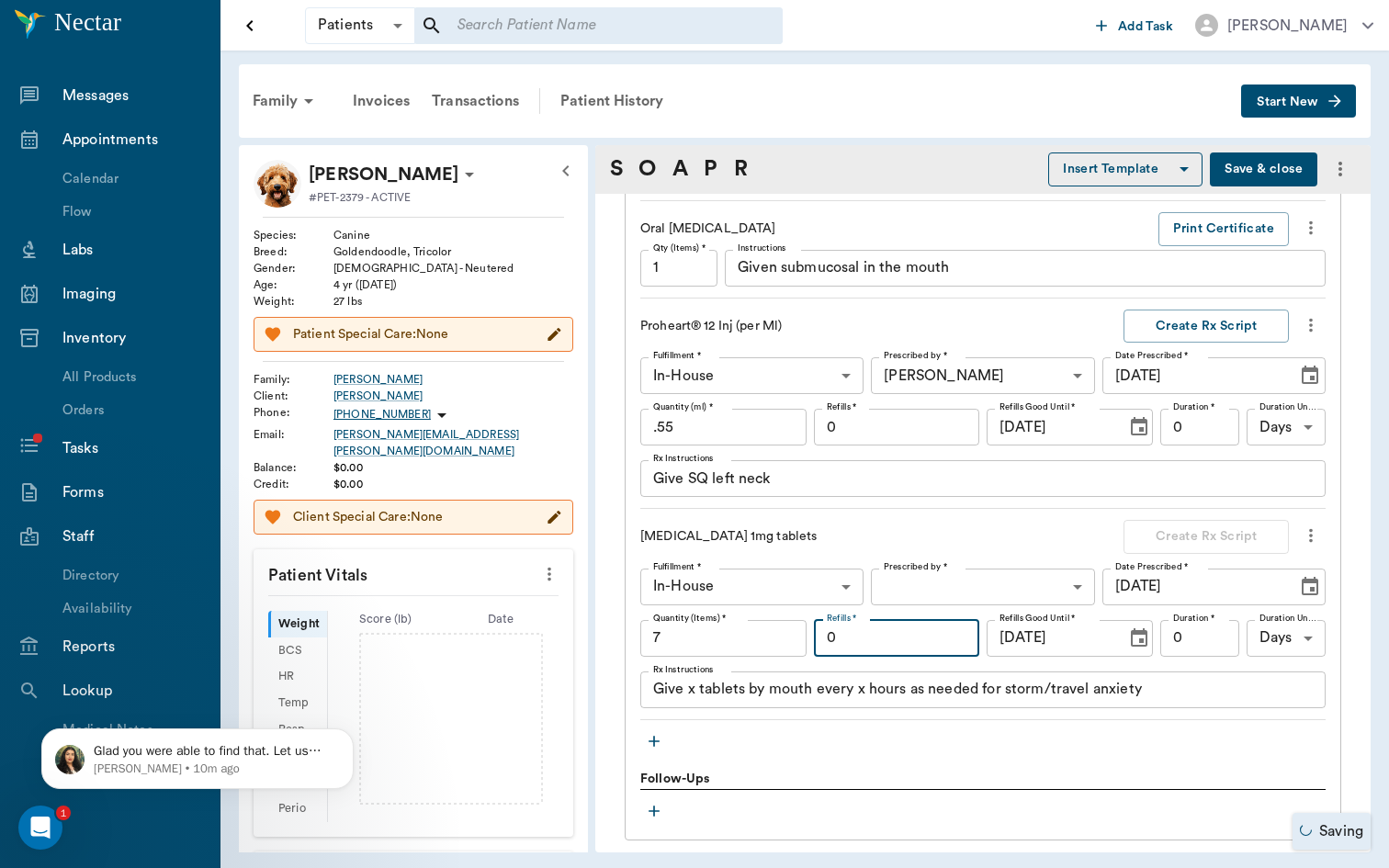 click on "Duration *" at bounding box center [1193, 618] 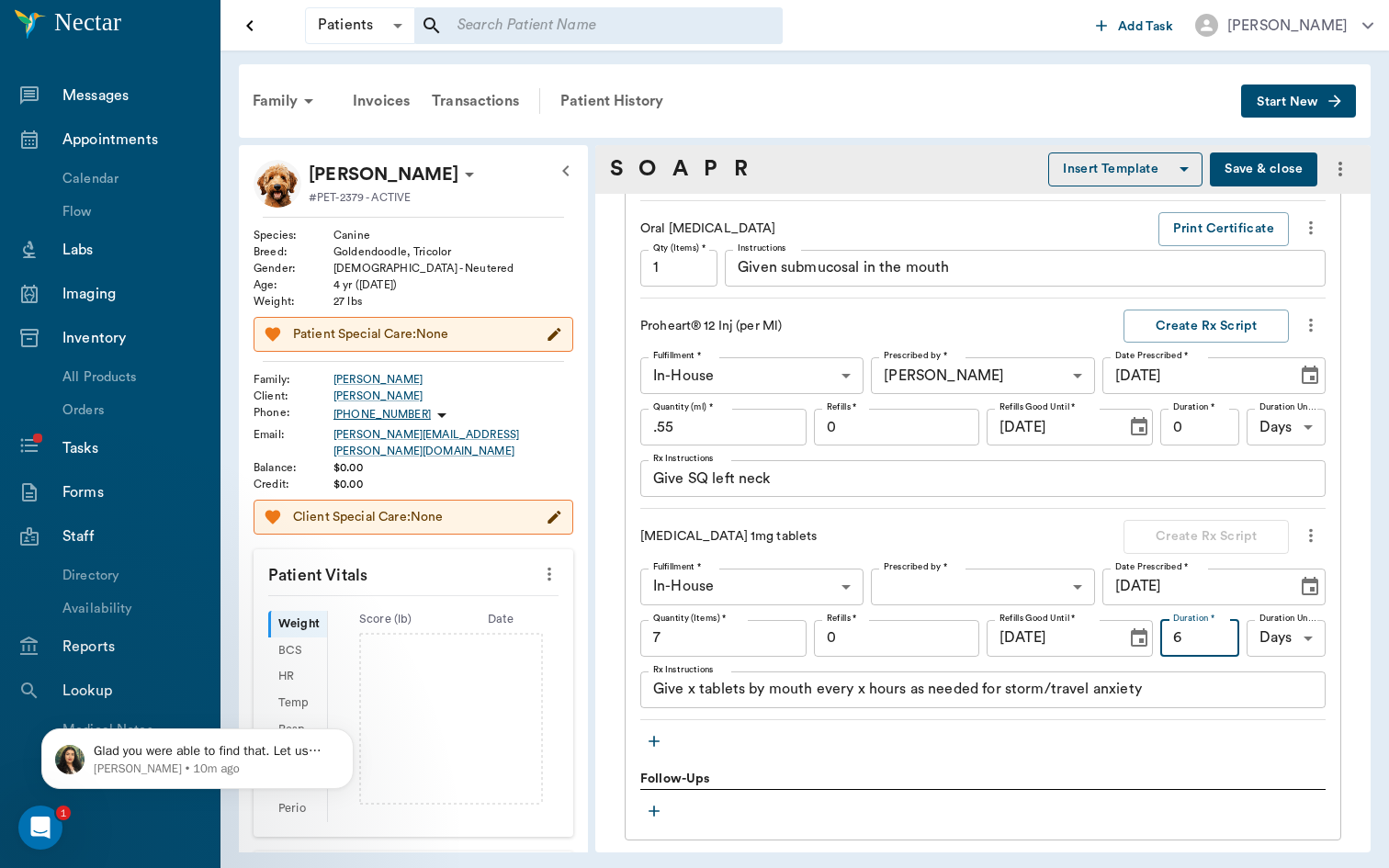 type on "6" 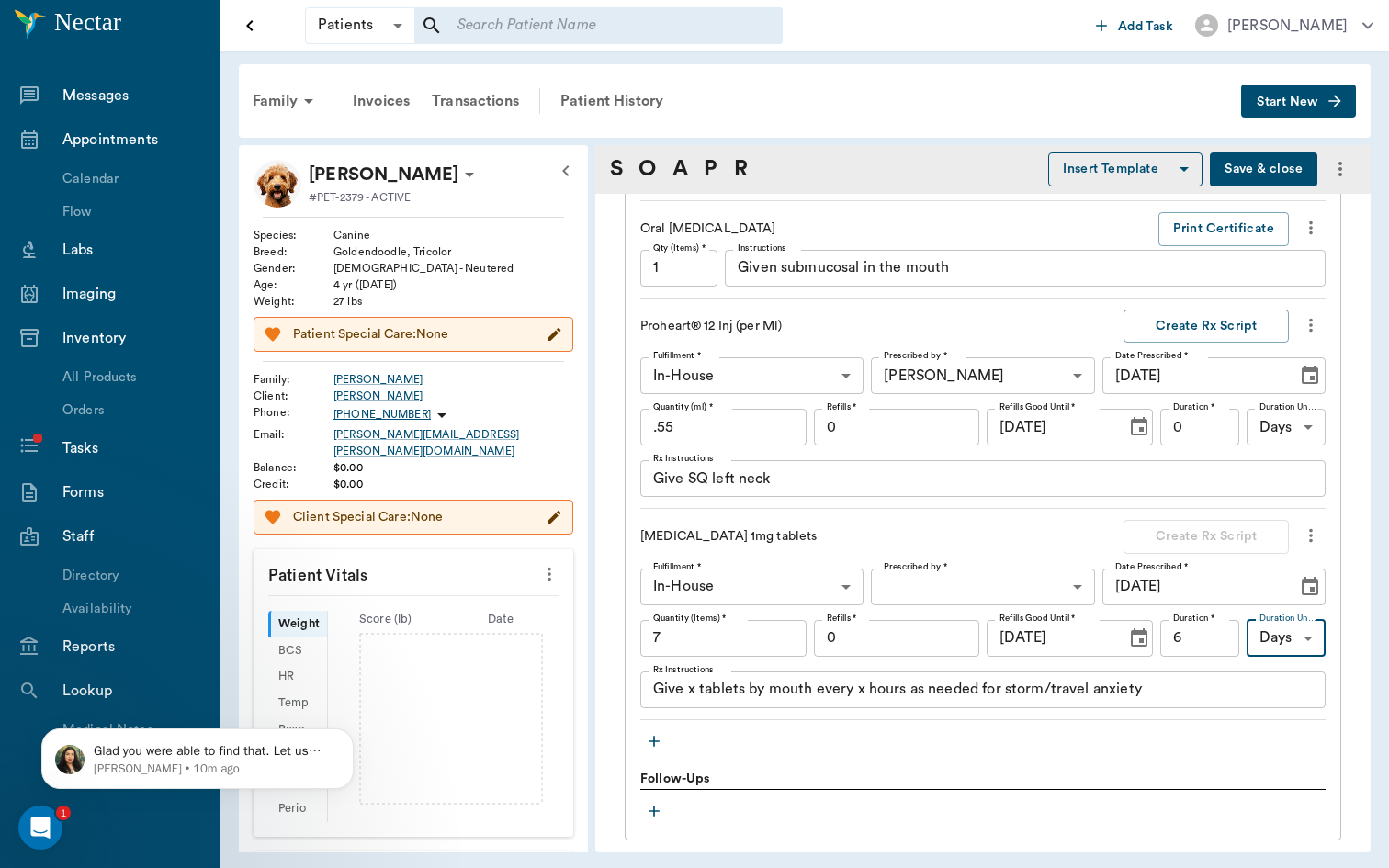 click on "Patients Patients ​ ​ Add Task [PERSON_NAME] Nectar Messages Appointments Calendar Flow Labs Imaging Inventory All Products Orders Tasks Forms Staff Directory Availability Reports Lookup Medical Notes Patients Clients Families Vaccinations Vaccines Prescriptions Declined Treatments Email Log Reminders Diagnoses NectarNote AI Settings Family Invoices Transactions Patient History Start New Chewy [PERSON_NAME] #PET-2379    -    ACTIVE   Species : Canine Breed : Goldendoodle, Tricolor Gender : [DEMOGRAPHIC_DATA] - Neutered Age : [DEMOGRAPHIC_DATA] yr ([DATE]) Weight : 27 lbs Patient Special Care:  None Family : [PERSON_NAME] Client : [PERSON_NAME] Phone : [PHONE_NUMBER] Email : [PERSON_NAME][EMAIL_ADDRESS][PERSON_NAME][DOMAIN_NAME] Balance : $0.00 Credit : $0.00 Client Special Care:  None Patient Vitals Weight BCS HR Temp Resp BP Dia Pain Perio Score ( lb ) Date Ongoing diagnosis Current Rx Reminders [MEDICAL_DATA] + A2 (in) [DATE] Annual Exam W/ Vaccines [DATE] Idexx Canine 4dx [DATE] Trucan Lepto 4 [DATE] Upcoming appointments Schedule Appointment S O A P R Provider ​" at bounding box center (694, 434) 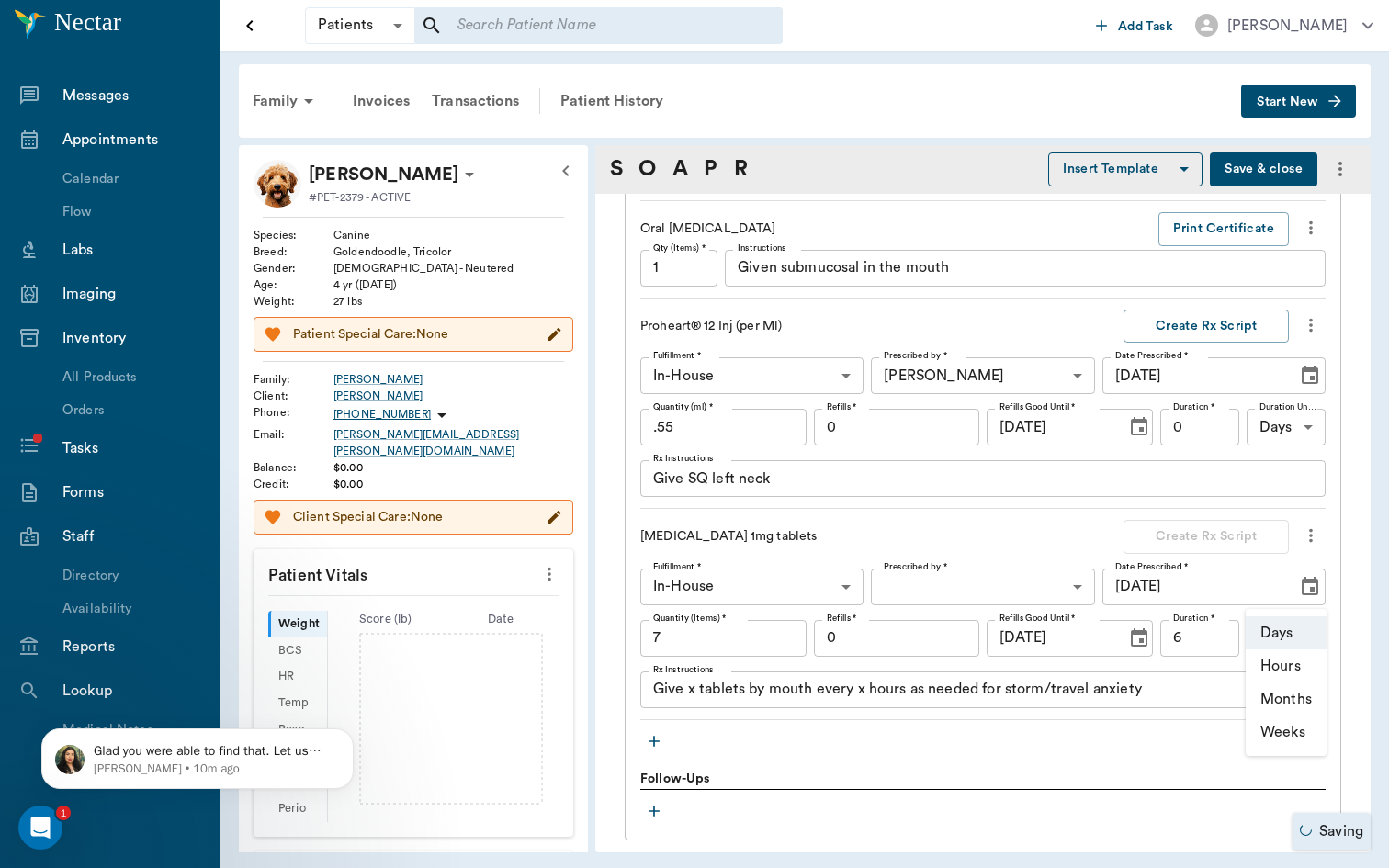 click on "Months" at bounding box center [1286, 699] 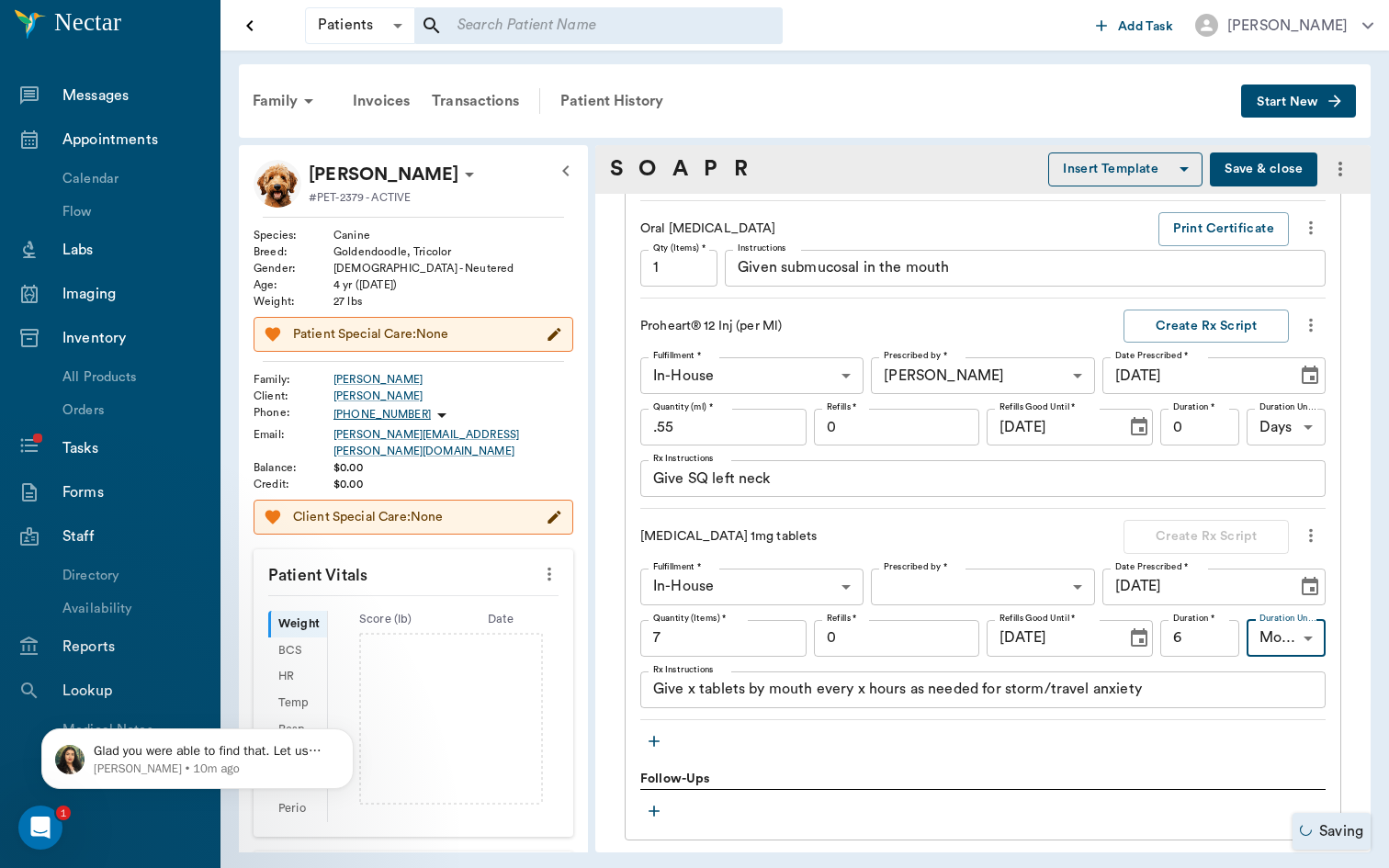 click on "Patients Patients ​ ​ Add Task [PERSON_NAME] Nectar Messages Appointments Calendar Flow Labs Imaging Inventory All Products Orders Tasks Forms Staff Directory Availability Reports Lookup Medical Notes Patients Clients Families Vaccinations Vaccines Prescriptions Declined Treatments Email Log Reminders Diagnoses NectarNote AI Settings Family Invoices Transactions Patient History Start New Chewy [PERSON_NAME] #PET-2379    -    ACTIVE   Species : Canine Breed : Goldendoodle, Tricolor Gender : [DEMOGRAPHIC_DATA] - Neutered Age : [DEMOGRAPHIC_DATA] yr ([DATE]) Weight : 27 lbs Patient Special Care:  None Family : [PERSON_NAME] Client : [PERSON_NAME] Phone : [PHONE_NUMBER] Email : [PERSON_NAME][EMAIL_ADDRESS][PERSON_NAME][DOMAIN_NAME] Balance : $0.00 Credit : $0.00 Client Special Care:  None Patient Vitals Weight BCS HR Temp Resp BP Dia Pain Perio Score ( lb ) Date Ongoing diagnosis Current Rx Reminders [MEDICAL_DATA] + A2 (in) [DATE] Annual Exam W/ Vaccines [DATE] Idexx Canine 4dx [DATE] Trucan Lepto 4 [DATE] Upcoming appointments Schedule Appointment S O A P R Provider ​" at bounding box center (694, 434) 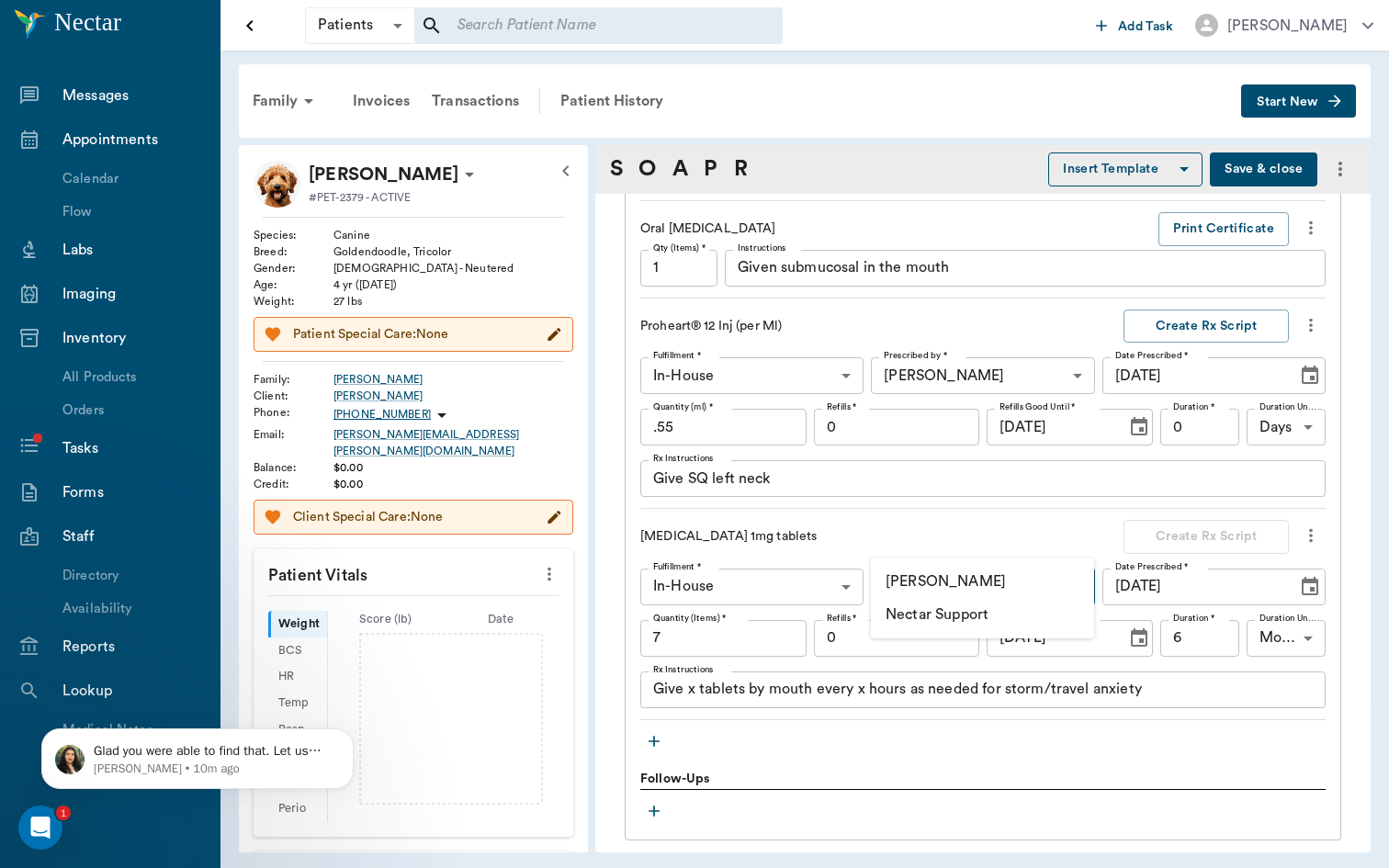 click on "[PERSON_NAME]" at bounding box center [982, 581] 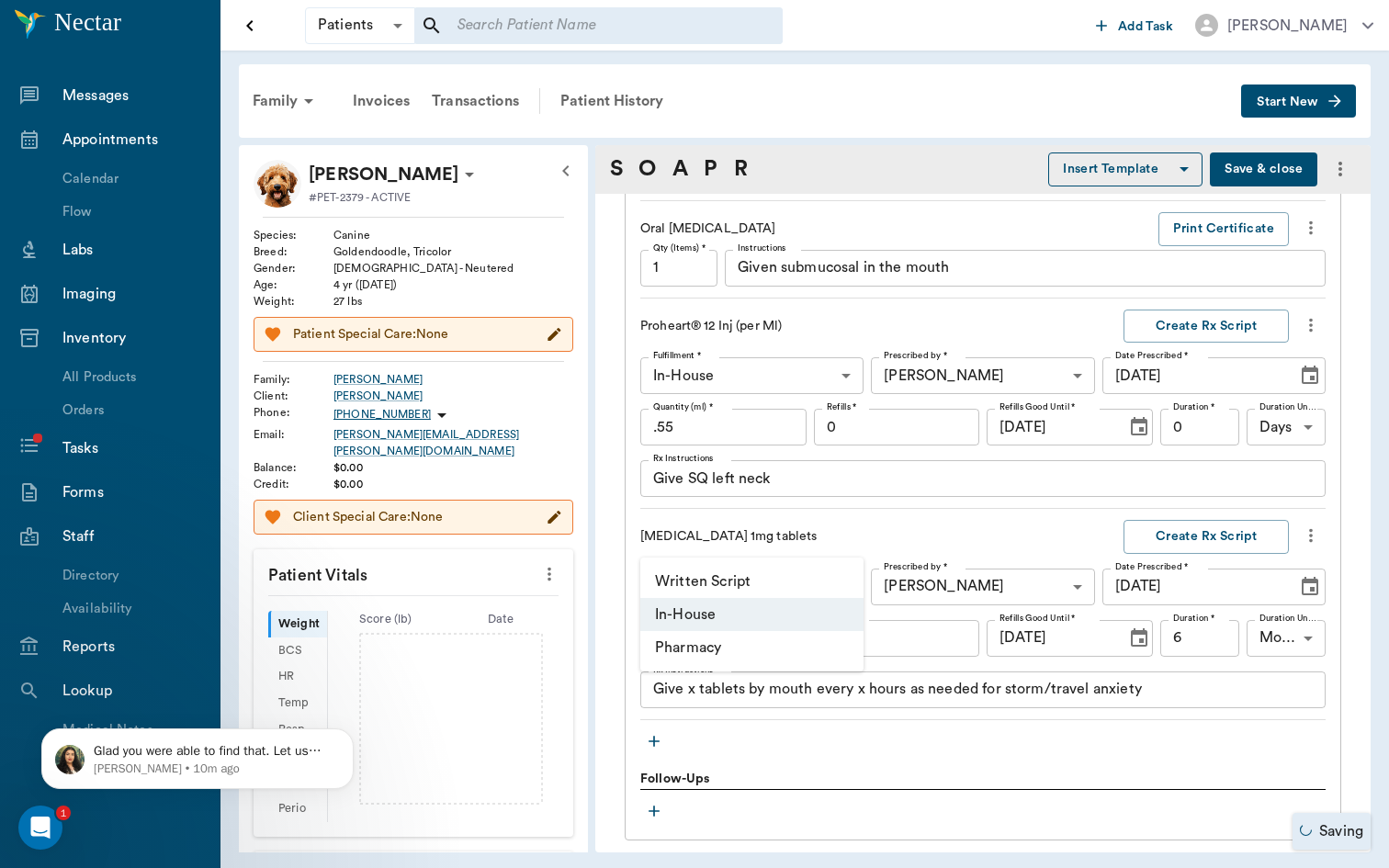 click on "Patients Patients ​ ​ Add Task [PERSON_NAME] Nectar Messages Appointments Calendar Flow Labs Imaging Inventory All Products Orders Tasks Forms Staff Directory Availability Reports Lookup Medical Notes Patients Clients Families Vaccinations Vaccines Prescriptions Declined Treatments Email Log Reminders Diagnoses NectarNote AI Settings Family Invoices Transactions Patient History Start New Chewy [PERSON_NAME] #PET-2379    -    ACTIVE   Species : Canine Breed : Goldendoodle, Tricolor Gender : [DEMOGRAPHIC_DATA] - Neutered Age : [DEMOGRAPHIC_DATA] yr ([DATE]) Weight : 27 lbs Patient Special Care:  None Family : [PERSON_NAME] Client : [PERSON_NAME] Phone : [PHONE_NUMBER] Email : [PERSON_NAME][EMAIL_ADDRESS][PERSON_NAME][DOMAIN_NAME] Balance : $0.00 Credit : $0.00 Client Special Care:  None Patient Vitals Weight BCS HR Temp Resp BP Dia Pain Perio Score ( lb ) Date Ongoing diagnosis Current Rx Reminders [MEDICAL_DATA] + A2 (in) [DATE] Annual Exam W/ Vaccines [DATE] Idexx Canine 4dx [DATE] Trucan Lepto 4 [DATE] Upcoming appointments Schedule Appointment S O A P R Provider ​" at bounding box center (694, 434) 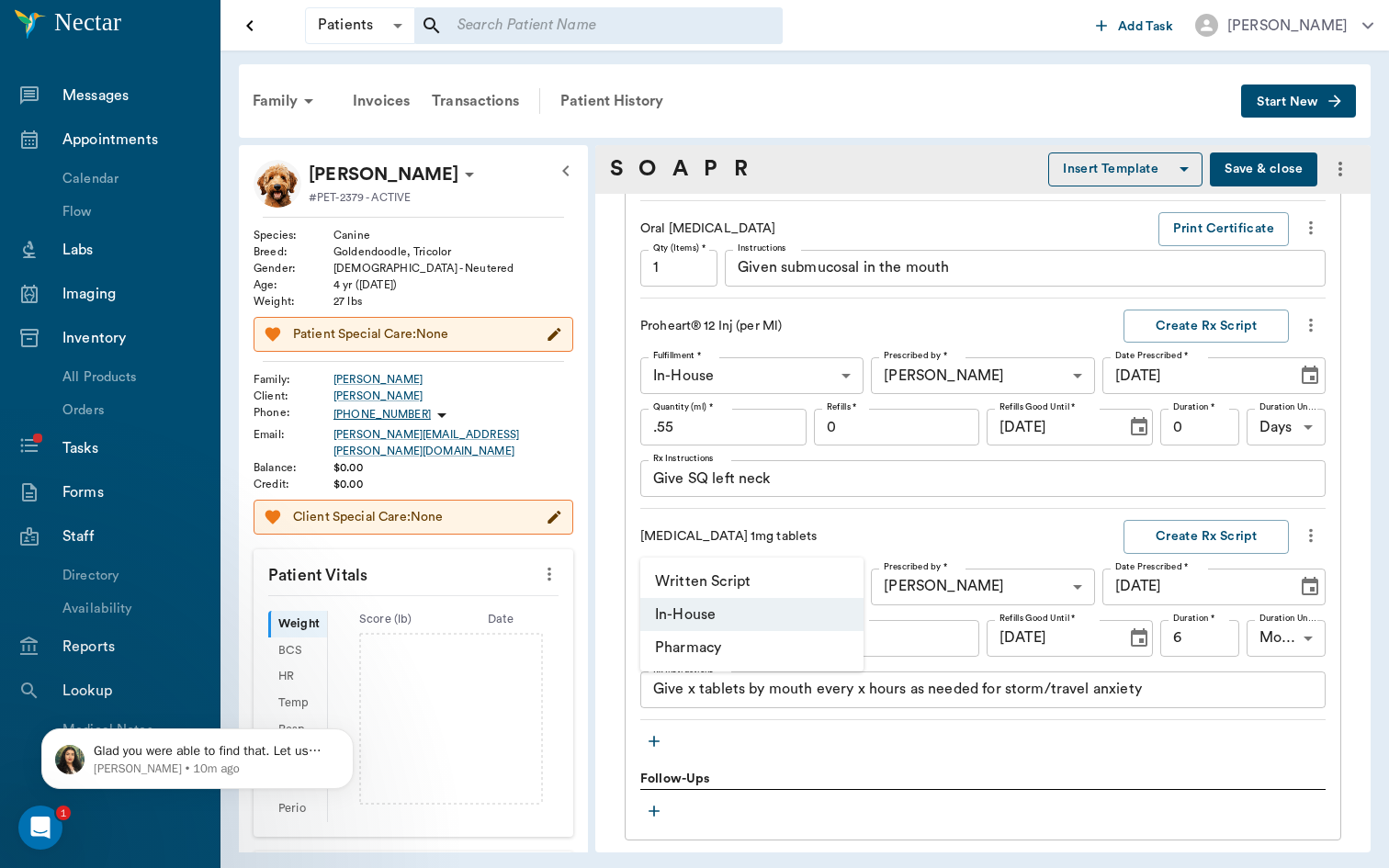 click at bounding box center [694, 434] 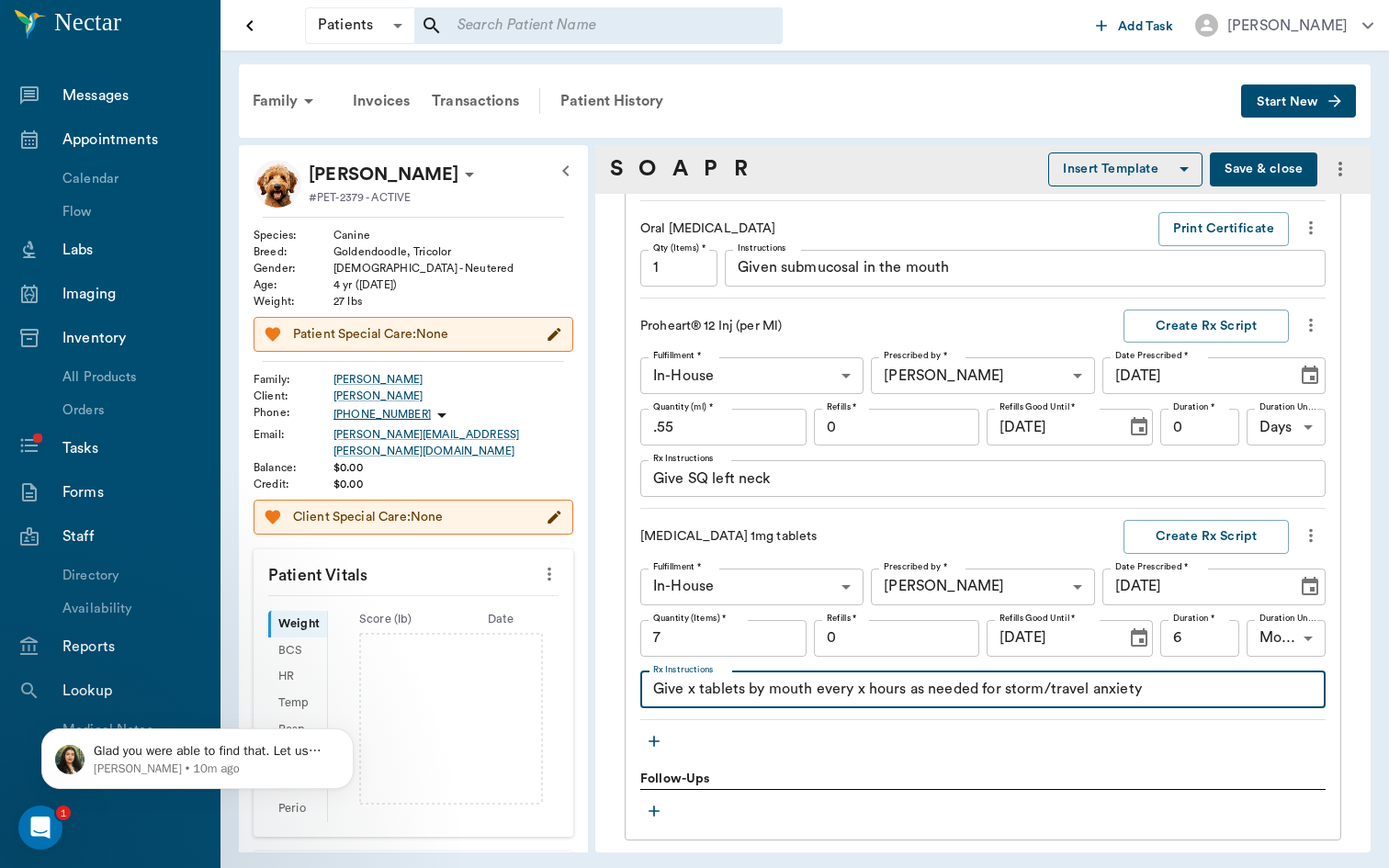 click on "Give x tablets by mouth every x hours as needed for storm/travel anxiety" at bounding box center [983, 689] 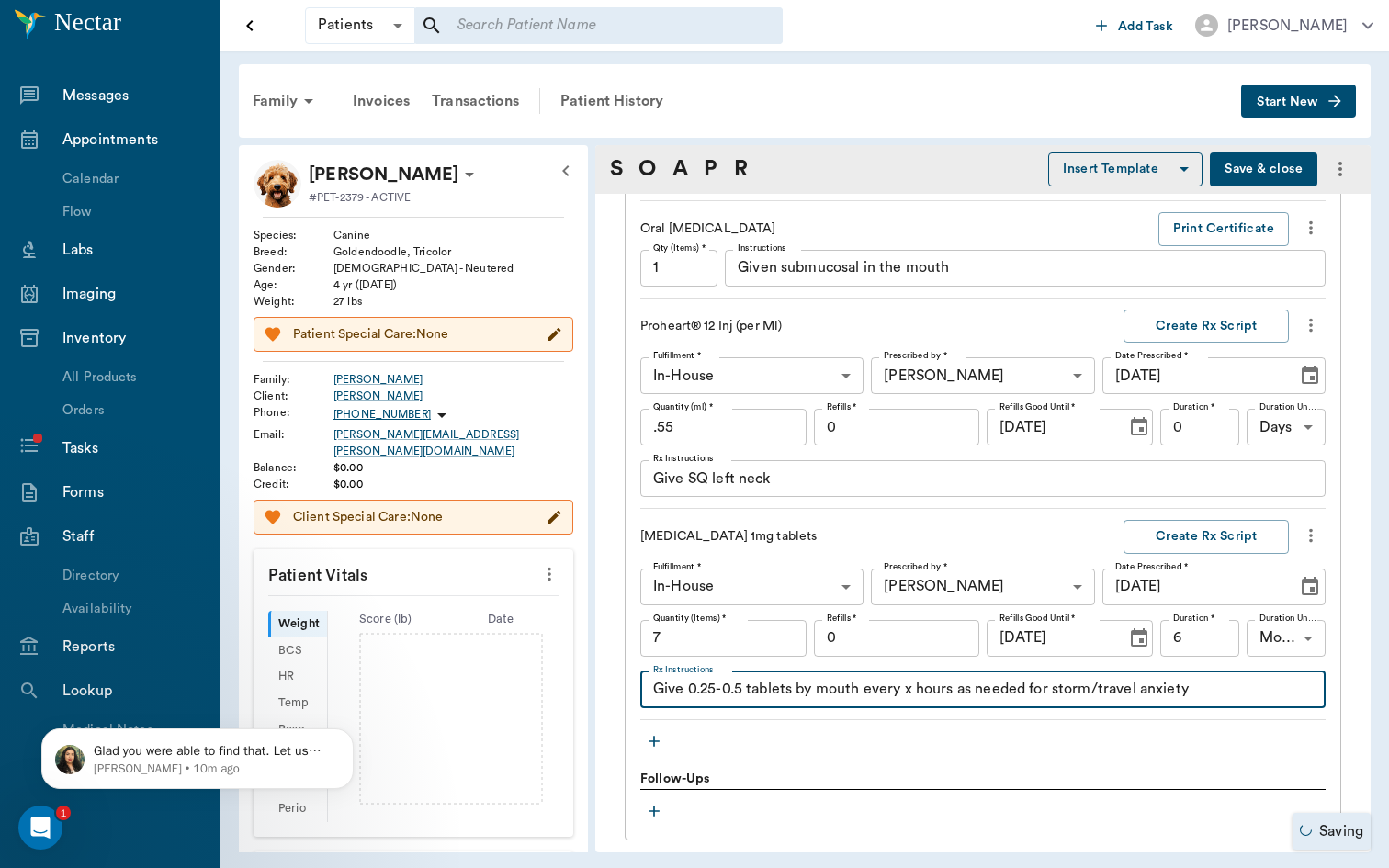 click on "Give 0.25-0.5 tablets by mouth every x hours as needed for storm/travel anxiety" at bounding box center [983, 689] 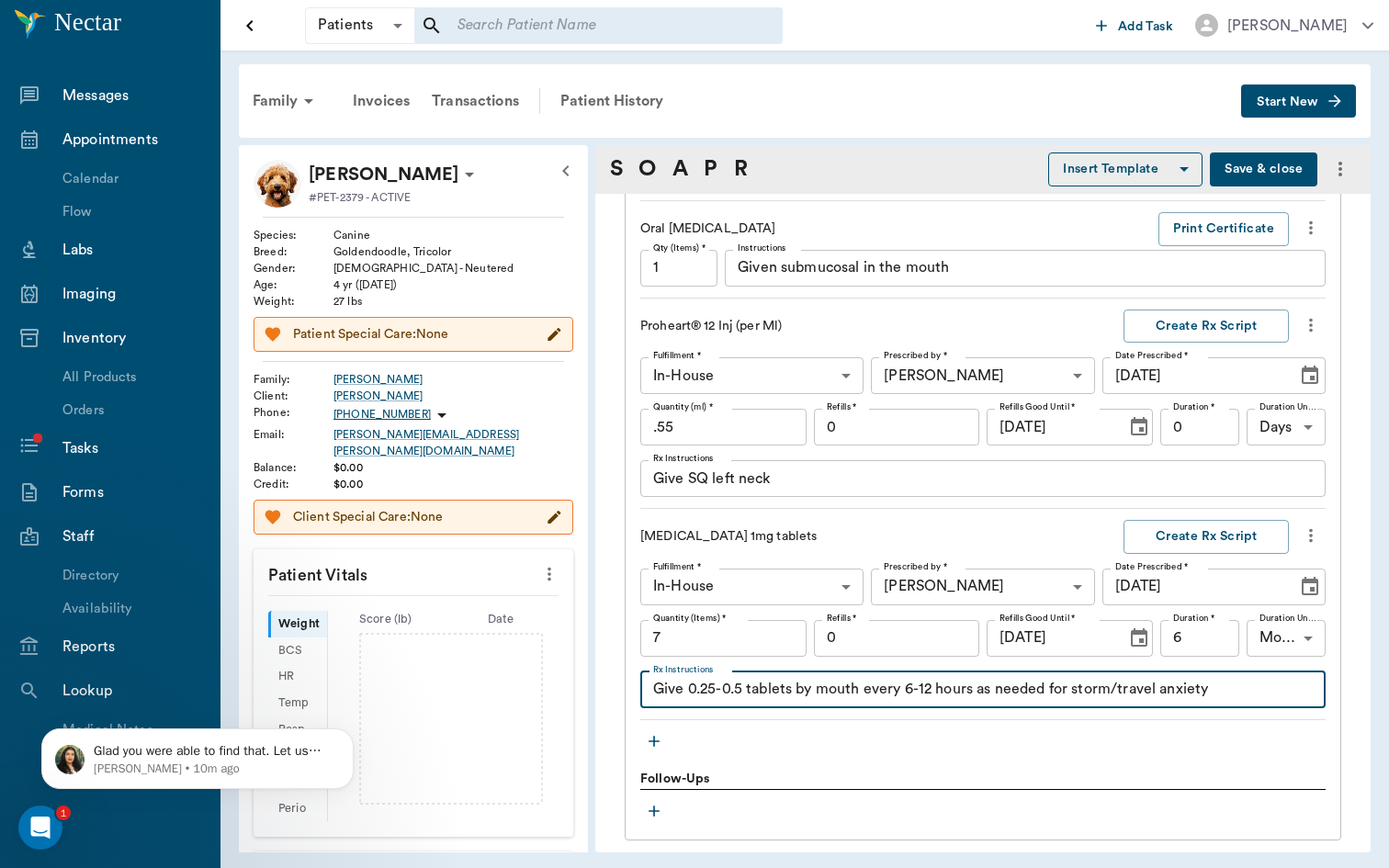 click on "Give 0.25-0.5 tablets by mouth every 6-12 hours as needed for storm/travel anxiety" at bounding box center (983, 689) 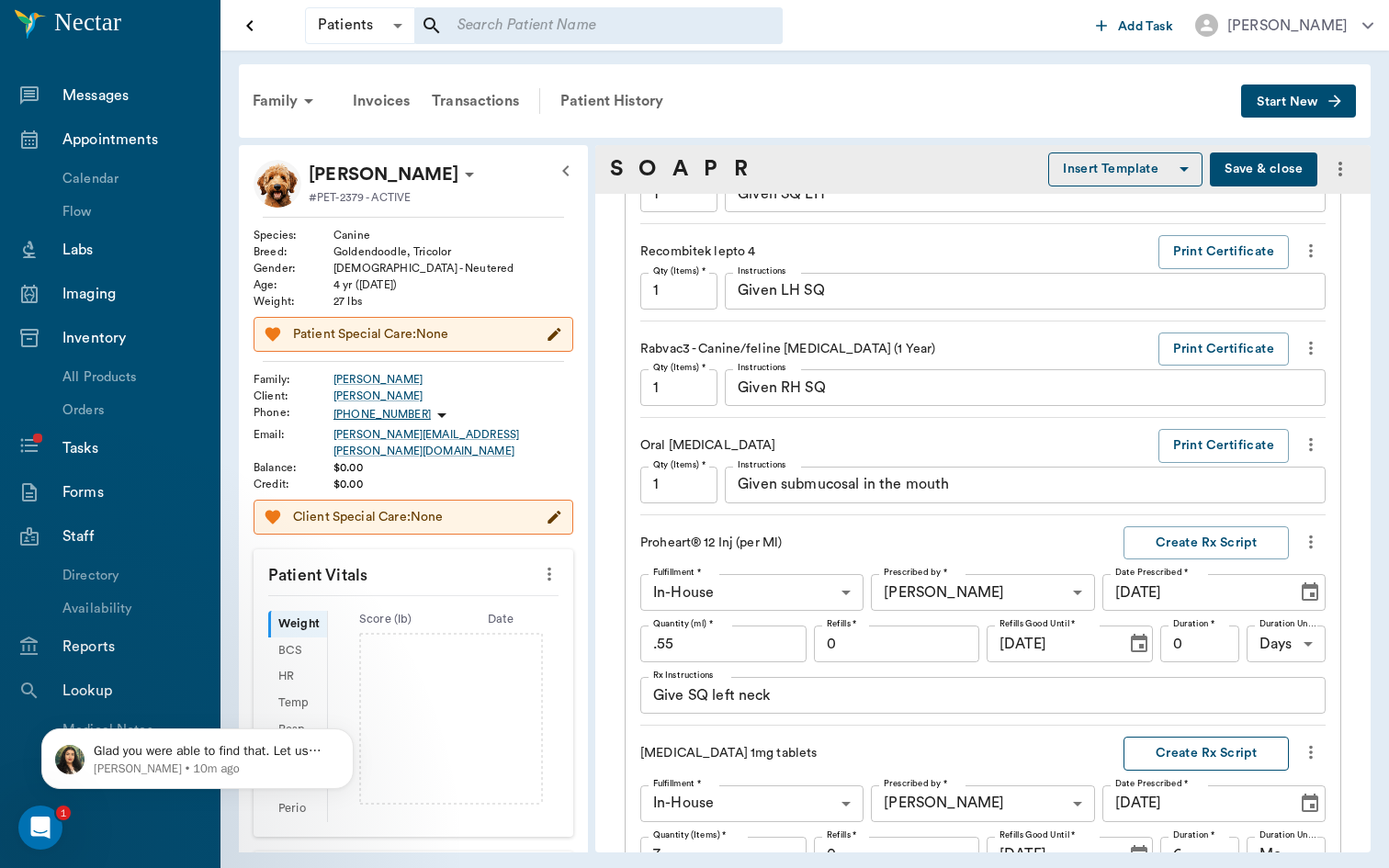 scroll, scrollTop: 1559, scrollLeft: 0, axis: vertical 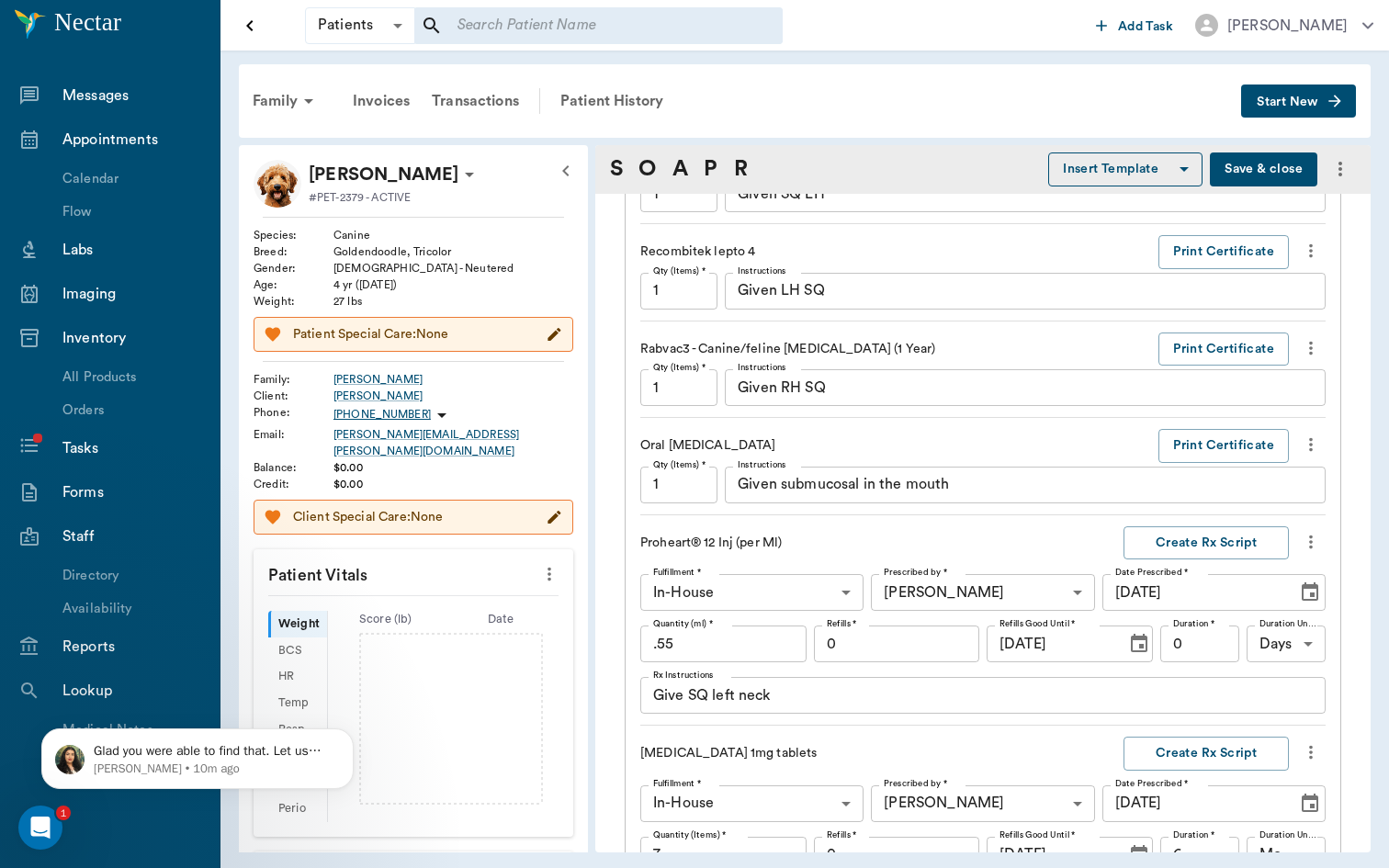 type on "Give 0.25-0.5 tablets by mouth every 6-12 hours as needed for storm/travel anxiety - may cause sedation - DO NOT GIVE LONGER THAN 2 DAYS" 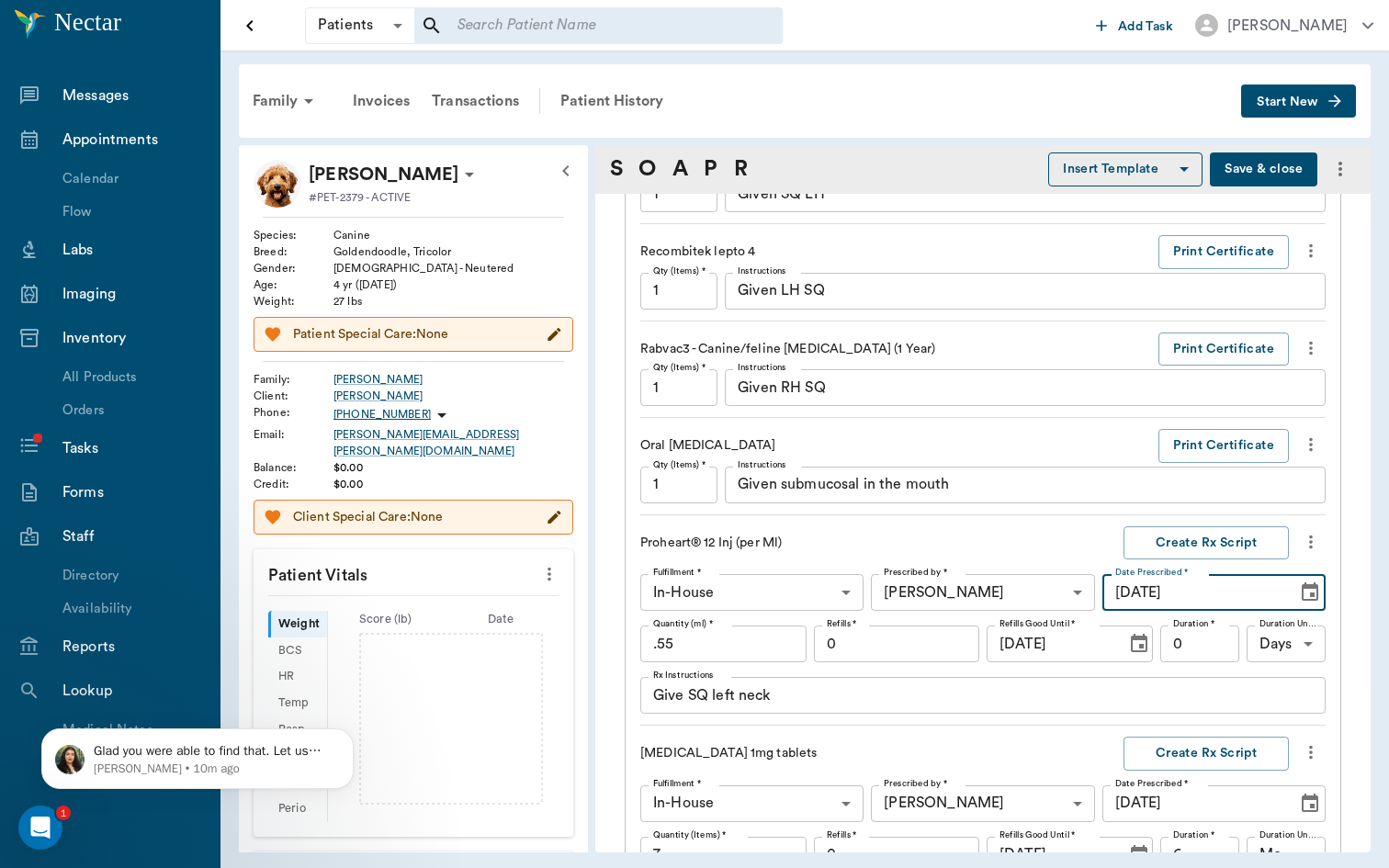 type on "[DATE]" 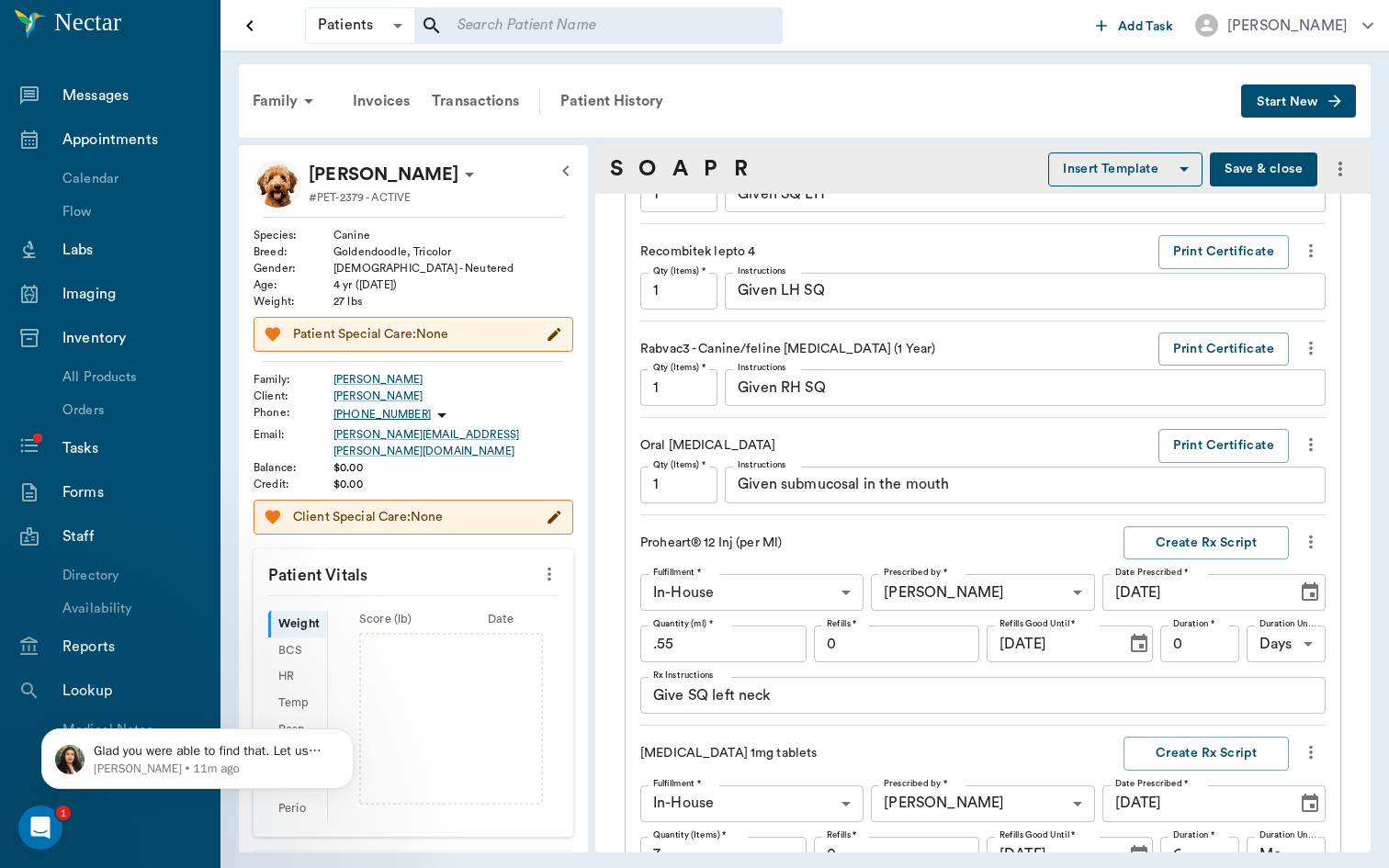 click 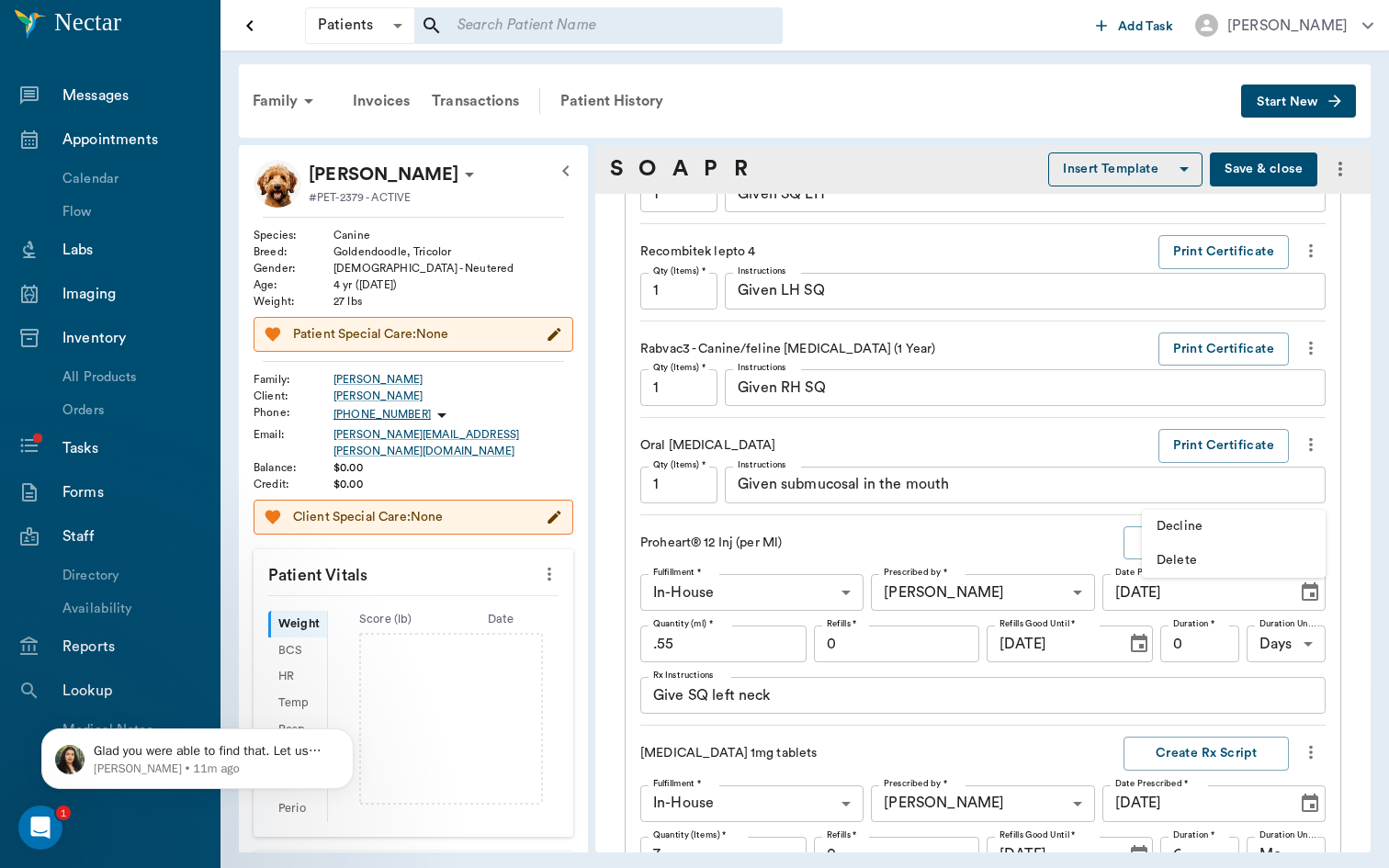 click at bounding box center [694, 434] 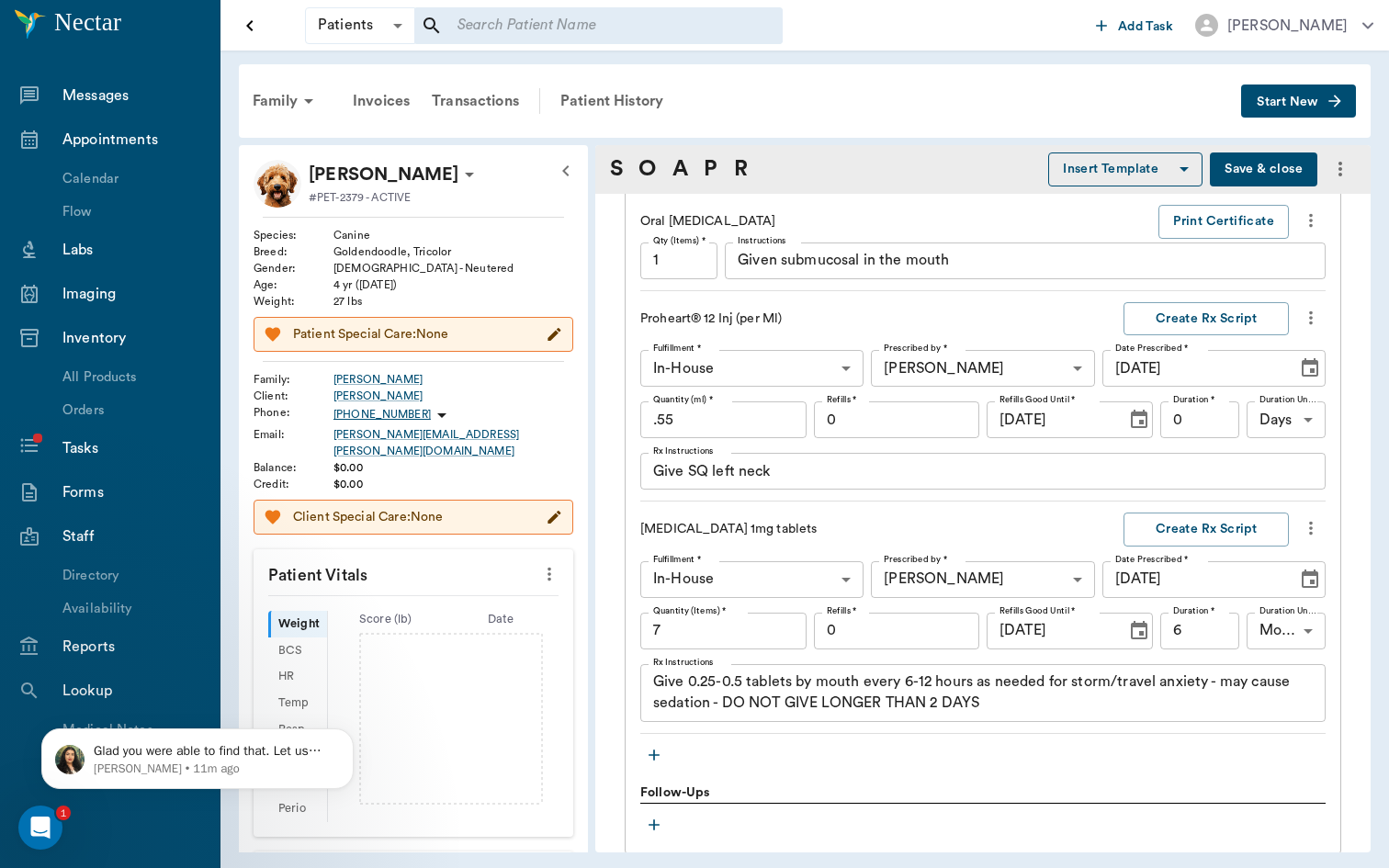 scroll, scrollTop: 2140, scrollLeft: 0, axis: vertical 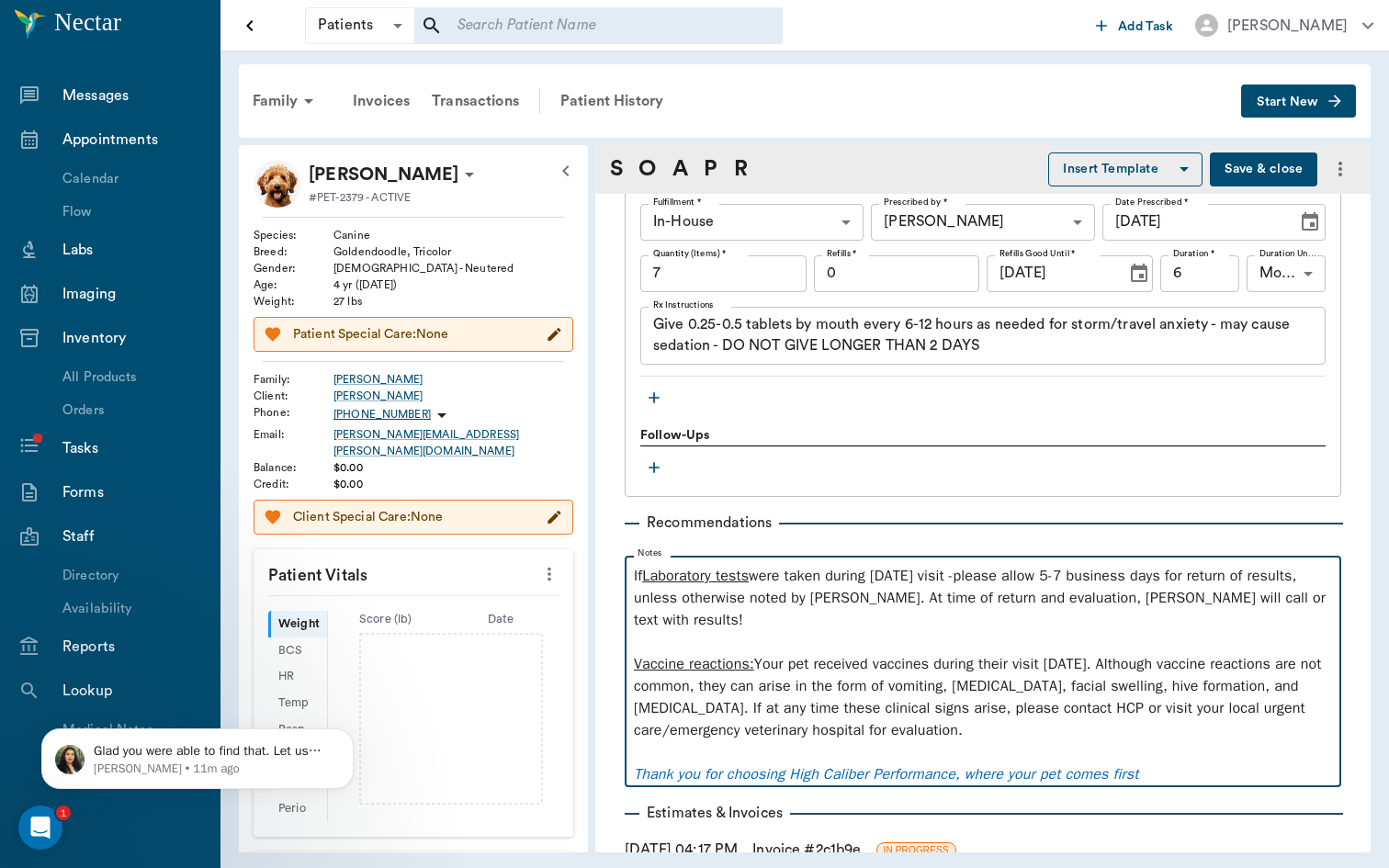 click at bounding box center (983, 752) 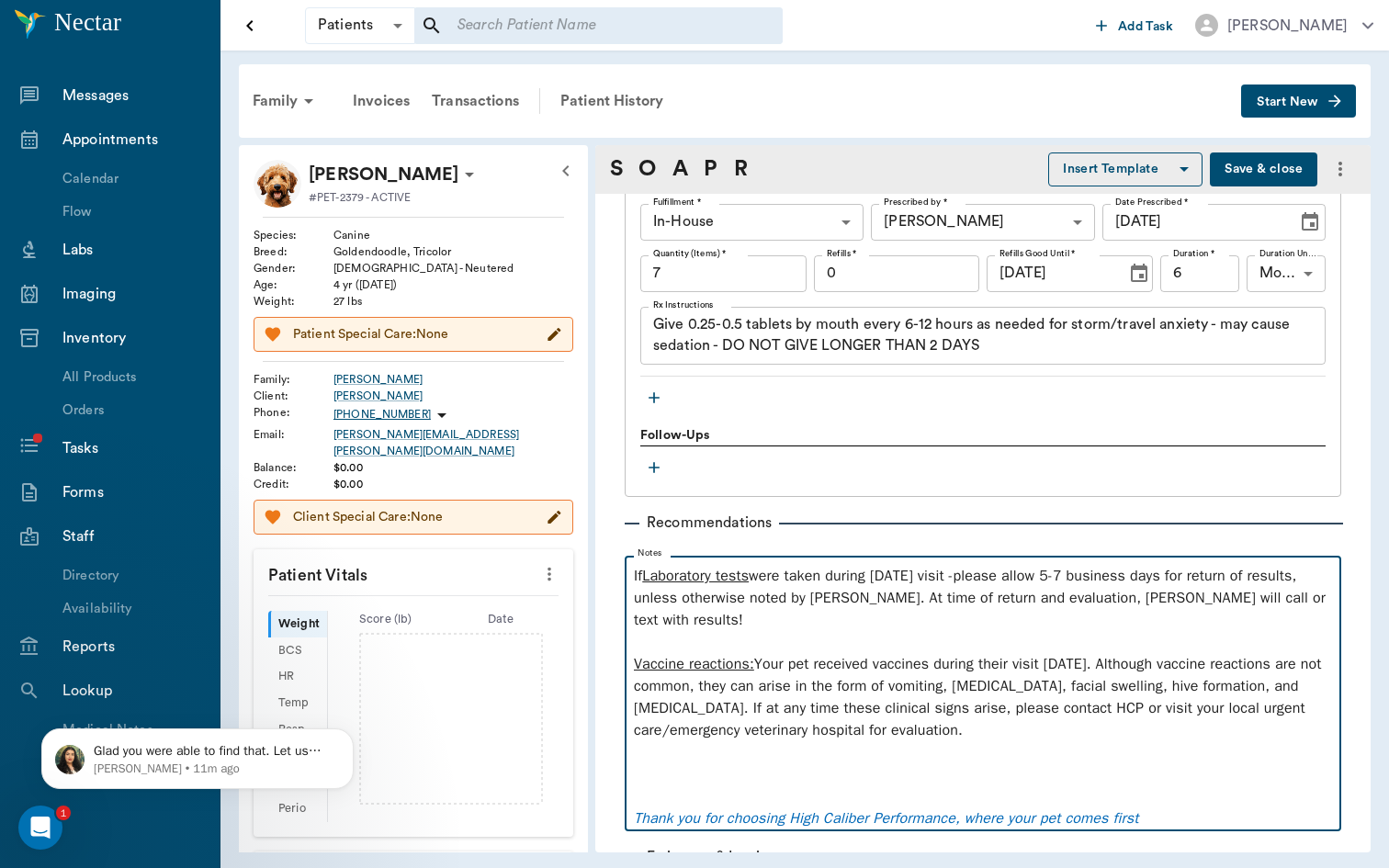 type 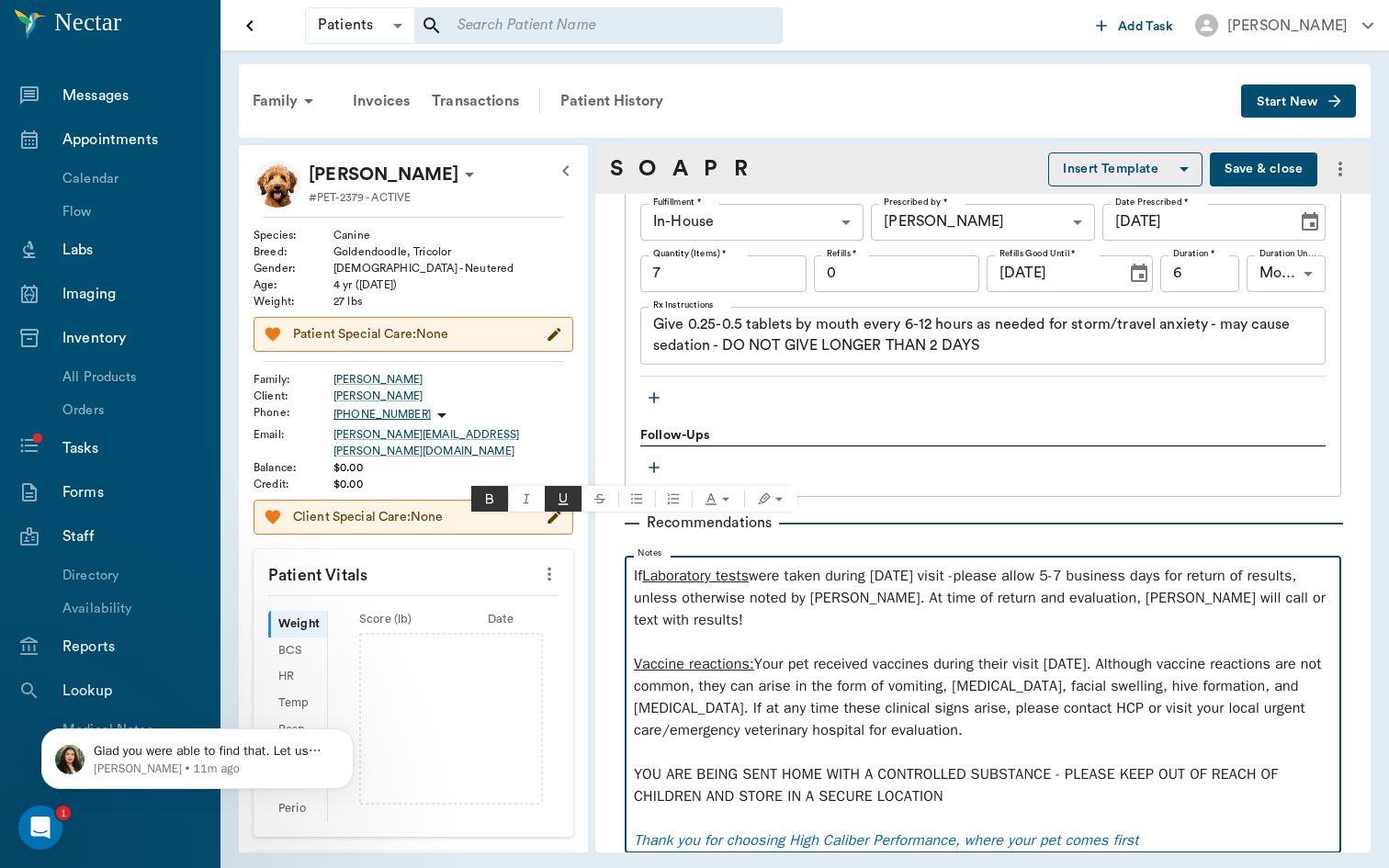 click at bounding box center [983, 752] 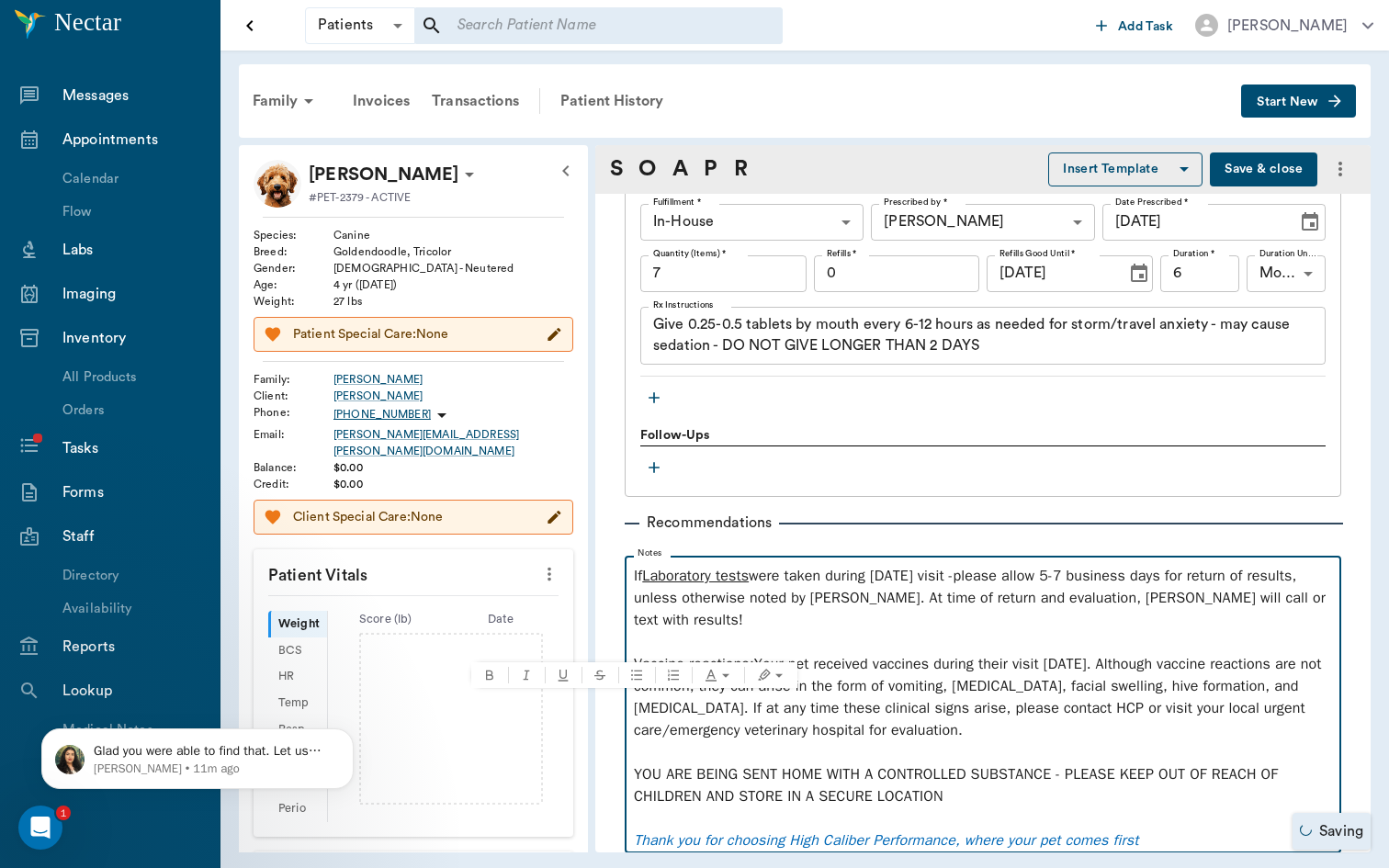 drag, startPoint x: 987, startPoint y: 755, endPoint x: 636, endPoint y: 714, distance: 353.3865 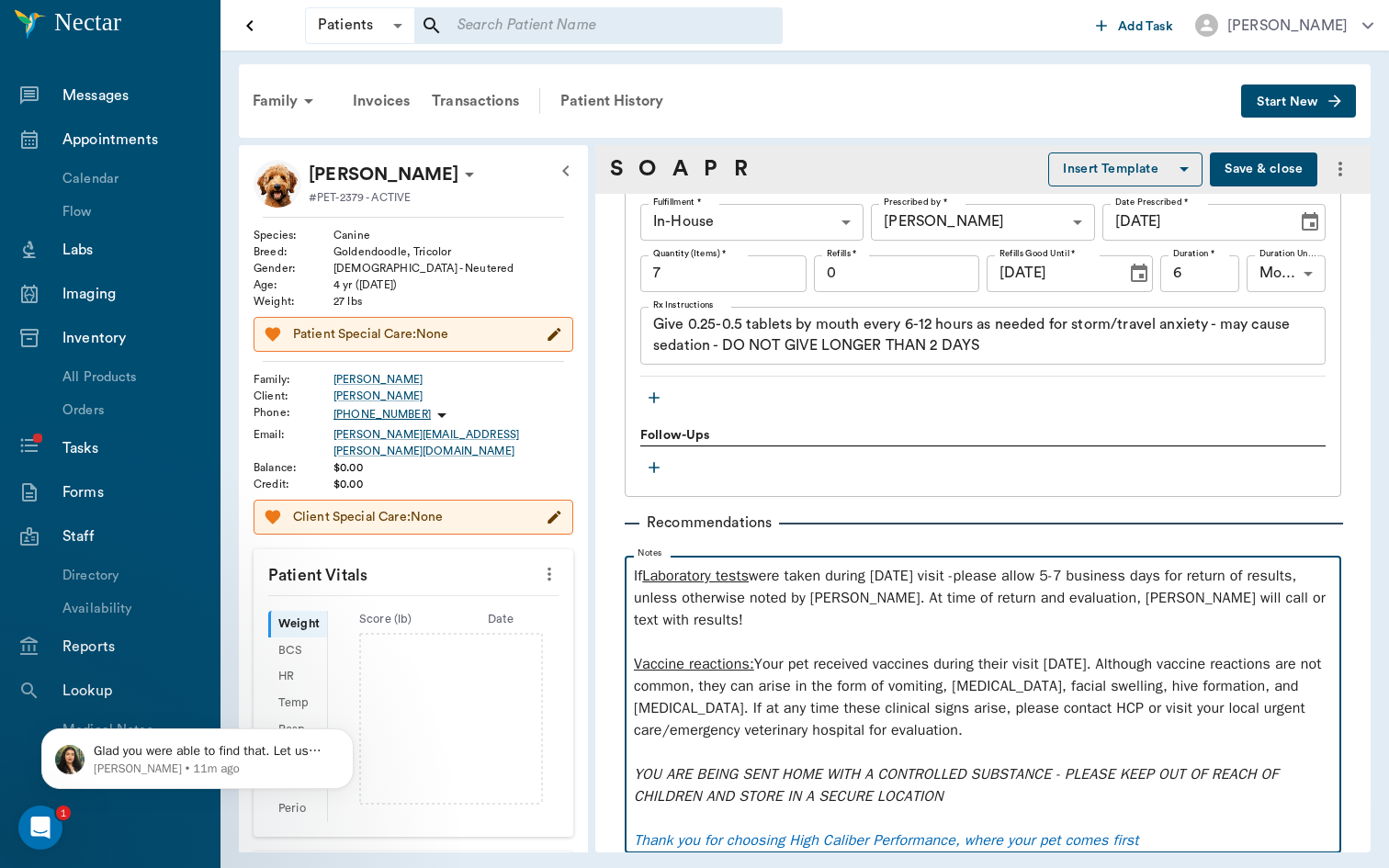 click on "Vaccine reactions:  Your pet received vaccines during their visit [DATE]. Although vaccine reactions are not common, they can arise in the form of vomiting, [MEDICAL_DATA], facial swelling, hive formation, and [MEDICAL_DATA]. If at any time these clinical signs arise, please contact HCP or visit your local urgent care/emergency veterinary hospital for evaluation." at bounding box center [983, 697] 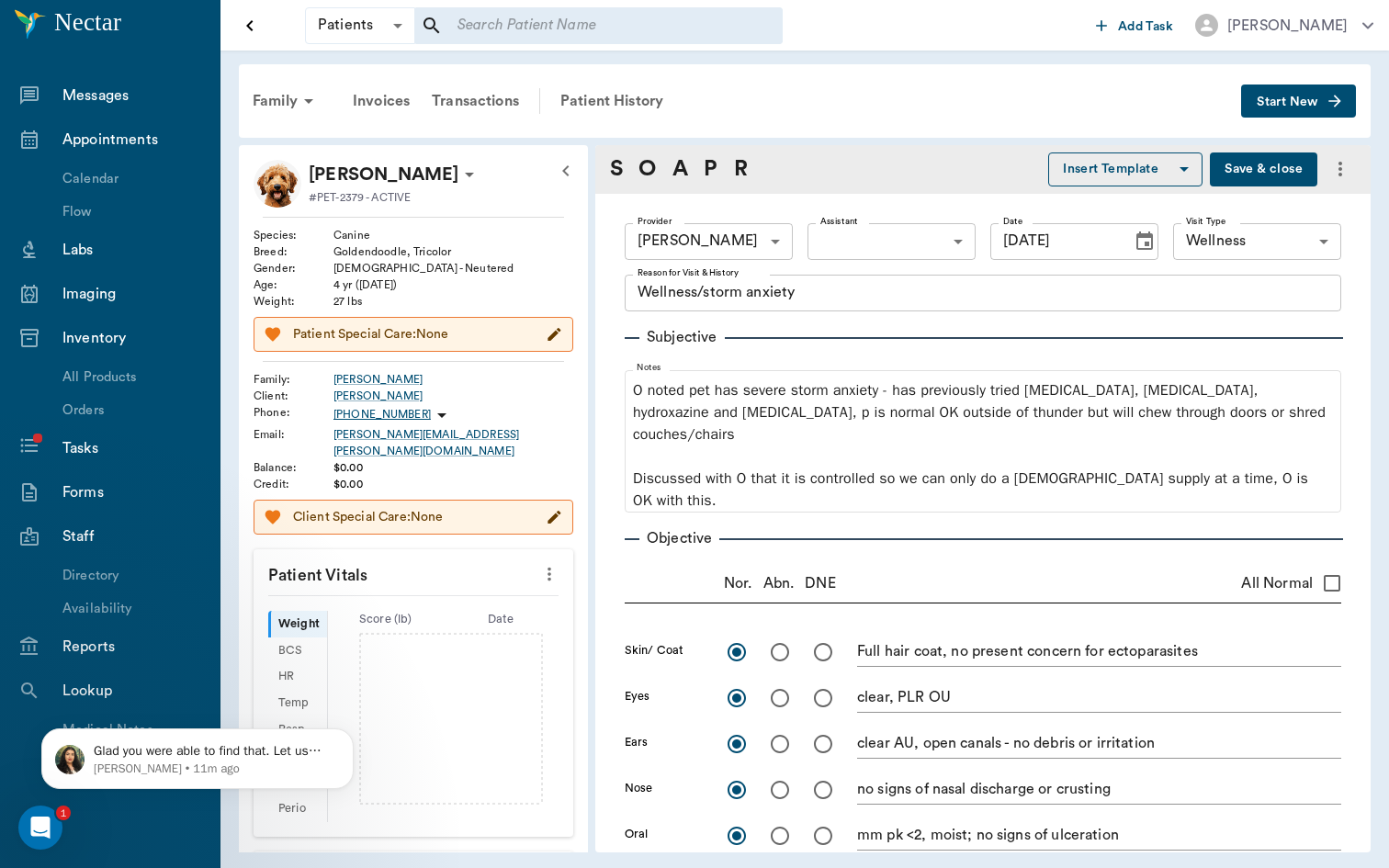 scroll, scrollTop: 0, scrollLeft: 0, axis: both 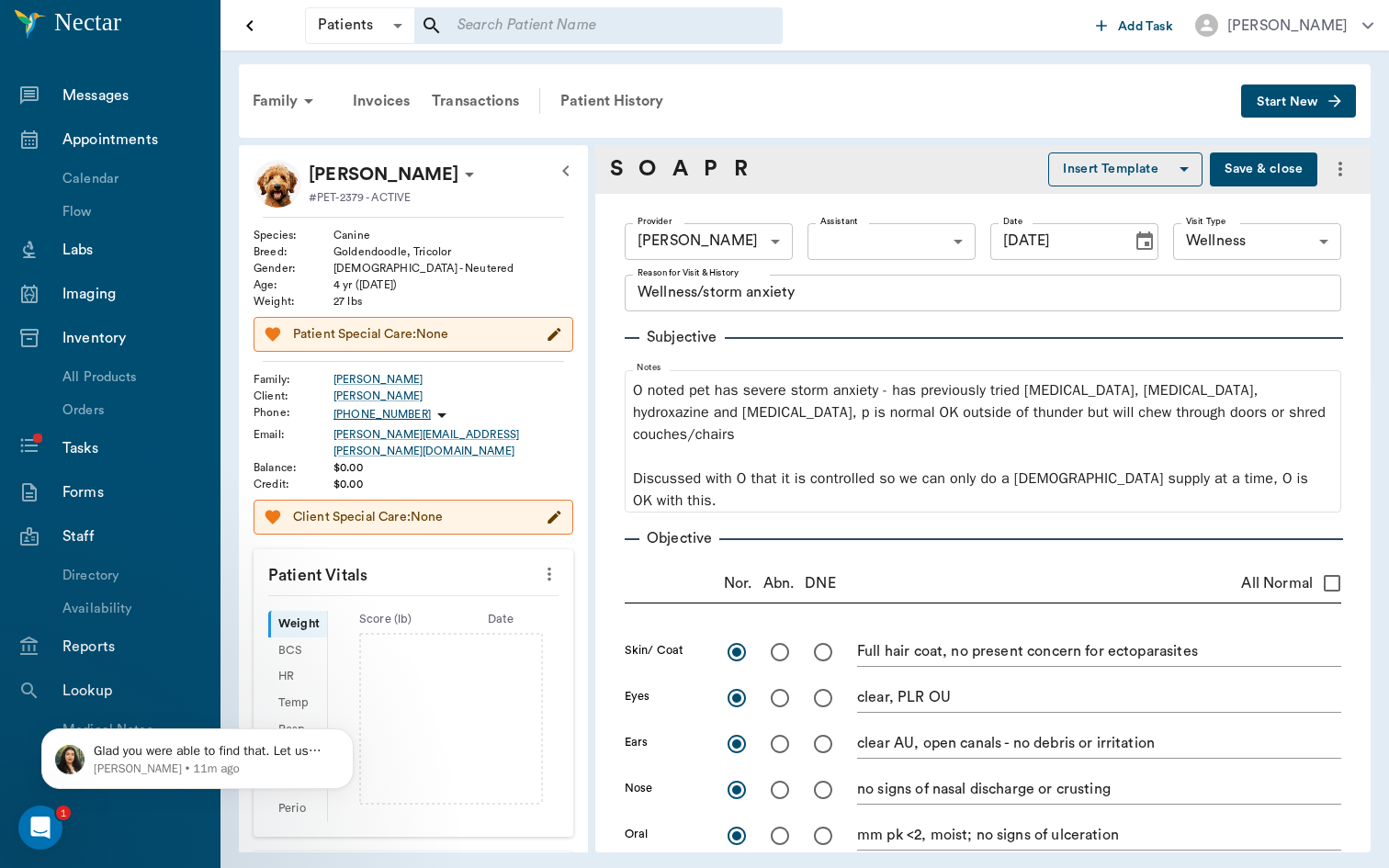 click on "[DATE]" at bounding box center (1055, 242) 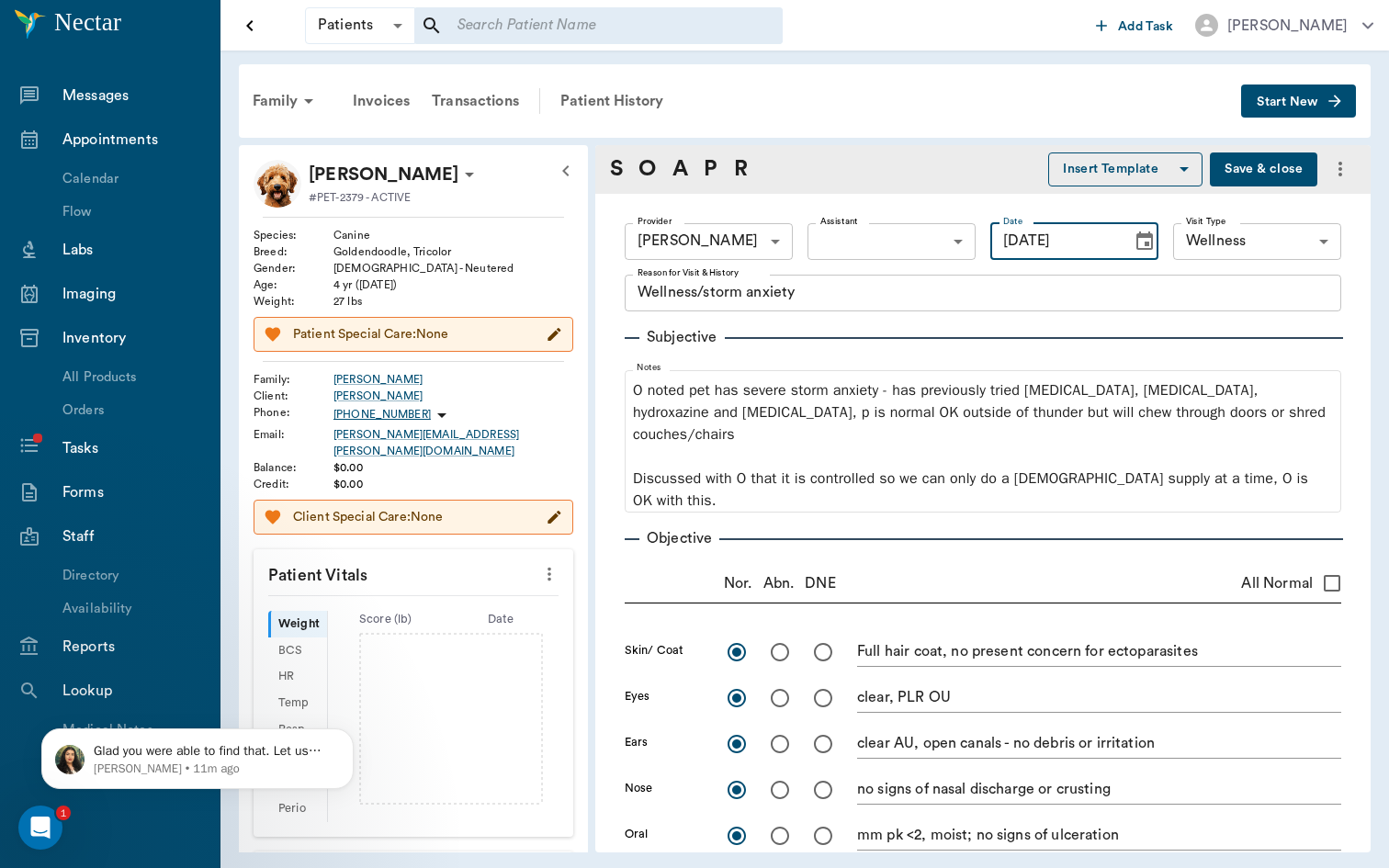 click on "[DATE]" at bounding box center (1055, 242) 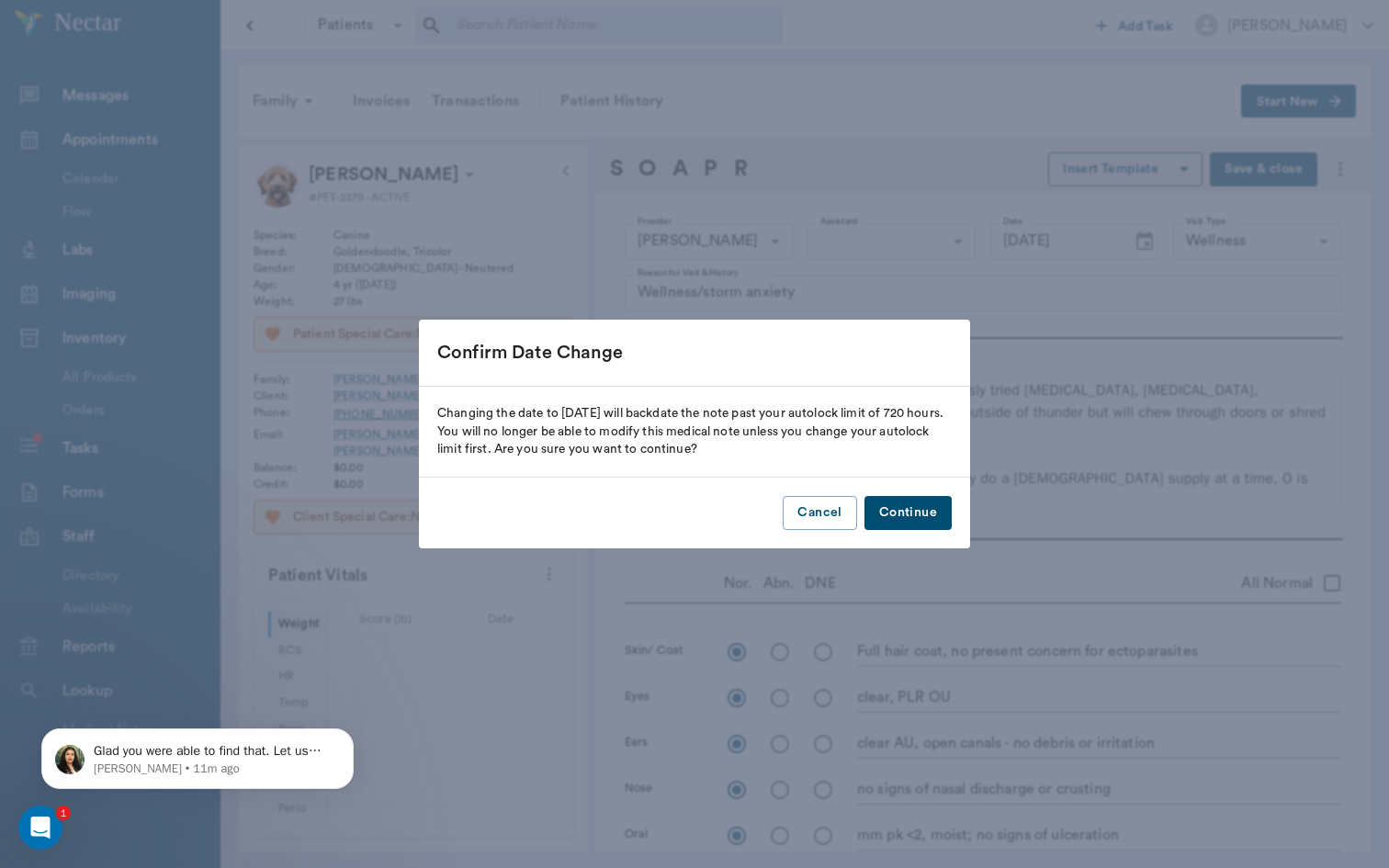 click on "Continue" at bounding box center (908, 513) 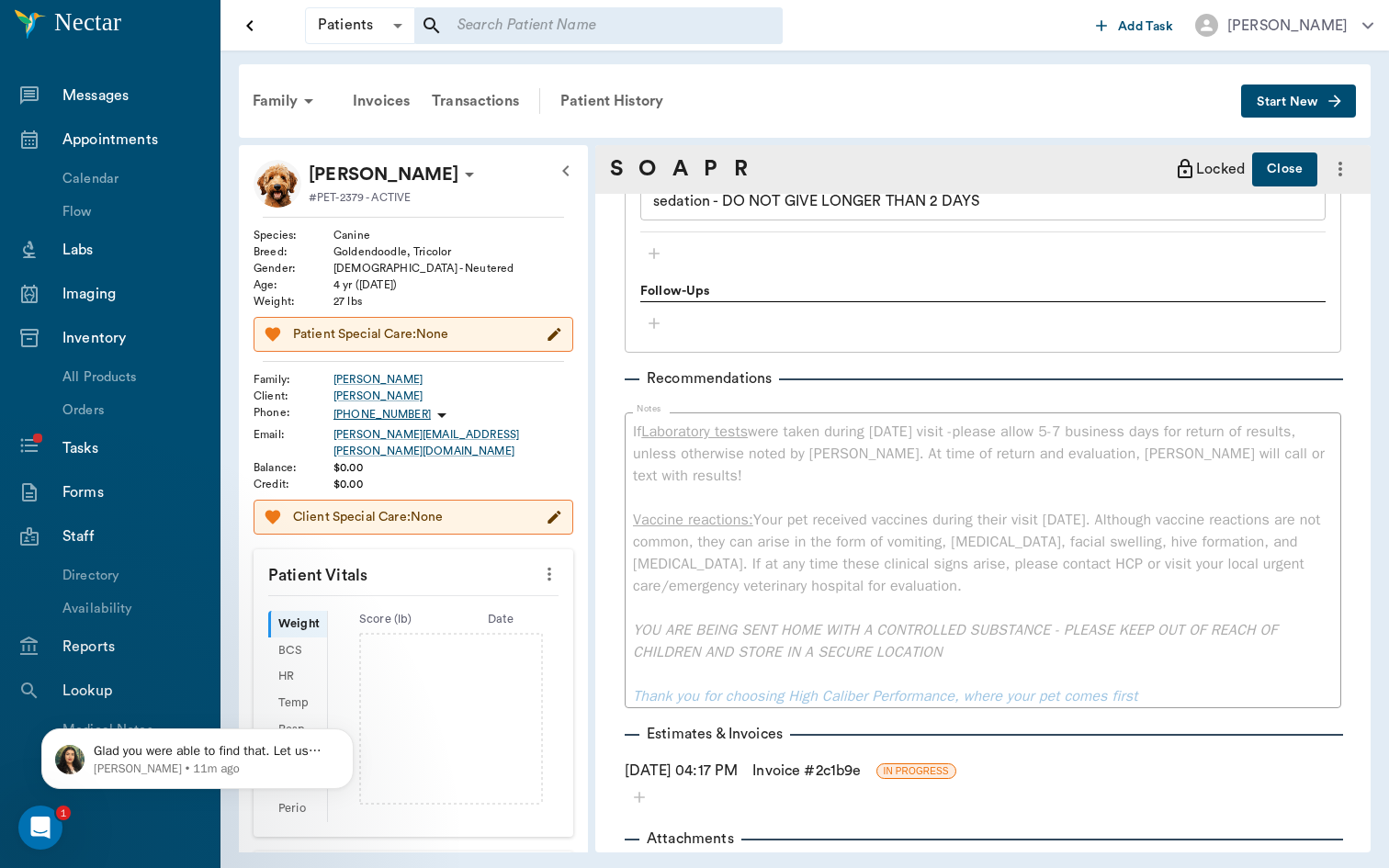 scroll, scrollTop: 2283, scrollLeft: 0, axis: vertical 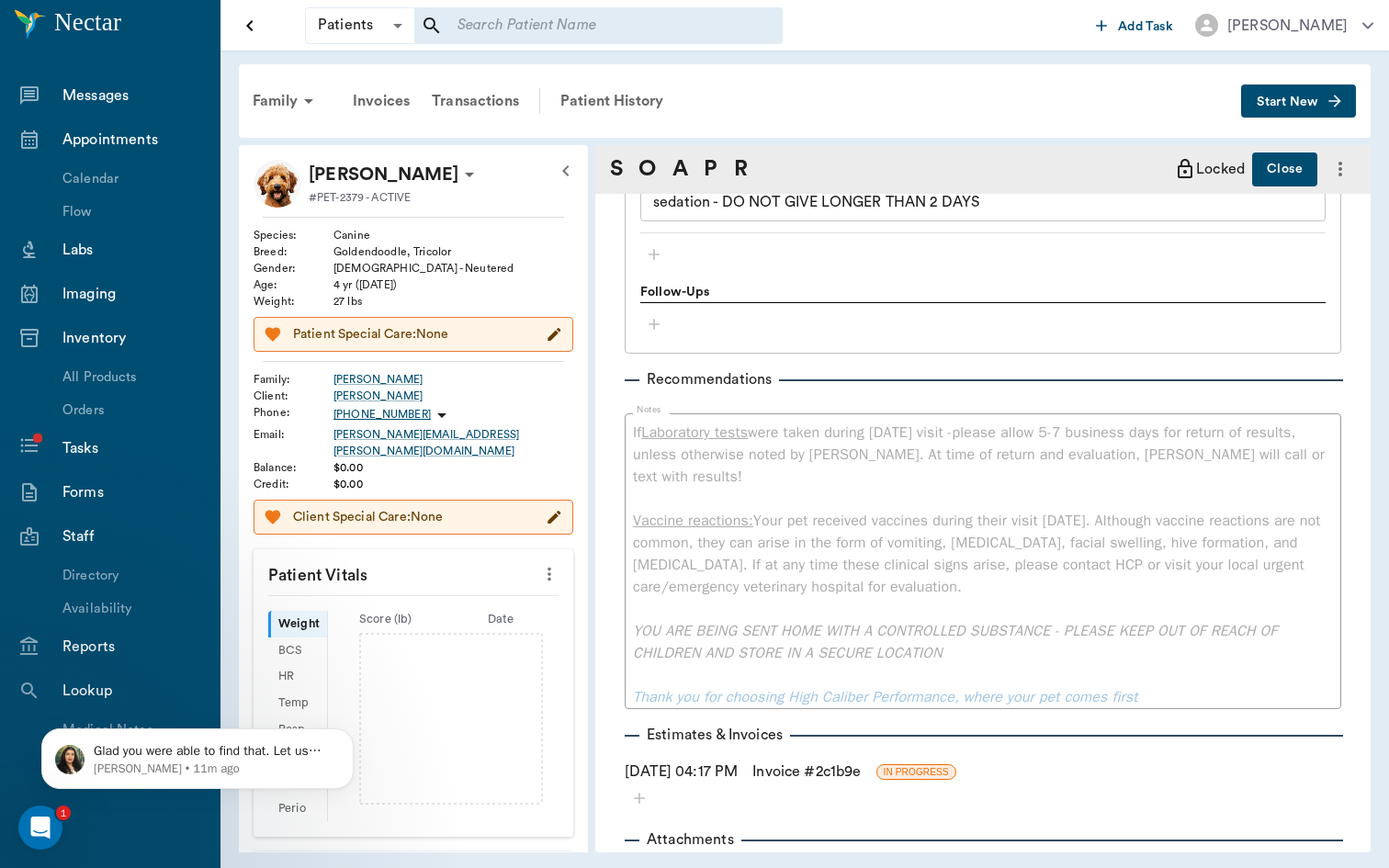 click on "Invoice # 2c1b9e" at bounding box center [807, 772] 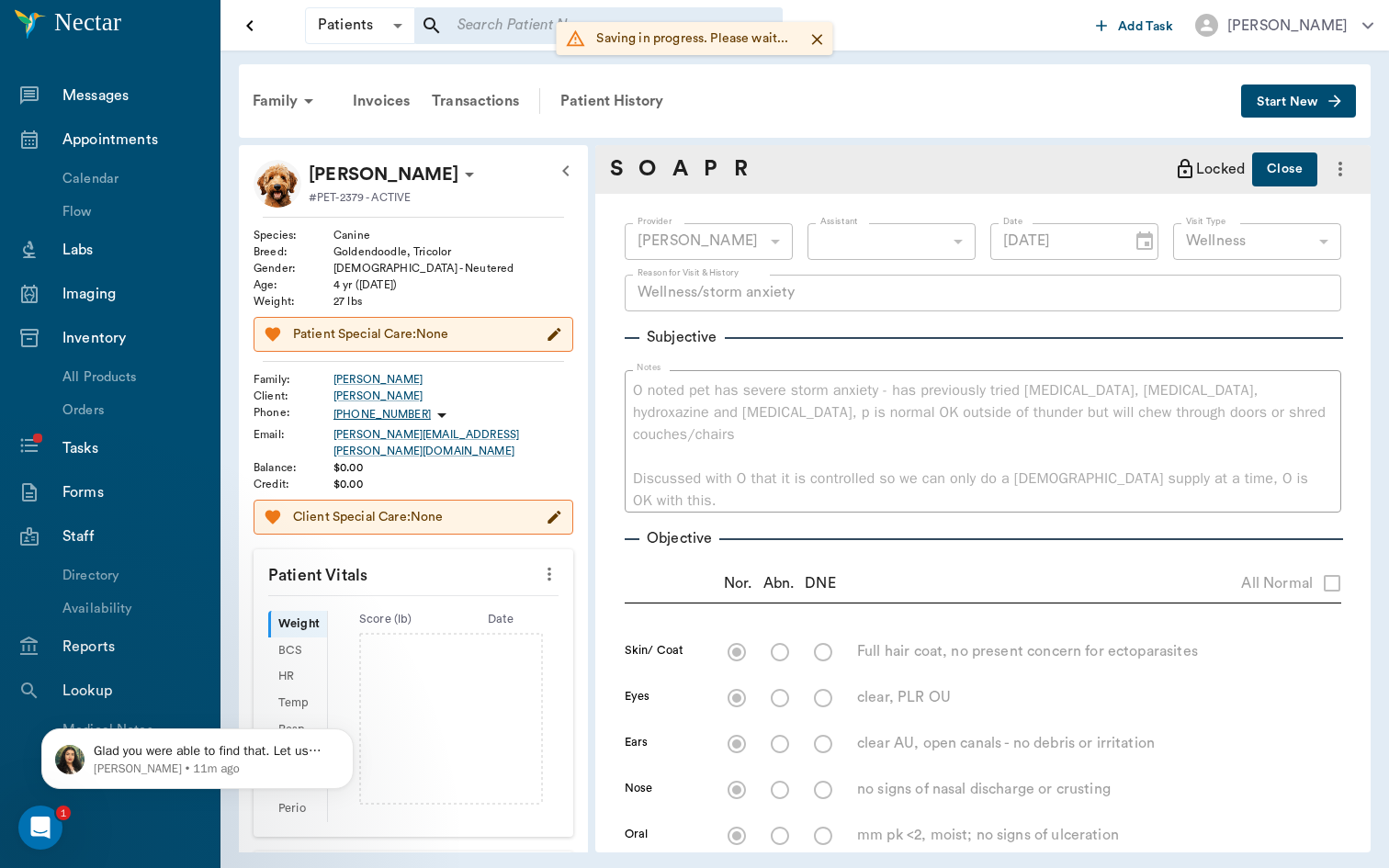 scroll, scrollTop: 0, scrollLeft: 0, axis: both 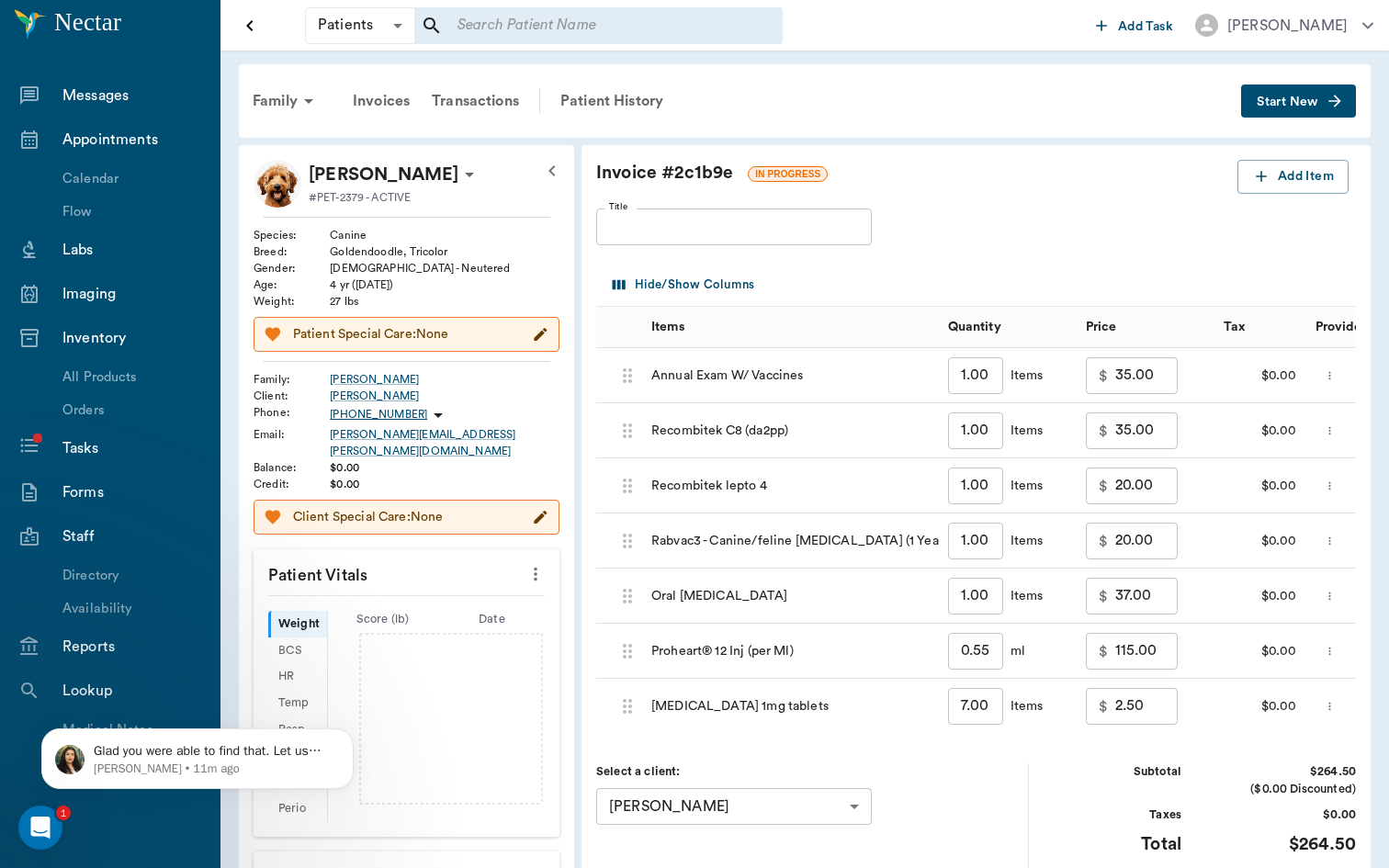 click on "2.50" at bounding box center (1146, 706) 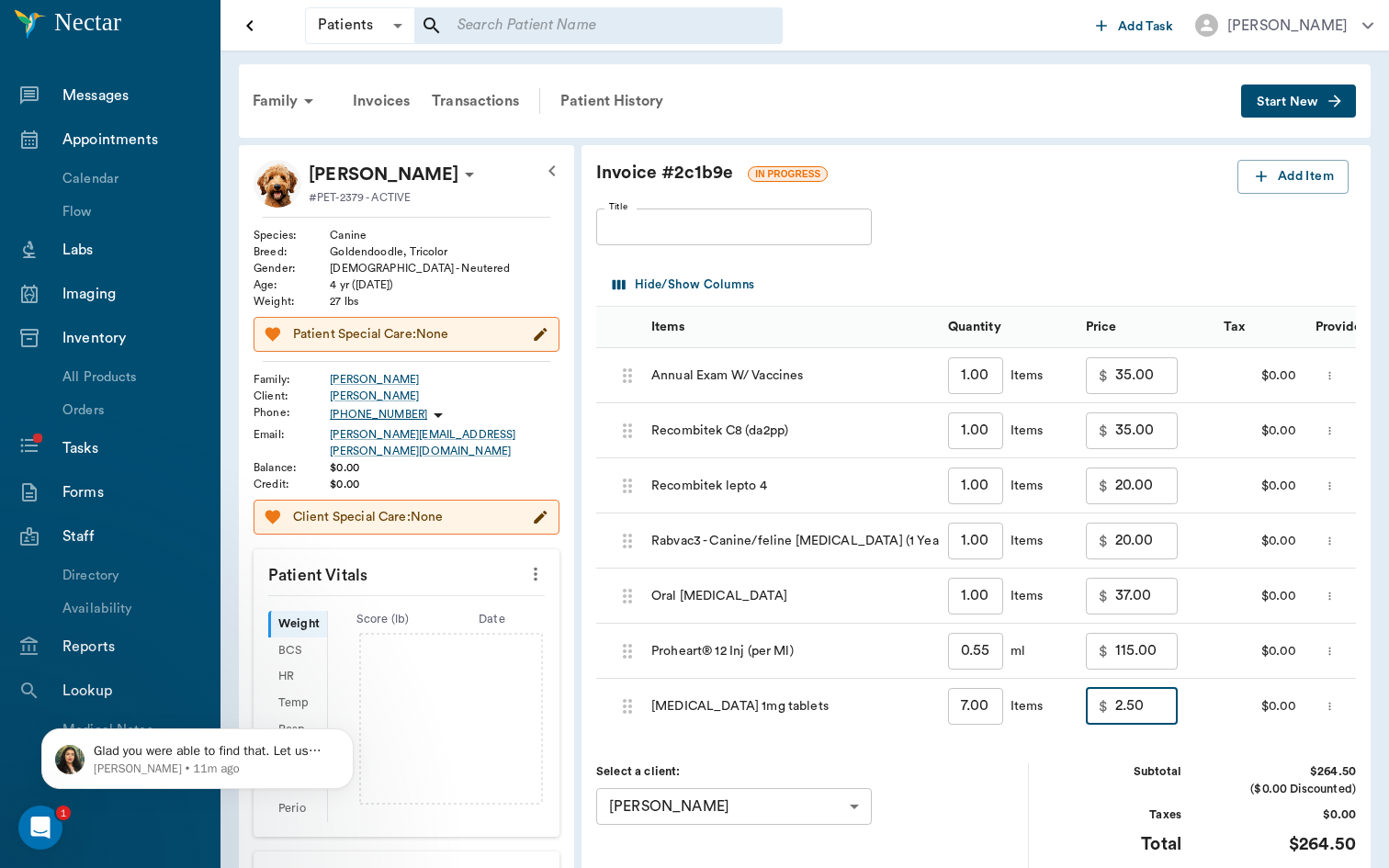 drag, startPoint x: 1068, startPoint y: 700, endPoint x: 1017, endPoint y: 700, distance: 51 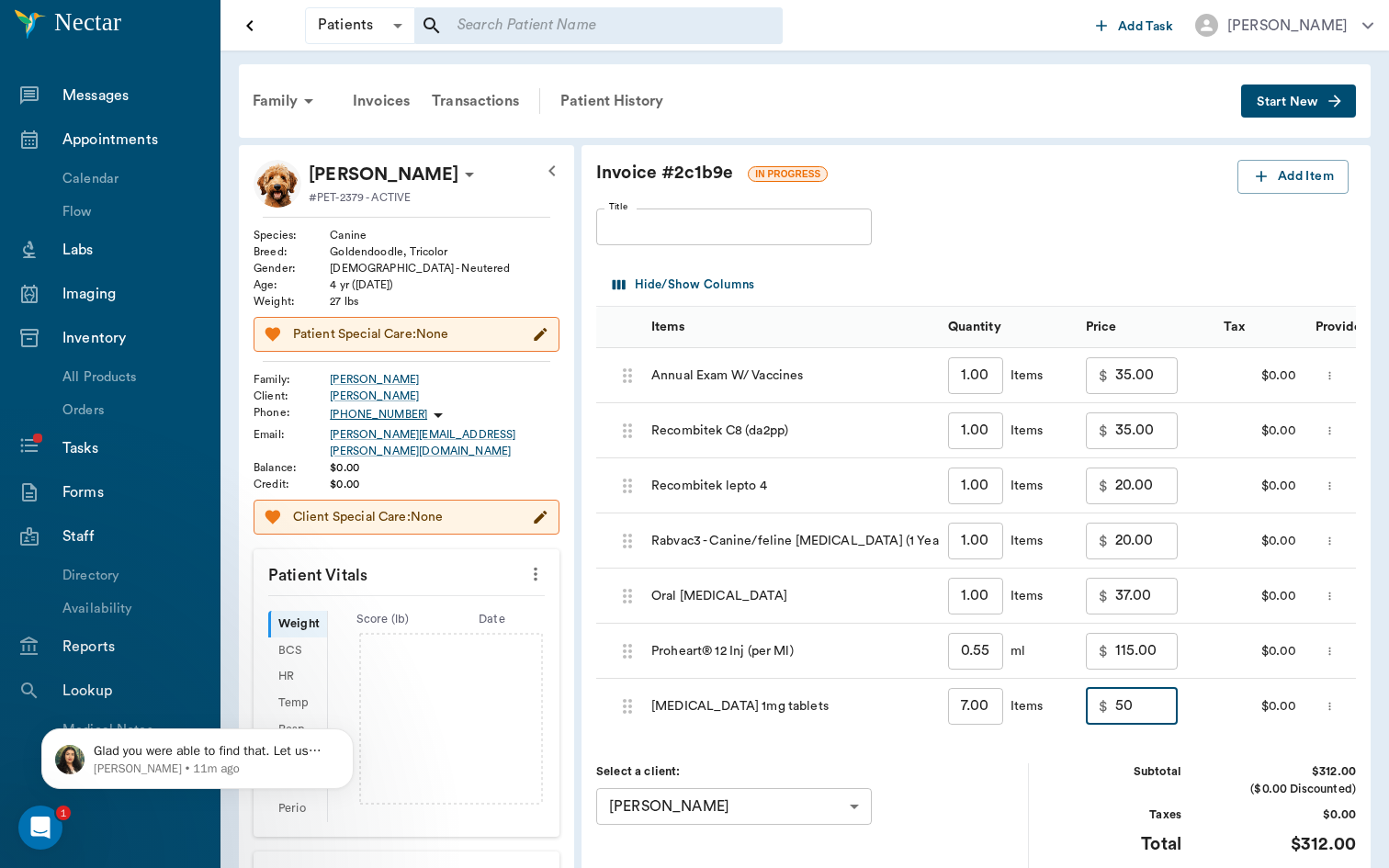 type on "50.00" 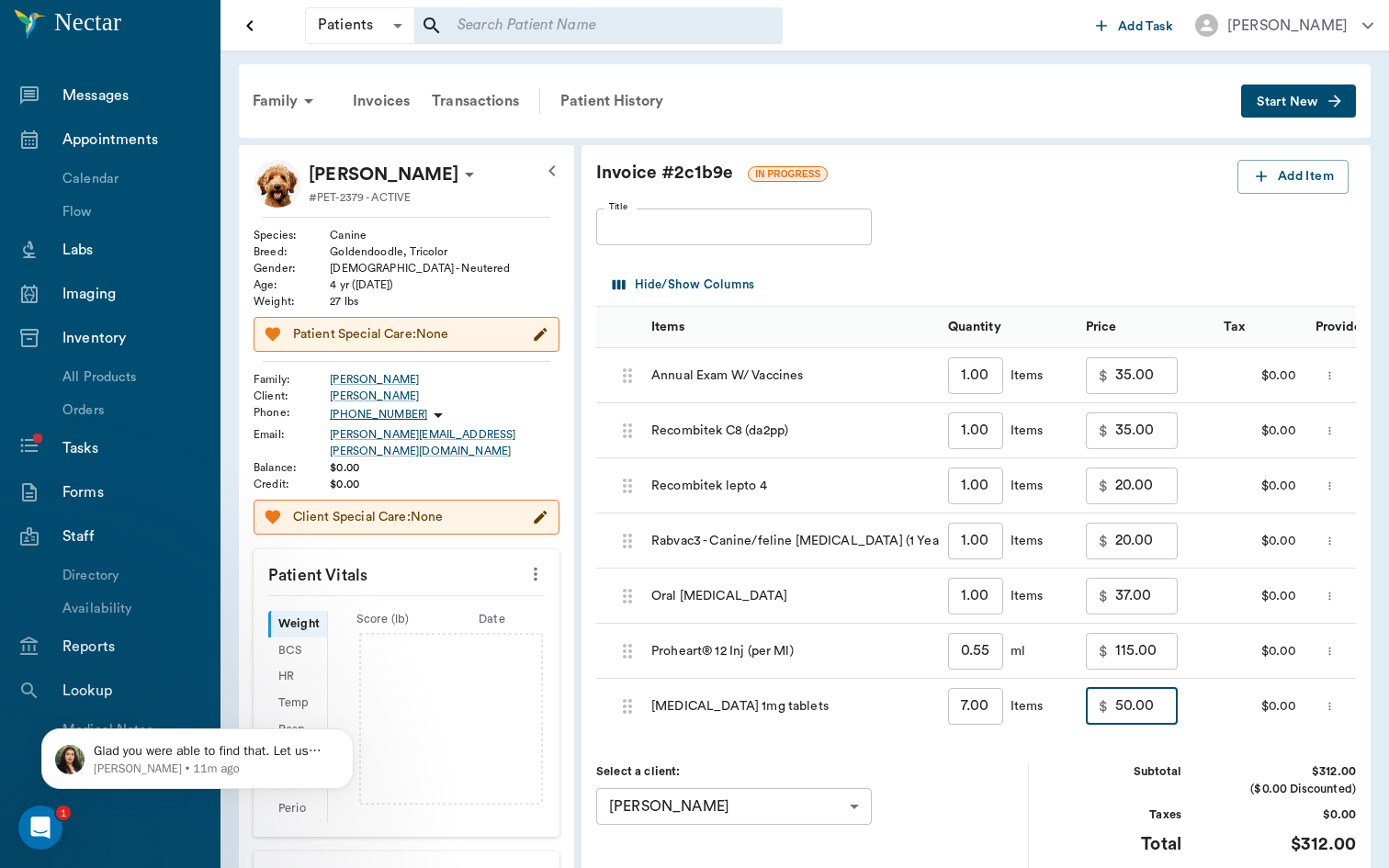 click on "Select a client: [PERSON_NAME] 64ab7c8f3486811134c31e58 ​" at bounding box center (812, 819) 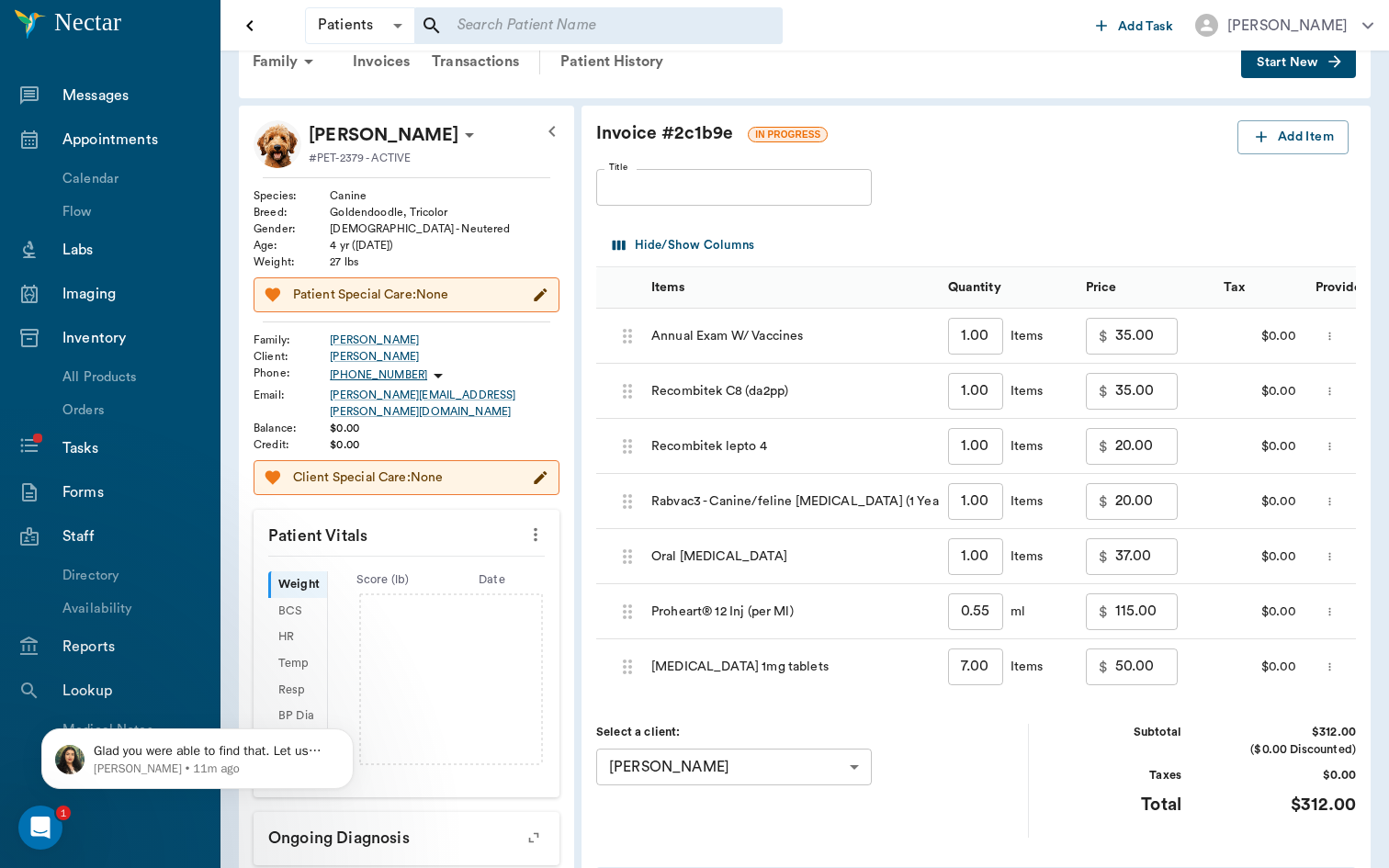 scroll, scrollTop: 57, scrollLeft: 0, axis: vertical 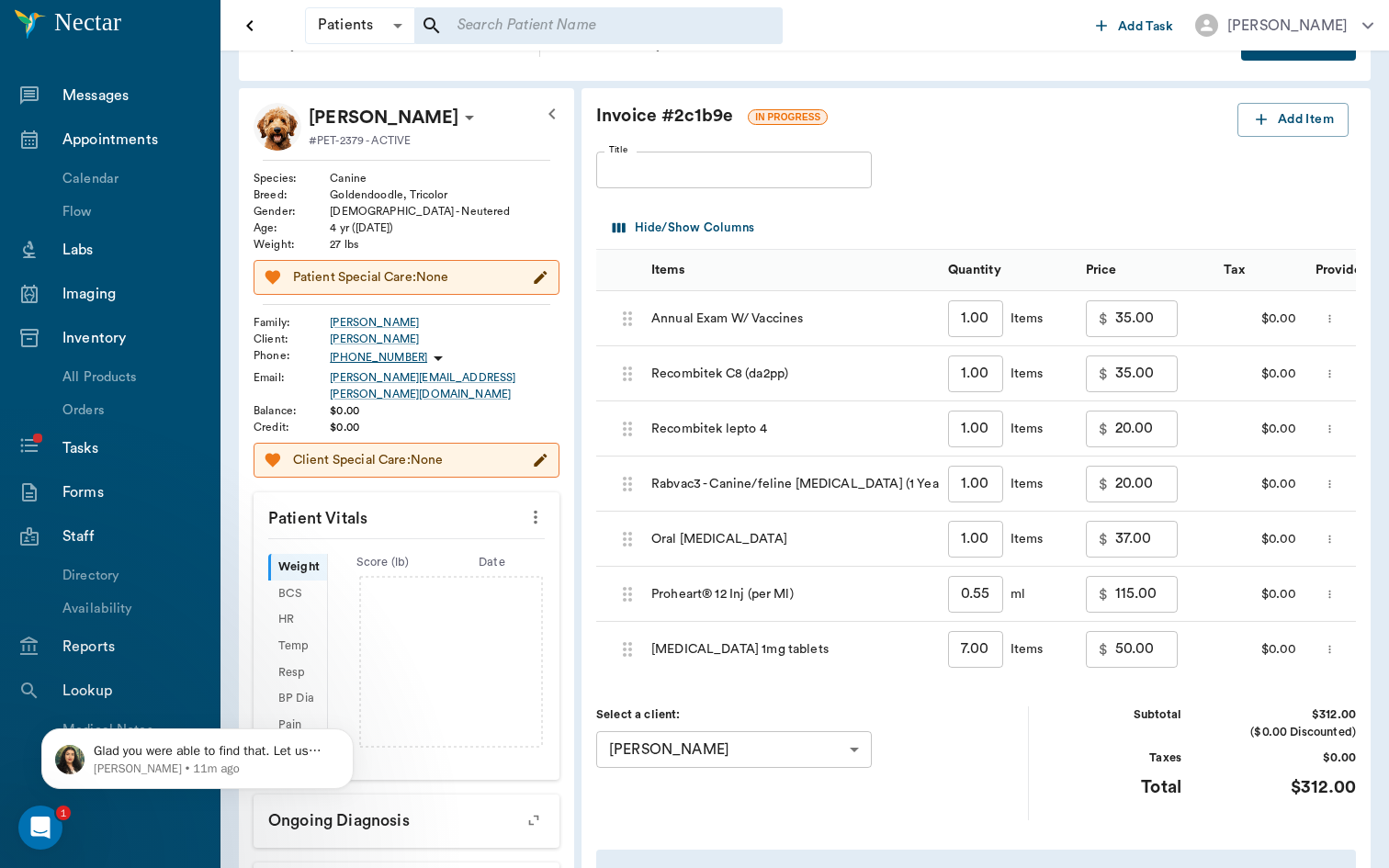 click on "Patients Patients ​ ​ Add Task [PERSON_NAME] Nectar Messages Appointments Calendar Flow Labs Imaging Inventory All Products Orders Tasks Forms Staff Directory Availability Reports Lookup Medical Notes Patients Clients Families Vaccinations Vaccines Prescriptions Declined Treatments Email Log Reminders Diagnoses NectarNote AI Settings Family Invoices Transactions Patient History Start New Chewy [PERSON_NAME] #PET-2379    -    ACTIVE   Species : Canine Breed : Goldendoodle, Tricolor Gender : [DEMOGRAPHIC_DATA] - Neutered Age : [DEMOGRAPHIC_DATA] yr ([DATE]) Weight : 27 lbs Patient Special Care:  None Family : [PERSON_NAME] Client : [PERSON_NAME] Phone : [PHONE_NUMBER] Email : [PERSON_NAME][EMAIL_ADDRESS][PERSON_NAME][DOMAIN_NAME] Balance : $0.00 Credit : $0.00 Client Special Care:  None Patient Vitals Weight BCS HR Temp Resp BP Dia Pain Perio Score ( lb ) Date Ongoing diagnosis Current Rx Reminders [MEDICAL_DATA] + A2 (in) [DATE] Annual Exam W/ Vaccines [DATE] Idexx Canine 4dx [DATE] Trucan Lepto 4 [DATE] Upcoming appointments Schedule Appointment Invoice # 2c1b9e Title" at bounding box center [694, 614] 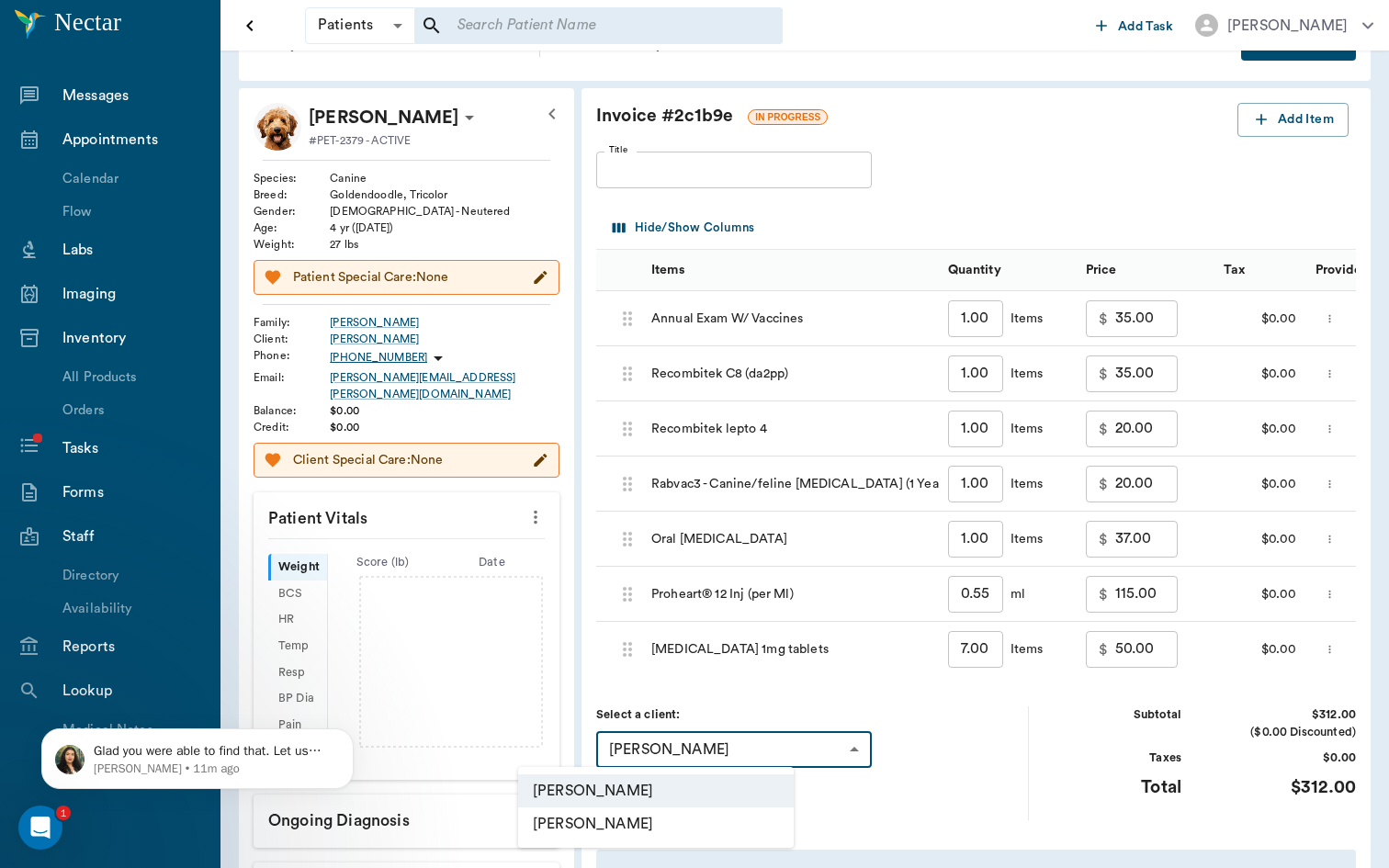 drag, startPoint x: 721, startPoint y: 806, endPoint x: 719, endPoint y: 821, distance: 15.132746 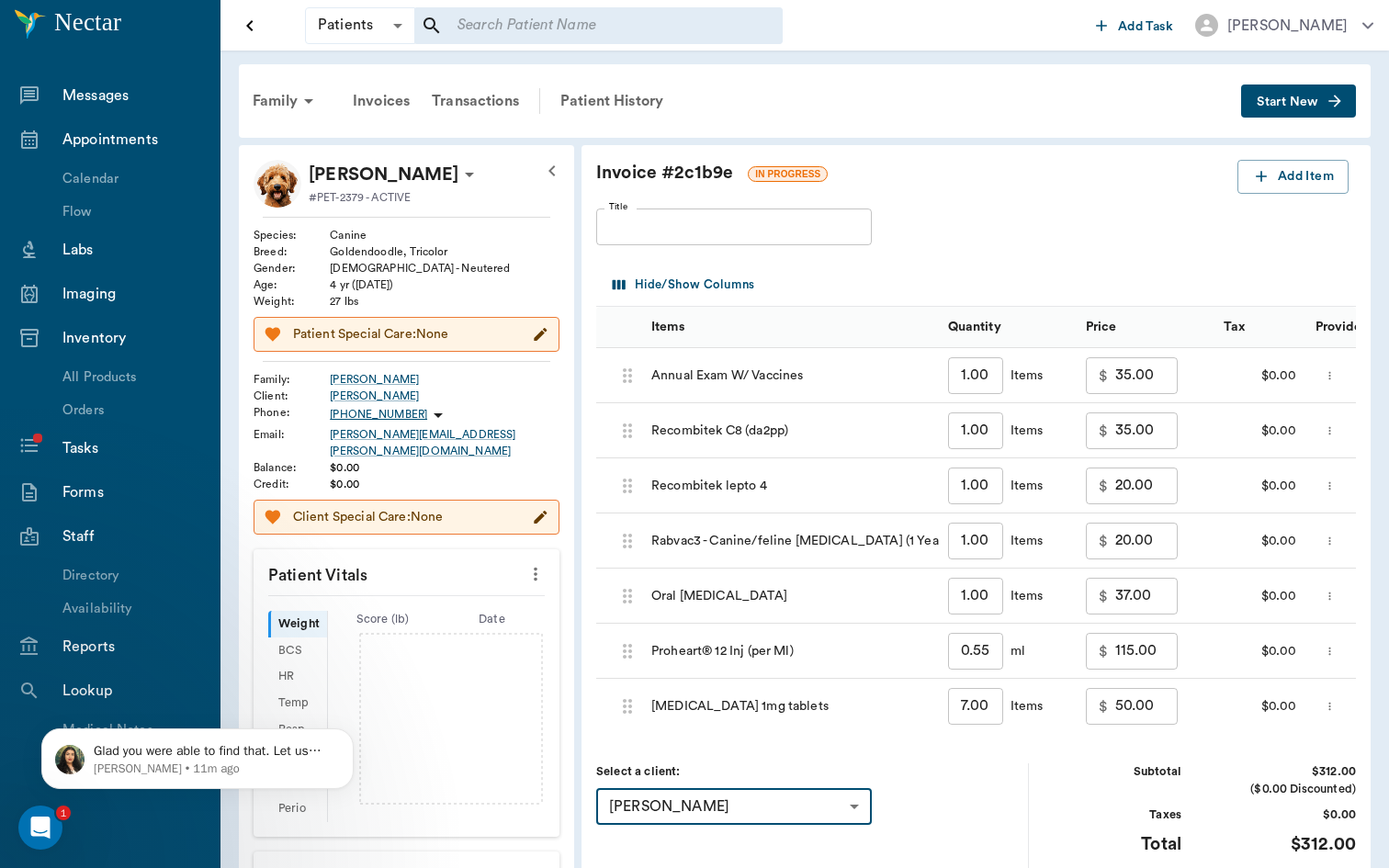 scroll, scrollTop: 0, scrollLeft: 0, axis: both 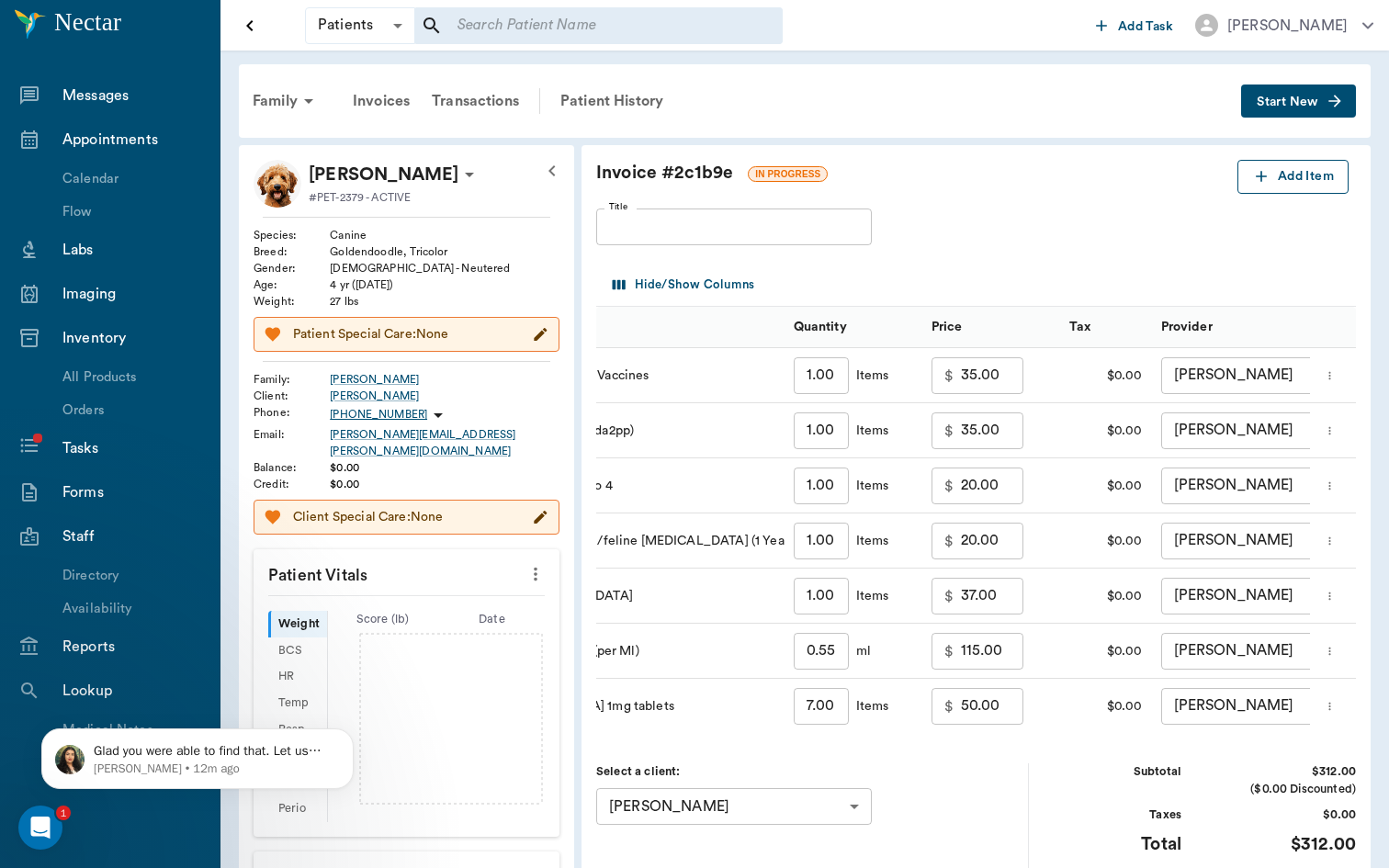 click on "Add Item" at bounding box center [1293, 176] 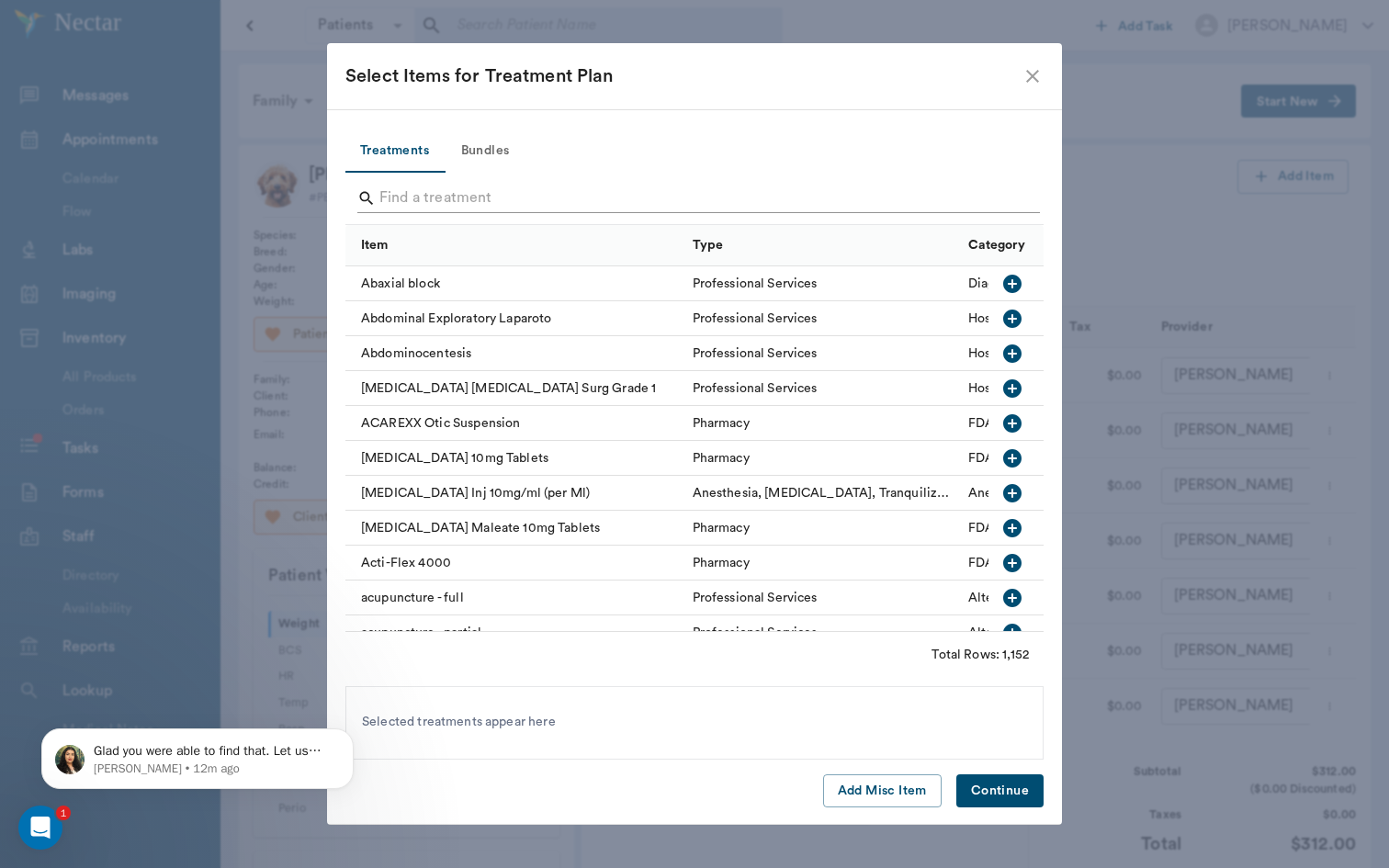click at bounding box center (695, 198) 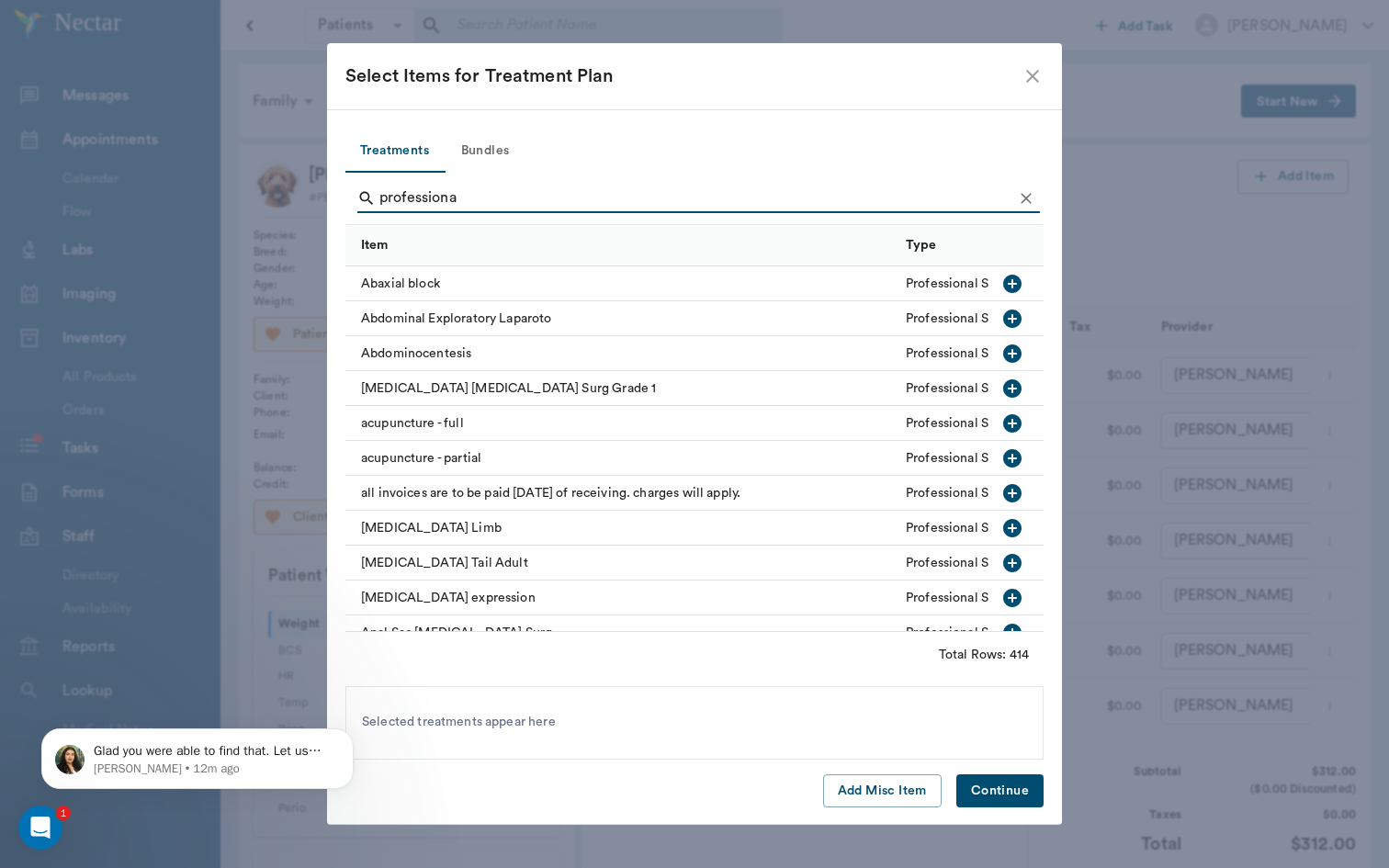 type on "professional" 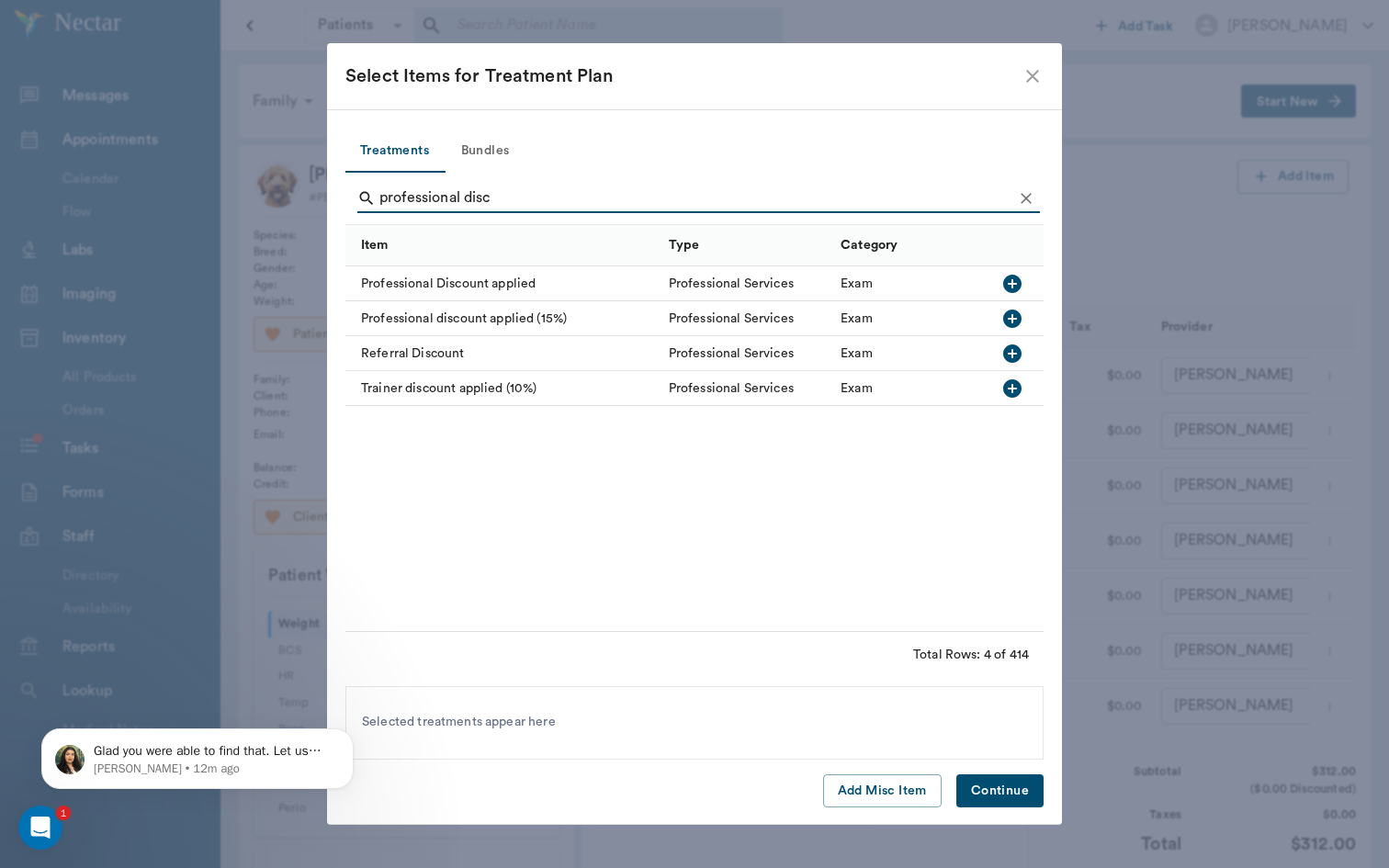 type on "professional disc" 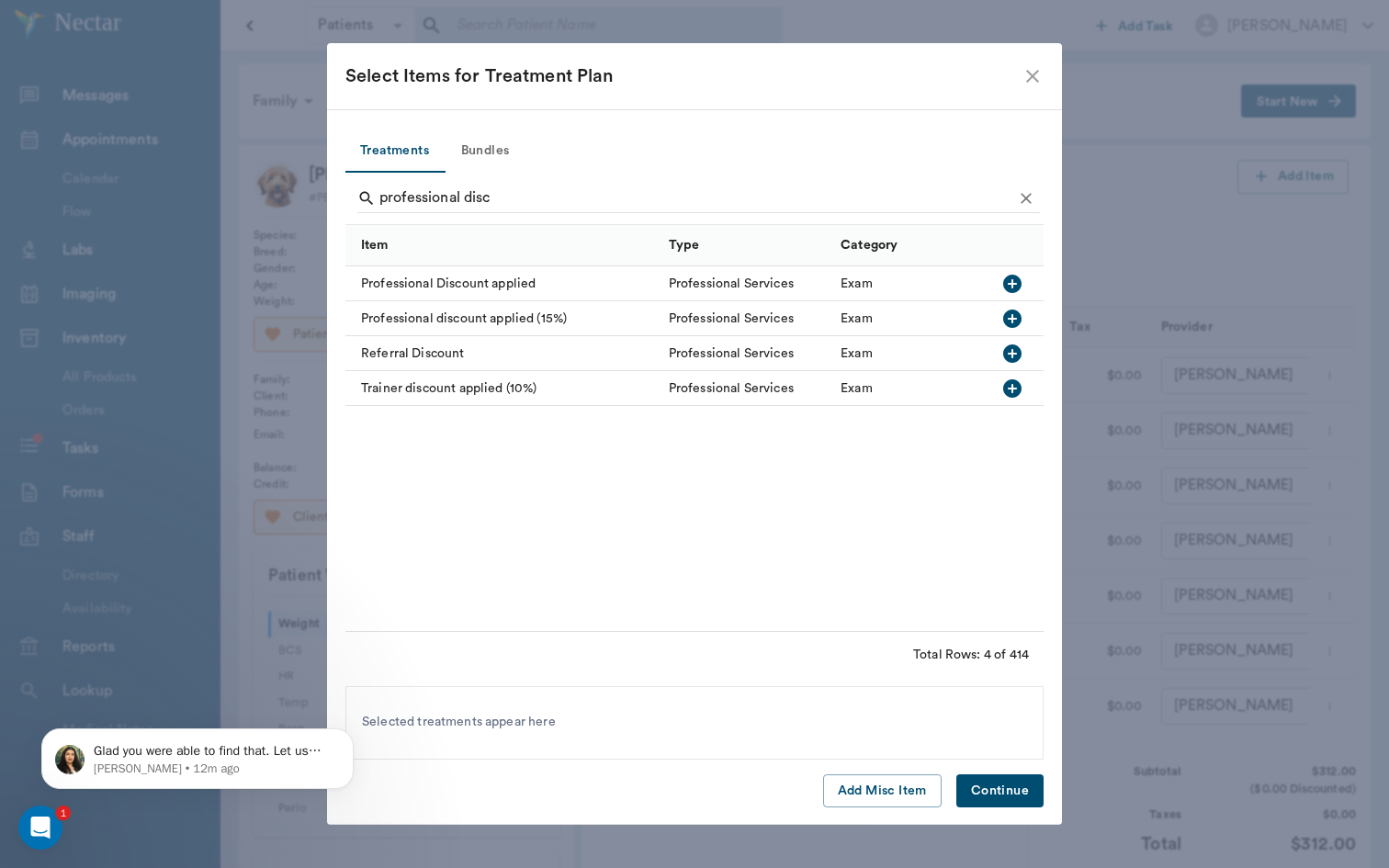 click on "Professional Discount applied" at bounding box center [503, 284] 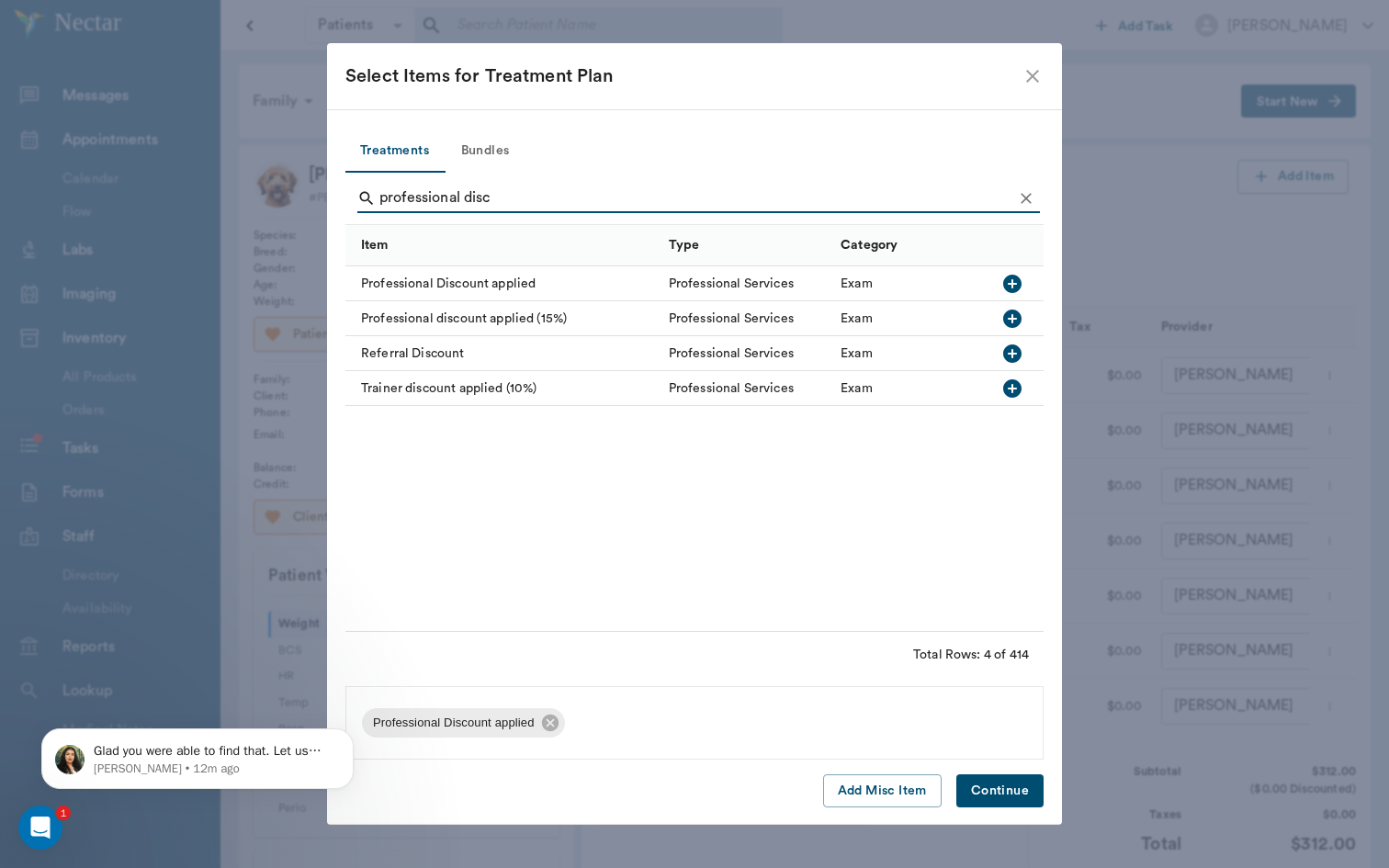 click on "Continue" at bounding box center (999, 791) 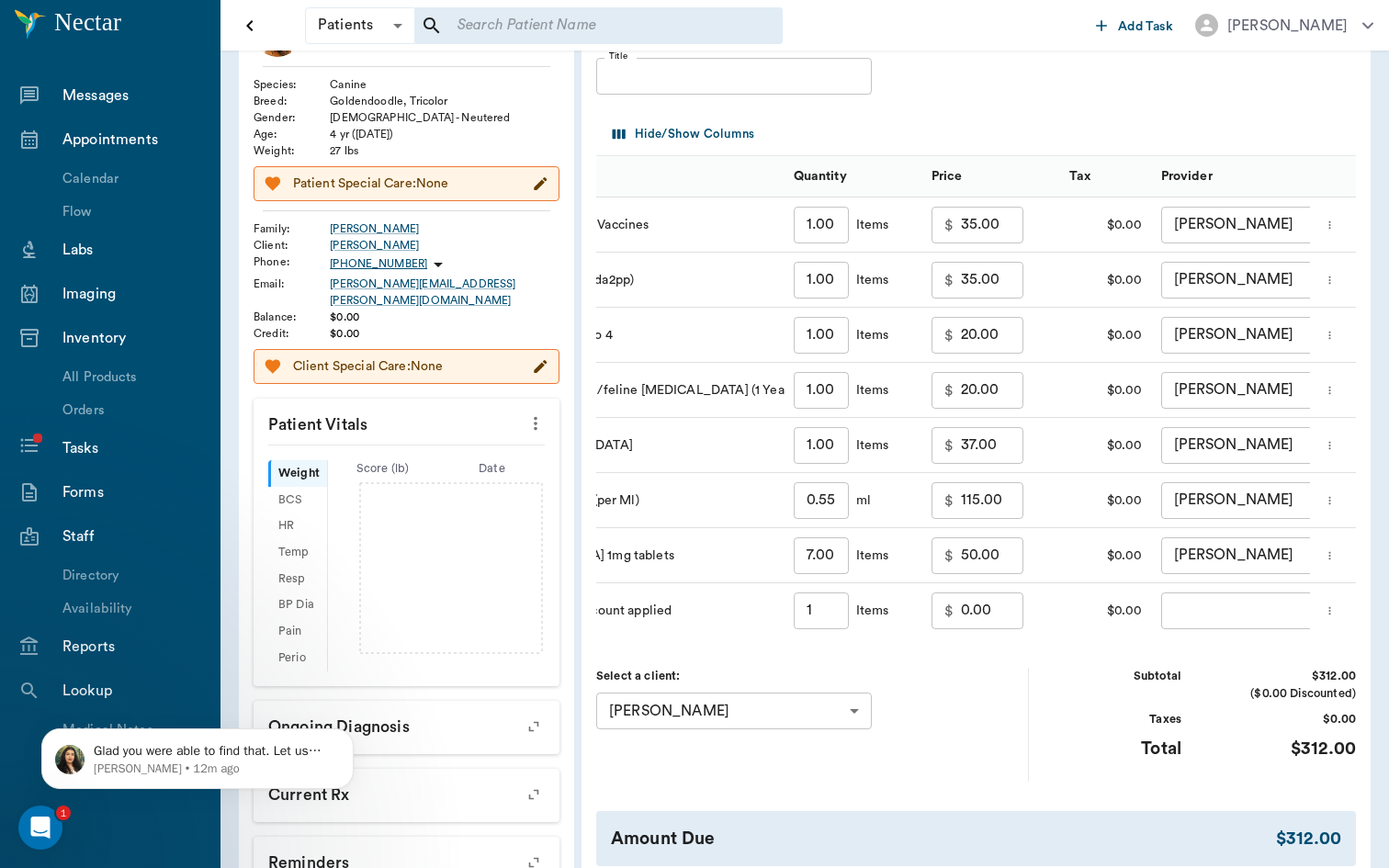 scroll, scrollTop: 152, scrollLeft: 0, axis: vertical 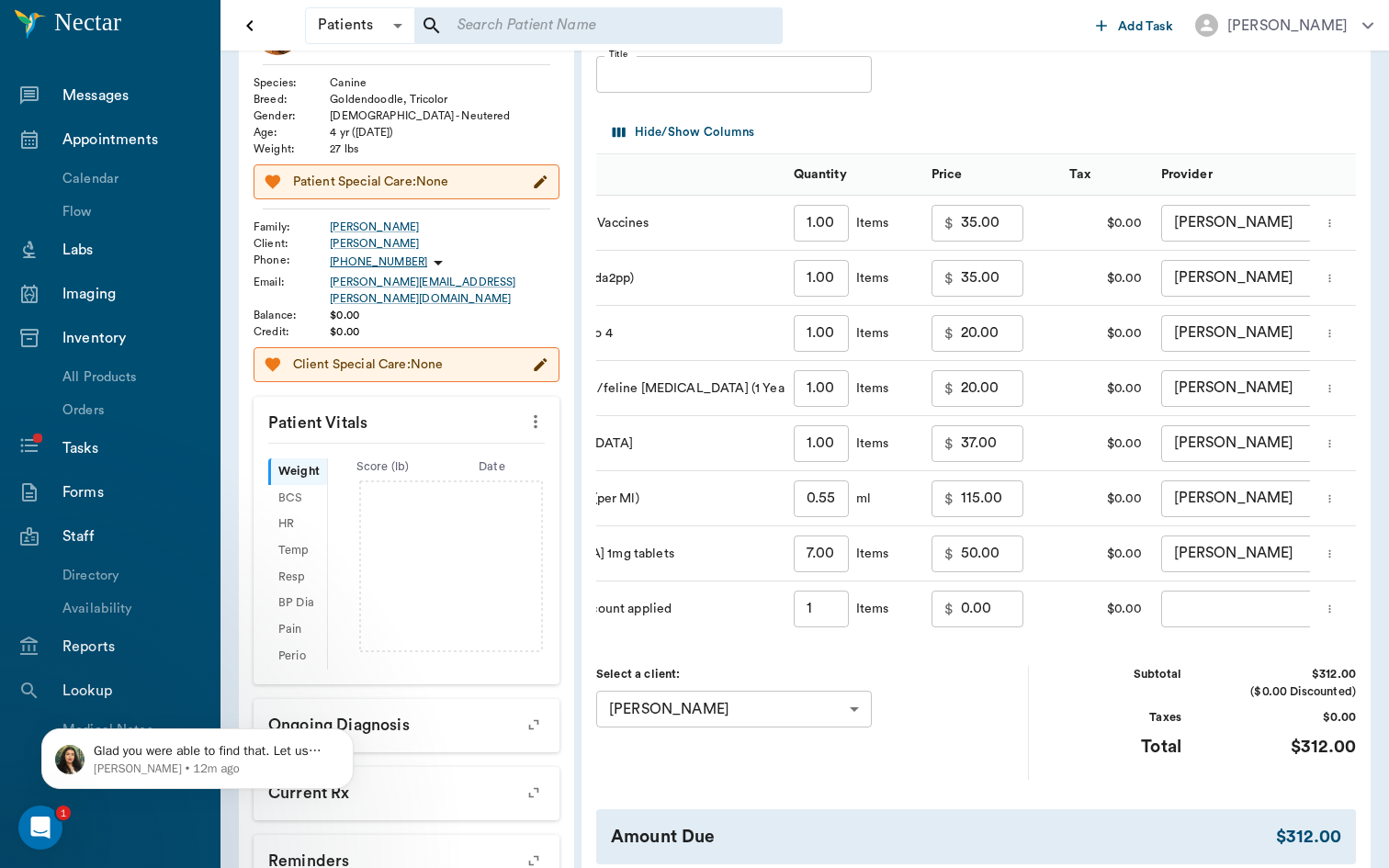 click on "0.00" at bounding box center (992, 609) 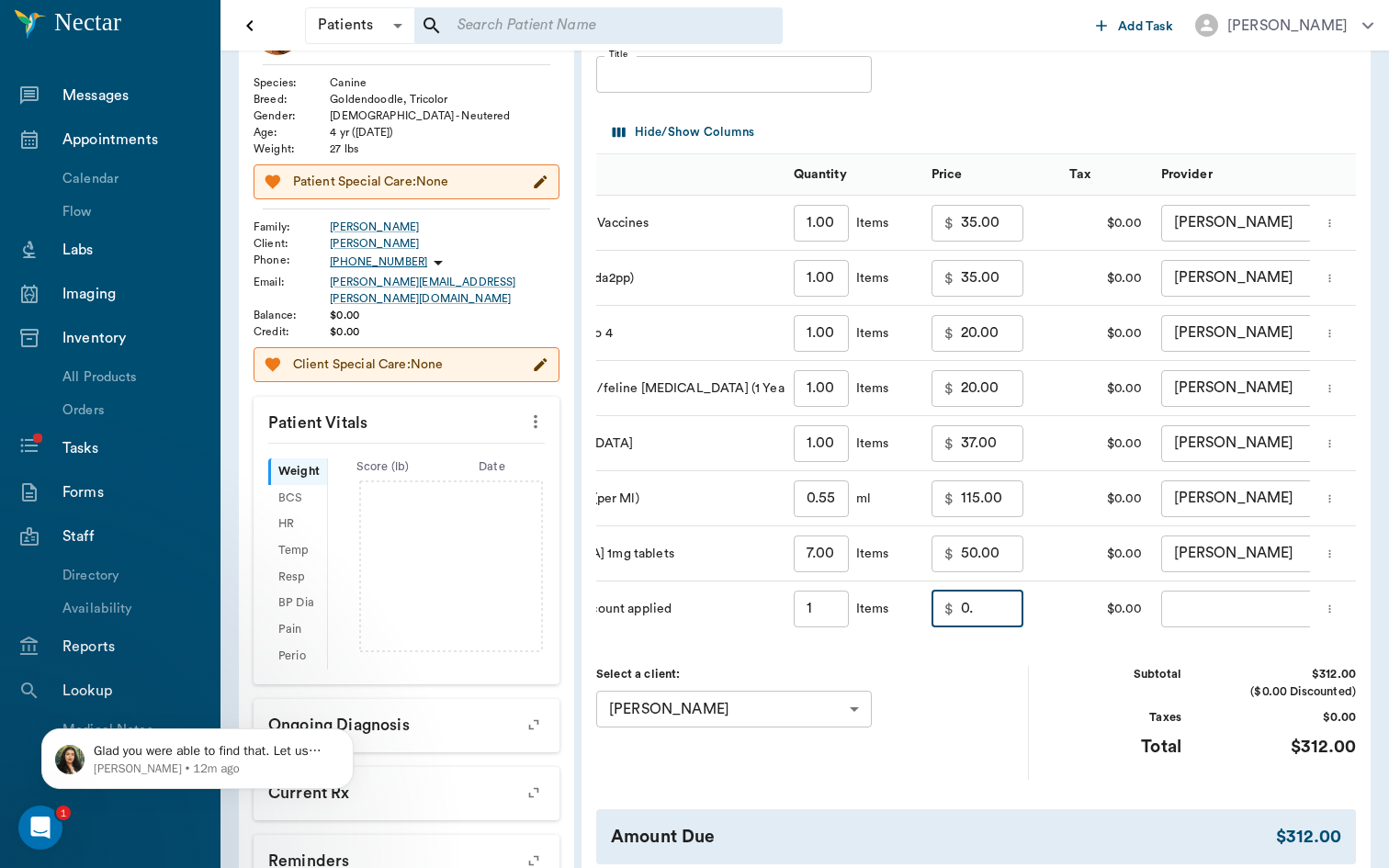 type on "0" 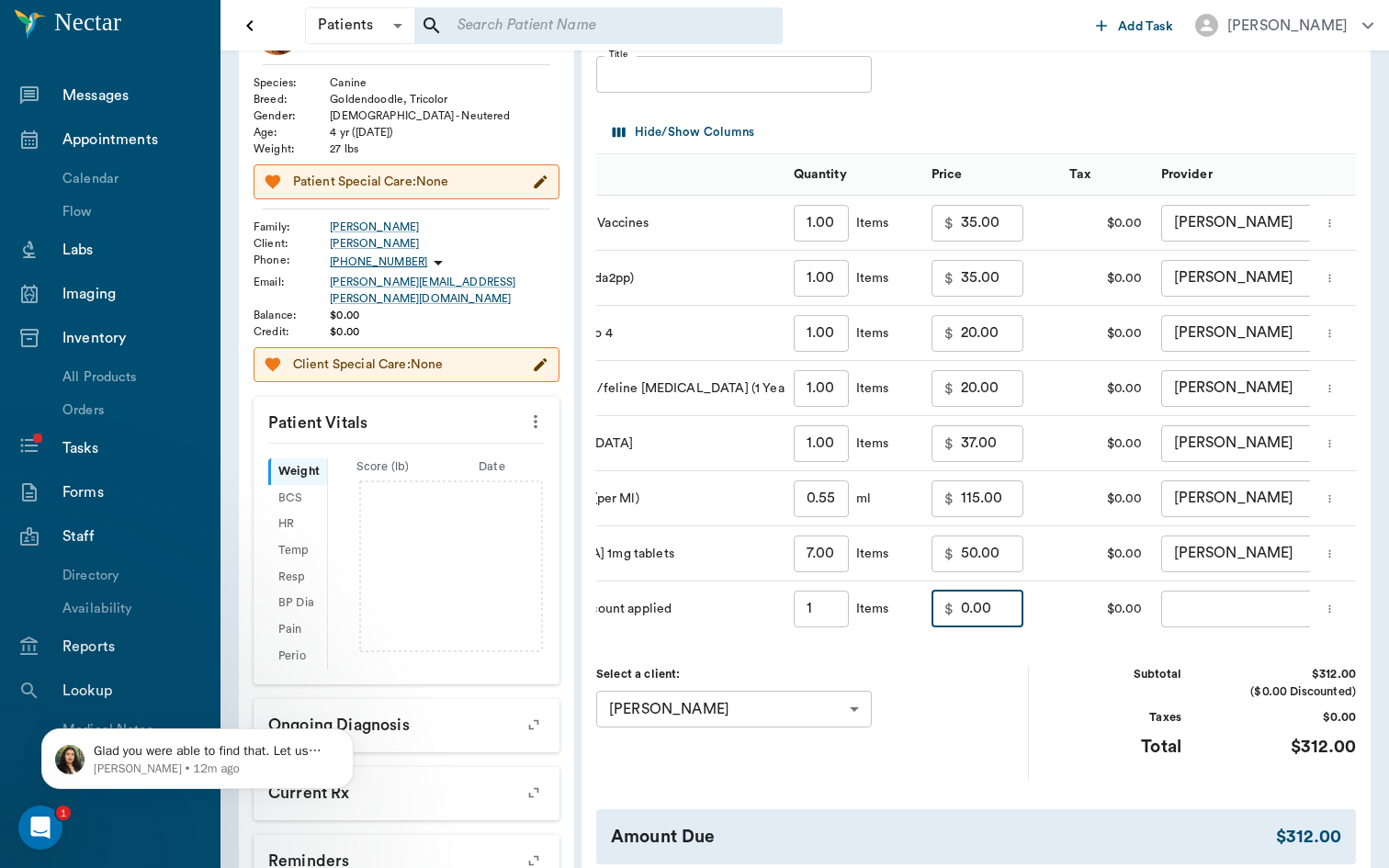 drag, startPoint x: 916, startPoint y: 609, endPoint x: 828, endPoint y: 609, distance: 88 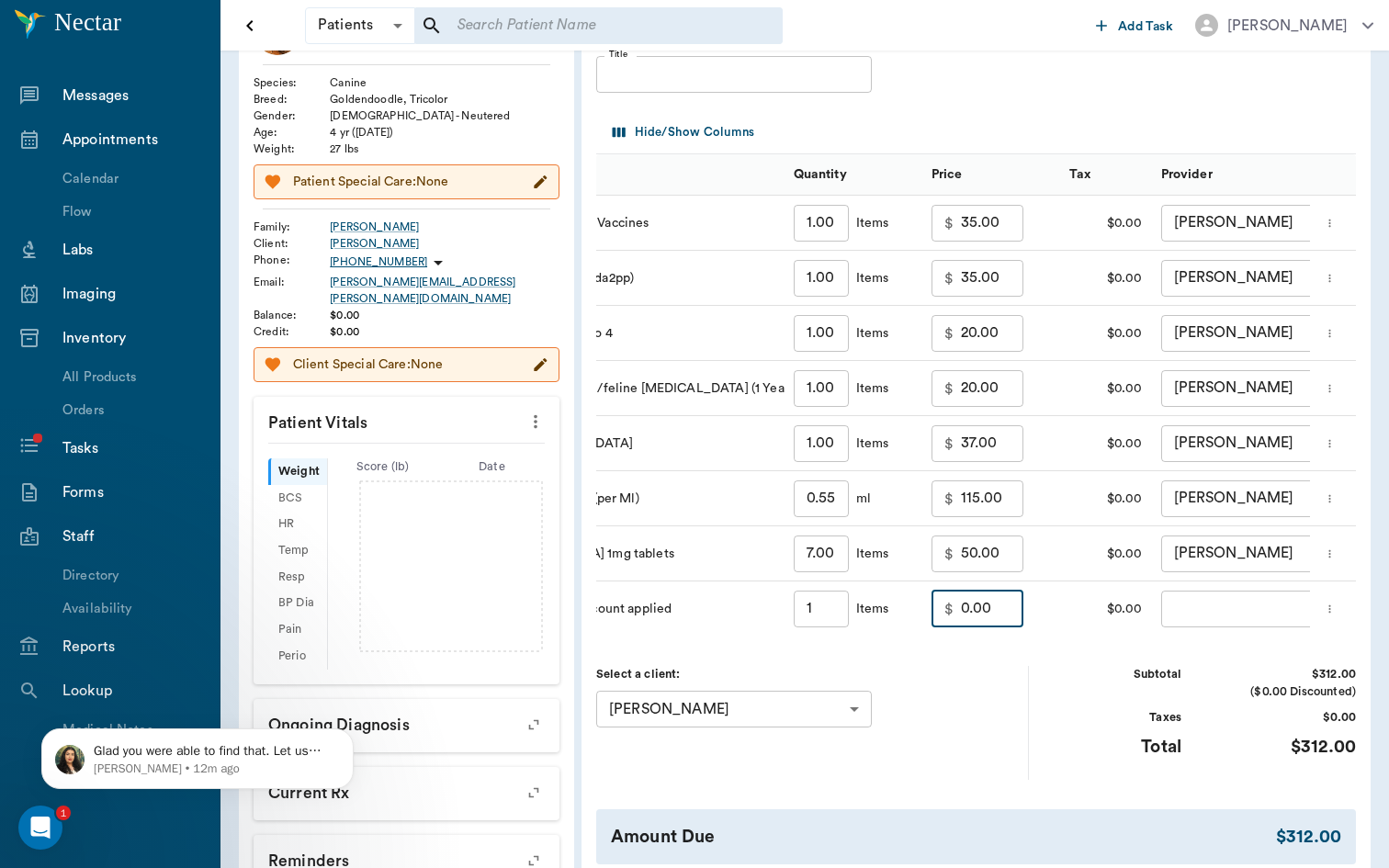 click on "687030712c6e13095c912aa3 Professional Discount applied 1 ​ Items $ 0.00 ​ $0.00 ​ ​" at bounding box center [938, 609] 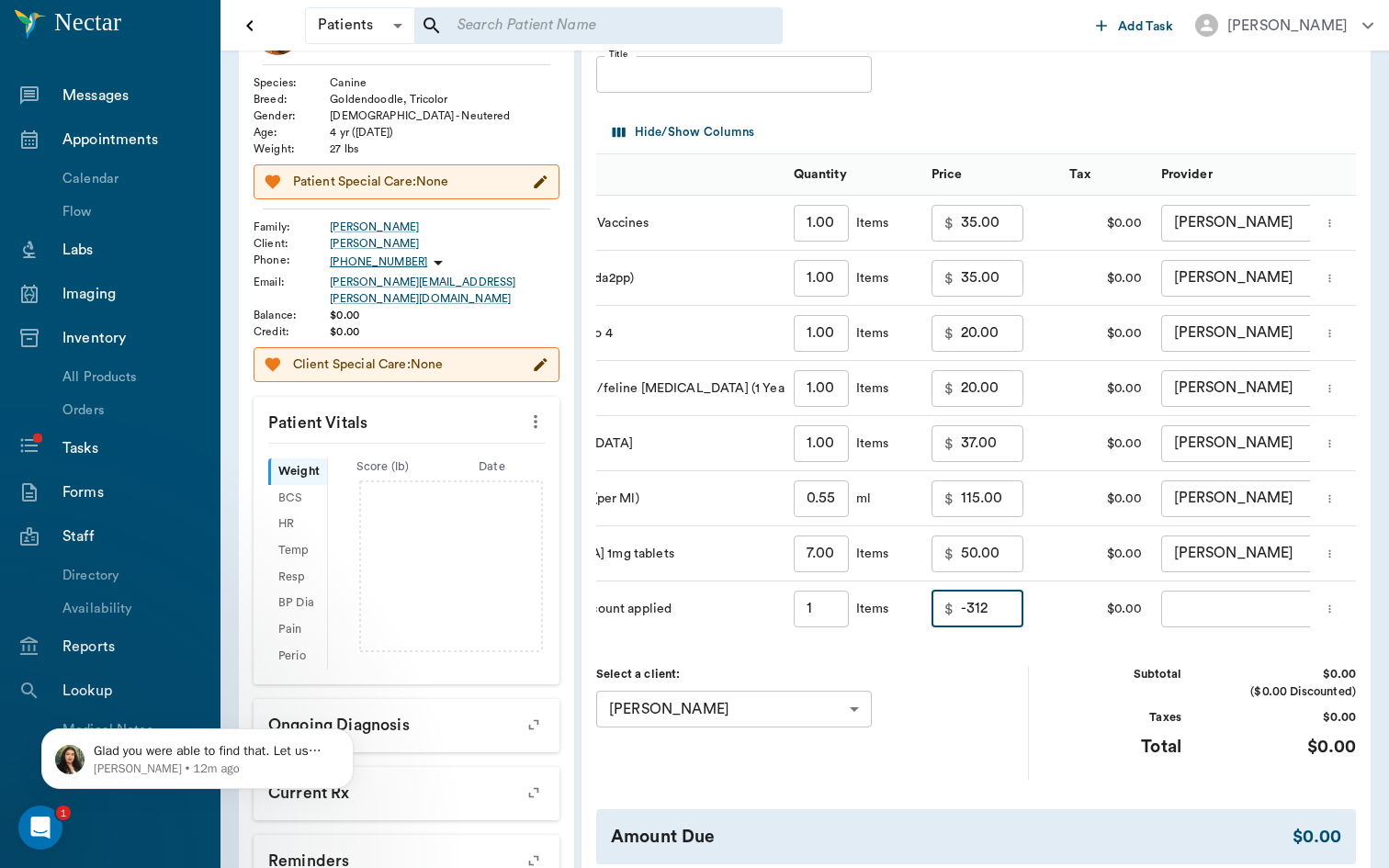 type on "-312.00" 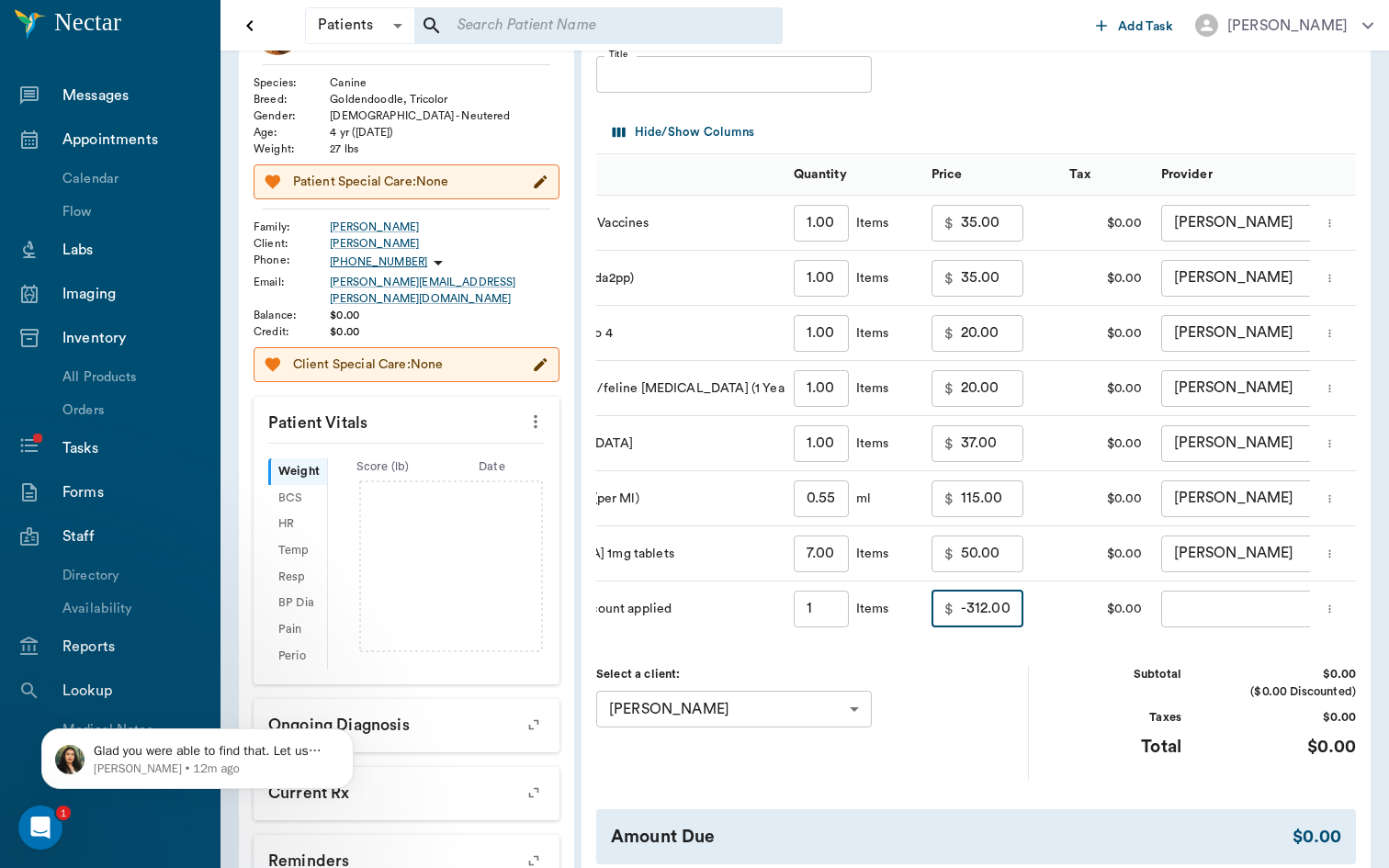 click on "Patients Patients ​ ​ Add Task [PERSON_NAME] Nectar Messages Appointments Calendar Flow Labs Imaging Inventory All Products Orders Tasks Forms Staff Directory Availability Reports Lookup Medical Notes Patients Clients Families Vaccinations Vaccines Prescriptions Declined Treatments Email Log Reminders Diagnoses NectarNote AI Settings Family Invoices Transactions Patient History Start New Chewy [PERSON_NAME] #PET-2379    -    ACTIVE   Species : Canine Breed : Goldendoodle, Tricolor Gender : [DEMOGRAPHIC_DATA] - Neutered Age : [DEMOGRAPHIC_DATA] yr ([DATE]) Weight : 27 lbs Patient Special Care:  None Family : [PERSON_NAME] Client : [PERSON_NAME] Phone : [PHONE_NUMBER] Email : [PERSON_NAME][EMAIL_ADDRESS][PERSON_NAME][DOMAIN_NAME] Balance : $0.00 Credit : $0.00 Client Special Care:  None Patient Vitals Weight BCS HR Temp Resp BP Dia Pain Perio Score ( lb ) Date Ongoing diagnosis Current Rx Reminders [MEDICAL_DATA] + A2 (in) [DATE] Annual Exam W/ Vaccines [DATE] Idexx Canine 4dx [DATE] Trucan Lepto 4 [DATE] Upcoming appointments Schedule Appointment Invoice # 2c1b9e Title" at bounding box center (694, 518) 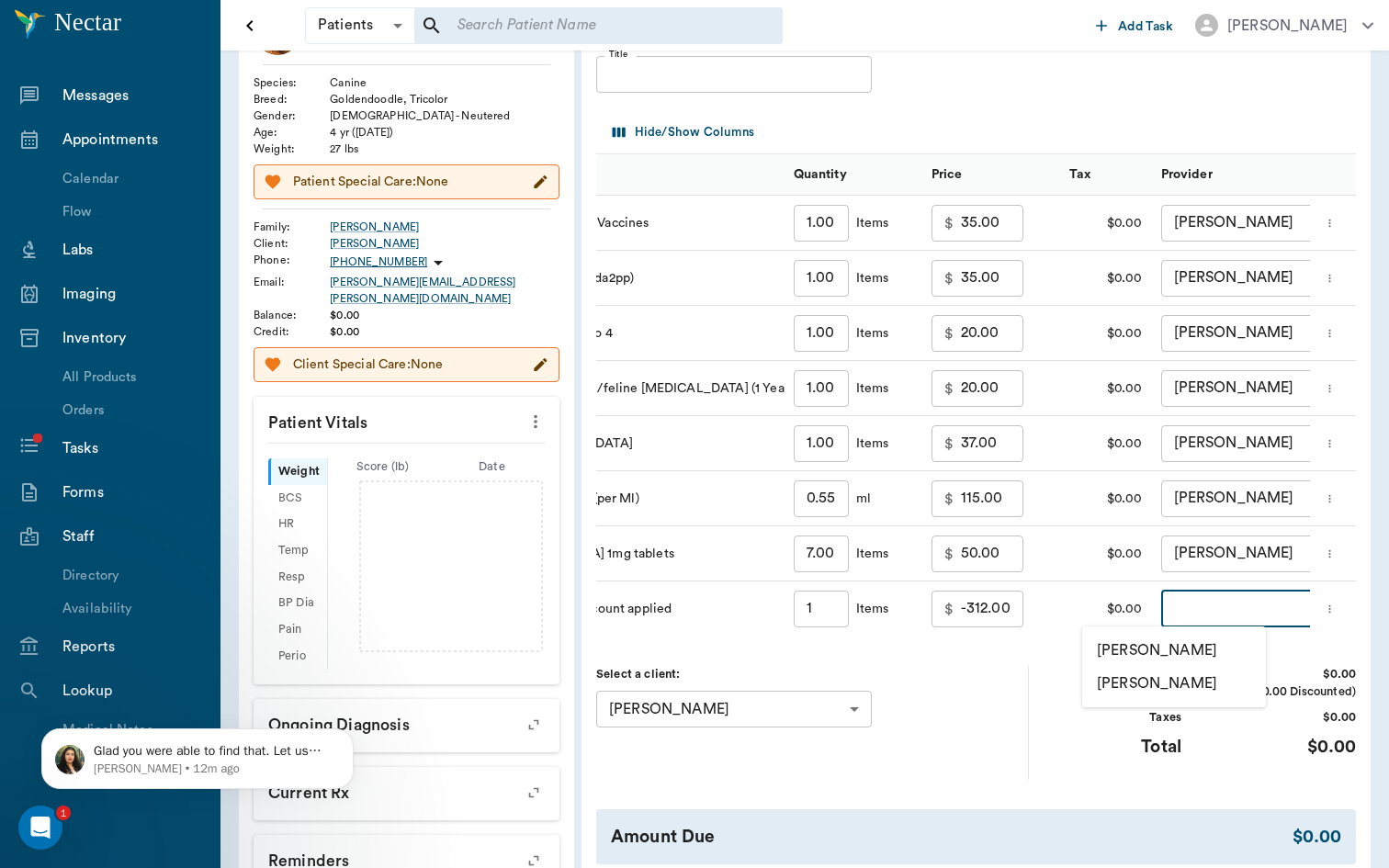click on "[PERSON_NAME]" at bounding box center (1174, 650) 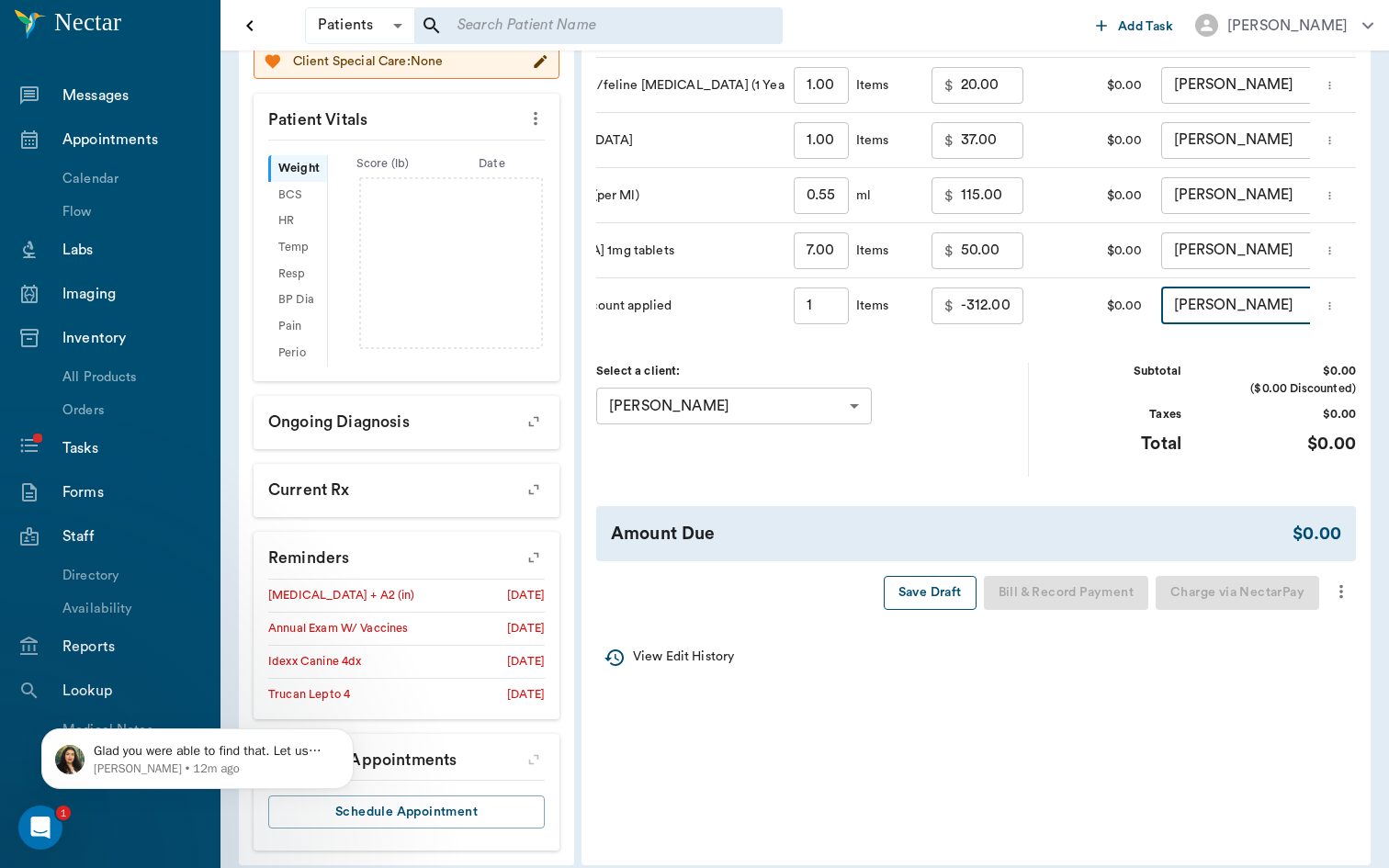 scroll, scrollTop: 455, scrollLeft: 0, axis: vertical 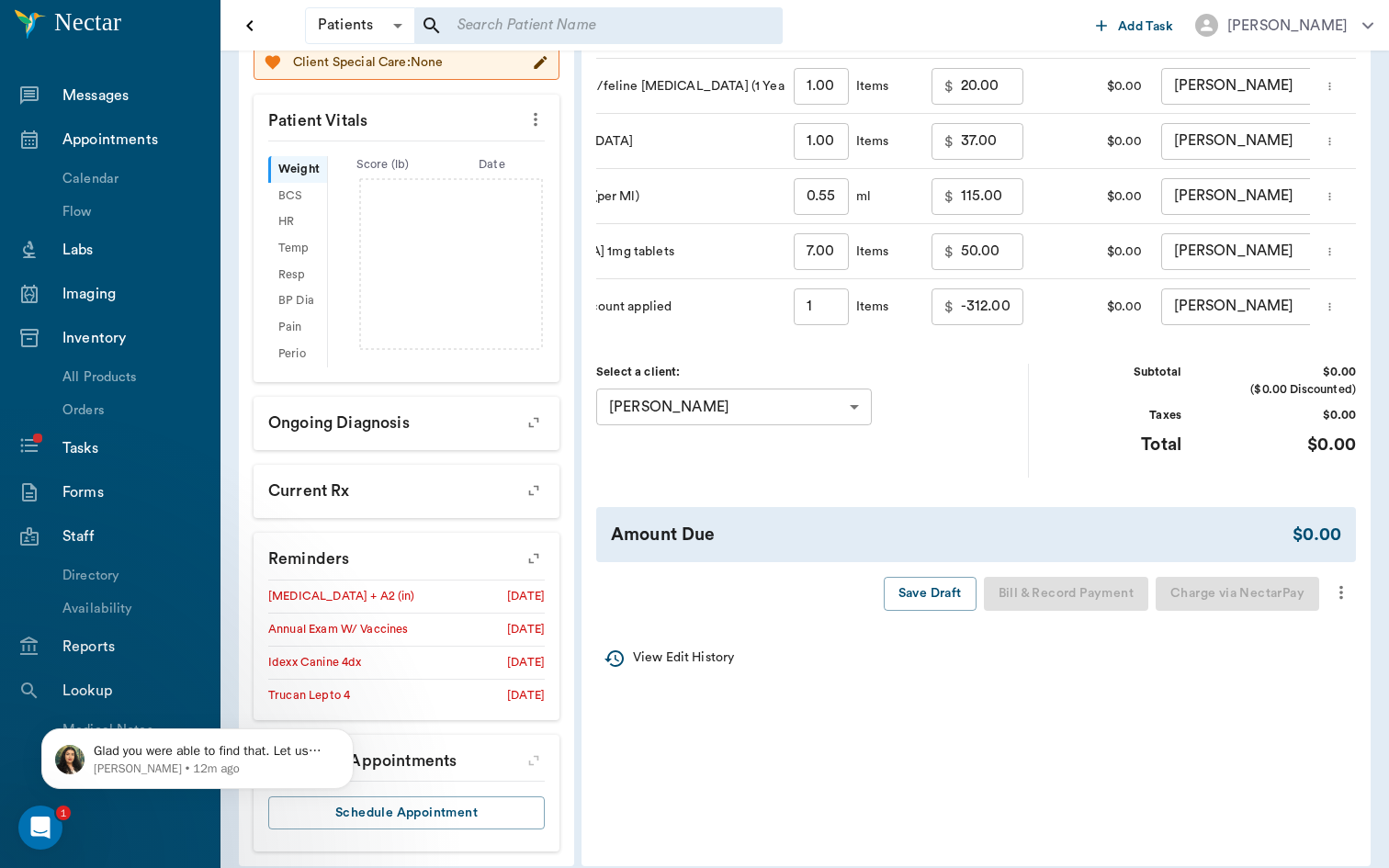 click 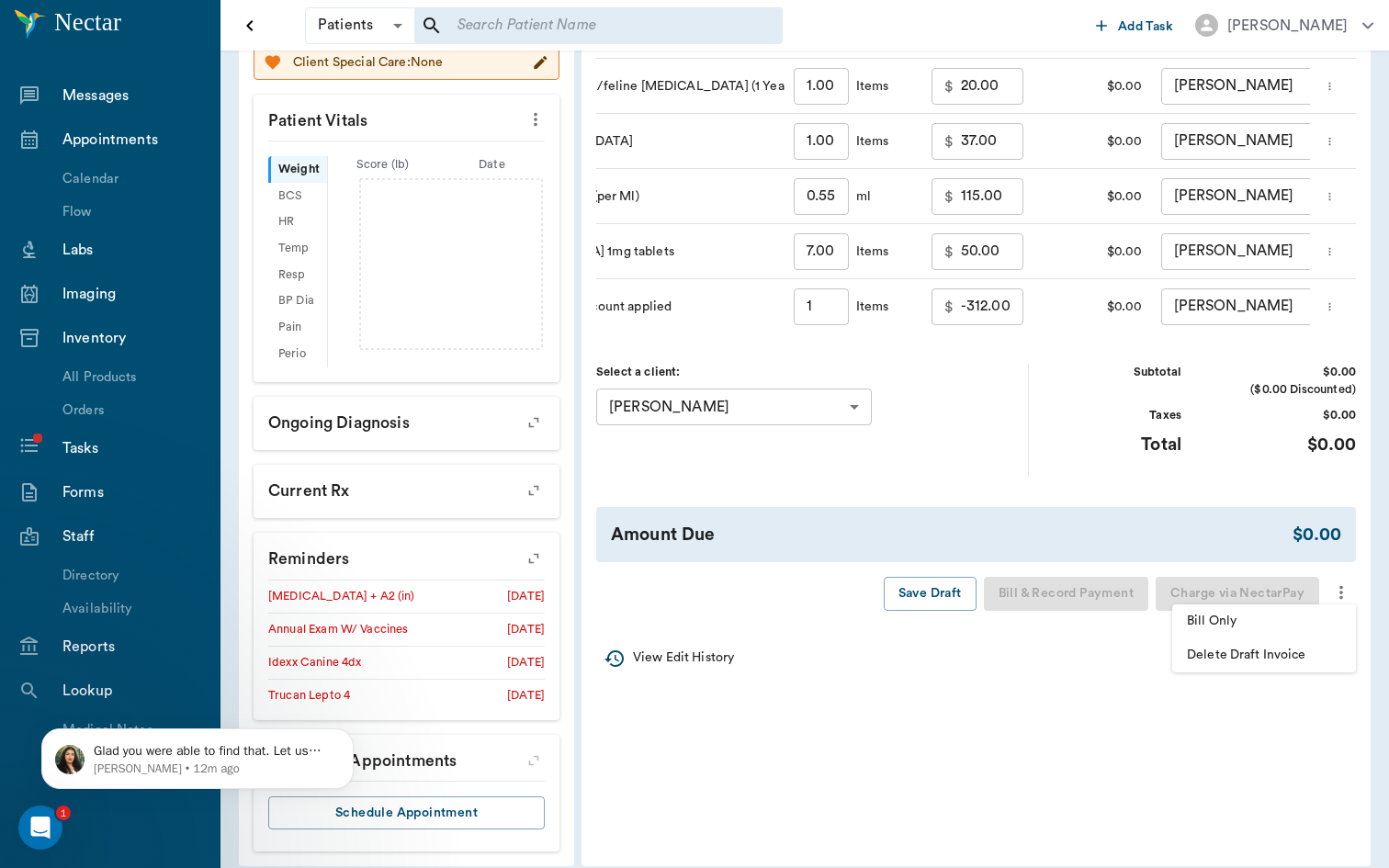 click on "Bill Only" at bounding box center (1264, 621) 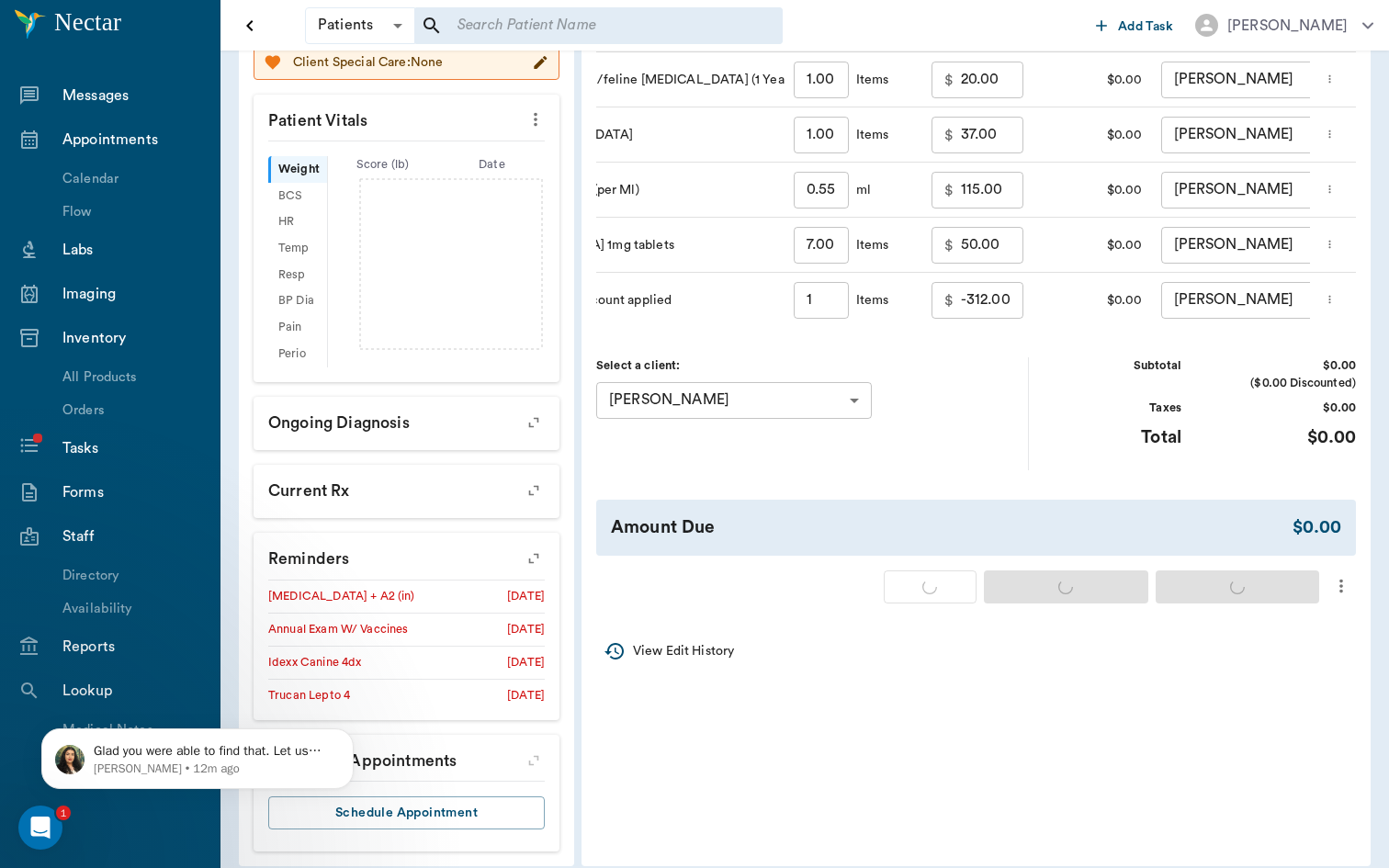 type on "1.00" 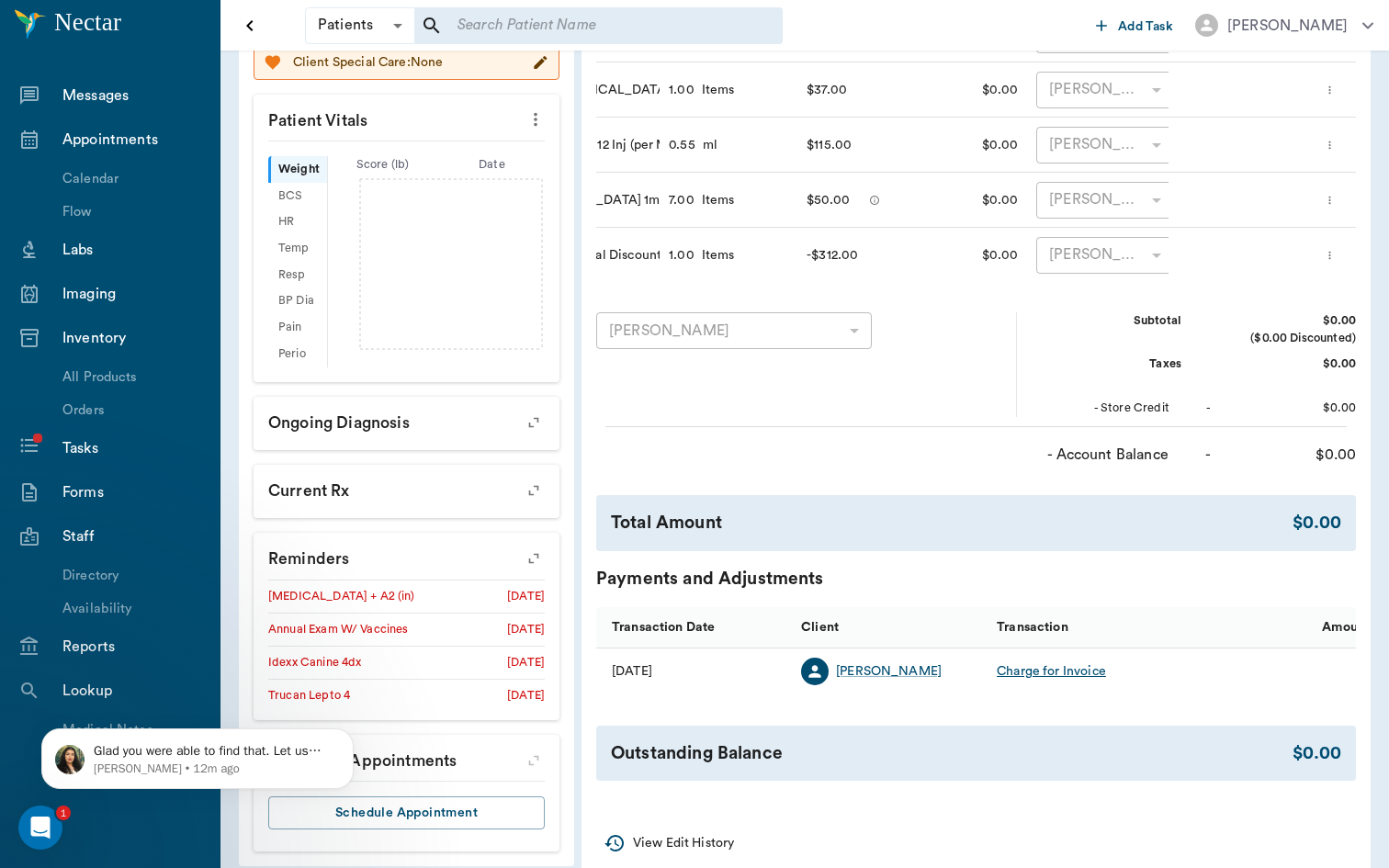 scroll, scrollTop: 0, scrollLeft: 0, axis: both 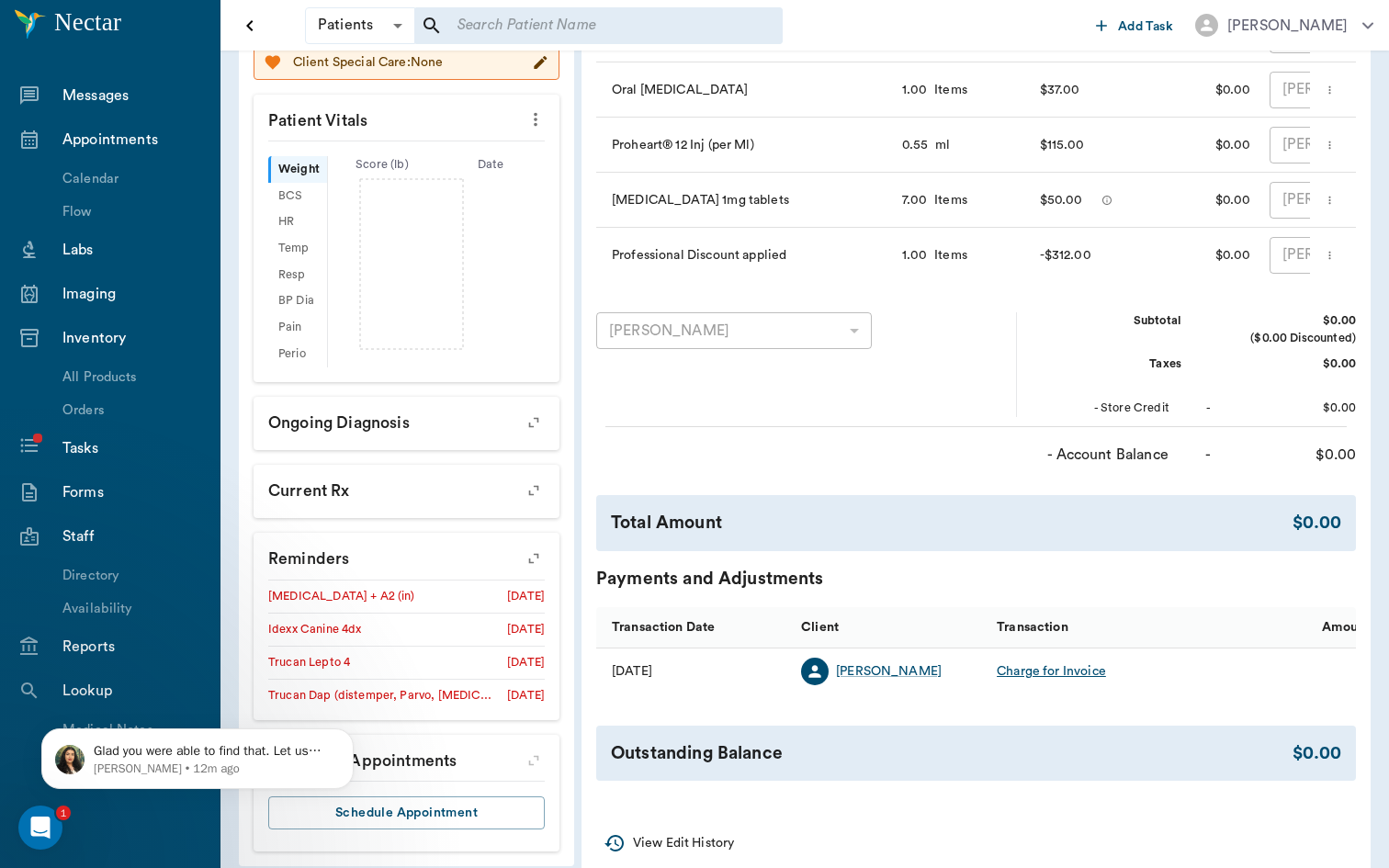 click 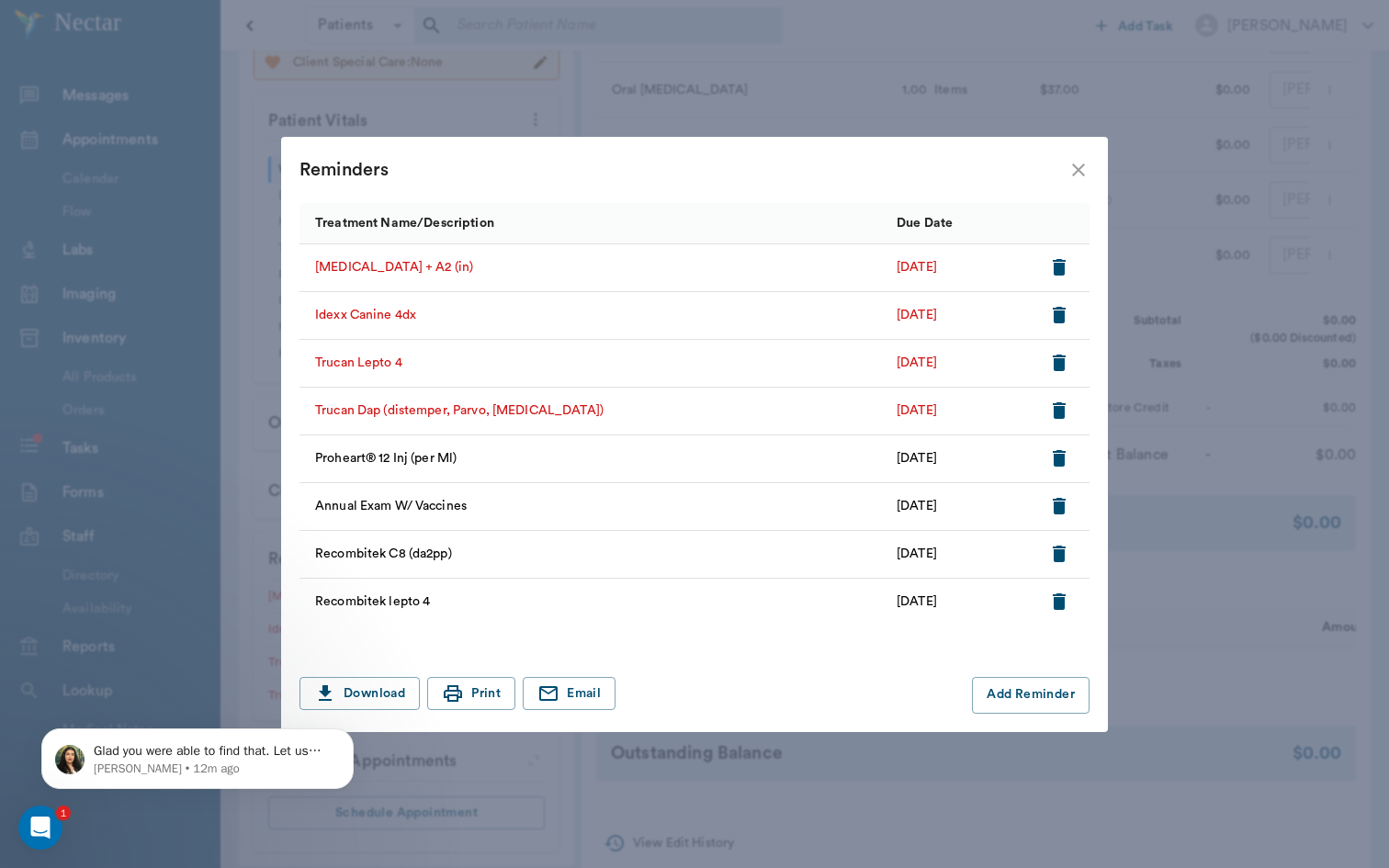click 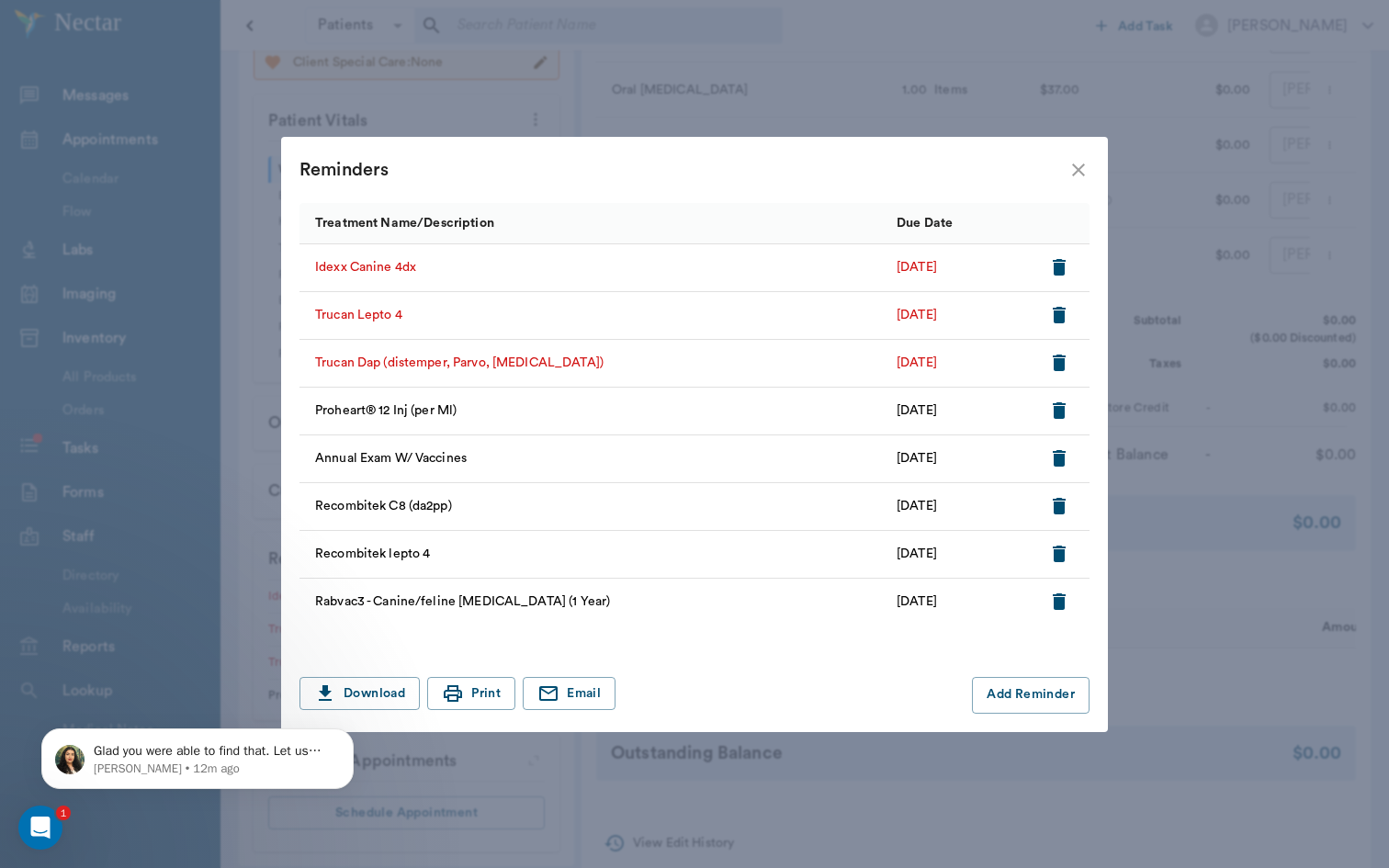 click 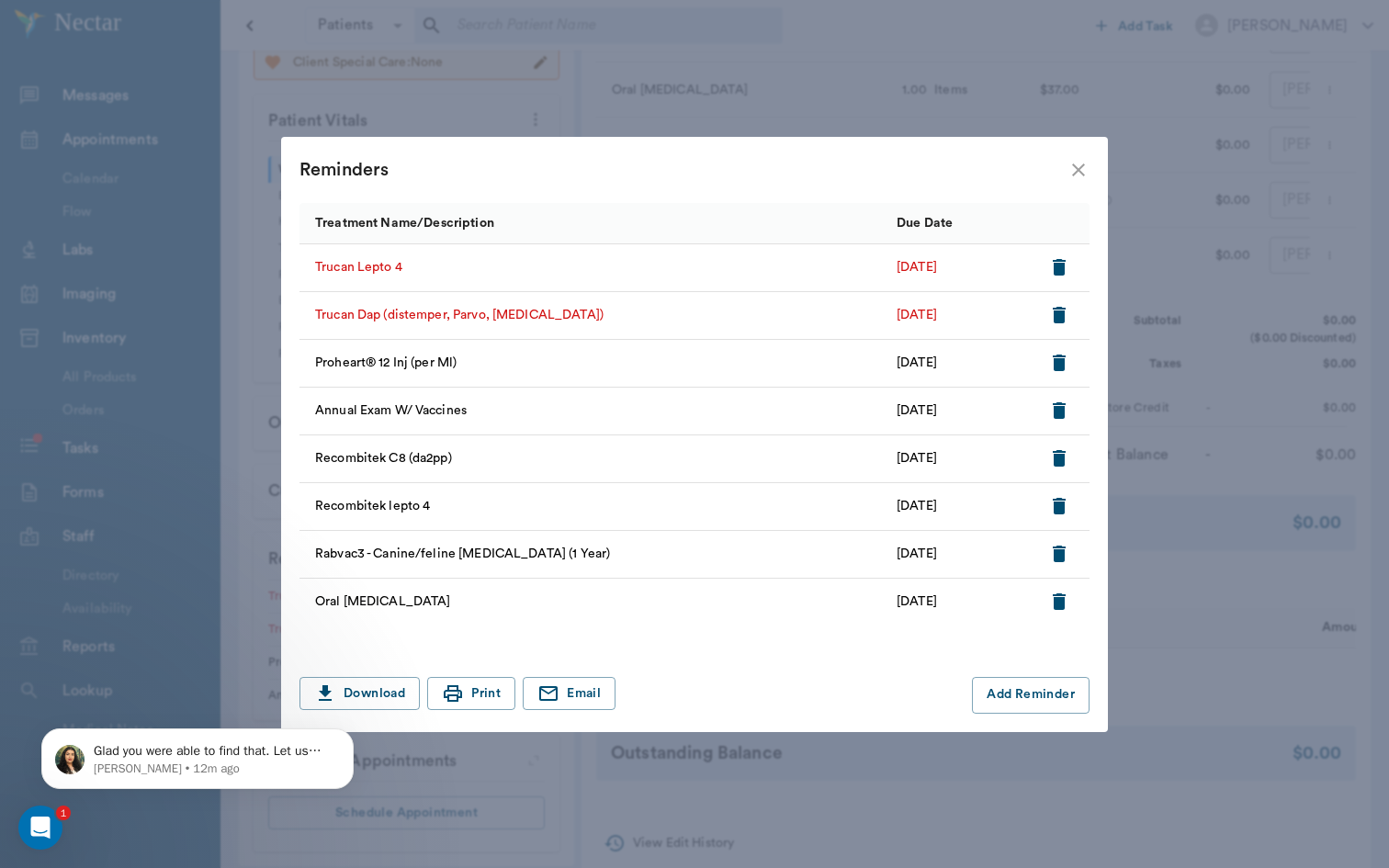 click 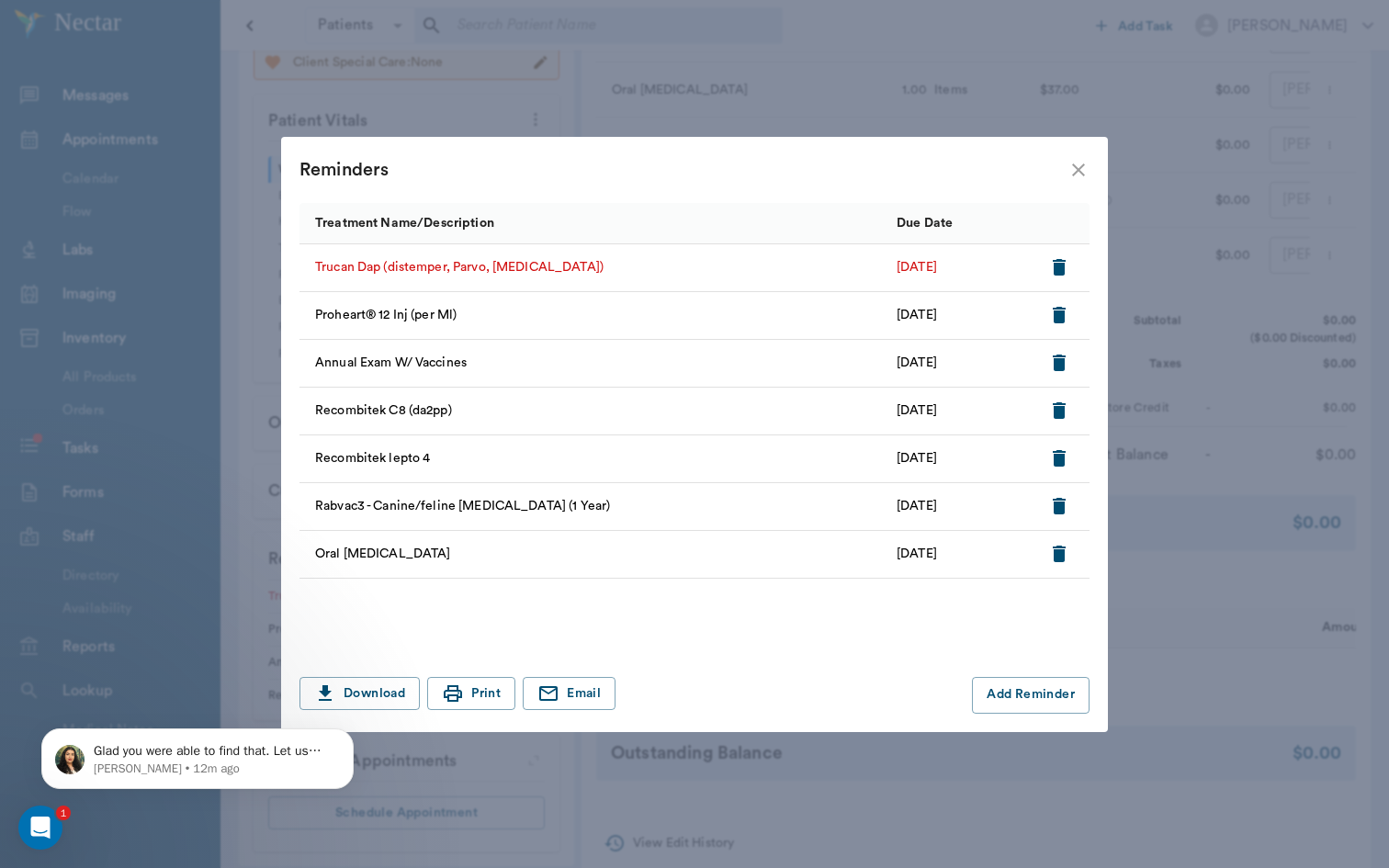 click 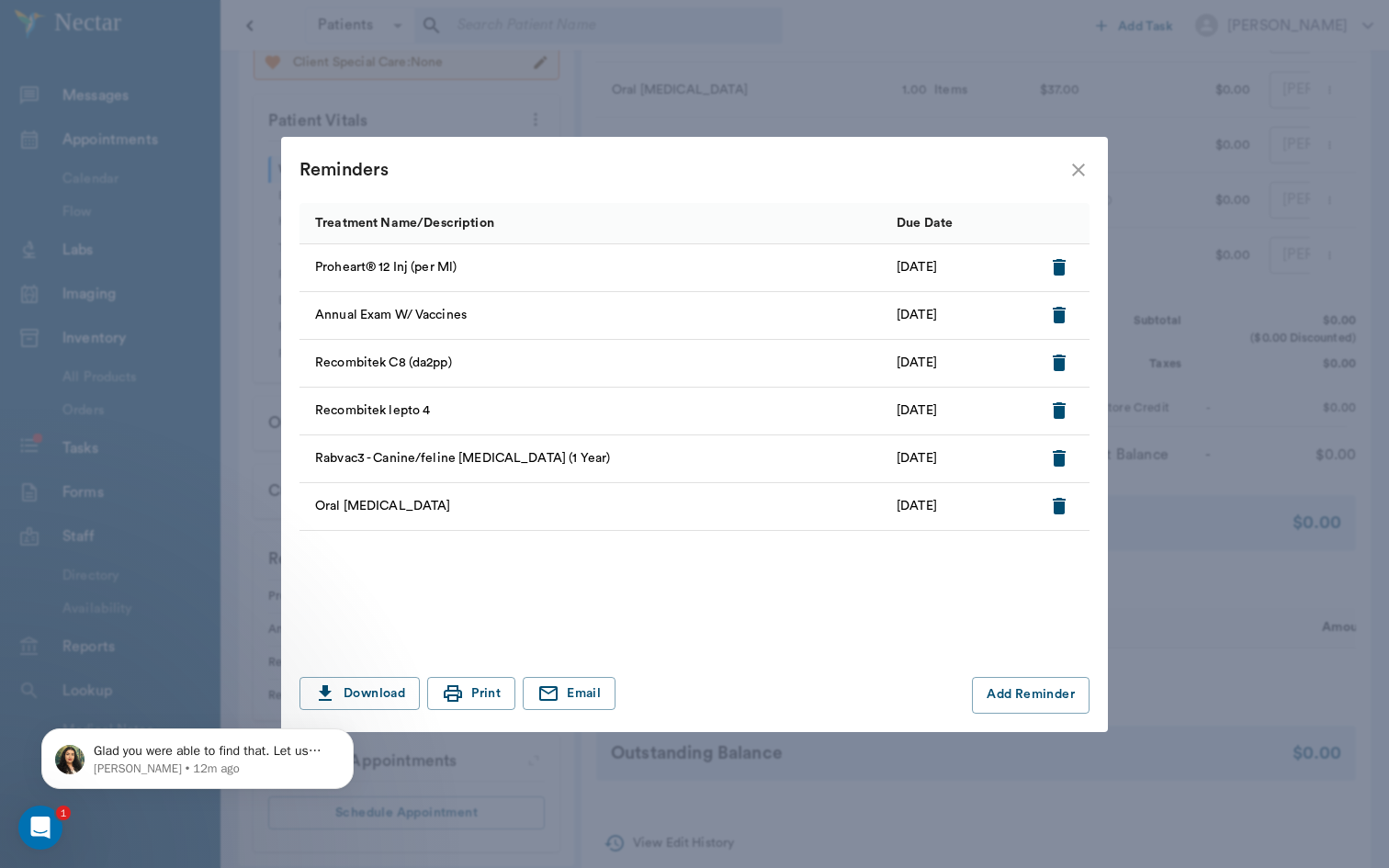 click 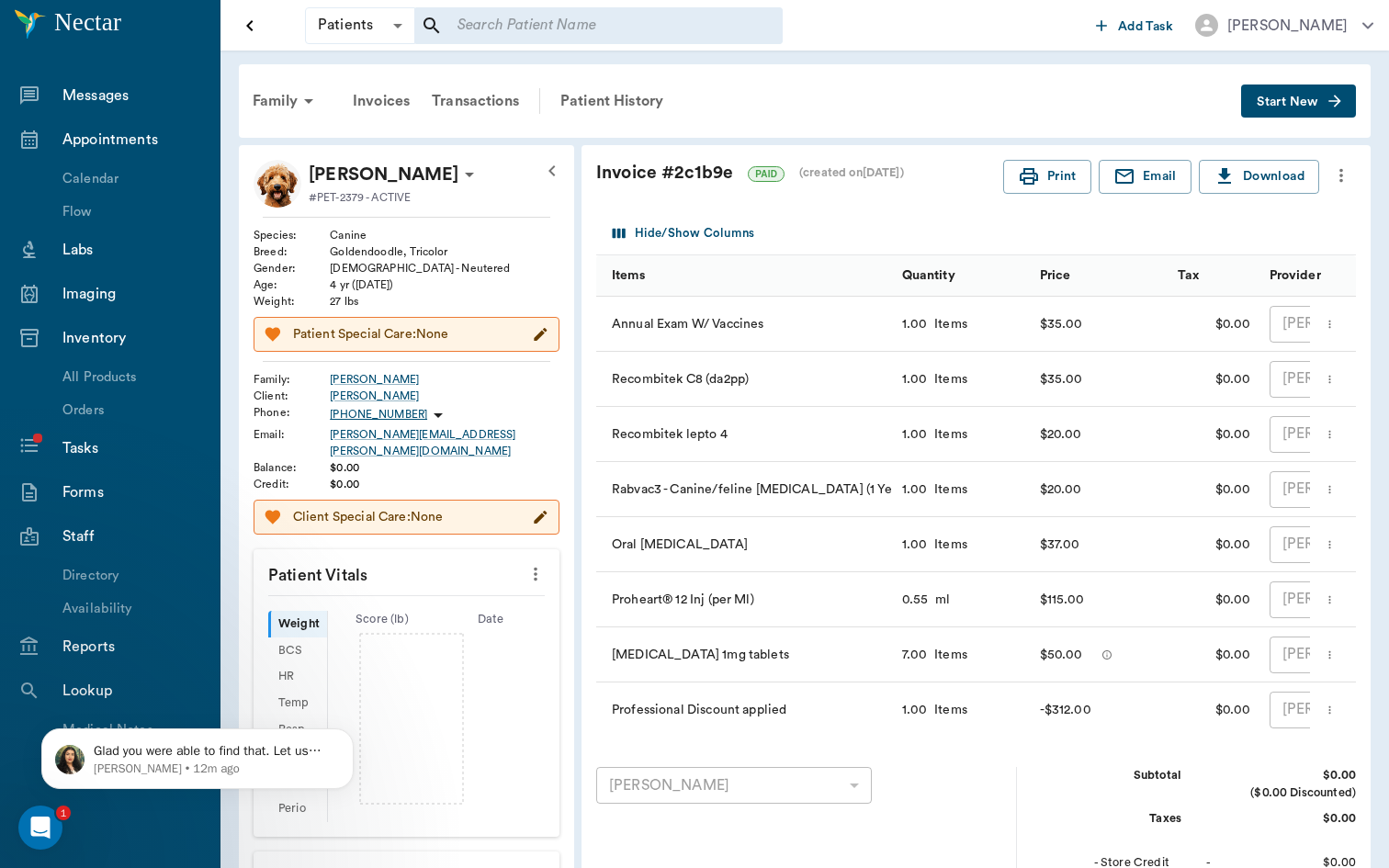 scroll, scrollTop: 0, scrollLeft: 0, axis: both 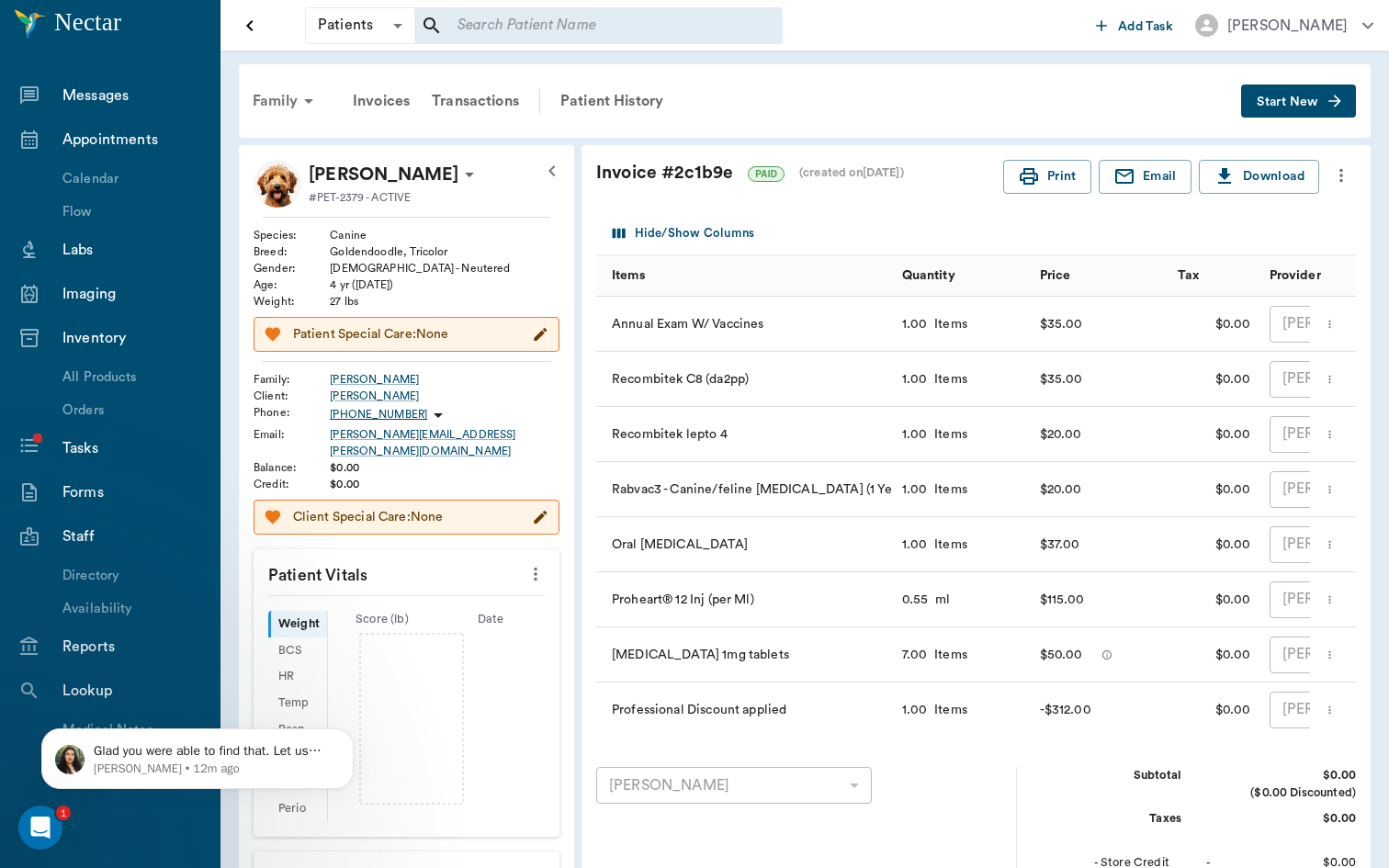 click on "Family" at bounding box center [286, 101] 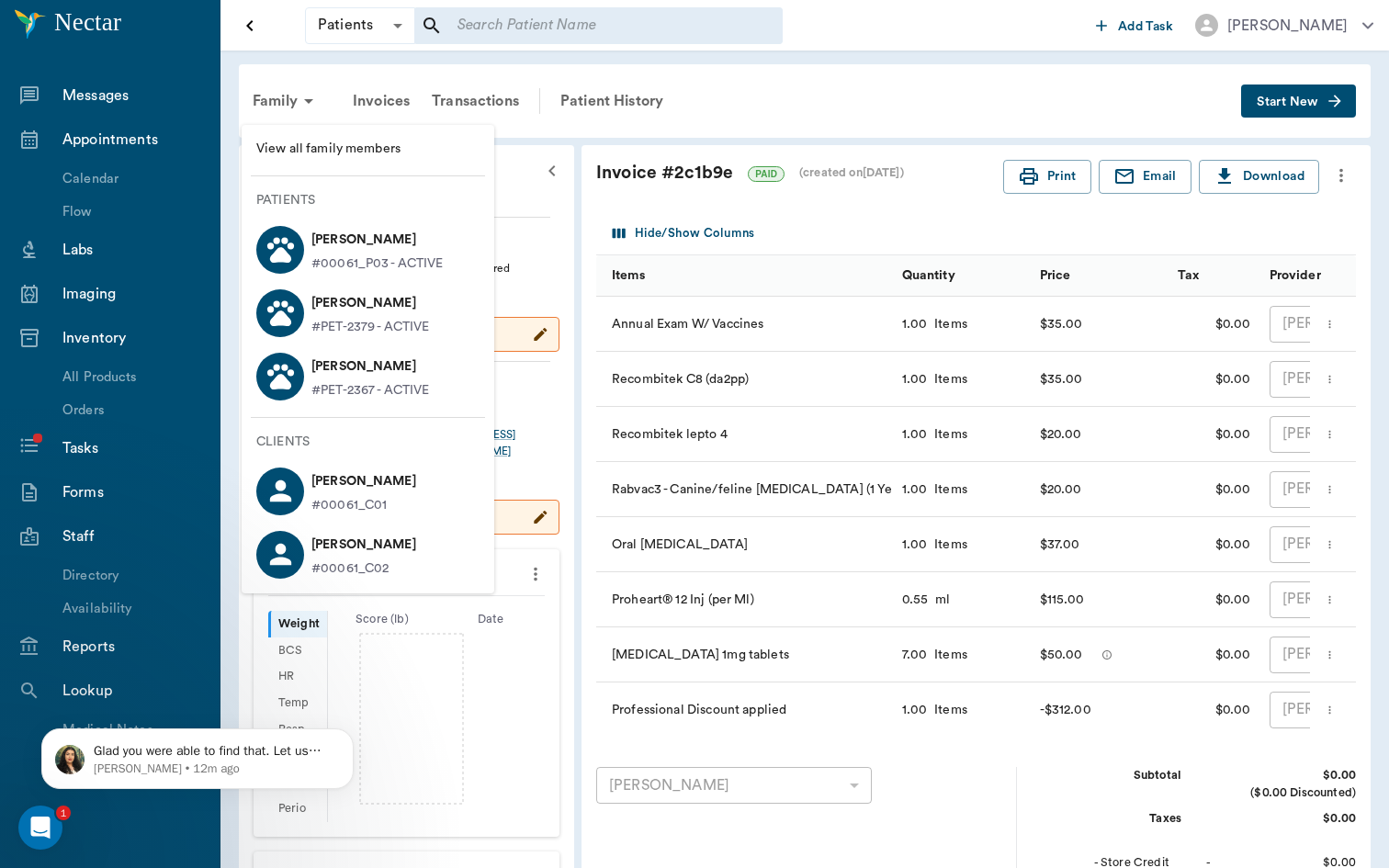 click on "View all family members" at bounding box center (367, 149) 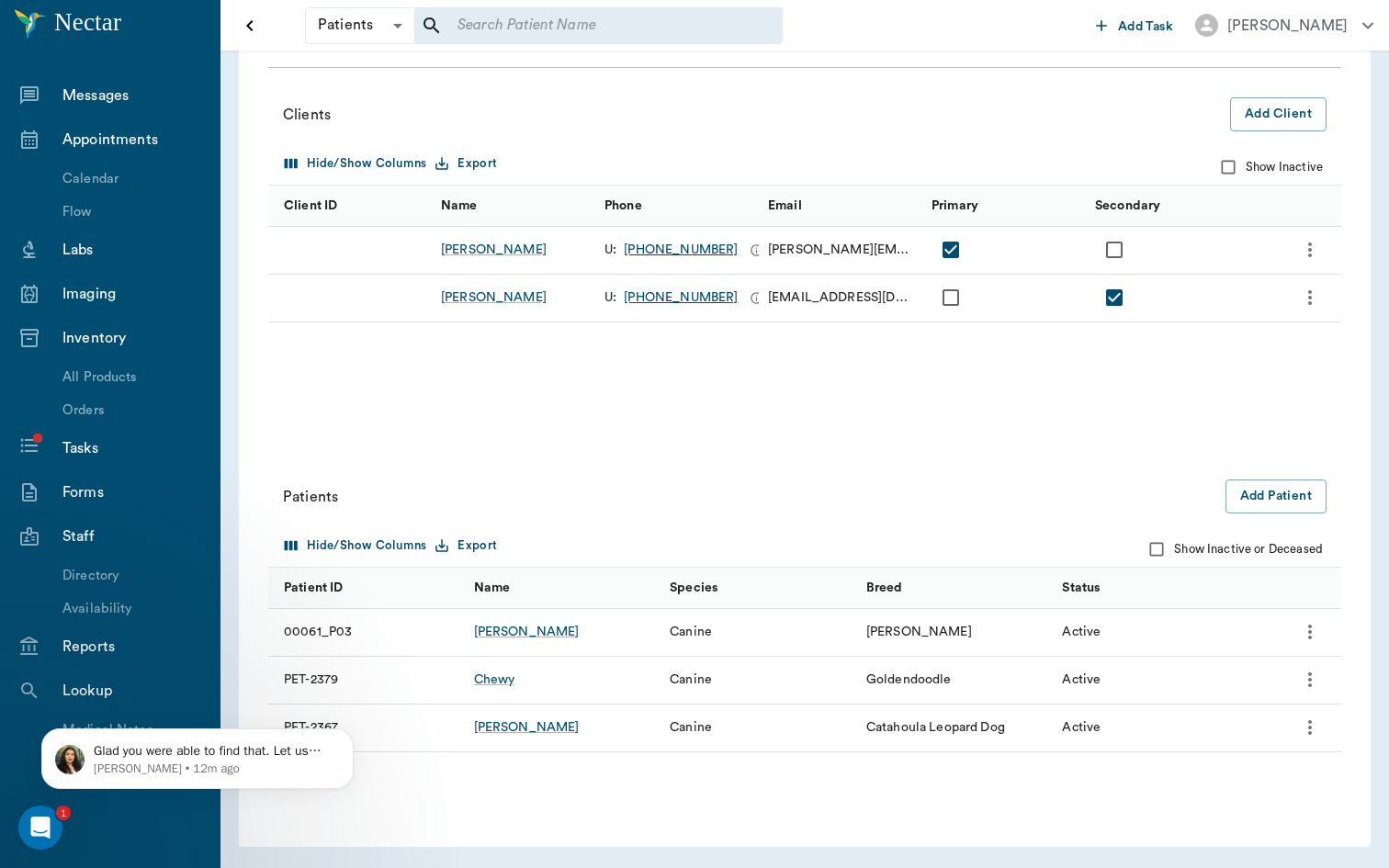 scroll, scrollTop: 167, scrollLeft: 0, axis: vertical 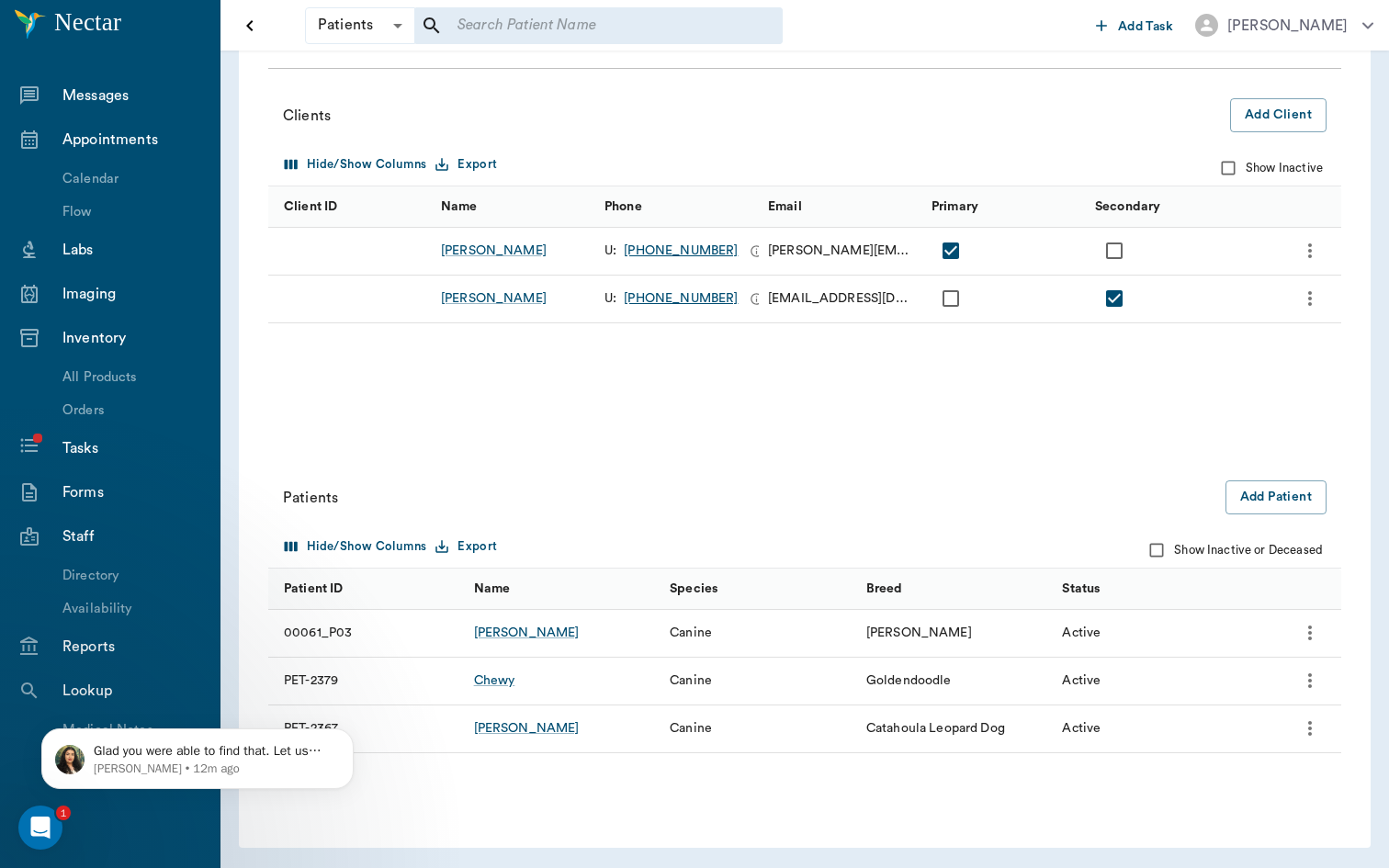 click 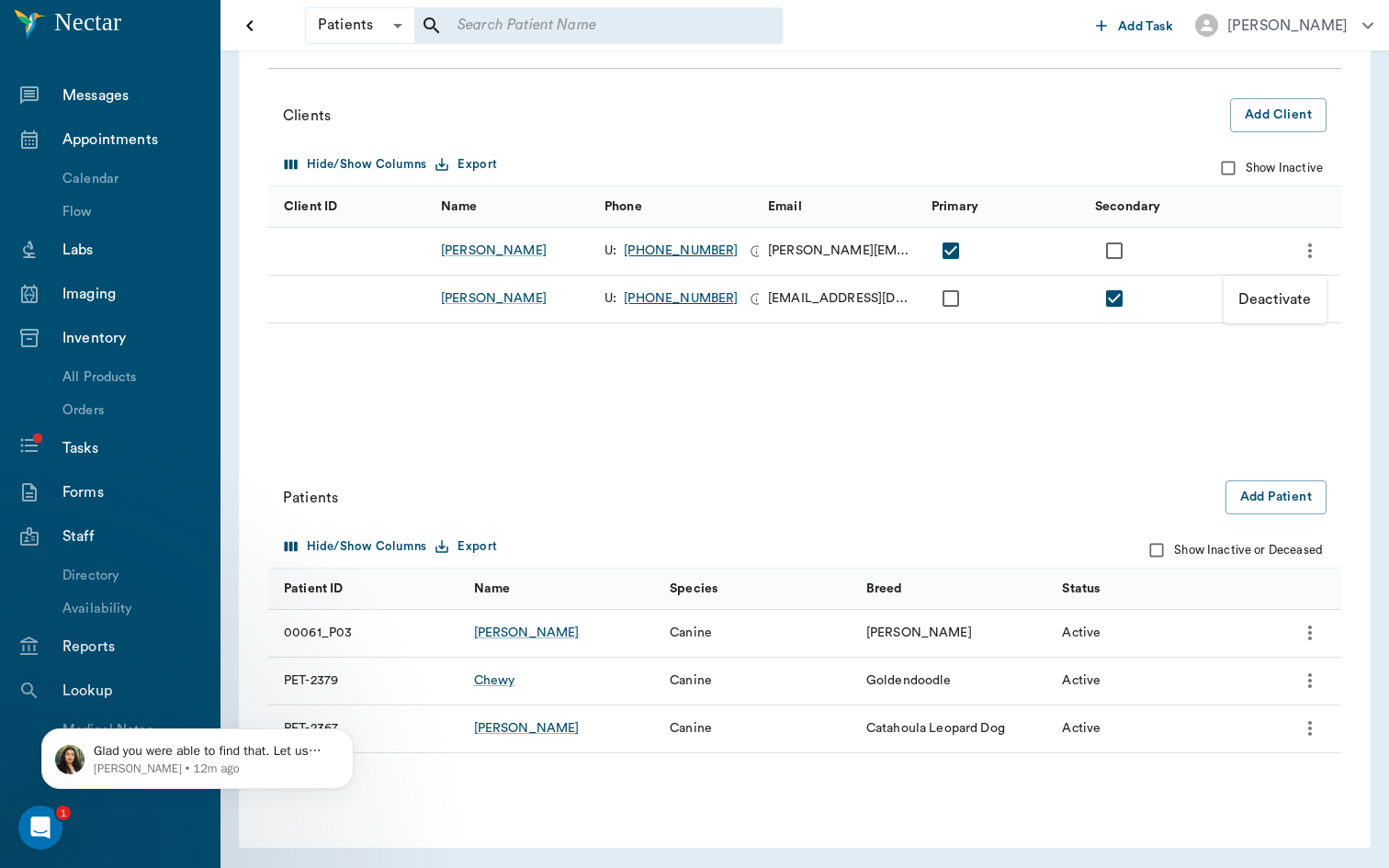 click on "Deactivate" at bounding box center (1275, 299) 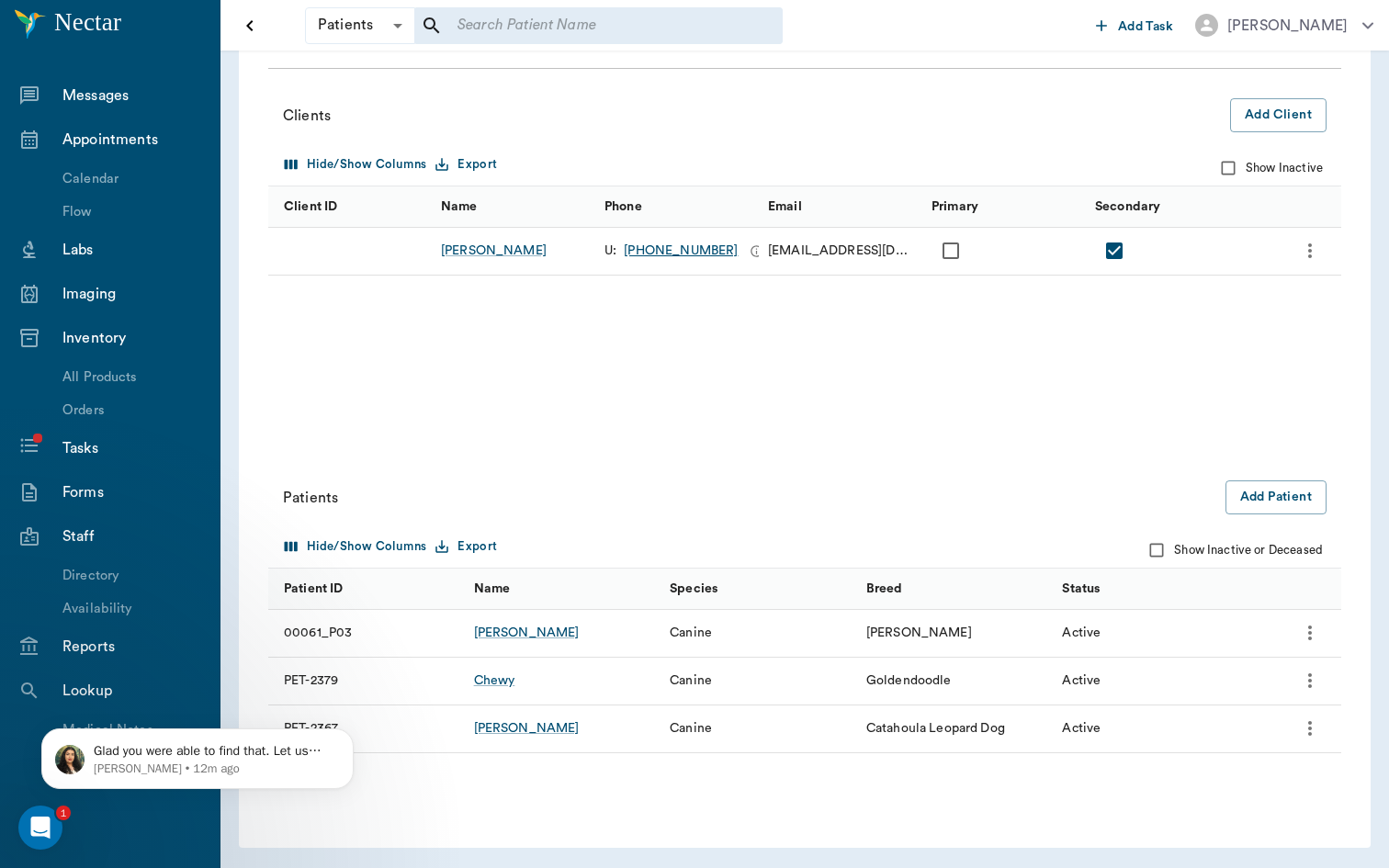 click at bounding box center [951, 251] 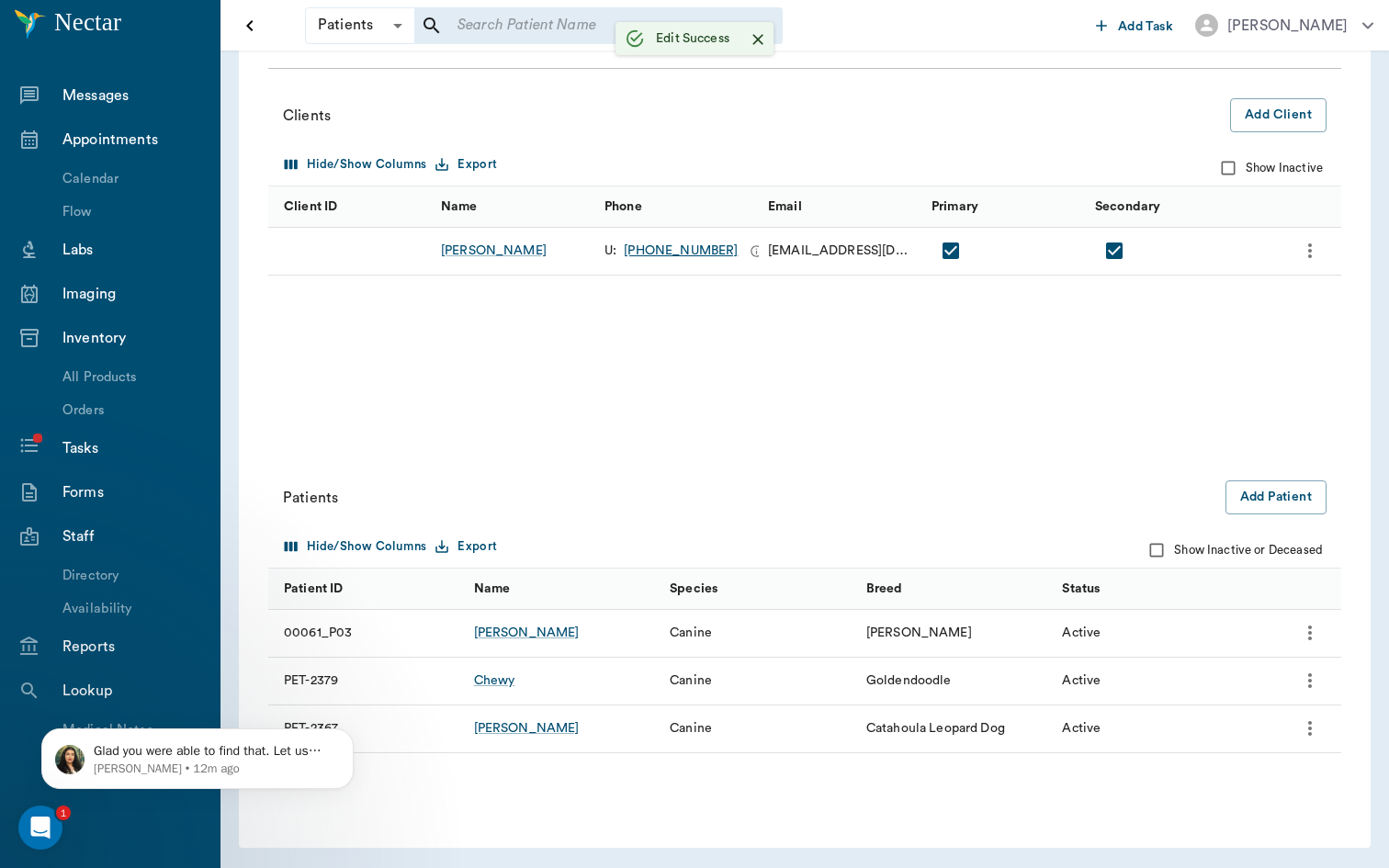 click on "Breed" at bounding box center (955, 588) 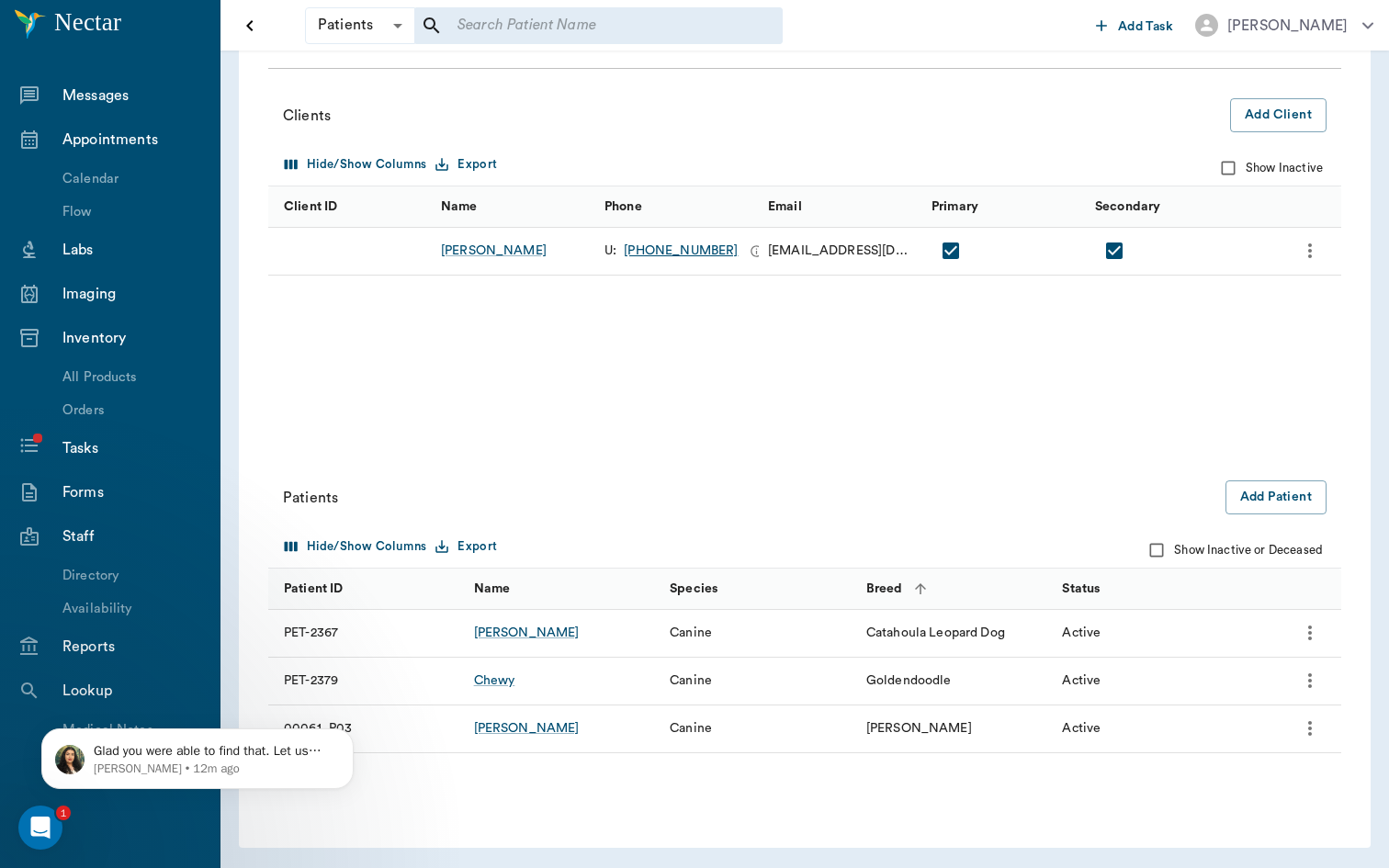click at bounding box center (1114, 251) 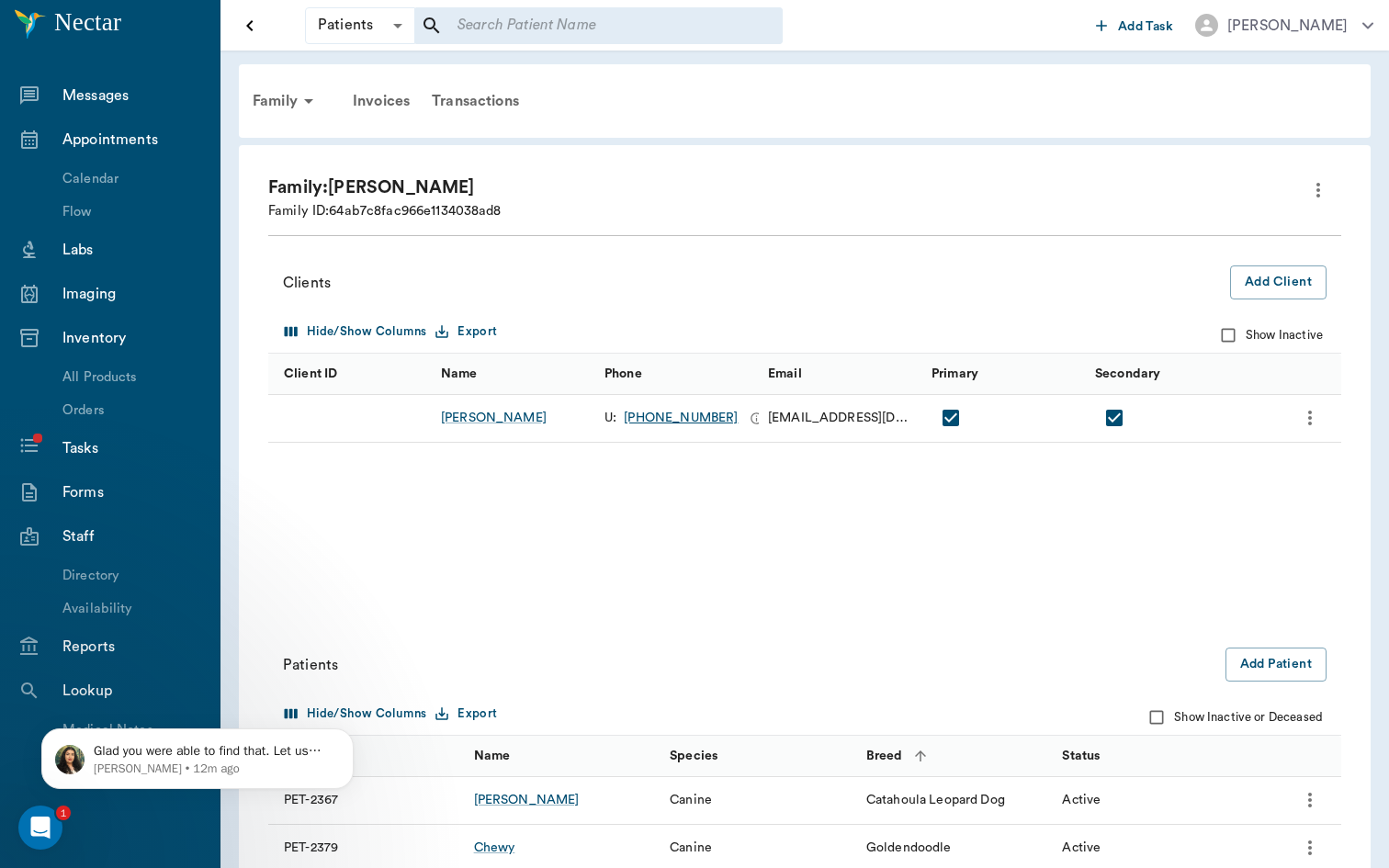 scroll, scrollTop: 0, scrollLeft: 0, axis: both 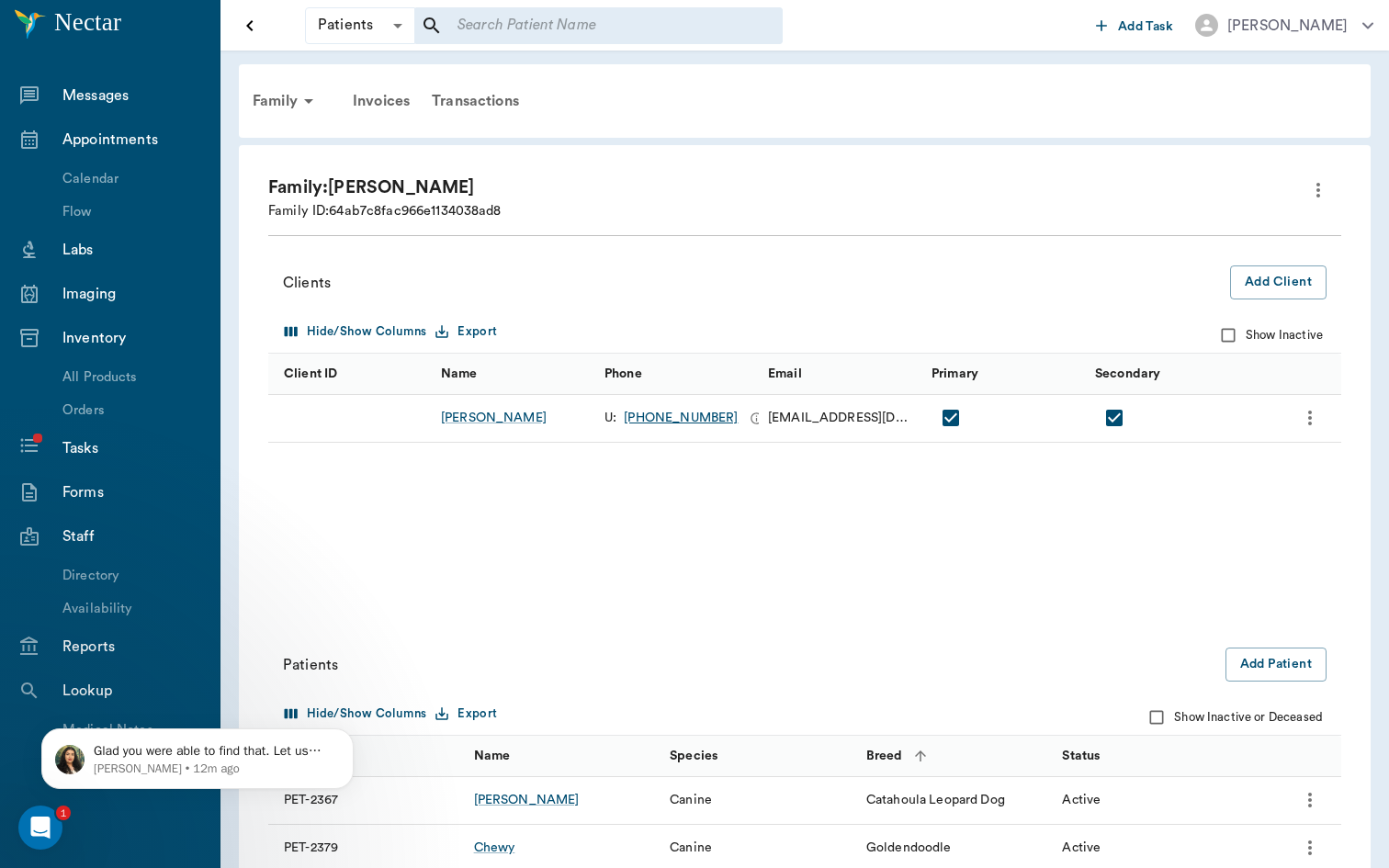 click at bounding box center (1114, 418) 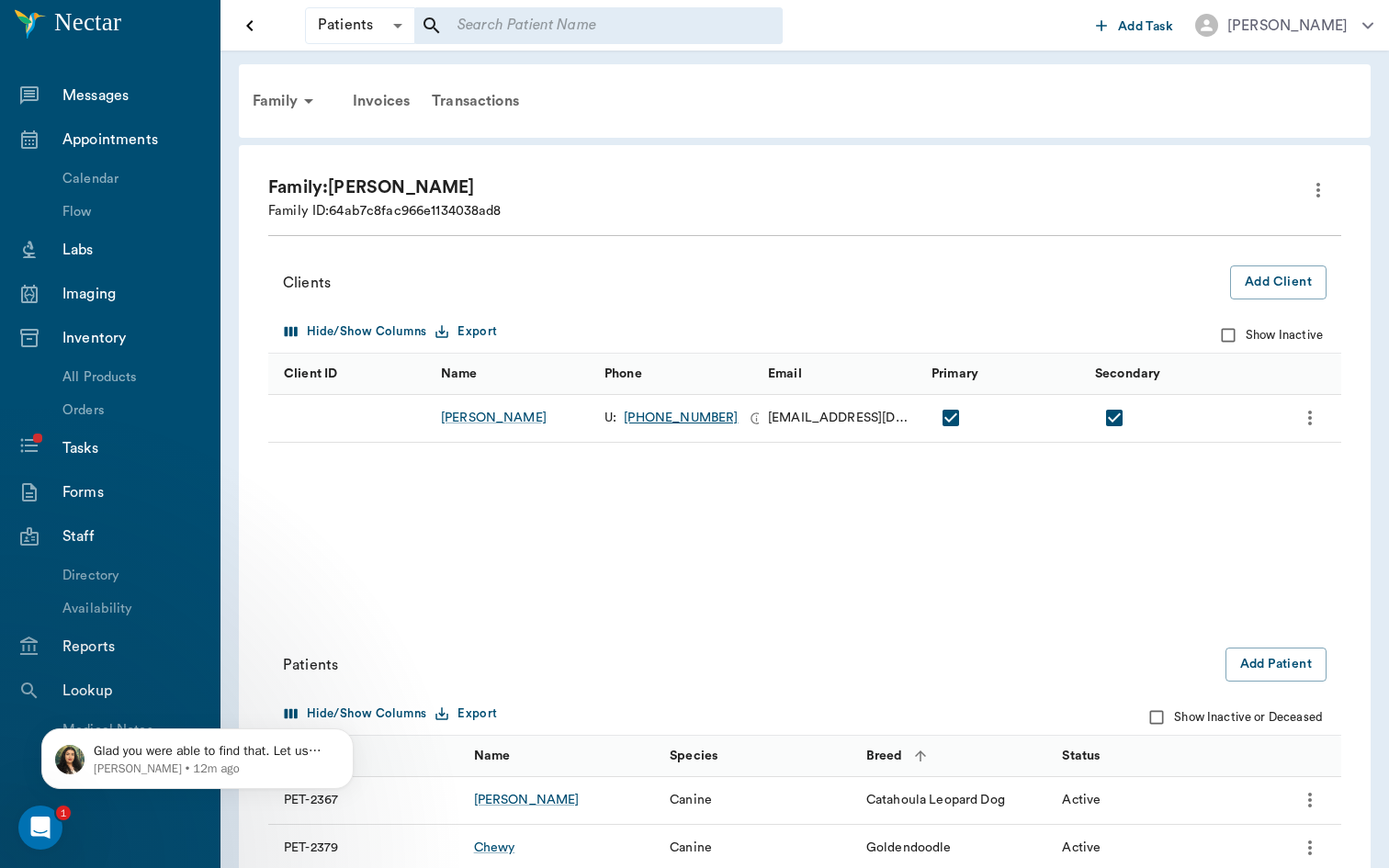 click at bounding box center (1114, 418) 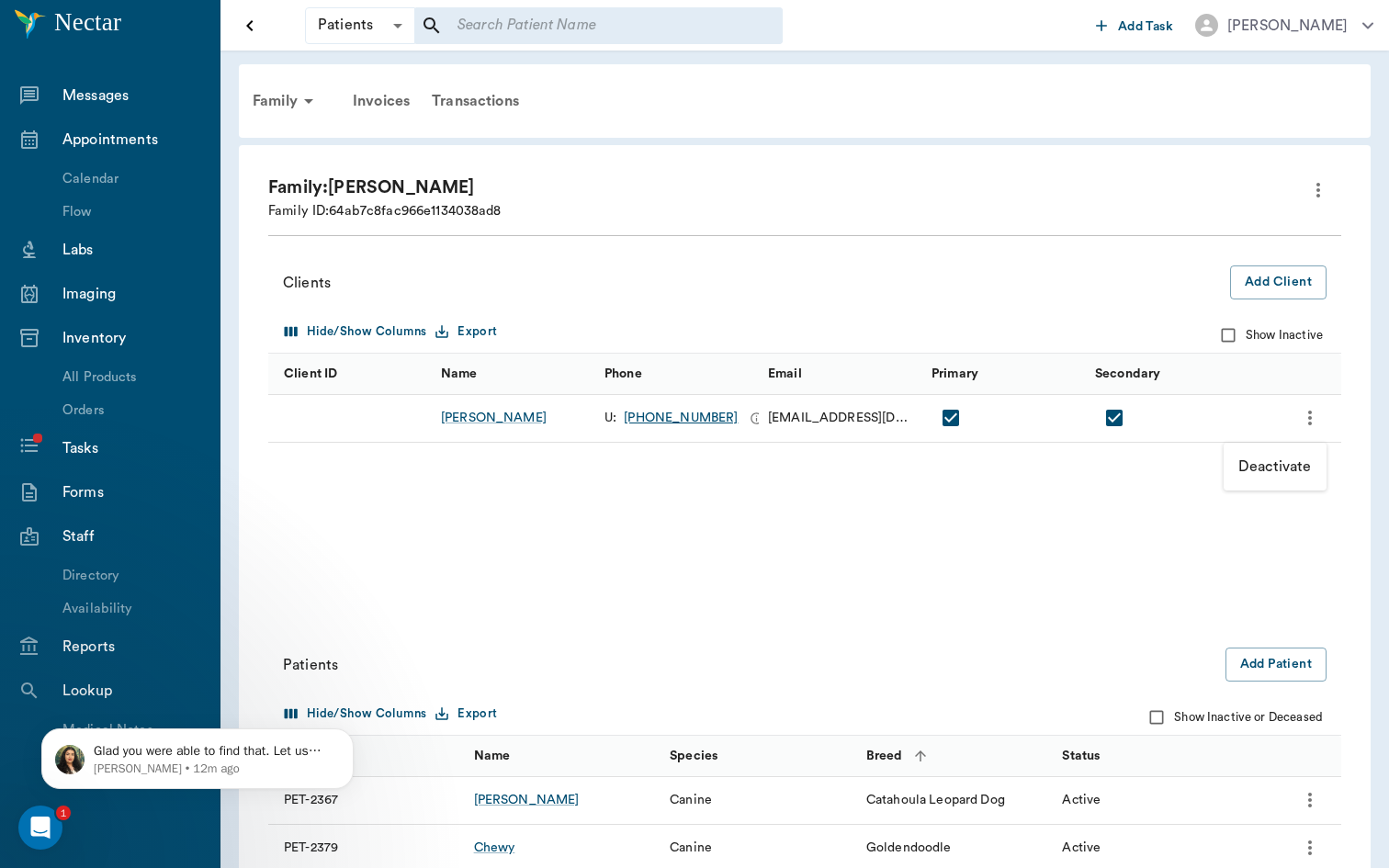 click at bounding box center (694, 434) 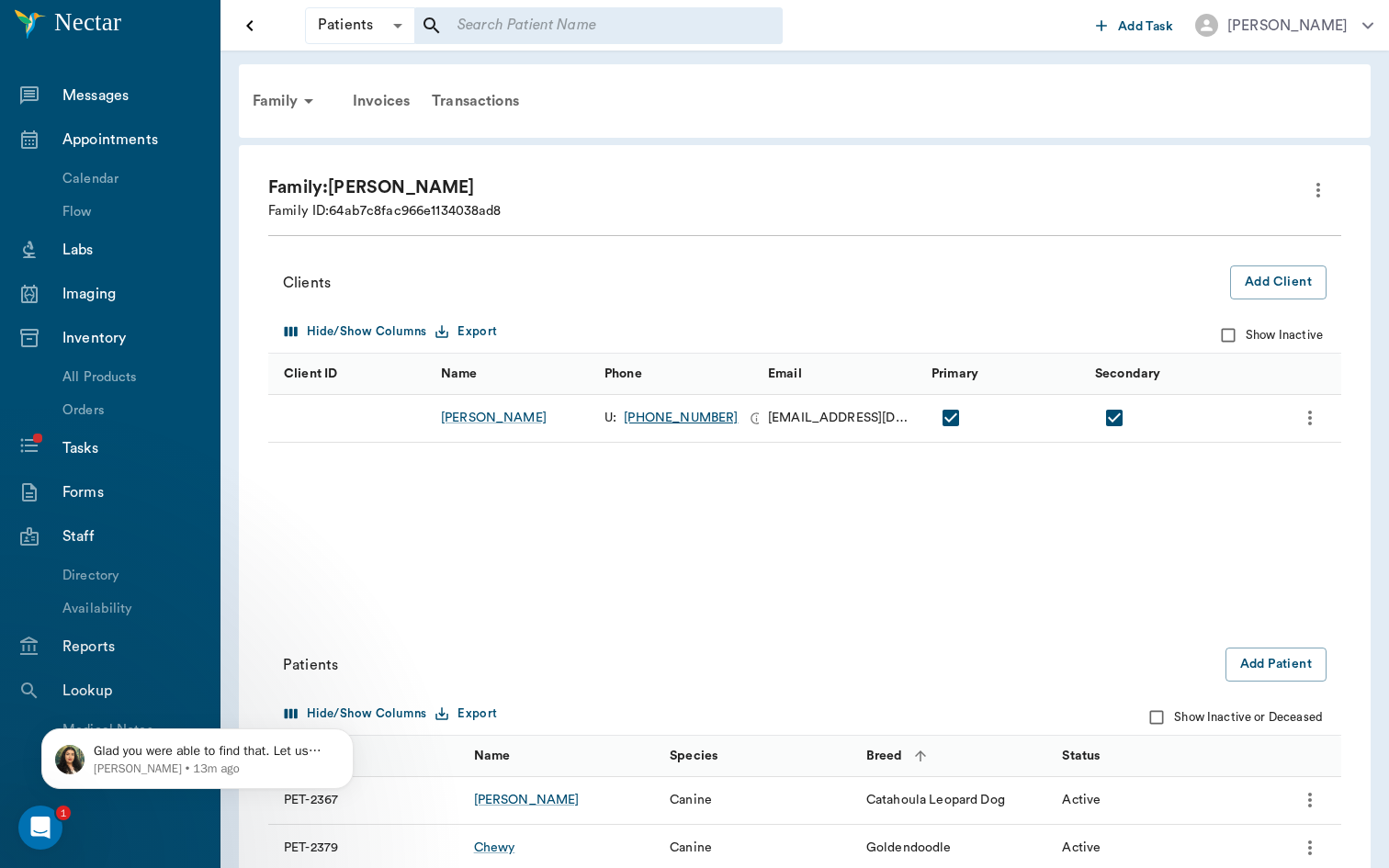 click 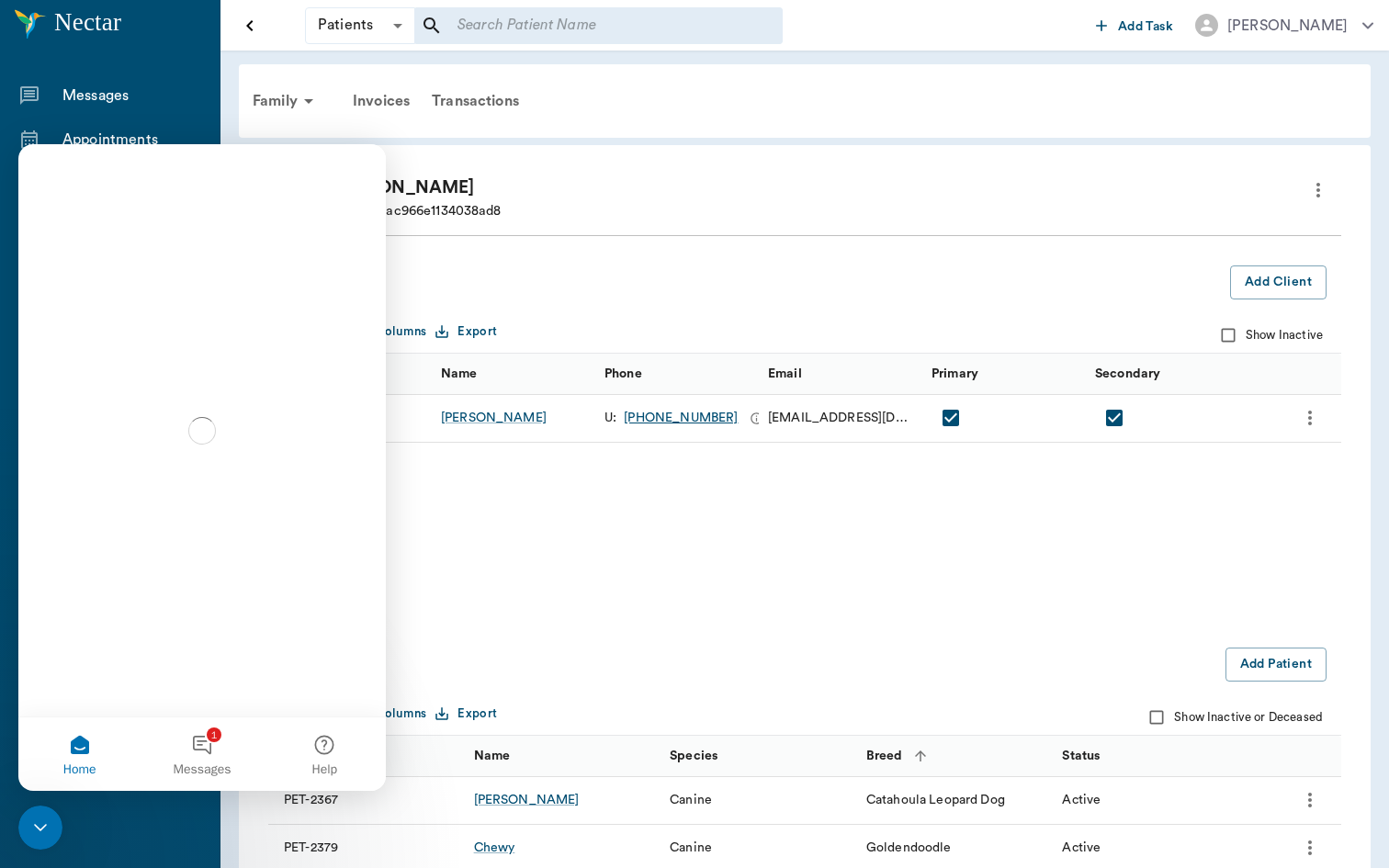scroll, scrollTop: 0, scrollLeft: 0, axis: both 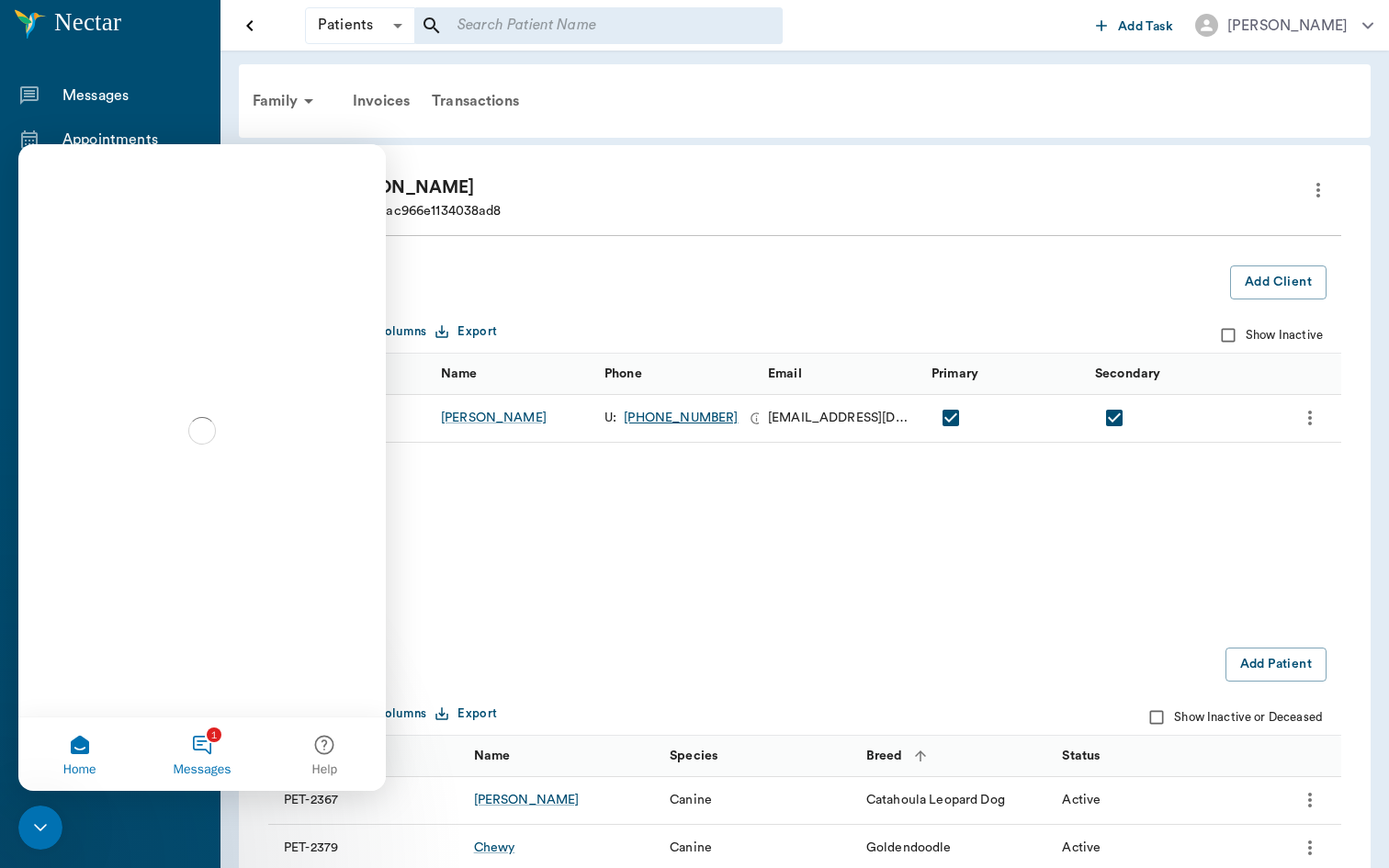 click on "1 Messages" at bounding box center (201, 754) 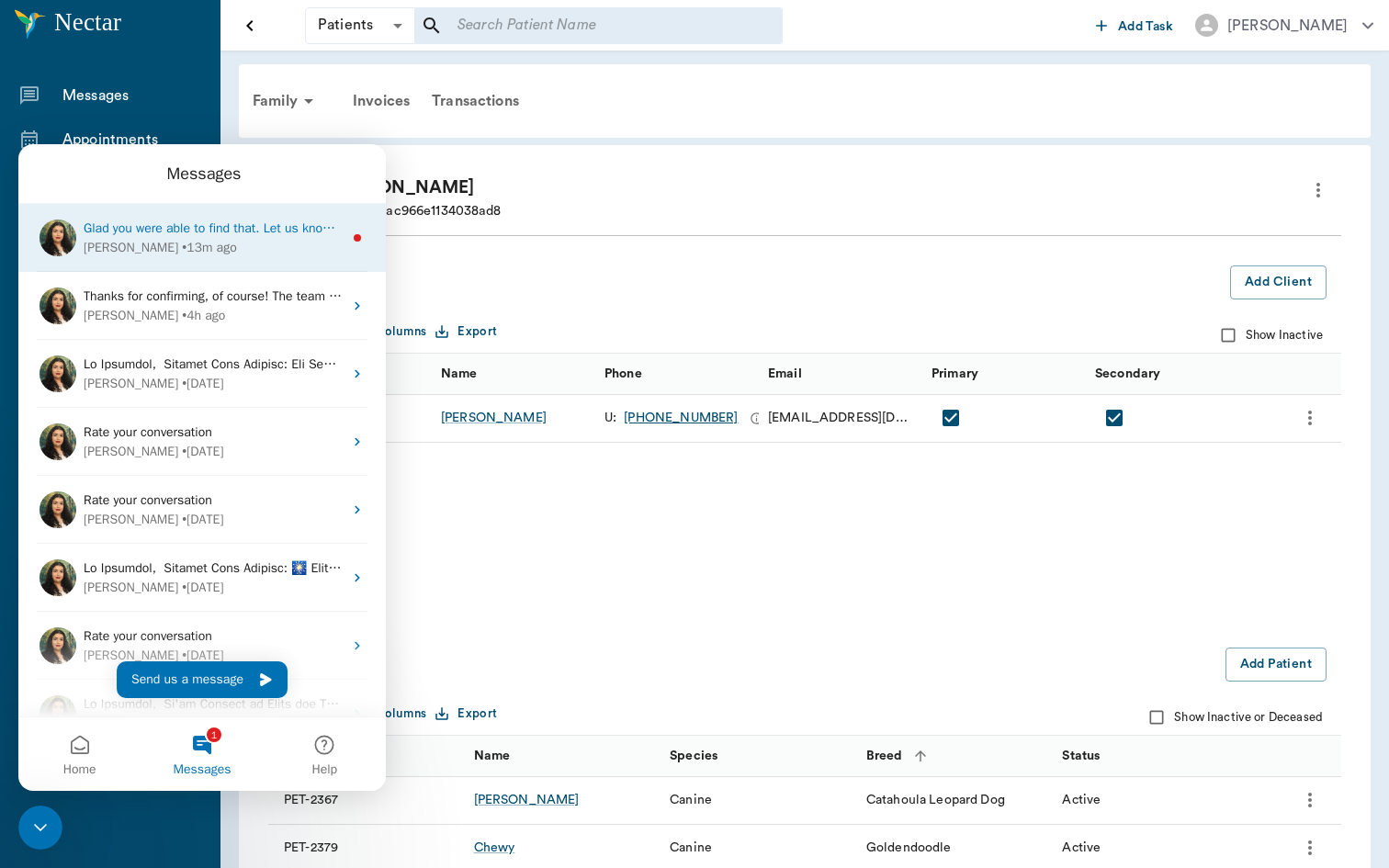 click on "Glad you were able to find that. Let us know if there's anything else we can help with! :)" at bounding box center [330, 228] 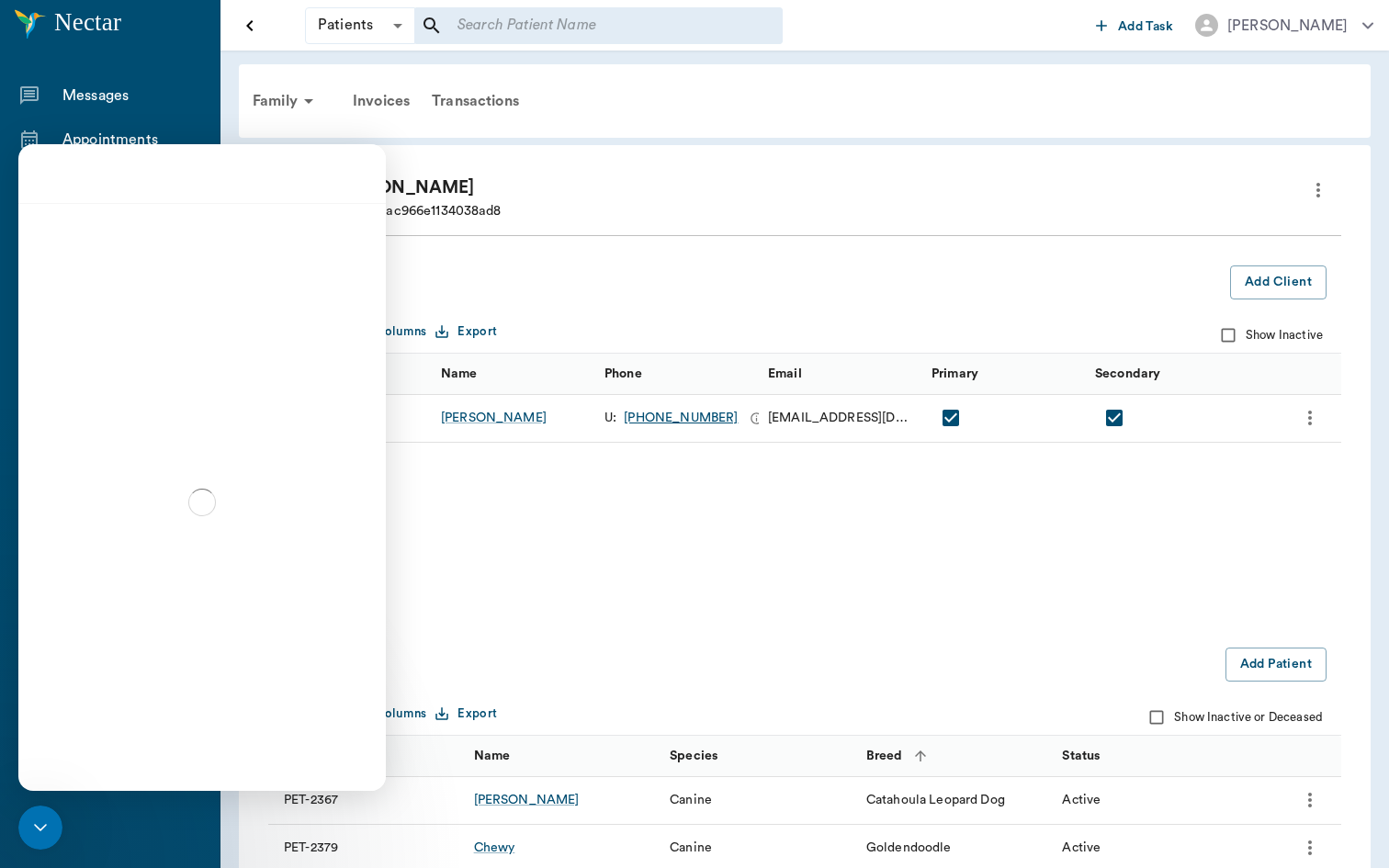 scroll, scrollTop: 3, scrollLeft: 0, axis: vertical 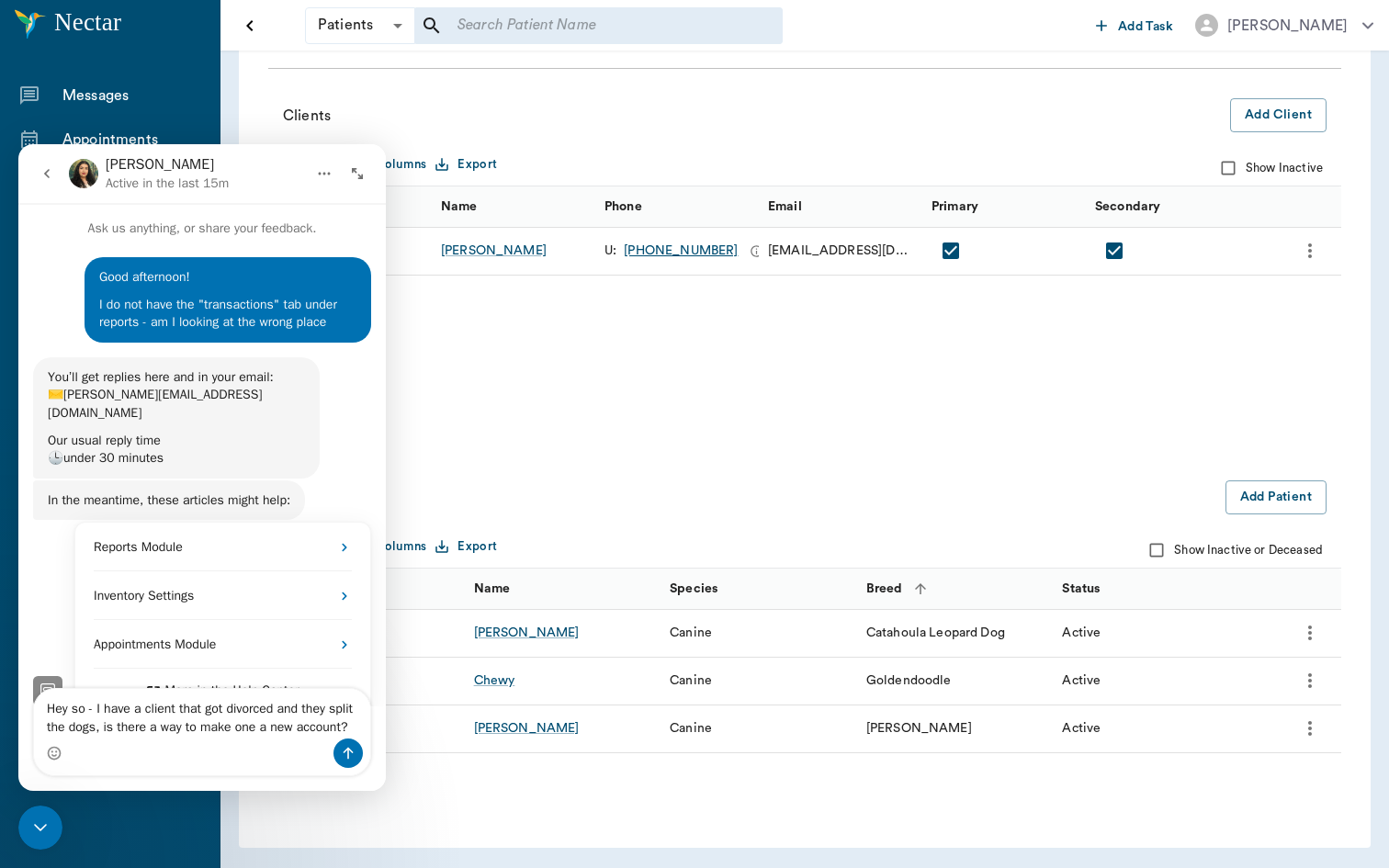 type on "Hey so - I have a client that got divorced and they split the dogs, is there a way to make one a new account?" 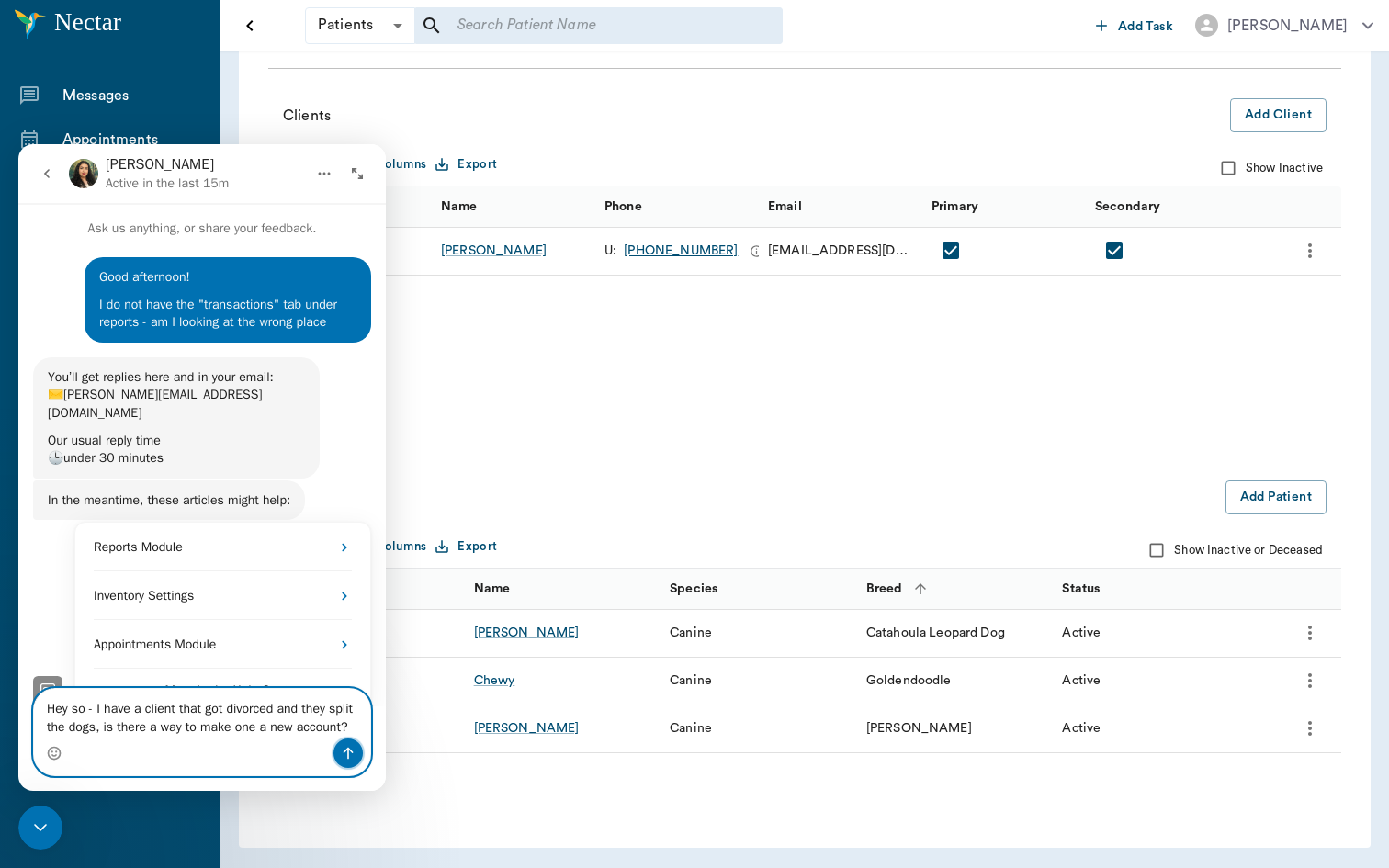 click at bounding box center [348, 753] 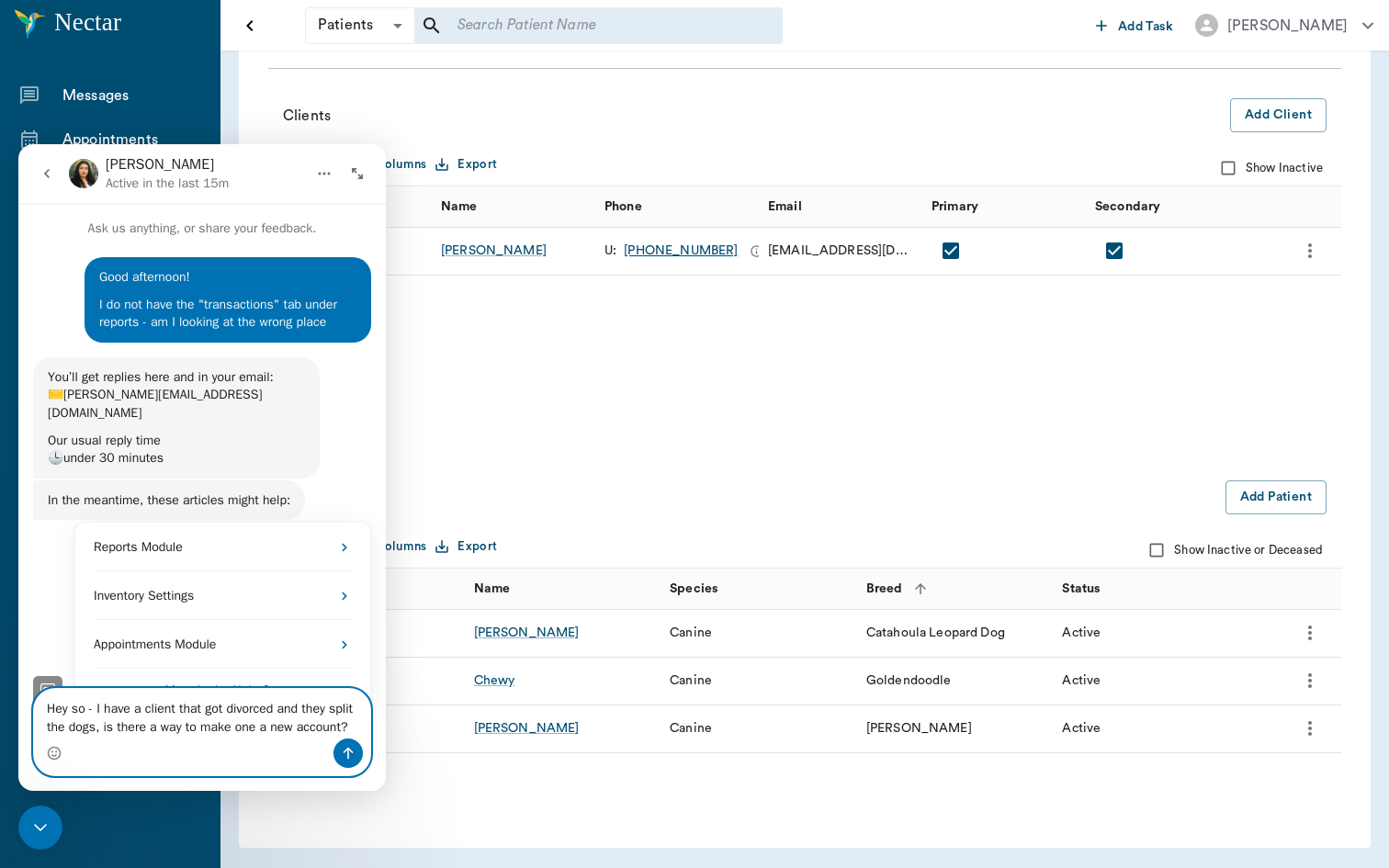 type 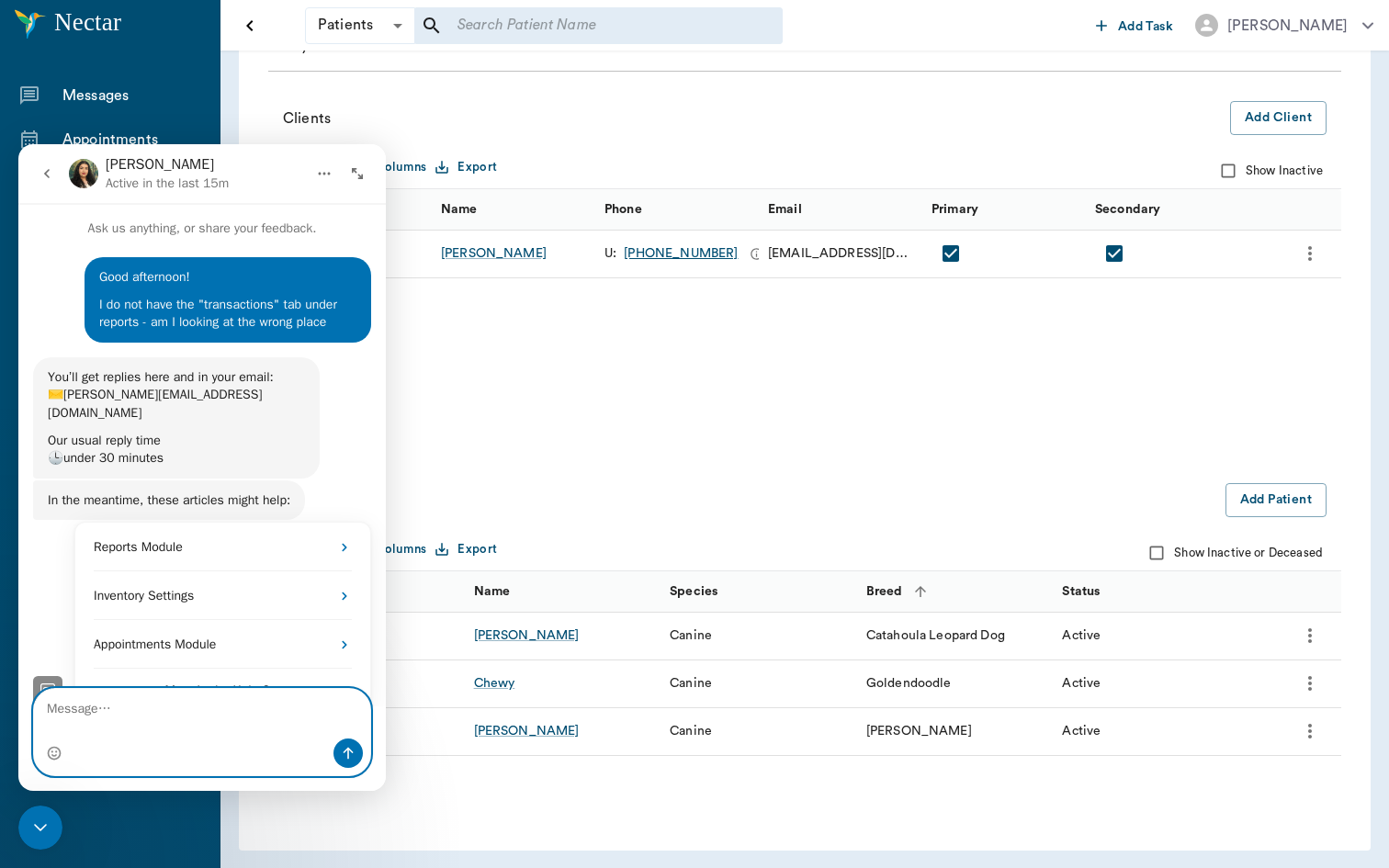 scroll, scrollTop: 24, scrollLeft: 0, axis: vertical 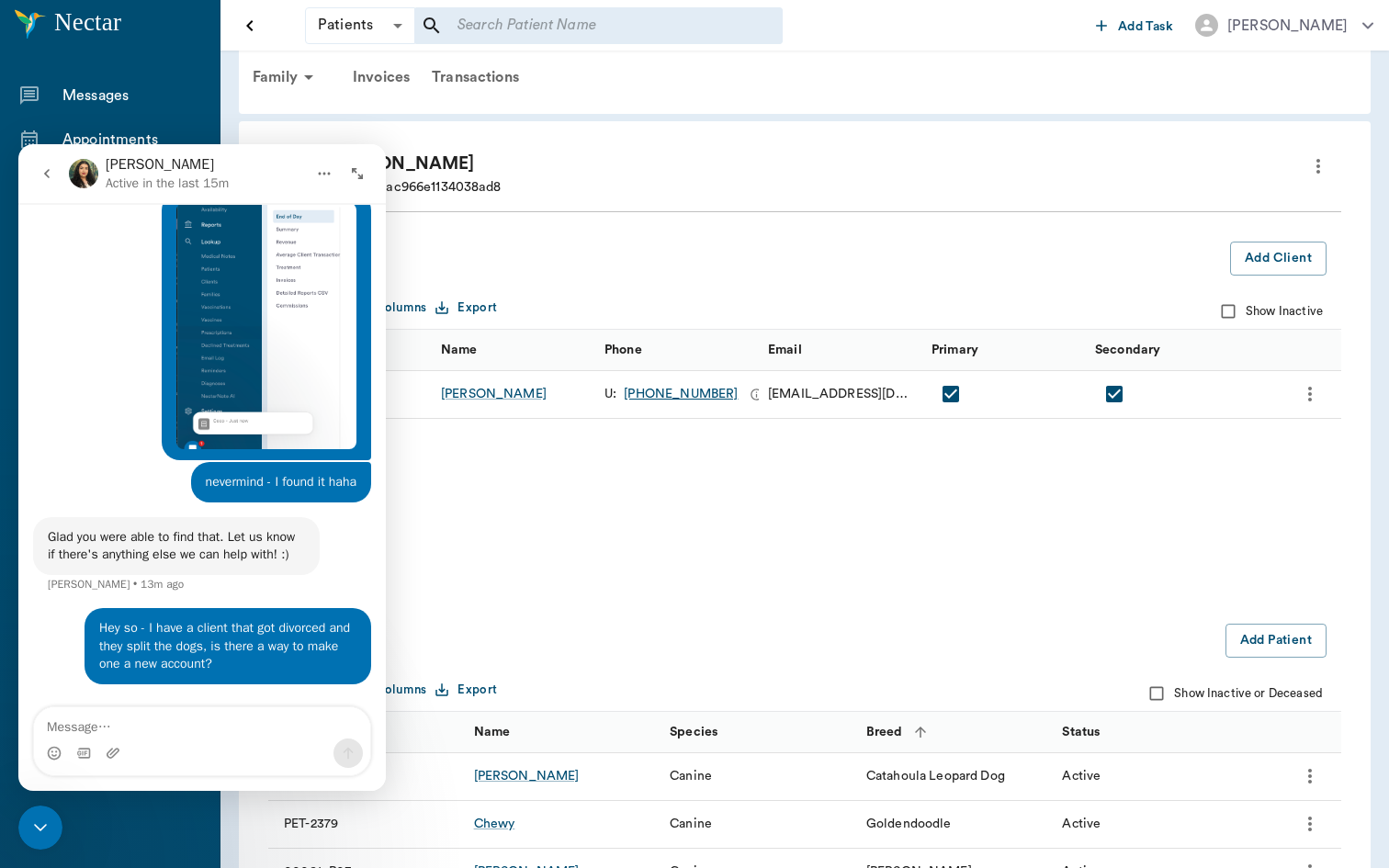 click 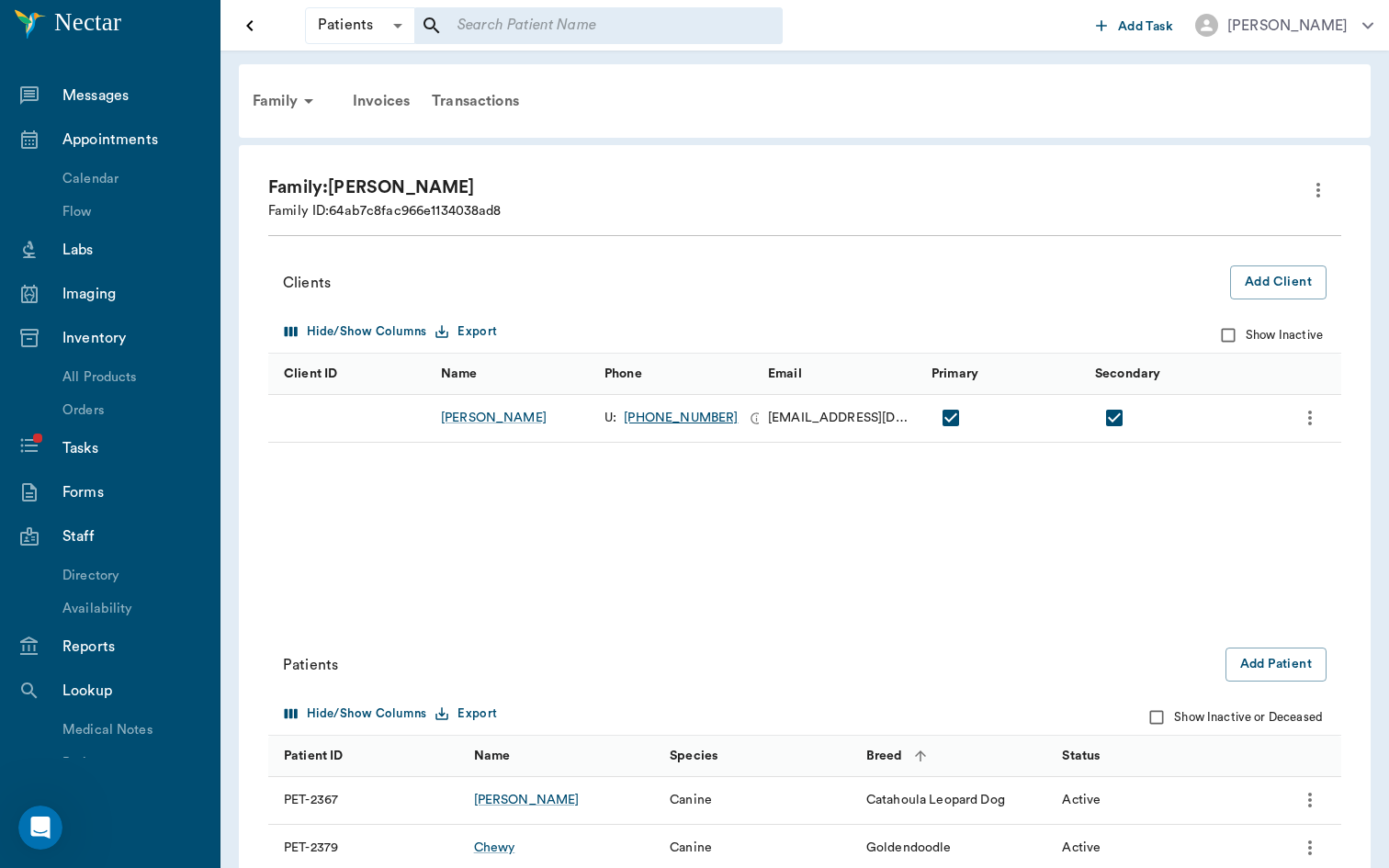 scroll, scrollTop: 0, scrollLeft: 0, axis: both 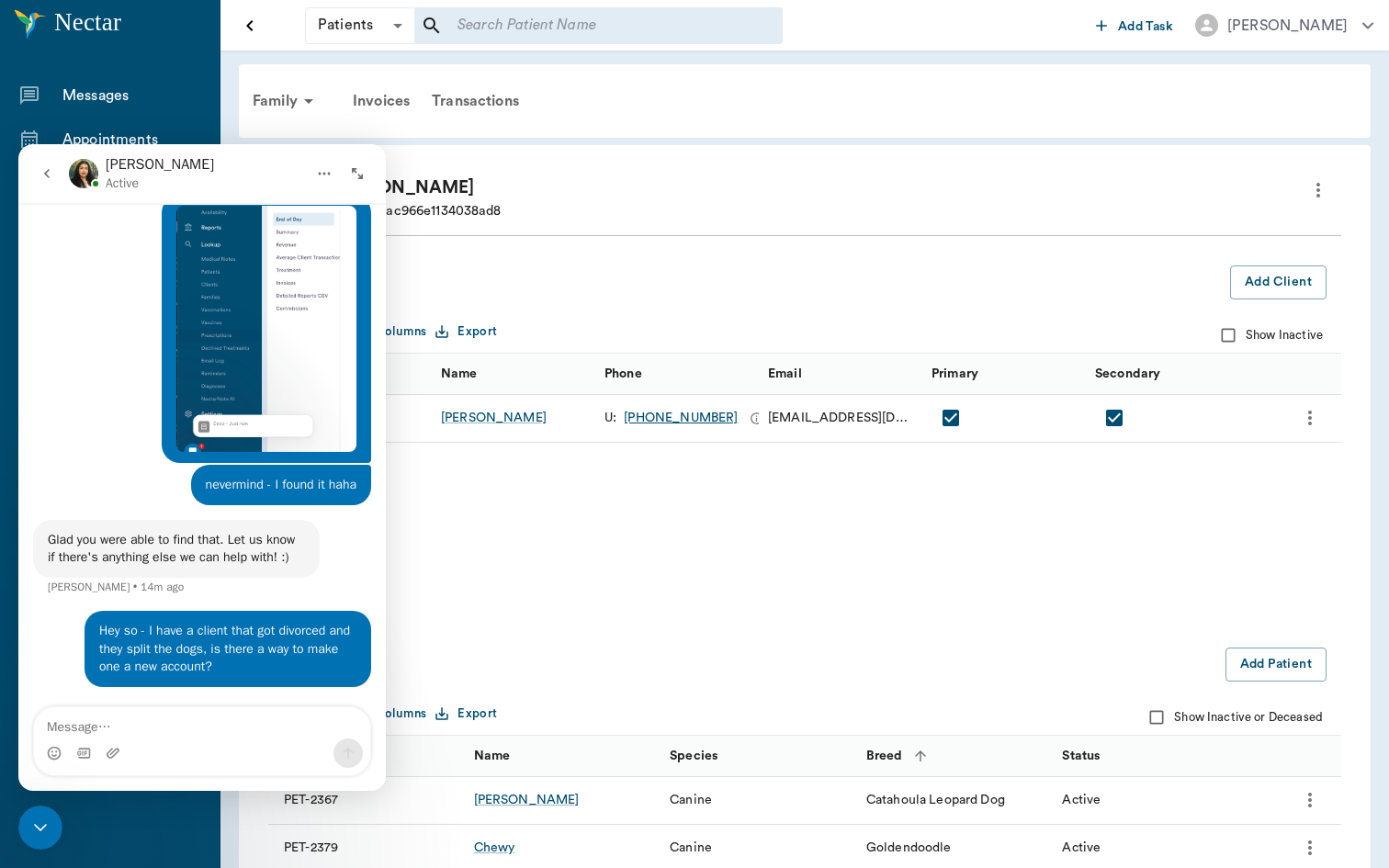 click on "Show Inactive" at bounding box center [927, 335] 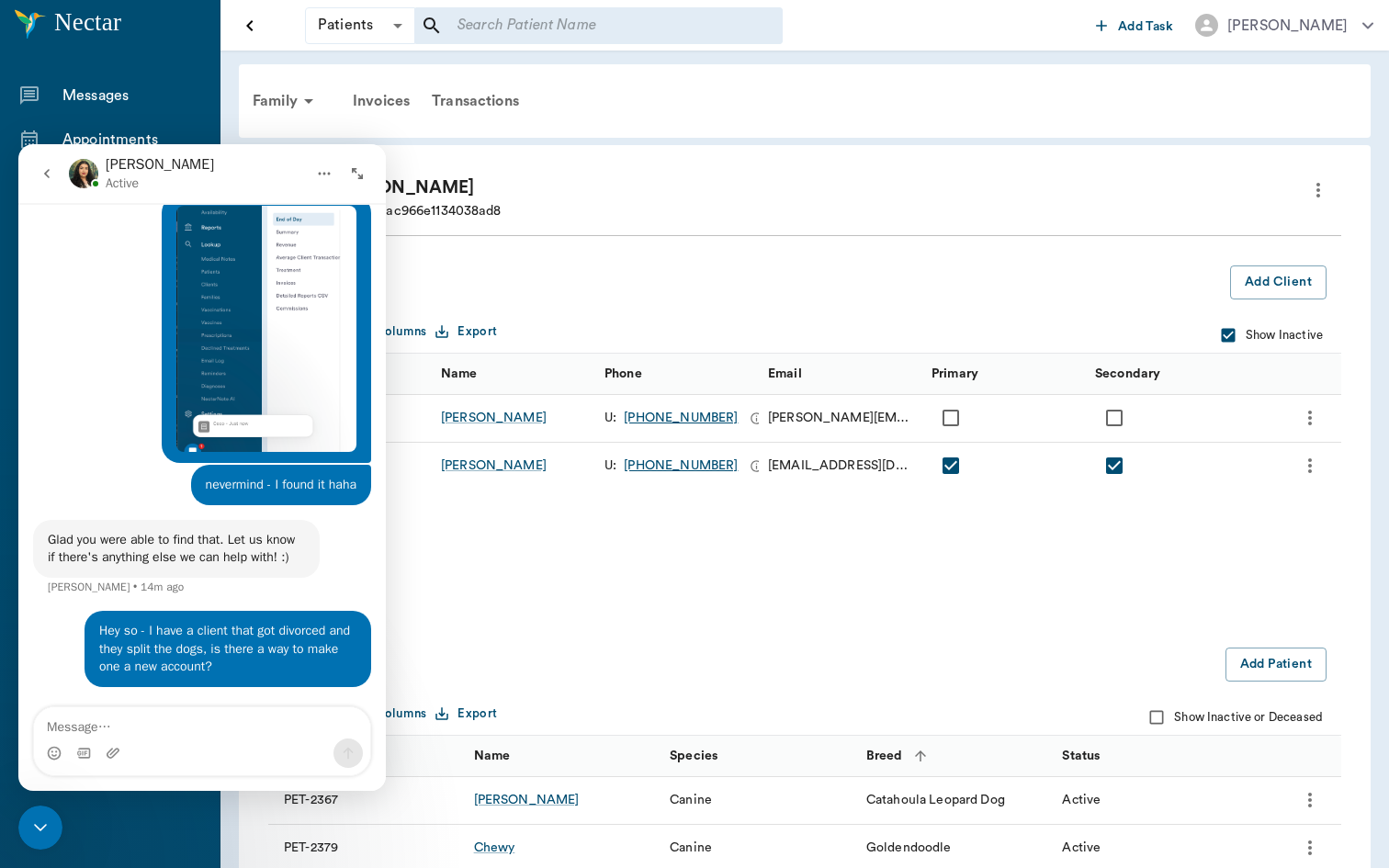 click at bounding box center [1310, 418] 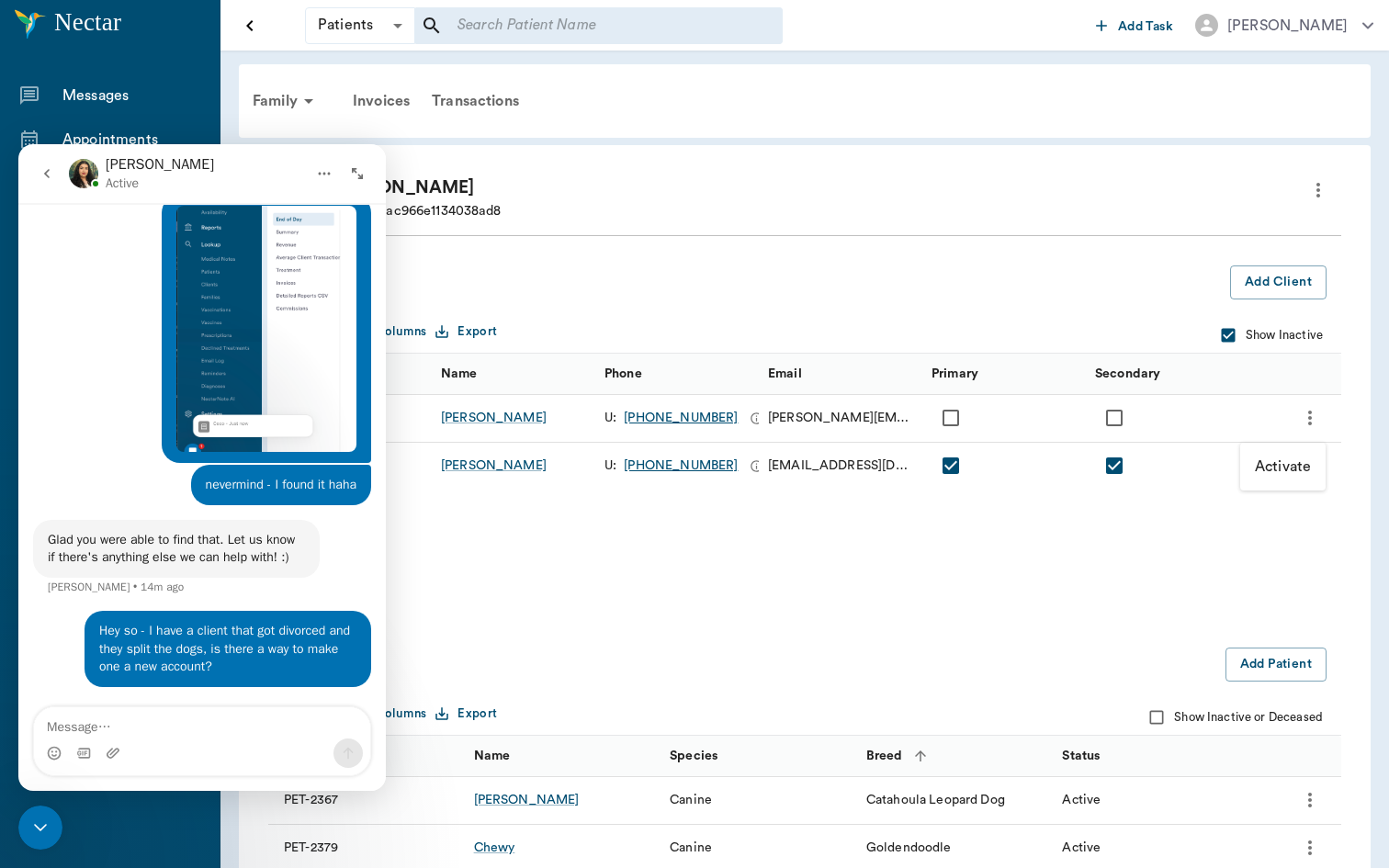 click on "Activate" at bounding box center (1282, 467) 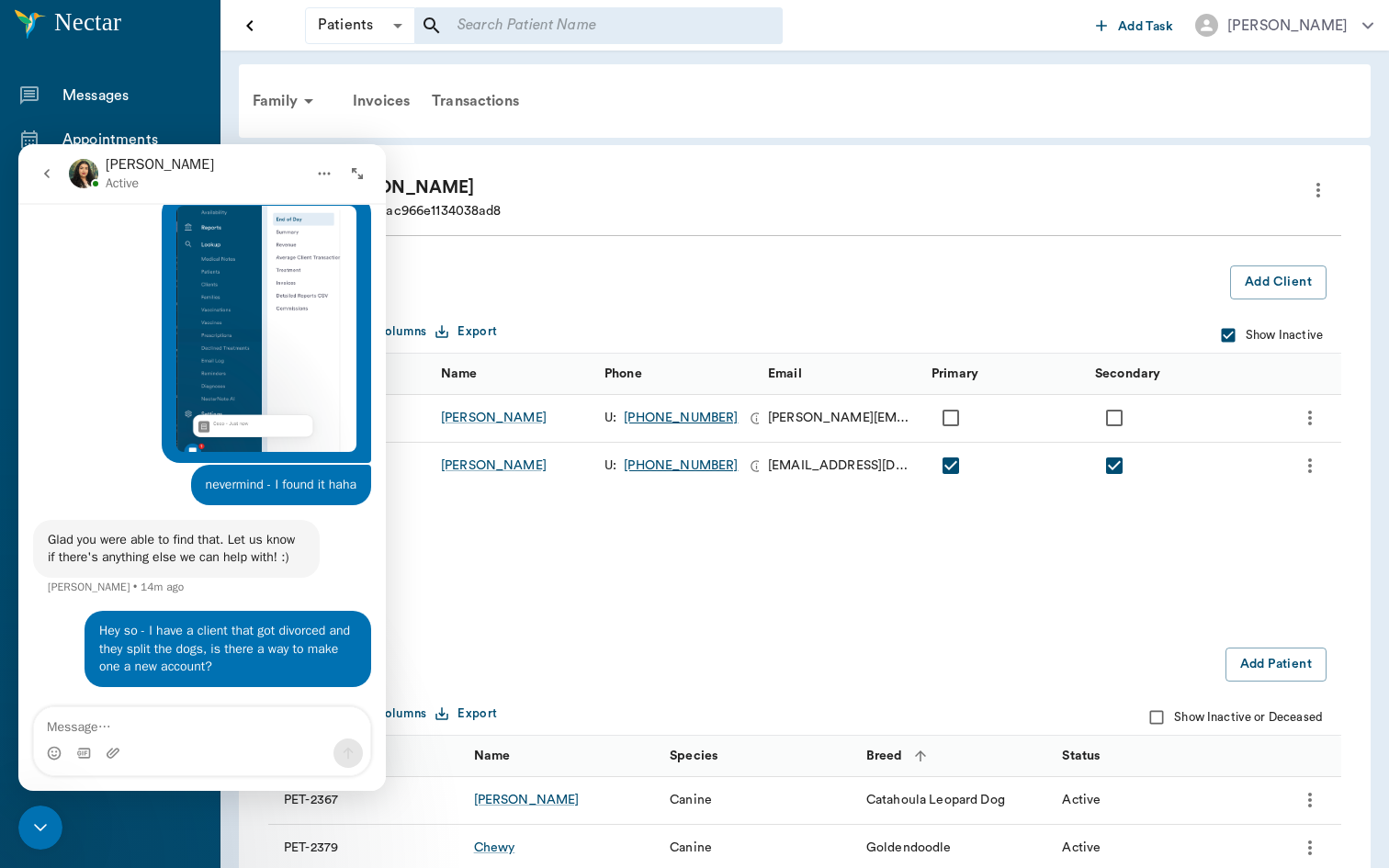 click at bounding box center [1114, 466] 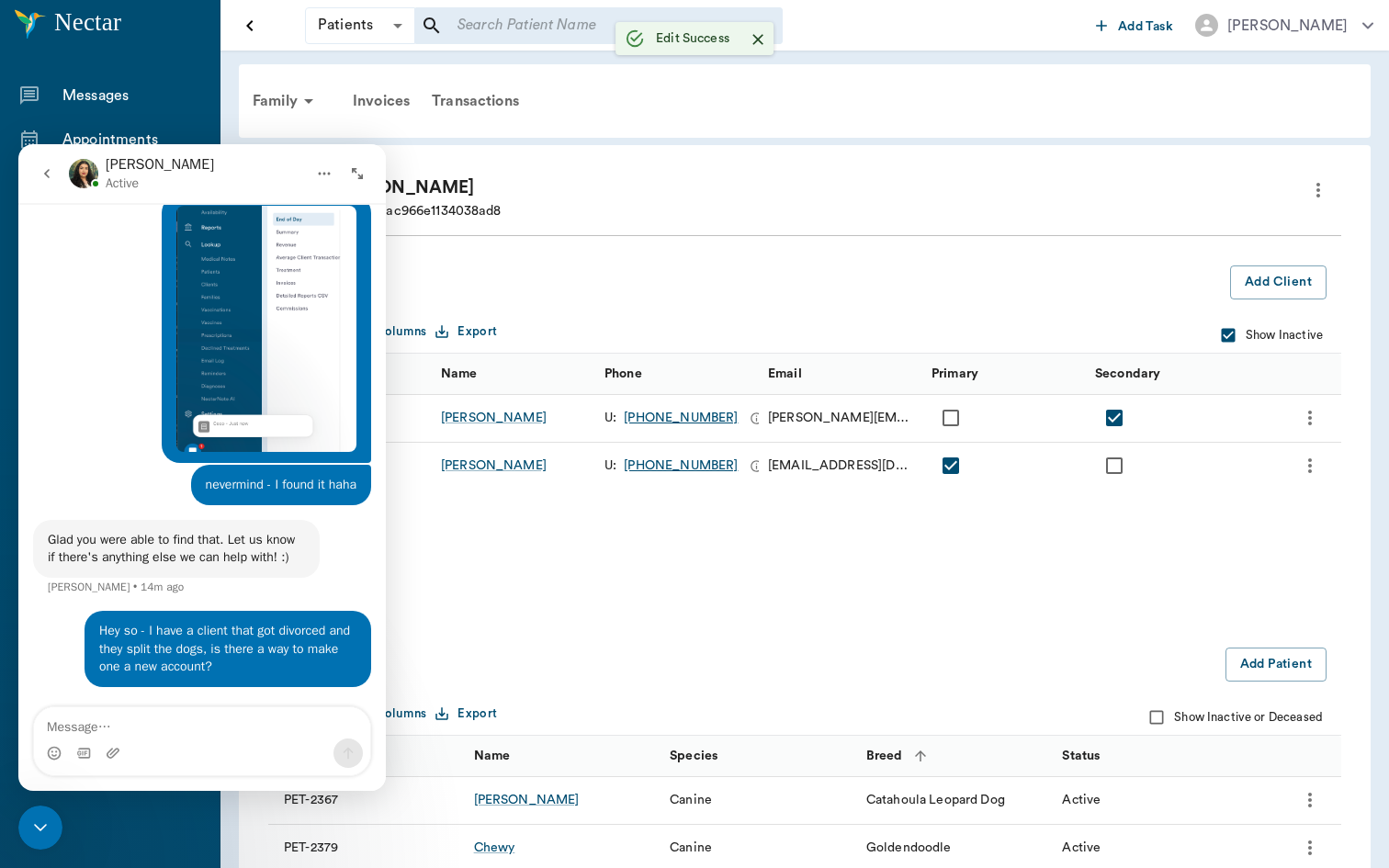 click at bounding box center [202, 753] 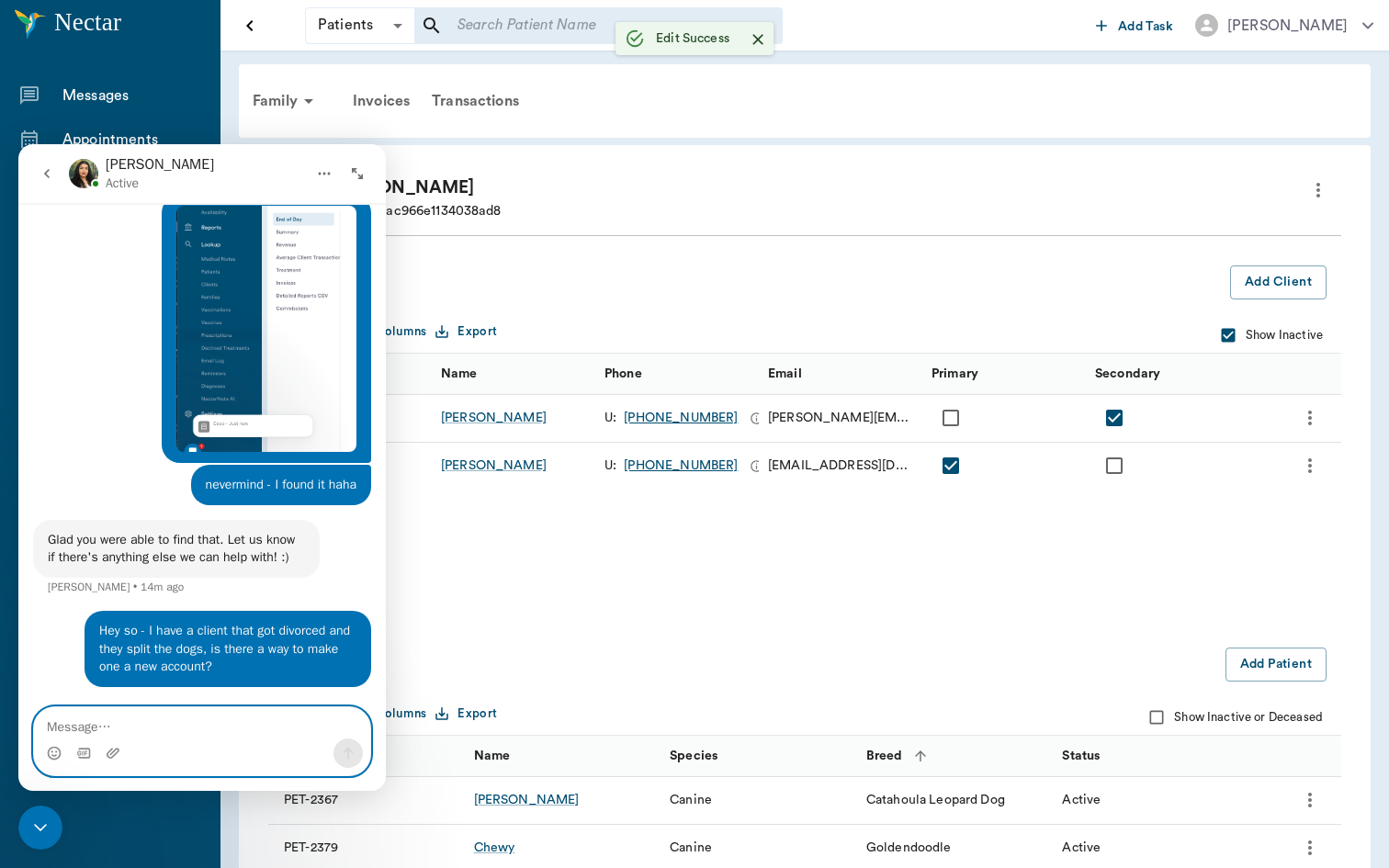 click at bounding box center [202, 723] 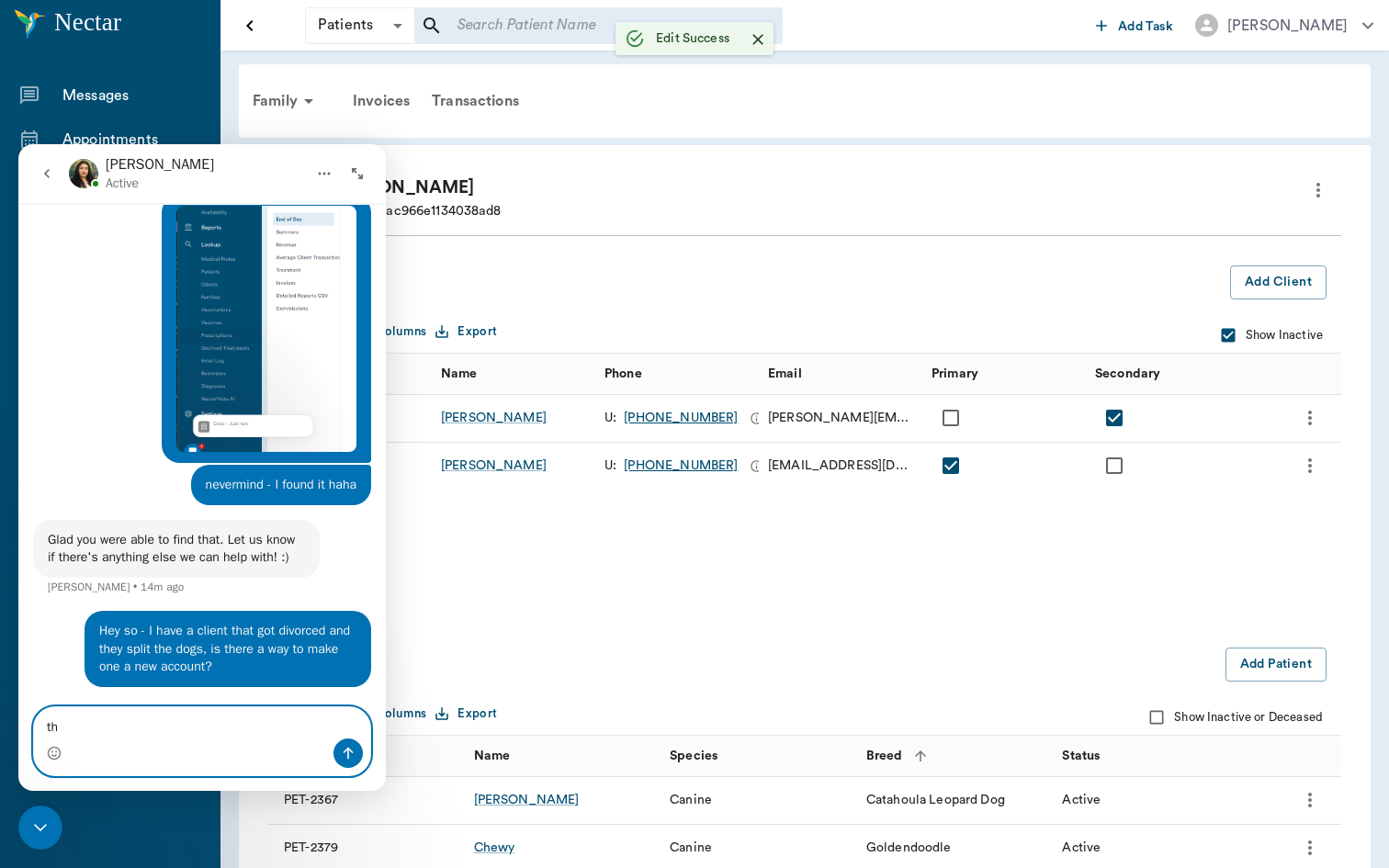 type on "t" 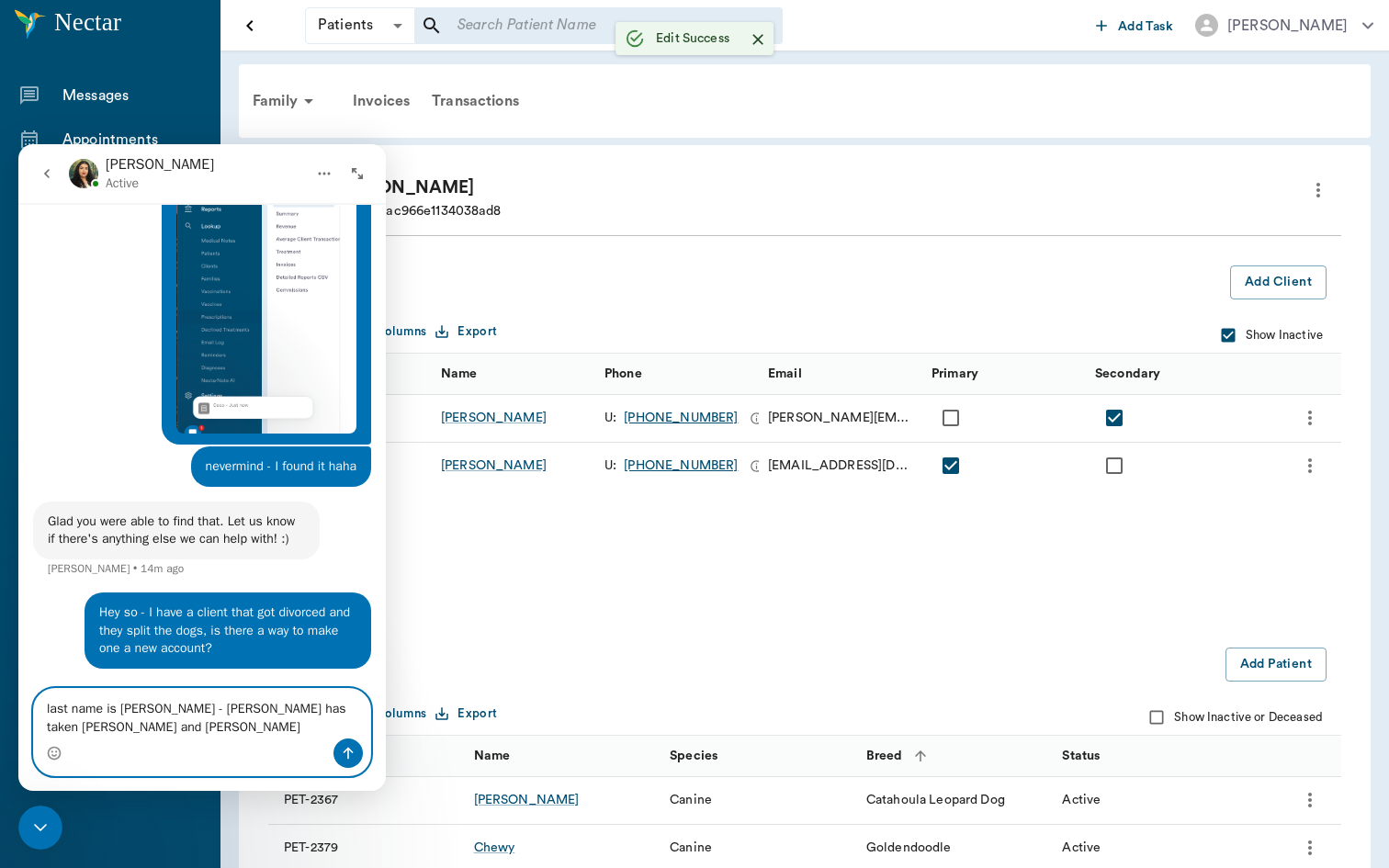 type on "last name is Matos - Brittany has taken Tony and Barney" 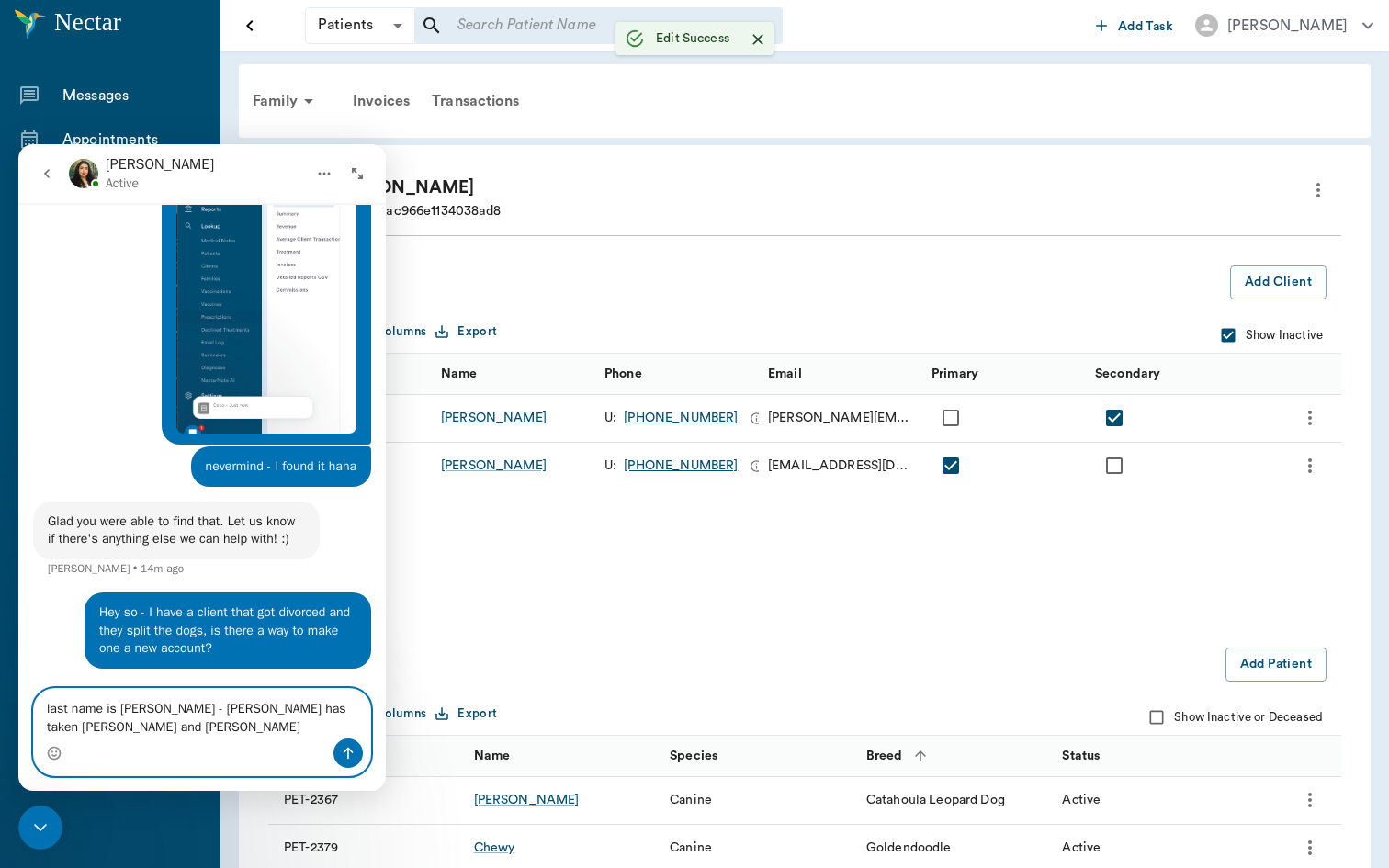 type 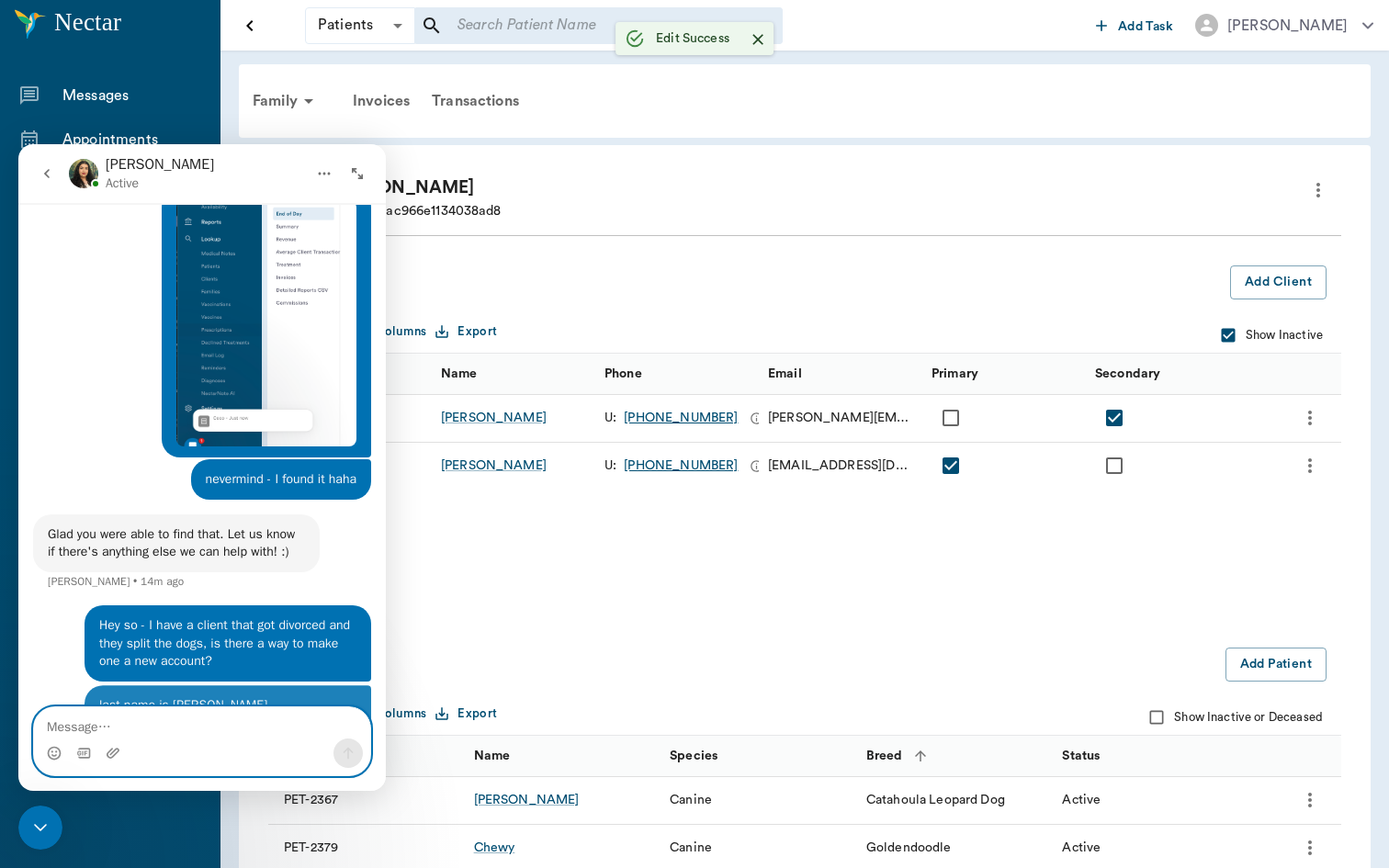 scroll, scrollTop: 622, scrollLeft: 0, axis: vertical 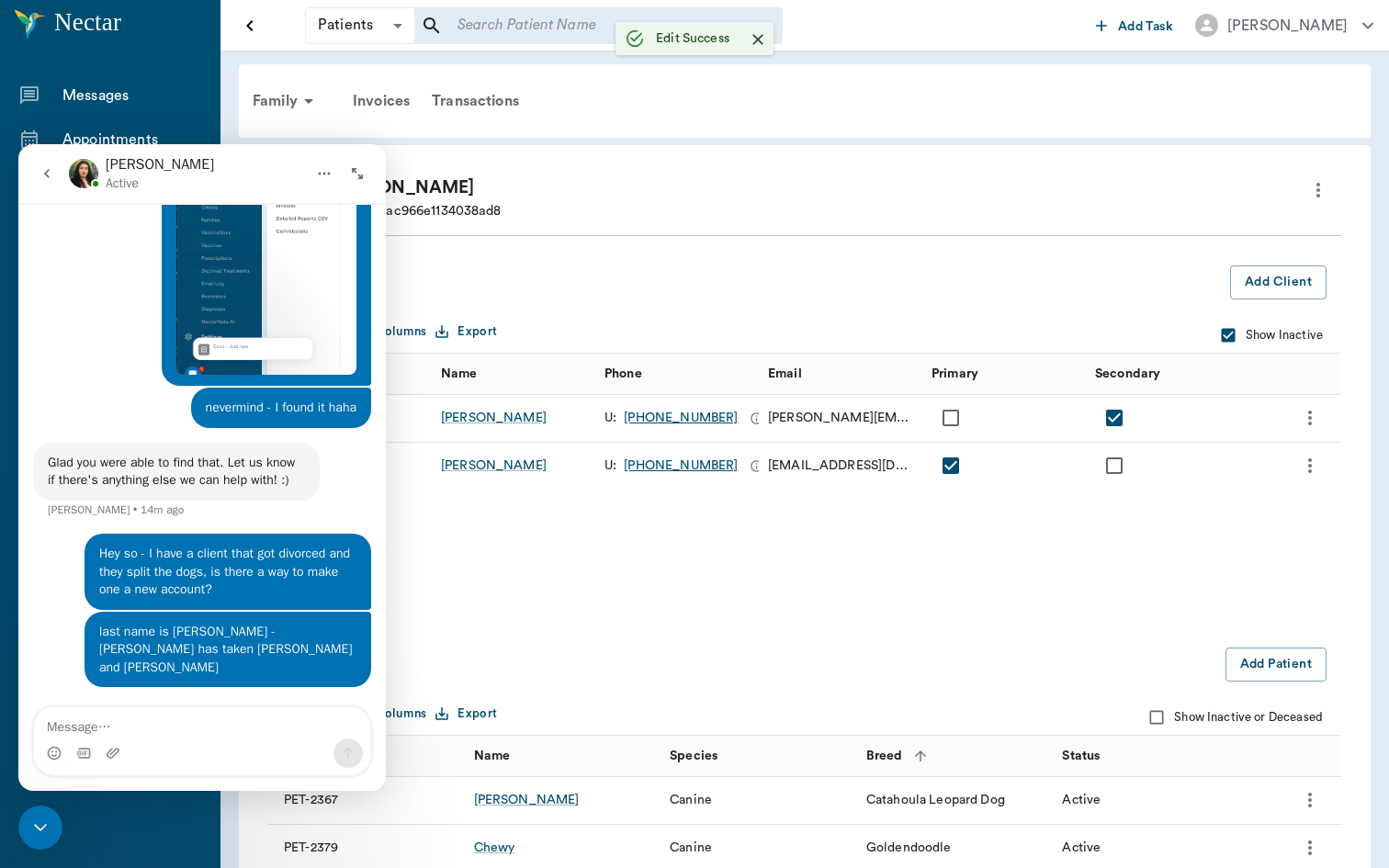 click at bounding box center [40, 828] 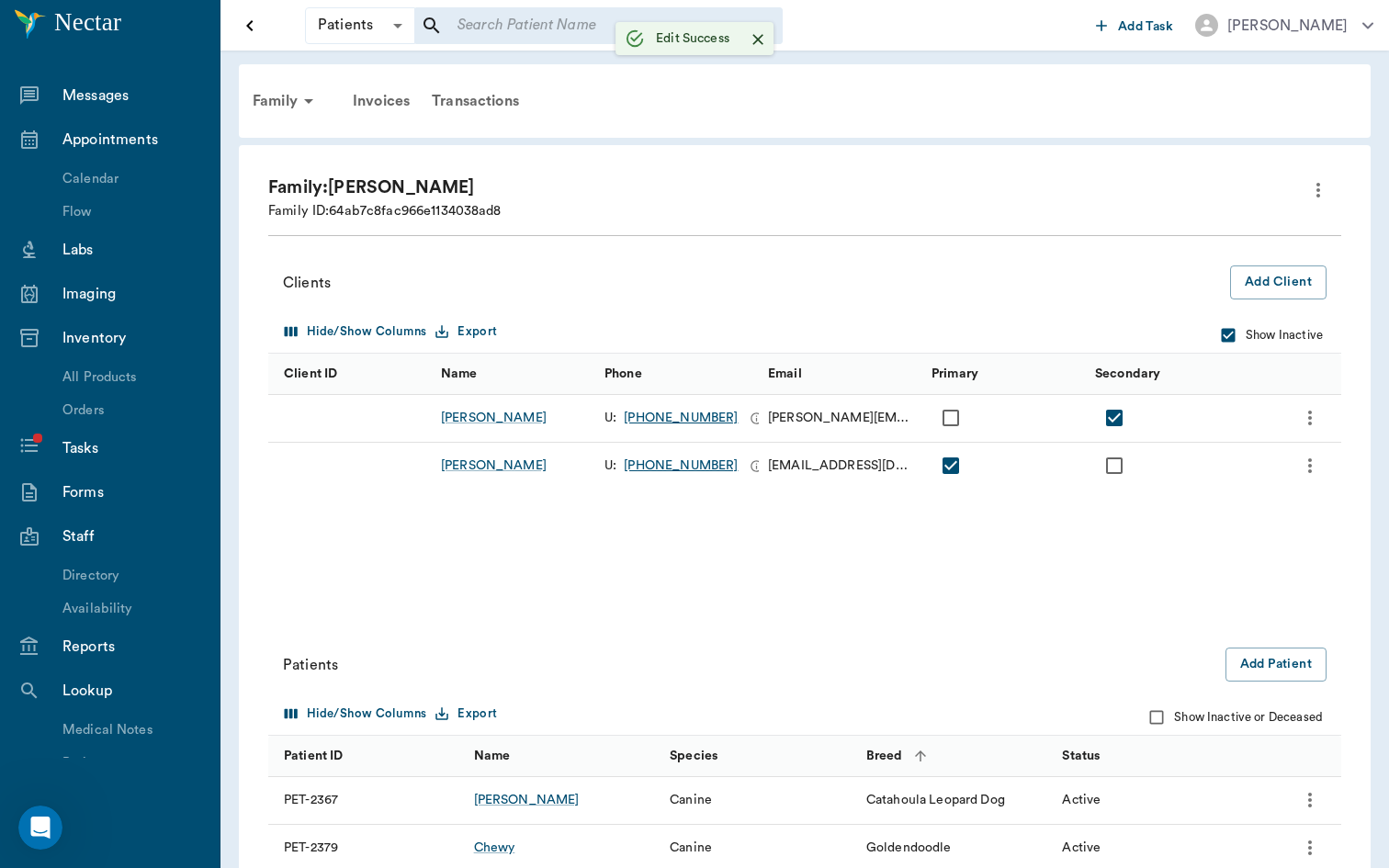 scroll, scrollTop: 0, scrollLeft: 0, axis: both 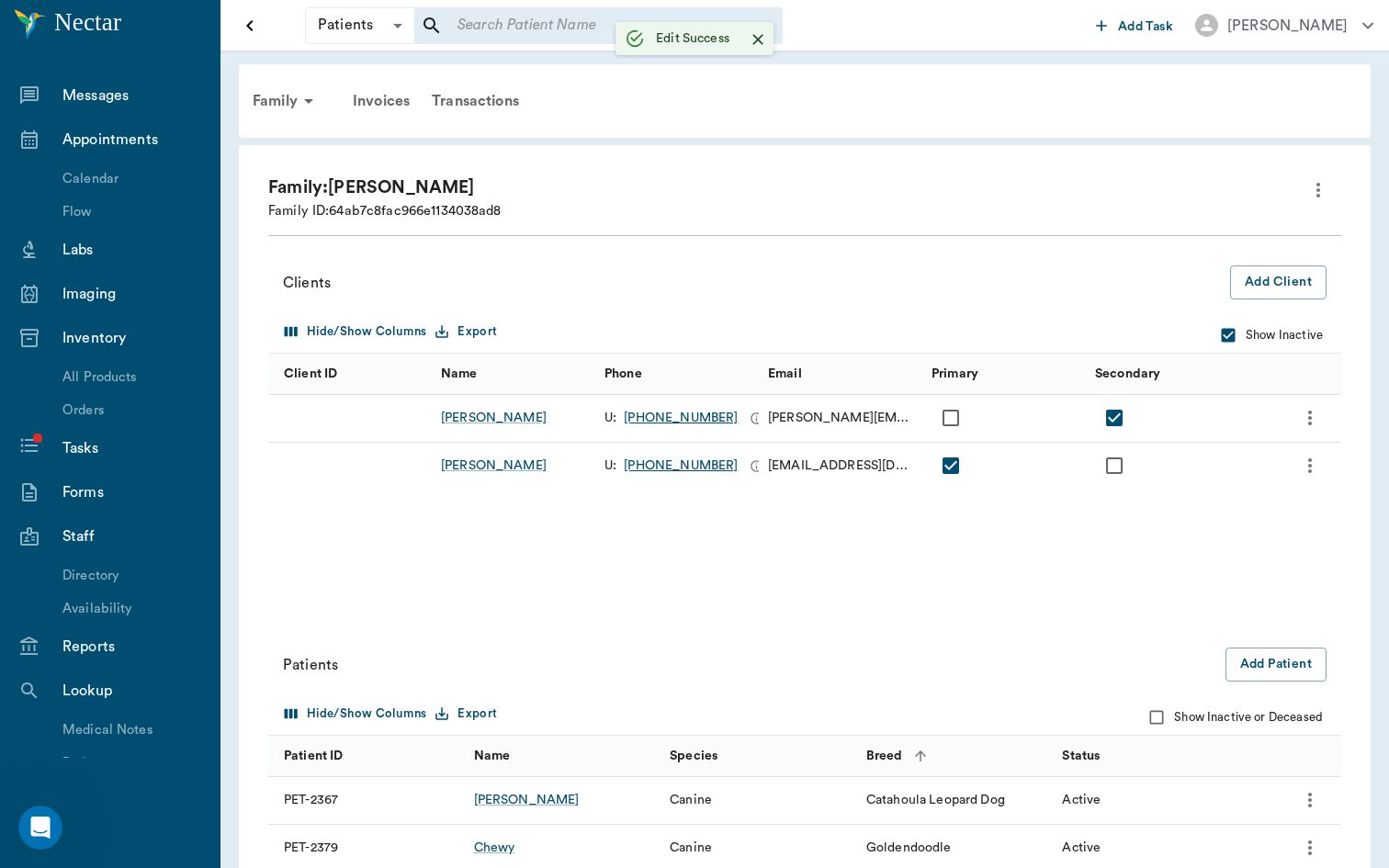 click on "Family Invoices Transactions" at bounding box center (805, 101) 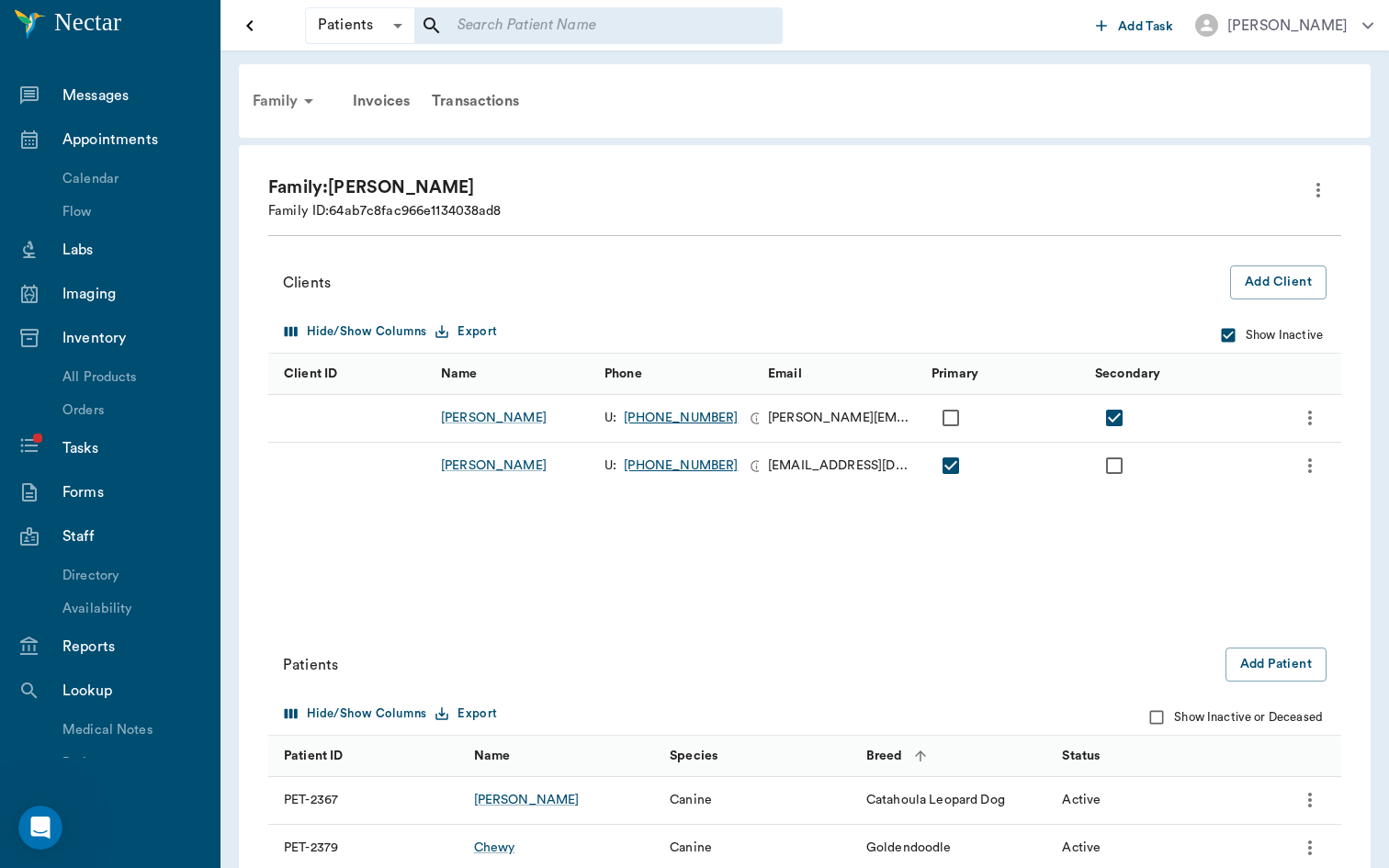 click 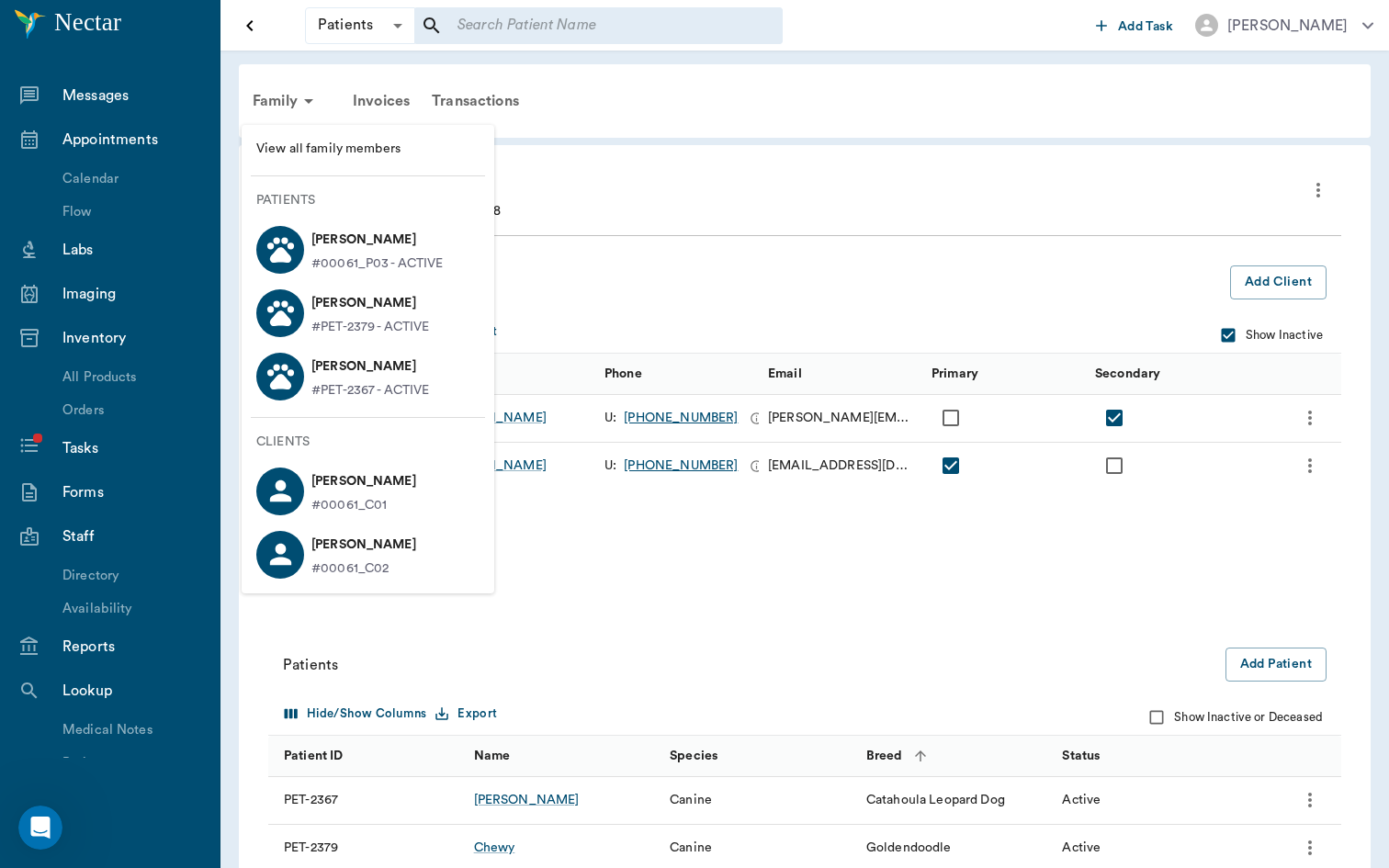 click at bounding box center [694, 434] 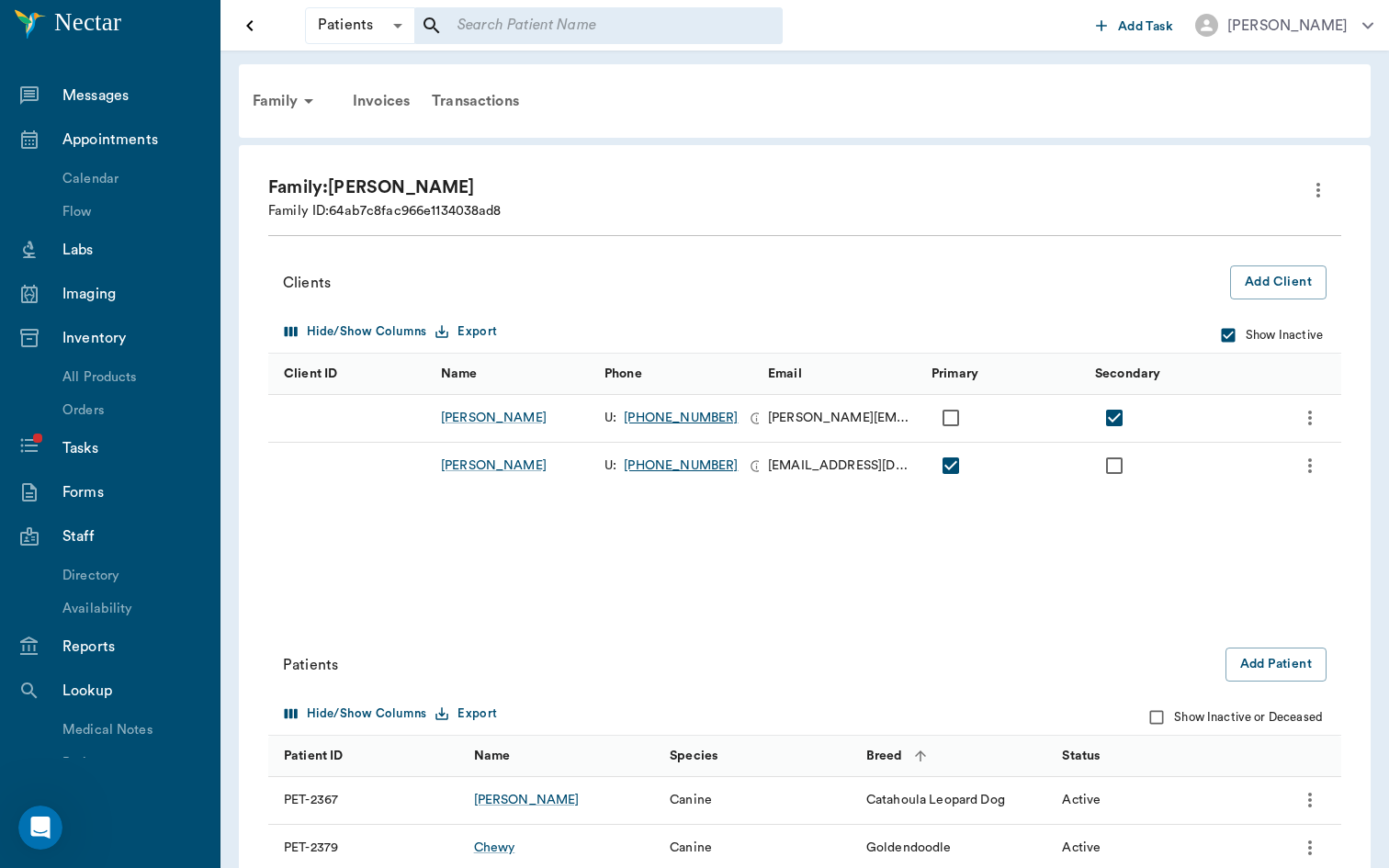 scroll, scrollTop: 0, scrollLeft: 0, axis: both 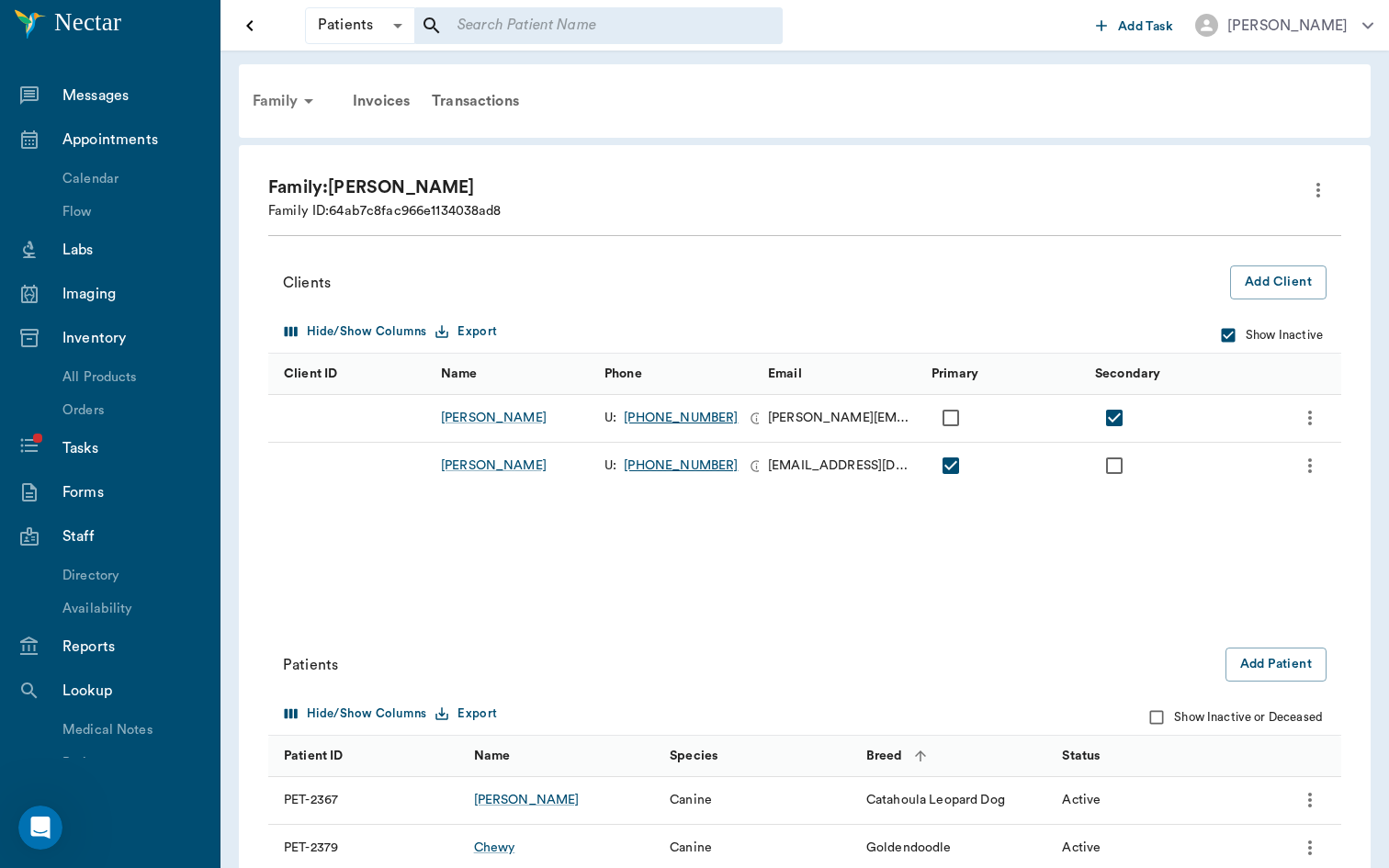 click 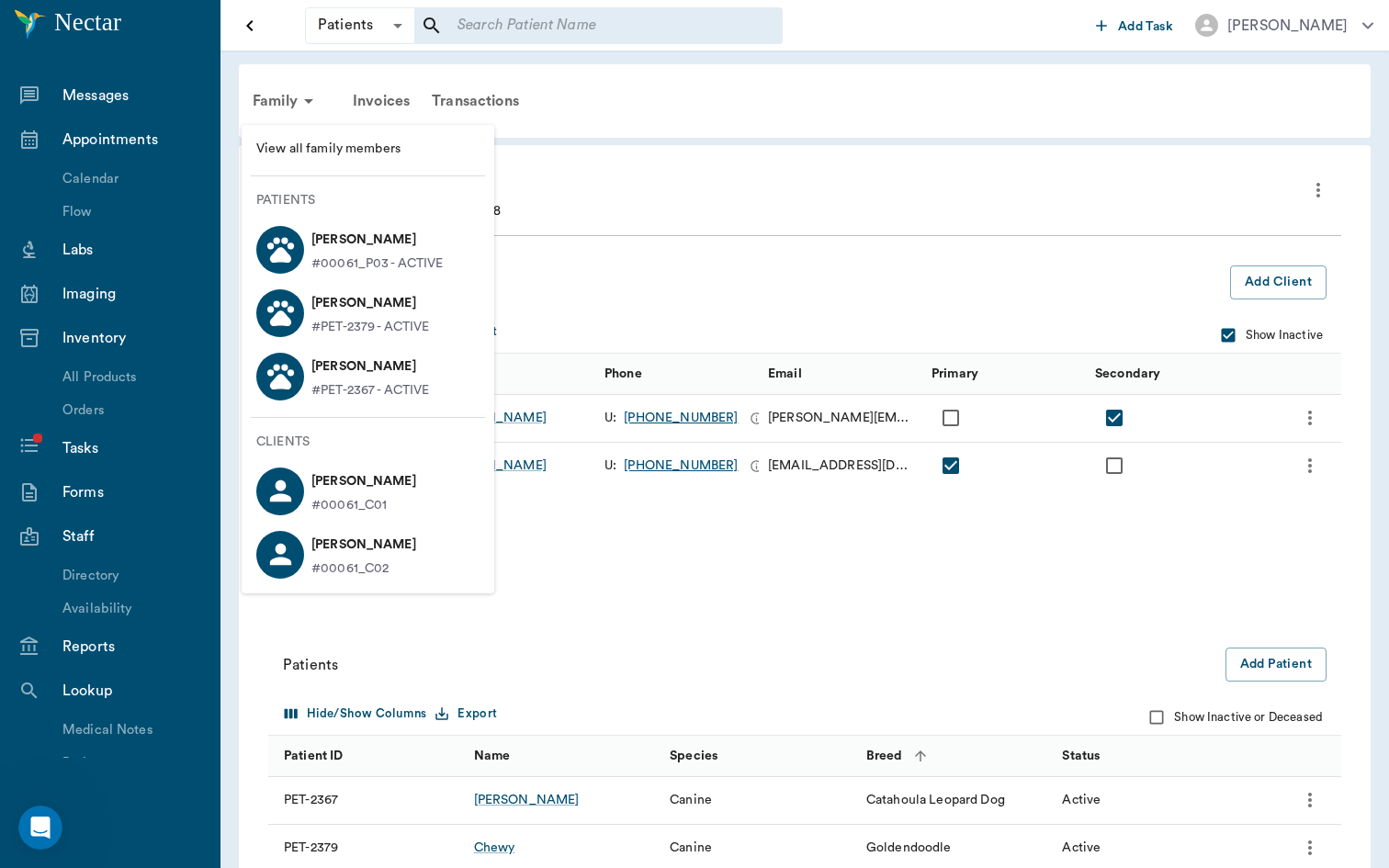 click on "#PET-2379    -    ACTIVE" at bounding box center (370, 327) 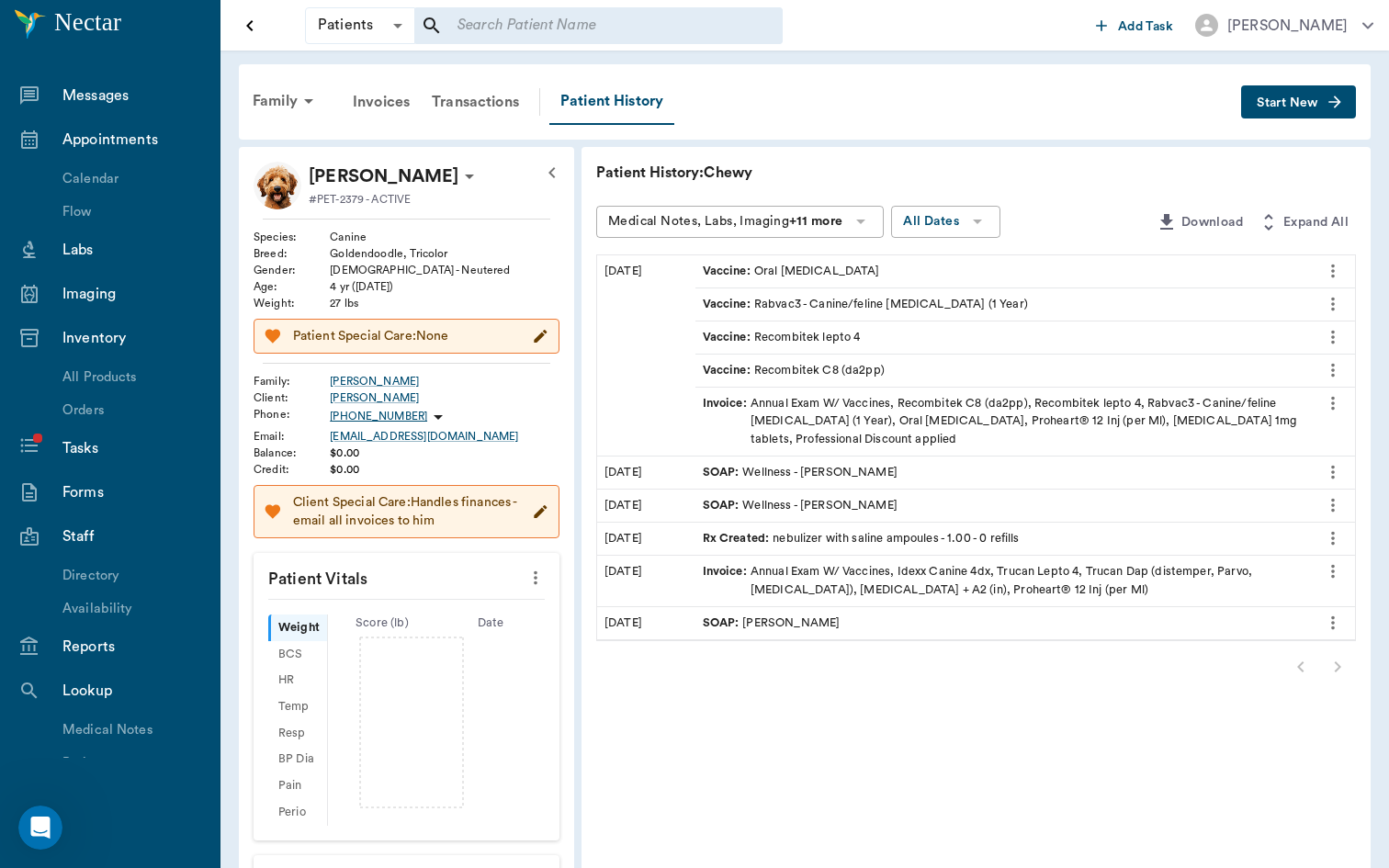 click on "Invoice : Annual Exam W/ Vaccines, Recombitek C8 (da2pp), Recombitek lepto 4, Rabvac3 - Canine/feline Rabies (1 Year), Oral Bordetella, Proheart® 12 Inj (per Ml), Alprazolam 1mg tablets, Professional Discount applied" at bounding box center (1002, 422) 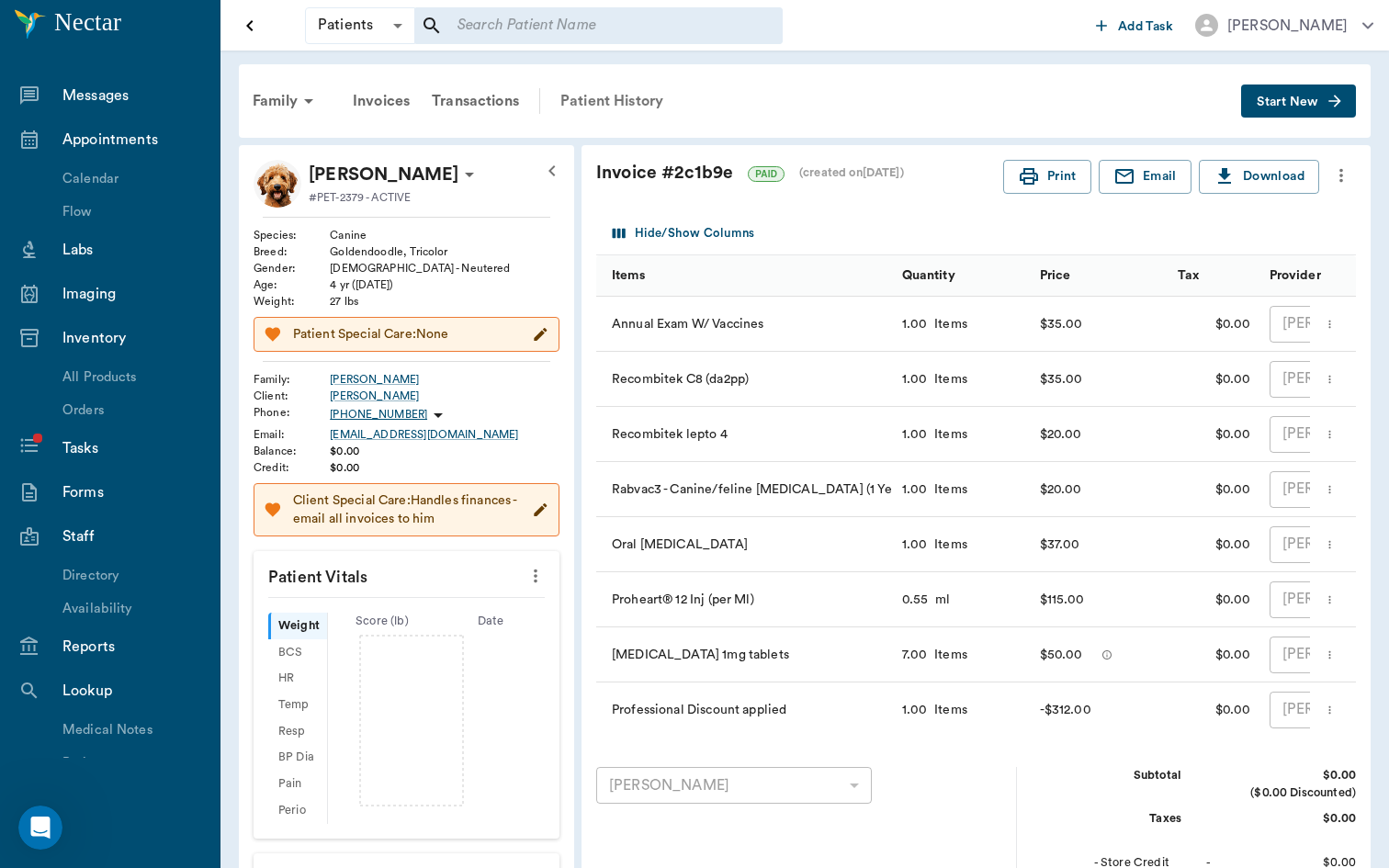 scroll, scrollTop: 0, scrollLeft: 0, axis: both 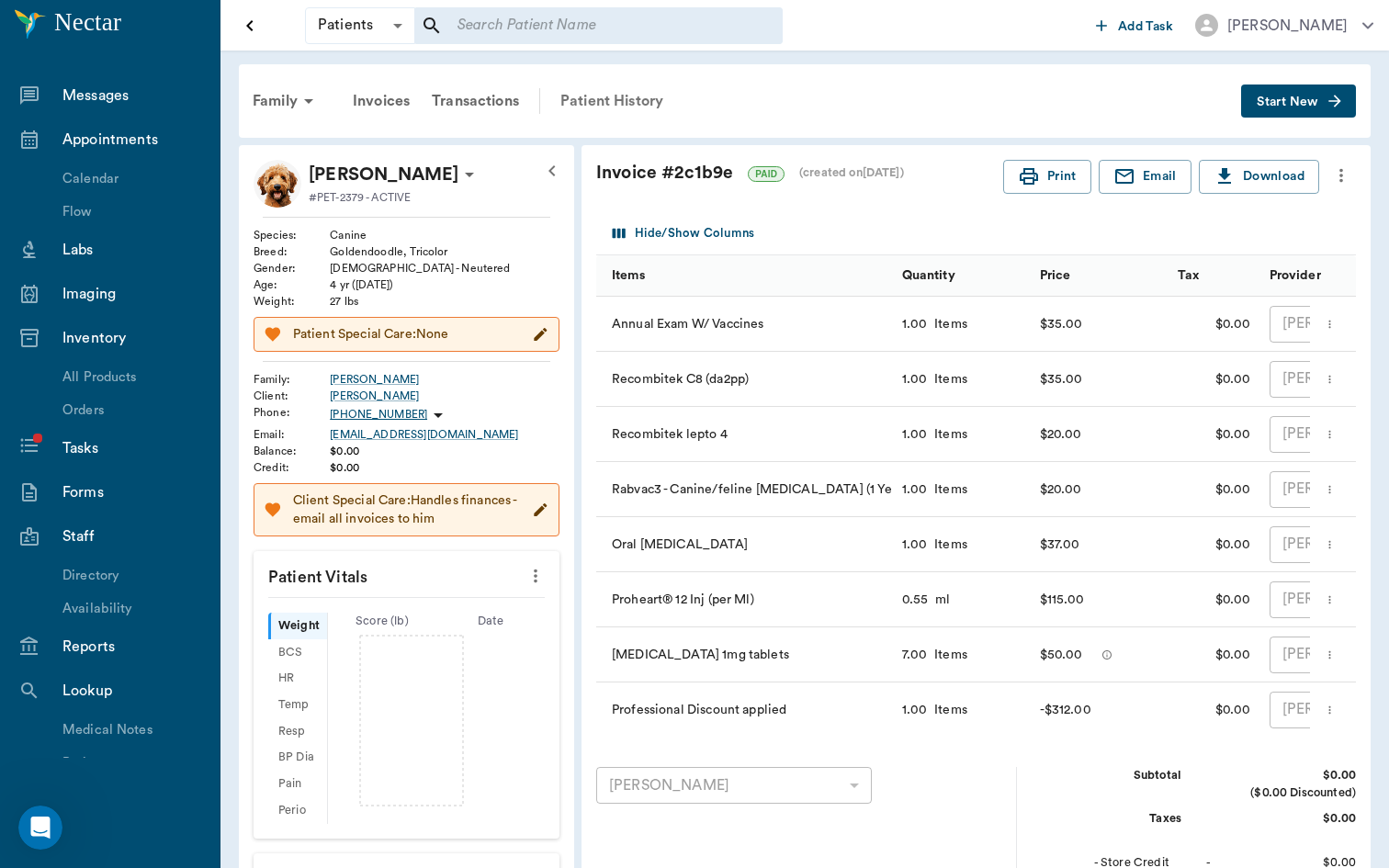 click on "Patient History" at bounding box center (612, 101) 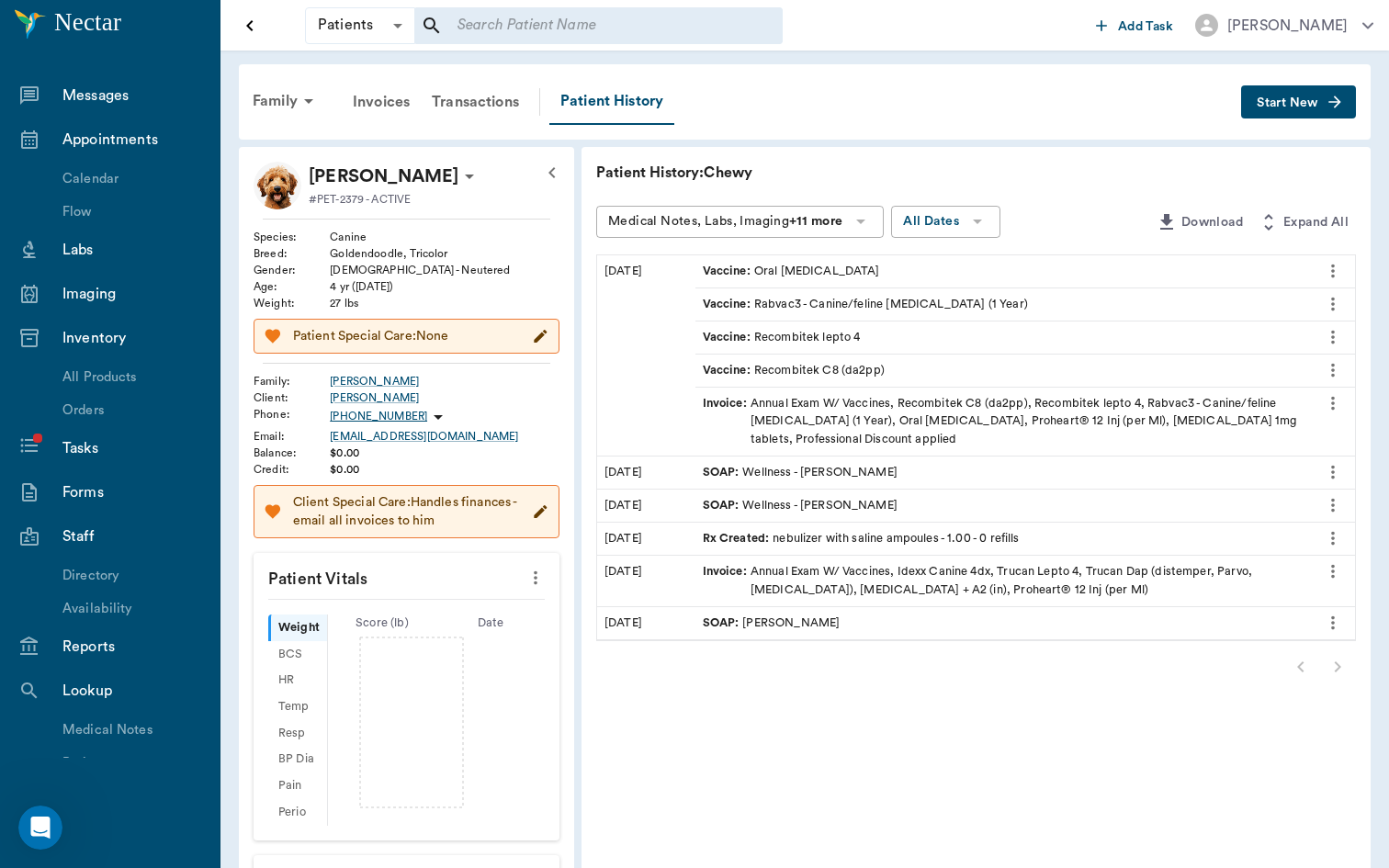scroll, scrollTop: 0, scrollLeft: 0, axis: both 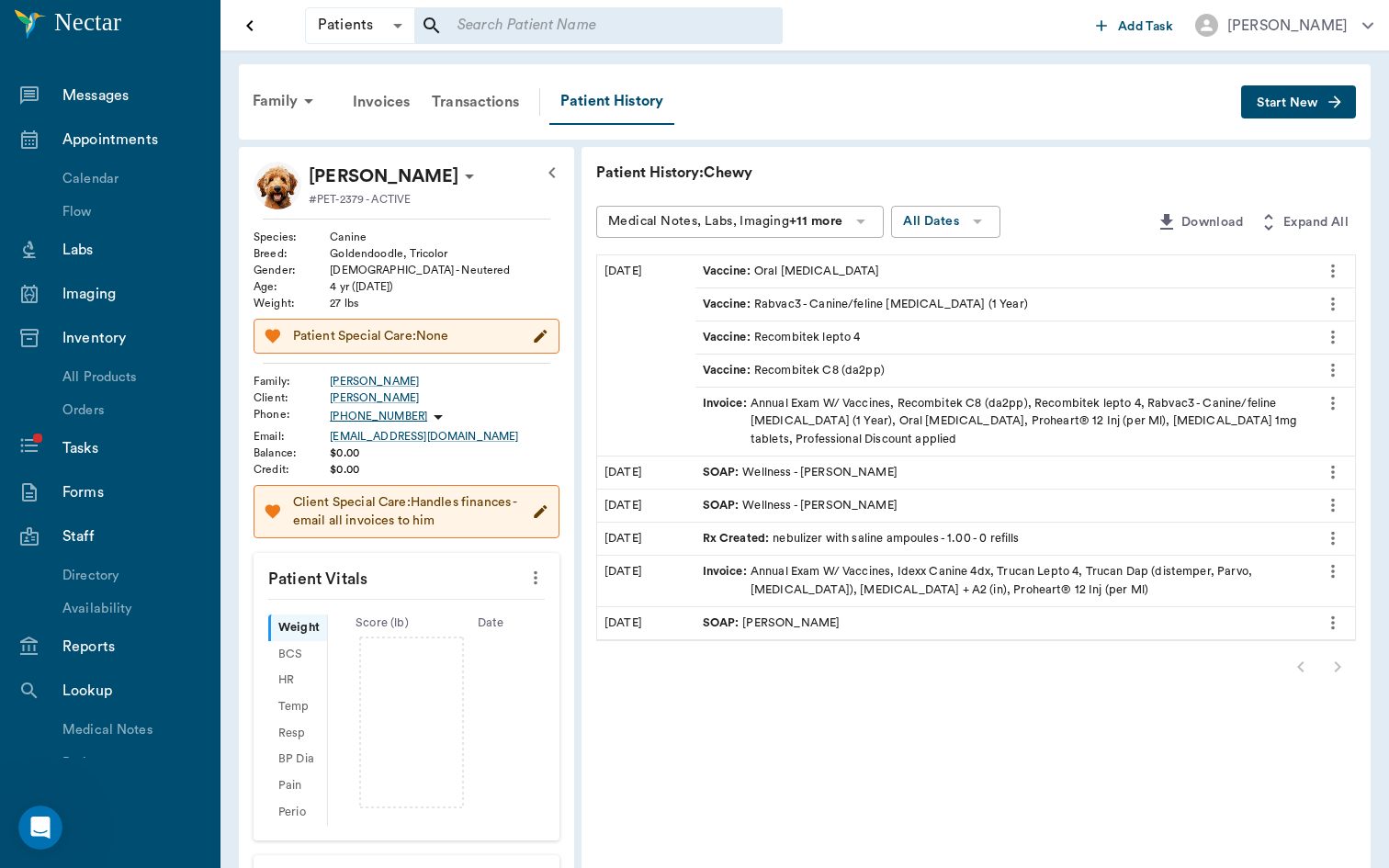 click on "Invoice : Annual Exam W/ Vaccines, Recombitek C8 (da2pp), Recombitek lepto 4, Rabvac3 - Canine/feline Rabies (1 Year), Oral Bordetella, Proheart® 12 Inj (per Ml), Alprazolam 1mg tablets, Professional Discount applied" at bounding box center [1002, 422] 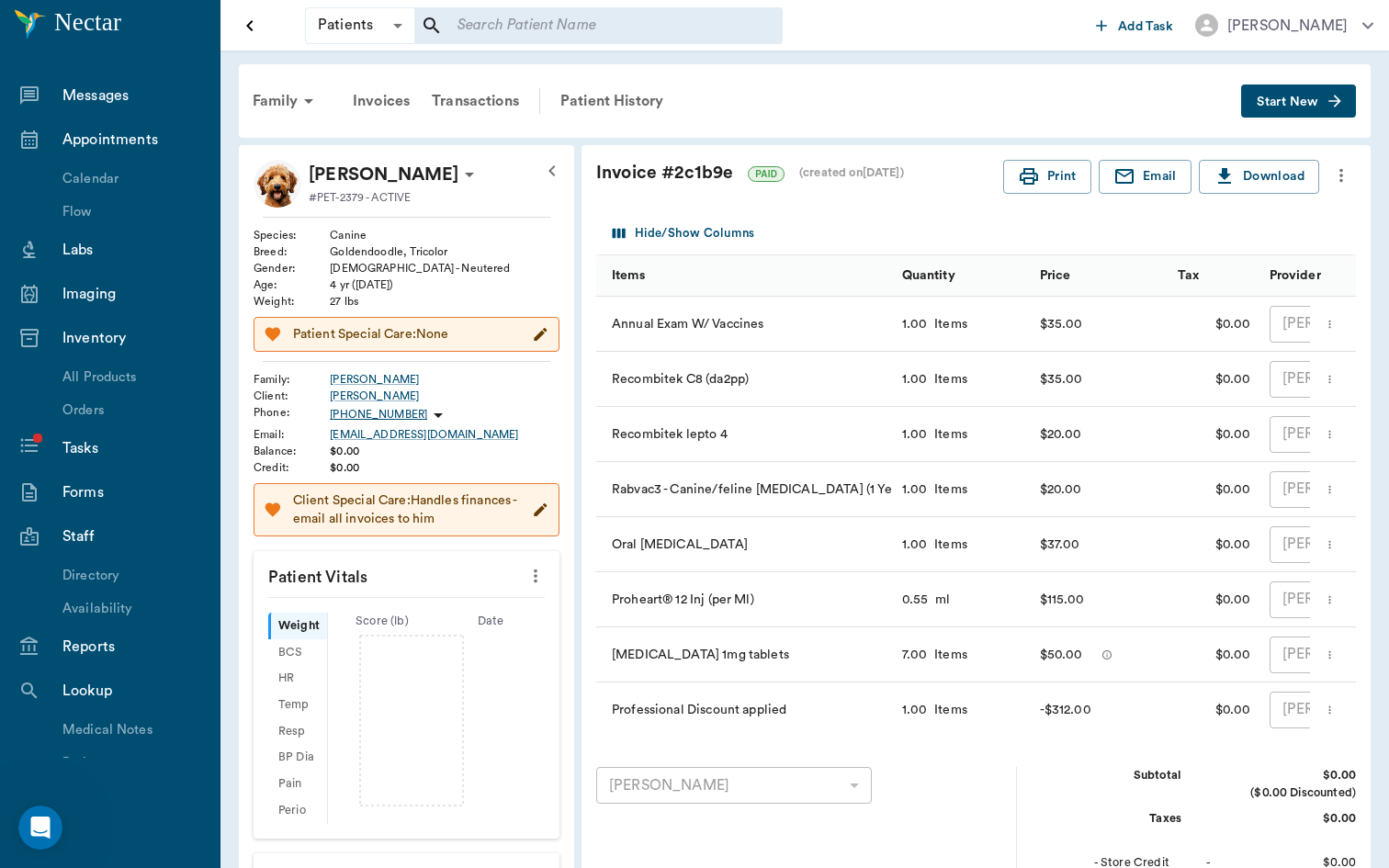 scroll, scrollTop: 0, scrollLeft: 0, axis: both 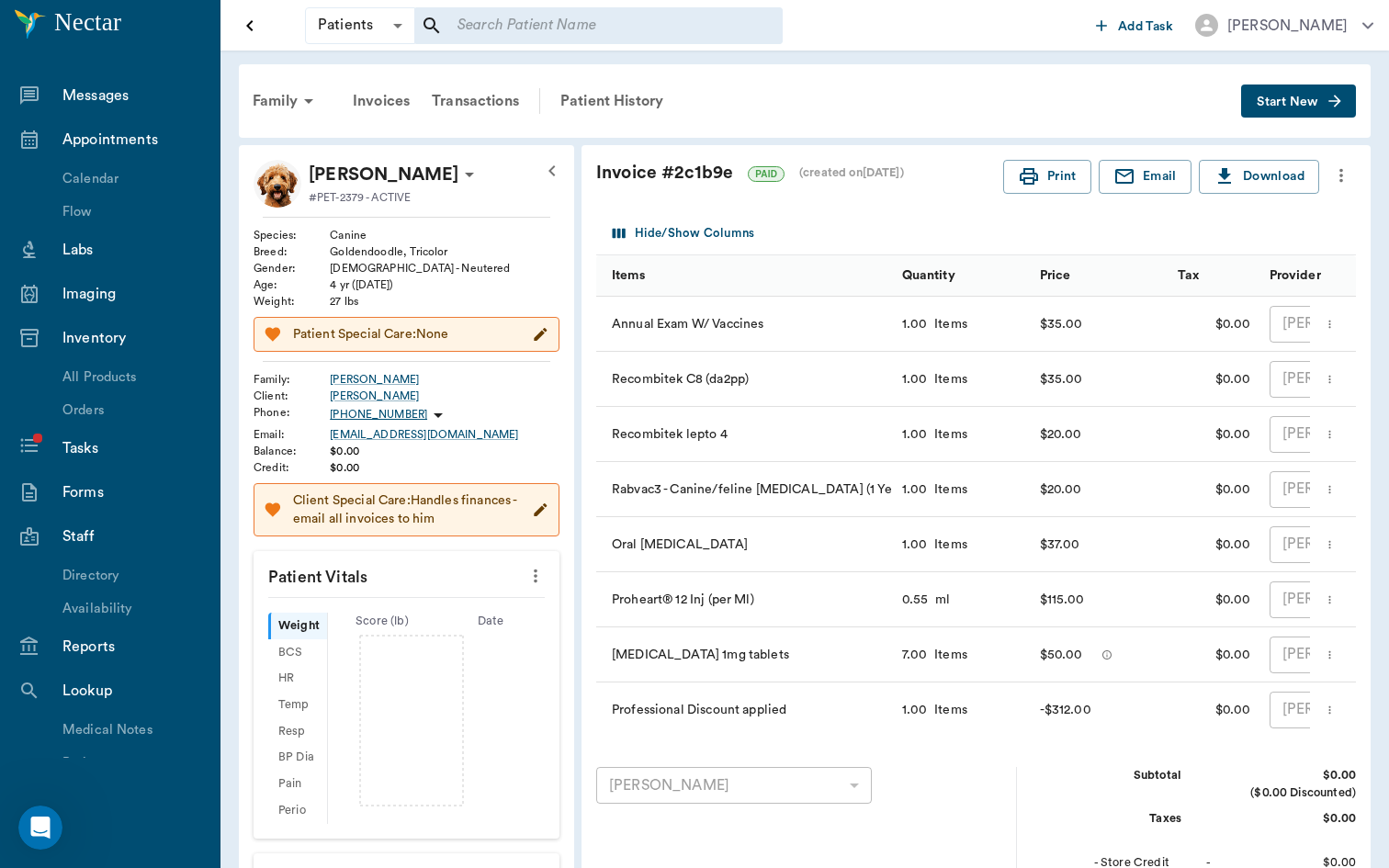 click at bounding box center (1341, 175) 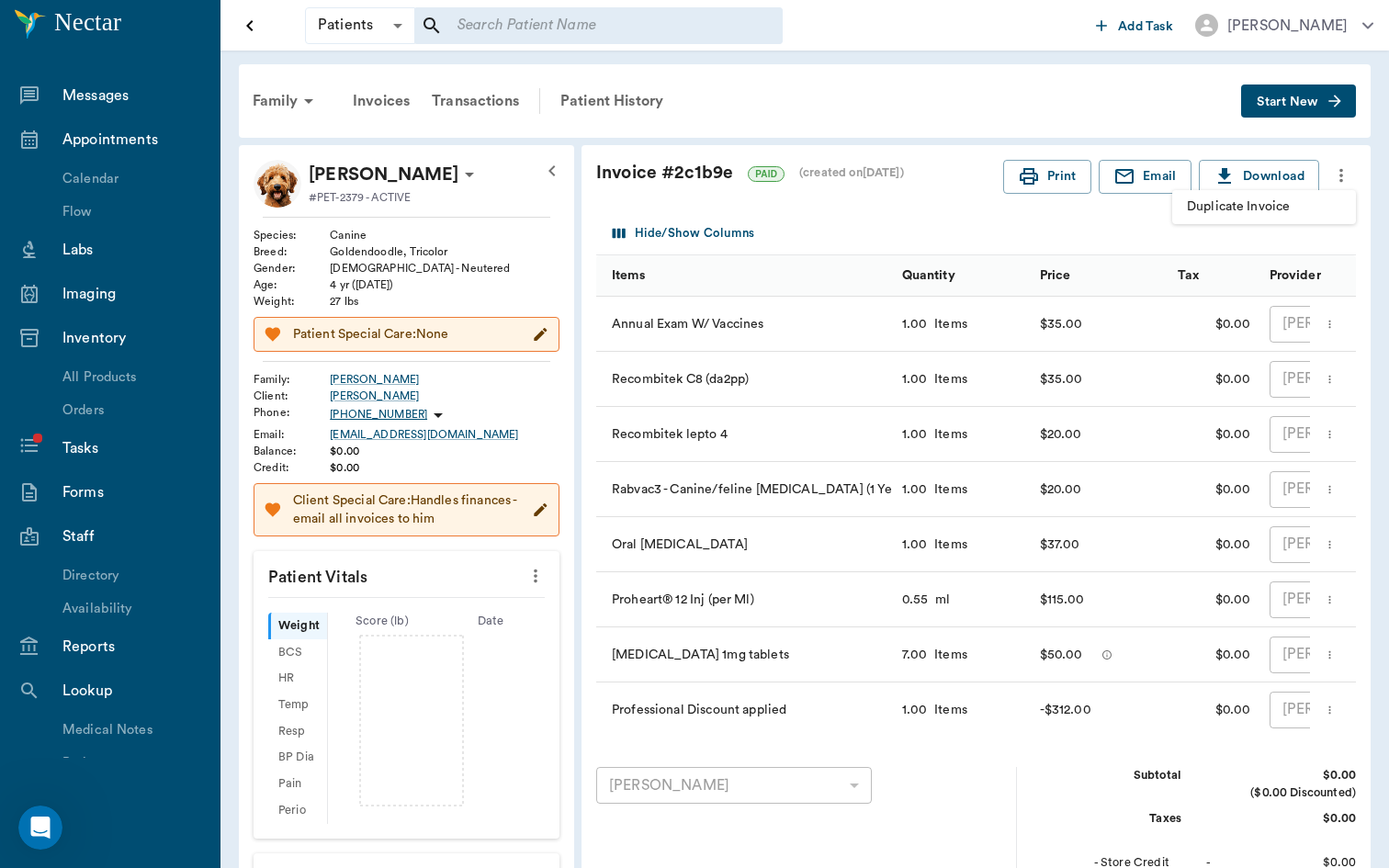 click on "Duplicate Invoice" at bounding box center (1264, 207) 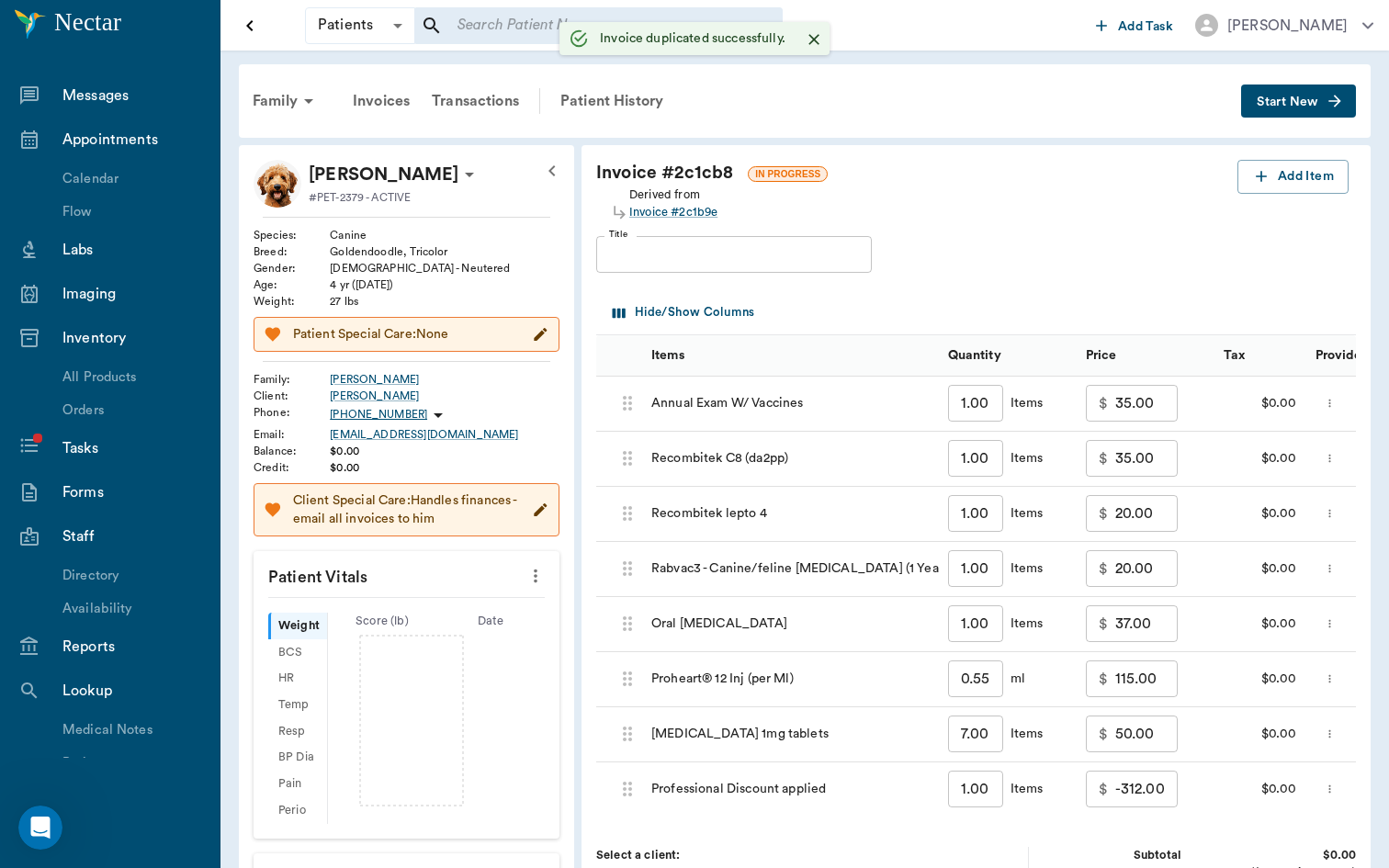 scroll, scrollTop: 0, scrollLeft: 0, axis: both 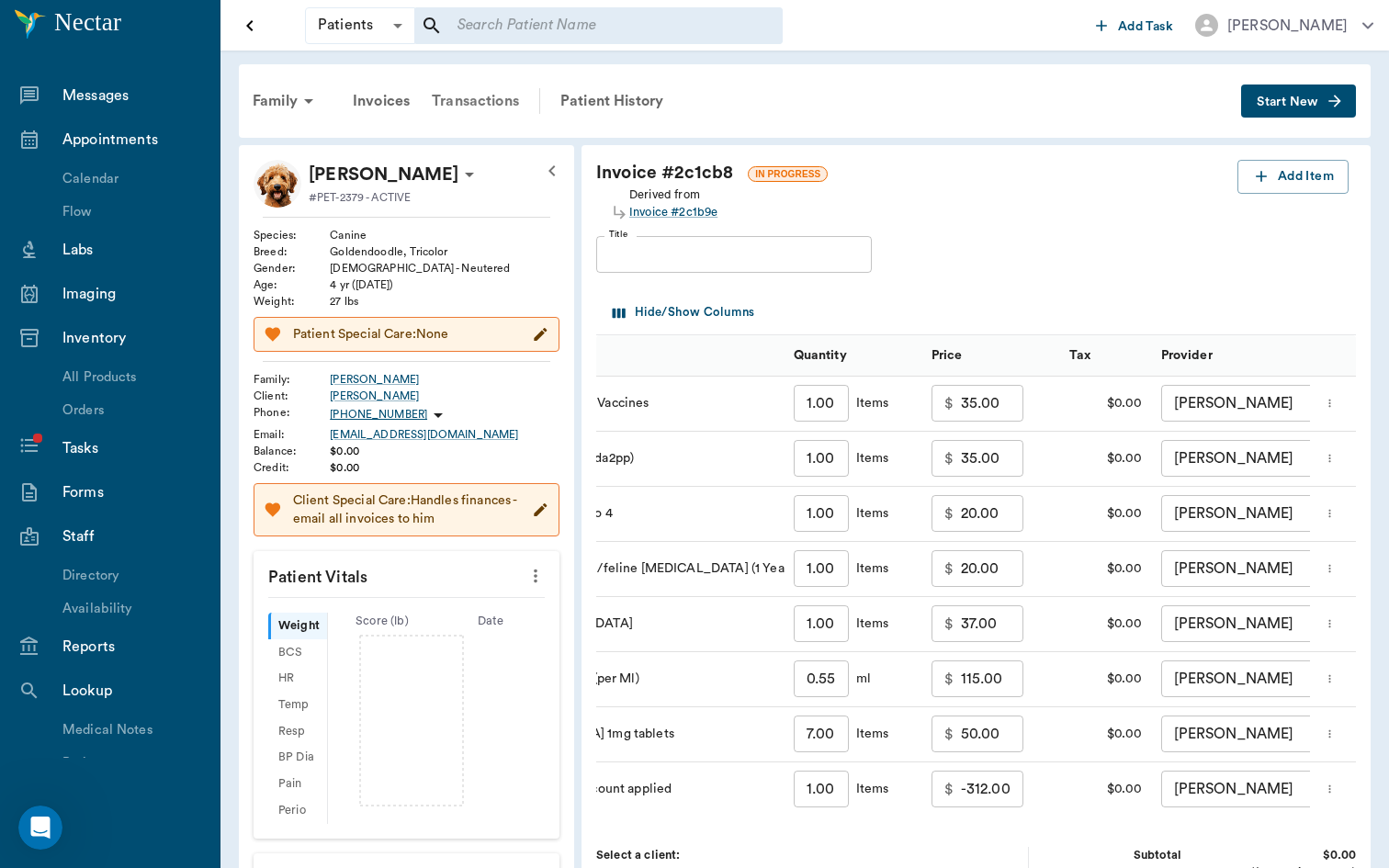 click on "Transactions" at bounding box center (475, 101) 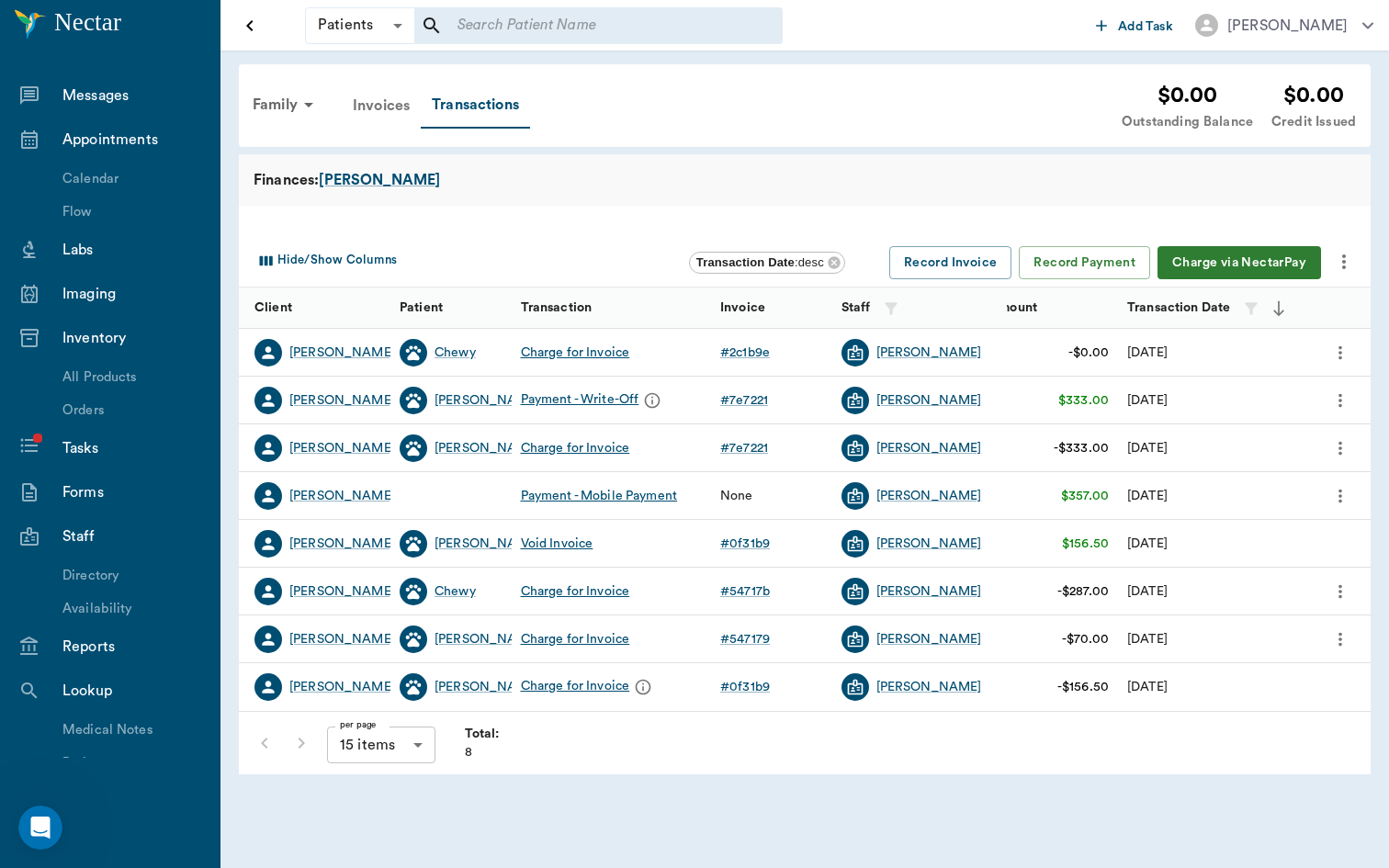 click on "Invoices" at bounding box center (381, 106) 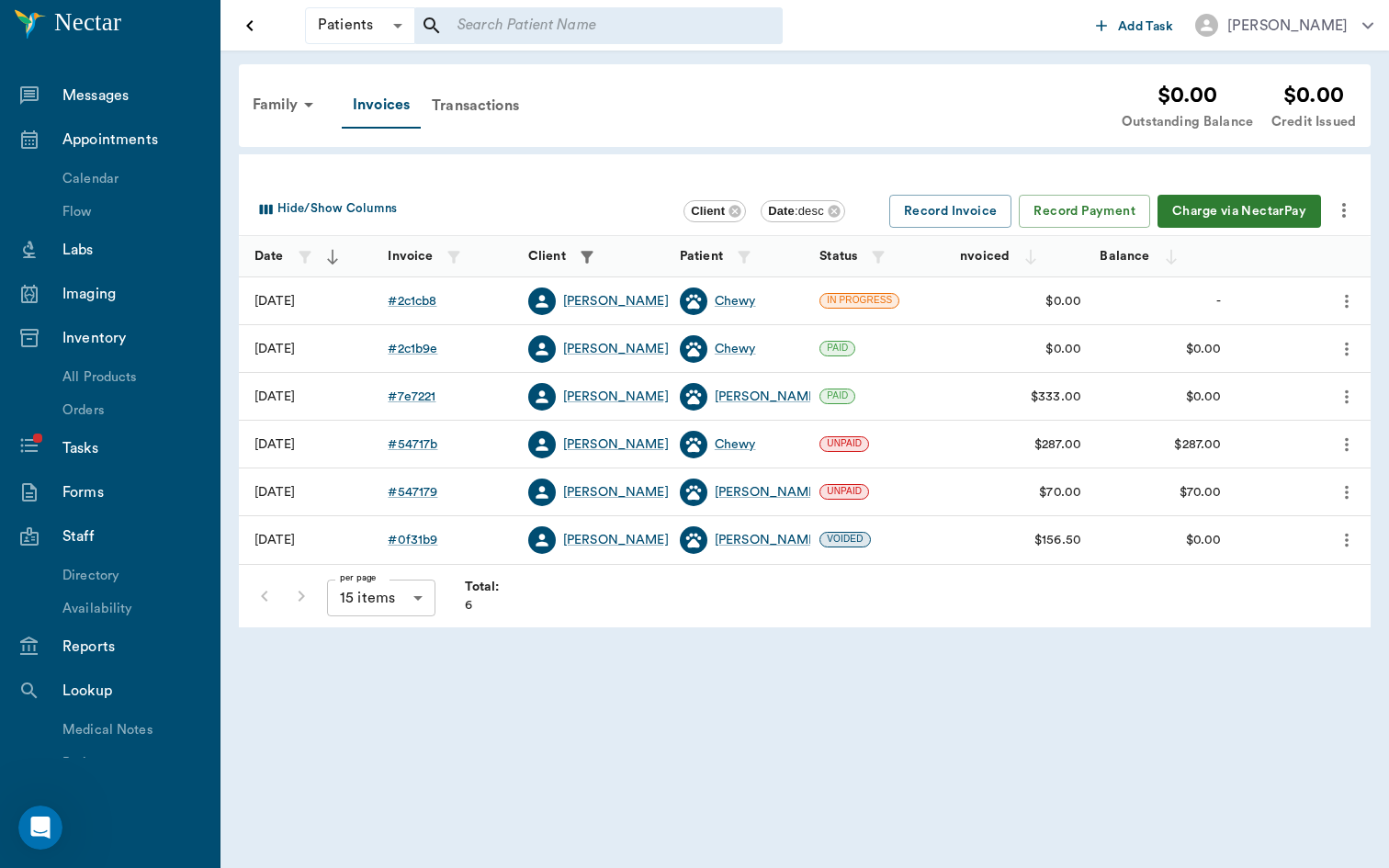 click 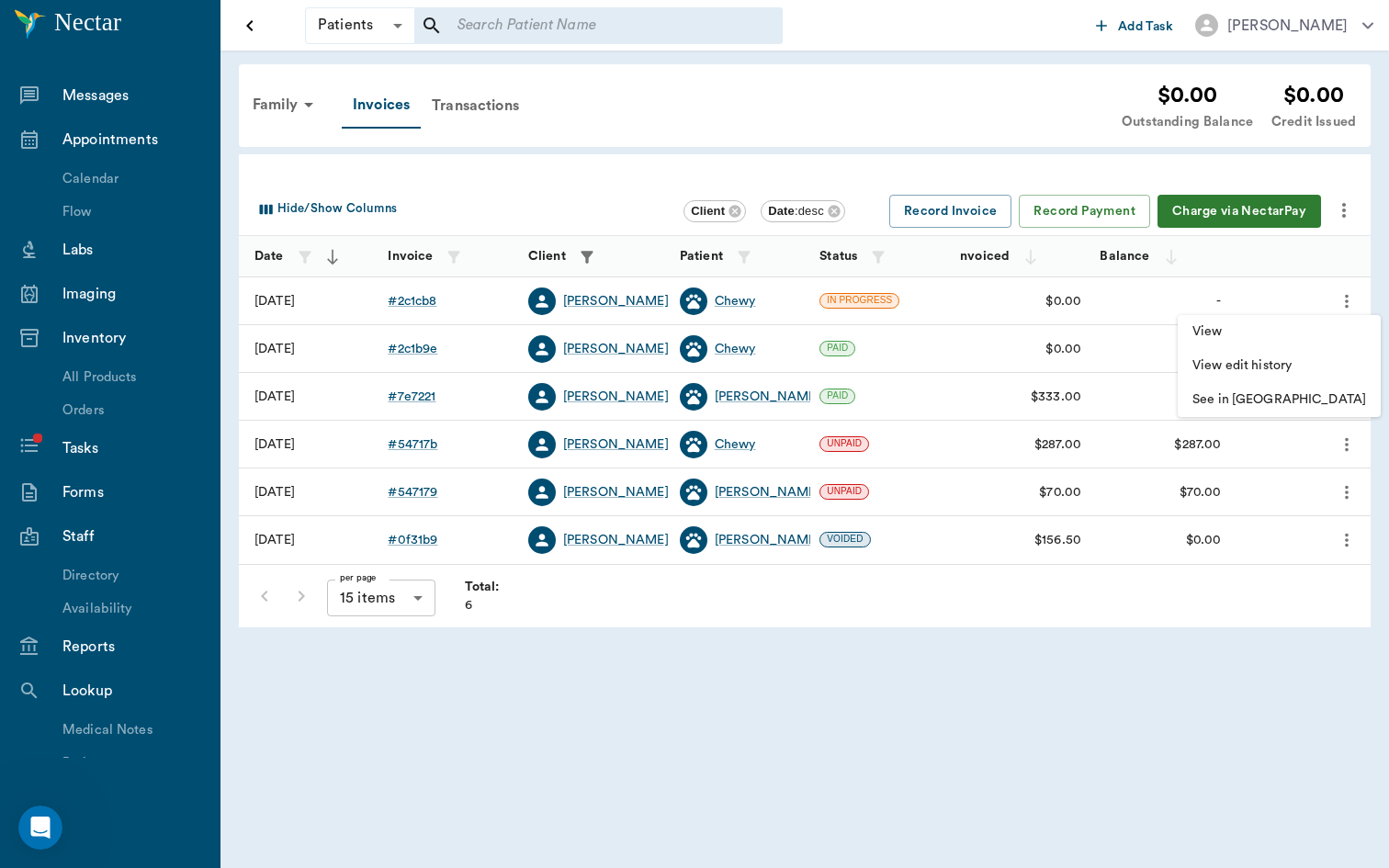 click on "View" at bounding box center (1279, 332) 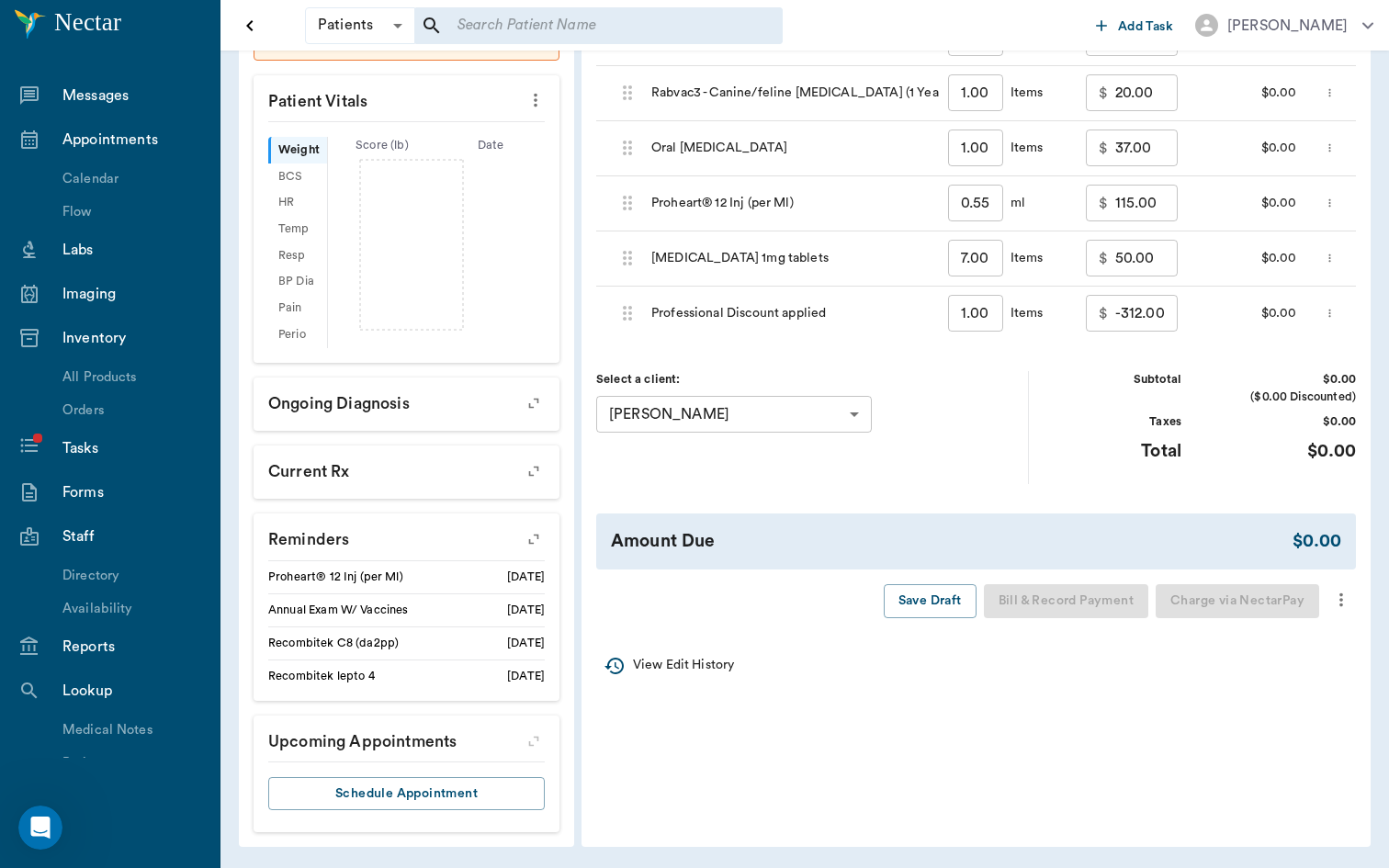 click at bounding box center [1341, 600] 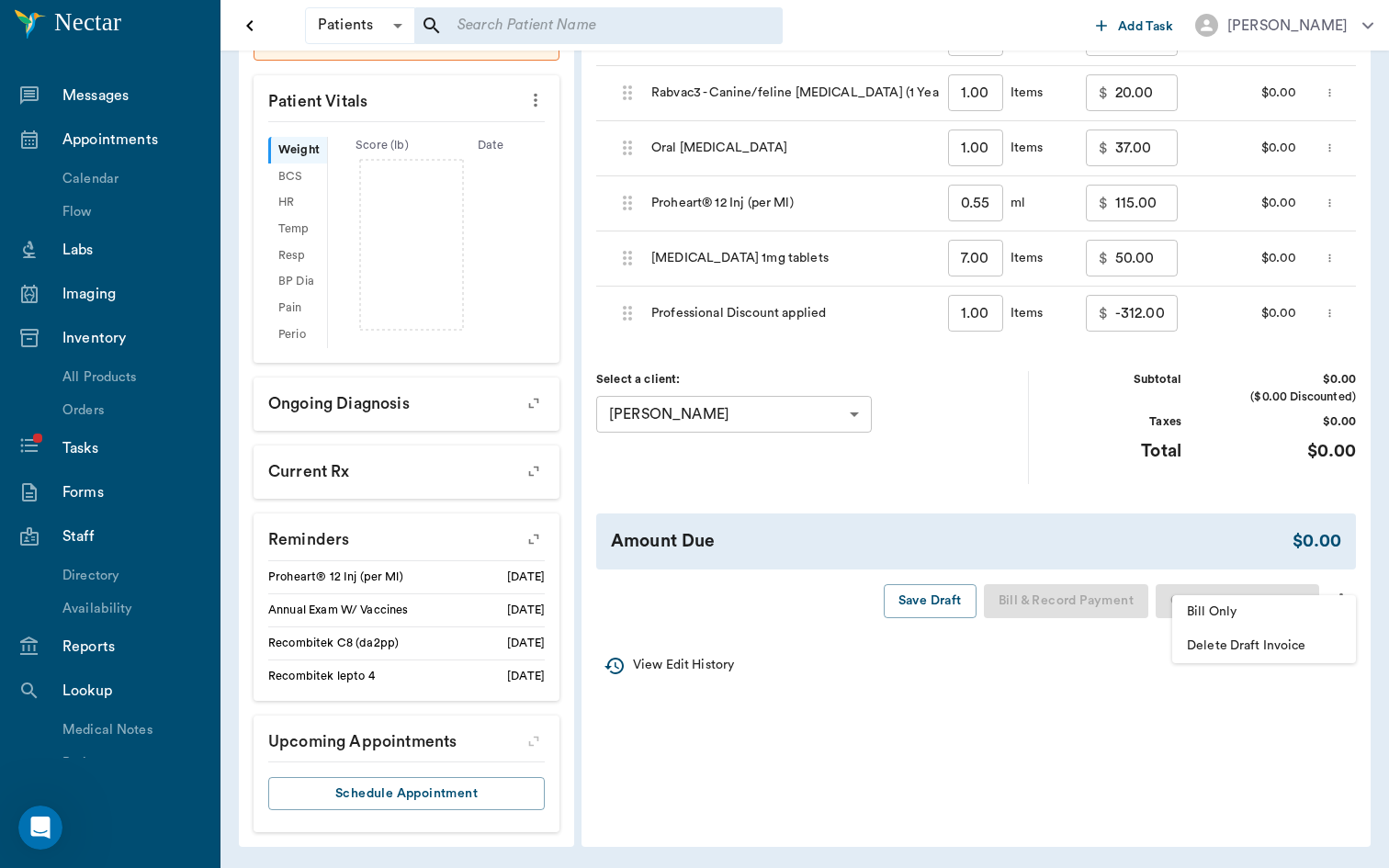click on "Delete Draft Invoice" at bounding box center [1264, 646] 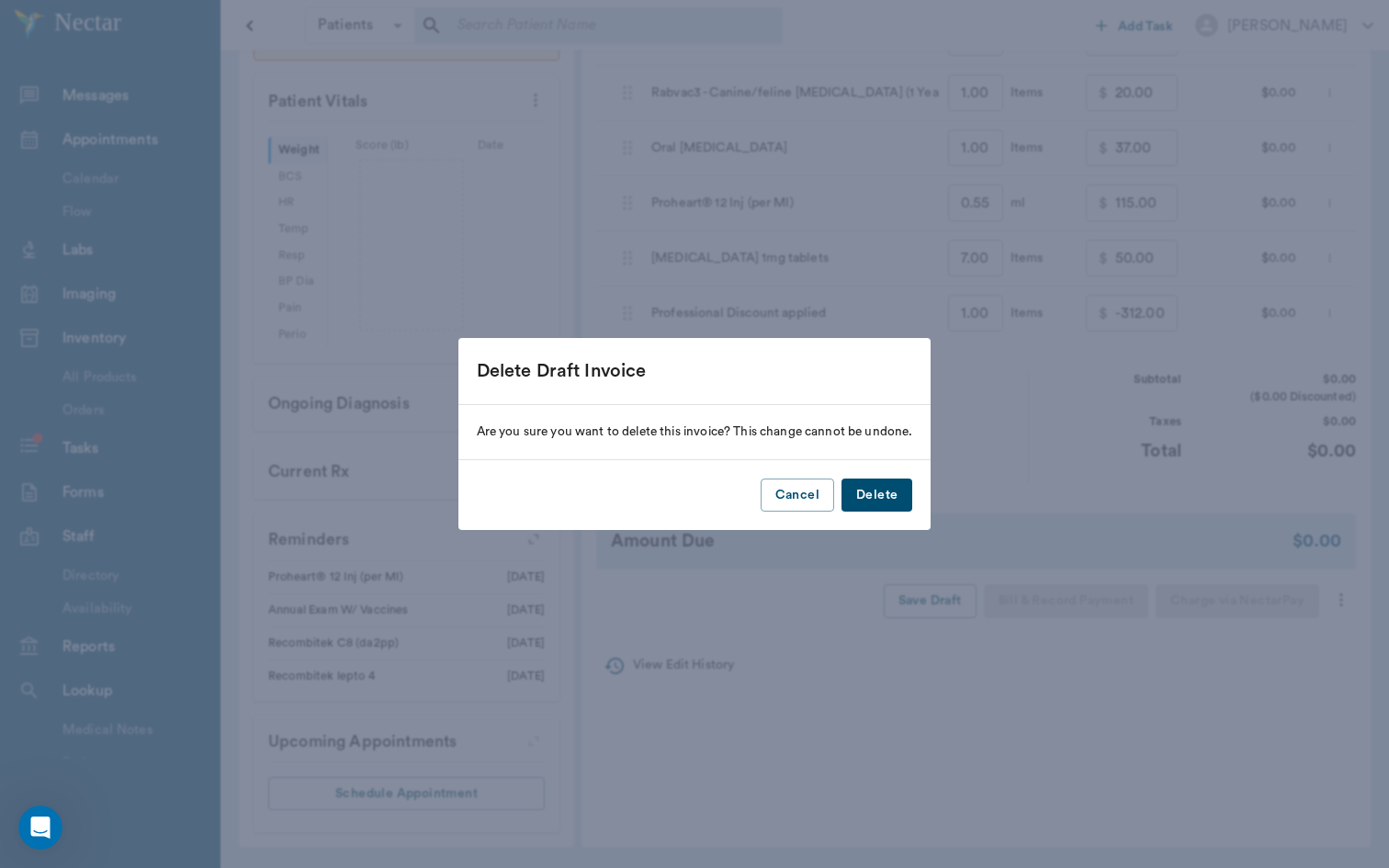 click on "Delete" at bounding box center [876, 495] 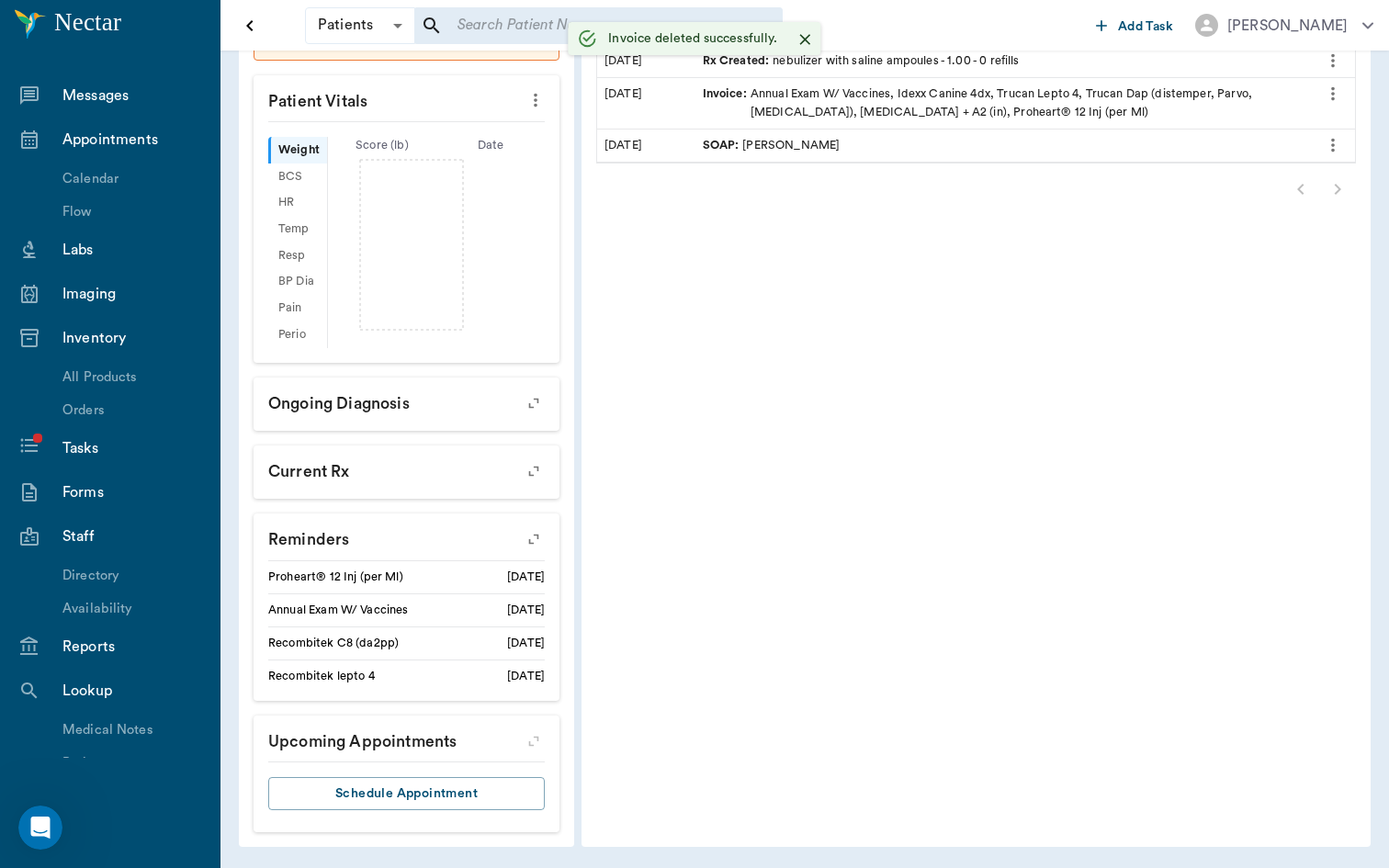 scroll, scrollTop: 493, scrollLeft: 0, axis: vertical 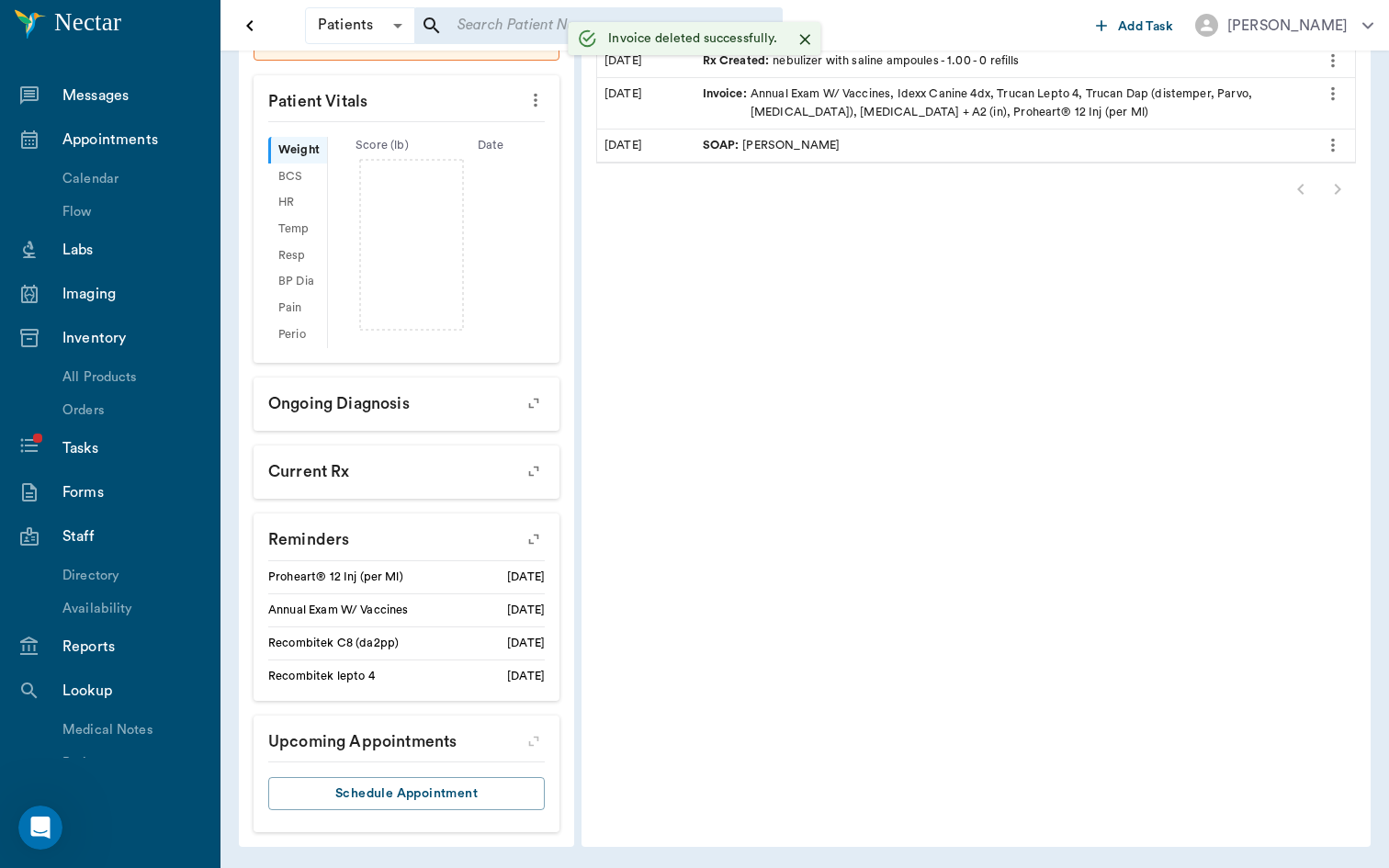 click 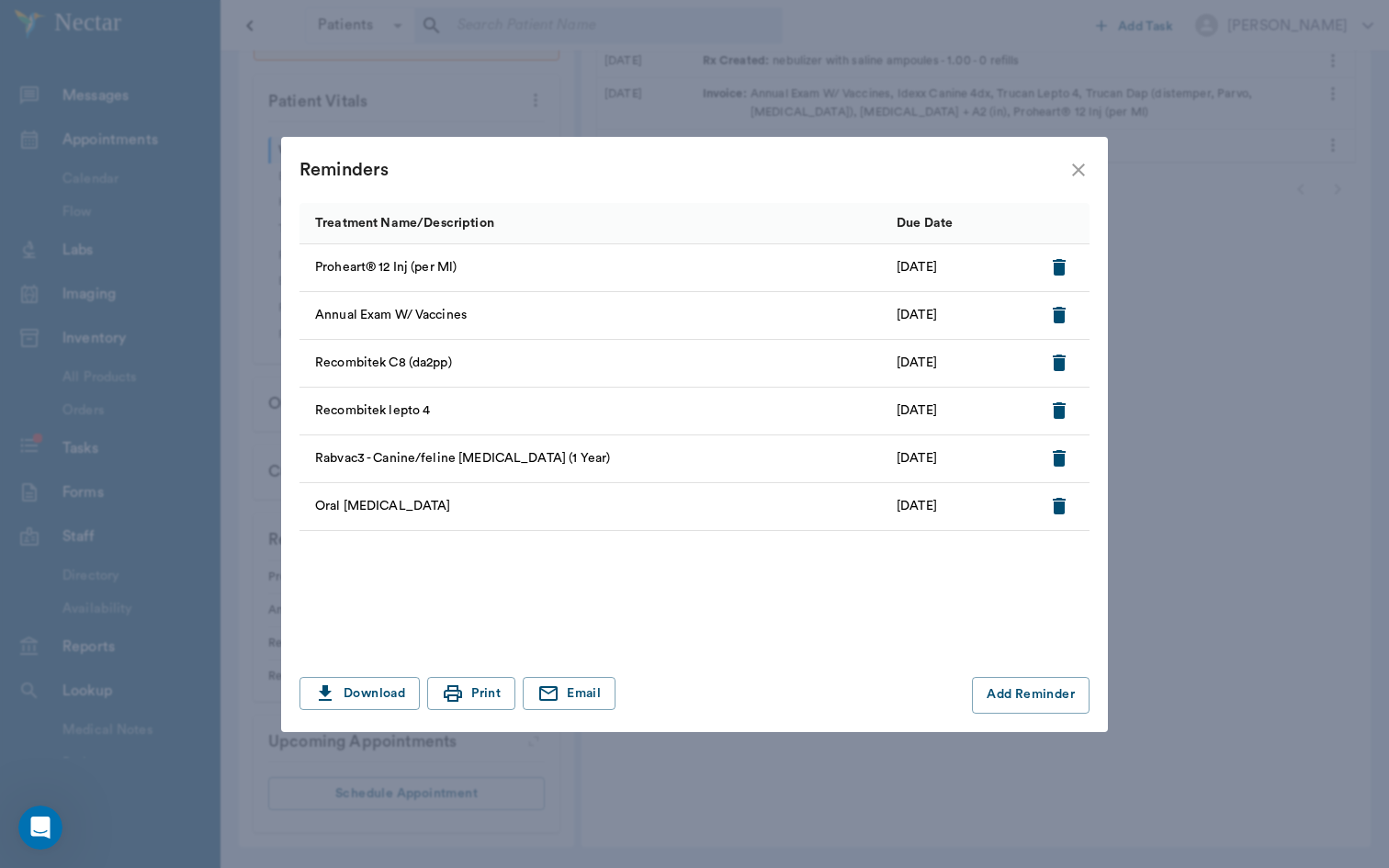 click at bounding box center [1059, 267] 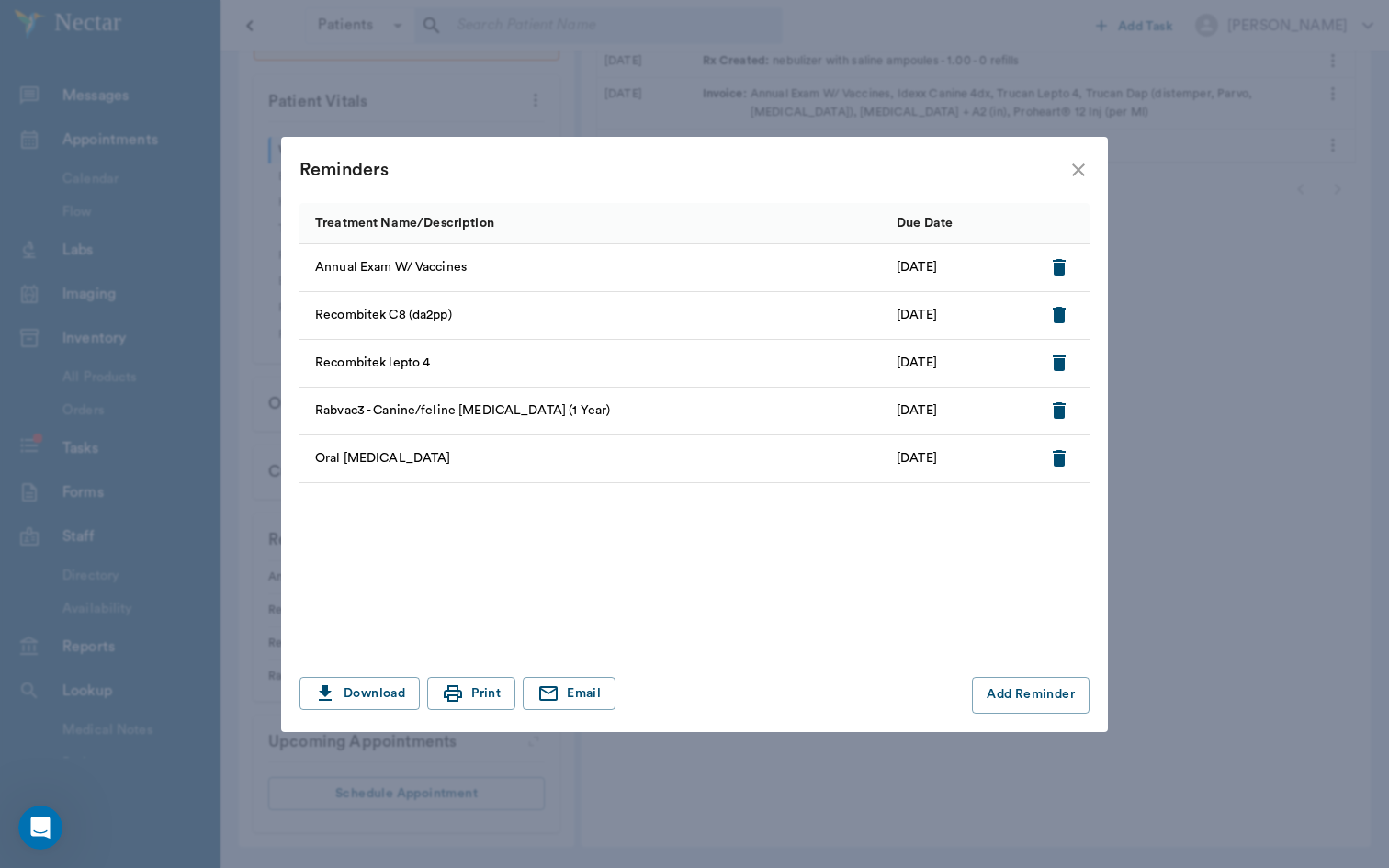 click at bounding box center [1059, 267] 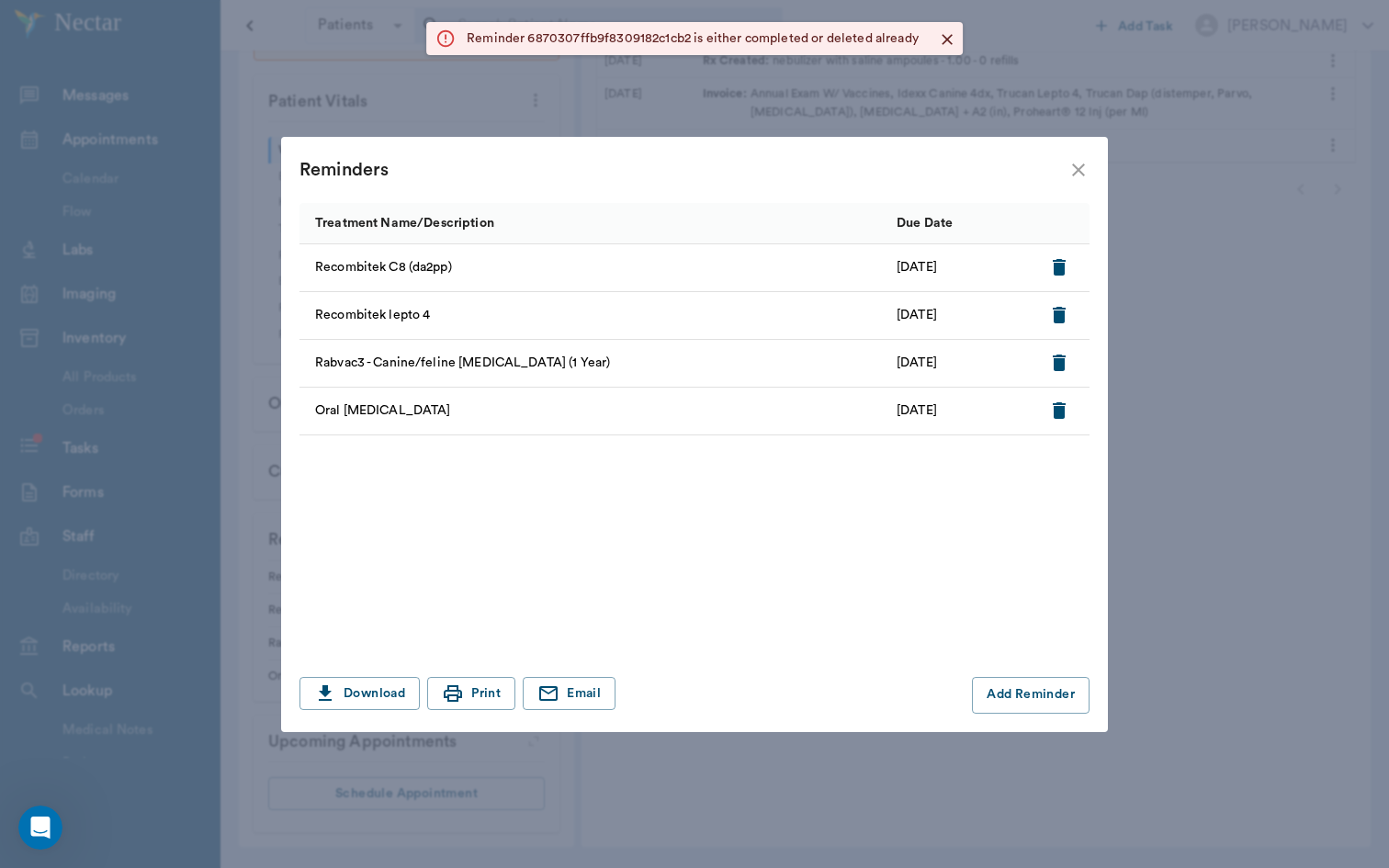 click at bounding box center [1059, 267] 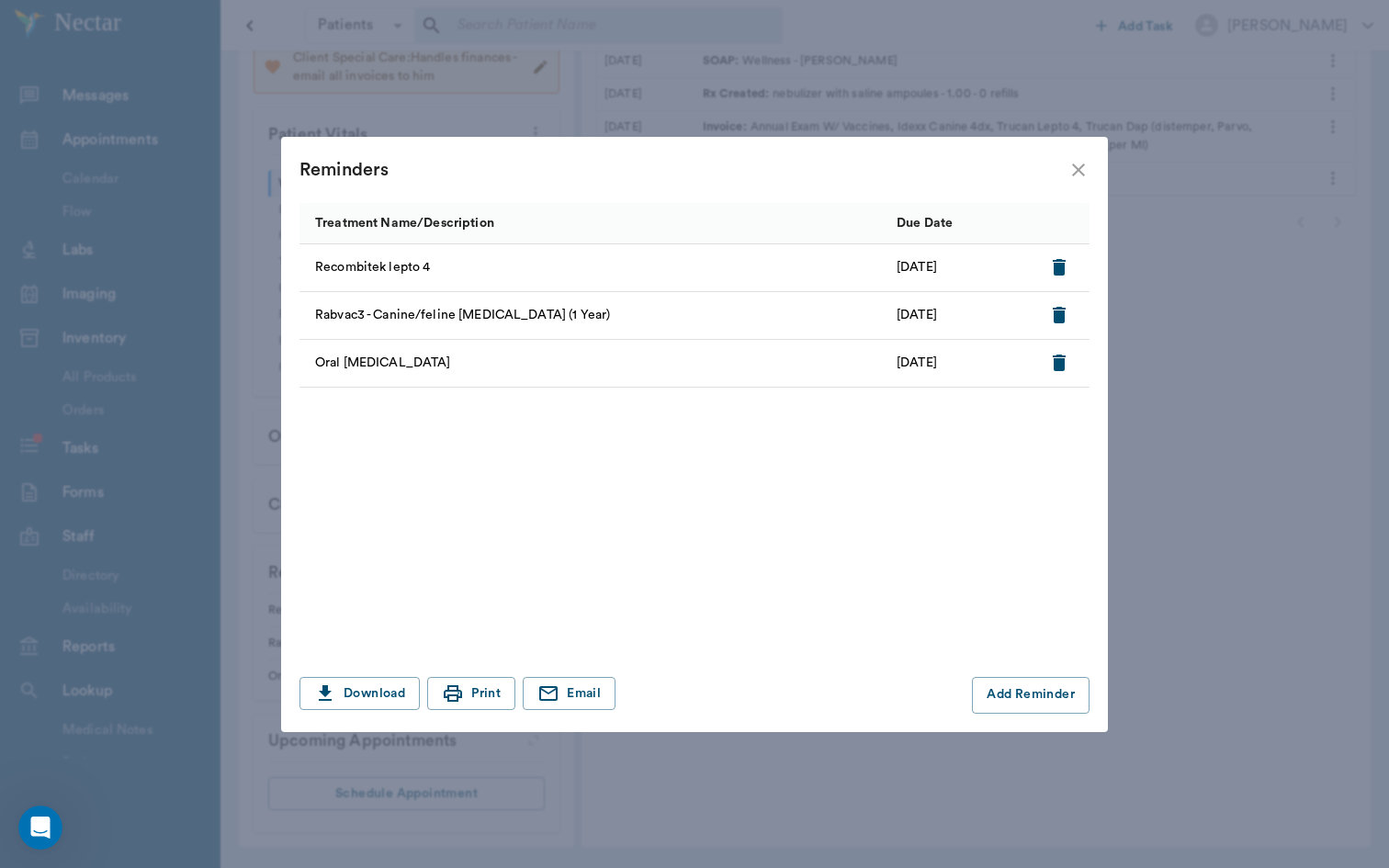 click at bounding box center (1059, 267) 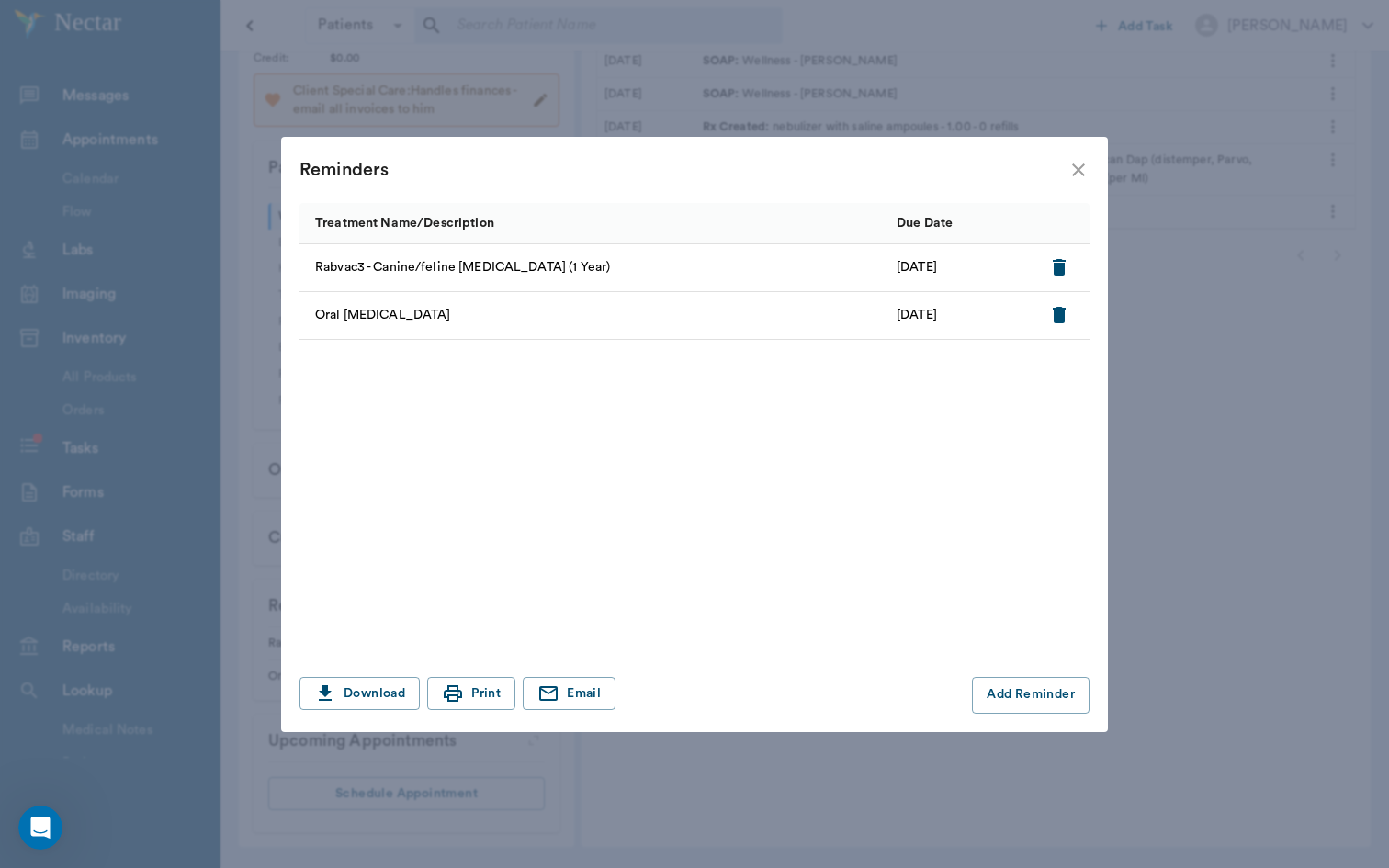 click at bounding box center [1059, 267] 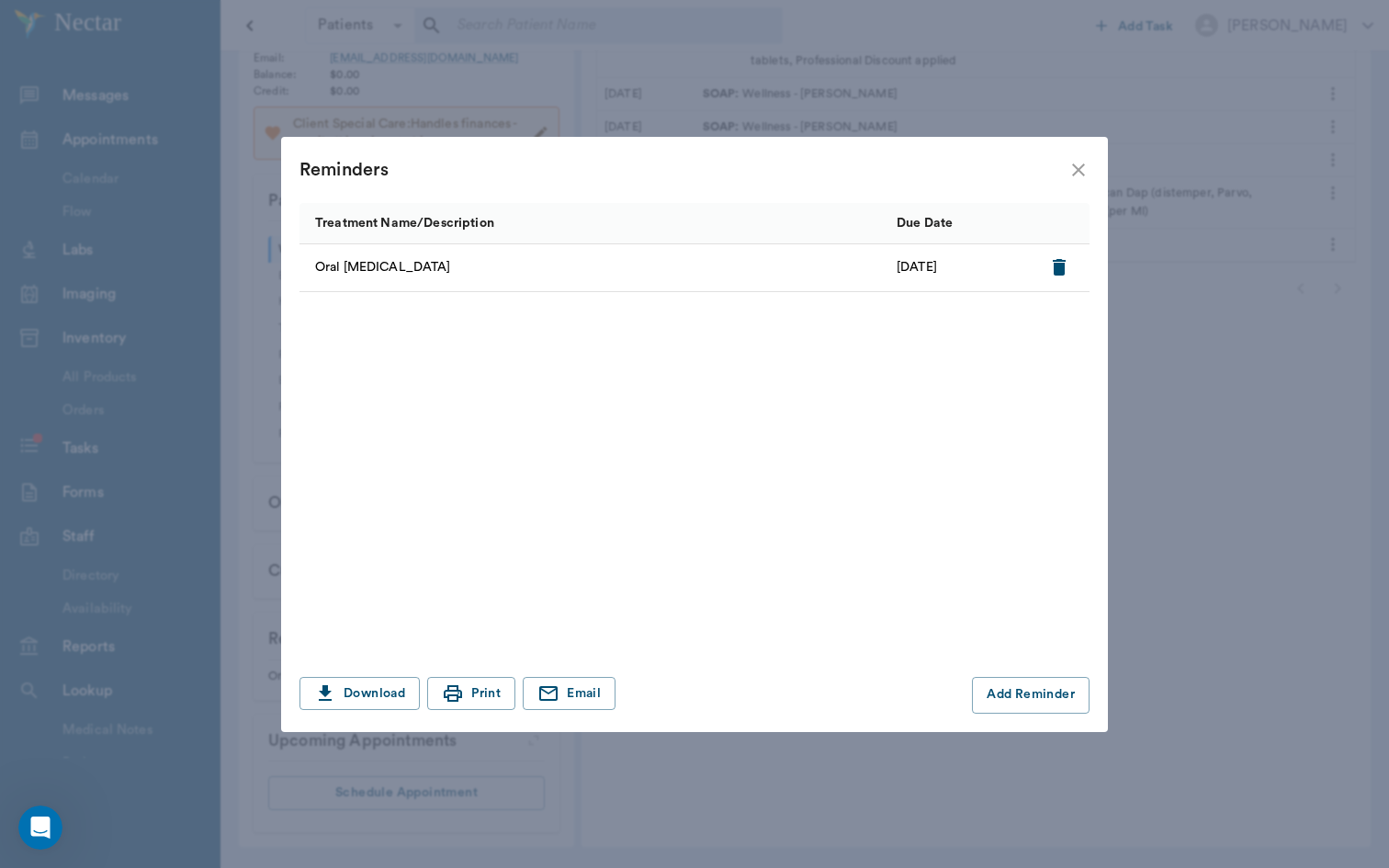click at bounding box center [1059, 267] 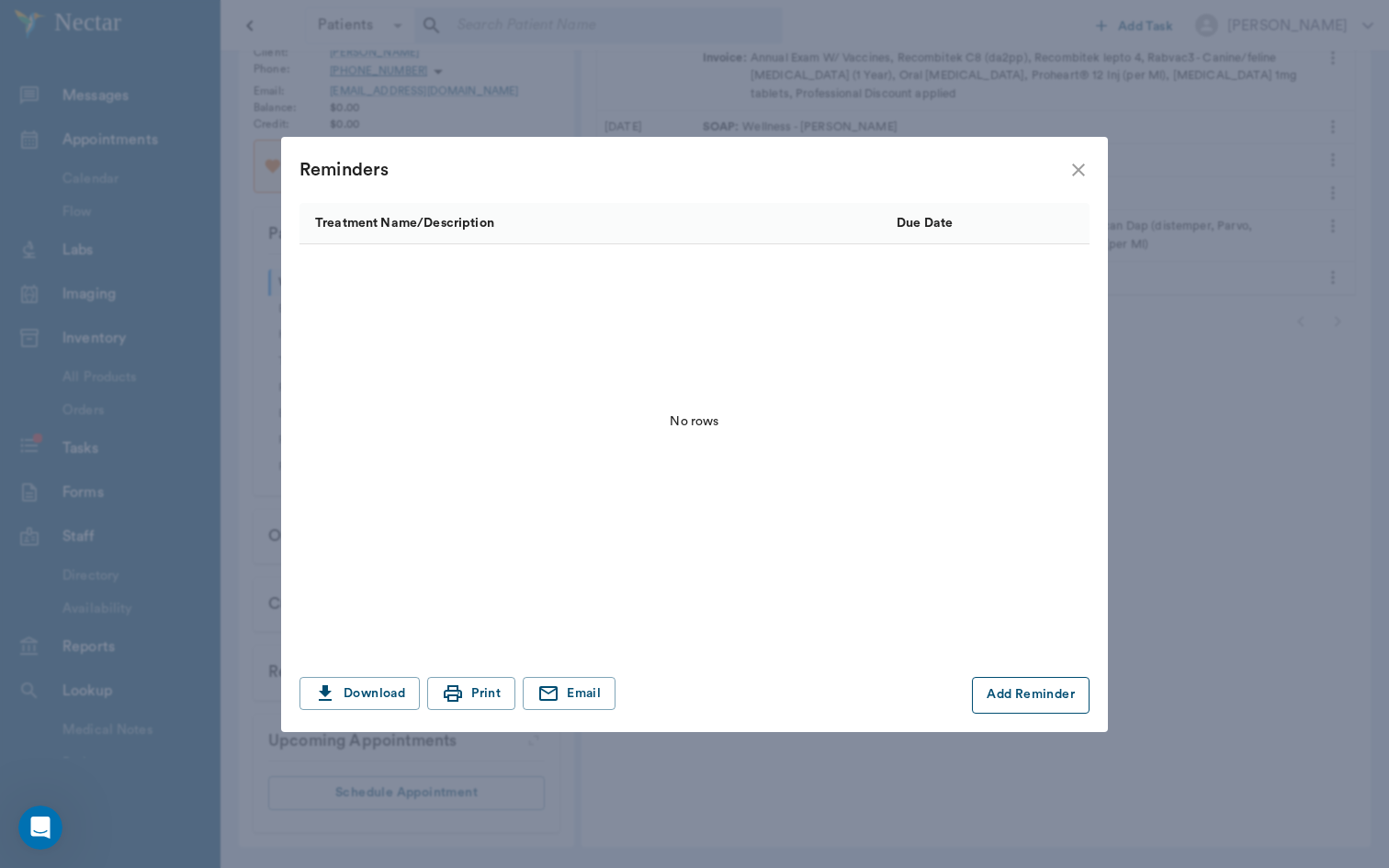 click on "Add Reminder" at bounding box center [1031, 695] 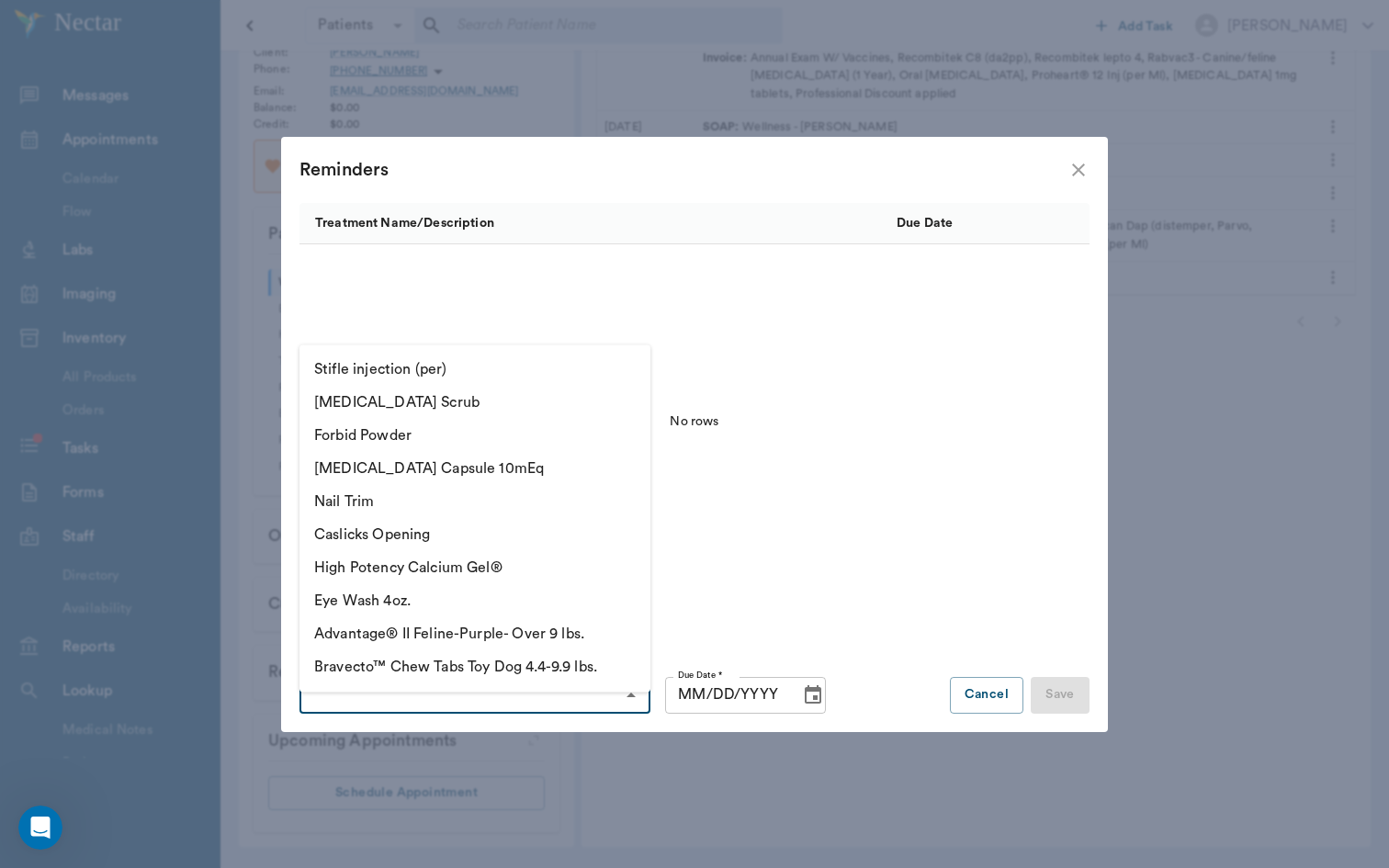 click on "Treatment *" at bounding box center (459, 695) 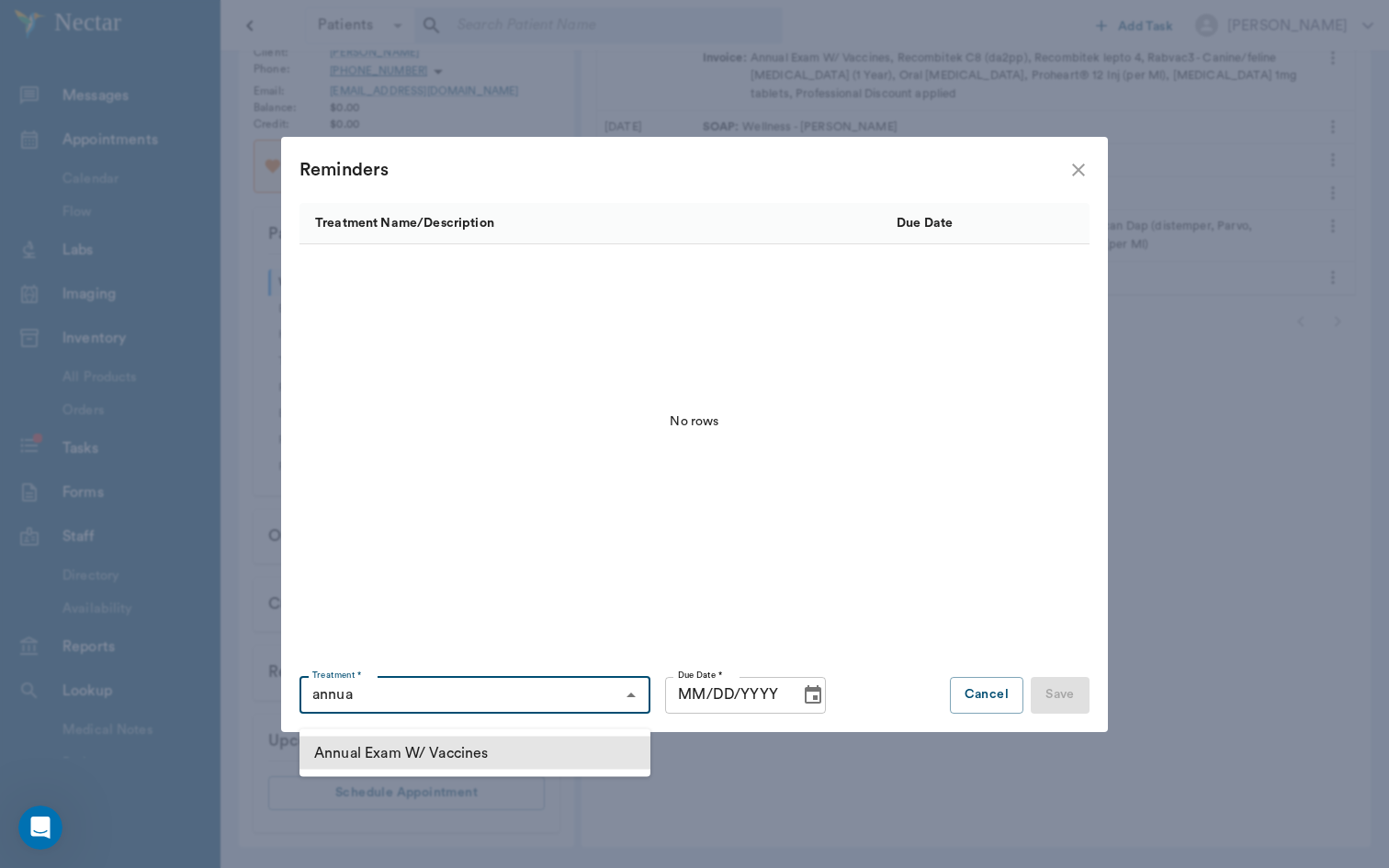 click on "Annual Exam W/ Vaccines" at bounding box center (475, 753) 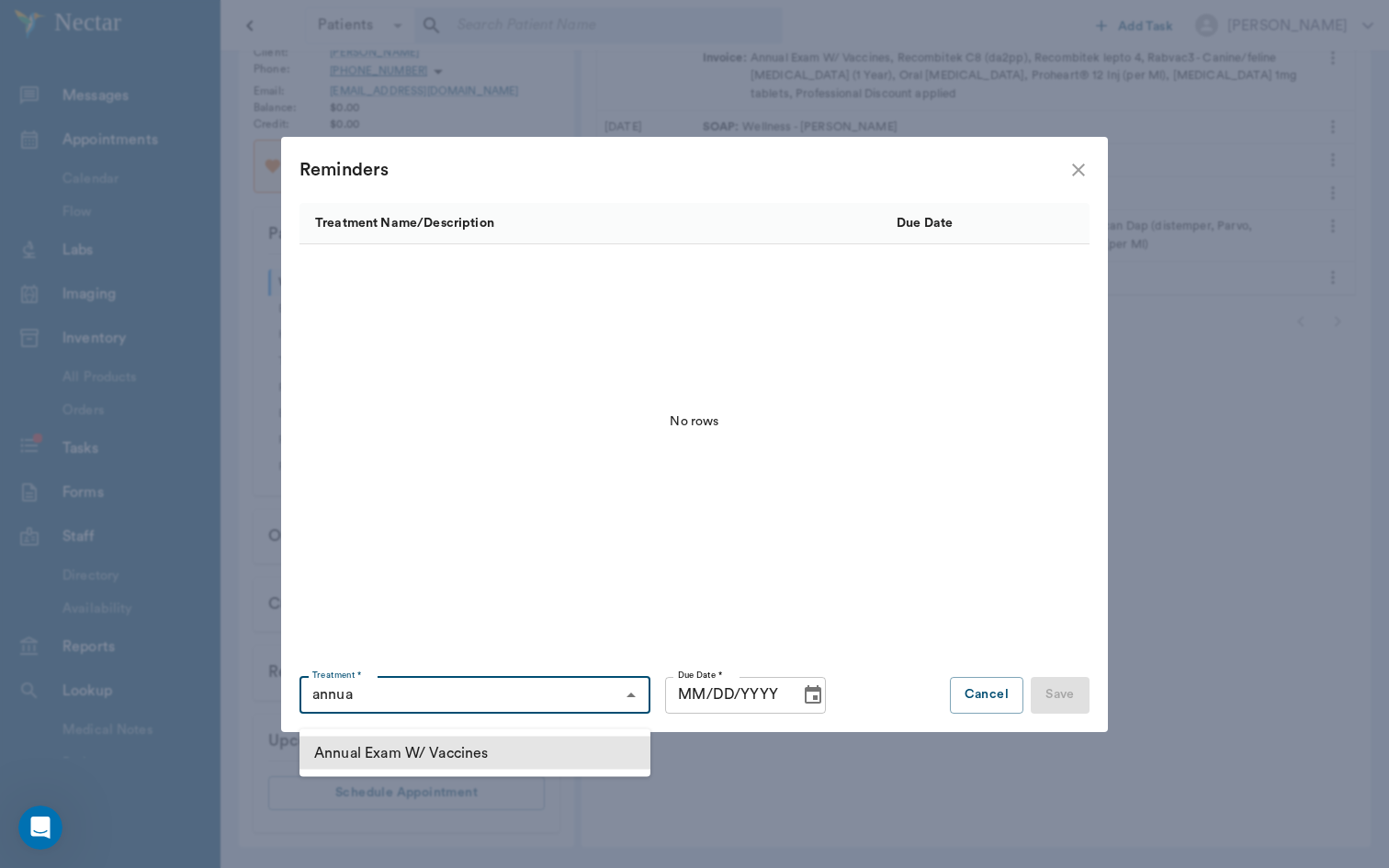 type on "Annual Exam W/ Vaccines" 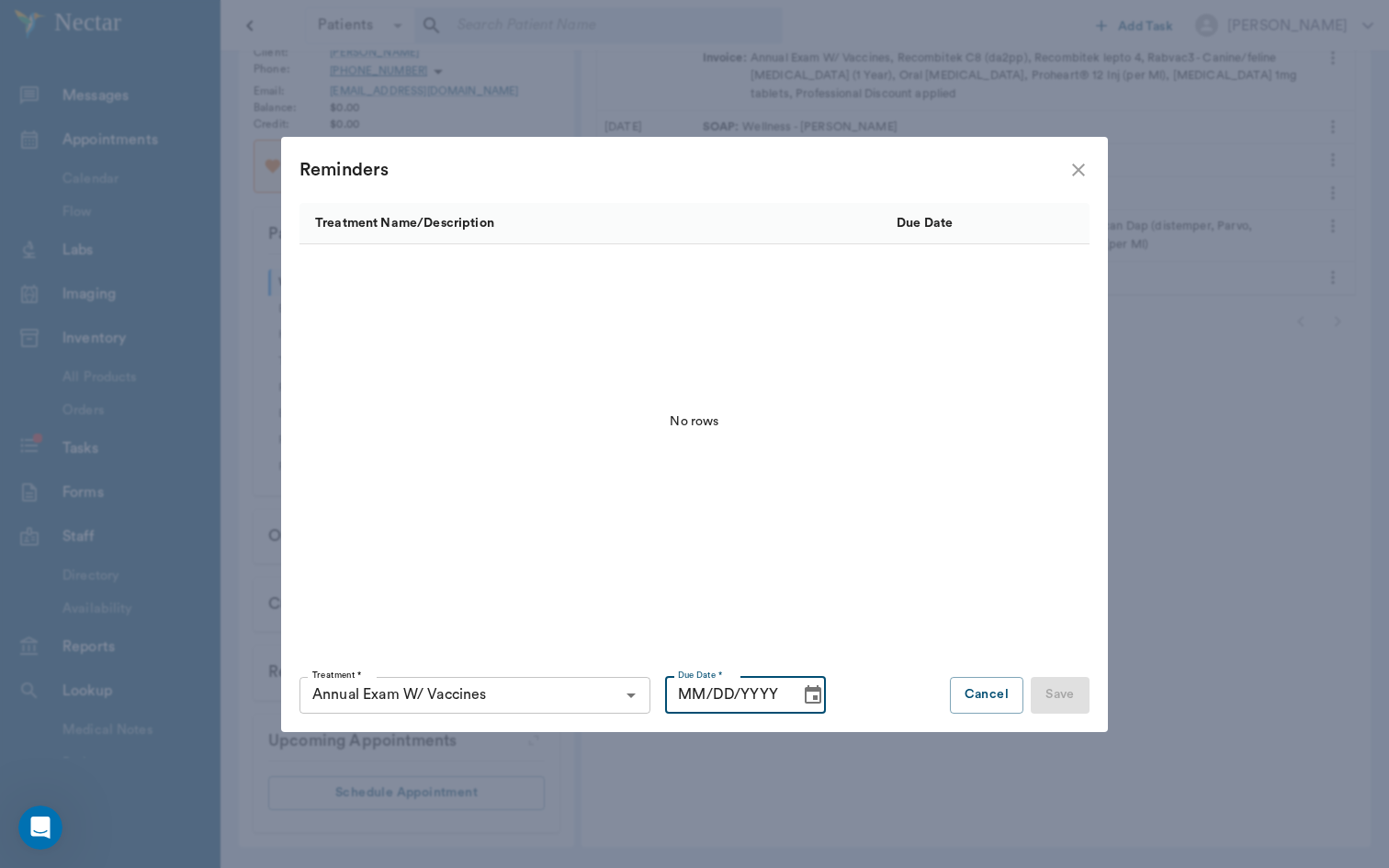 click on "MM/DD/YYYY" at bounding box center (726, 695) 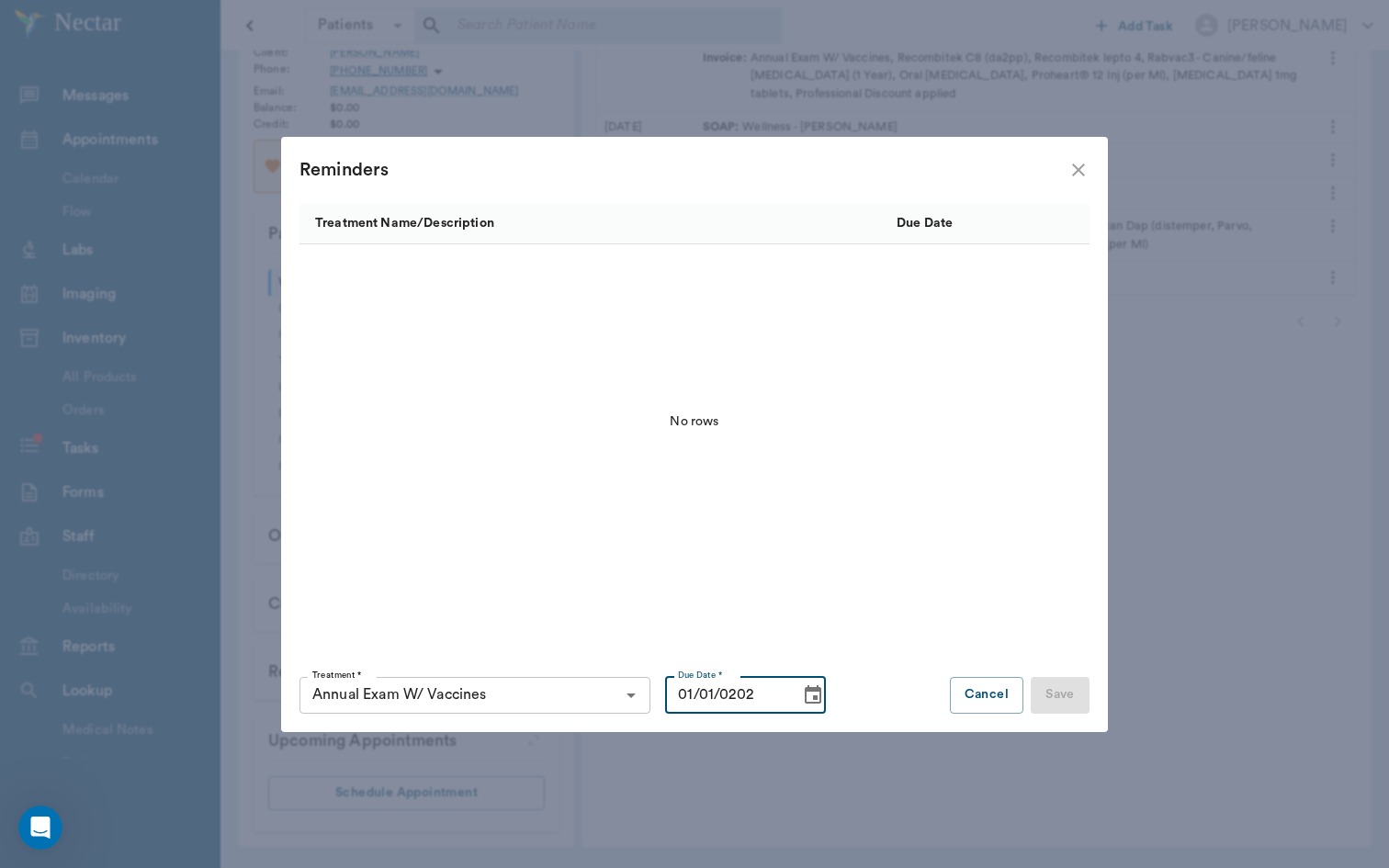 type on "[DATE]" 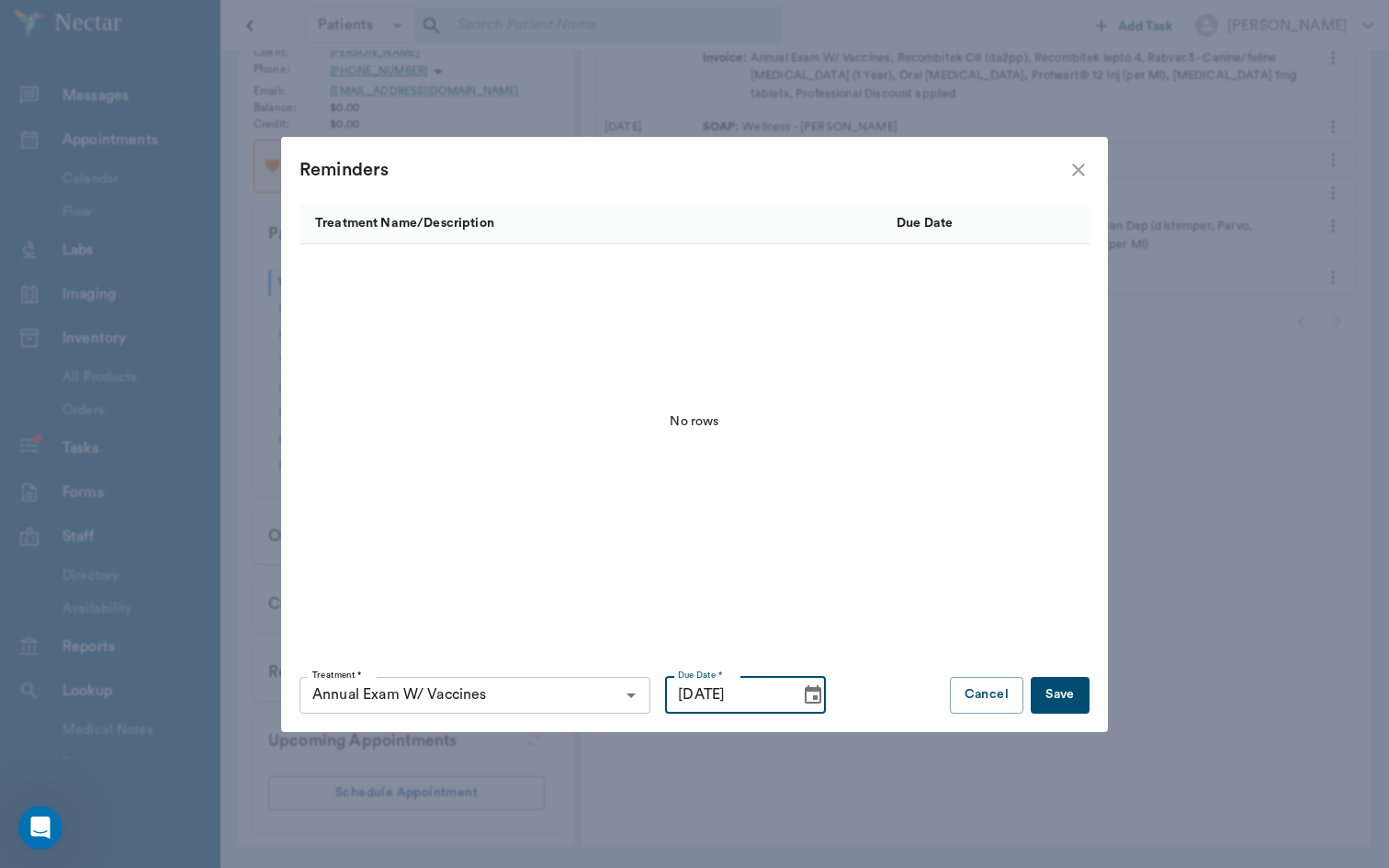 click on "Save" at bounding box center [1060, 695] 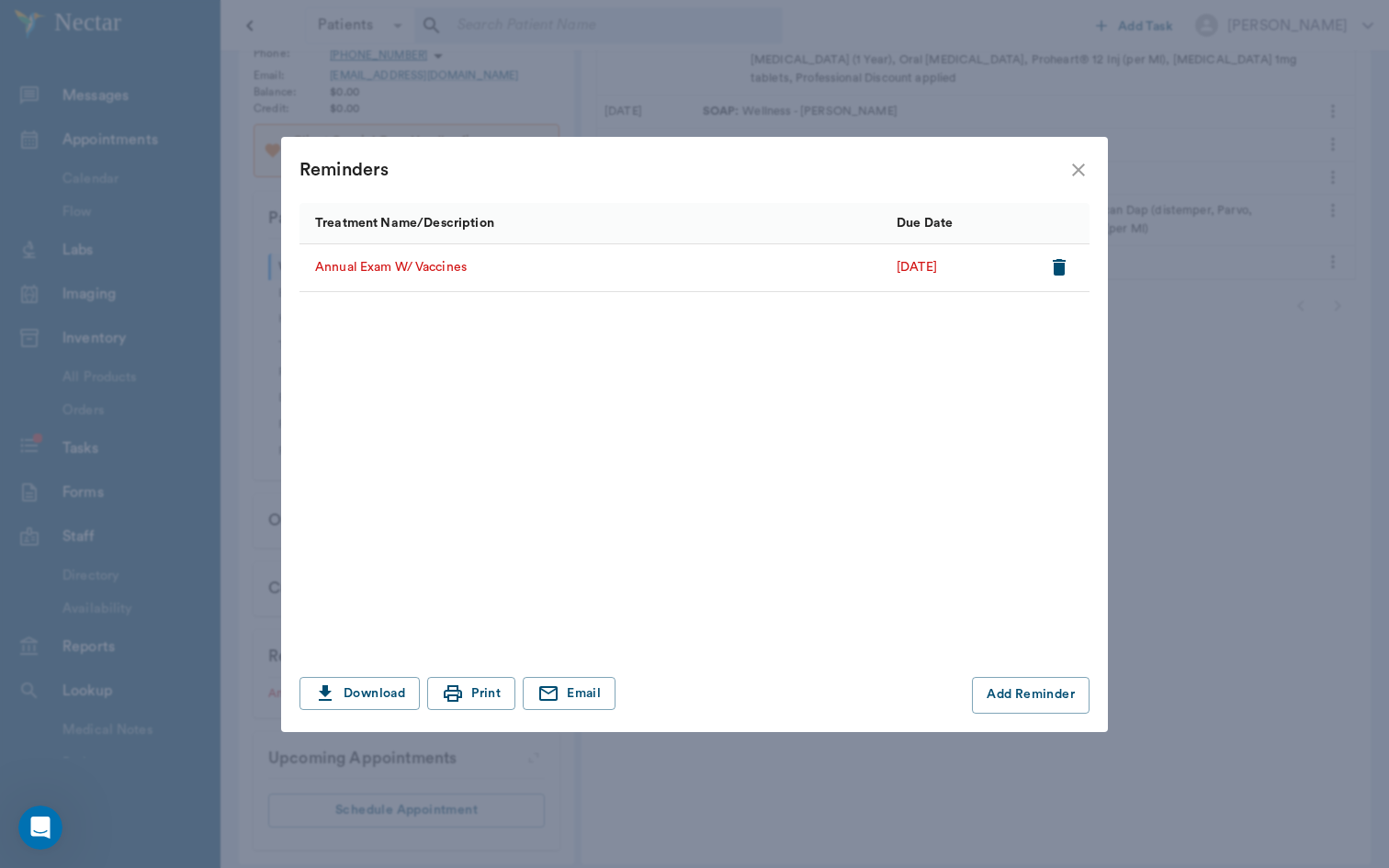 click 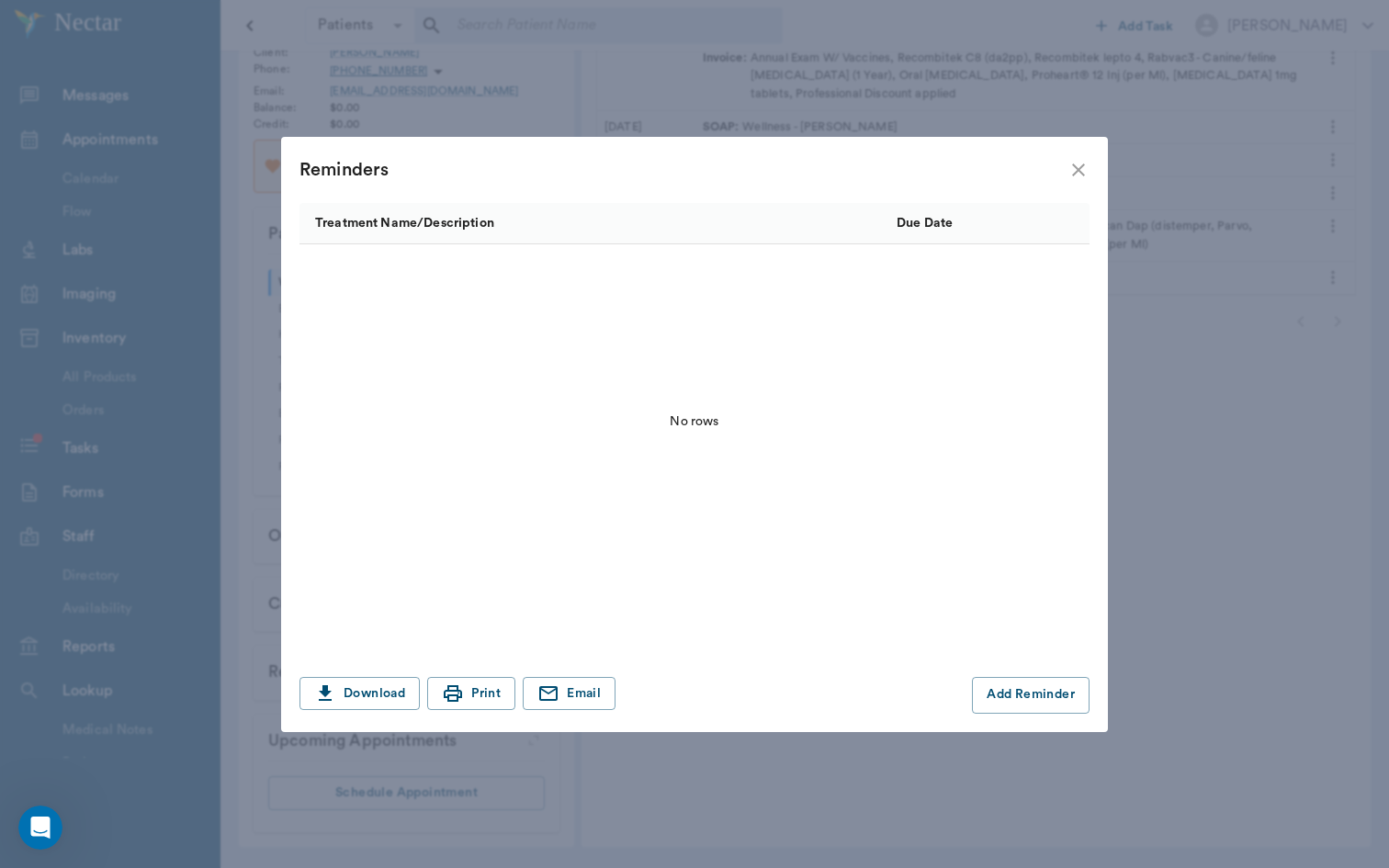 click on "Treatment Name/Description Due Date No rows Download Print Email Add Reminder" at bounding box center (694, 468) 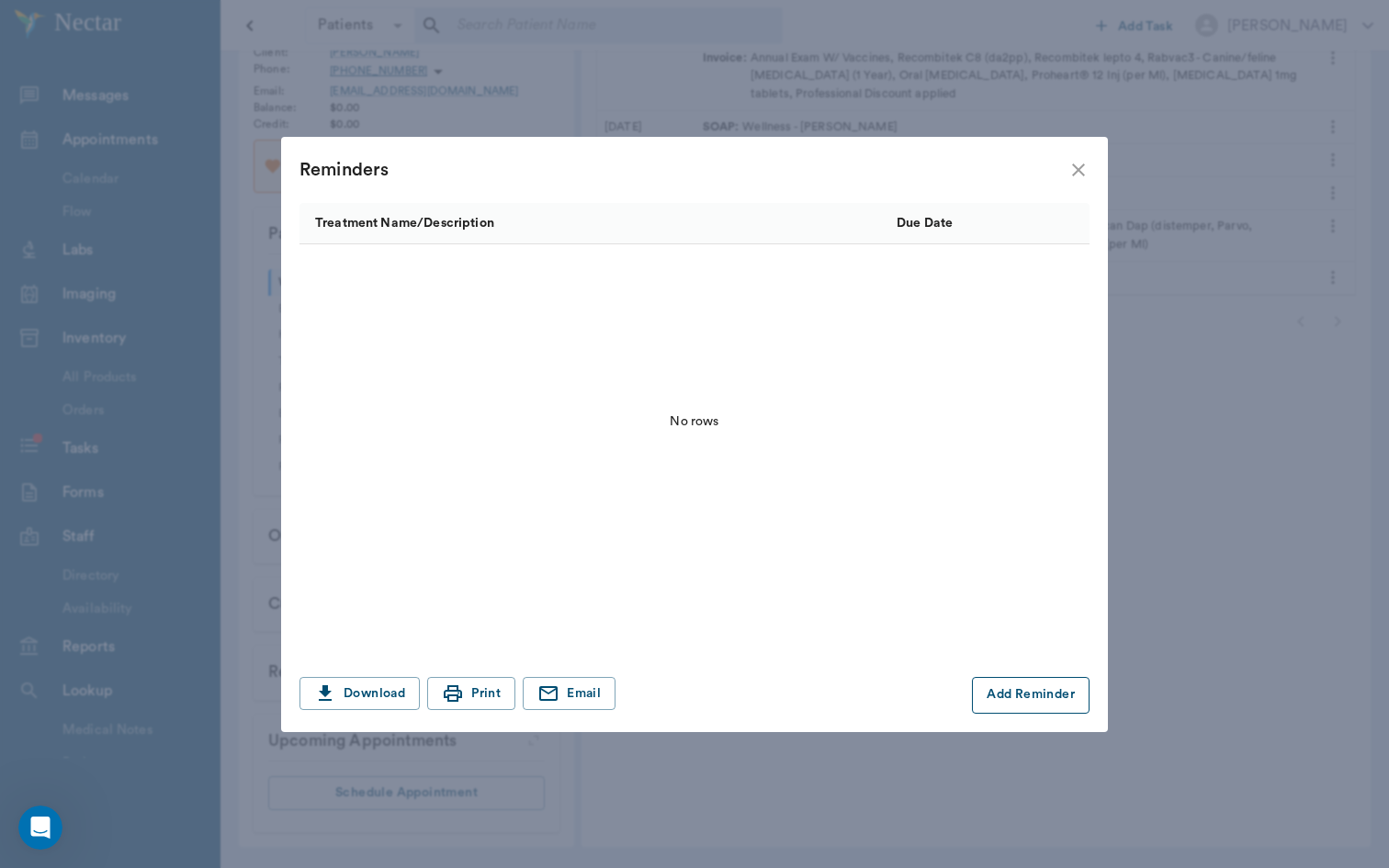 click on "Add Reminder" at bounding box center (1031, 695) 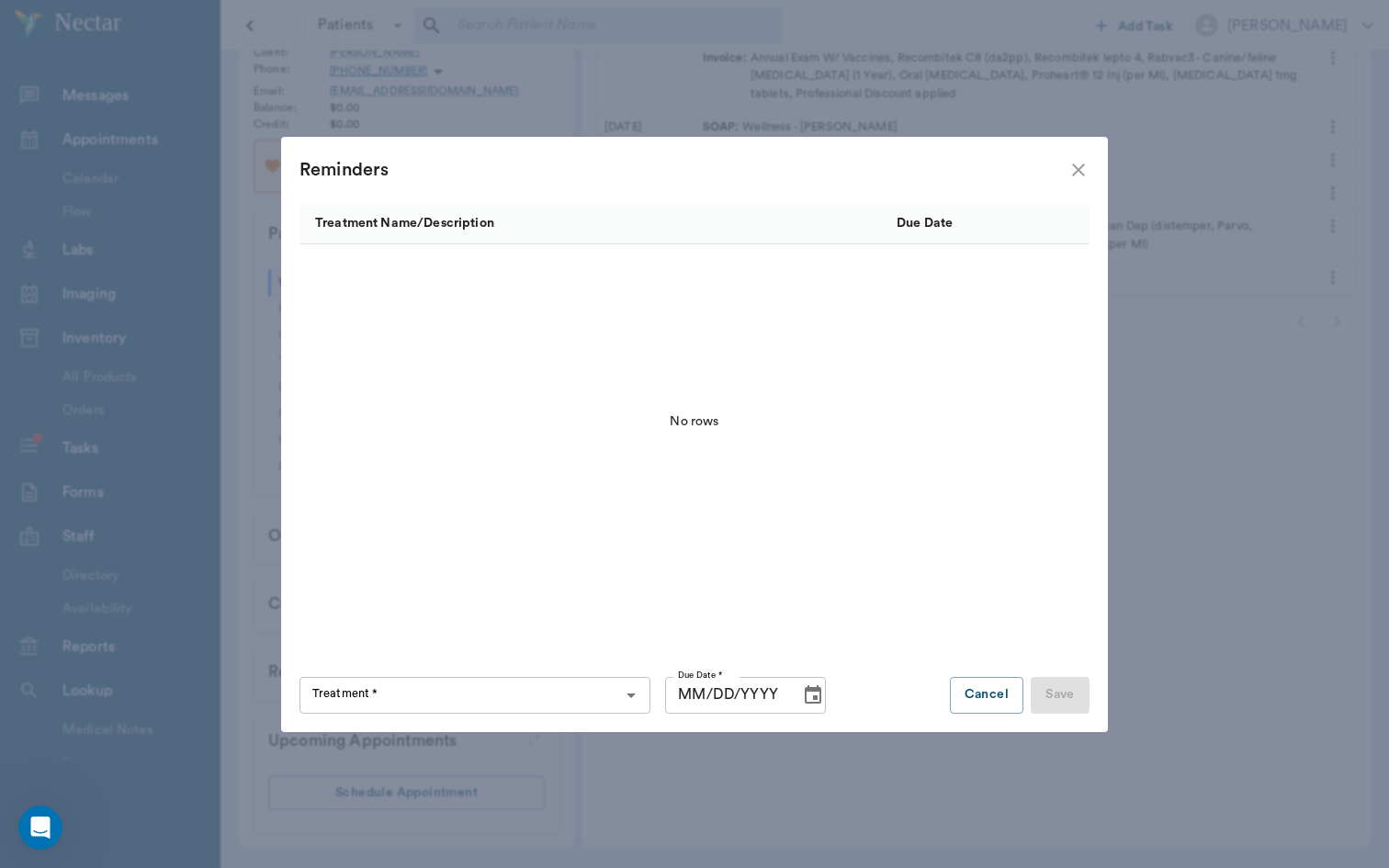 click on "Treatment *" at bounding box center (459, 695) 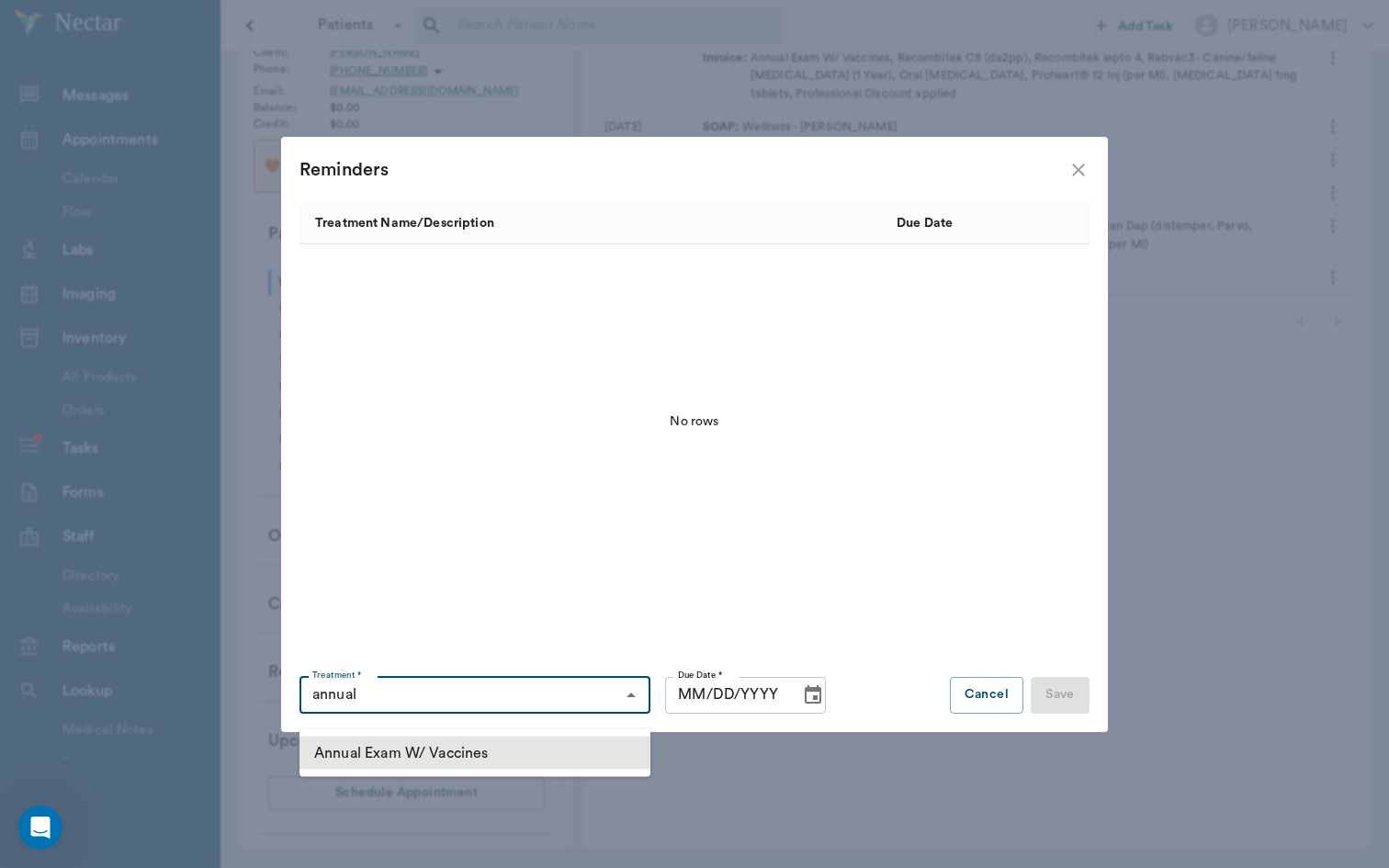 click on "Annual Exam W/ Vaccines" at bounding box center [475, 753] 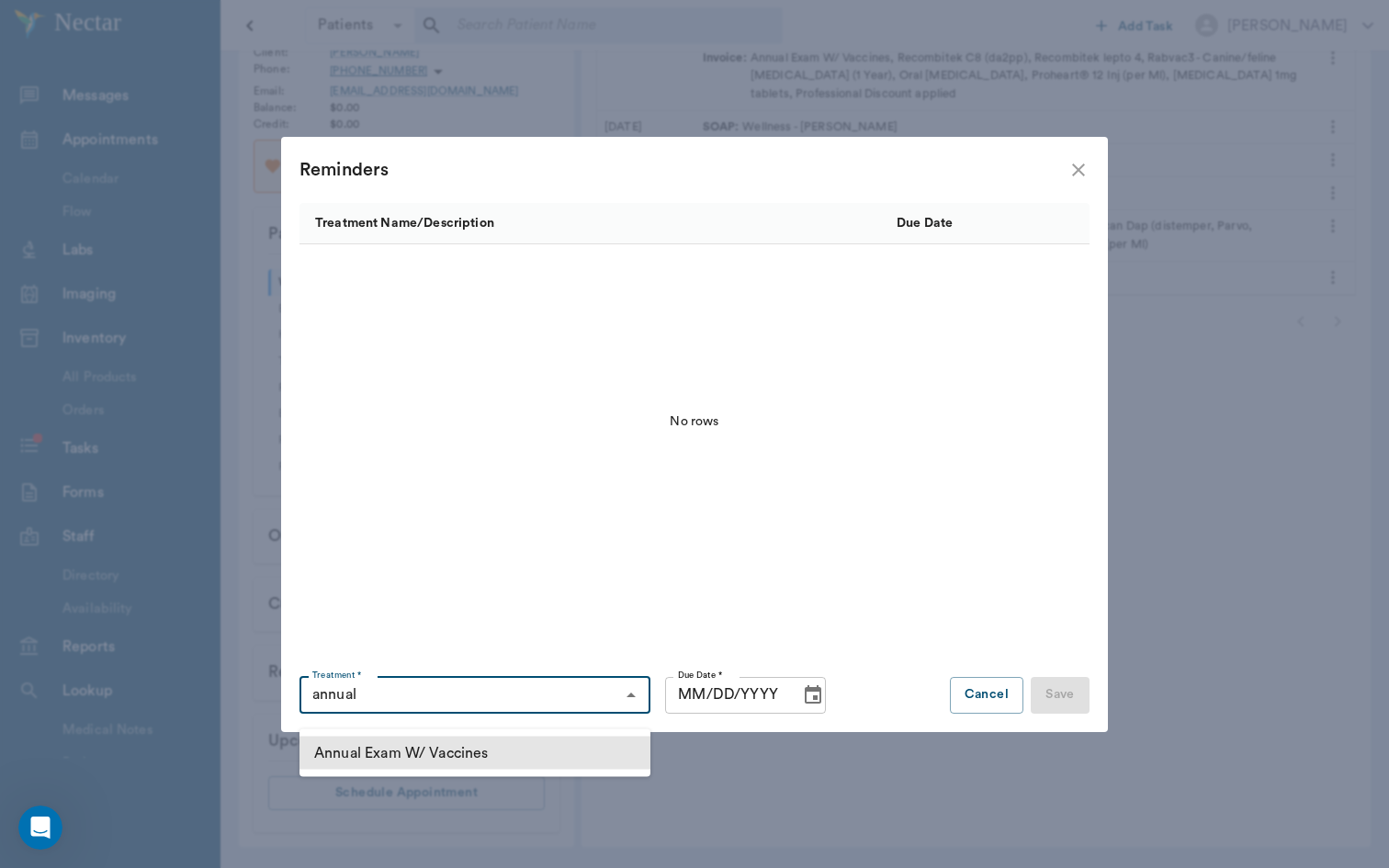 type on "Annual Exam W/ Vaccines" 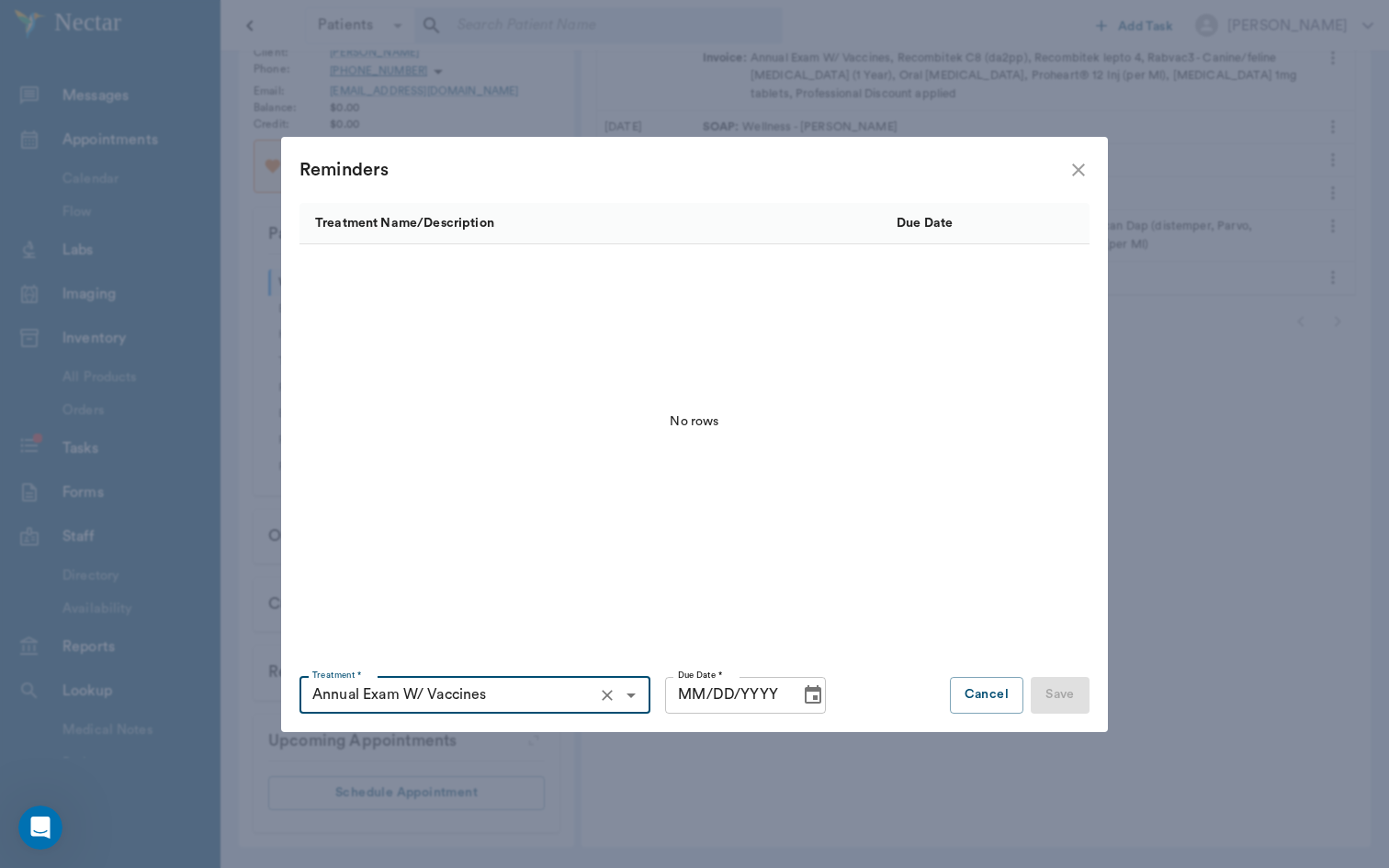 click on "MM/DD/YYYY" at bounding box center (726, 695) 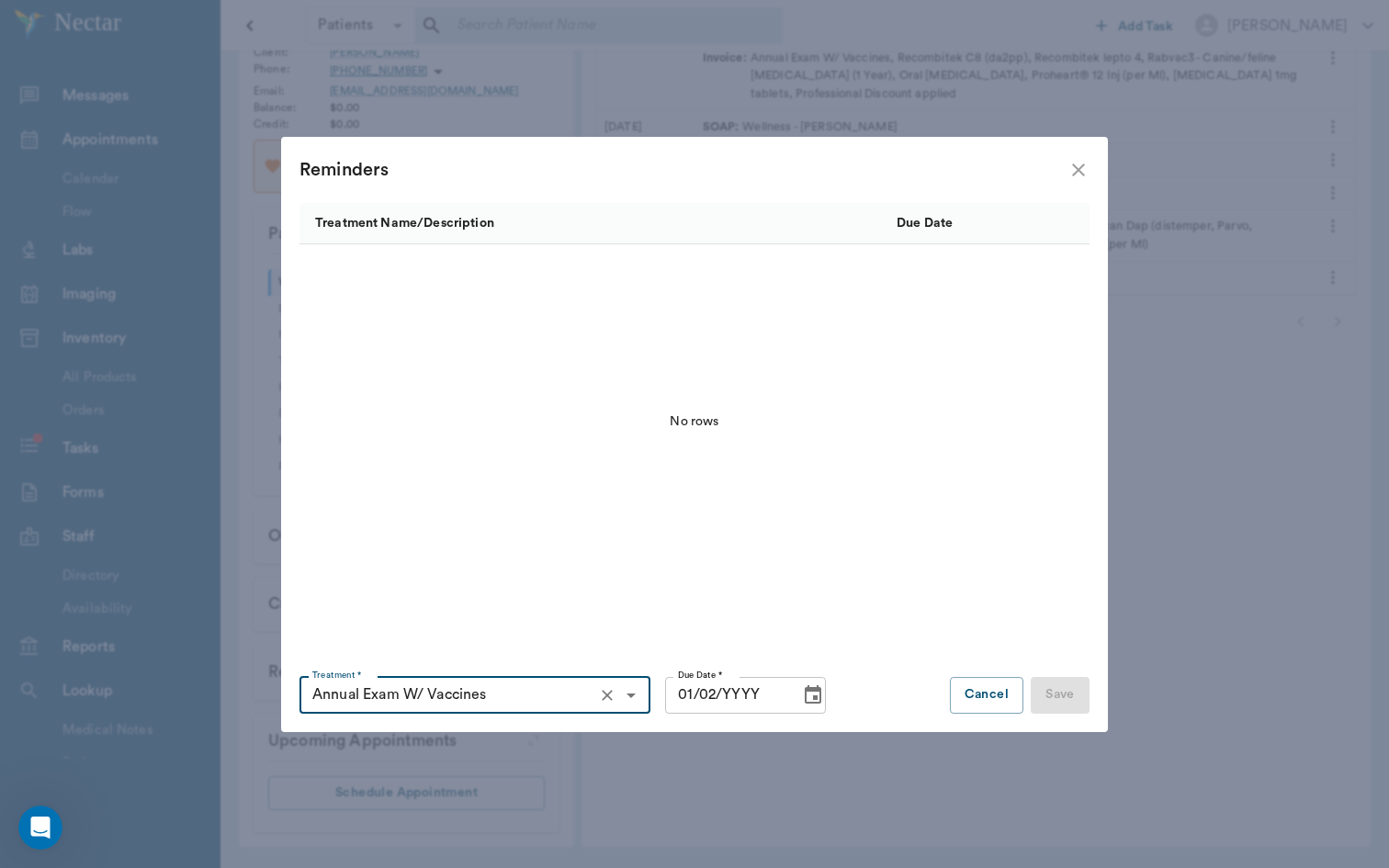 click on "01/02/YYYY" at bounding box center (726, 695) 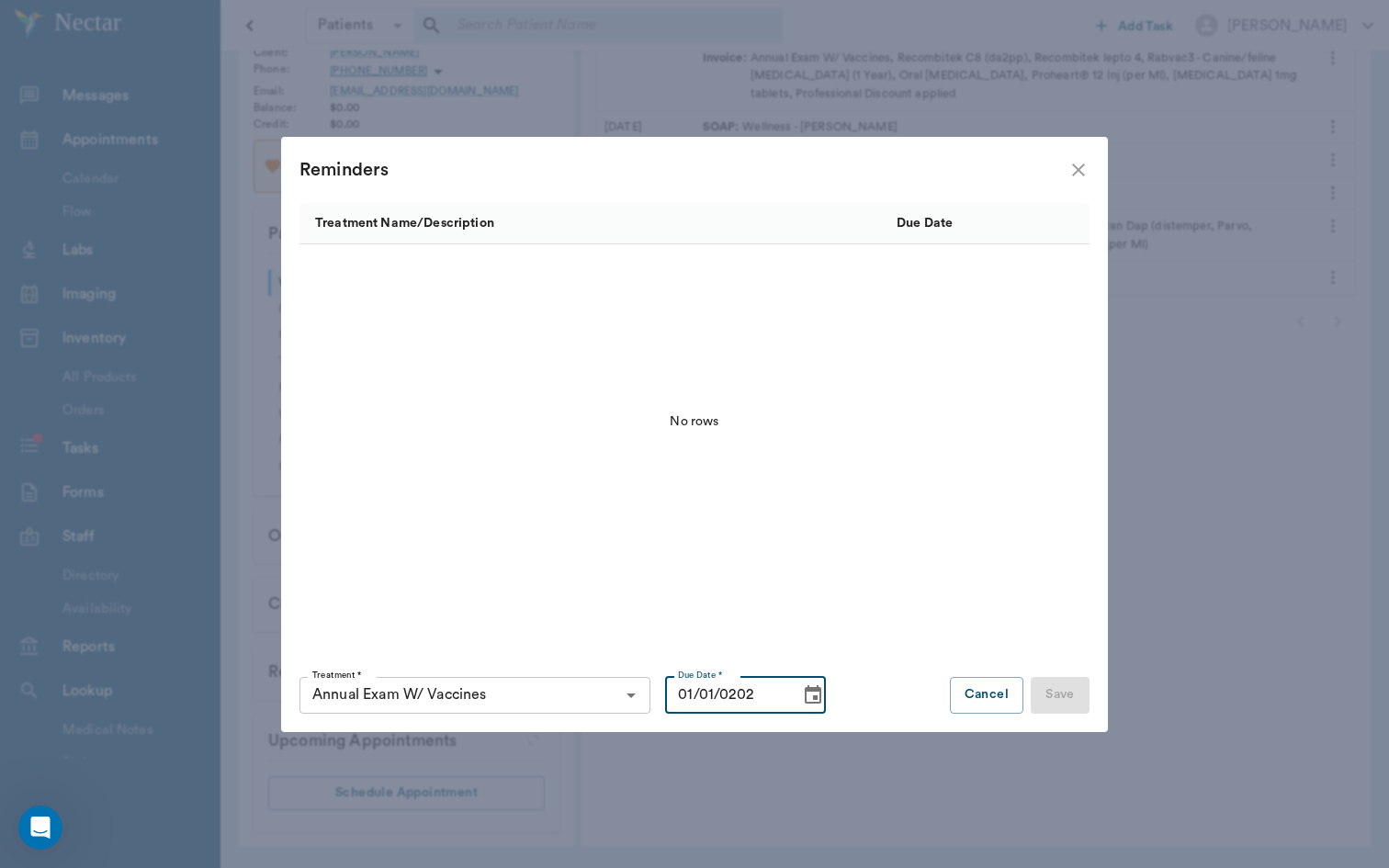 type on "01/01/2026" 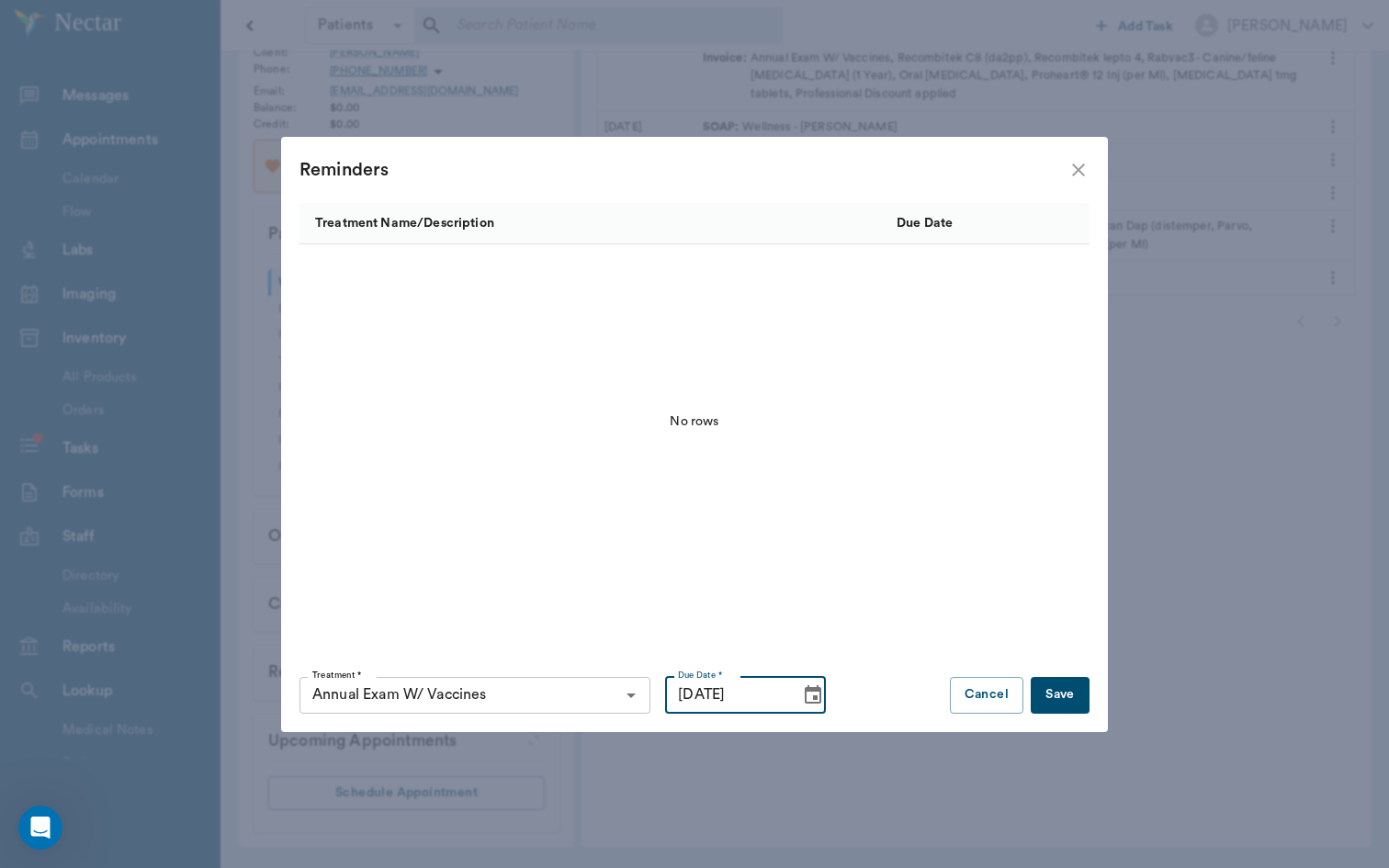 click on "Save" at bounding box center (1060, 695) 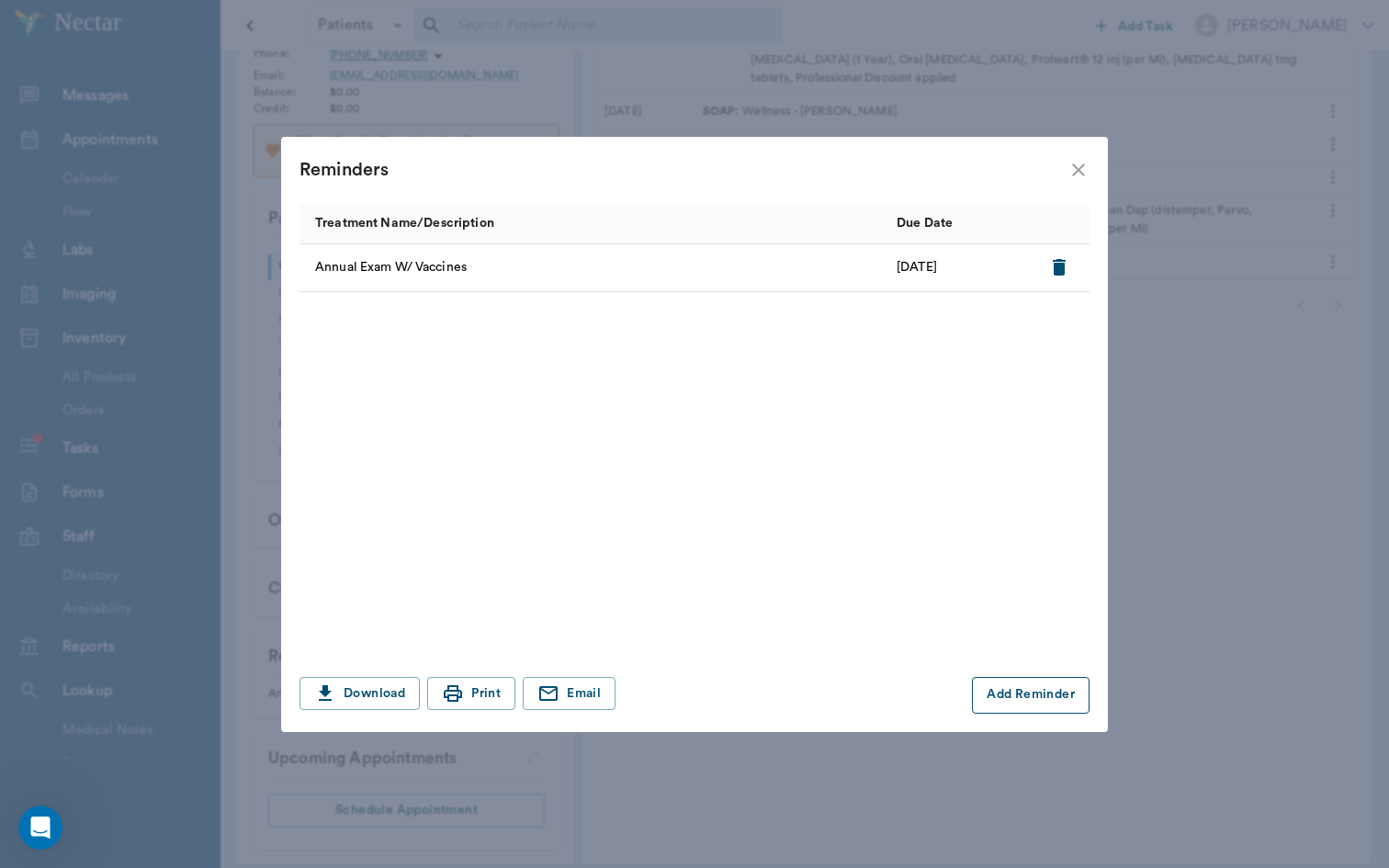 click on "Add Reminder" at bounding box center (1031, 695) 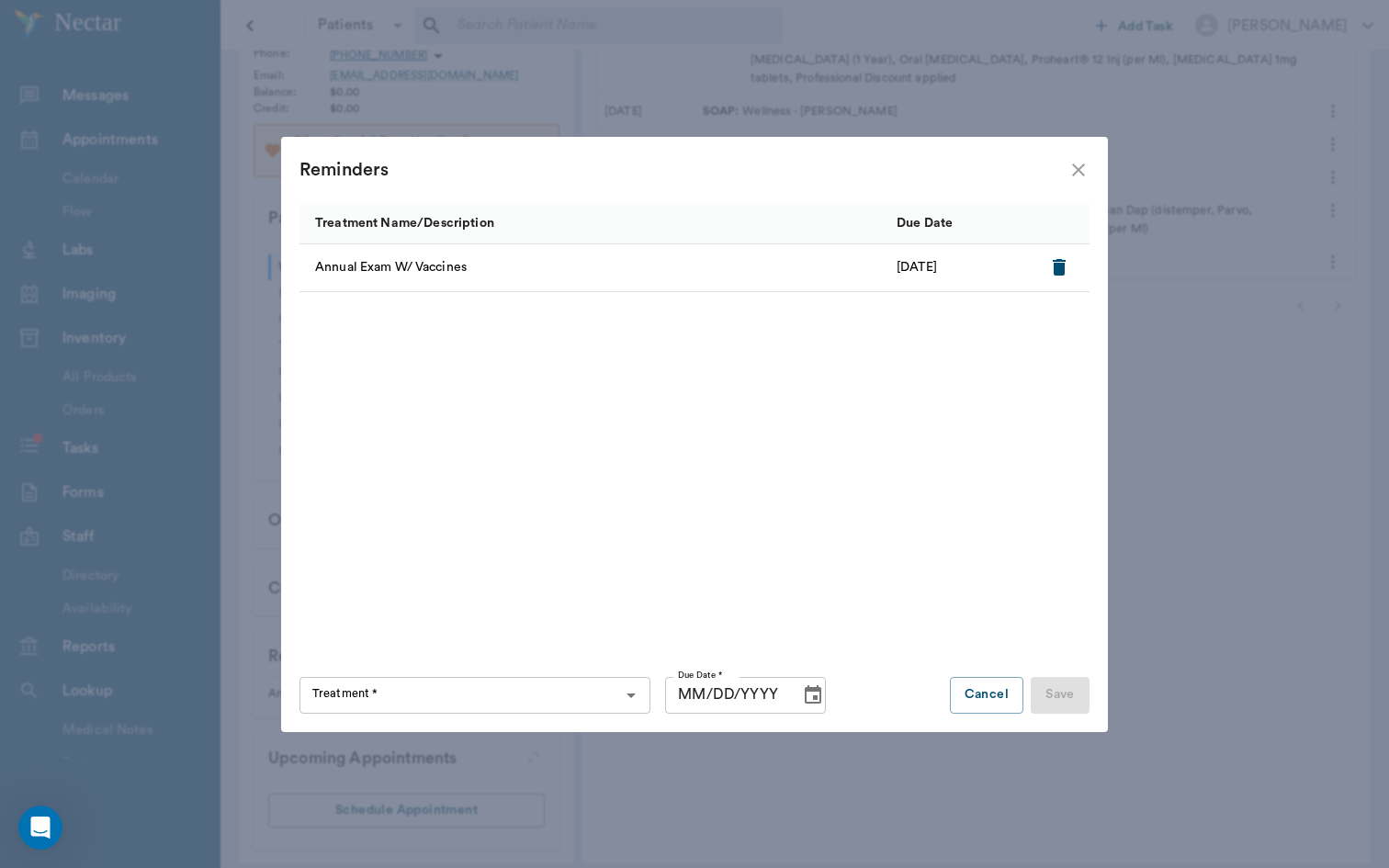 click on "Treatment *" at bounding box center [459, 695] 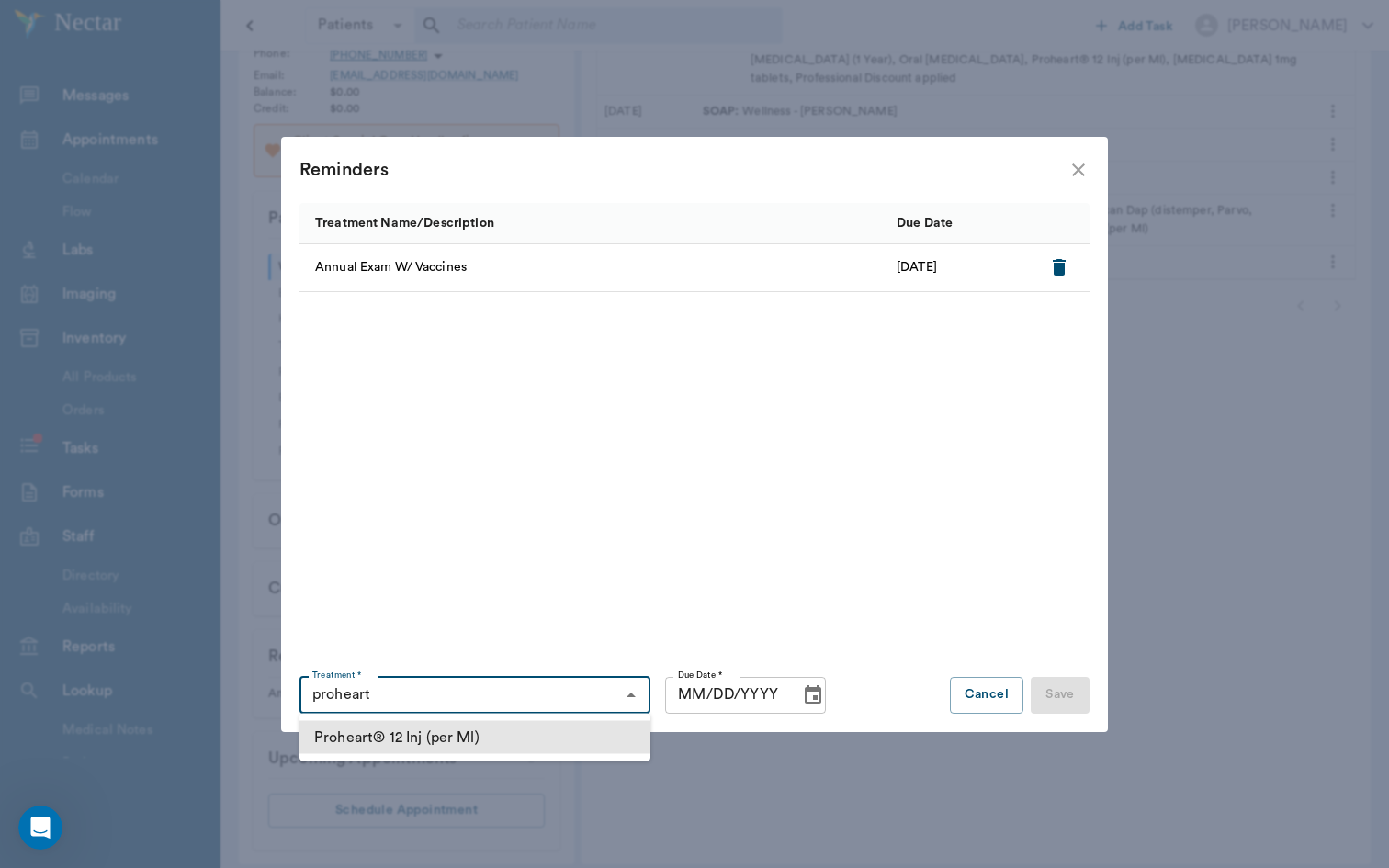 click on "Proheart® 12 Inj (per Ml)" at bounding box center [475, 738] 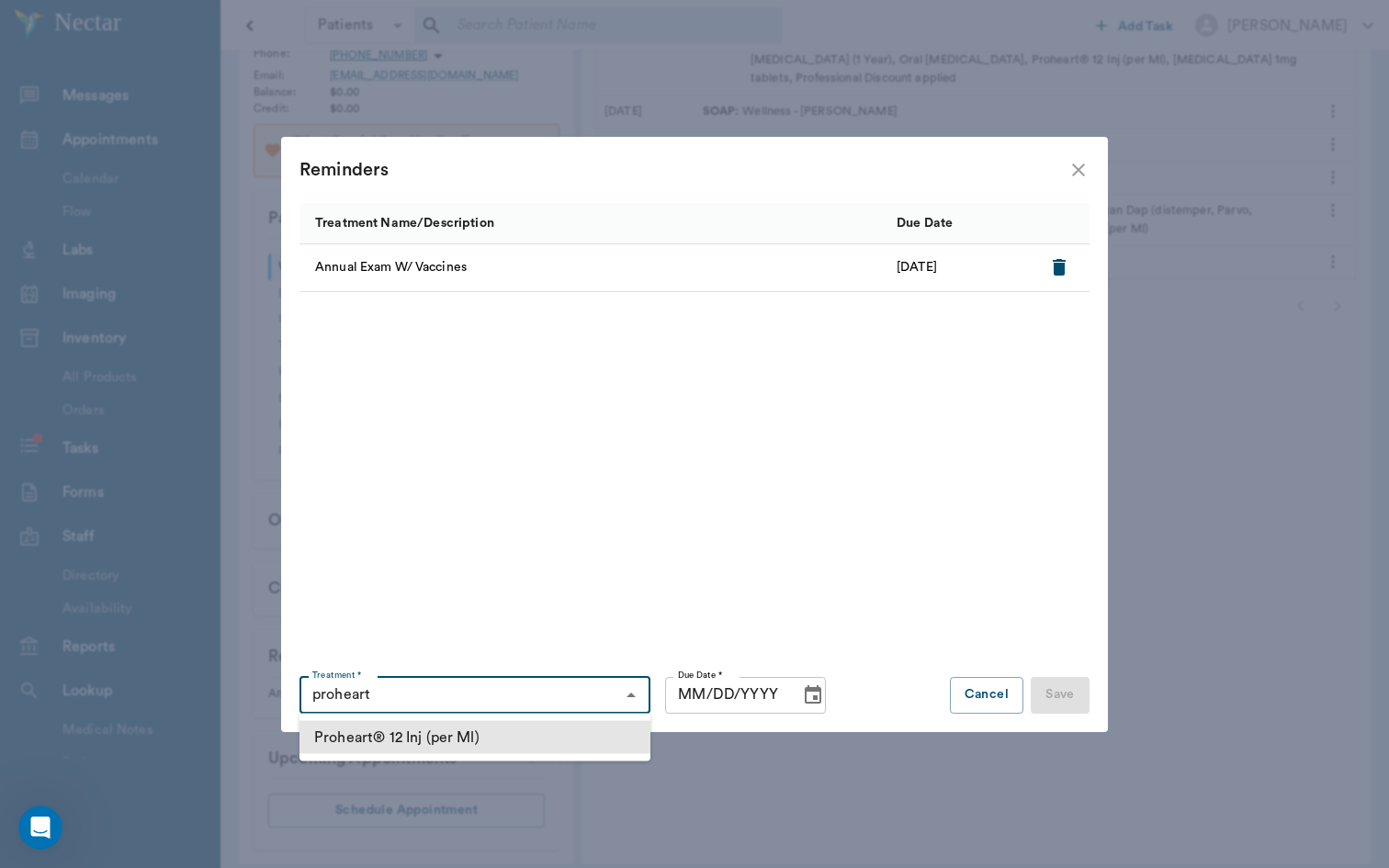 type on "Proheart® 12 Inj (per Ml)" 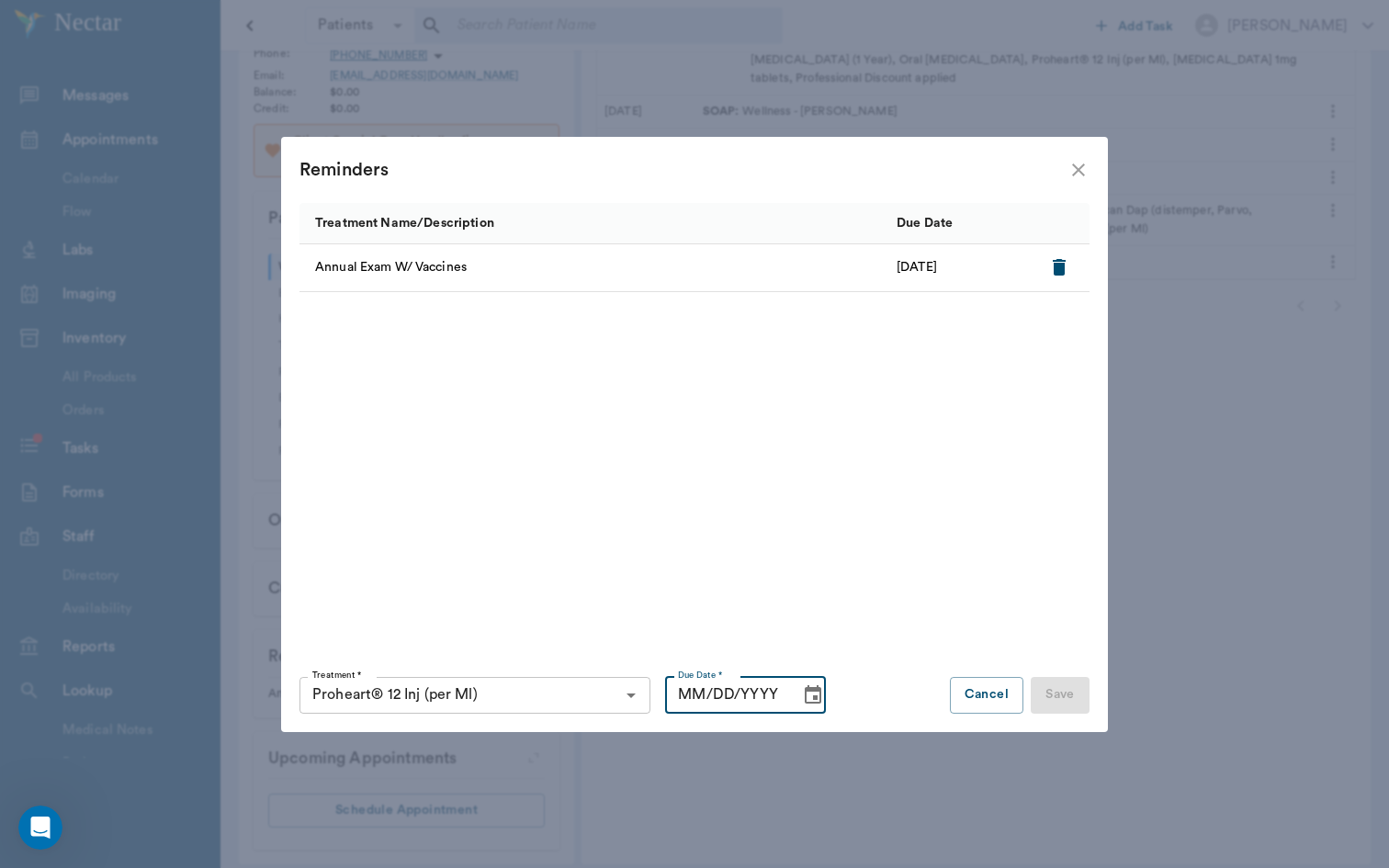 click on "MM/DD/YYYY" at bounding box center (726, 695) 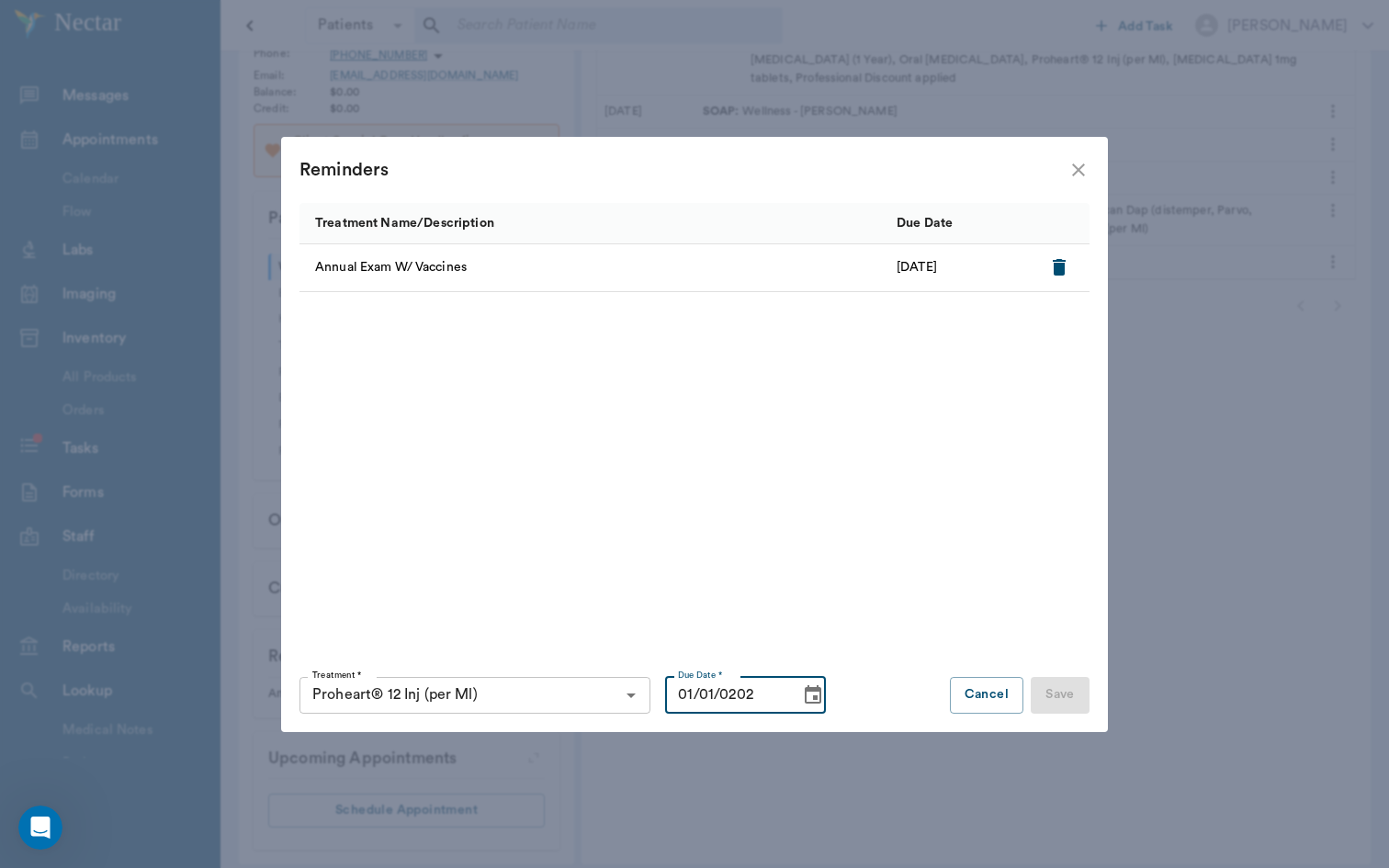 type on "01/01/2026" 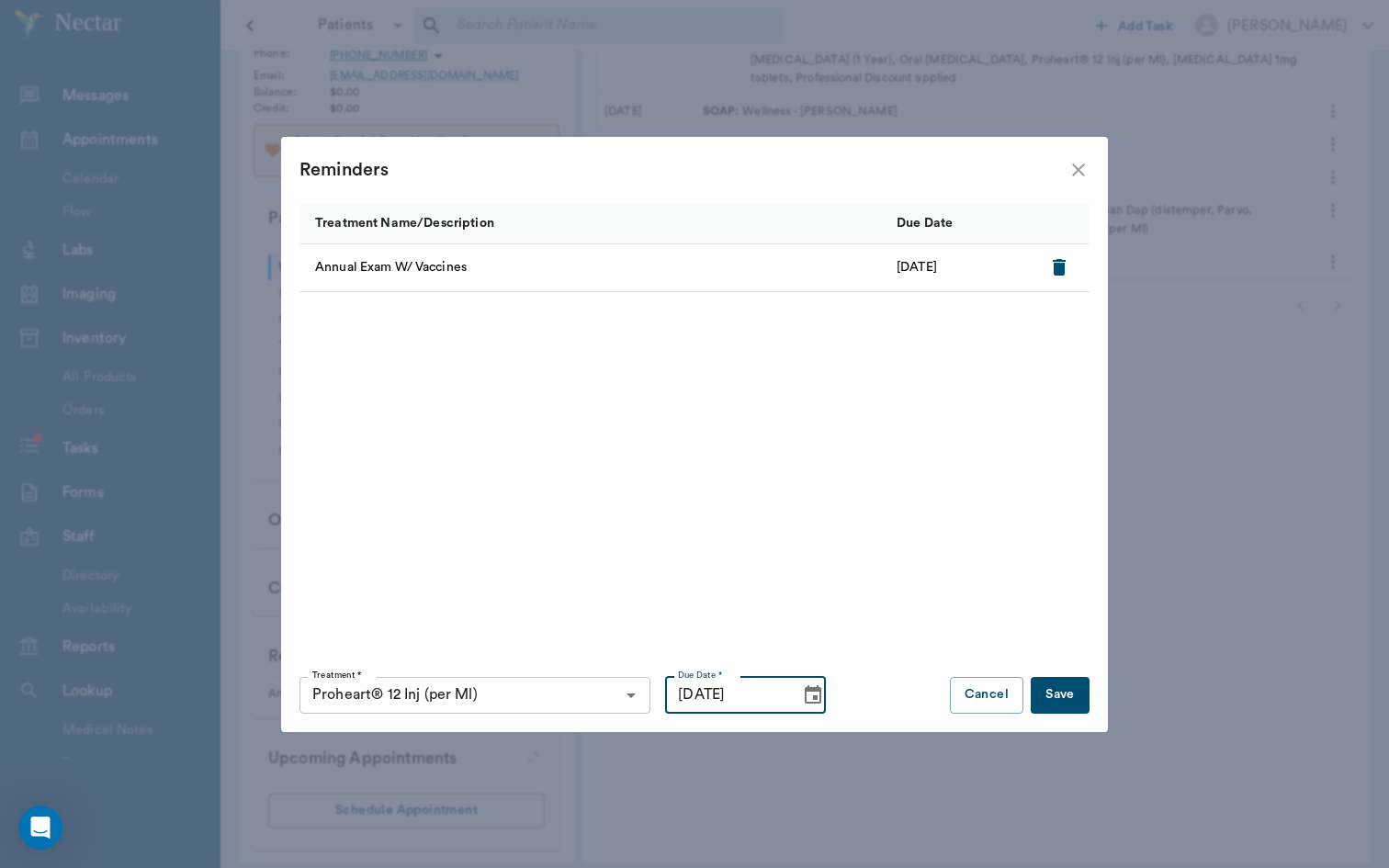 click on "Save" at bounding box center [1060, 695] 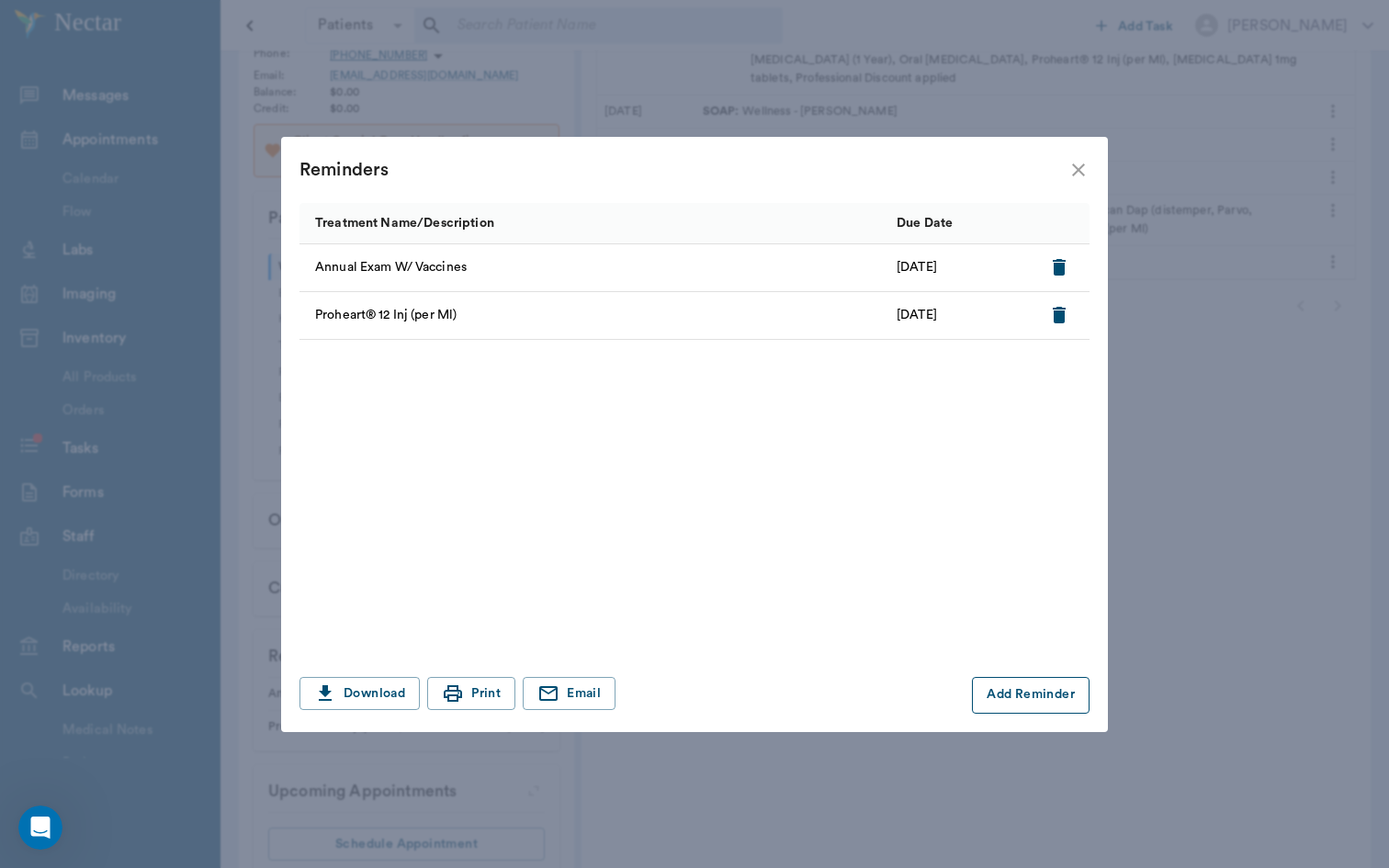 click on "Add Reminder" at bounding box center [1031, 695] 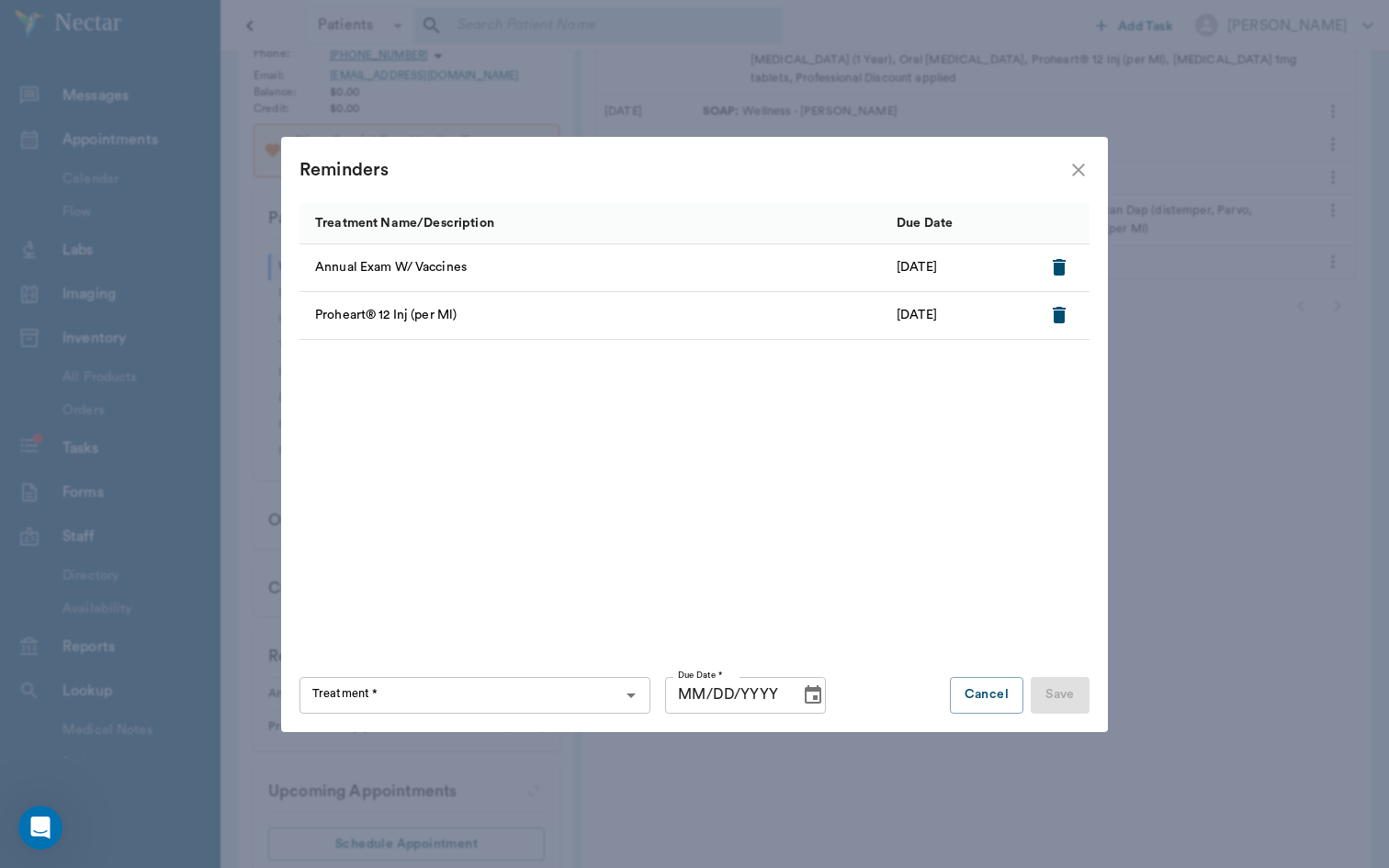 click on "Treatment *" at bounding box center (459, 695) 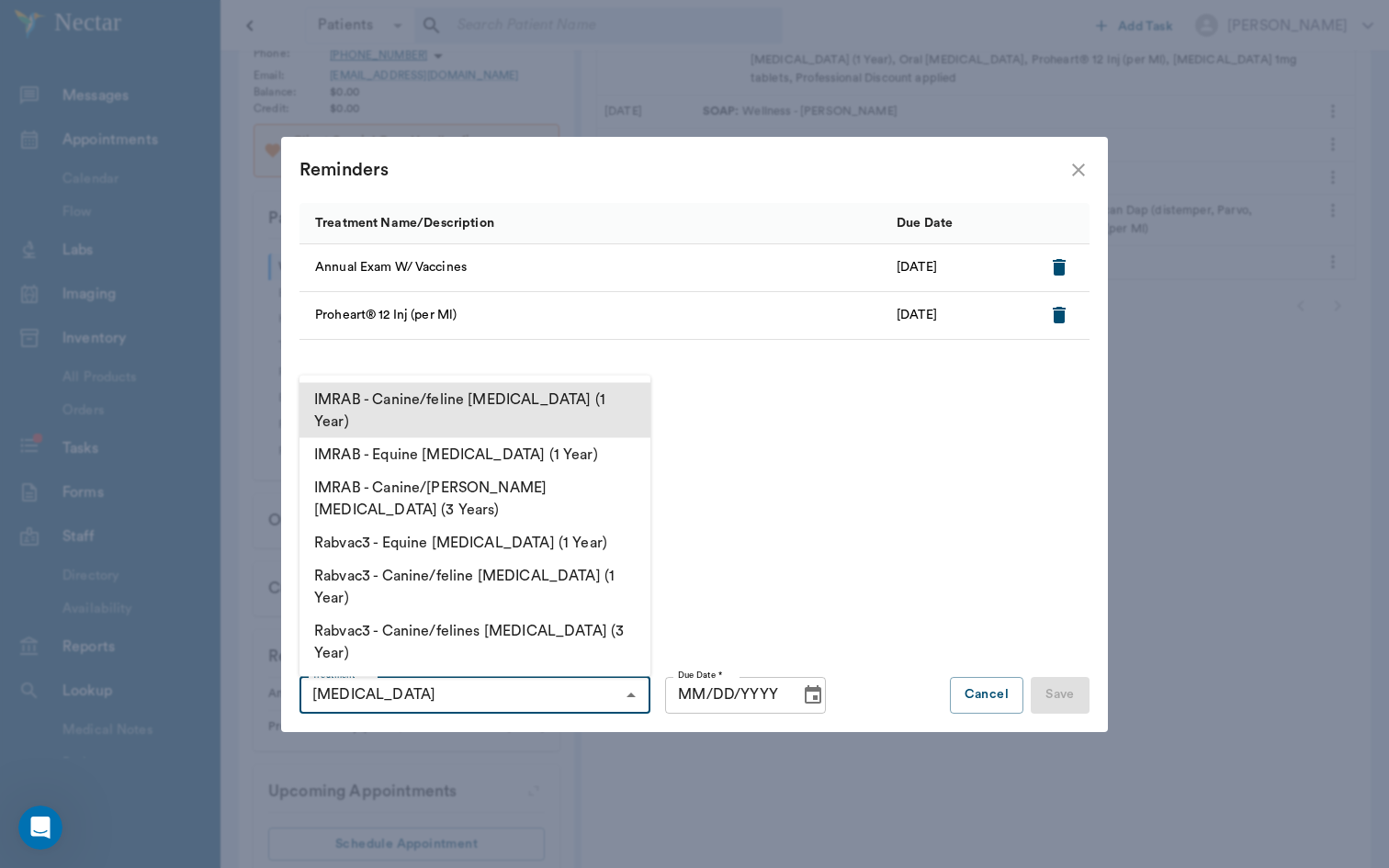 click on "IMRAB - Canine/feline Rabies (1 Year)" at bounding box center [475, 411] 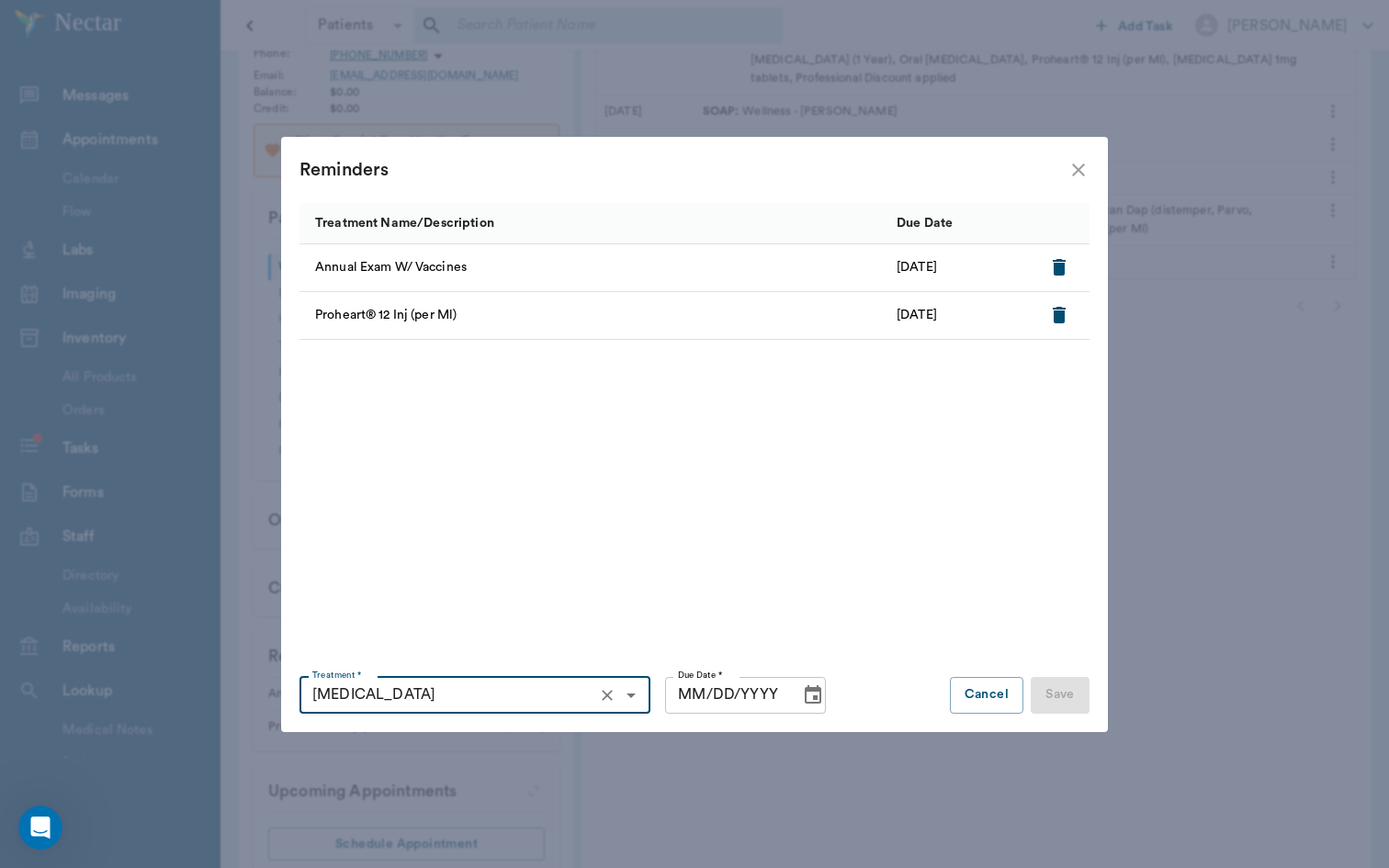 type on "IMRAB - Canine/feline Rabies (1 Year)" 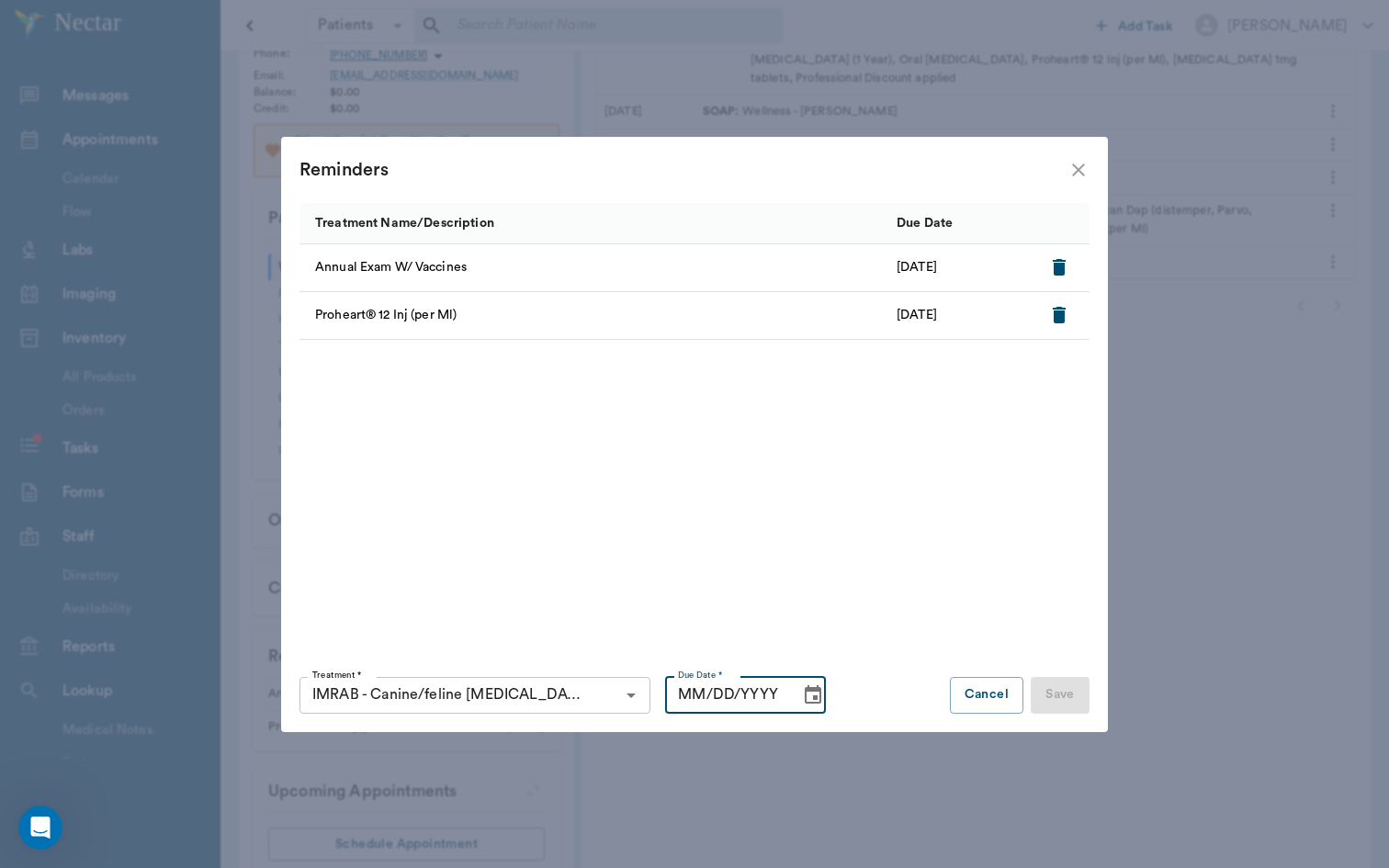 click on "MM/DD/YYYY" at bounding box center (726, 695) 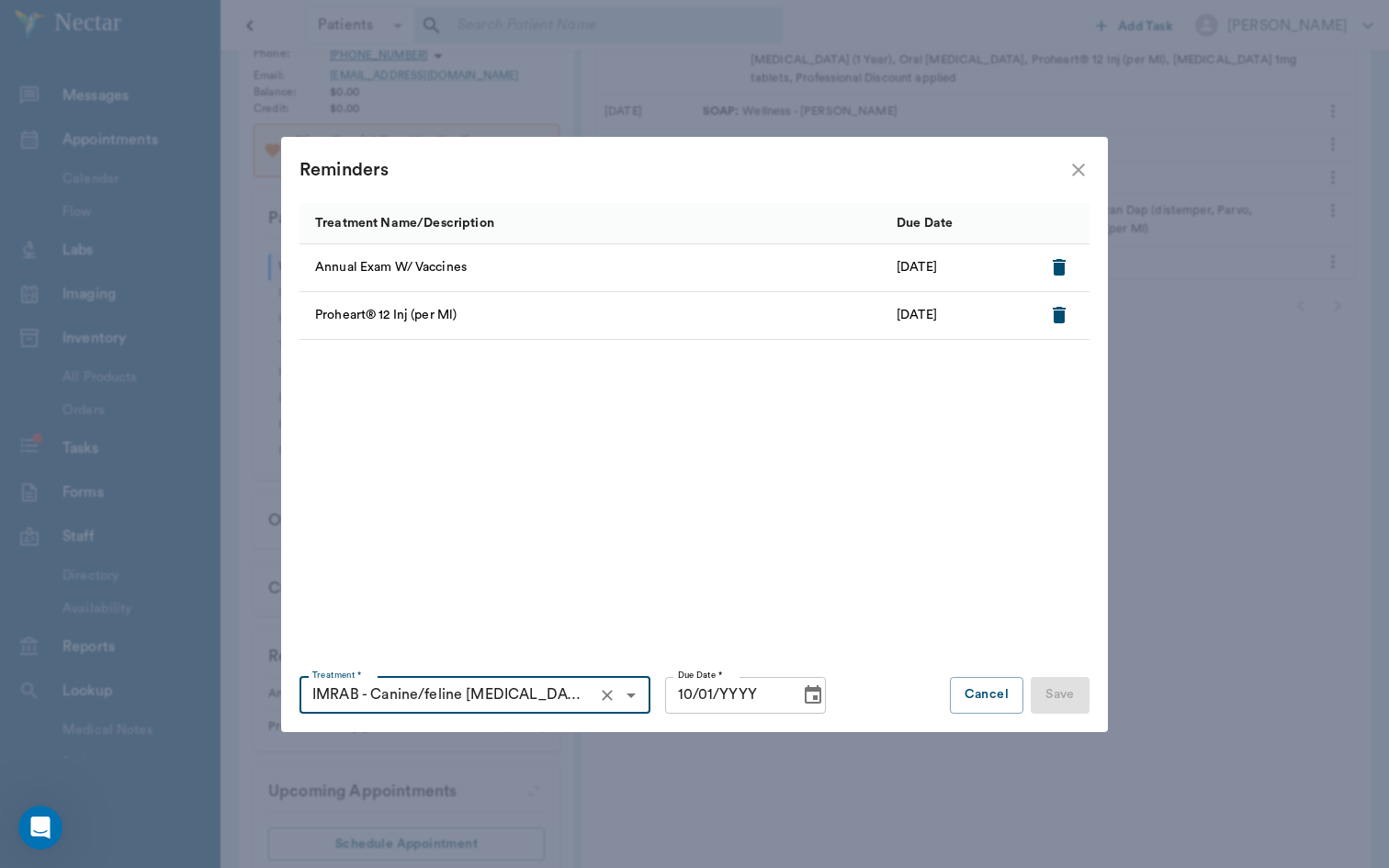 click on "10/01/YYYY" at bounding box center [726, 695] 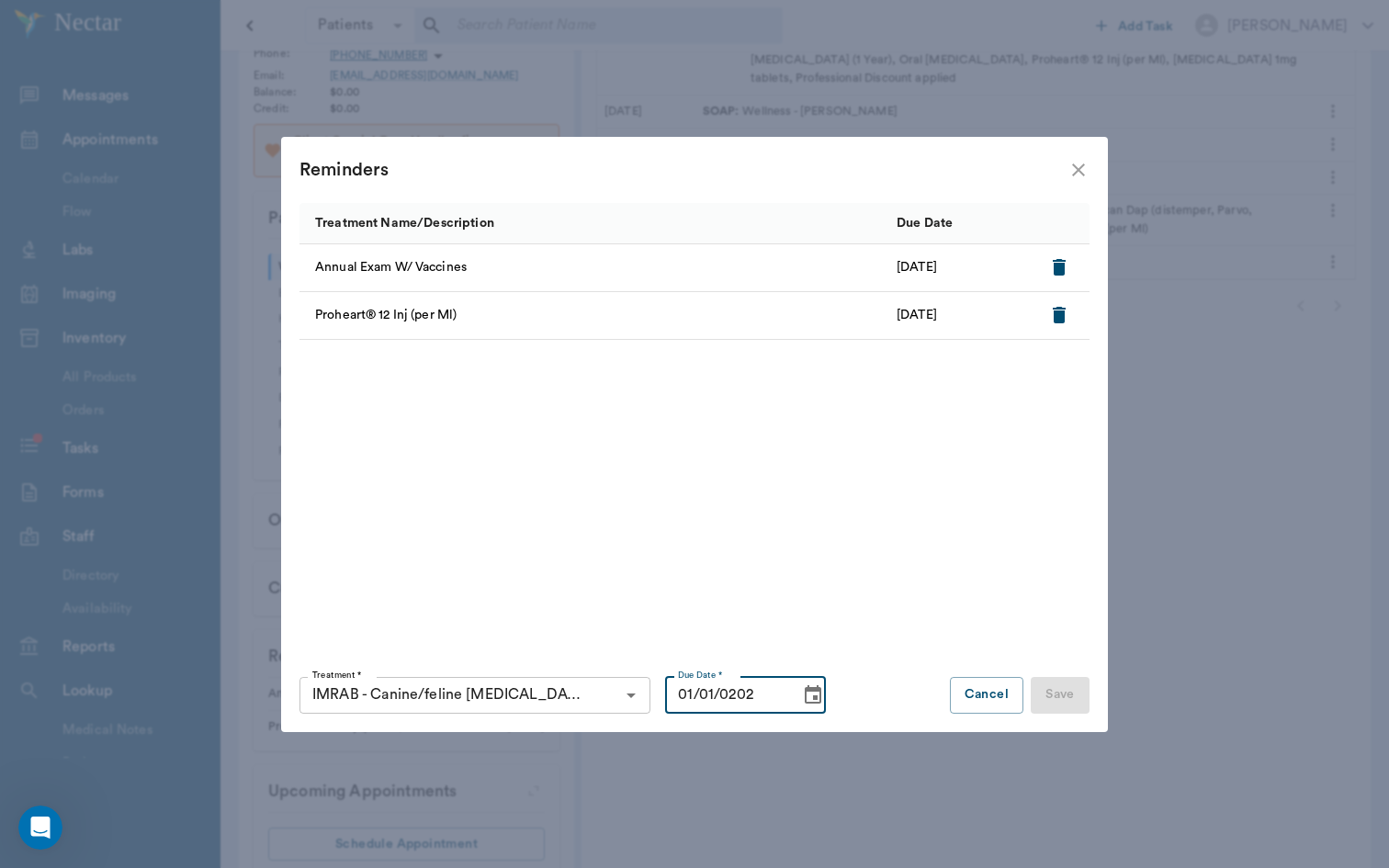 type on "01/01/2026" 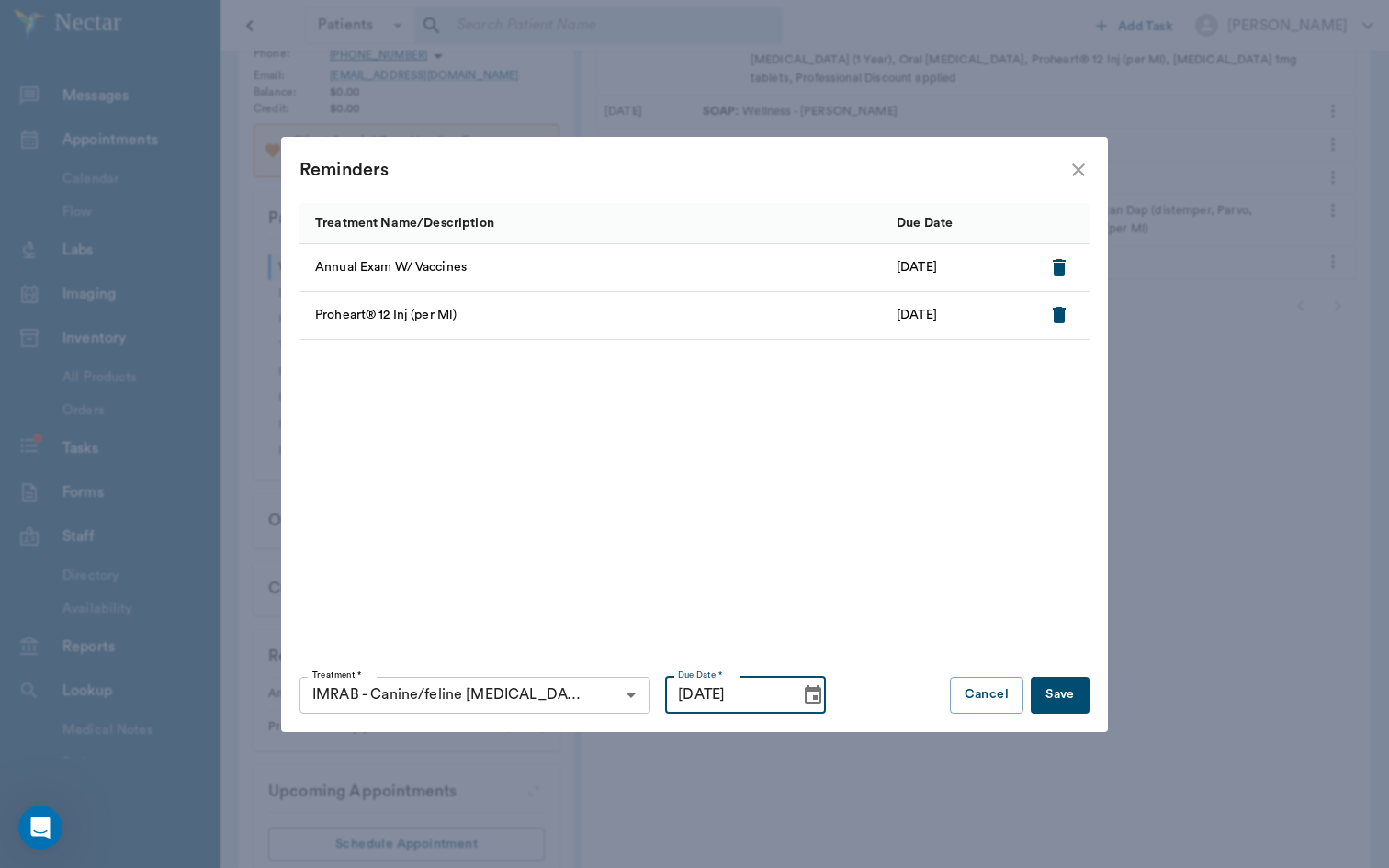 click on "Save" at bounding box center [1060, 695] 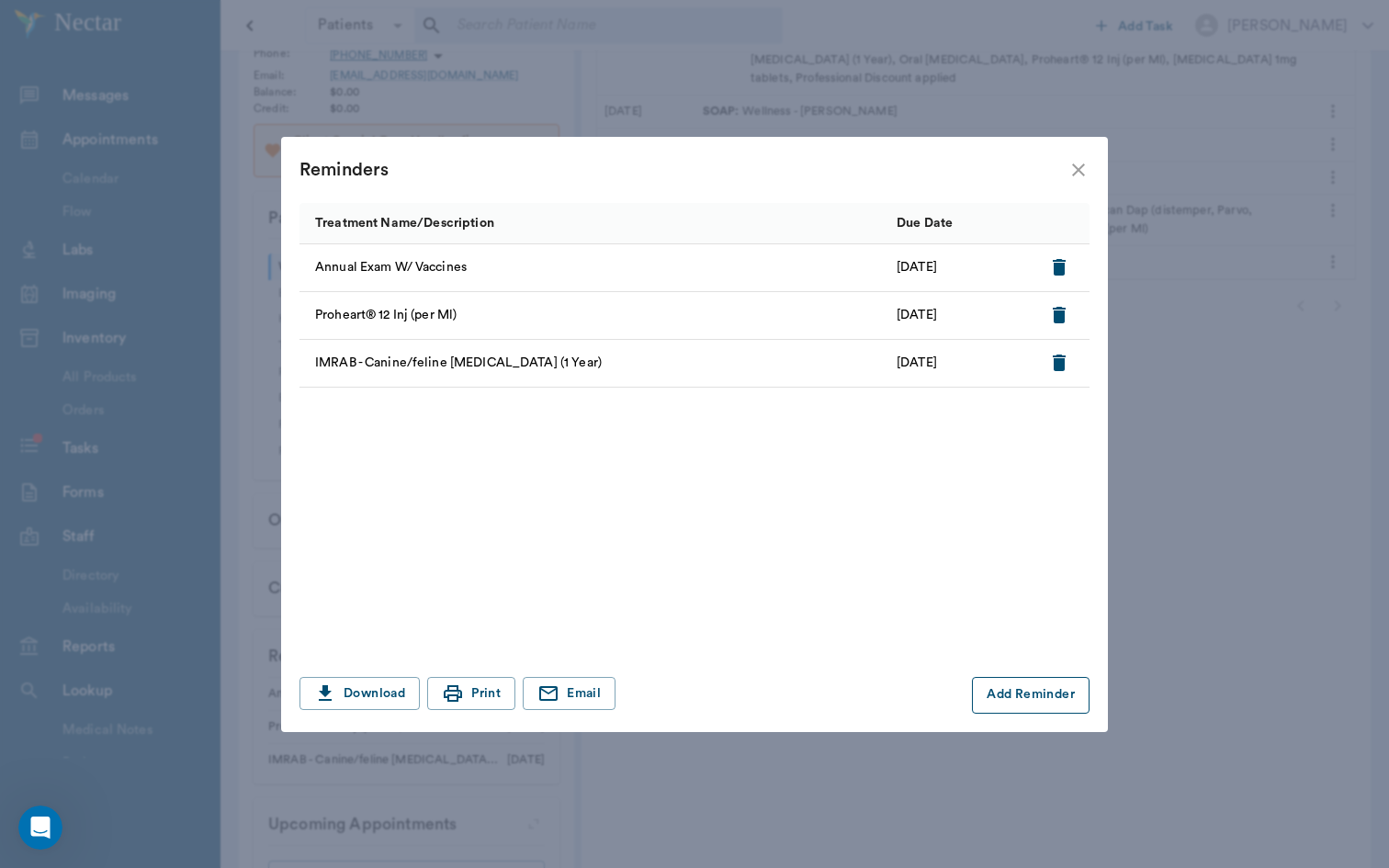click on "Add Reminder" at bounding box center (1031, 695) 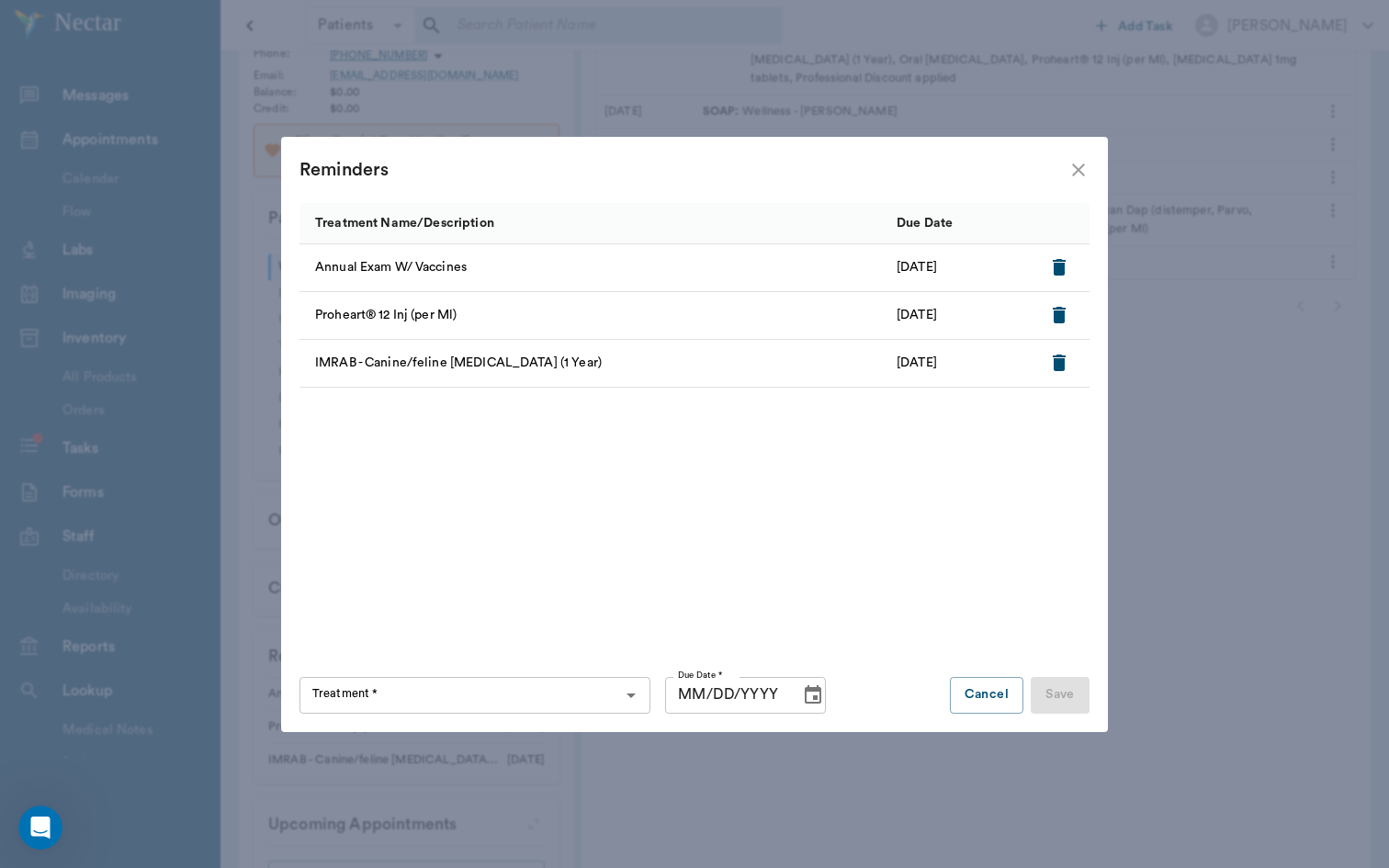 click on "Treatment *" at bounding box center [459, 695] 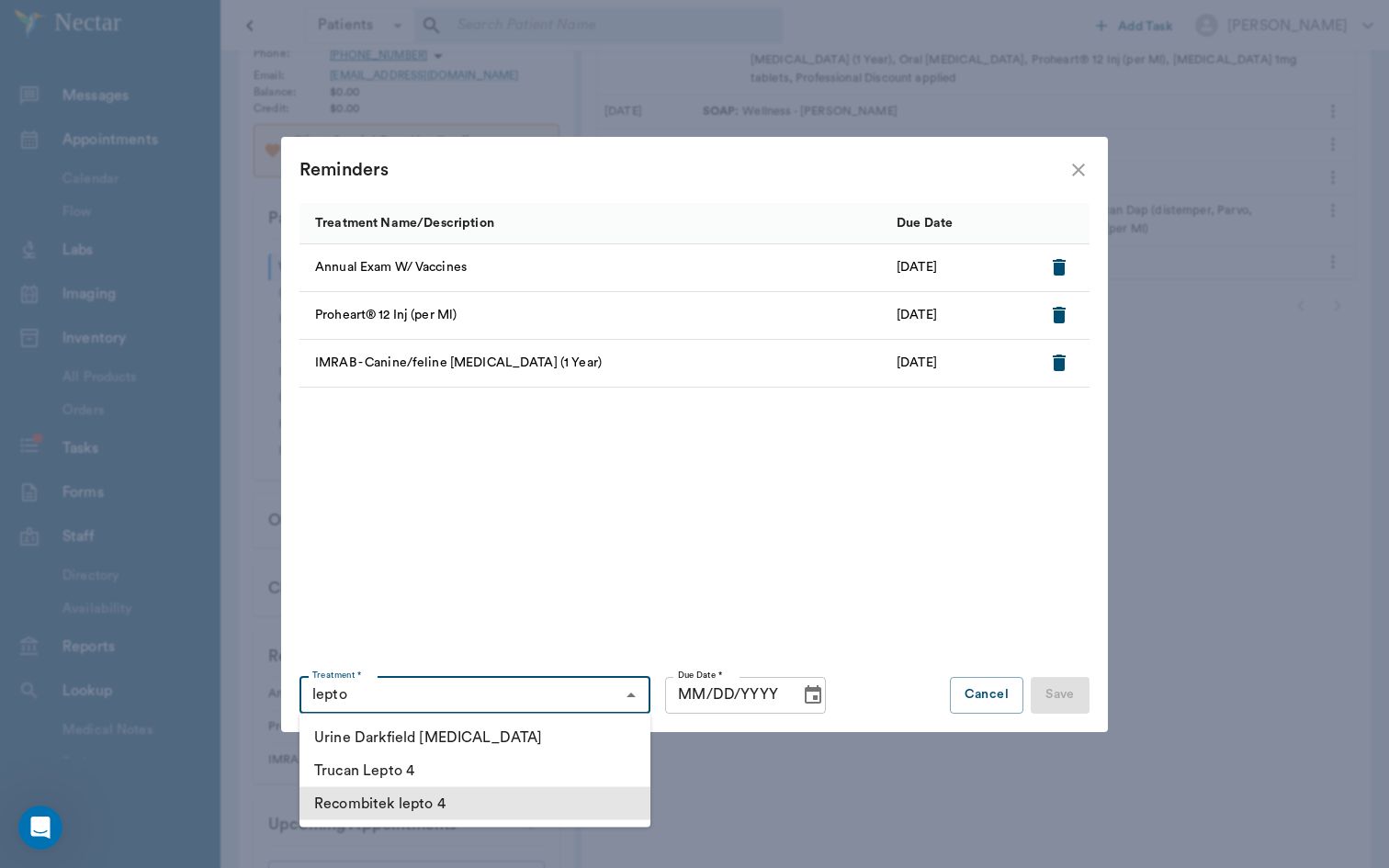 click on "Recombitek lepto 4" at bounding box center (475, 804) 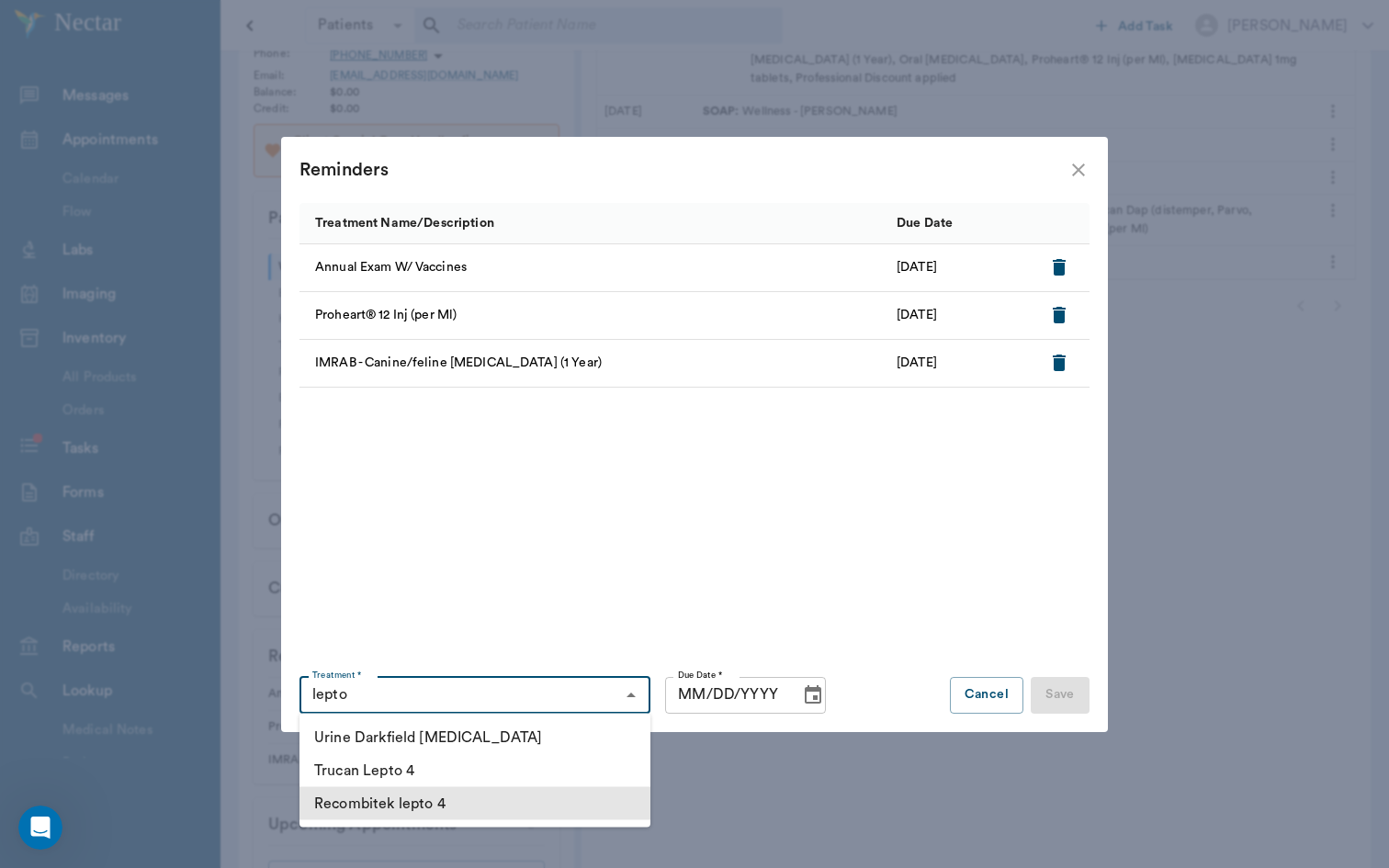 type on "Recombitek lepto 4" 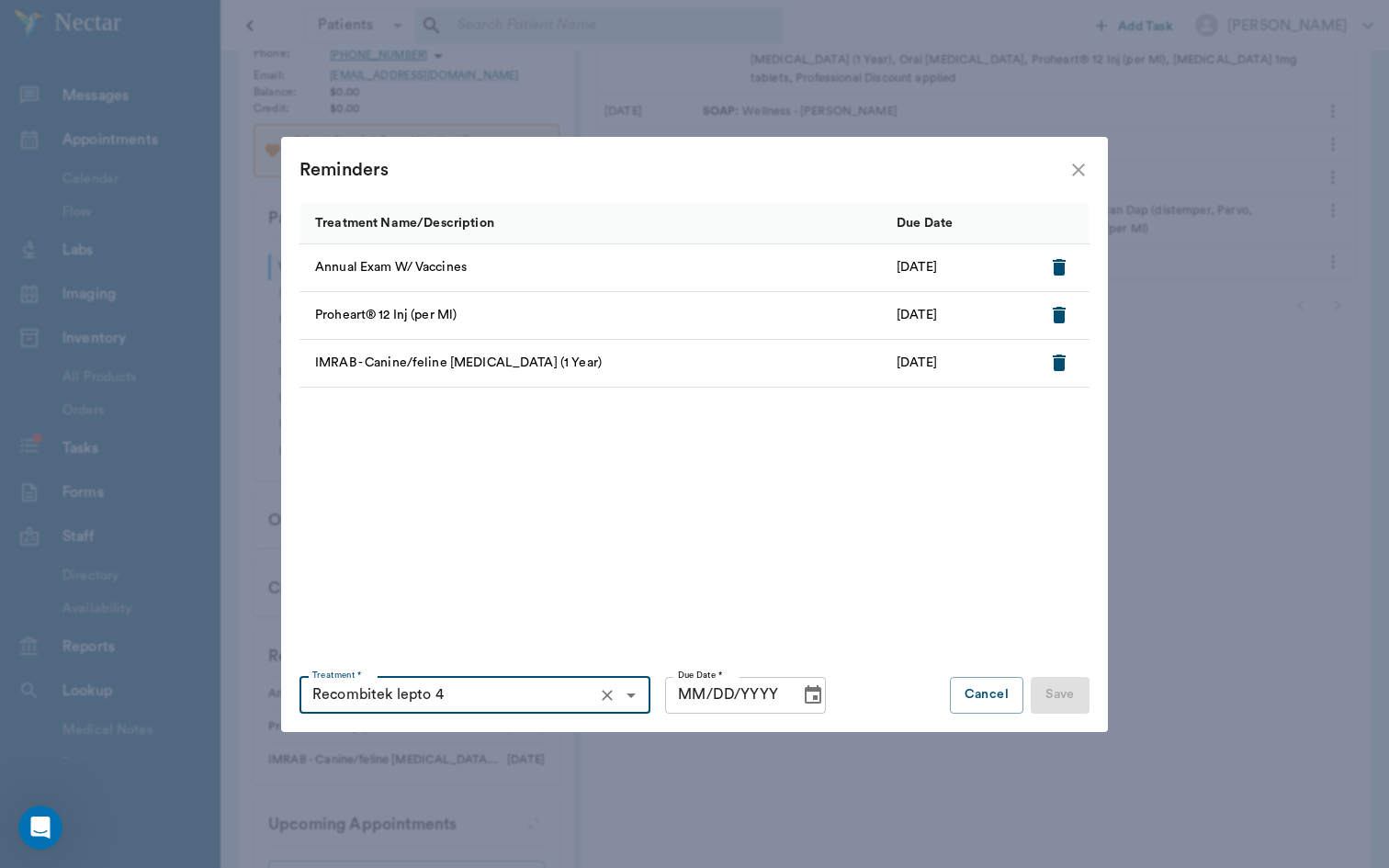 click on "MM/DD/YYYY" at bounding box center [726, 695] 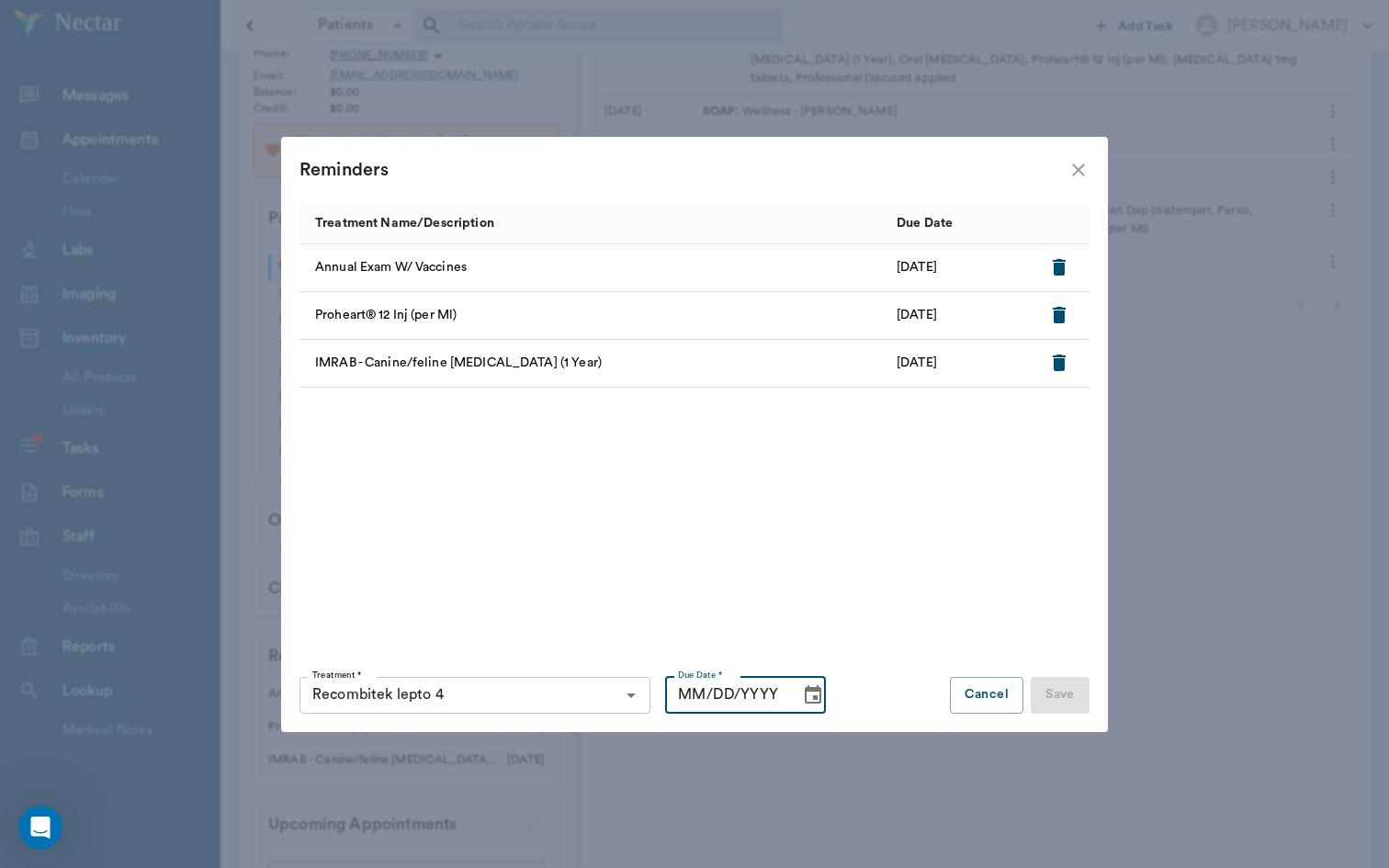 type on "01/DD/YYYY" 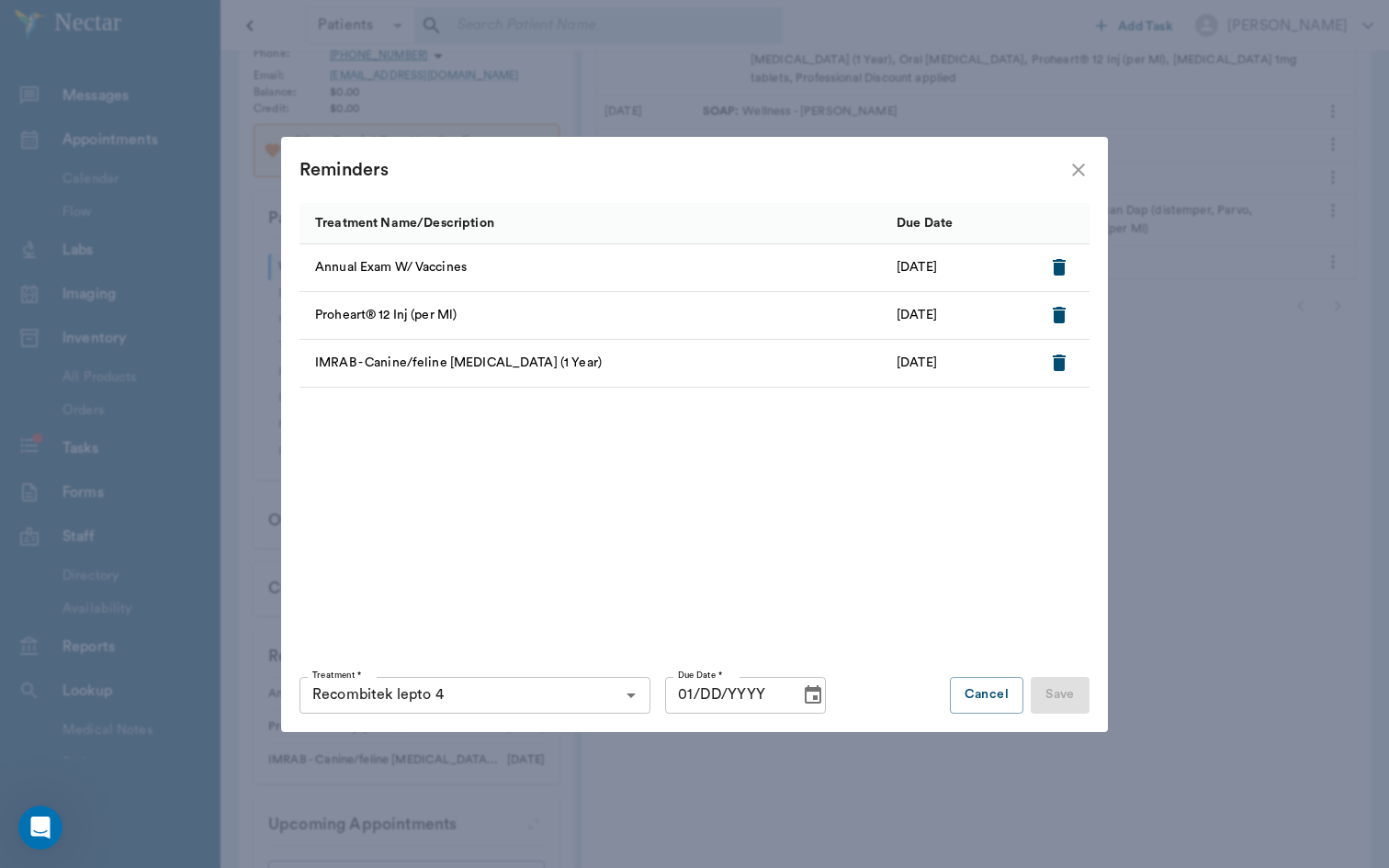 type 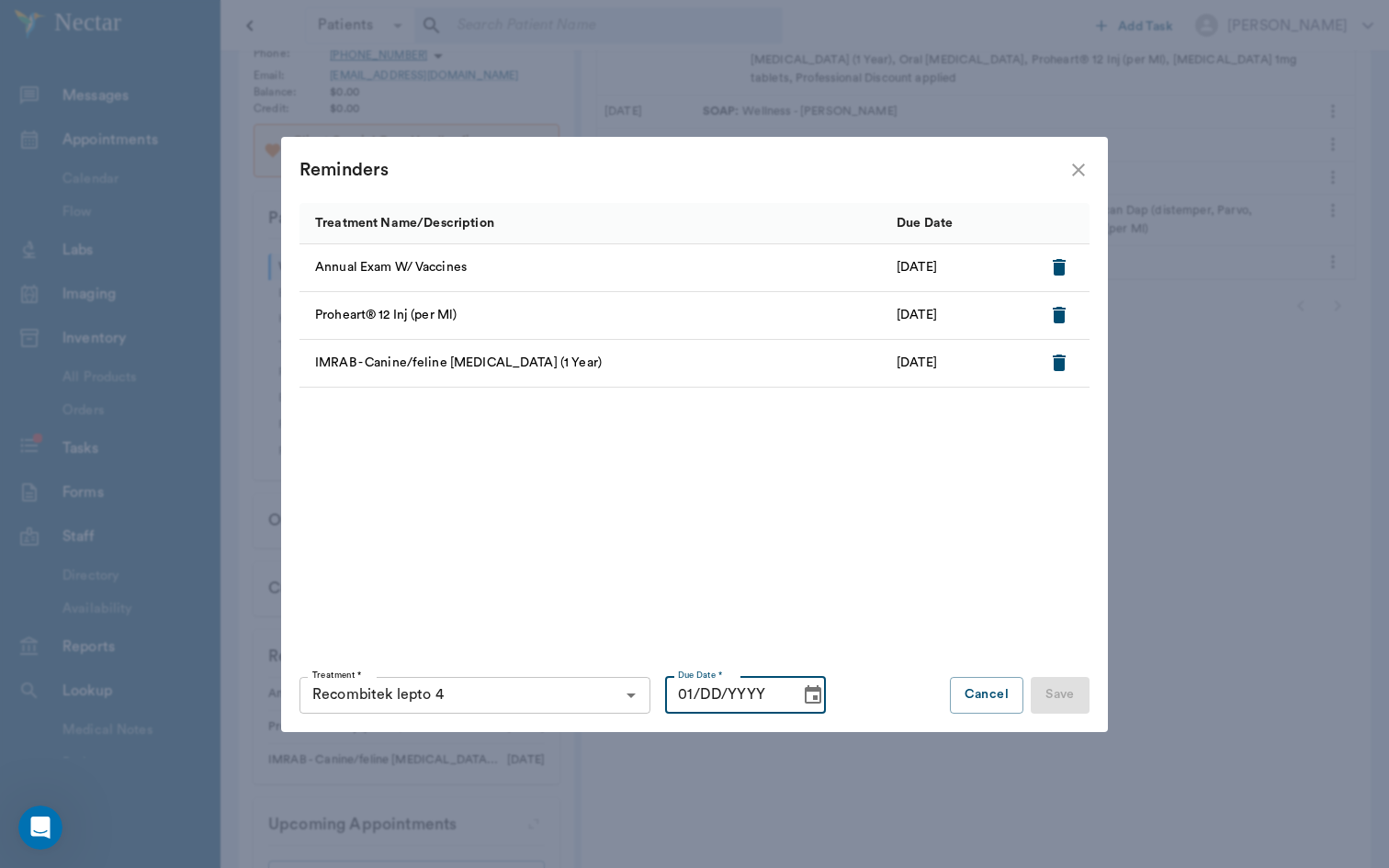 click on "01/DD/YYYY" at bounding box center [726, 695] 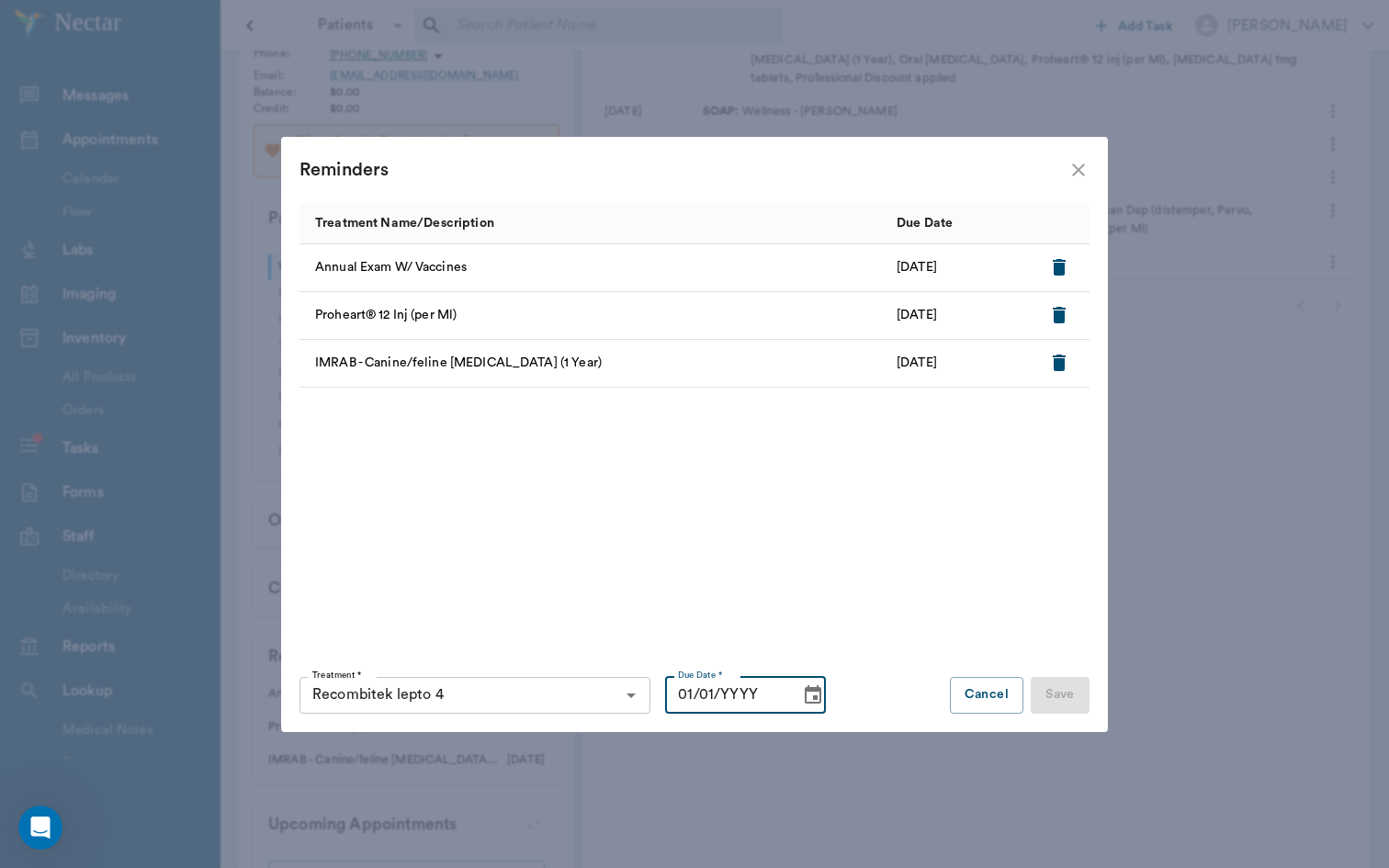 click on "01/01/YYYY" at bounding box center [726, 695] 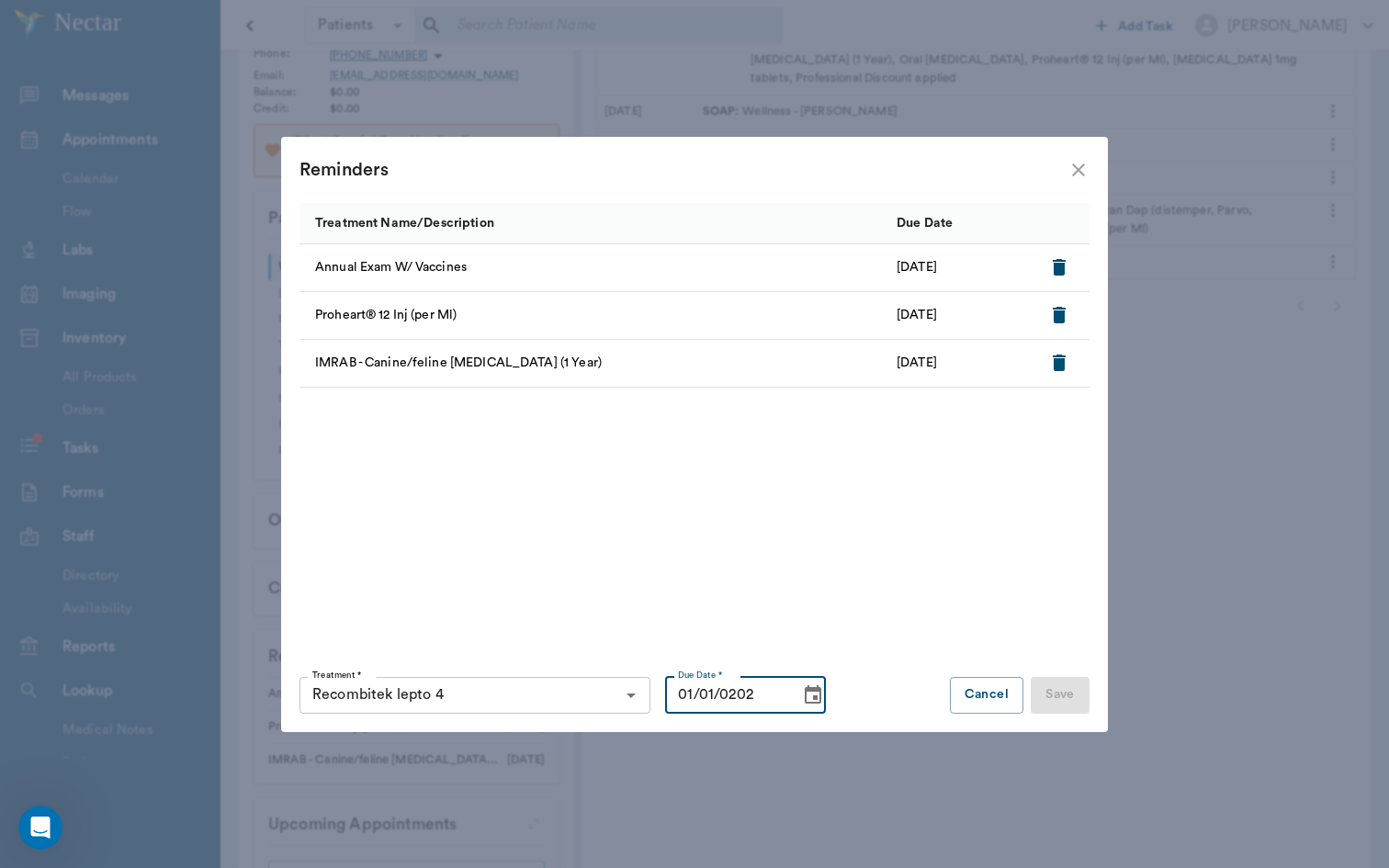 type on "01/01/2026" 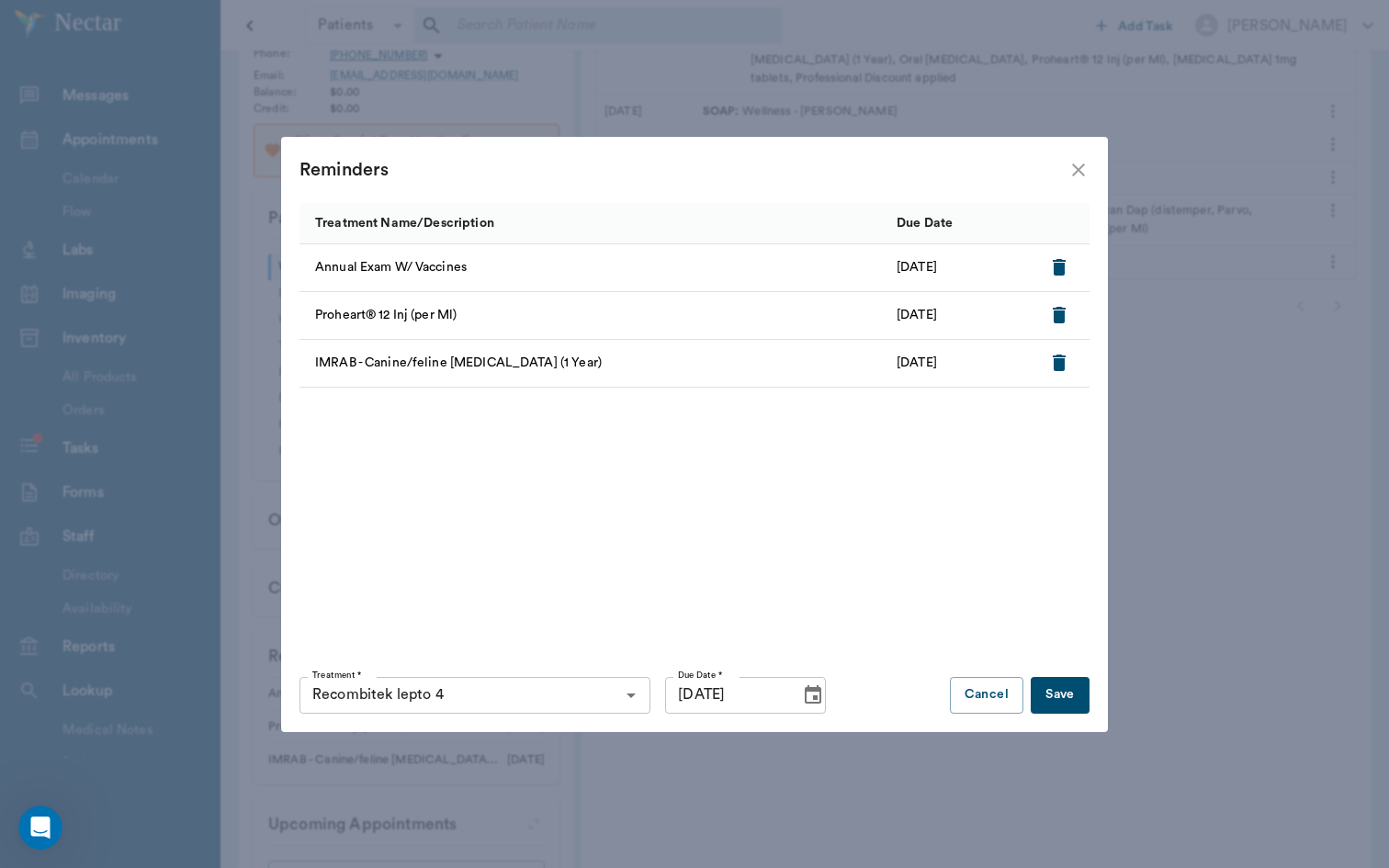 click on "Save" at bounding box center (1060, 695) 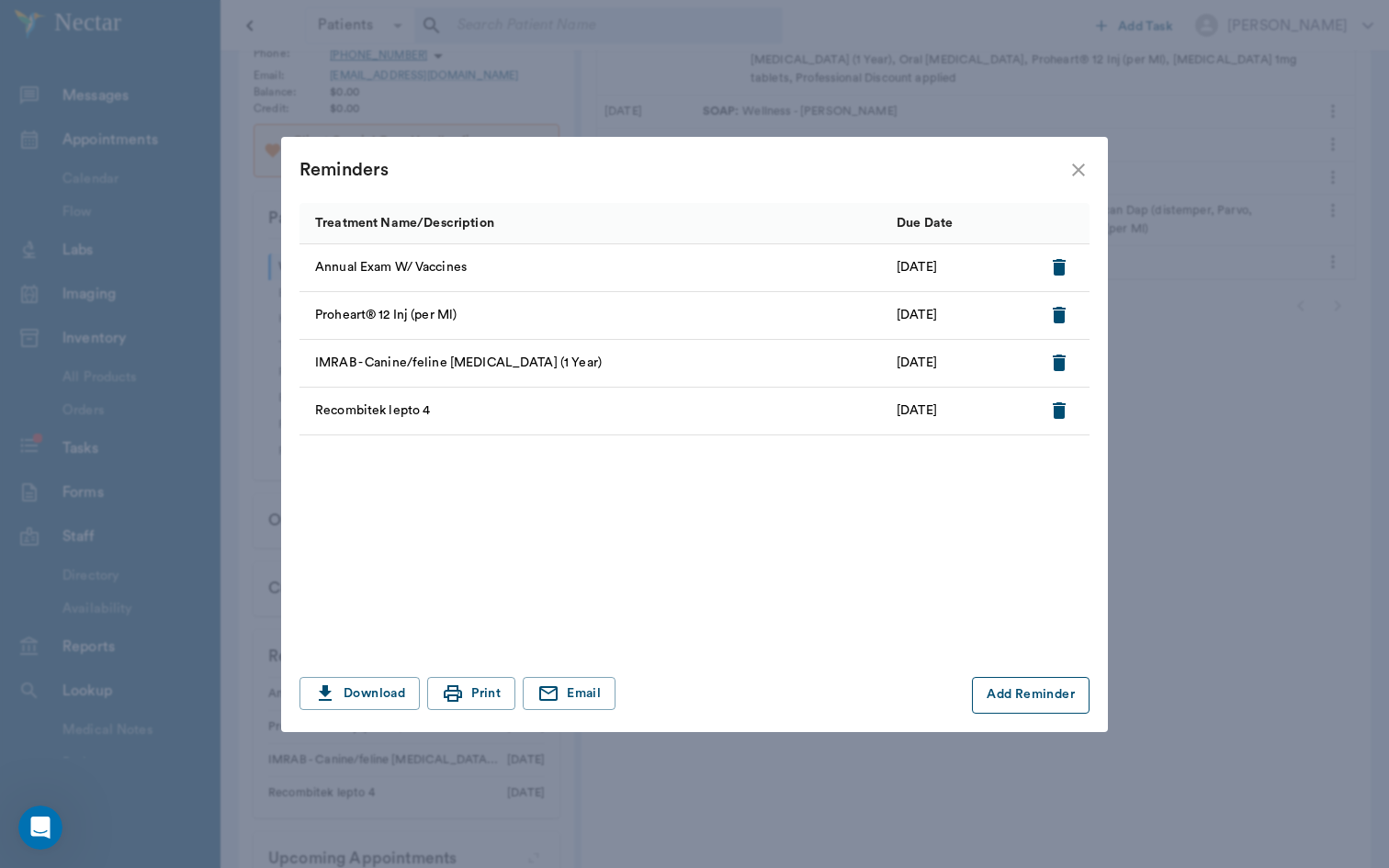 click on "Add Reminder" at bounding box center (1031, 695) 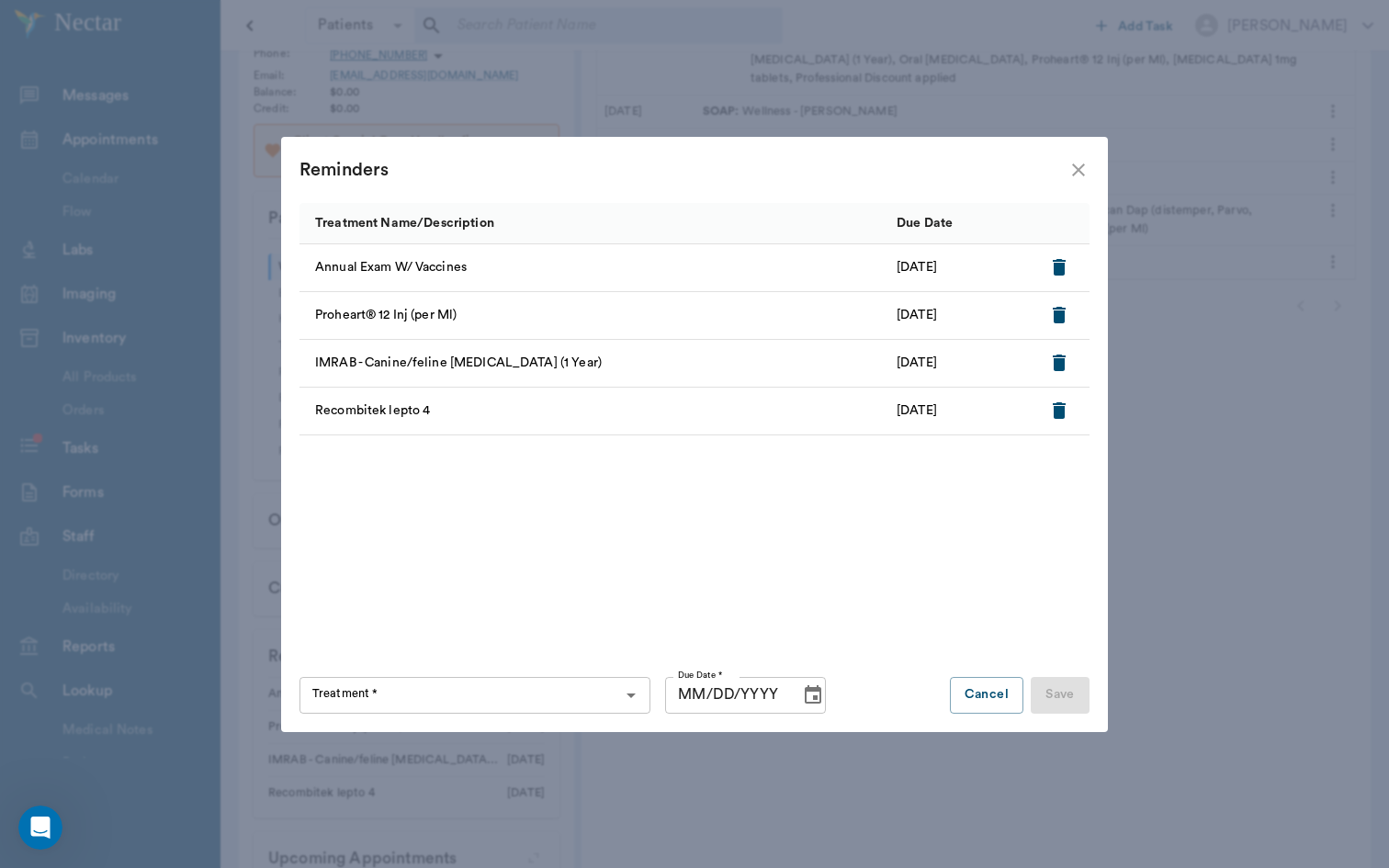 click on "Treatment *" at bounding box center [459, 695] 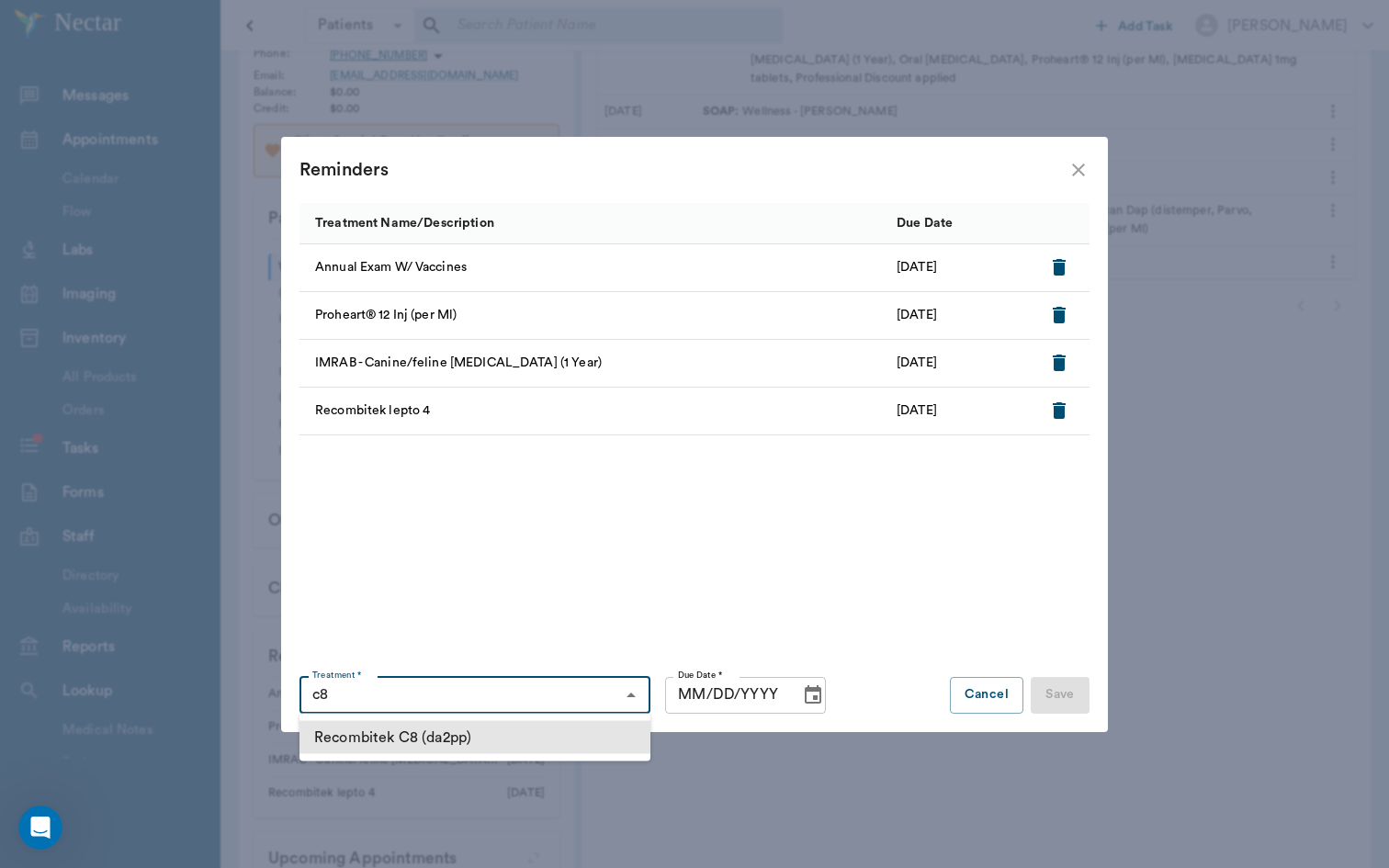 click on "Recombitek C8 (da2pp)" at bounding box center [475, 738] 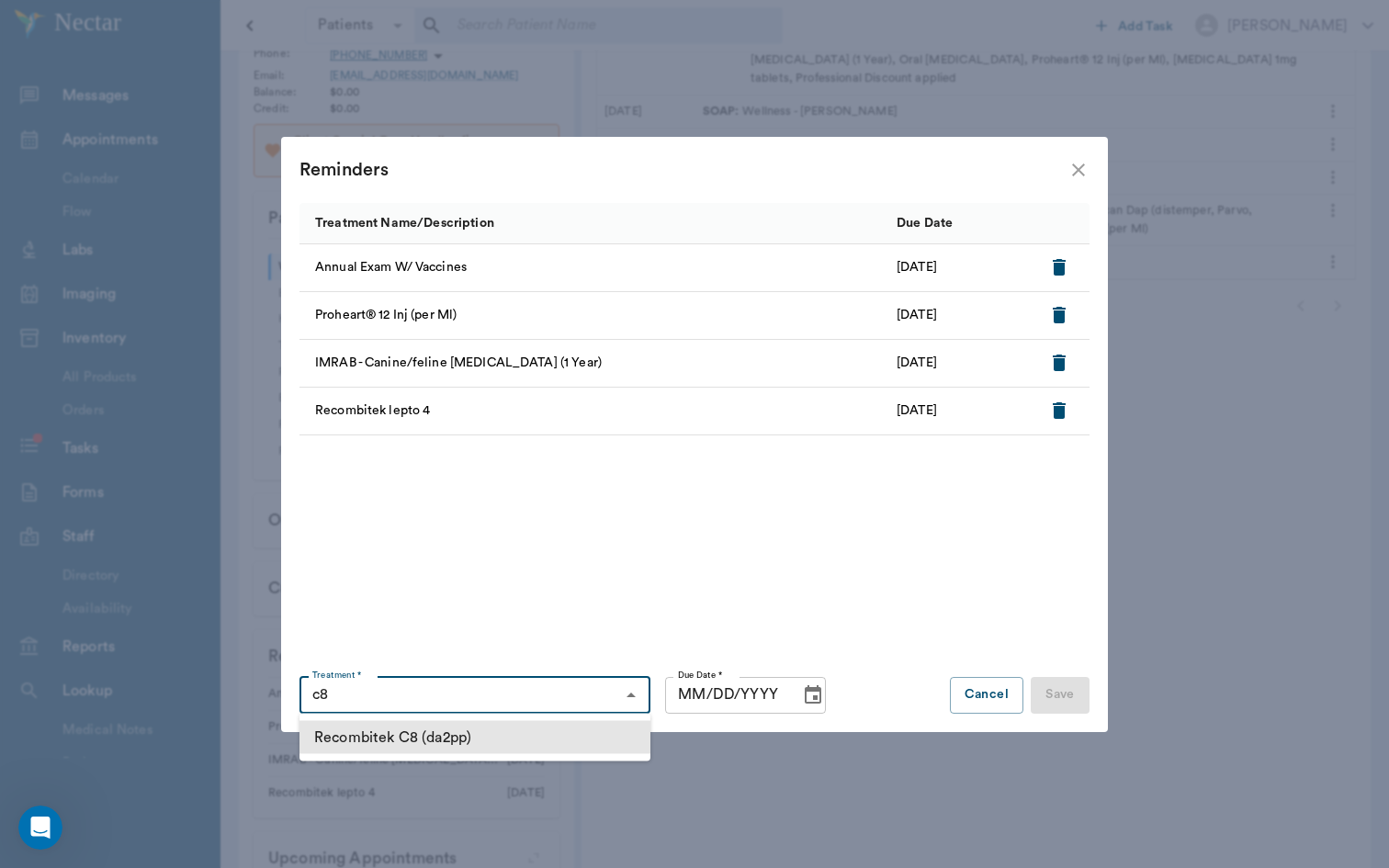 type on "Recombitek C8 (da2pp)" 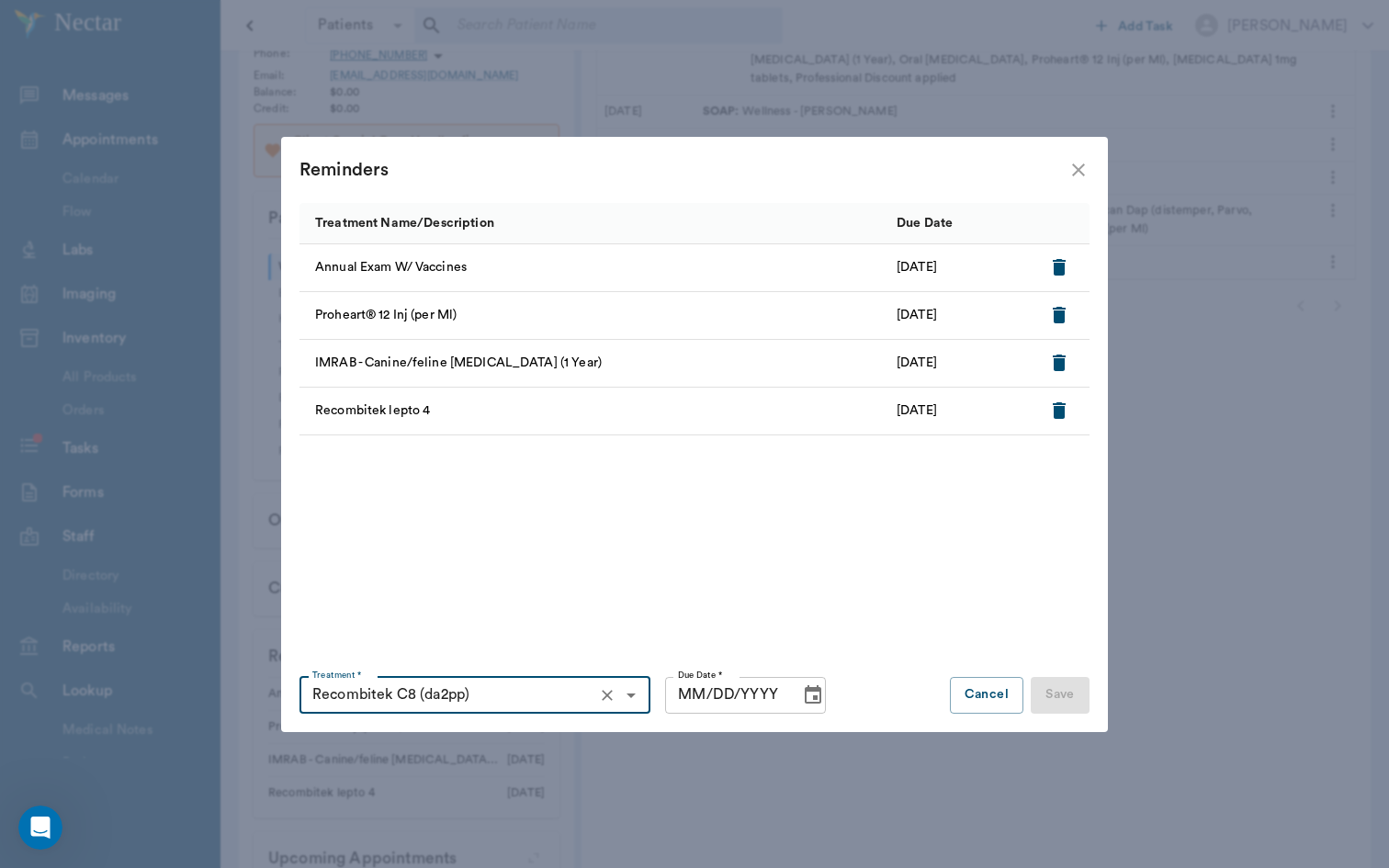 click on "MM/DD/YYYY" at bounding box center [726, 695] 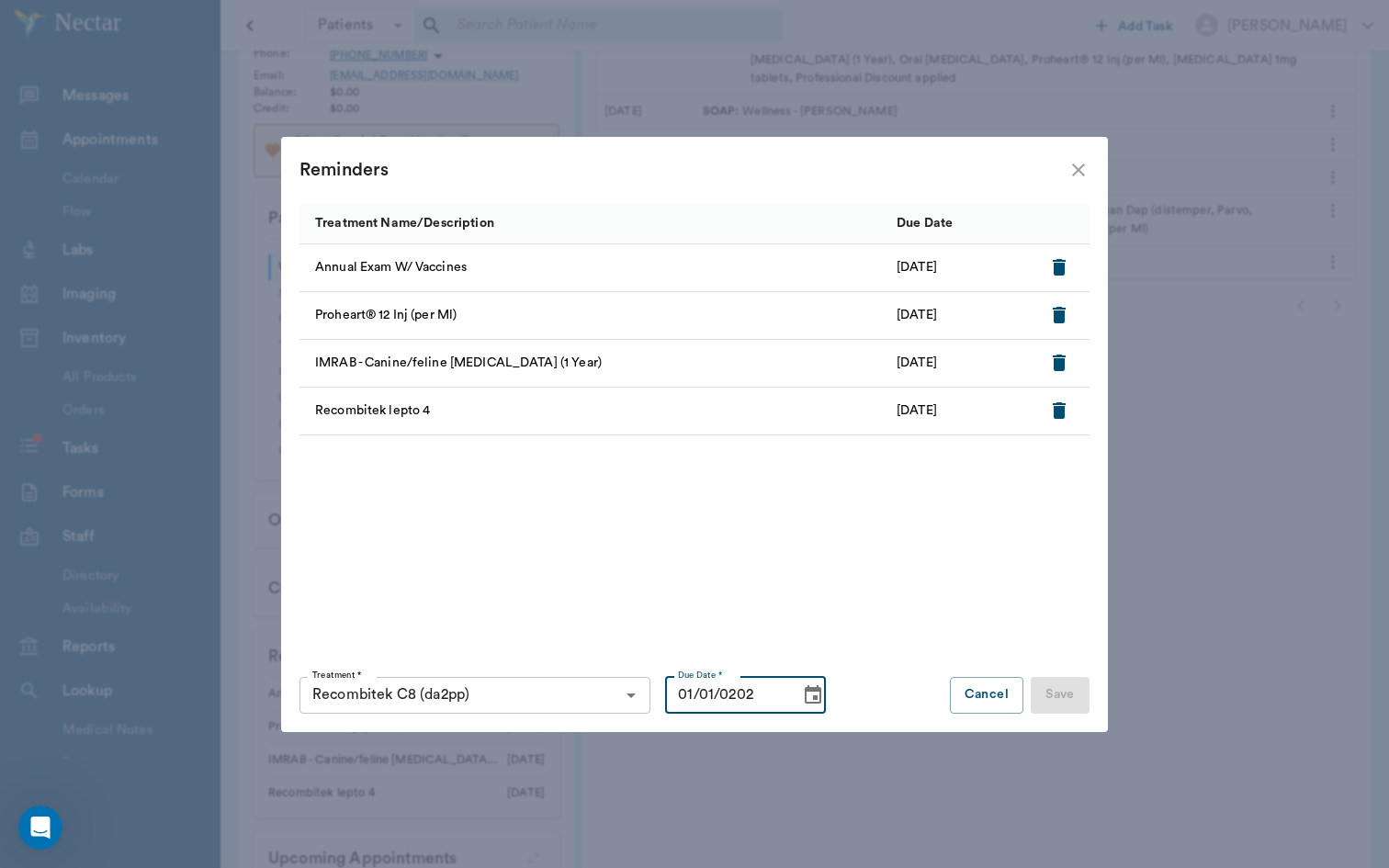 type on "01/01/2026" 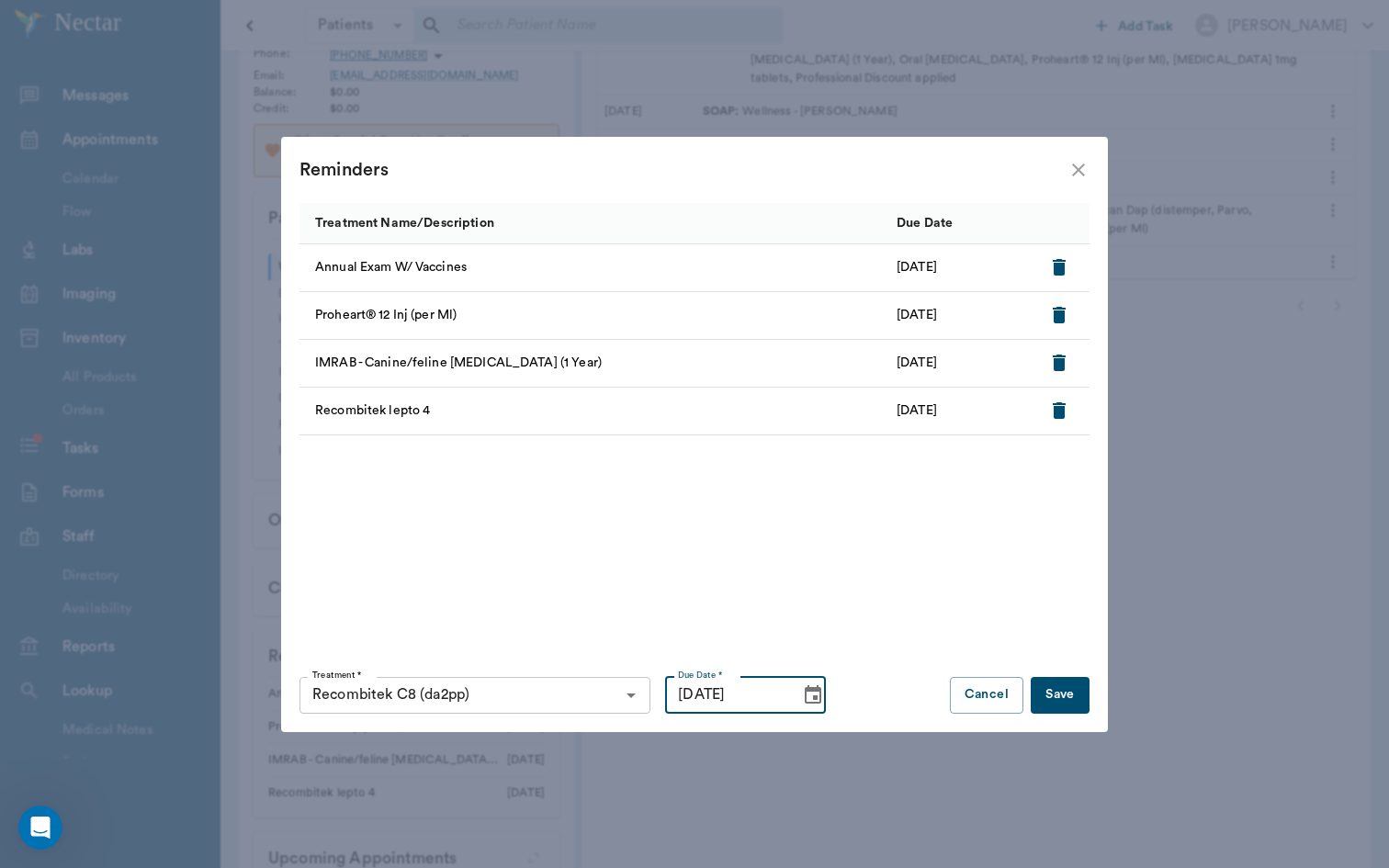 click on "Save" at bounding box center [1060, 695] 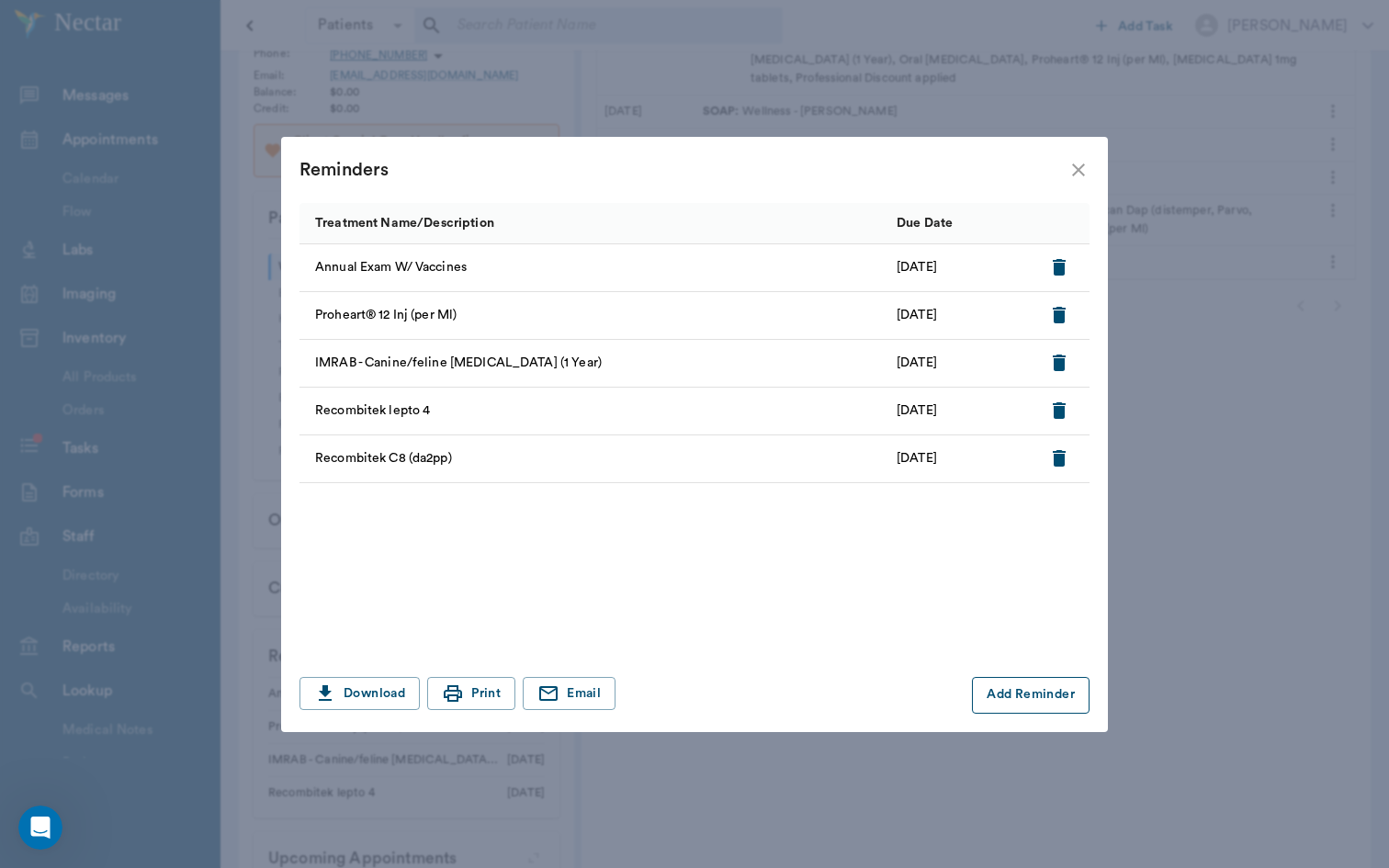 click on "Add Reminder" at bounding box center (1031, 695) 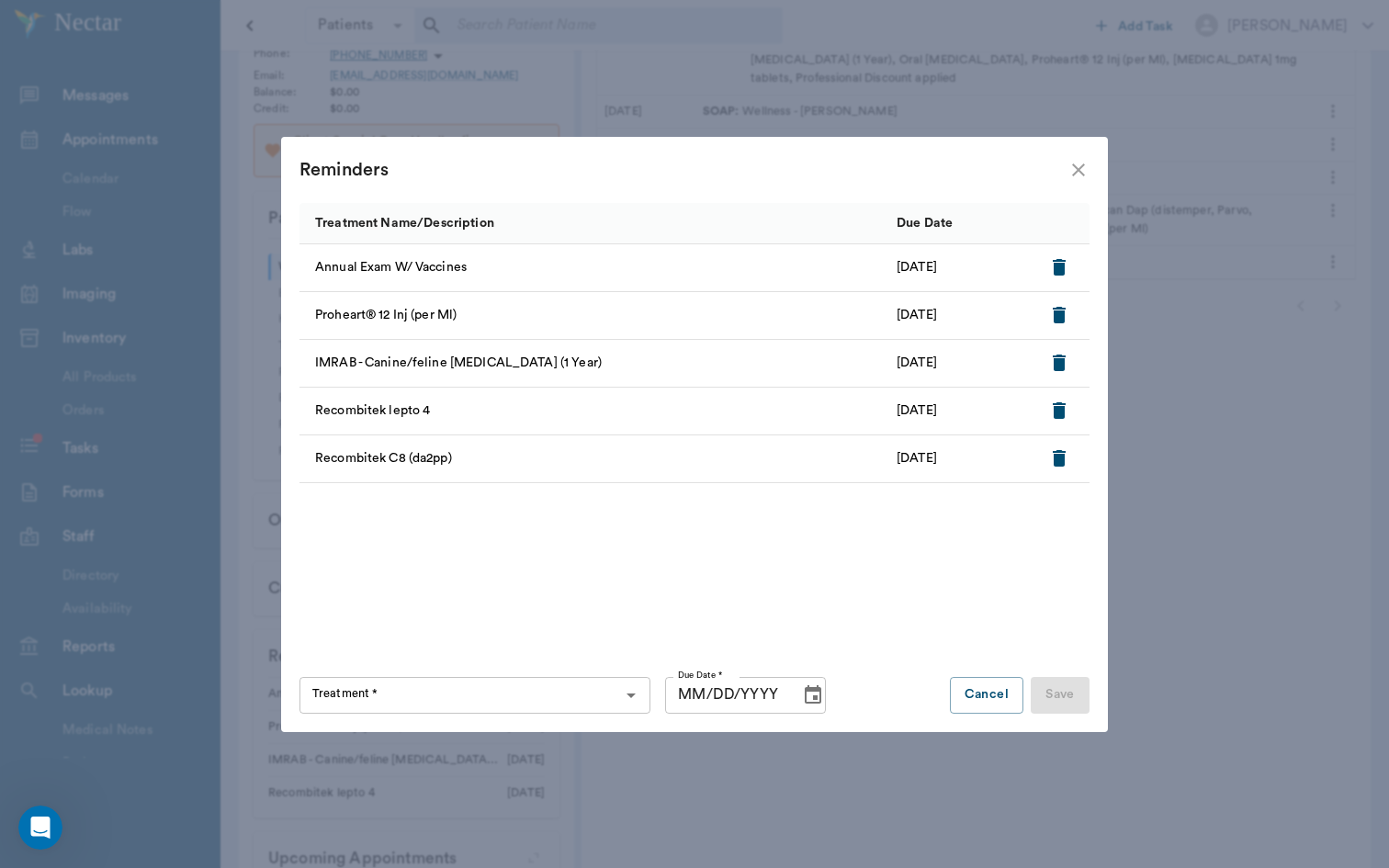 click on "Treatment *" at bounding box center (459, 695) 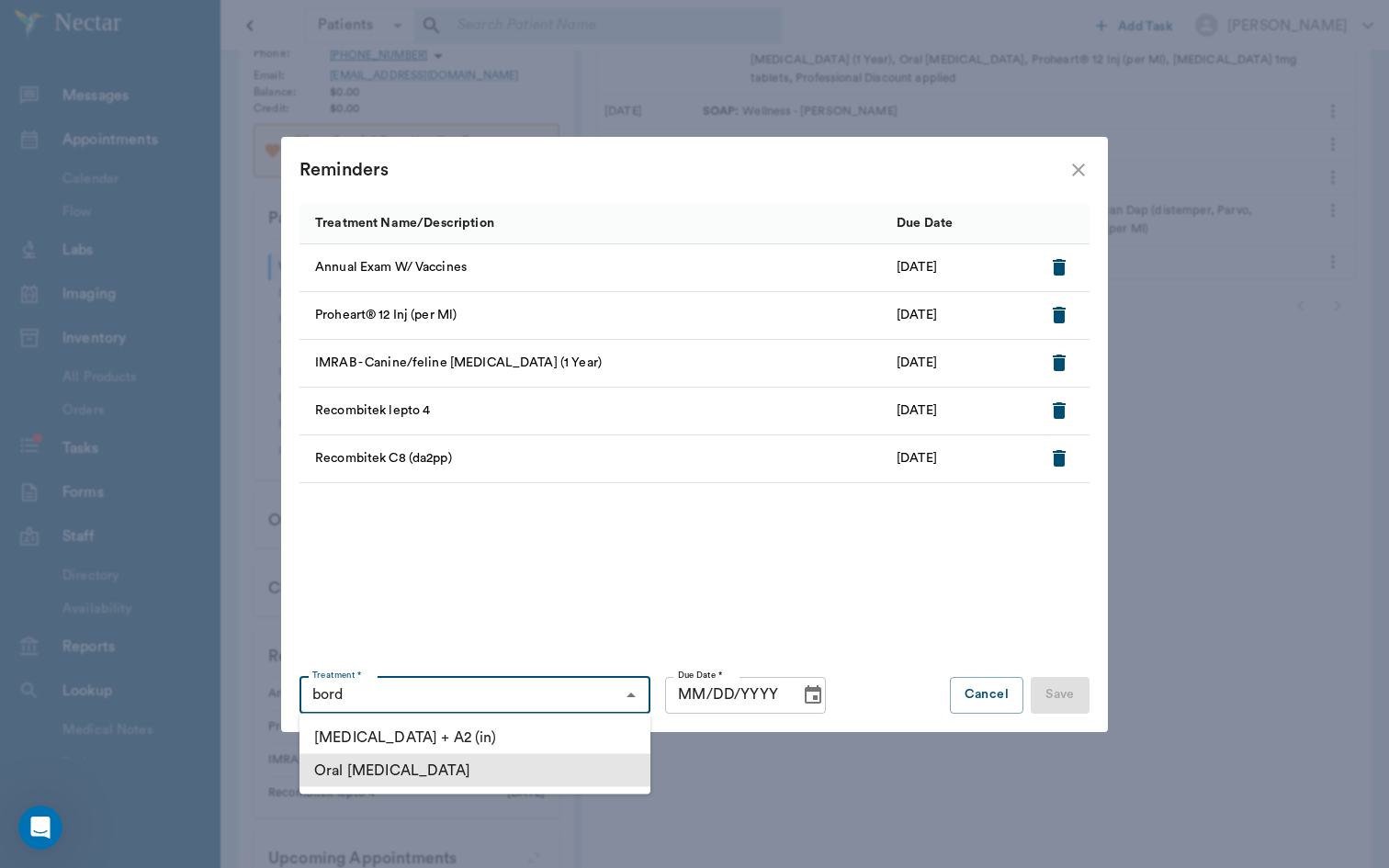 click on "Oral [MEDICAL_DATA]" at bounding box center [475, 771] 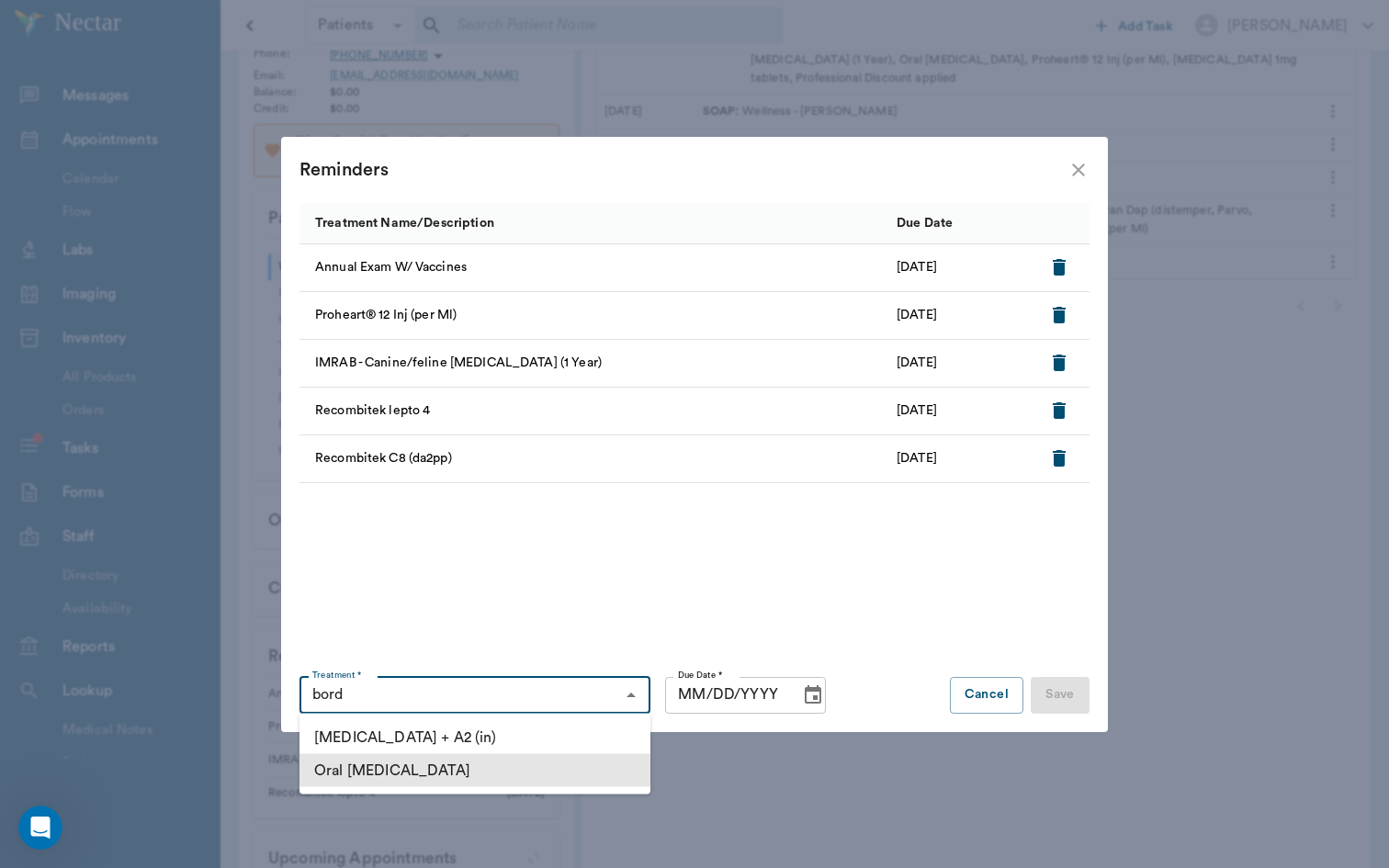 type on "Oral [MEDICAL_DATA]" 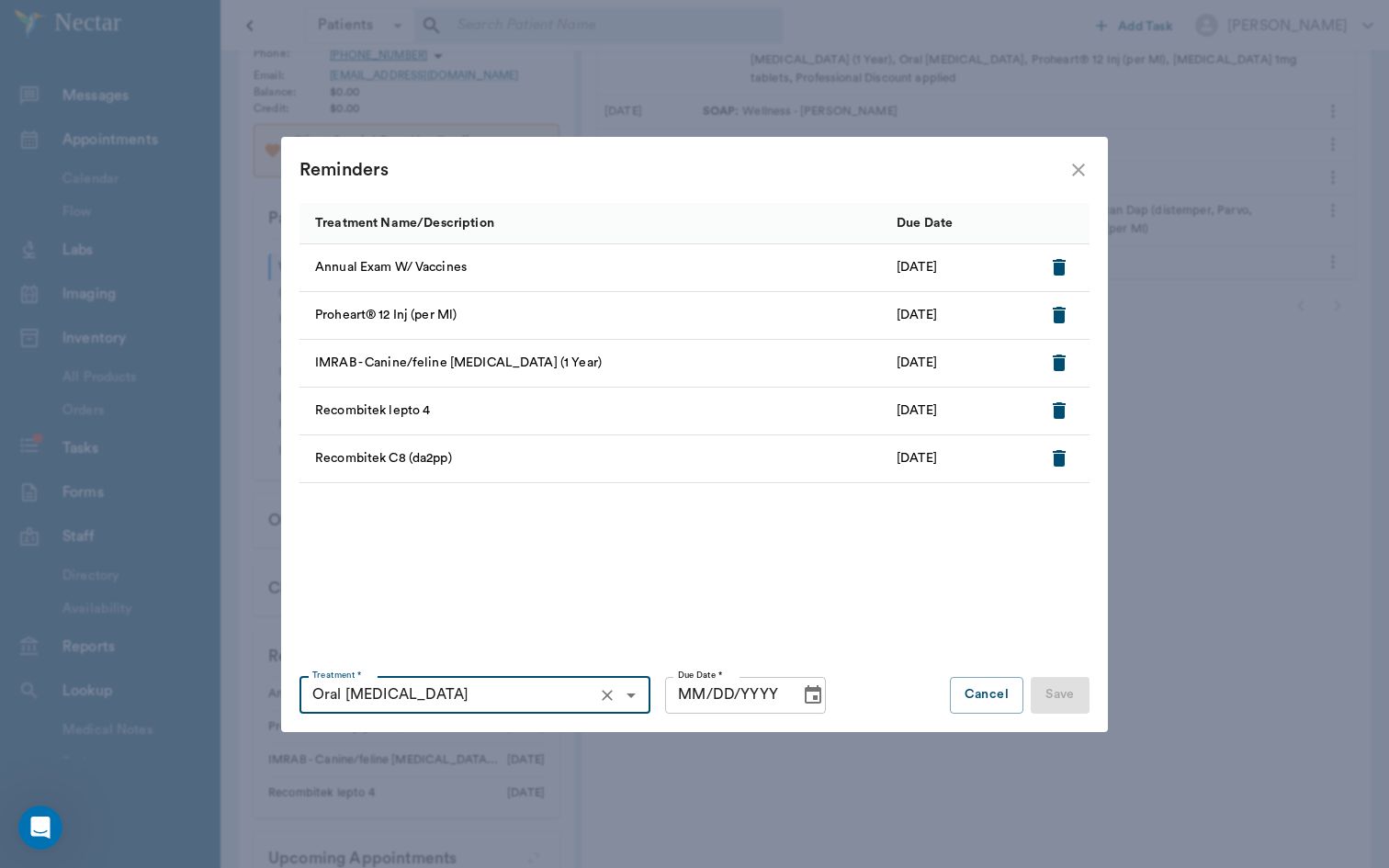 click on "MM/DD/YYYY" at bounding box center (726, 695) 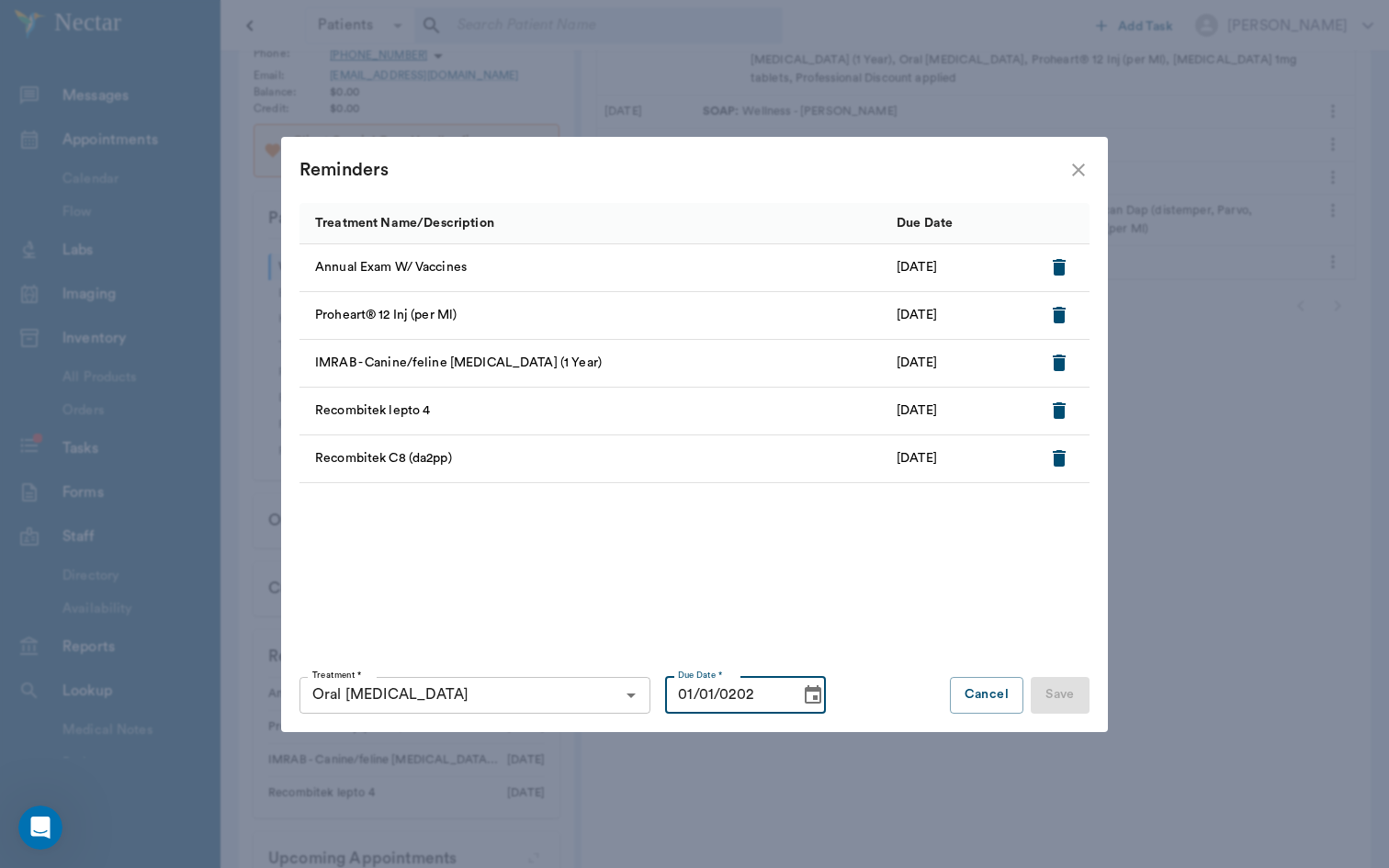 type on "01/01/2026" 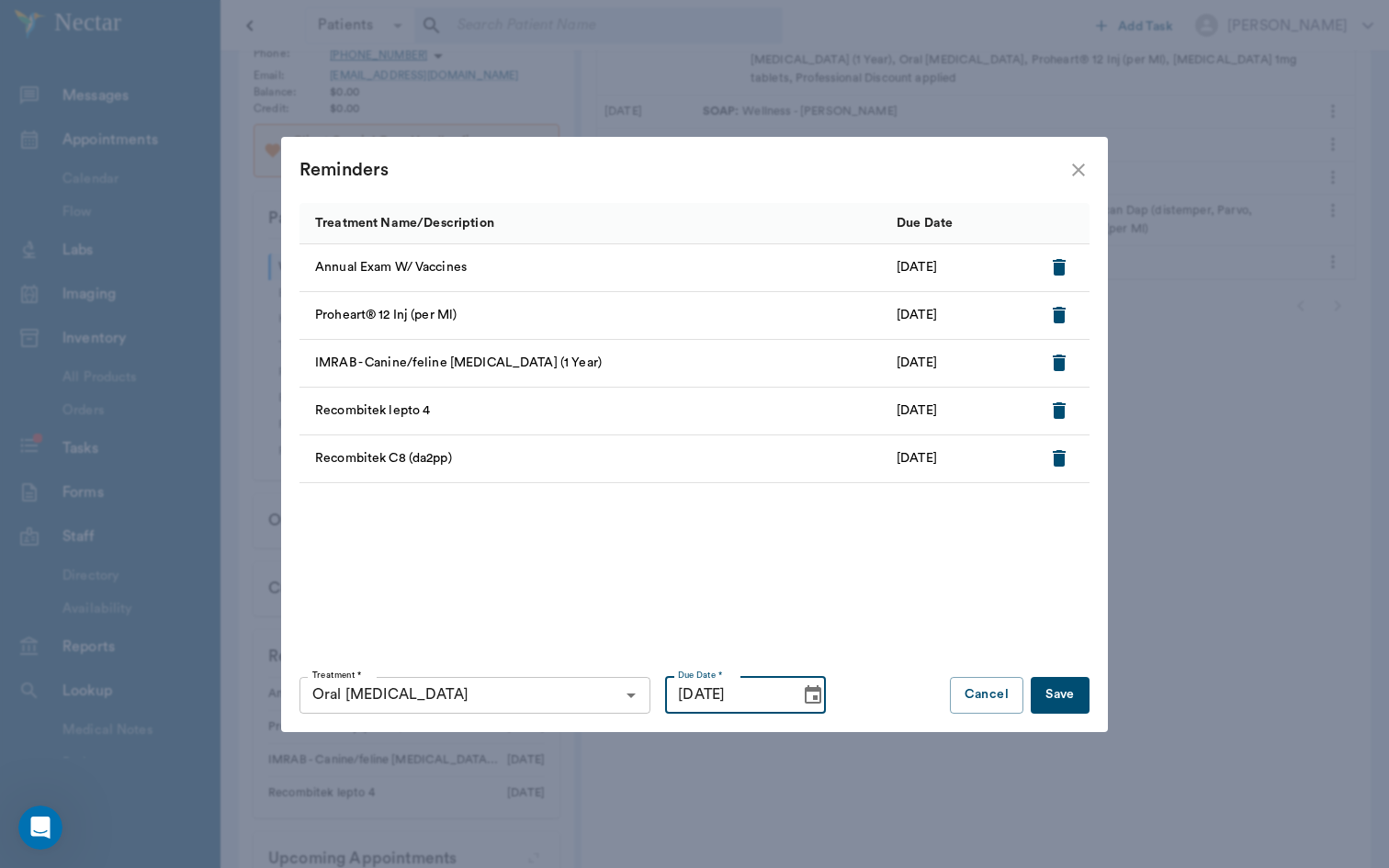 click on "Save" at bounding box center [1060, 695] 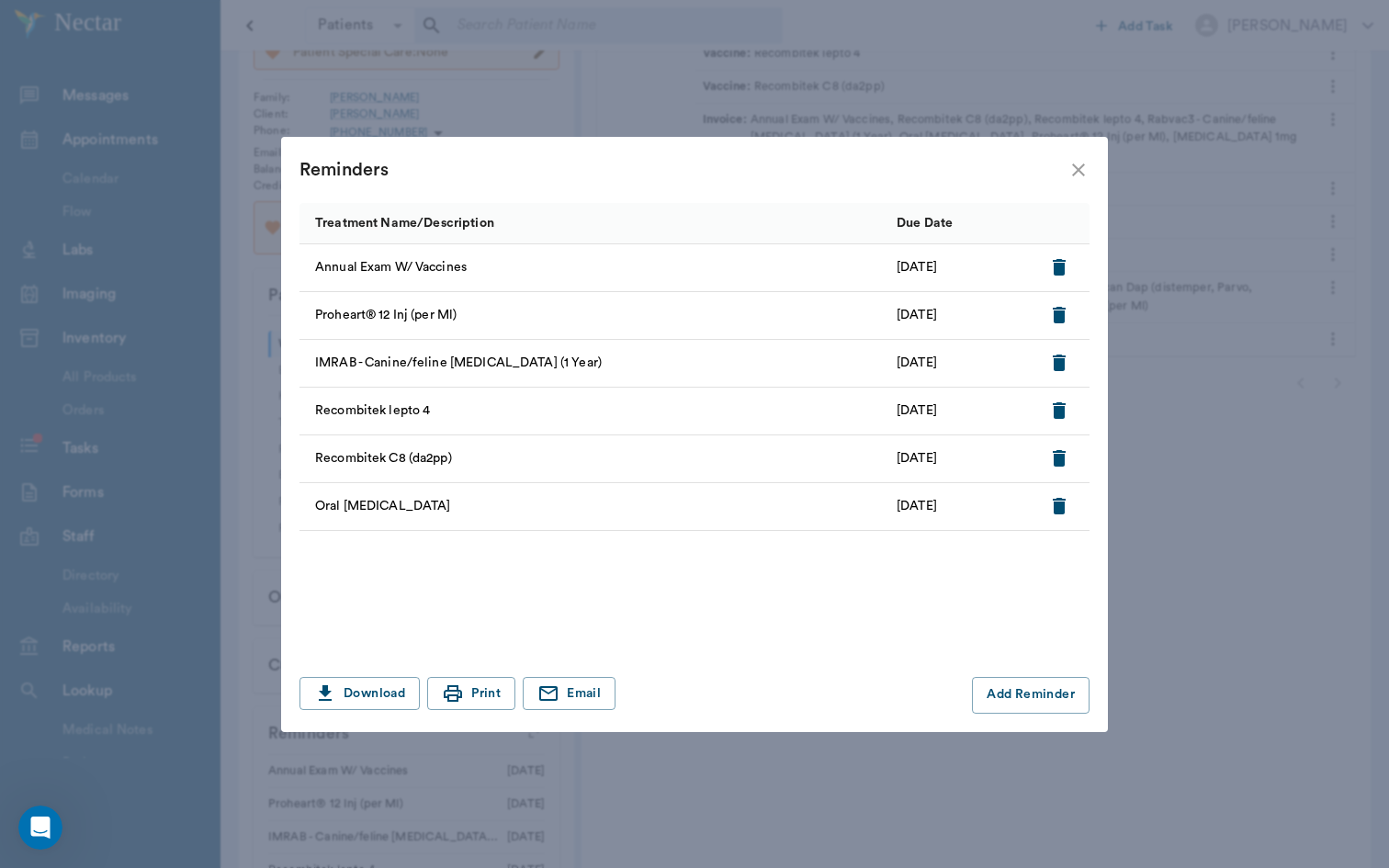 scroll, scrollTop: 207, scrollLeft: 0, axis: vertical 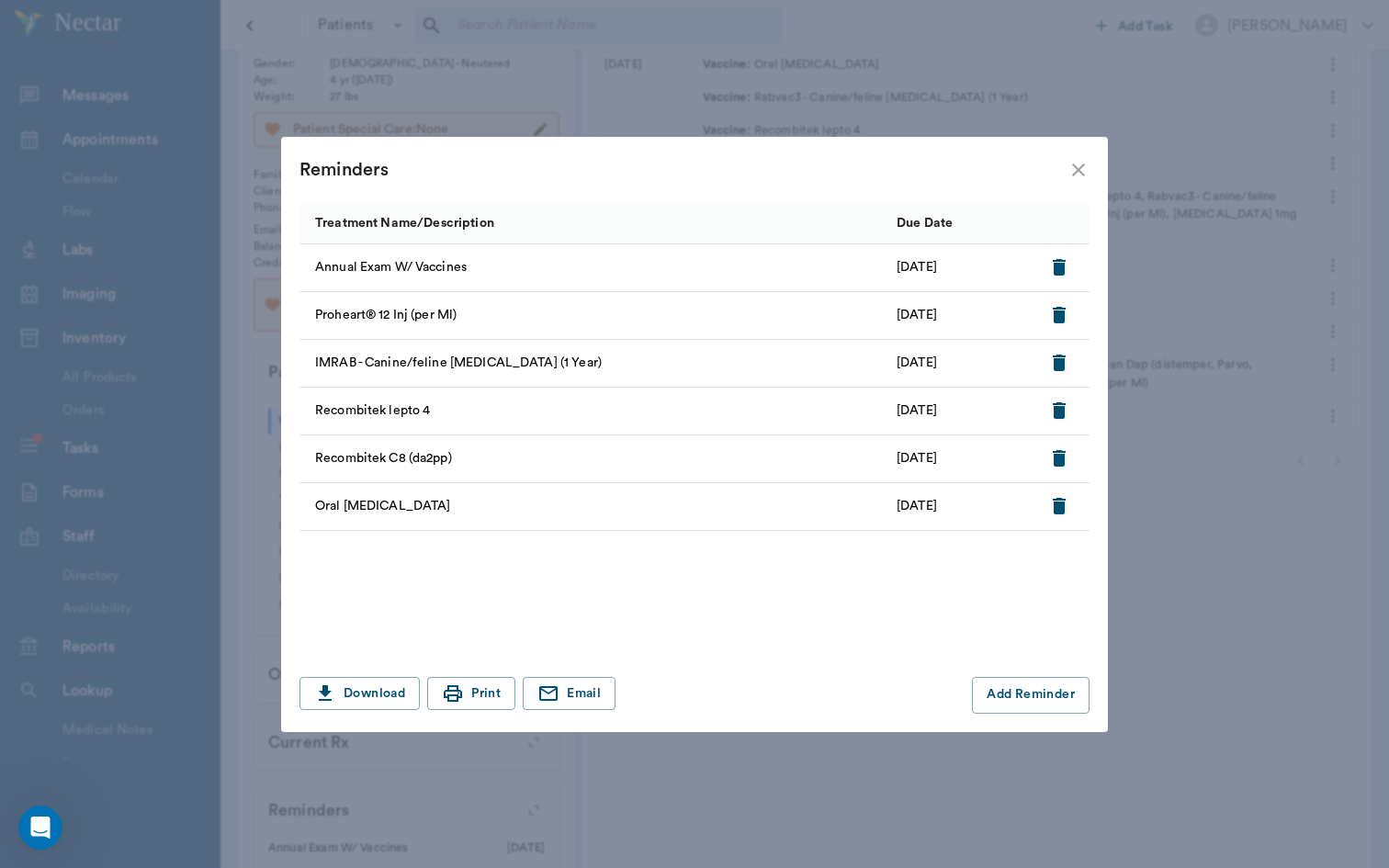 click 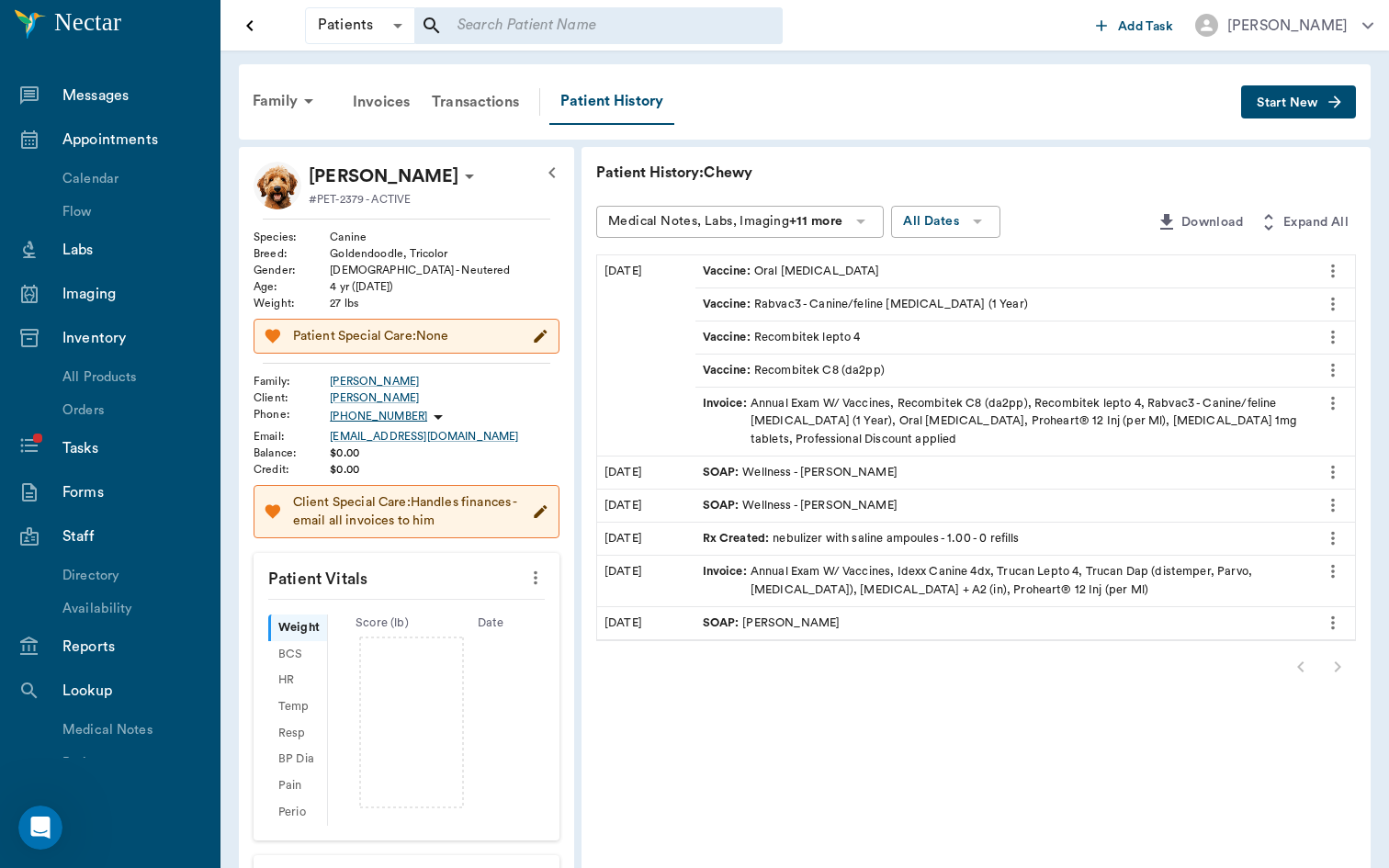 scroll, scrollTop: 0, scrollLeft: 0, axis: both 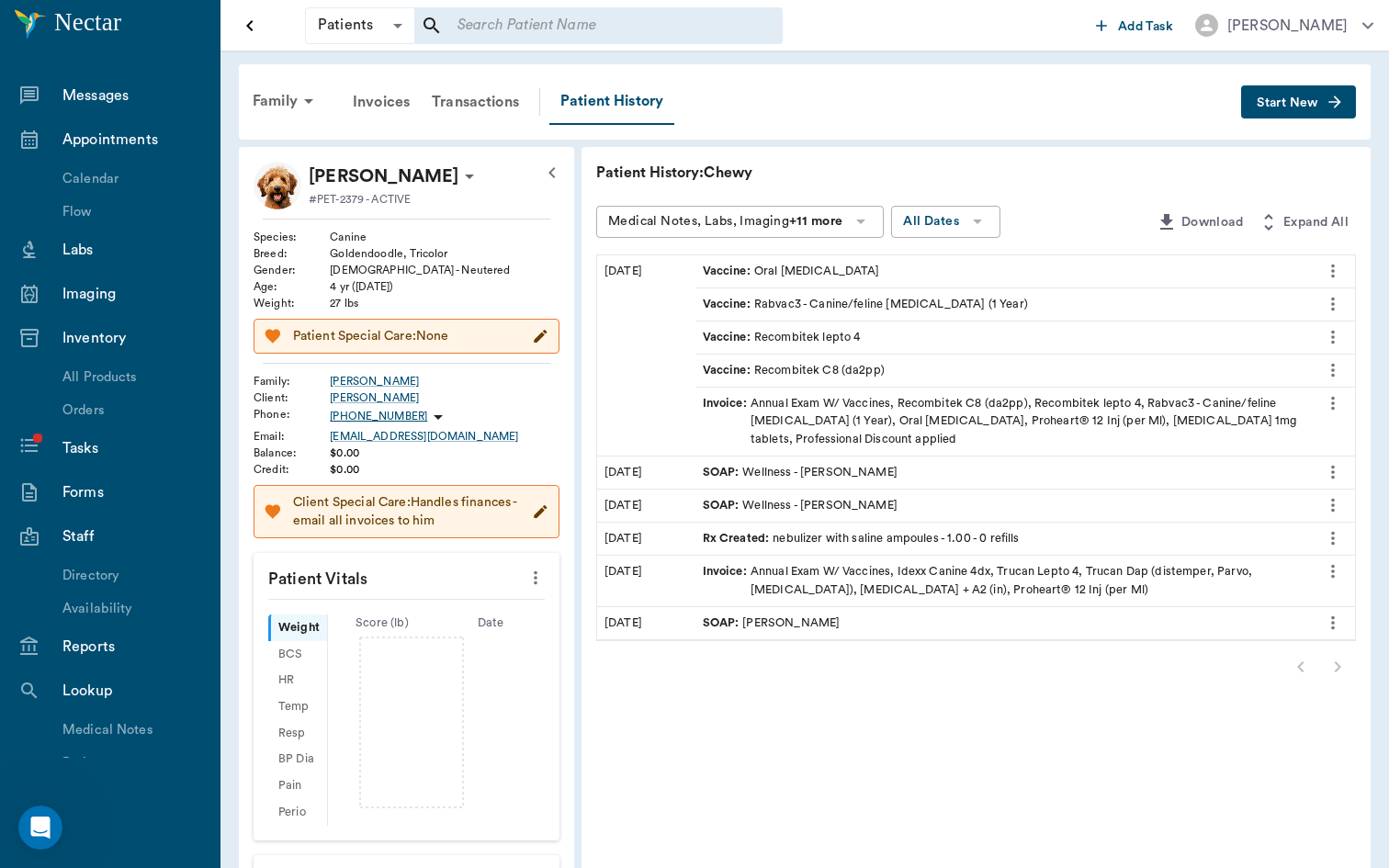 click 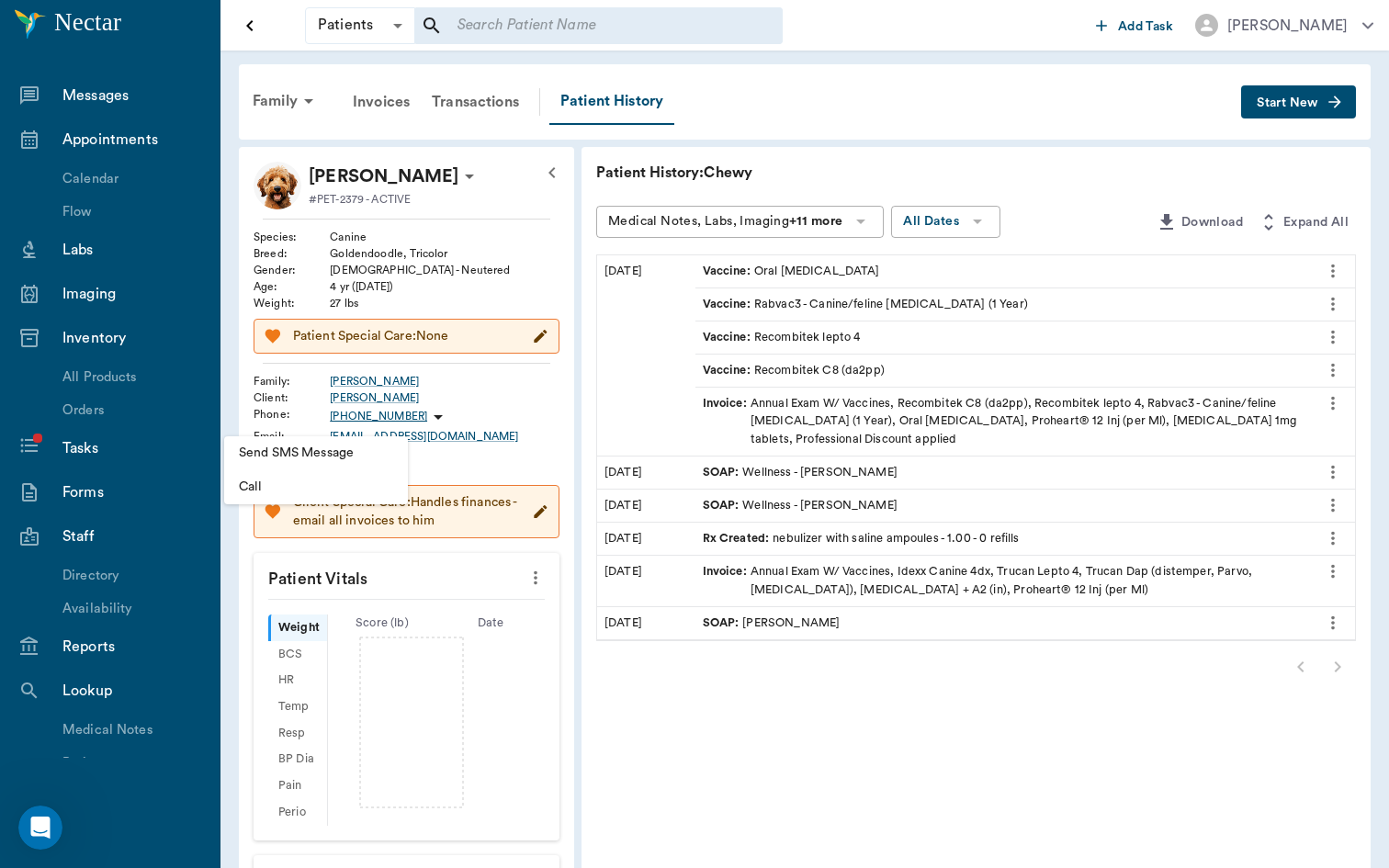 click at bounding box center (694, 434) 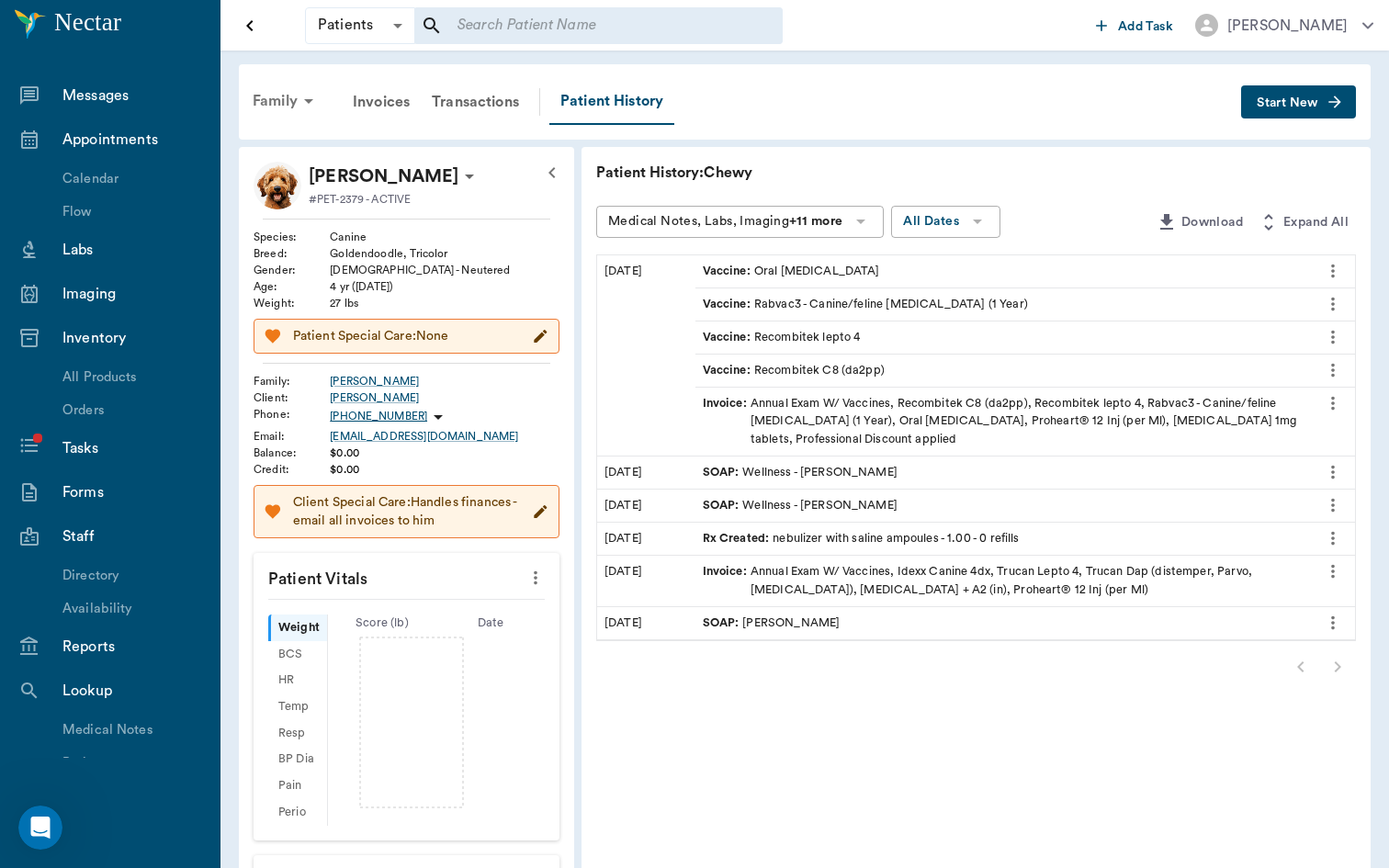 click 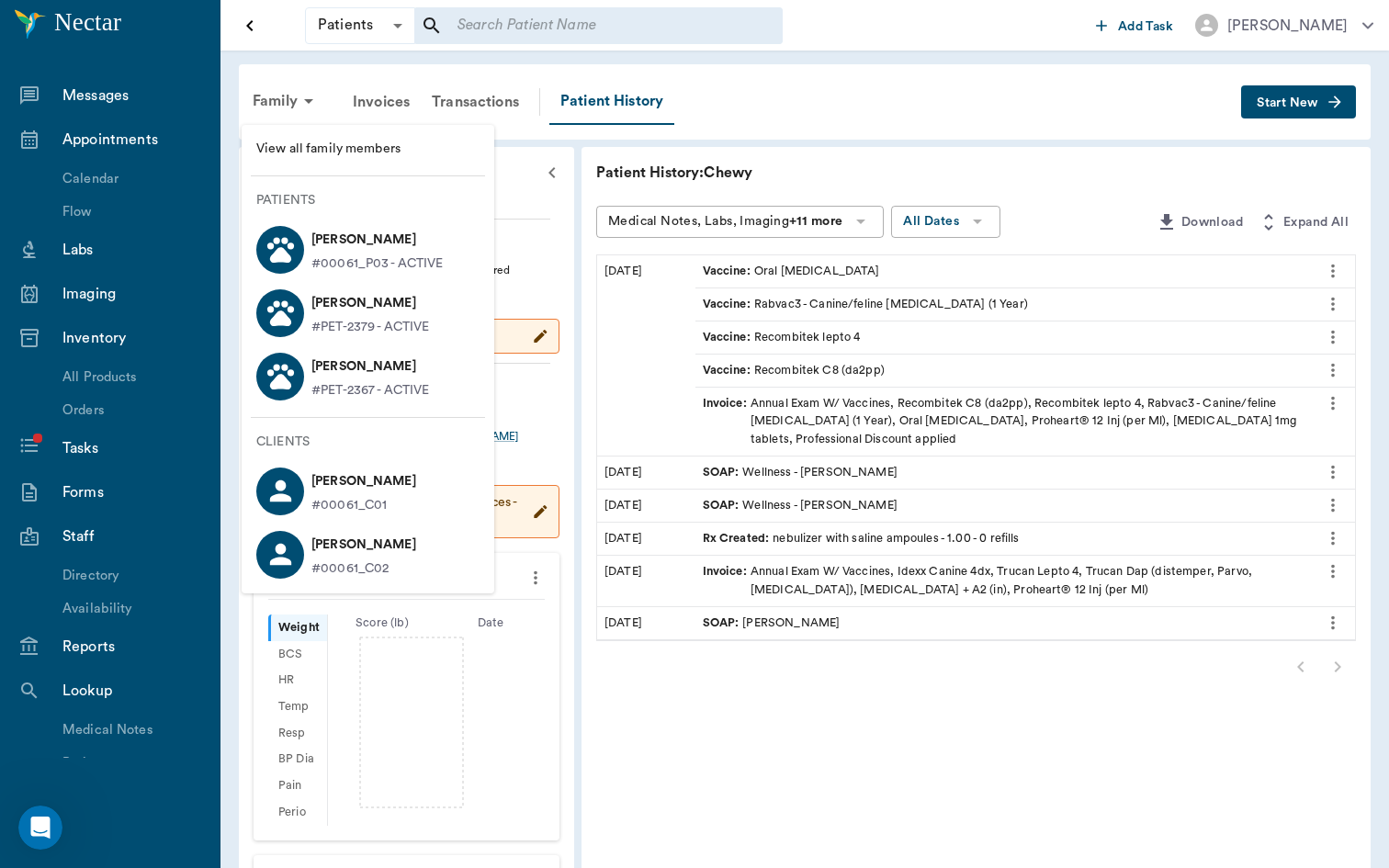 click at bounding box center (694, 434) 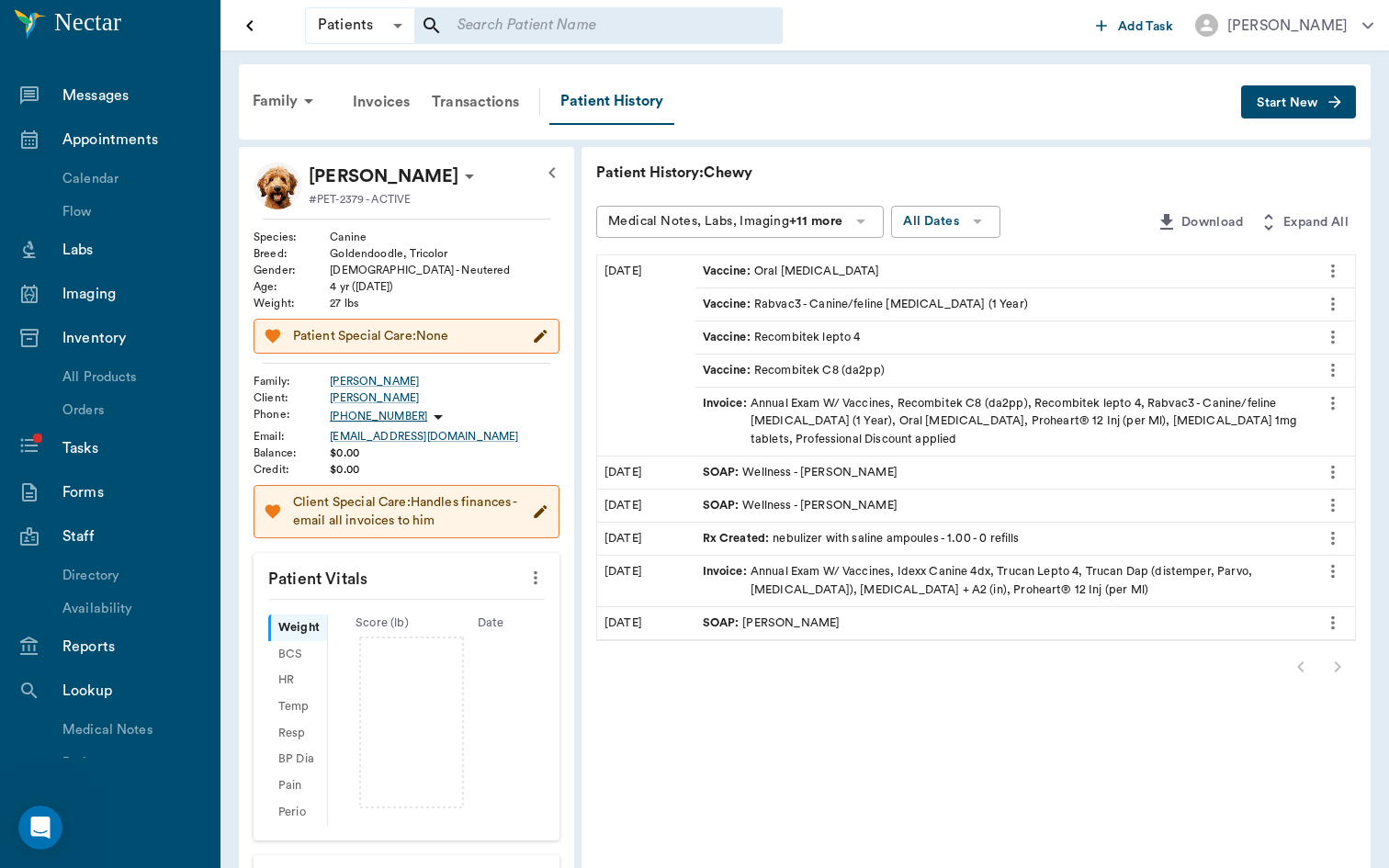 click at bounding box center [40, 828] 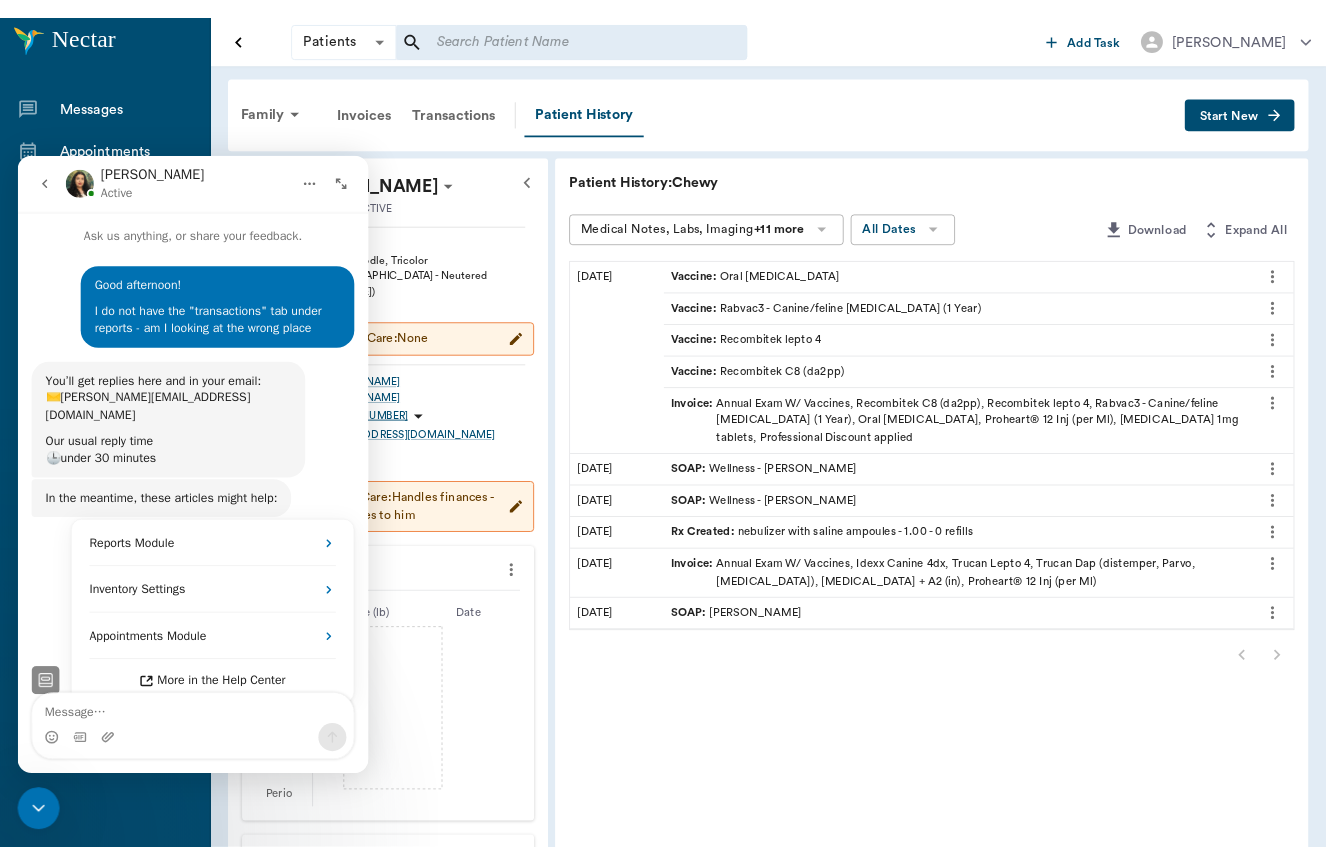 scroll, scrollTop: 677, scrollLeft: 0, axis: vertical 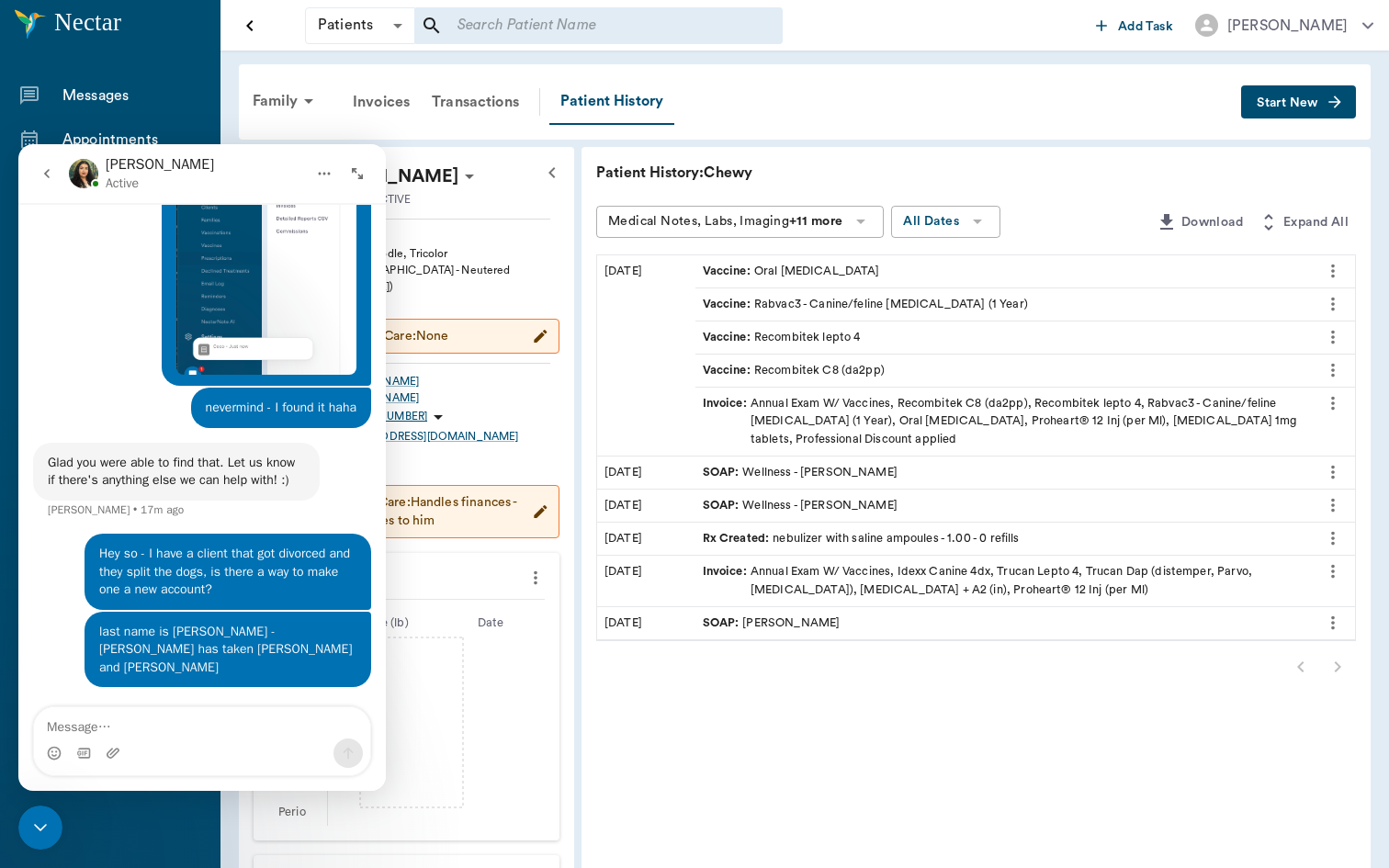 click 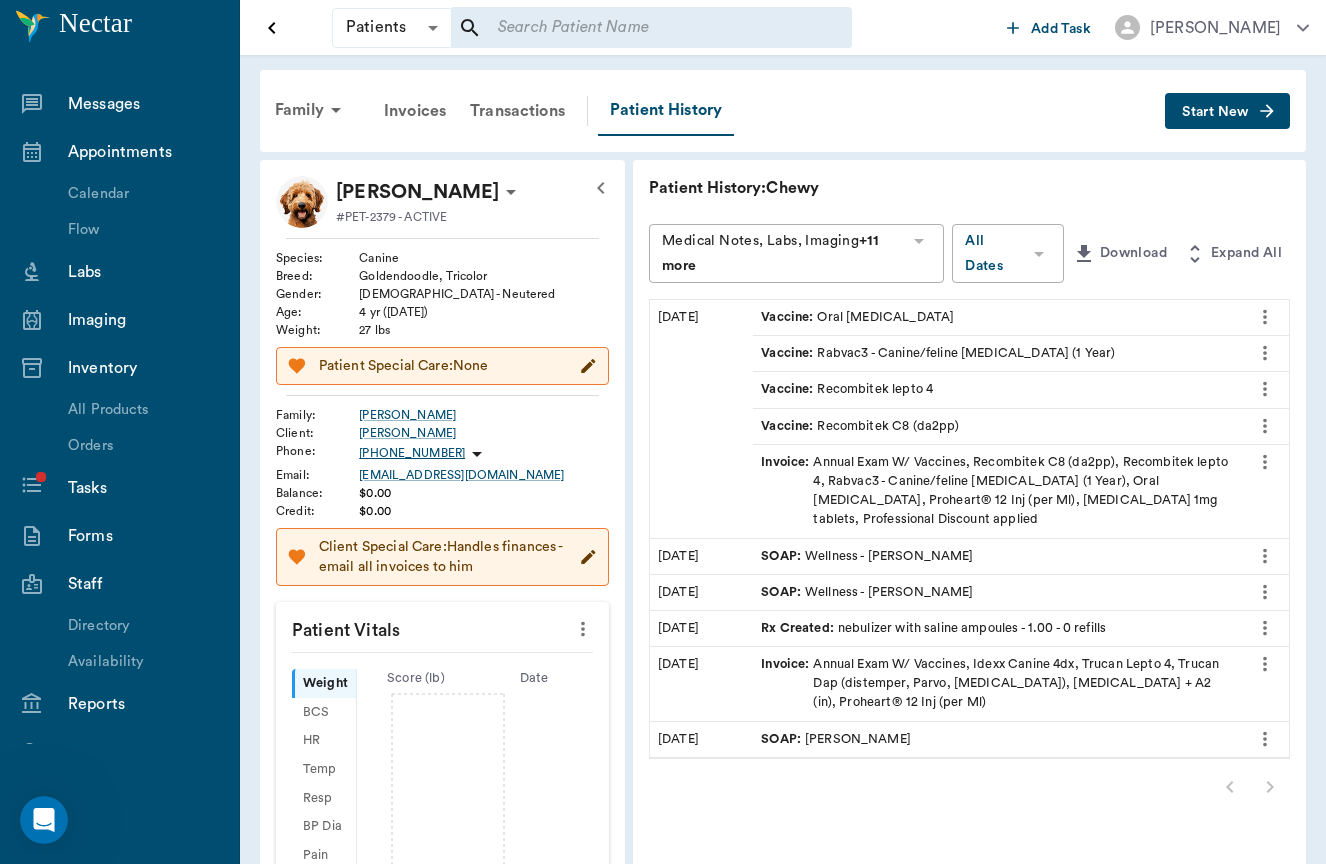click at bounding box center (651, 28) 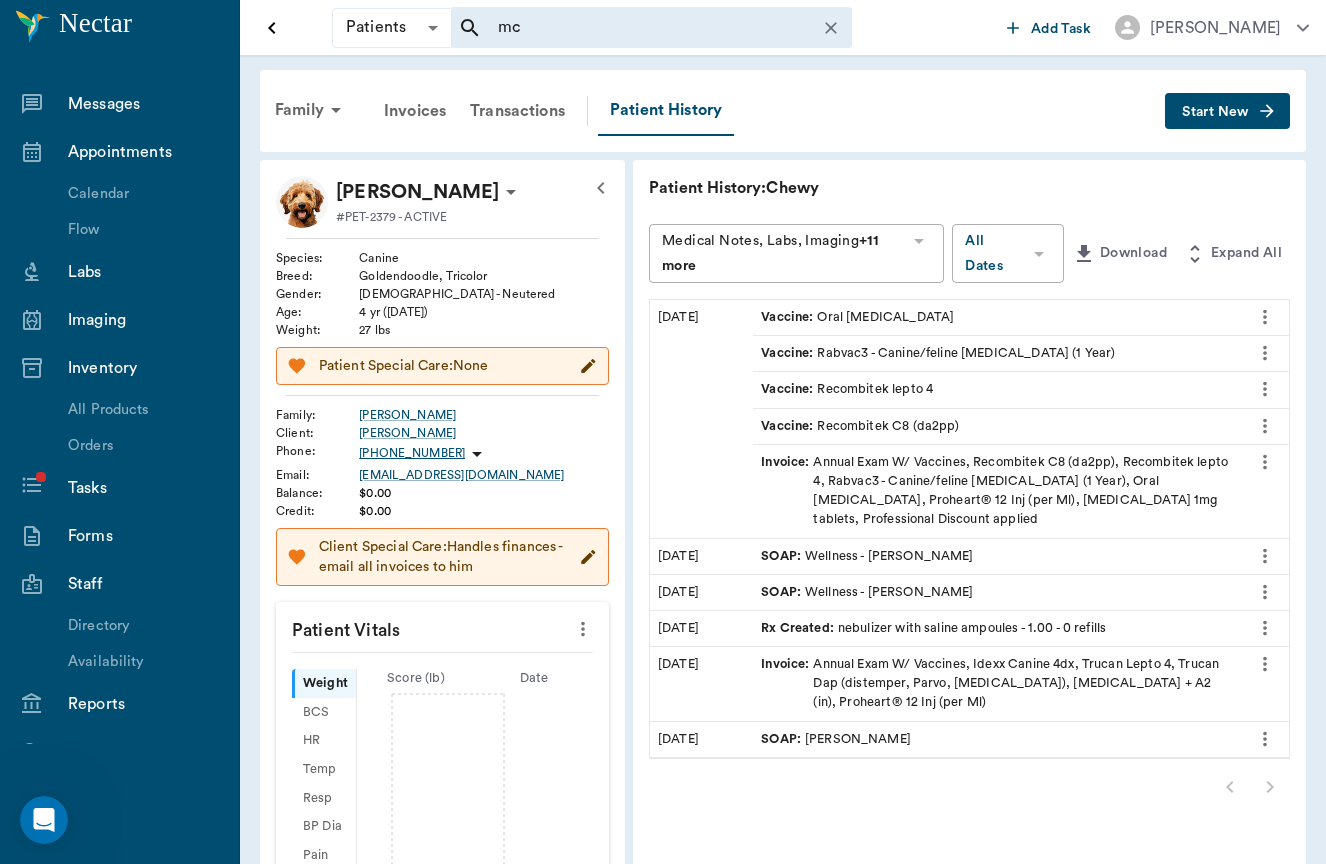 type on "m" 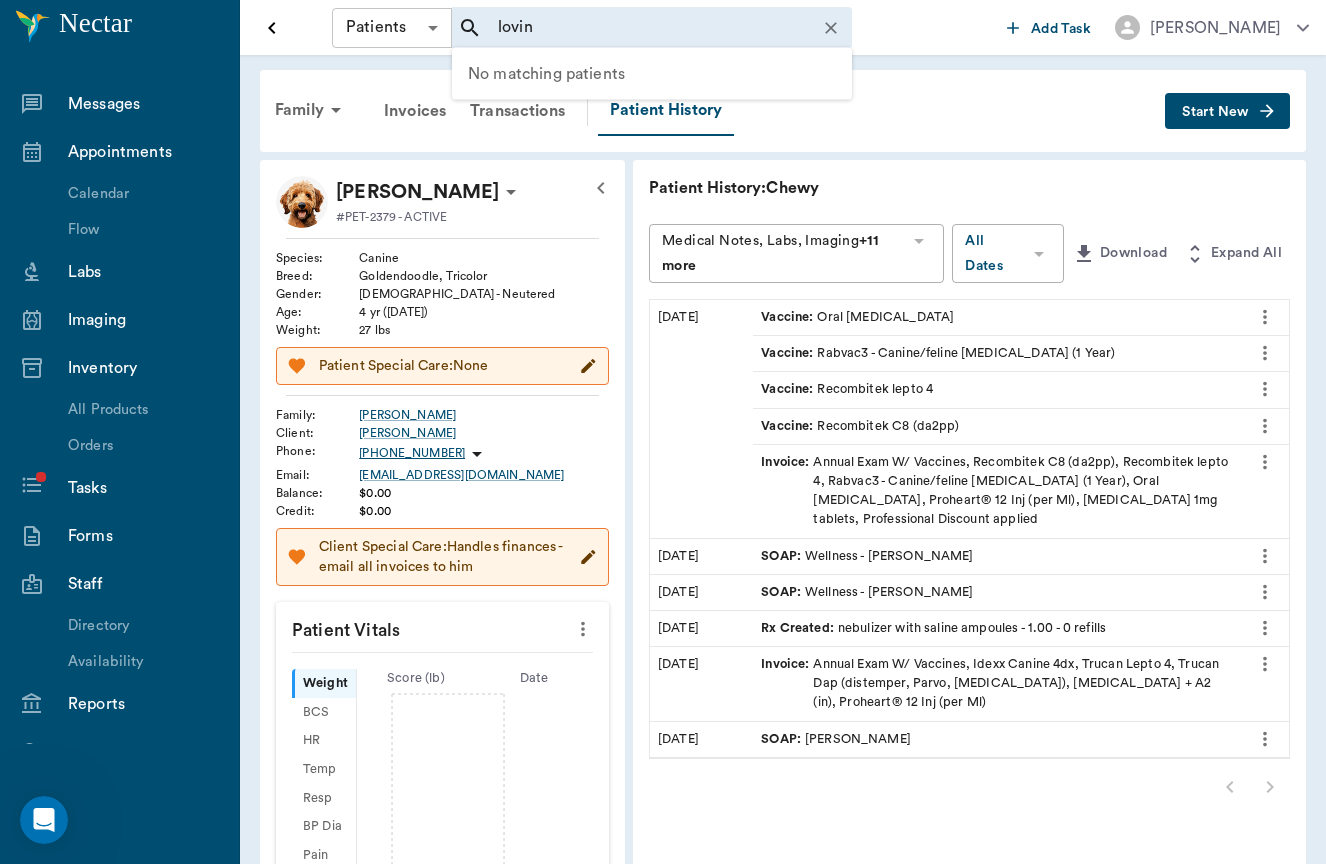 type on "lovin" 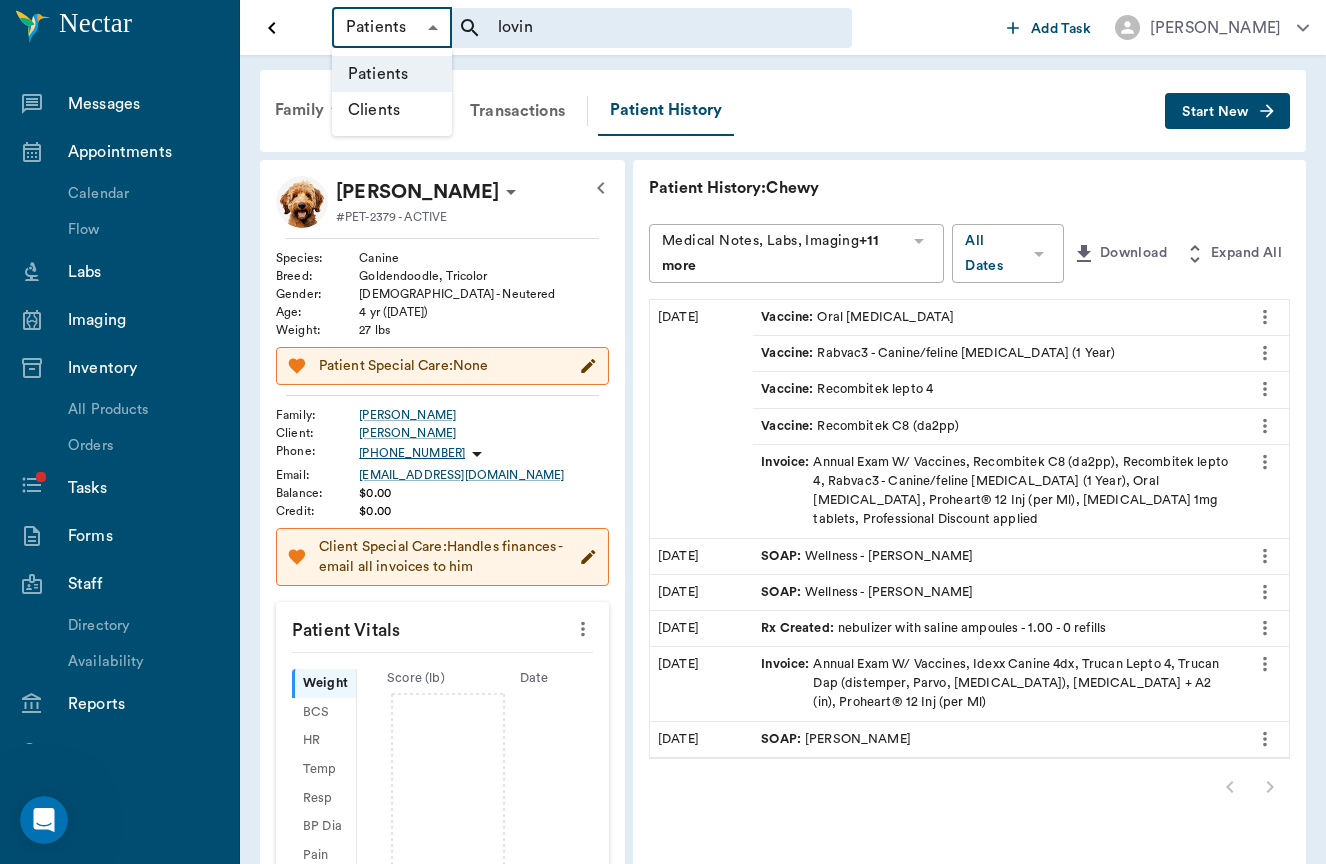 click on "Clients" at bounding box center (392, 110) 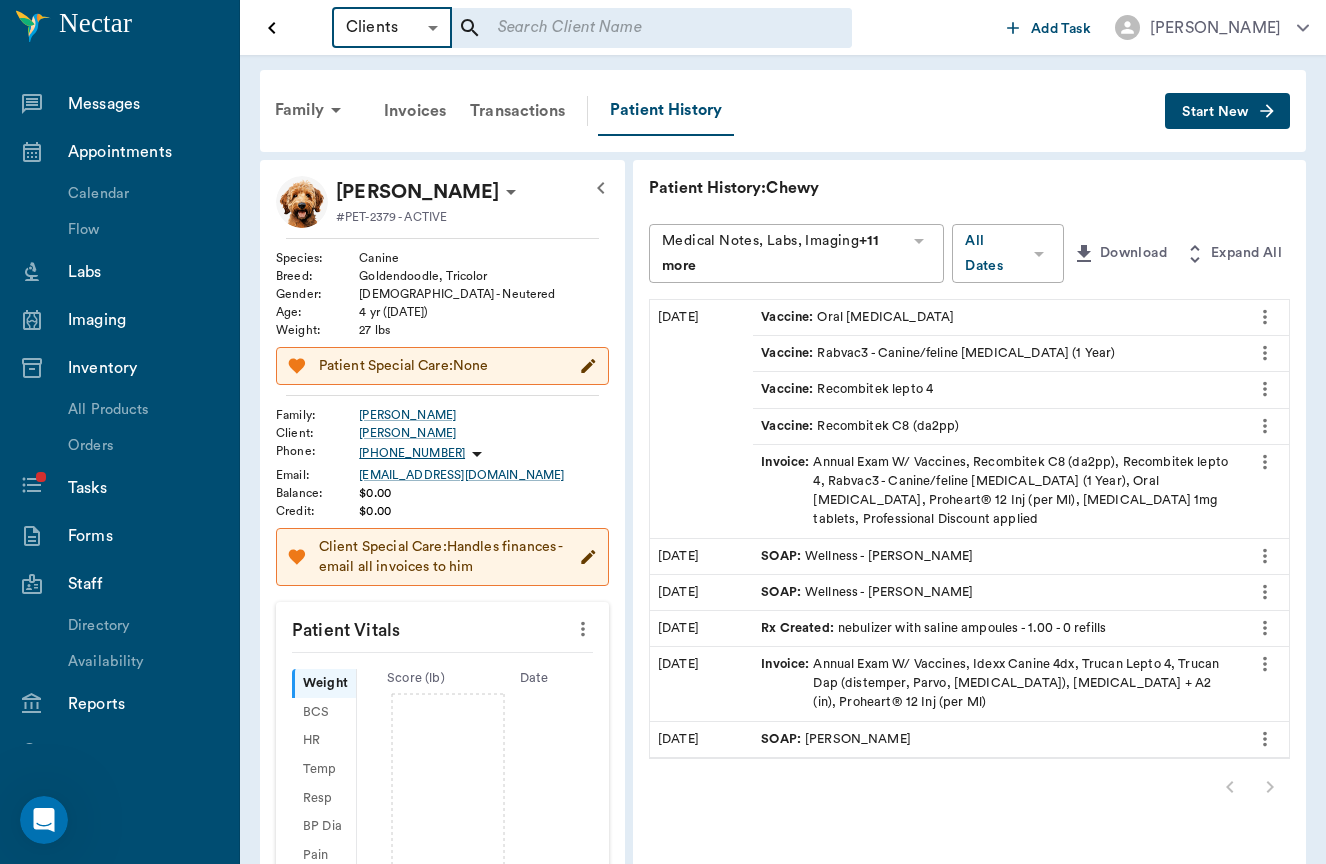 click at bounding box center [638, 28] 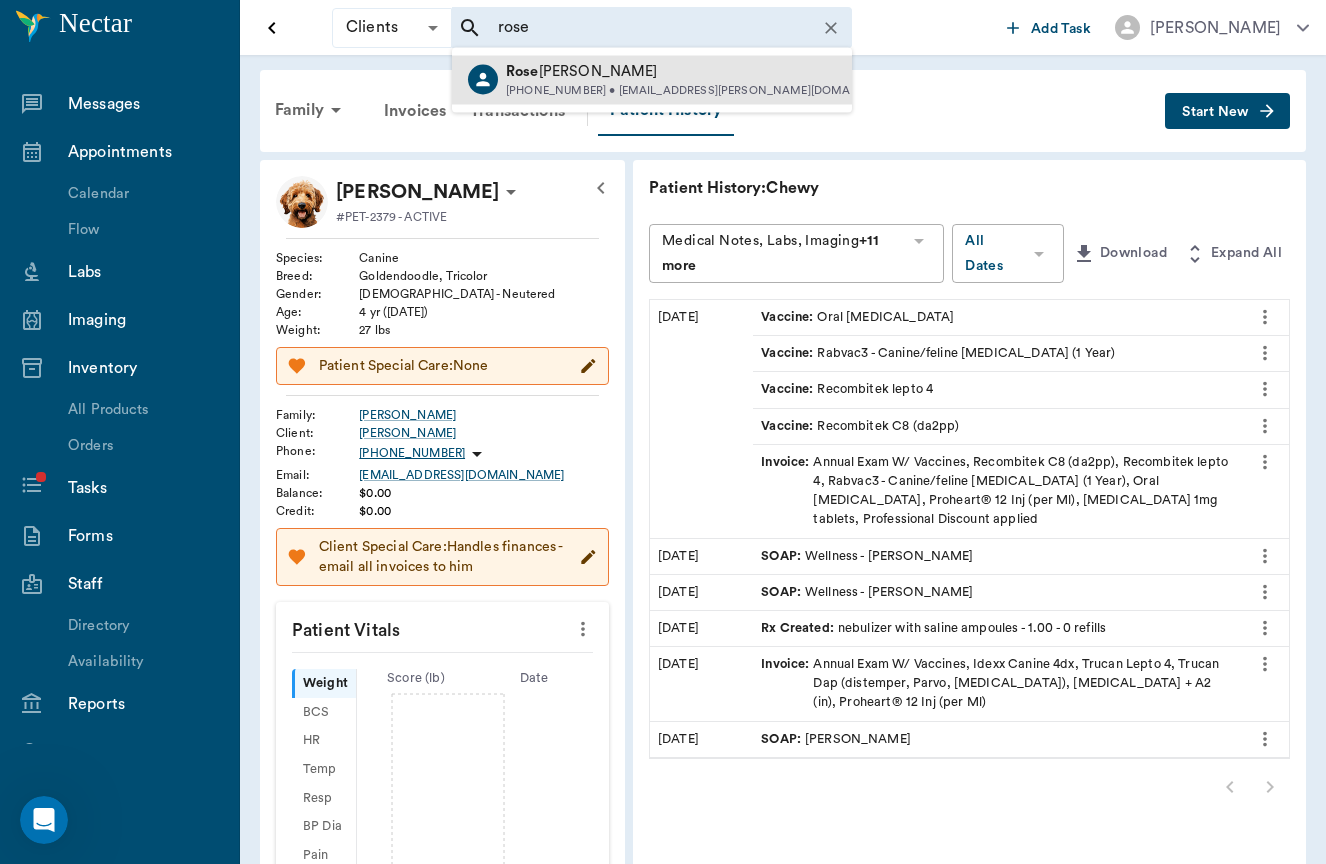 click on "Rose  Carle" at bounding box center (706, 72) 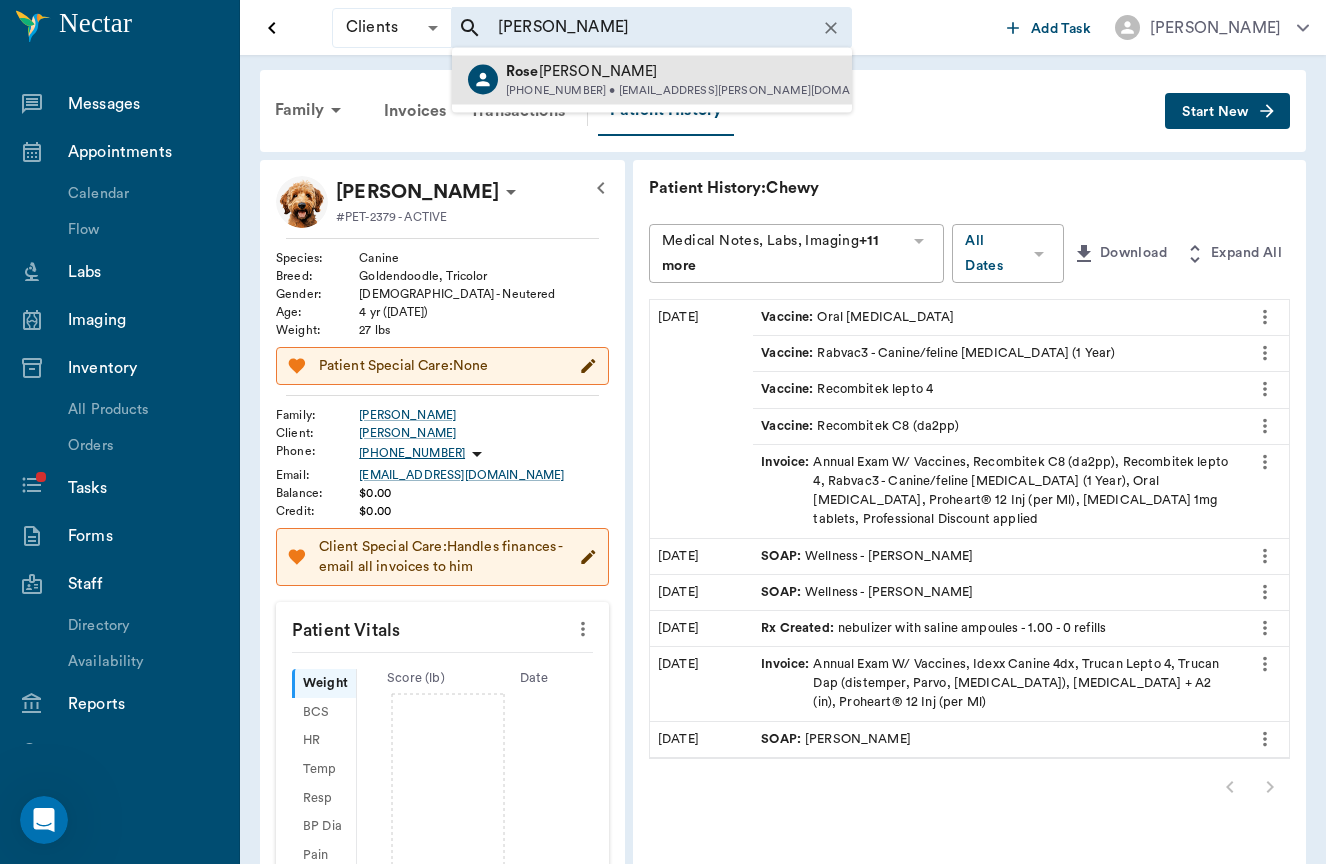 type 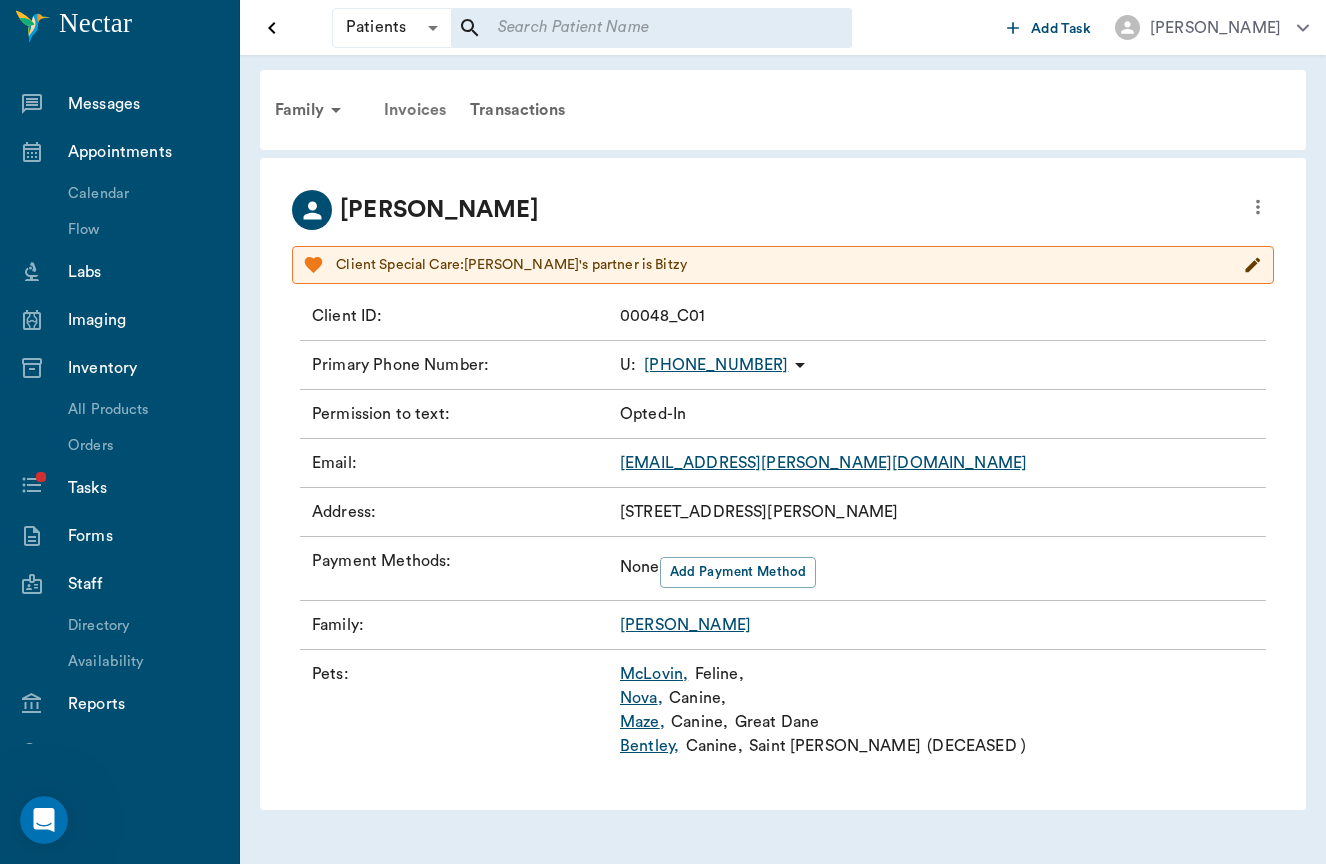 click on "Invoices" at bounding box center (415, 110) 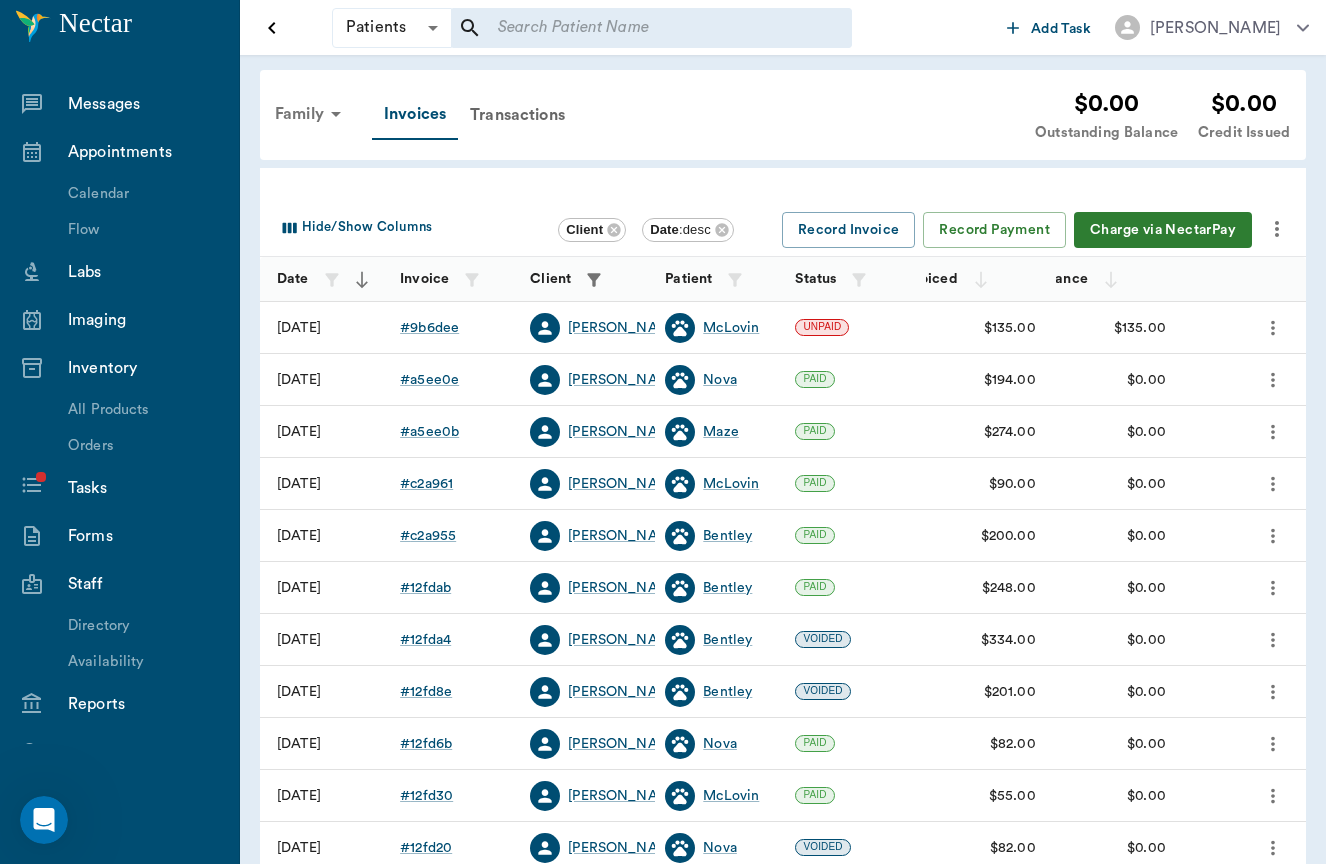 click 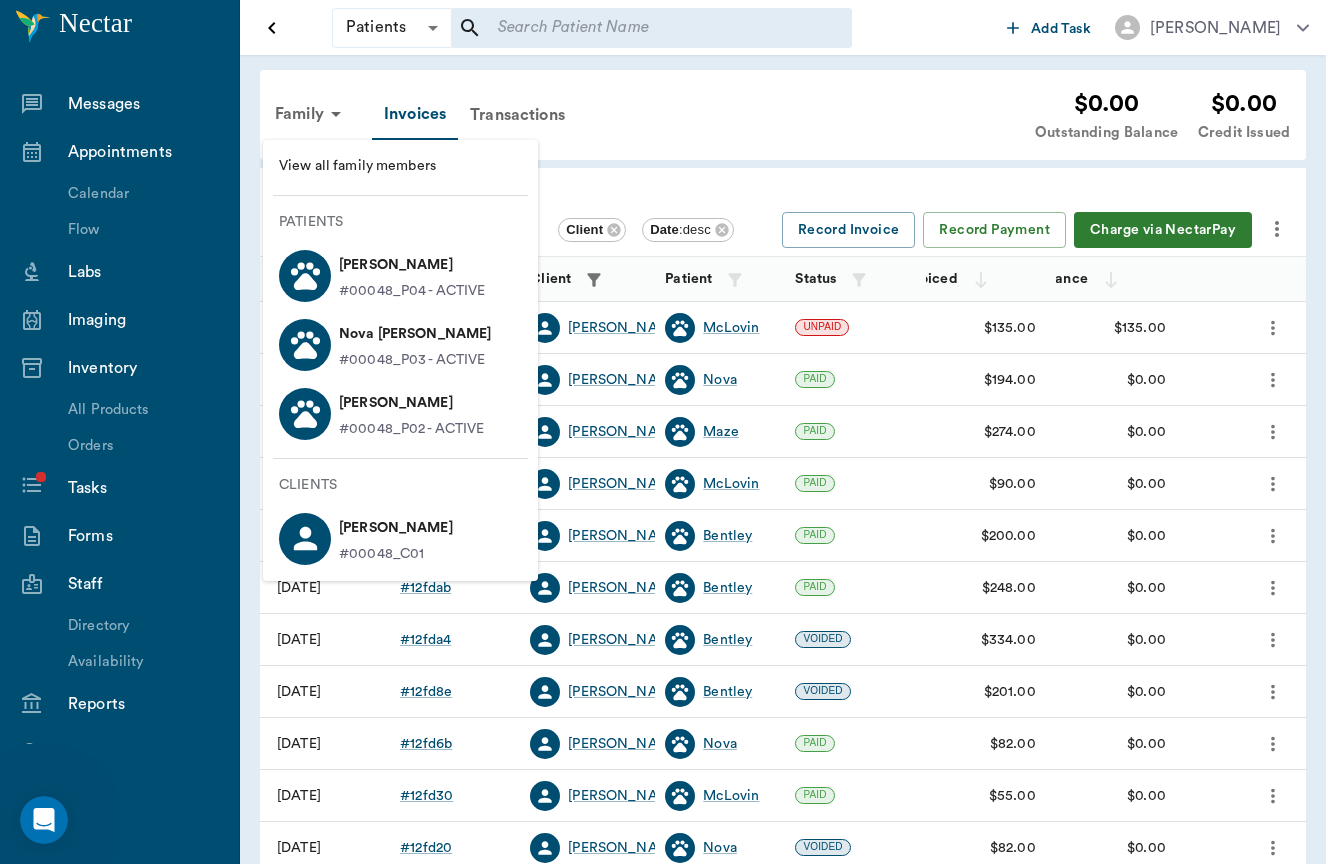 click at bounding box center [305, 276] 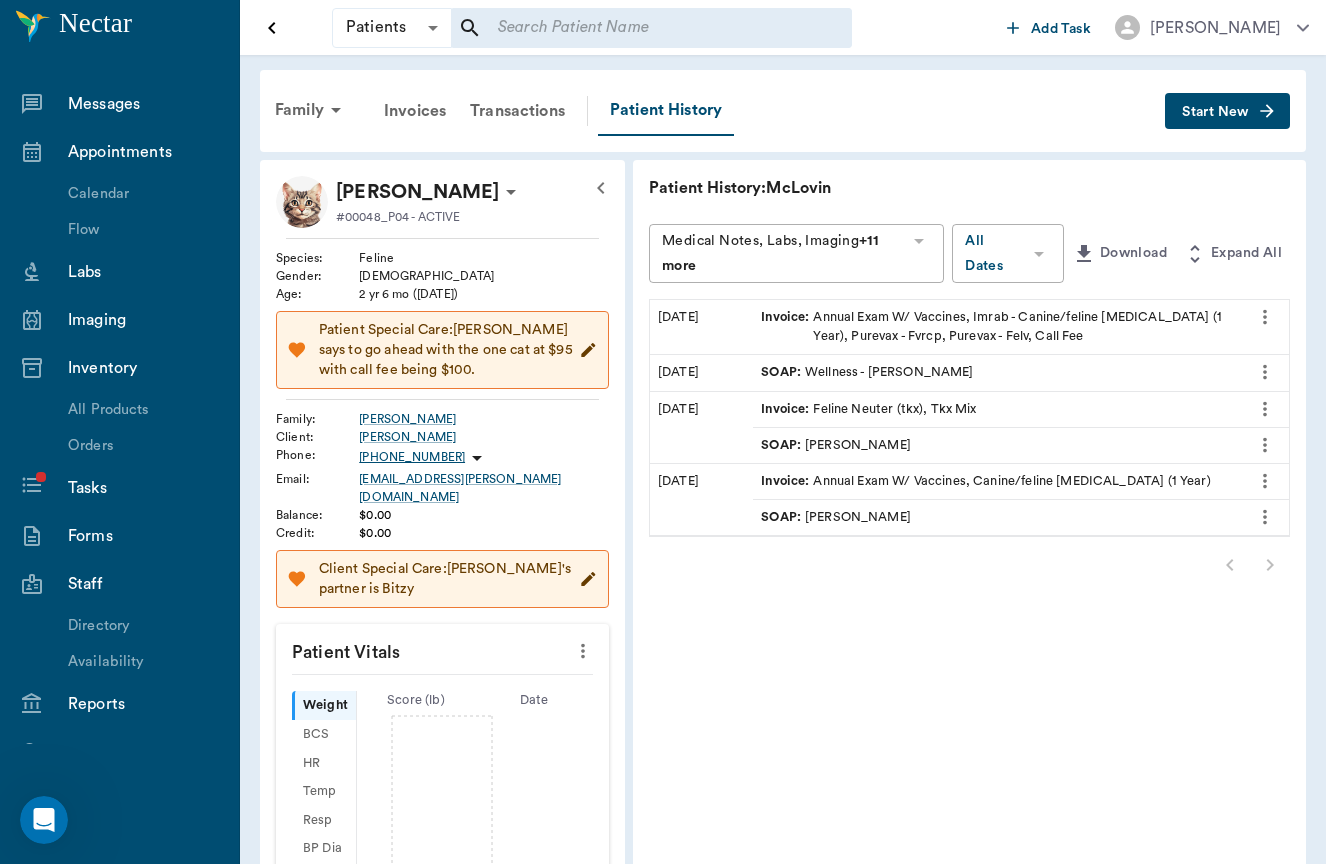 click on "Invoice : Annual Exam W/ Vaccines, Imrab - Canine/feline Rabies (1 Year), Purevax - Fvrcp, Purevax - Felv, Call Fee" at bounding box center [996, 327] 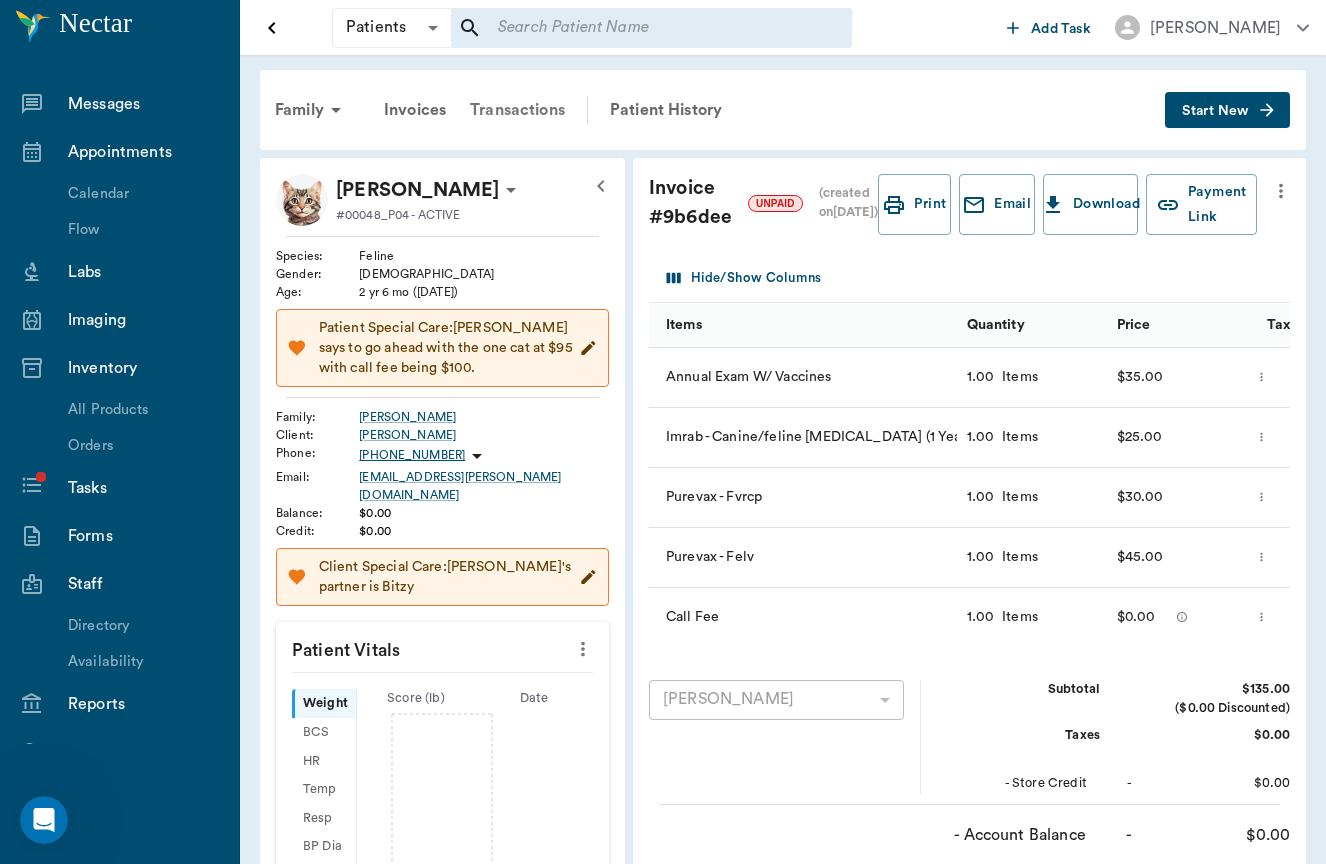 scroll, scrollTop: 0, scrollLeft: 0, axis: both 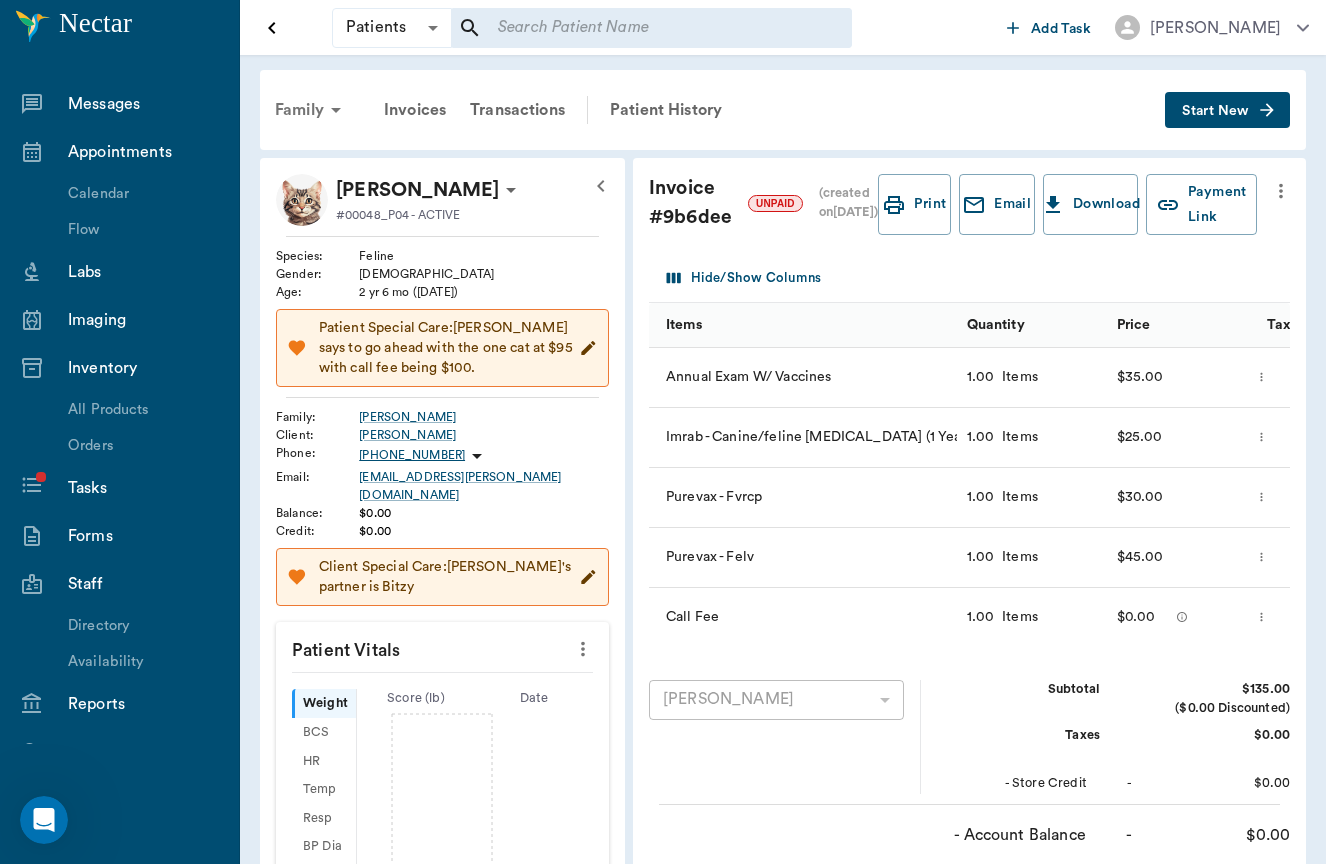 click 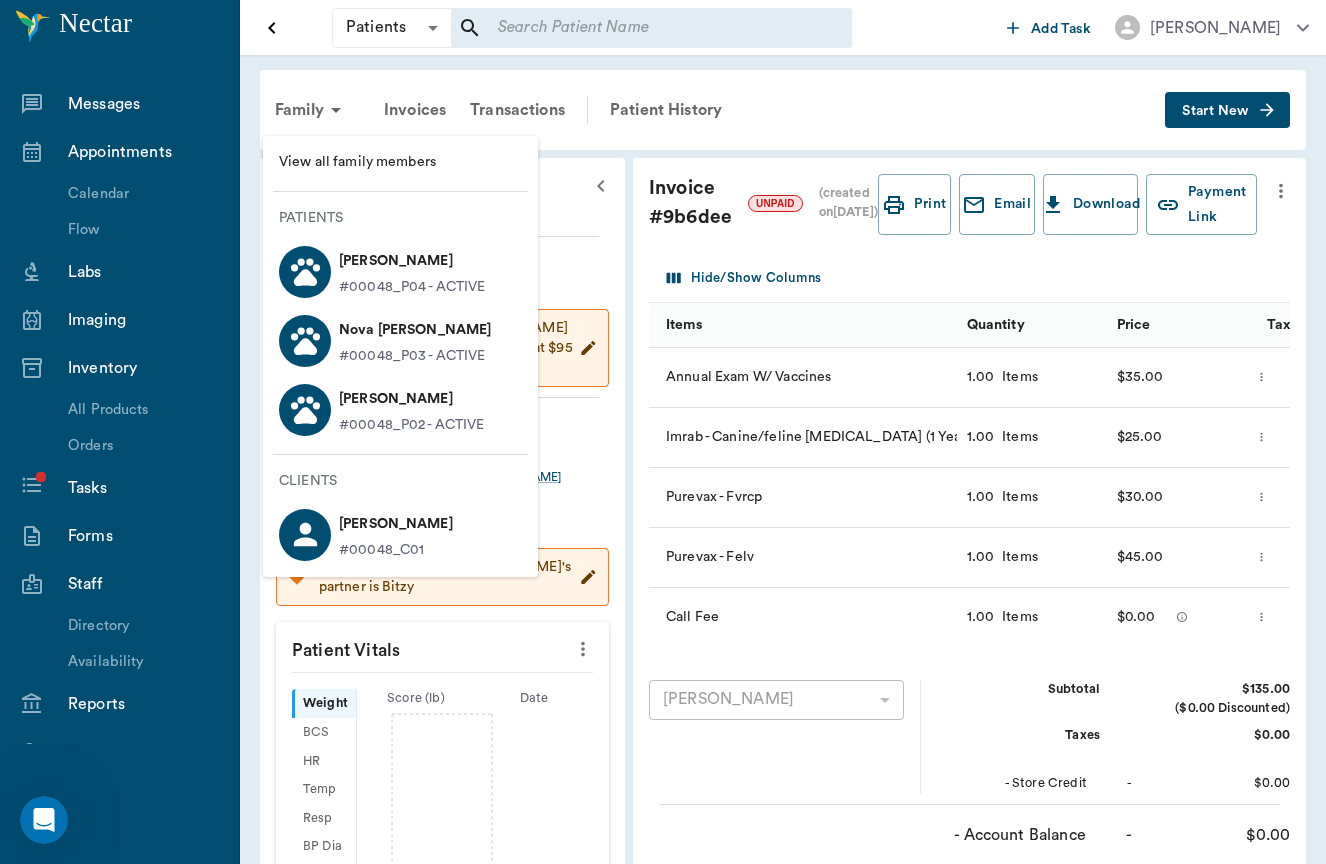 click on "McLovin Carle" at bounding box center [412, 261] 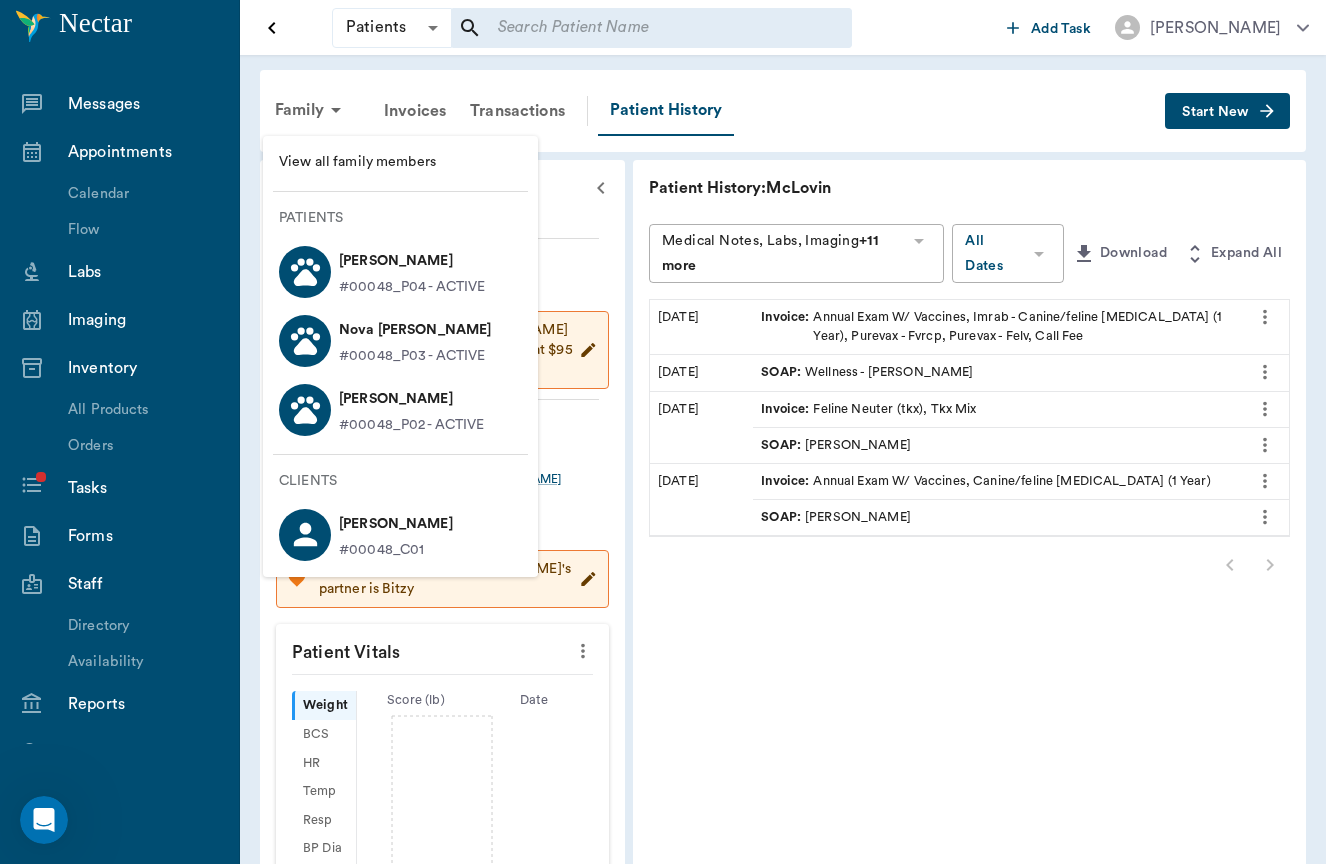 click at bounding box center [663, 432] 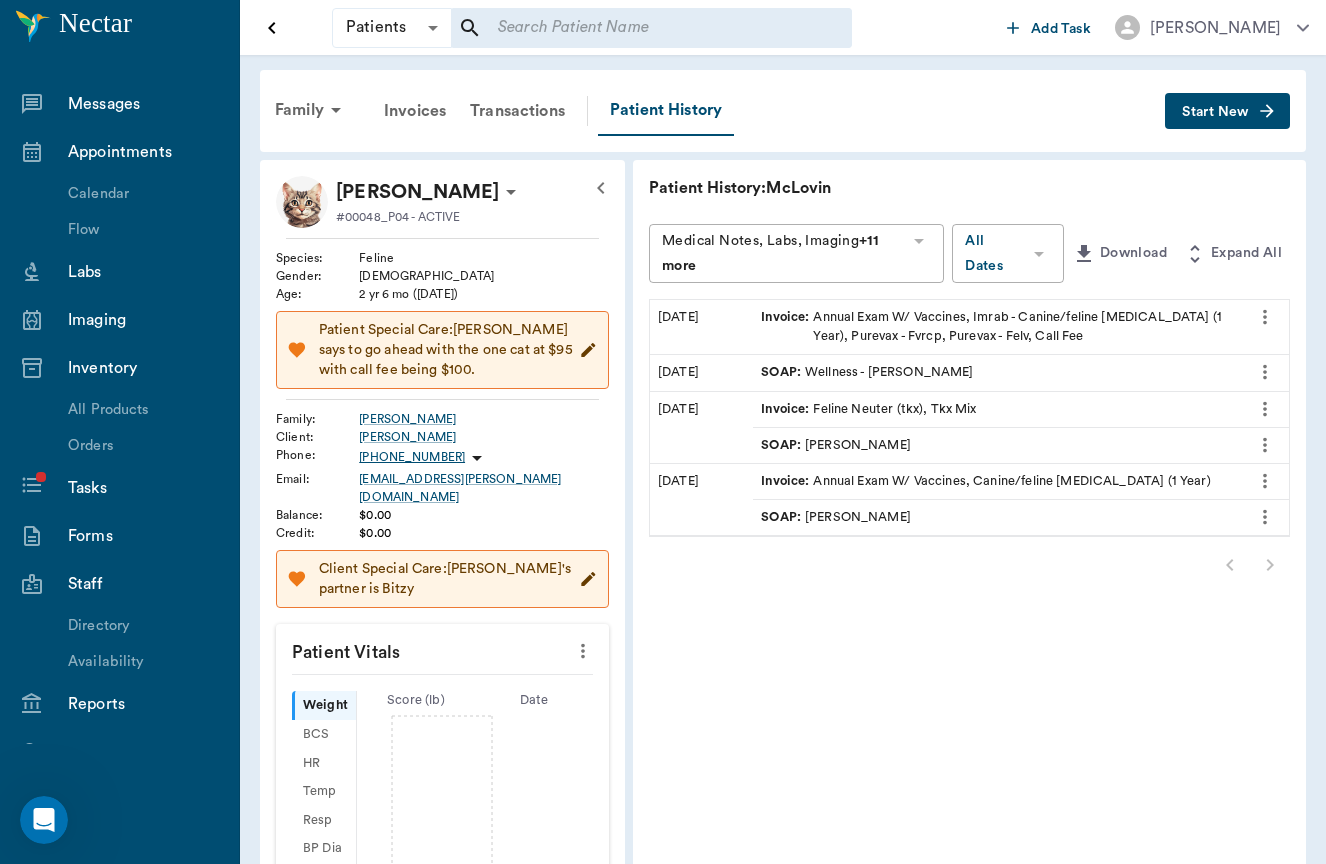 click on "SOAP : Brittany Newsham" at bounding box center (836, 445) 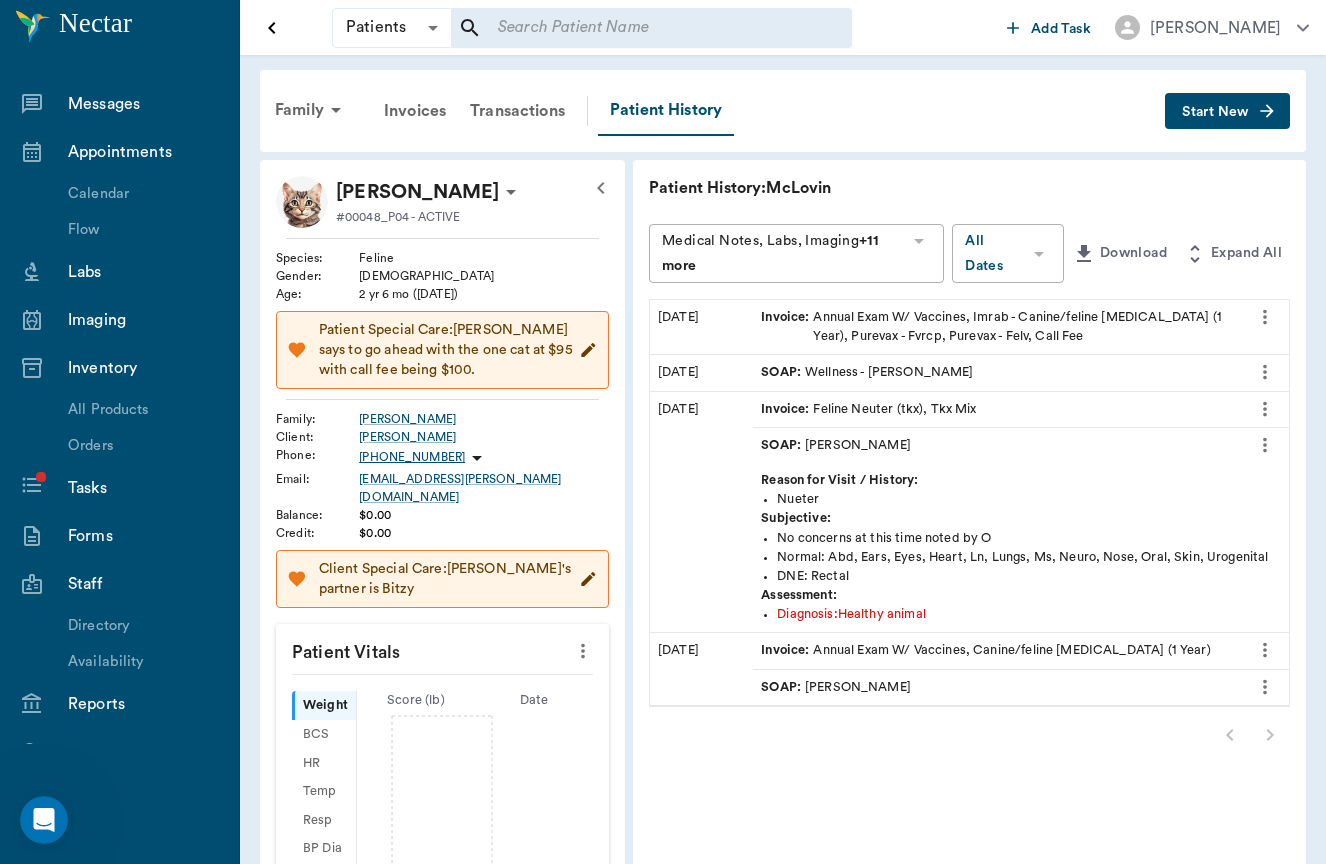 click on "Invoice : Feline Neuter (tkx), Tkx Mix" at bounding box center (868, 409) 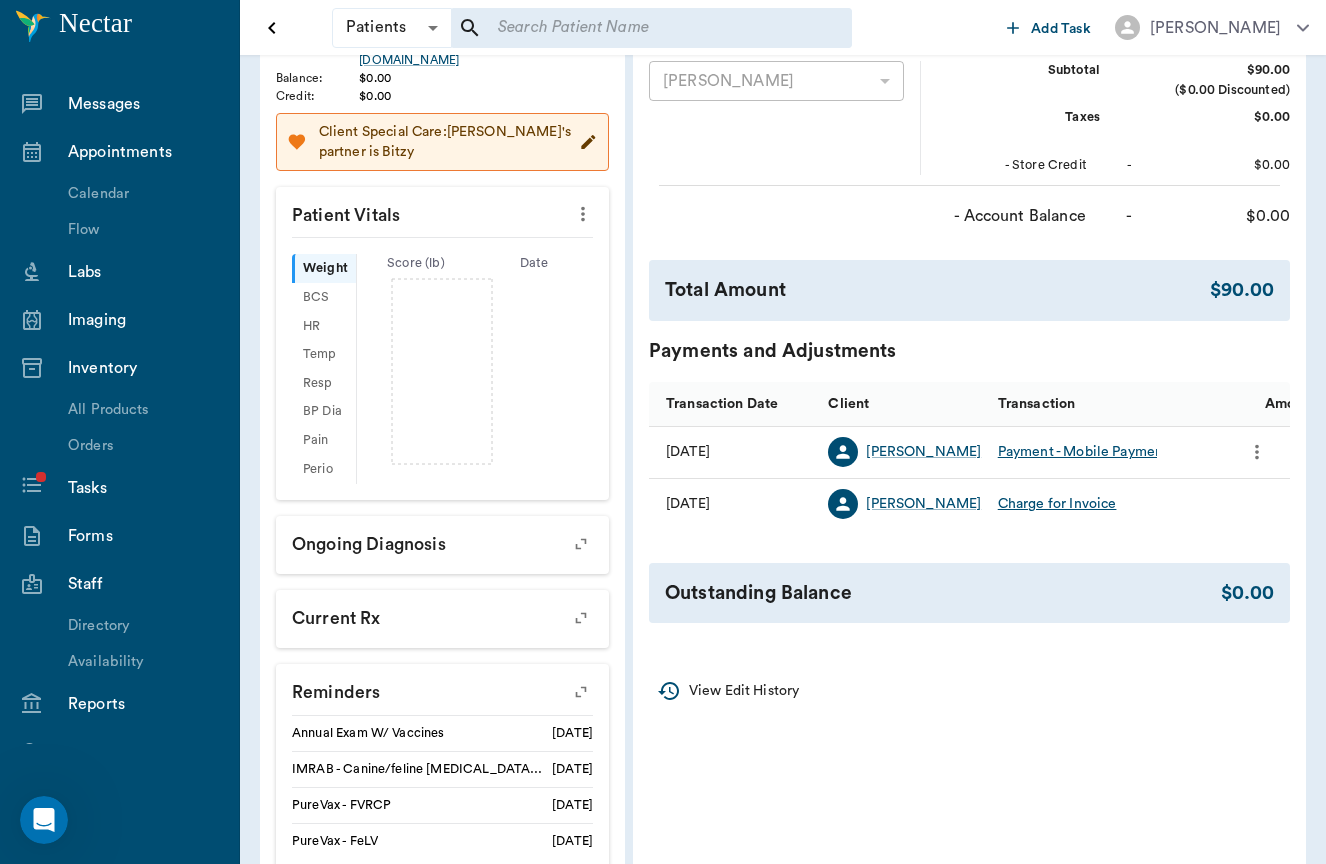 scroll, scrollTop: 444, scrollLeft: 0, axis: vertical 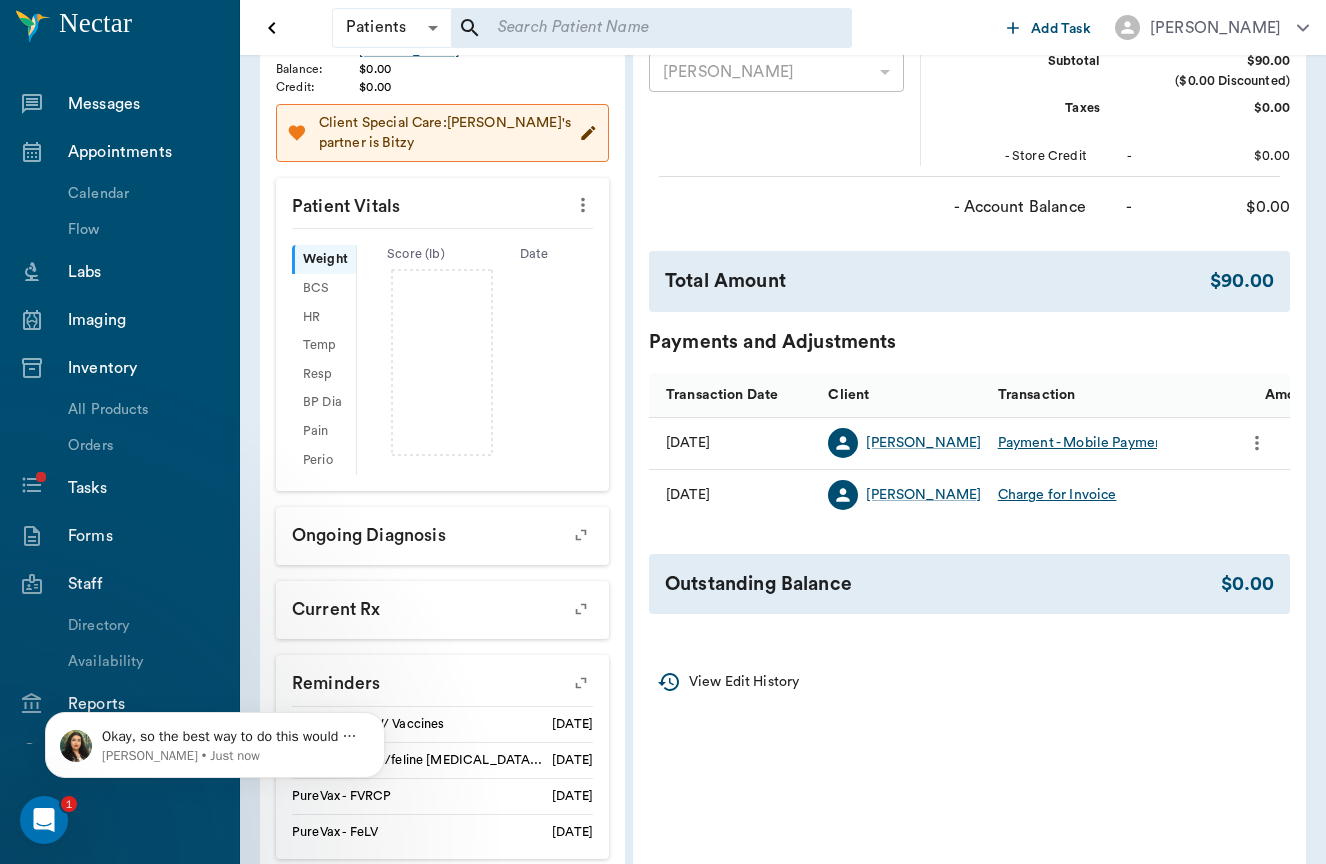 click at bounding box center (44, 820) 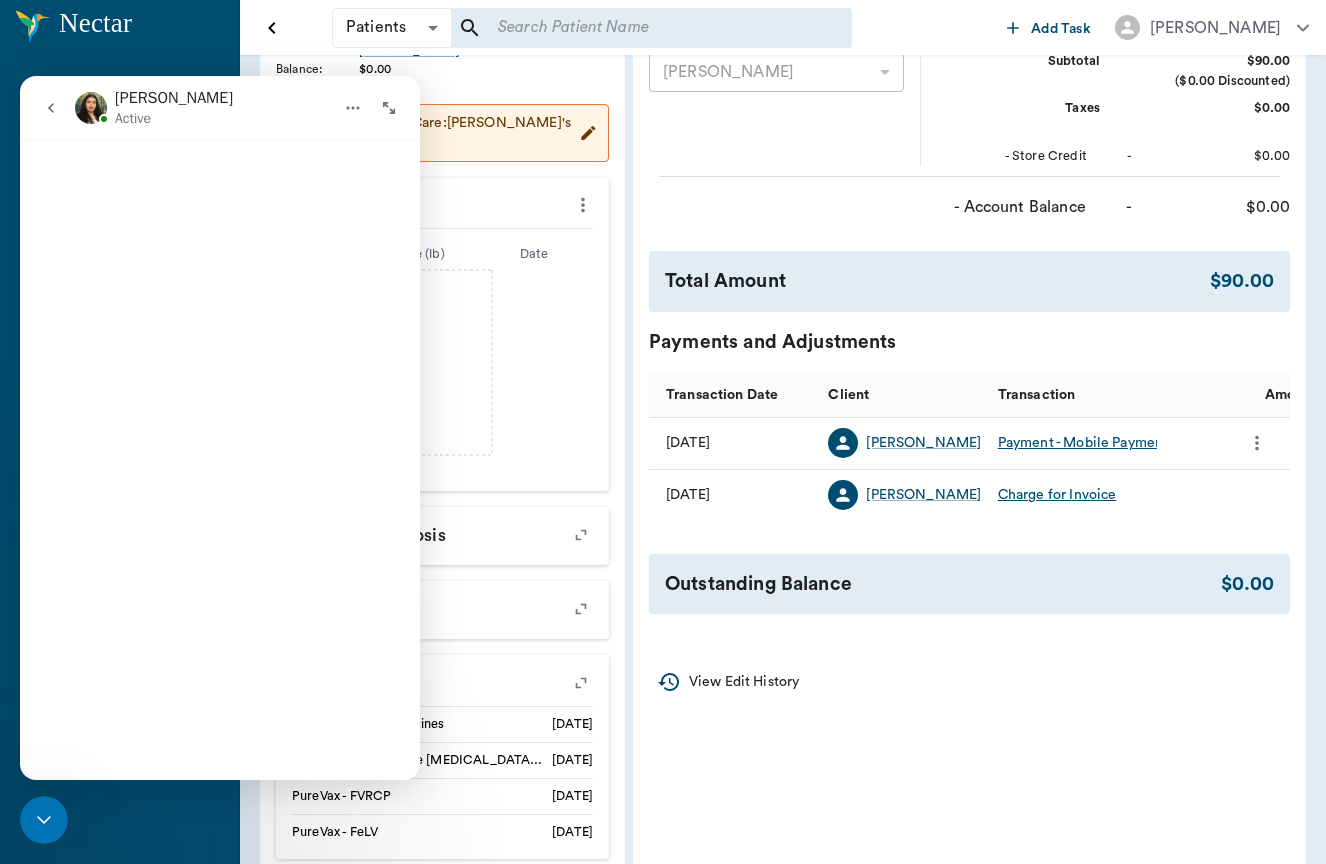 scroll, scrollTop: 646, scrollLeft: 0, axis: vertical 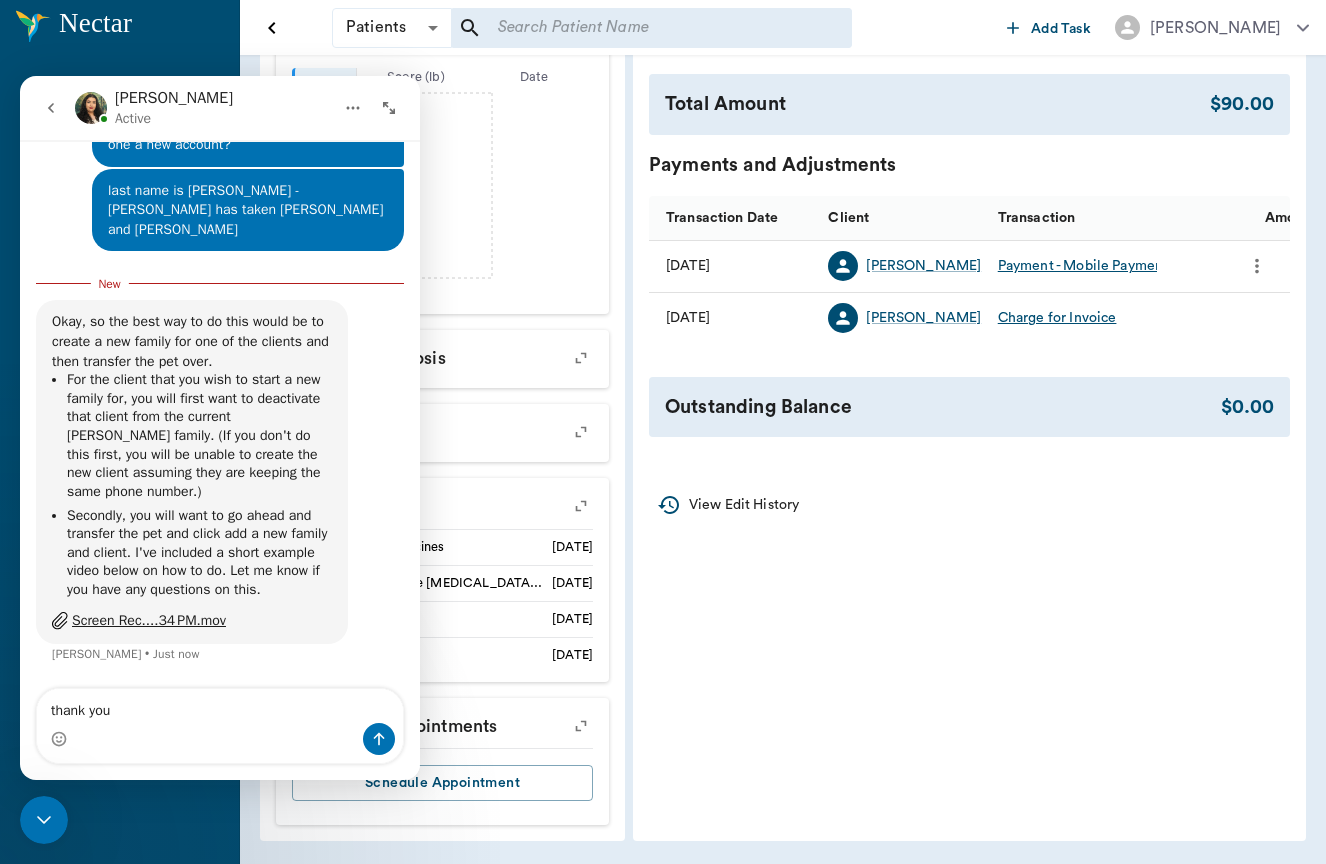 type on "thank you" 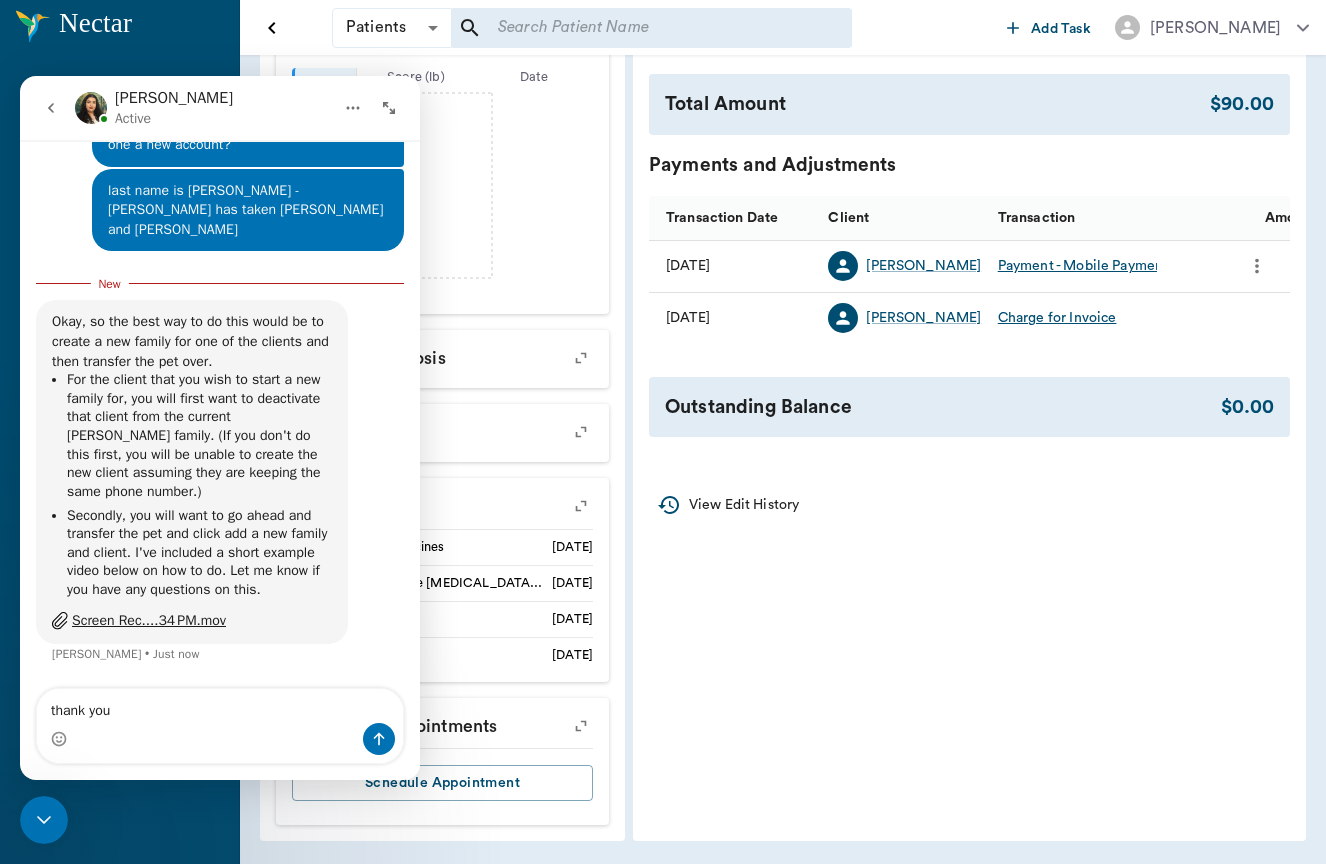 type 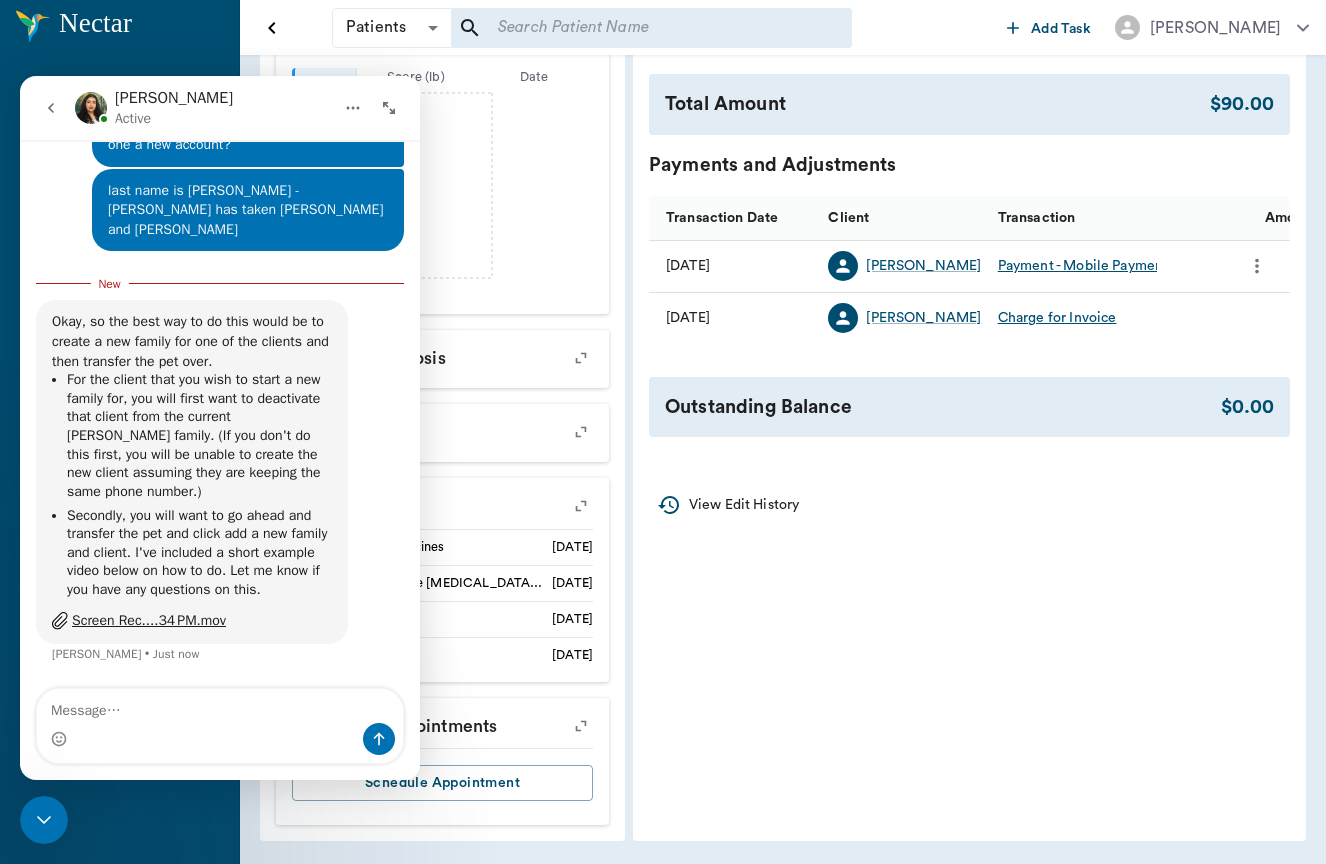 scroll, scrollTop: 1105, scrollLeft: 0, axis: vertical 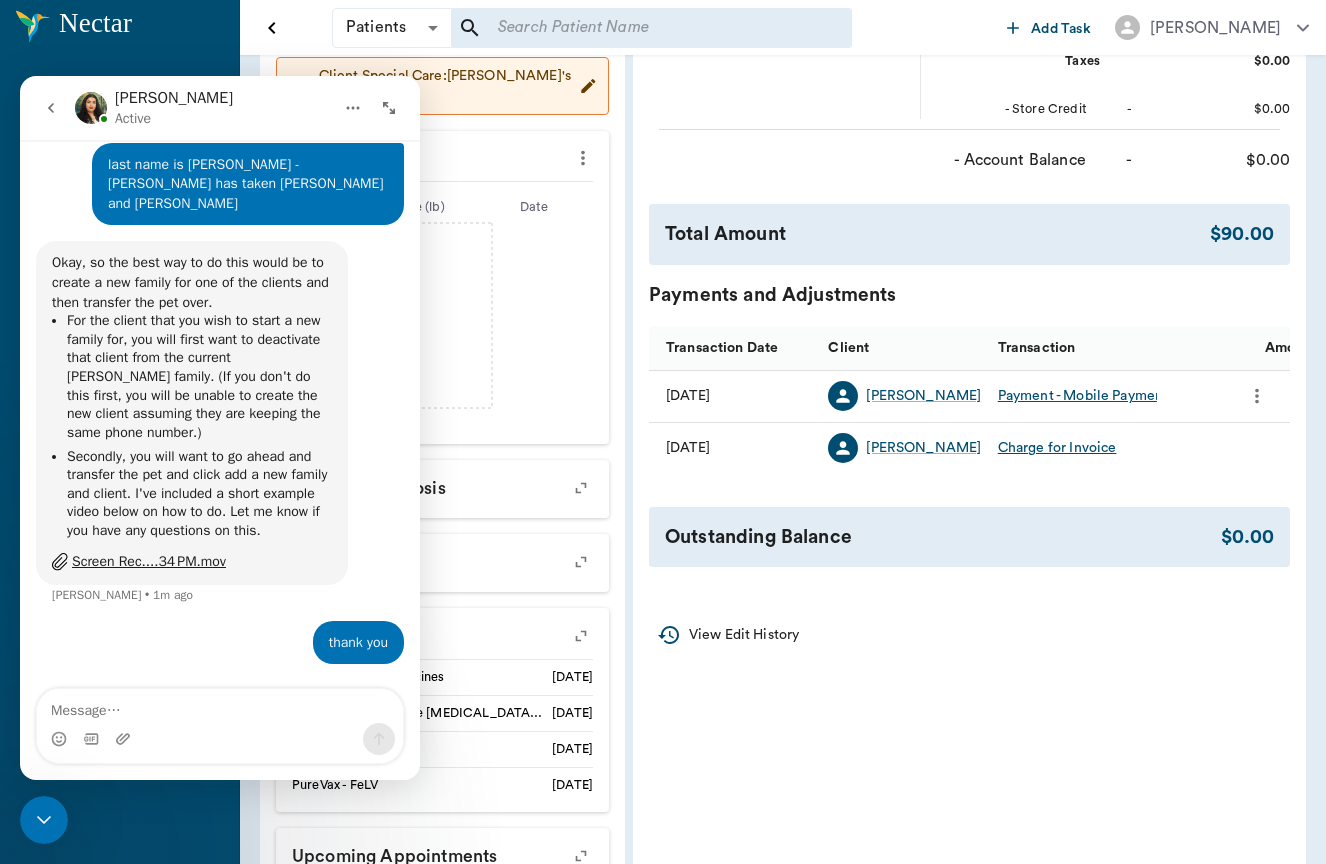 click 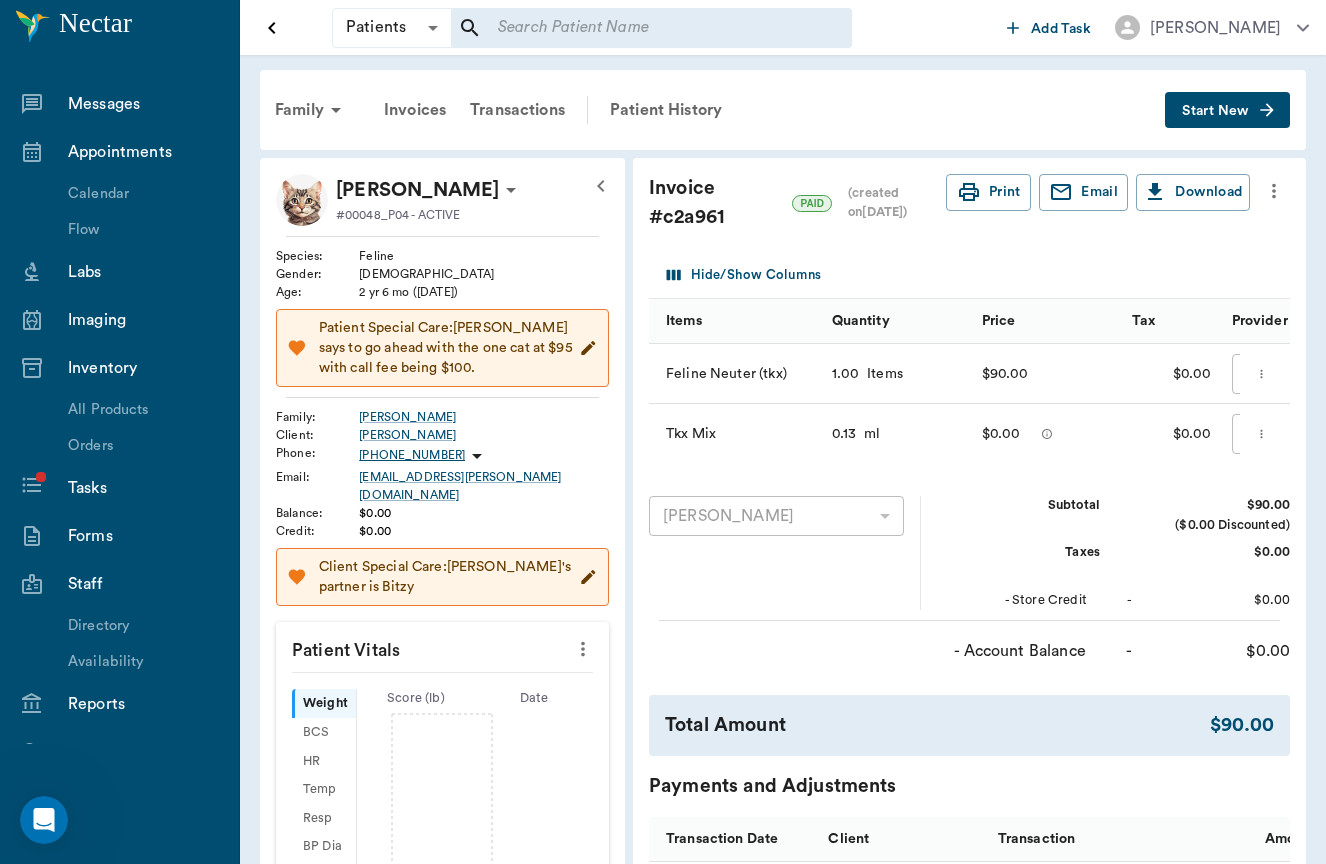 scroll, scrollTop: 0, scrollLeft: 0, axis: both 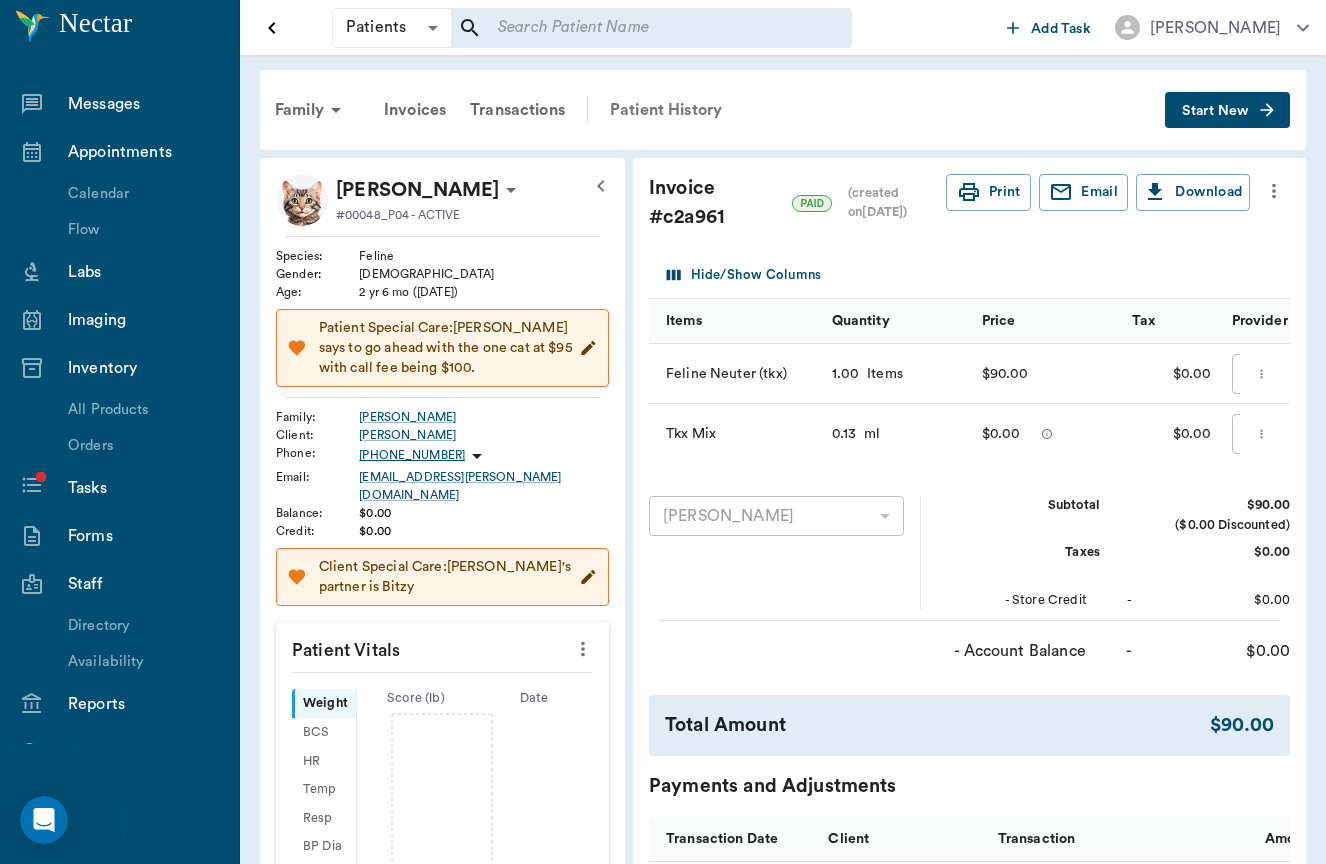 click on "Patient History" at bounding box center [666, 110] 